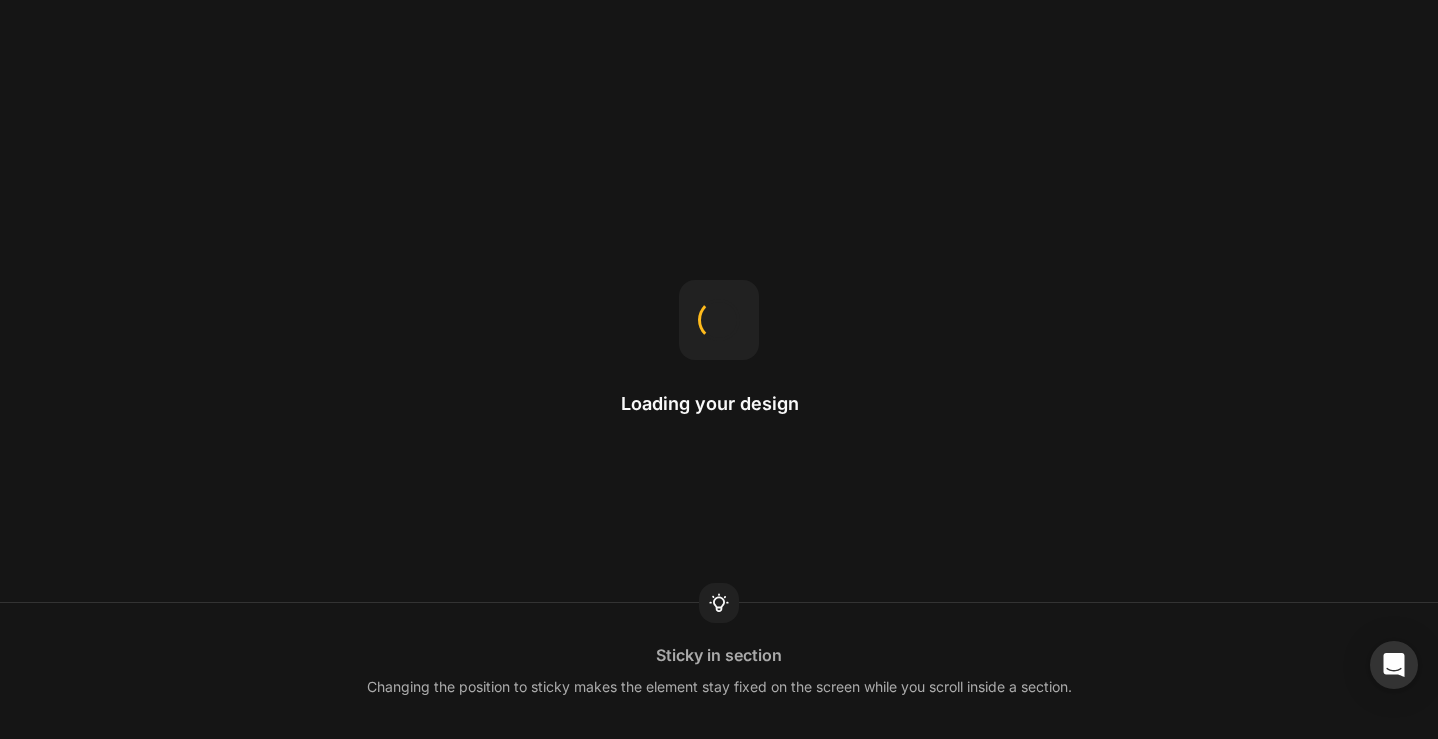 scroll, scrollTop: 0, scrollLeft: 0, axis: both 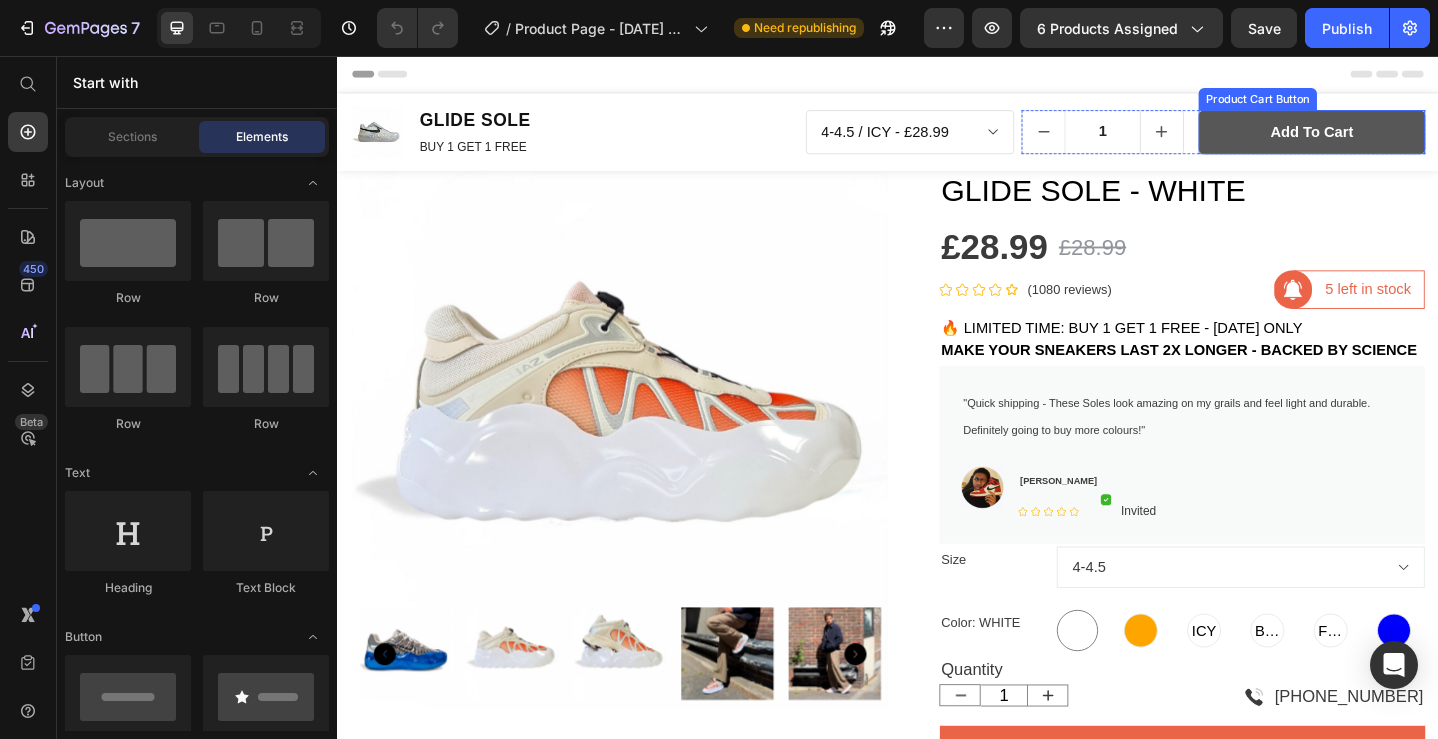 click on "add to cart" at bounding box center (1398, 139) 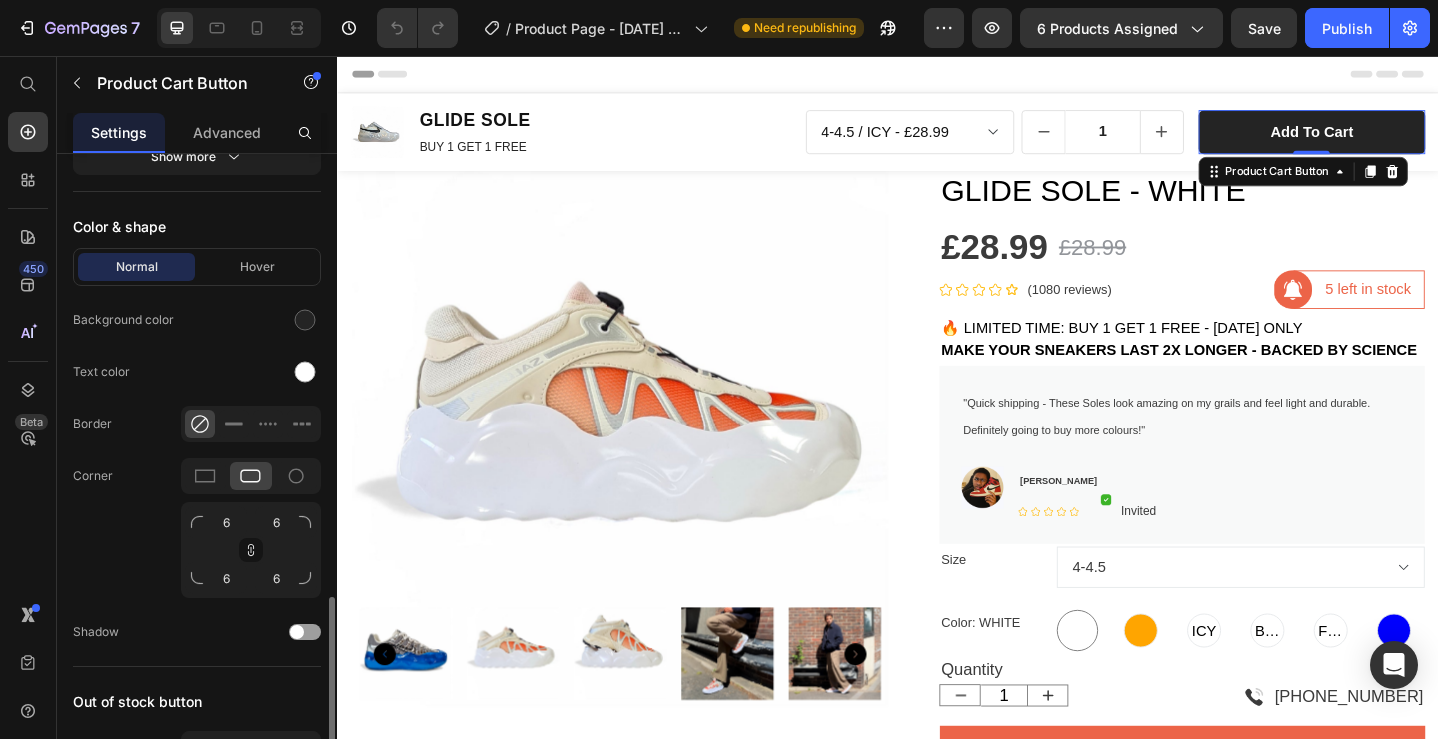 scroll, scrollTop: 1852, scrollLeft: 0, axis: vertical 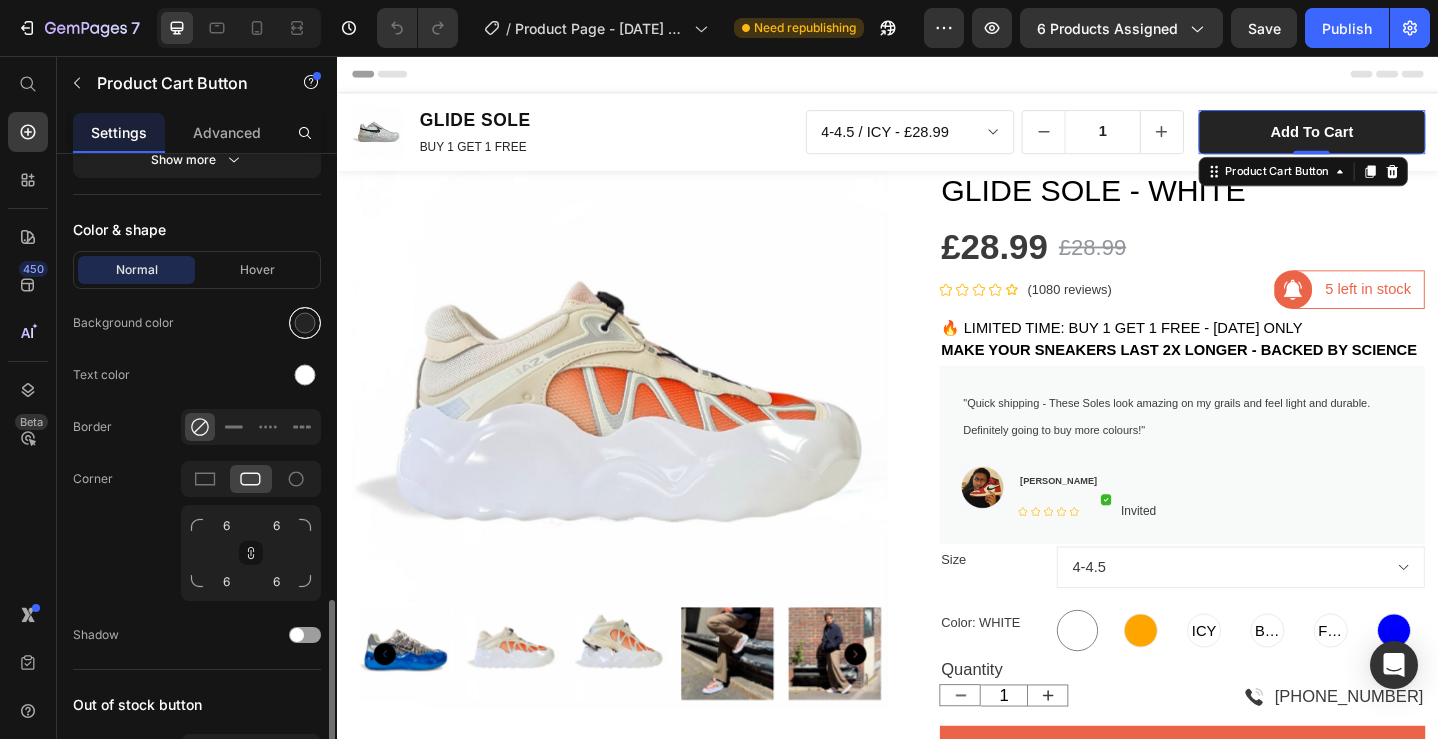 click at bounding box center [305, 323] 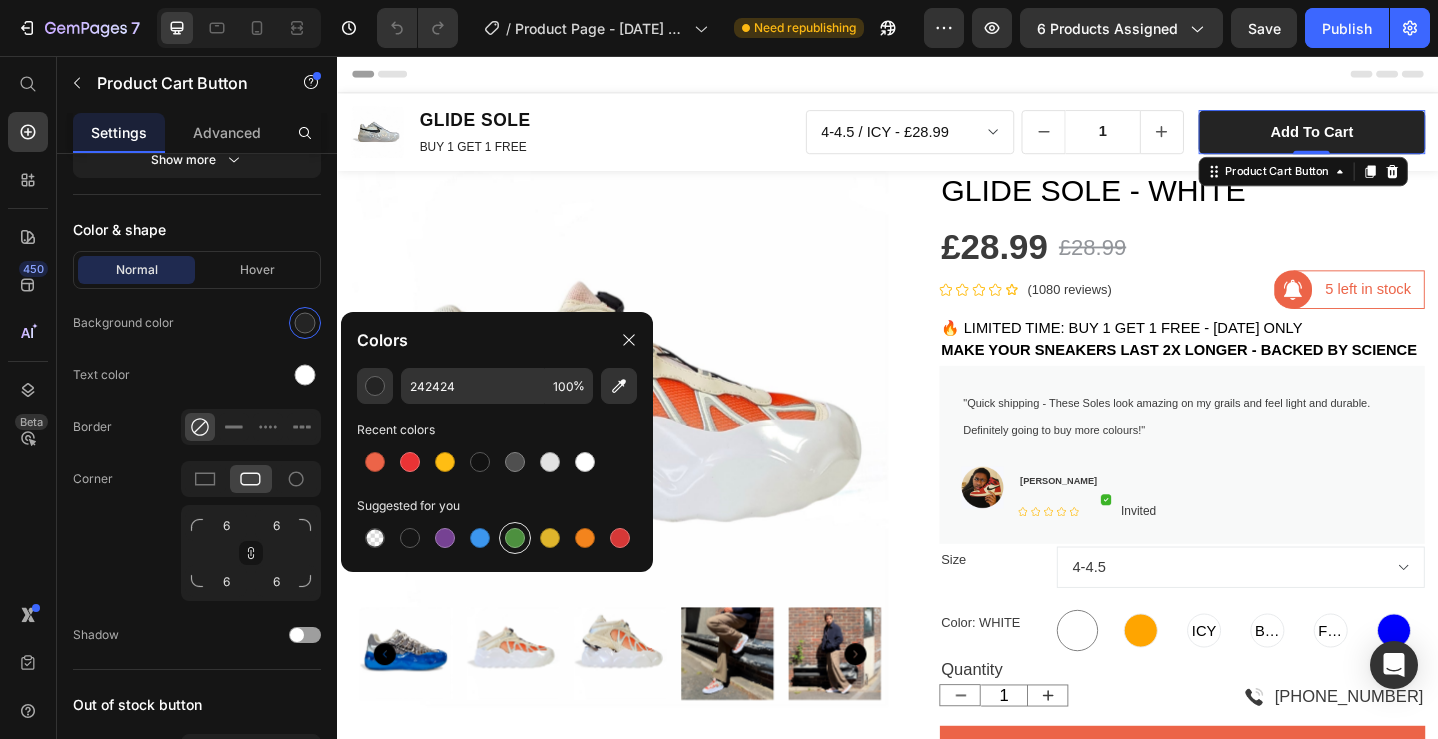click at bounding box center (515, 538) 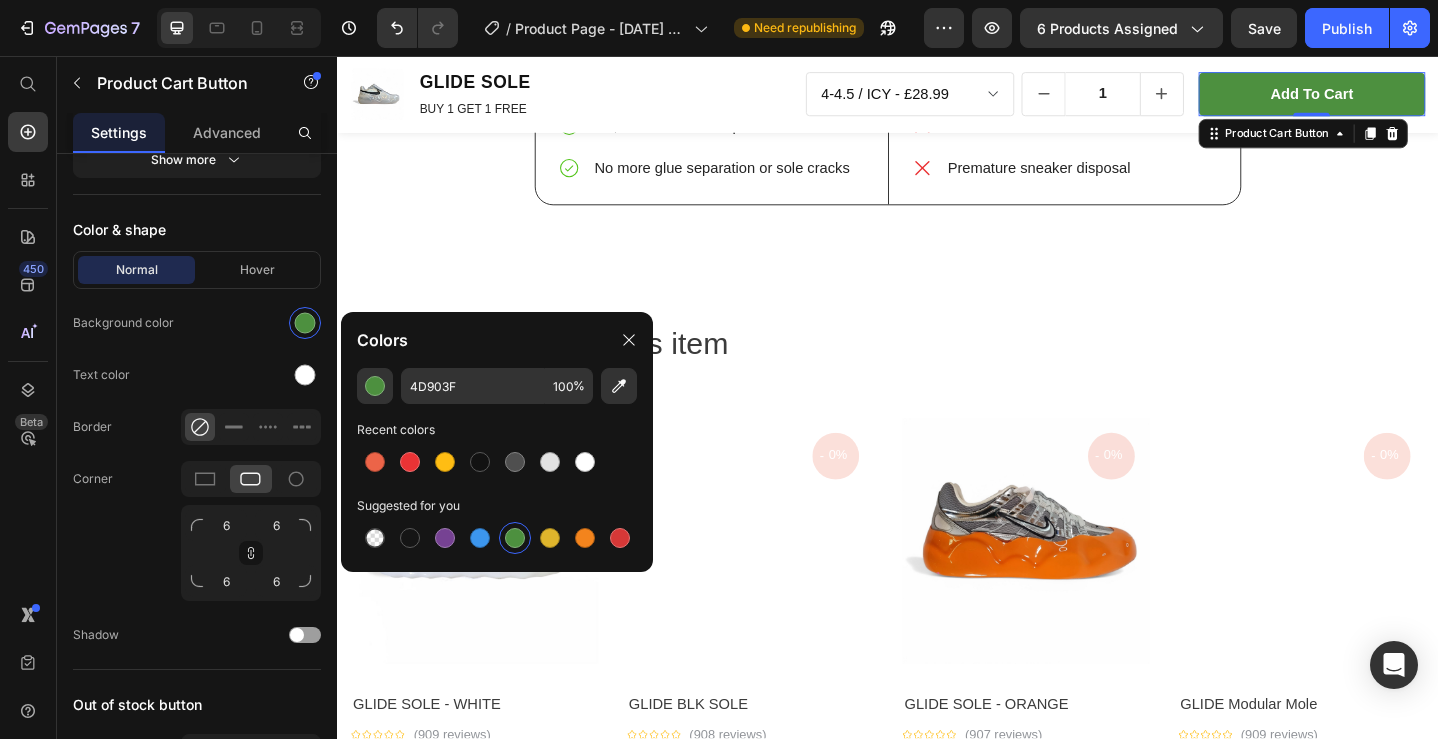 scroll, scrollTop: 0, scrollLeft: 0, axis: both 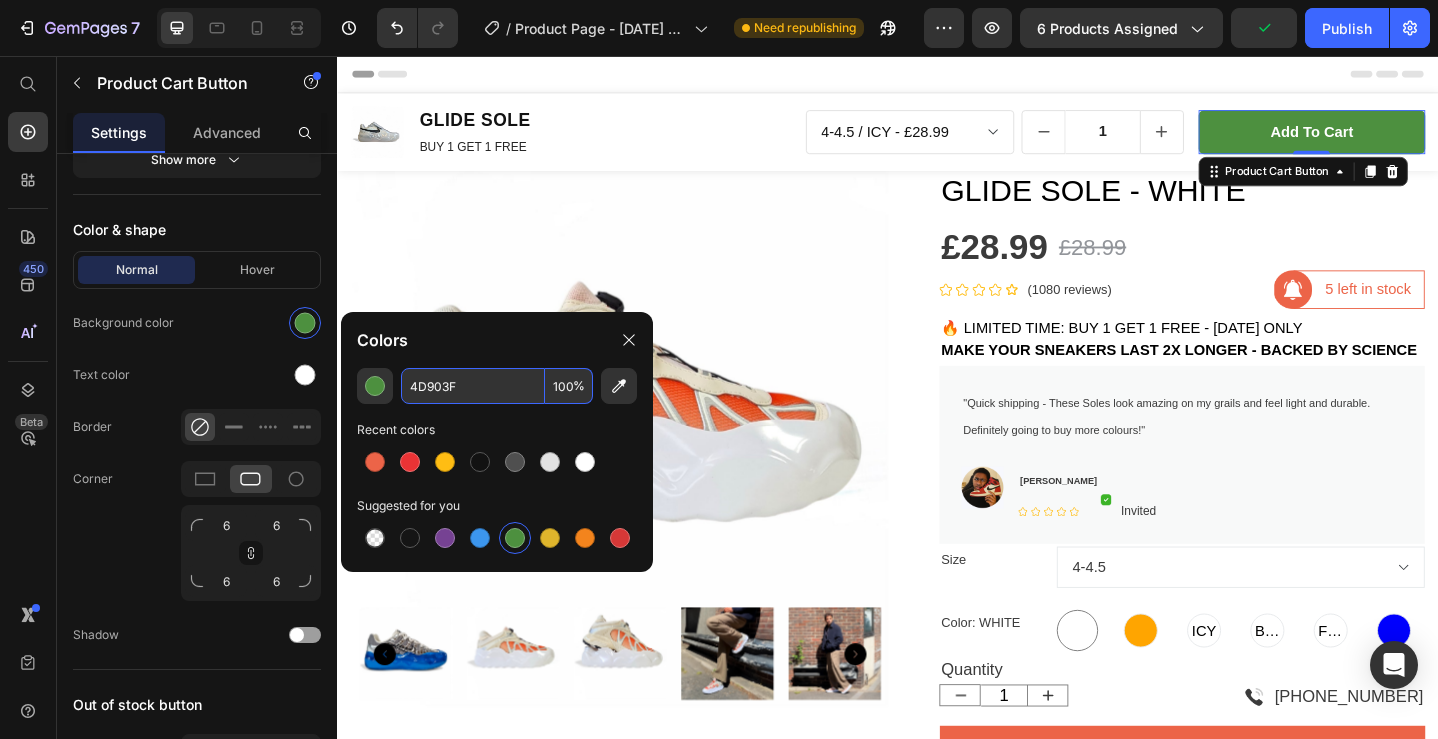 click on "4D903F" at bounding box center (473, 386) 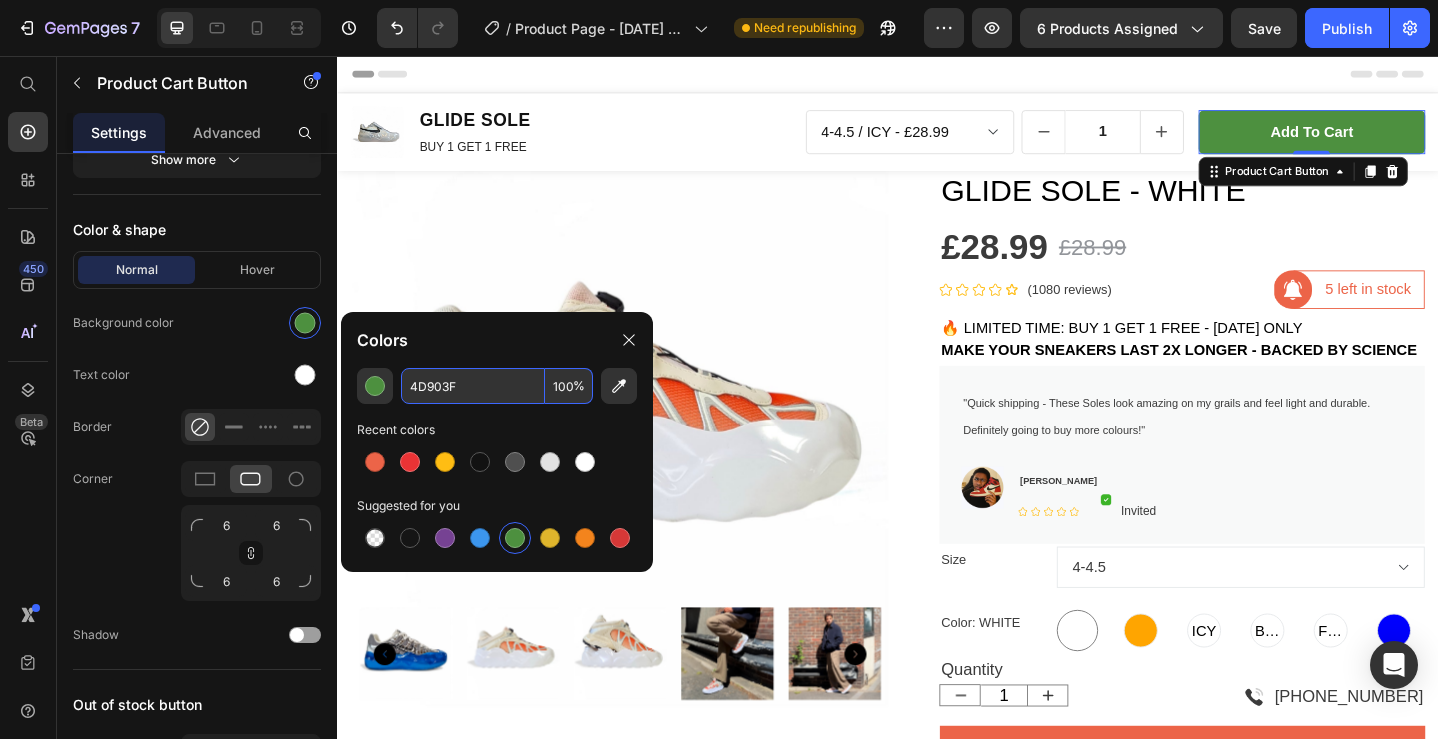 click at bounding box center [515, 538] 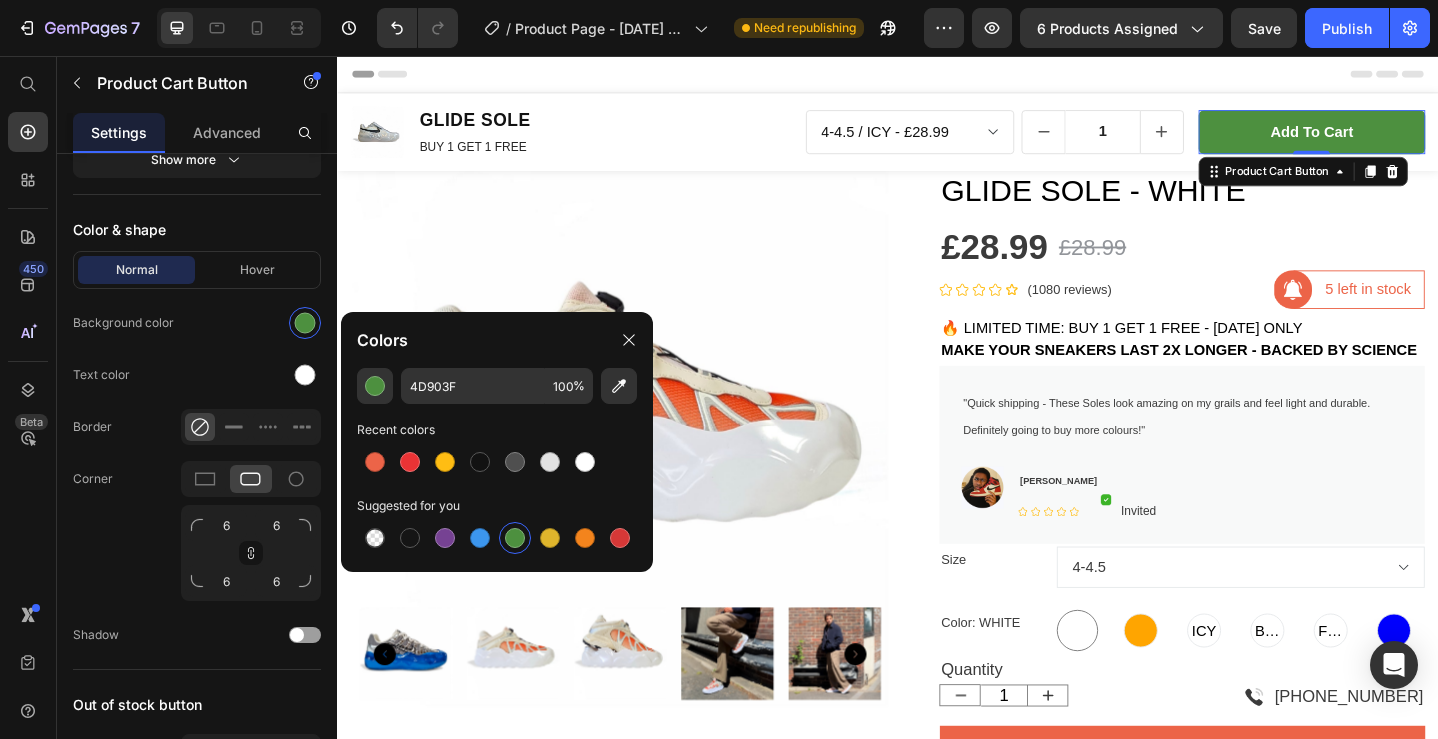 click at bounding box center (515, 538) 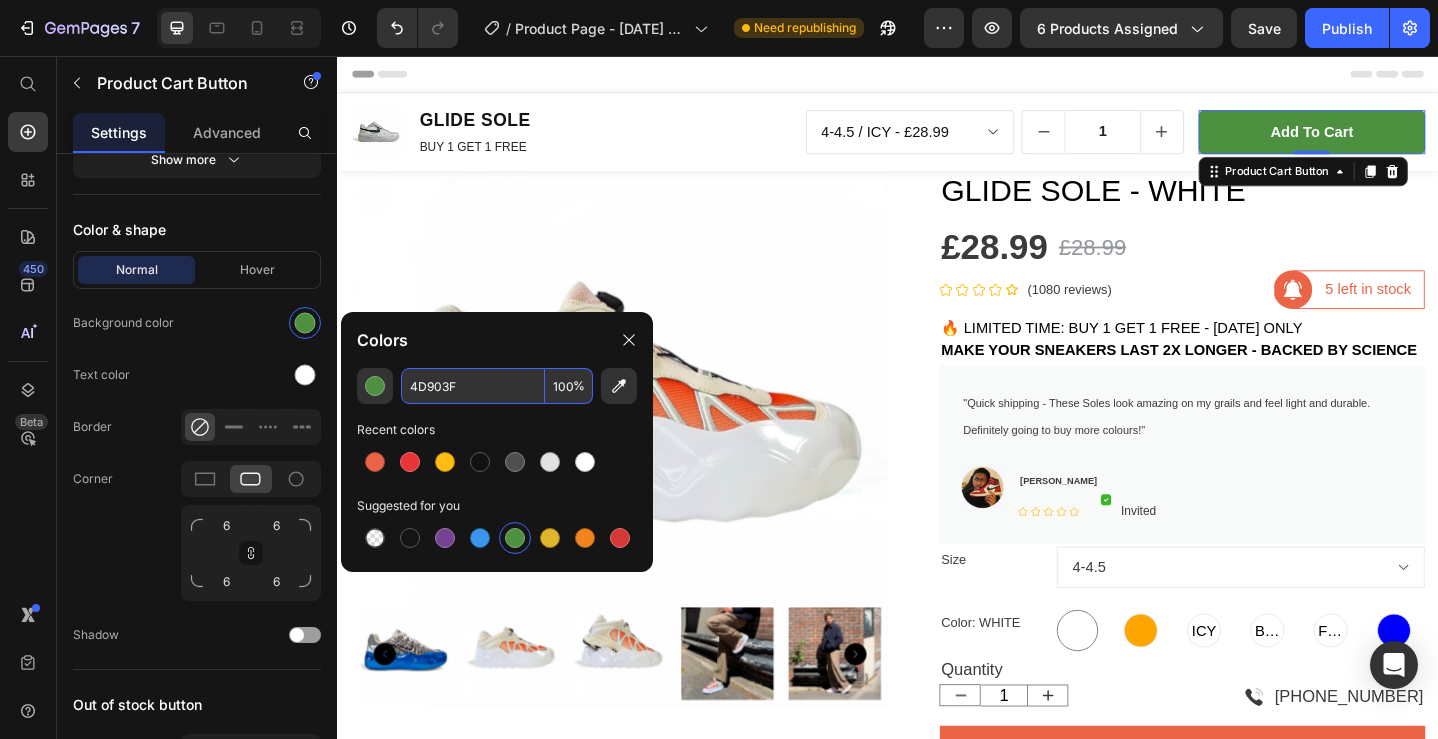 click on "4D903F" at bounding box center (473, 386) 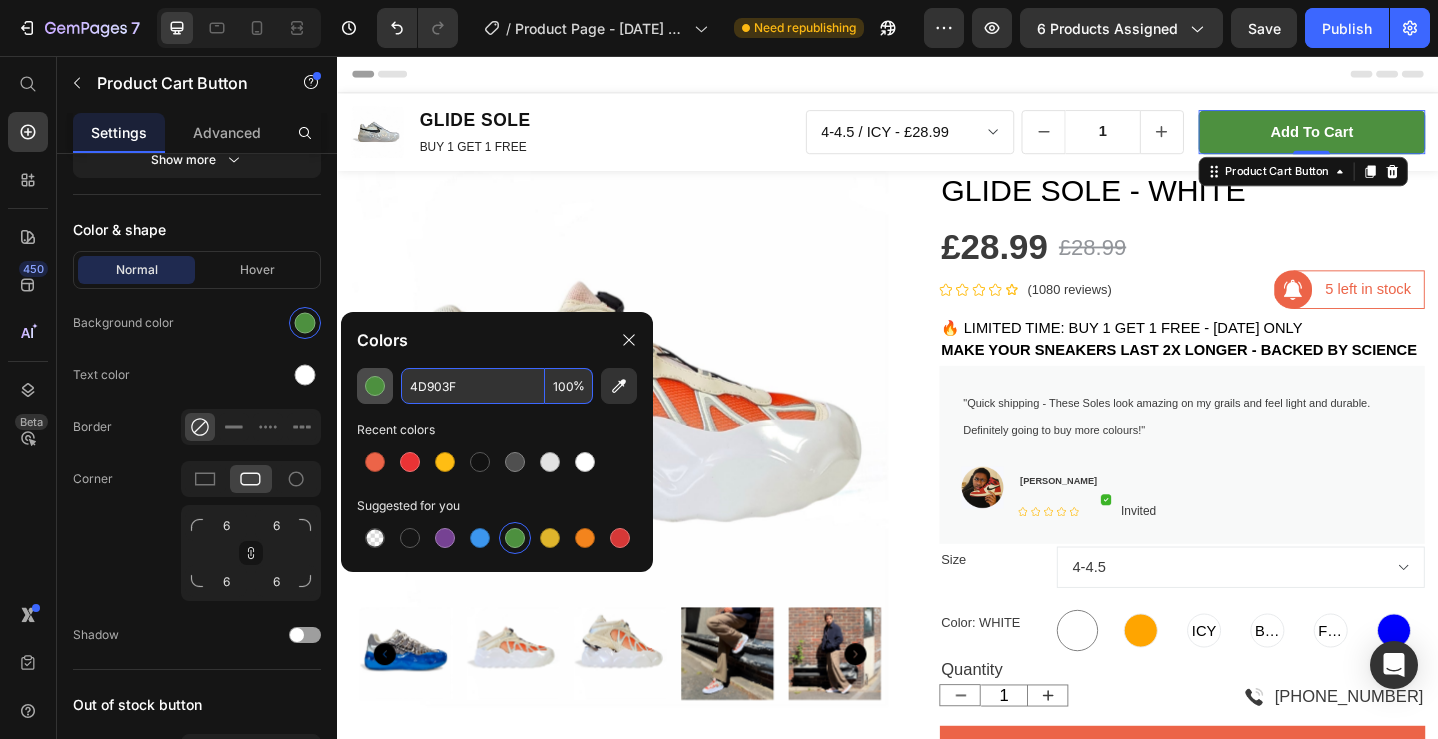 click at bounding box center (375, 386) 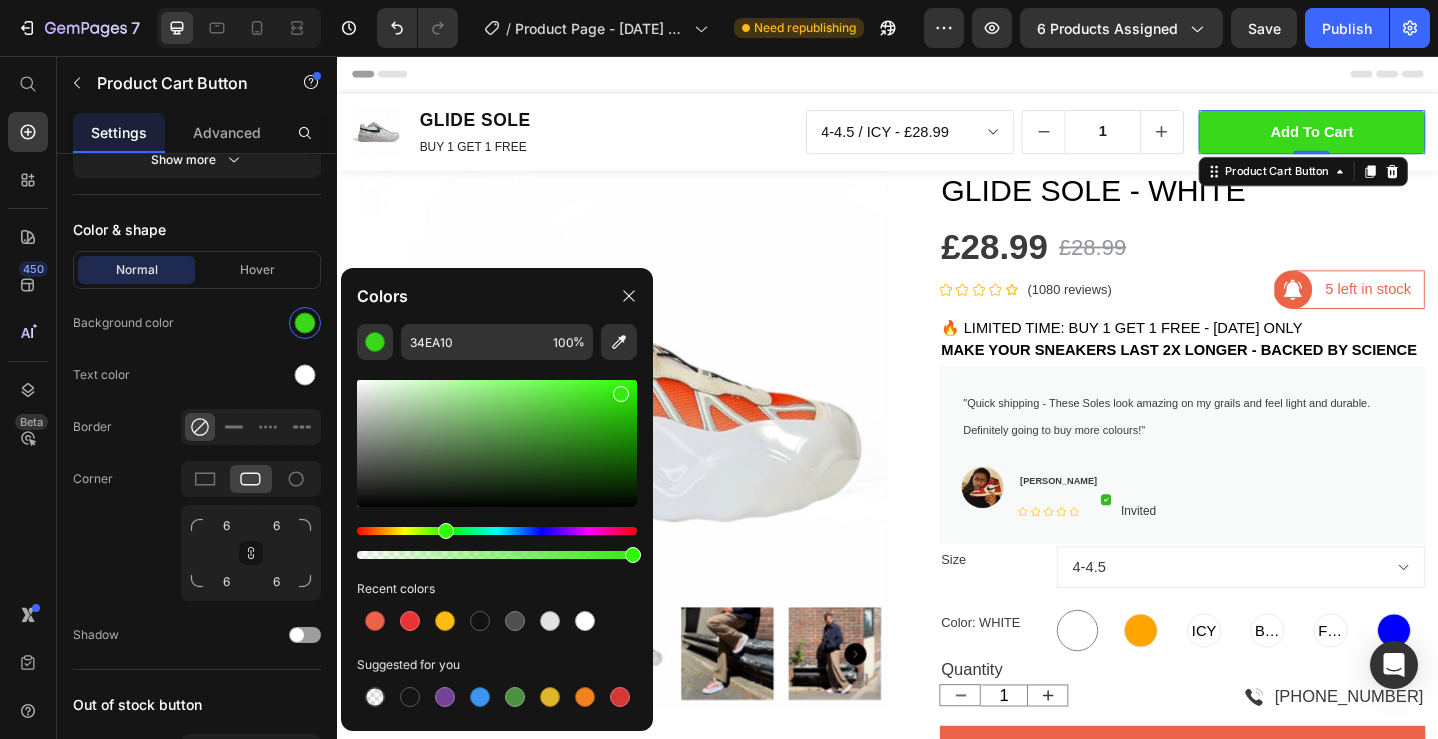 drag, startPoint x: 604, startPoint y: 398, endPoint x: 618, endPoint y: 389, distance: 16.643316 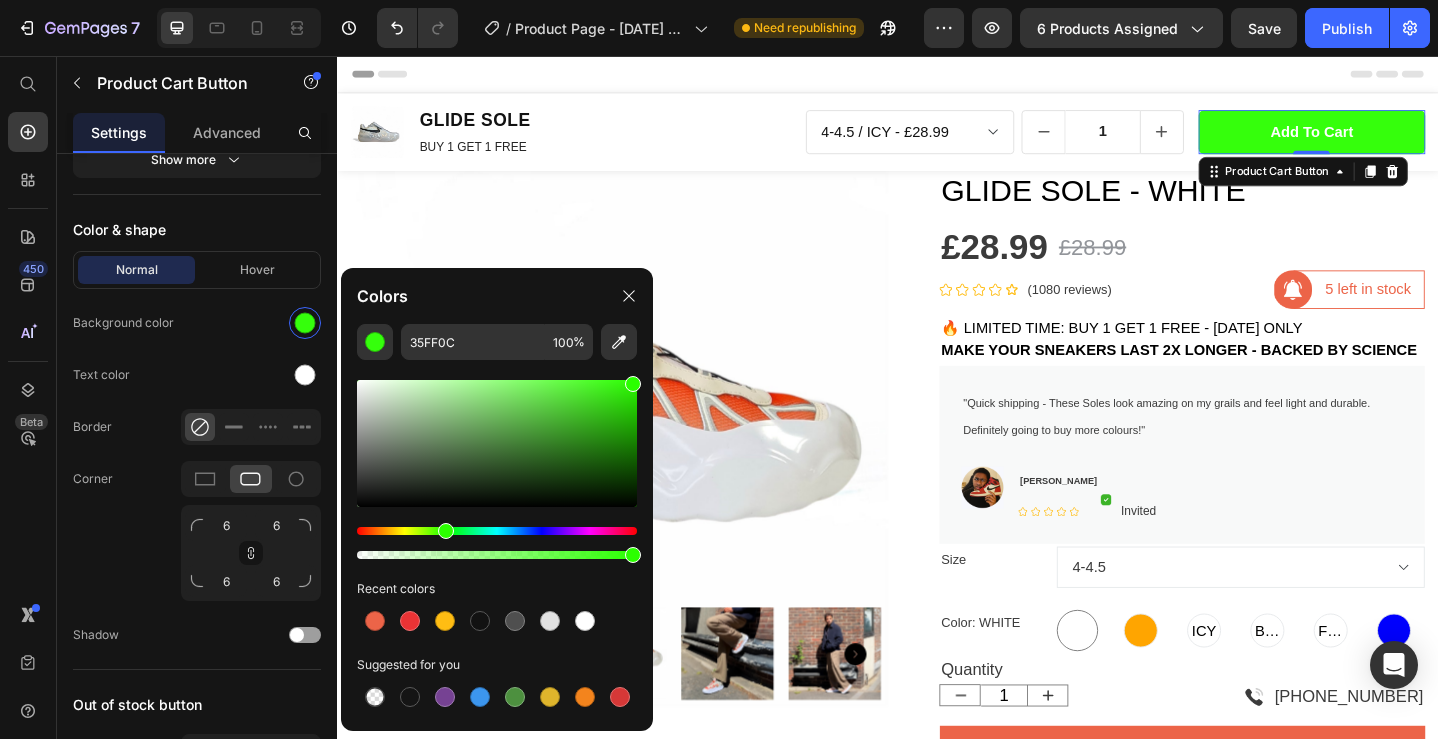 type on "2AFF00" 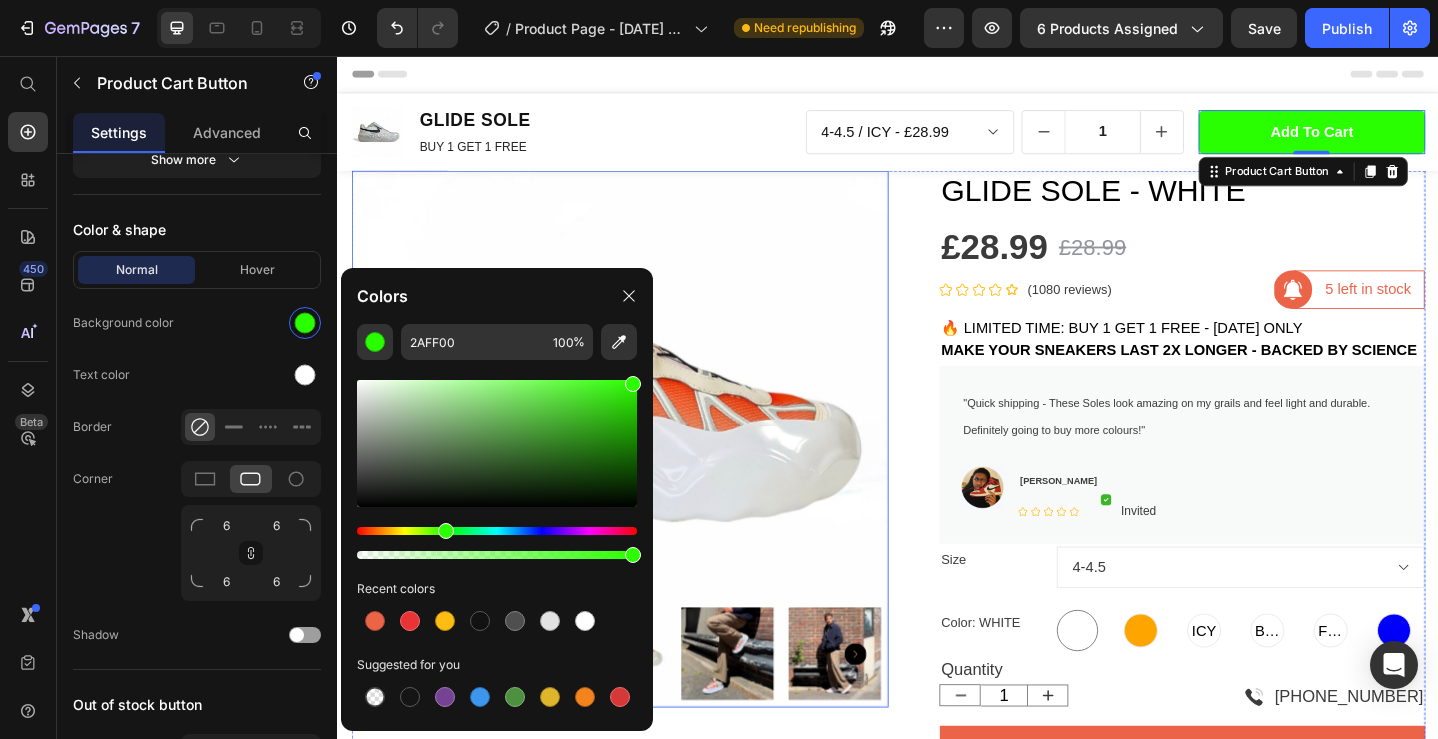drag, startPoint x: 955, startPoint y: 445, endPoint x: 711, endPoint y: 379, distance: 252.76866 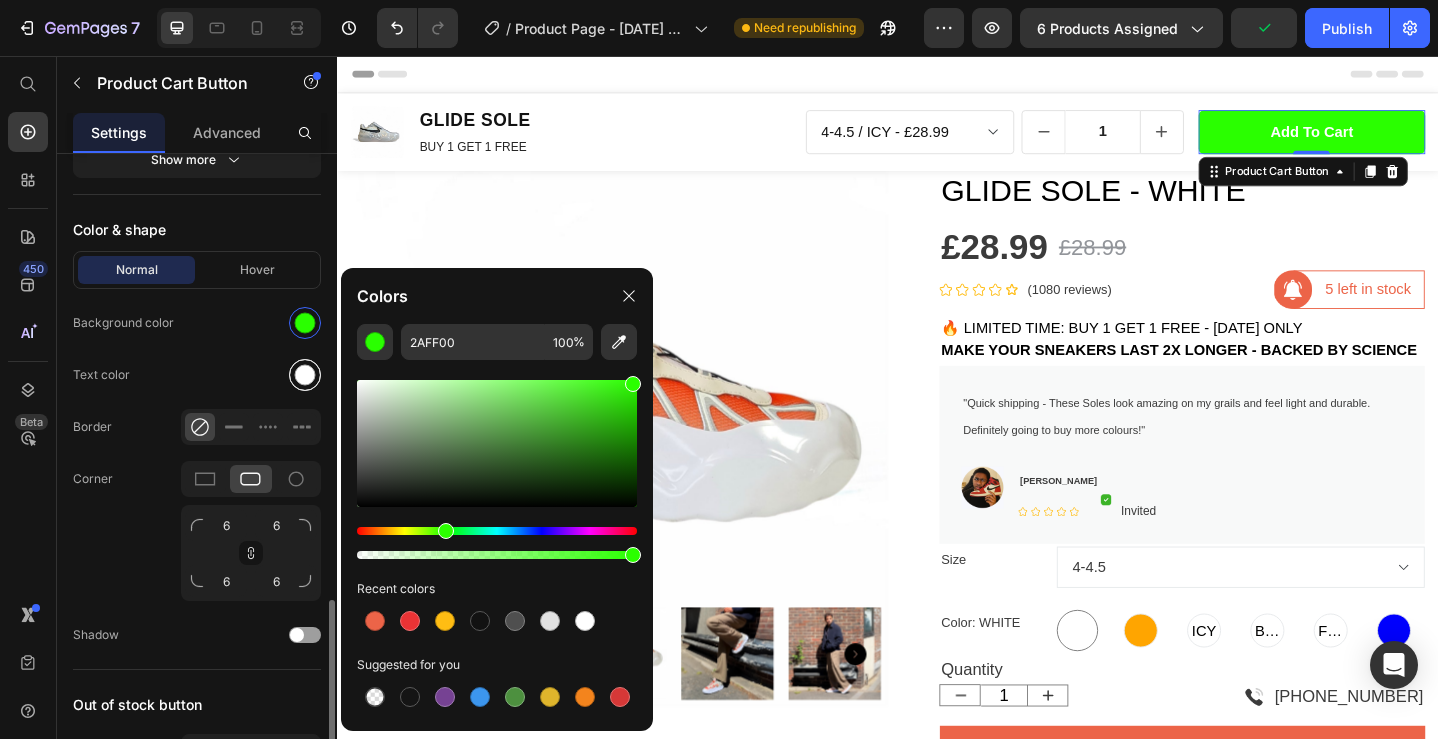 click at bounding box center [305, 375] 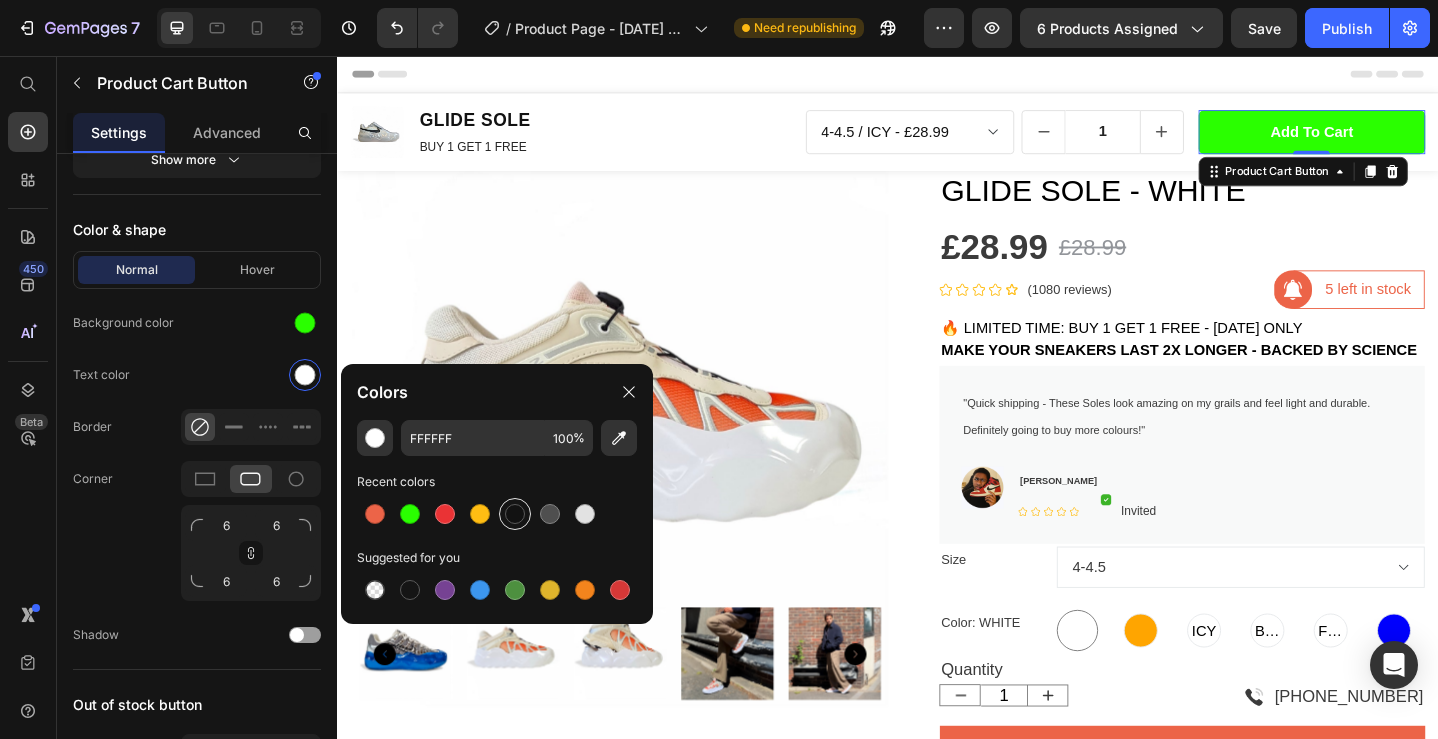click at bounding box center [515, 514] 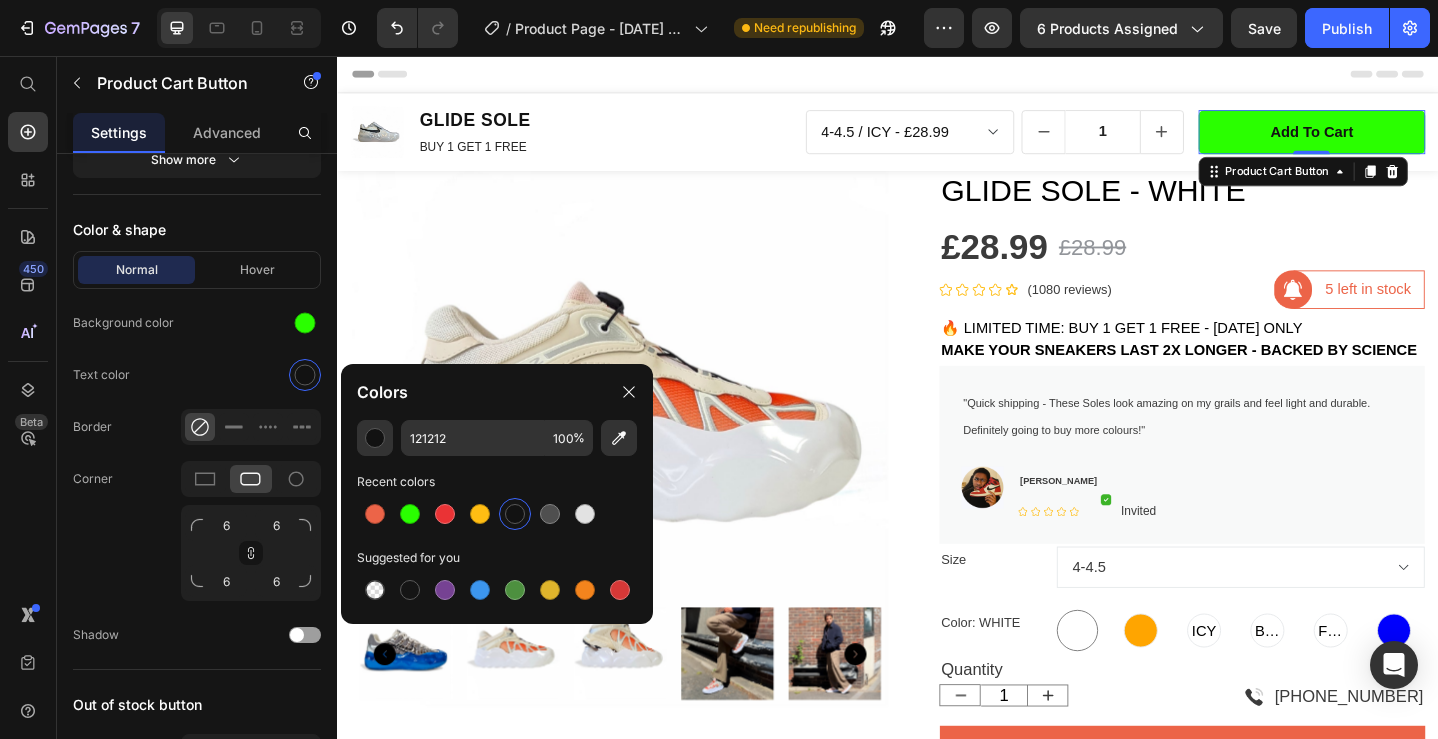 click on "Product Images GLIDE SOLE Product Title BUY 1 GET 1 FREE Text Block Row" at bounding box center [593, 139] 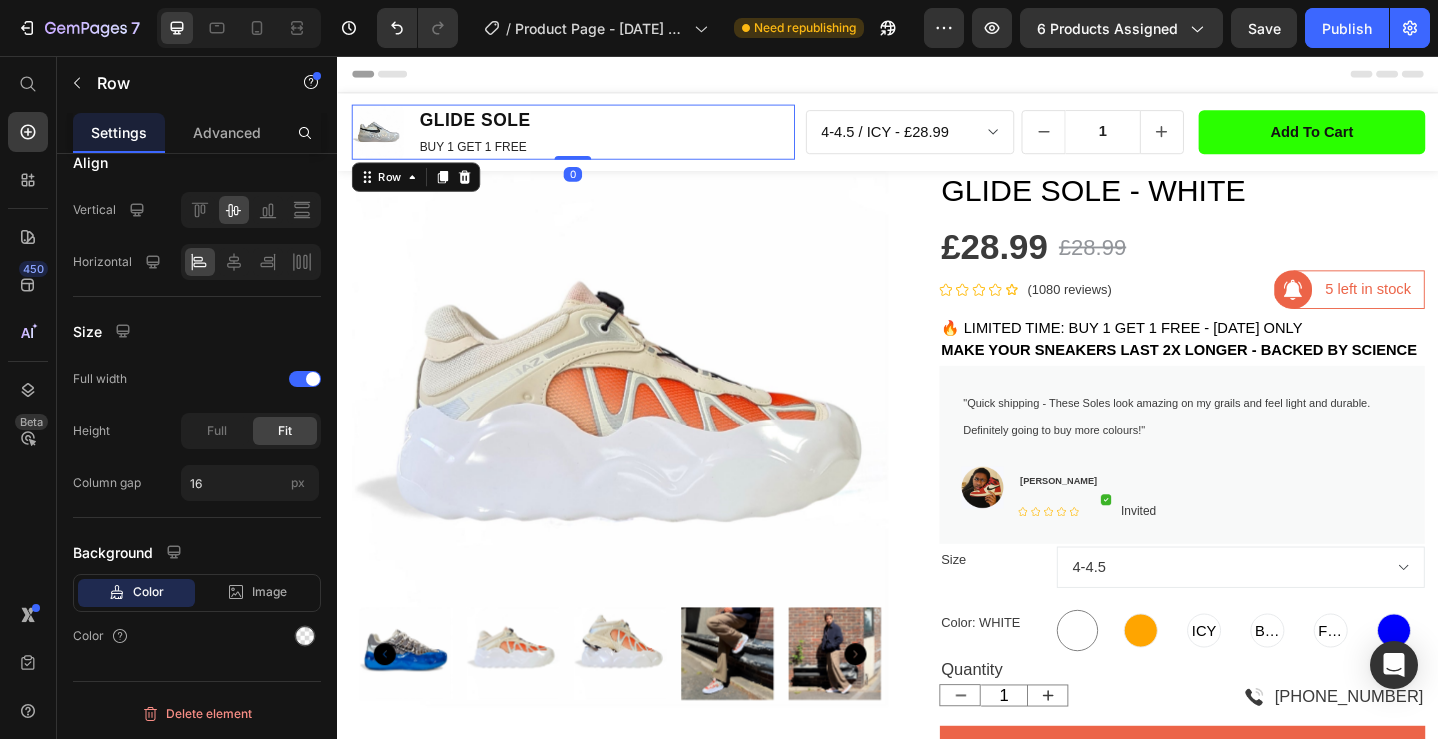 scroll, scrollTop: 0, scrollLeft: 0, axis: both 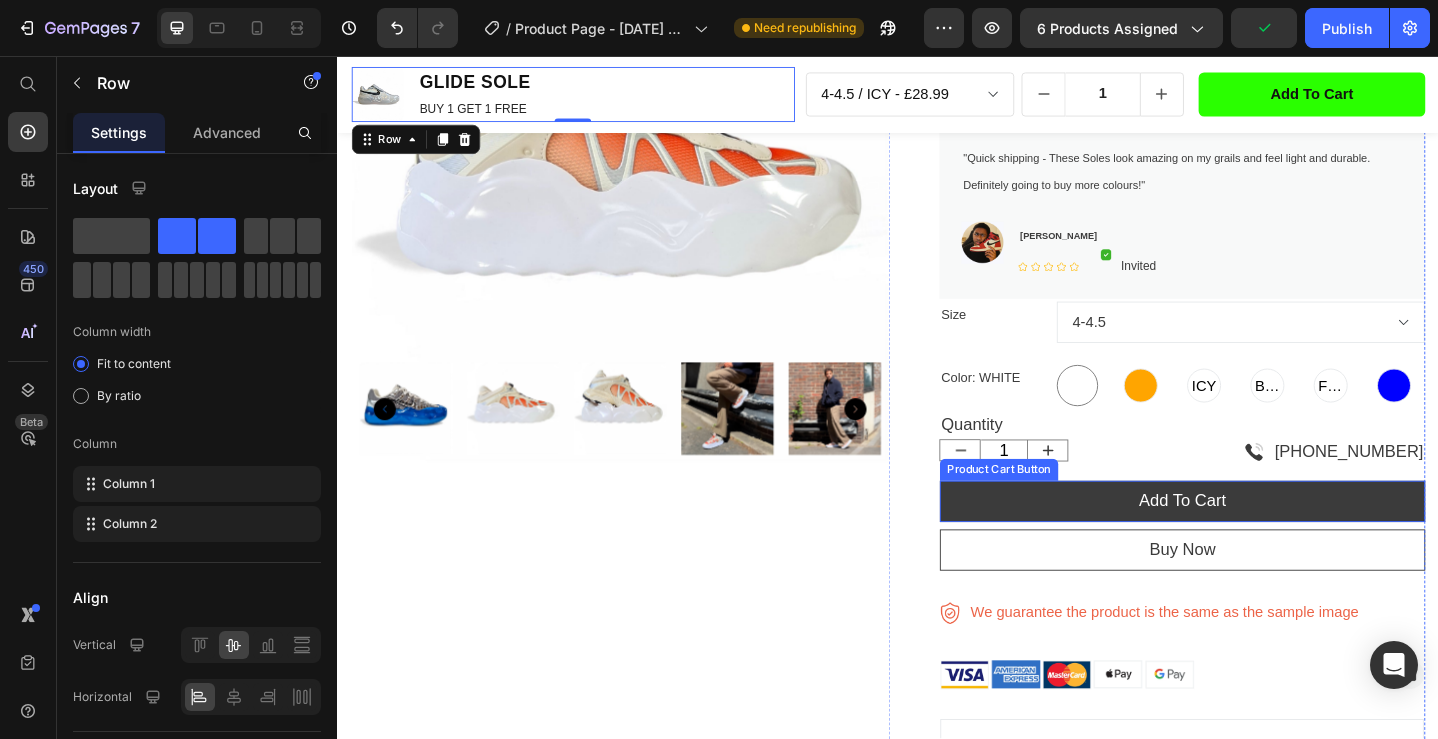 click on "add to cart" at bounding box center (1257, 541) 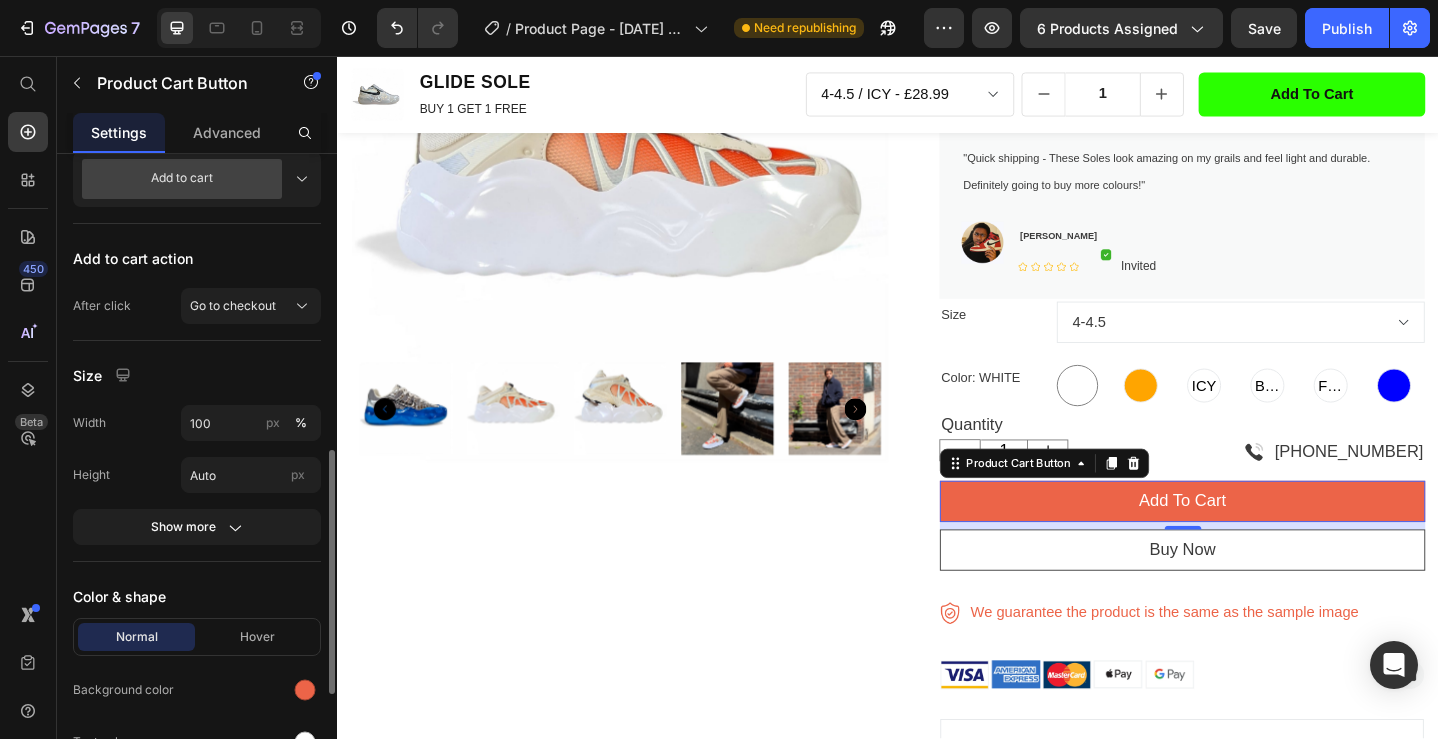 scroll, scrollTop: 654, scrollLeft: 0, axis: vertical 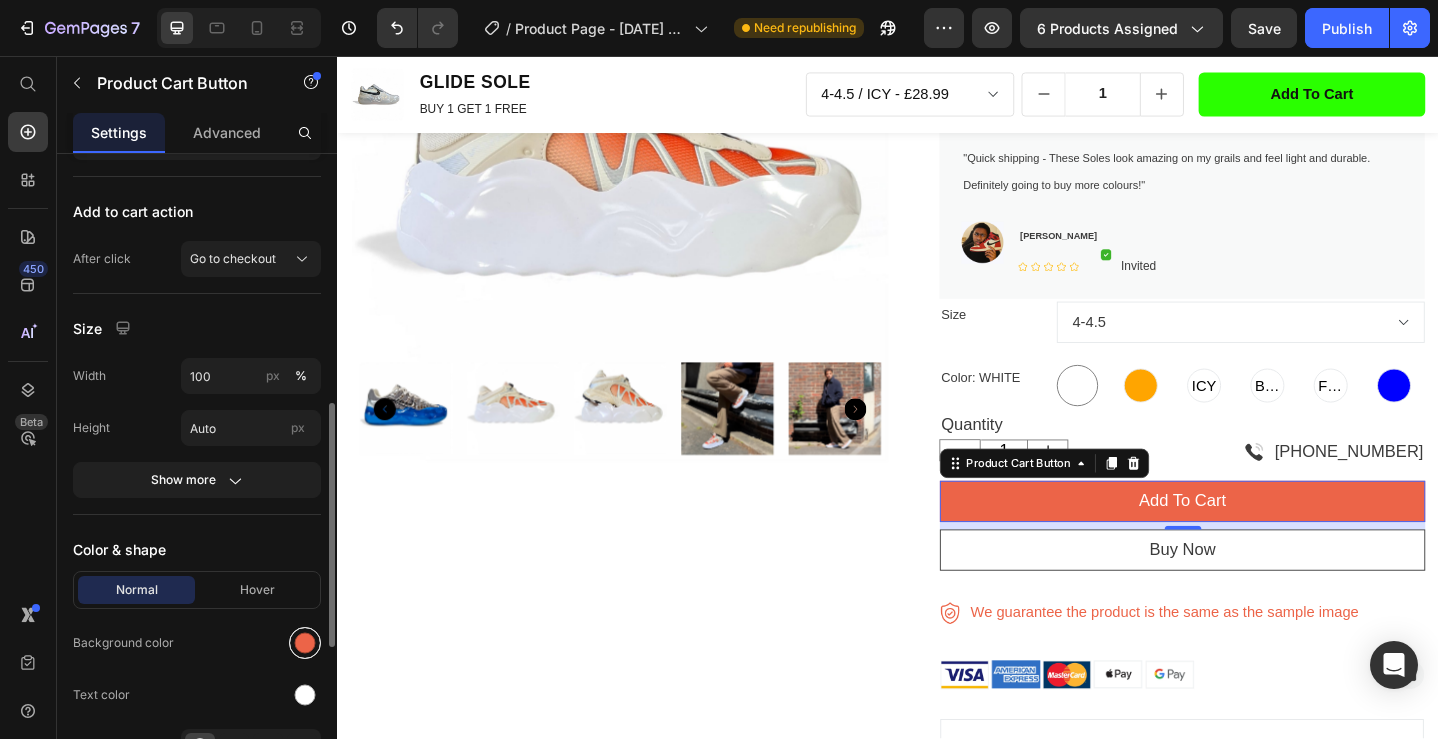 click at bounding box center (305, 643) 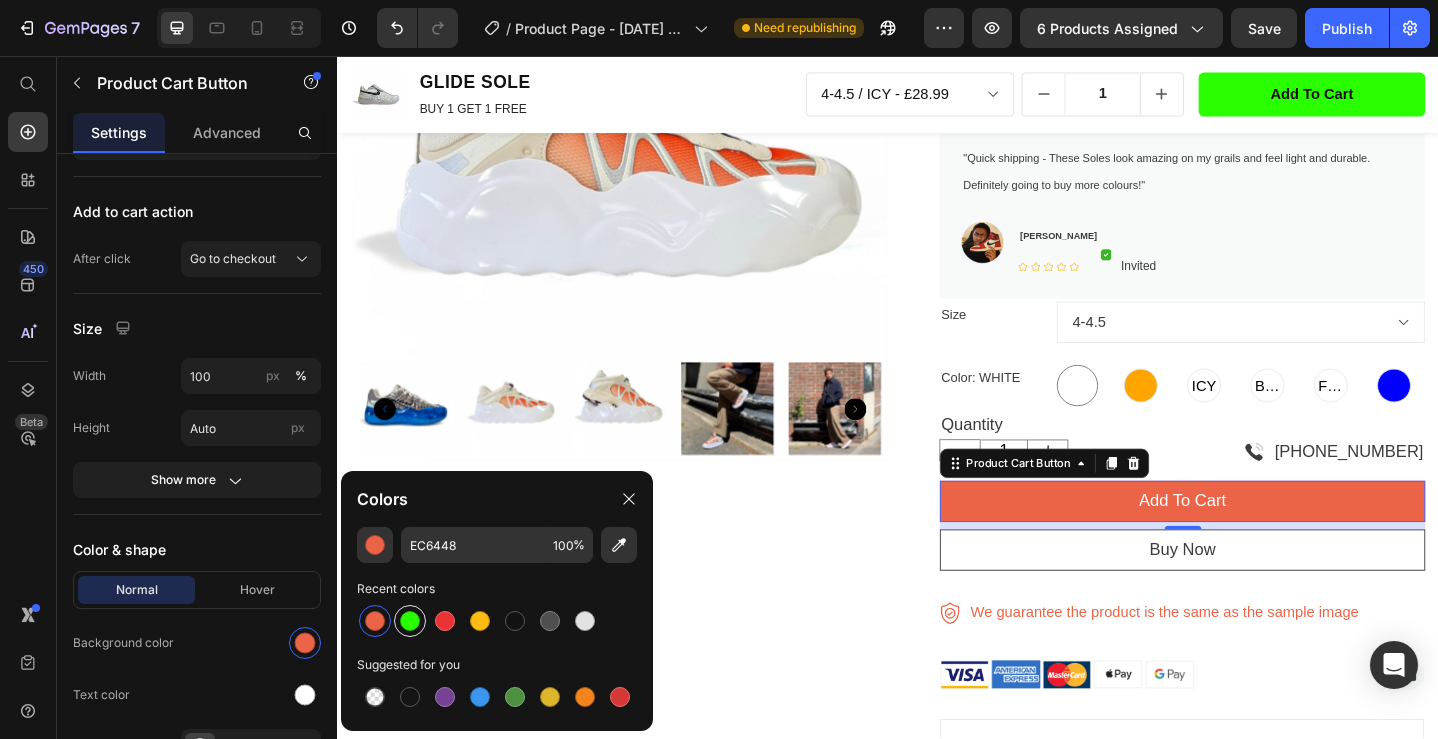 click at bounding box center [410, 621] 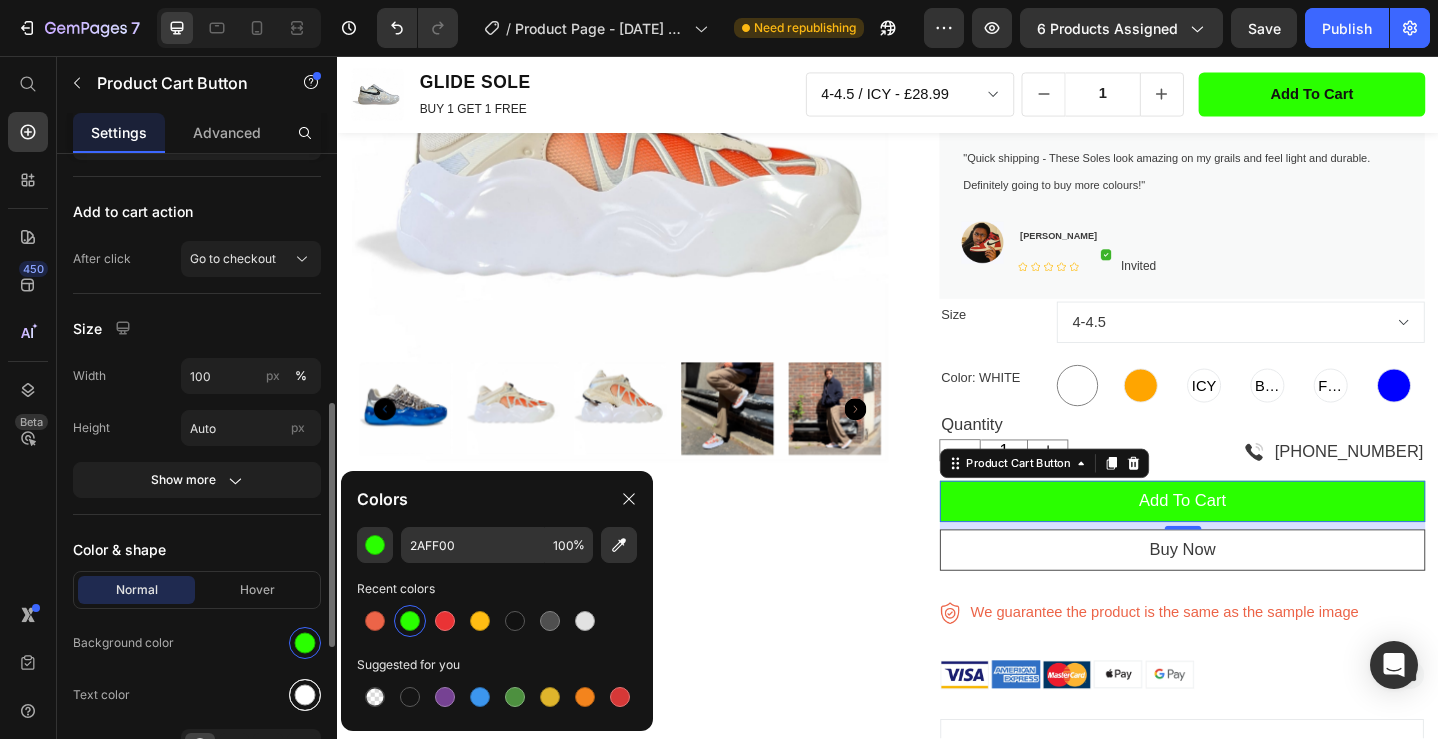 click at bounding box center (305, 695) 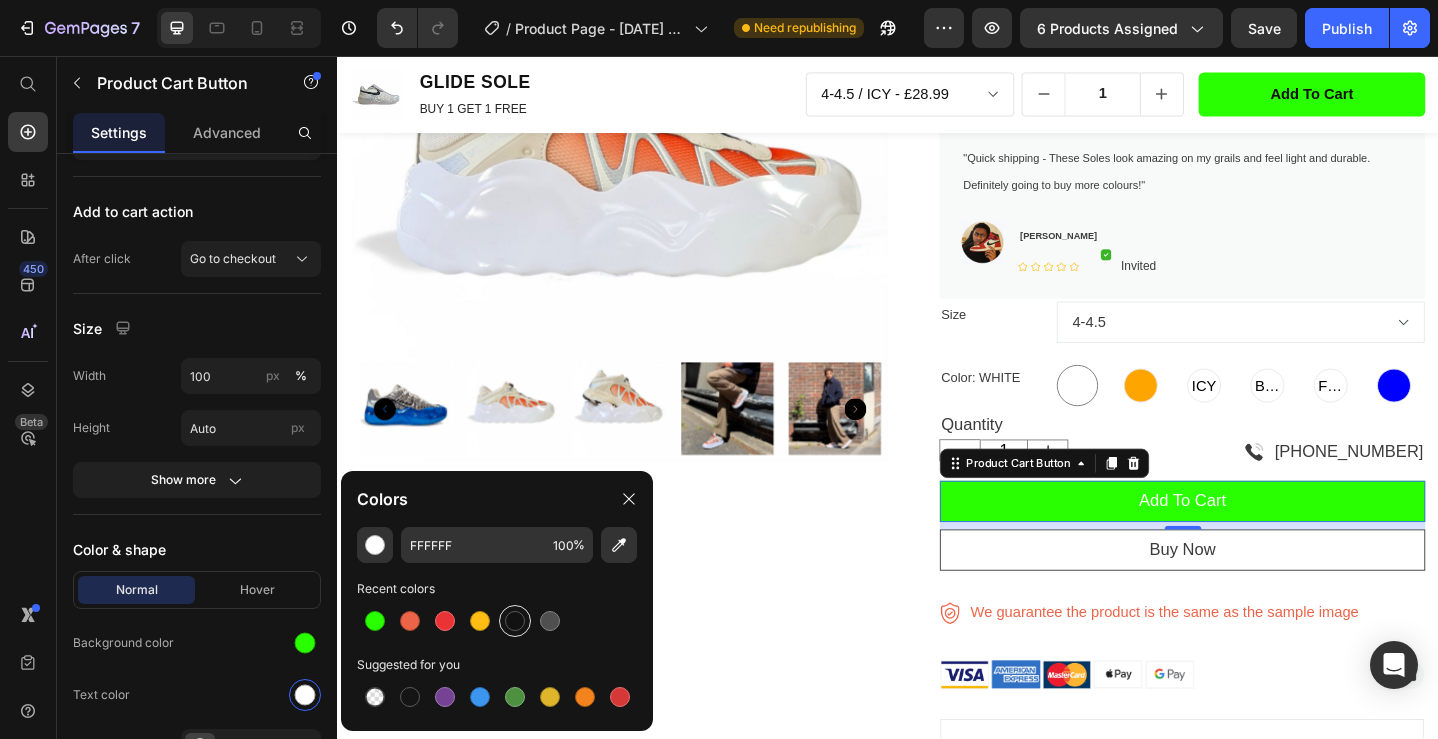 click at bounding box center (515, 621) 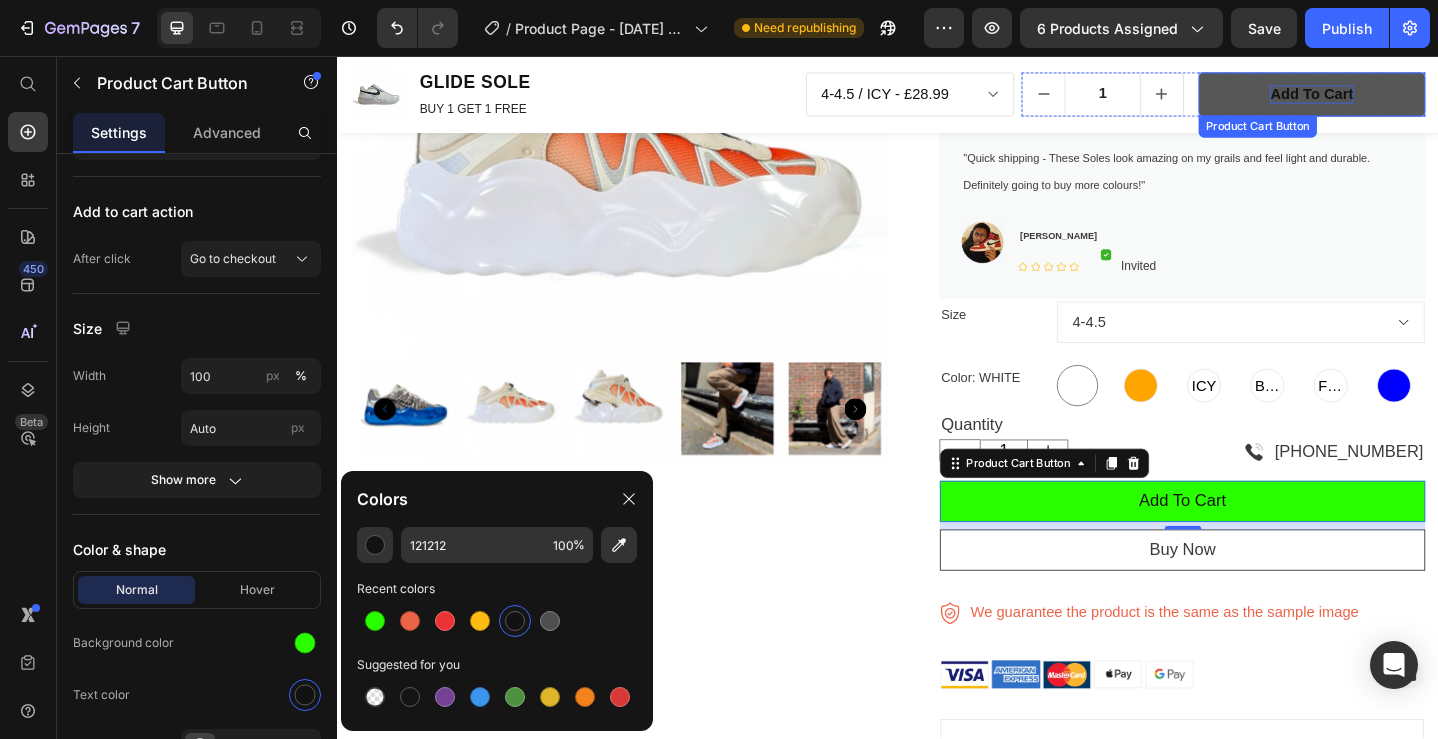 click on "add to cart" at bounding box center [1398, 98] 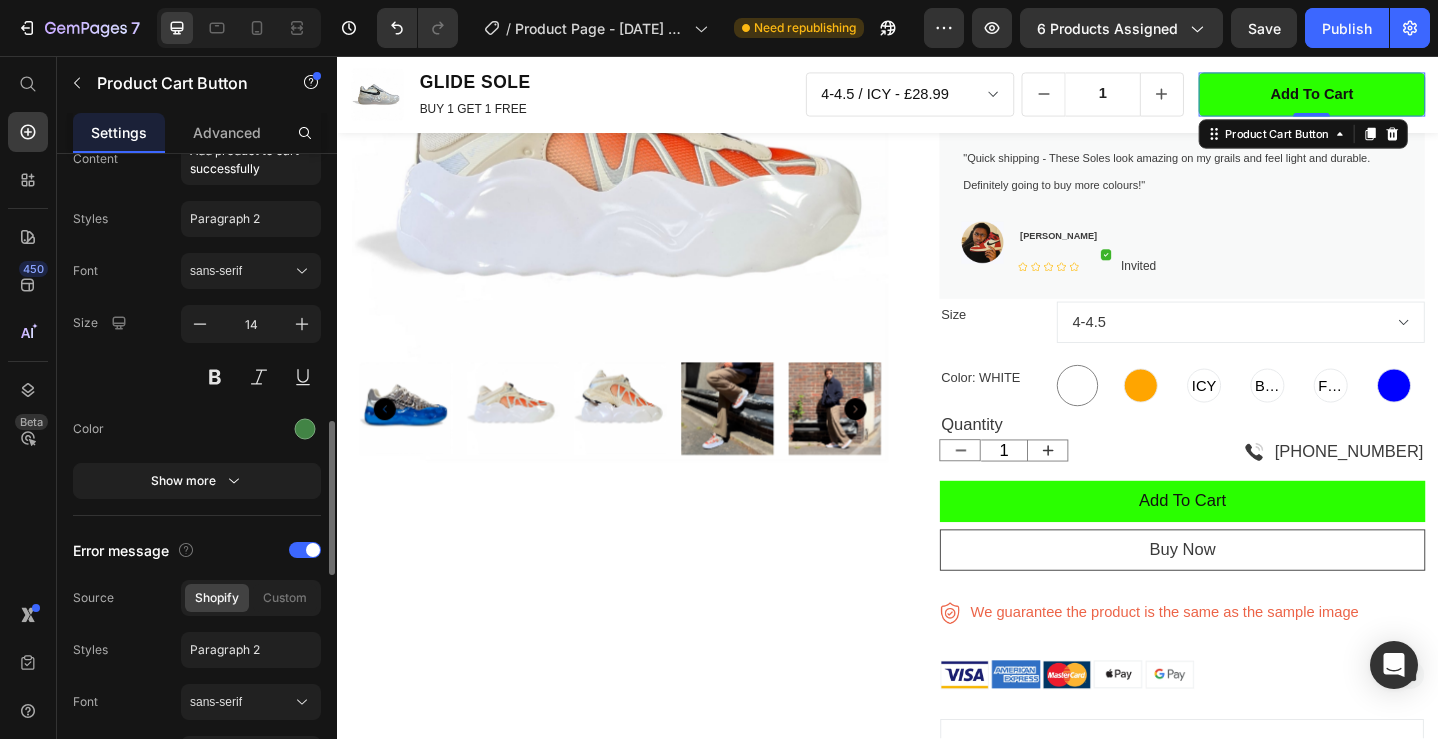 scroll, scrollTop: 1108, scrollLeft: 0, axis: vertical 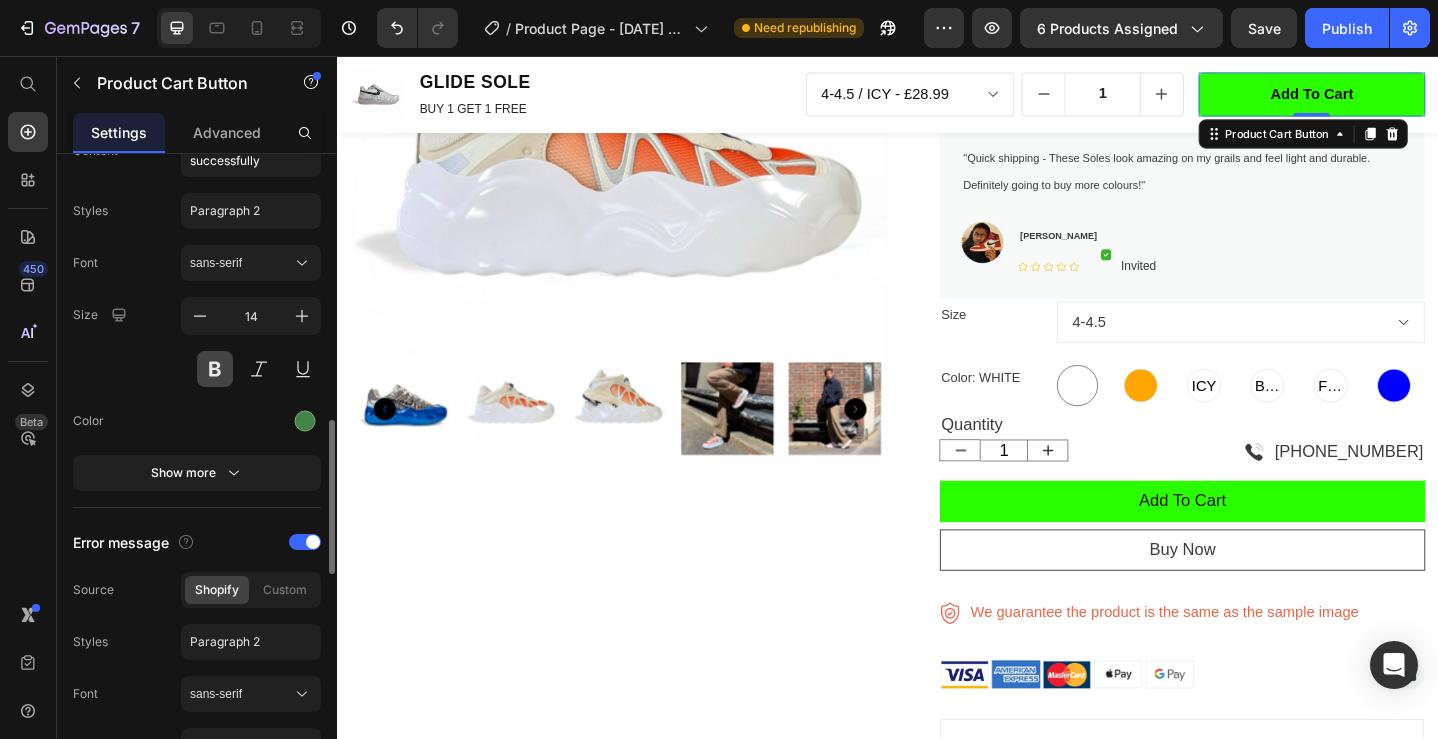 click at bounding box center (215, 369) 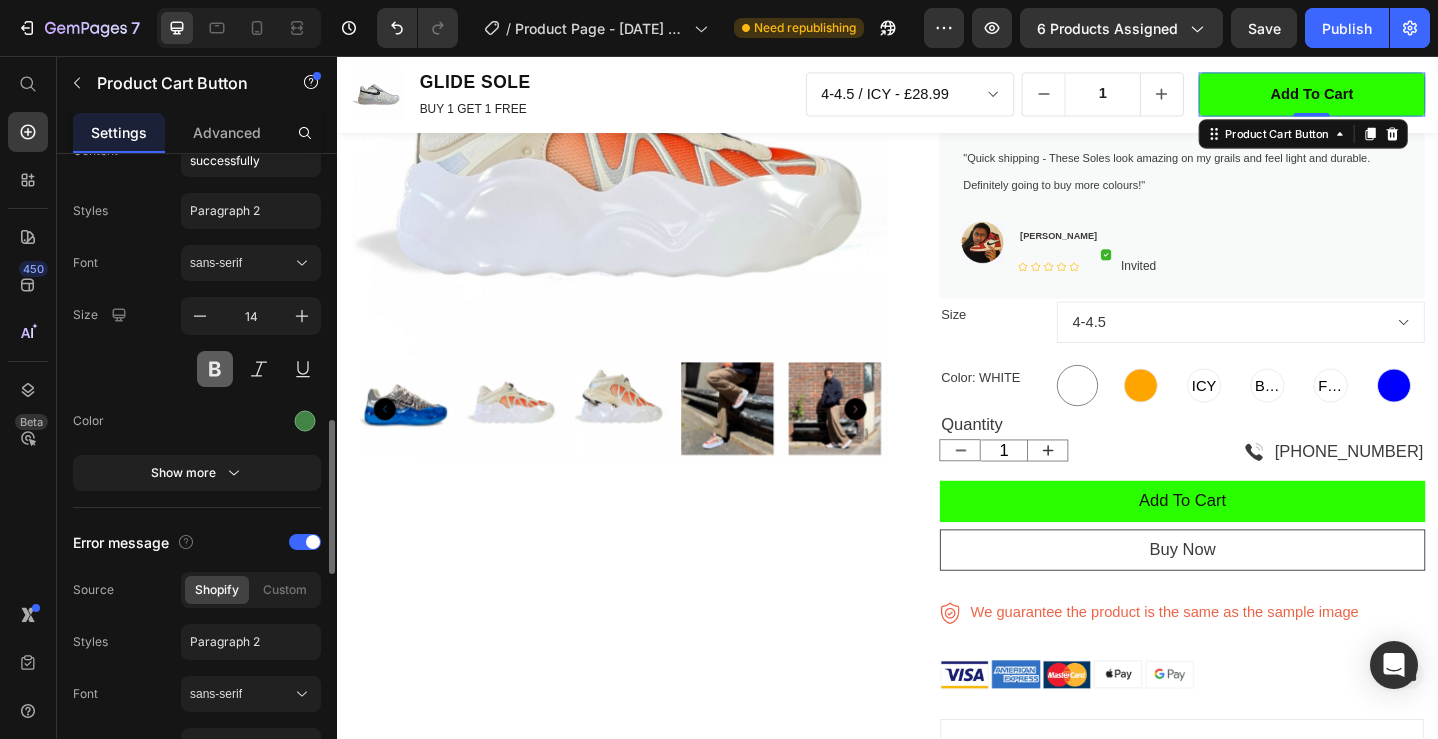 click at bounding box center (215, 369) 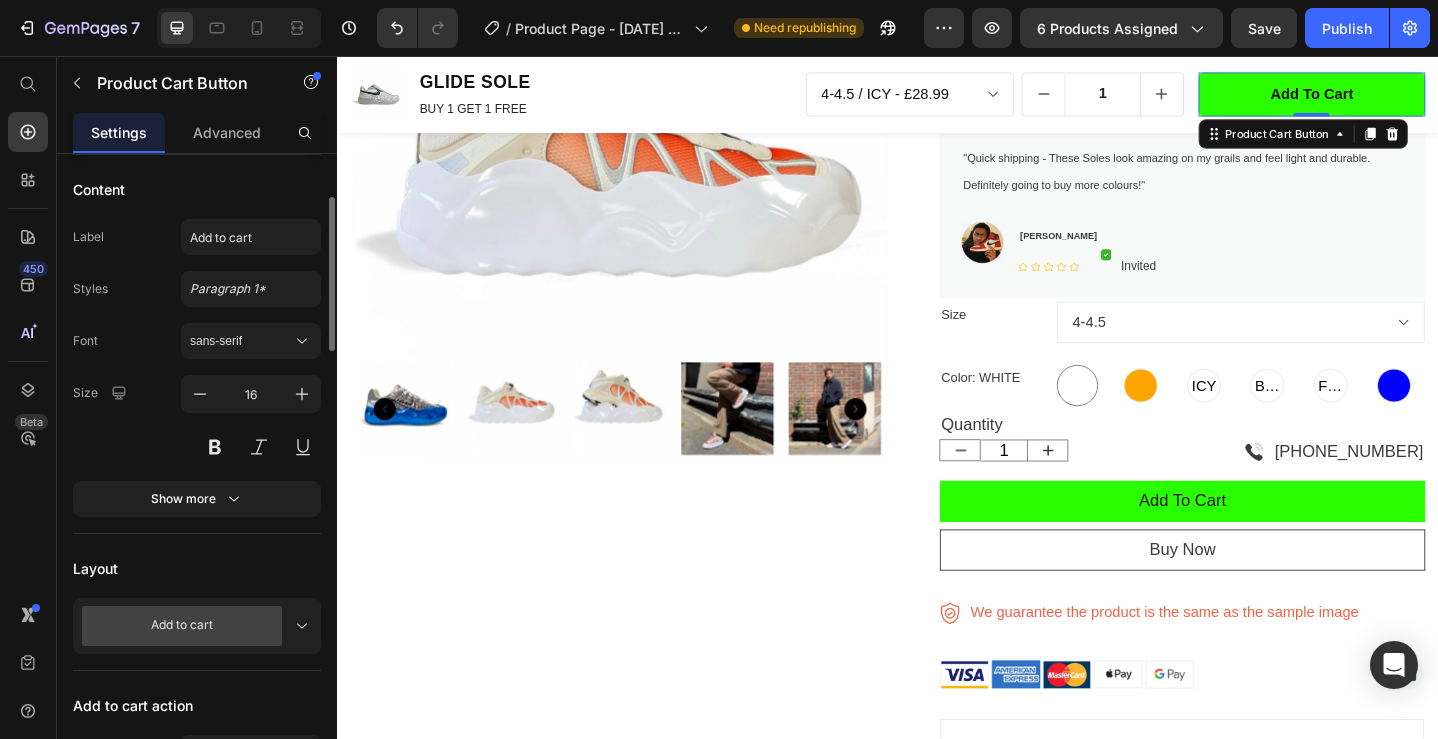 scroll, scrollTop: 153, scrollLeft: 0, axis: vertical 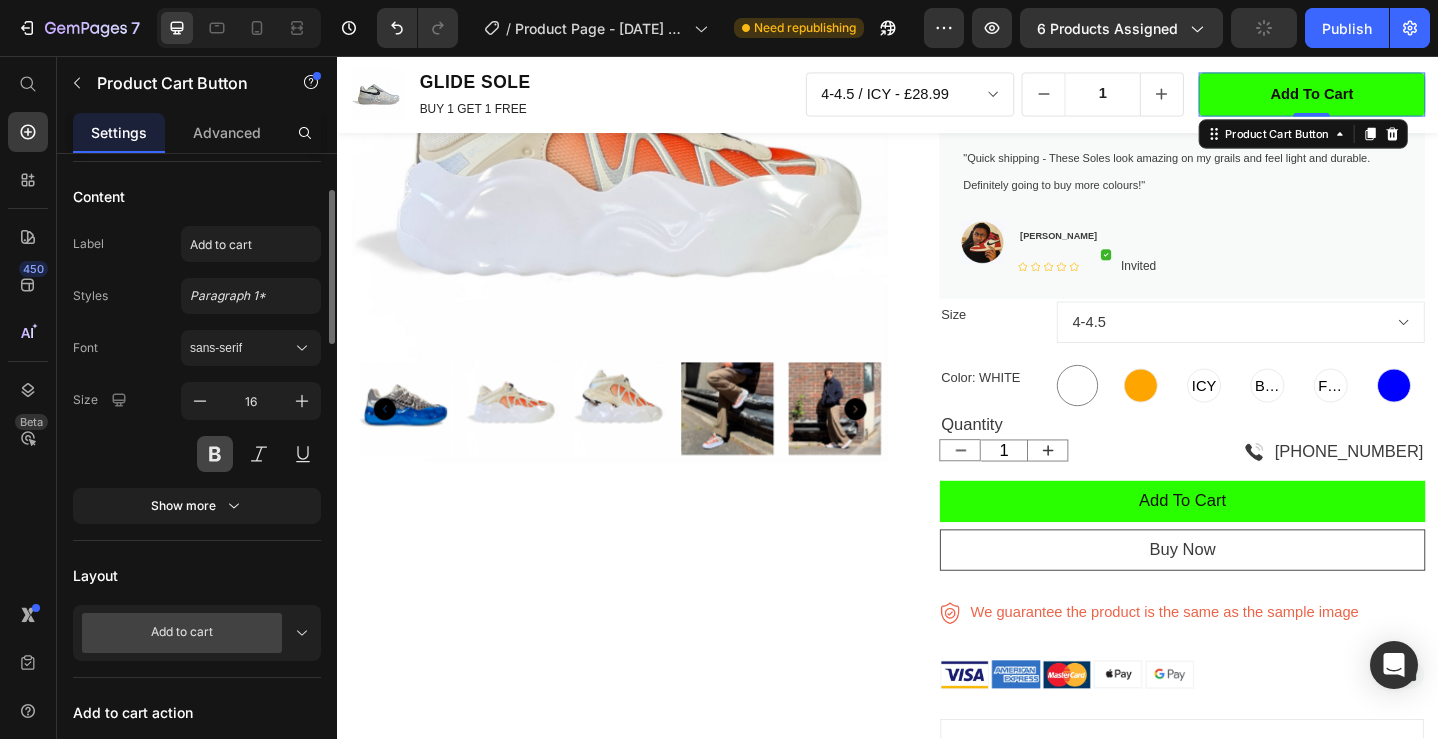 click at bounding box center [215, 454] 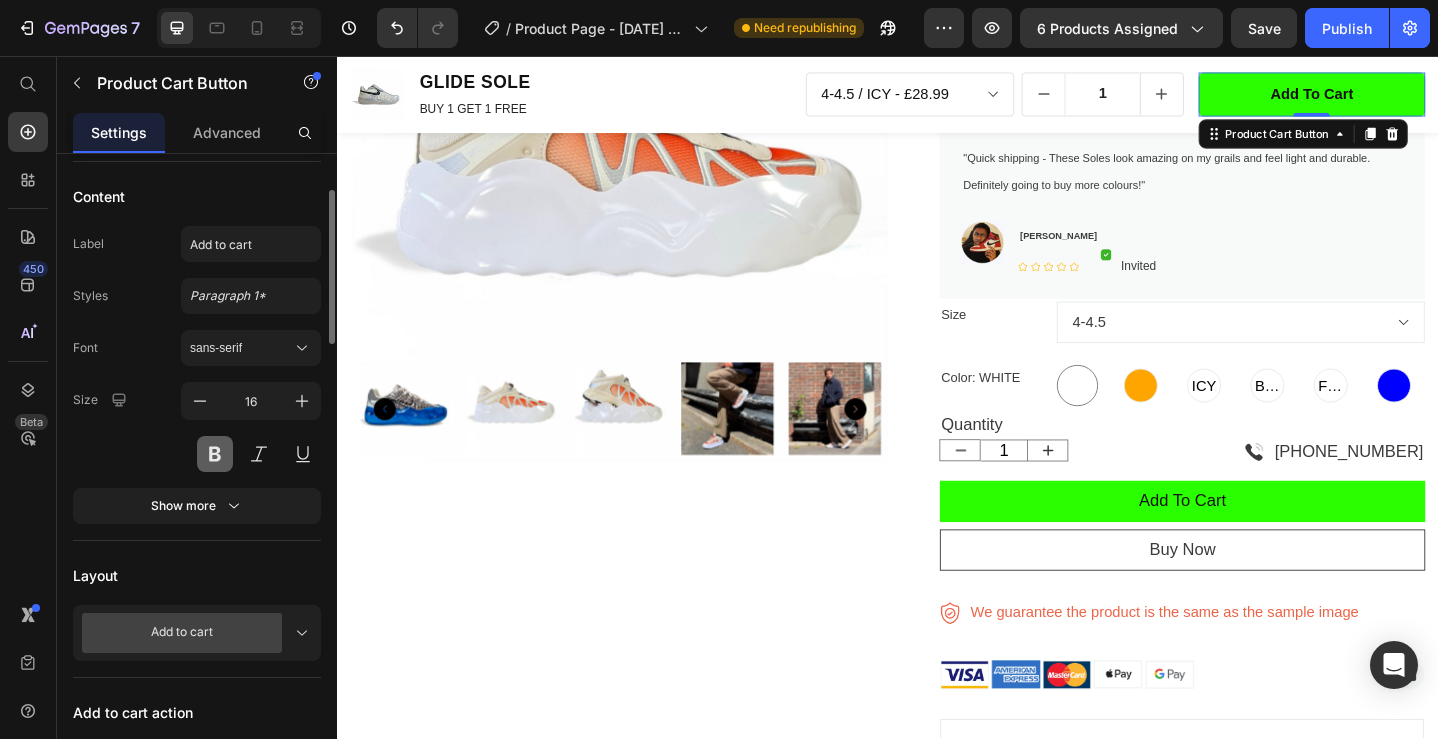 click at bounding box center (215, 454) 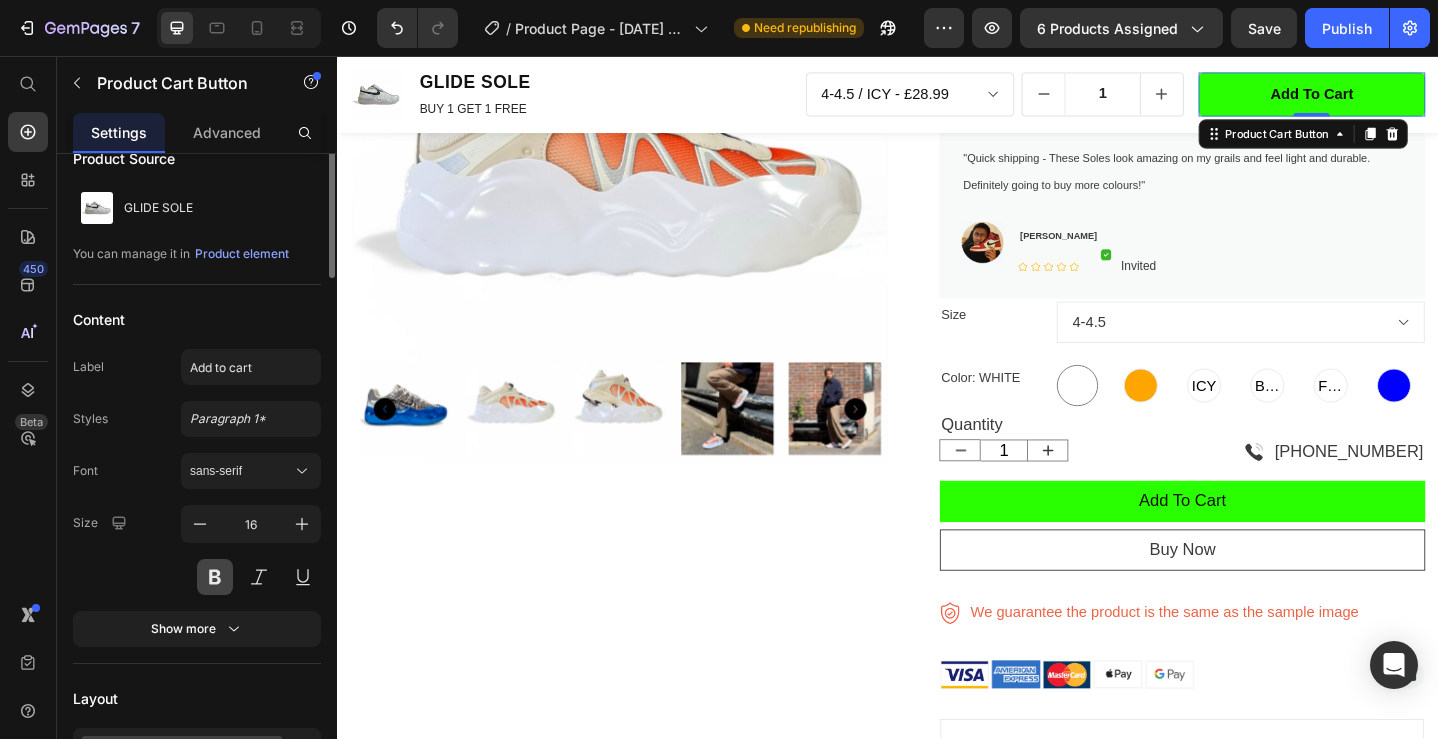 scroll, scrollTop: 0, scrollLeft: 0, axis: both 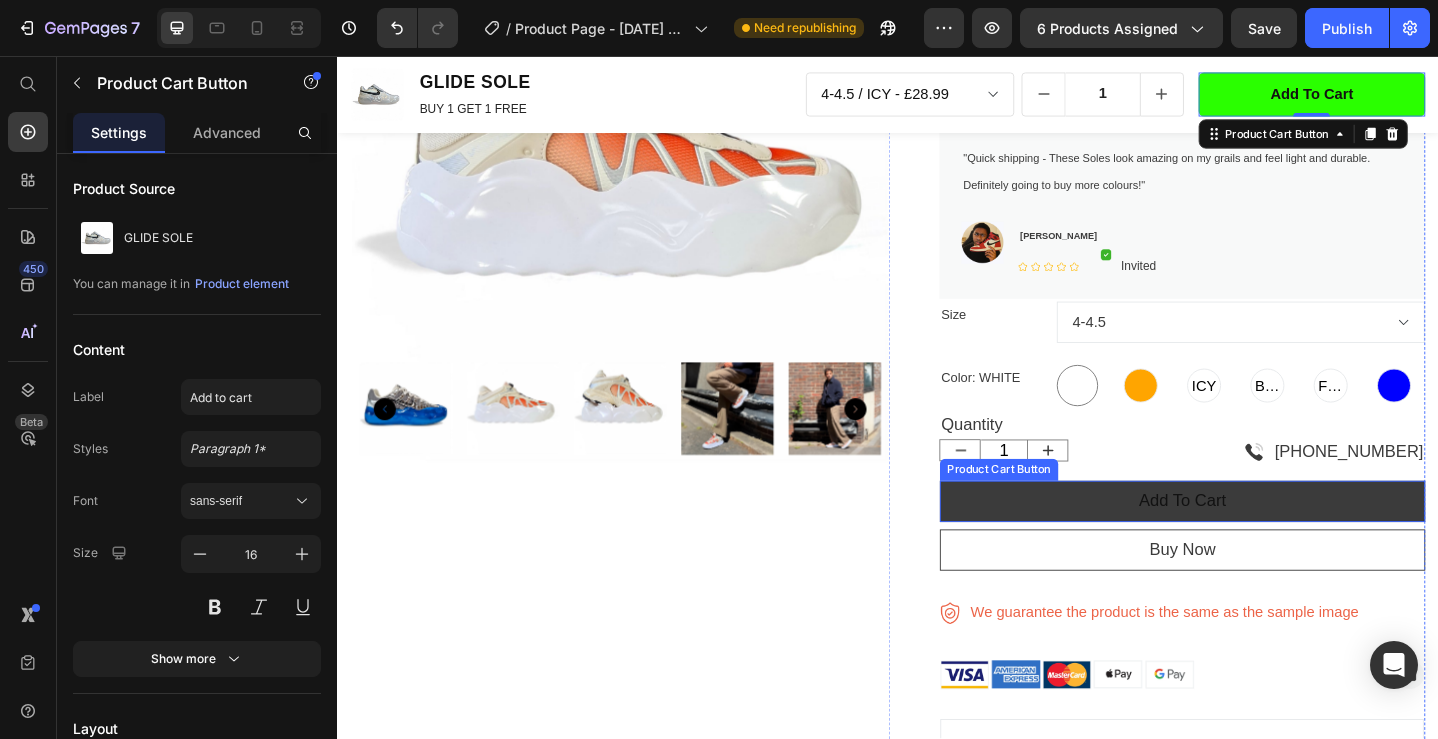 click on "add to cart" at bounding box center [1257, 541] 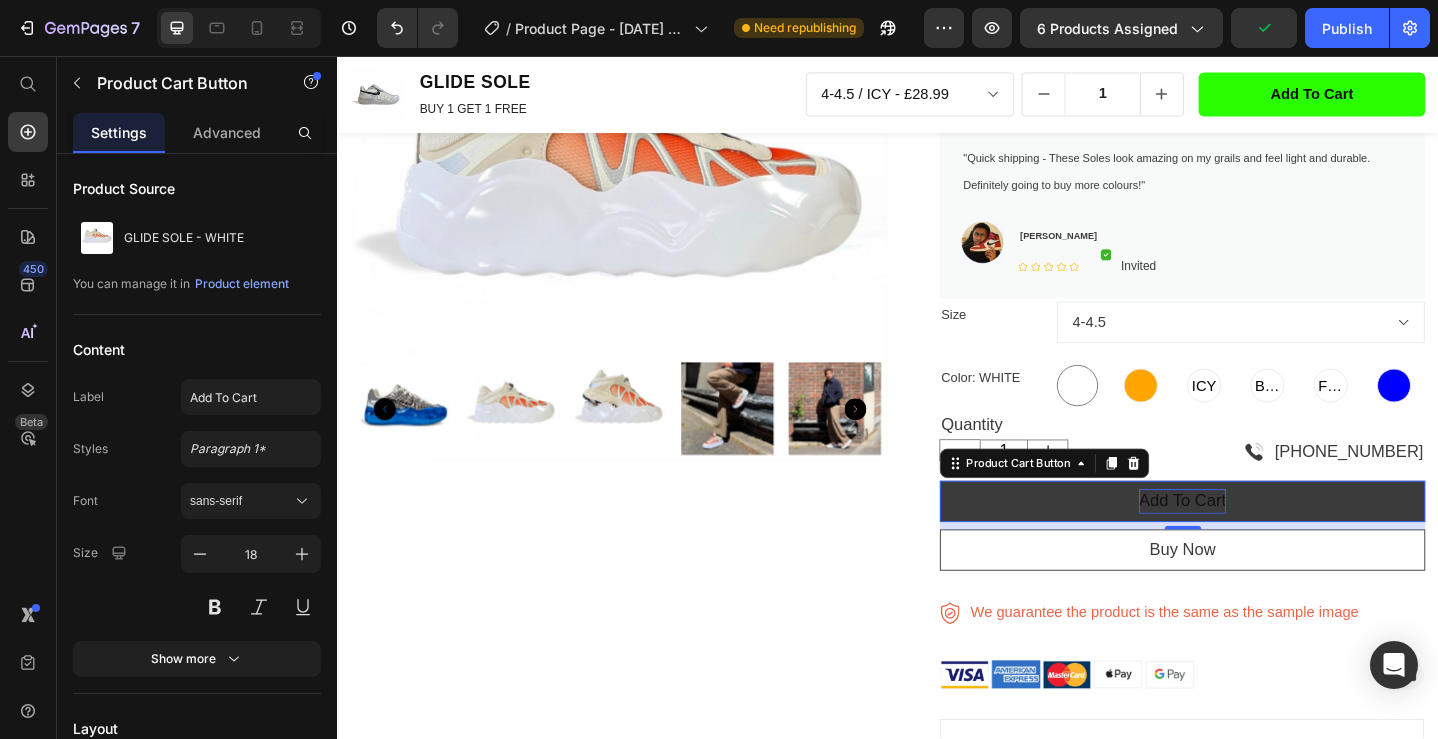 click on "add to cart" at bounding box center (1257, 541) 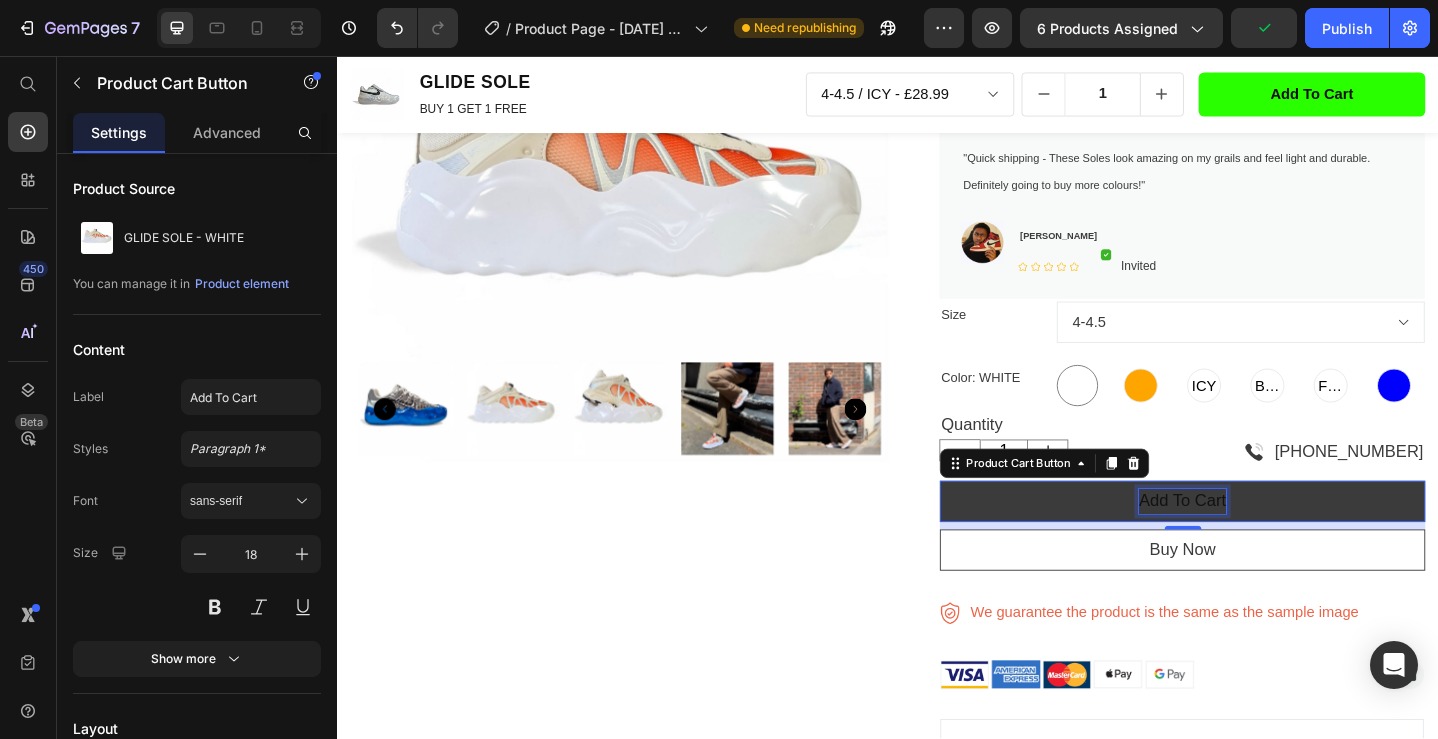 click on "add to cart" at bounding box center (1257, 541) 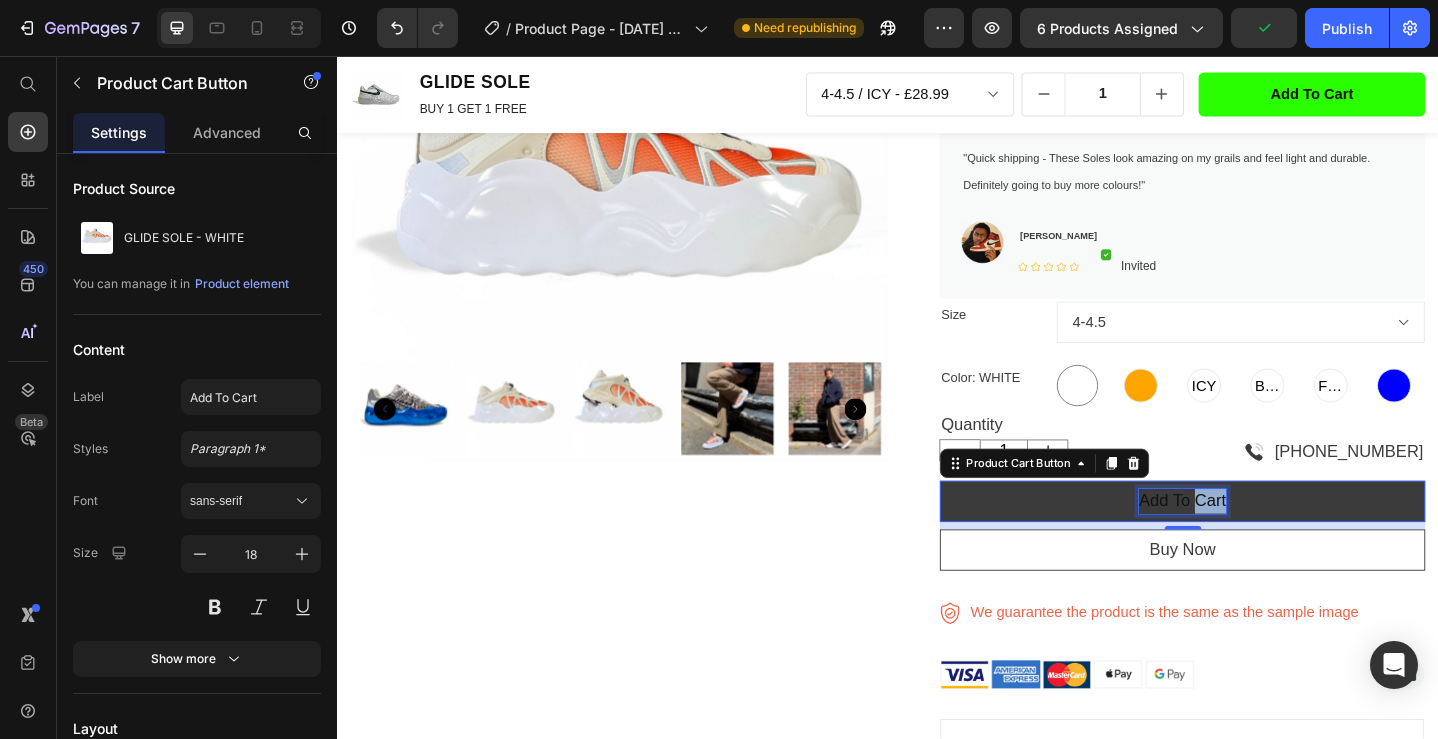 click on "add to cart" at bounding box center [1257, 541] 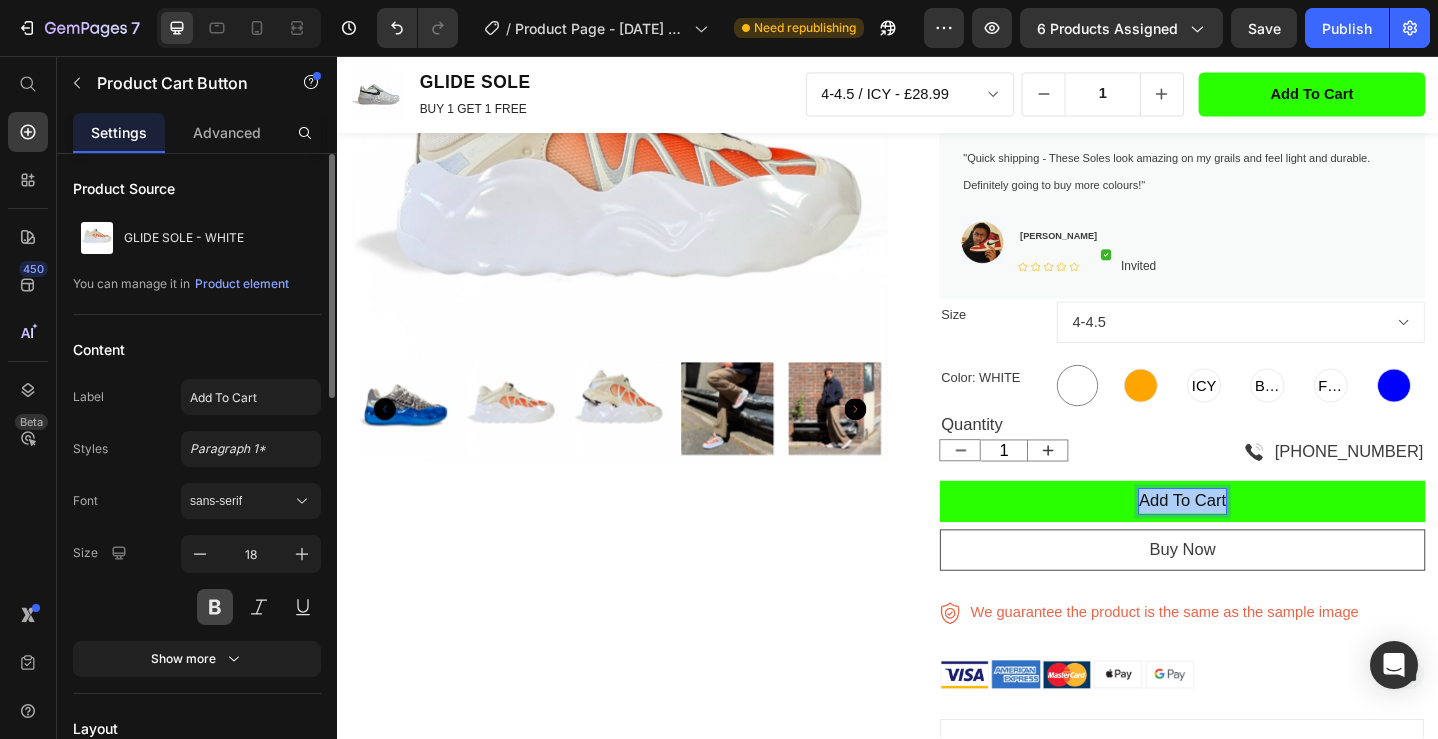 click at bounding box center [215, 607] 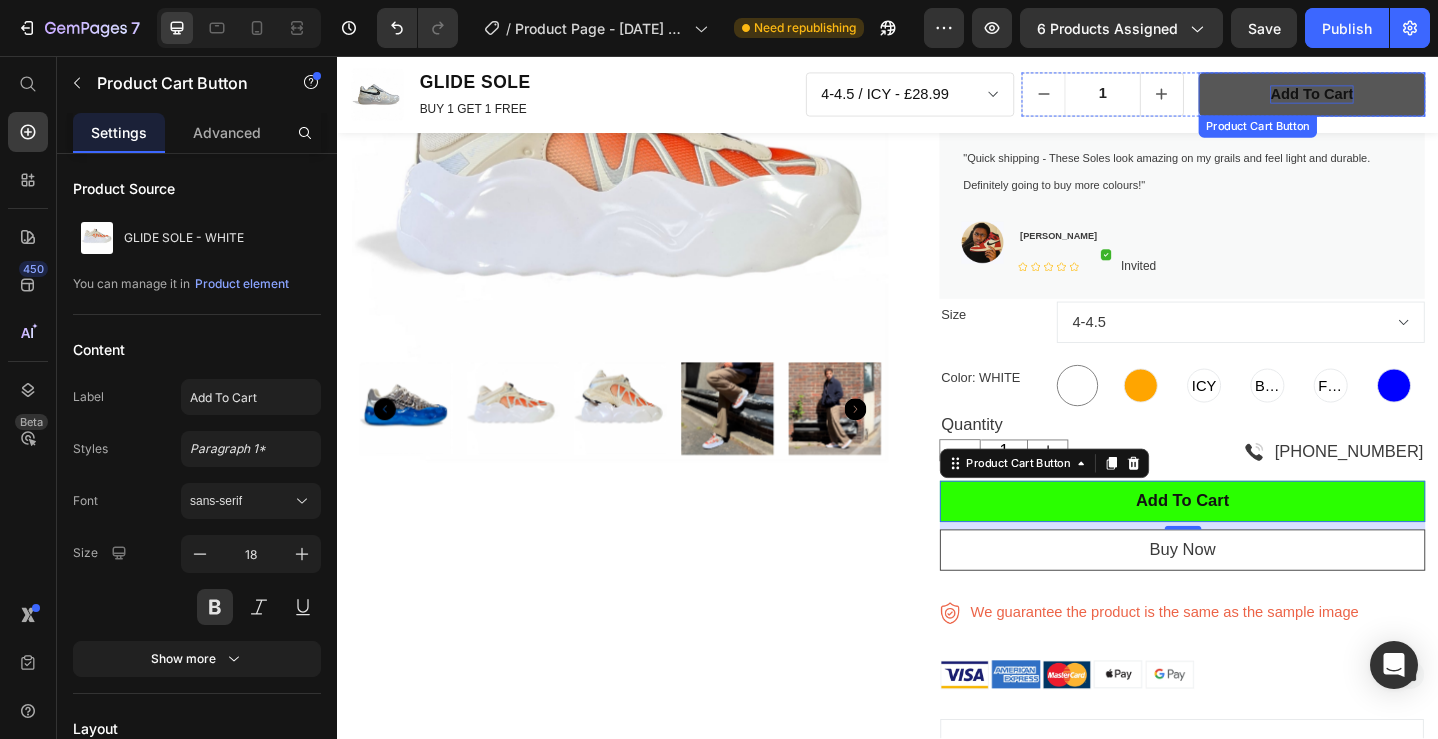 click on "add to cart" at bounding box center [1398, 98] 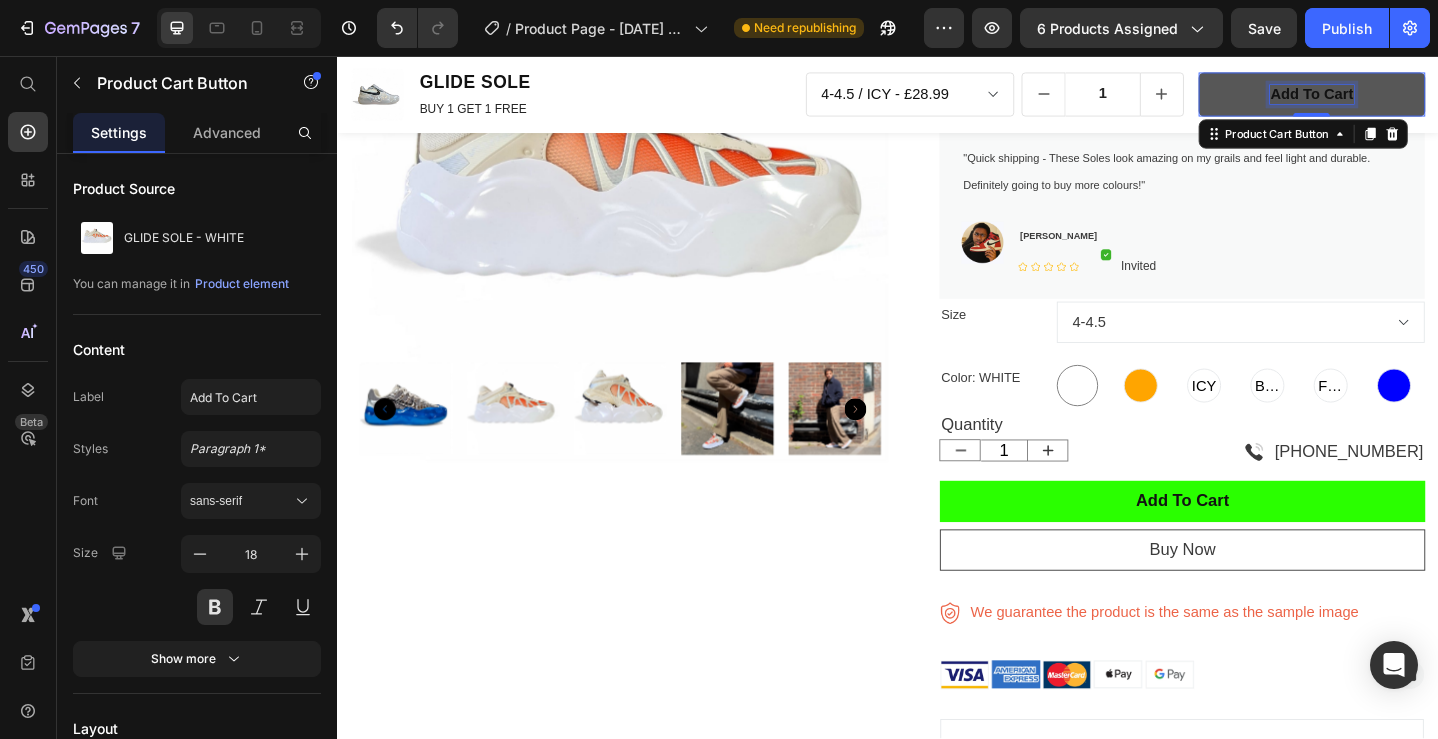 click on "add to cart" at bounding box center [1398, 98] 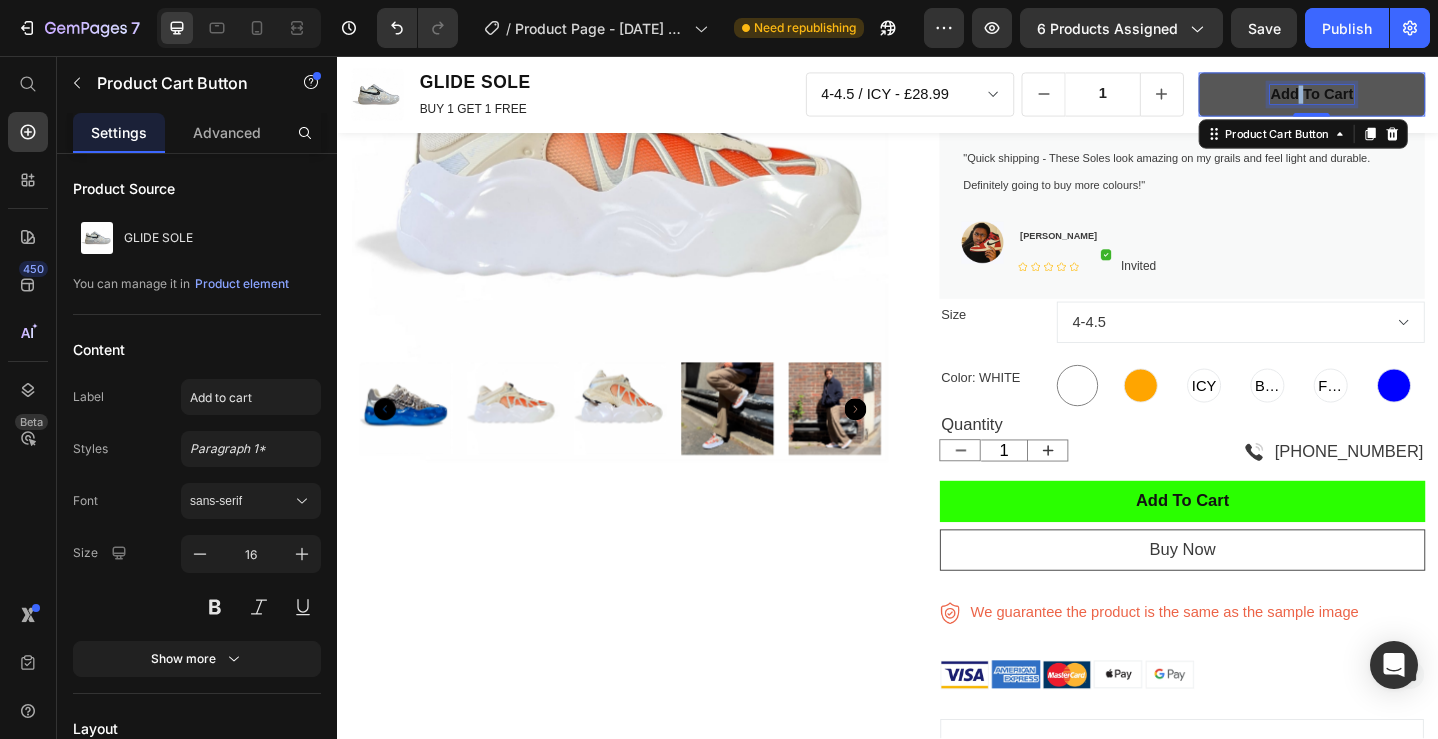 click on "add to cart" at bounding box center (1398, 98) 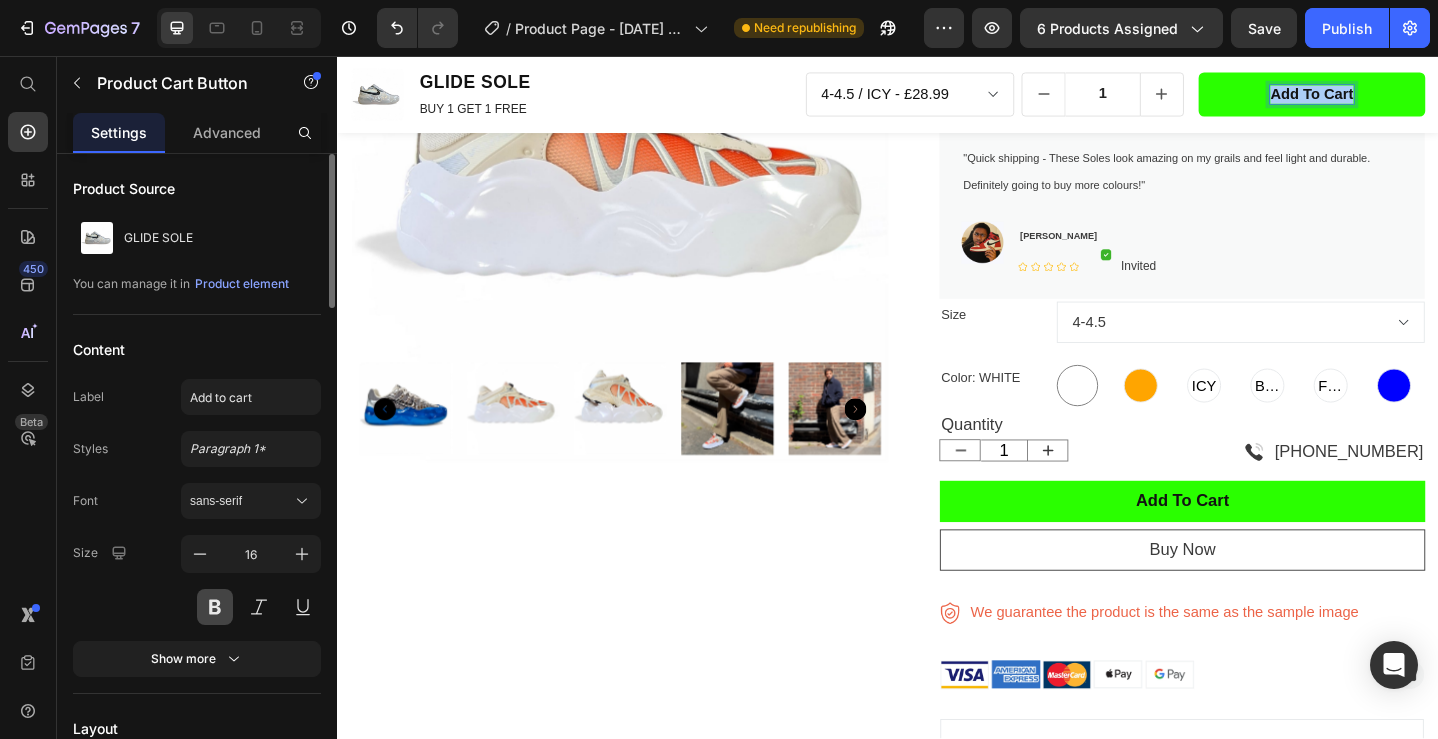 click at bounding box center (215, 607) 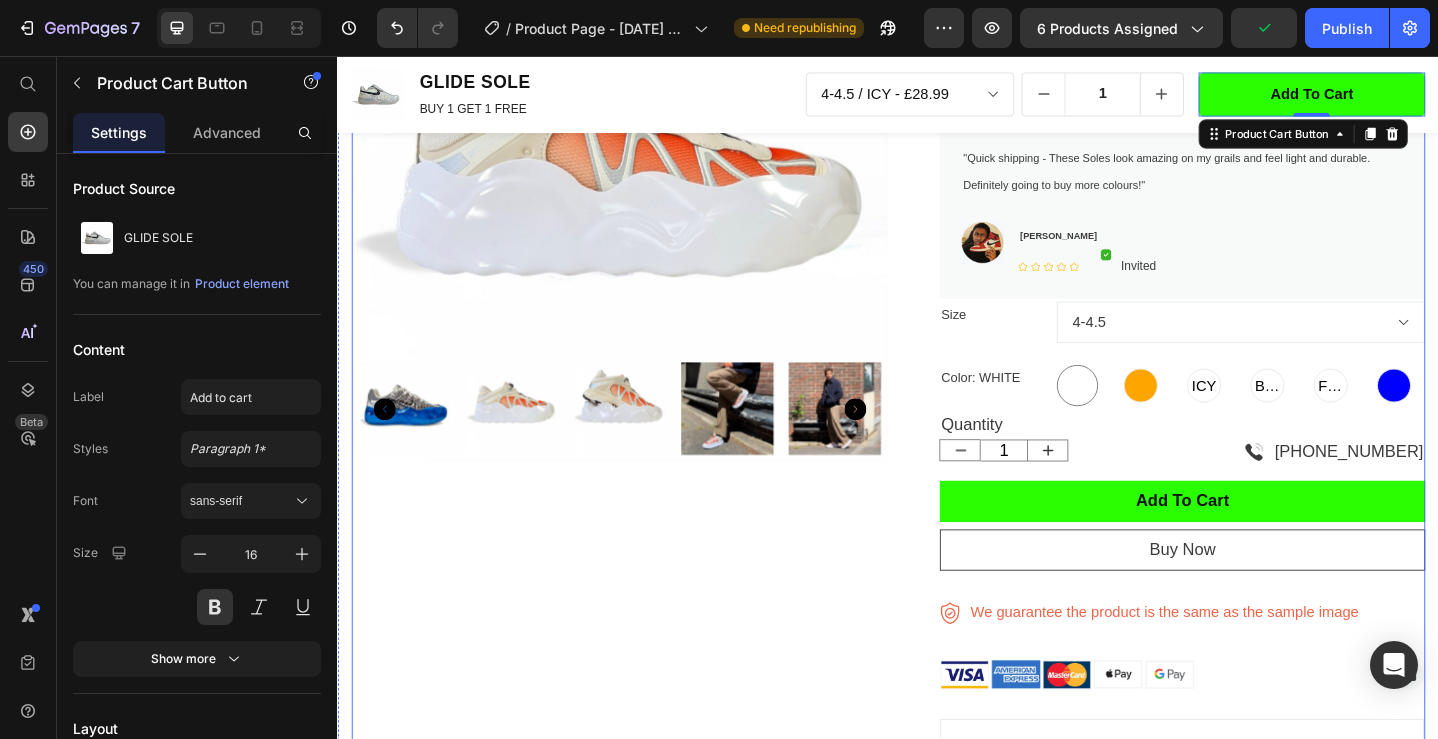 click on "Product Images" at bounding box center (644, 502) 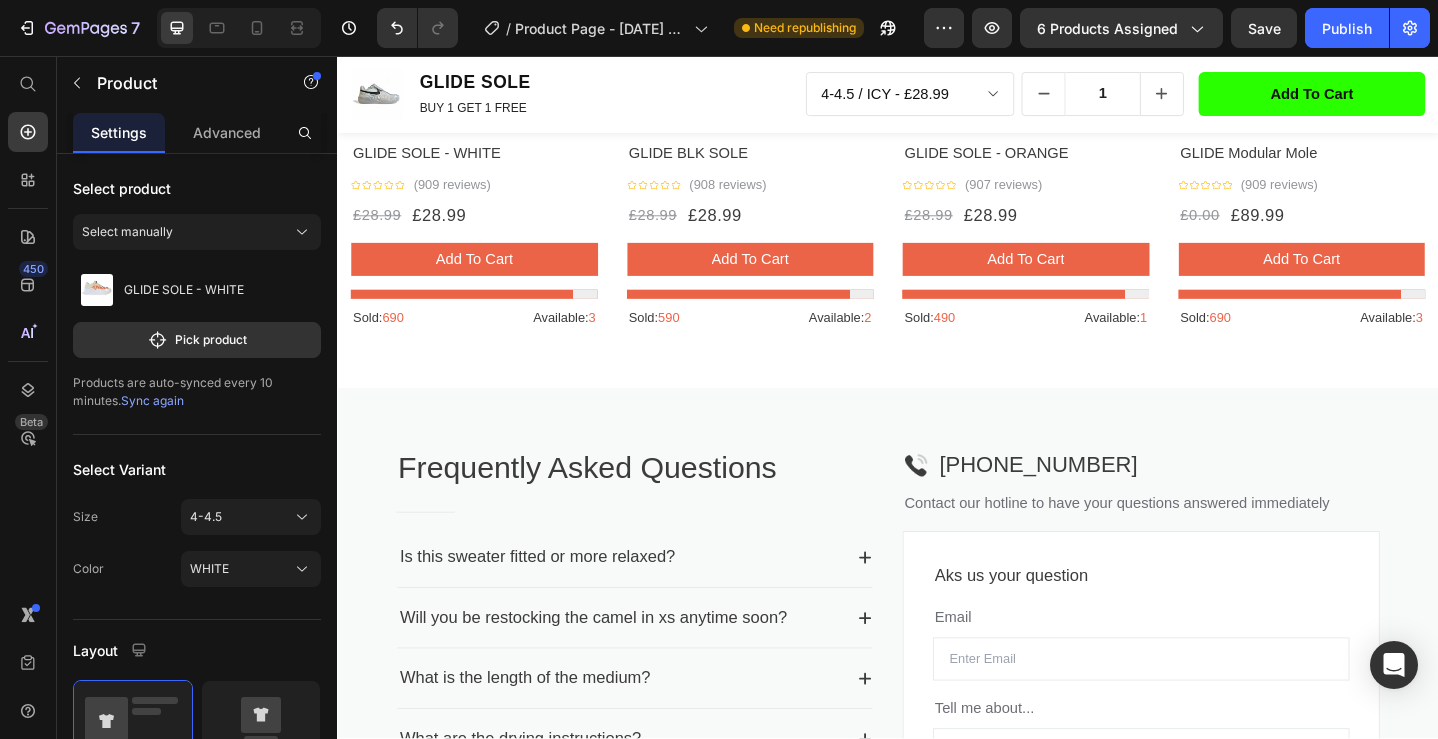 scroll, scrollTop: 2303, scrollLeft: 0, axis: vertical 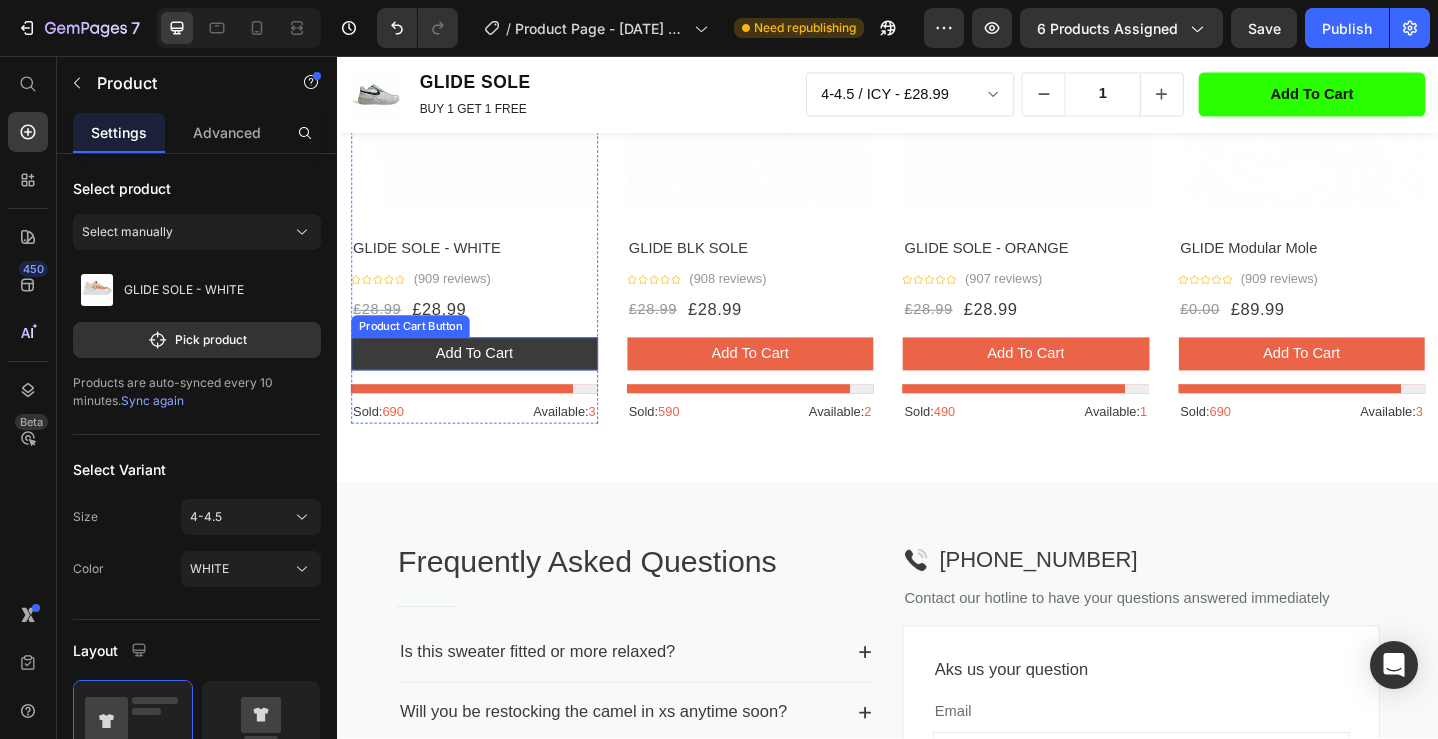 click on "add to cart" at bounding box center (486, 381) 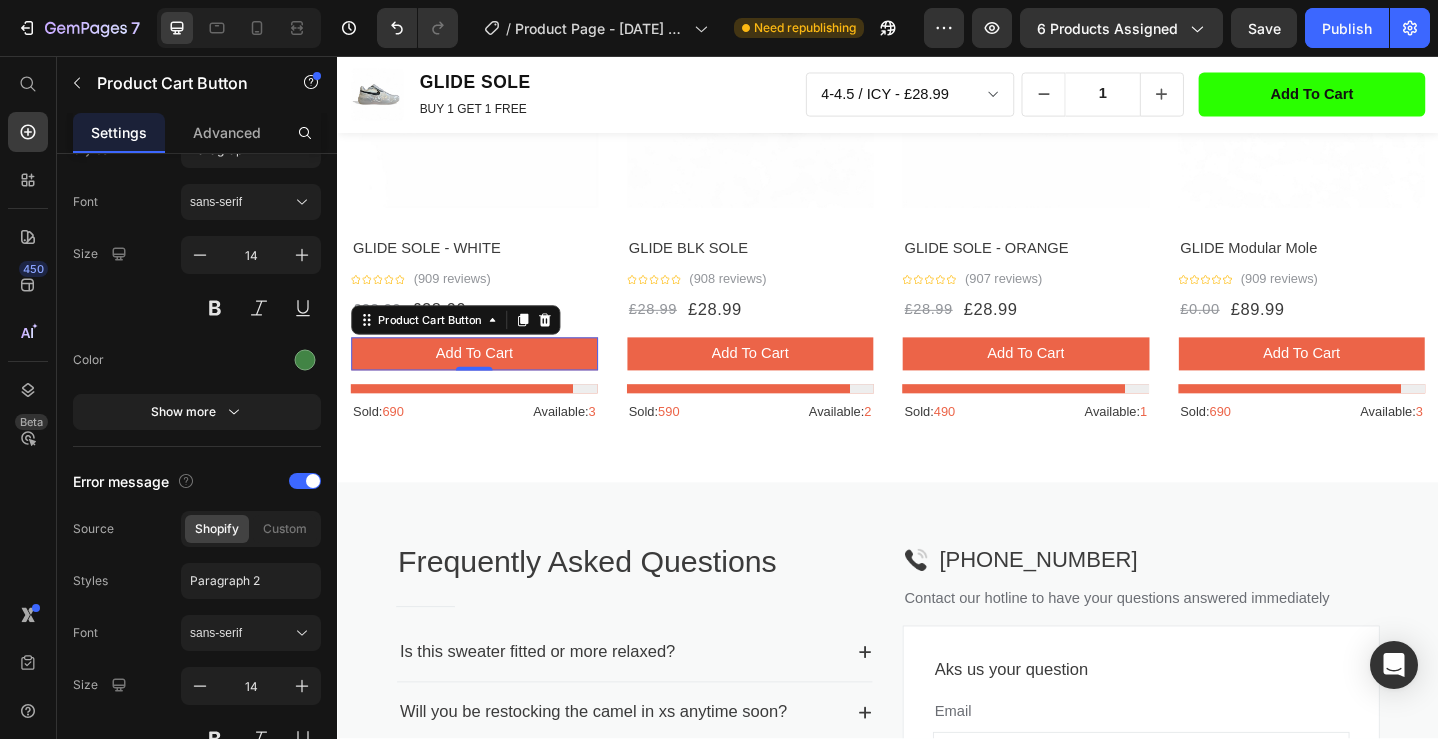 scroll, scrollTop: 1657, scrollLeft: 0, axis: vertical 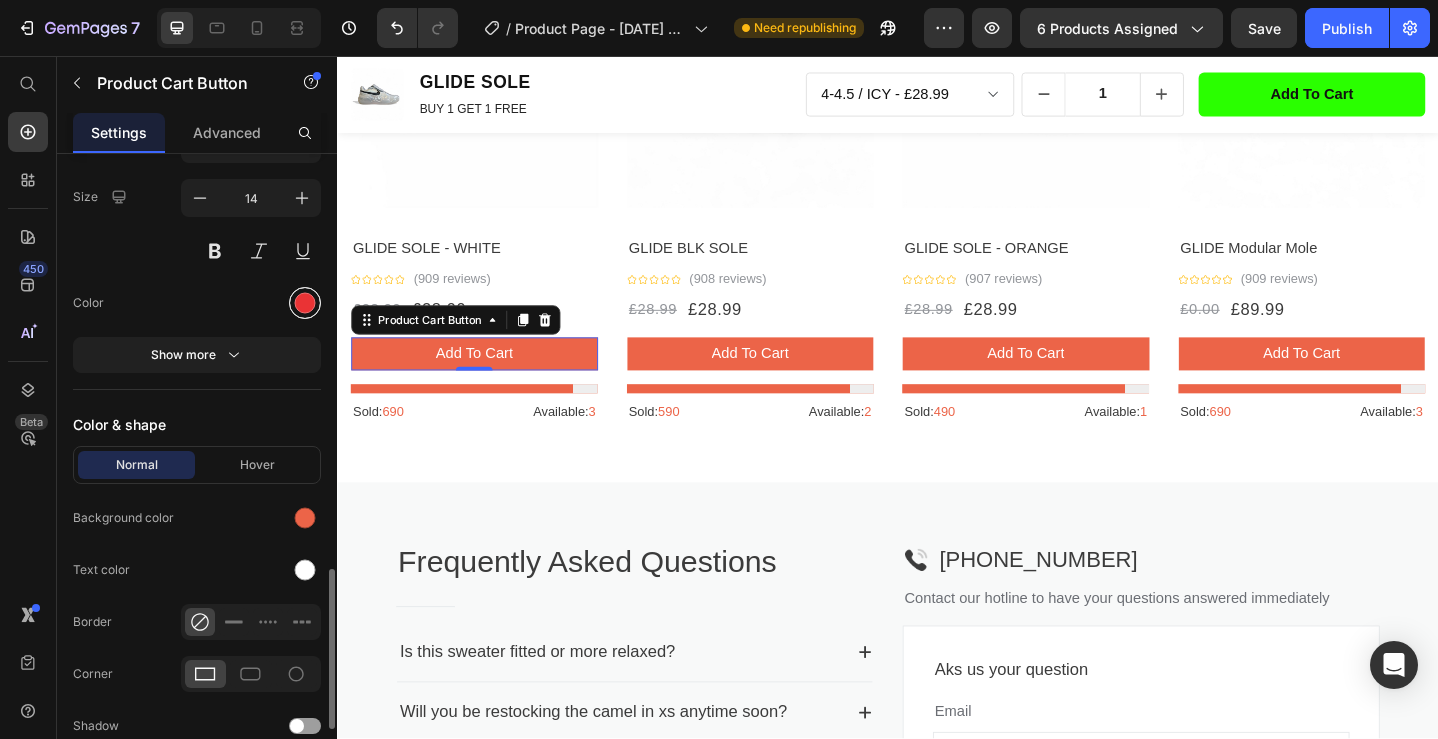 click at bounding box center [305, 303] 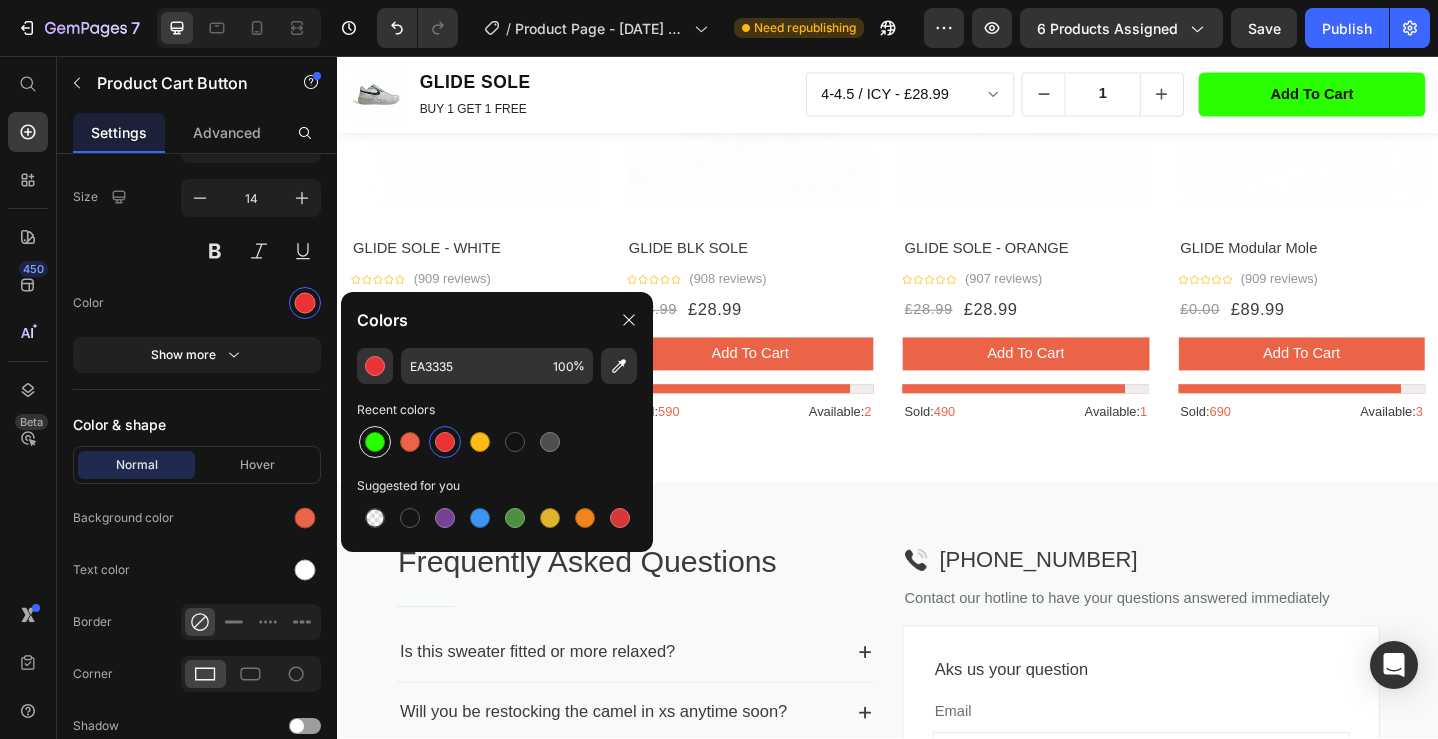 click at bounding box center (375, 442) 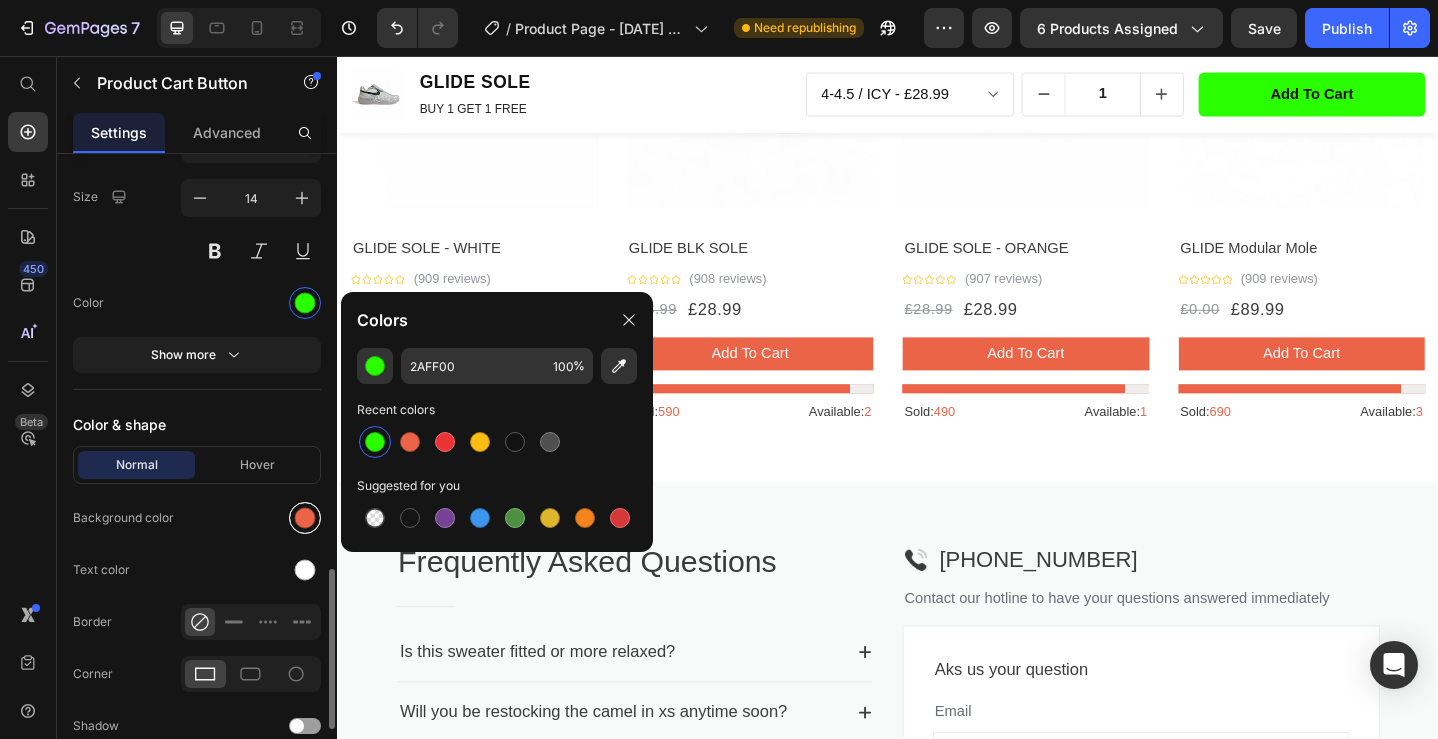 click at bounding box center [305, 518] 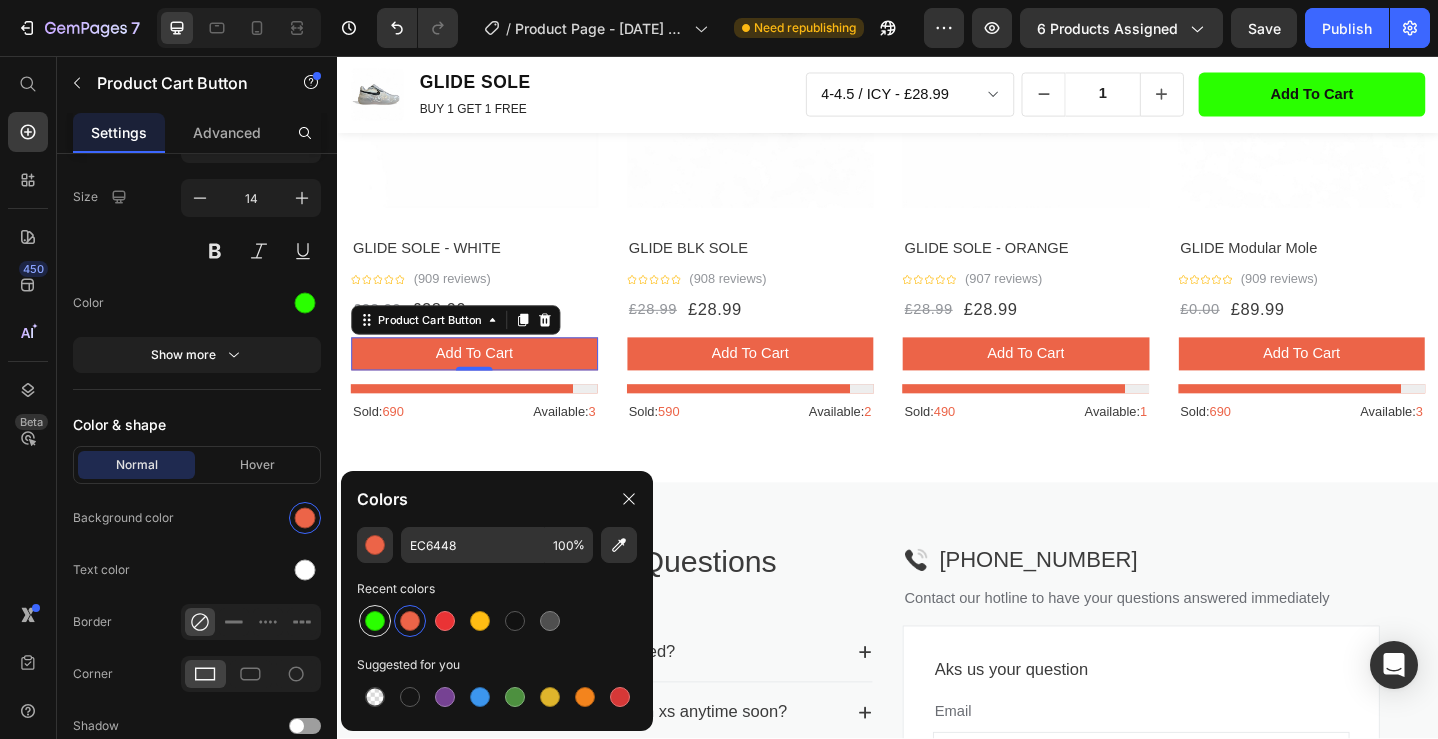 click at bounding box center [375, 621] 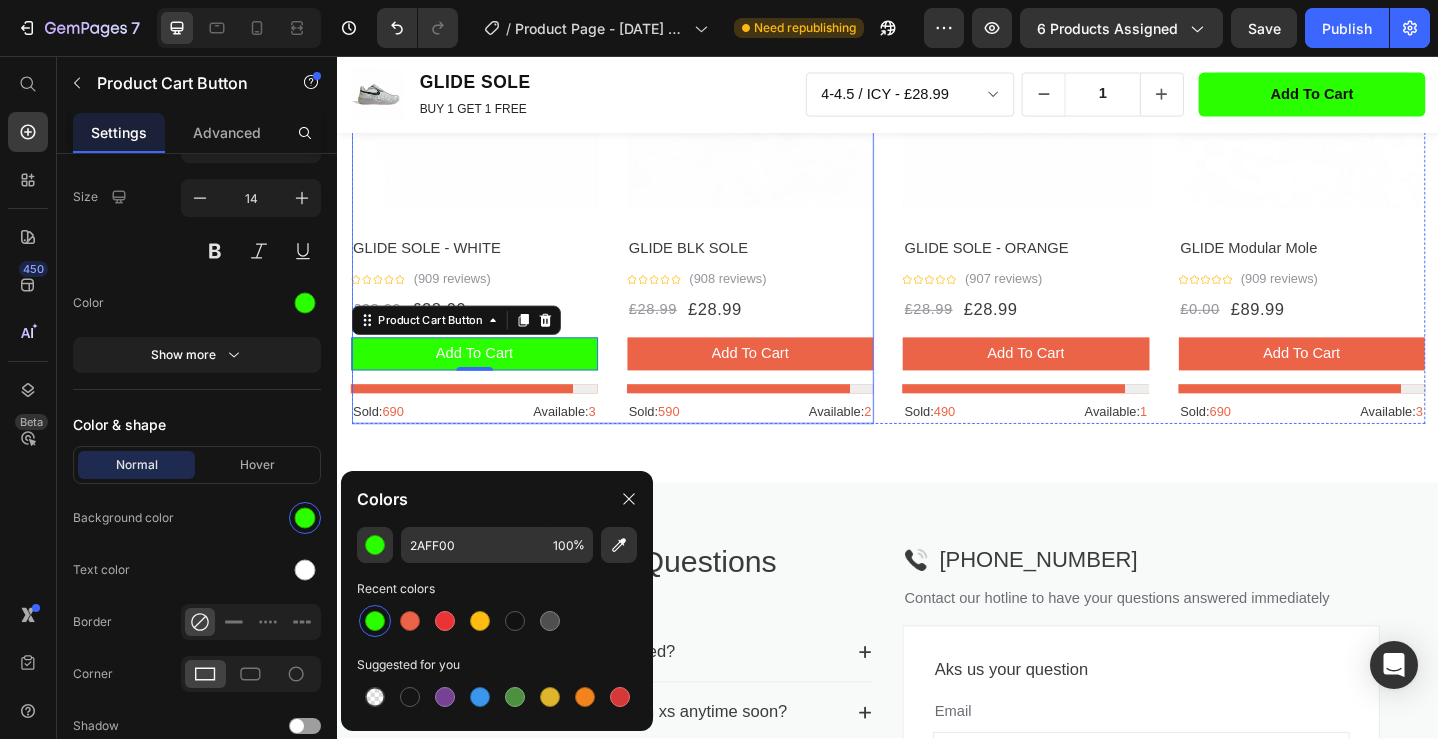 click on "- 0% Product Tag Product Images Row GLIDE SOLE - WHITE Product Title
Icon
Icon
Icon
Icon
Icon Icon List Hoz (909 reviews) Text block Row £28.99 Product Price £28.99 Product Price Row add to cart Product Cart Button   0 Product Stock Counter Sold:  690  Text block Available:  3 Text block Row Product - 0% Product Tag Product Images Row GLIDE BLK SOLE Product Title
Icon
Icon
Icon
Icon
Icon Icon List Hoz (908 reviews) Text block Row £28.99 Product Price £28.99 Product Price Row add to cart Product Cart Button Product Stock Counter Sold:  590 Text block Available:  2 Text block Row Product Row" at bounding box center [636, 206] 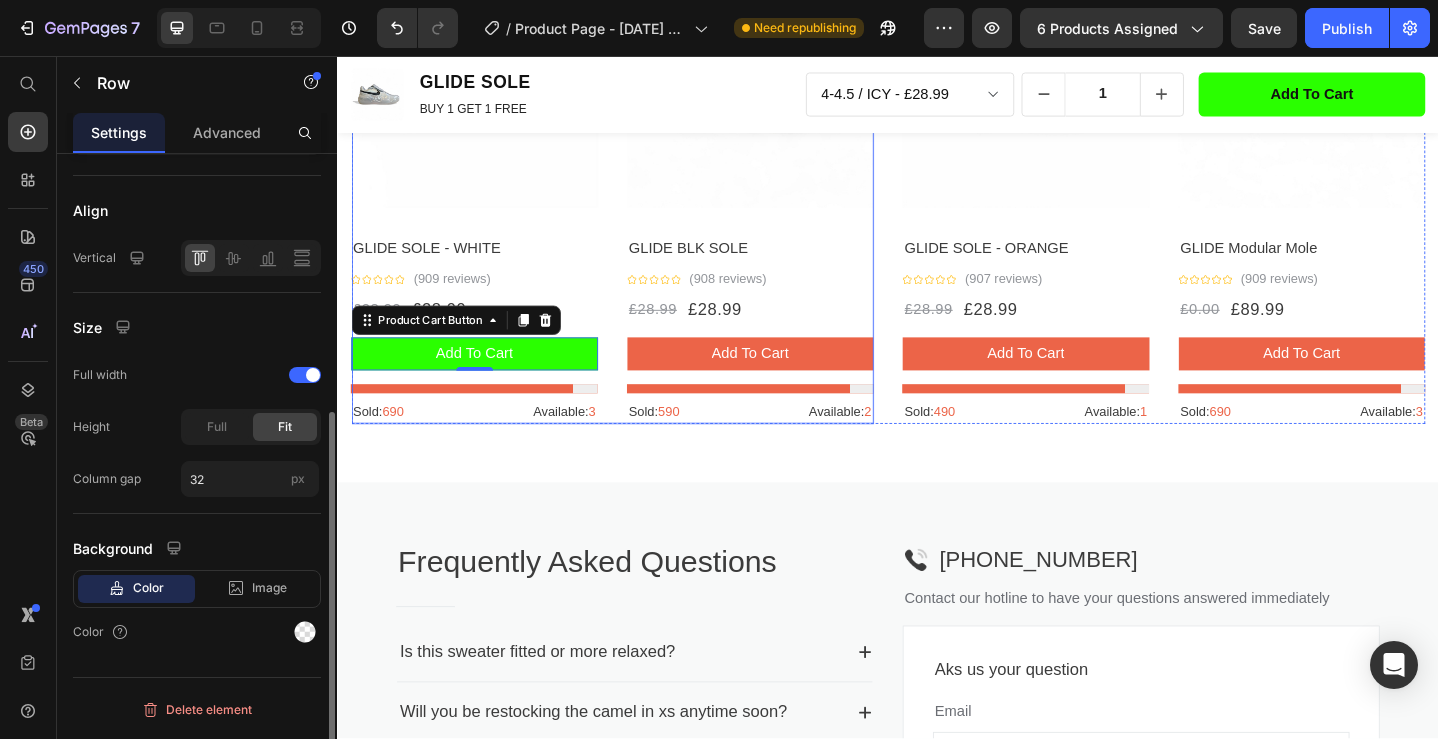 scroll, scrollTop: 0, scrollLeft: 0, axis: both 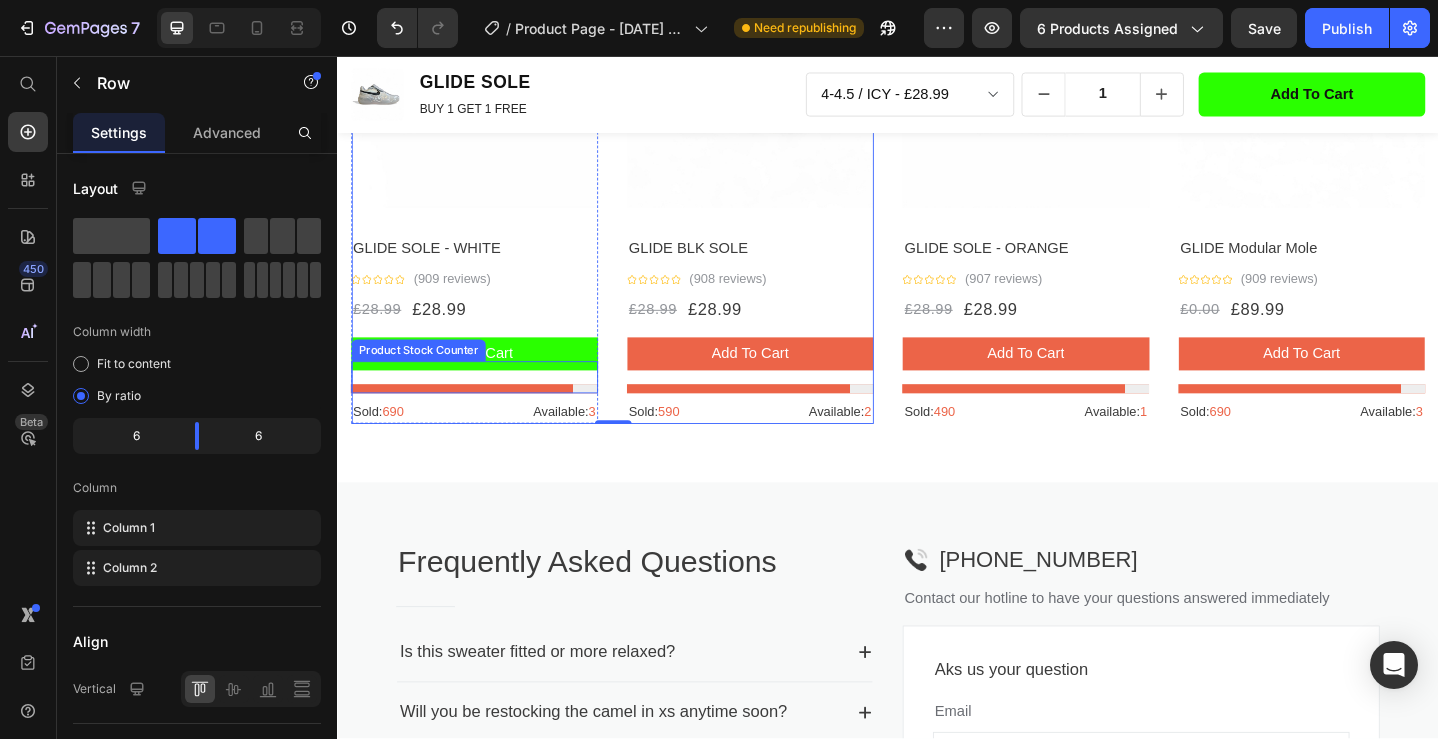 click on "Product Stock Counter" at bounding box center (425, 377) 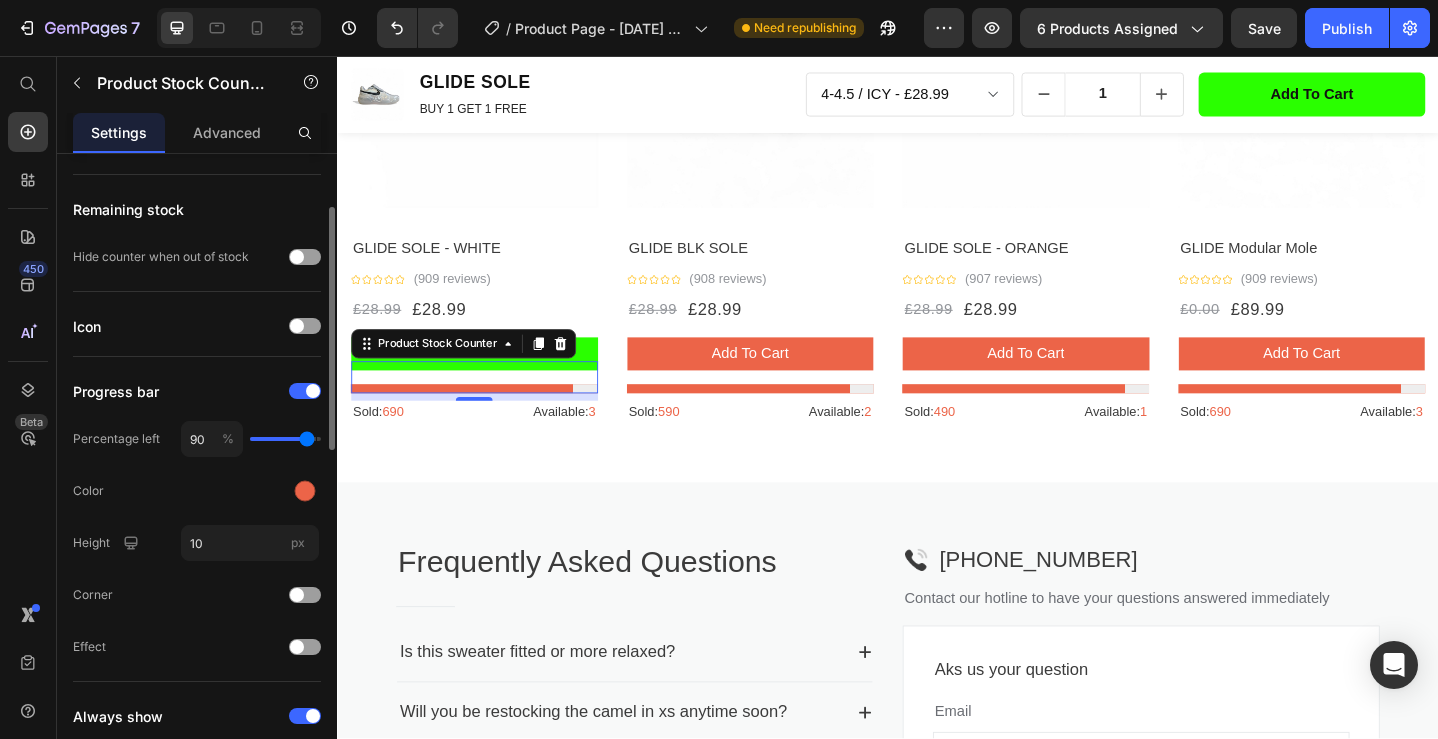 scroll, scrollTop: 125, scrollLeft: 0, axis: vertical 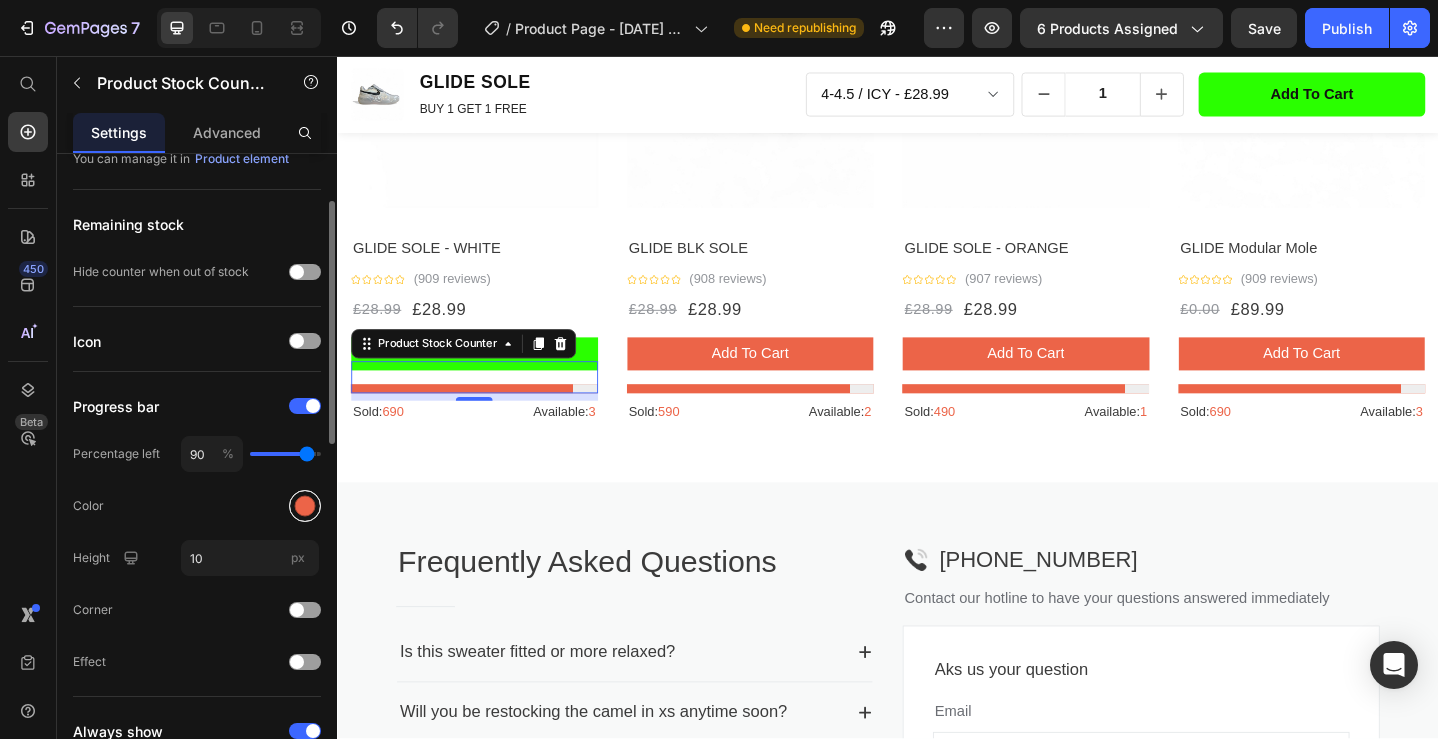 click at bounding box center [305, 506] 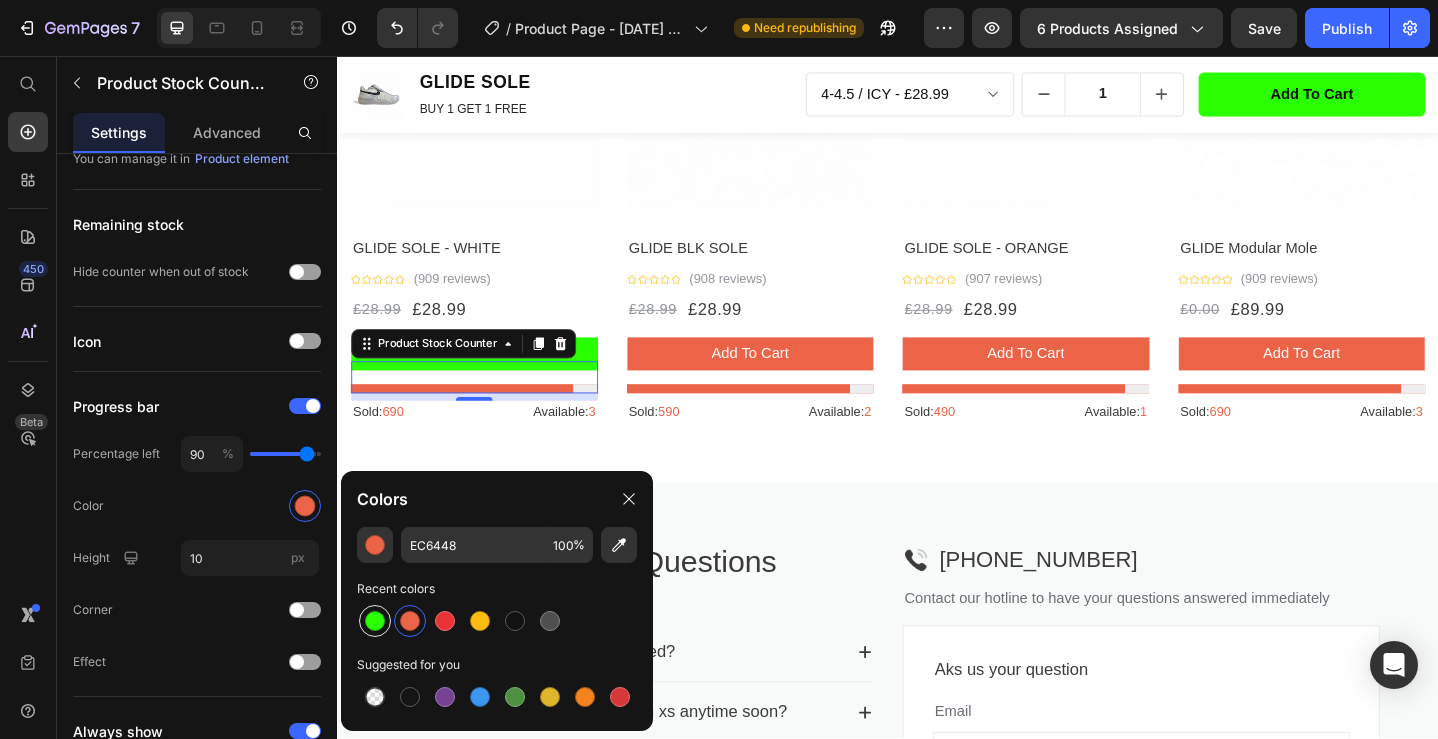 click at bounding box center [375, 621] 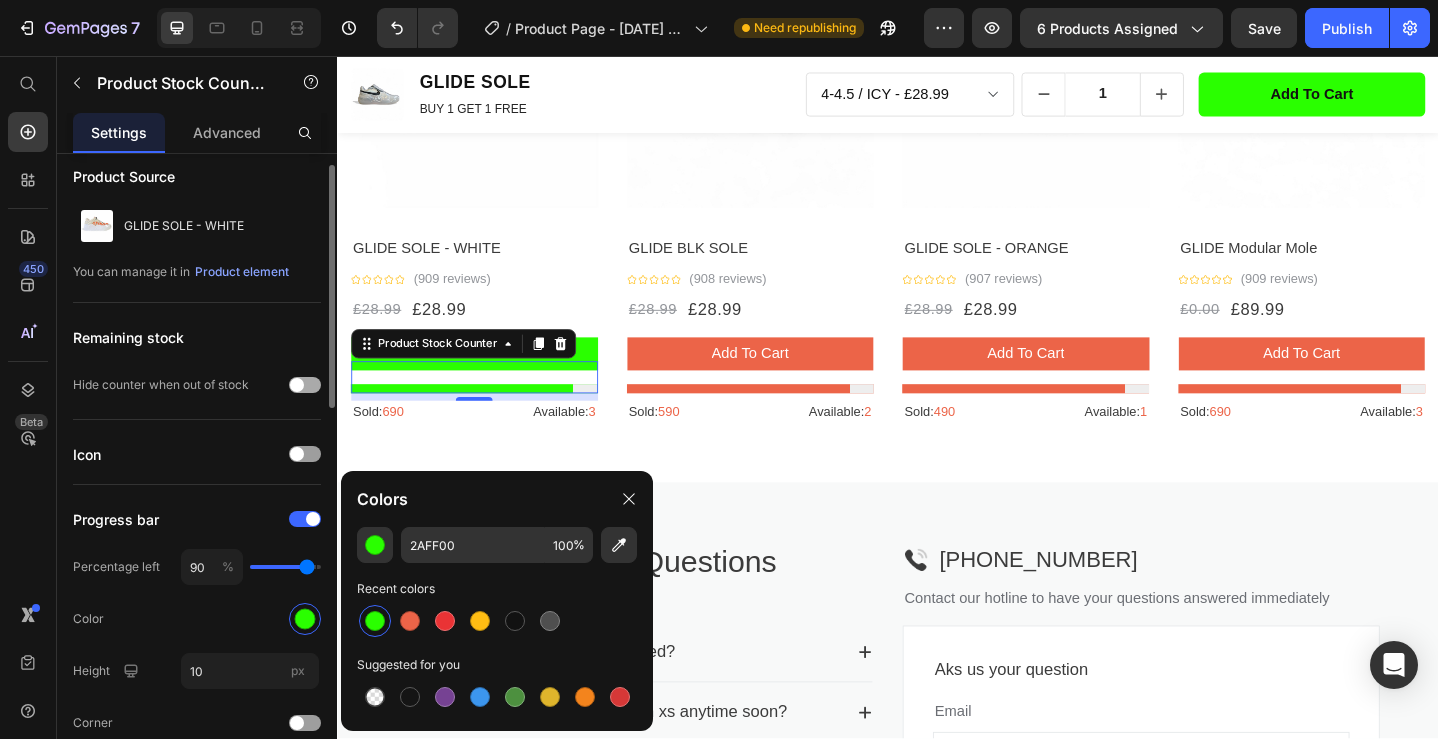 scroll, scrollTop: 0, scrollLeft: 0, axis: both 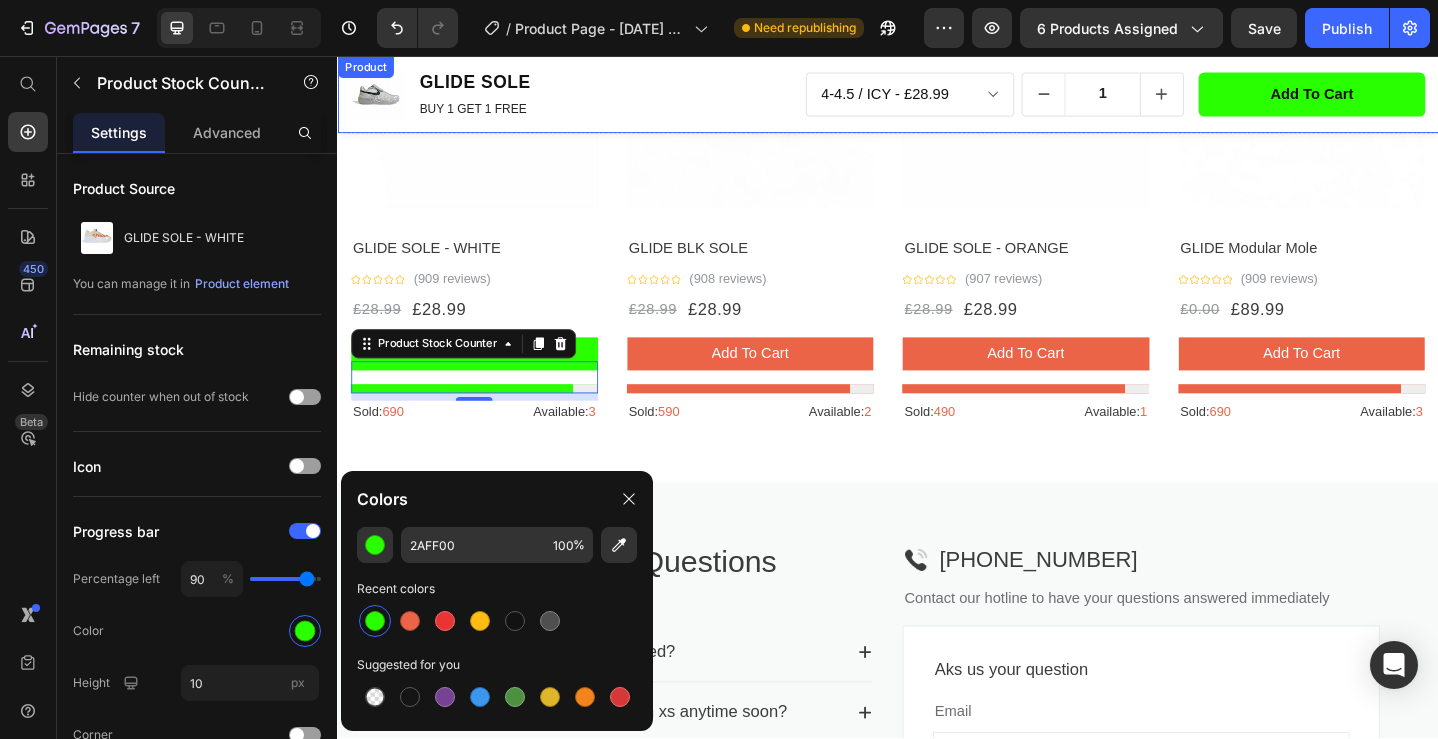 click on "Product" at bounding box center [367, 68] 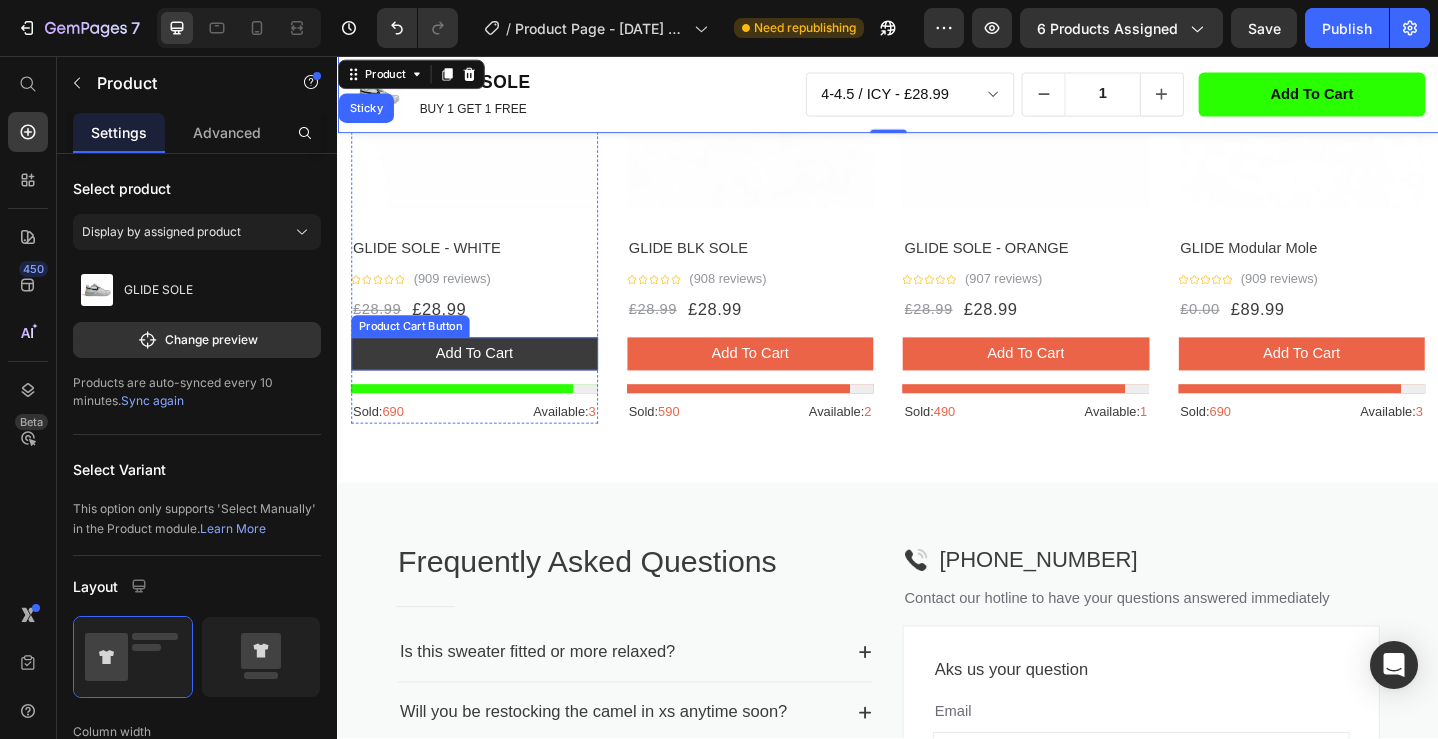 click on "add to cart" at bounding box center [486, 381] 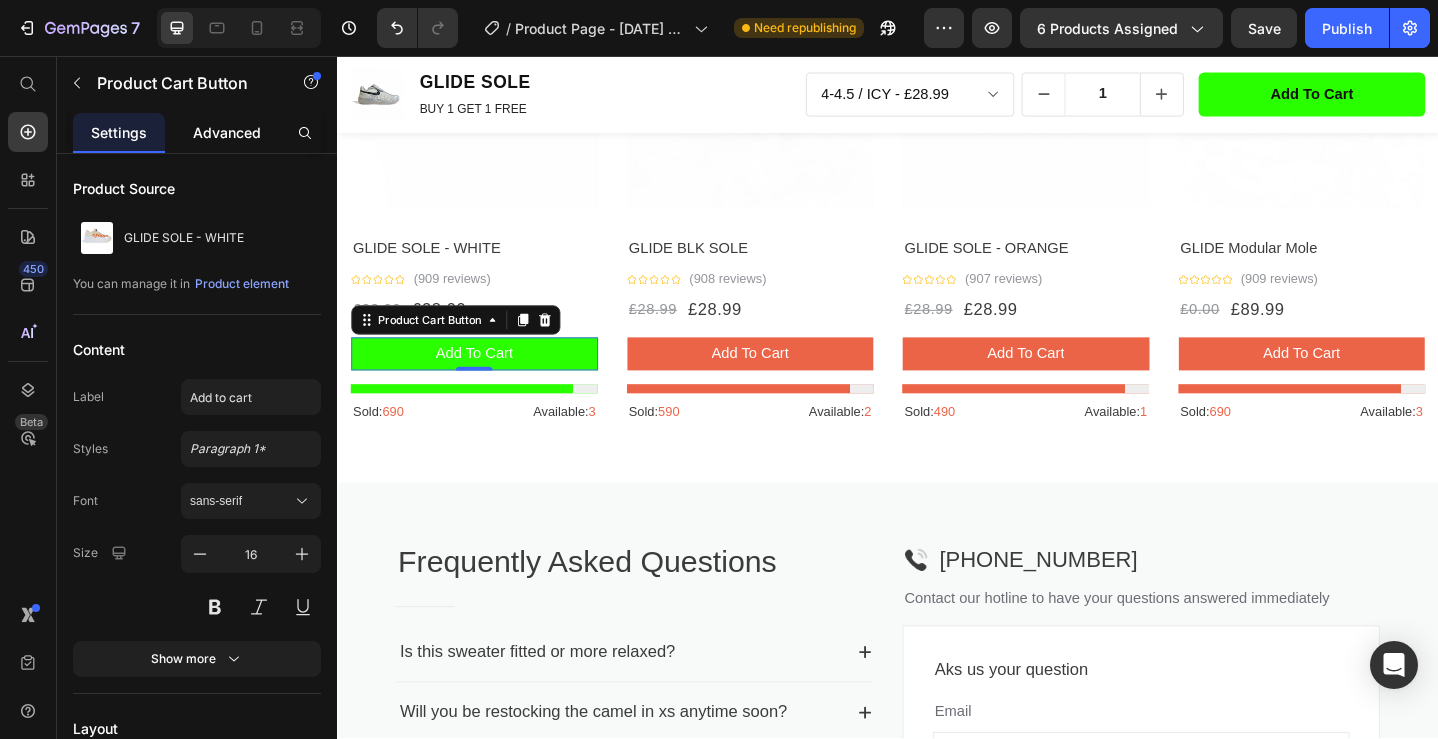 click on "Advanced" at bounding box center [227, 132] 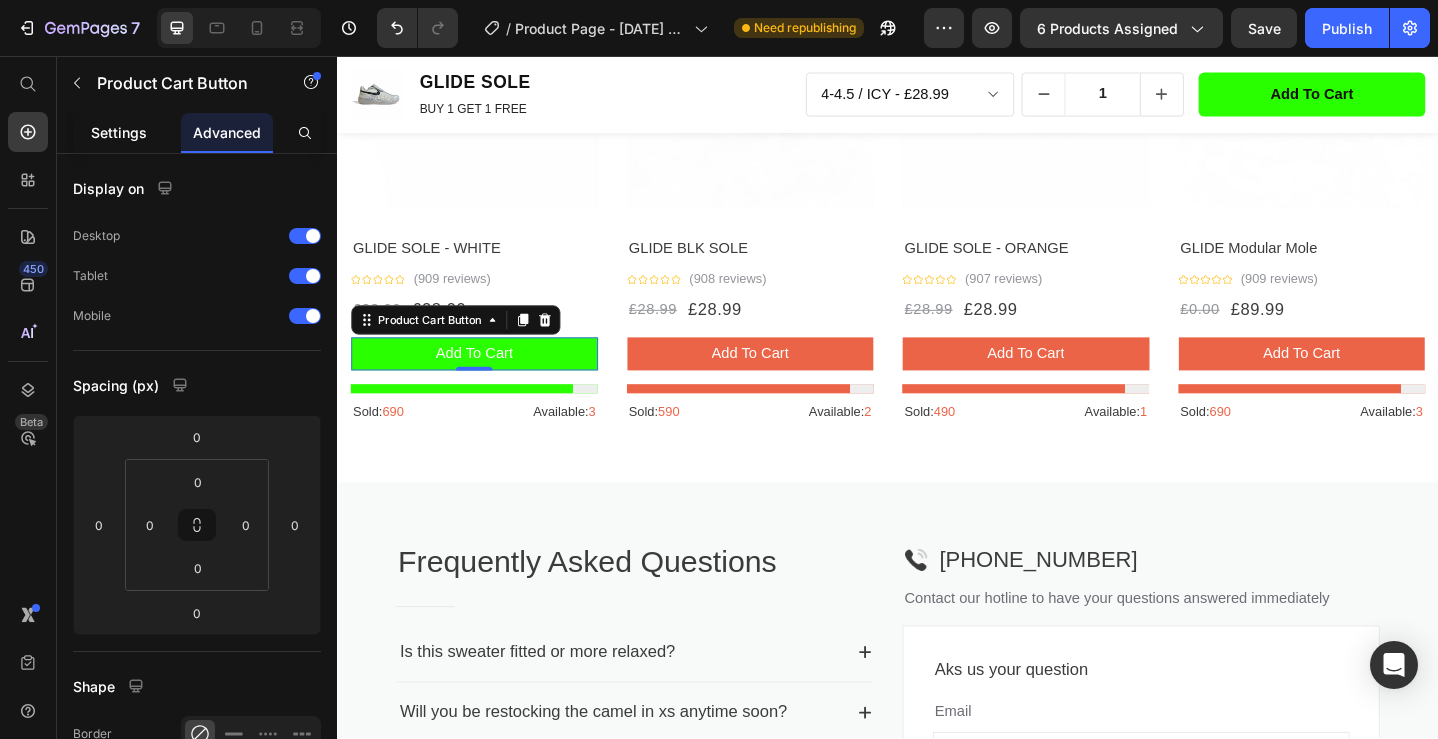 click on "Settings" at bounding box center [119, 132] 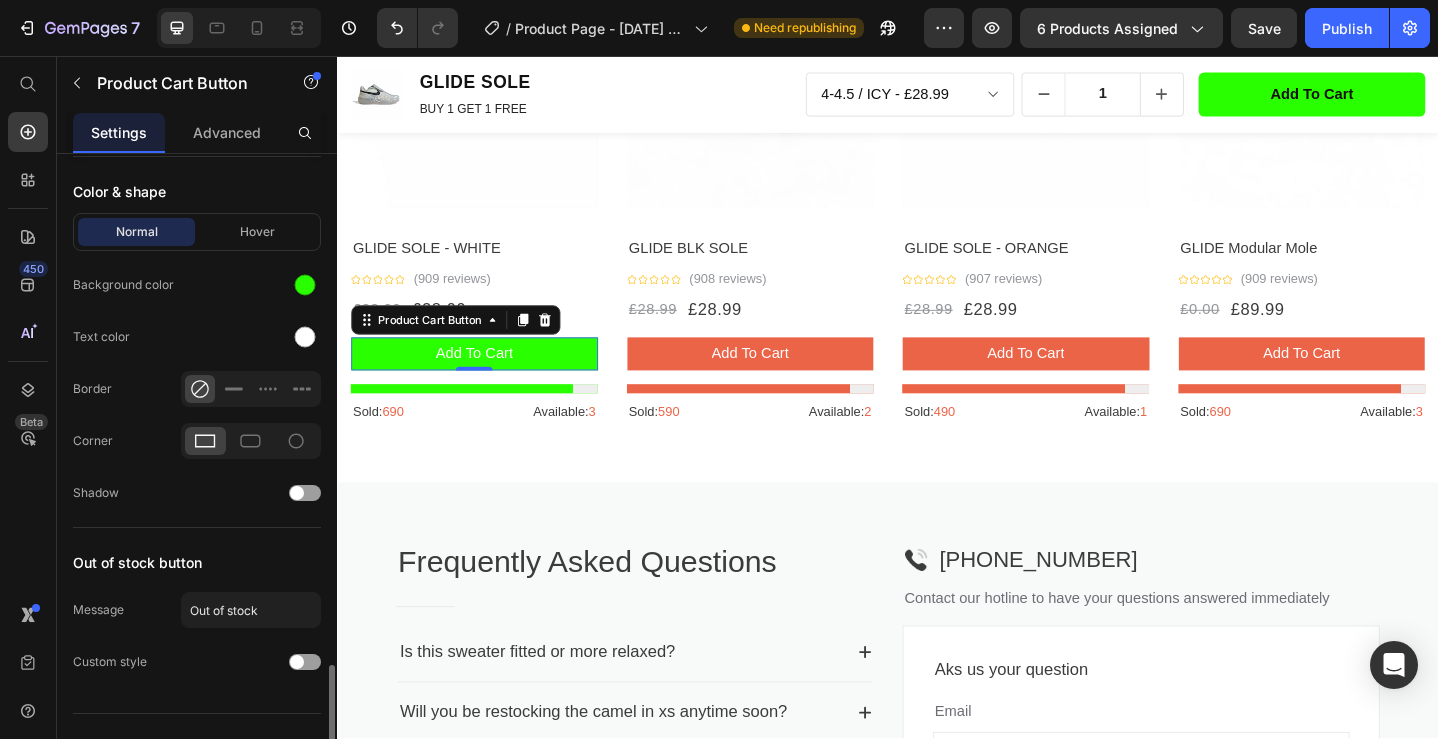 scroll, scrollTop: 1922, scrollLeft: 0, axis: vertical 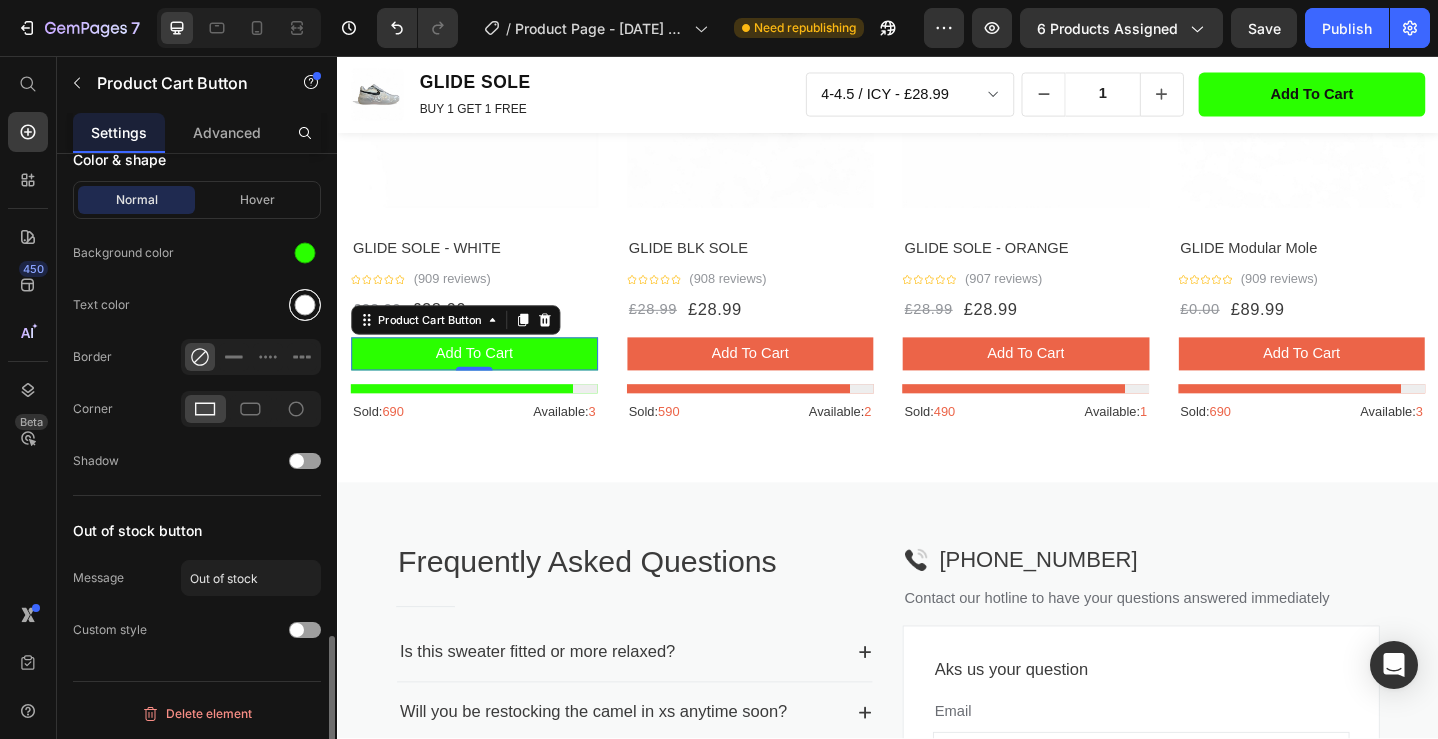 click at bounding box center [305, 305] 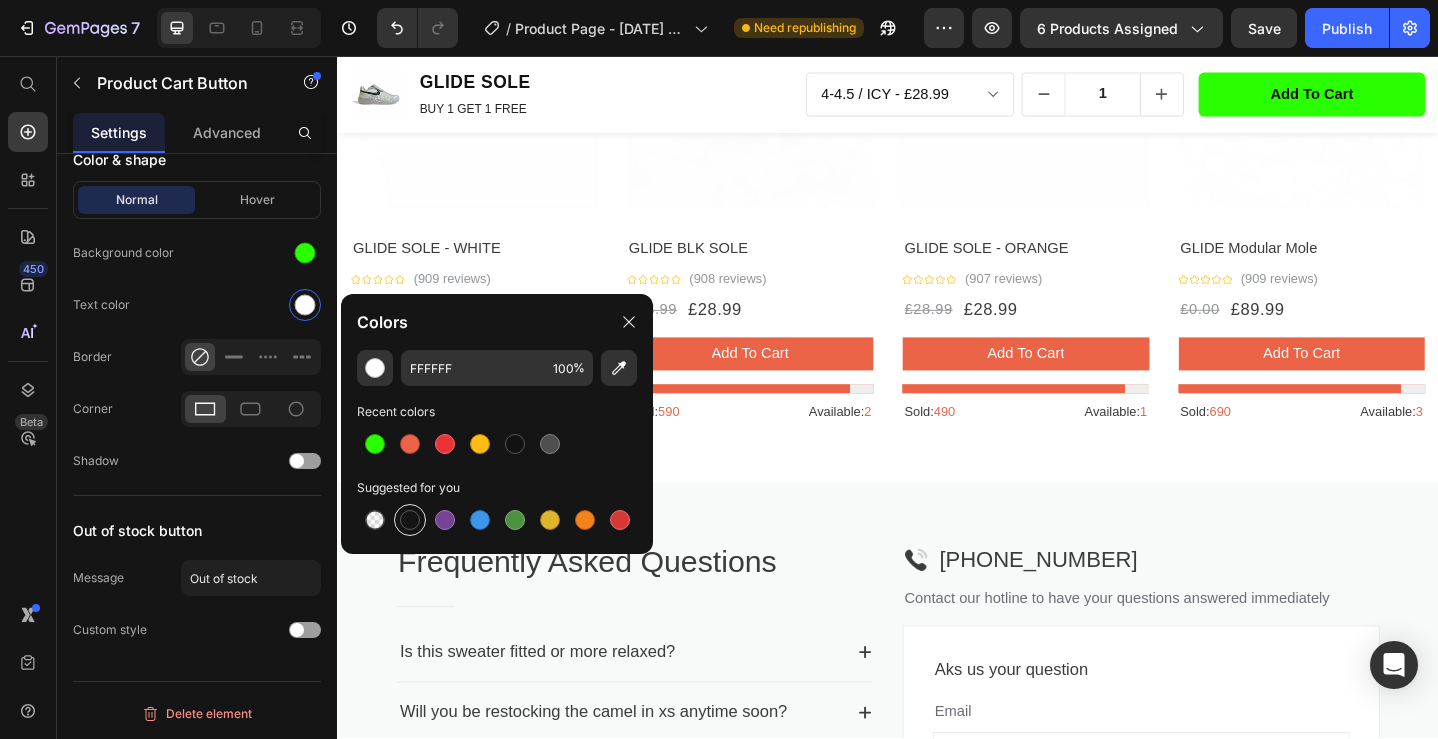 click at bounding box center (410, 520) 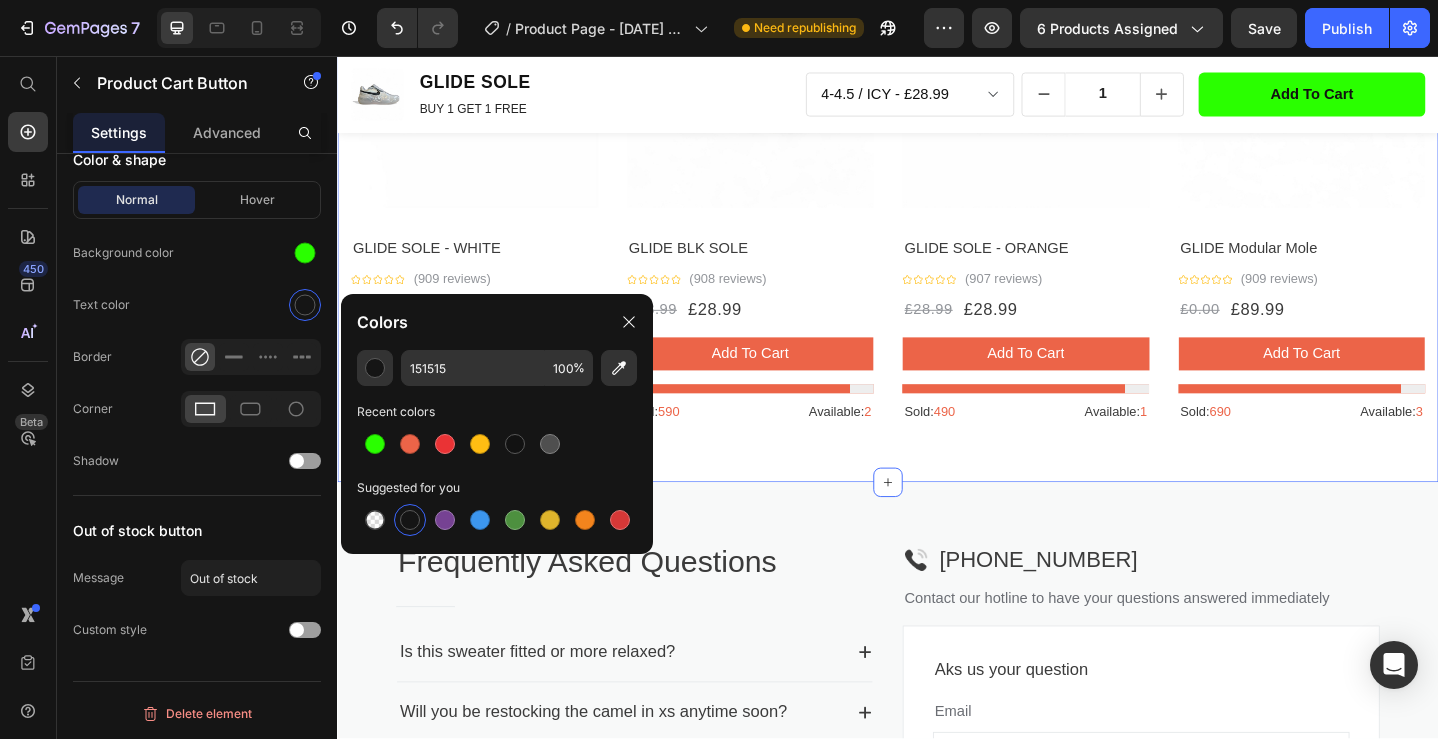 click on "Products related to this item Heading                Title Line Row - 0% Product Tag Product Images Row GLIDE SOLE - WHITE Product Title
Icon
Icon
Icon
Icon
Icon Icon List Hoz (909 reviews) Text block Row £28.99 Product Price £28.99 Product Price Row add to cart Product Cart Button Product Stock Counter Sold:  690  Text block Available:  3 Text block Row Product - 0% Product Tag Product Images Row GLIDE BLK SOLE Product Title
Icon
Icon
Icon
Icon
Icon Icon List Hoz (908 reviews) Text block Row £28.99 Product Price £28.99 Product Price Row add to cart Product Cart Button Product Stock Counter Sold:  590 Text block Available:  2 Text block Row Product Row - 0% Product Tag Product Images Row GLIDE SOLE - ORANGE Product Title
Icon
Icon
Icon
Icon
Icon Icon List Hoz Row Row 1" at bounding box center [937, 154] 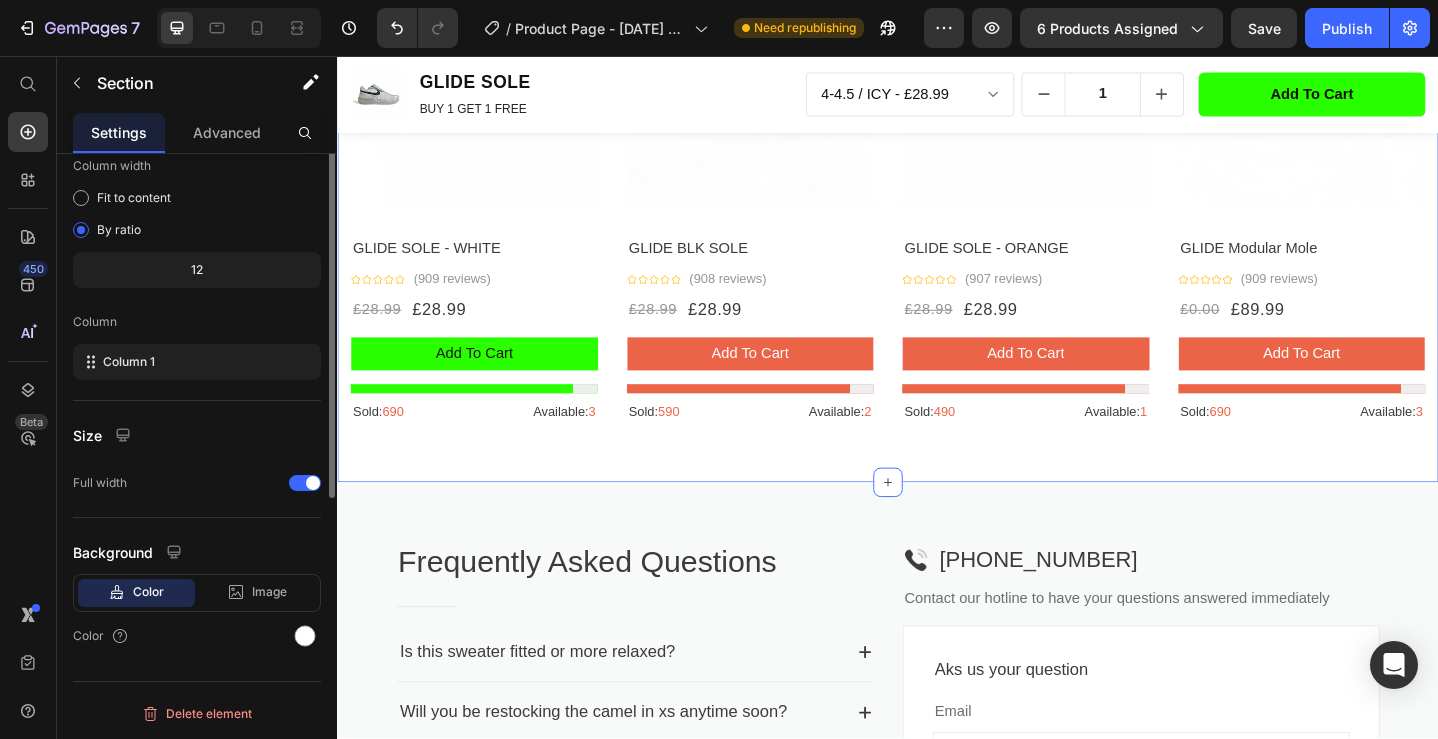 scroll, scrollTop: 0, scrollLeft: 0, axis: both 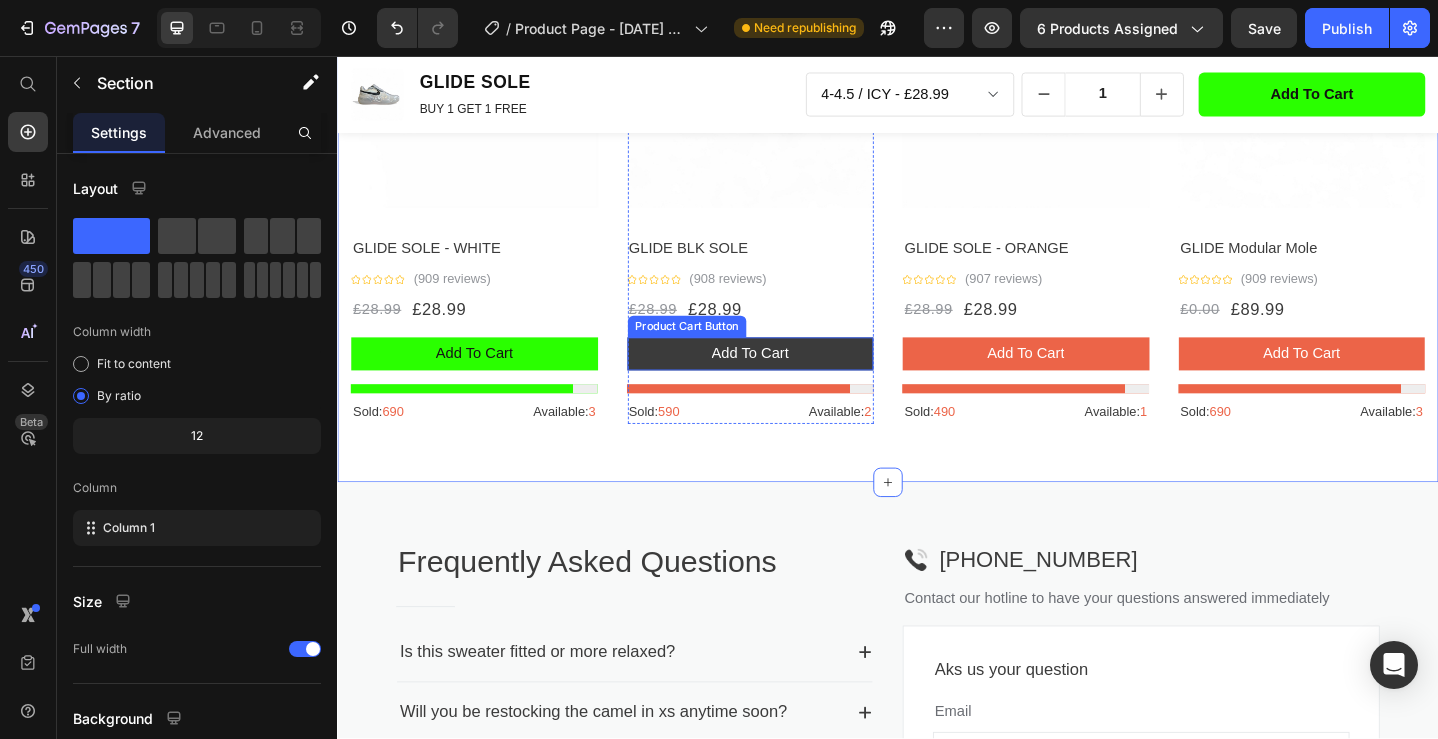 click on "add to cart" at bounding box center (787, 381) 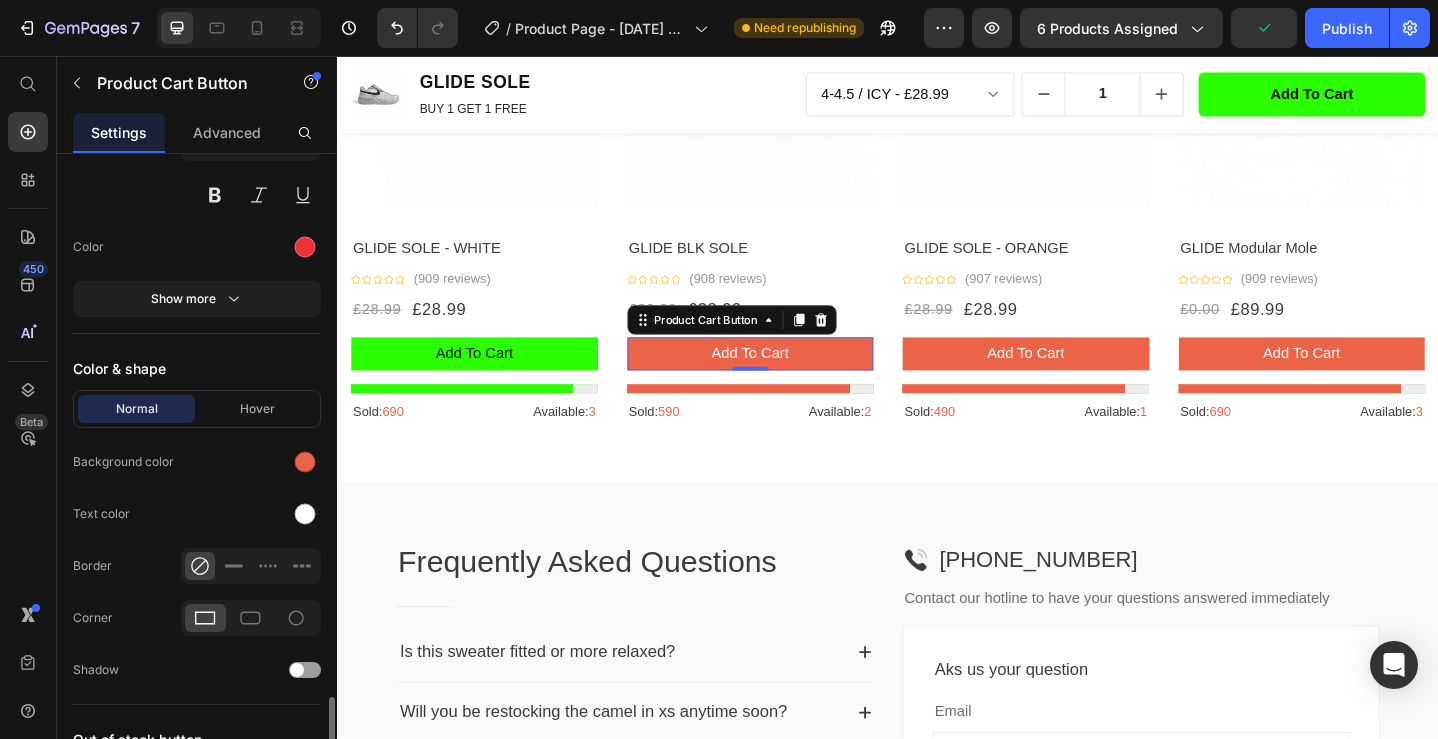 scroll, scrollTop: 1804, scrollLeft: 0, axis: vertical 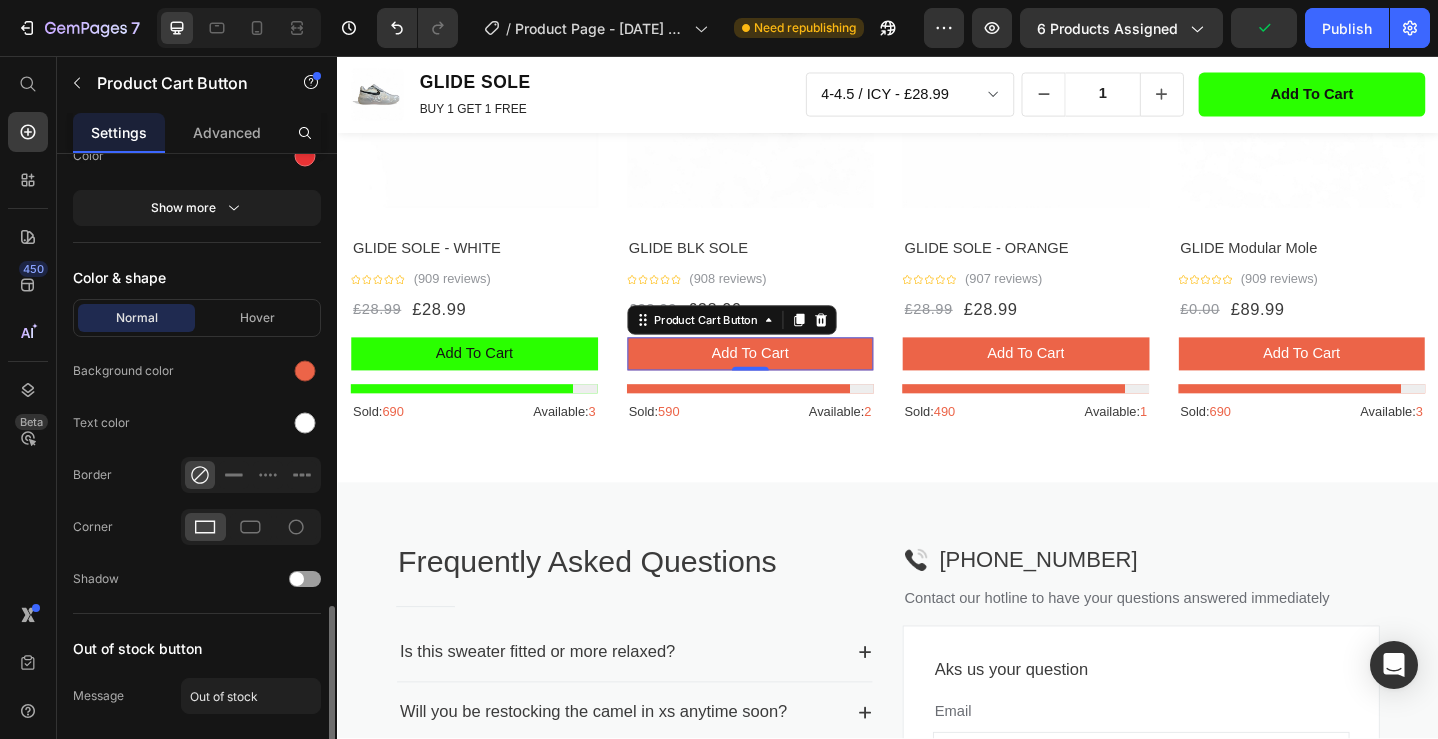 click 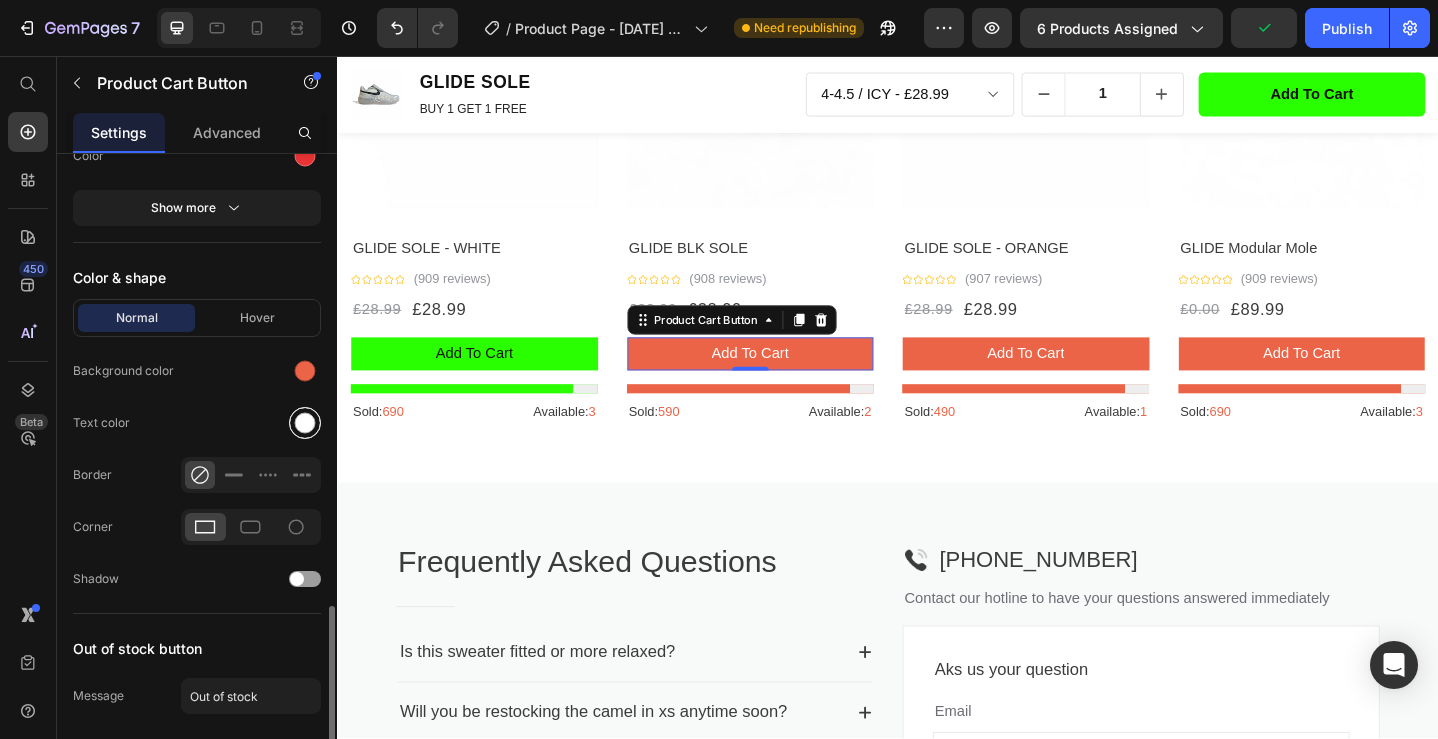 click at bounding box center [305, 423] 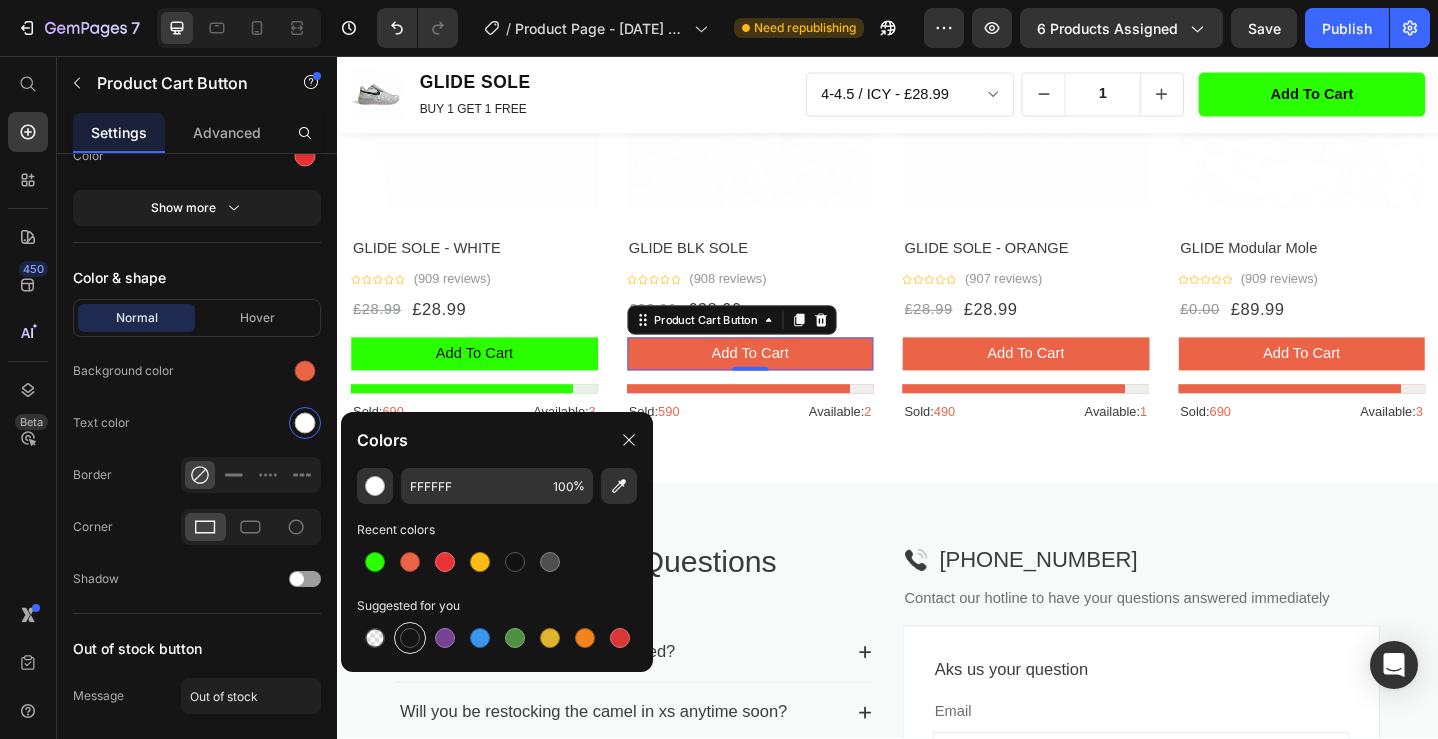 click at bounding box center [410, 638] 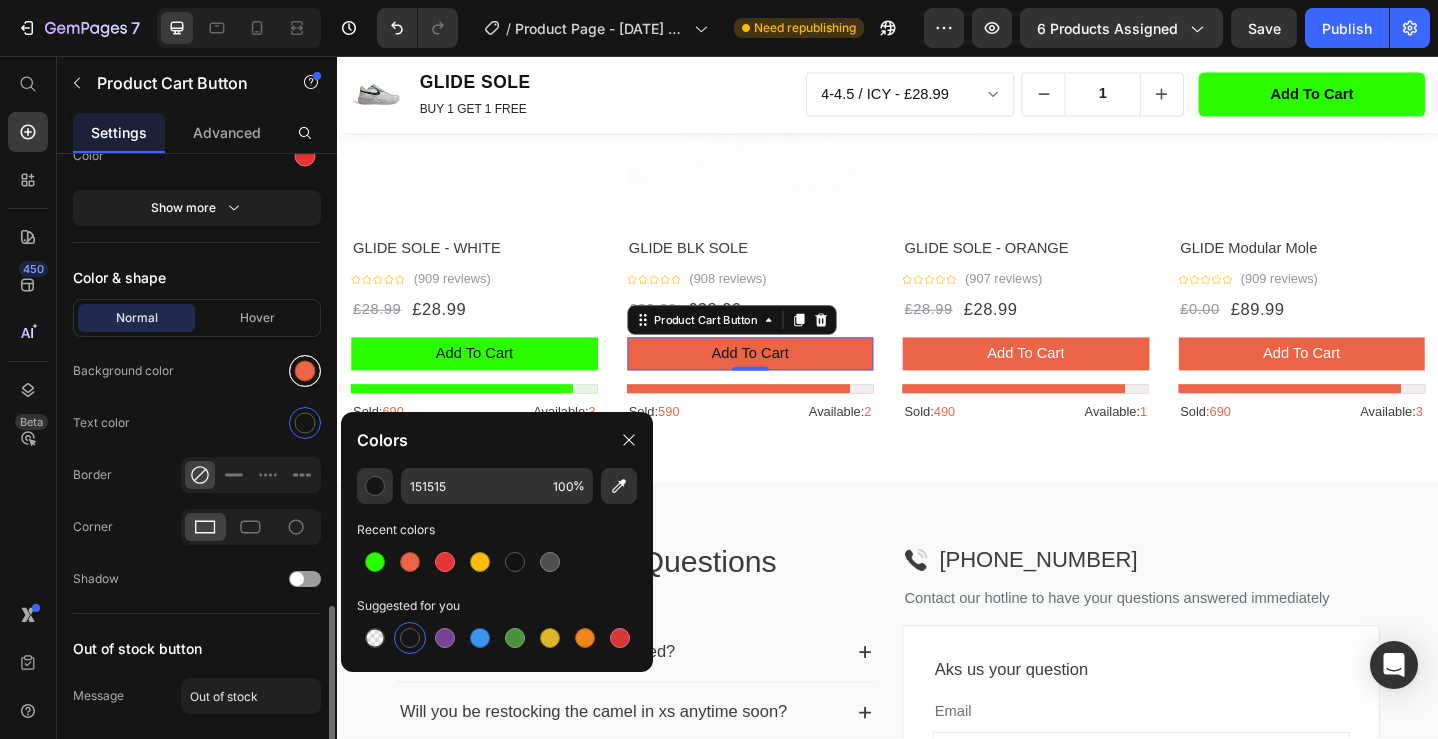click at bounding box center [305, 371] 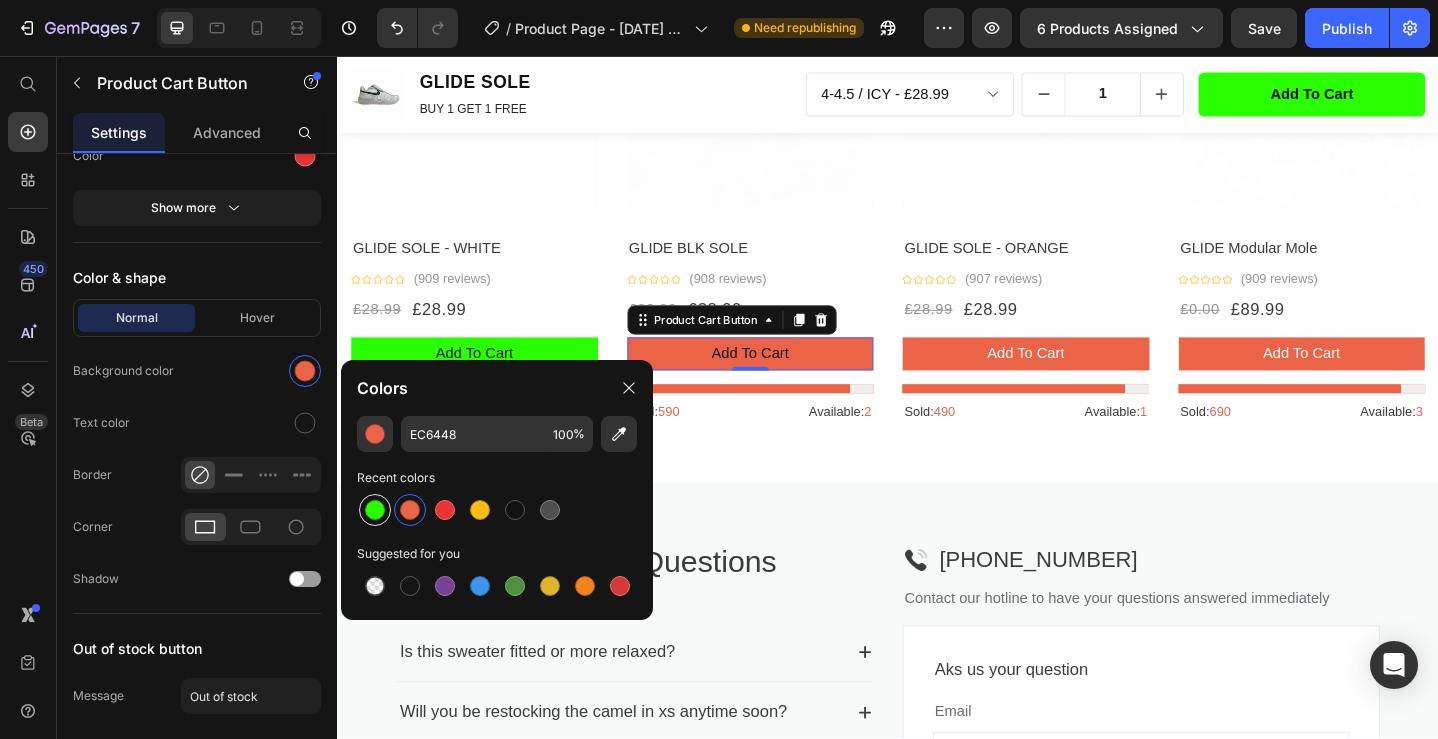 click at bounding box center [375, 510] 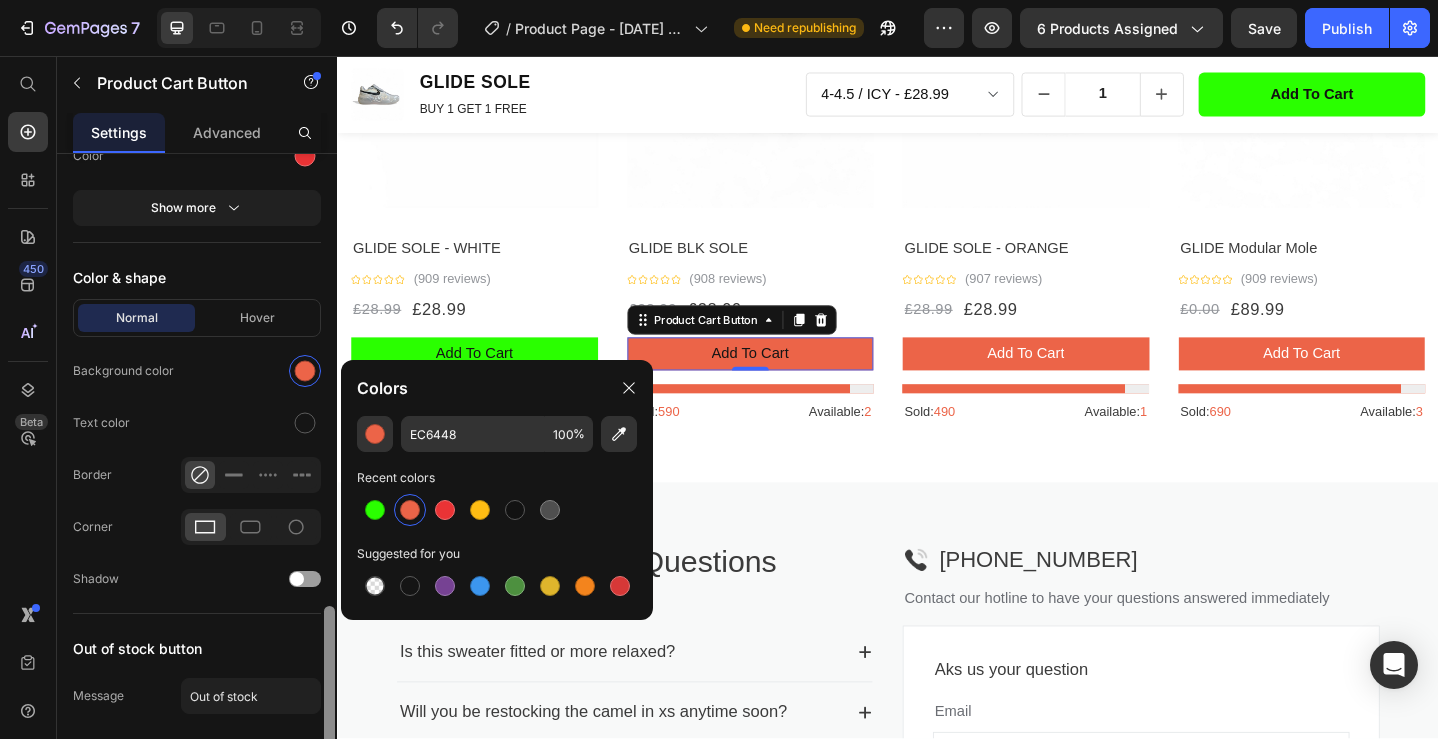 type on "2AFF00" 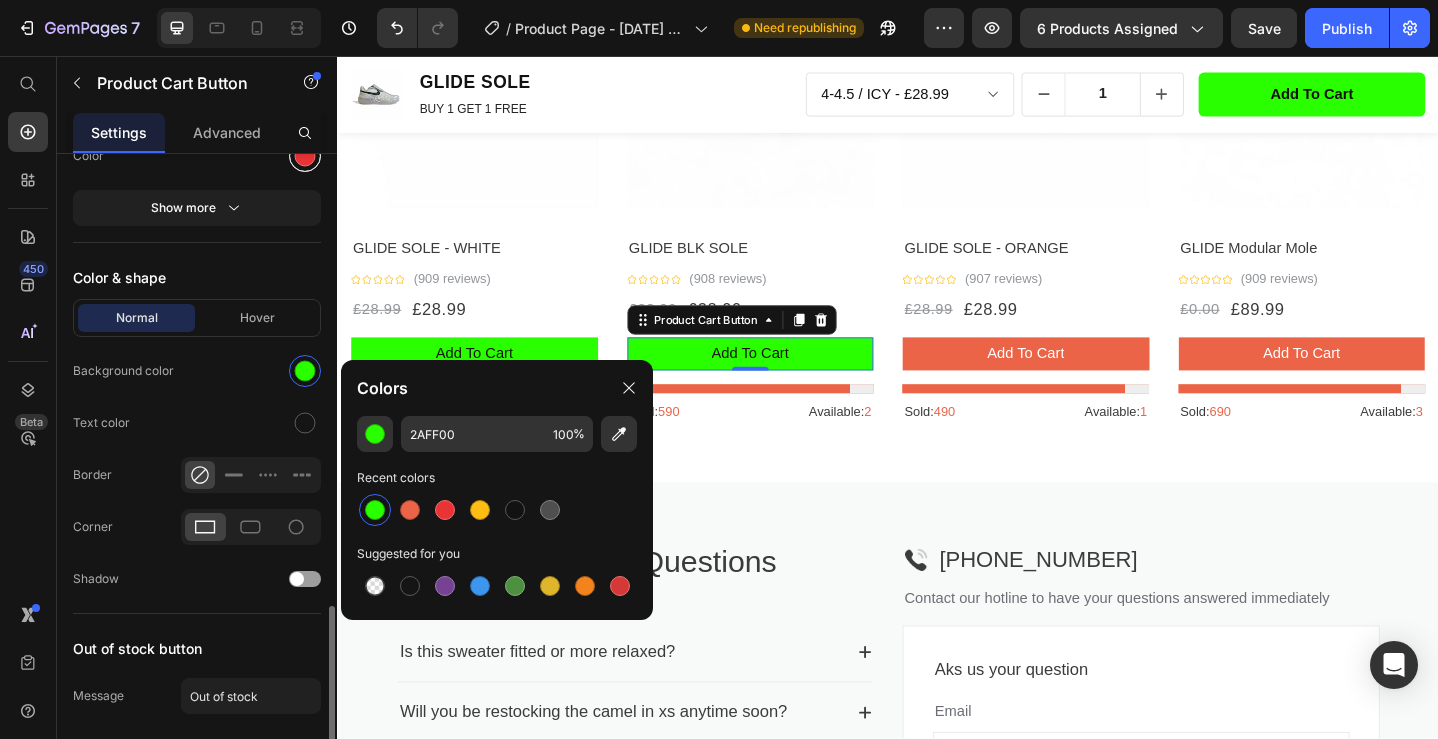 click at bounding box center (305, 156) 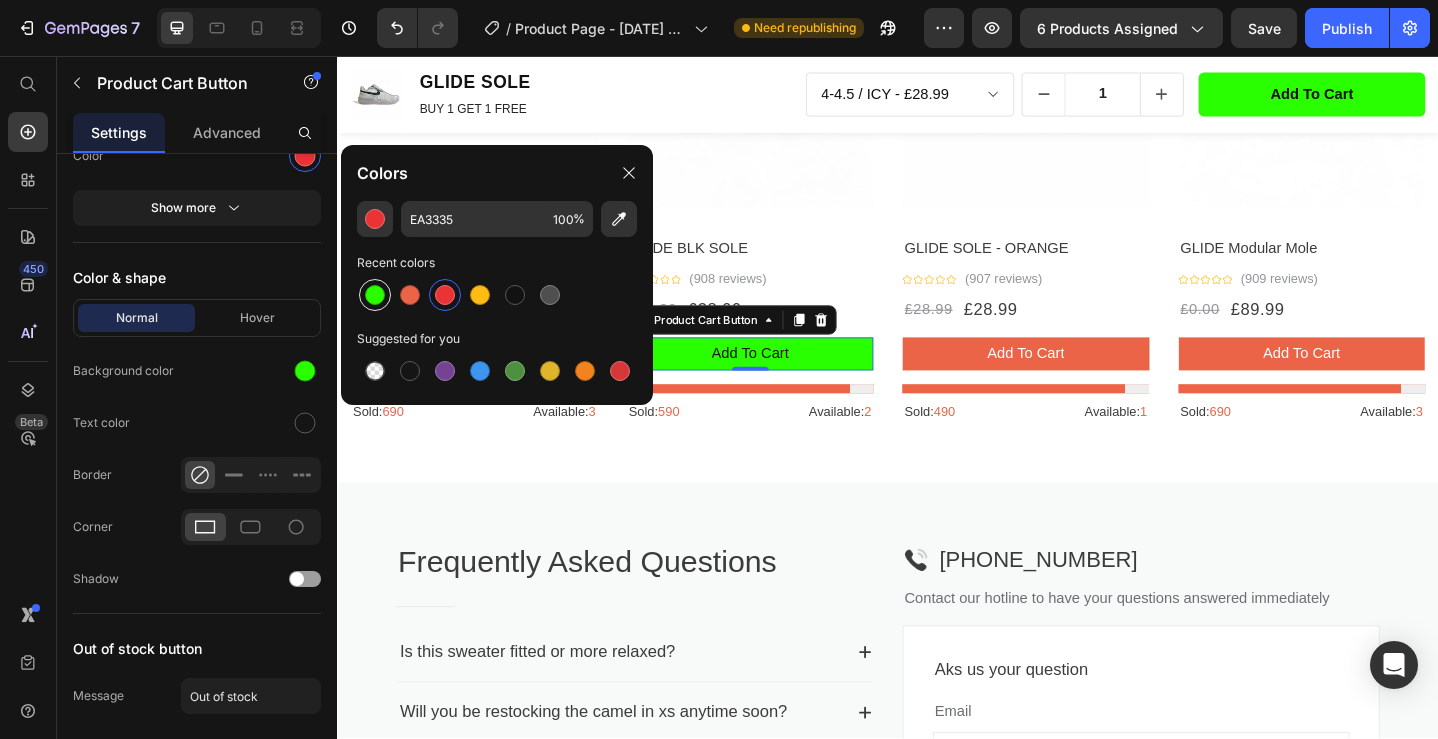 click at bounding box center (375, 295) 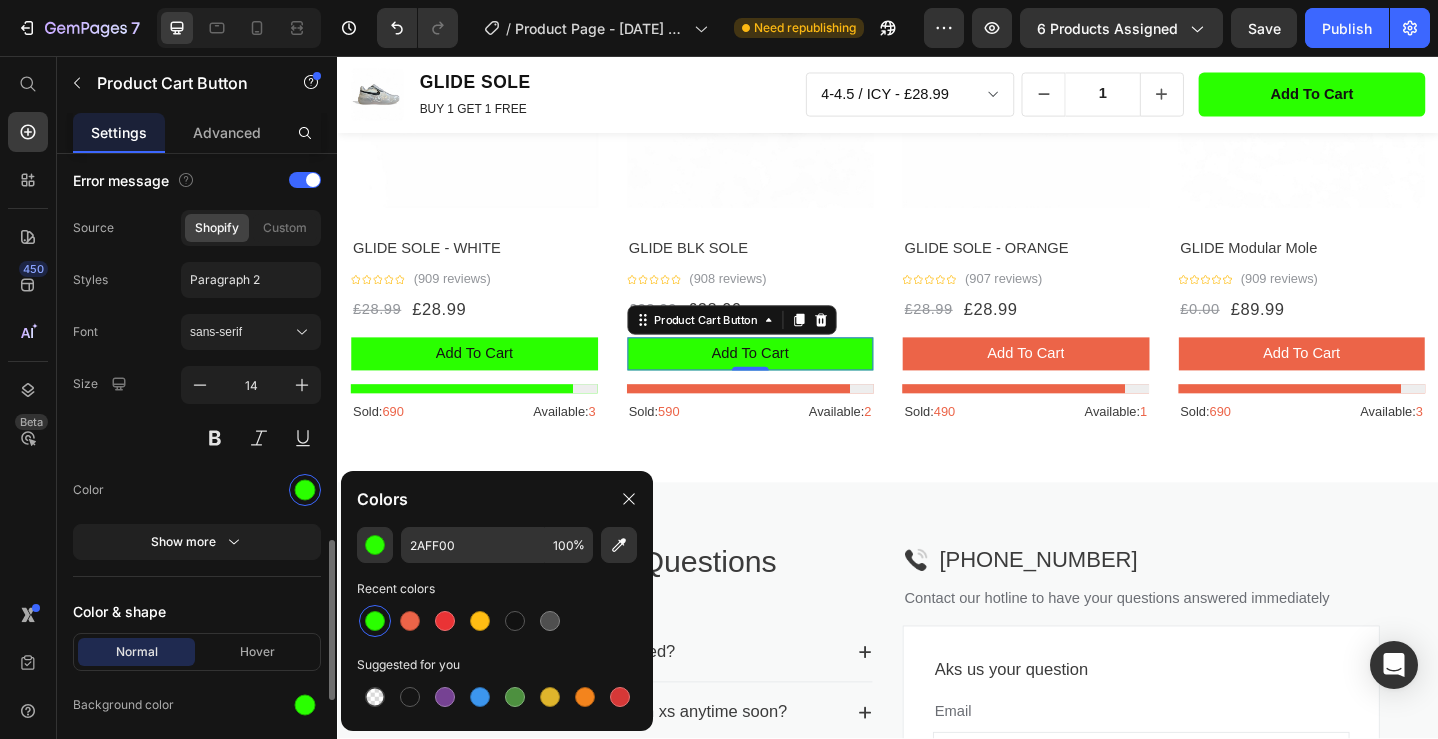 scroll, scrollTop: 1302, scrollLeft: 0, axis: vertical 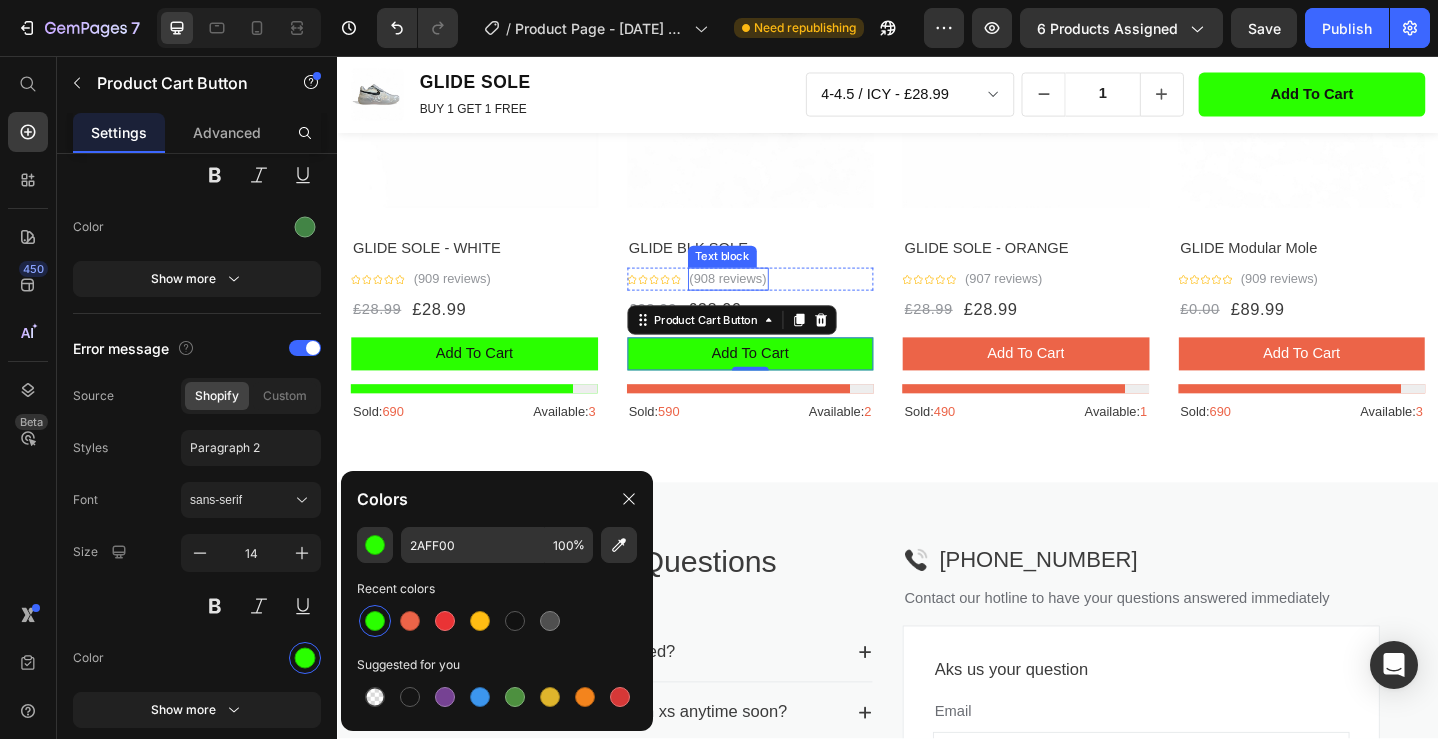 click at bounding box center [787, 88] 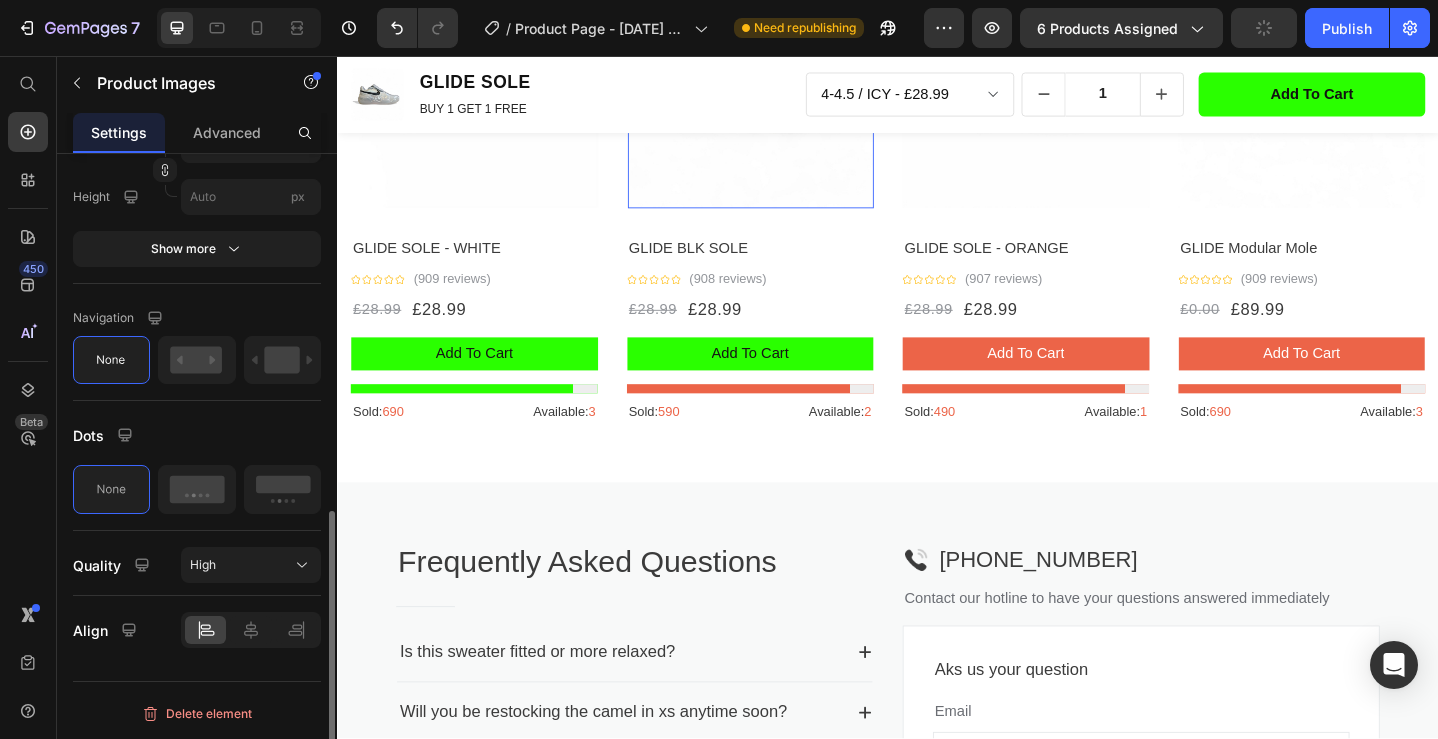 scroll, scrollTop: 0, scrollLeft: 0, axis: both 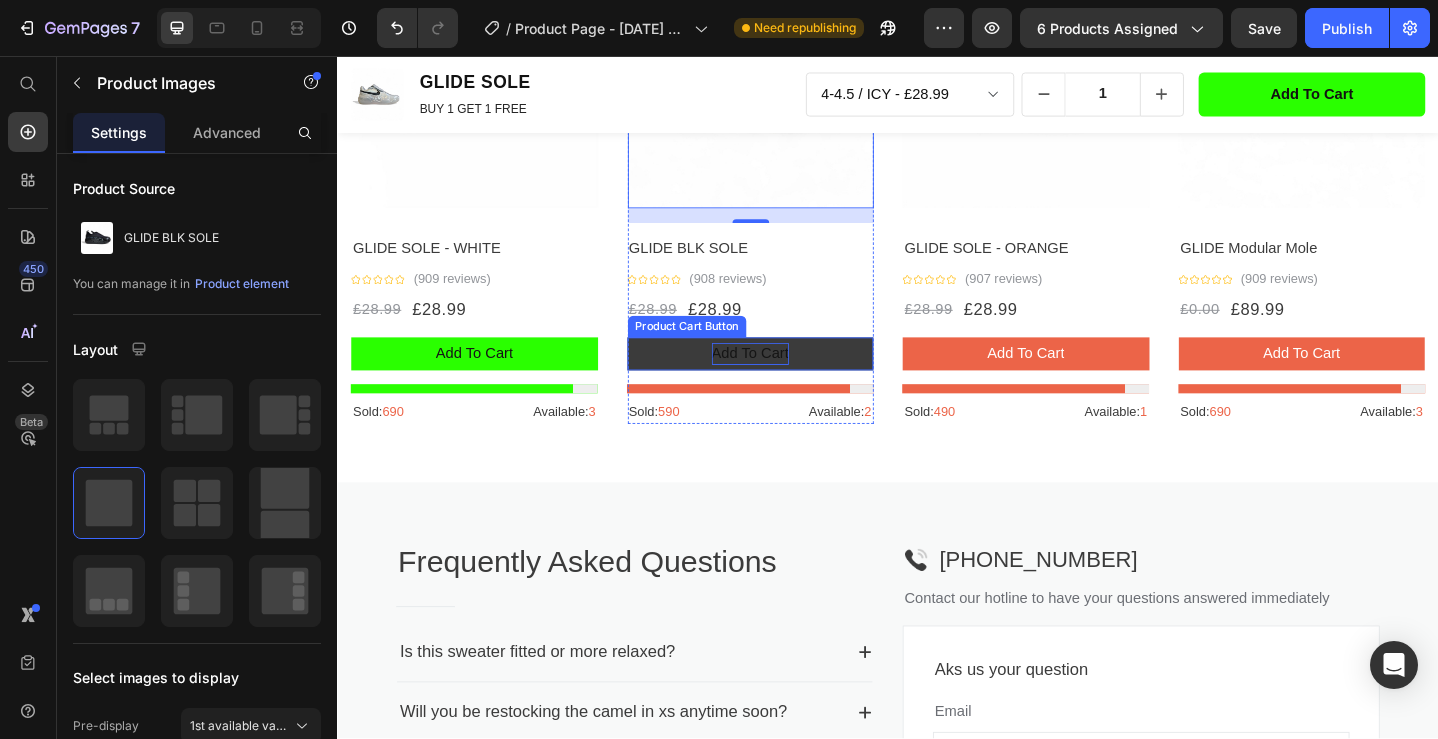 click on "add to cart" at bounding box center [787, 381] 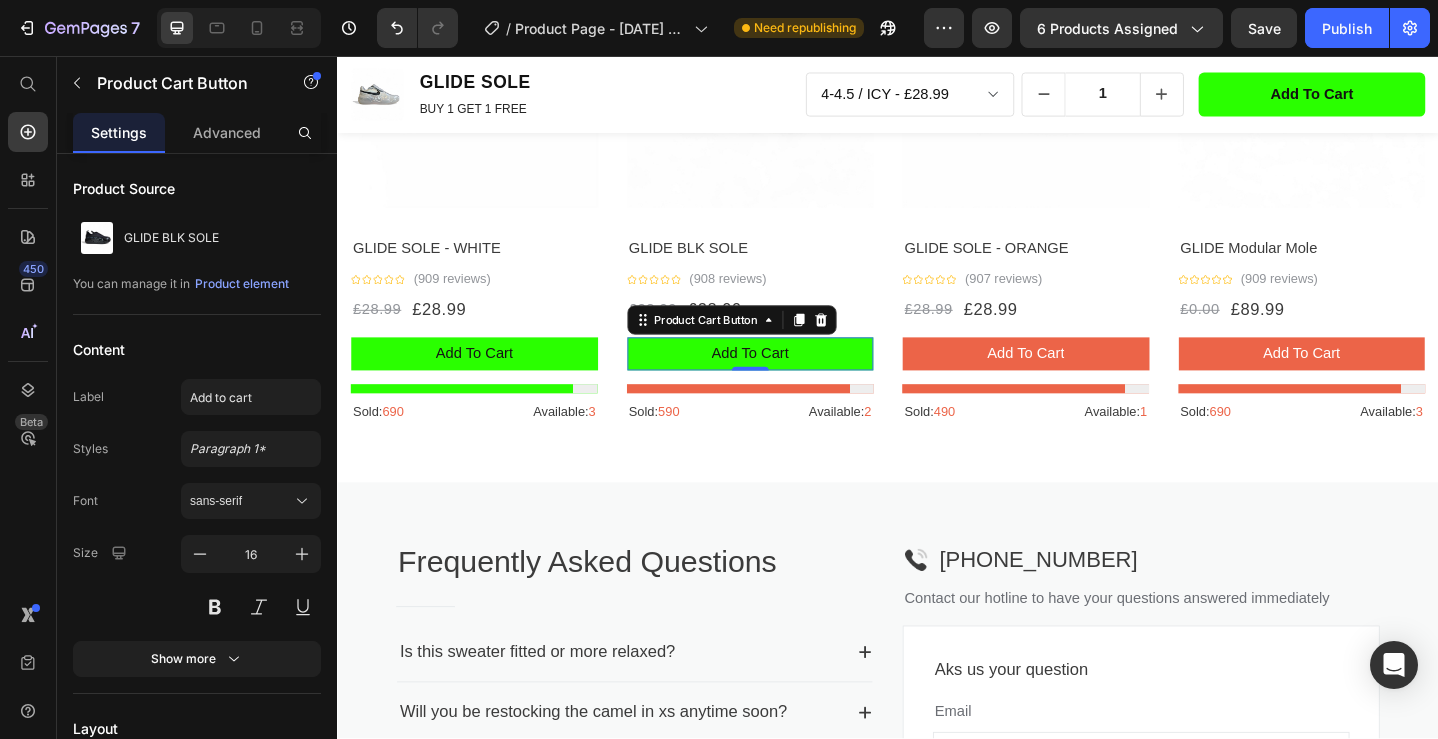 click at bounding box center (787, 406) 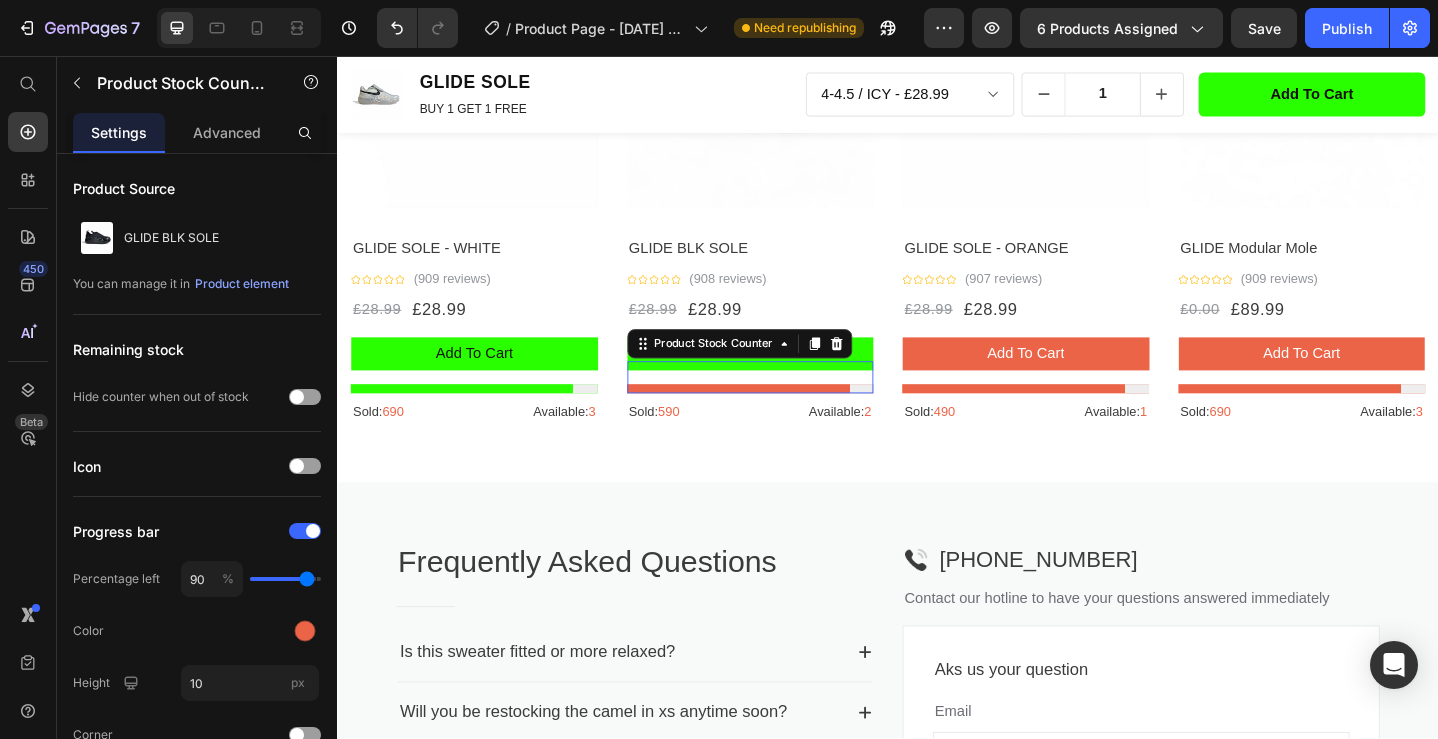 click at bounding box center [787, 406] 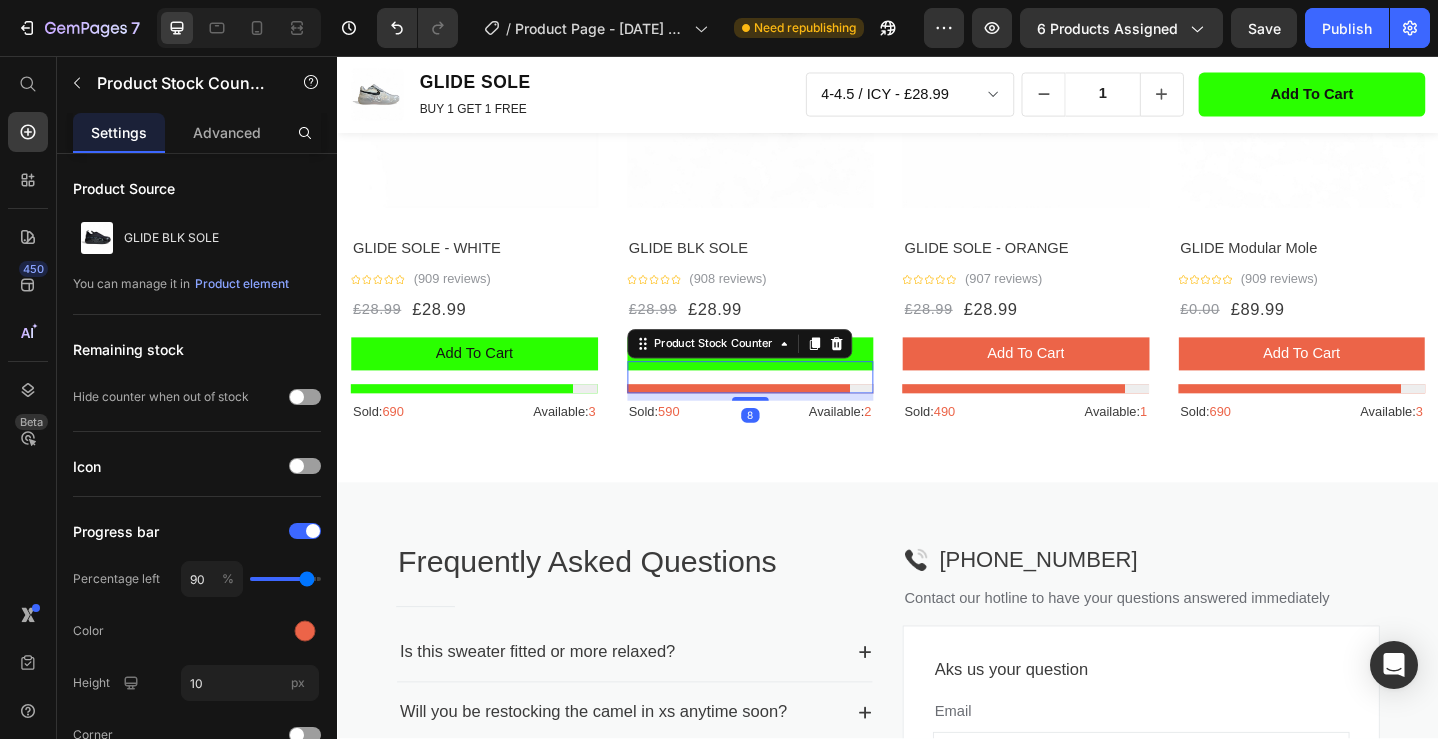 click at bounding box center [787, 406] 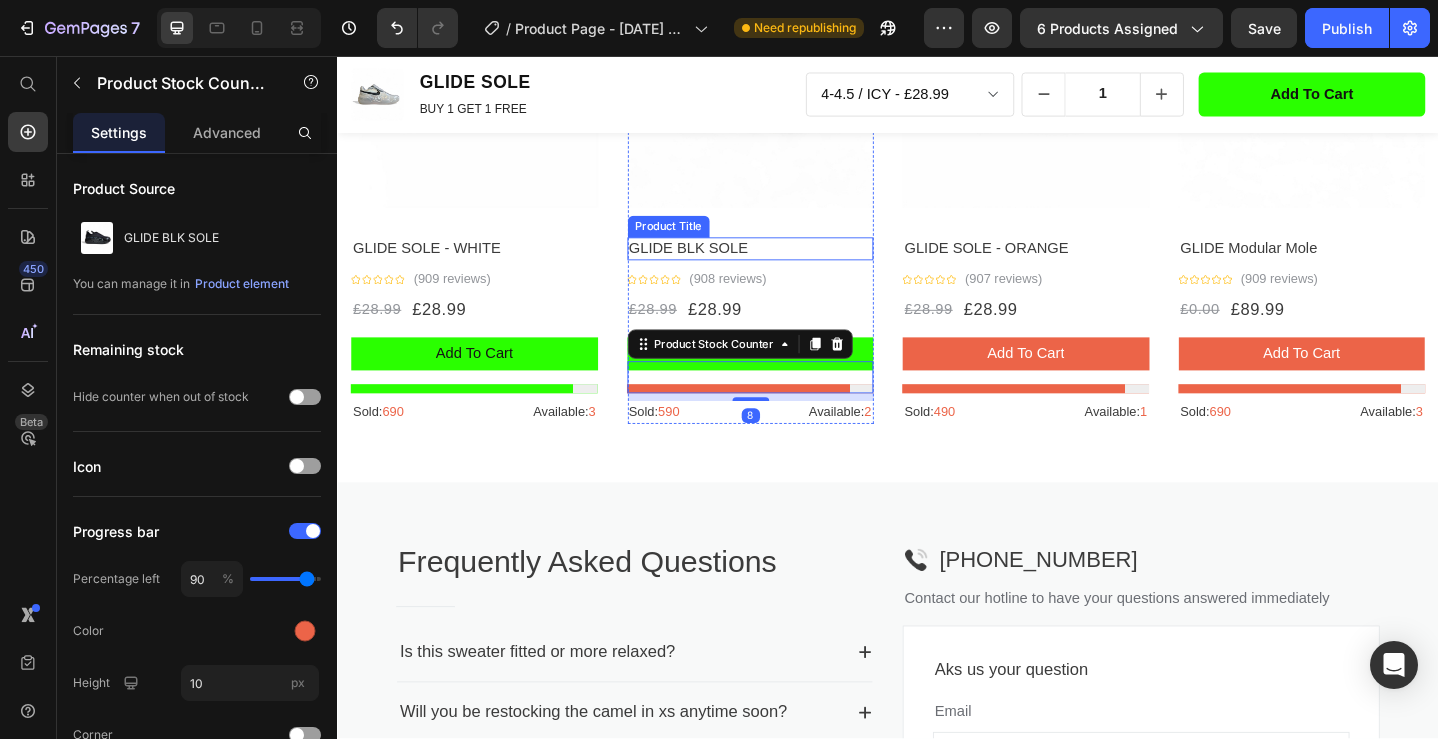 click on "GLIDE BLK SOLE" at bounding box center [787, 266] 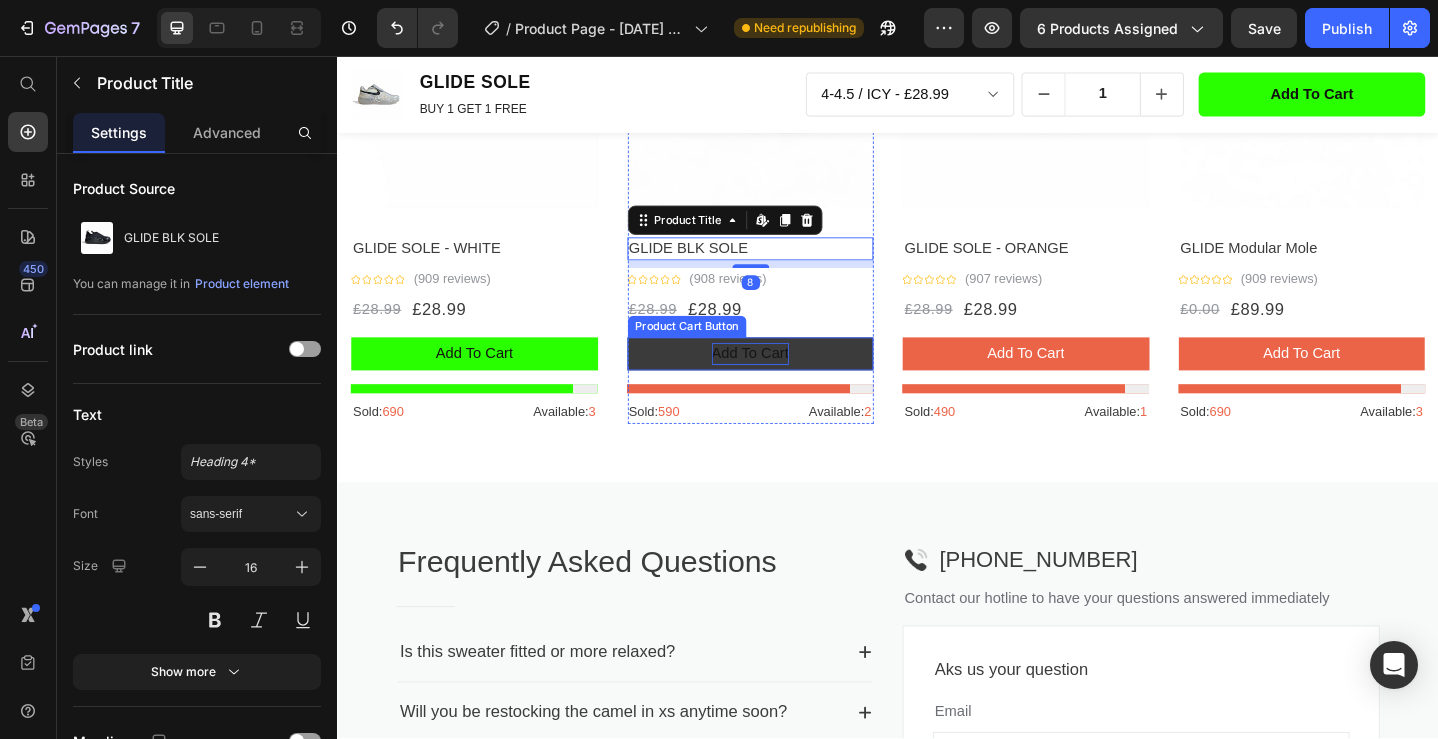 click on "add to cart" at bounding box center [787, 381] 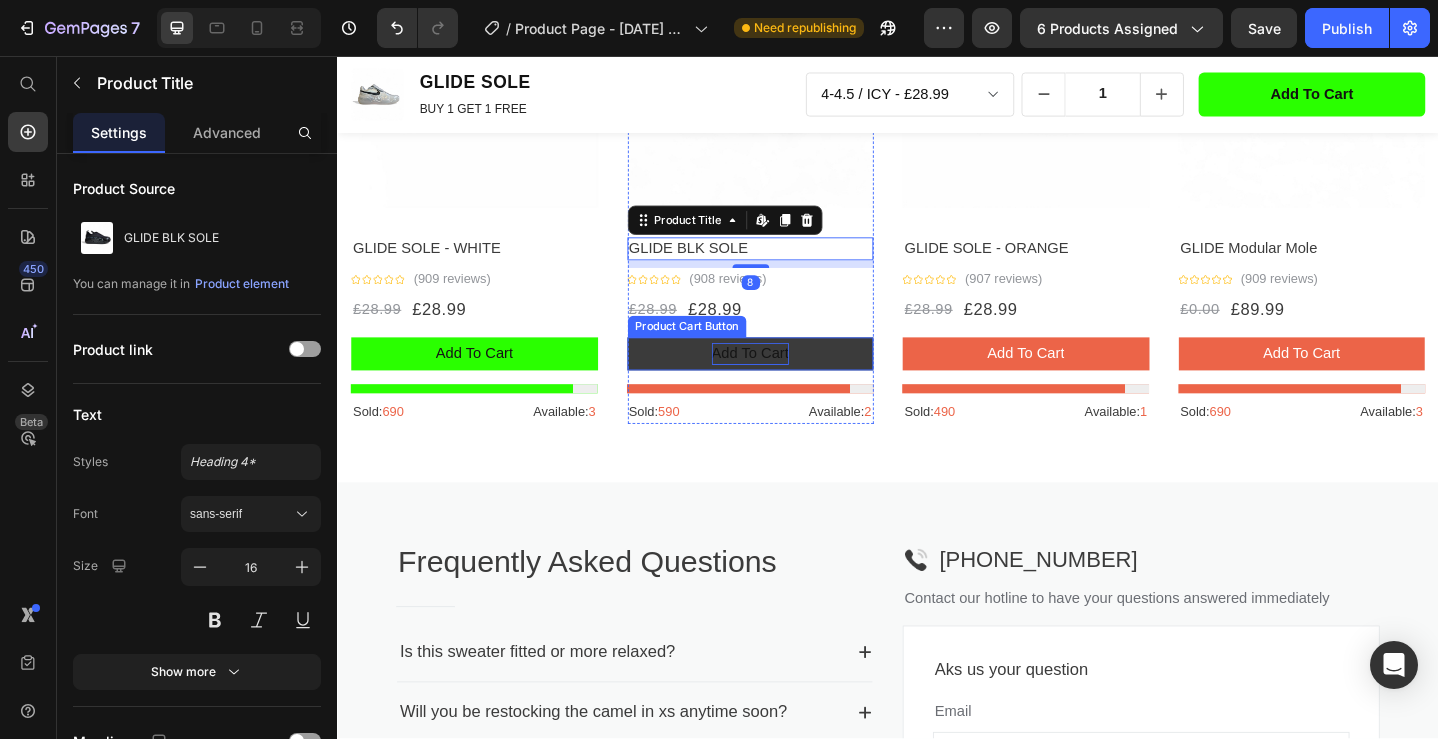 click on "add to cart" at bounding box center [787, 381] 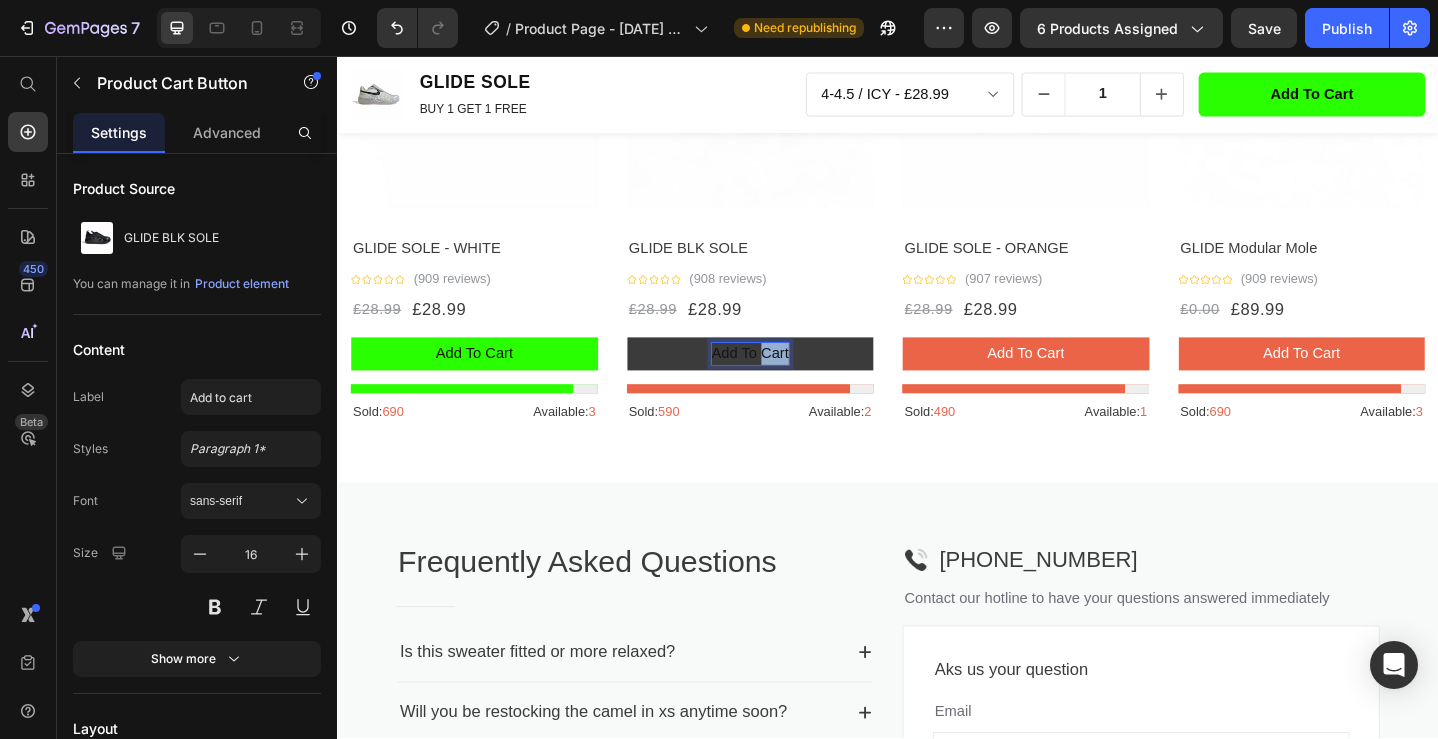 click on "add to cart" at bounding box center (787, 381) 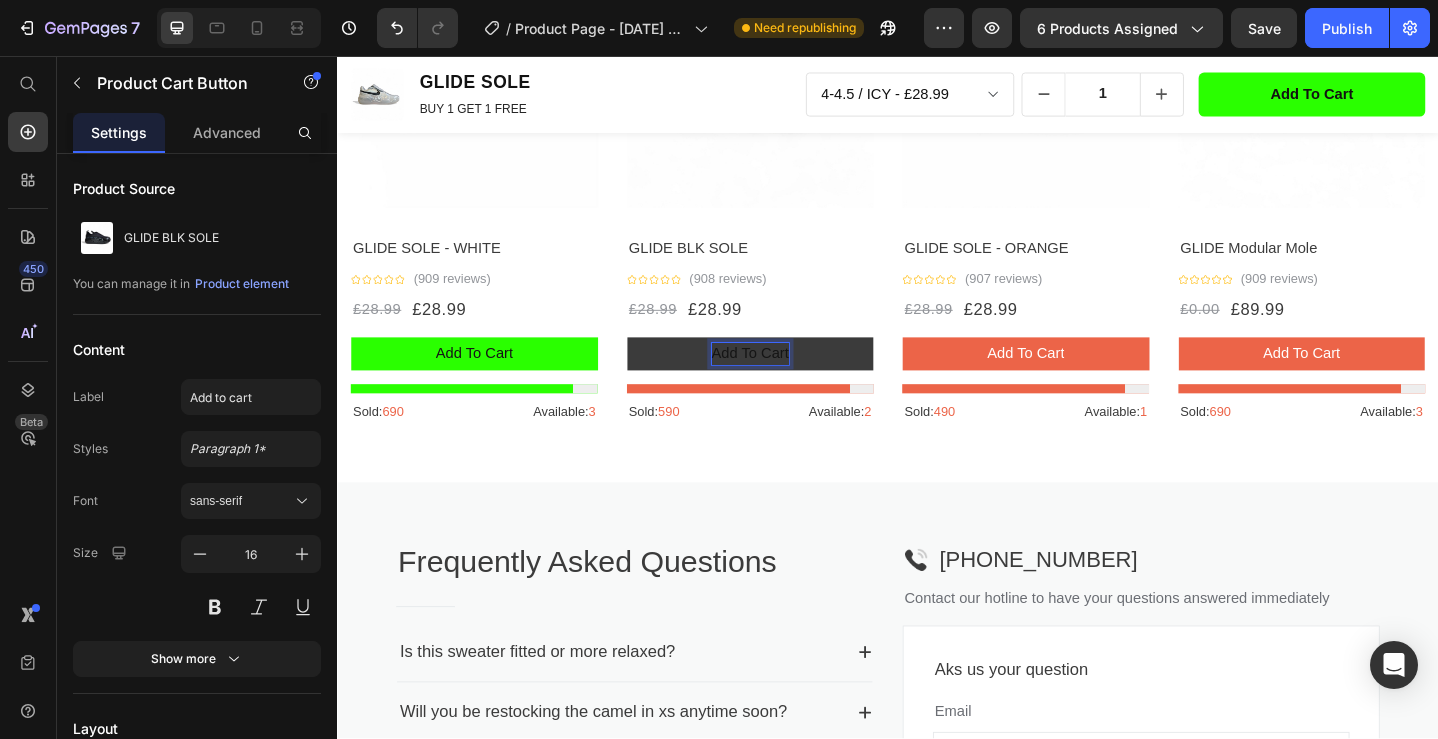 click on "add to cart" at bounding box center [787, 381] 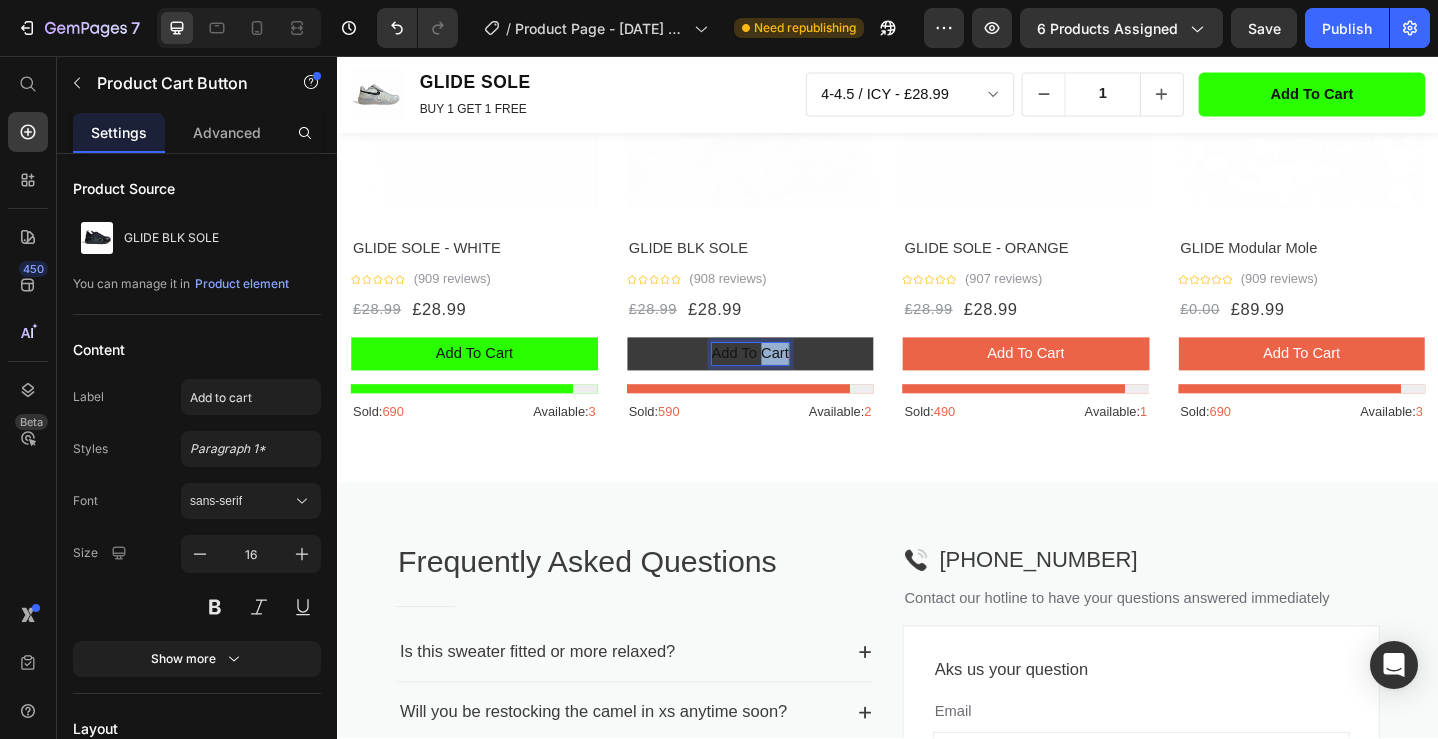 click on "add to cart" at bounding box center [787, 381] 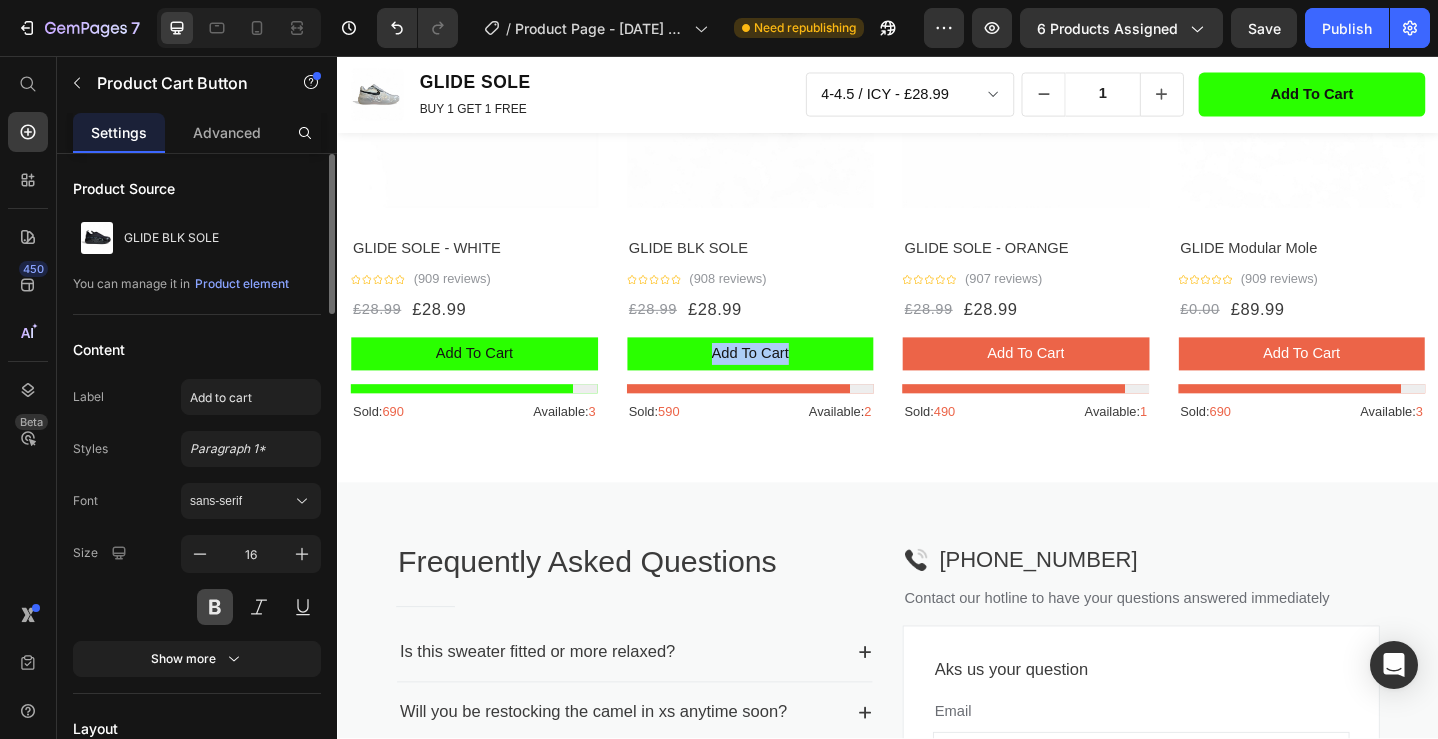 click at bounding box center (215, 607) 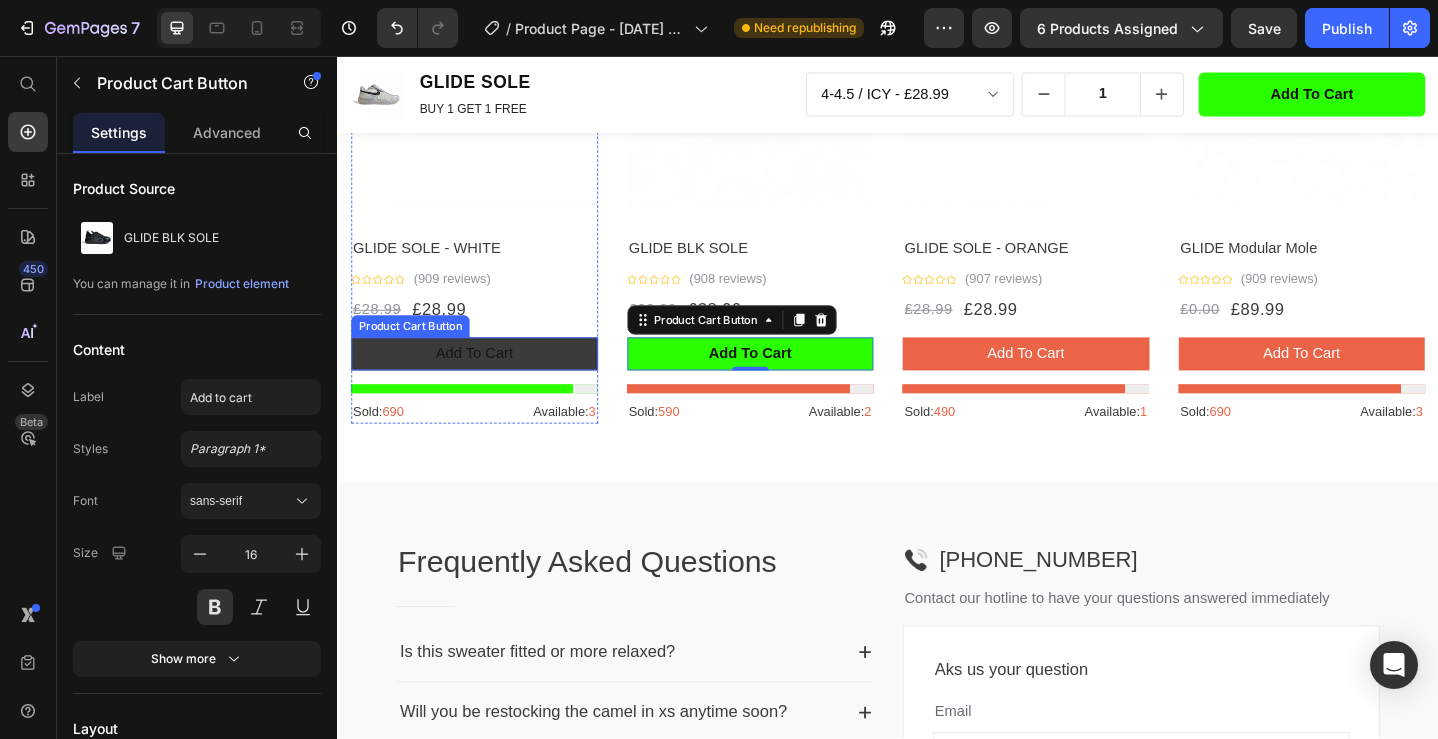 click on "add to cart" at bounding box center [486, 381] 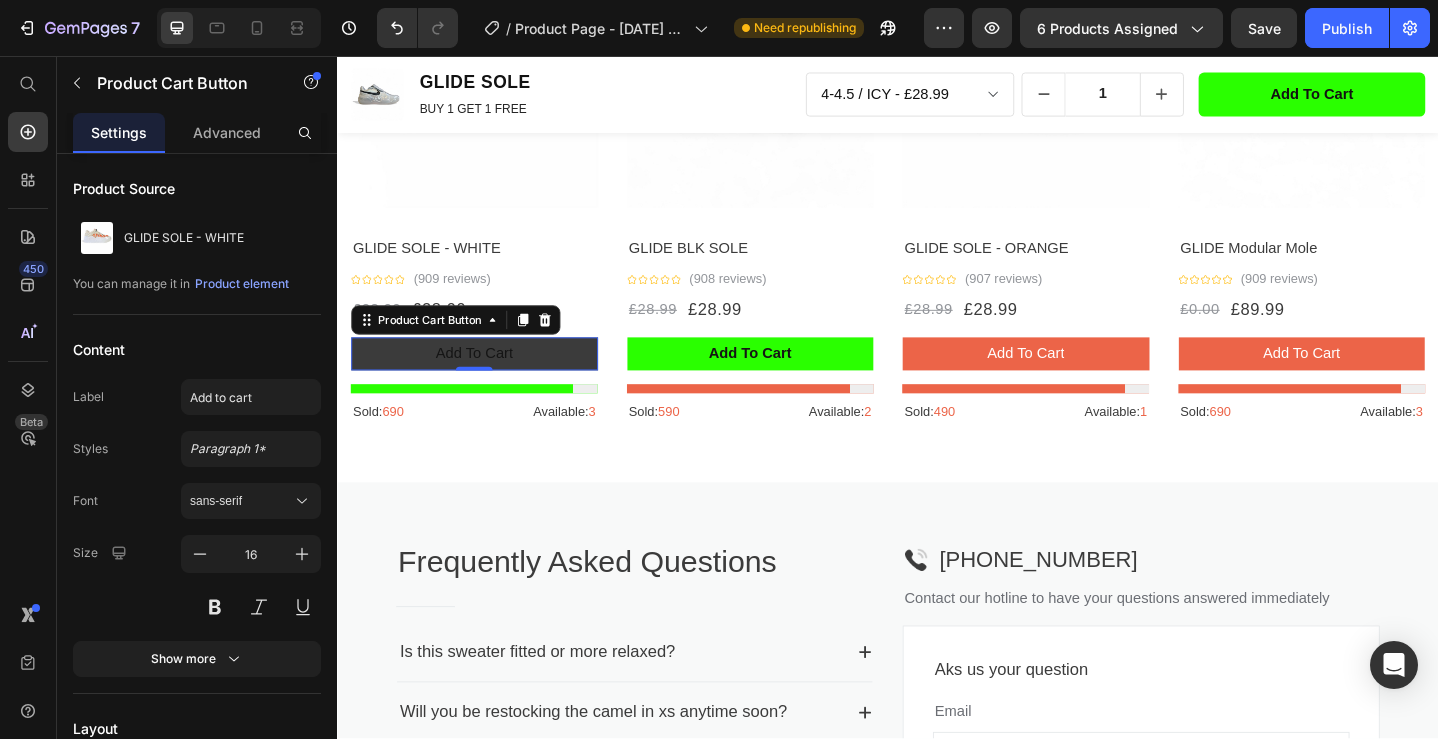 click on "add to cart" at bounding box center (486, 381) 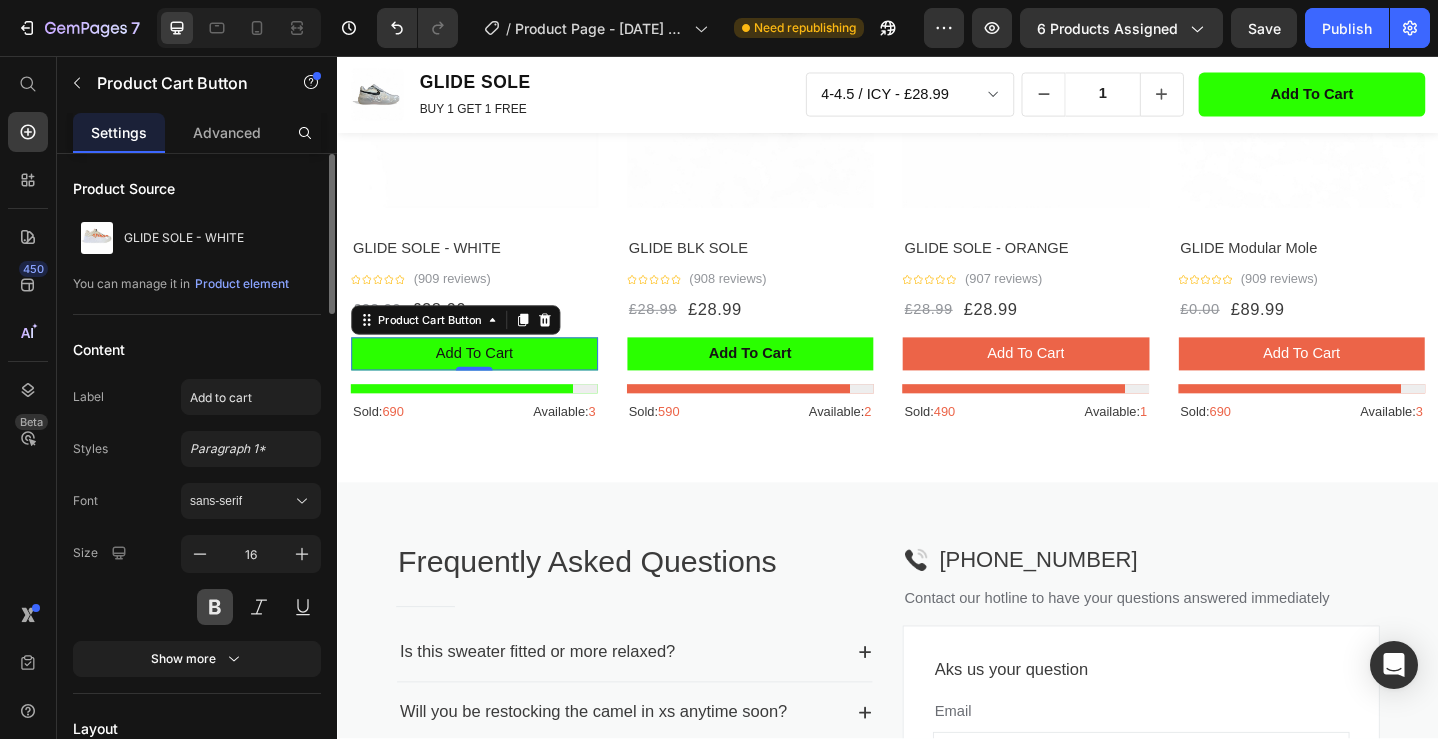 click at bounding box center [215, 607] 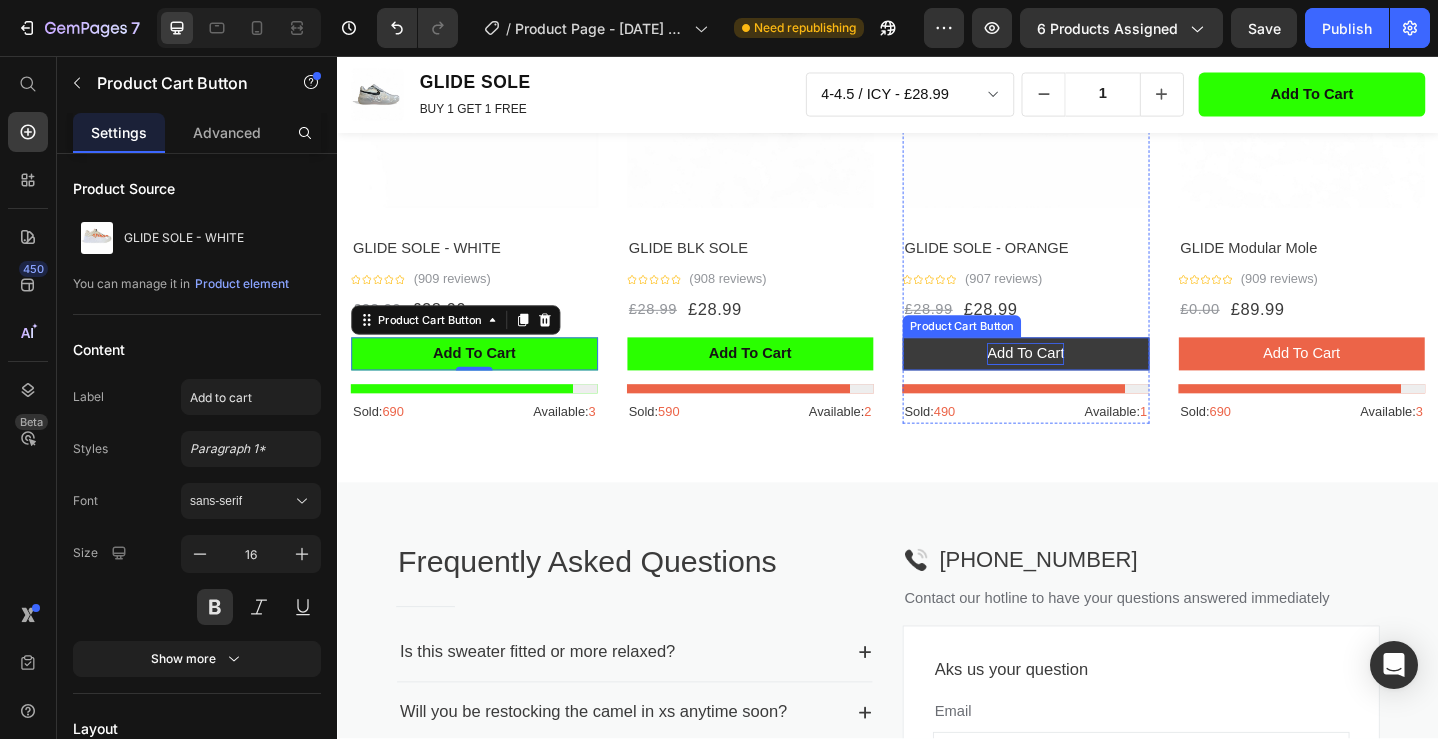 click on "add to cart" at bounding box center [1087, 381] 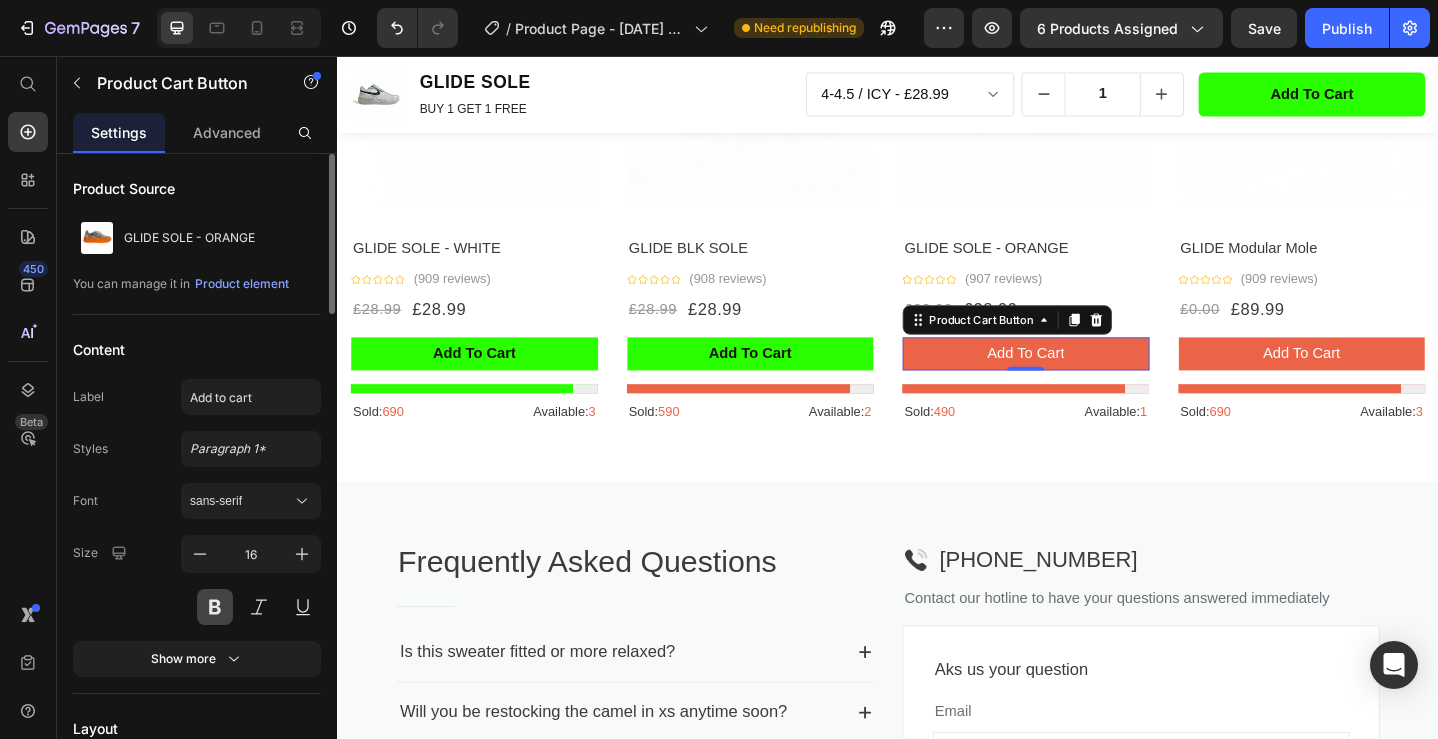 click at bounding box center [215, 607] 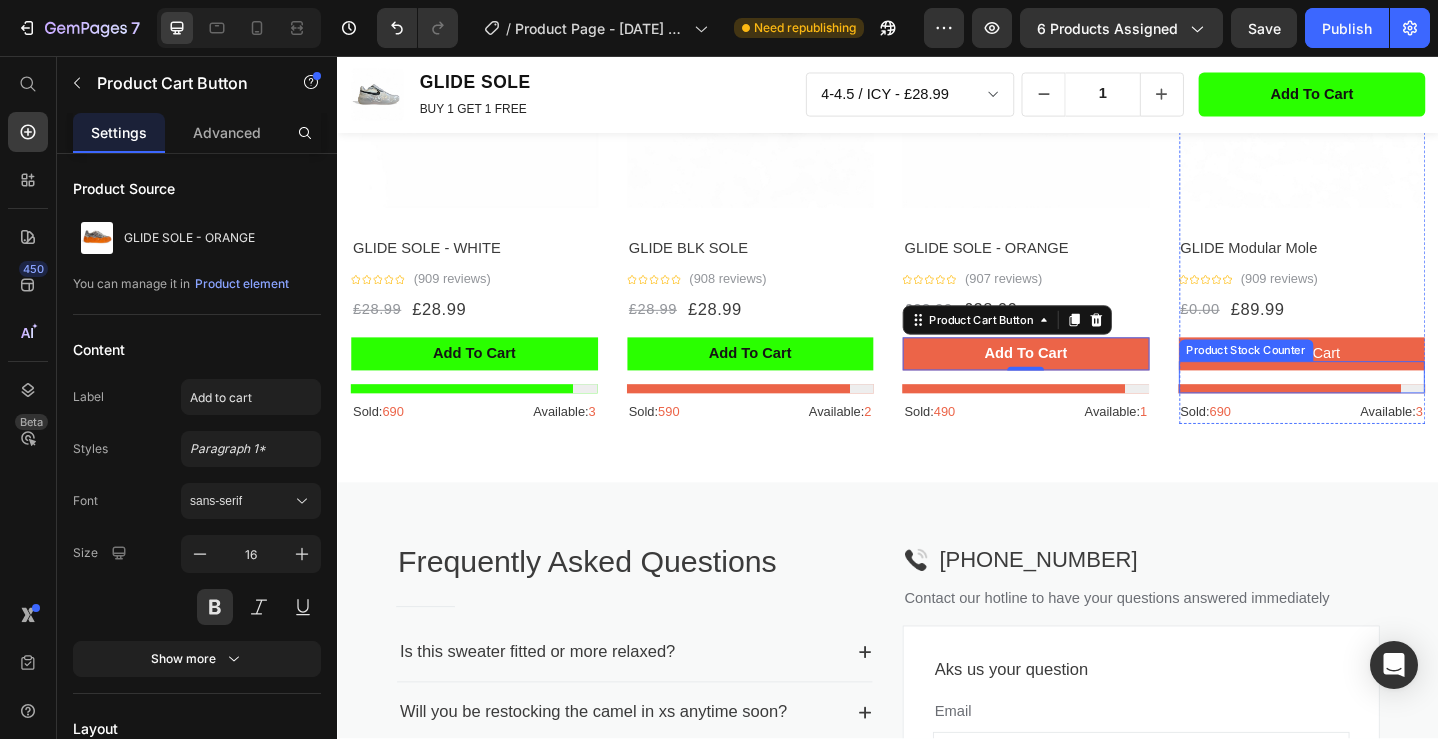 click on "Product Stock Counter" at bounding box center (1327, 377) 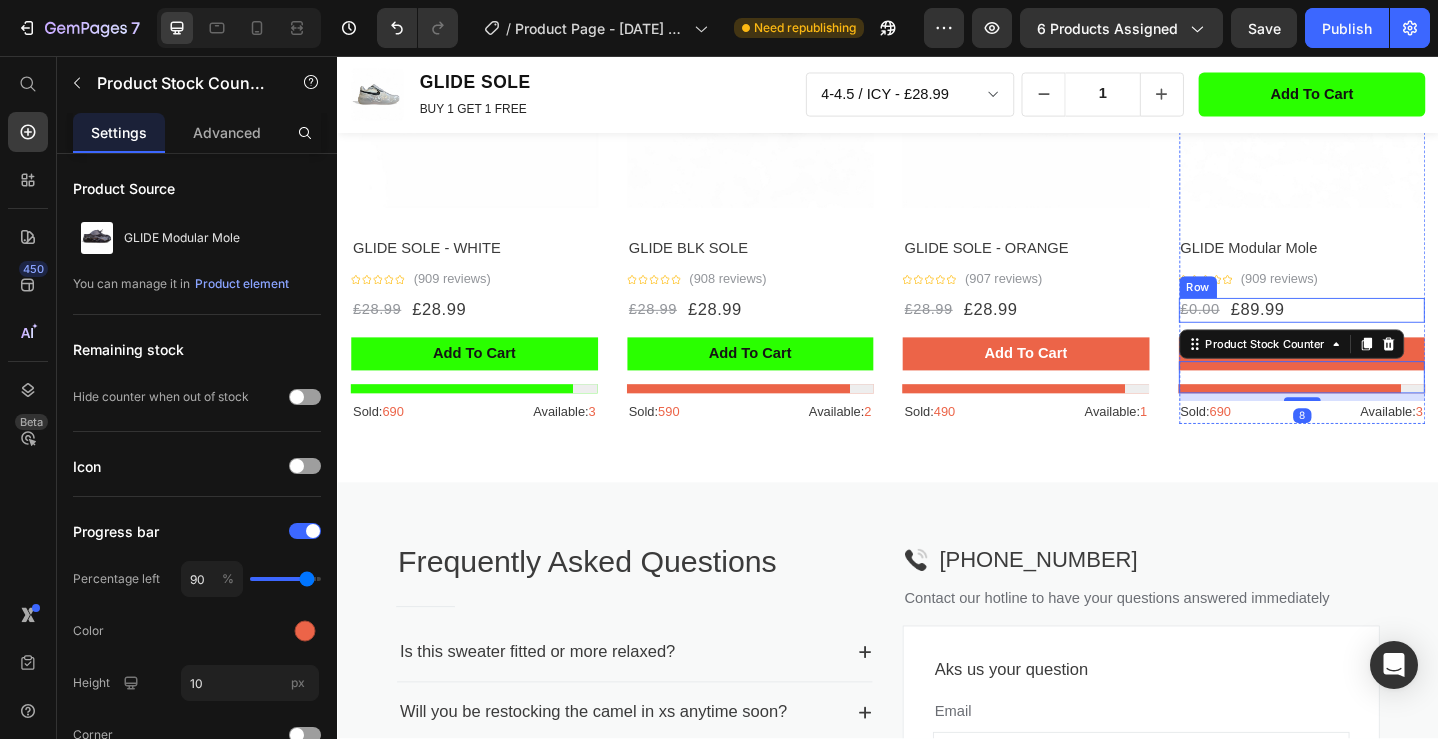 click on "Icon
Icon
Icon
Icon
Icon Icon List Hoz (909 reviews) Text block Row" at bounding box center (1388, 299) 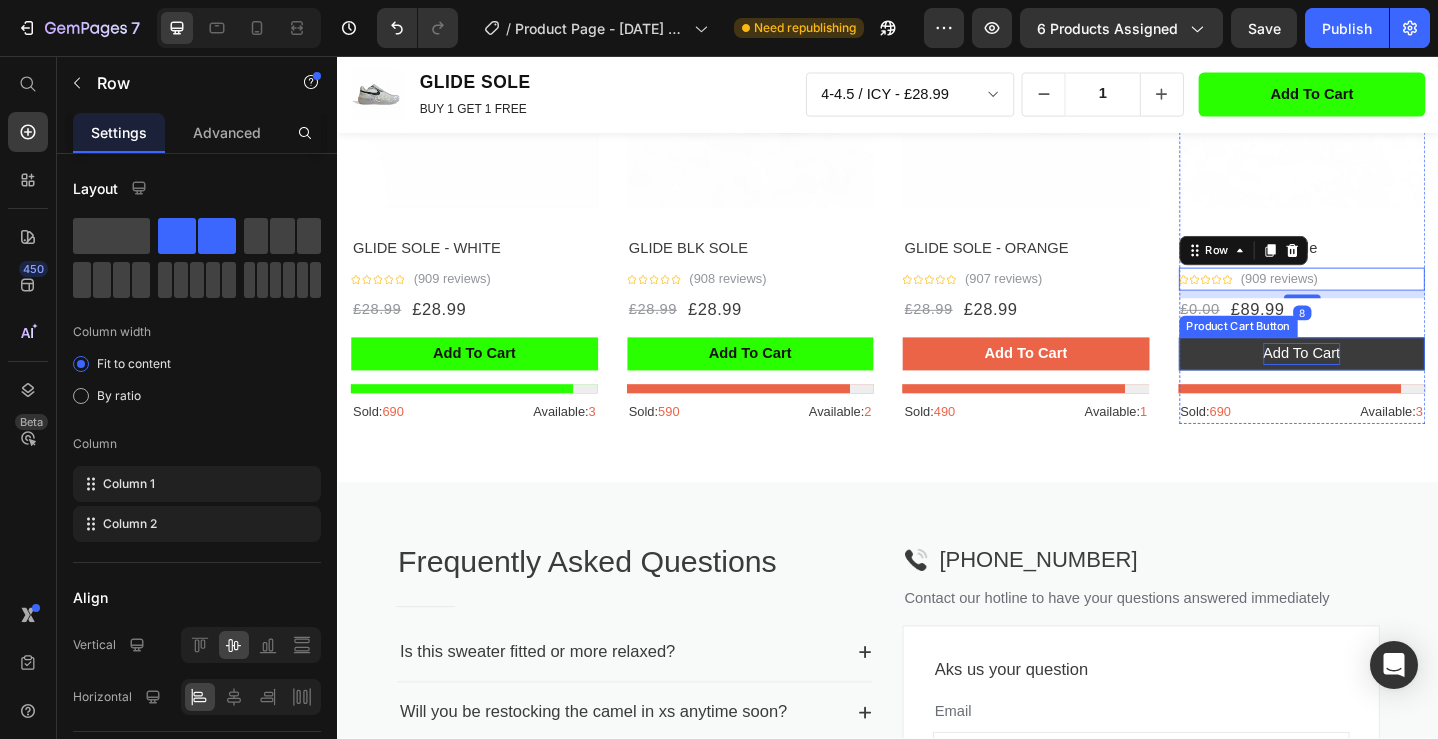 click on "add to cart" at bounding box center (1388, 381) 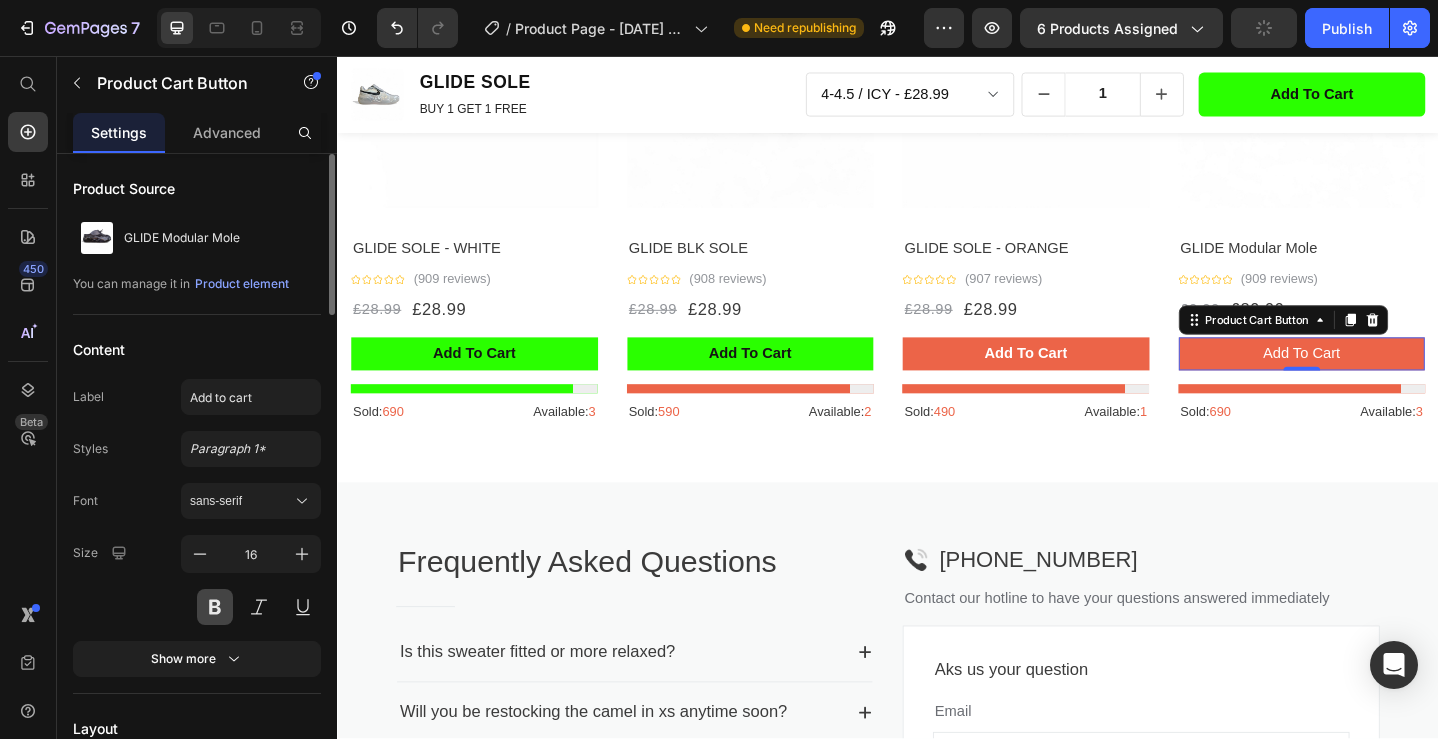 click at bounding box center (215, 607) 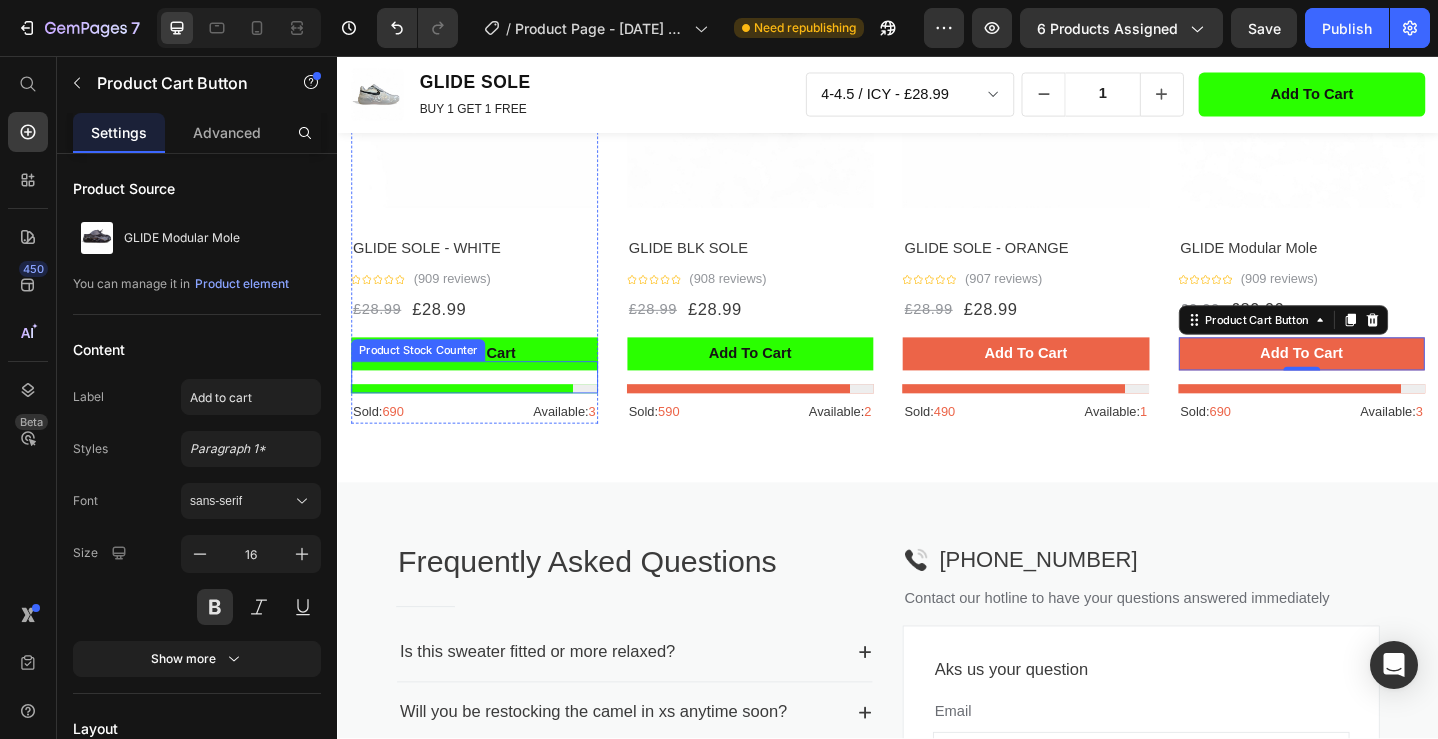click at bounding box center [486, 419] 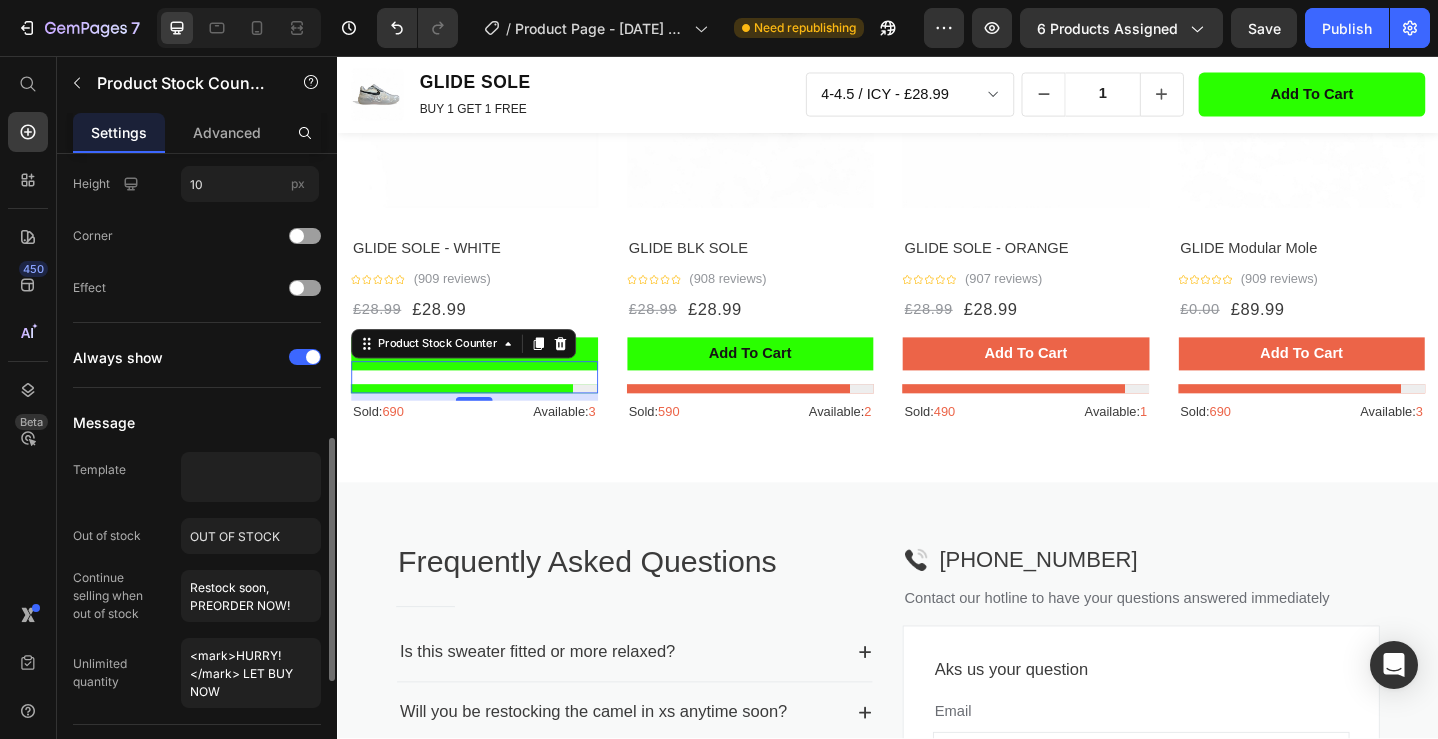 scroll, scrollTop: 195, scrollLeft: 0, axis: vertical 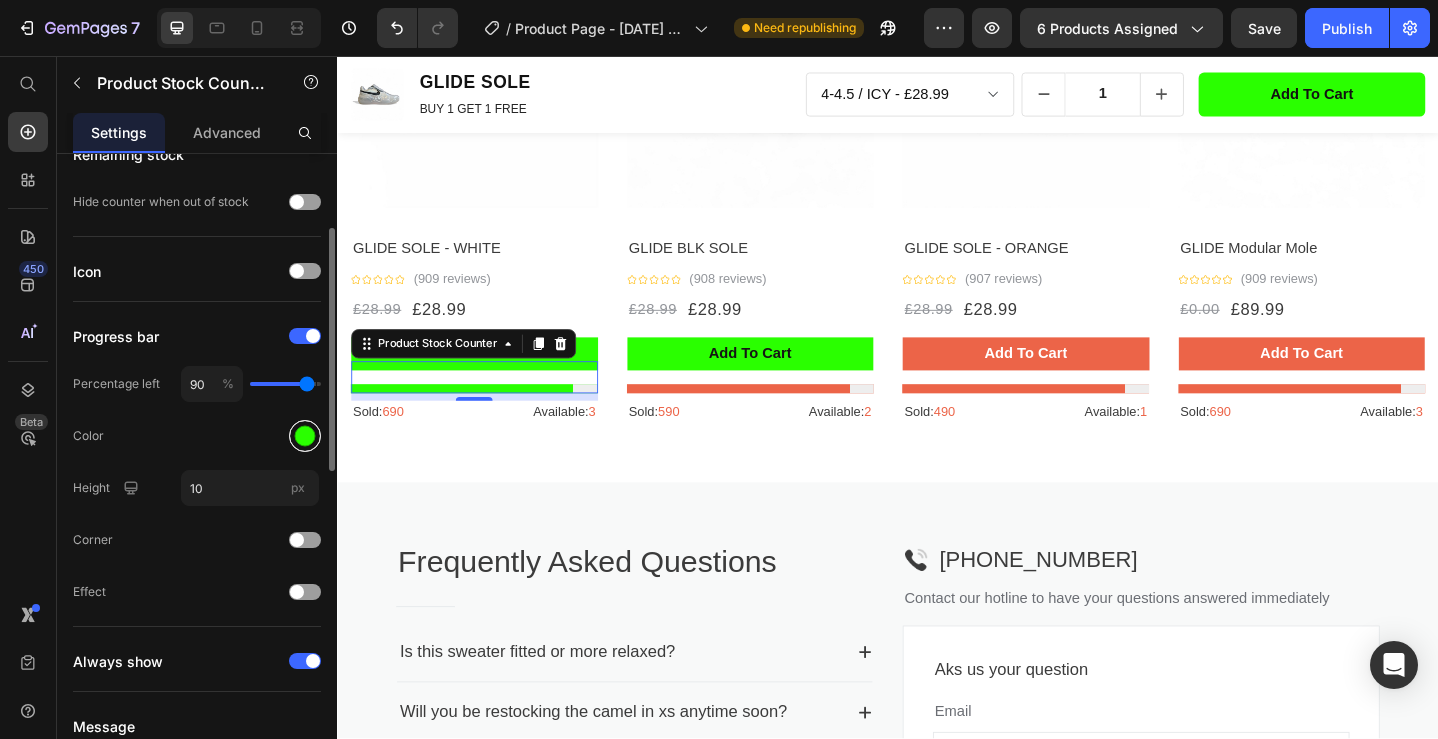 click at bounding box center [305, 436] 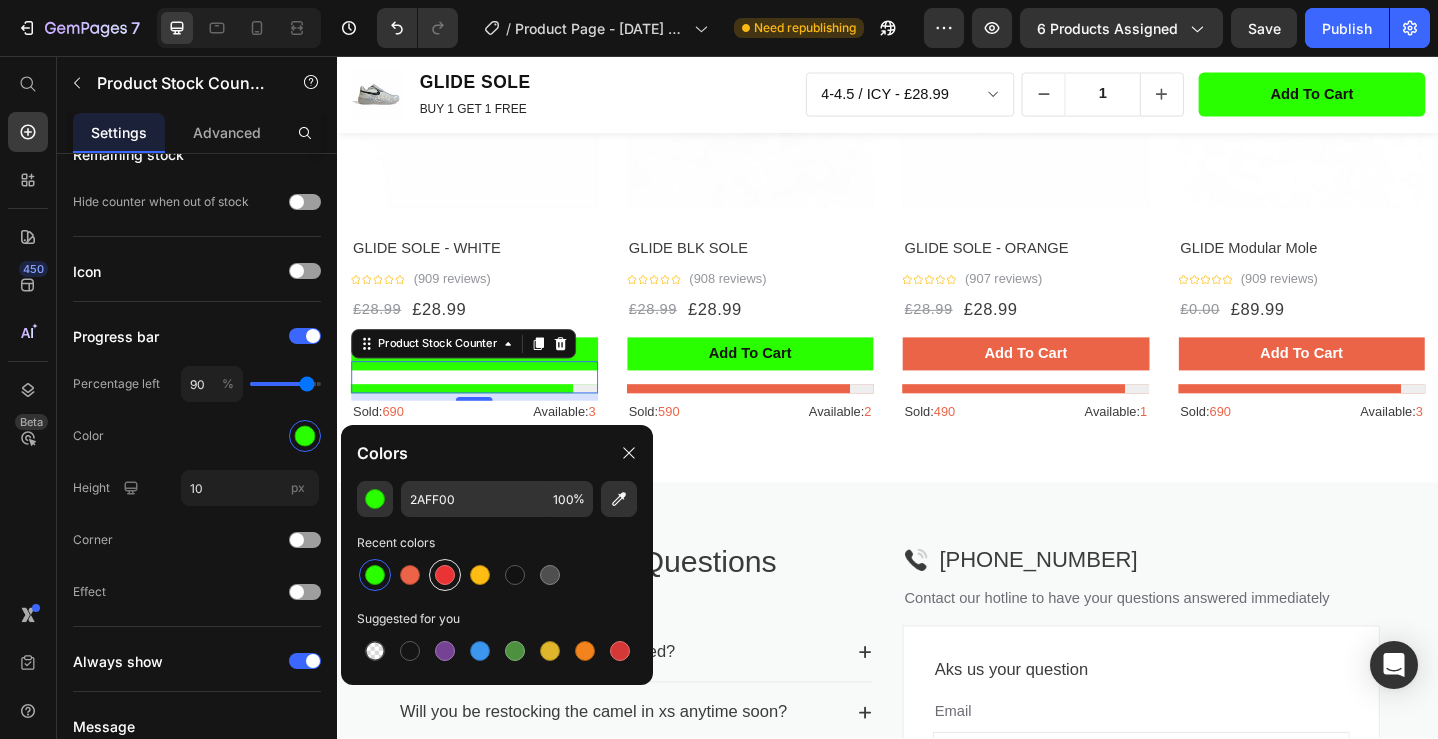 click at bounding box center (445, 575) 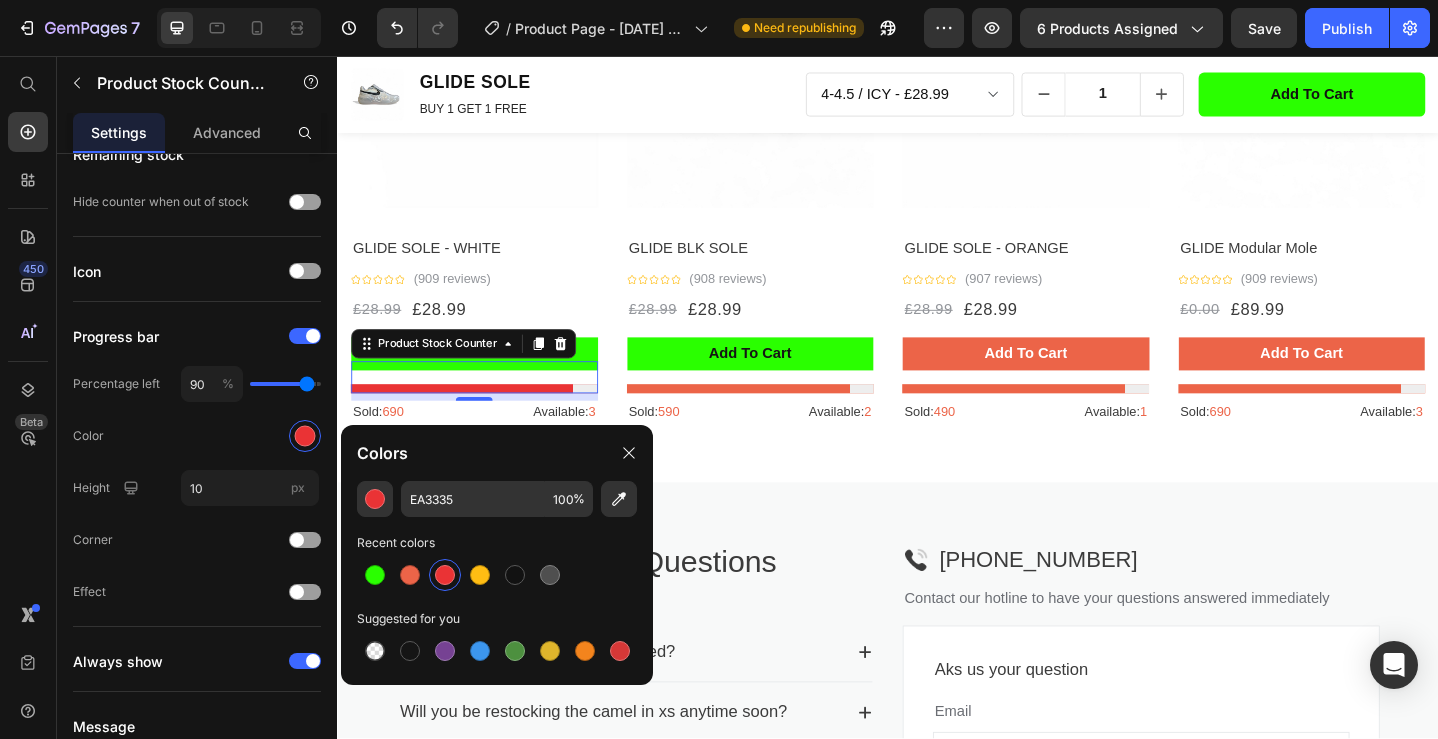 click at bounding box center (787, 88) 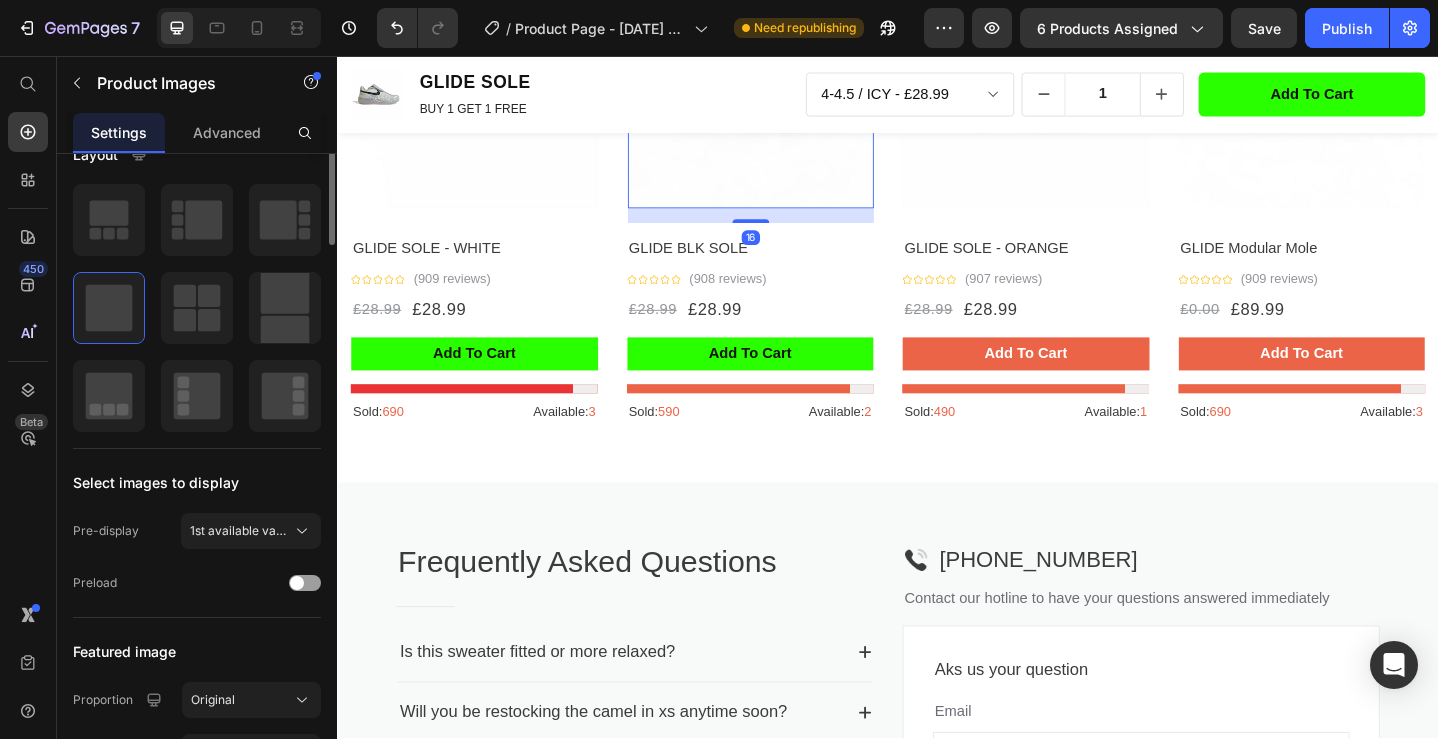 scroll, scrollTop: 0, scrollLeft: 0, axis: both 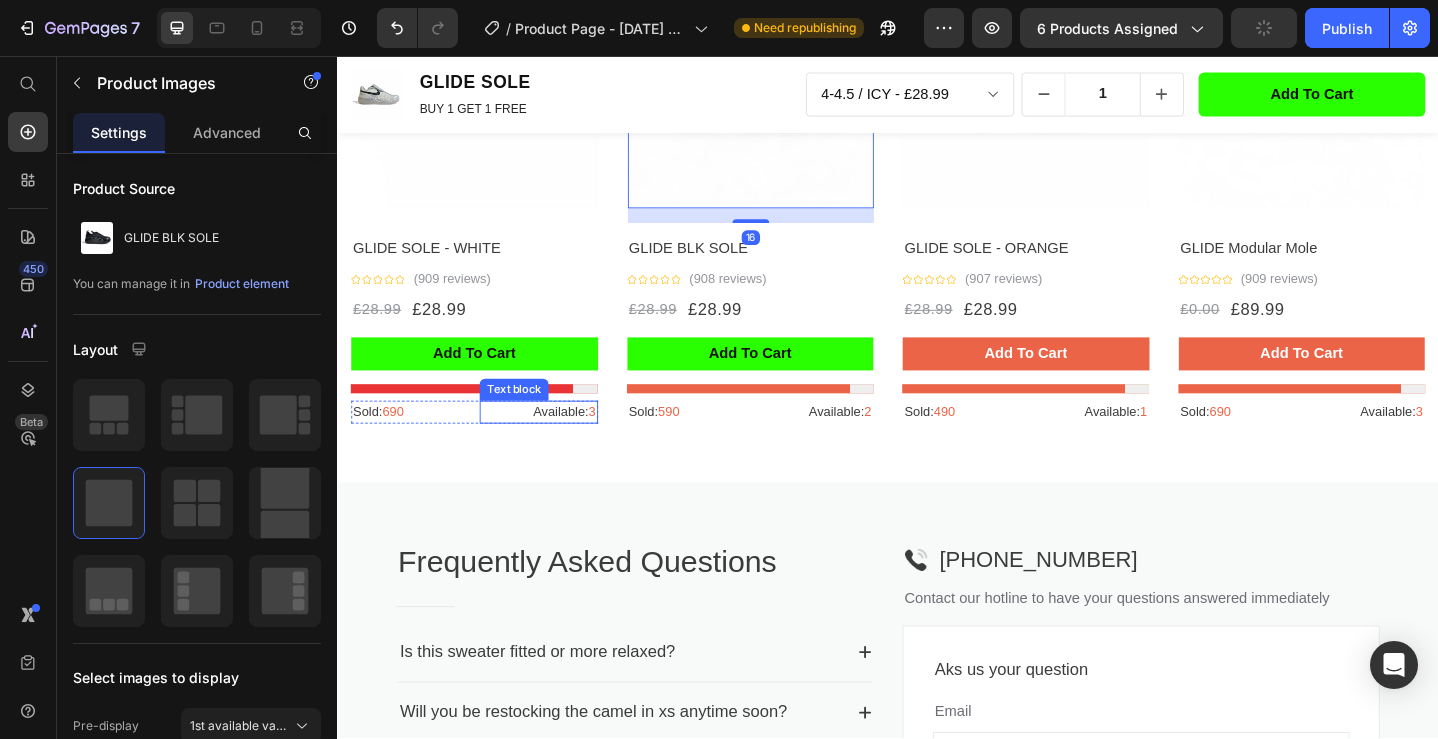 click at bounding box center (486, 419) 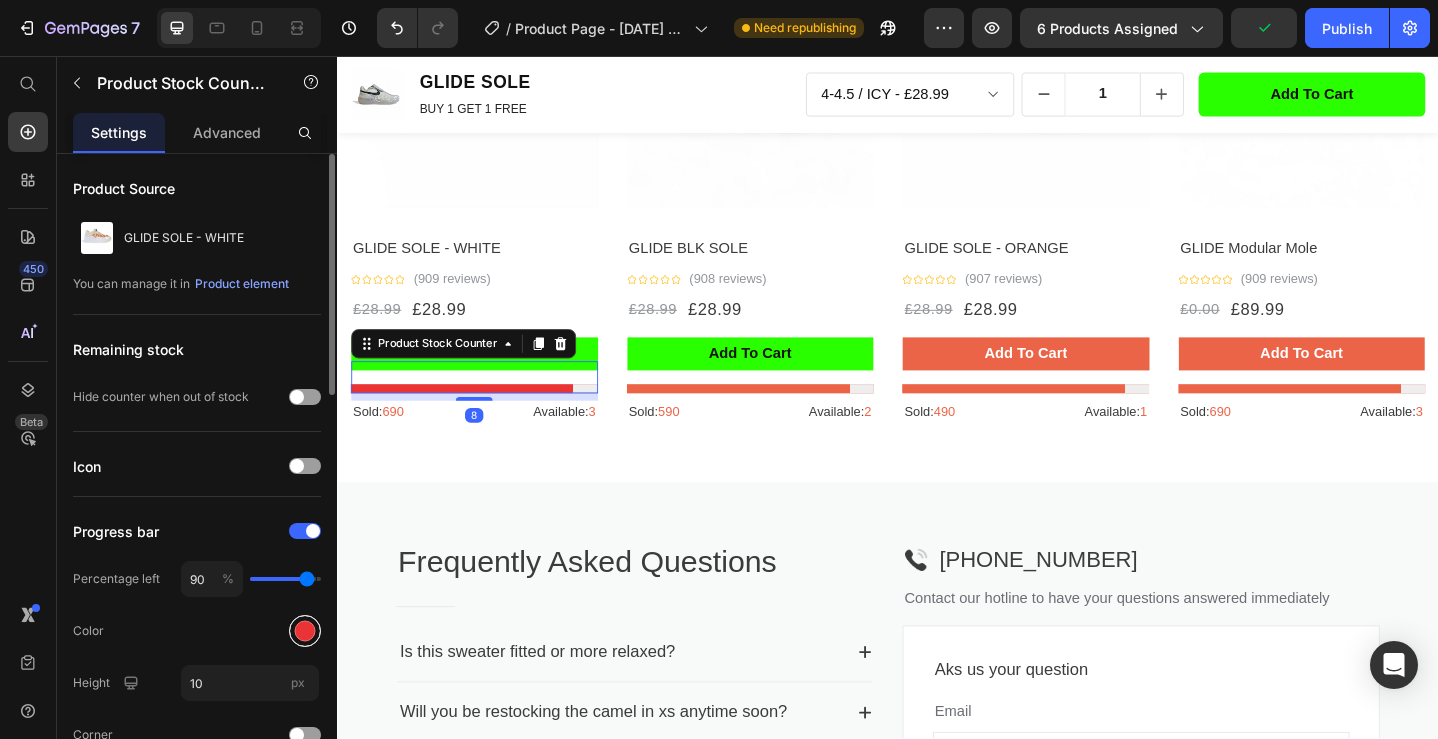 click at bounding box center [305, 631] 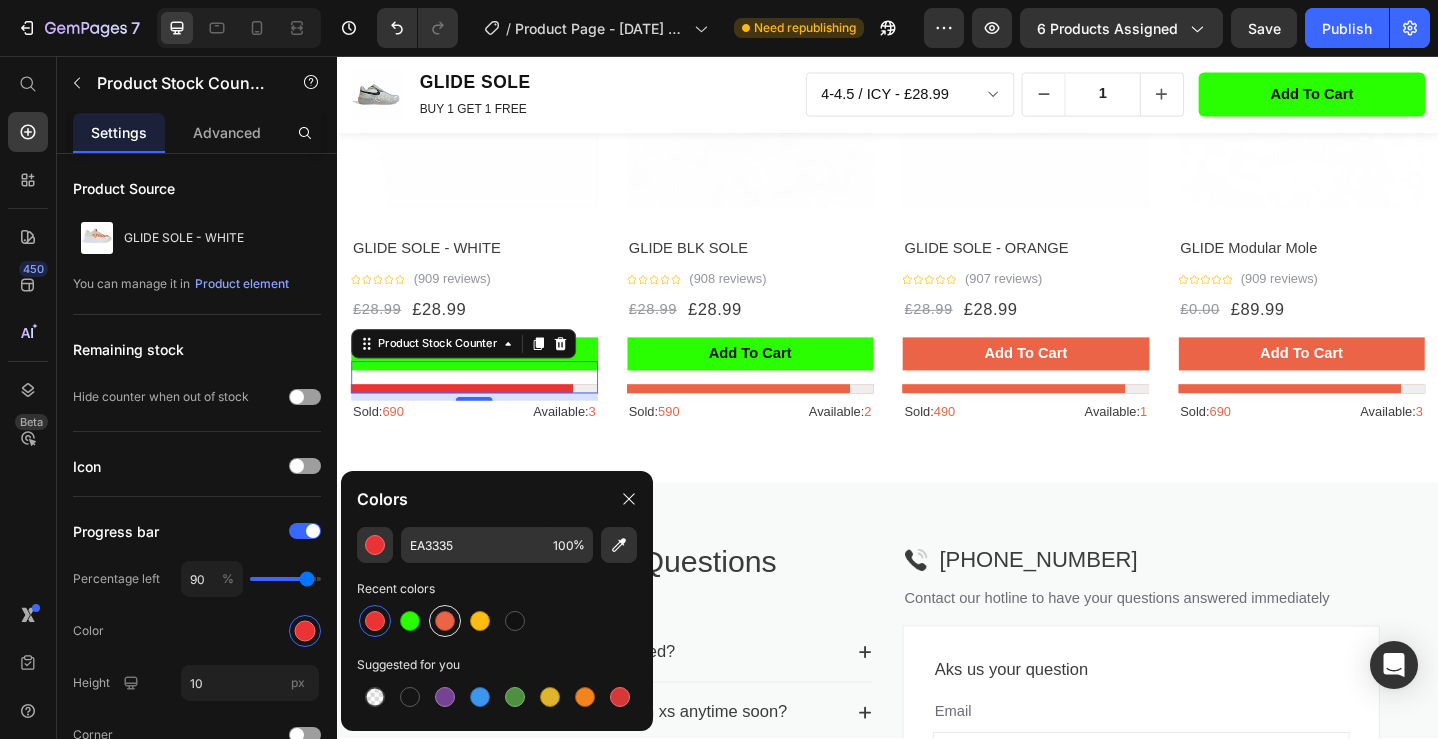 click at bounding box center (445, 621) 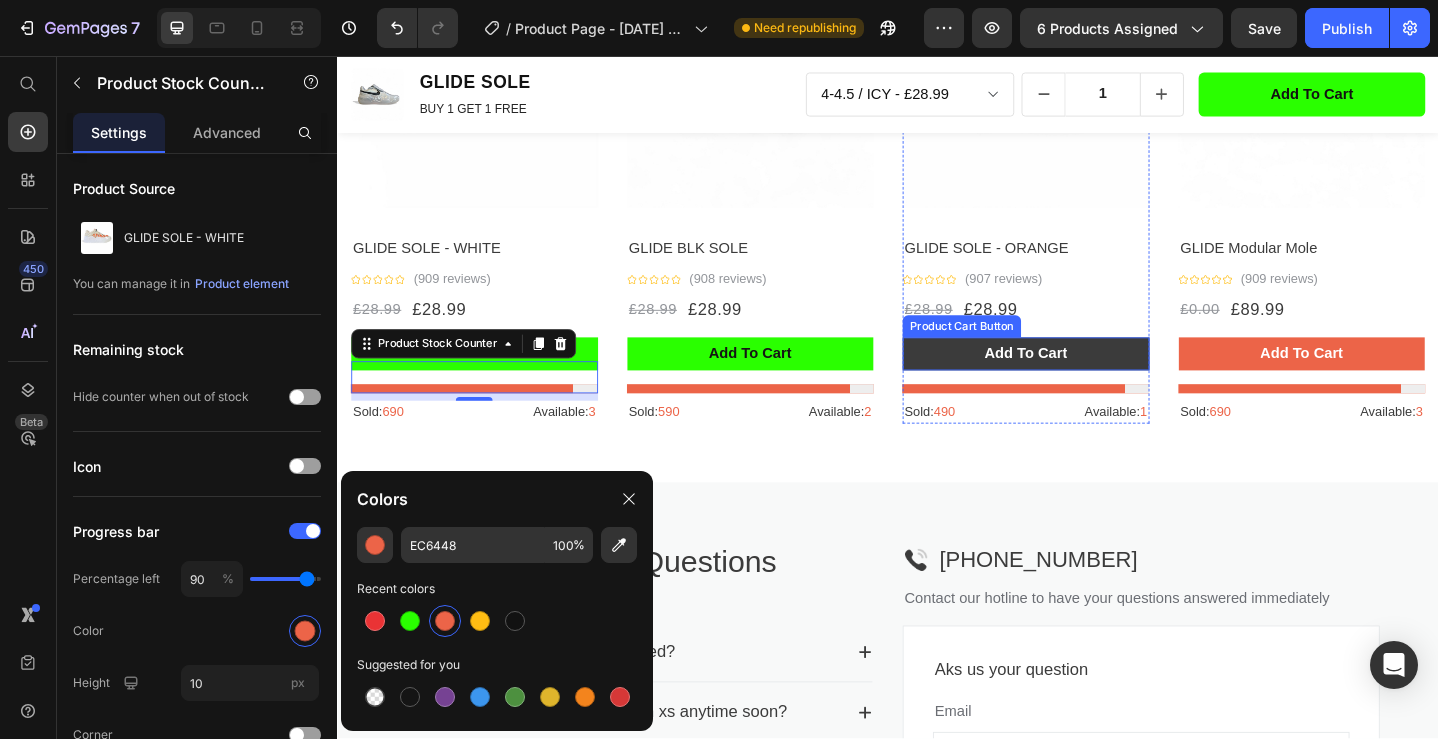 click on "add to cart" at bounding box center [1087, 381] 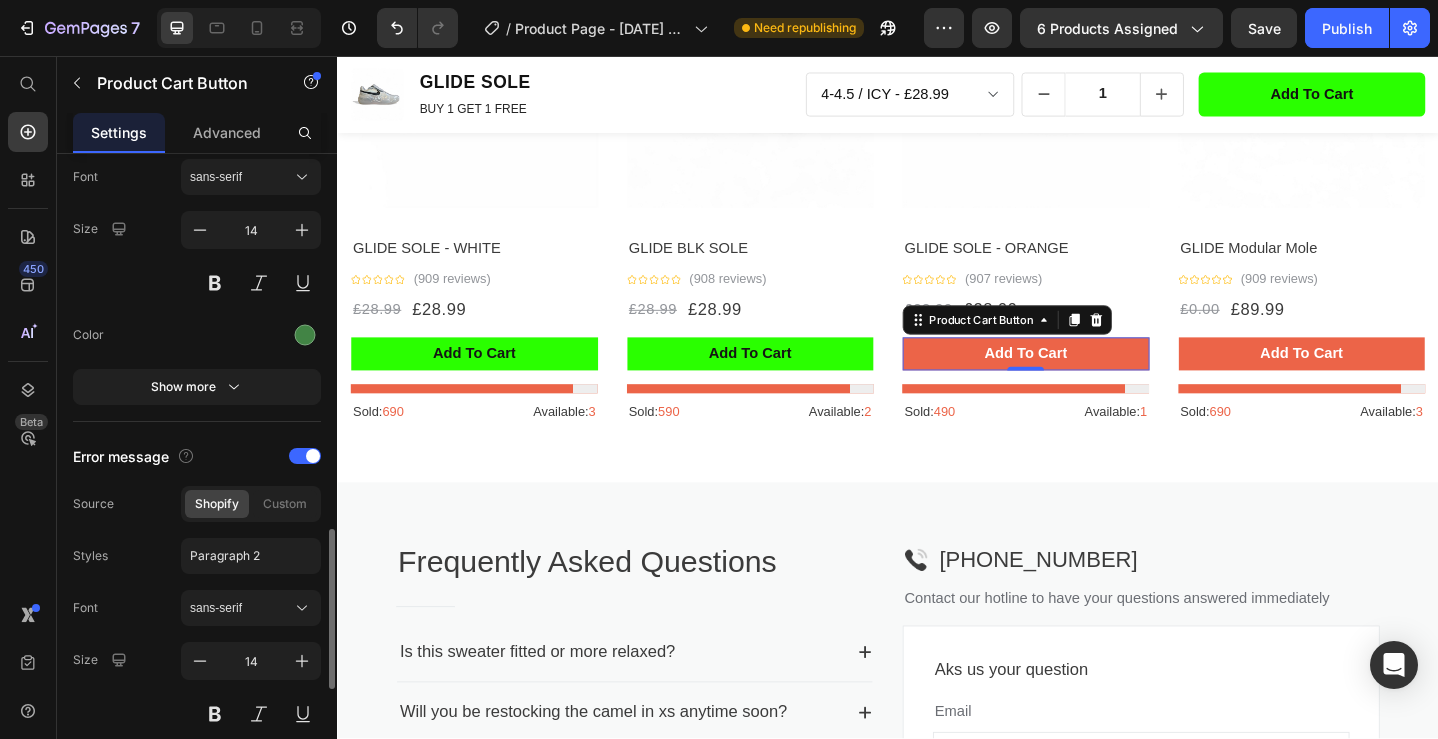 scroll, scrollTop: 1255, scrollLeft: 0, axis: vertical 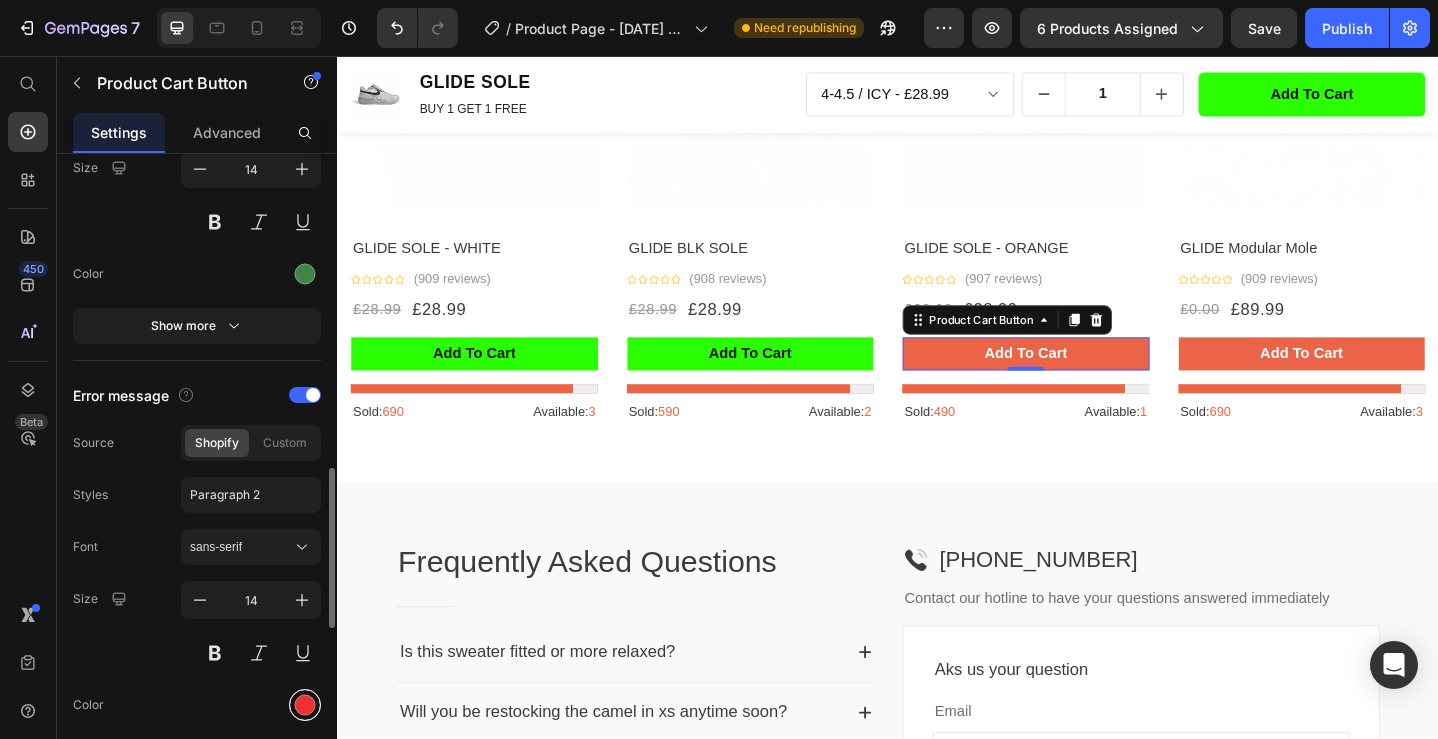 click at bounding box center [305, 705] 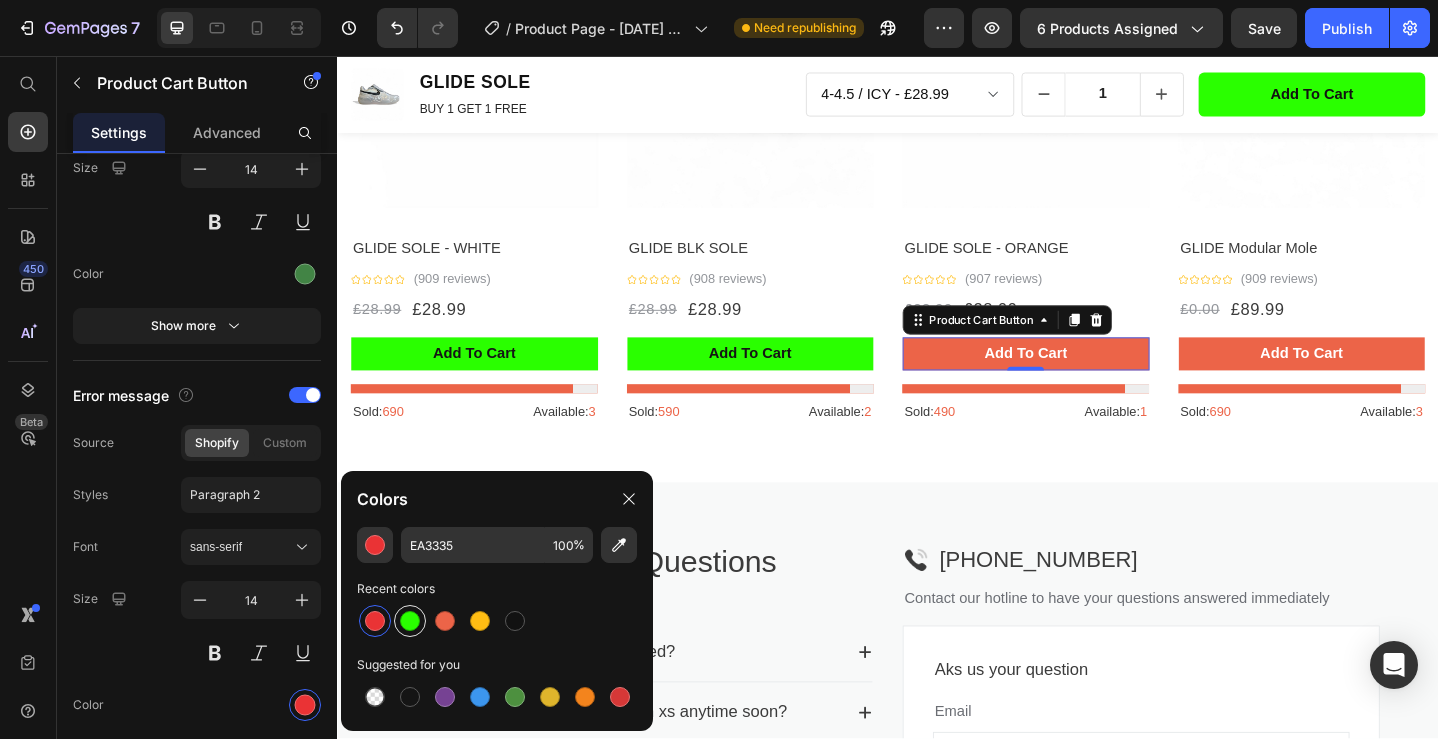 click at bounding box center (410, 621) 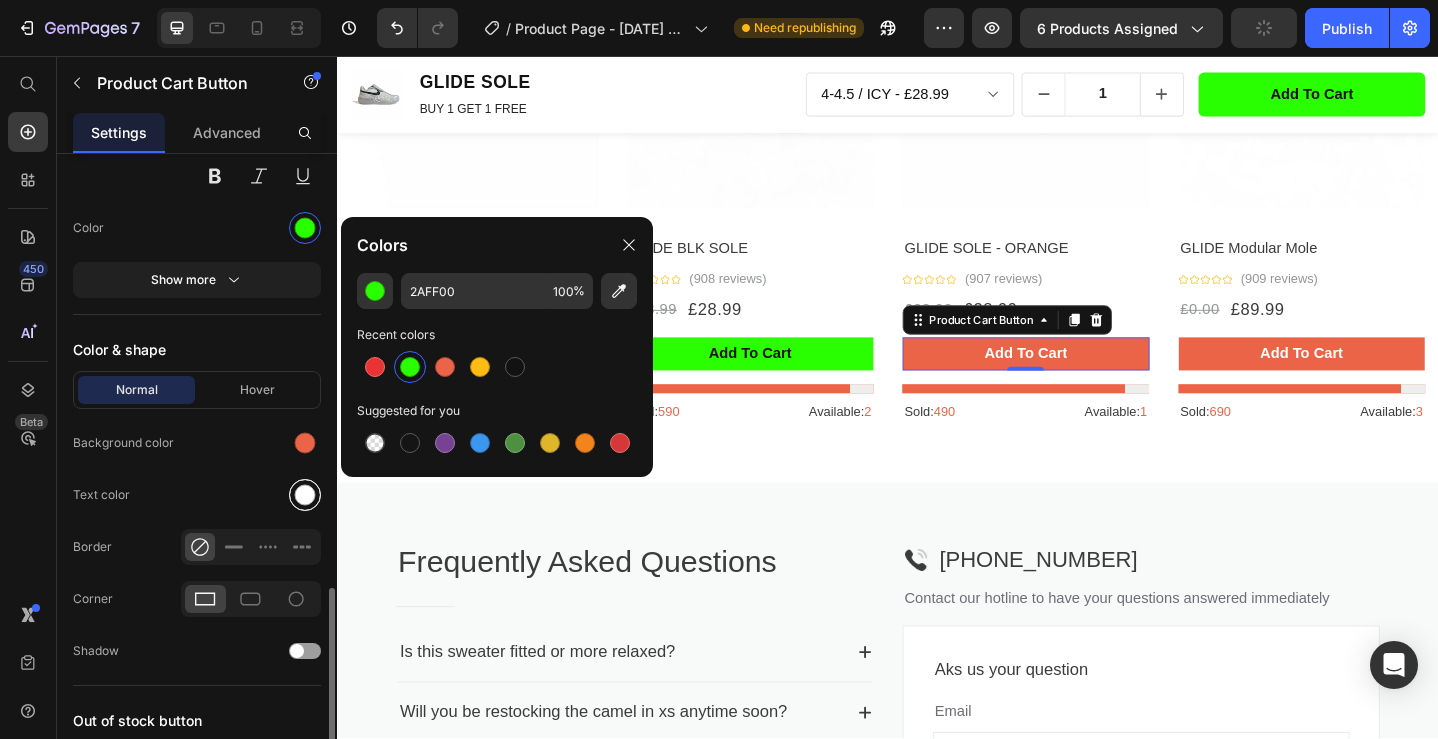 scroll, scrollTop: 1755, scrollLeft: 0, axis: vertical 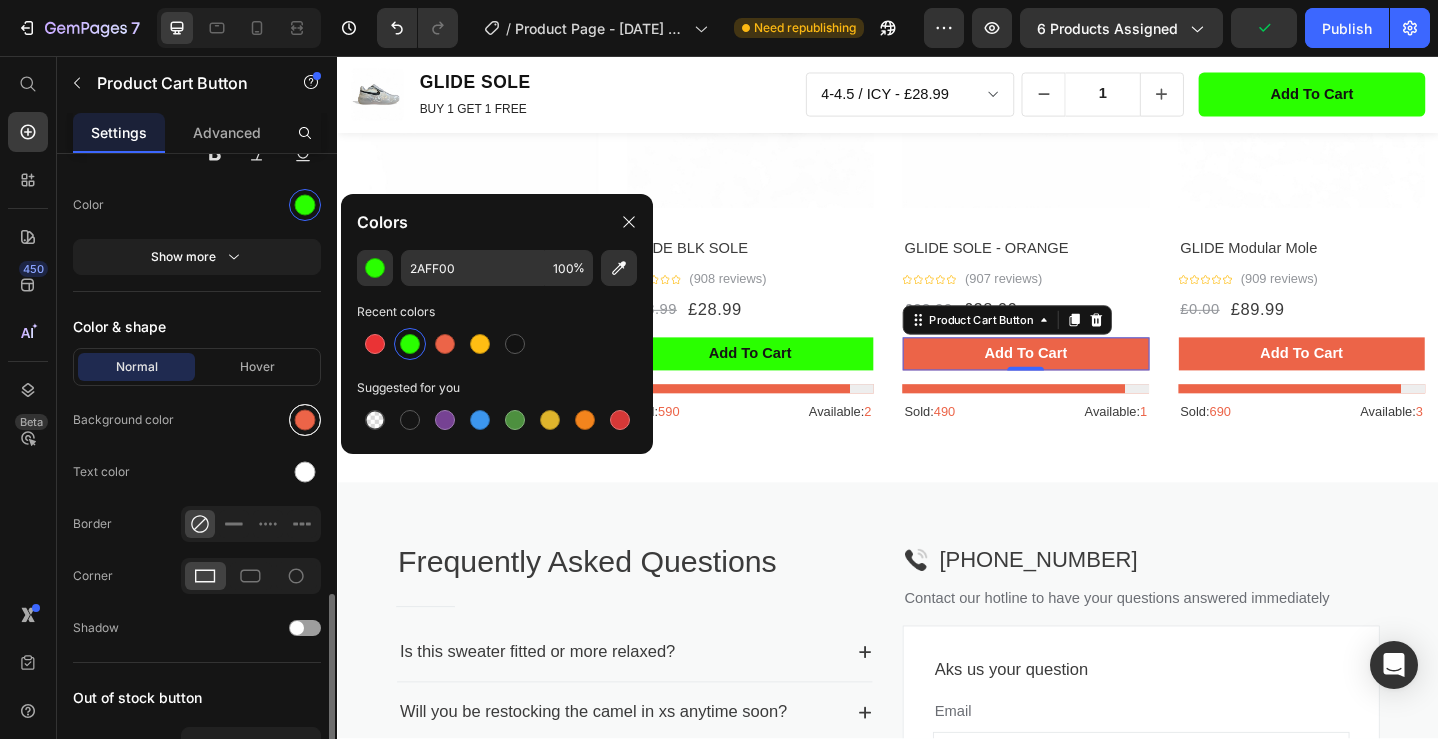 click at bounding box center [305, 420] 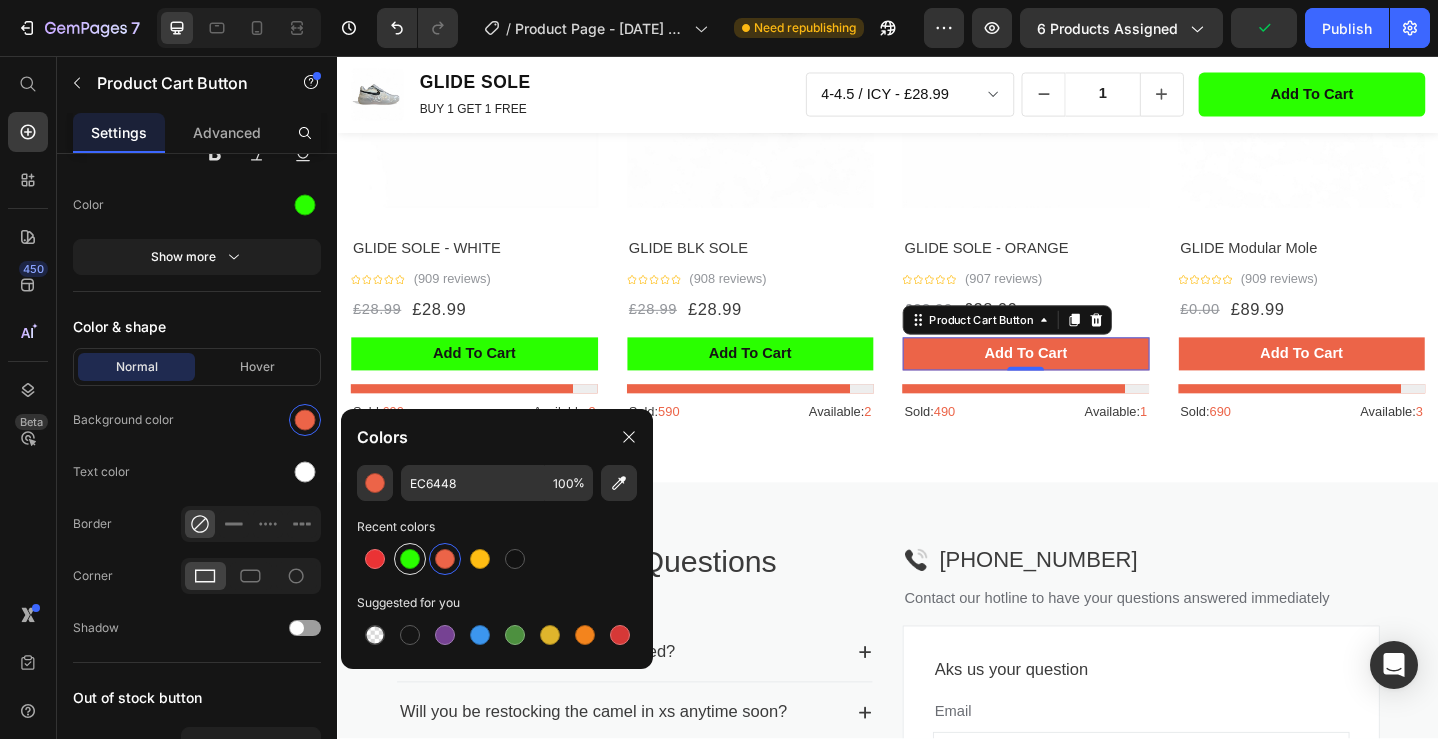 click at bounding box center (410, 559) 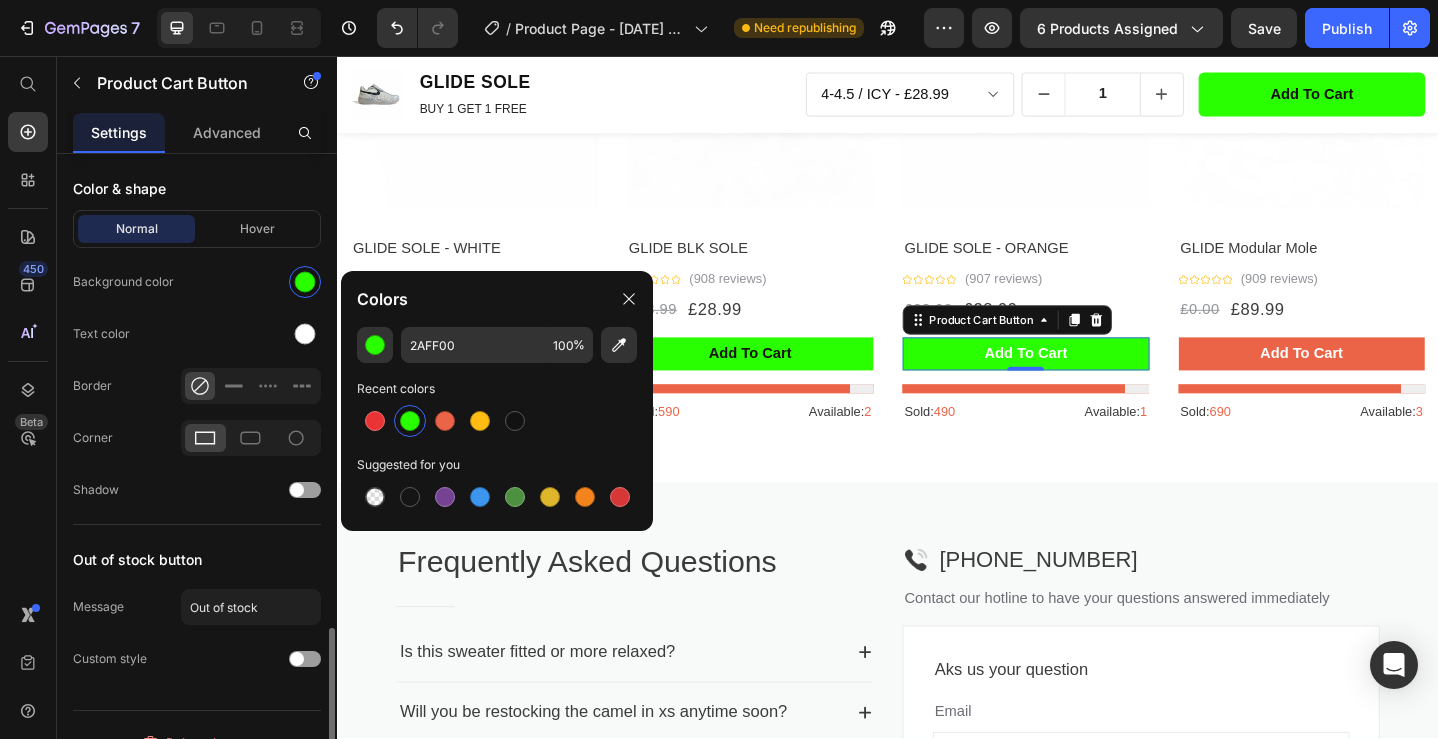 scroll, scrollTop: 1922, scrollLeft: 0, axis: vertical 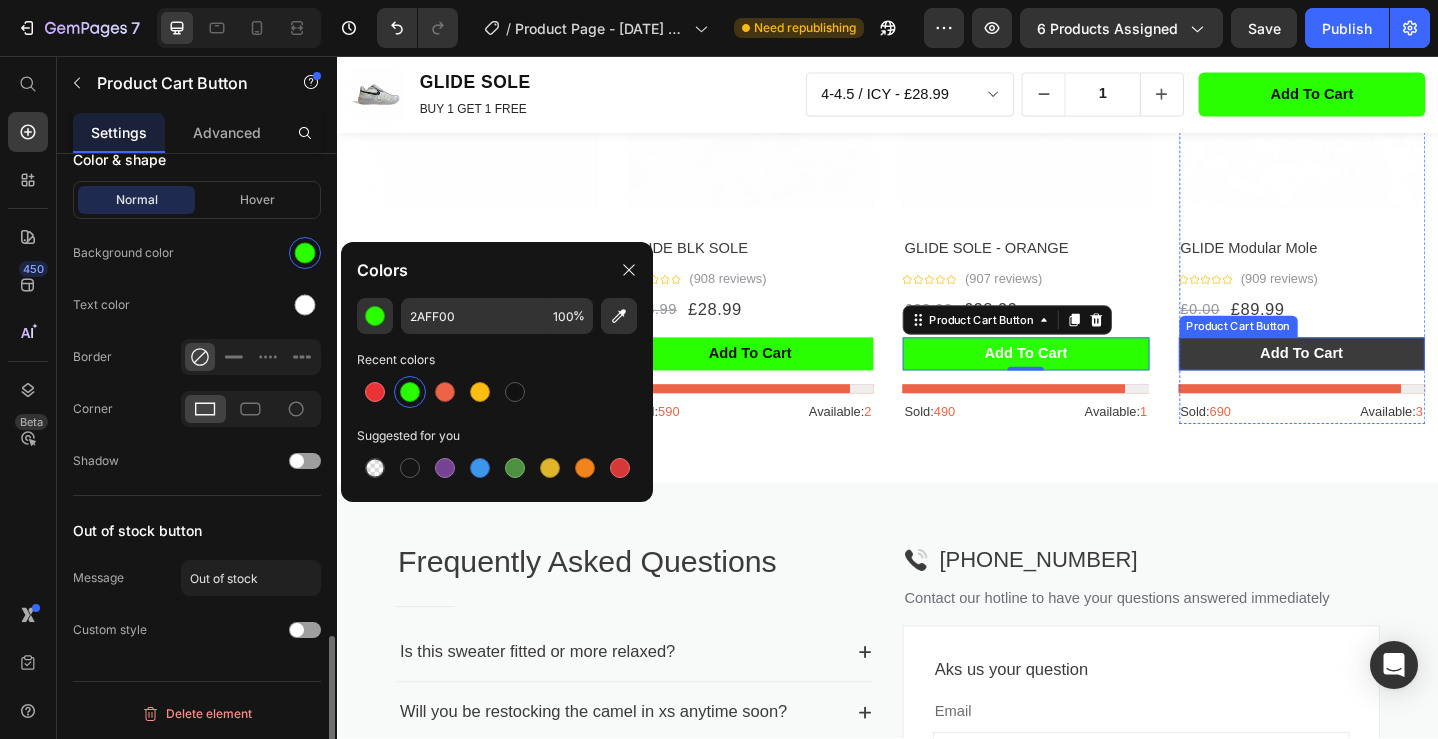 click on "add to cart" at bounding box center (1388, 381) 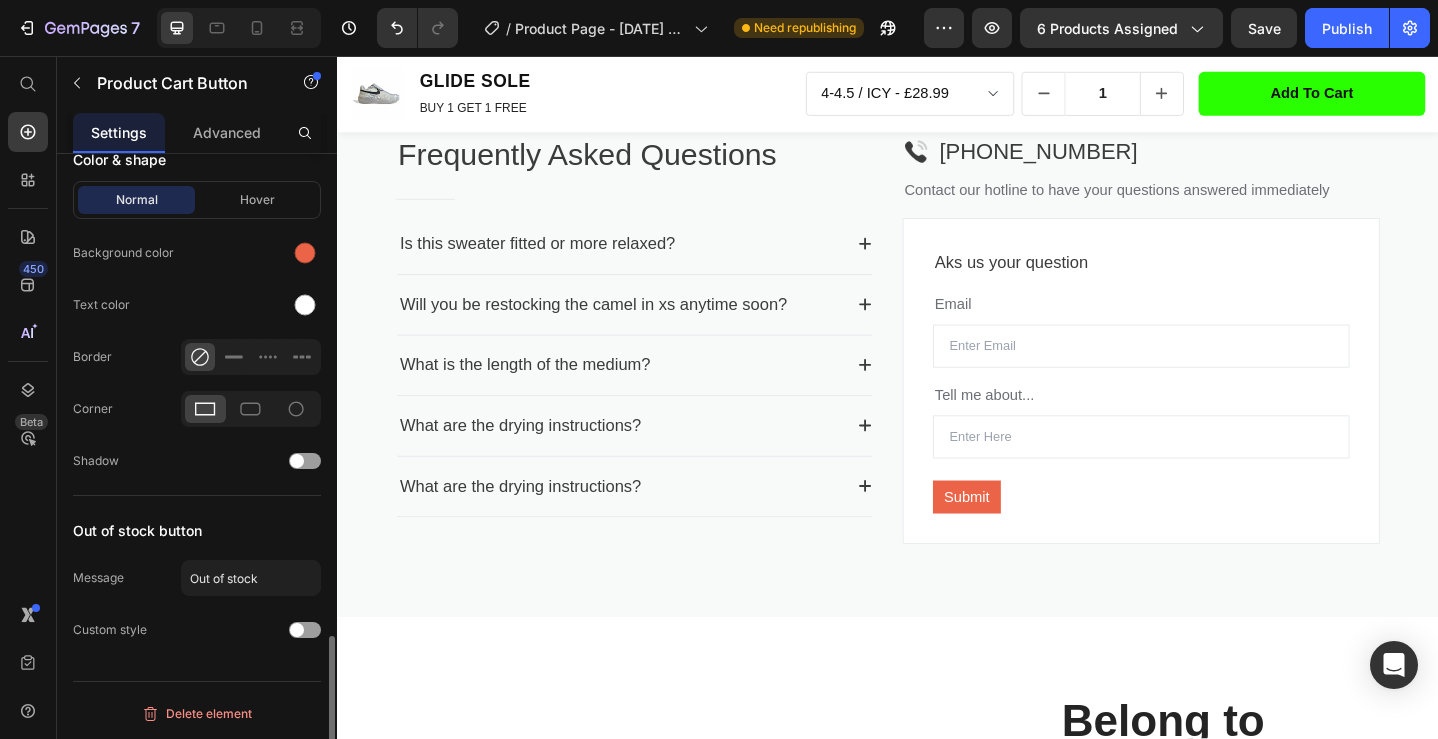 scroll, scrollTop: 2991, scrollLeft: 0, axis: vertical 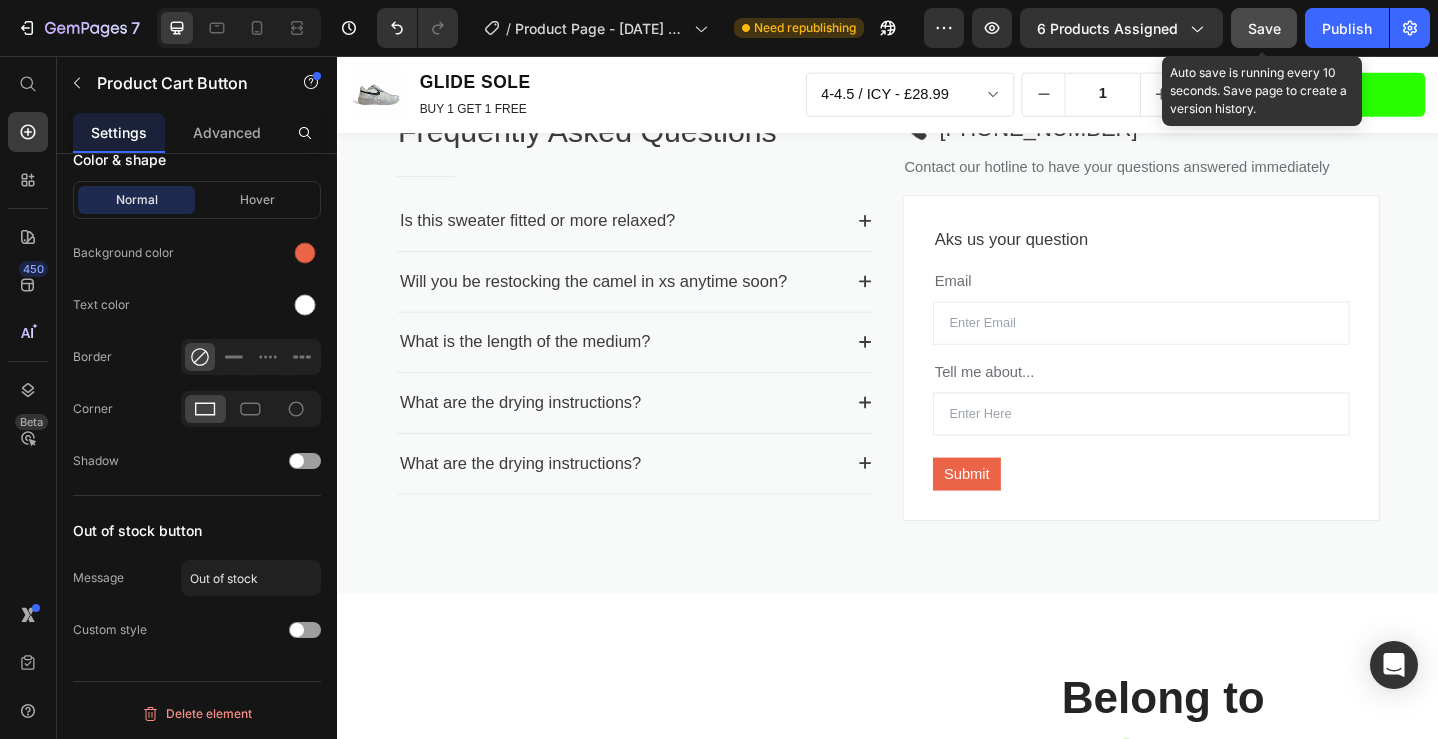 click on "Save" at bounding box center (1264, 28) 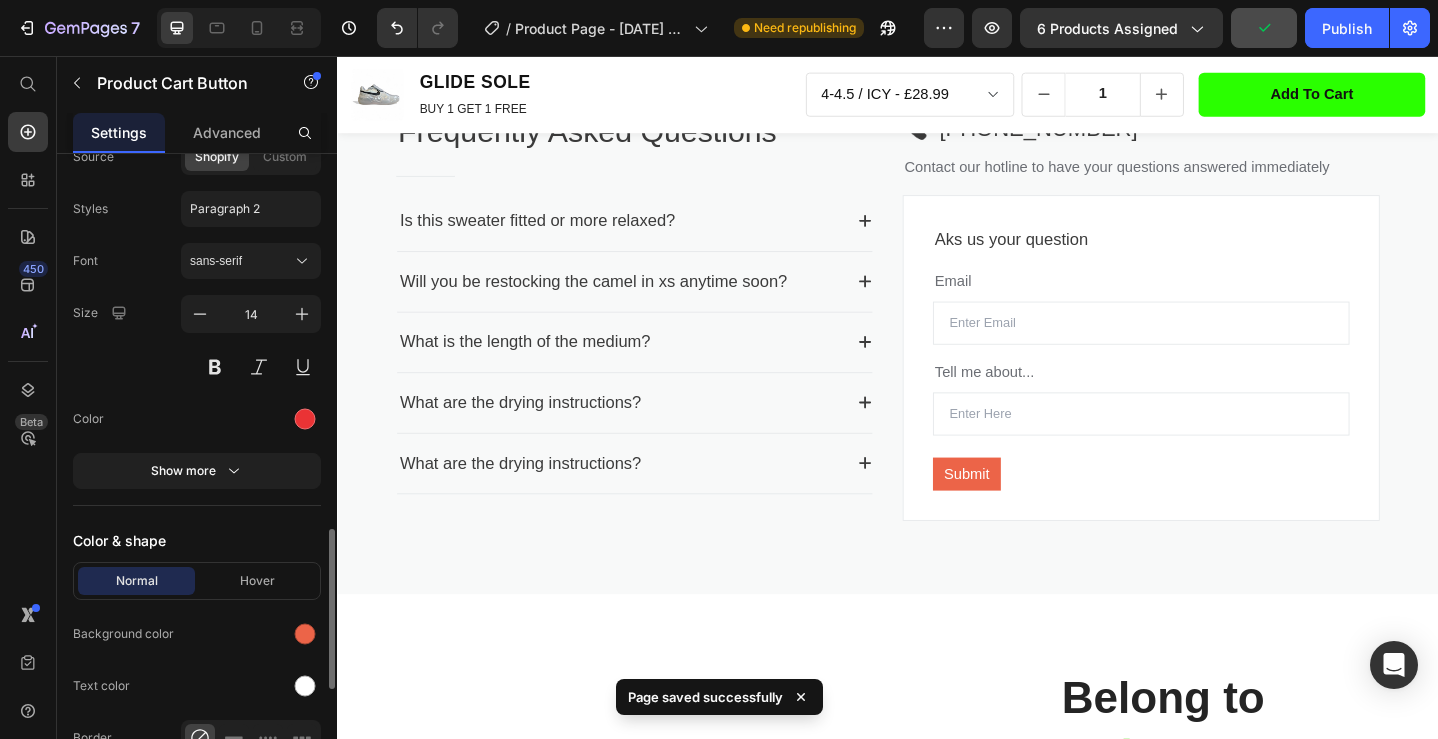 scroll, scrollTop: 1602, scrollLeft: 0, axis: vertical 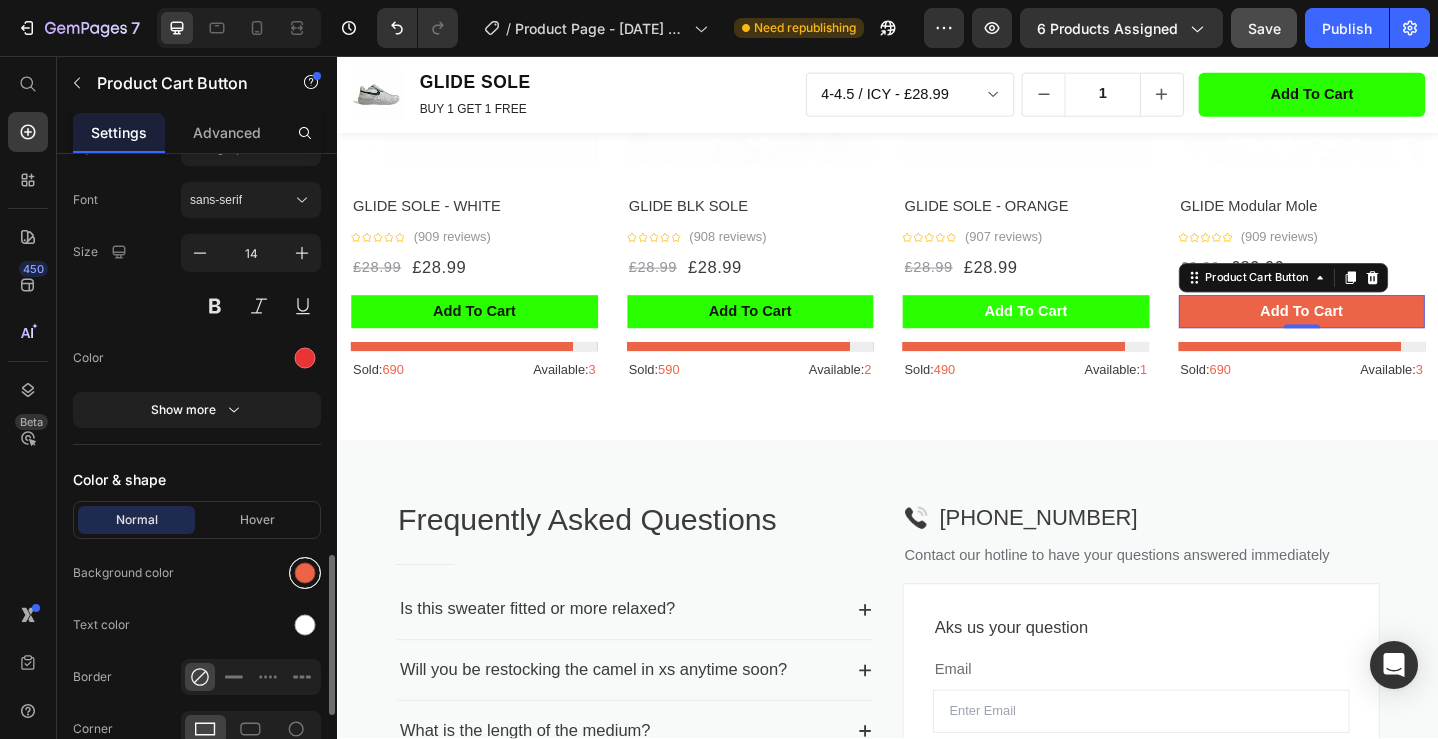 click at bounding box center (305, 573) 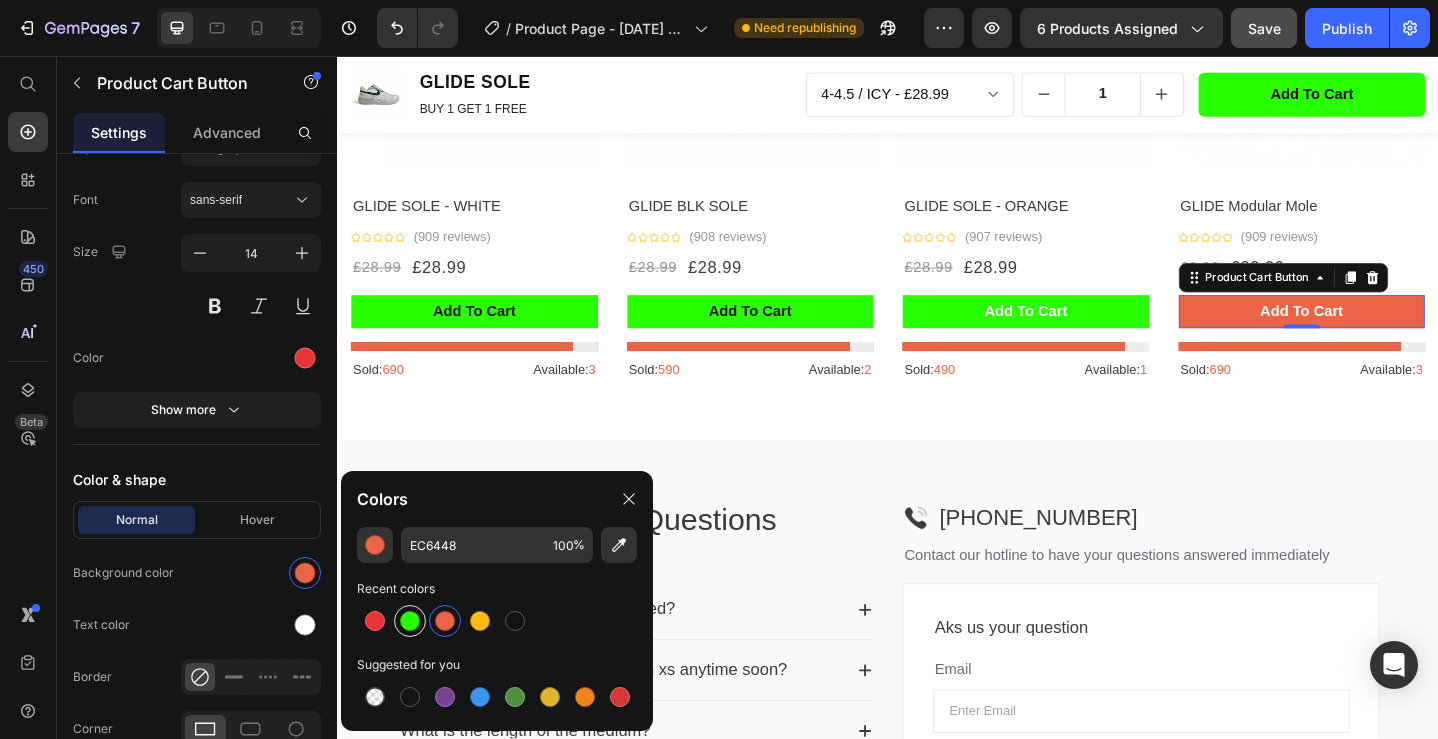 click at bounding box center (410, 621) 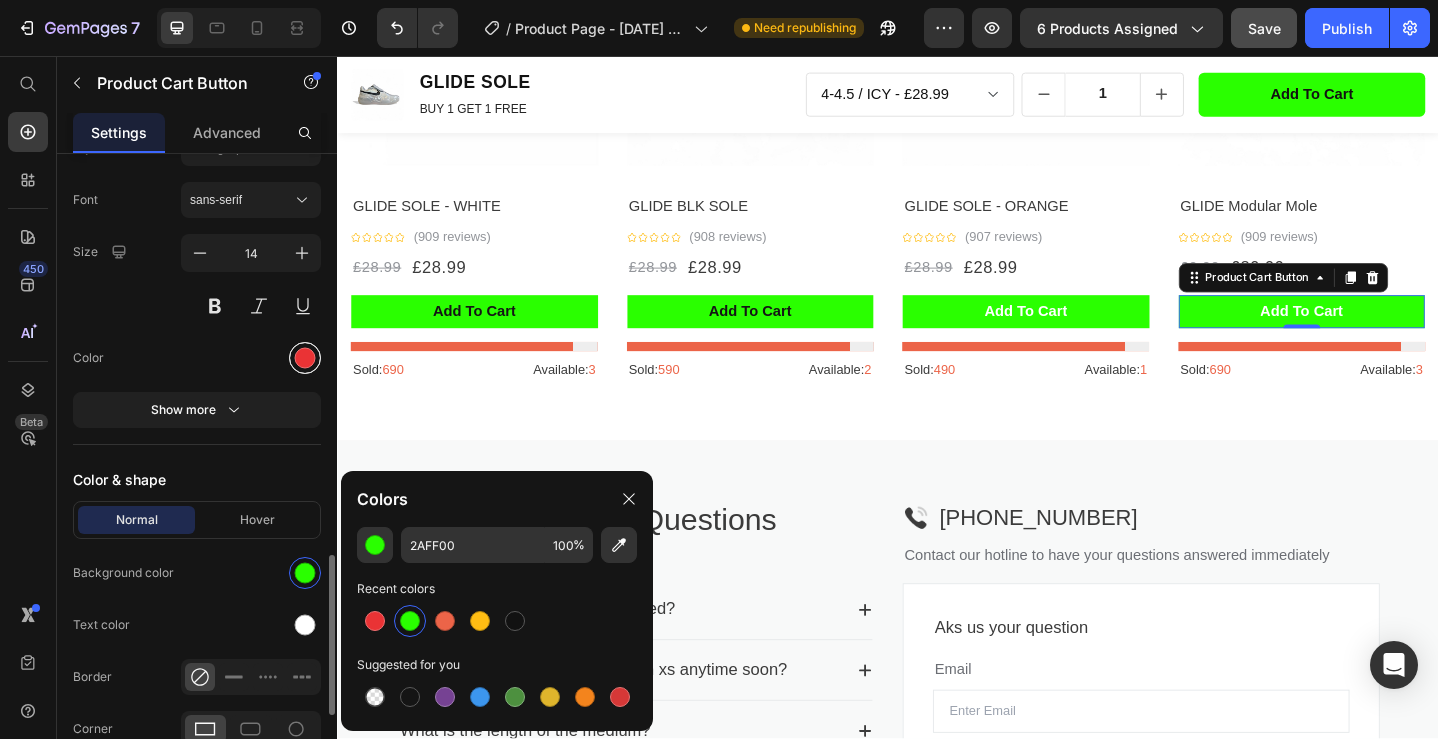click at bounding box center (305, 358) 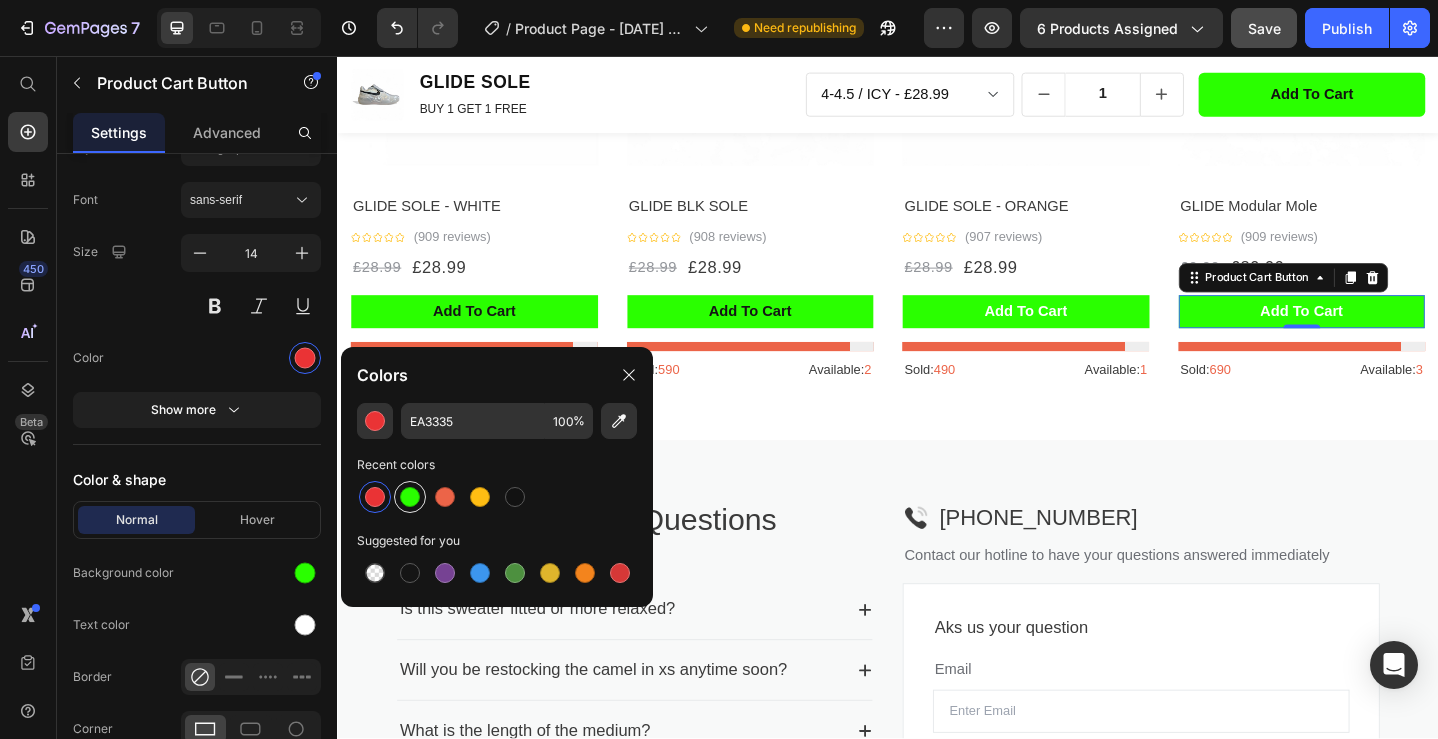 click at bounding box center (410, 497) 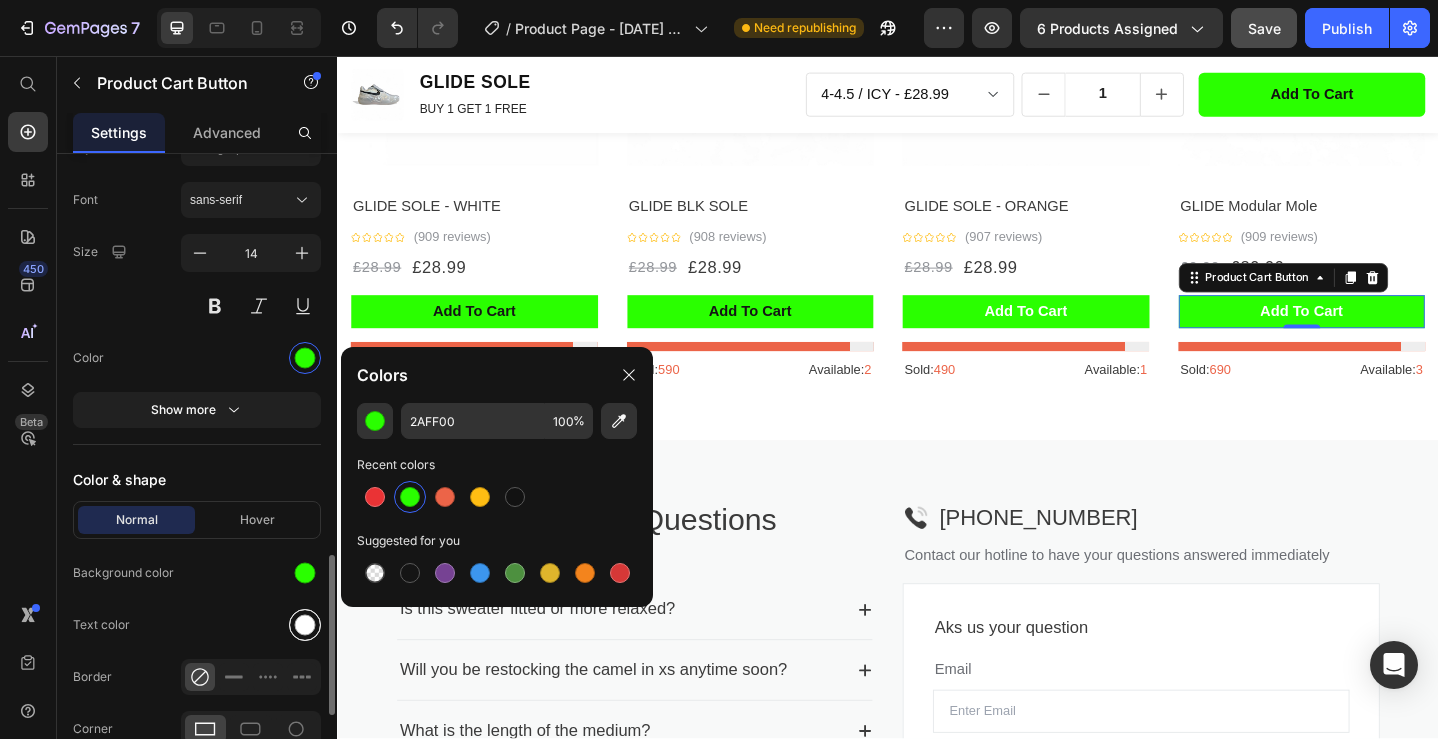 click at bounding box center (305, 625) 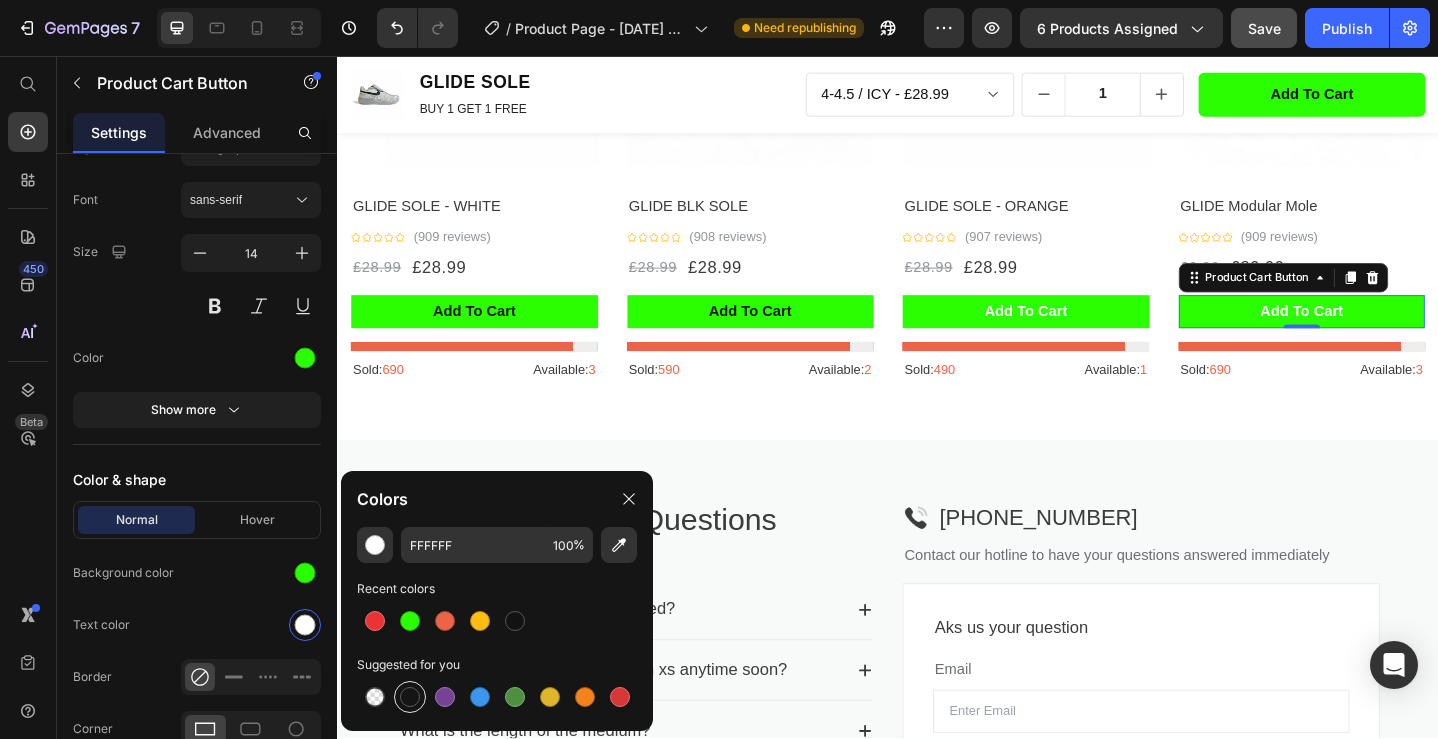 click at bounding box center (410, 697) 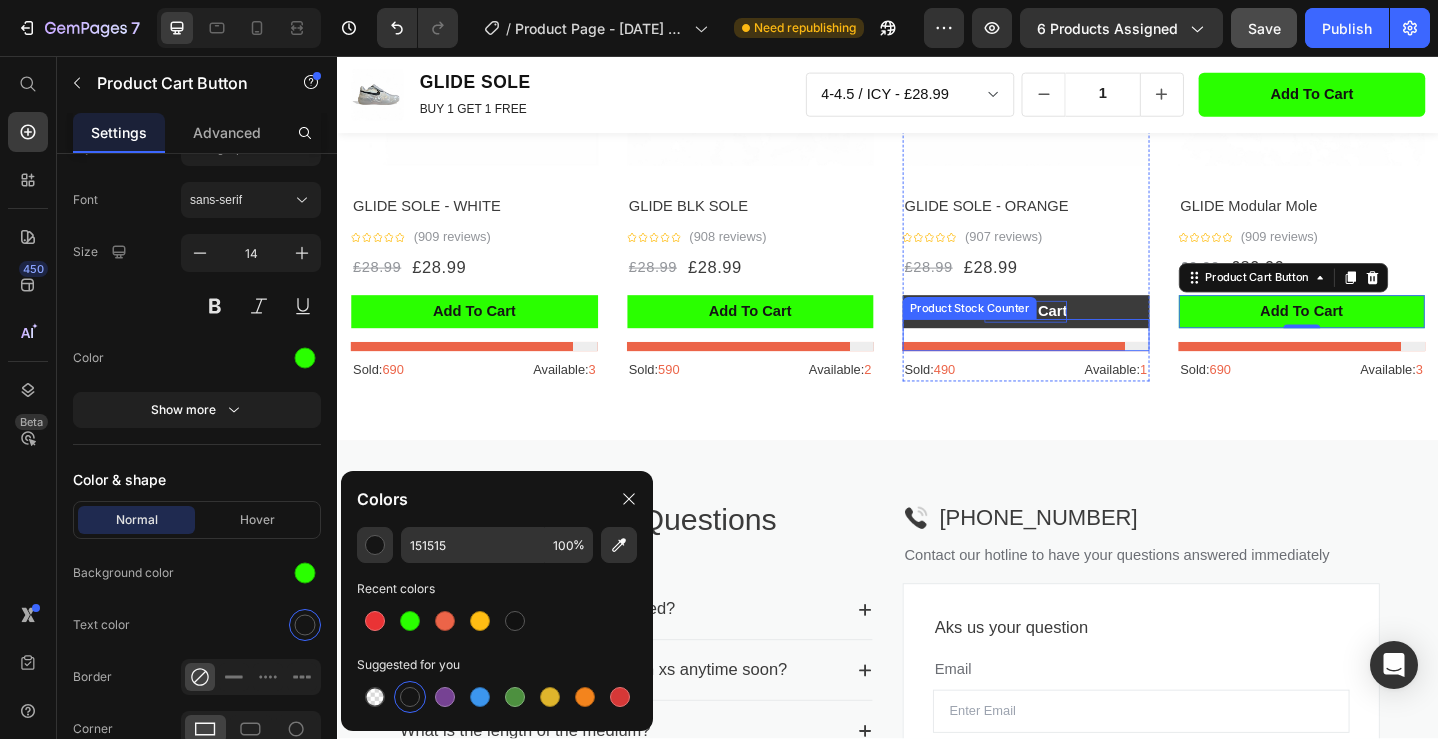 click on "- 0% Product Tag Product Images Row GLIDE SOLE - ORANGE Product Title
Icon
Icon
Icon
Icon
Icon Icon List Hoz (907 reviews) Text block Row £28.99 Product Price £28.99 Product Price Row add to cart Product Cart Button Product Stock Counter Sold:  490 Text block Available:  1 Text block Row" at bounding box center (1087, 160) 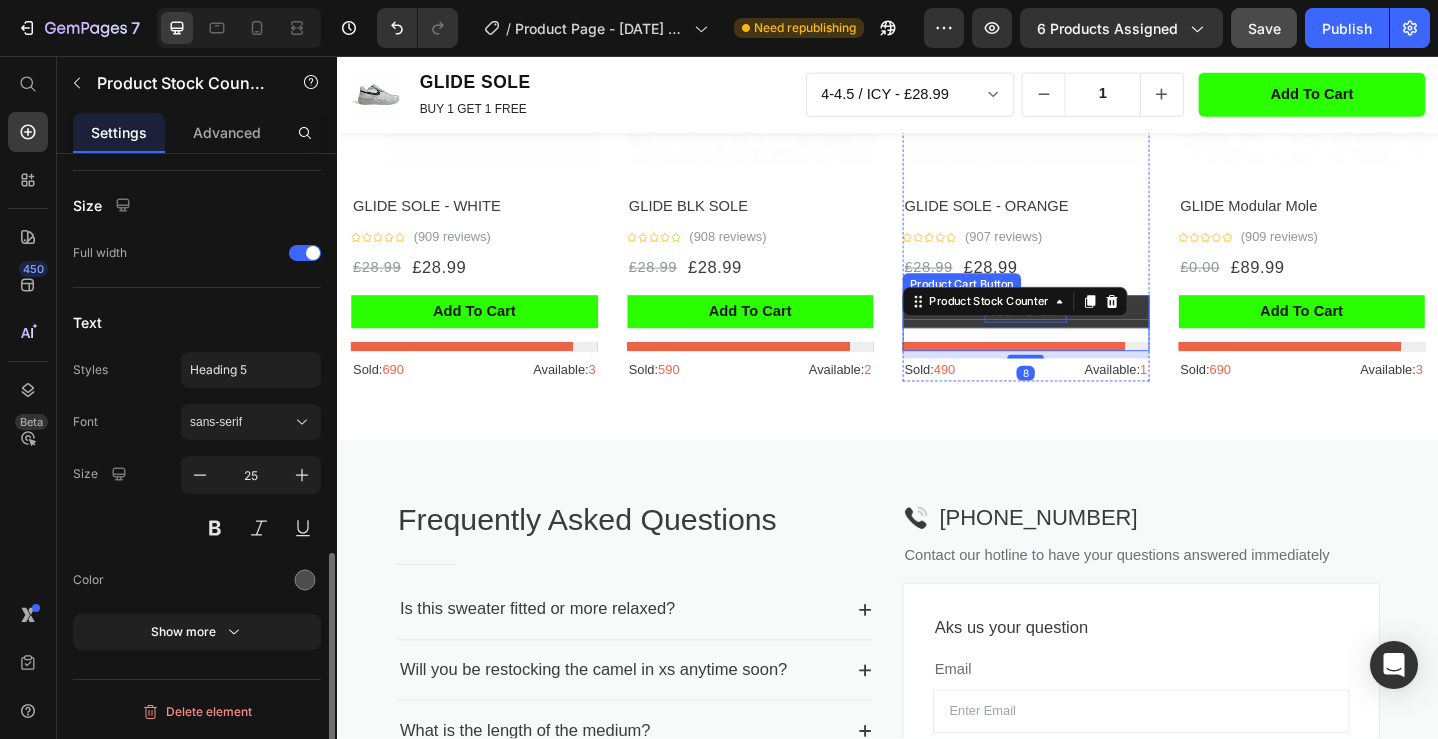 scroll, scrollTop: 0, scrollLeft: 0, axis: both 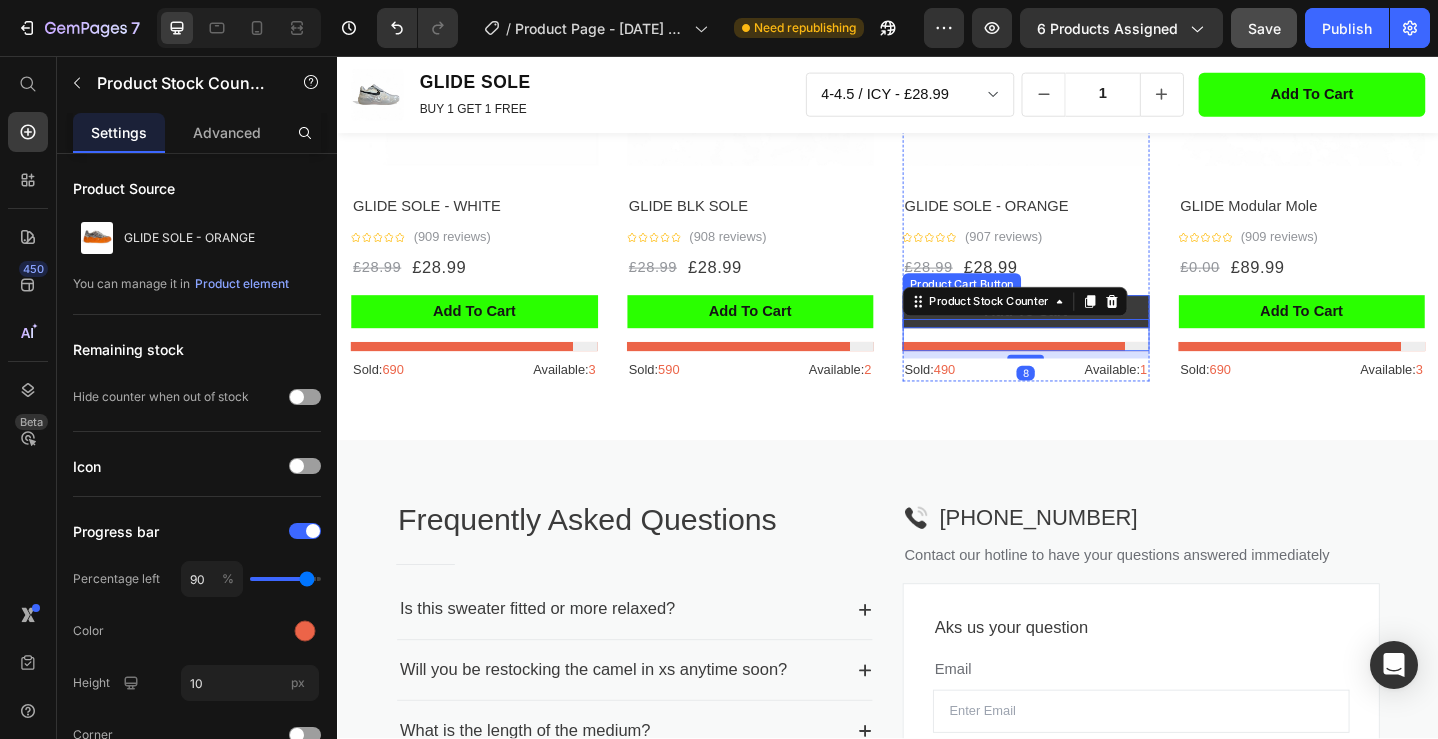 click on "add to cart" at bounding box center [1087, 335] 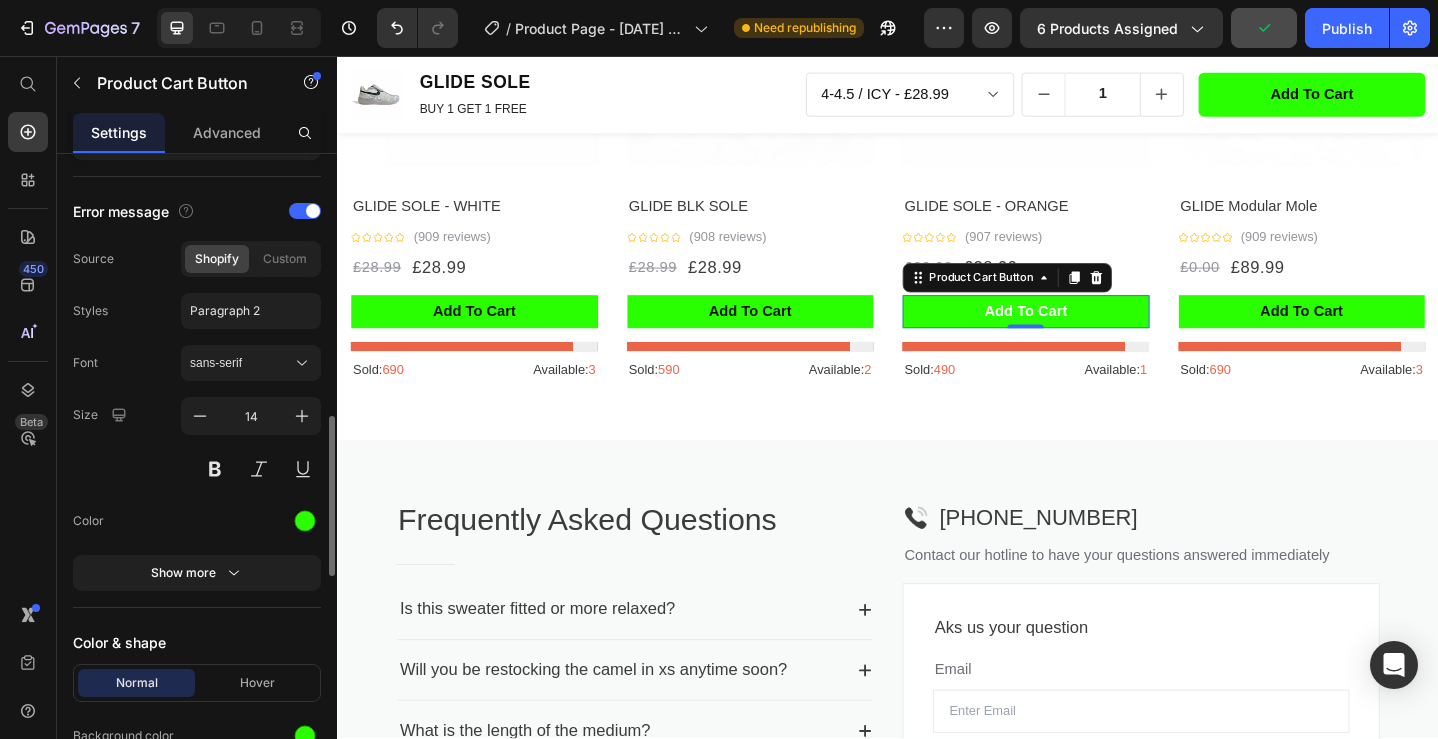 scroll, scrollTop: 1702, scrollLeft: 0, axis: vertical 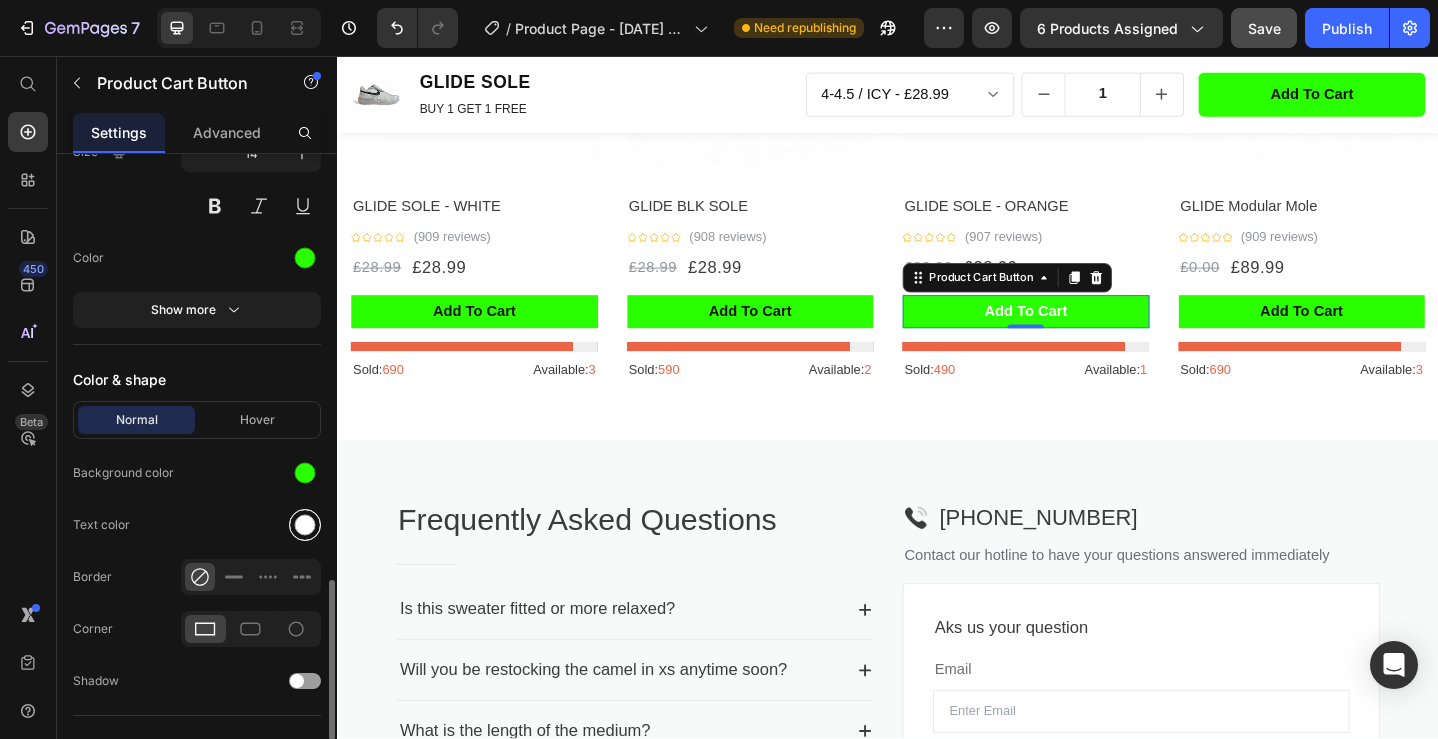 click at bounding box center [305, 525] 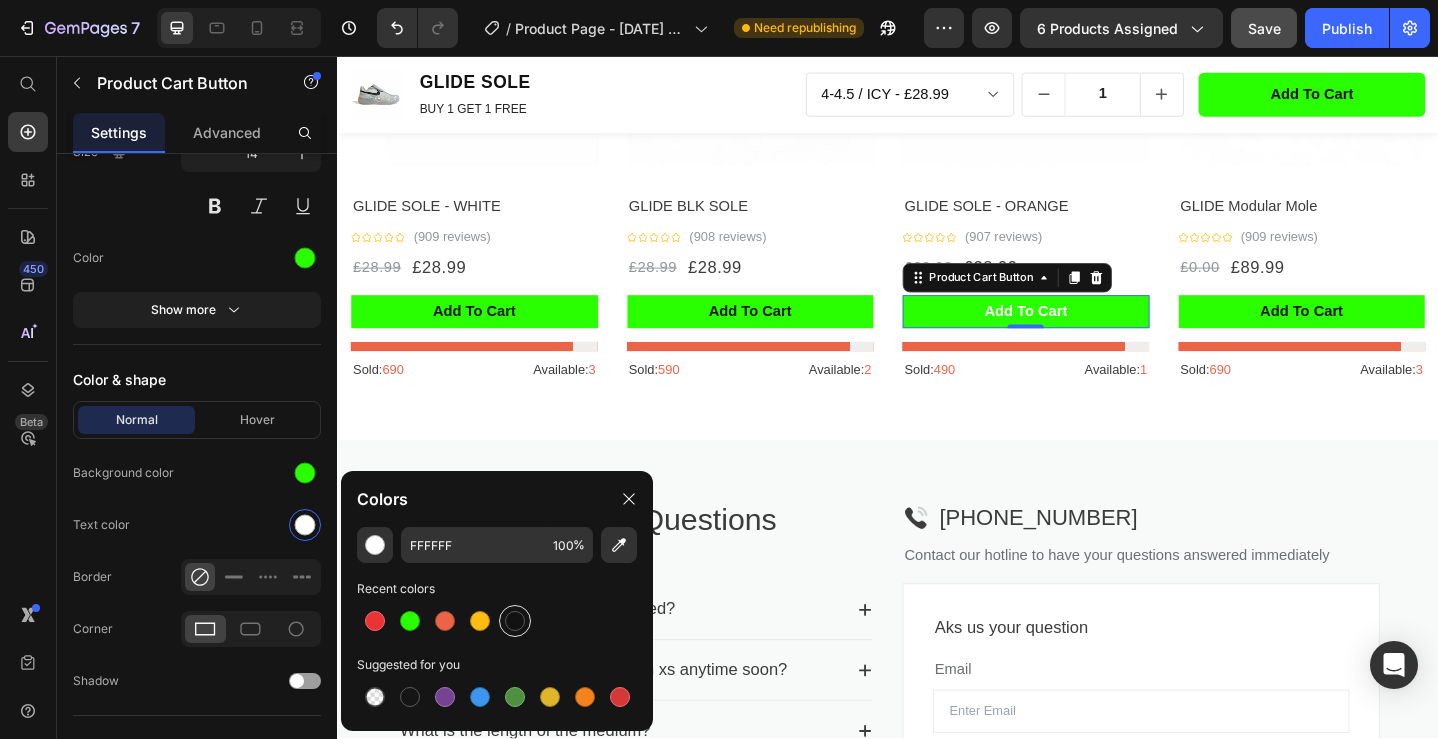 click at bounding box center [515, 621] 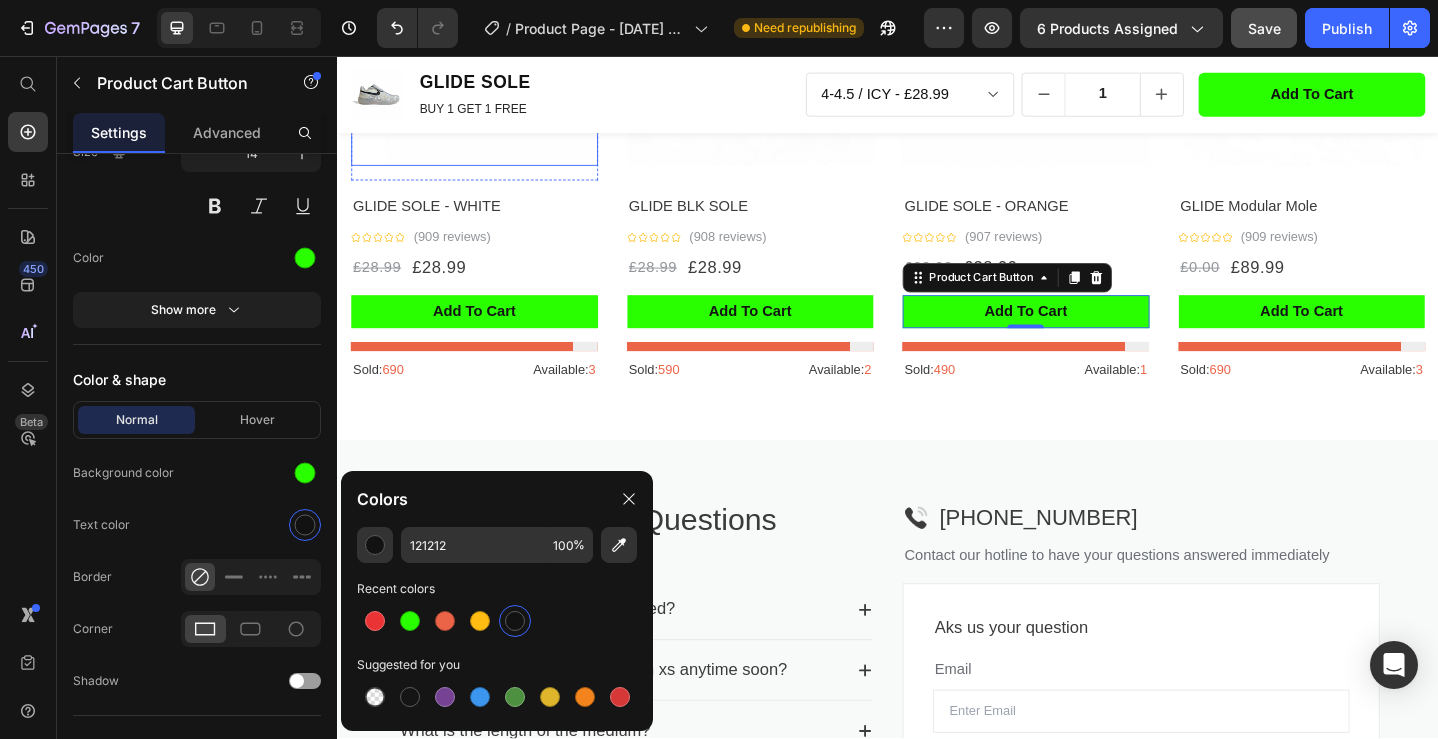 click at bounding box center (486, 42) 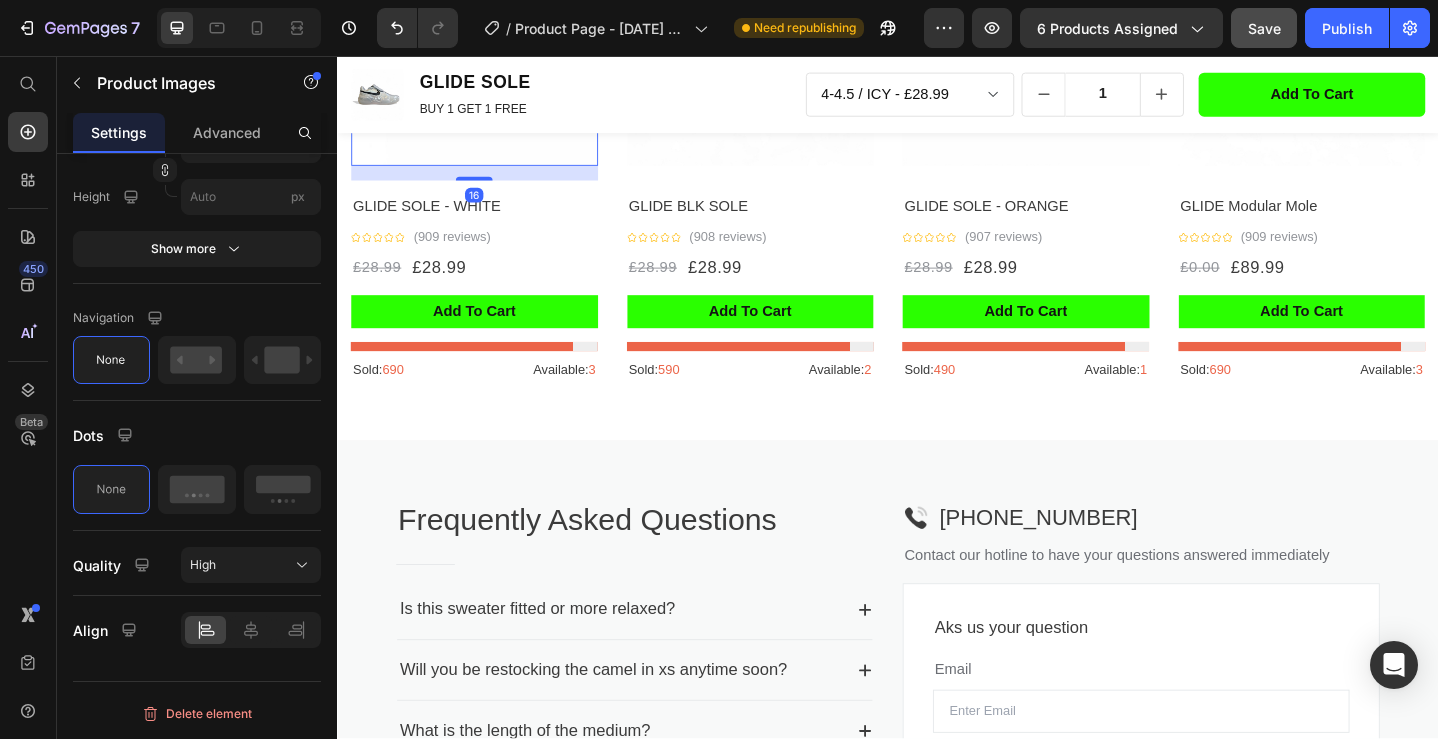 scroll, scrollTop: 0, scrollLeft: 0, axis: both 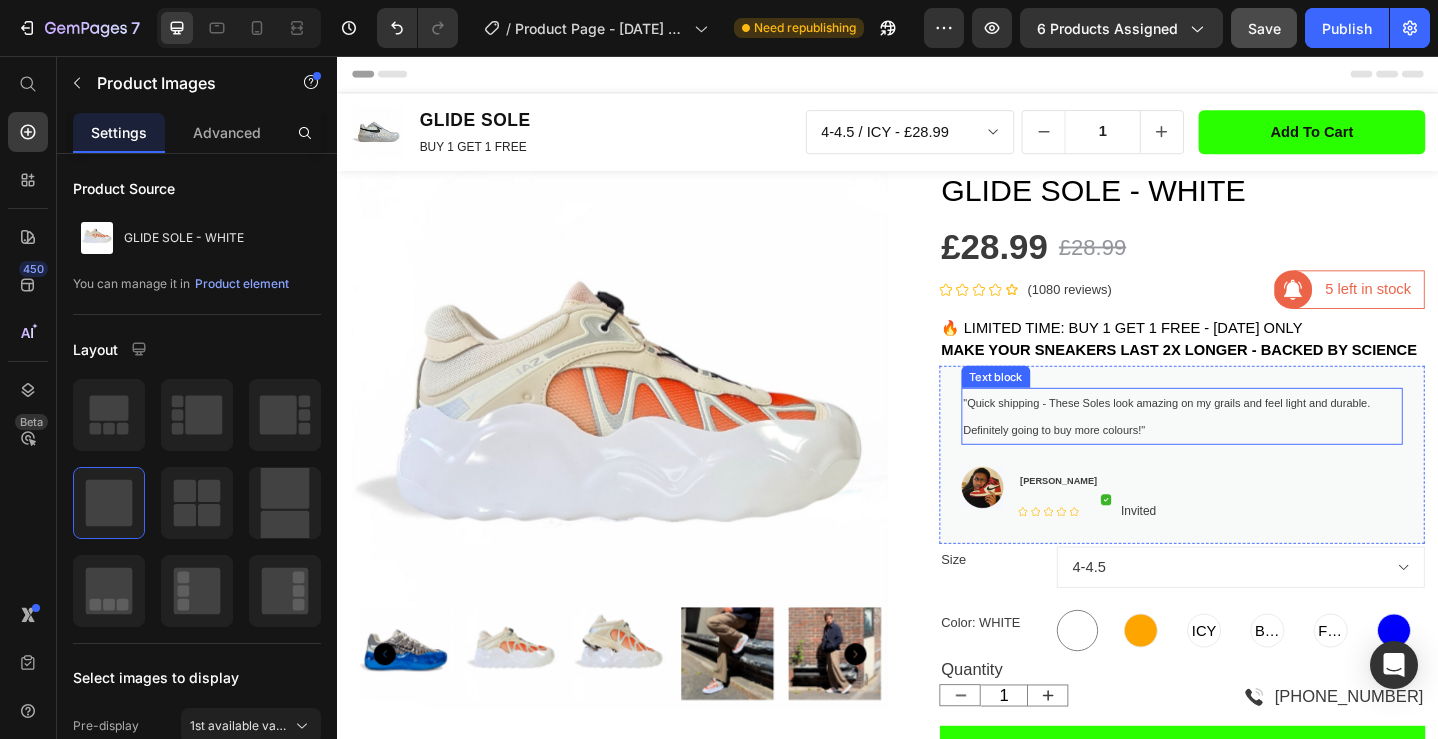 click on ""Quick shipping - These Soles look amazing on my grails and feel light and durable. Definitely going to buy more colours!"" at bounding box center [1257, 449] 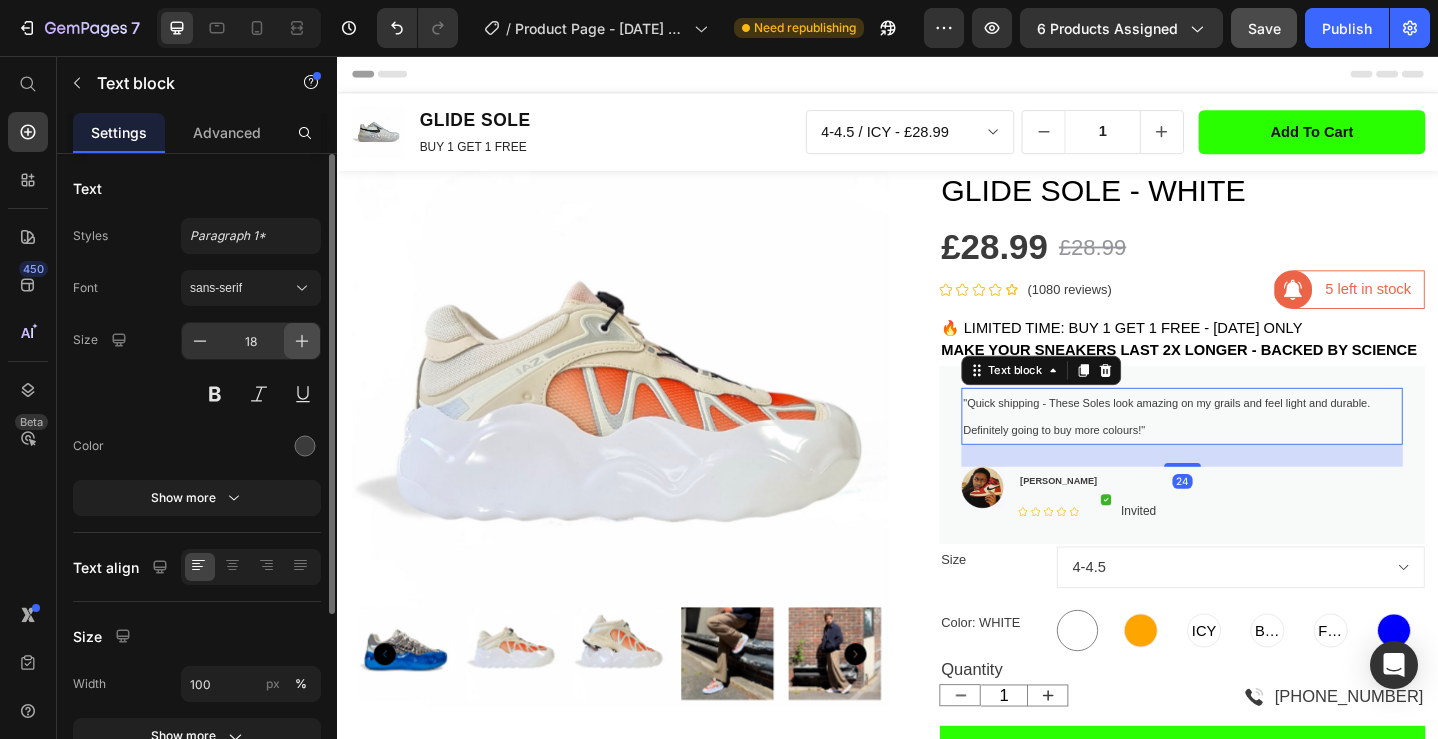 click at bounding box center [302, 341] 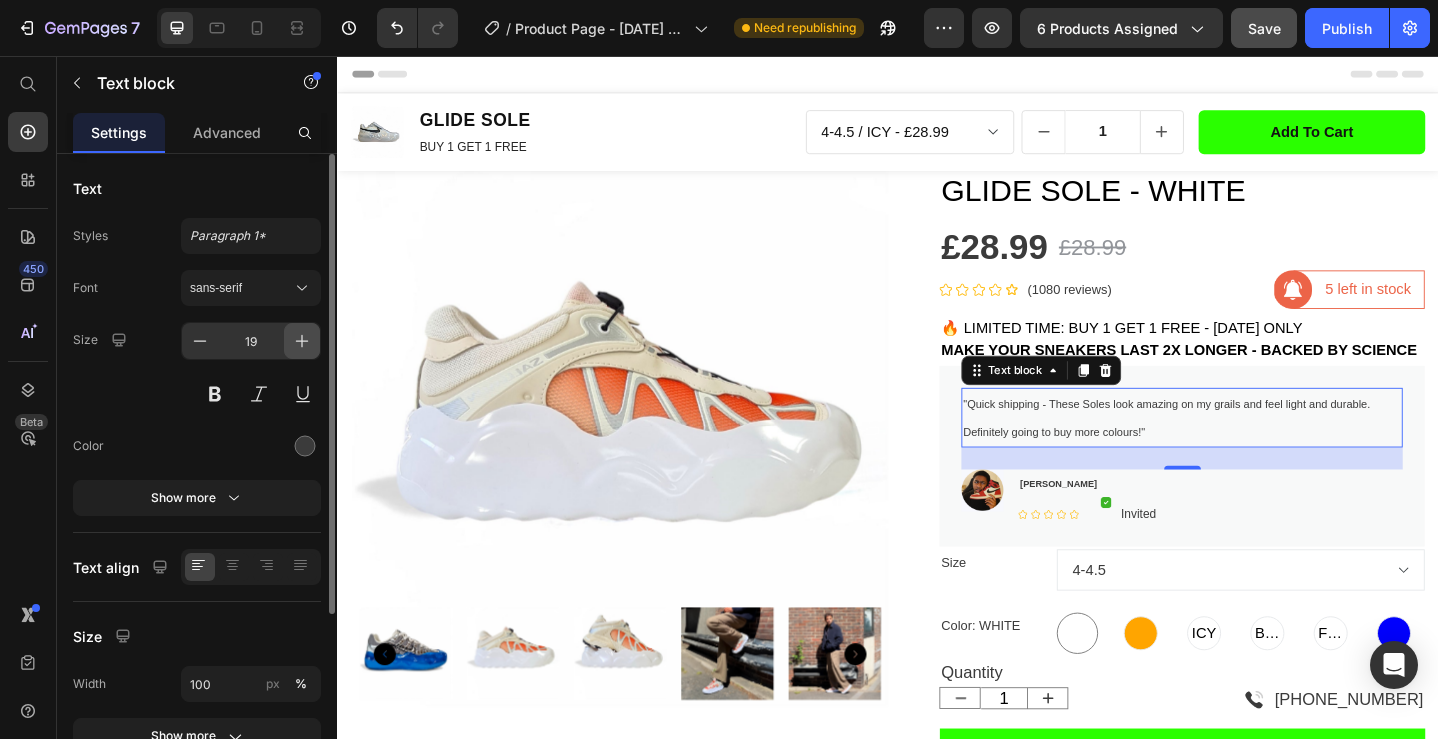 click at bounding box center [302, 341] 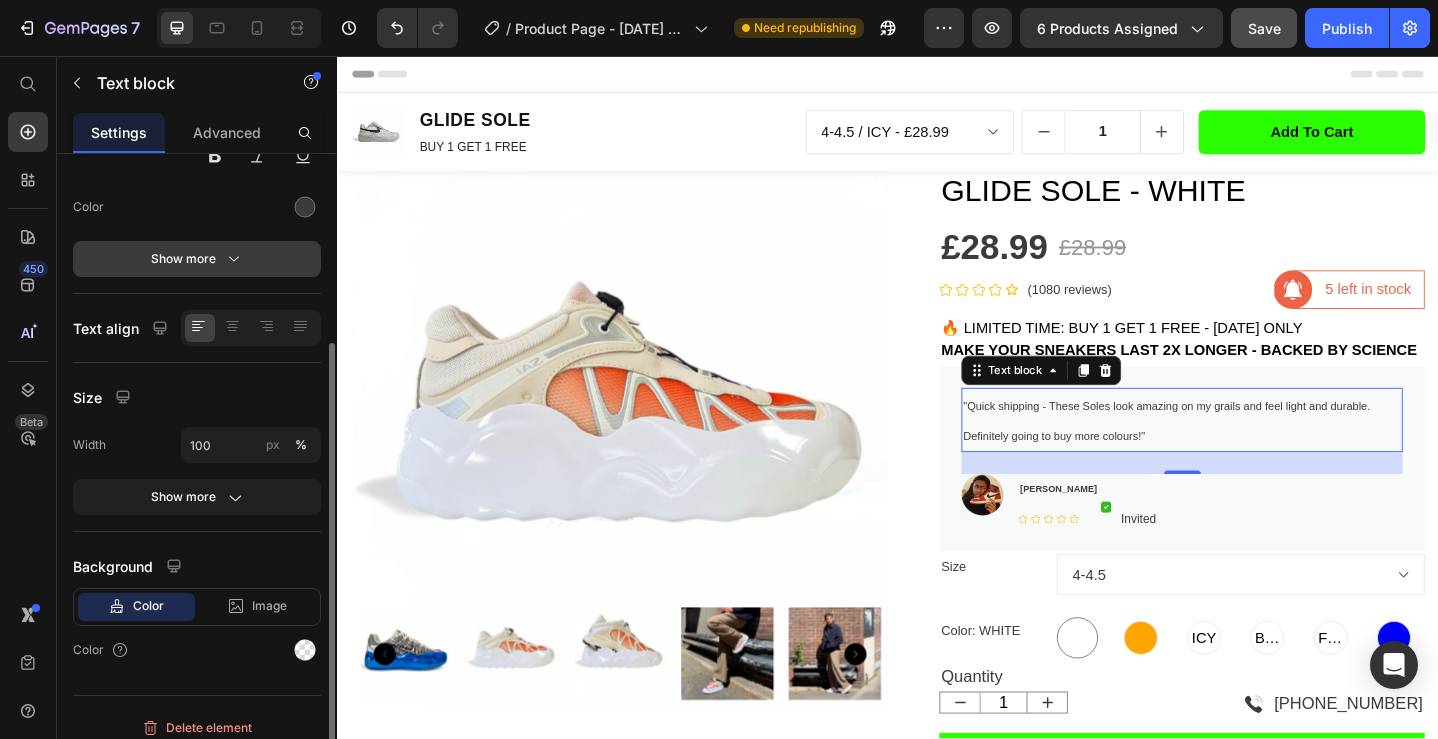 scroll, scrollTop: 253, scrollLeft: 0, axis: vertical 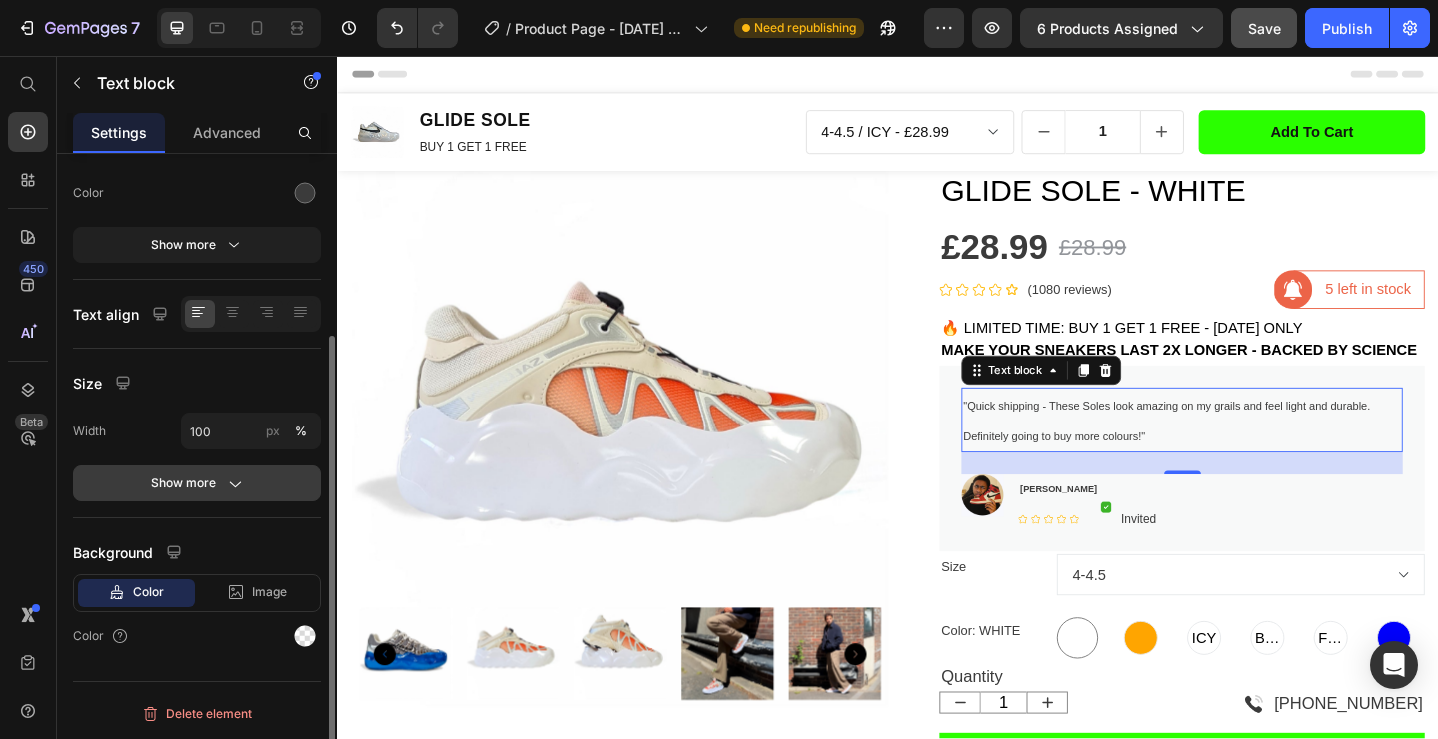 click on "Show more" at bounding box center [197, 483] 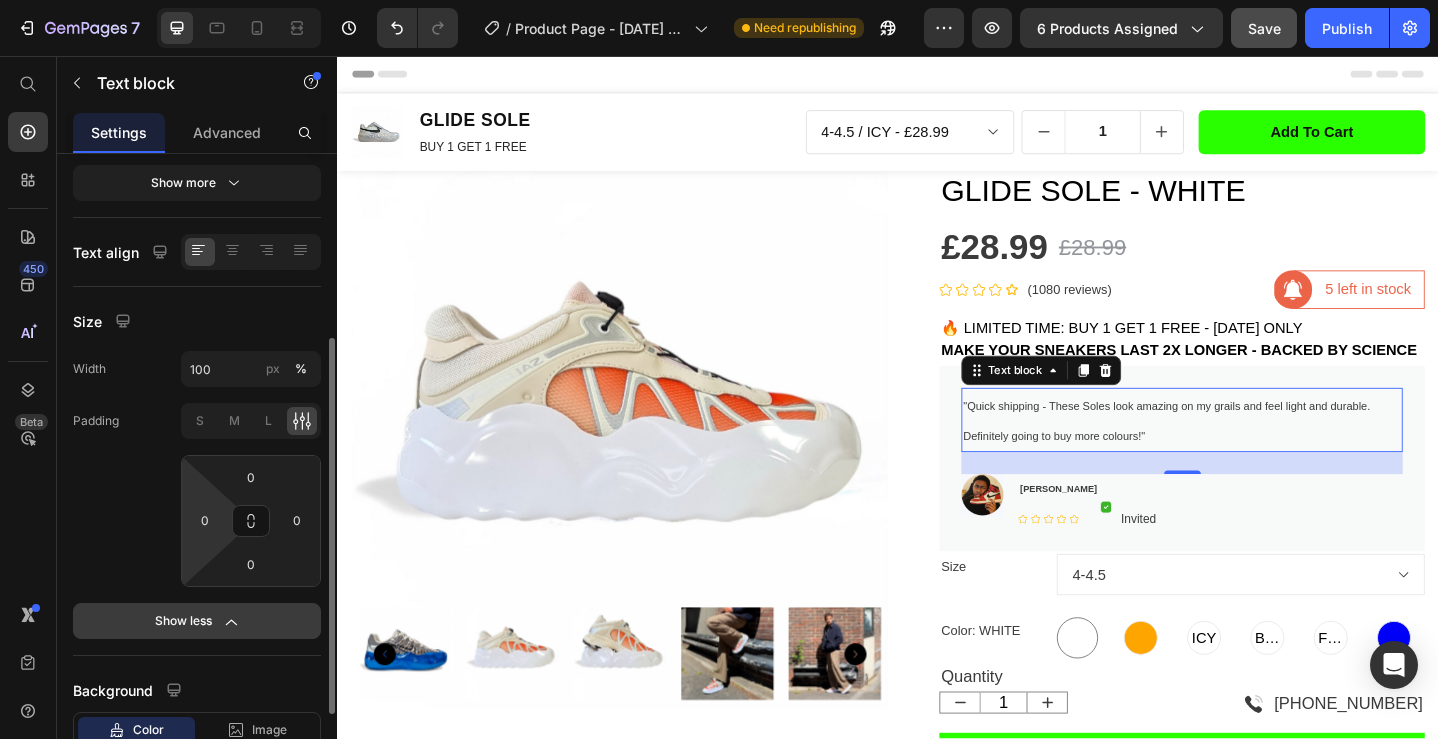 scroll, scrollTop: 320, scrollLeft: 0, axis: vertical 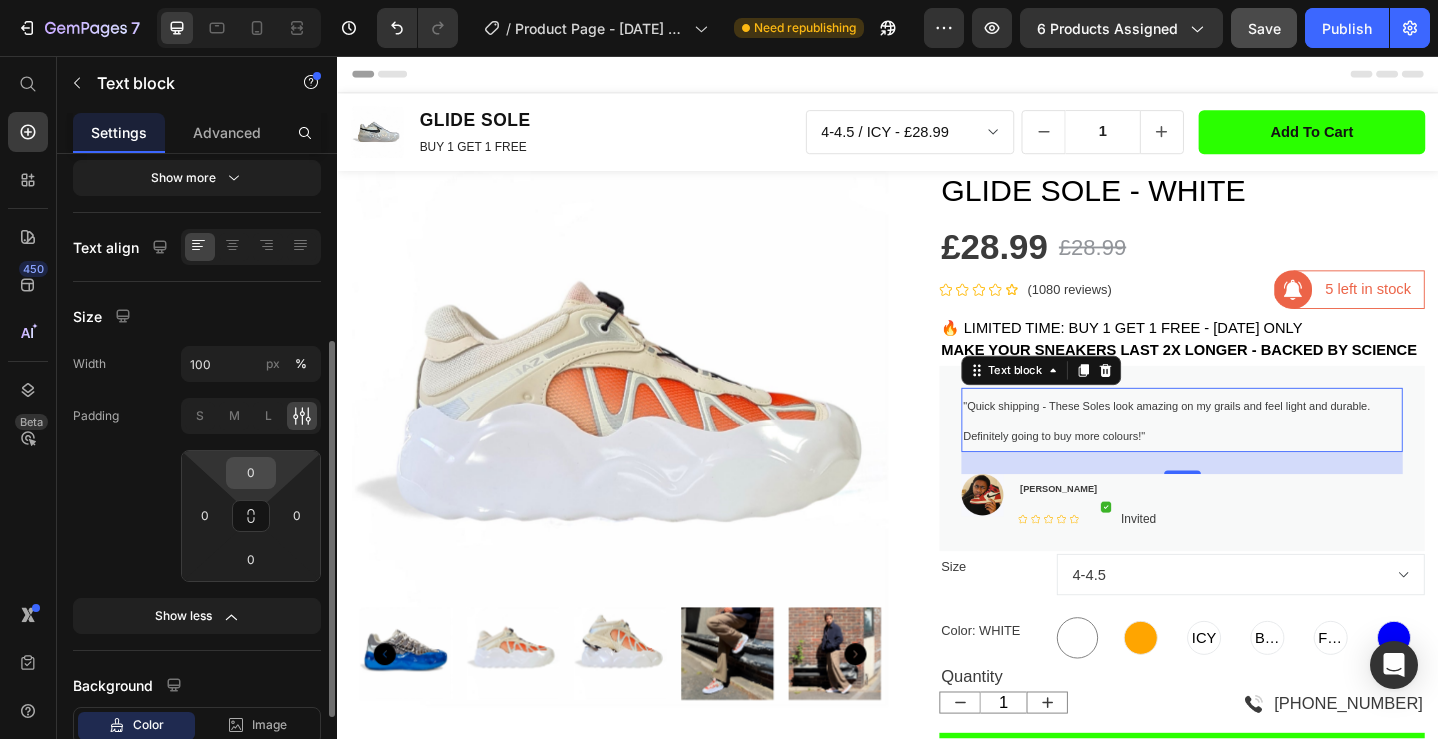 click on "0" at bounding box center (251, 473) 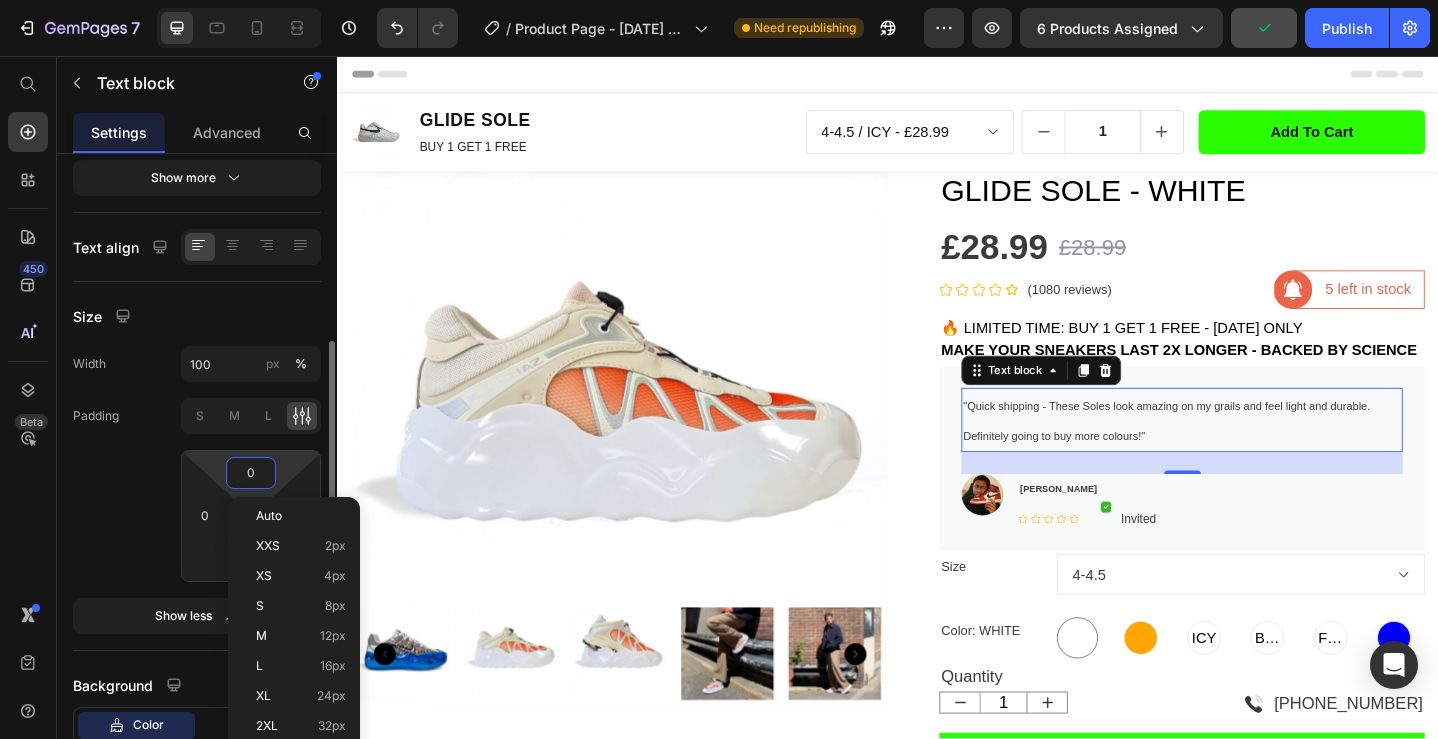 type on "4" 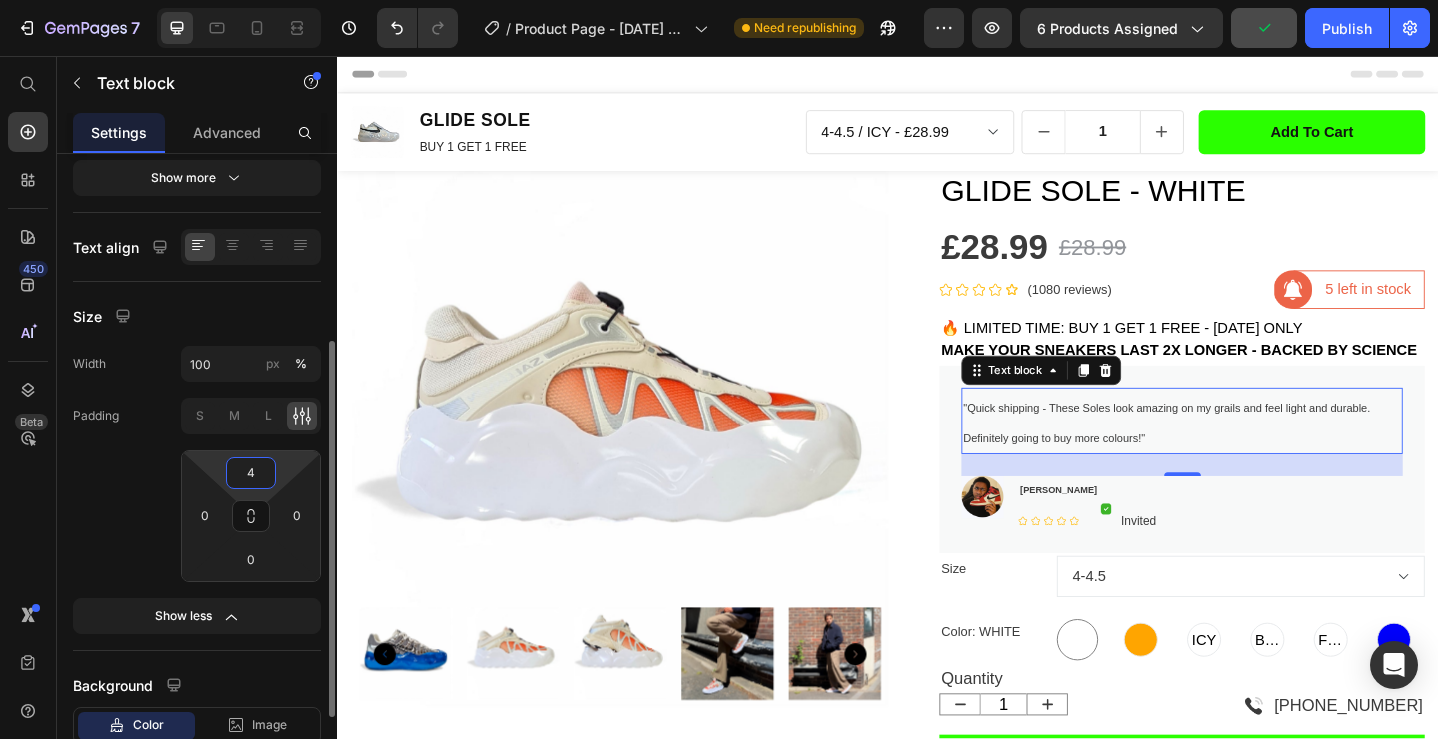 type 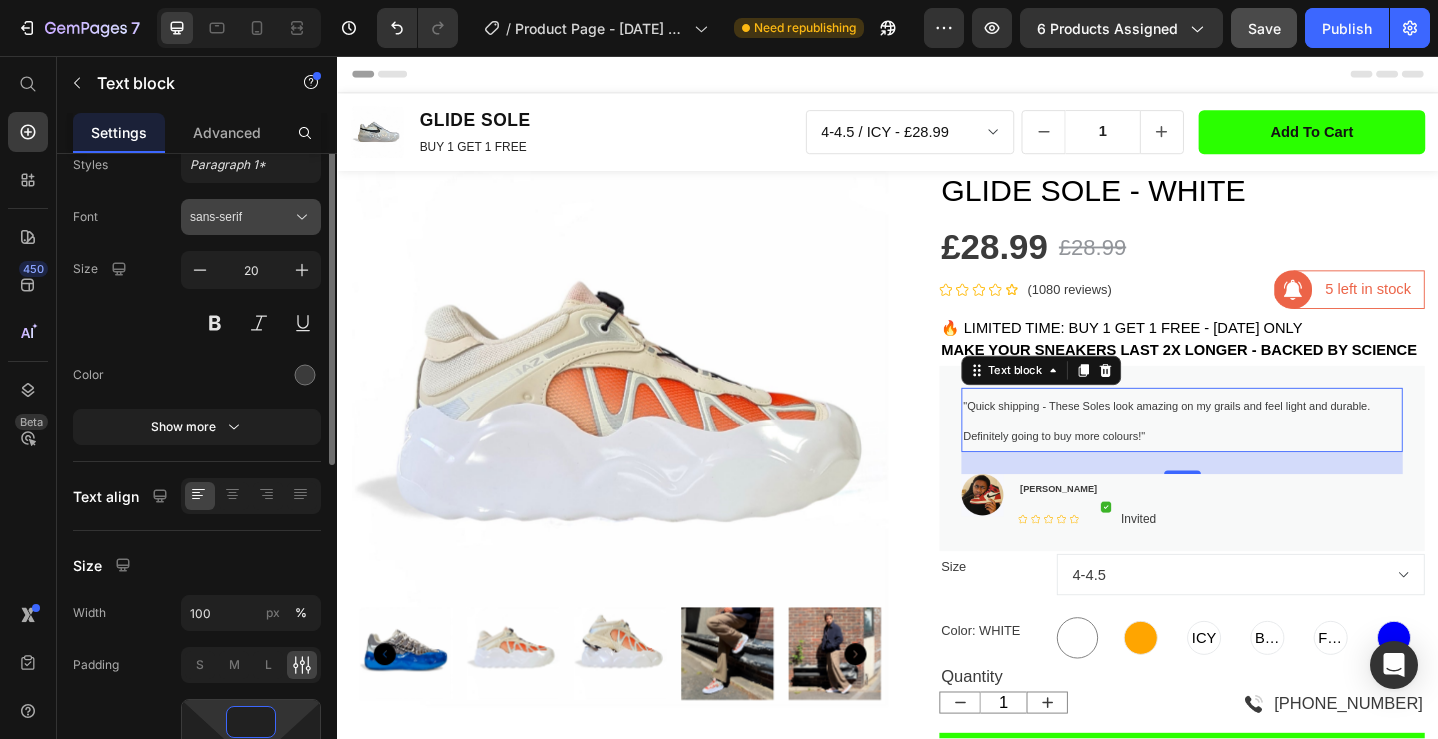 scroll, scrollTop: 0, scrollLeft: 0, axis: both 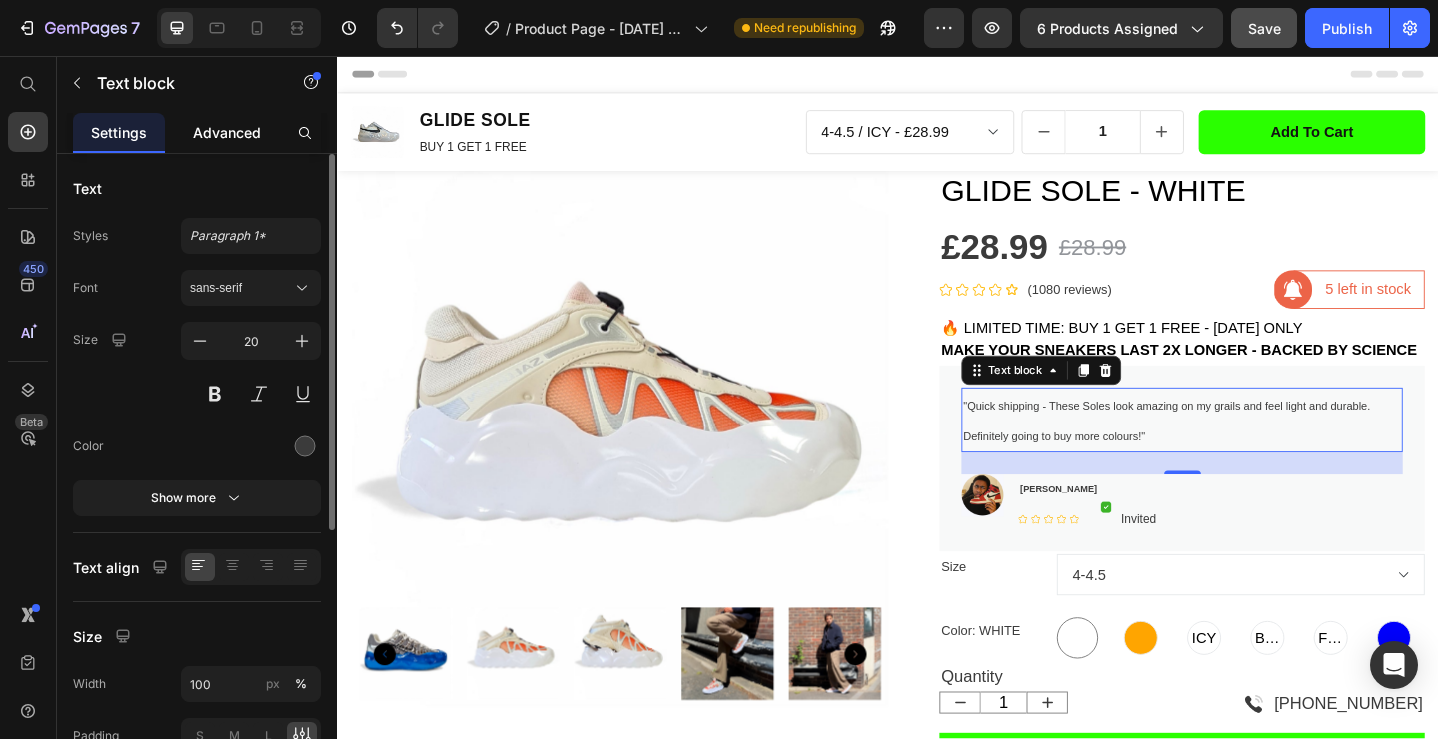 click on "Advanced" at bounding box center [227, 132] 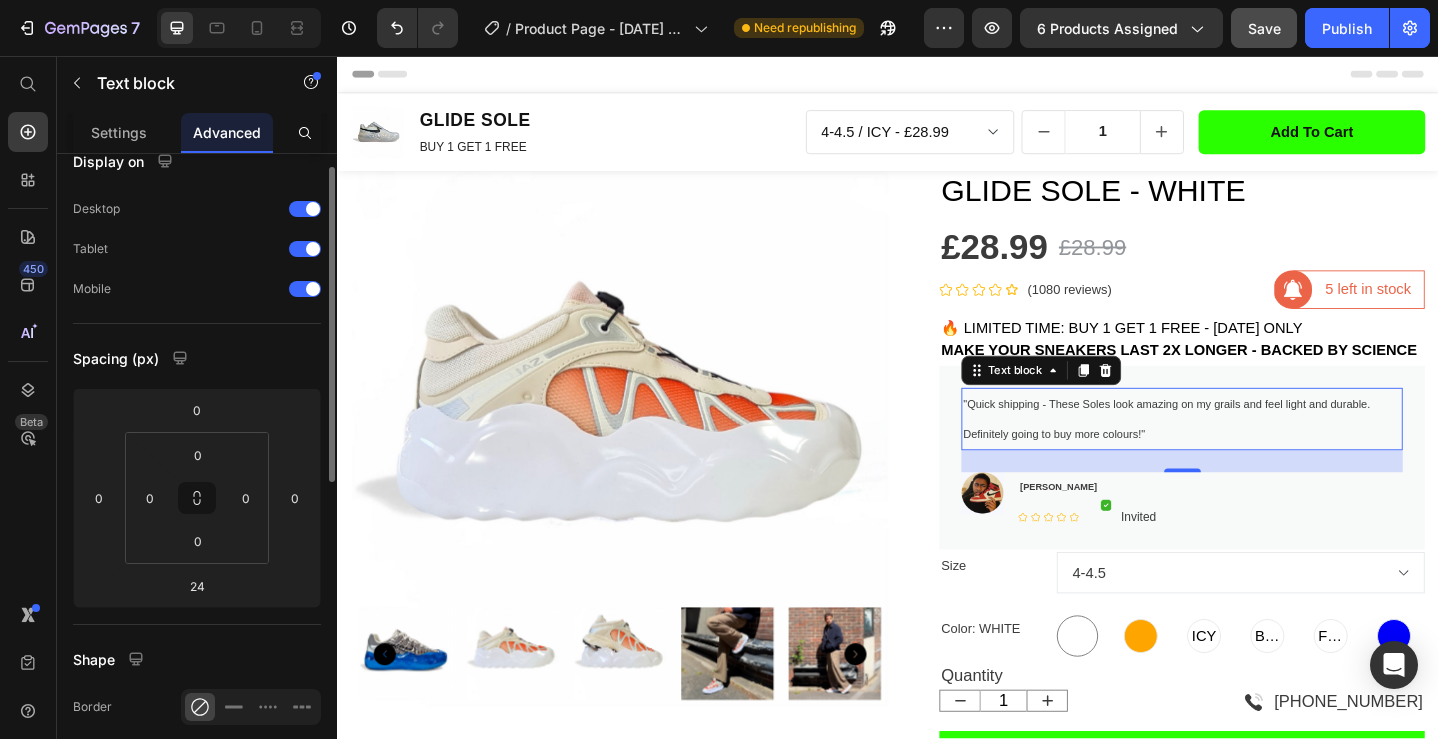 scroll, scrollTop: 0, scrollLeft: 0, axis: both 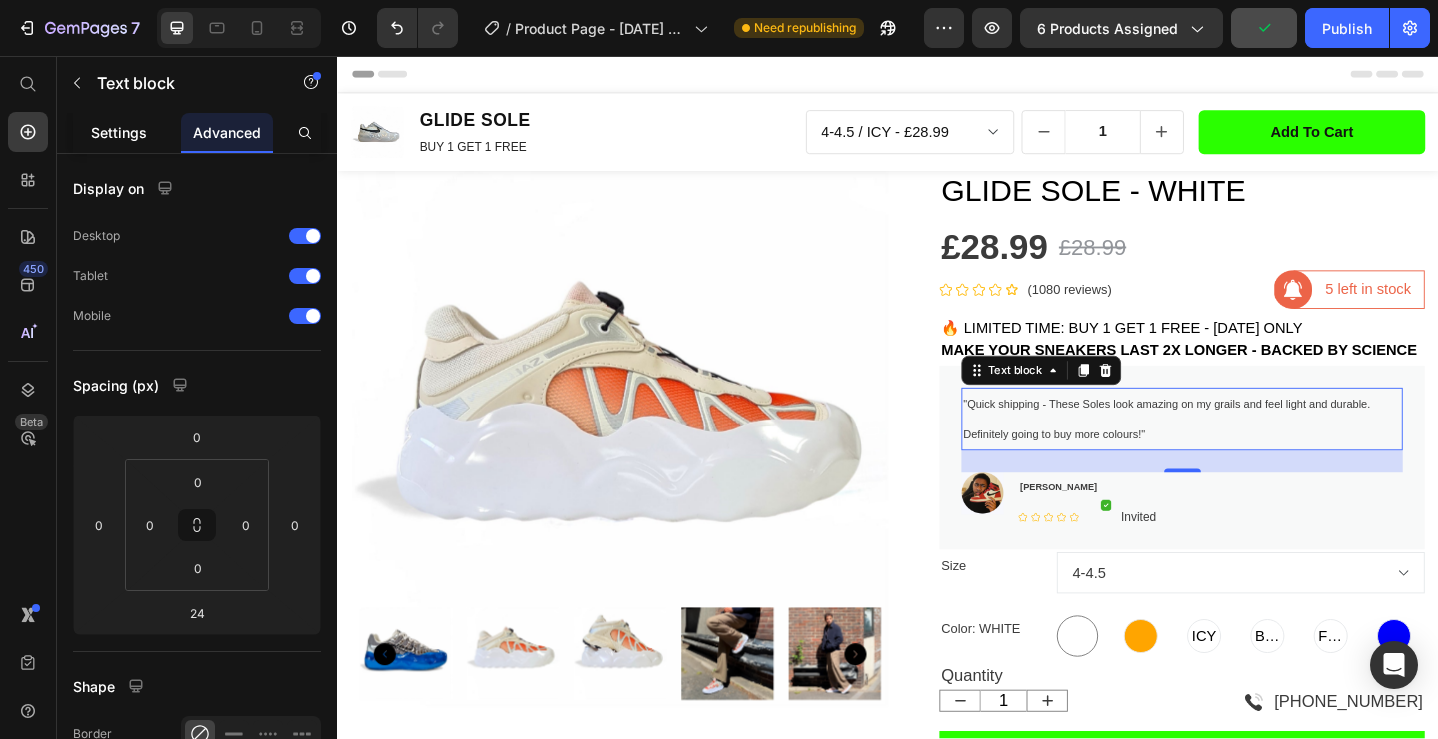 click on "Settings" at bounding box center [119, 132] 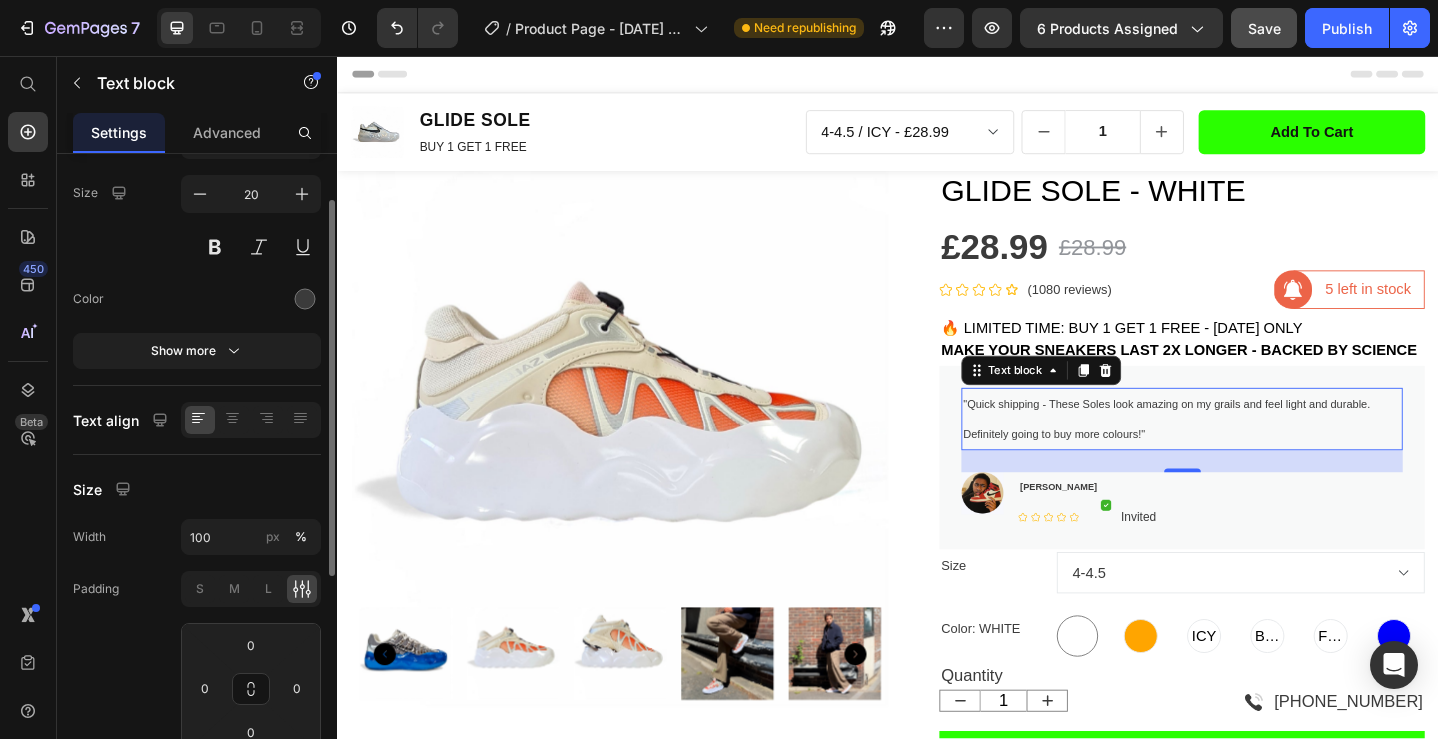 scroll, scrollTop: 152, scrollLeft: 0, axis: vertical 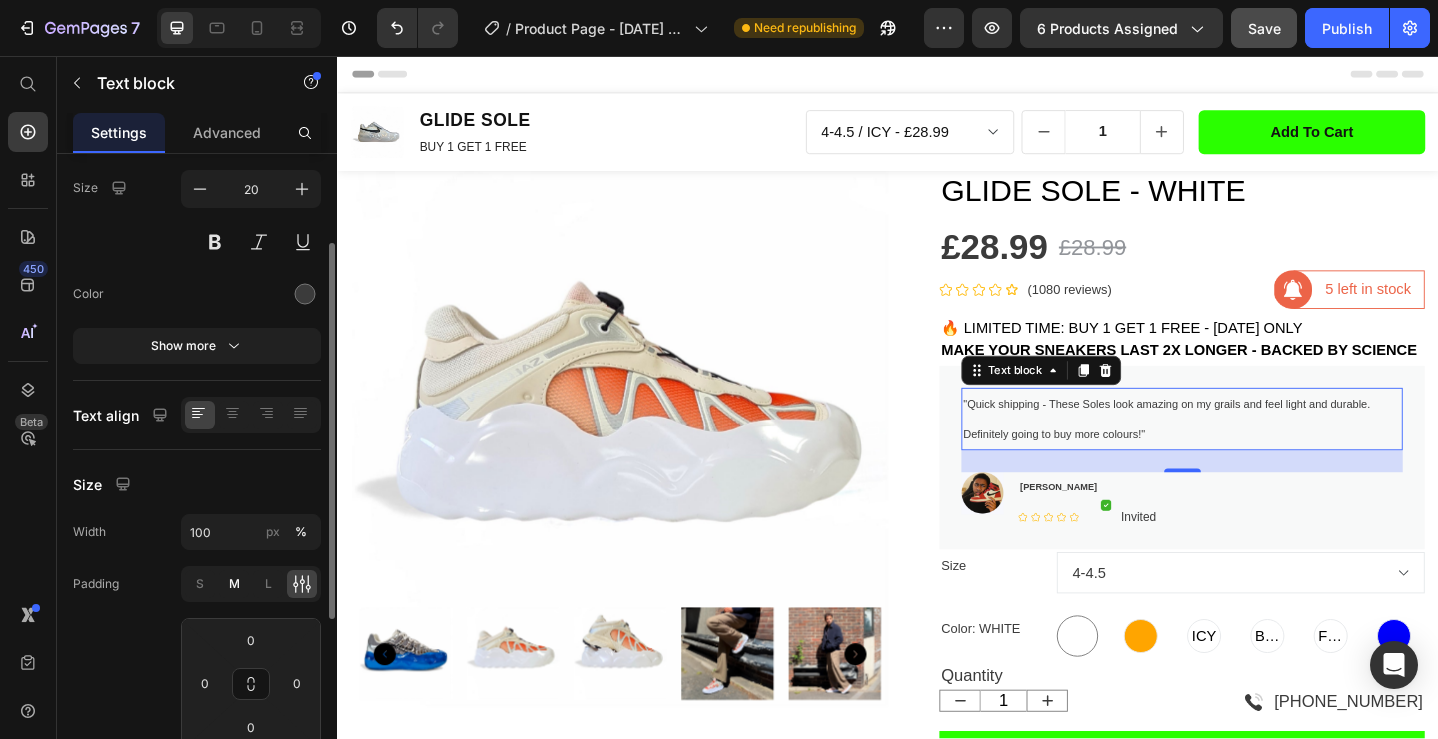 click on "M" 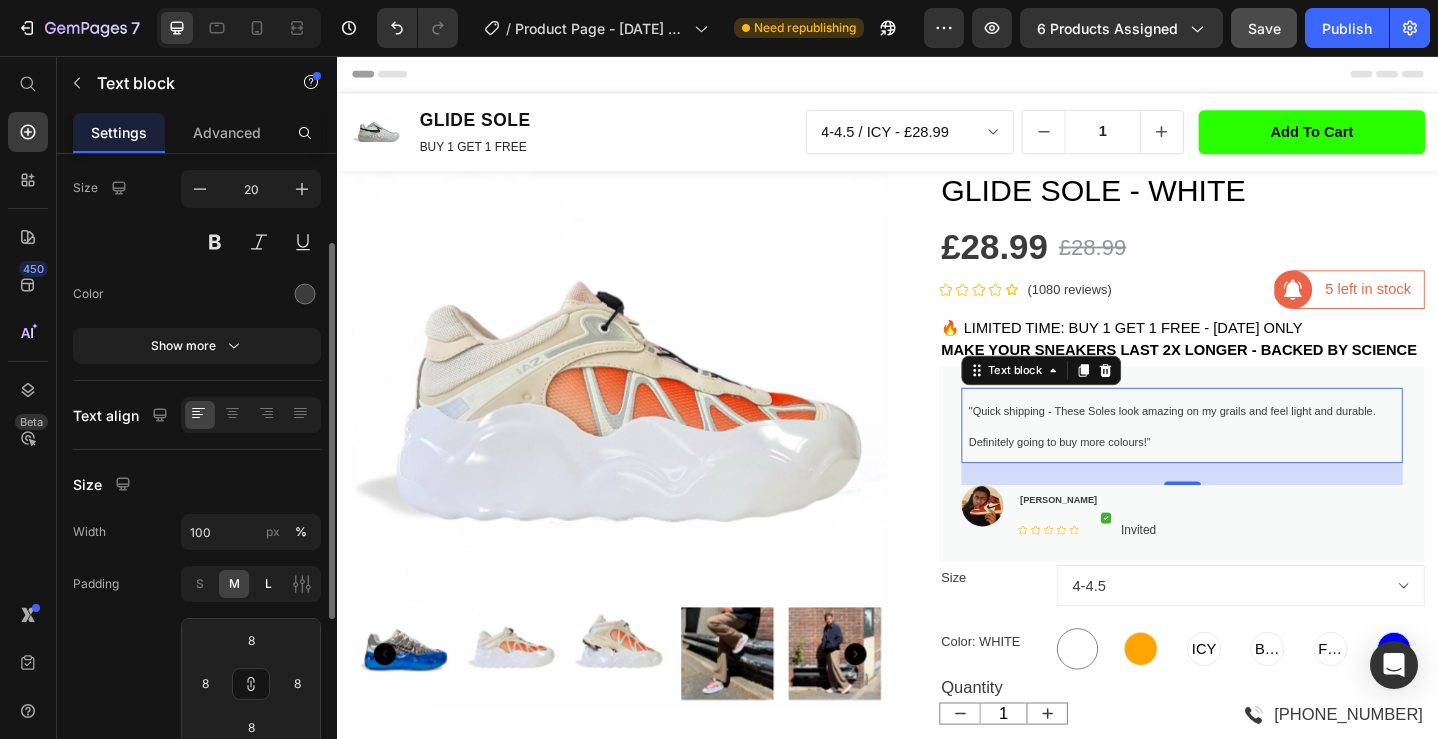 click on "L" 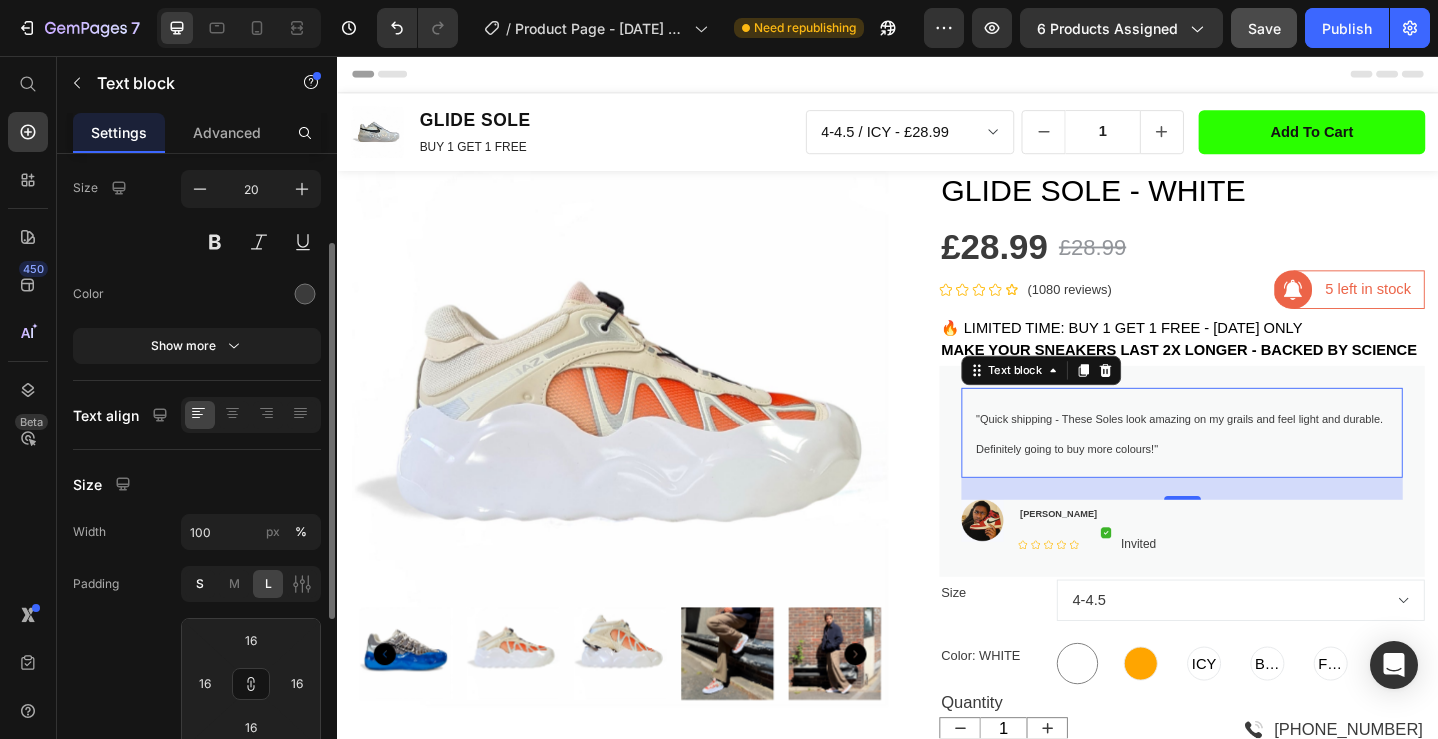 click on "S" 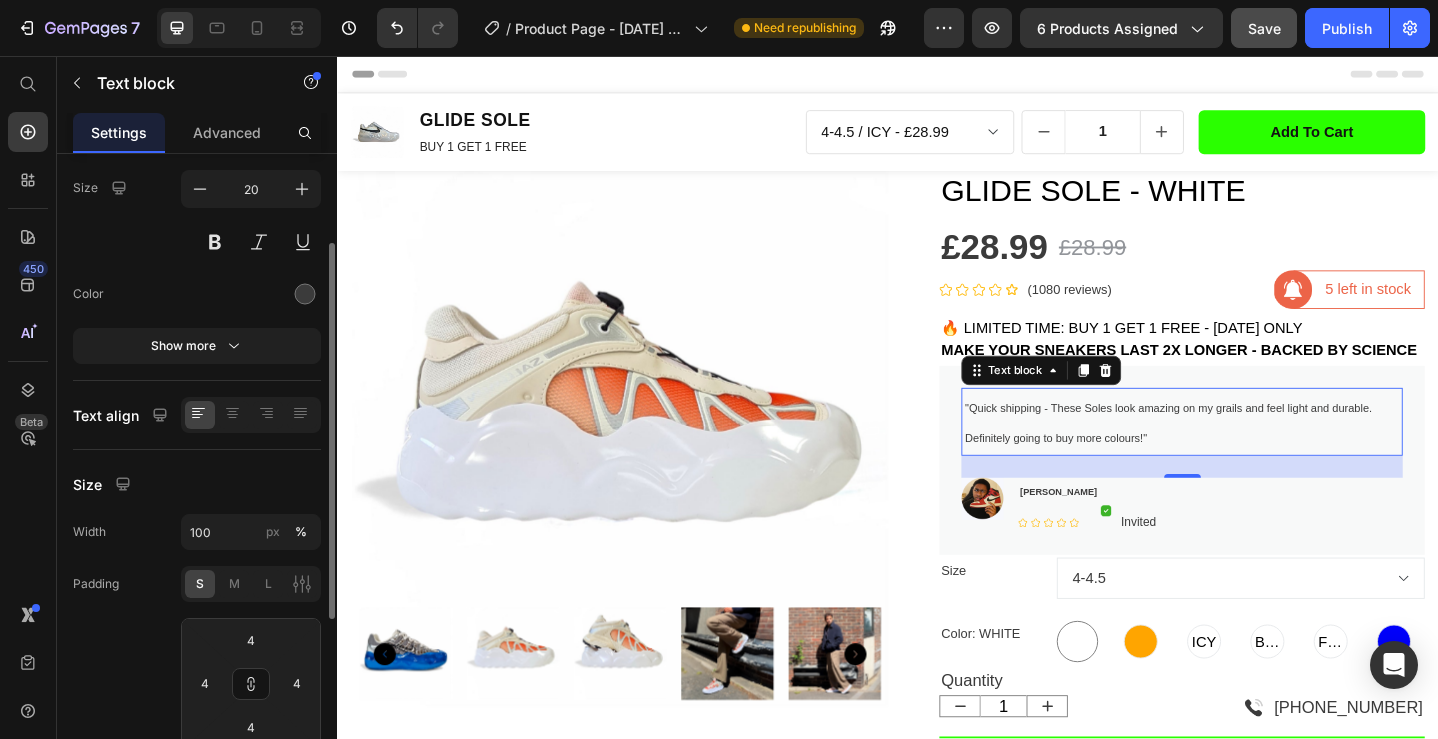 click on "S" 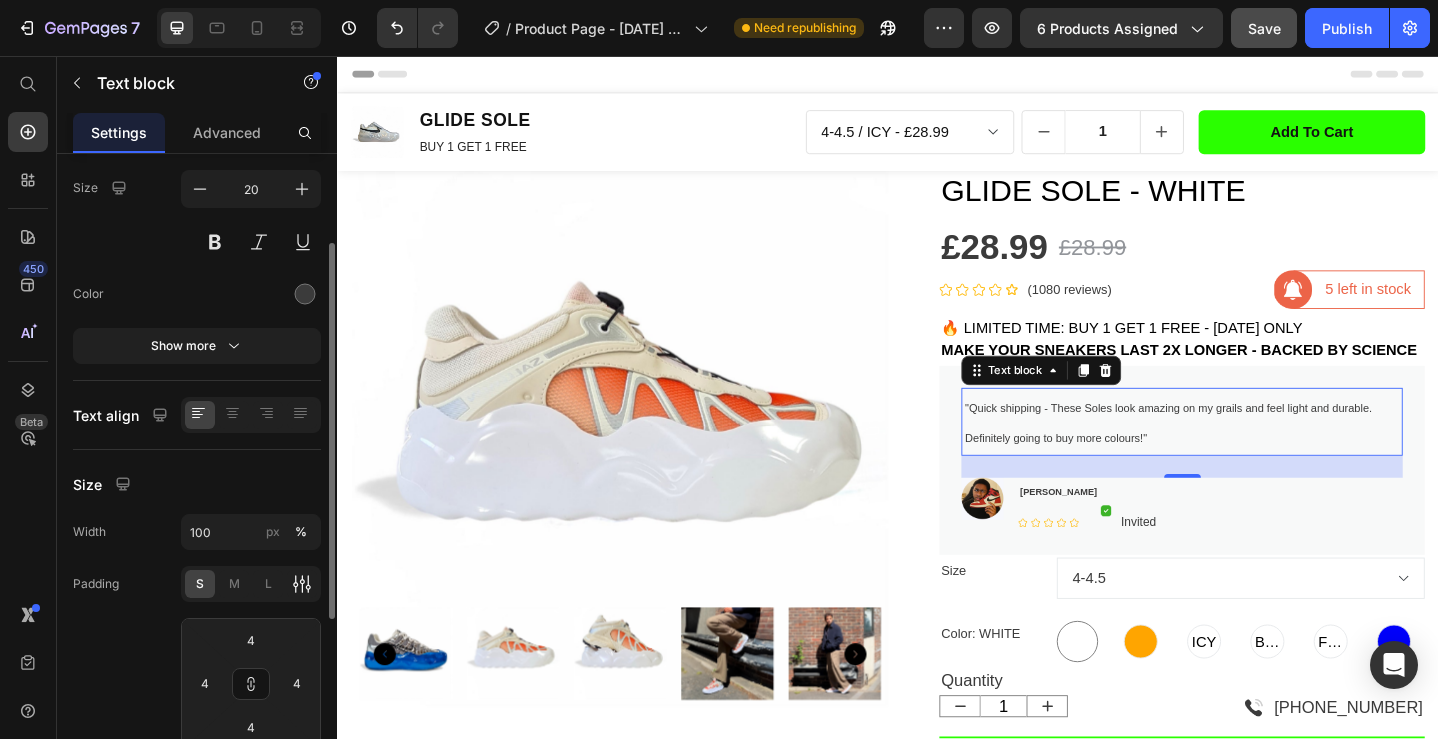 click 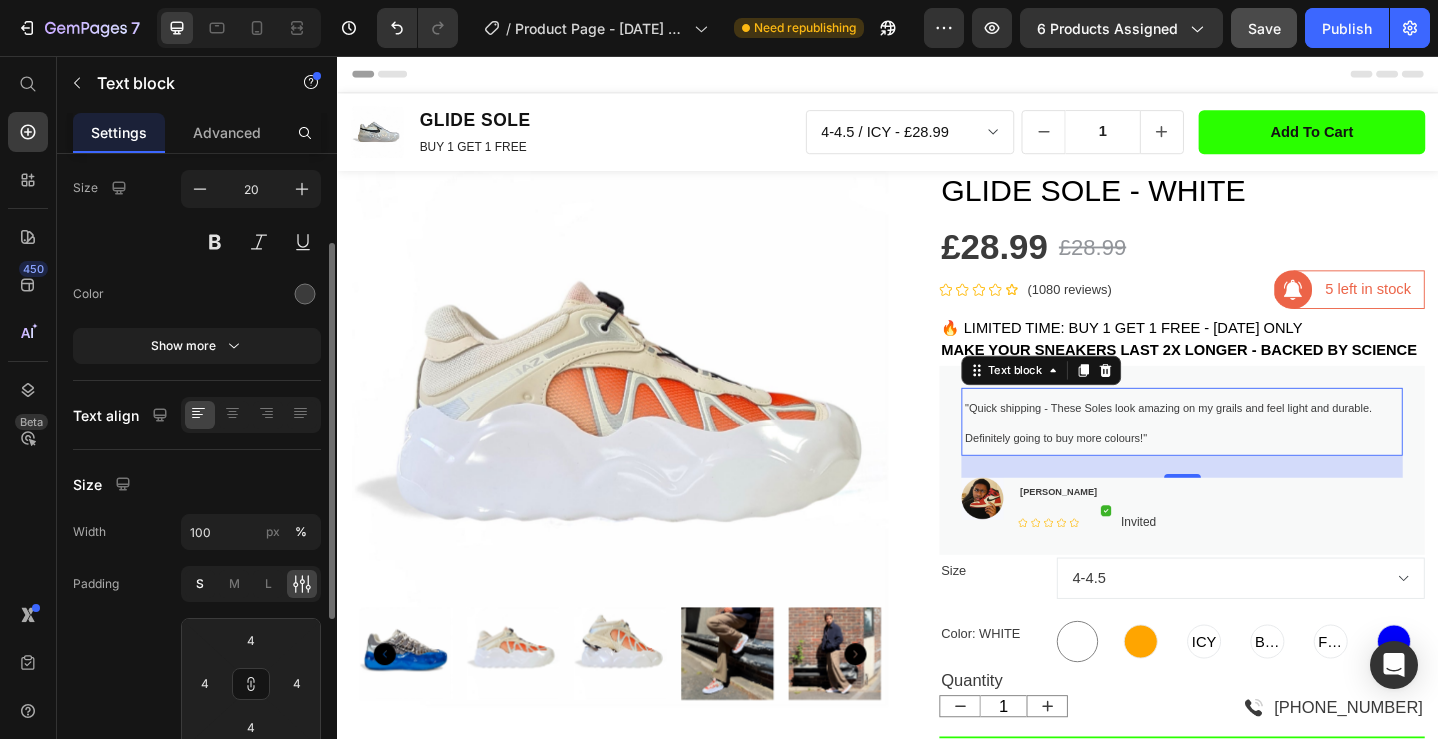 click on "S" 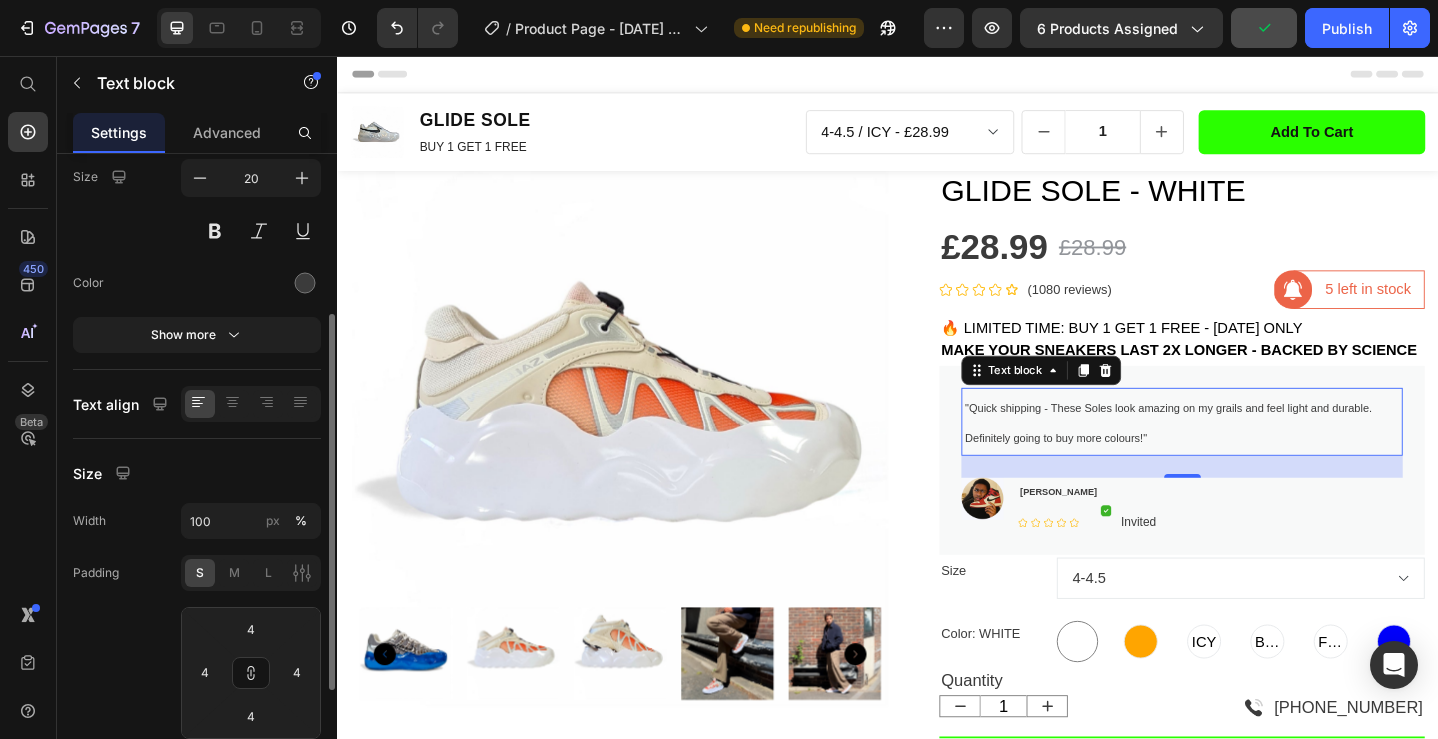 scroll, scrollTop: 205, scrollLeft: 0, axis: vertical 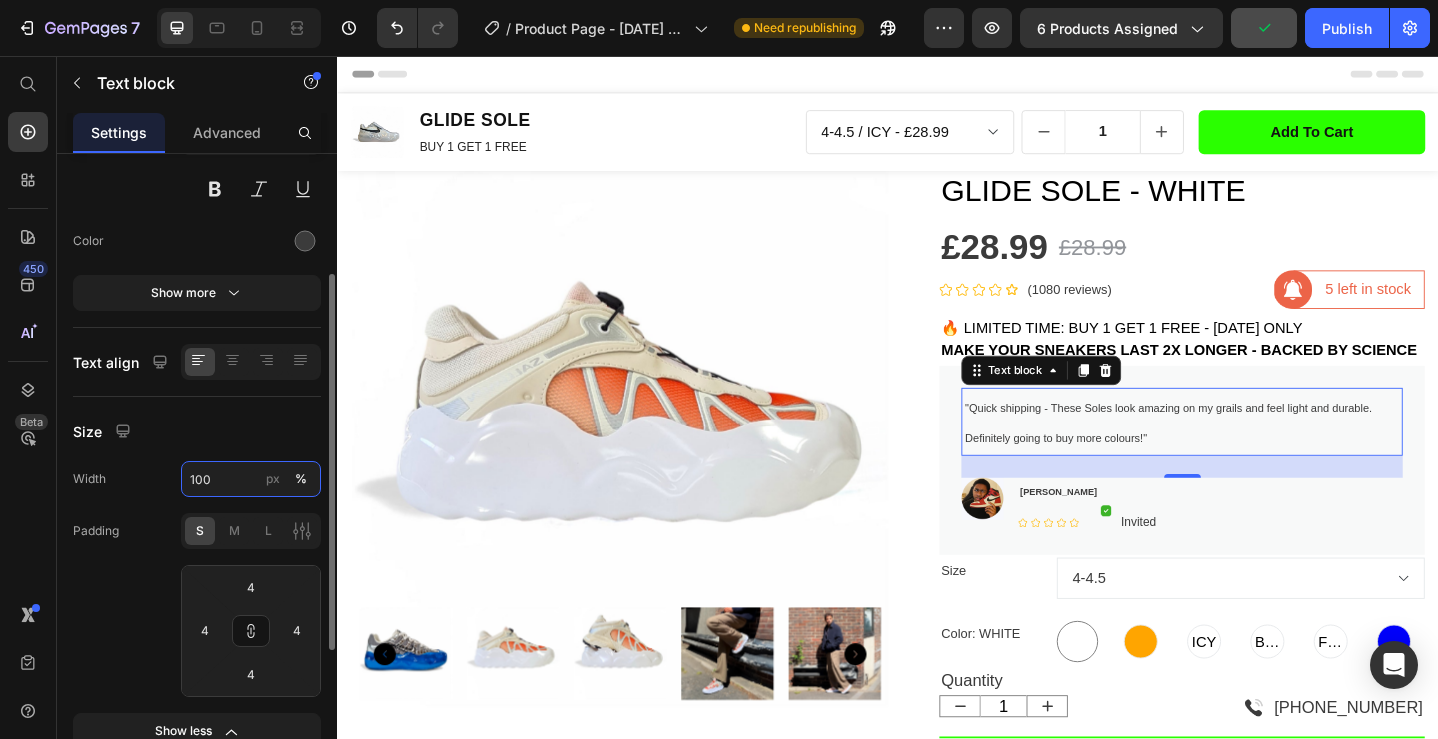 click on "100" at bounding box center [251, 479] 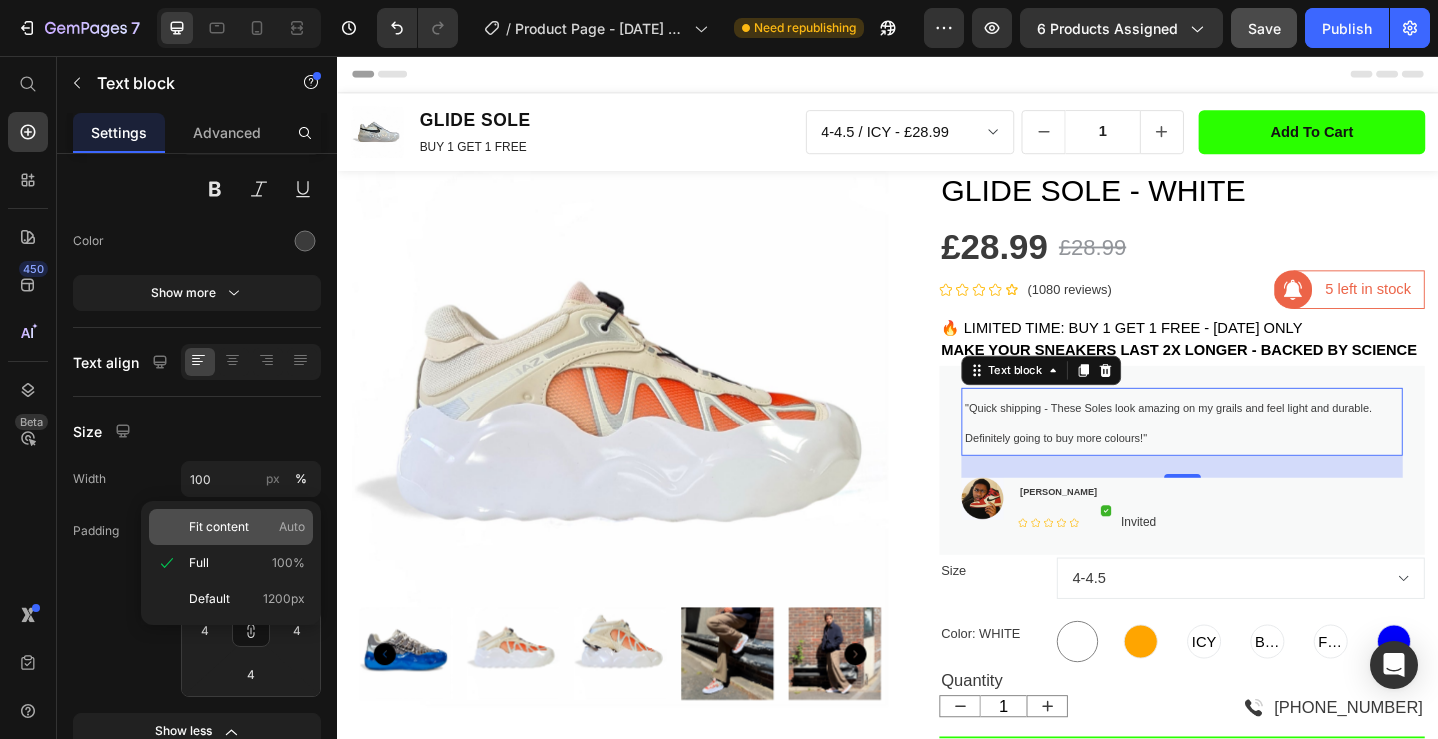 click on "Fit content" at bounding box center [219, 527] 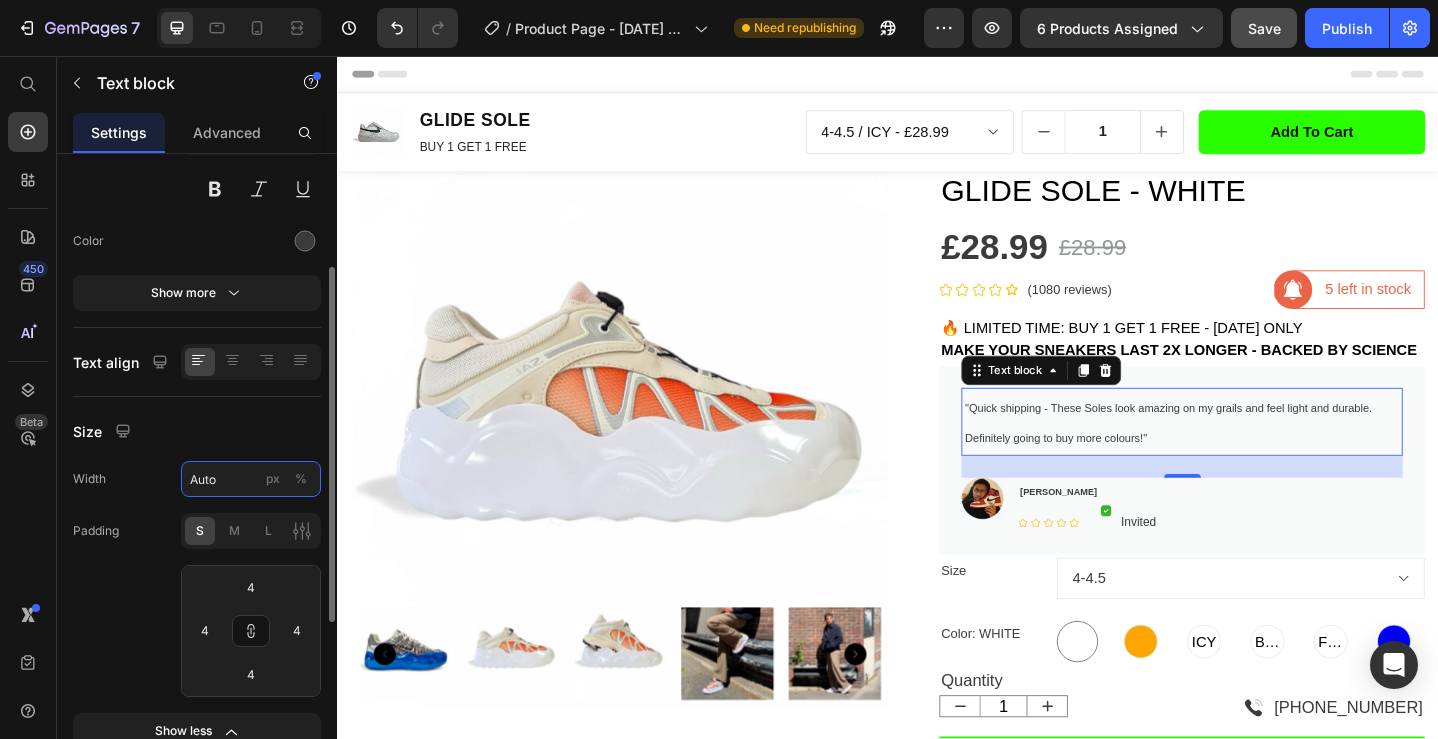 click on "Auto" at bounding box center (251, 479) 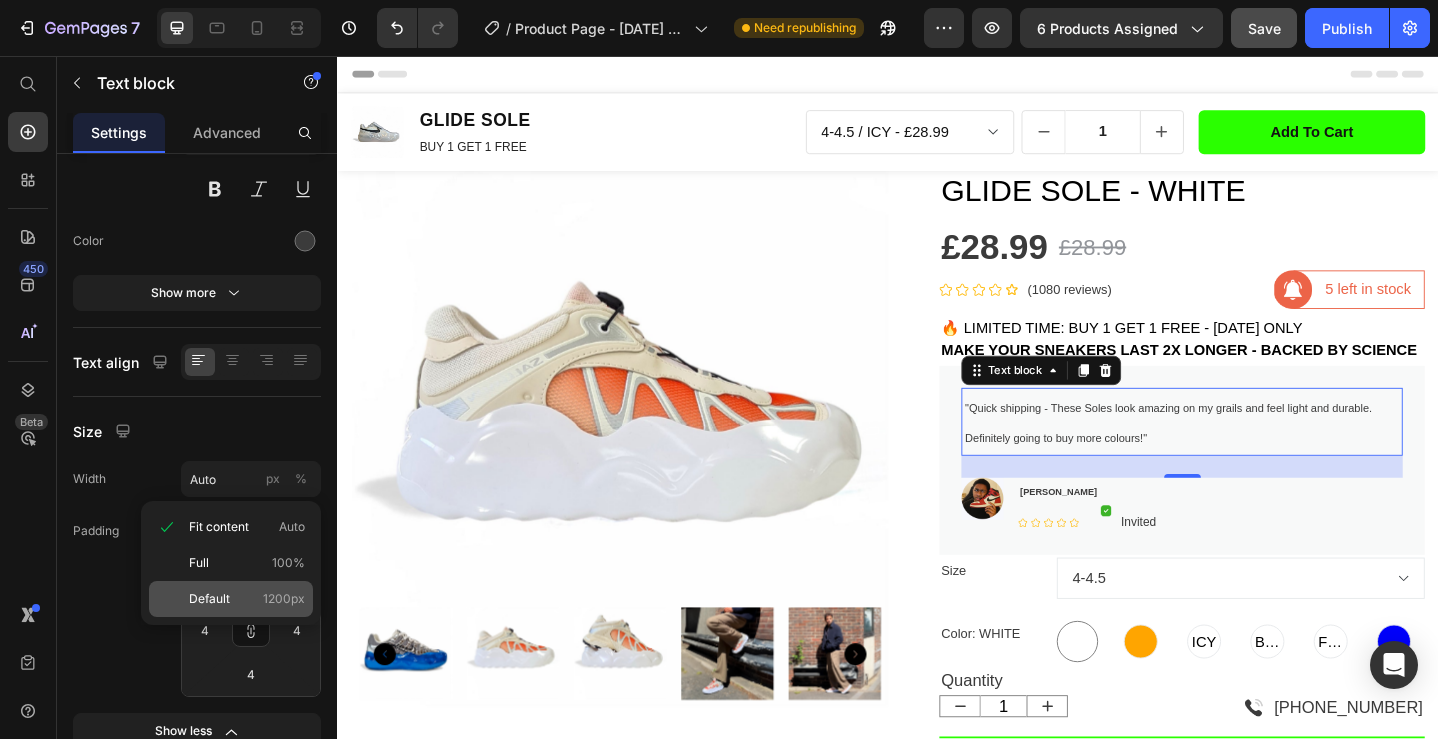 click on "Default" at bounding box center [209, 599] 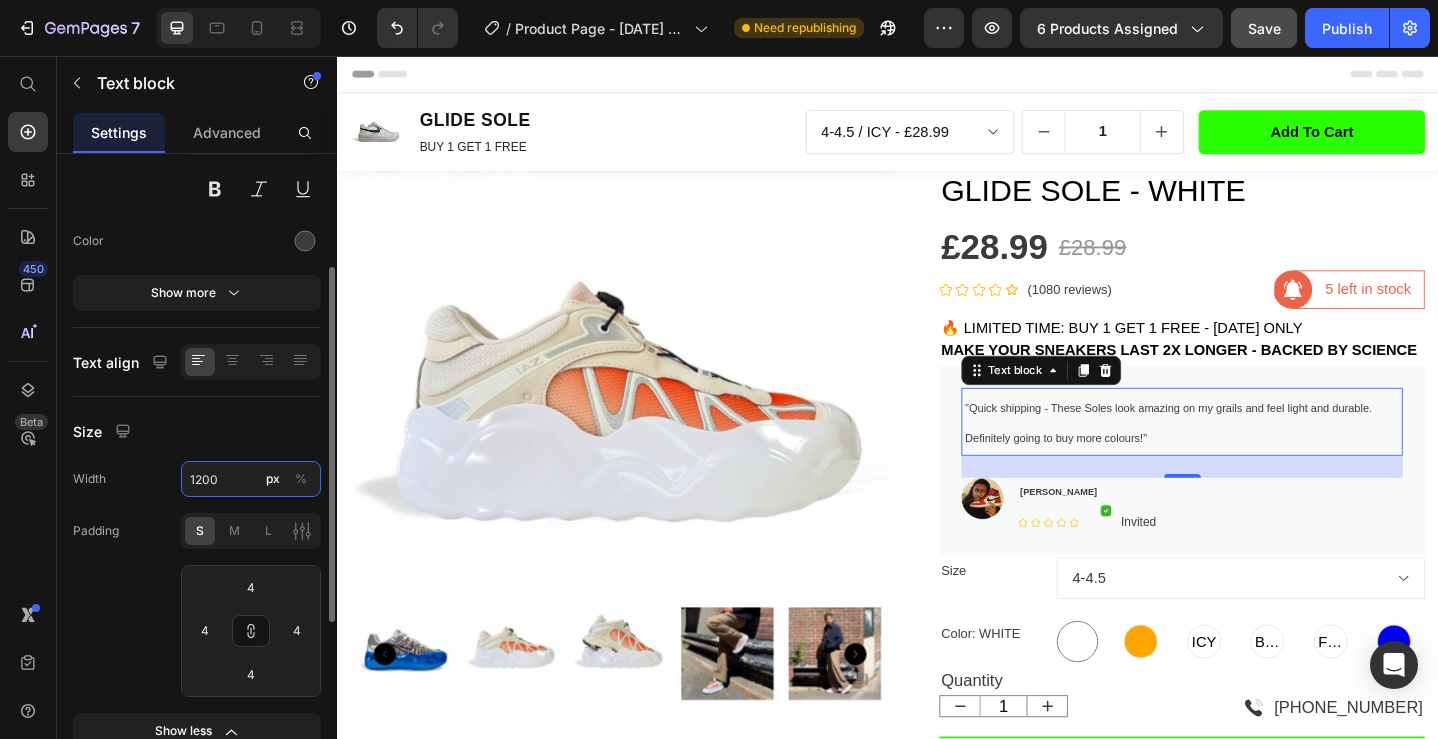 click on "1200" at bounding box center [251, 479] 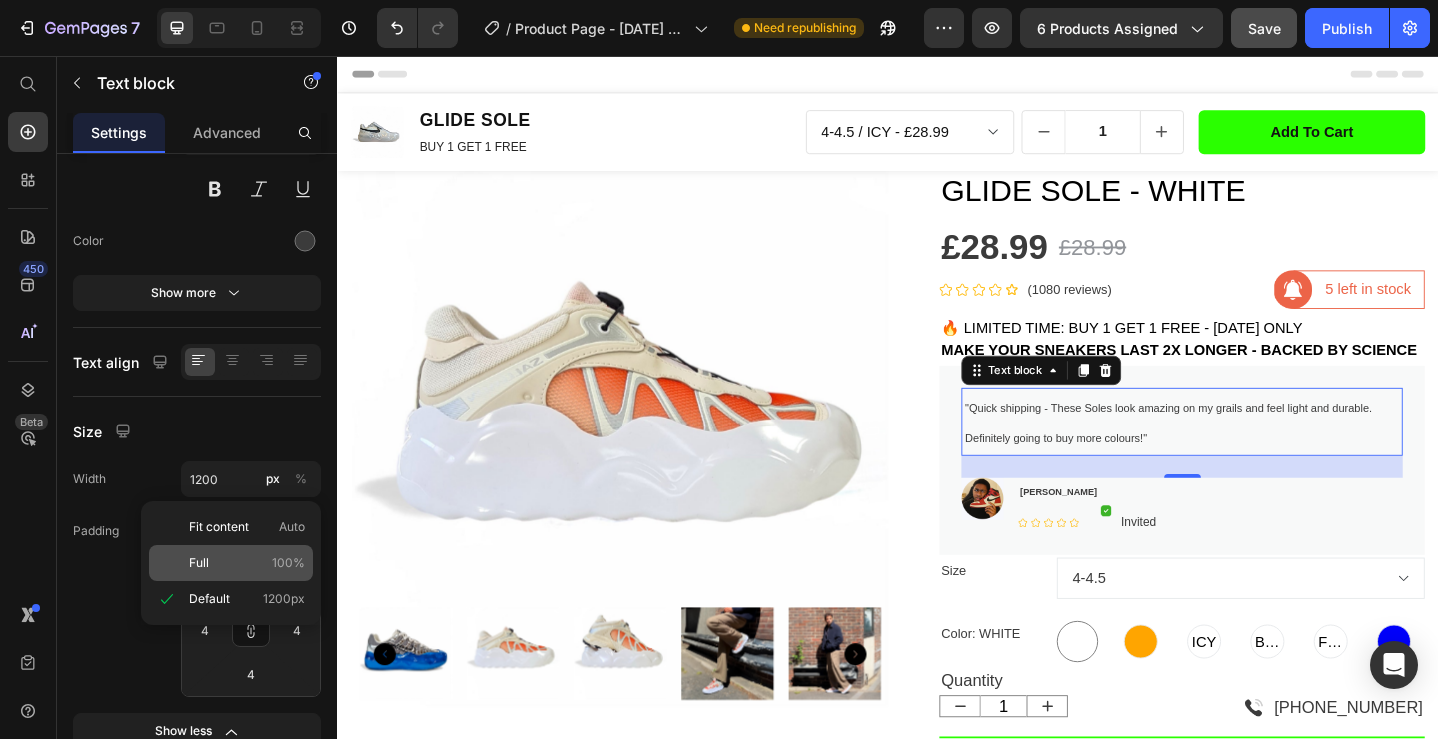 click on "Full 100%" at bounding box center [247, 563] 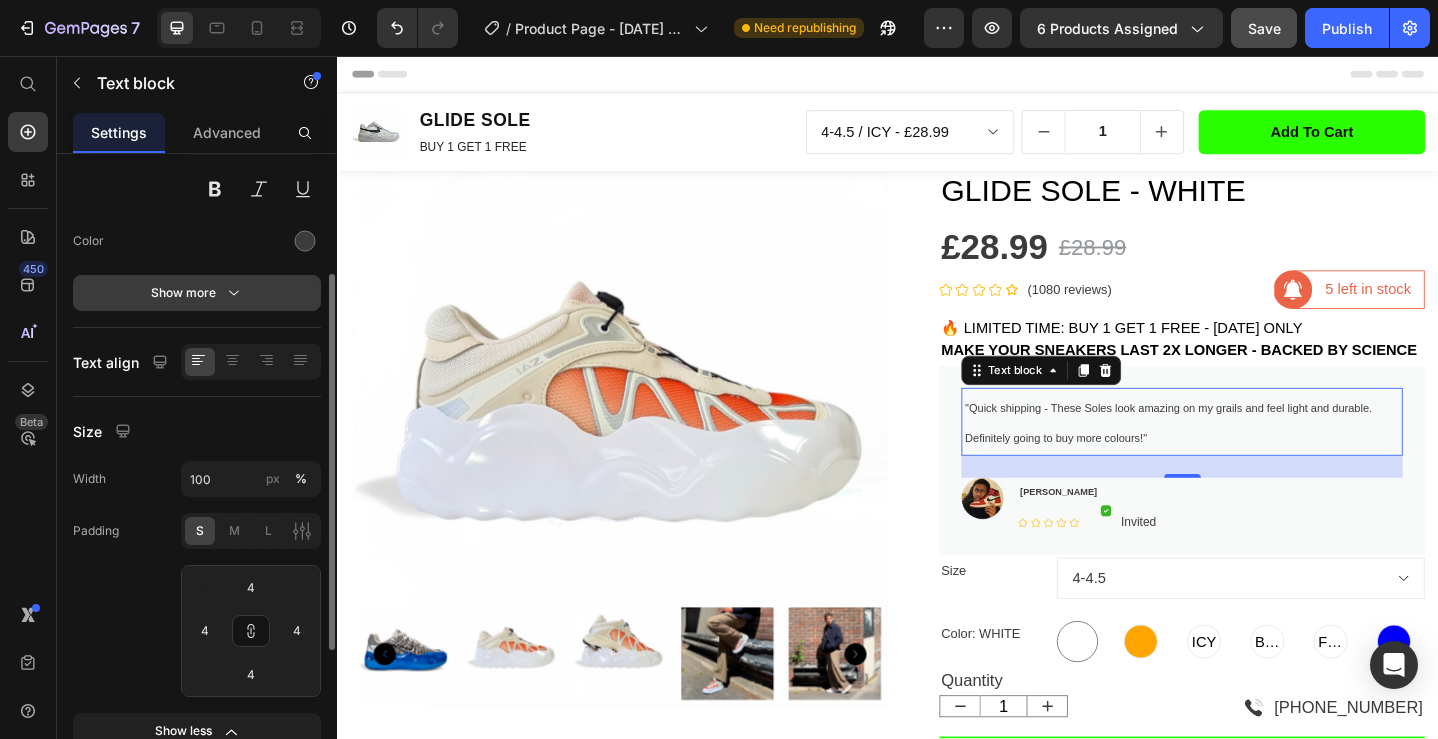 click 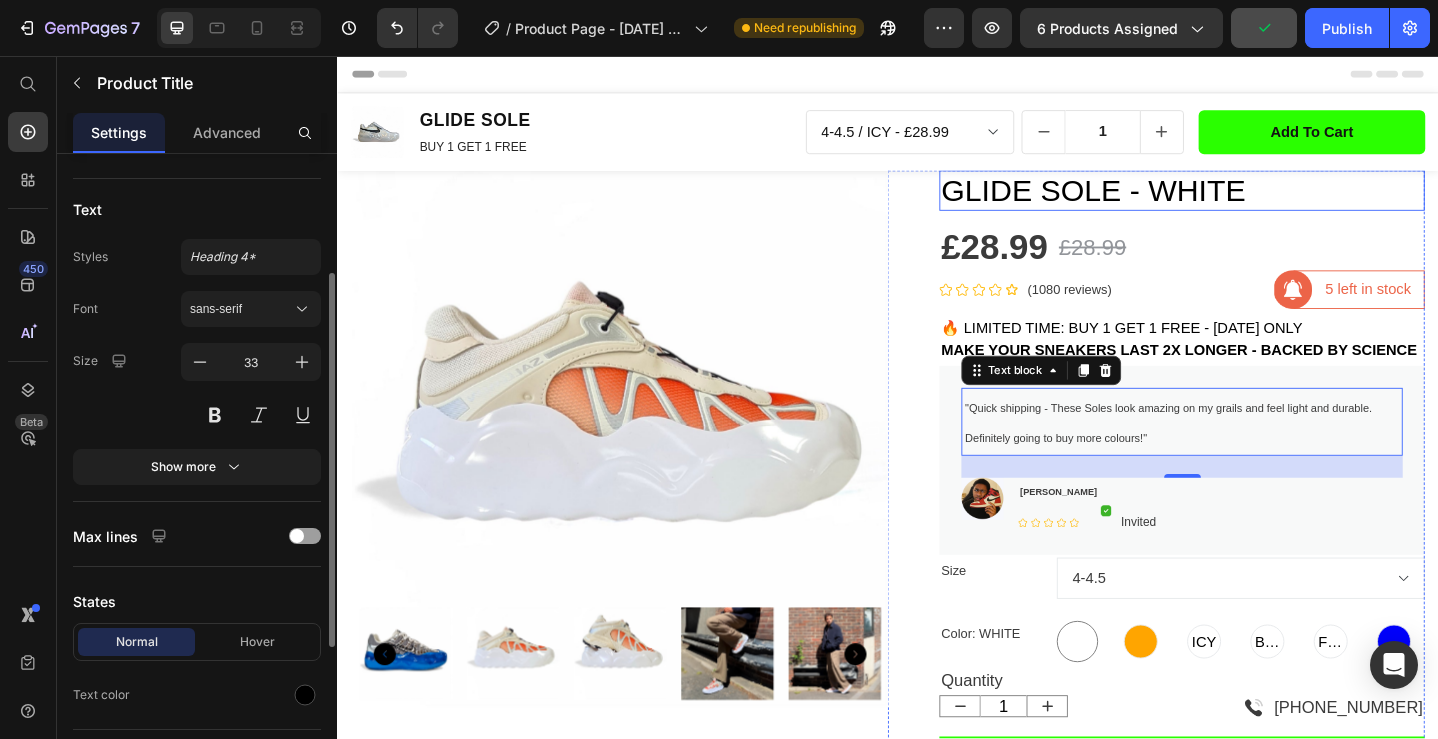 click on "GLIDE SOLE - WHITE" at bounding box center [1257, 203] 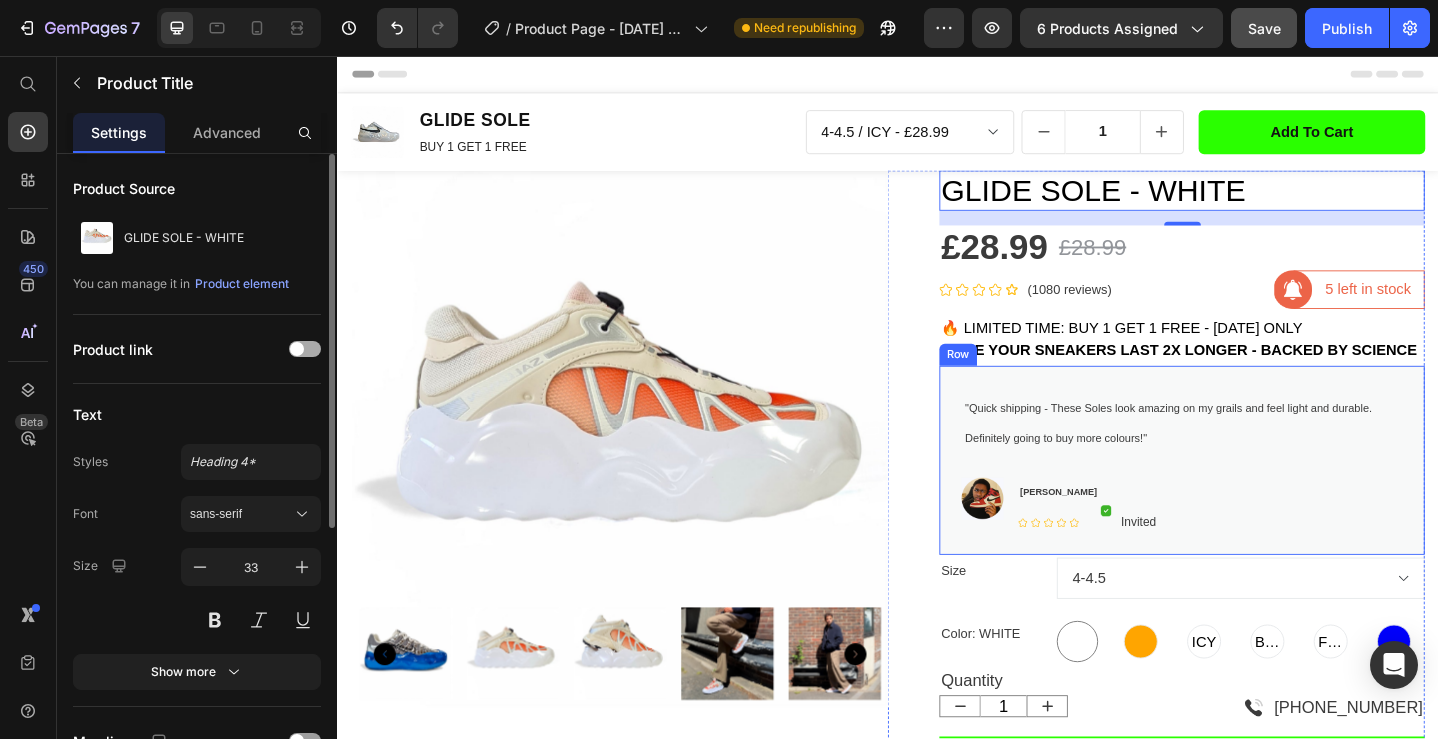 click on ""Quick shipping - These Soles look amazing on my grails and feel light and durable. Definitely going to buy more colours!"" at bounding box center [1257, 455] 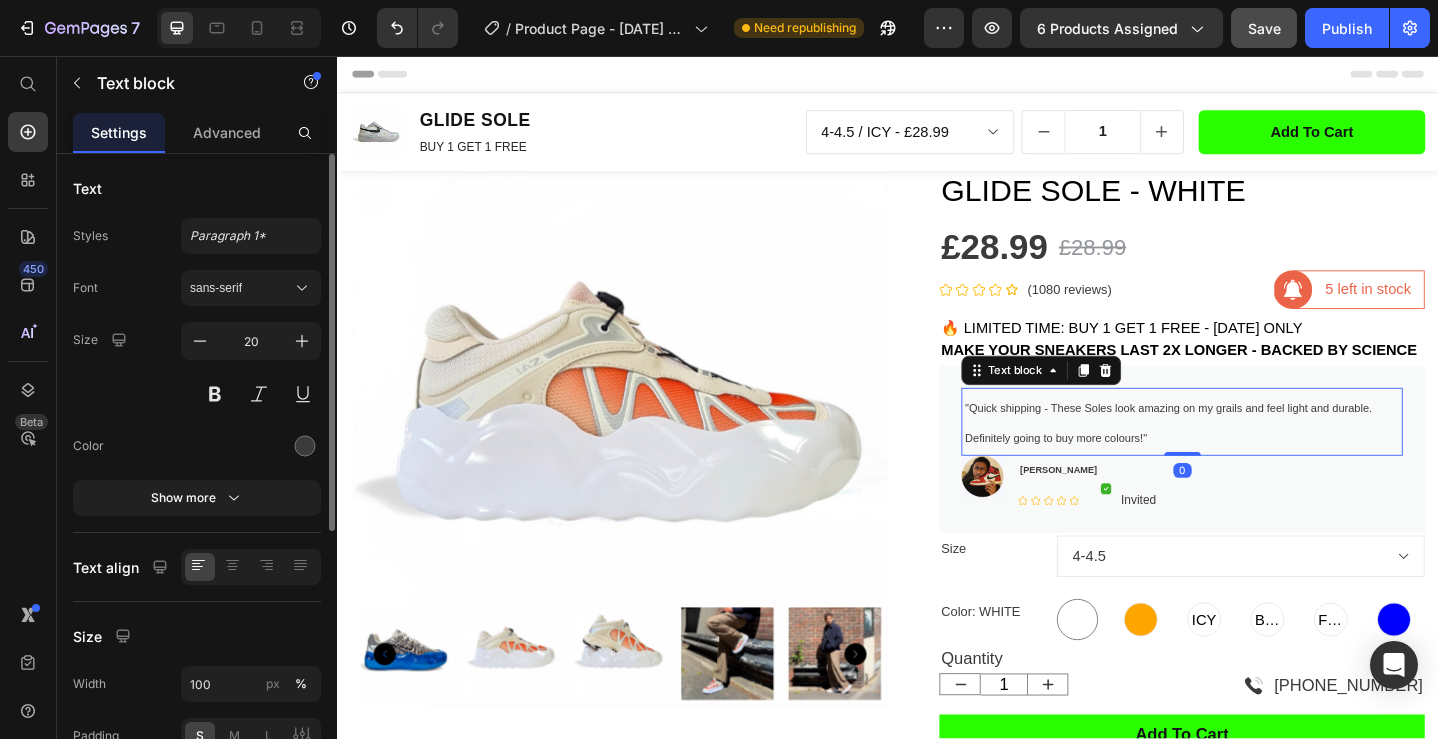 drag, startPoint x: 1255, startPoint y: 512, endPoint x: 1255, endPoint y: 484, distance: 28 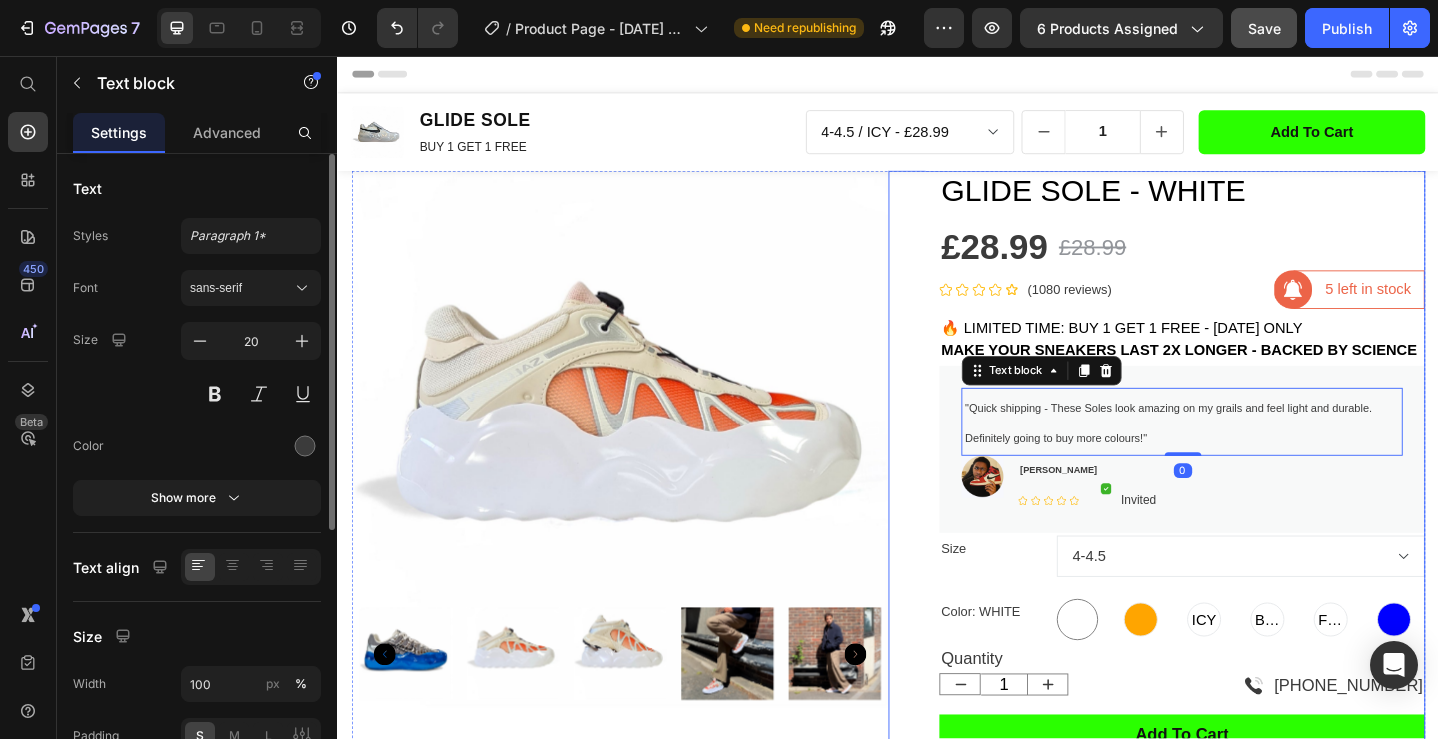 click on "GLIDE SOLE - WHITE Product Title £28.99 Product Price £28.99 Product Price Row
Icon
Icon
Icon
Icon
Icon Icon List Hoz (1080 reviews) Text block Row Image 5 left in stock Text block Row Row Row 🔥 LIMITED TIME: BUY 1 GET 1 FREE - TODAY ONLY MAKE YOUR SNEAKERS LAST 2X LONGER - BACKED BY SCIENCE Text block 🔥 LIMITED TIME: BUY 1 GET 1 FREE - TODAY ONLY MAKE YOUR SNEAKERS LAST 2X LONGER - BACKED BY SCIENCE Text block "Quick shipping - These Soles look amazing on my grails and feel light and durable. Definitely going to buy more colours!" Text block   0 Image Michael P Text block
Icon
Icon
Icon
Icon
Icon Icon List Hoz Image Invited Text block Row Row Row Row Size 4-4.5 5-5.5 6-6.5 7-7.5 8-8.5 9-9.5 10-10.5 11-11.5 12-12.5 Color: WHITE WHITE WHITE Orange Orange ICY ICY ICY BLK BLK BLK FIRE FIRE FIRE BLUE BLUE Product Variants & Swatches Quantity 1 Row" at bounding box center [1229, 763] 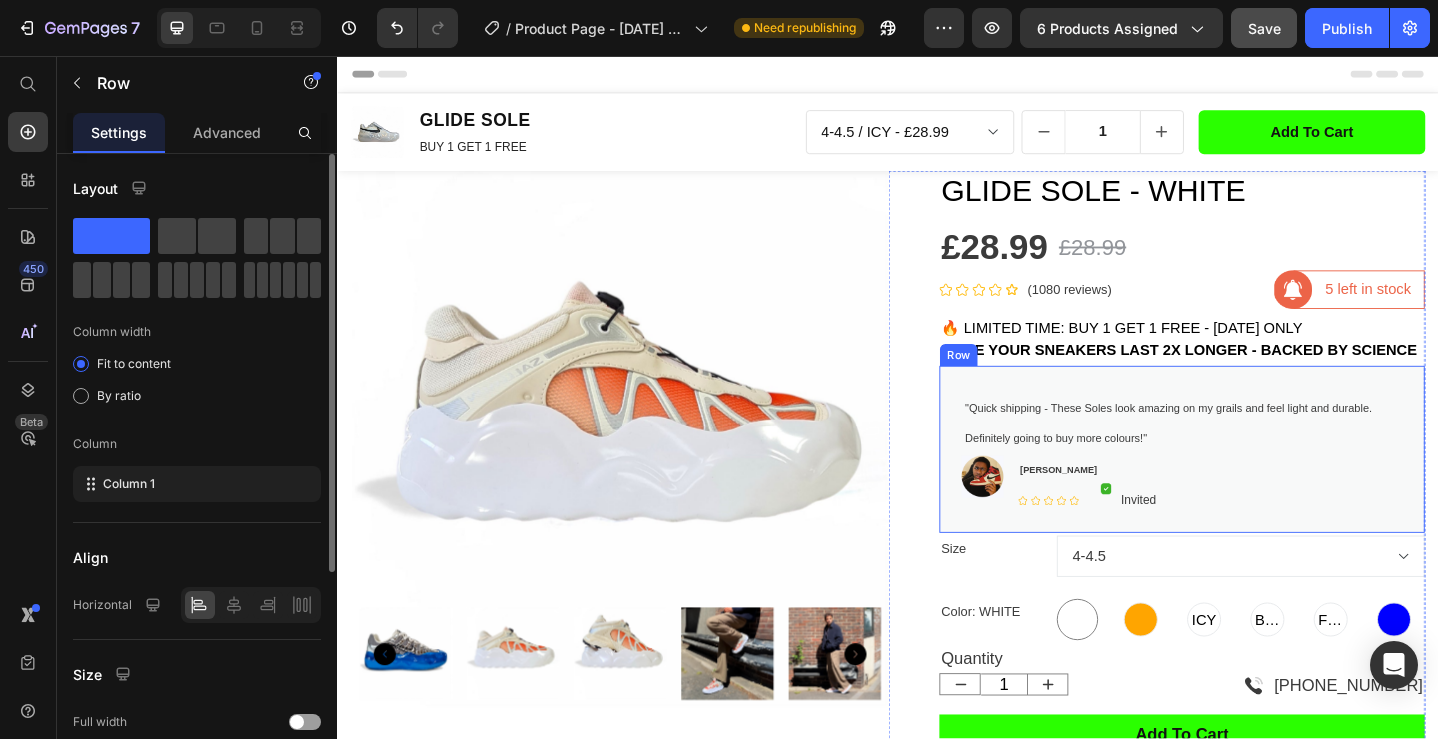 click on ""Quick shipping - These Soles look amazing on my grails and feel light and durable. Definitely going to buy more colours!" Text block Image Michael P Text block
Icon
Icon
Icon
Icon
Icon Icon List Hoz Image Invited Text block Row Row Row Row" at bounding box center (1257, 485) 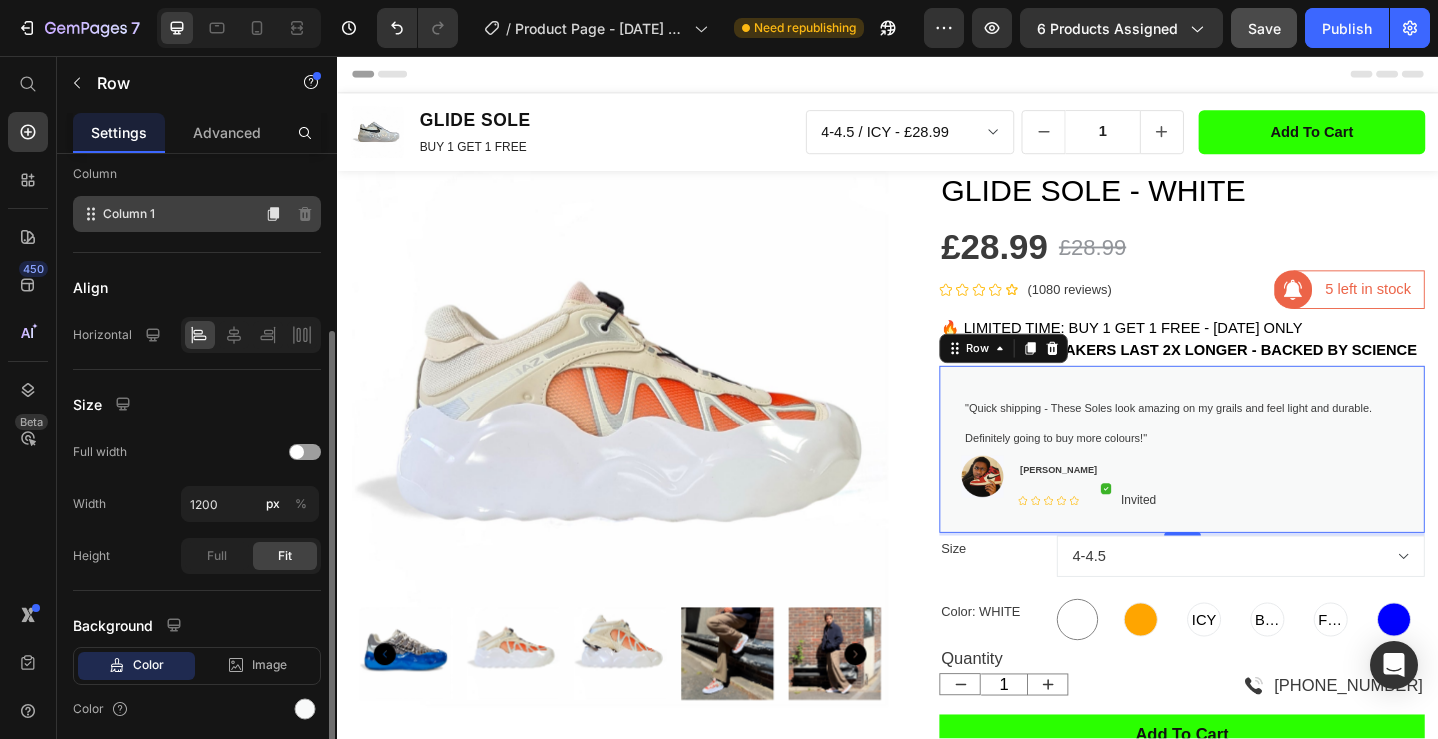 scroll, scrollTop: 271, scrollLeft: 0, axis: vertical 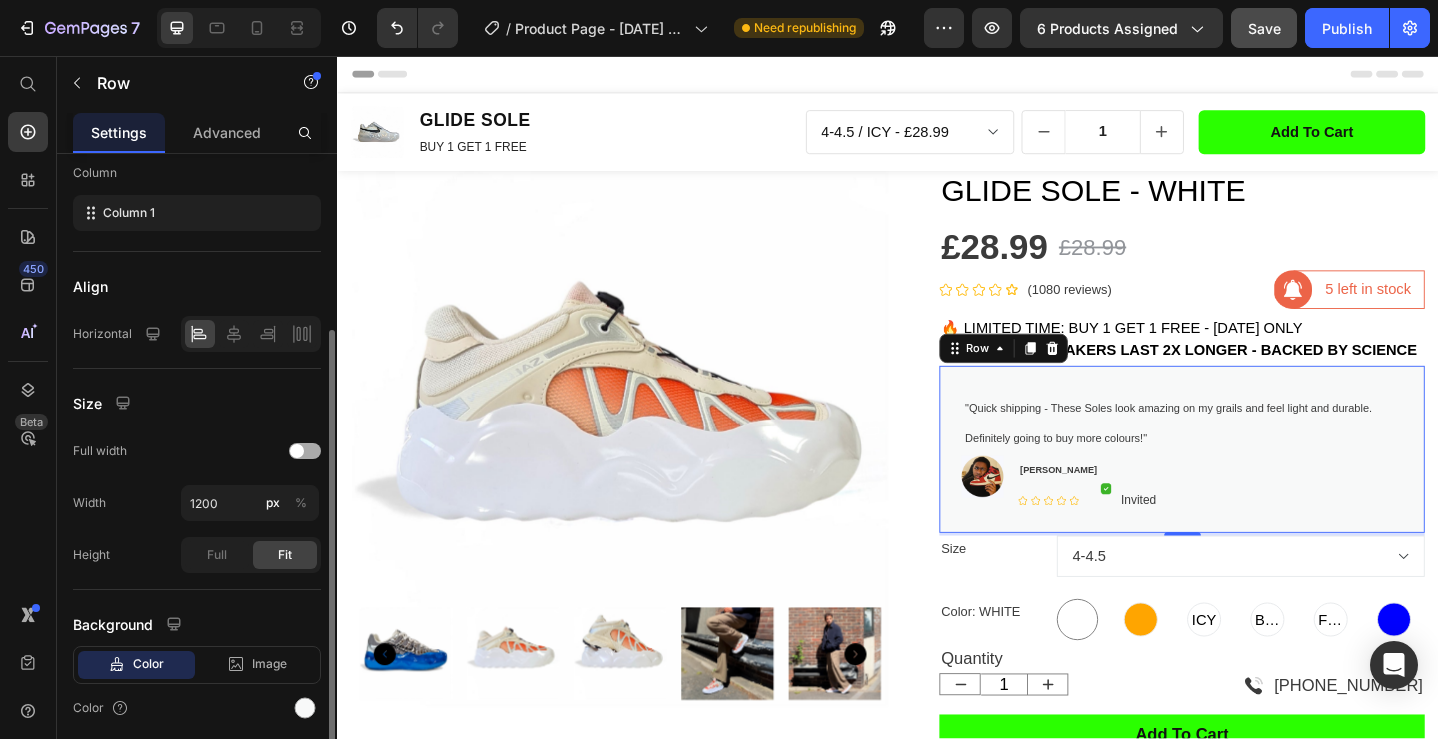 click at bounding box center [305, 451] 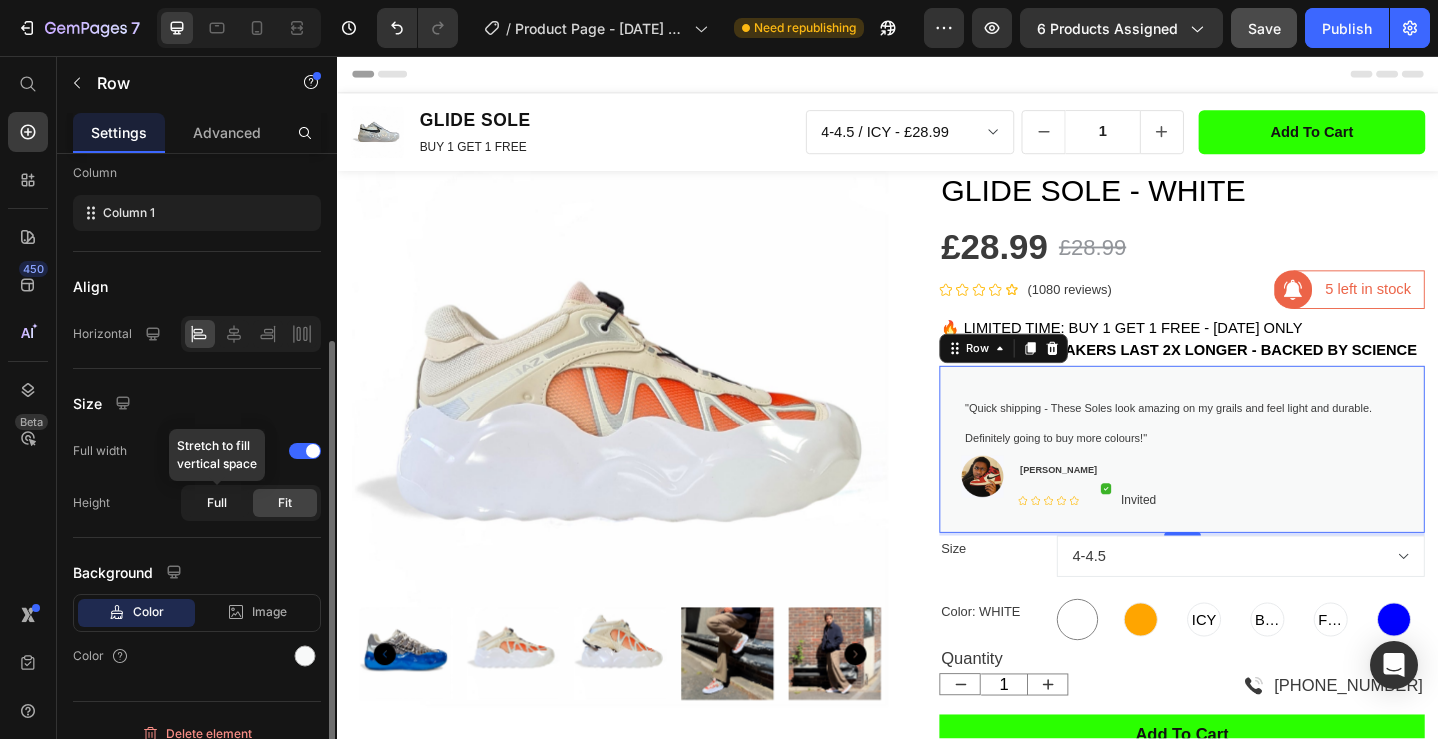 click on "Full" 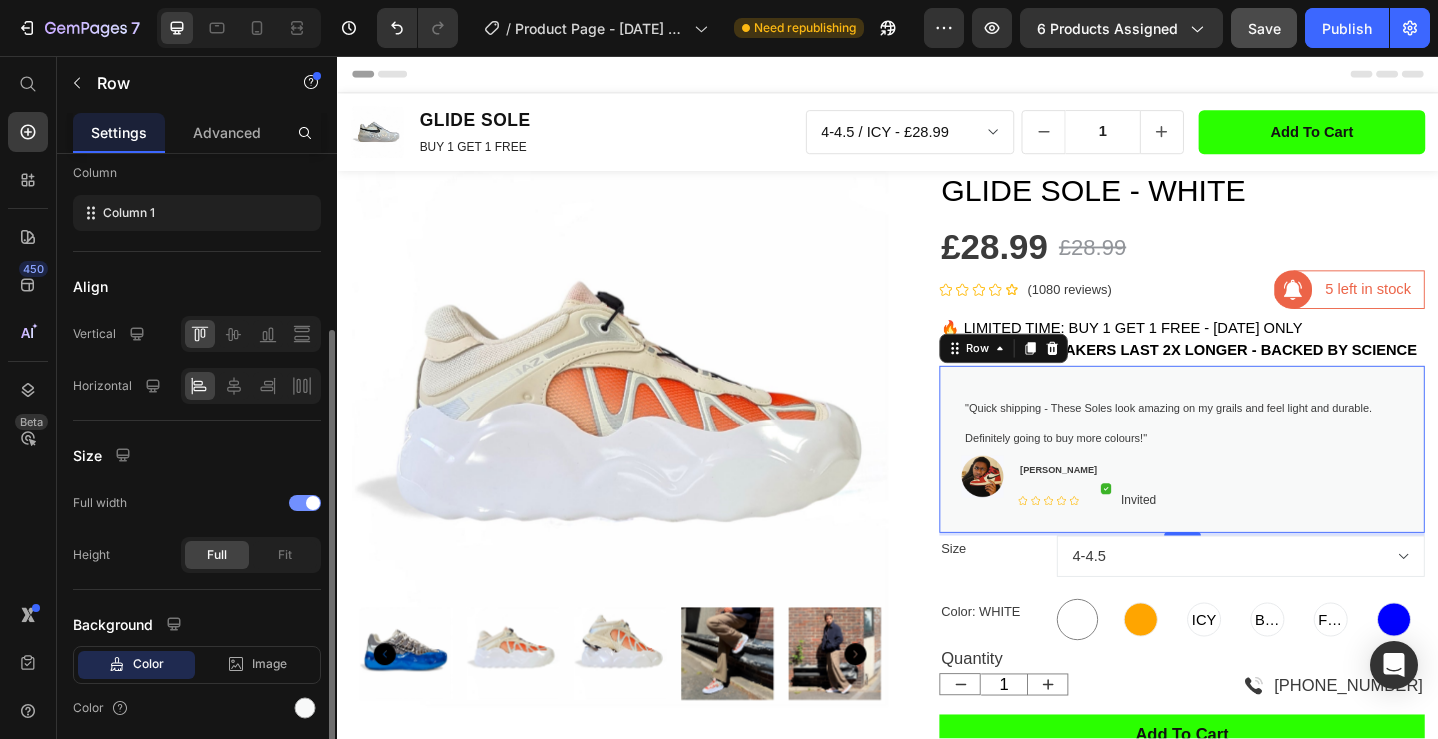 click at bounding box center (313, 503) 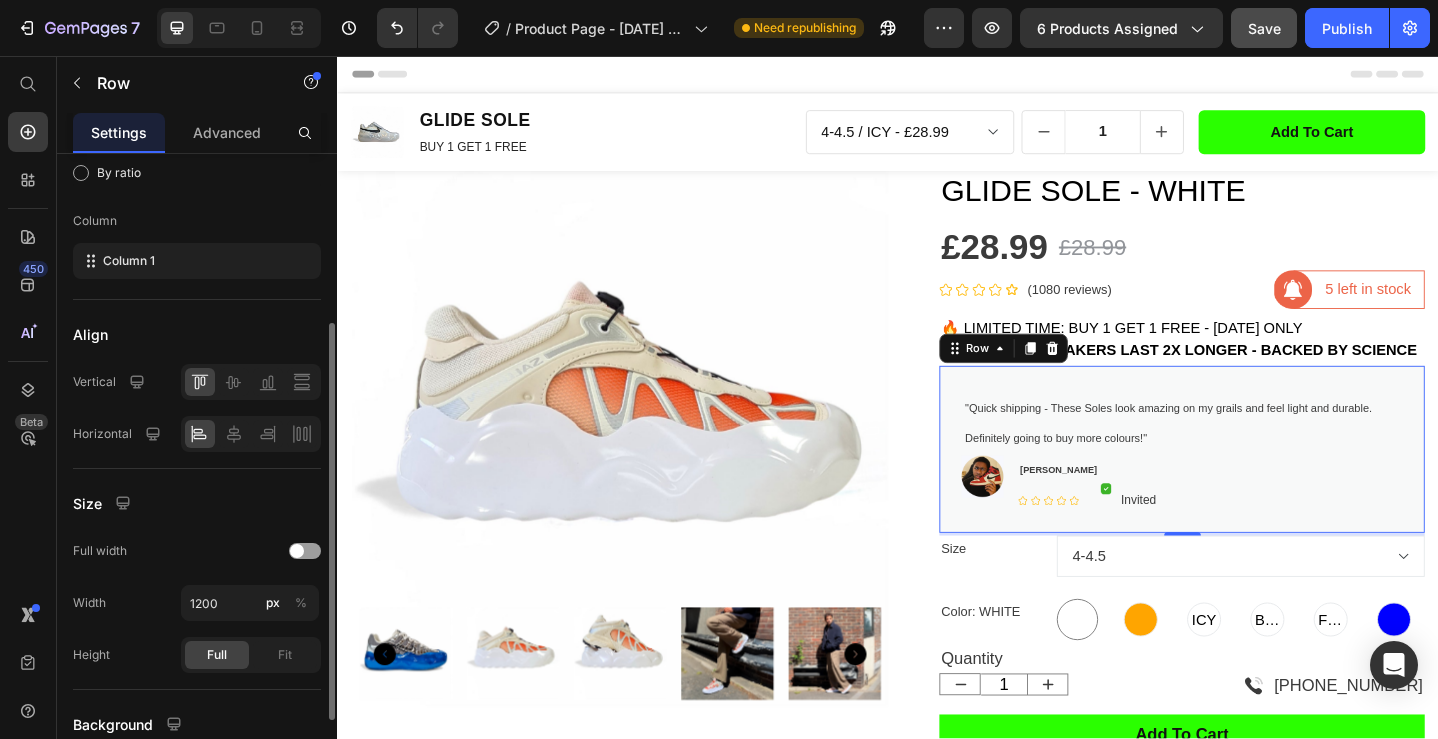 scroll, scrollTop: 75, scrollLeft: 0, axis: vertical 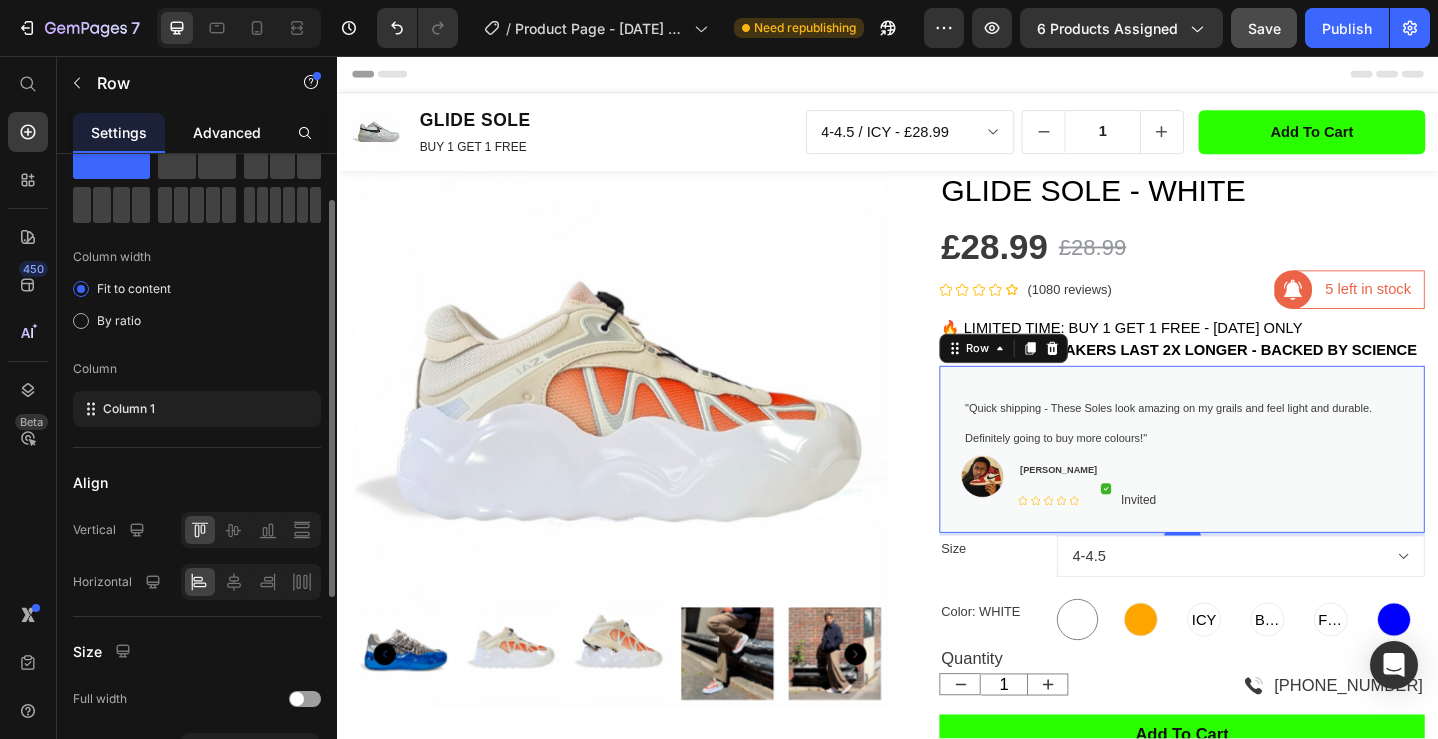 click on "Advanced" at bounding box center [227, 132] 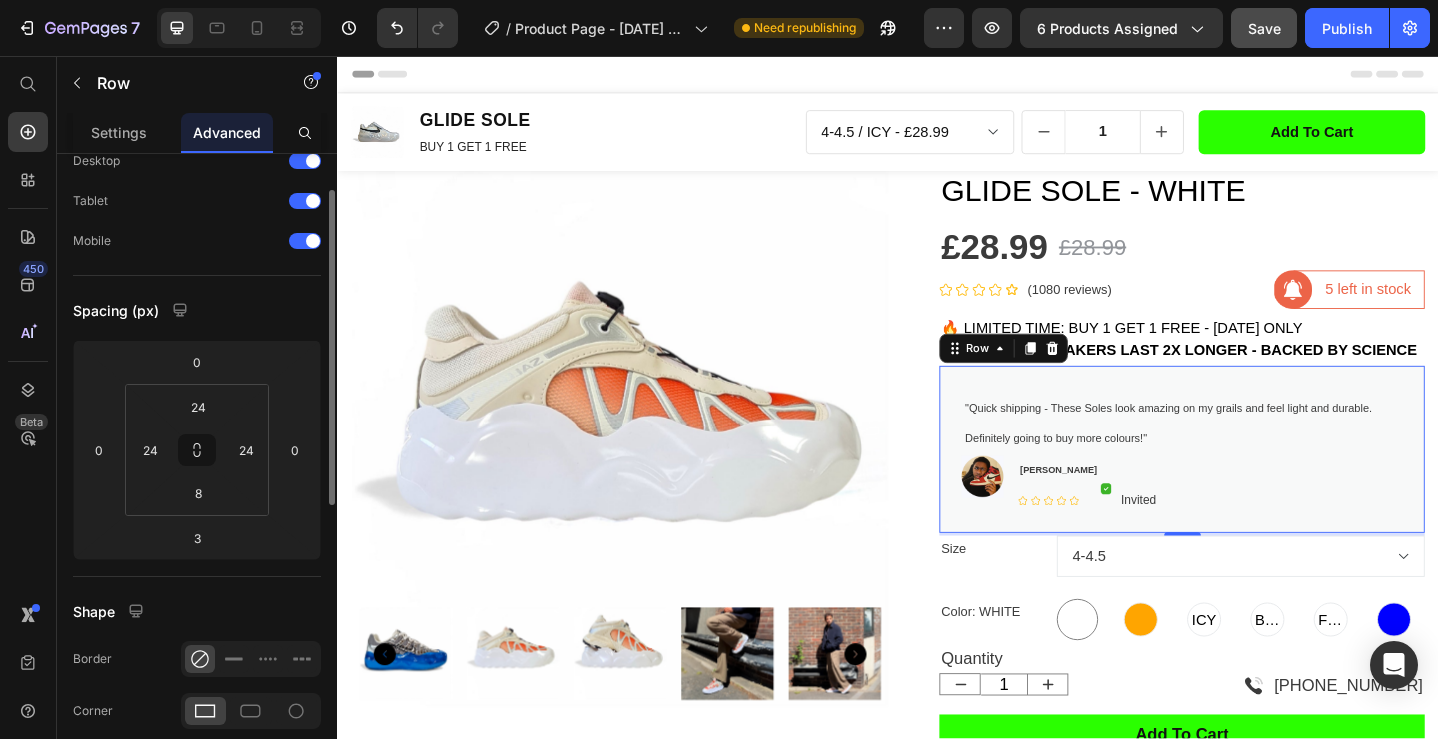 scroll, scrollTop: 0, scrollLeft: 0, axis: both 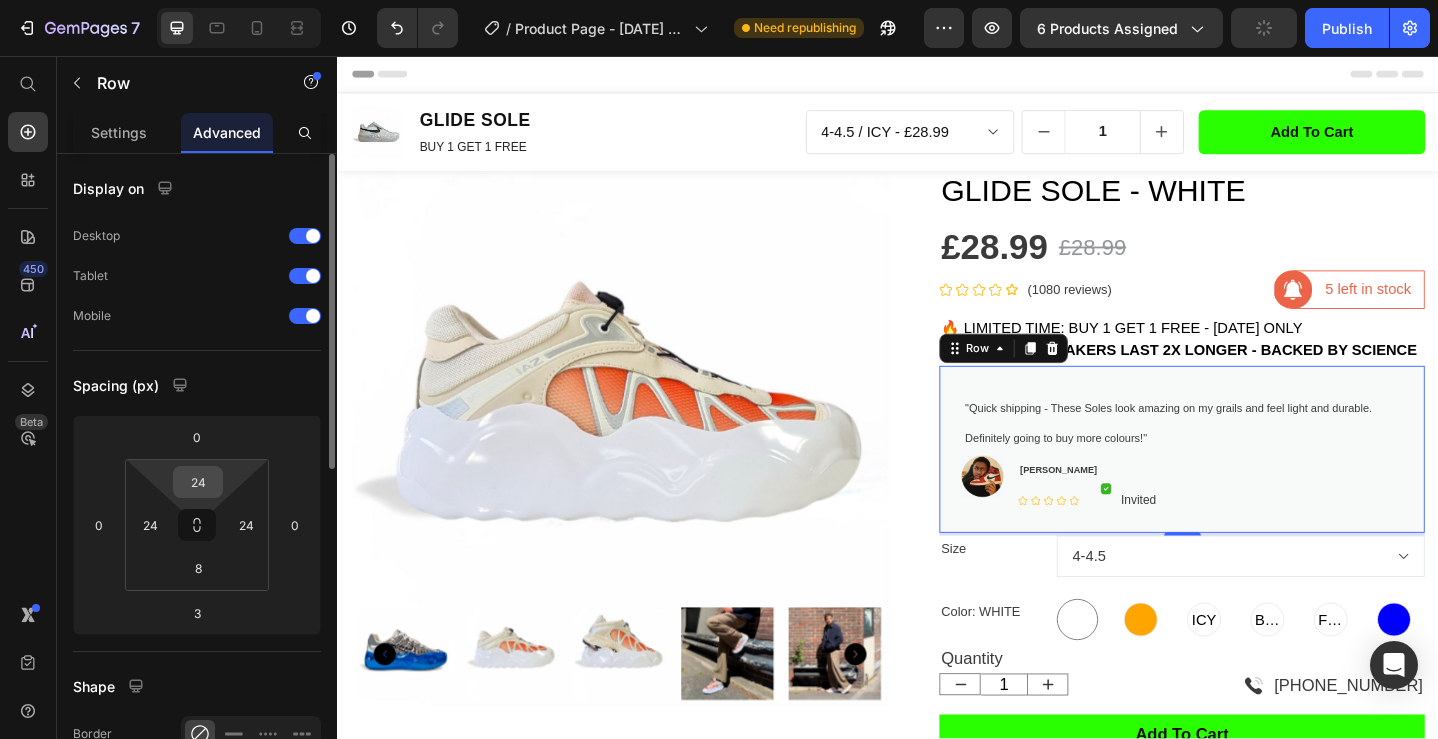 click on "24" at bounding box center (198, 482) 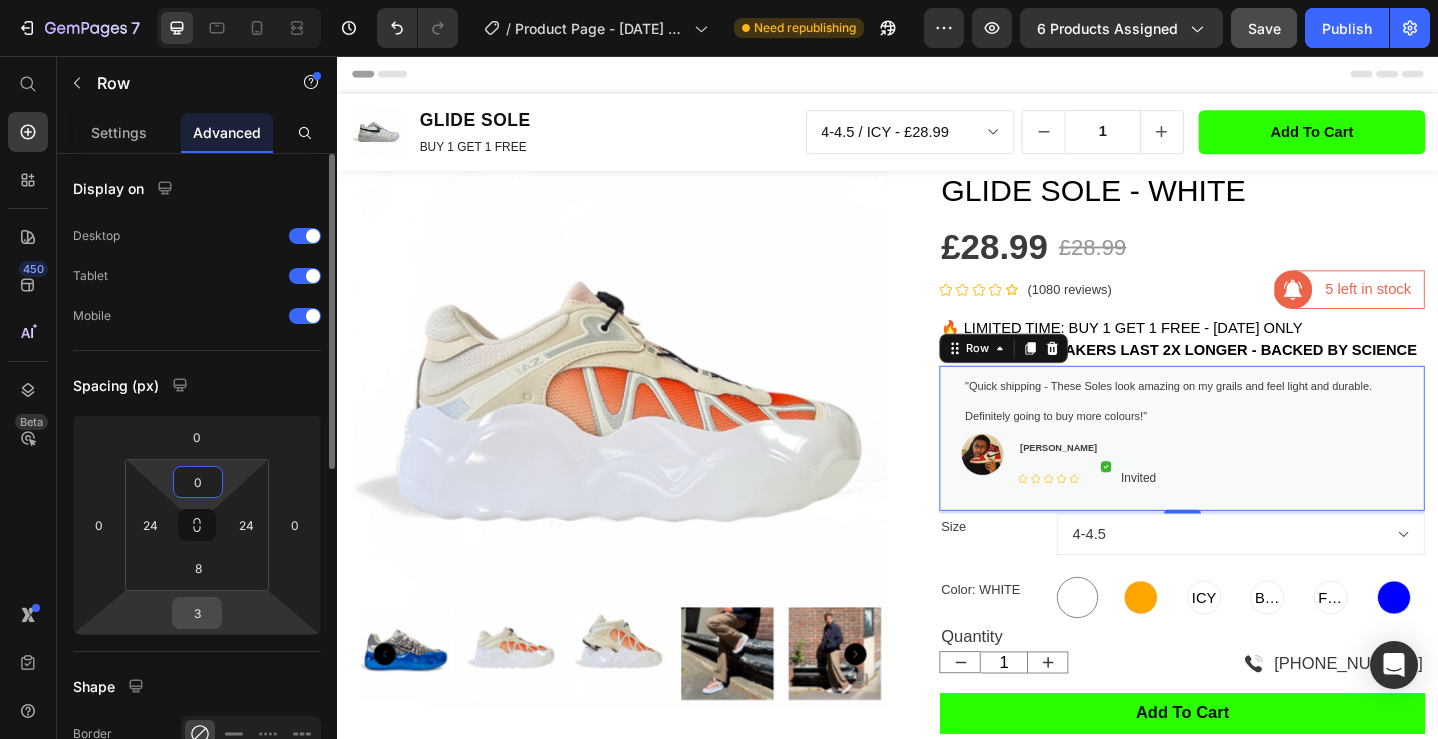 type on "0" 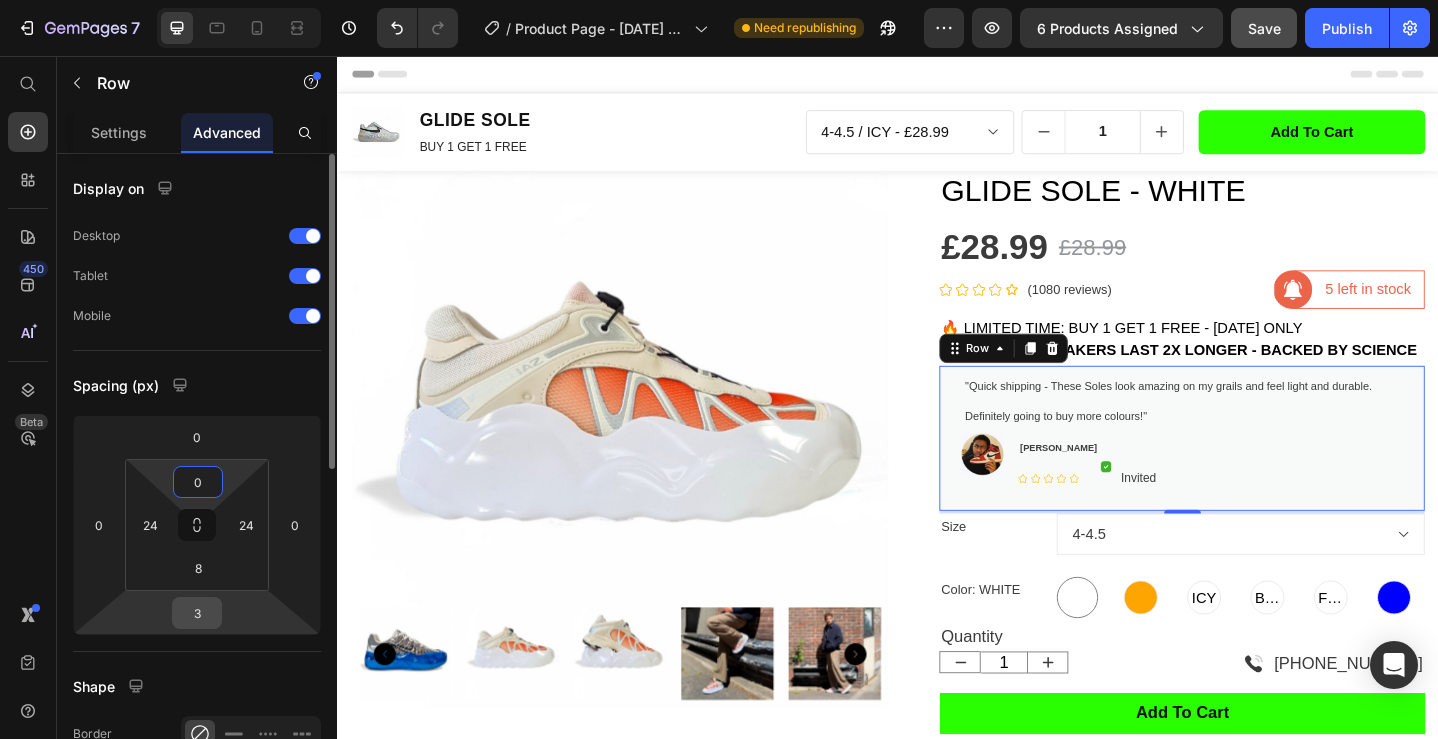 click on "3" at bounding box center (197, 613) 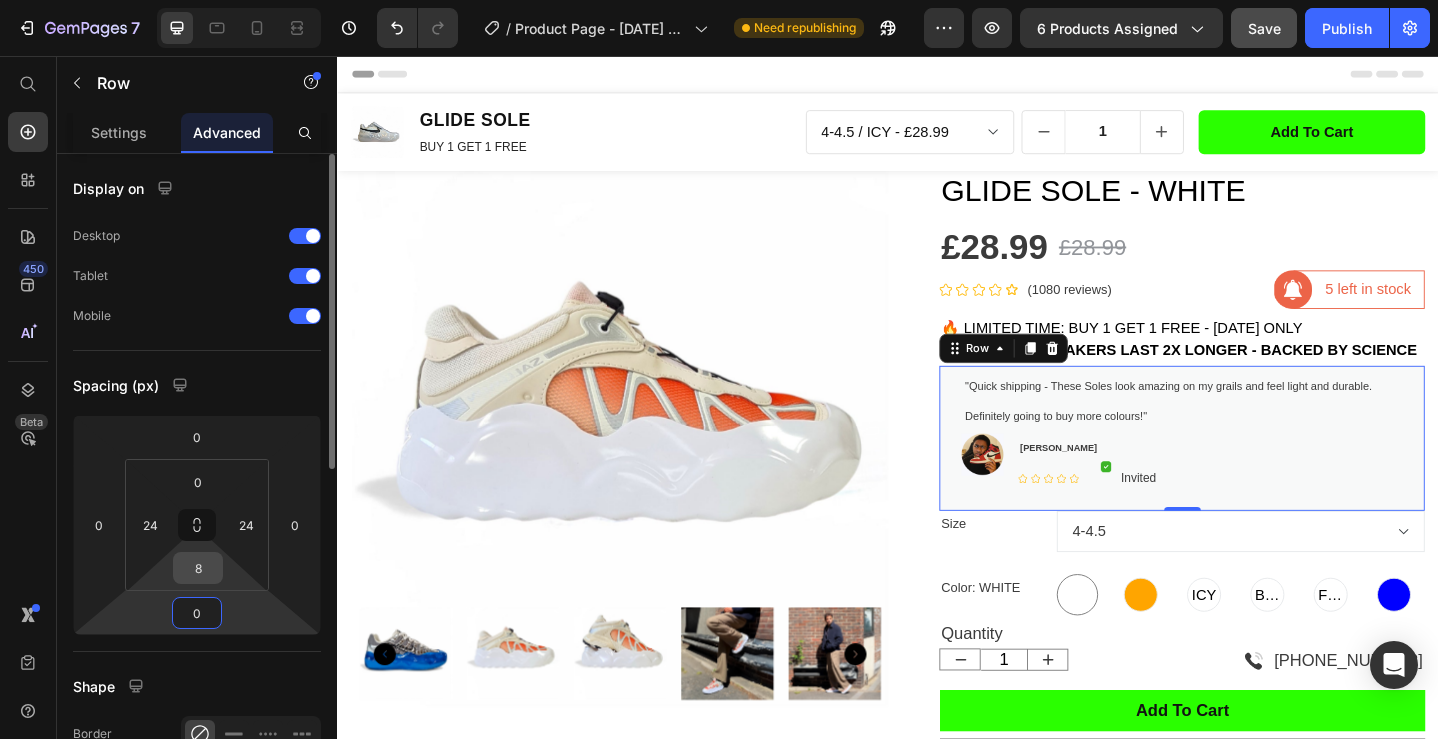 type on "0" 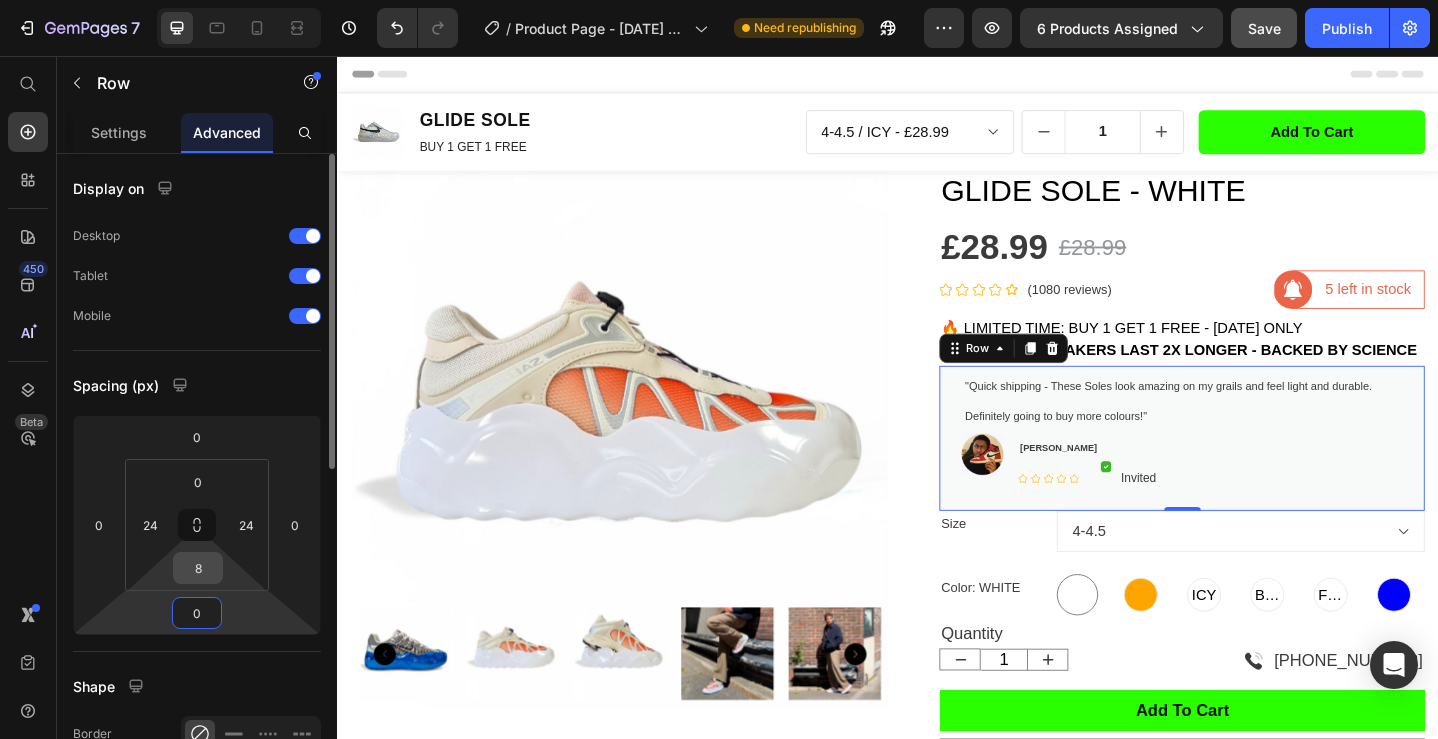 click on "8" at bounding box center (198, 568) 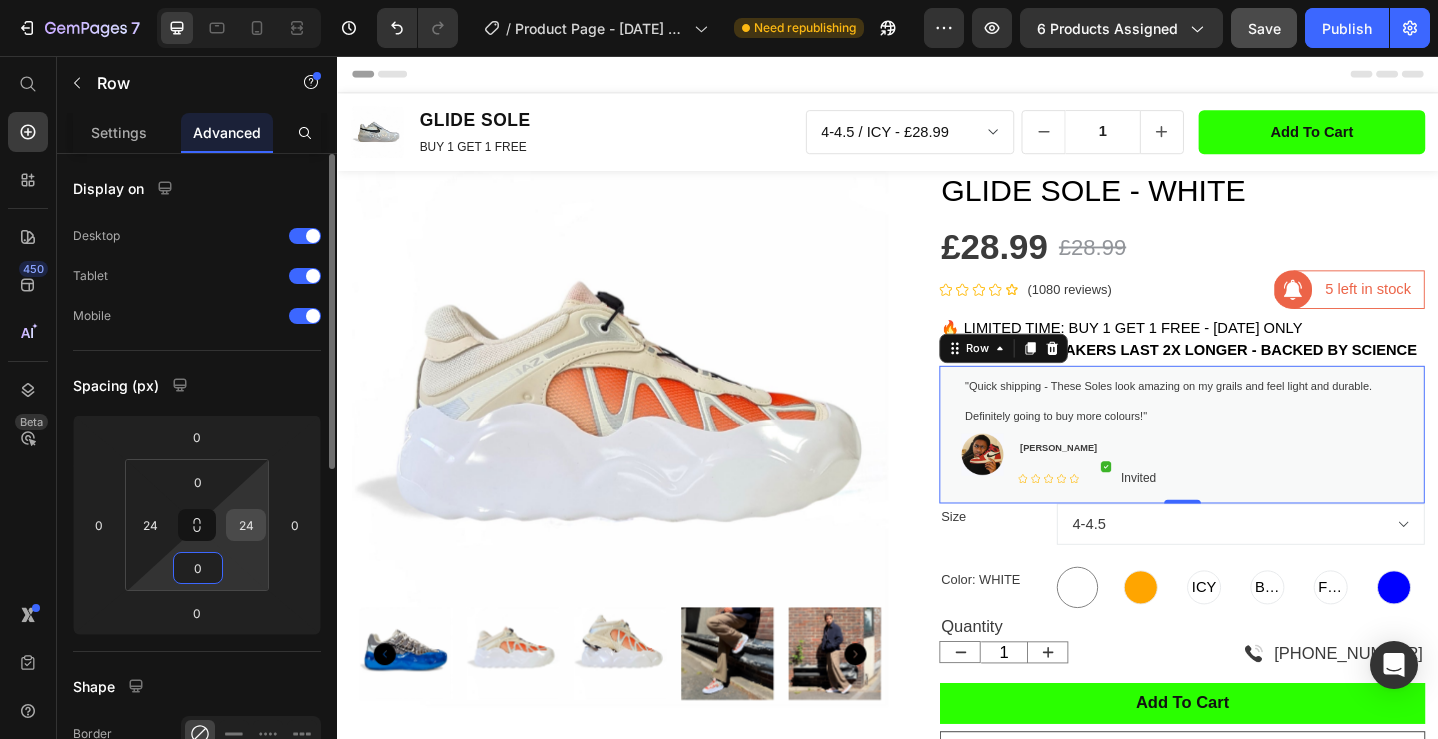 type on "0" 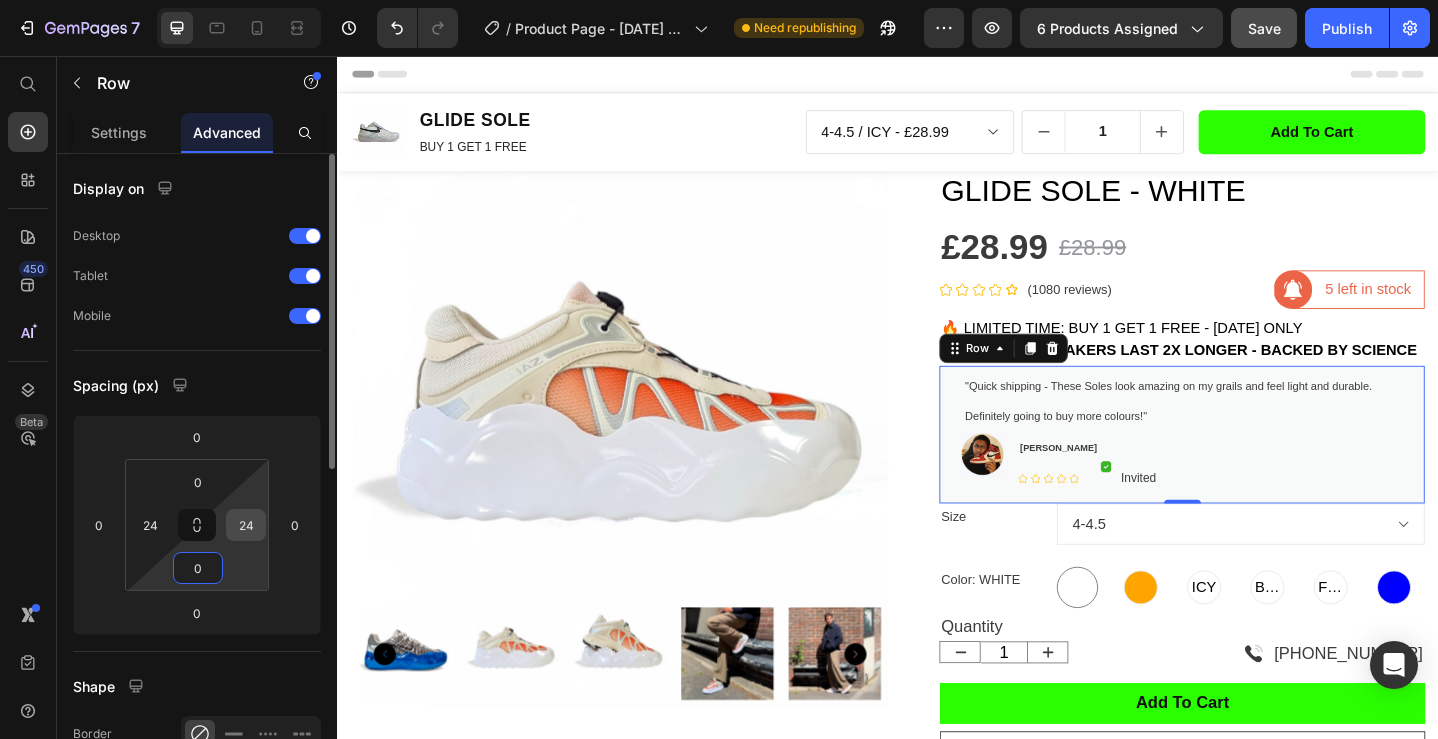 click on "24" at bounding box center [246, 525] 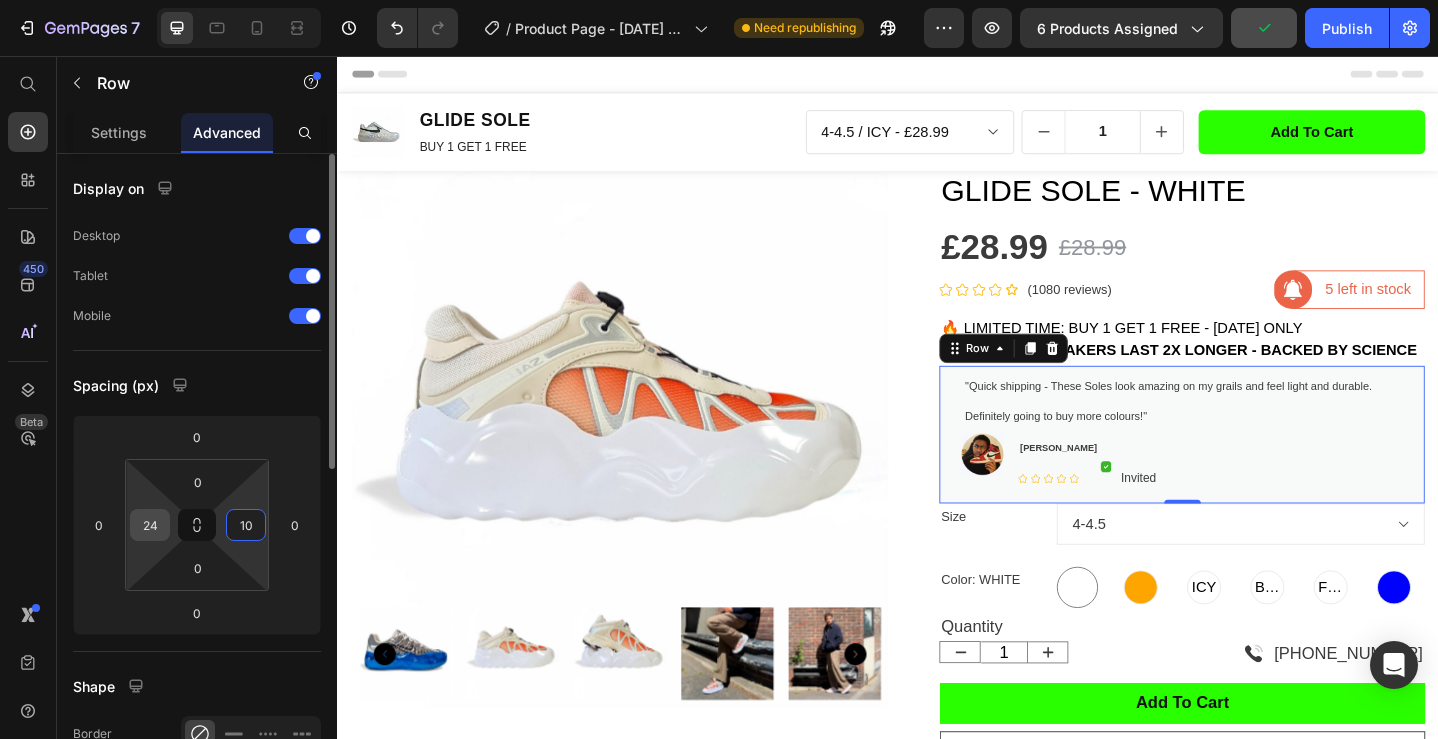 type on "10" 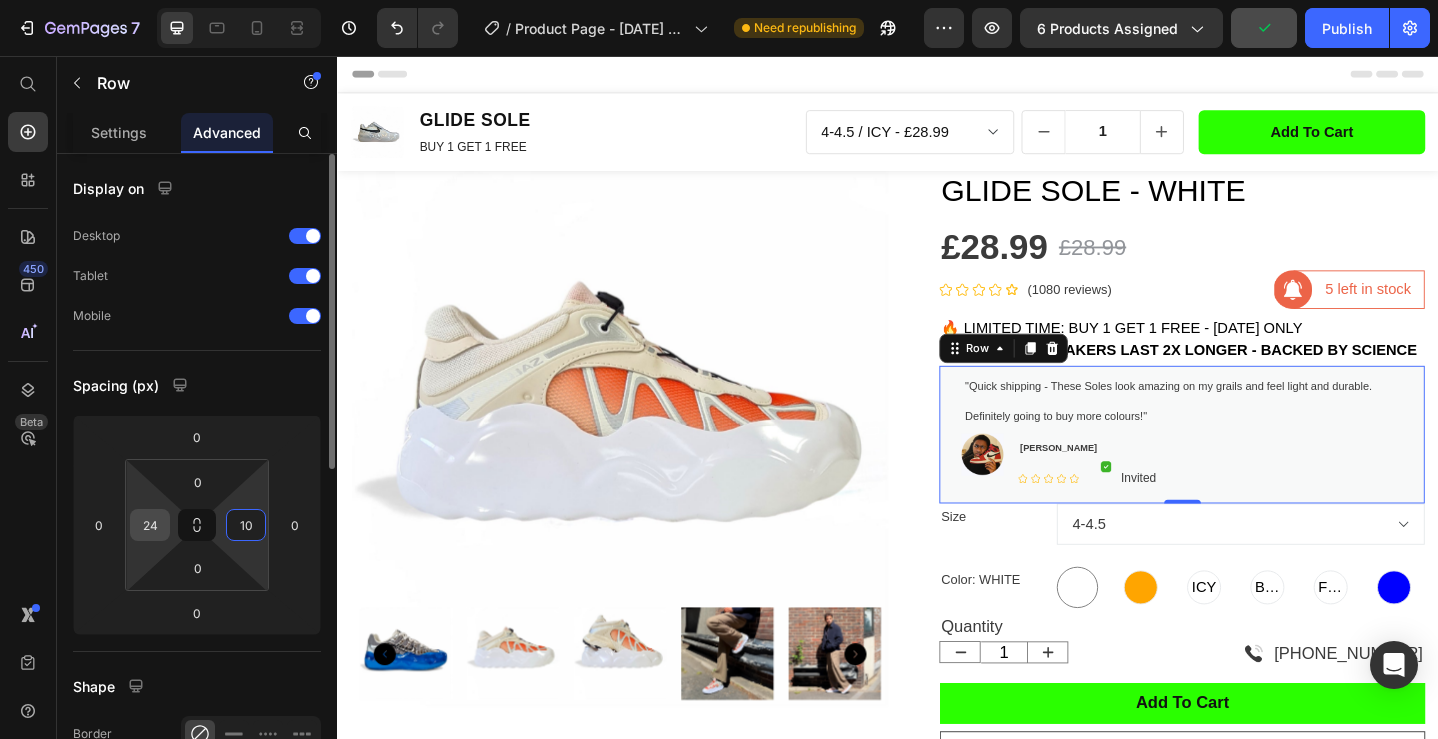click on "24" at bounding box center (150, 525) 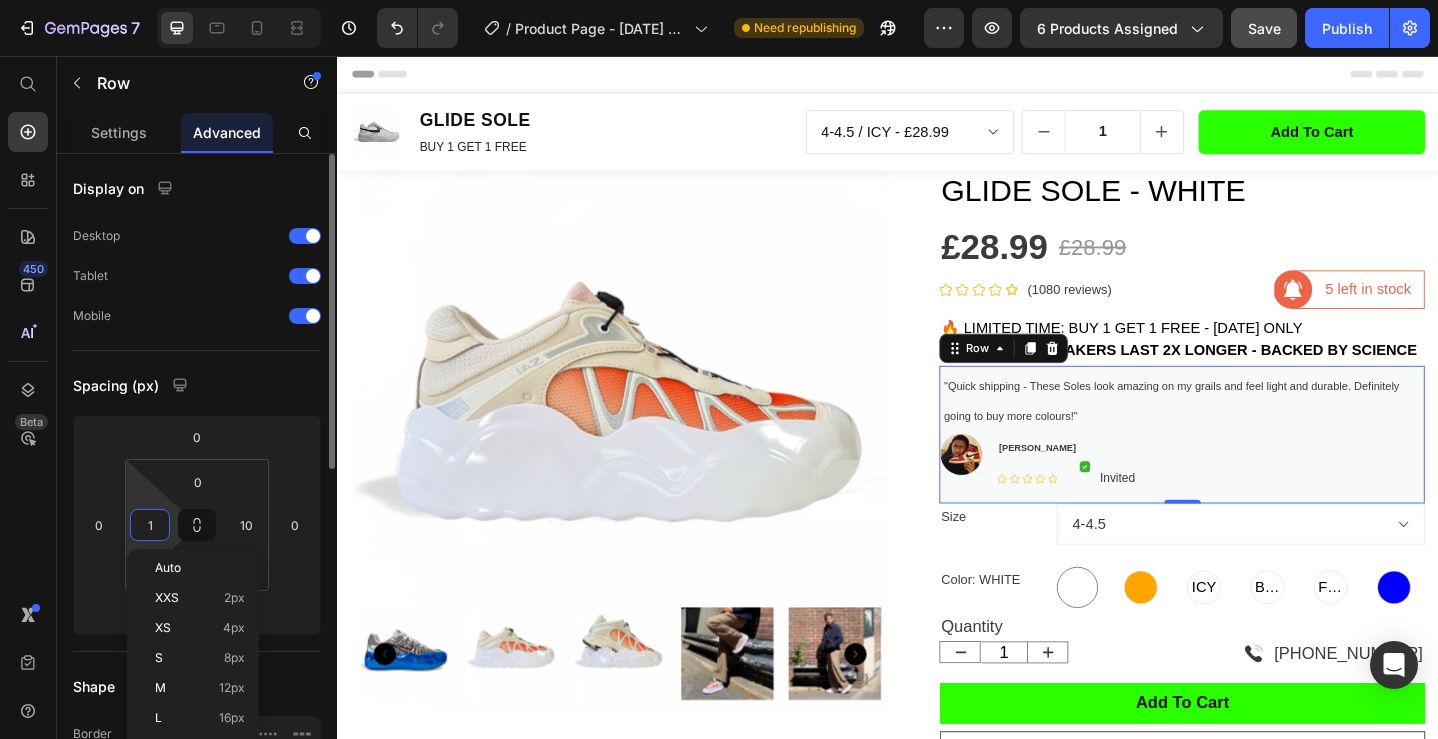 type on "10" 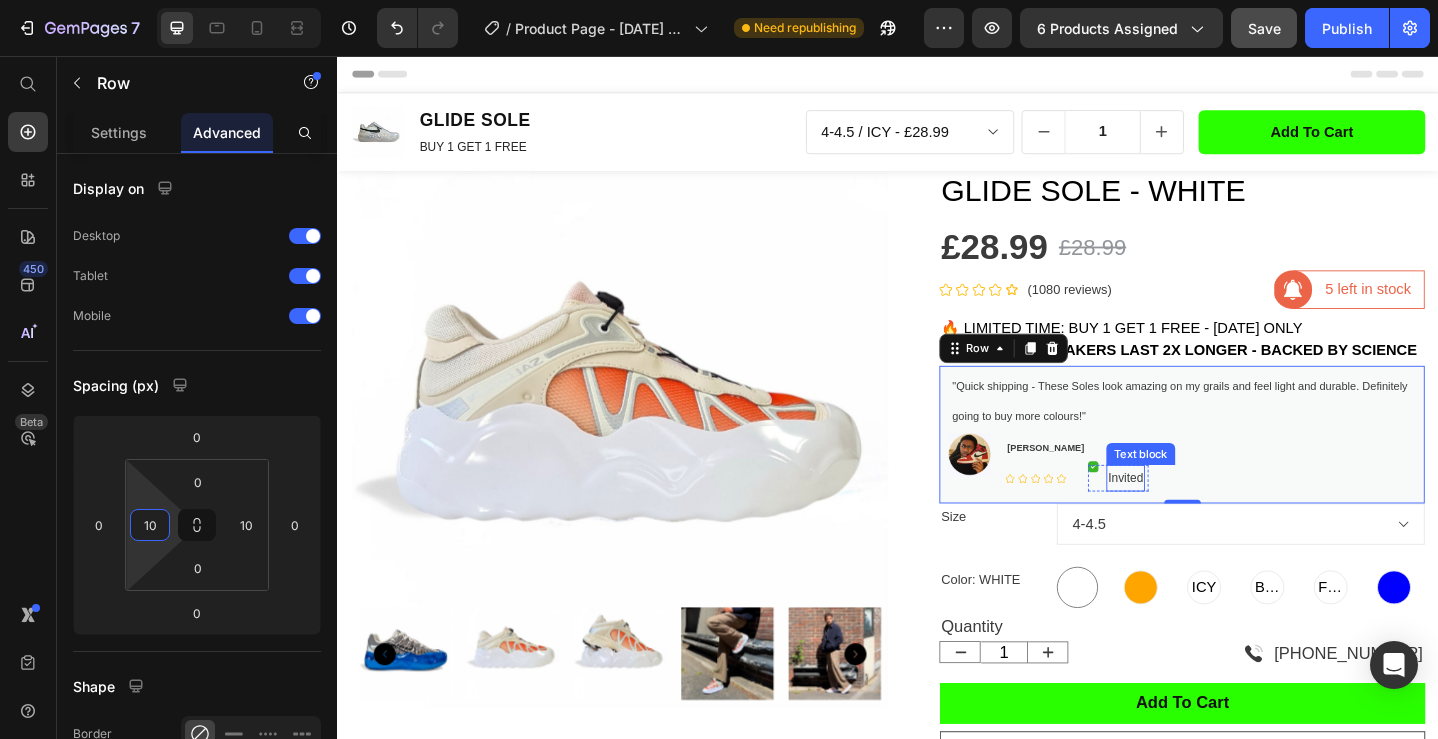 click on "Invited" at bounding box center (1196, 516) 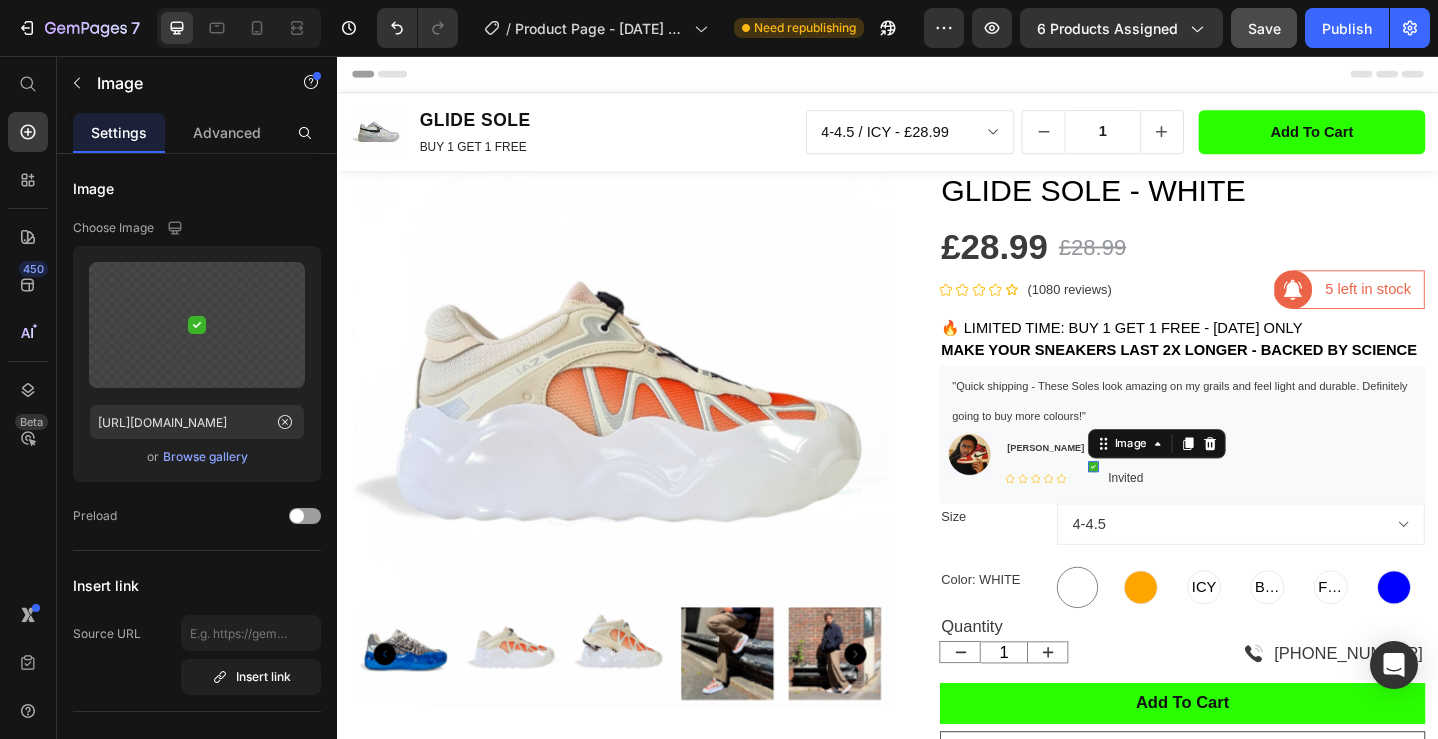 click on "Image   0" at bounding box center (1161, 503) 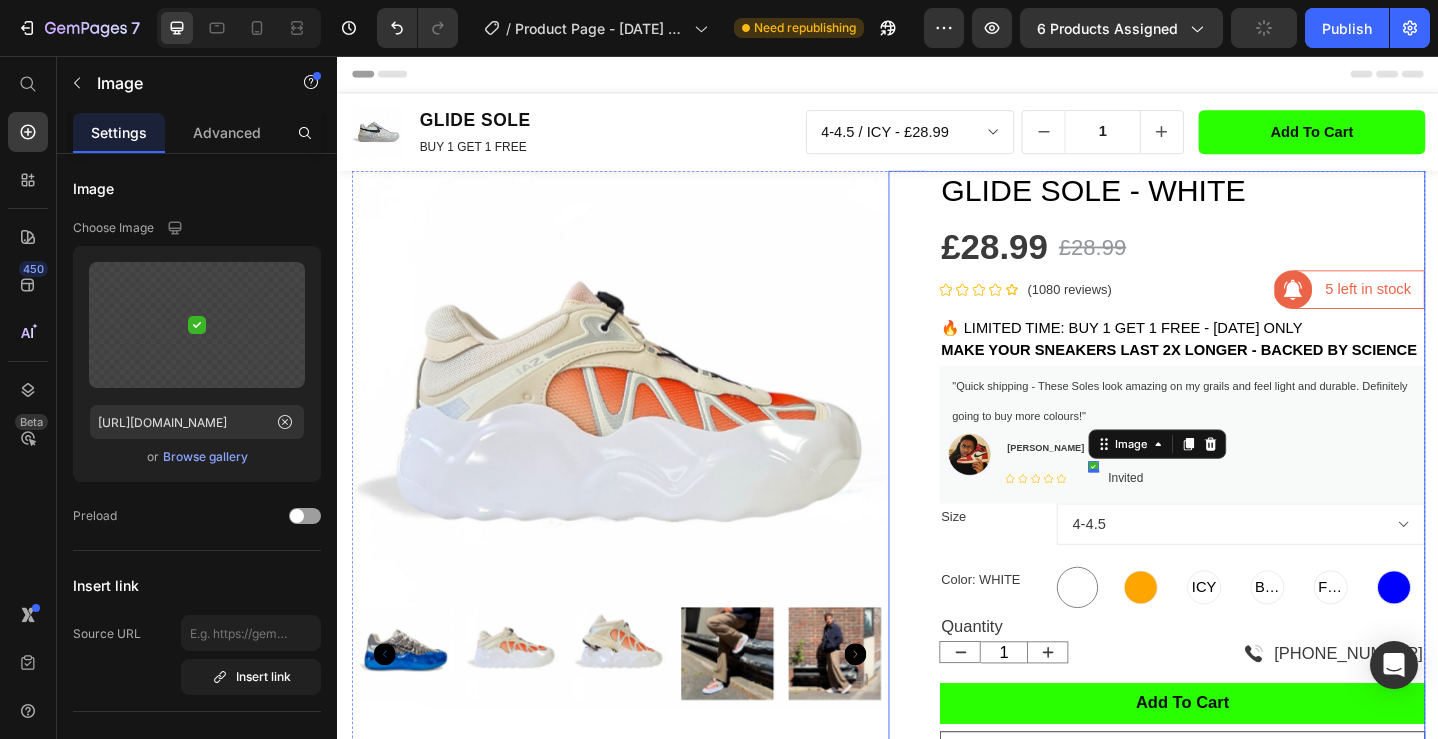 click at bounding box center [644, 473] 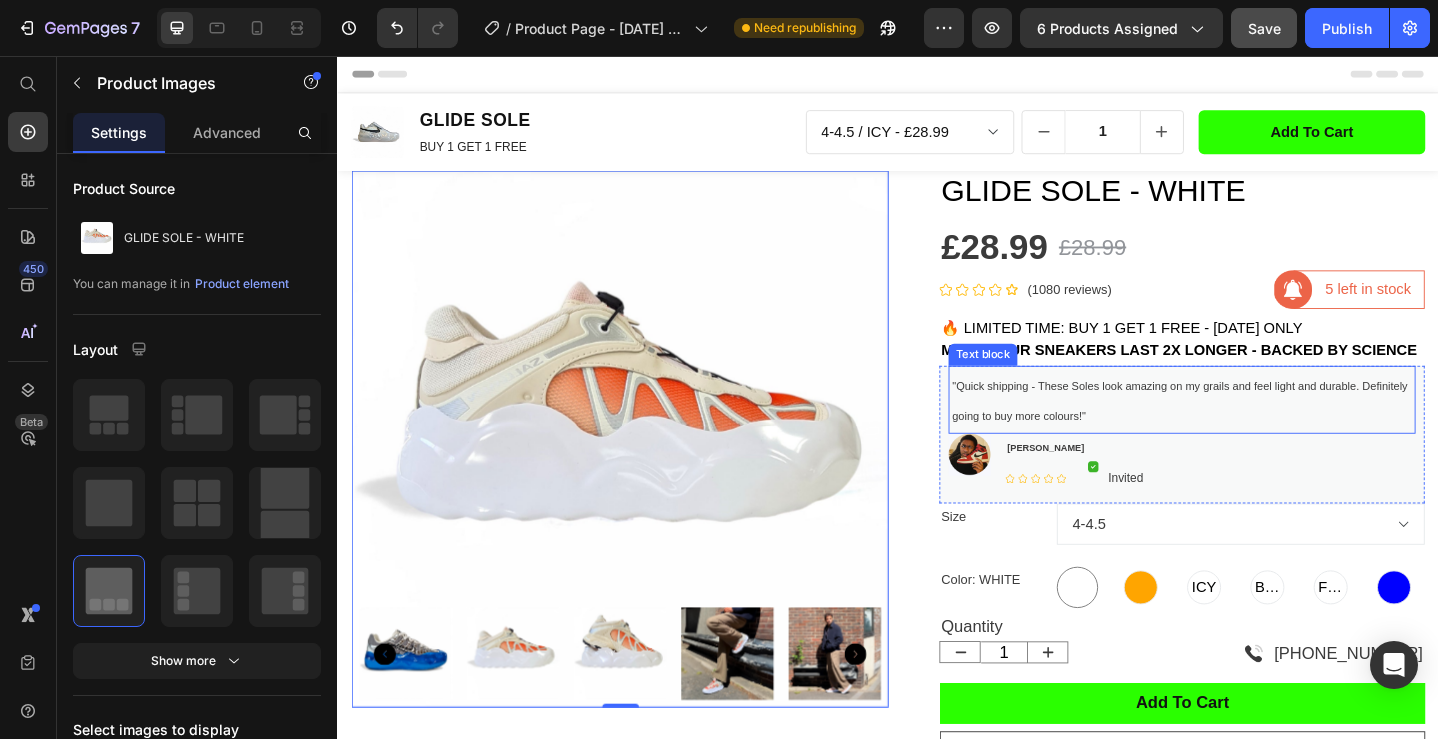 click on ""Quick shipping - These Soles look amazing on my grails and feel light and durable. Definitely going to buy more colours!"" at bounding box center [1257, 431] 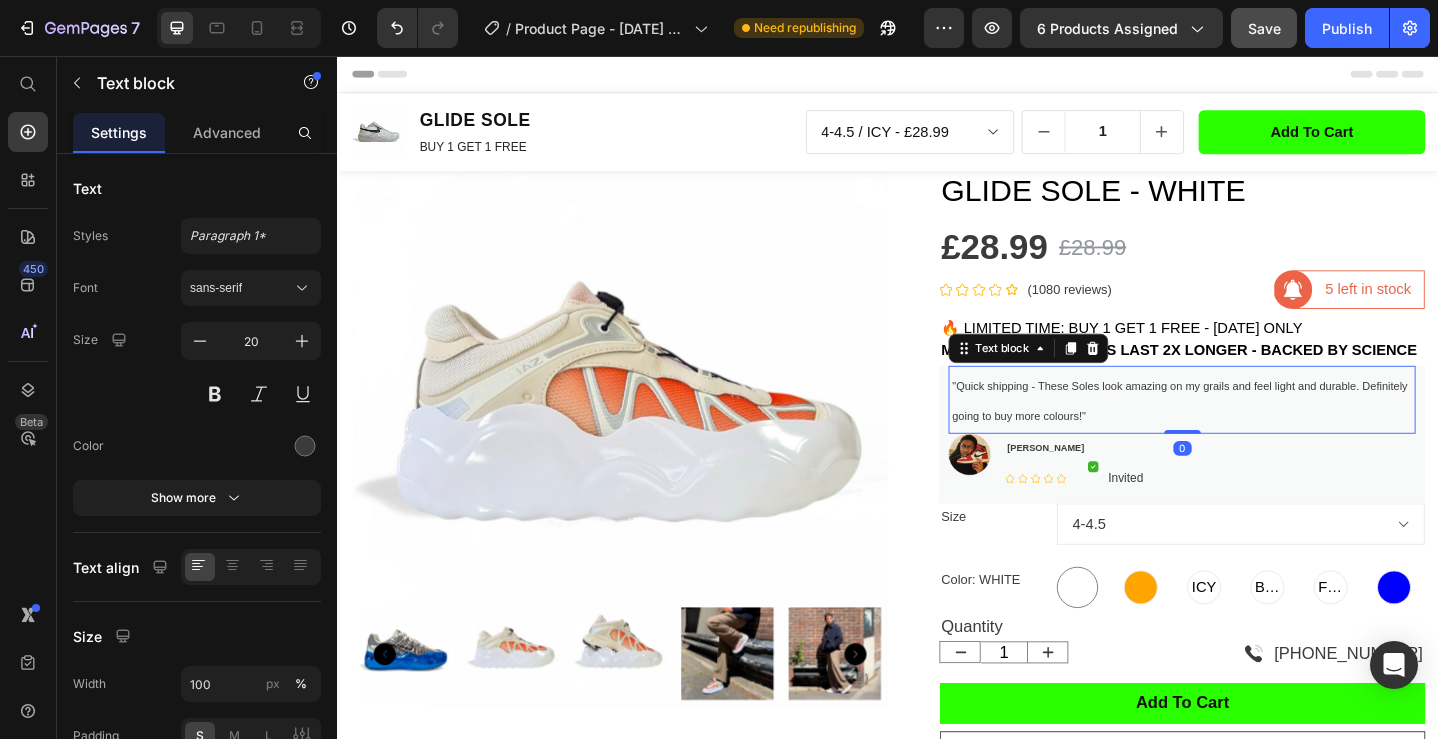 click on ""Quick shipping - These Soles look amazing on my grails and feel light and durable. Definitely going to buy more colours!"" at bounding box center (1257, 431) 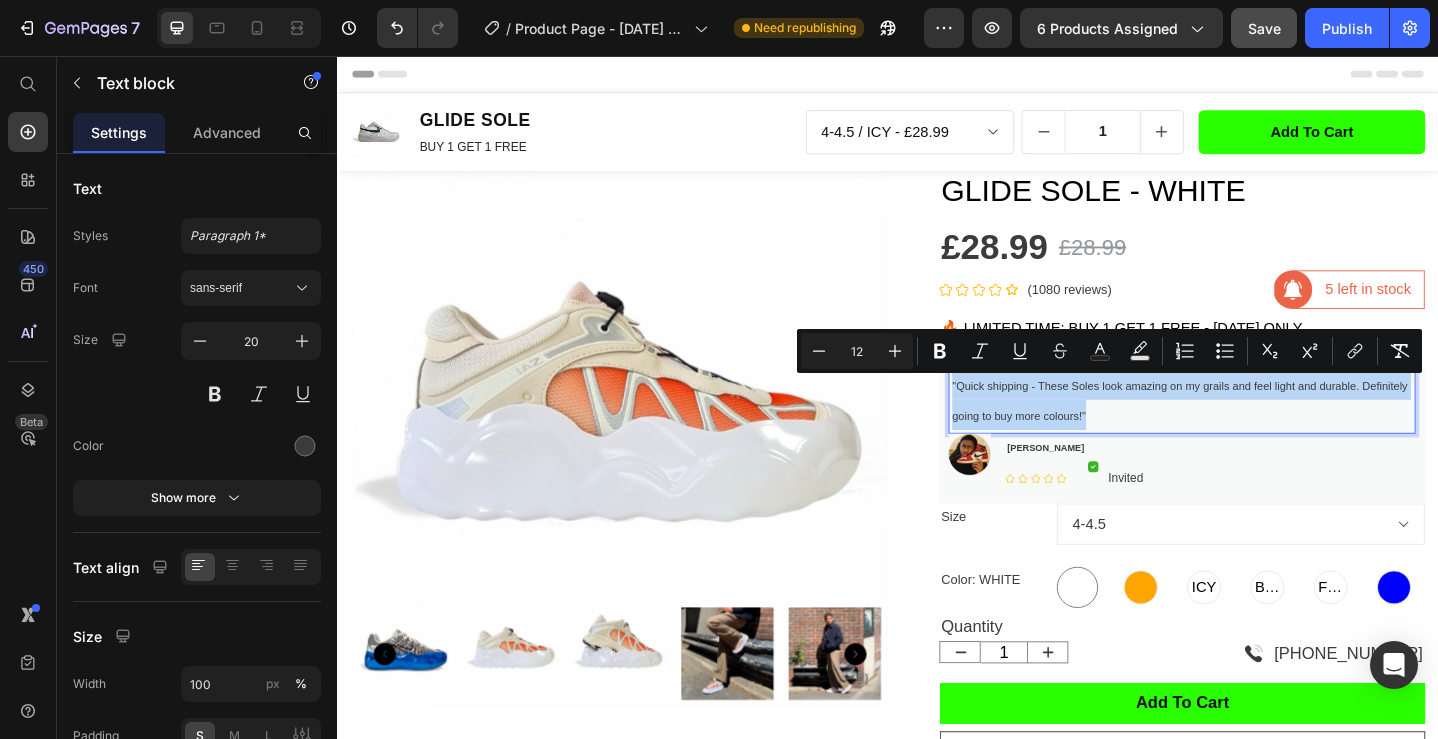 click on ""Quick shipping - These Soles look amazing on my grails and feel light and durable. Definitely going to buy more colours!"" at bounding box center (1257, 431) 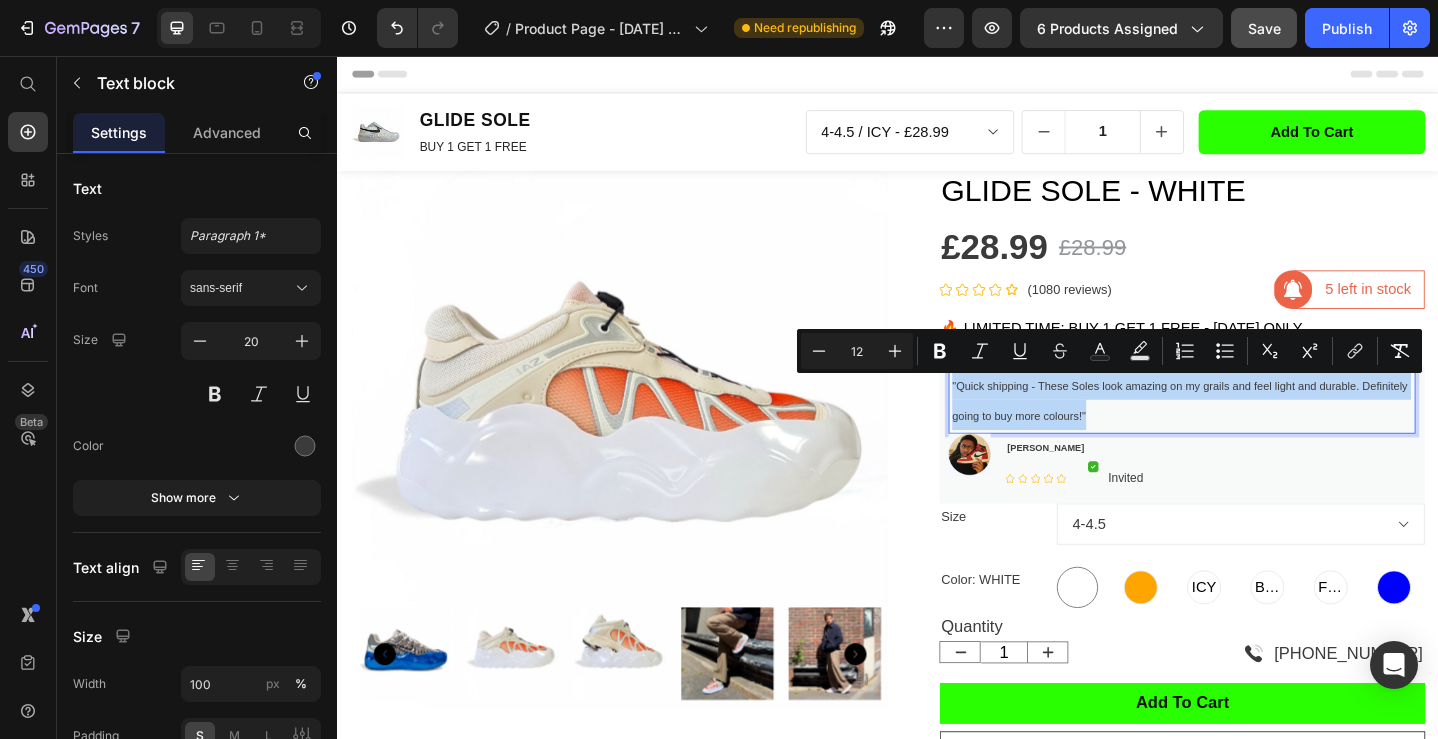 click on ""Quick shipping - These Soles look amazing on my grails and feel light and durable. Definitely going to buy more colours!"" at bounding box center [1255, 432] 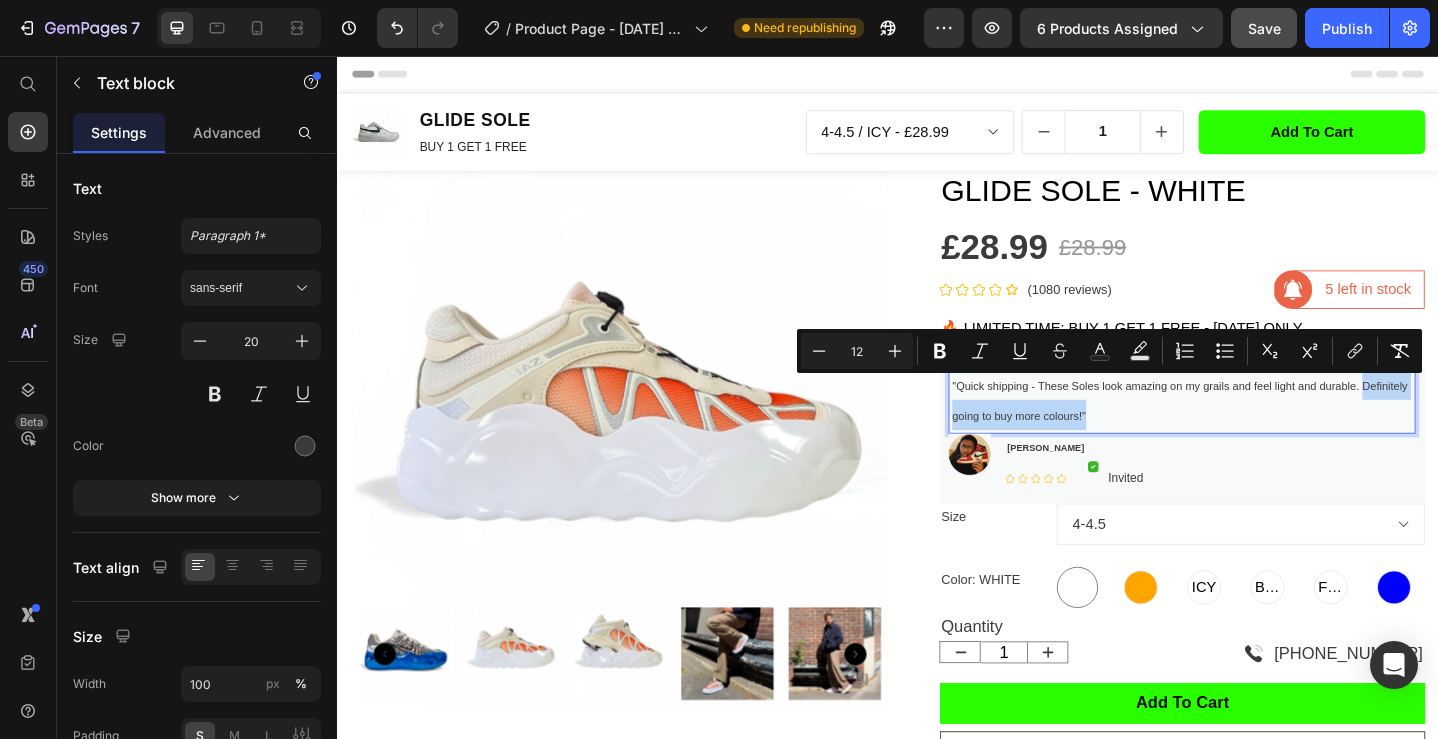 drag, startPoint x: 1455, startPoint y: 417, endPoint x: 1474, endPoint y: 449, distance: 37.215588 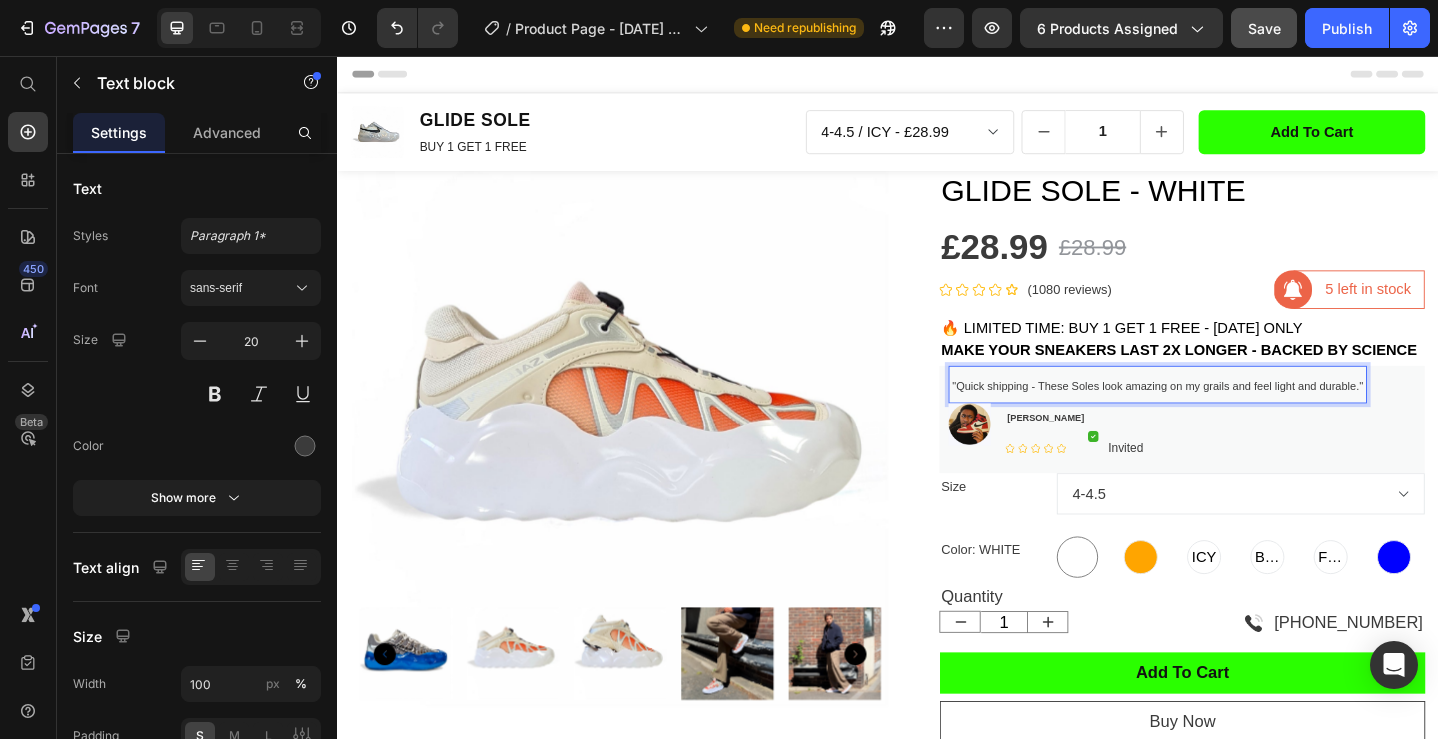 click on ""Quick shipping - These Soles look amazing on my grails and feel light and durable.''" at bounding box center (1231, 416) 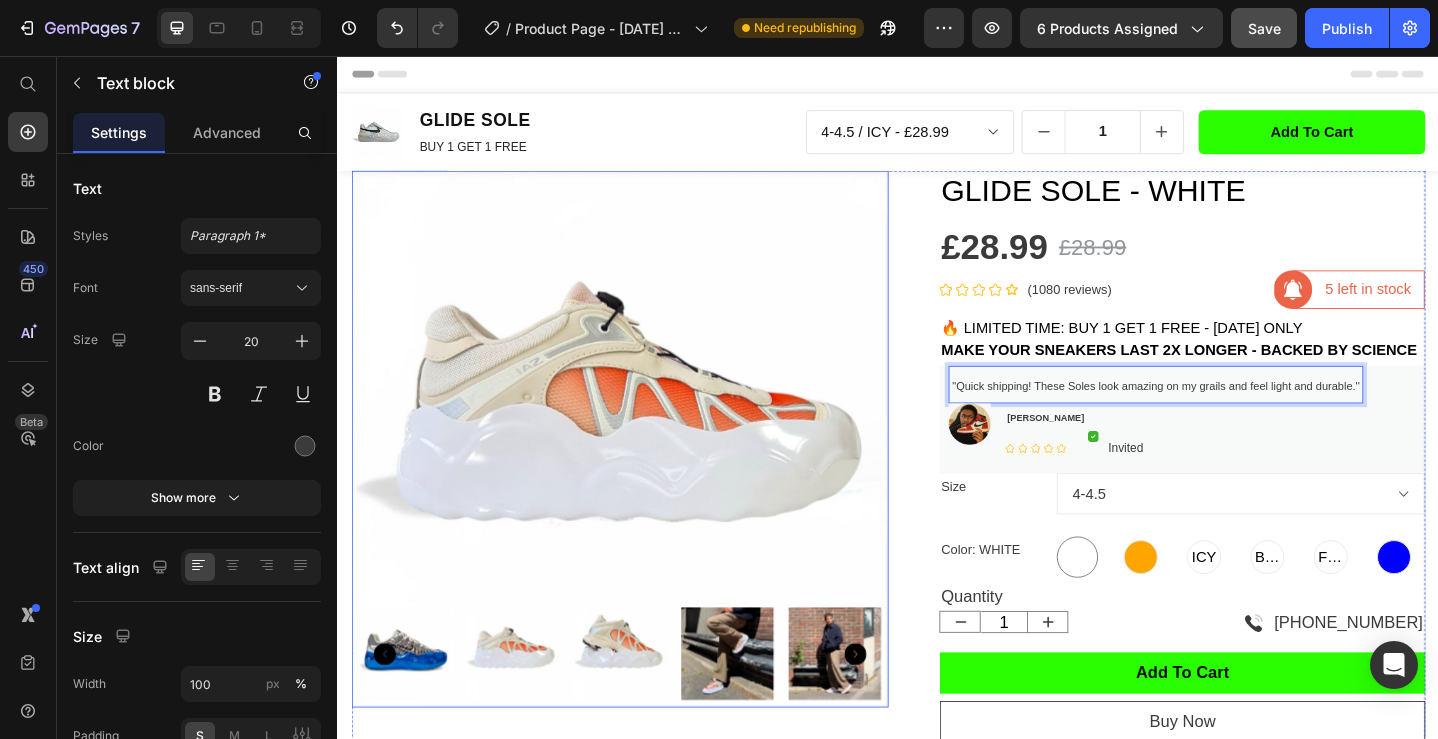 click at bounding box center [644, 473] 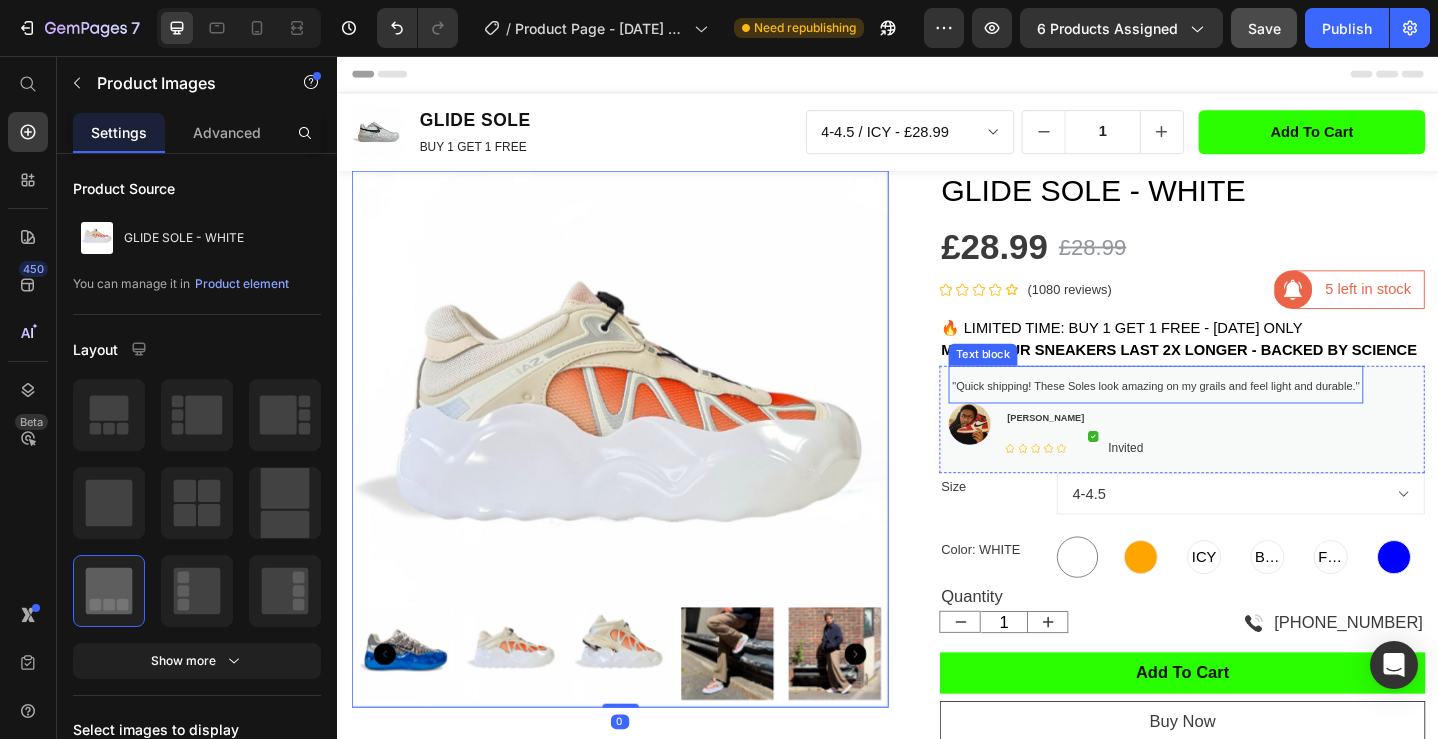 click on ""Quick shipping! These Soles look amazing on my grails and feel light and durable.''" at bounding box center (1229, 416) 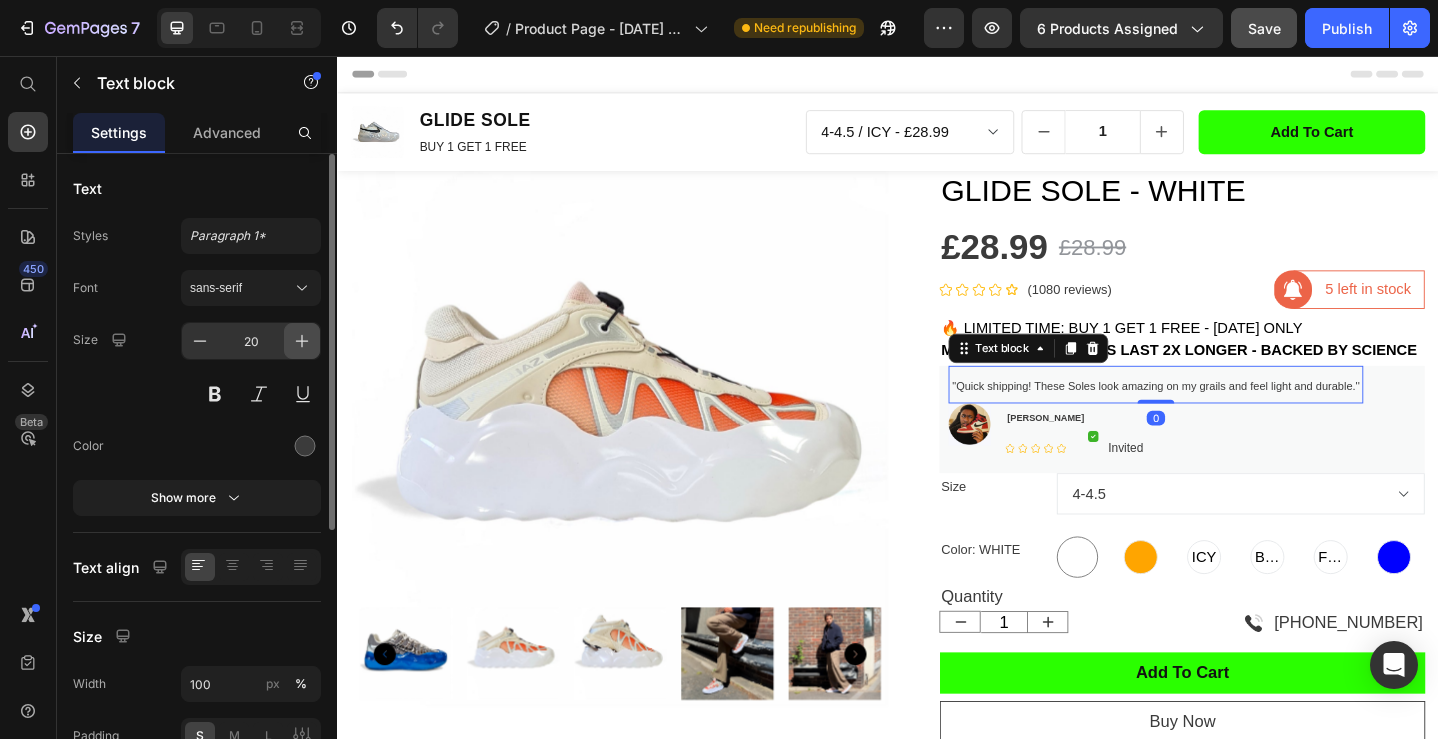 click 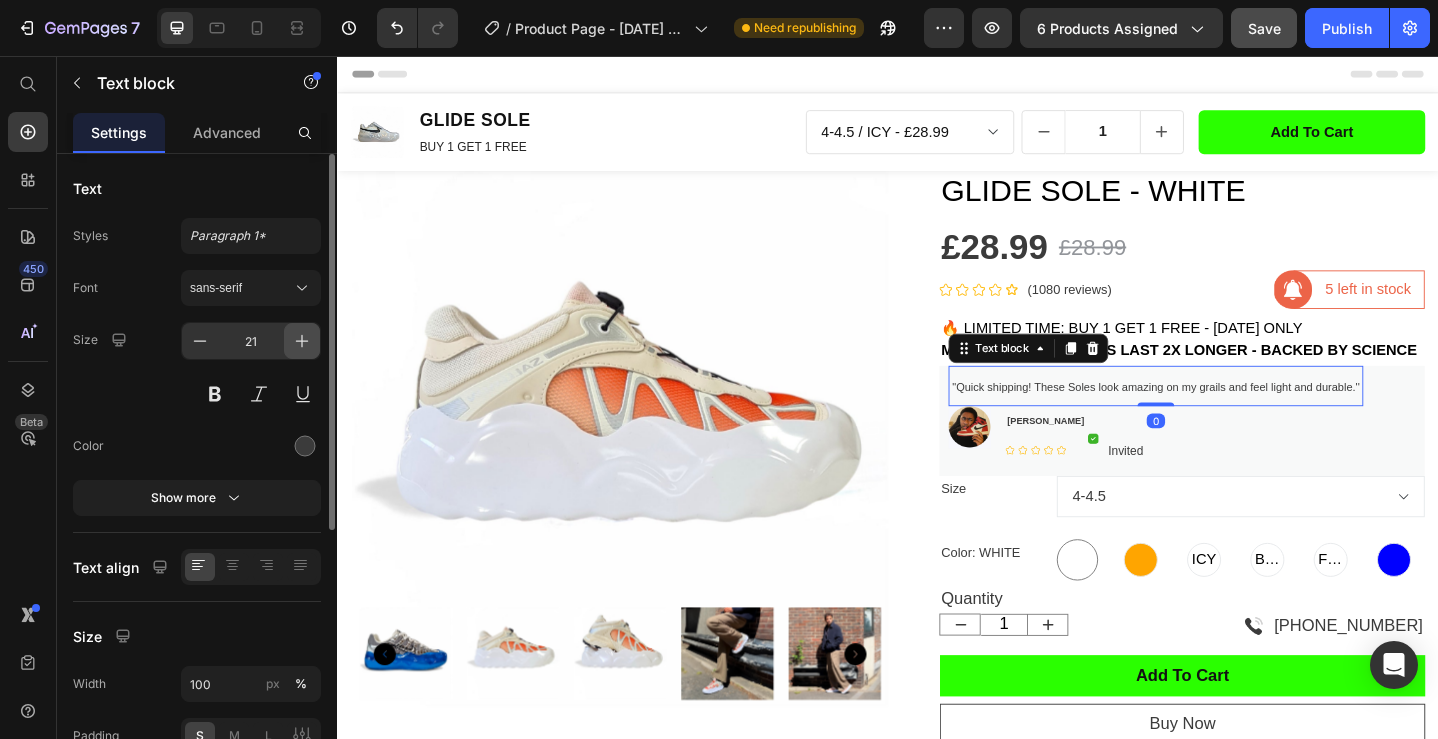 click 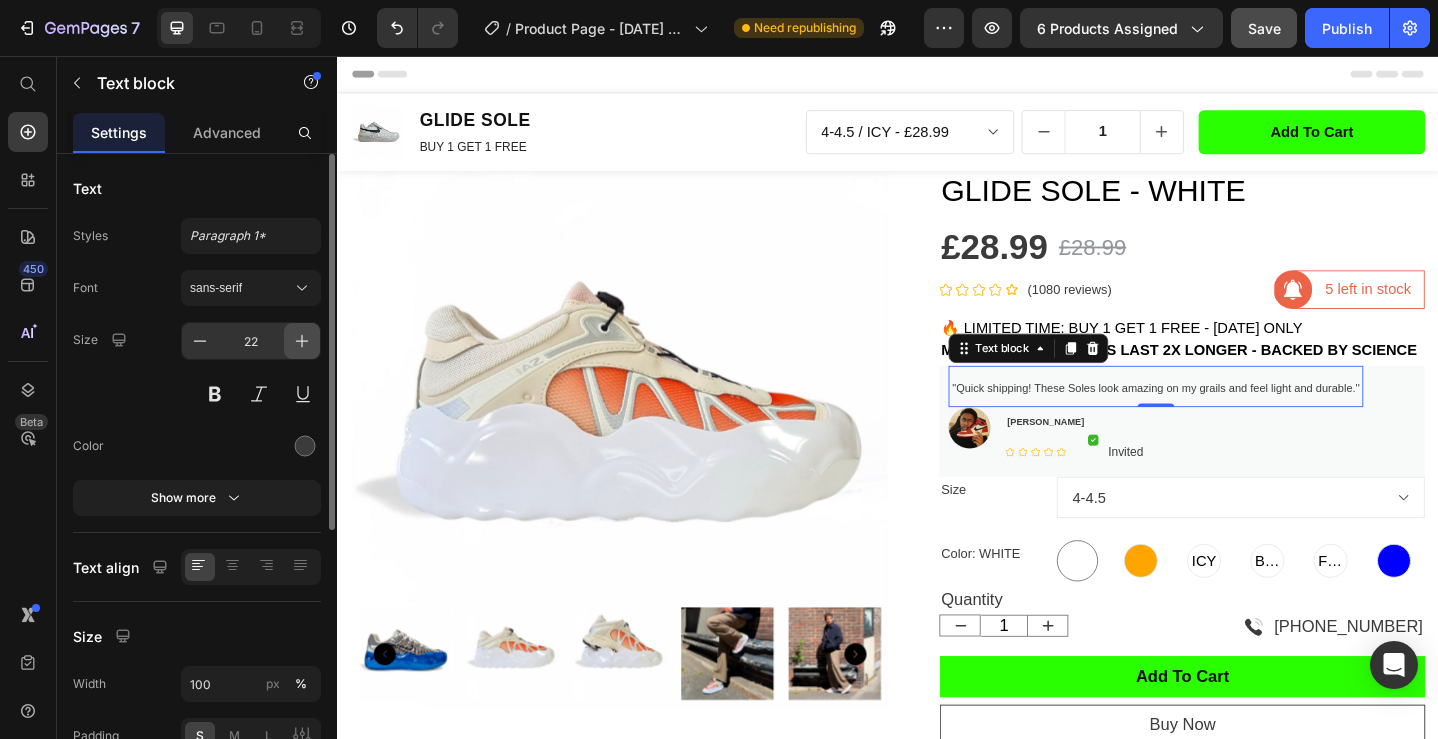 click 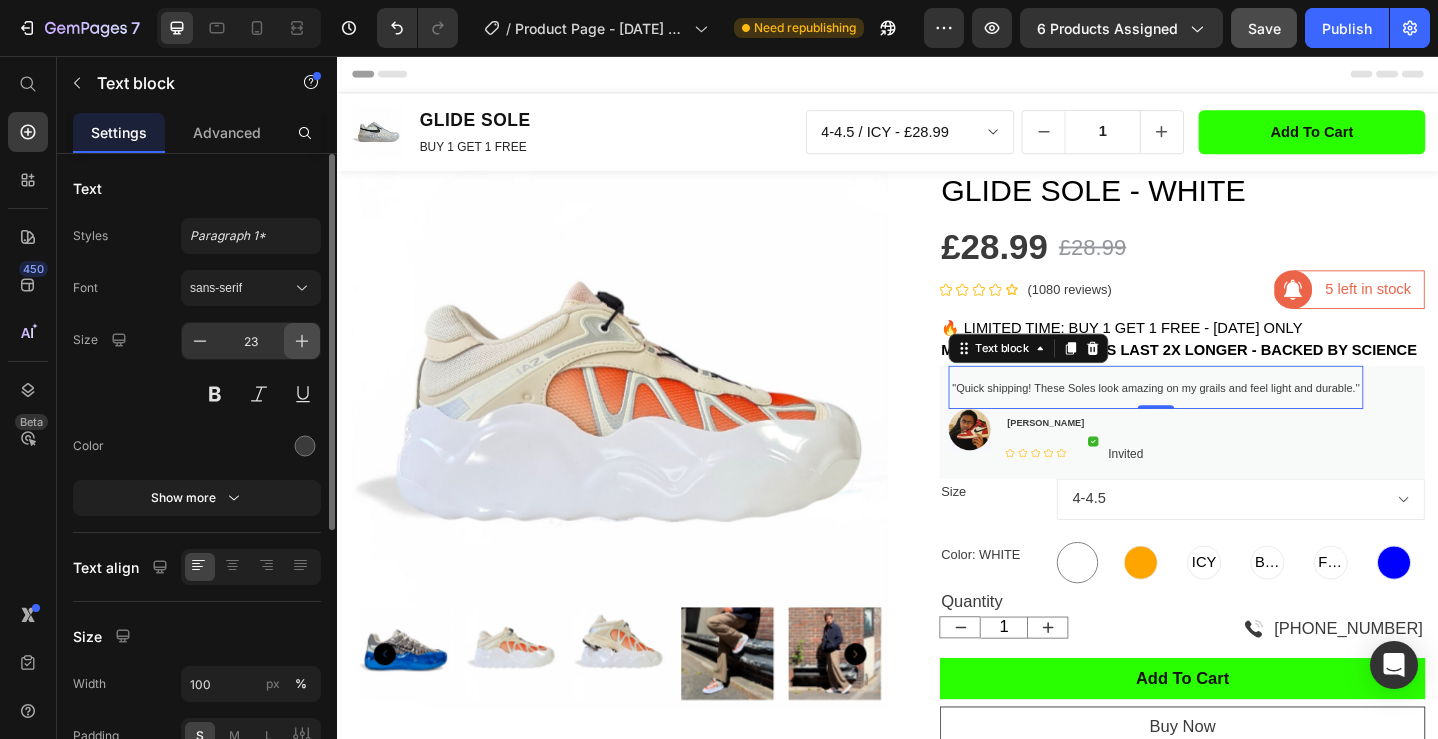 click 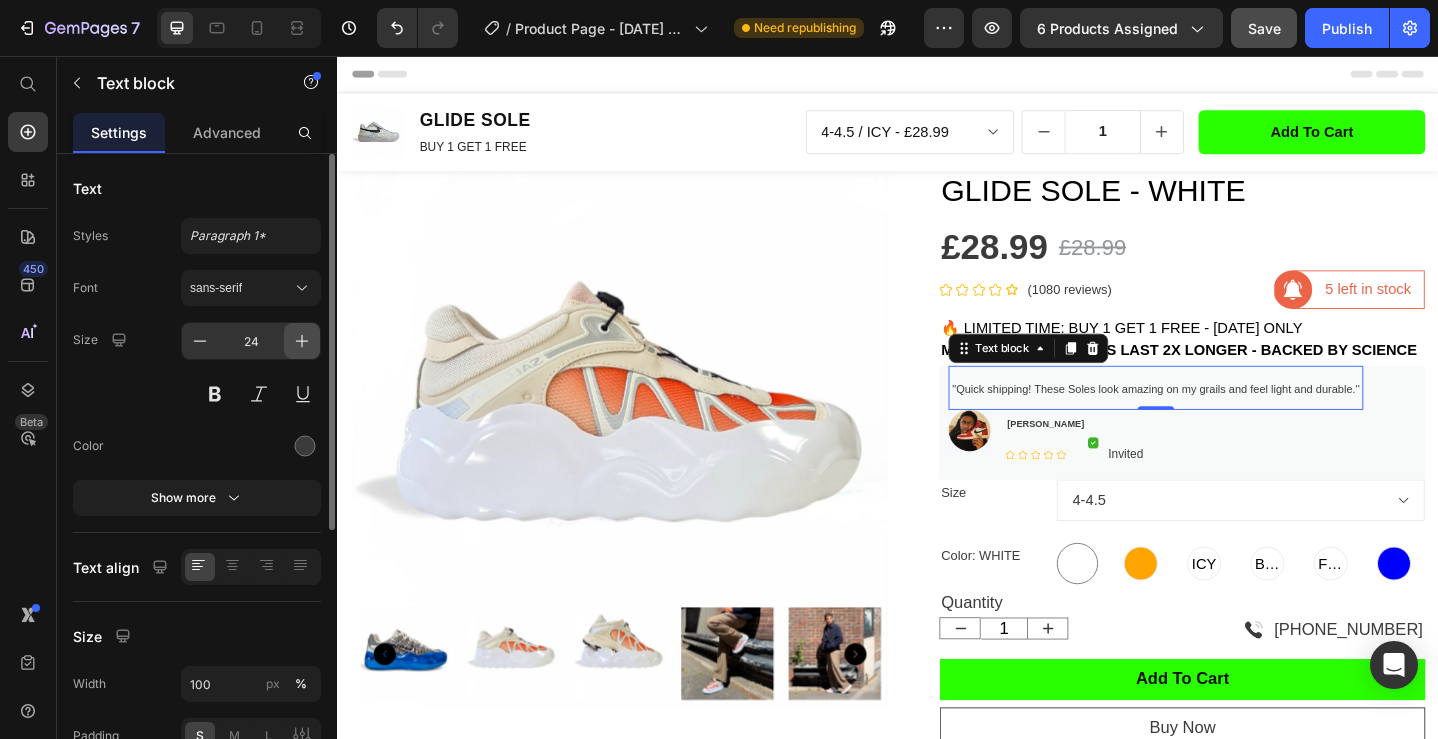 click 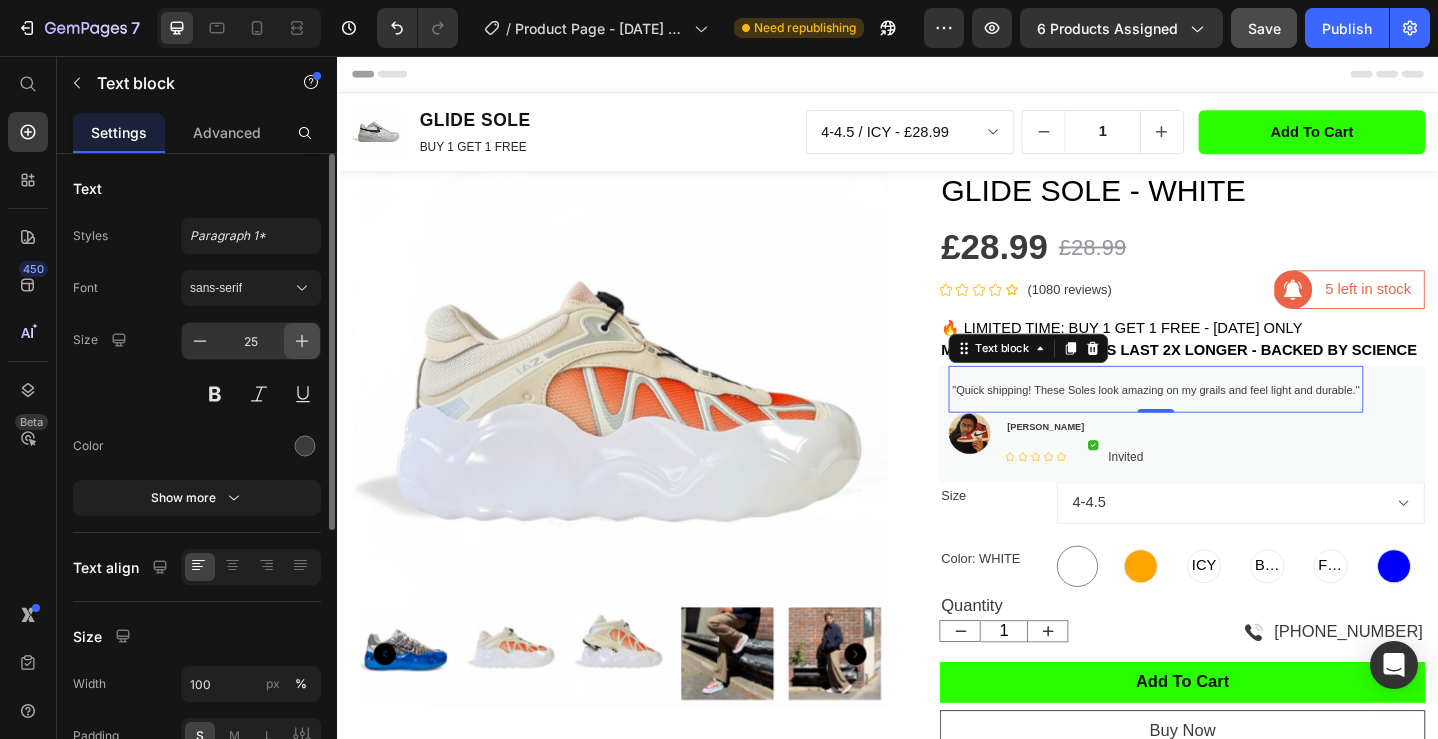 click 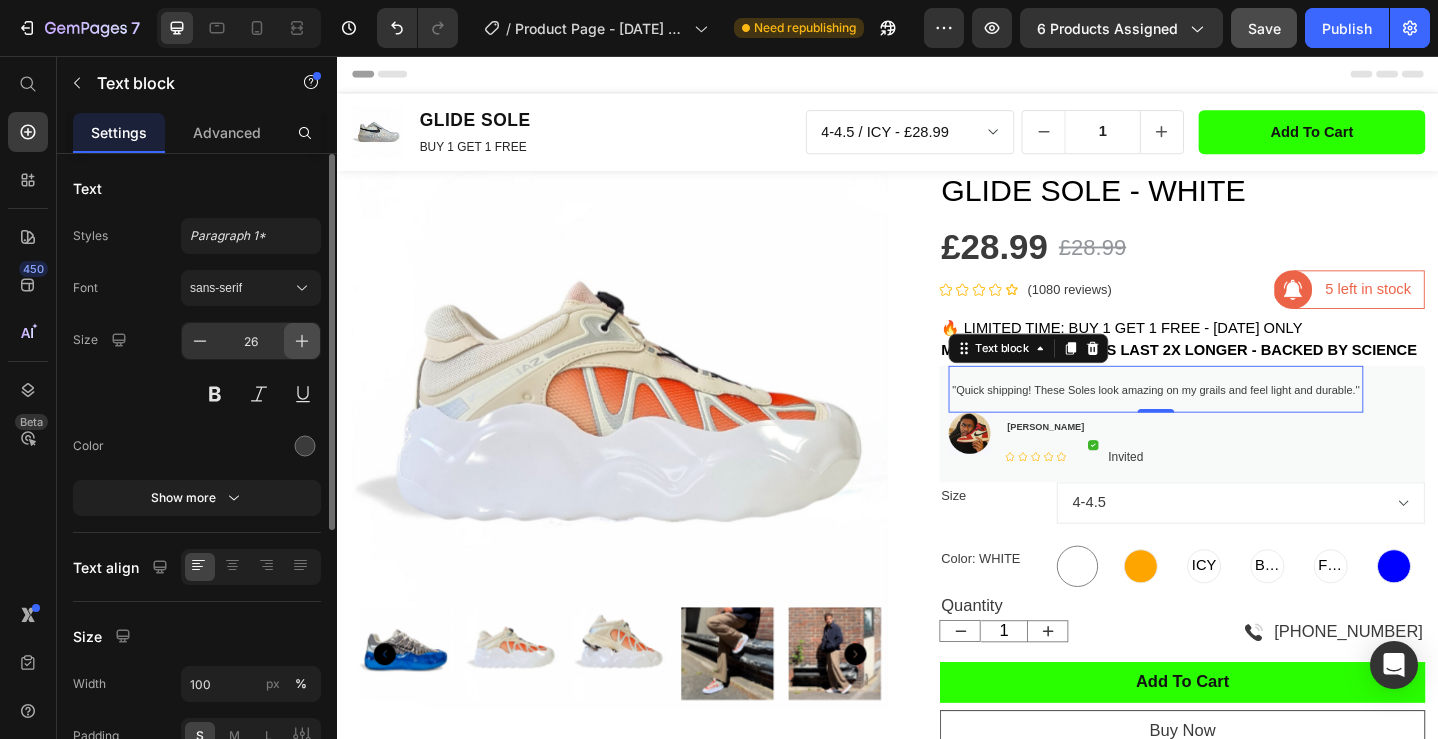 click 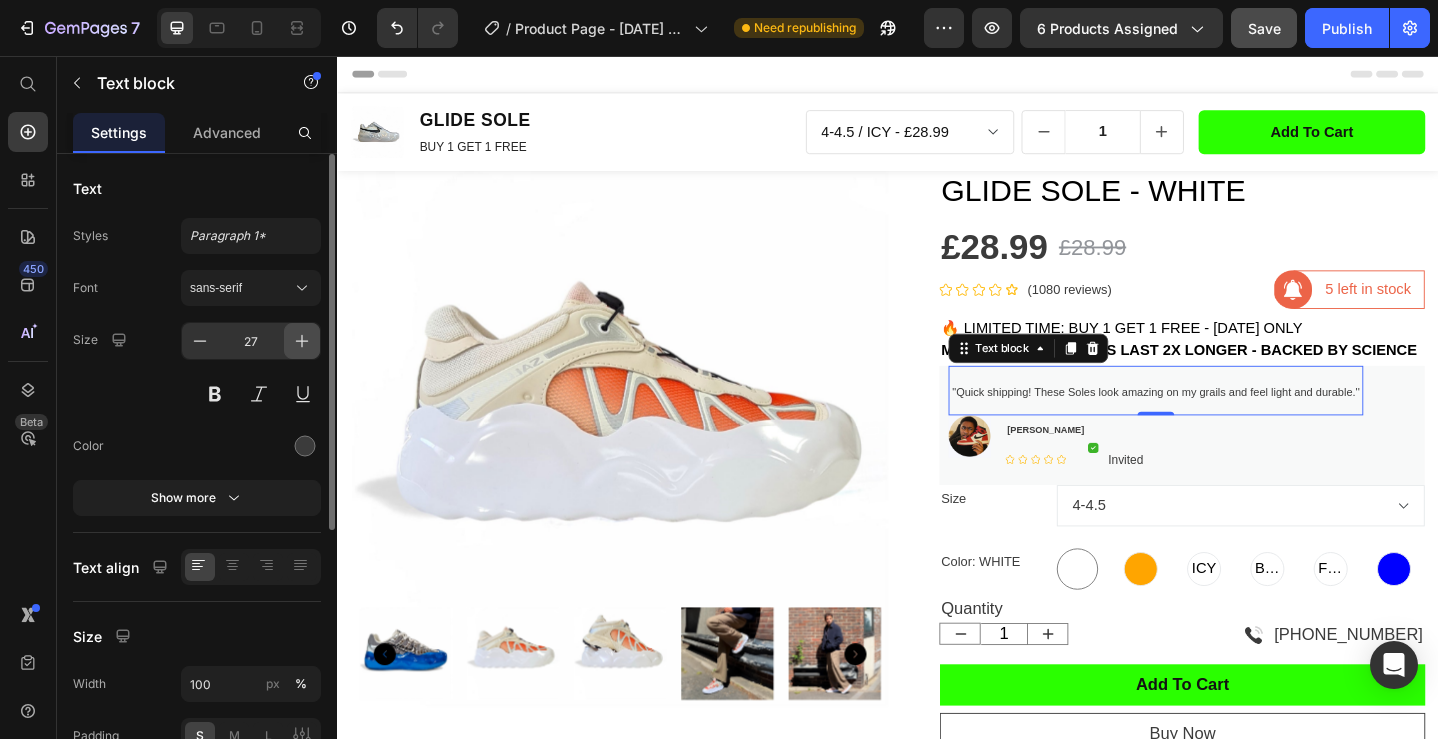 click 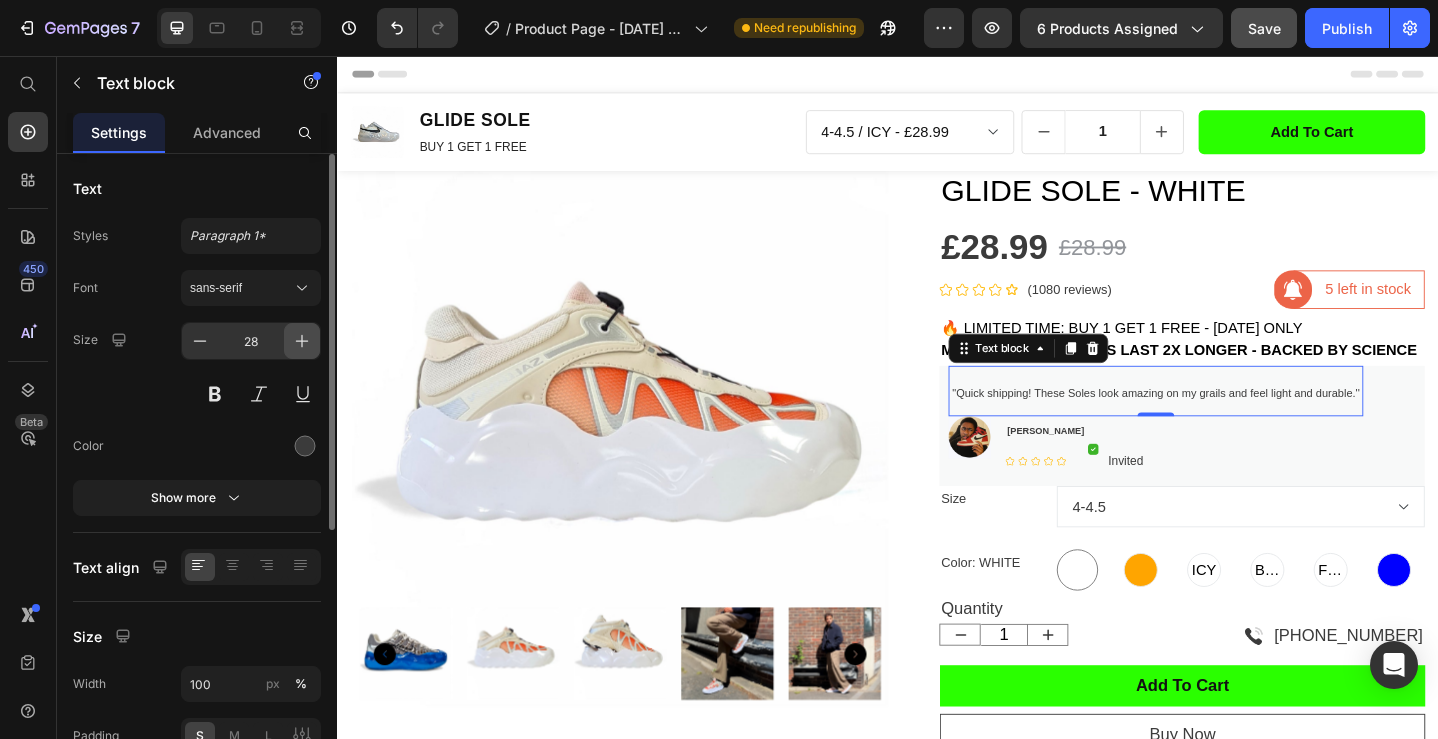 click 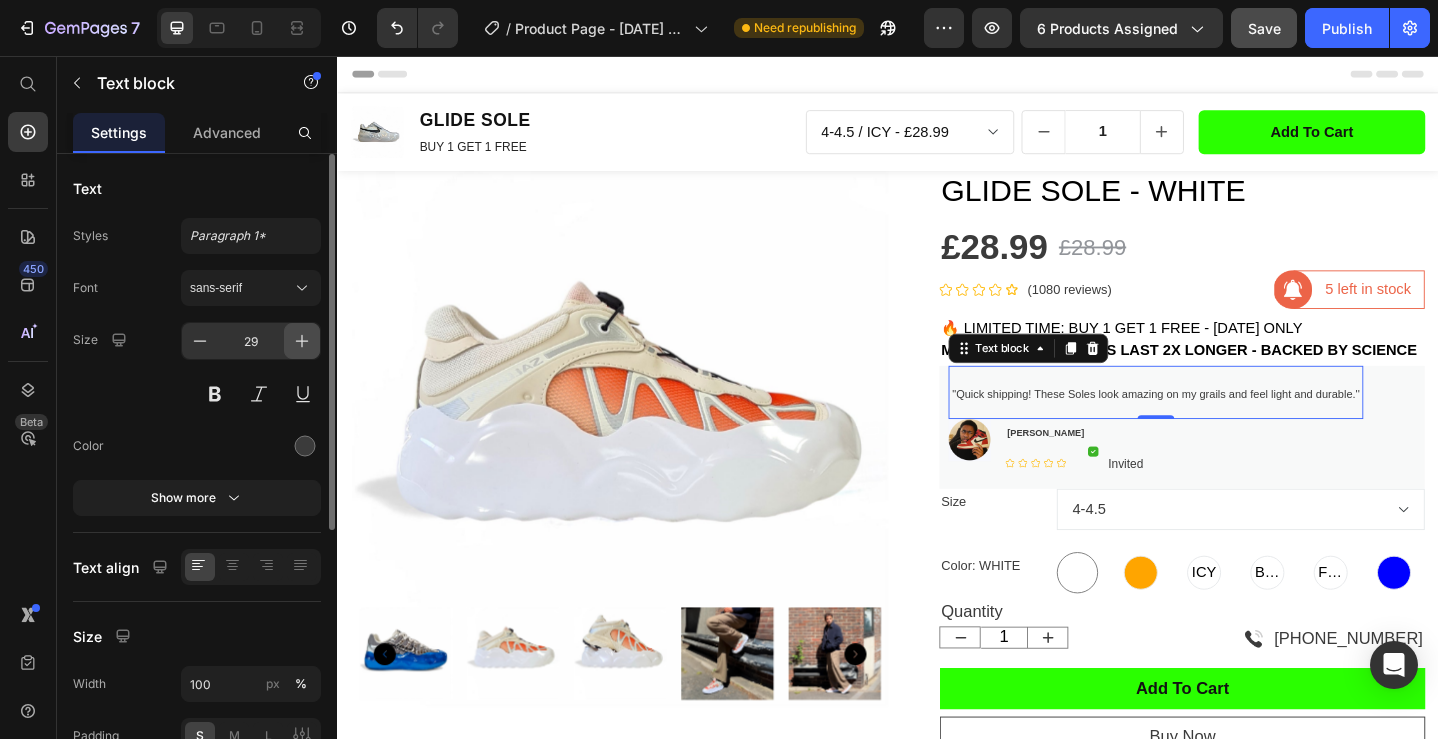 click 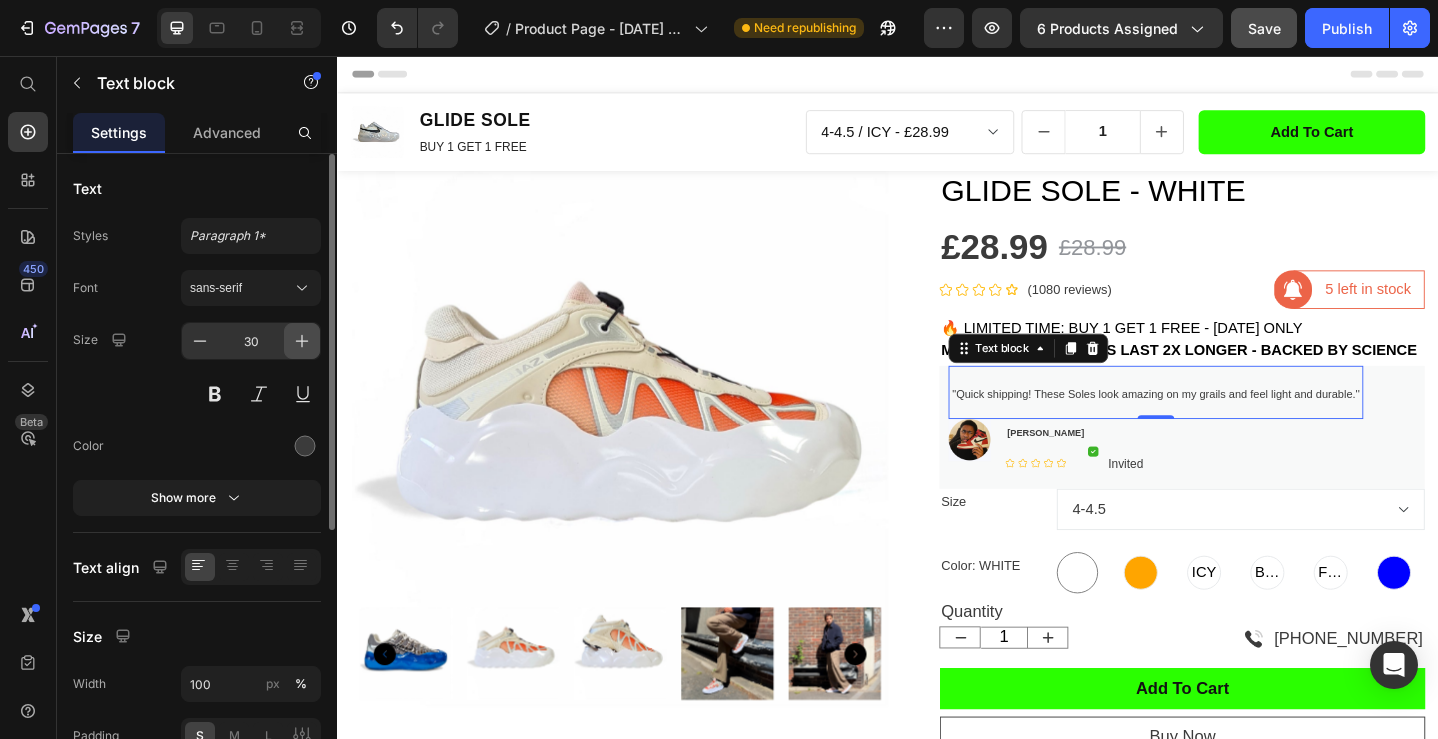 click 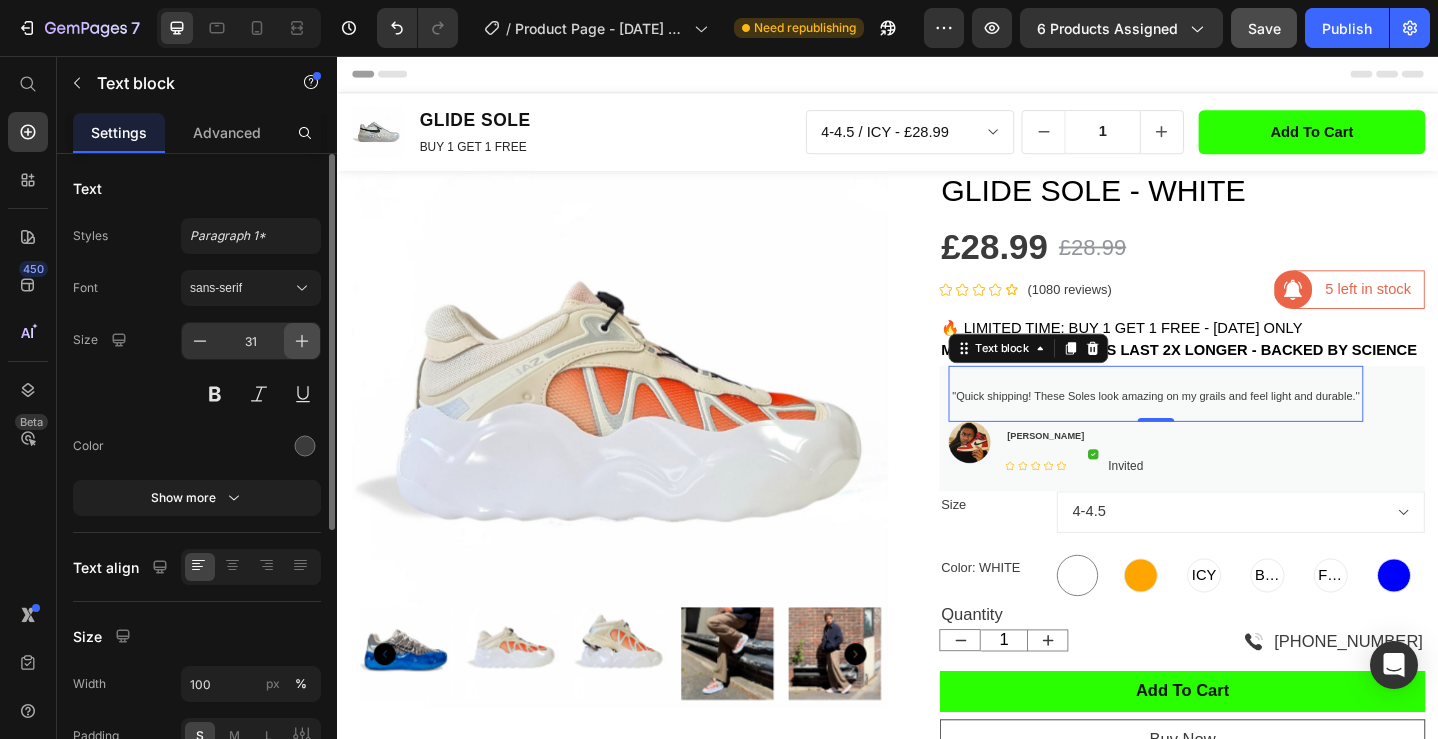 click 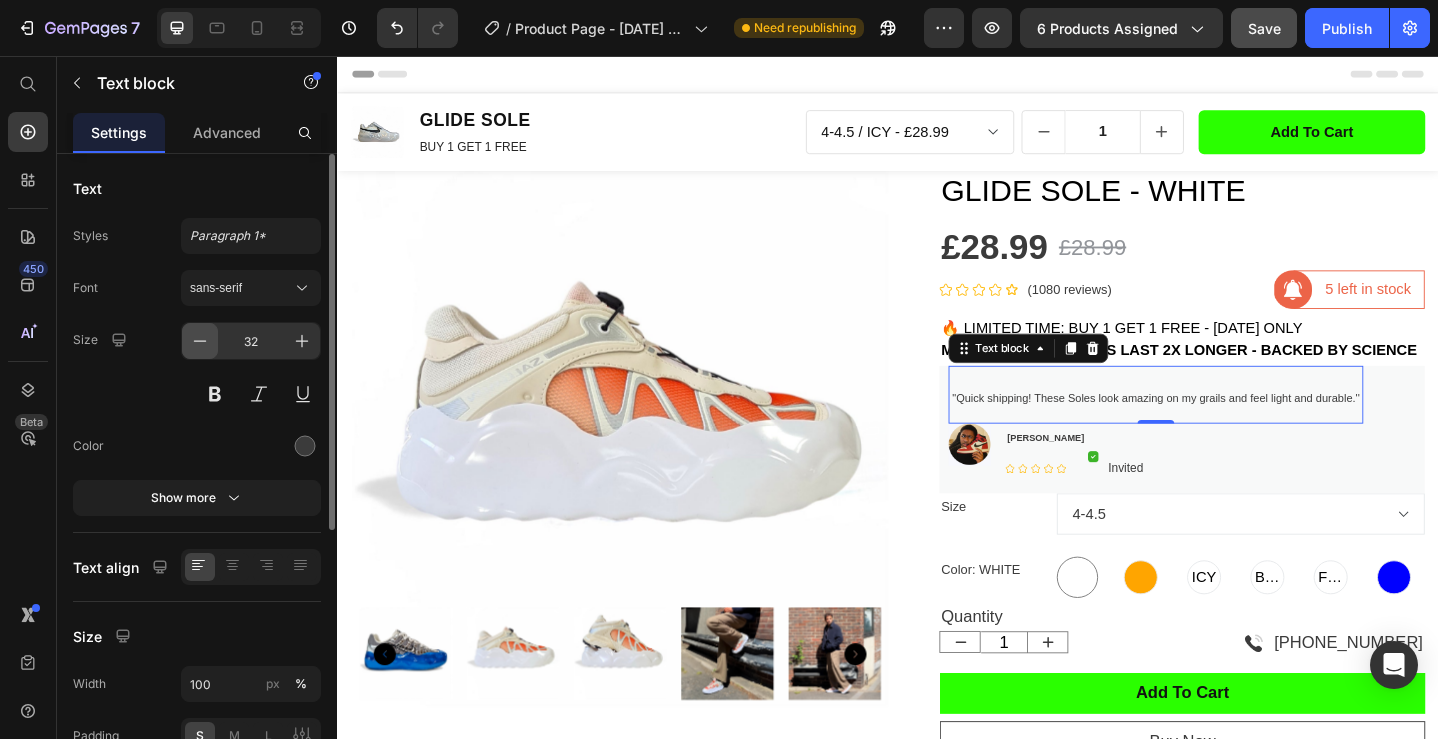 click 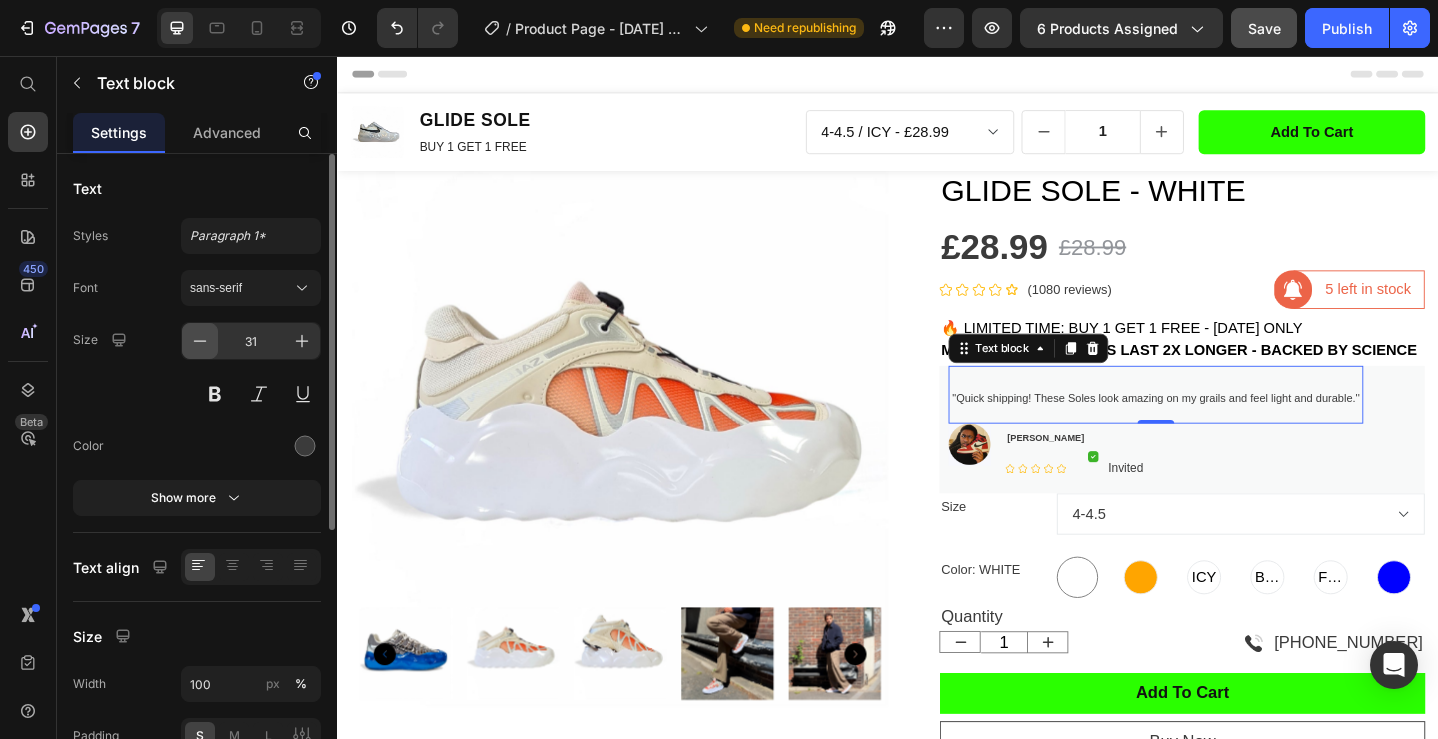 click 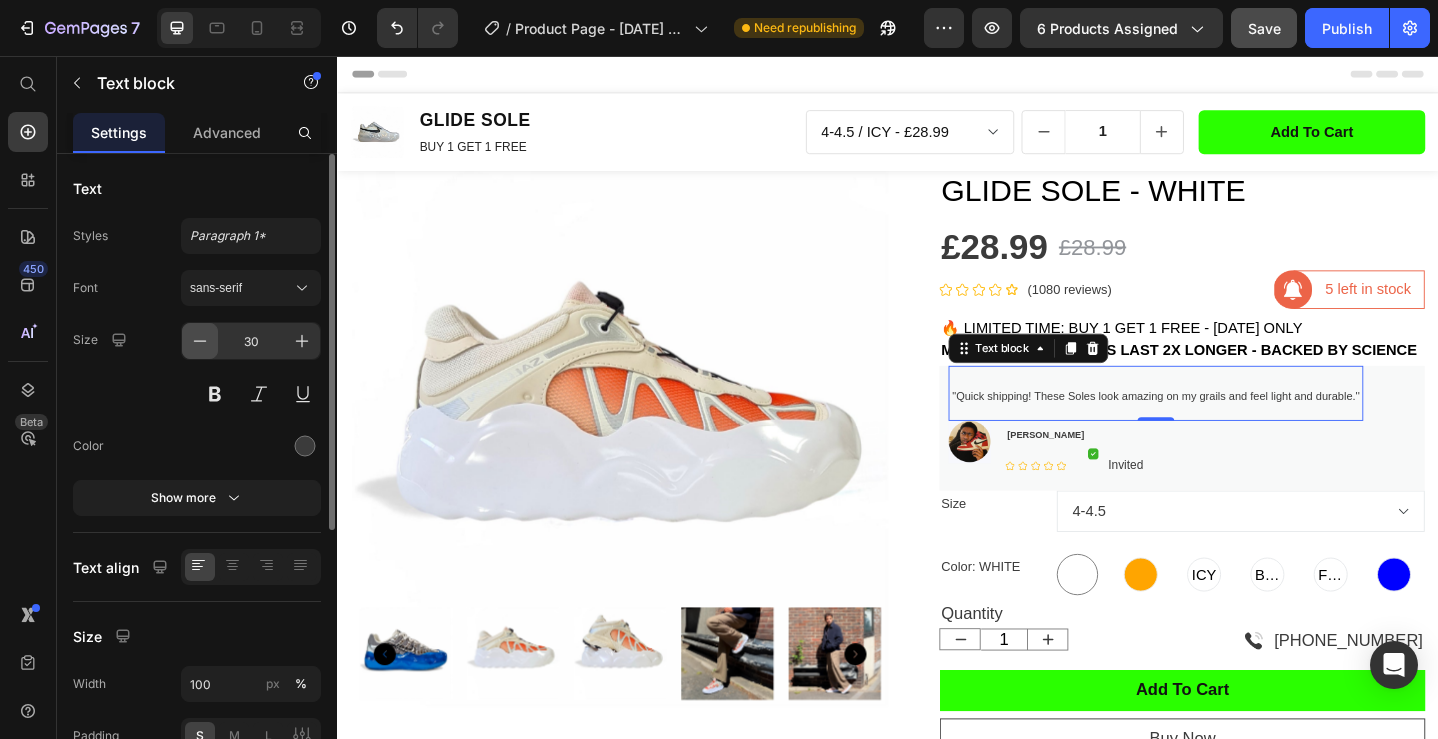 click 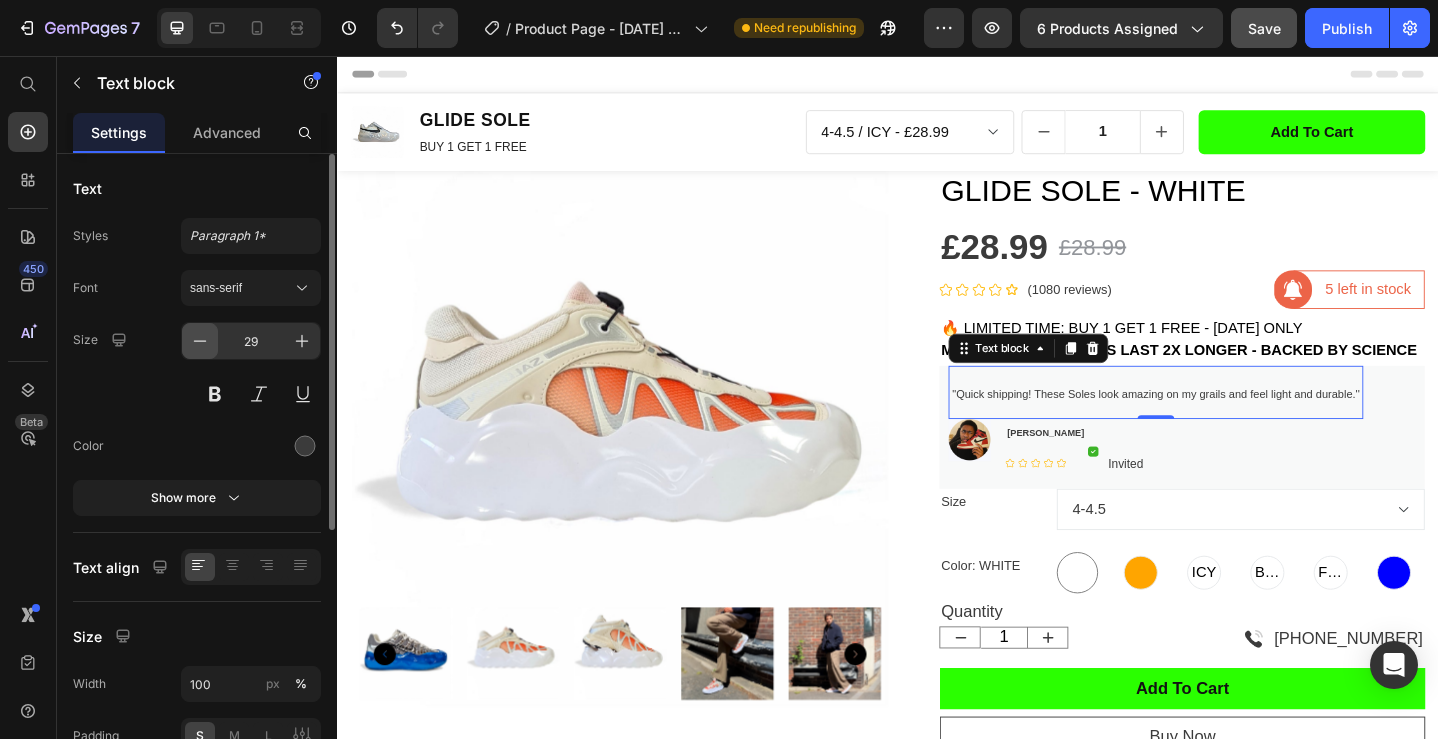 click 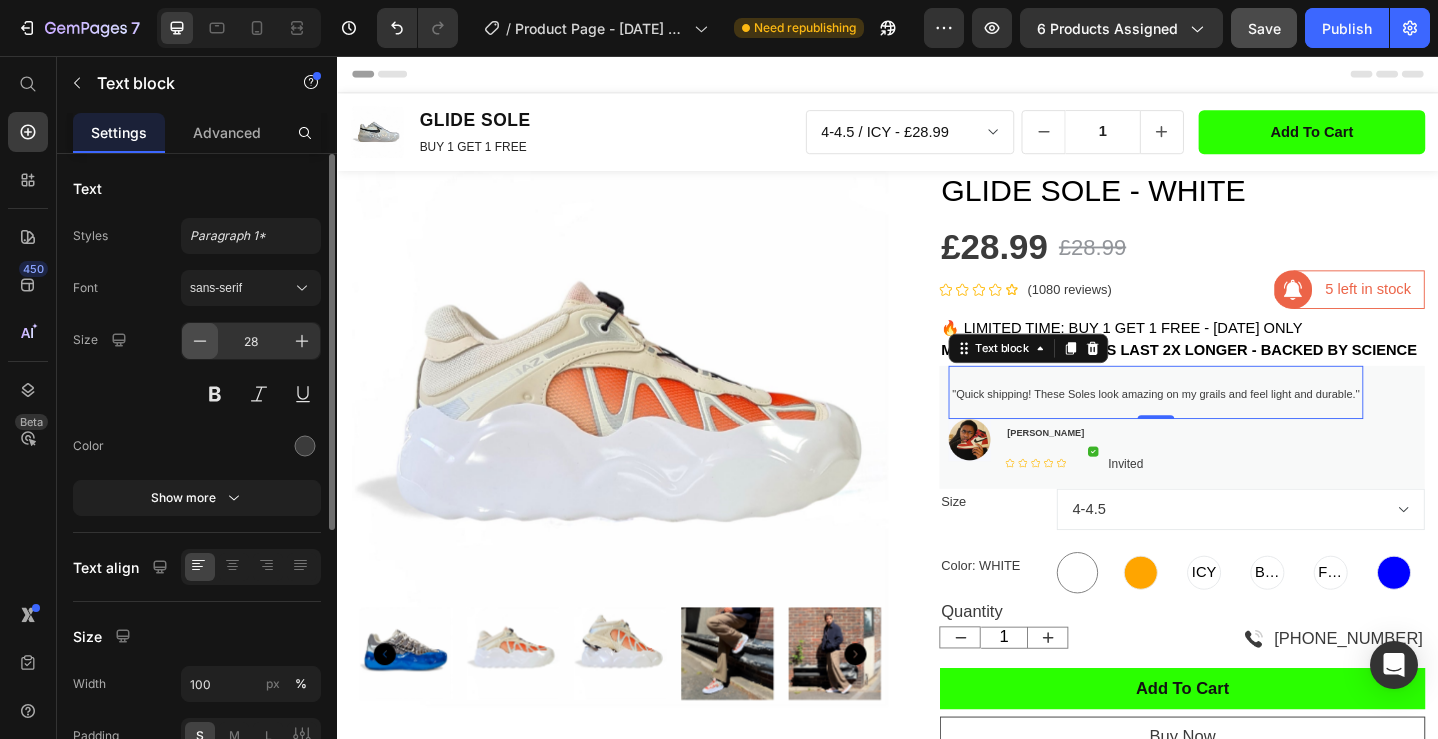 click 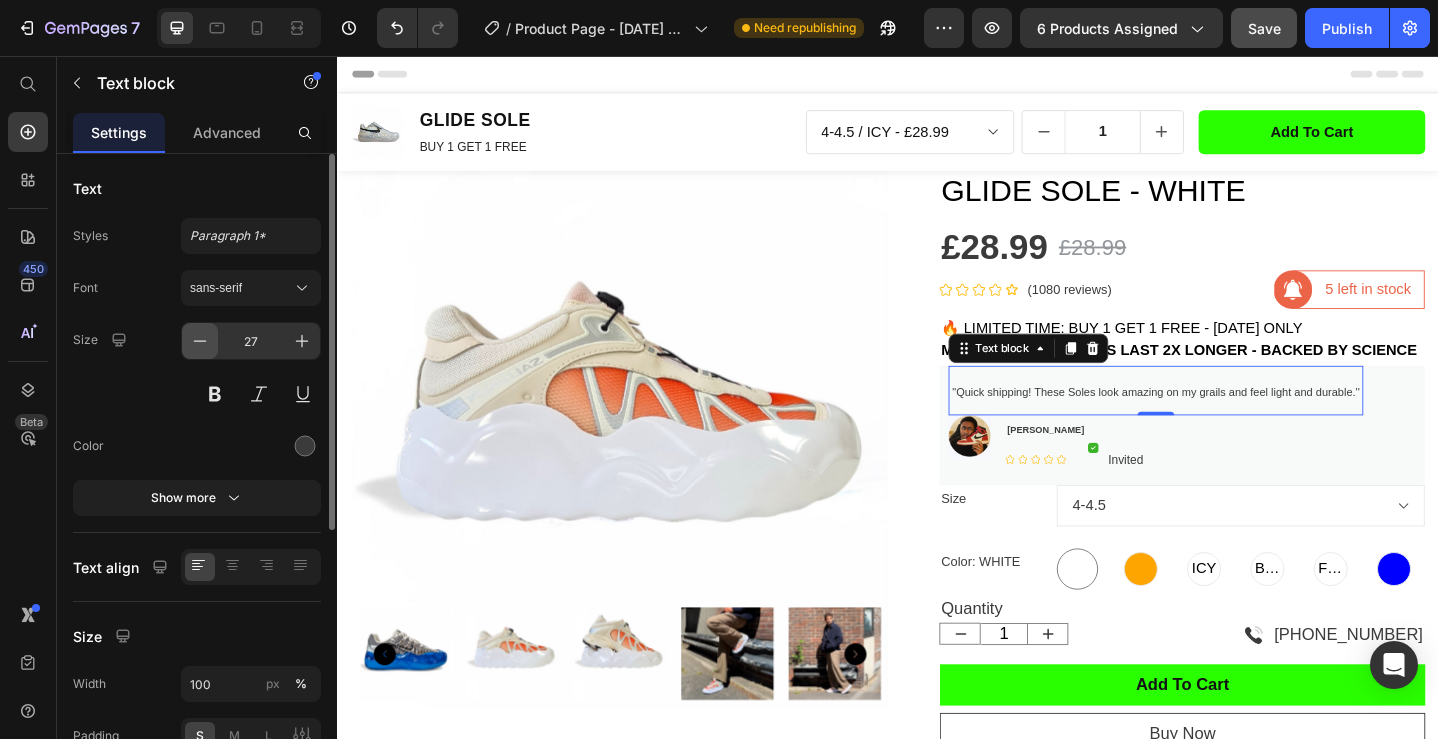 click 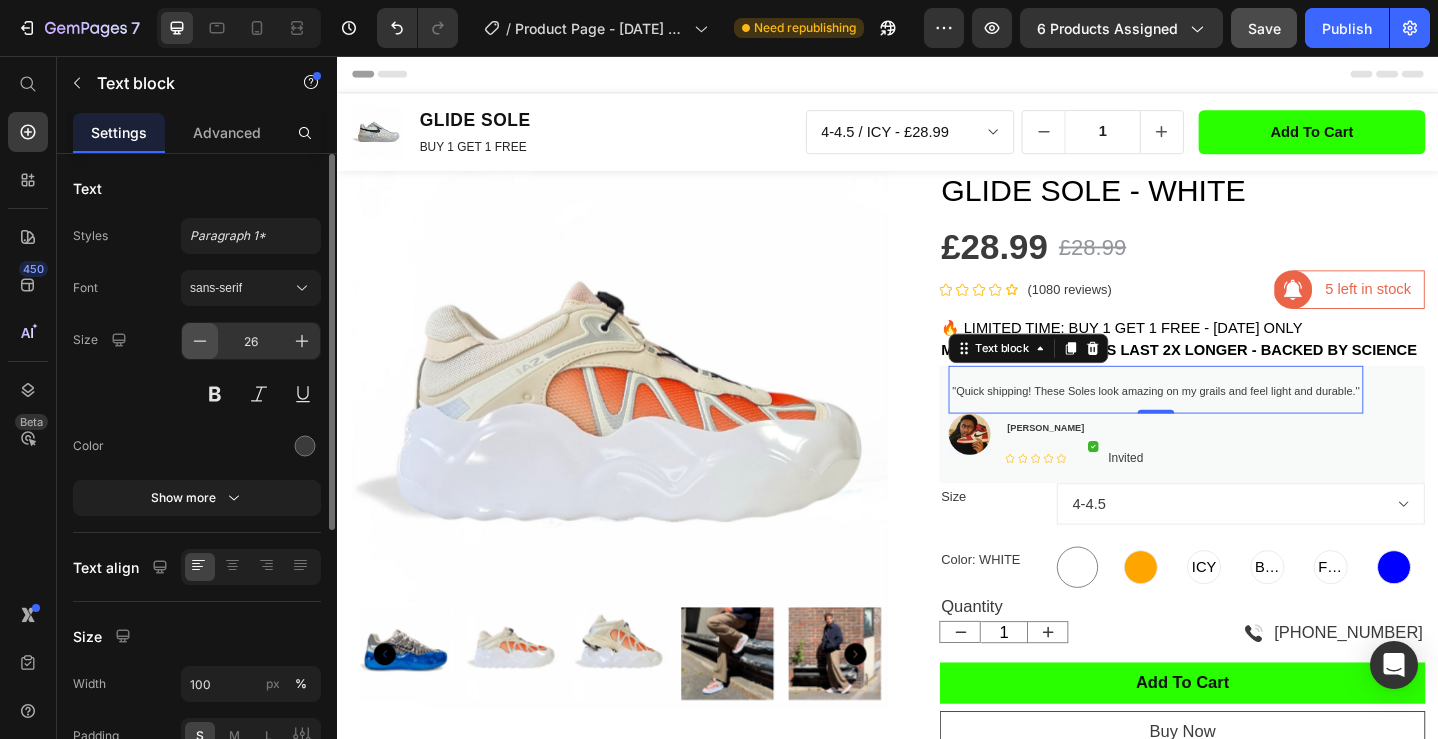 click 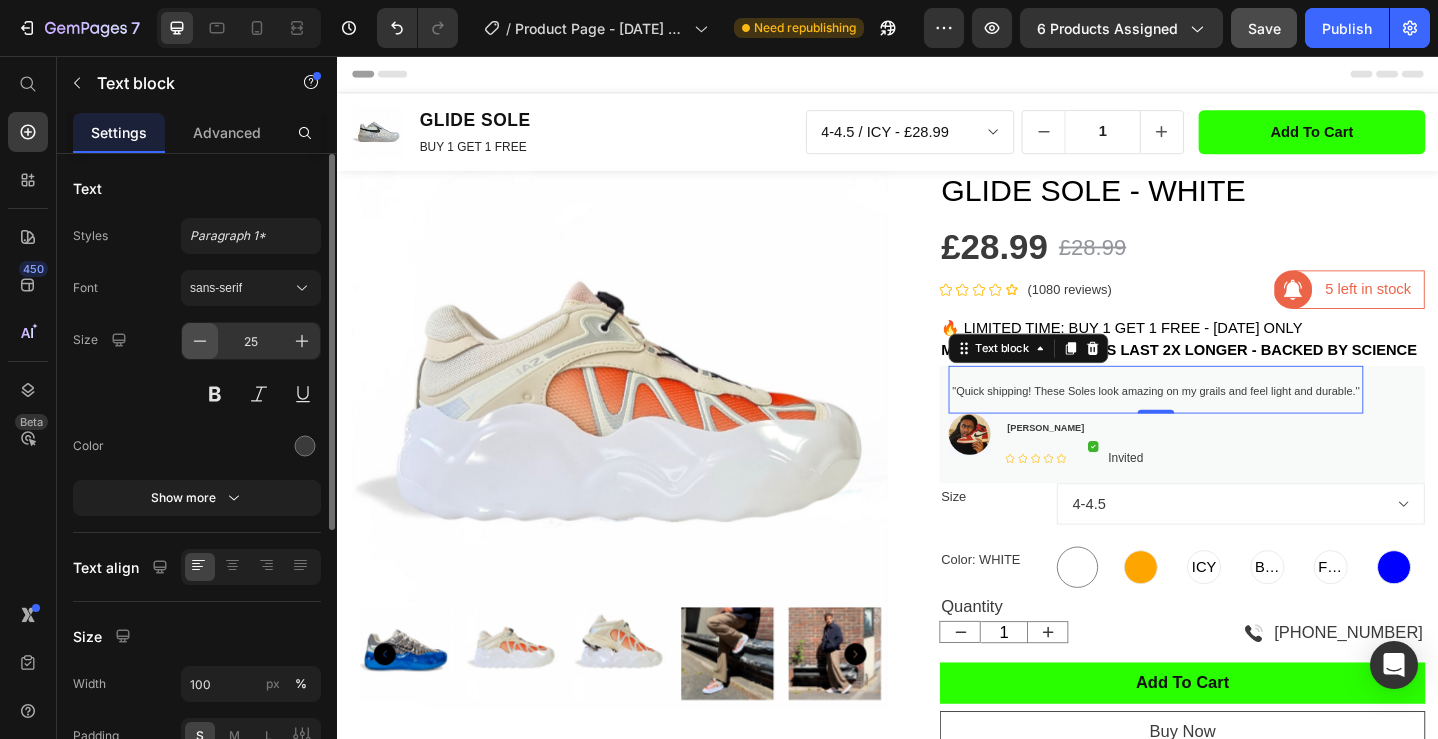 click 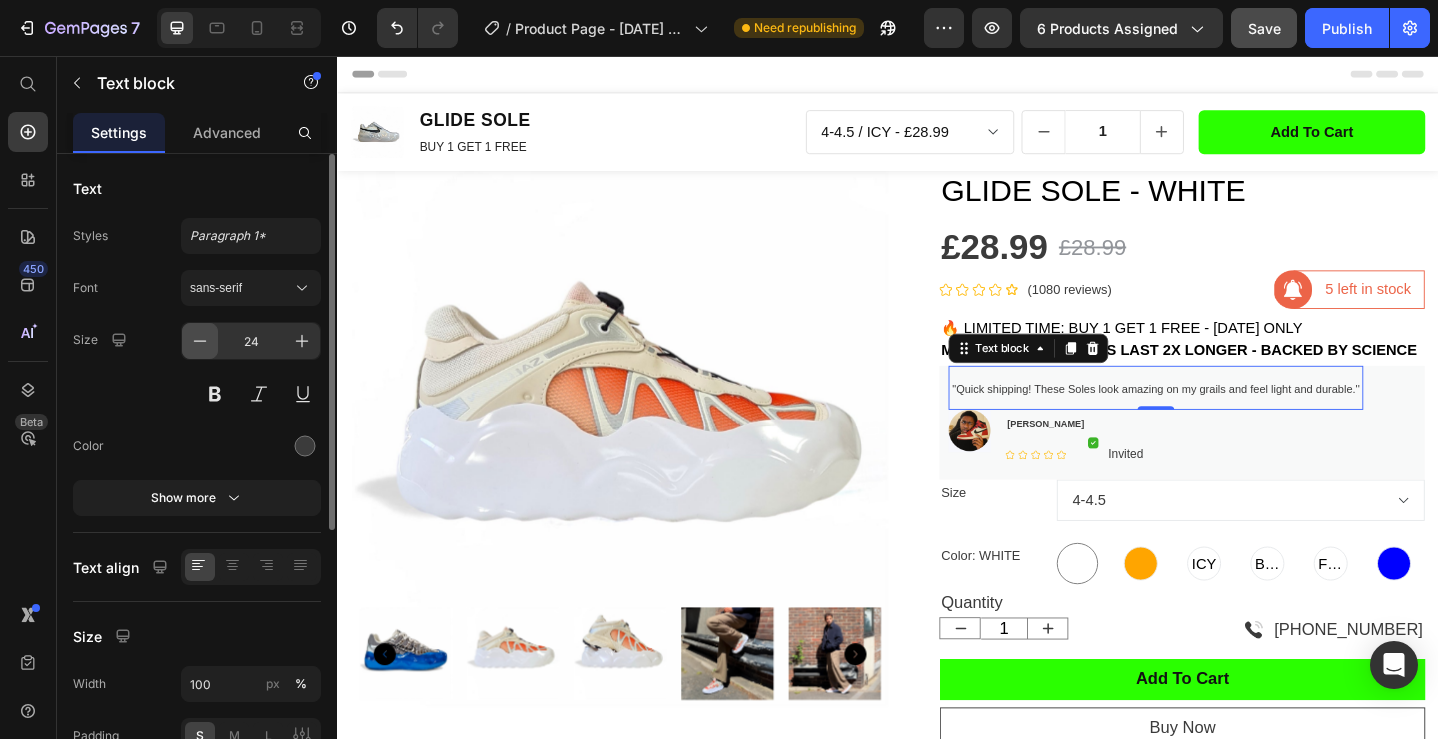 click 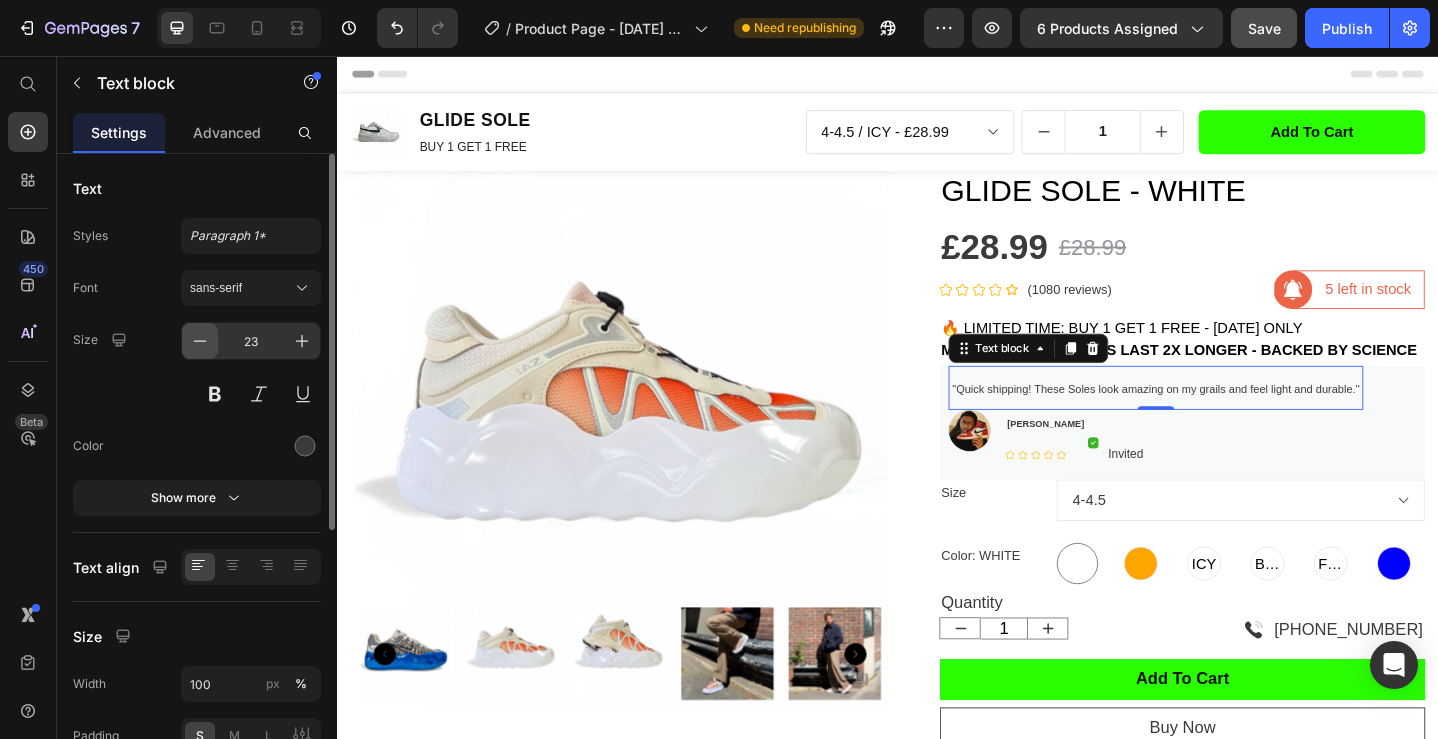 click 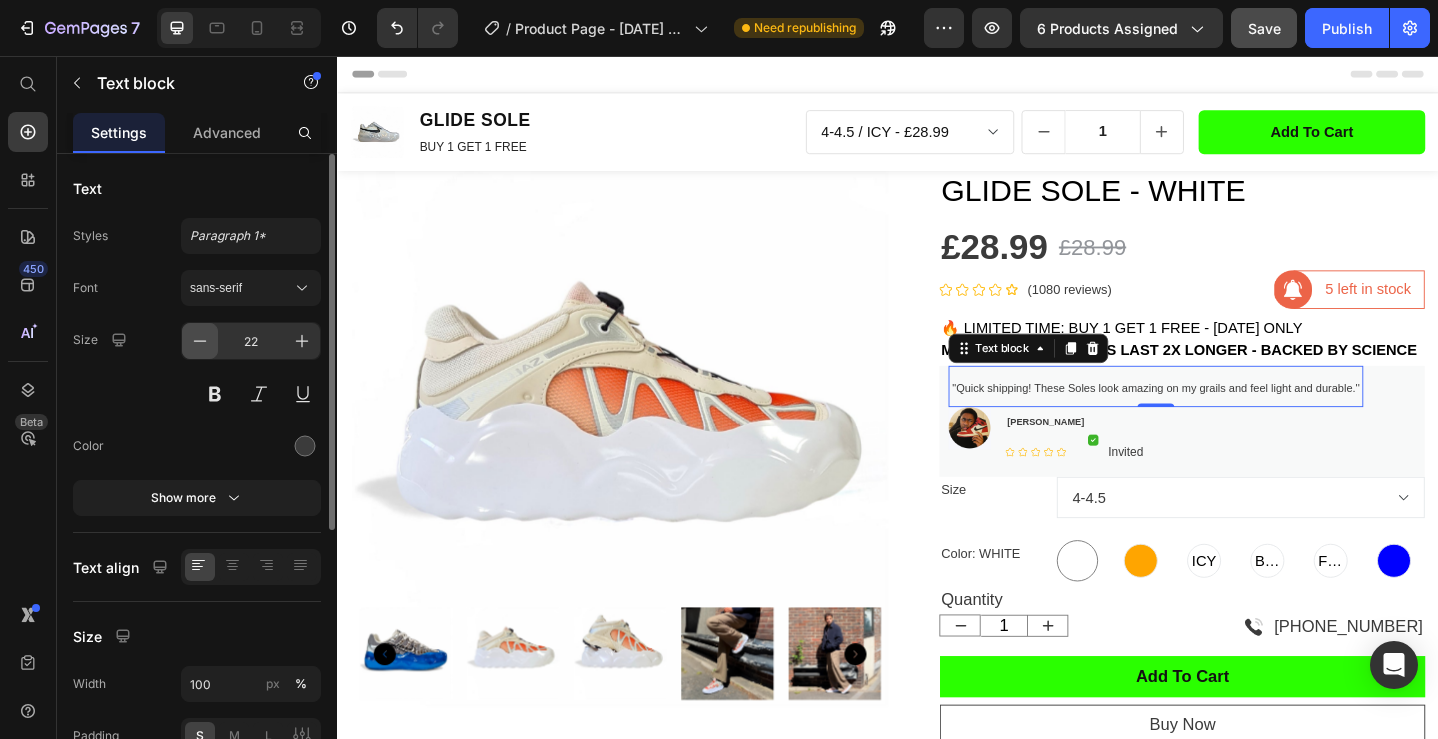click 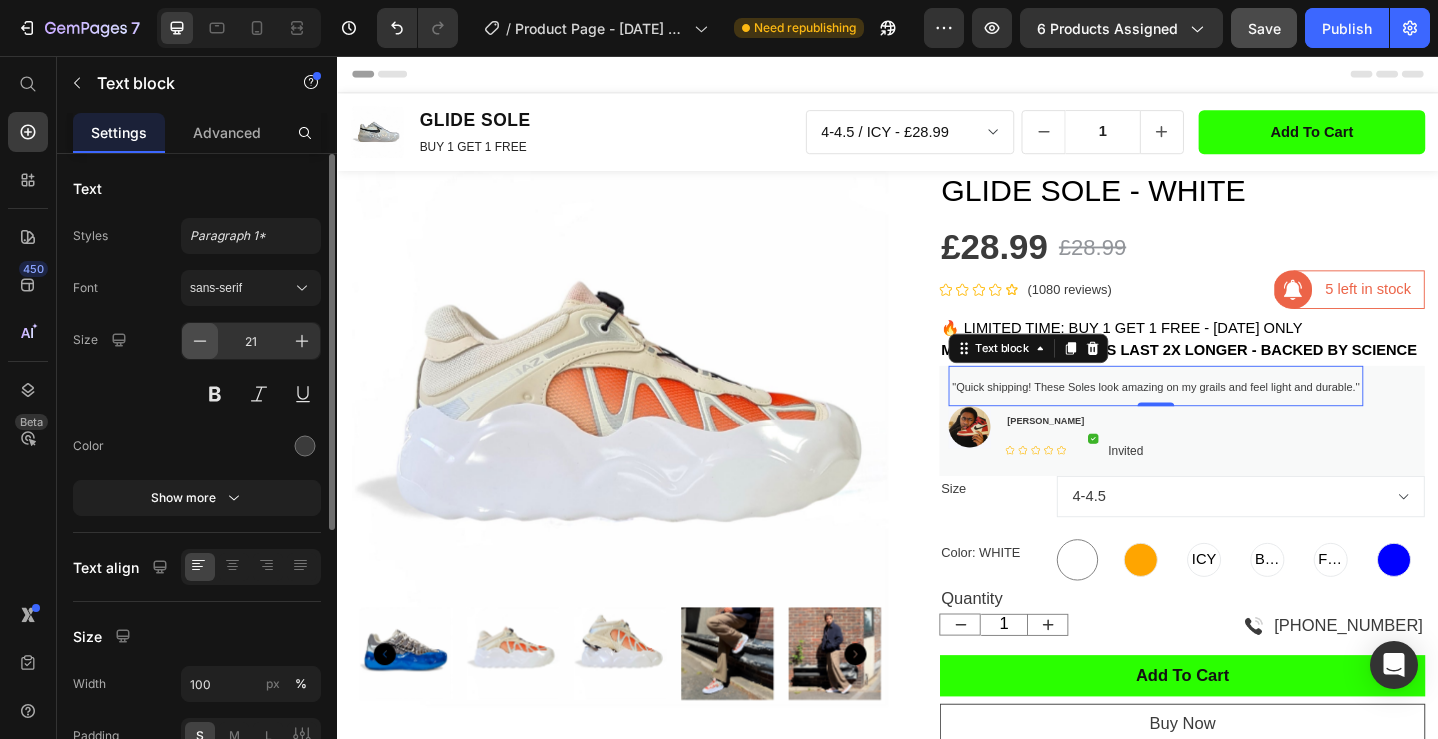 click 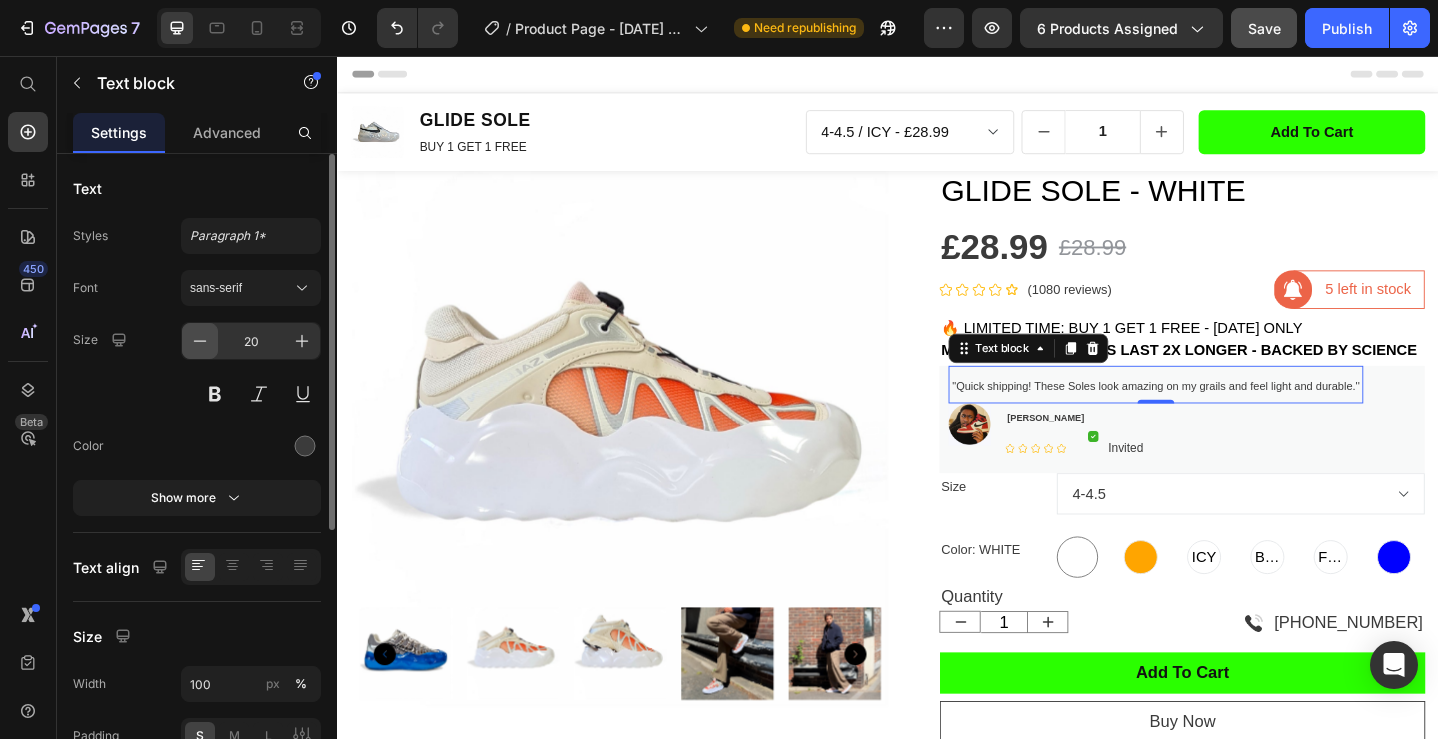 click 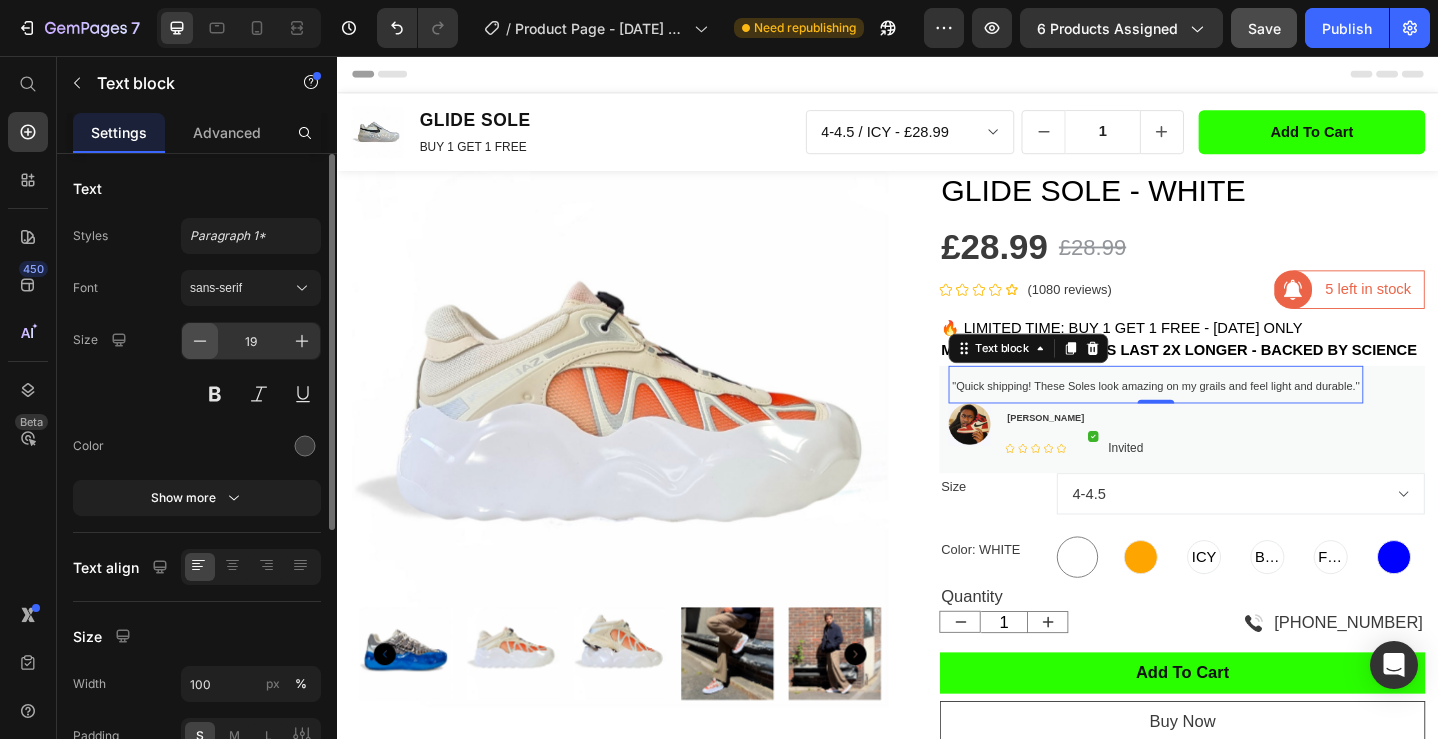 click 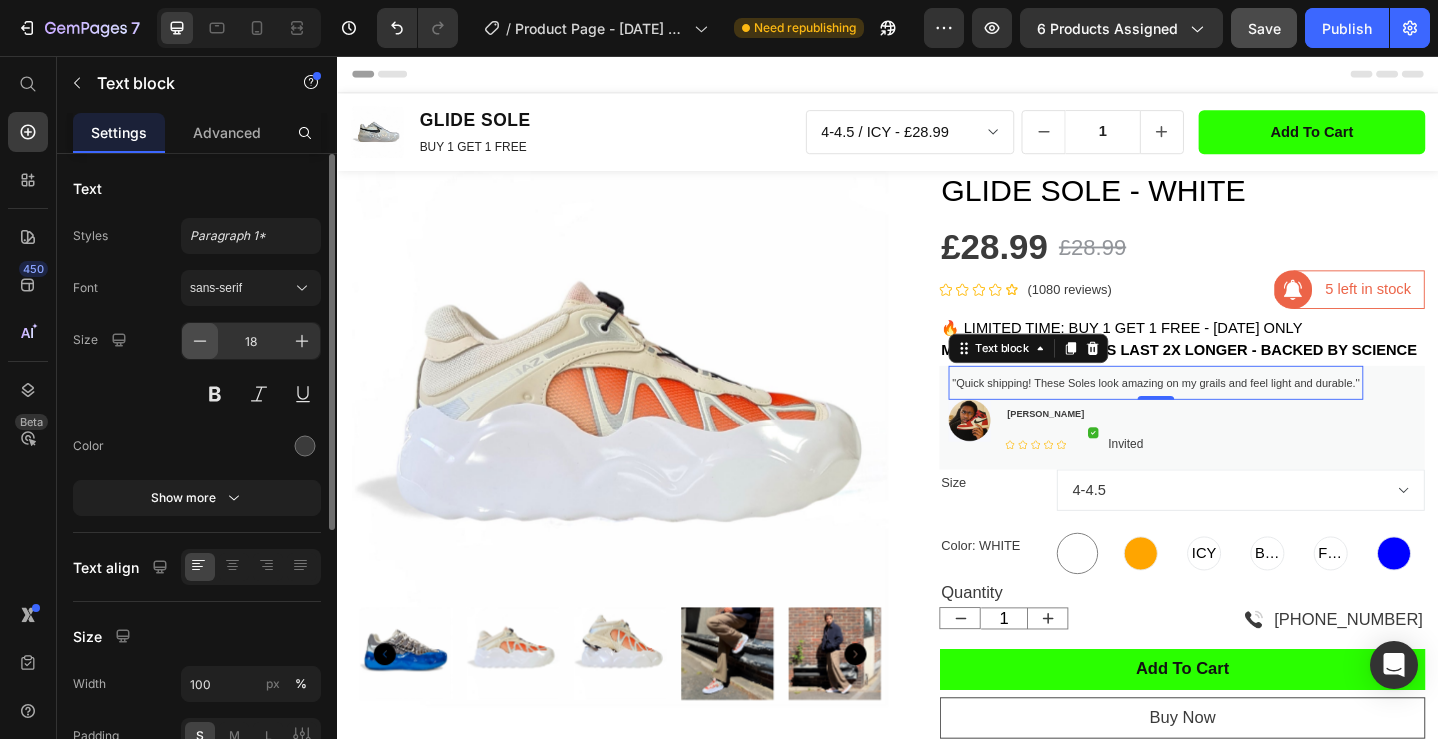 click 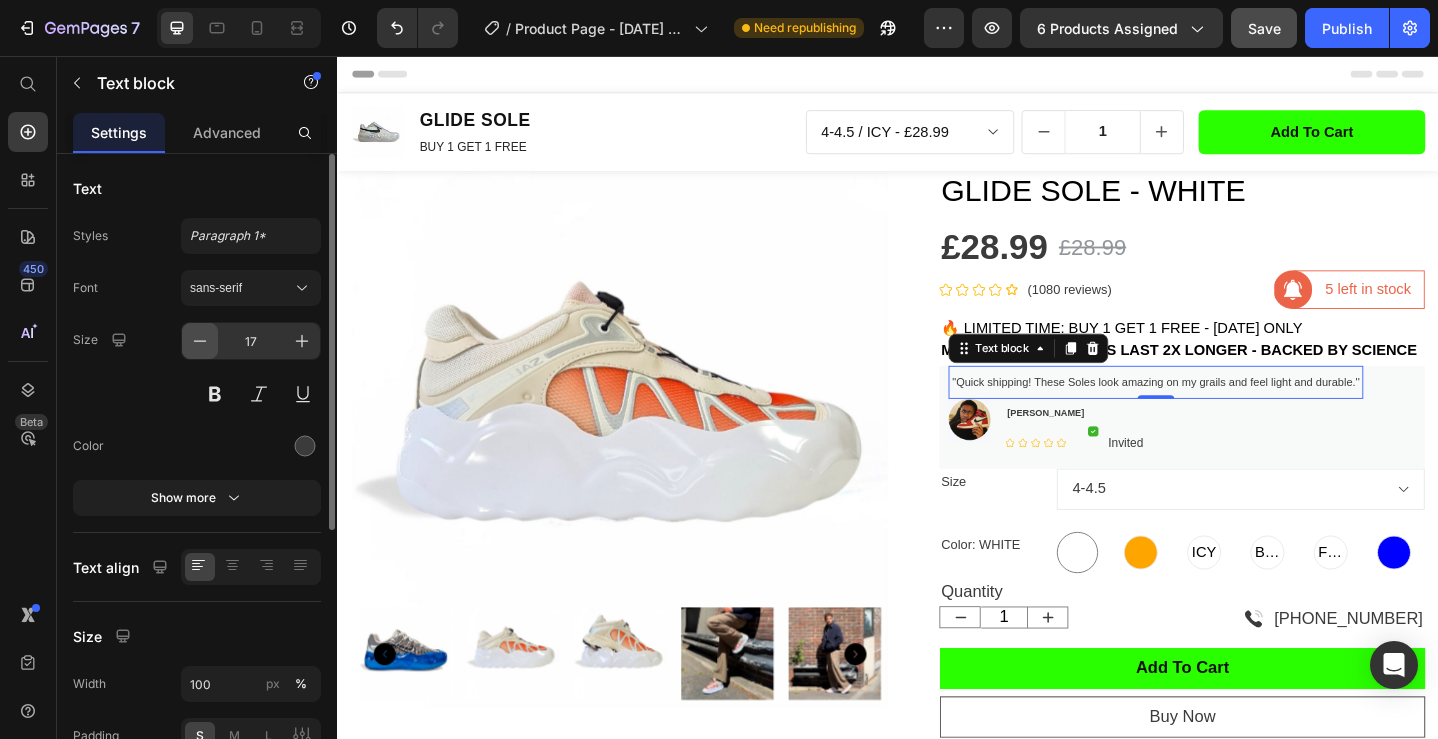 click 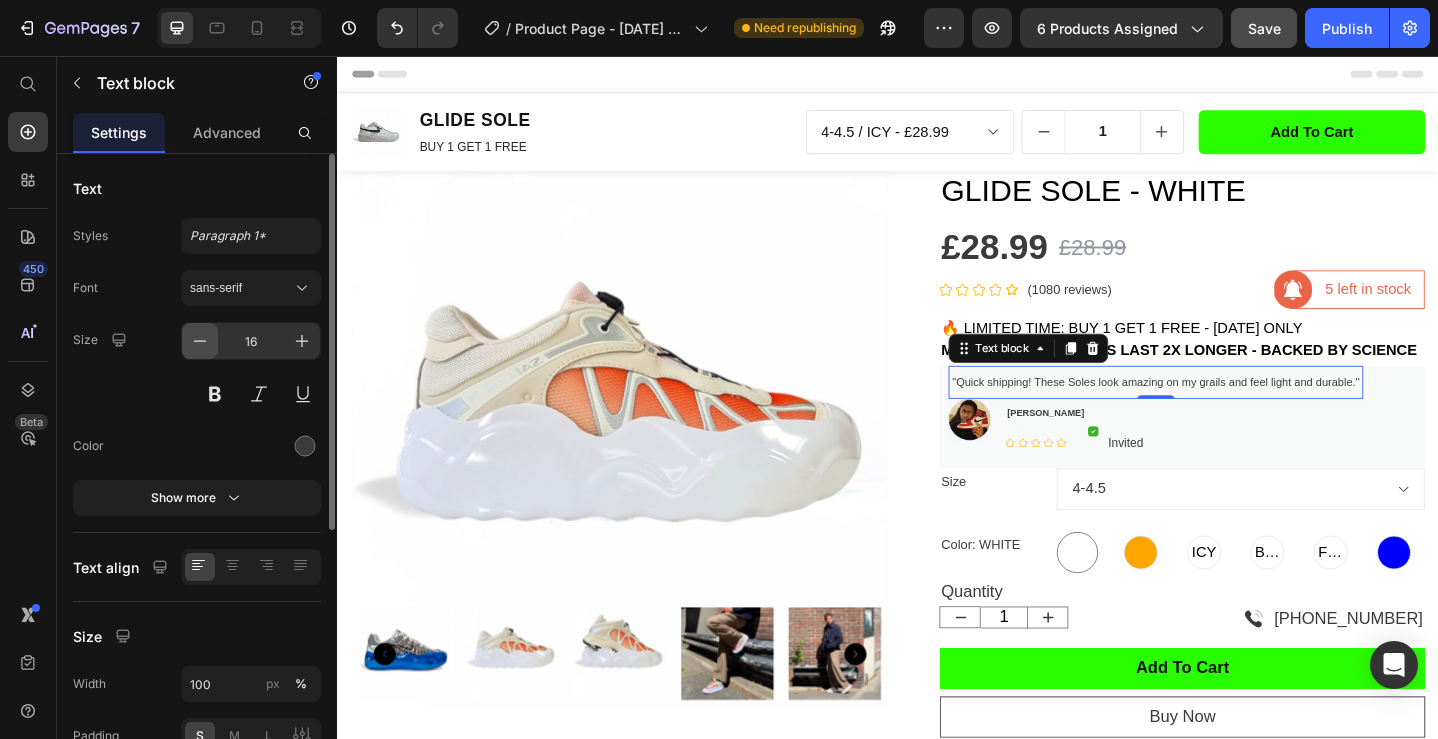 click 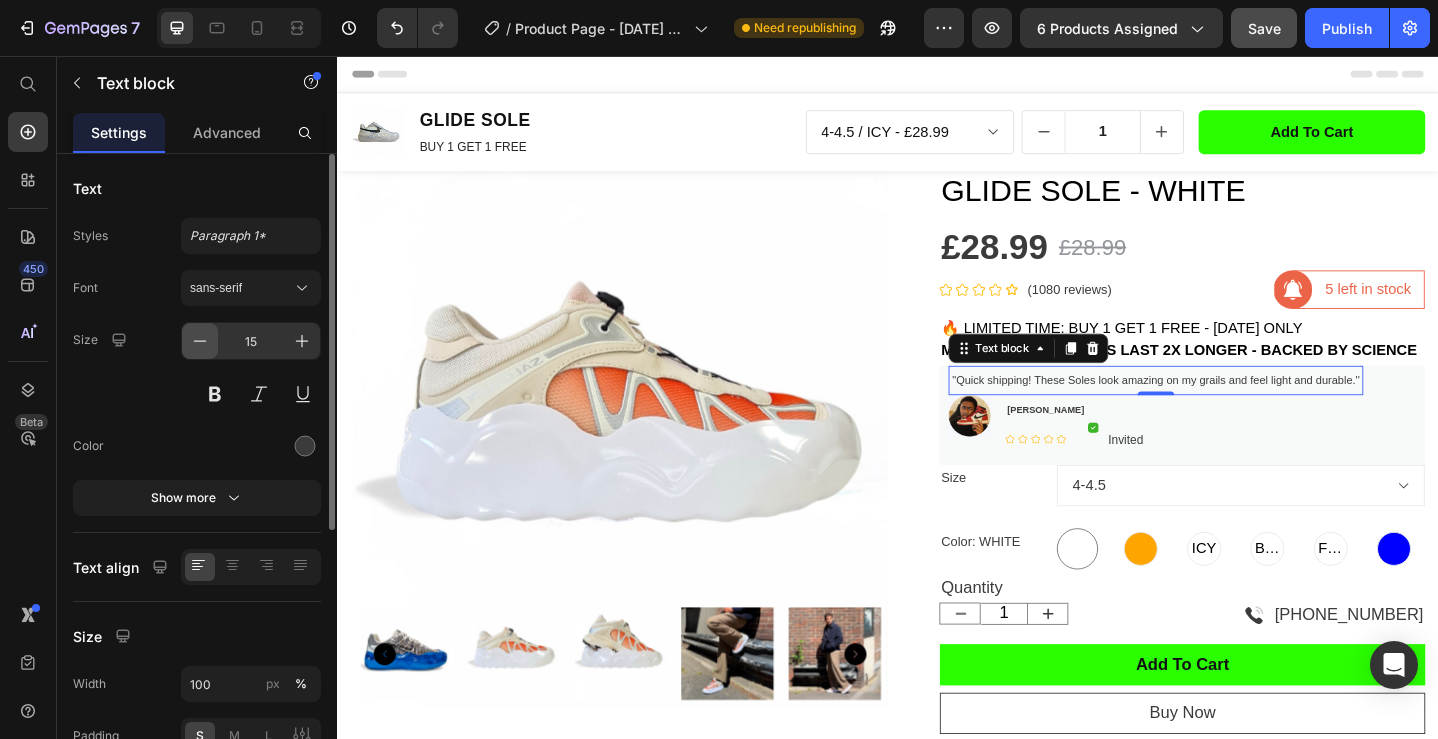 click 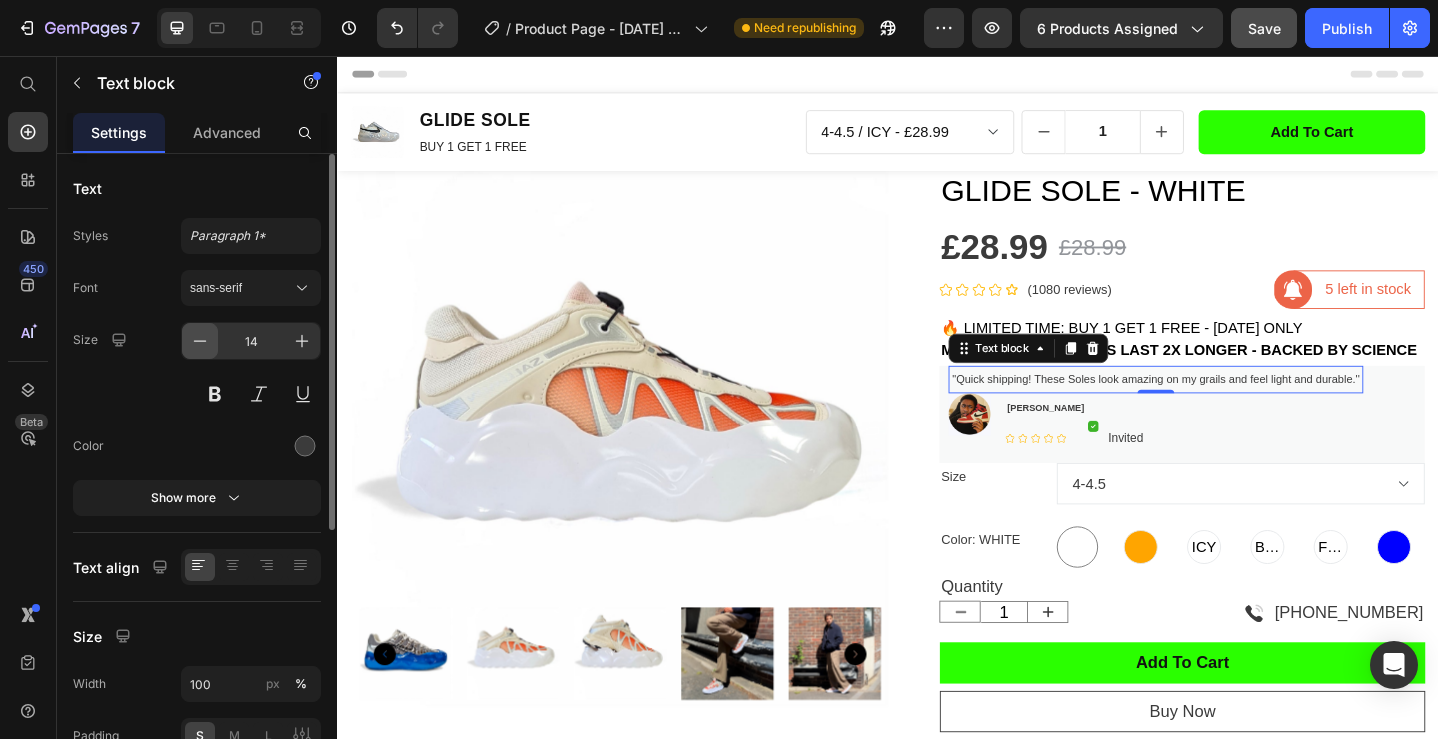 click 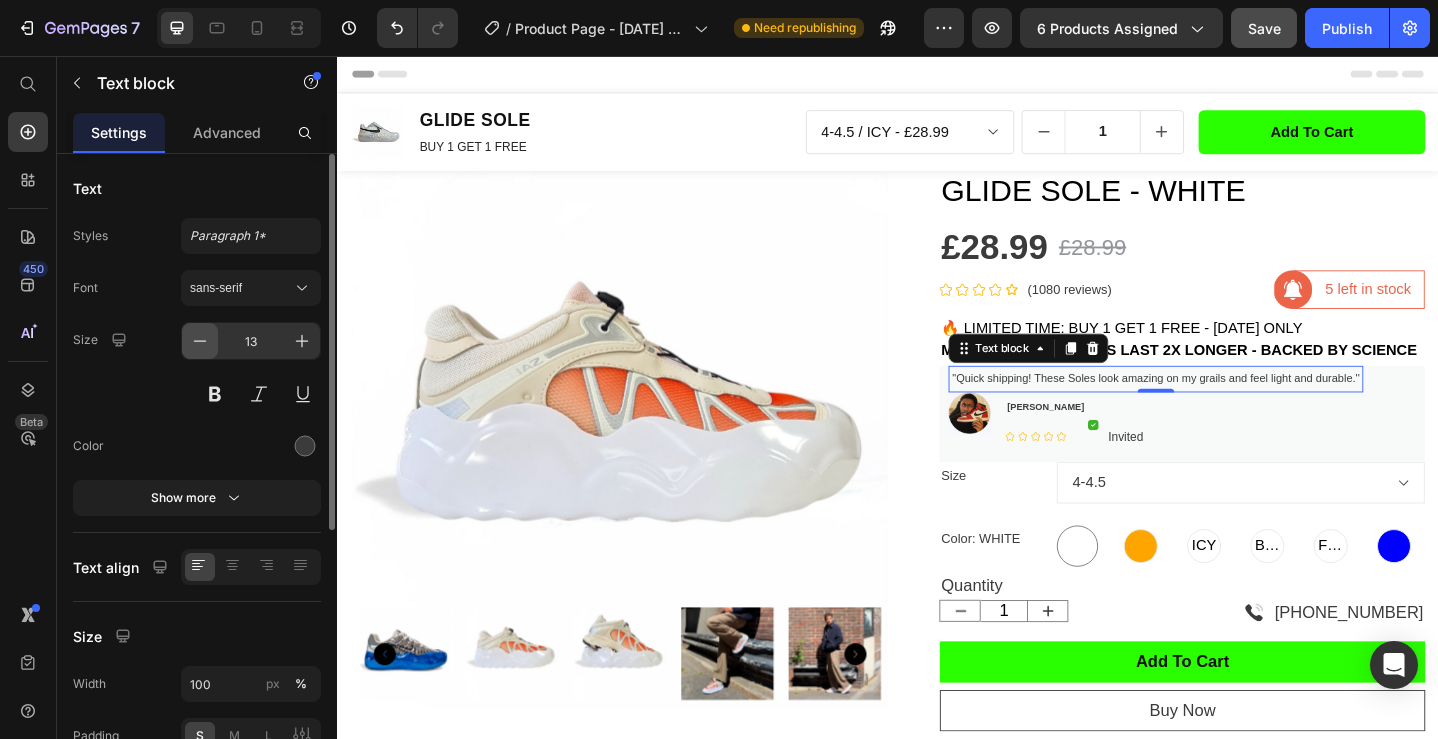 click 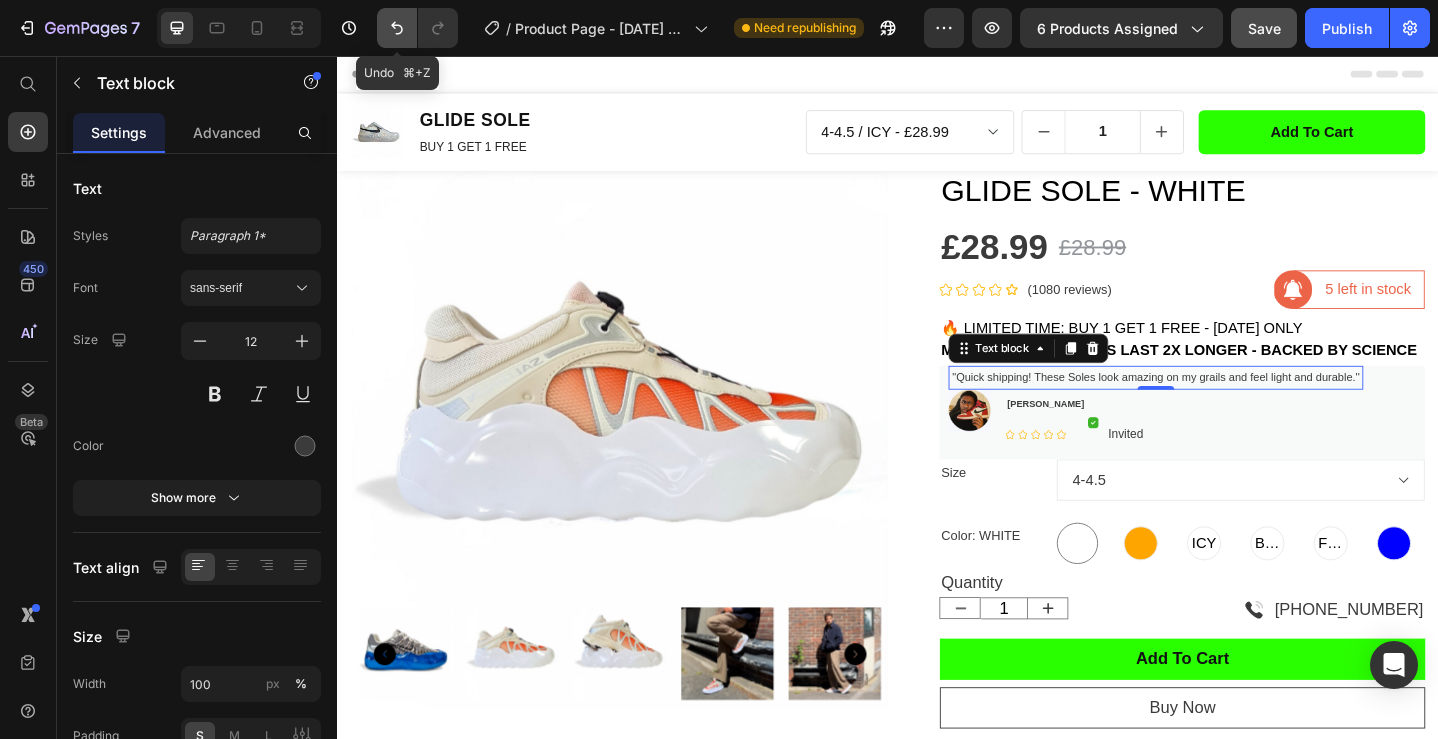 click 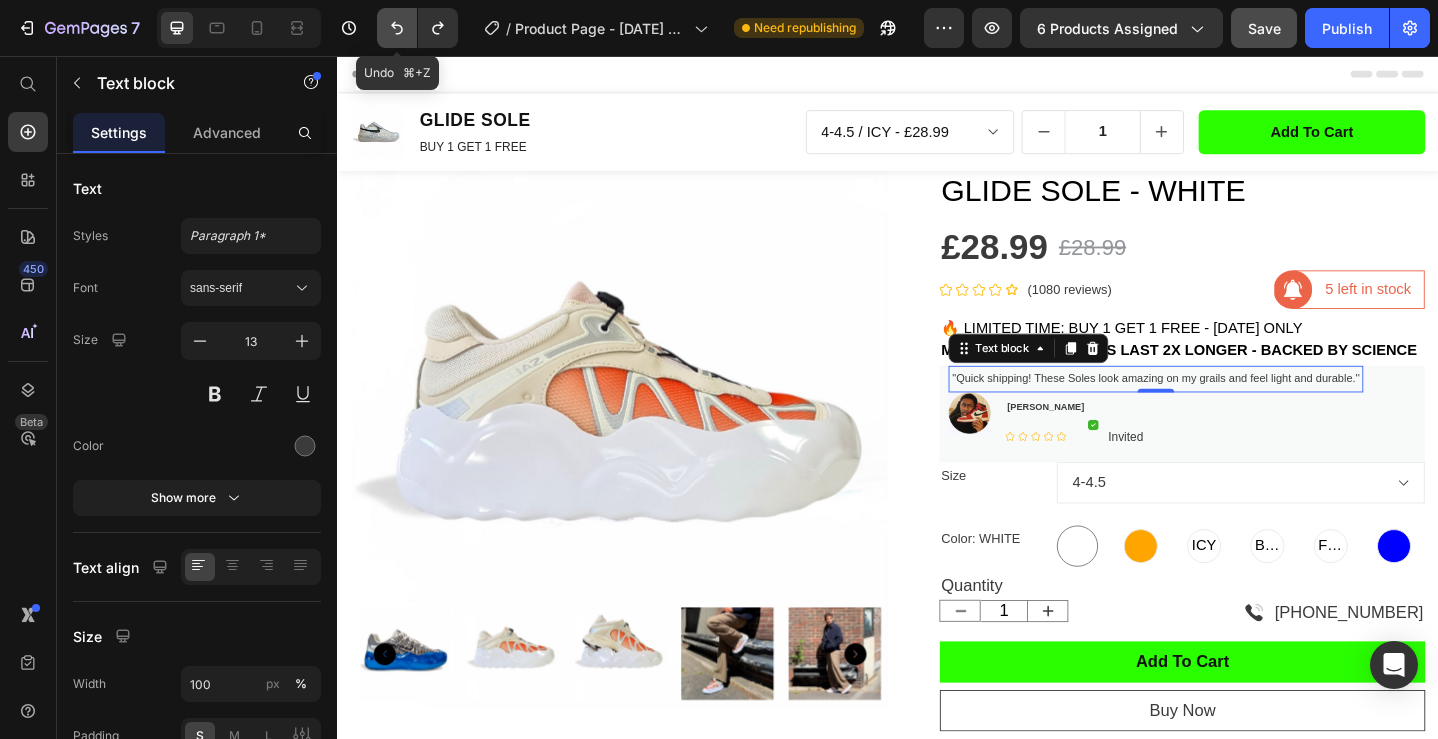 click 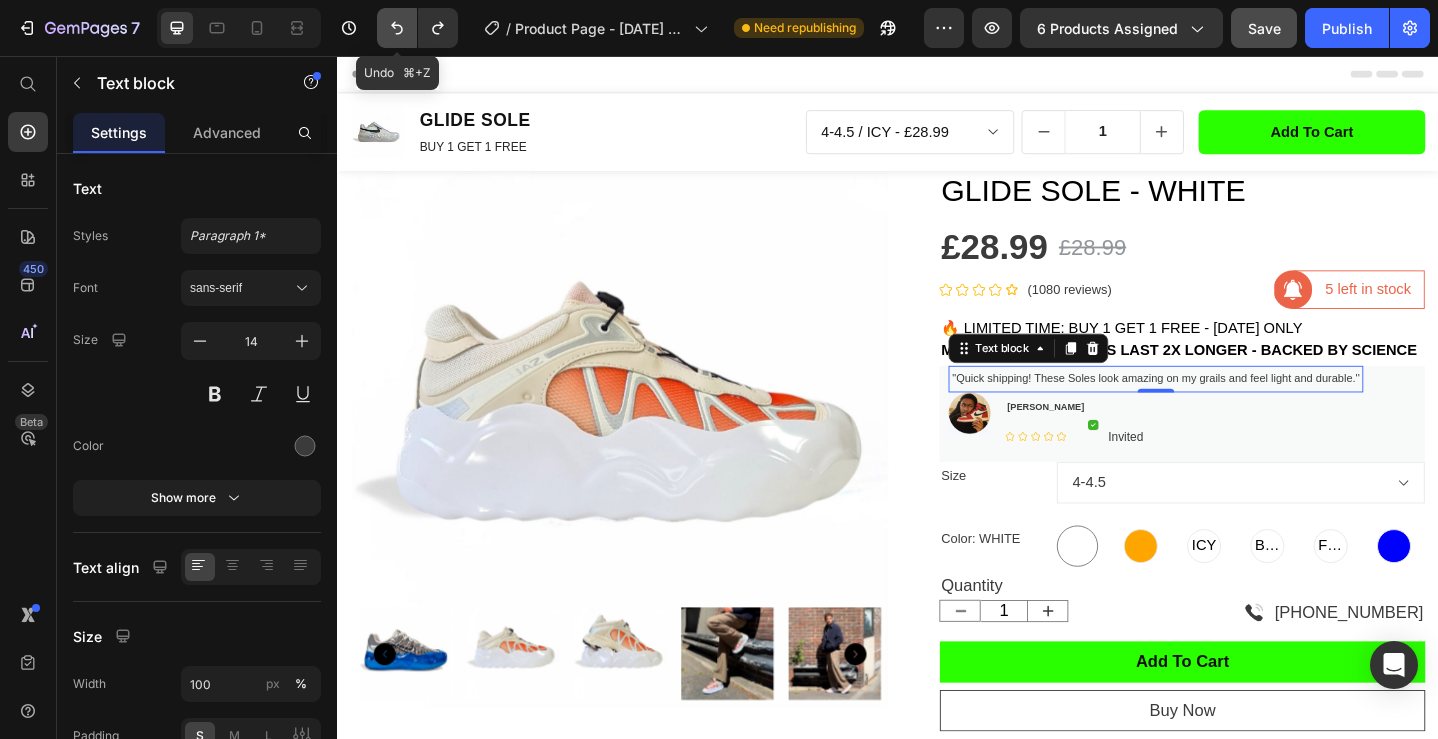 click 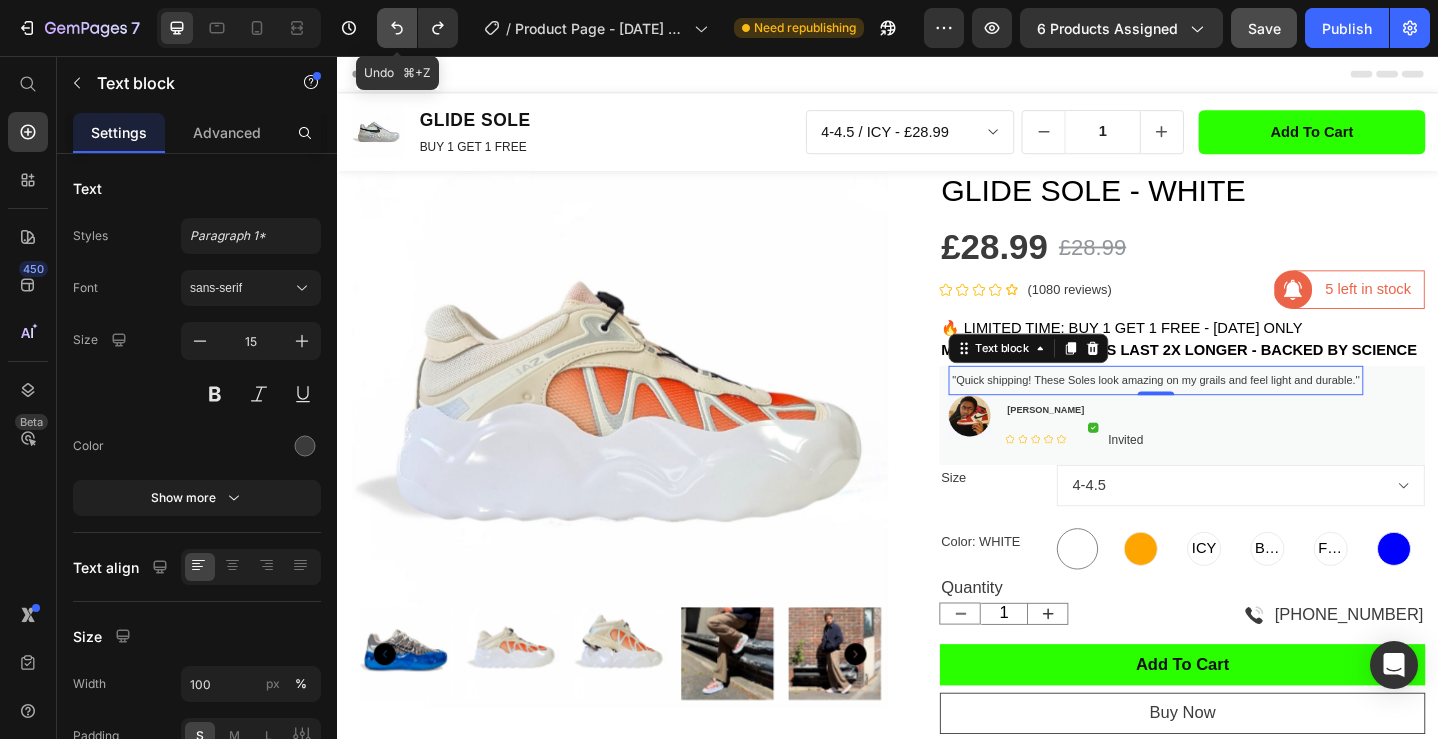 click 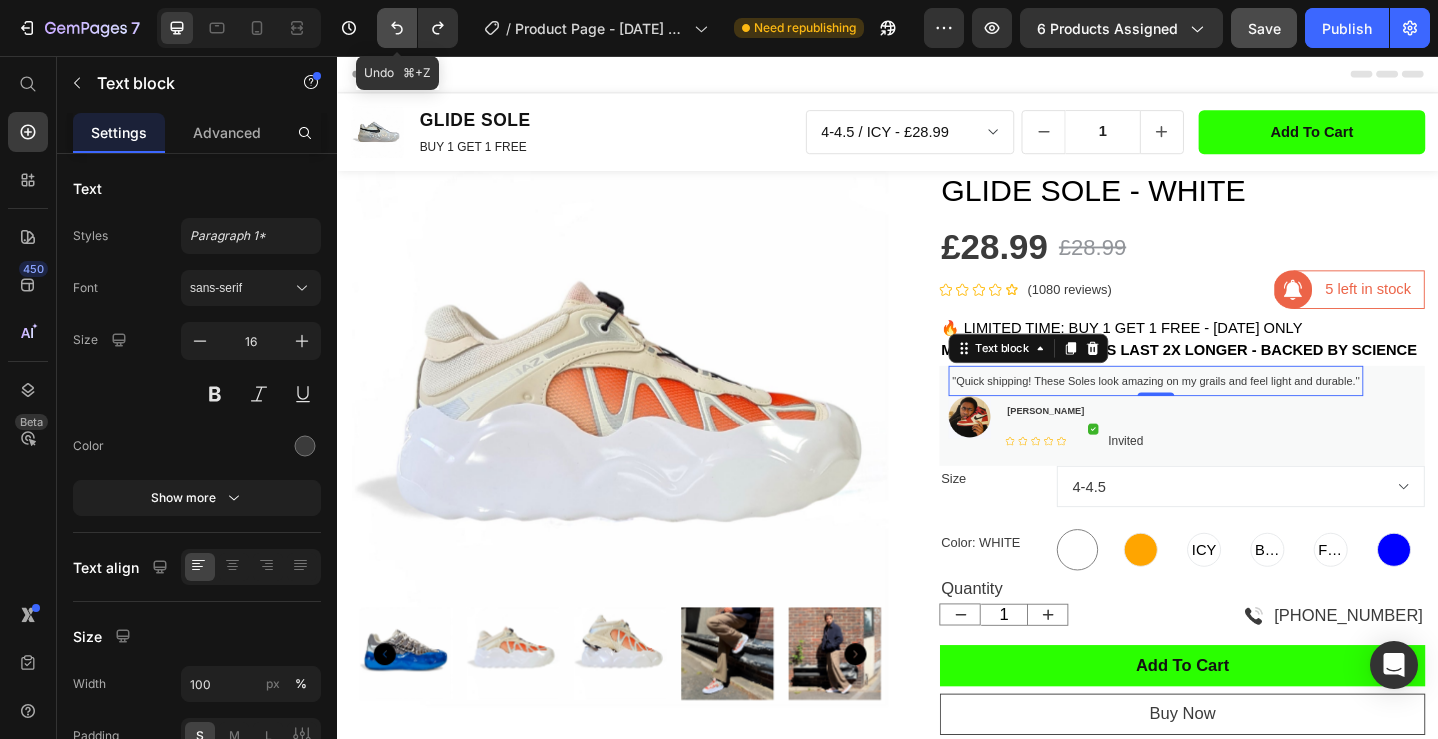 click 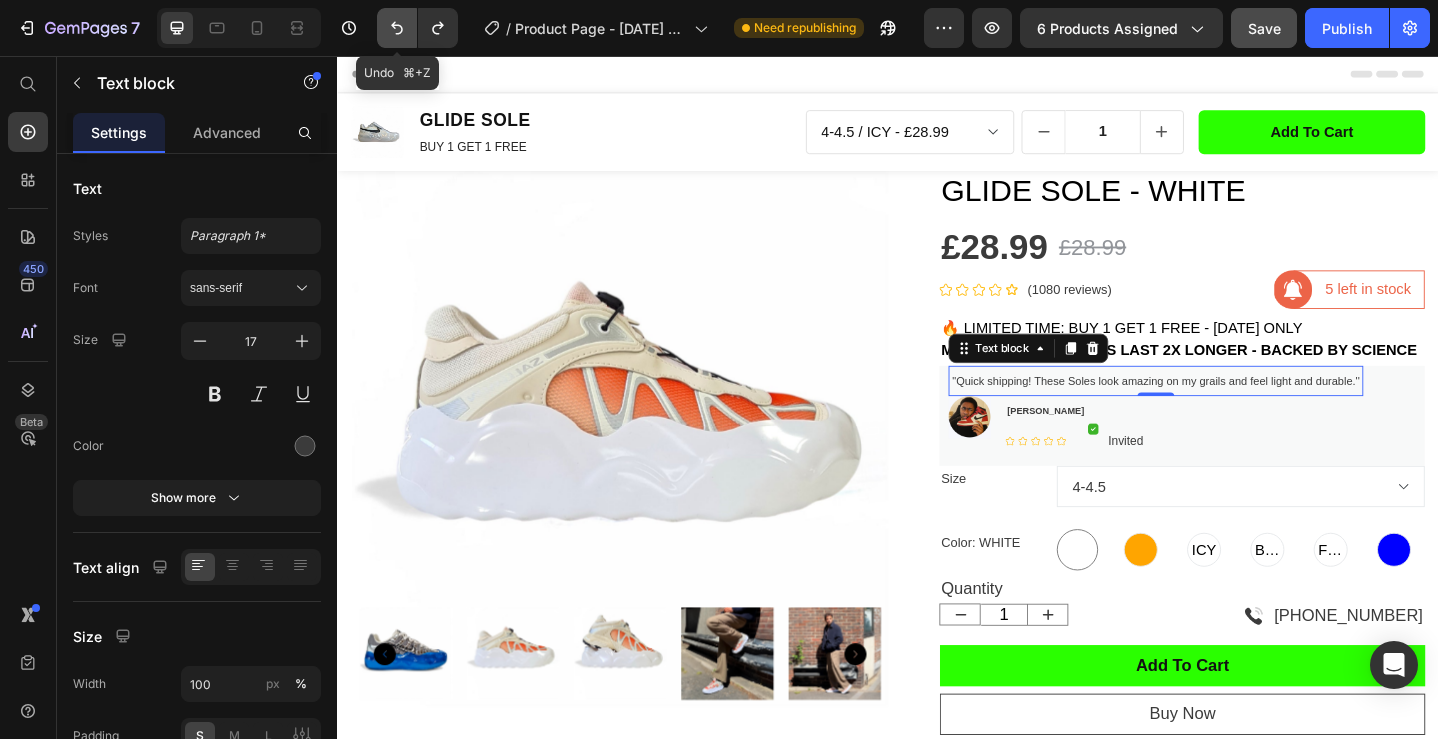 click 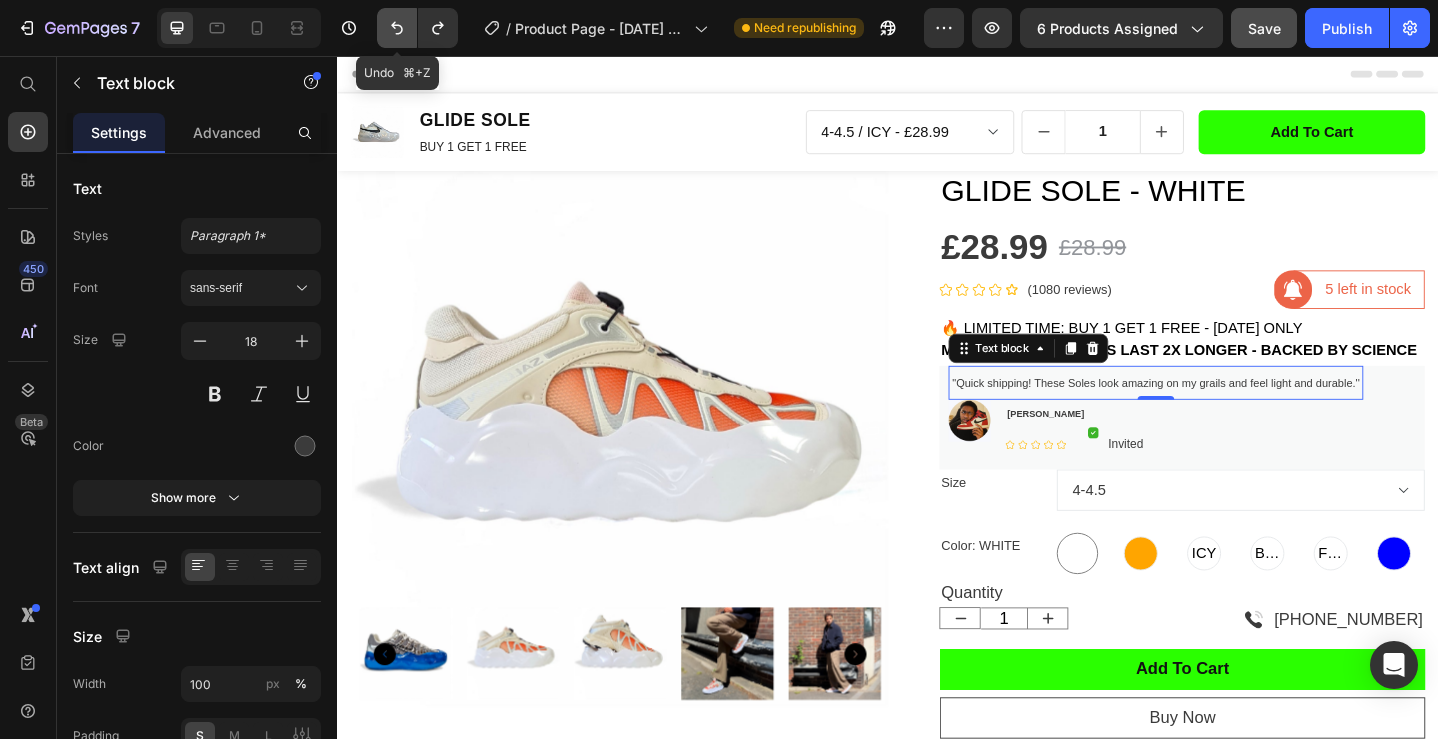 click 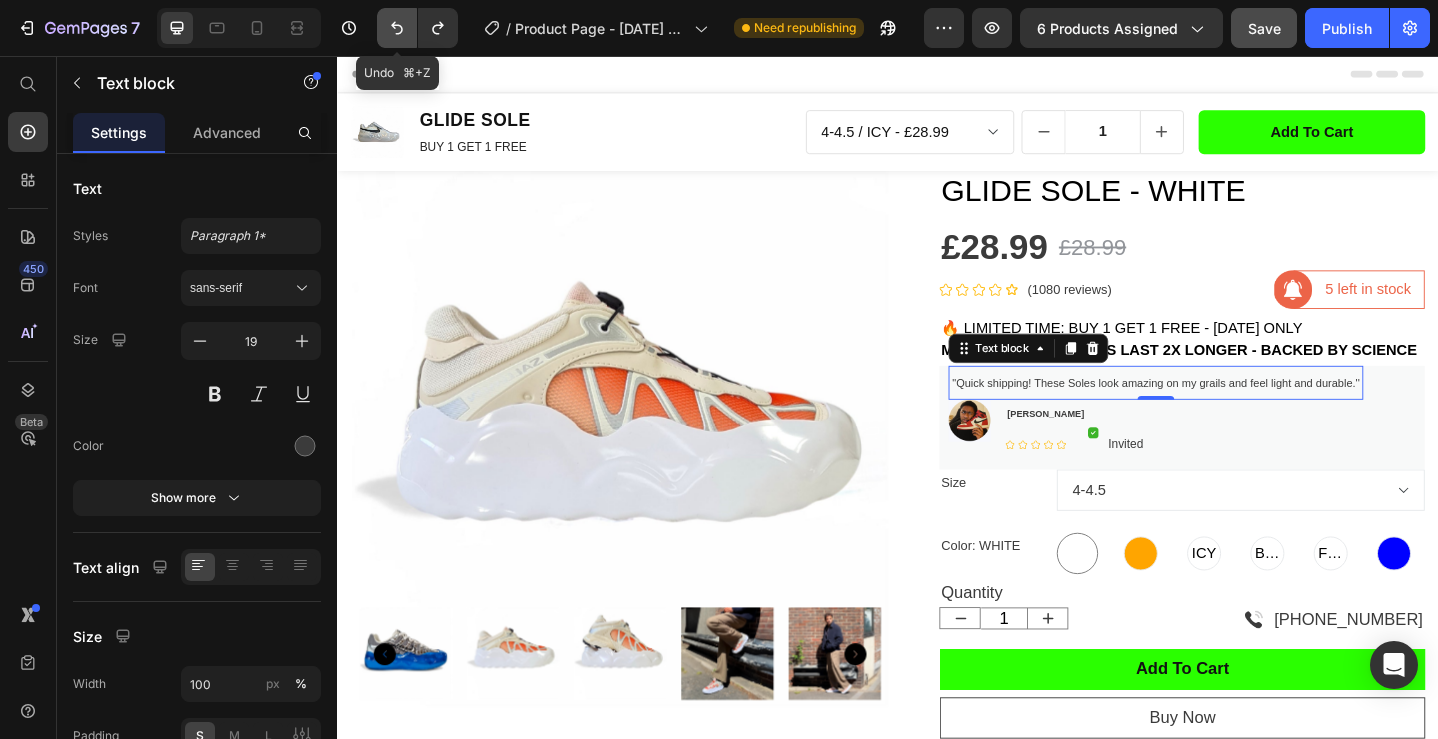 click 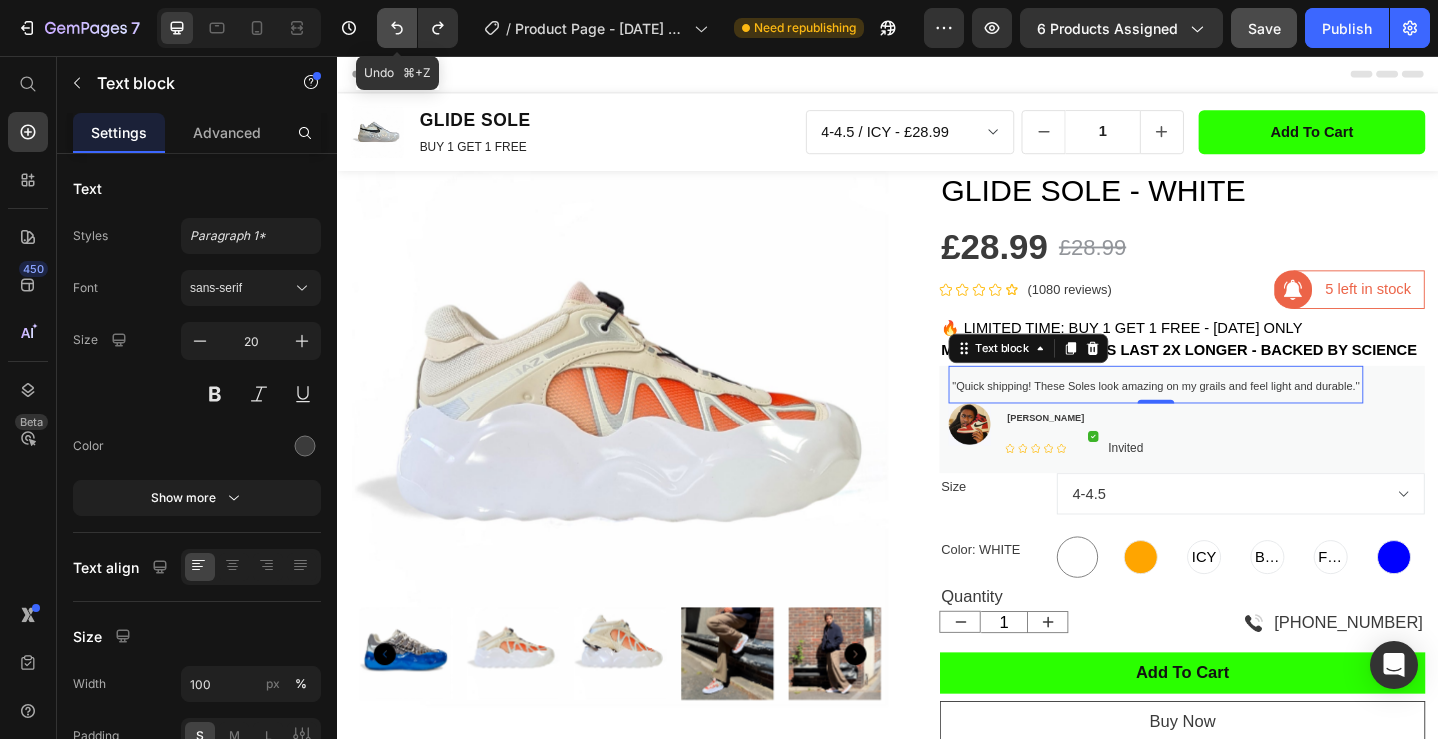 click 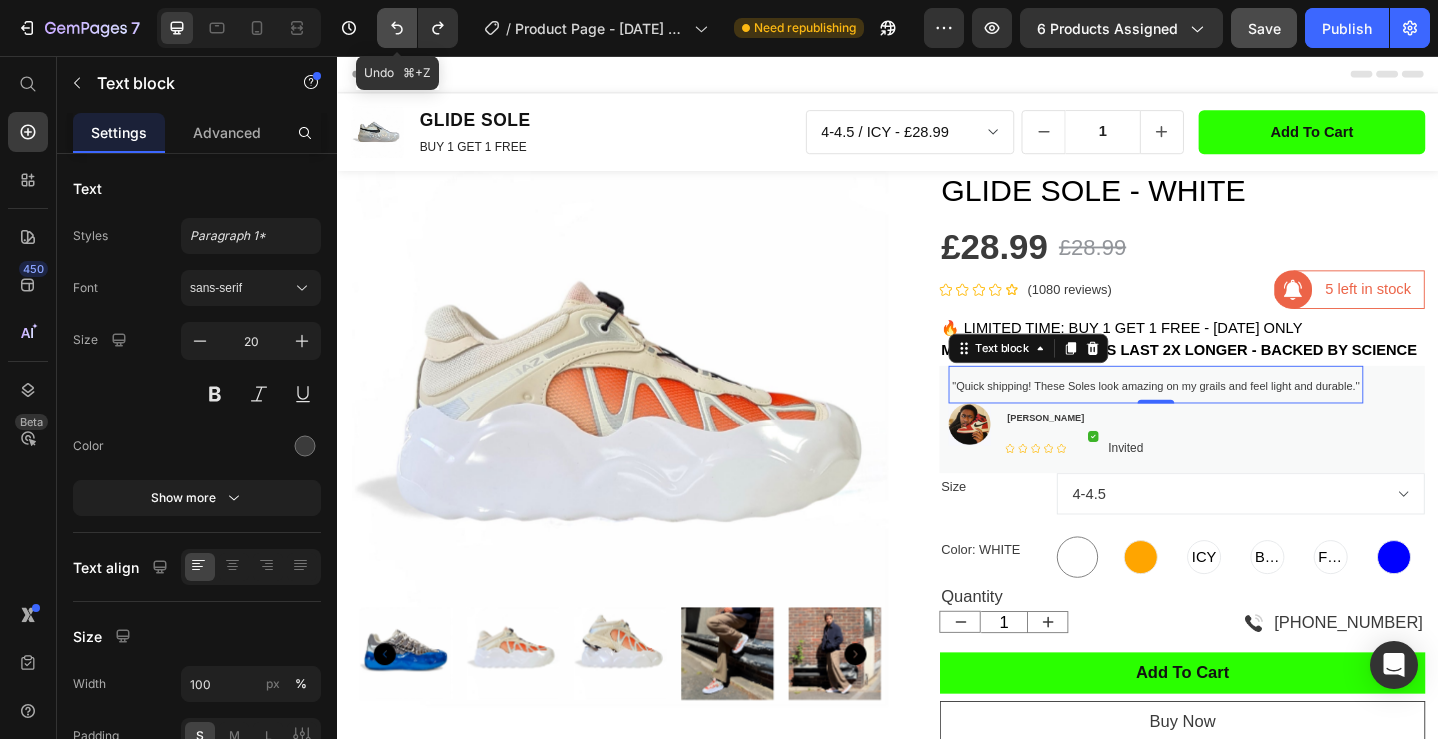 click 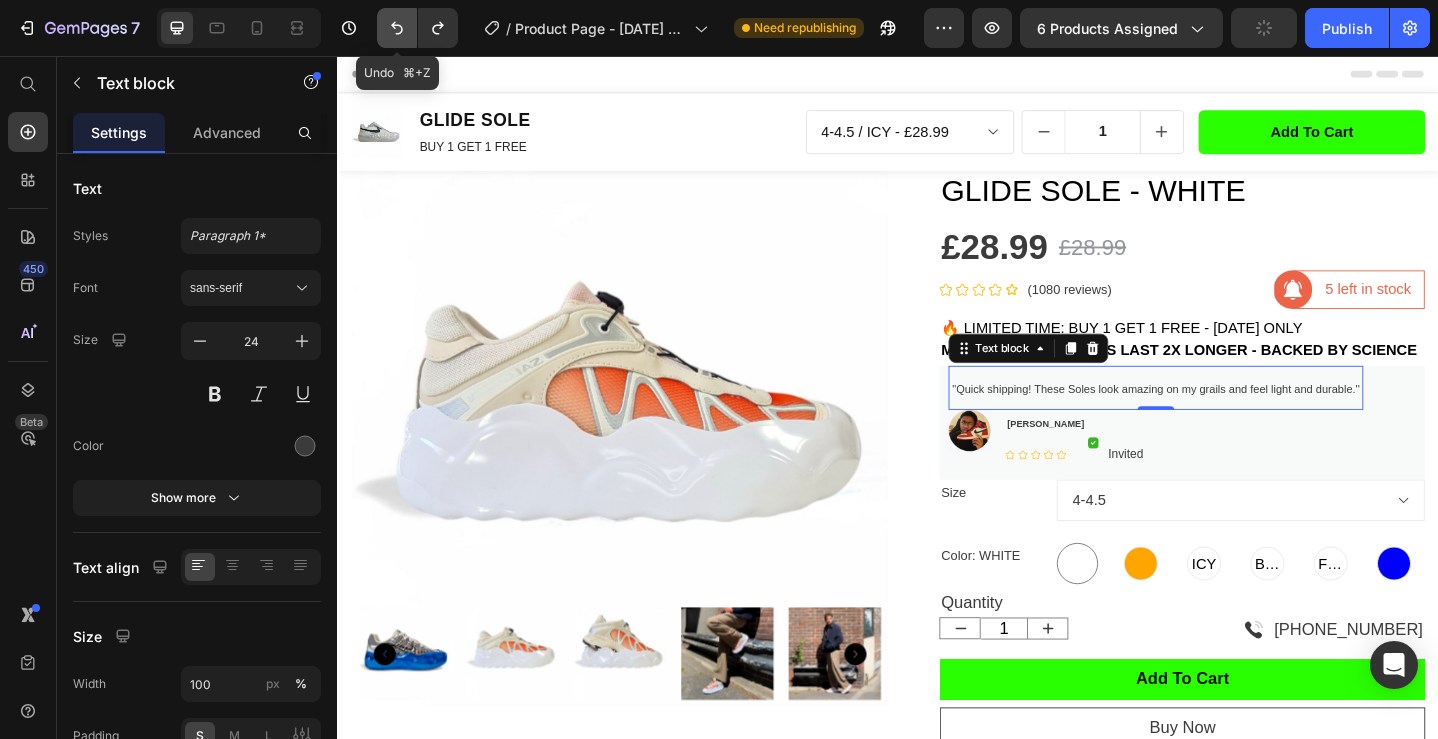 click 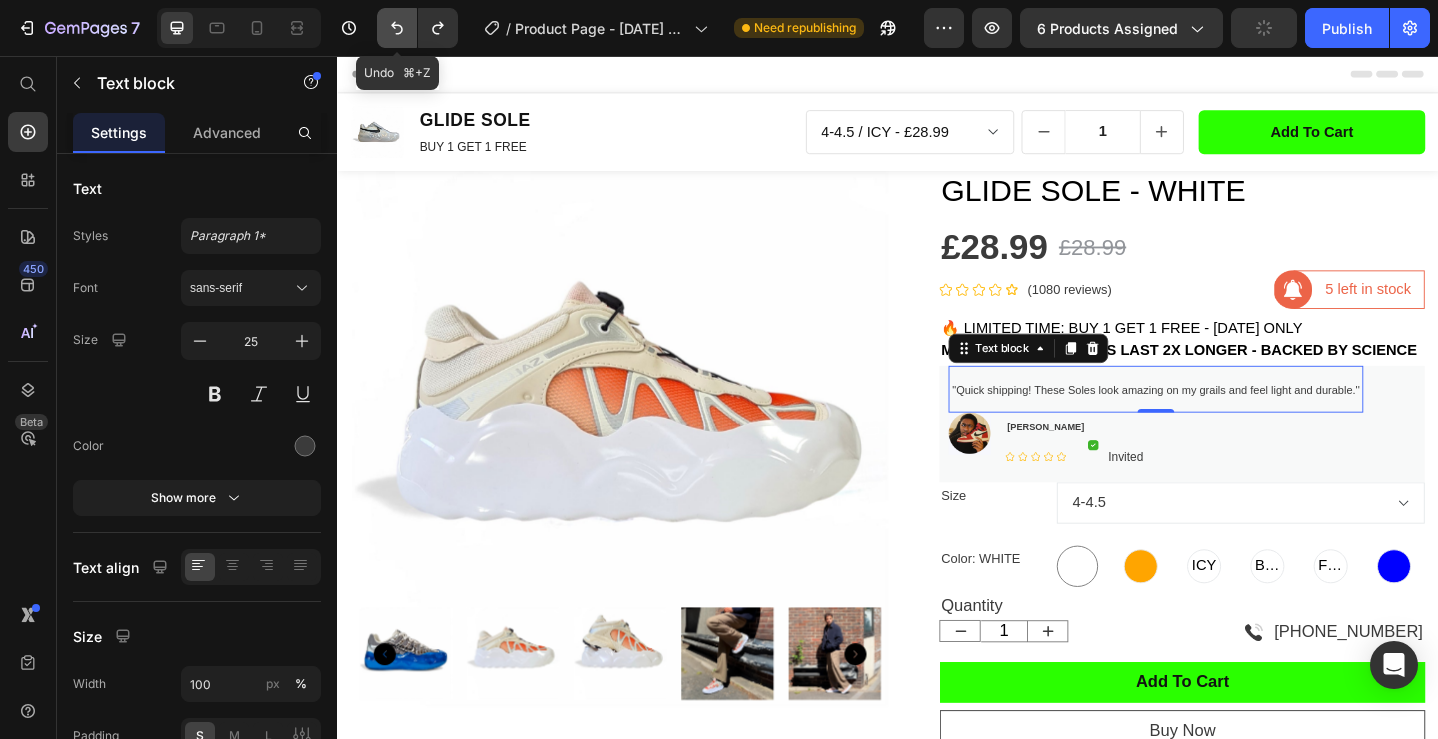 click 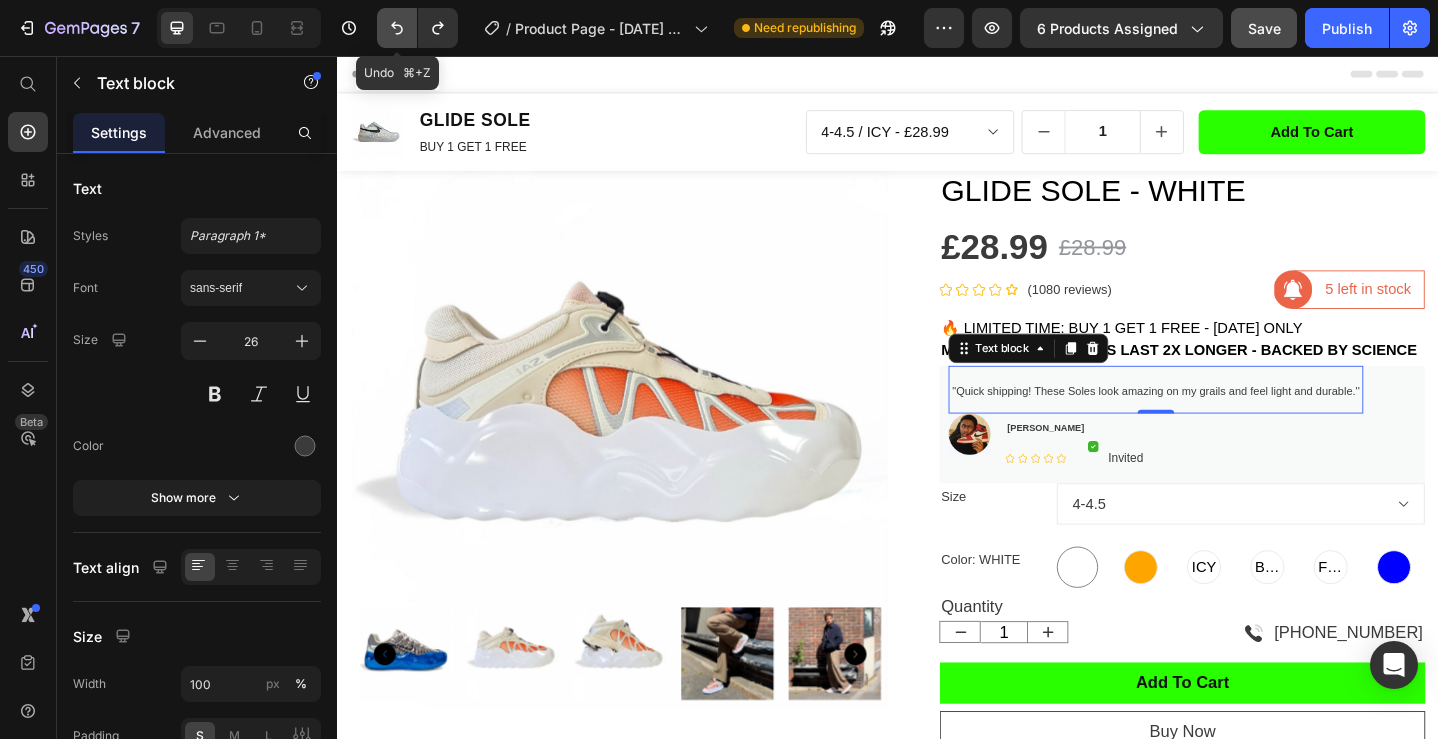 click 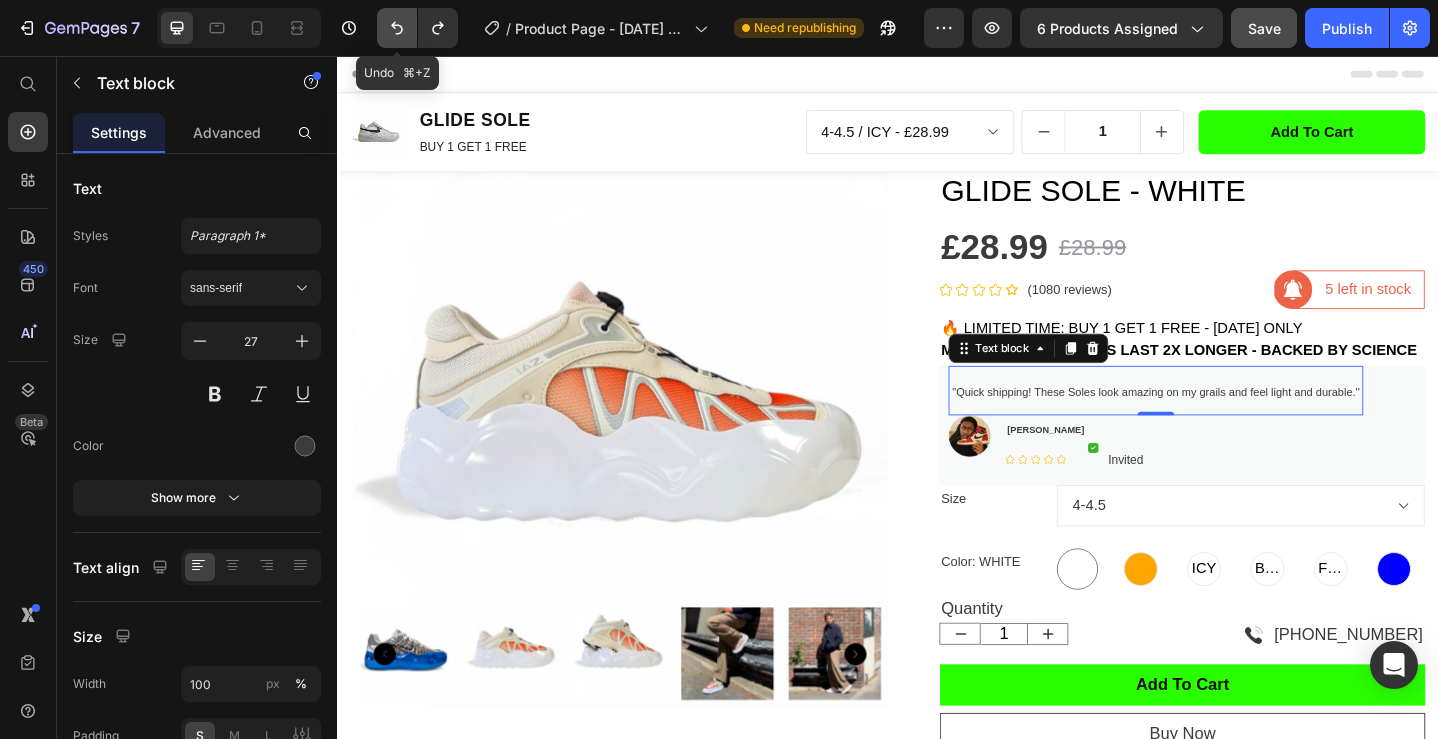 click 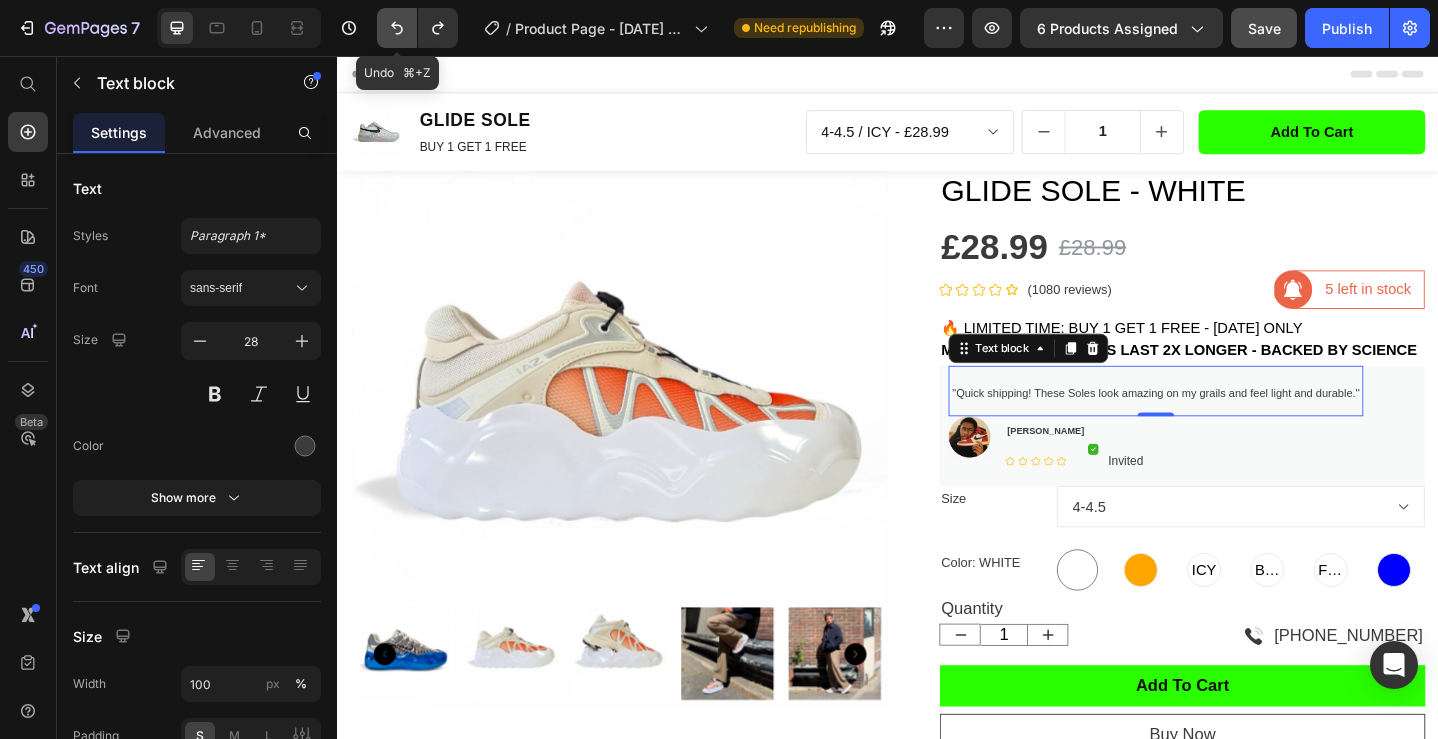 click 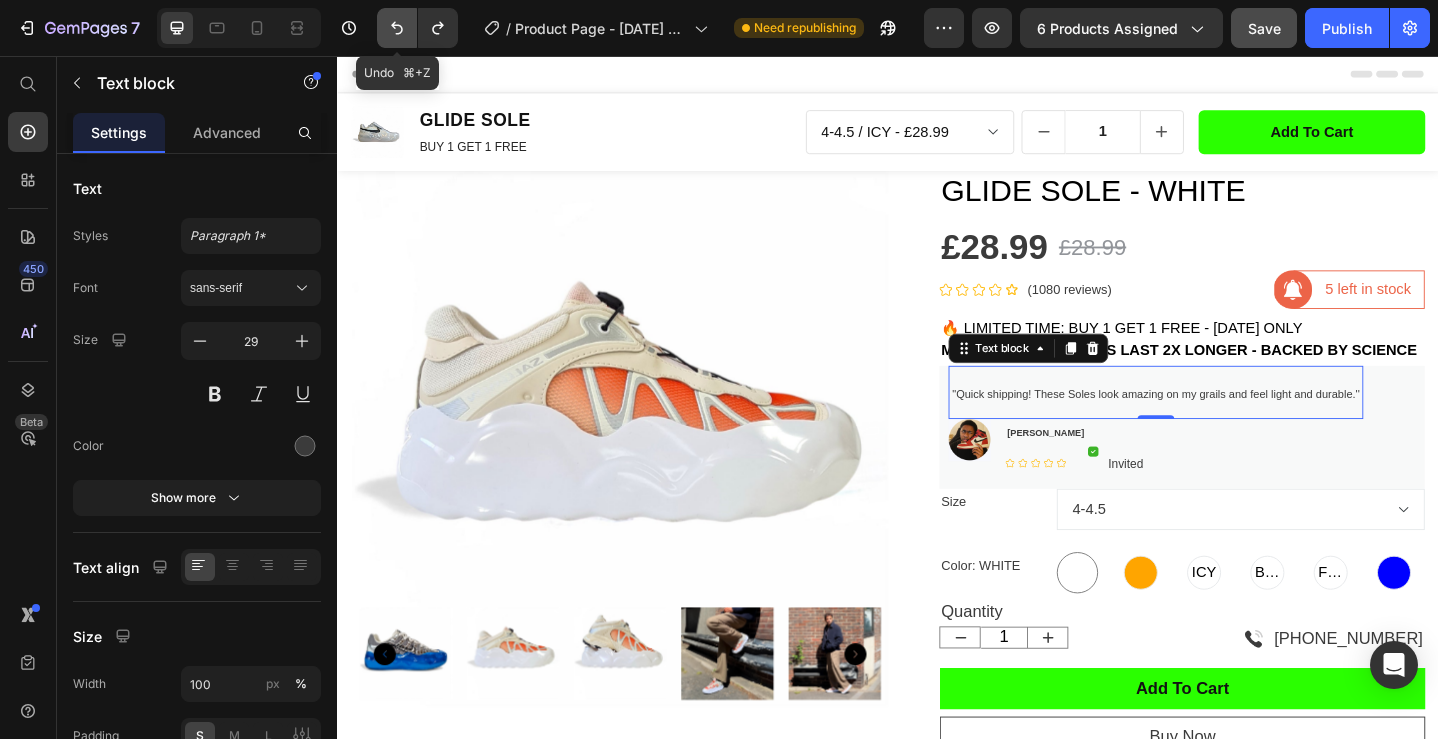 click 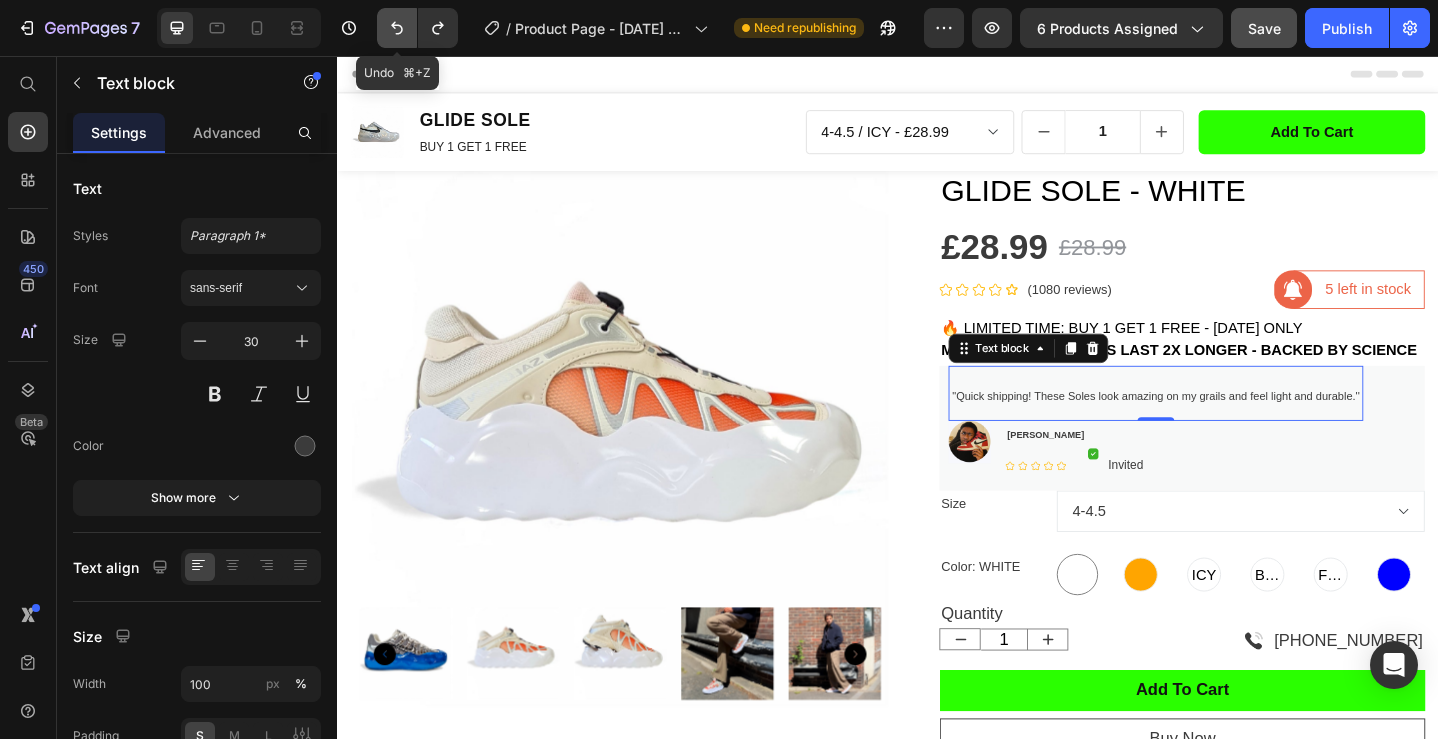 click 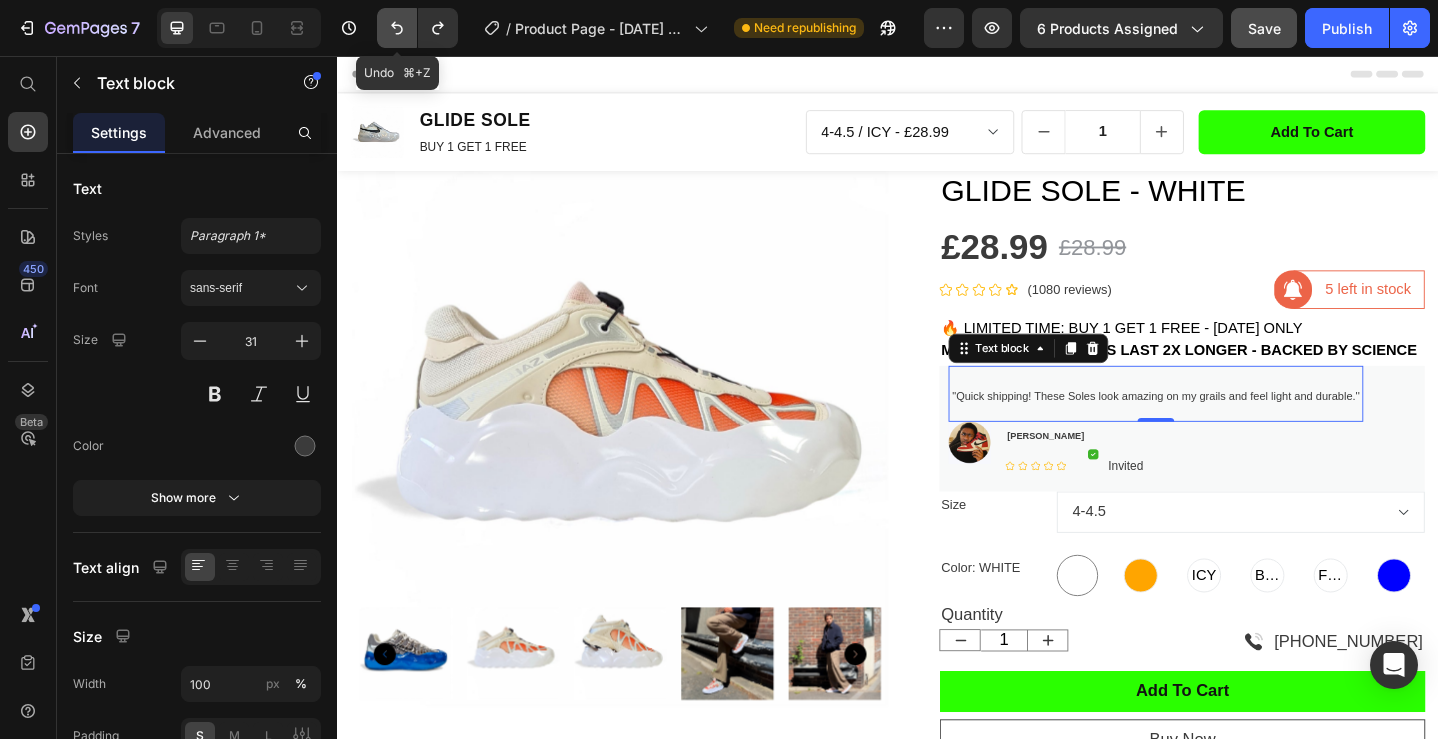 click 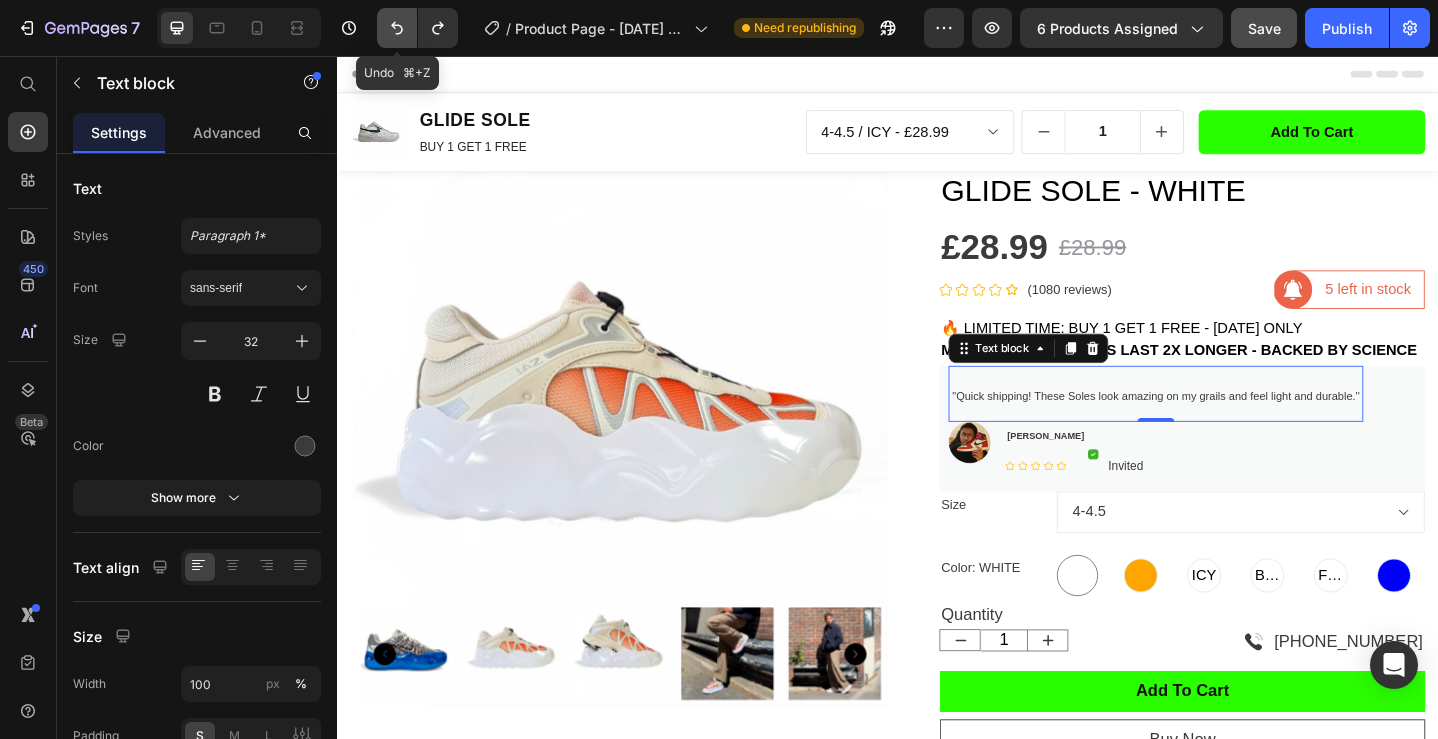 click 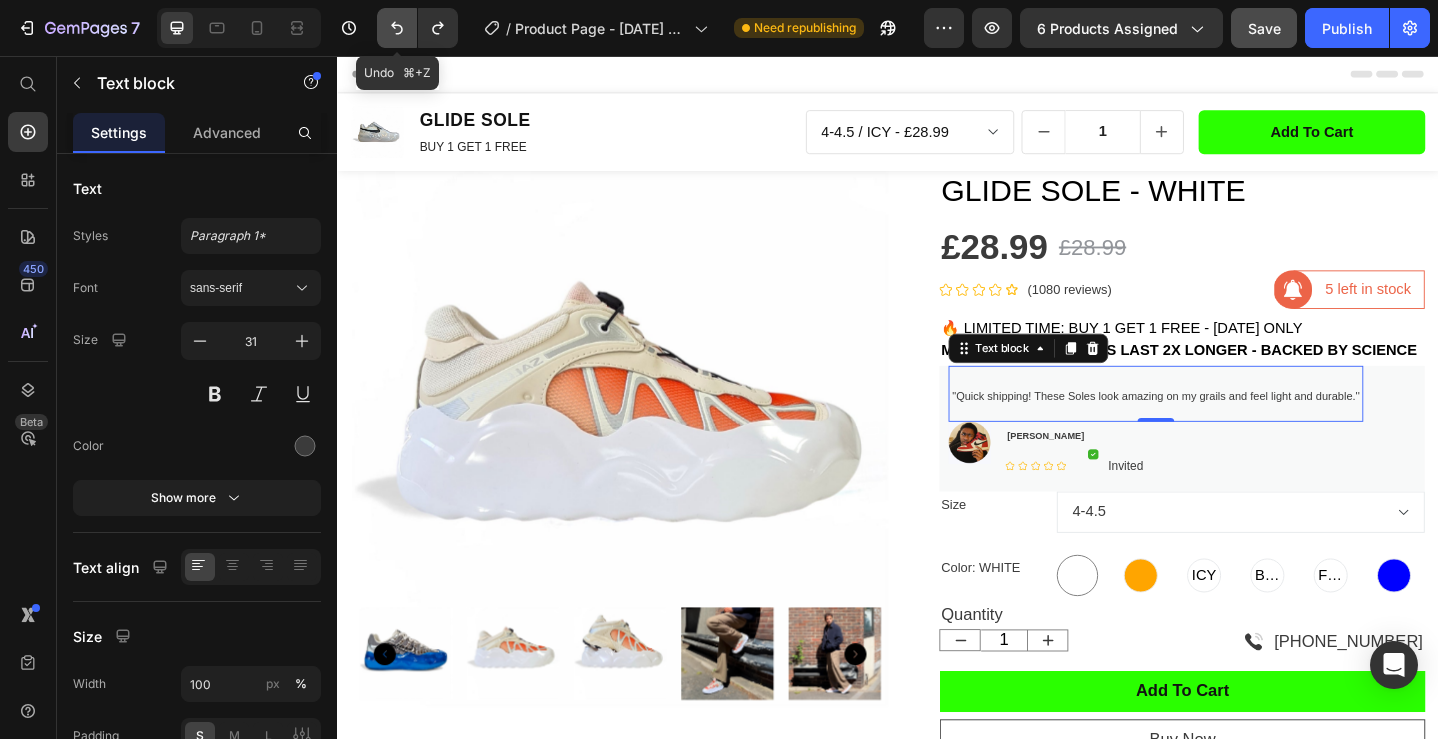 click 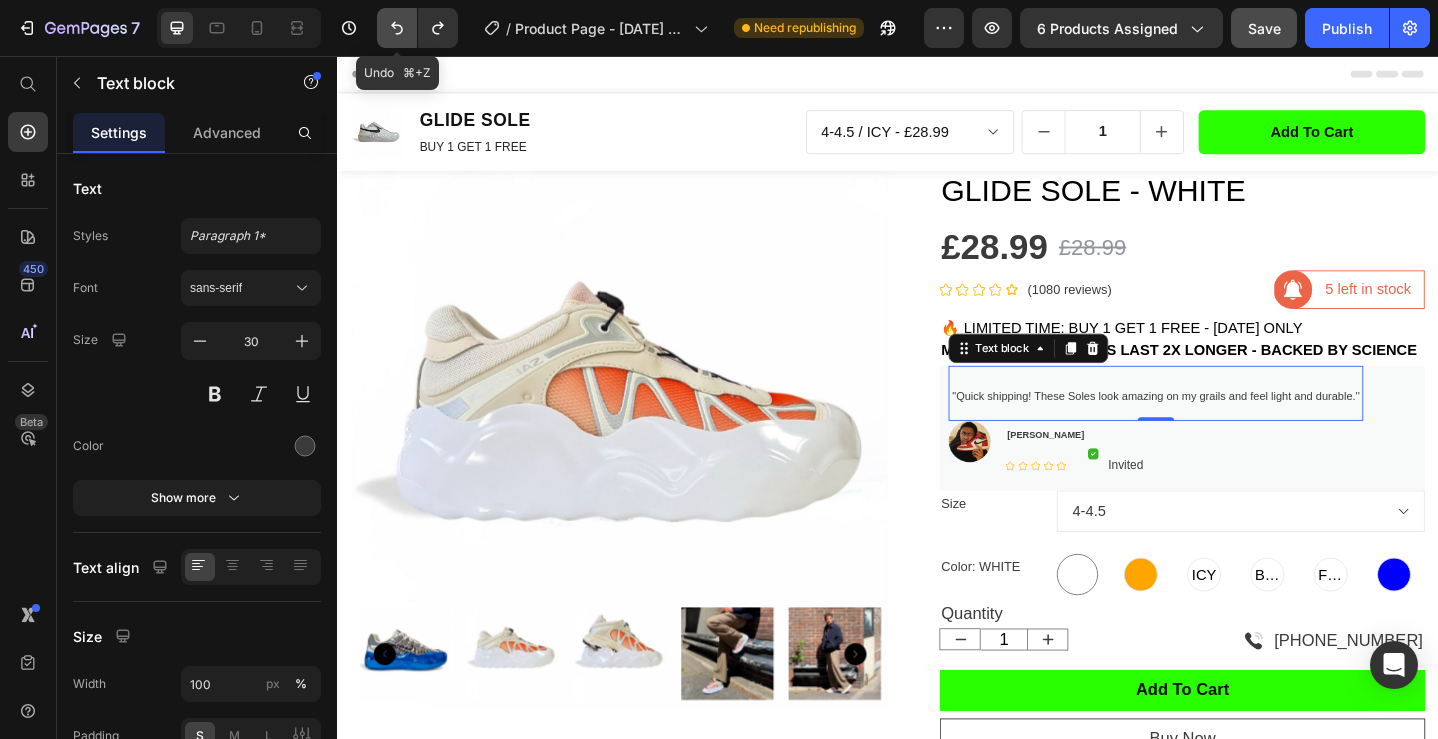 click 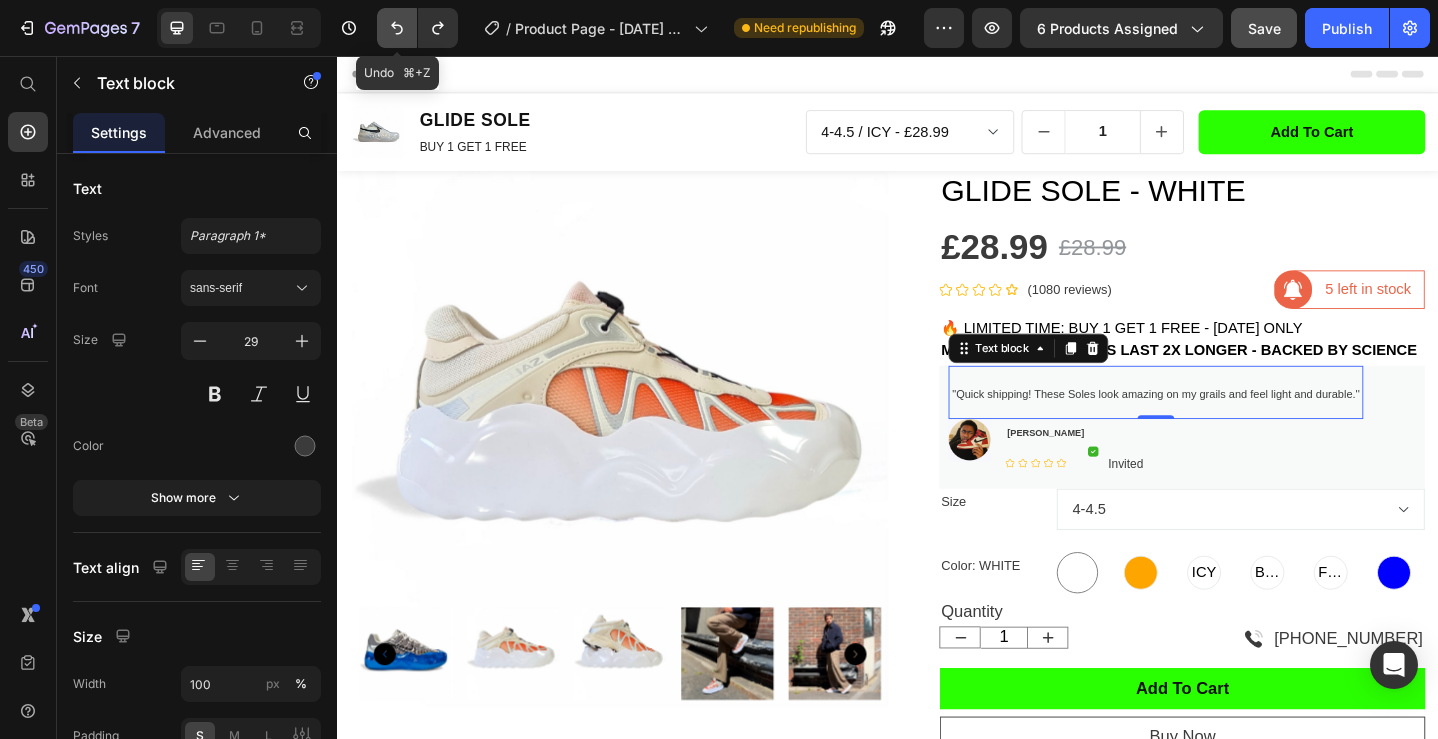 click 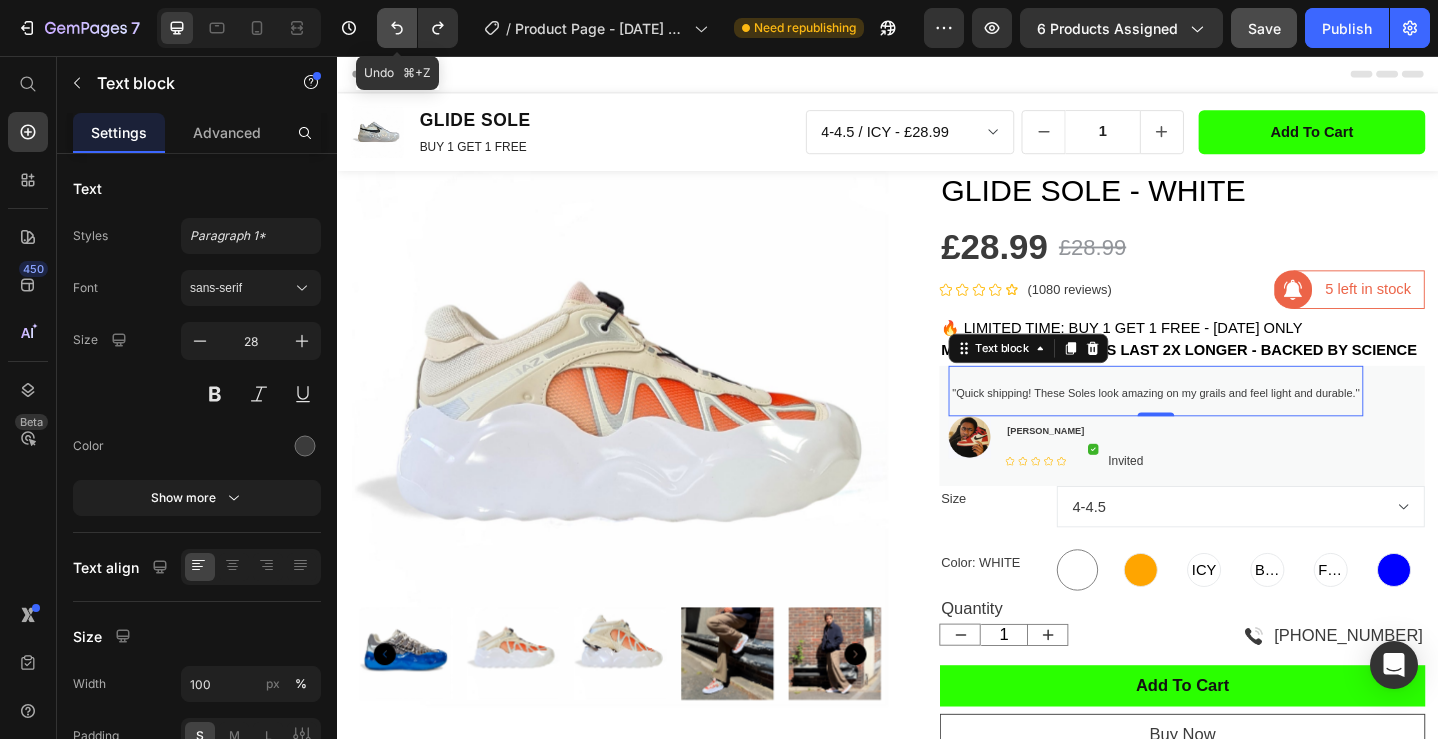 click 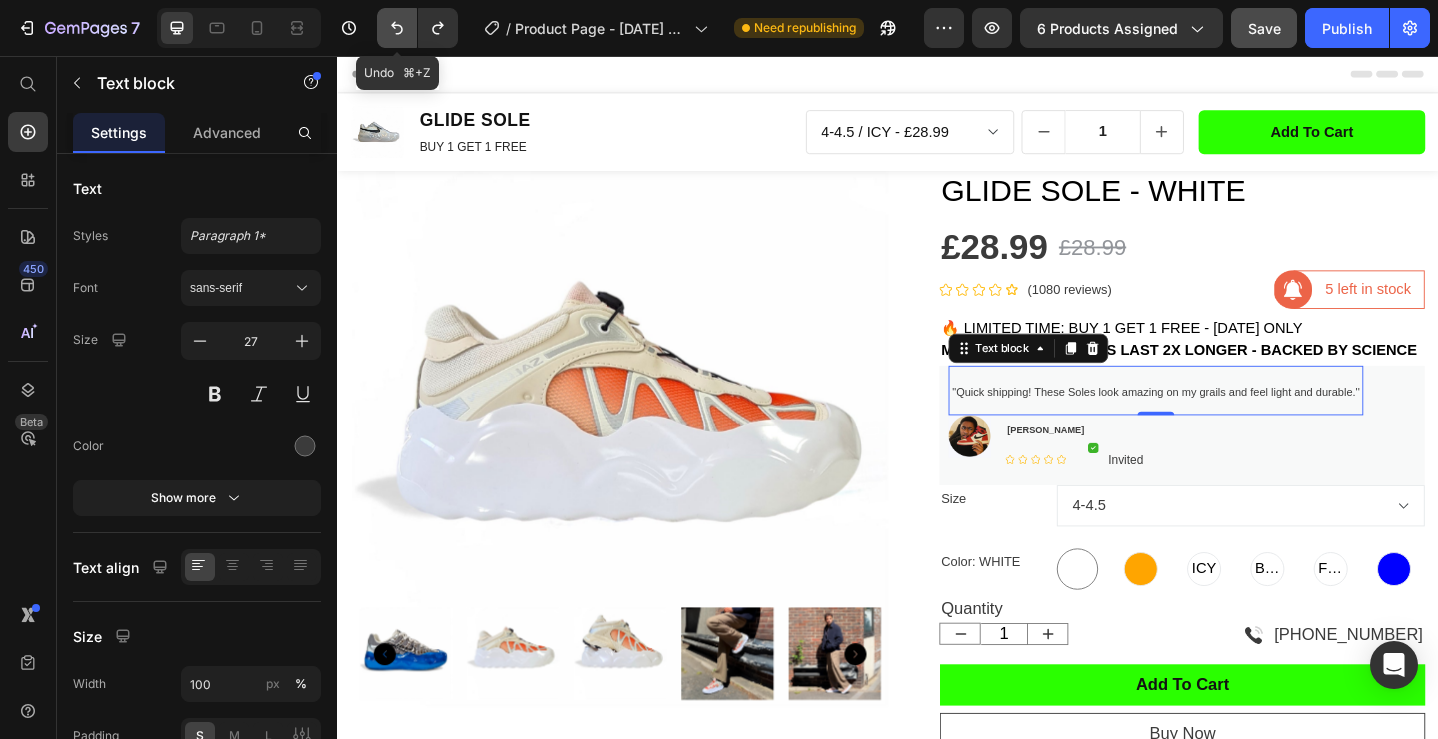 click 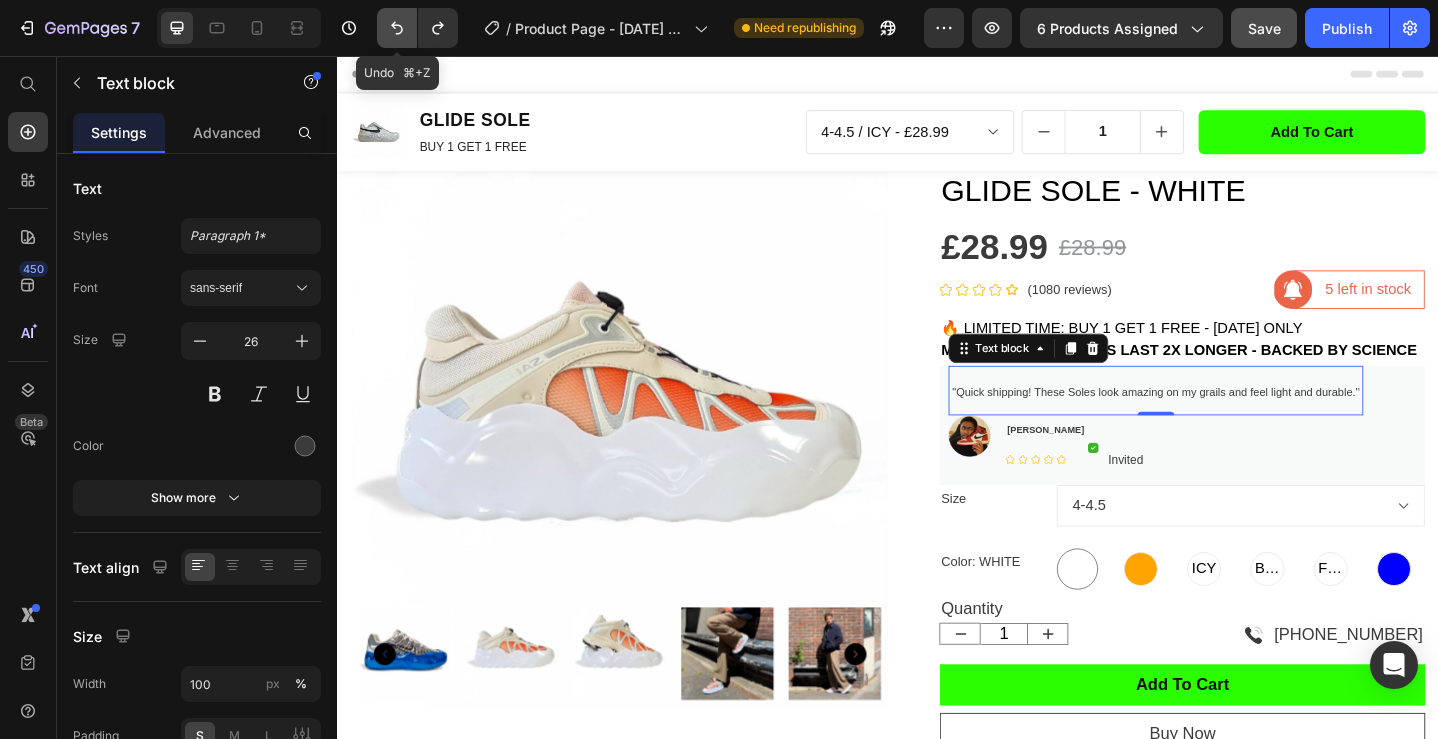 click 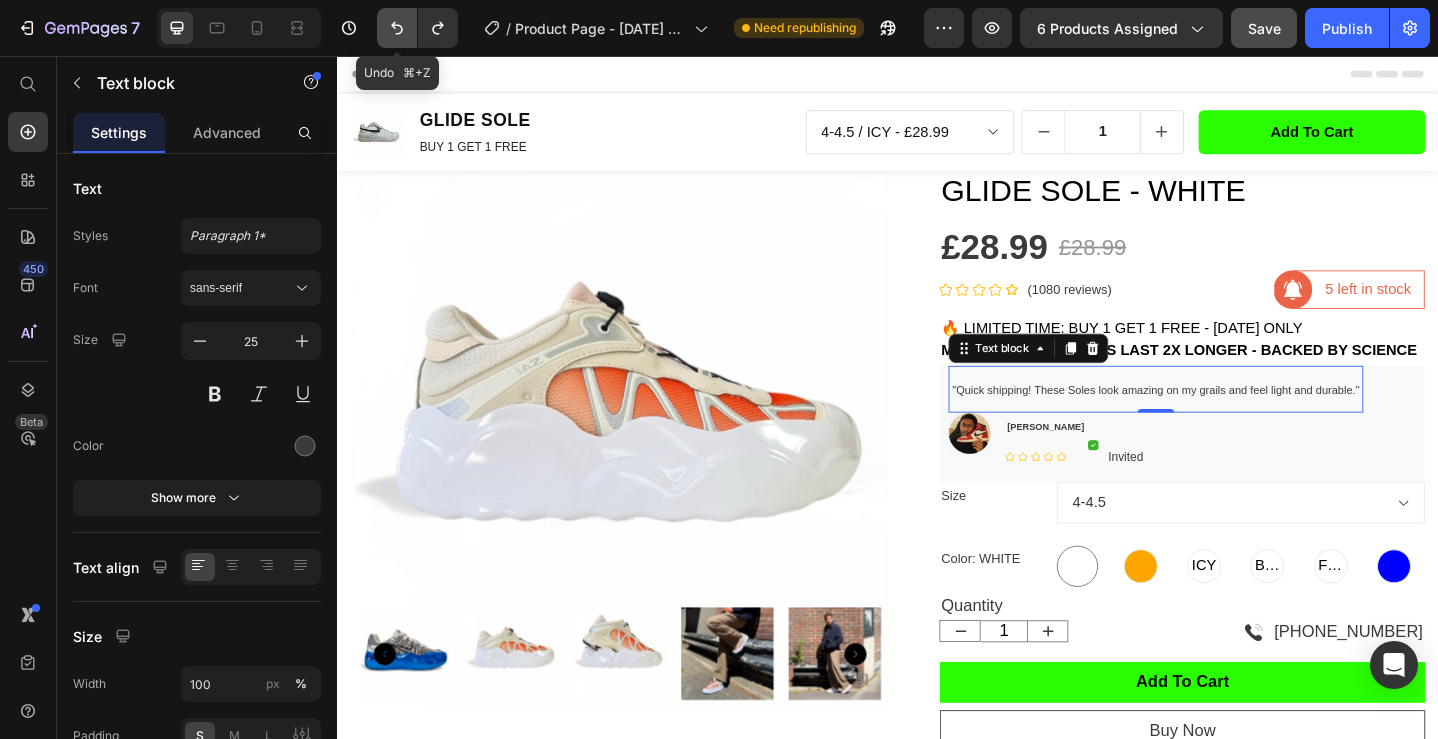click 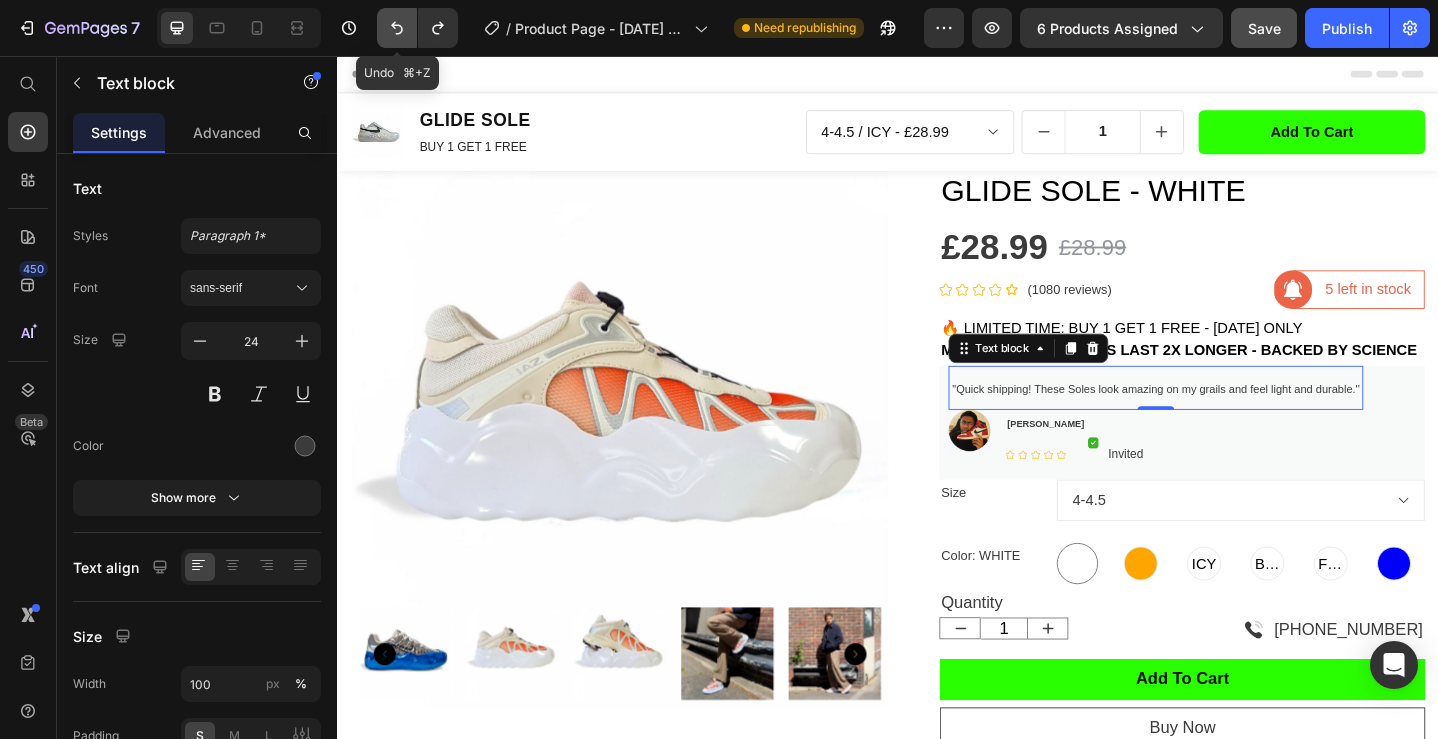 click 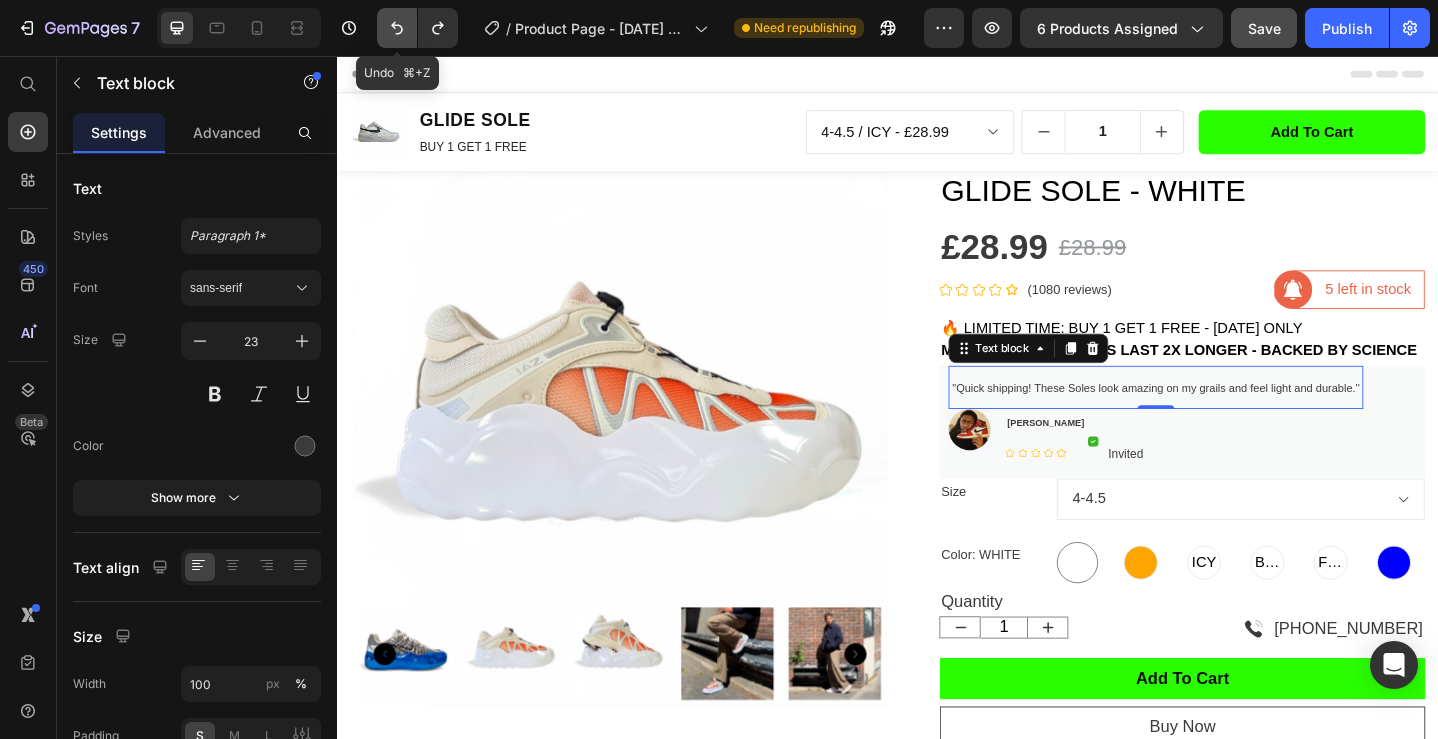 click 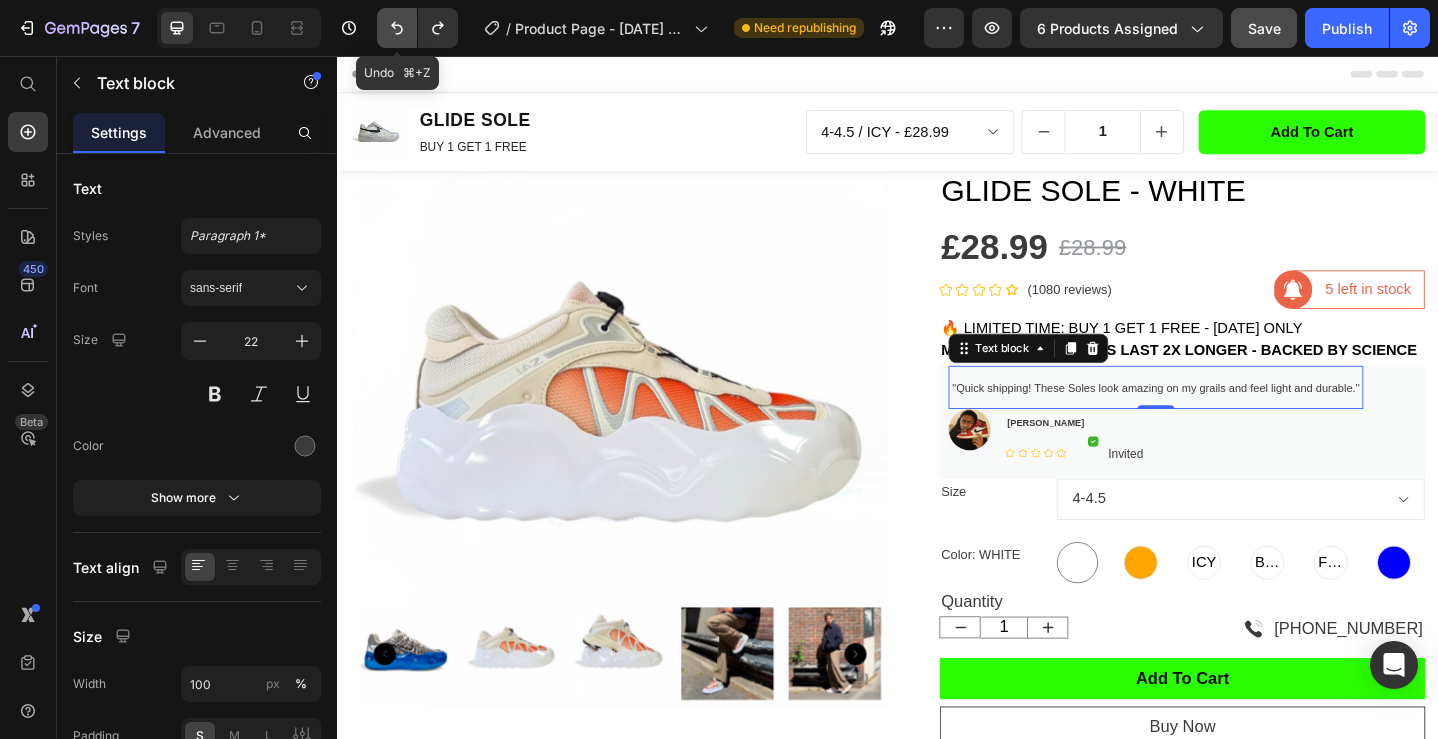 click 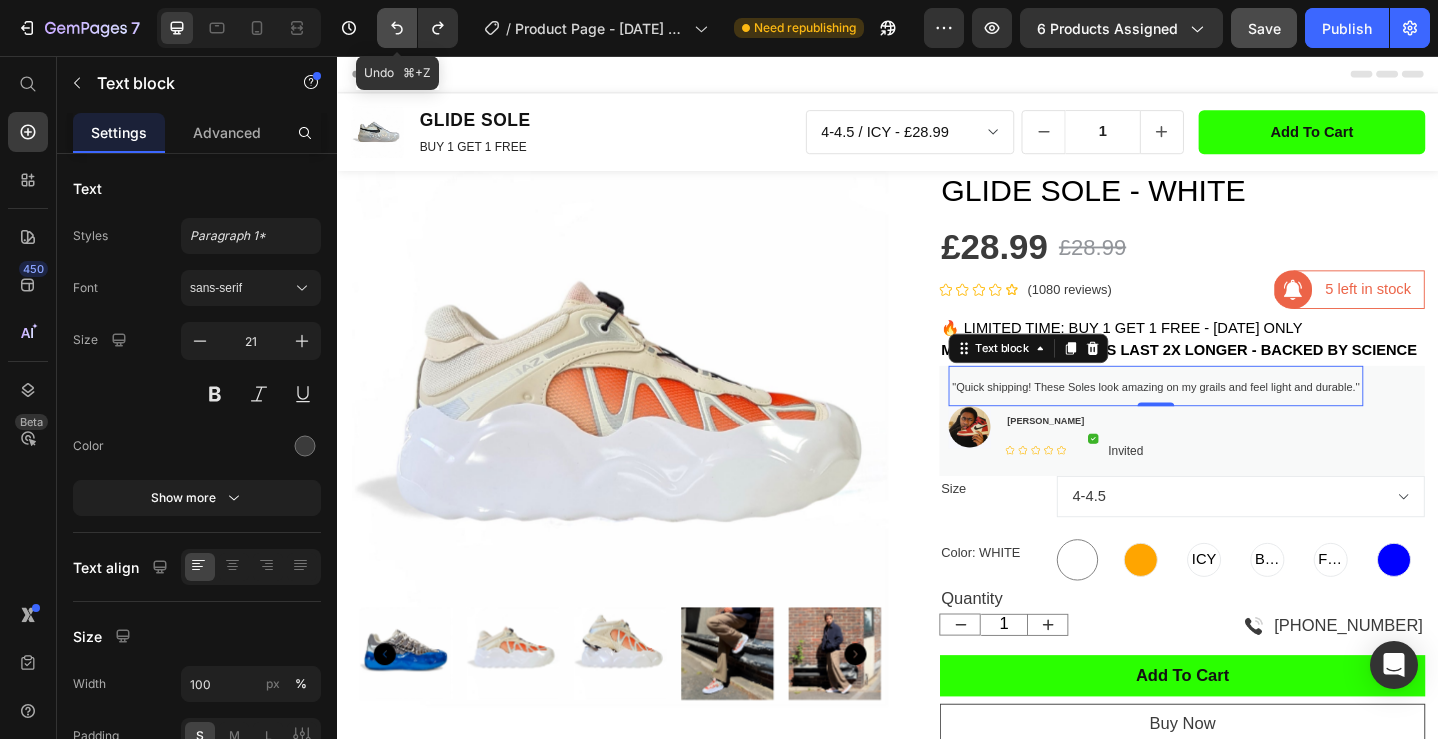 click 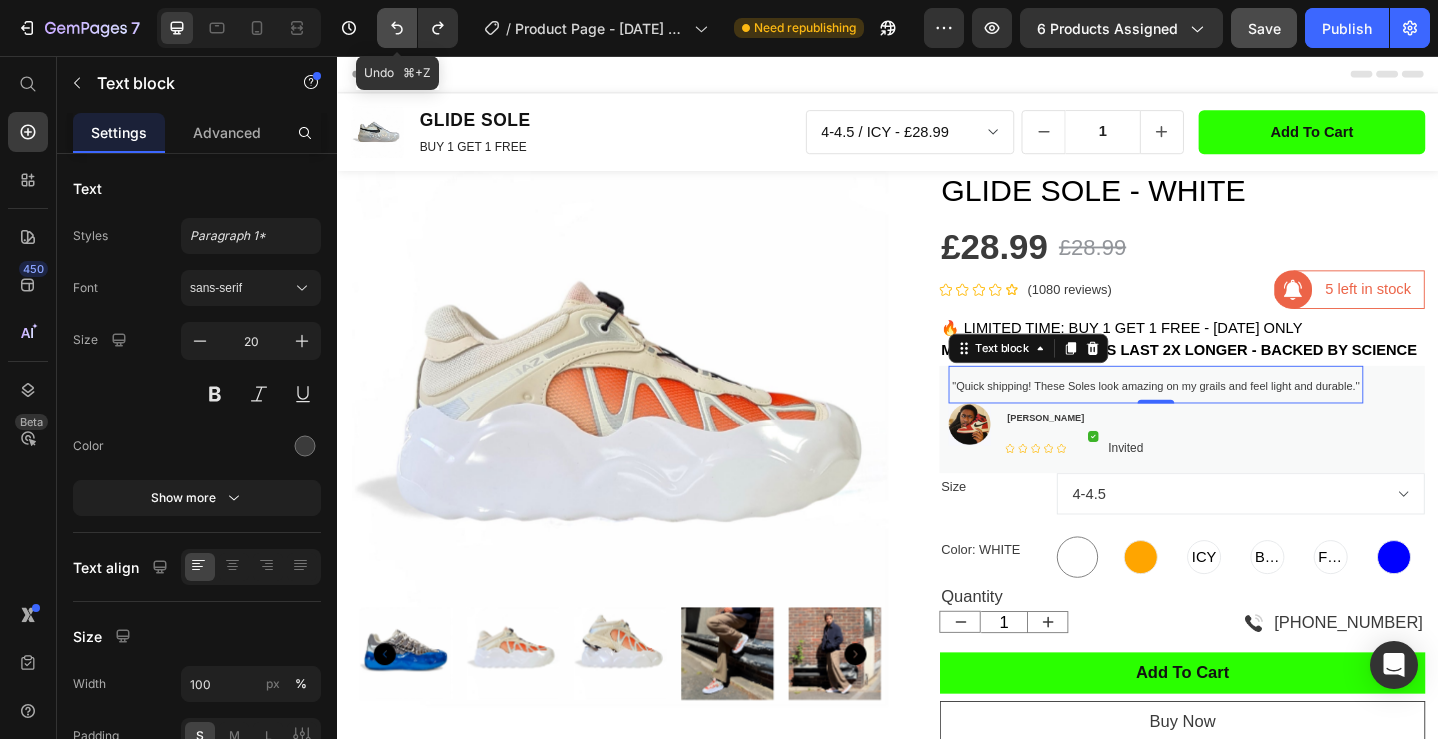 click 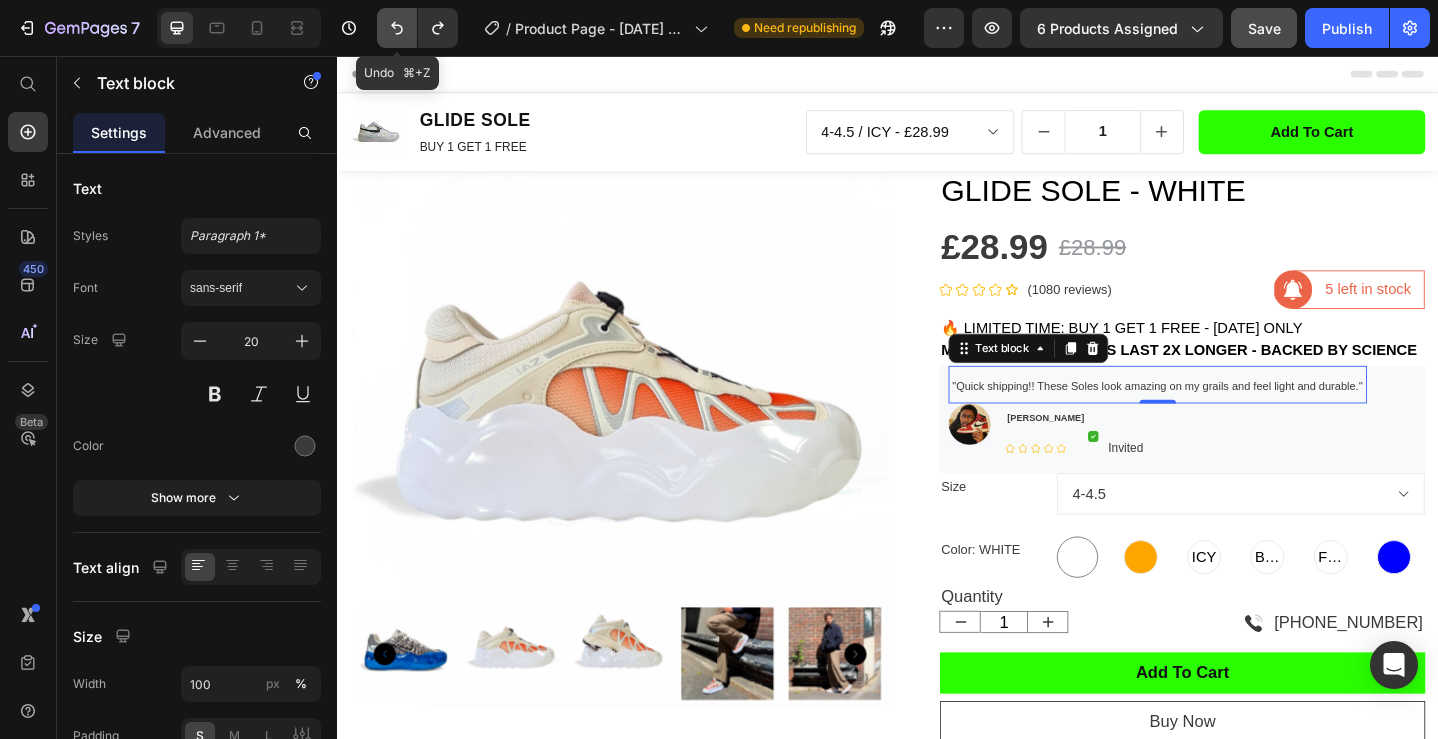 click 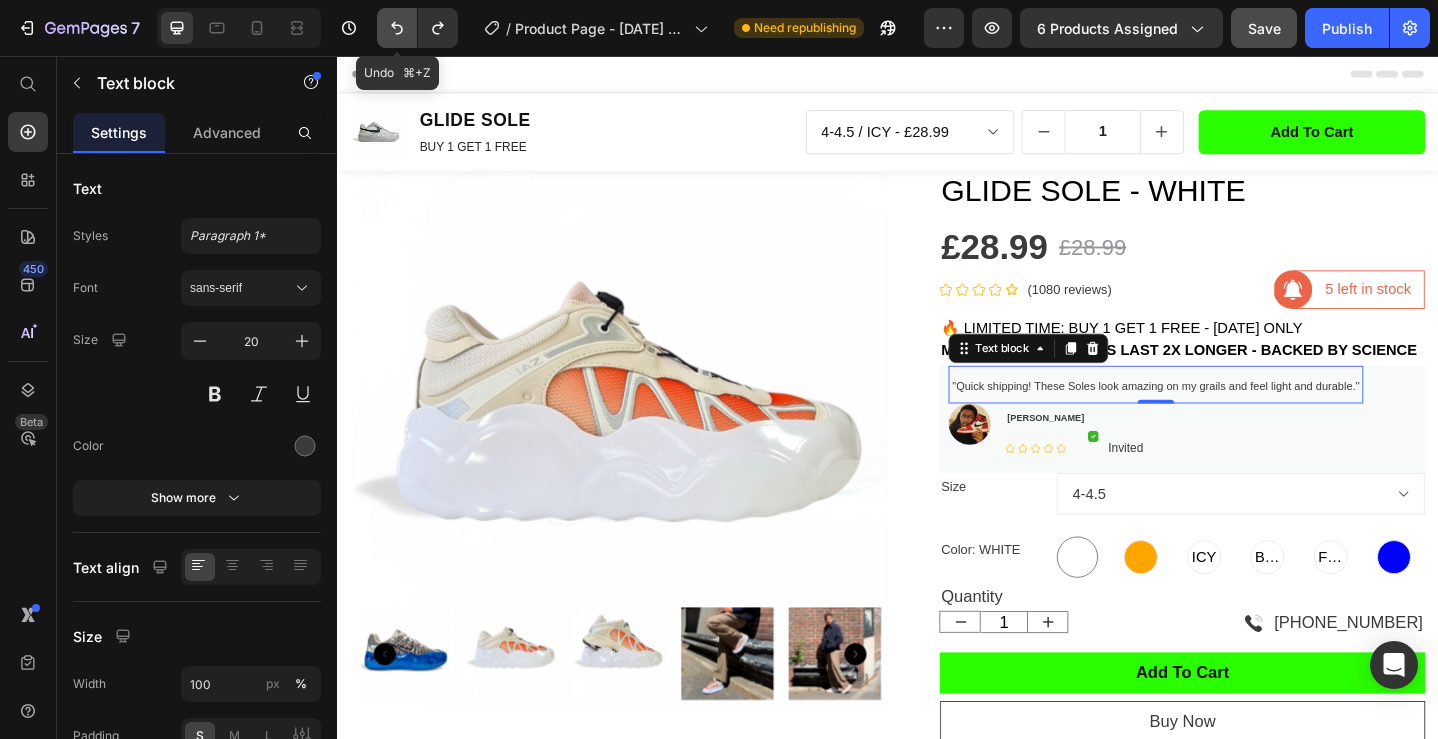 click 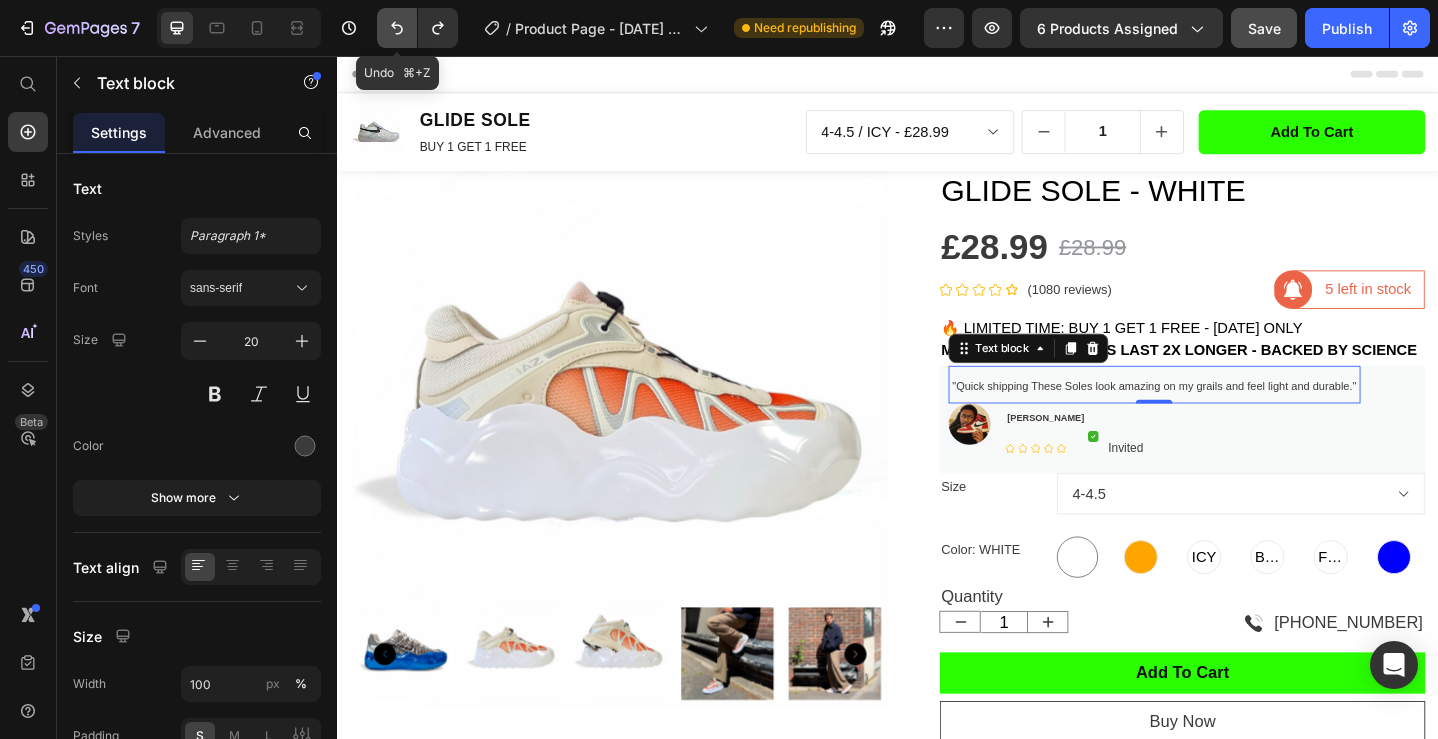 click 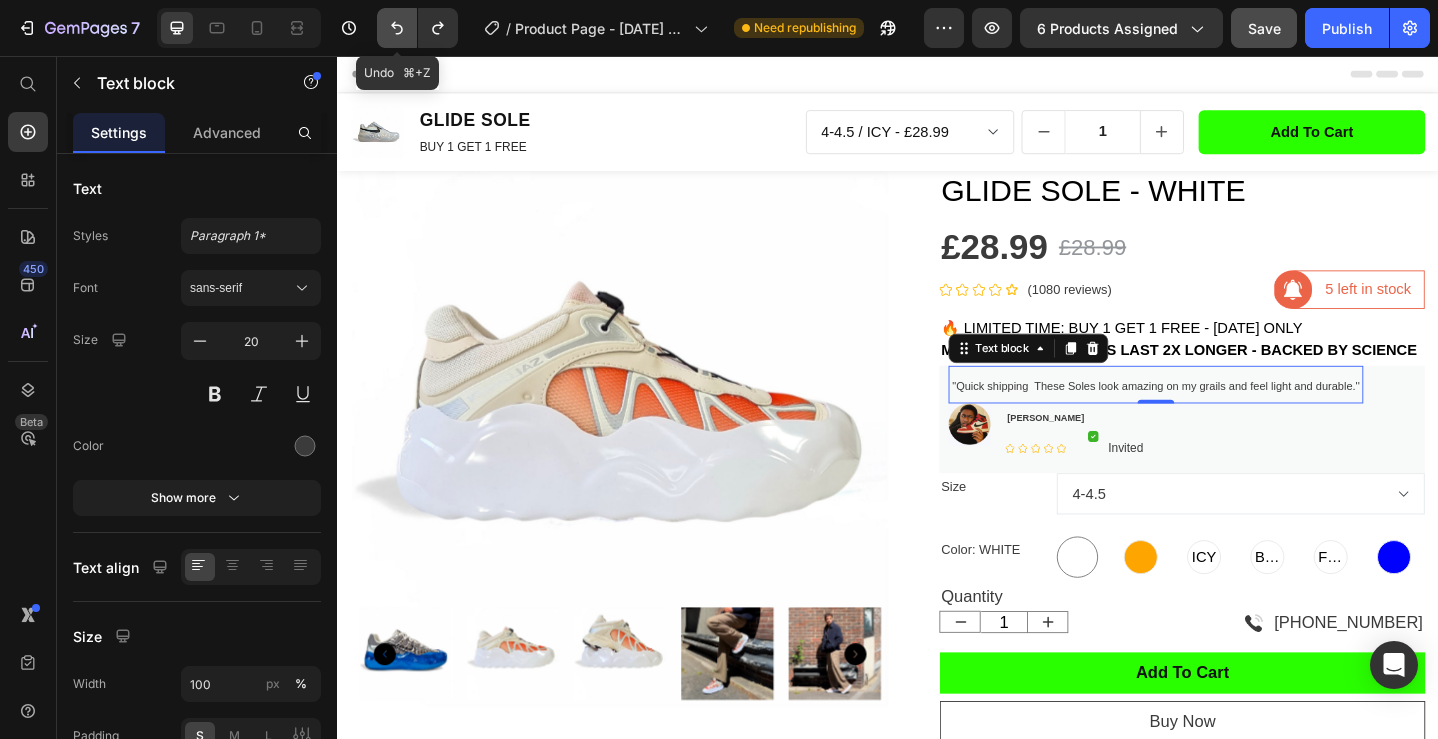 click 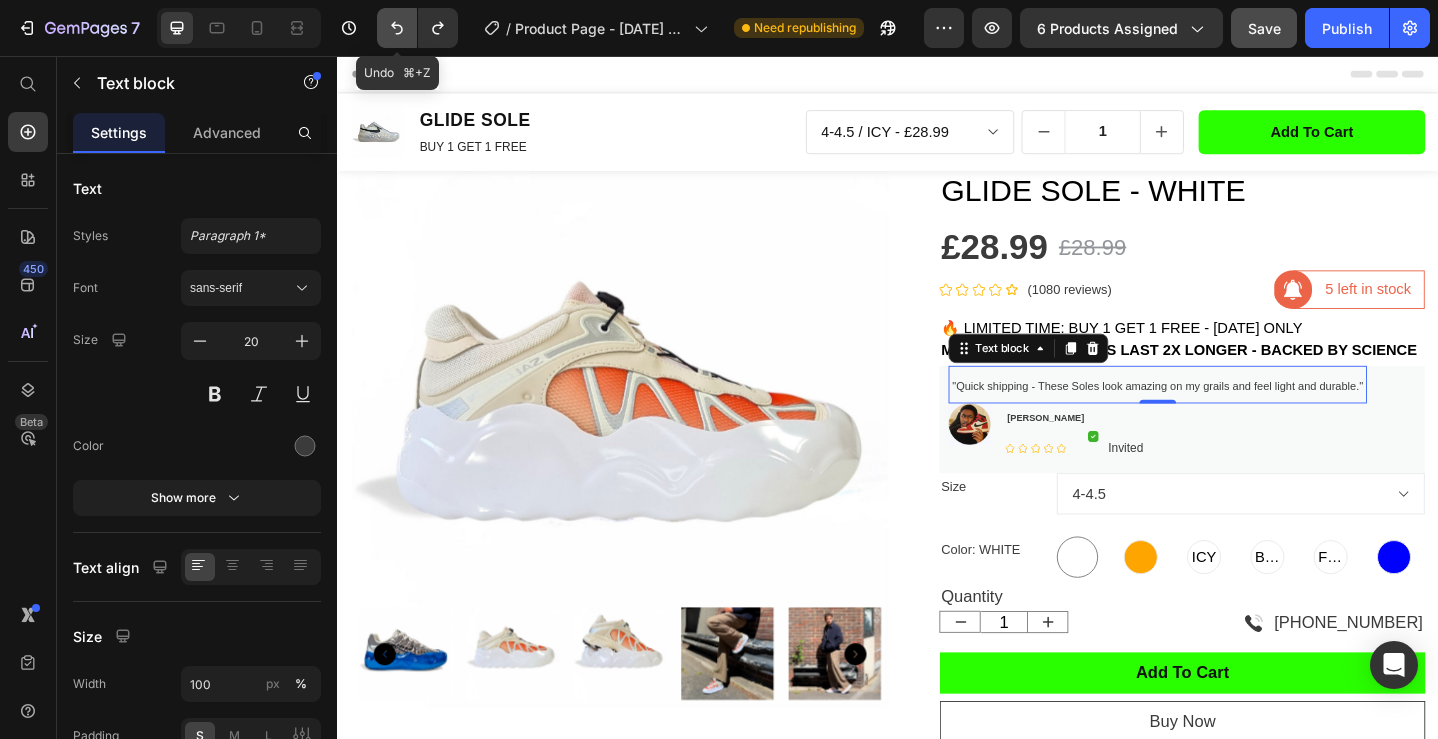 click 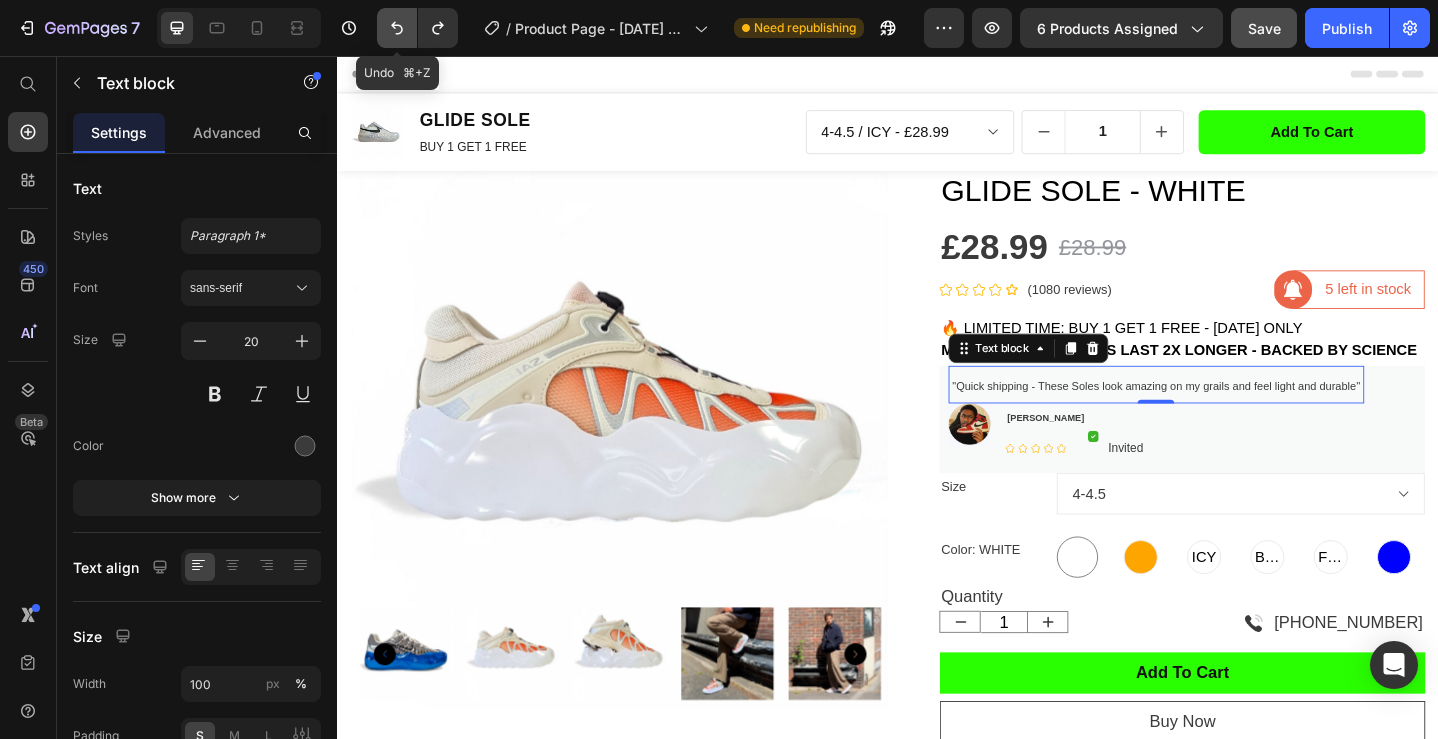click 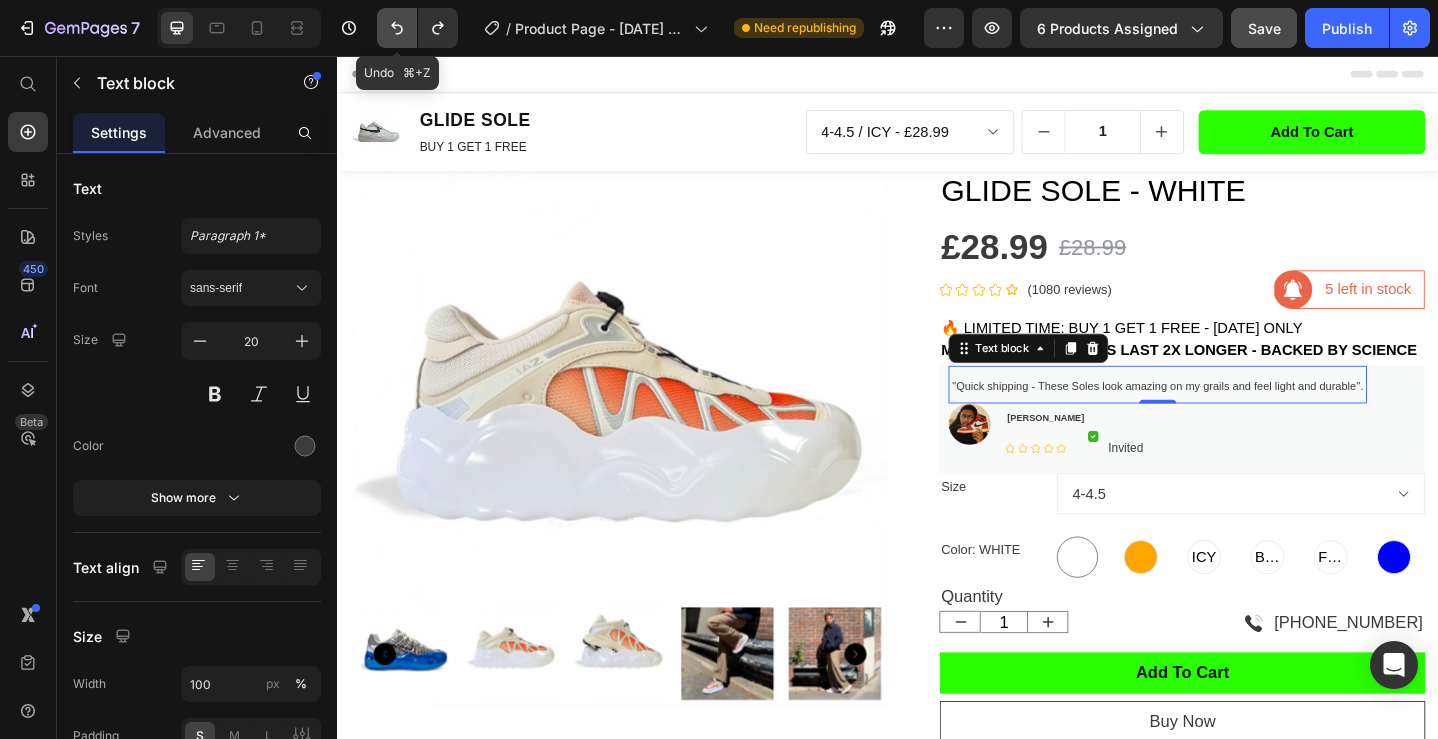 click 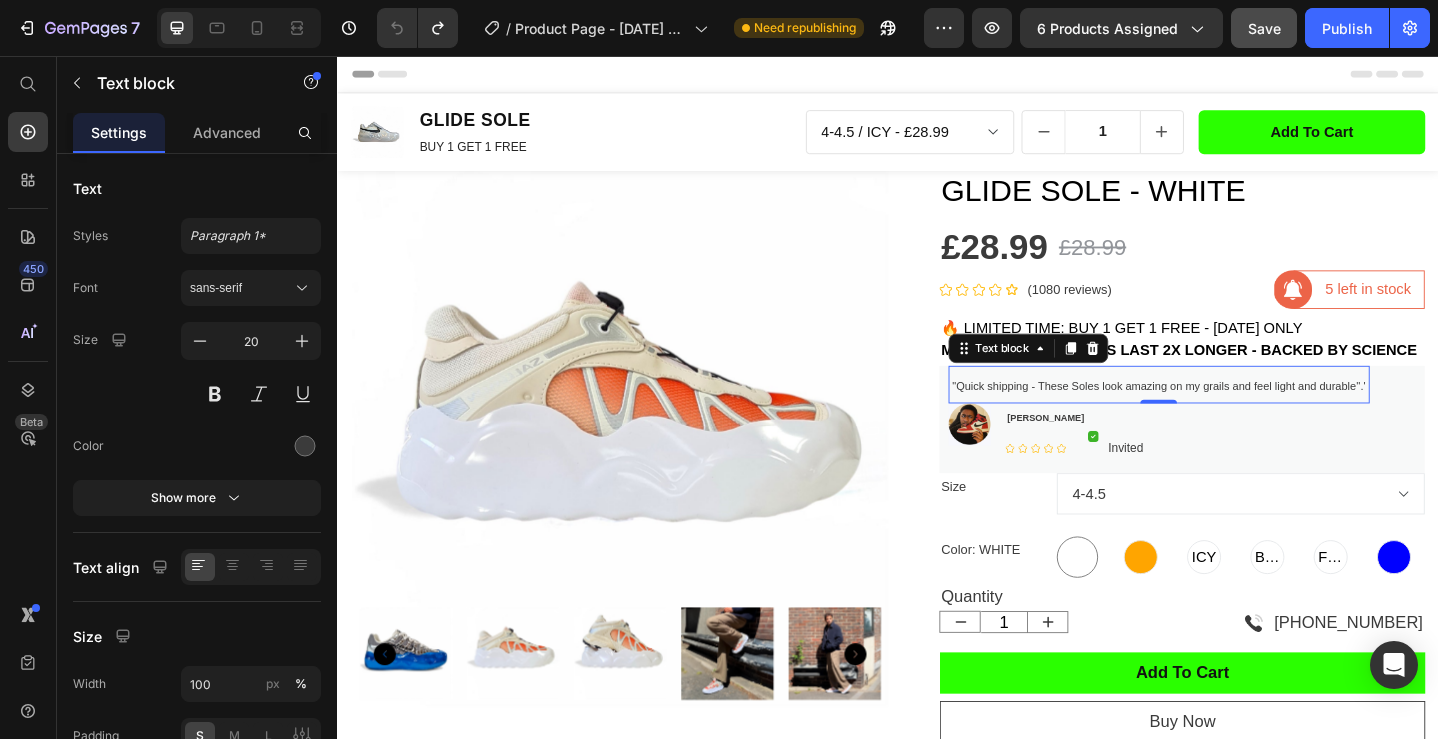 click on ""Quick shipping - These Soles look amazing on my grails and feel light and durable''.'" at bounding box center (1232, 416) 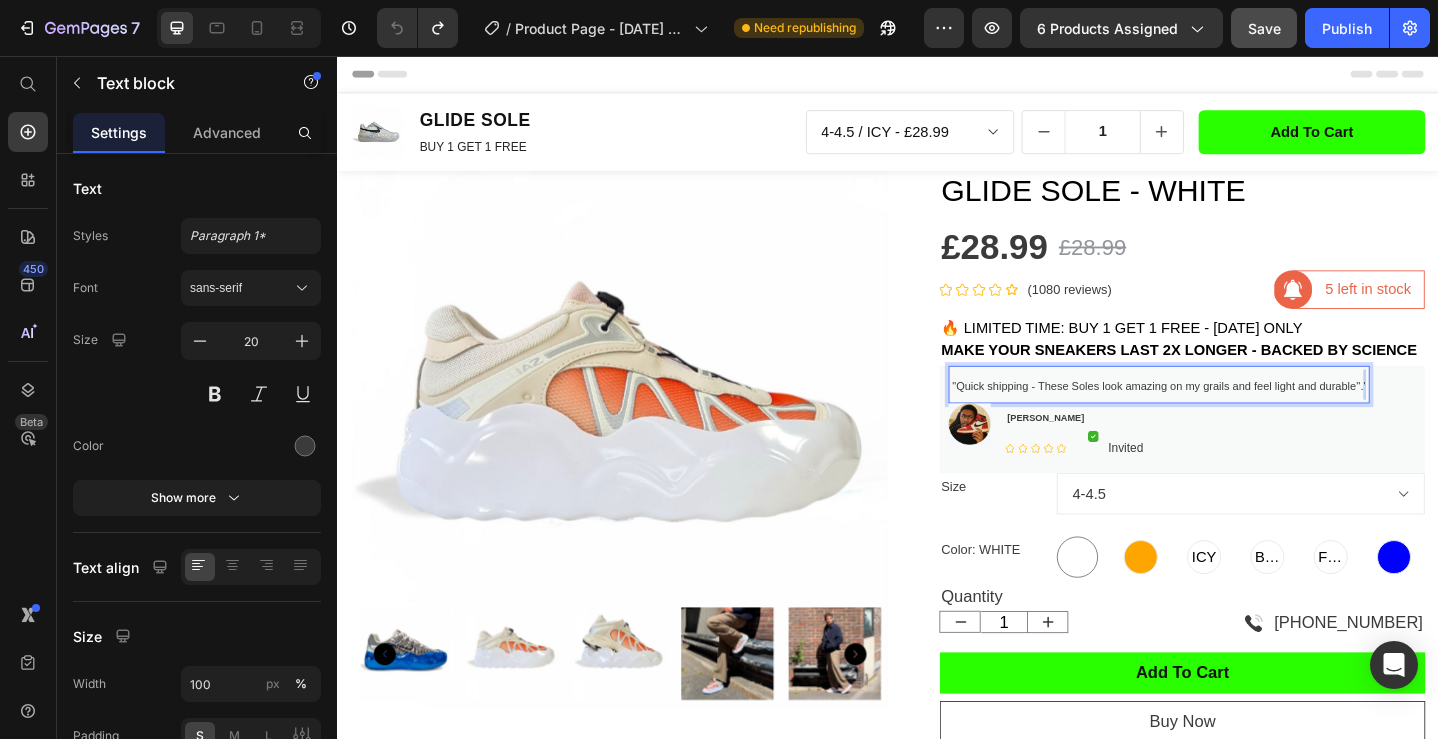 click on ""Quick shipping - These Soles look amazing on my grails and feel light and durable''.'" at bounding box center (1232, 416) 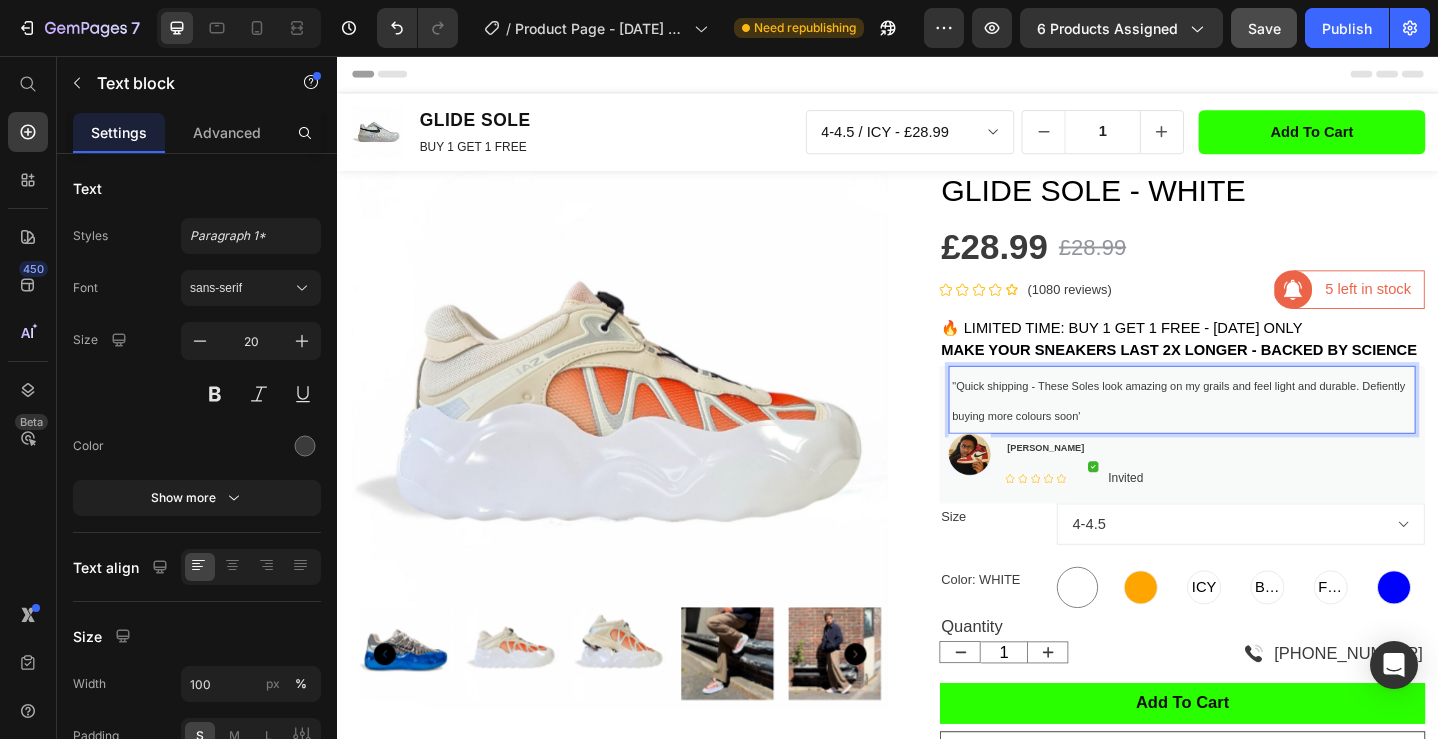 click on ""Quick shipping - These Soles look amazing on my grails and feel light and durable. Defiently buying more colours soon'" at bounding box center (1254, 432) 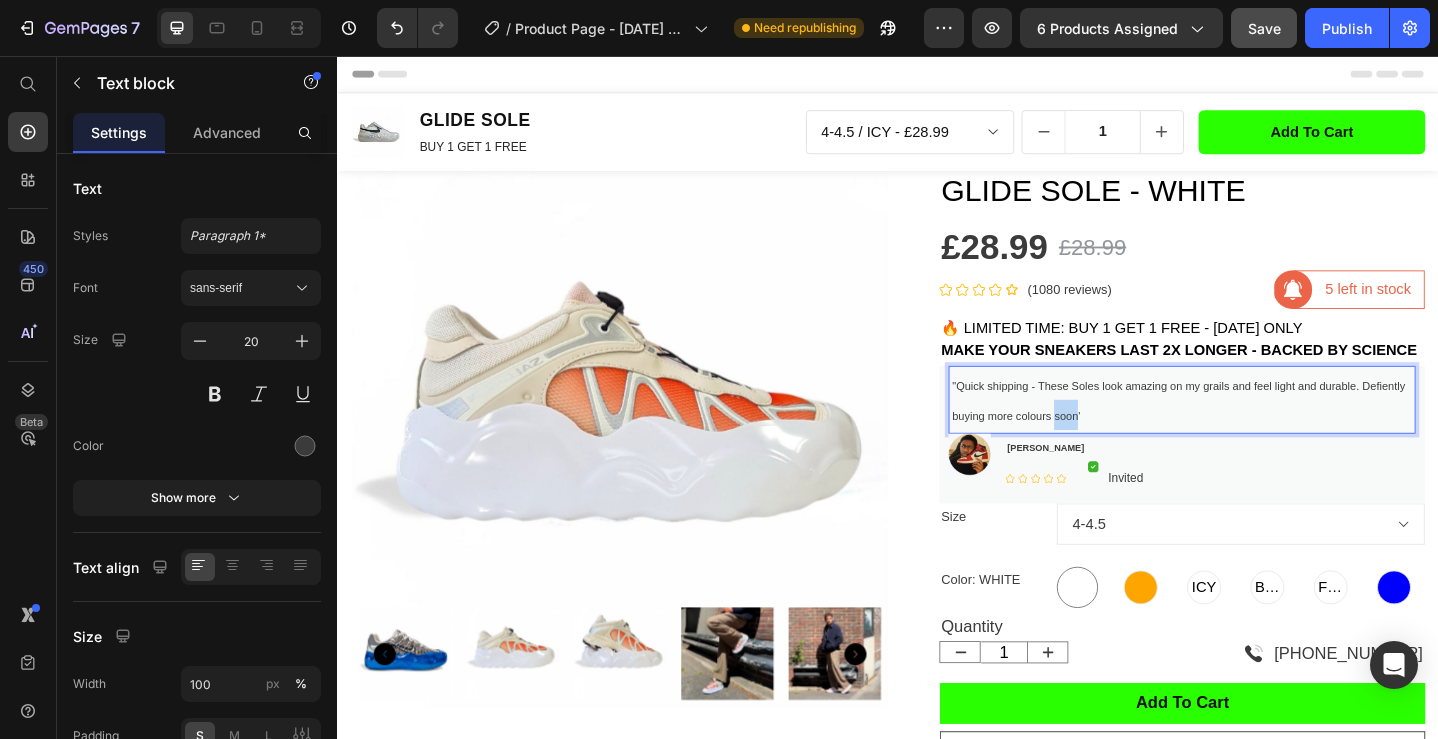 click on ""Quick shipping - These Soles look amazing on my grails and feel light and durable. Defiently buying more colours soon'" at bounding box center (1254, 432) 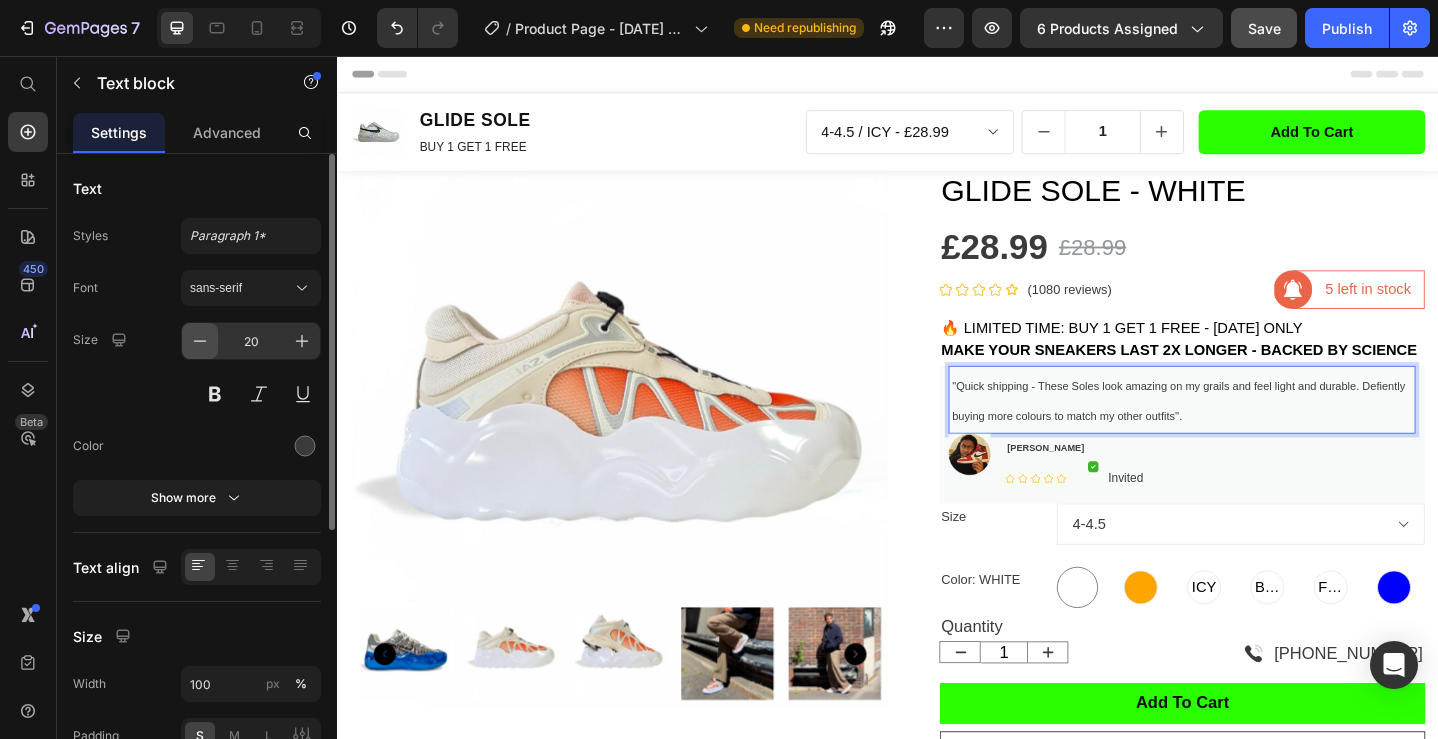 click at bounding box center (200, 341) 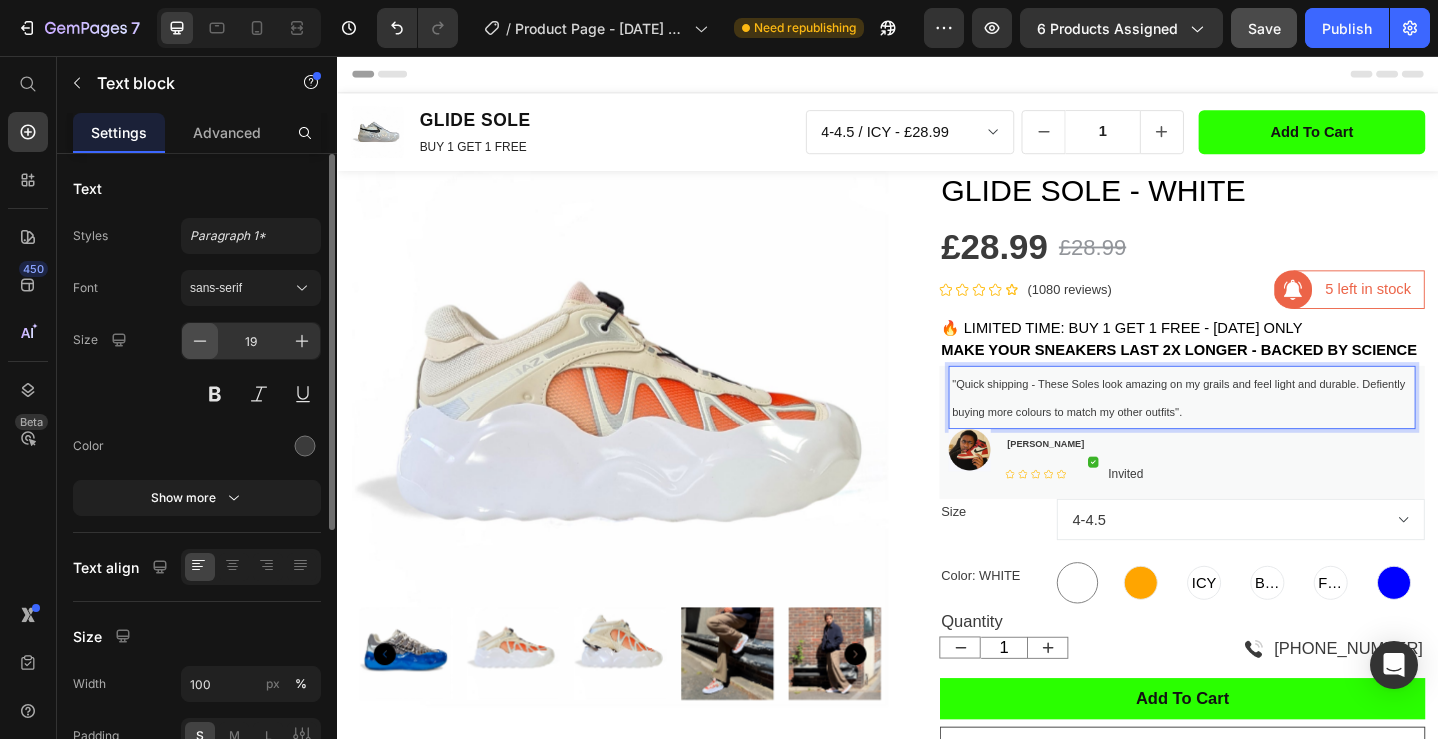 click at bounding box center (200, 341) 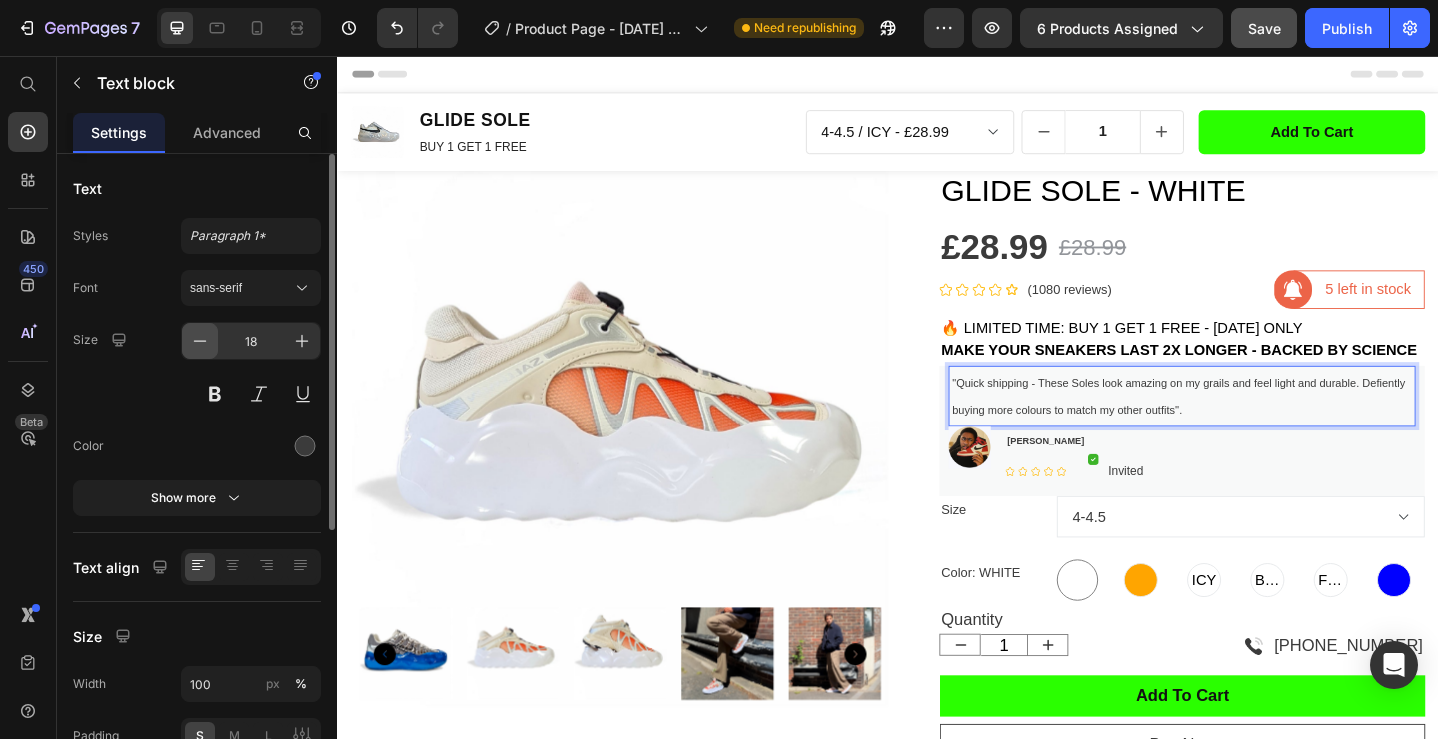 click at bounding box center [200, 341] 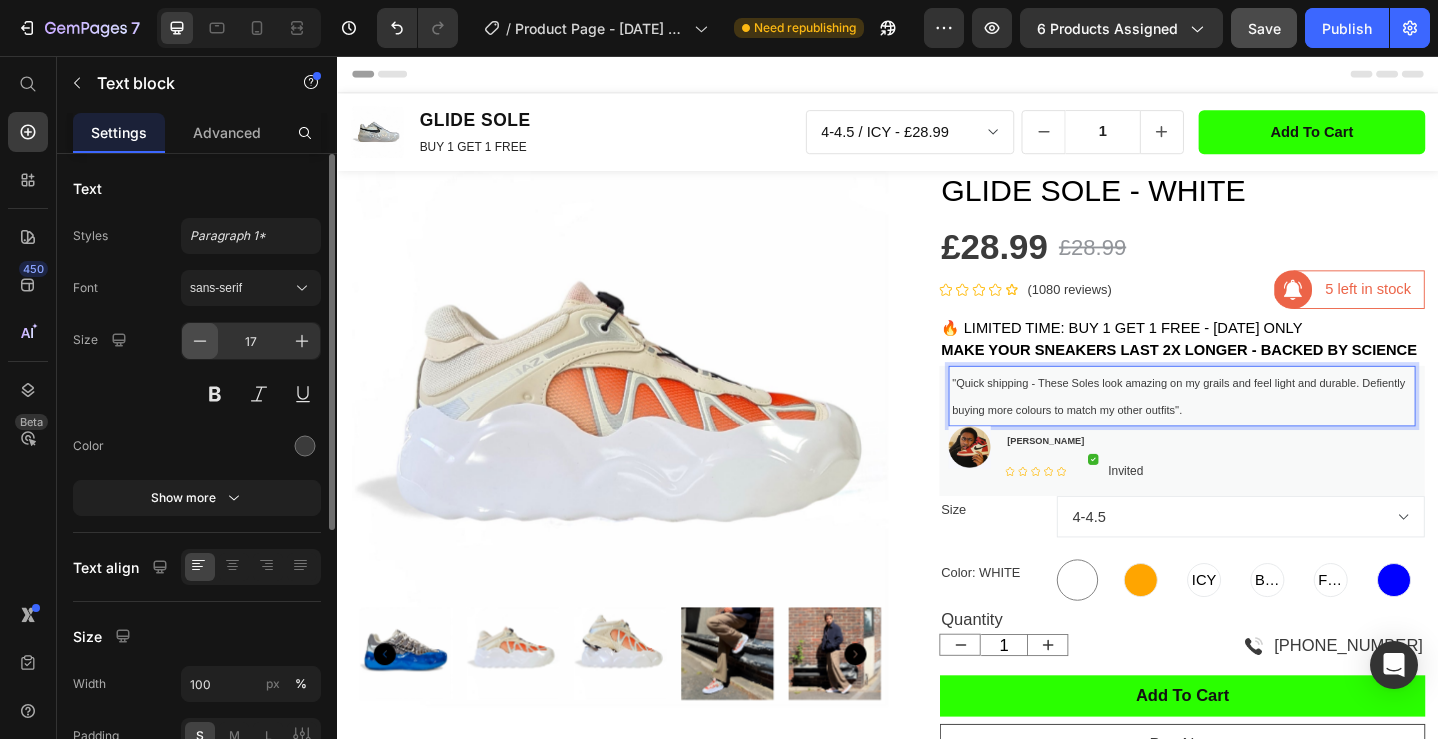 click at bounding box center (200, 341) 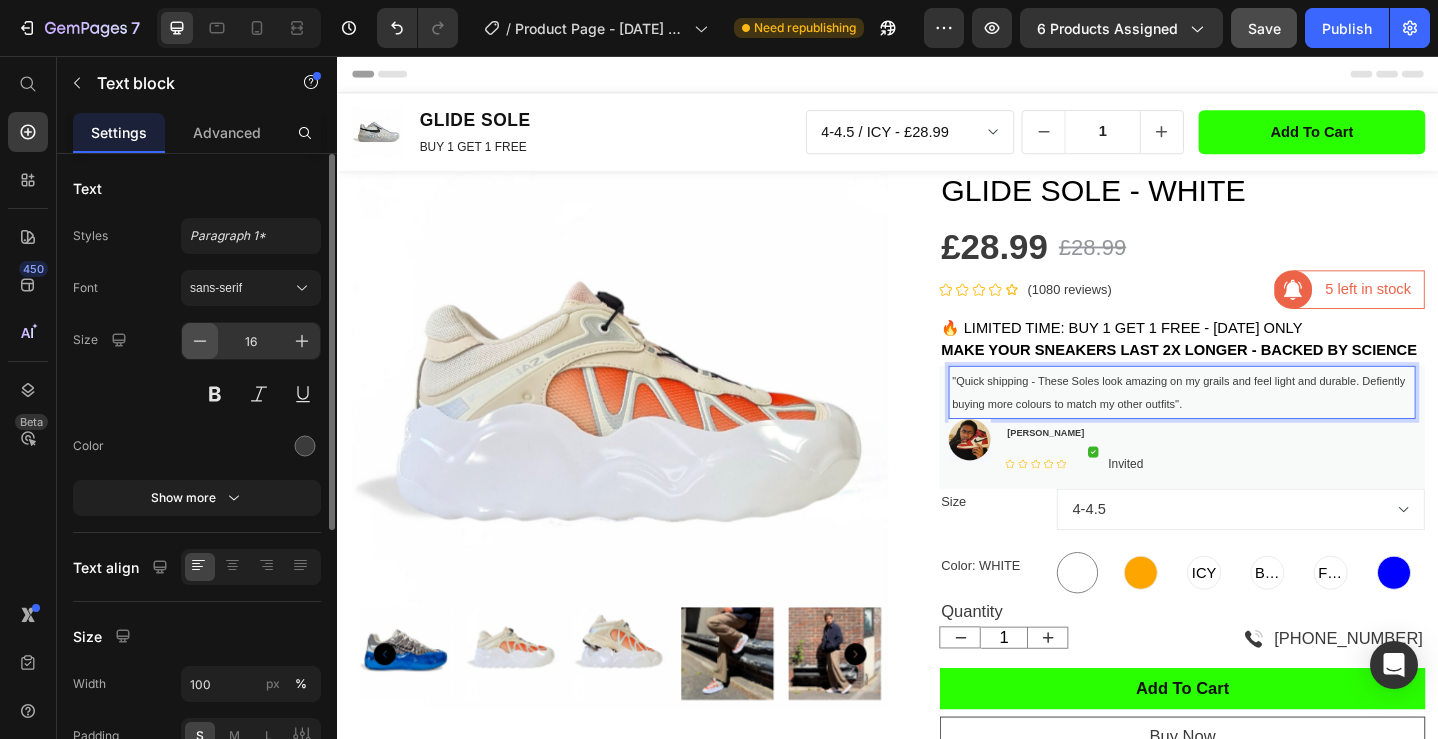 click at bounding box center (200, 341) 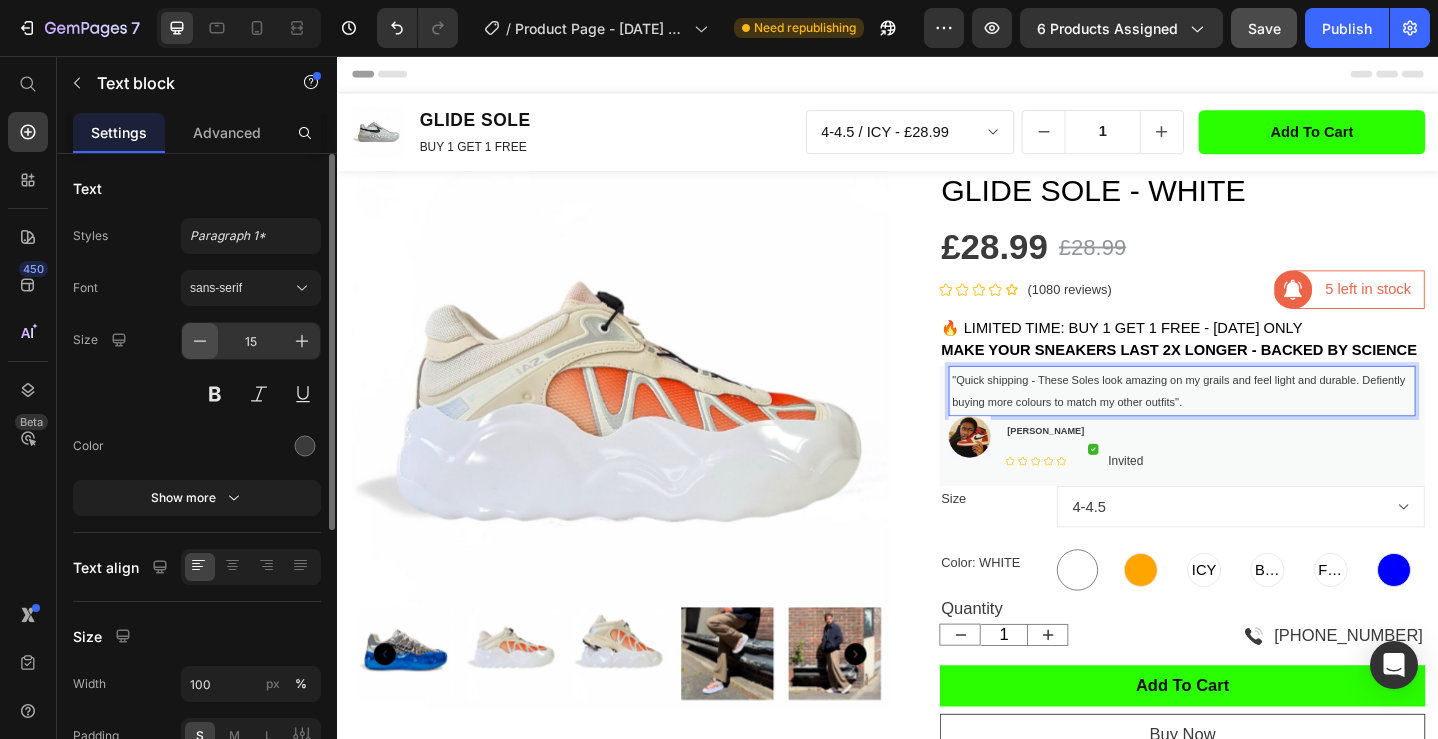 click at bounding box center (200, 341) 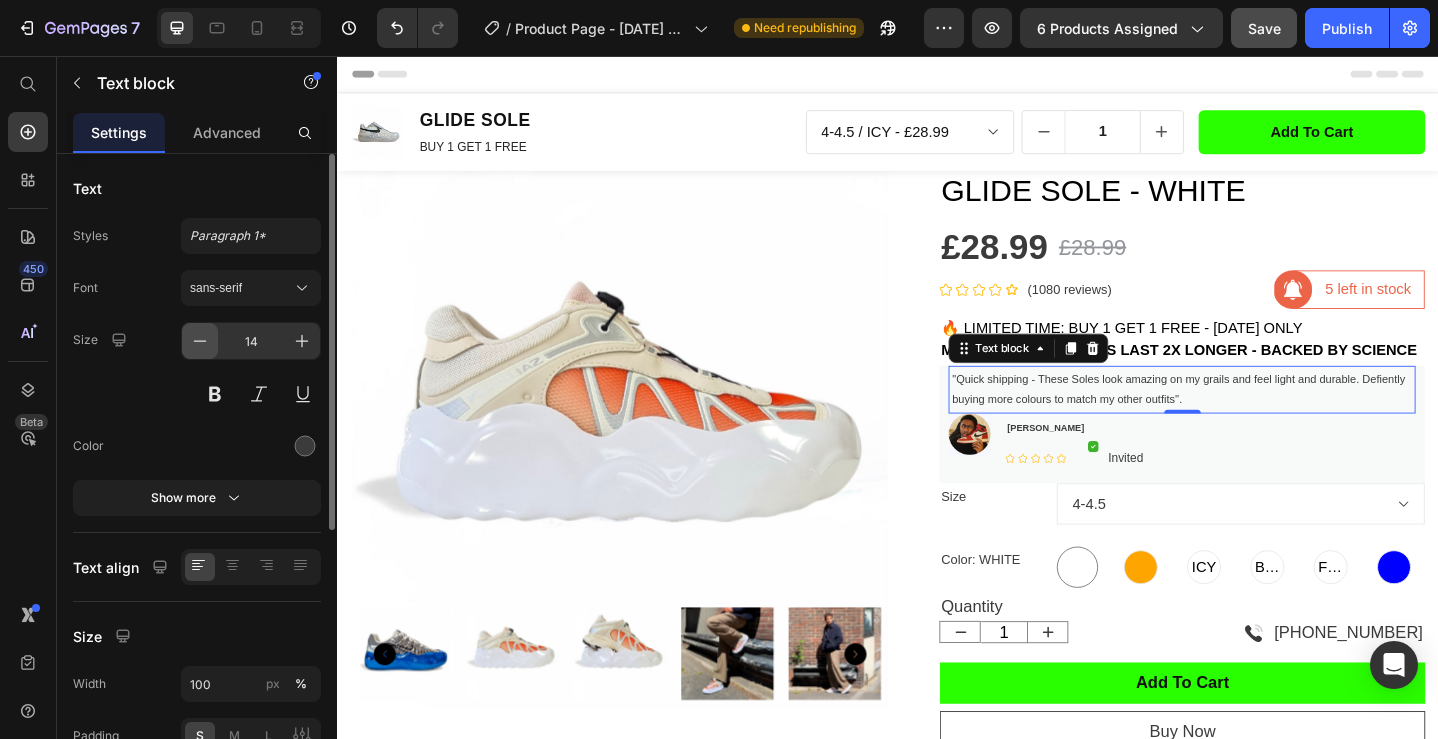 click at bounding box center (200, 341) 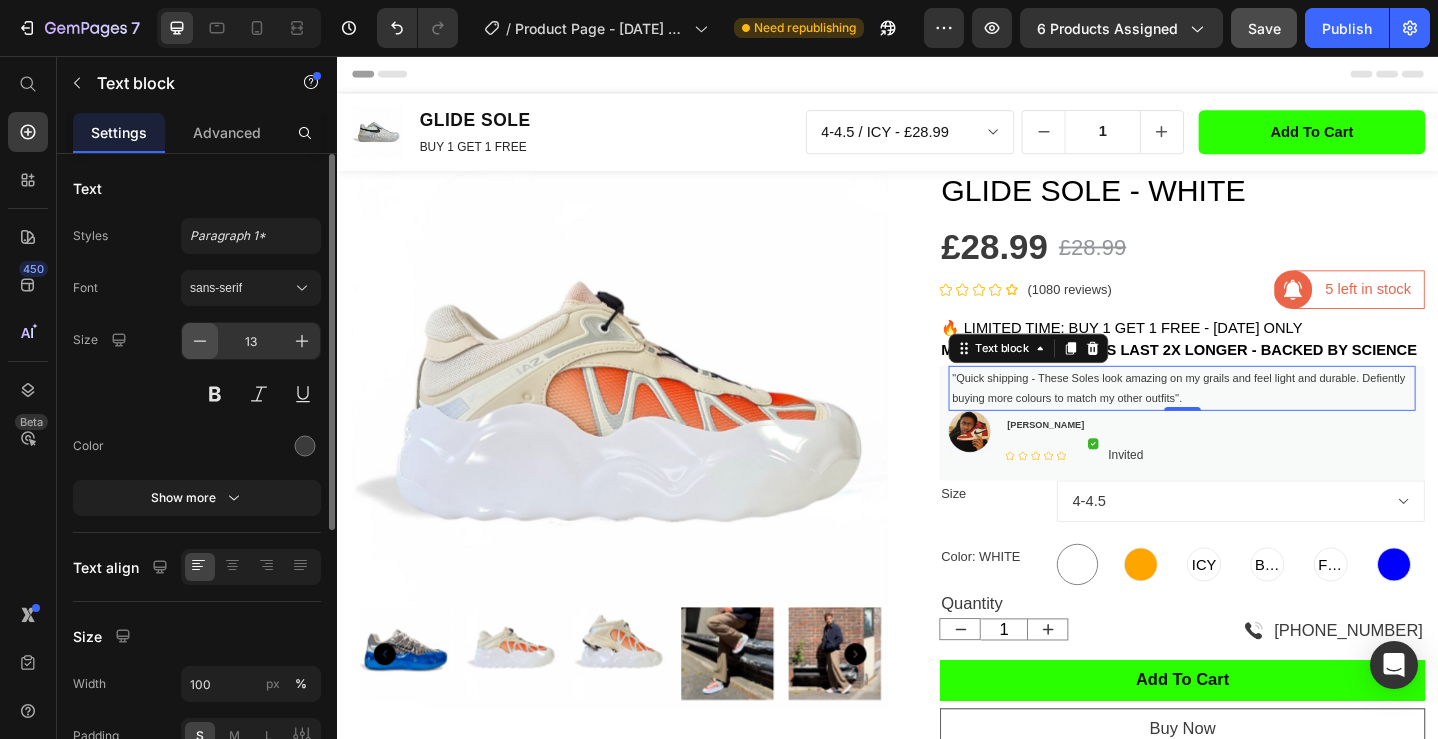 click at bounding box center [200, 341] 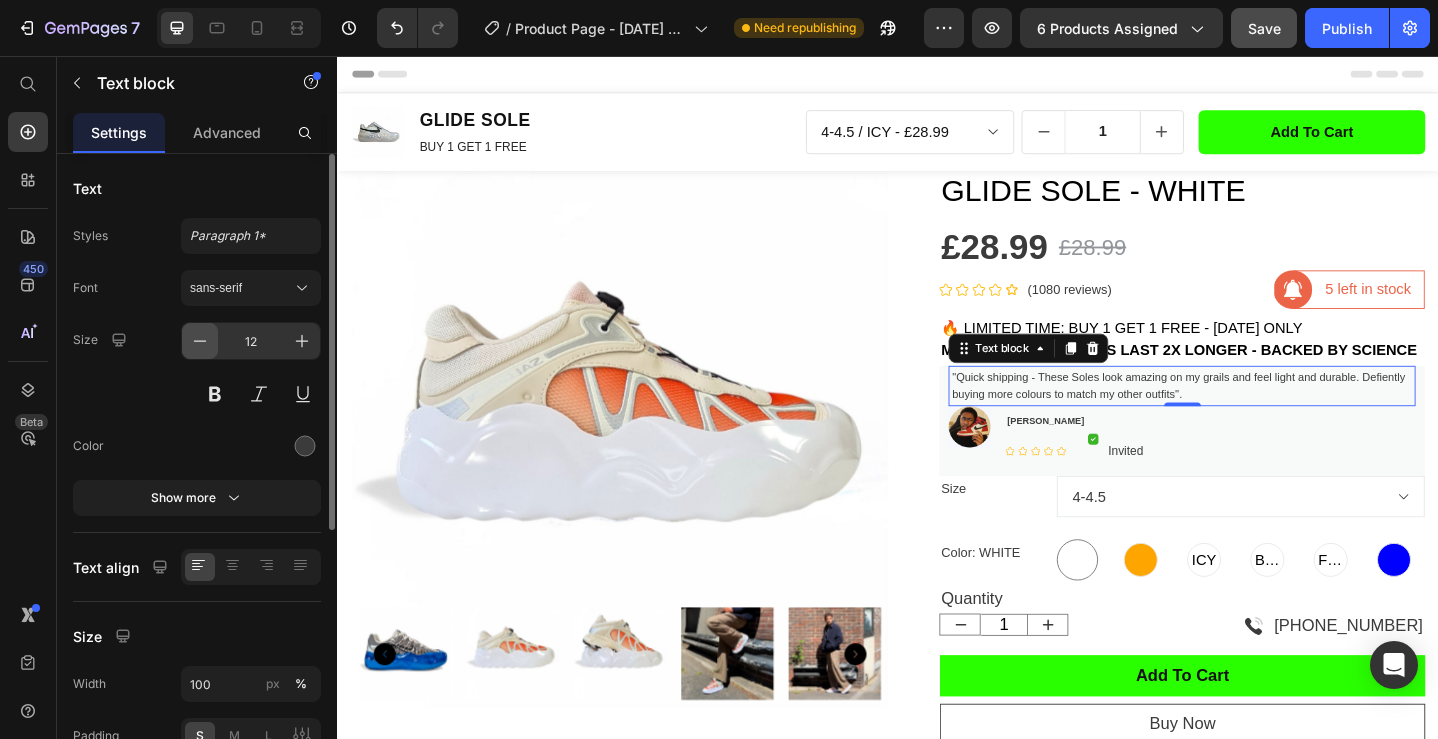 click at bounding box center [200, 341] 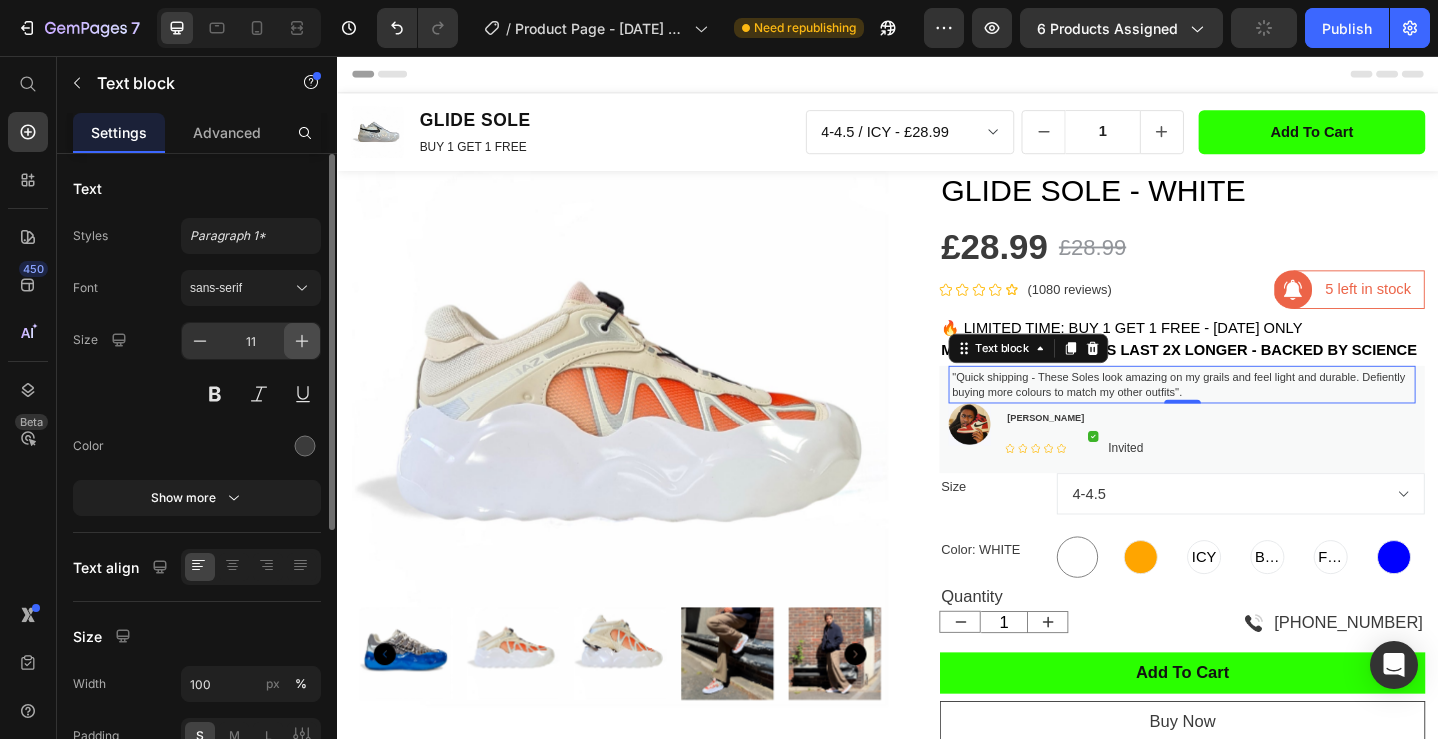 click 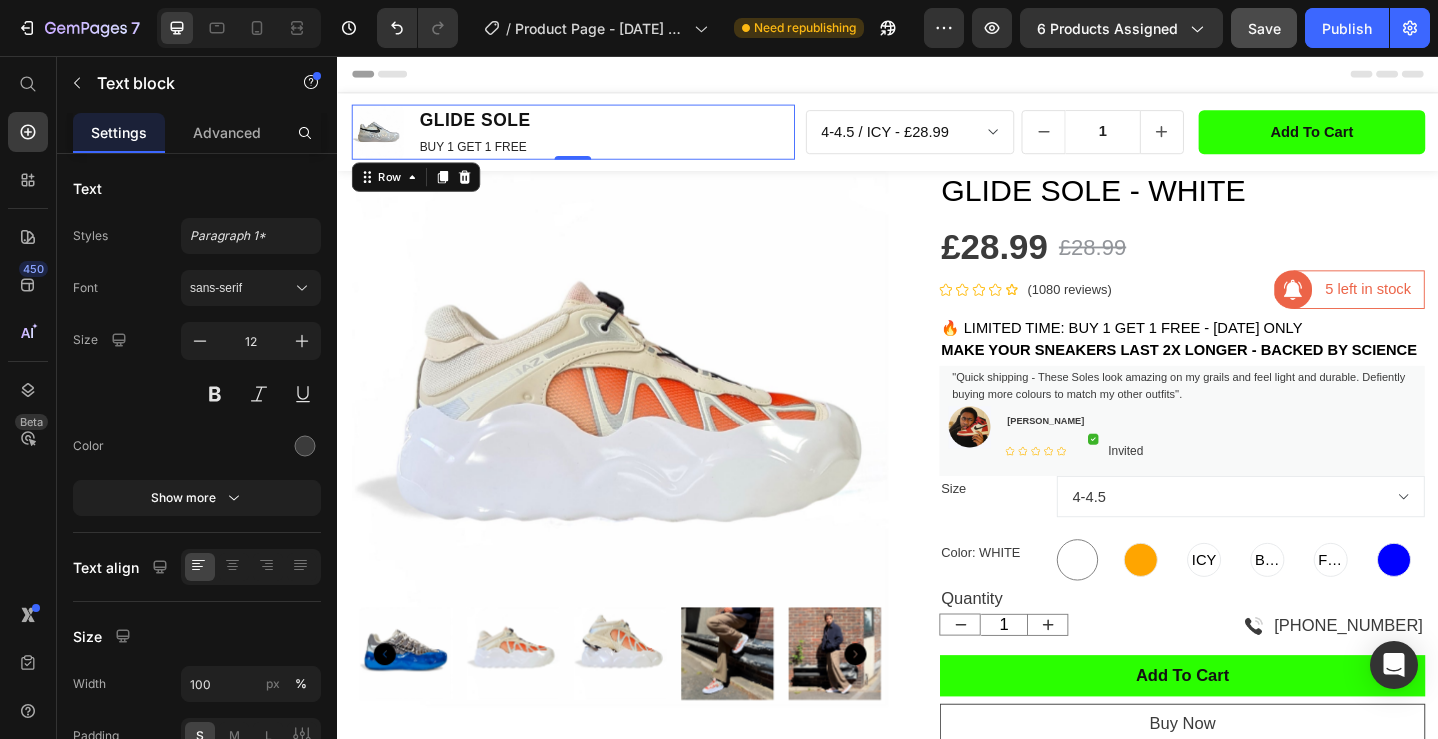 click on "Product Images GLIDE SOLE Product Title BUY 1 GET 1 FREE Text Block Row   0" at bounding box center (593, 139) 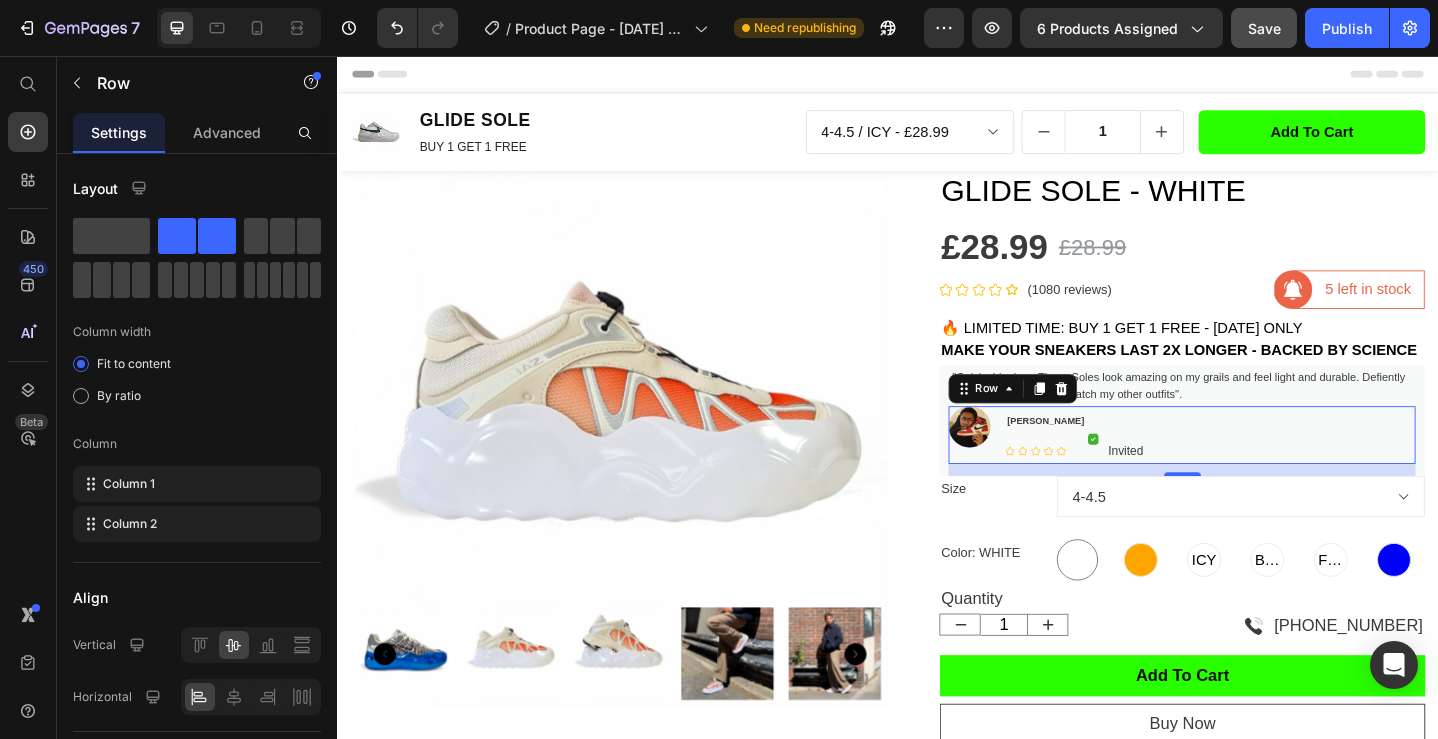 click on "Image Michael P Text block
Icon
Icon
Icon
Icon
Icon Icon List Hoz Image Invited Text block Row Row Row   0" at bounding box center [1257, 469] 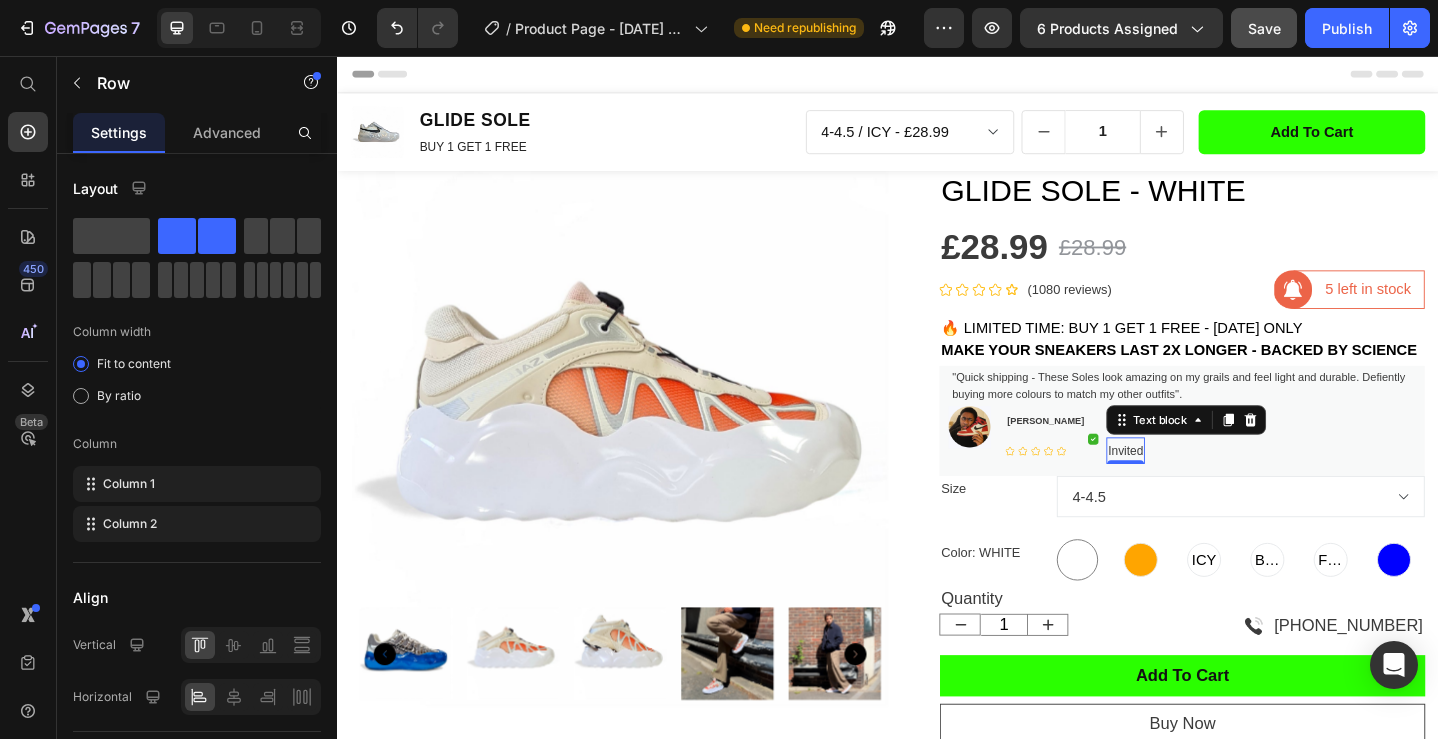 click on "Invited" at bounding box center (1196, 486) 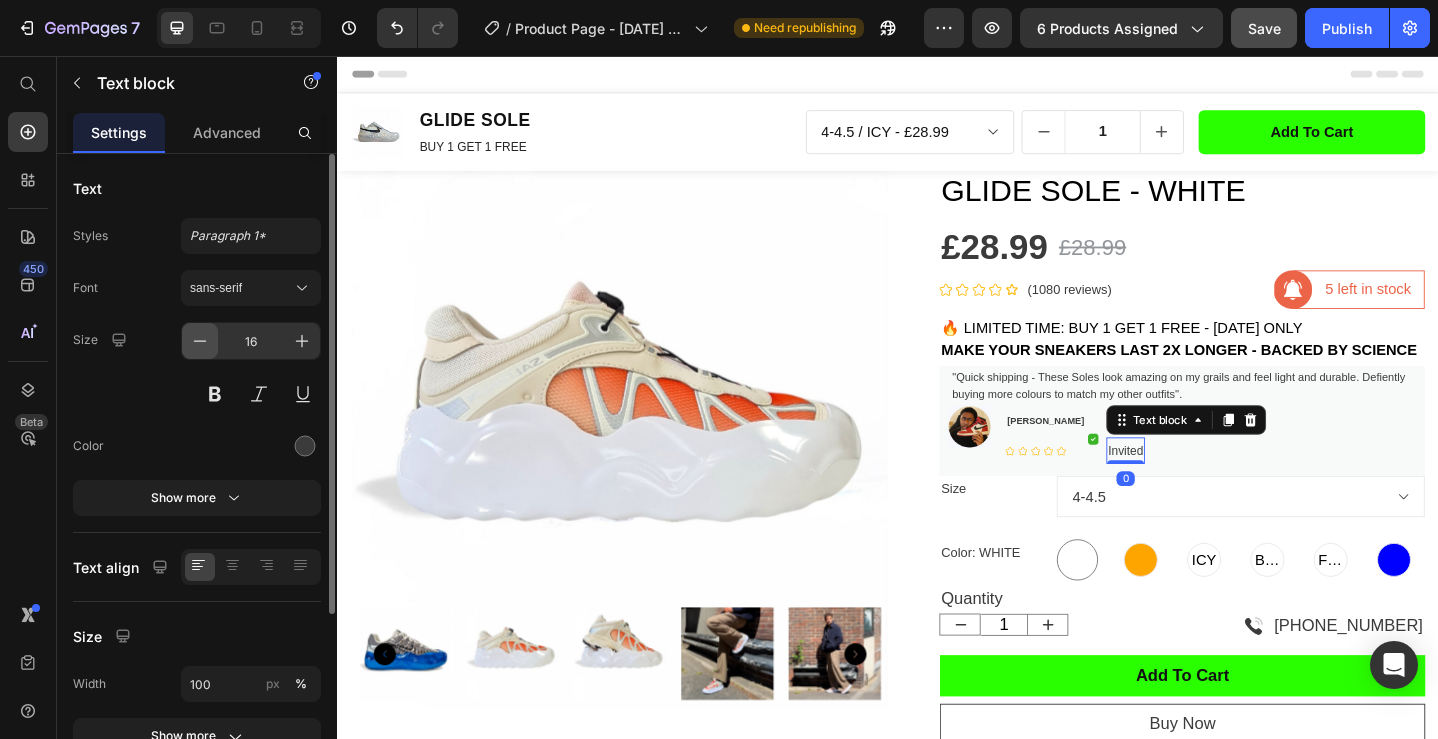 click 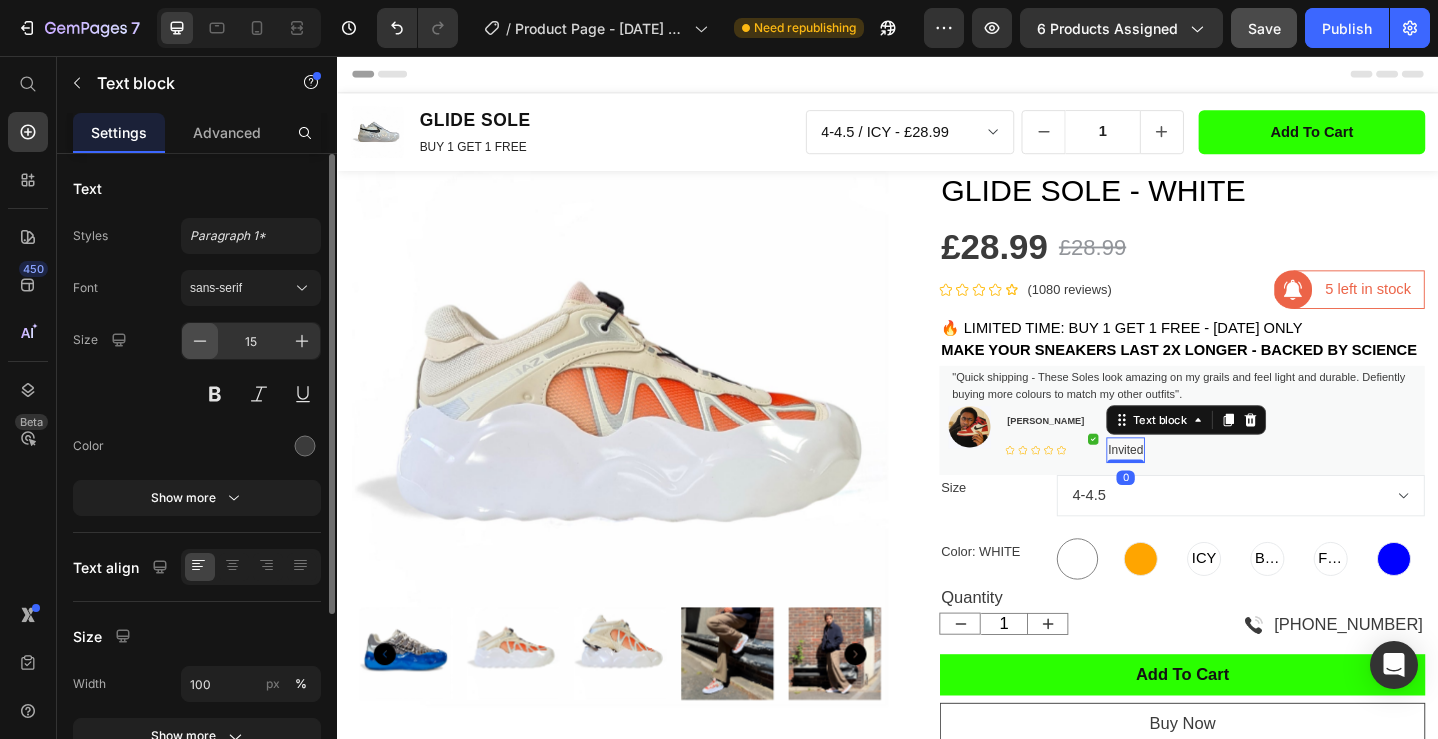 click 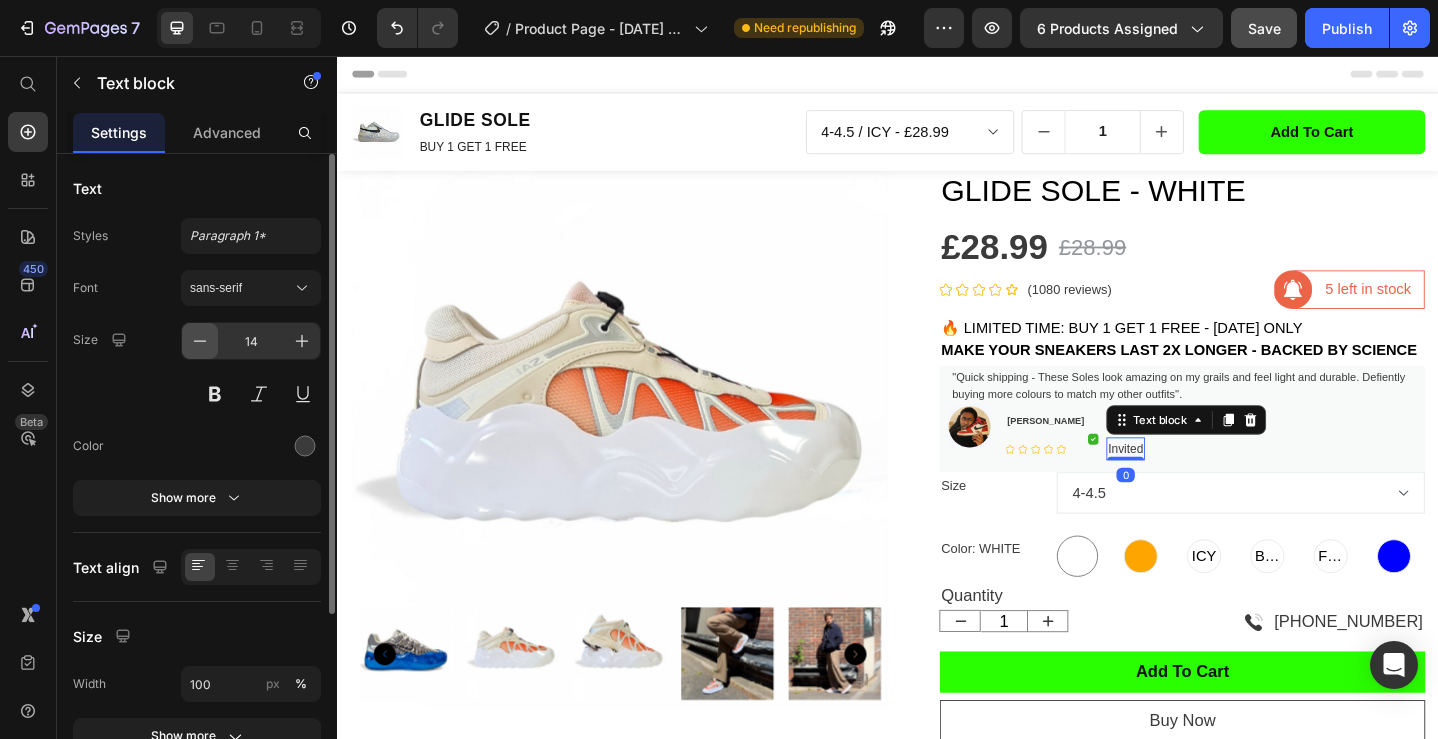 click 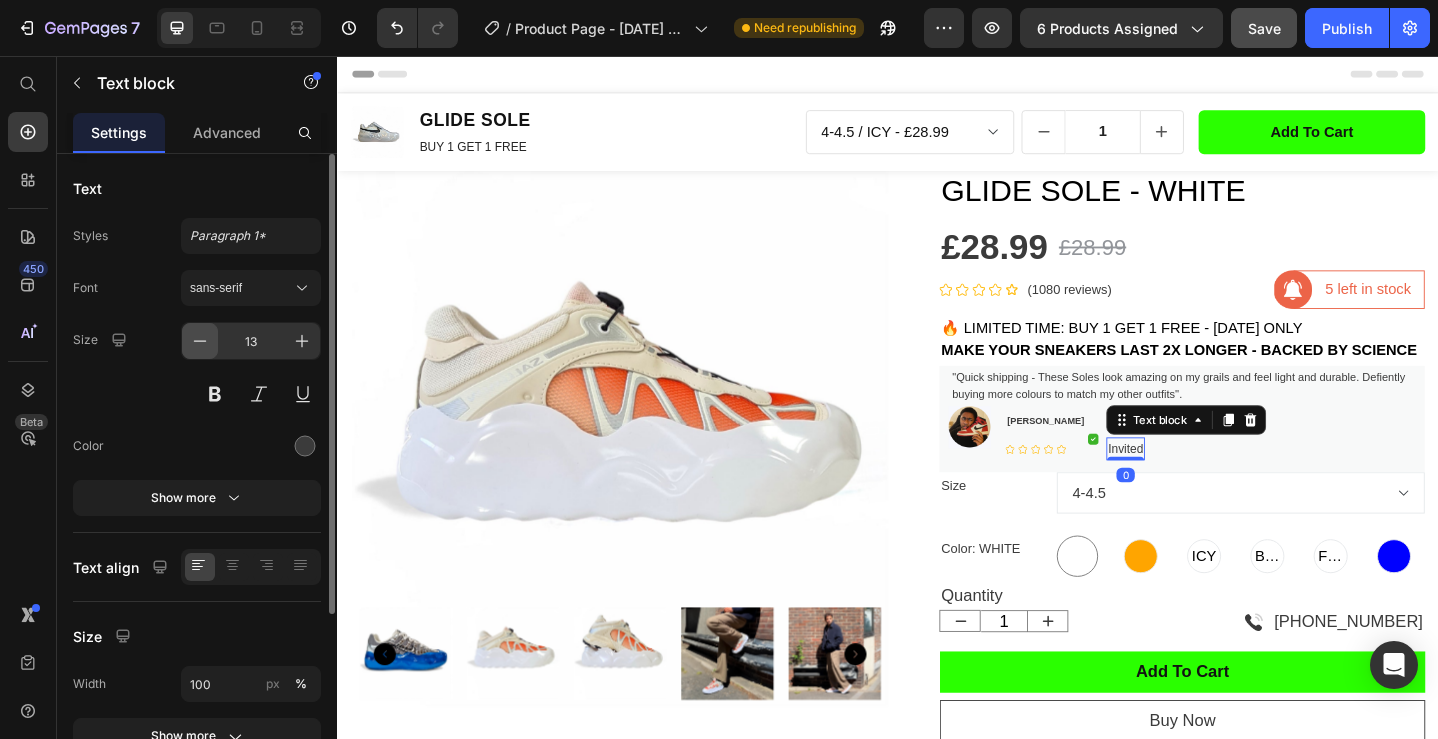 click 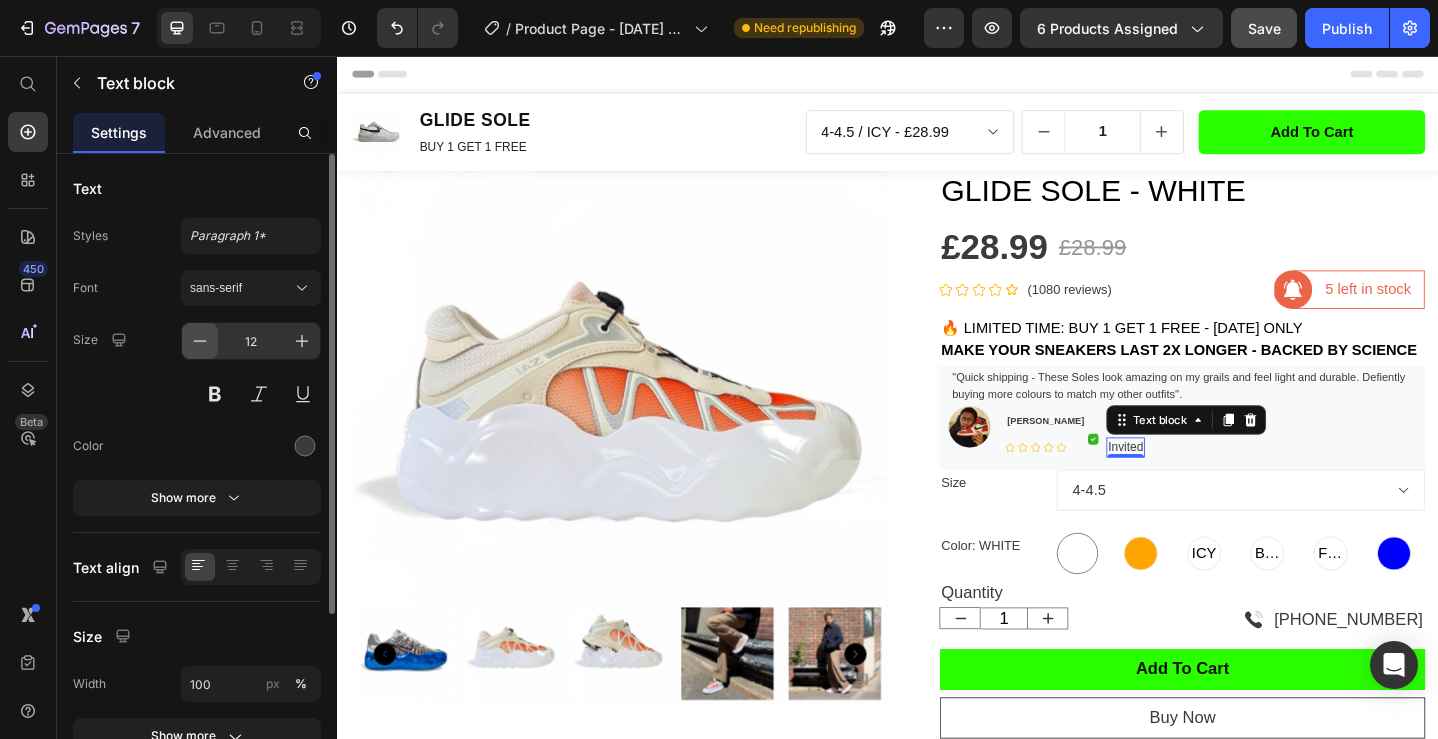 click 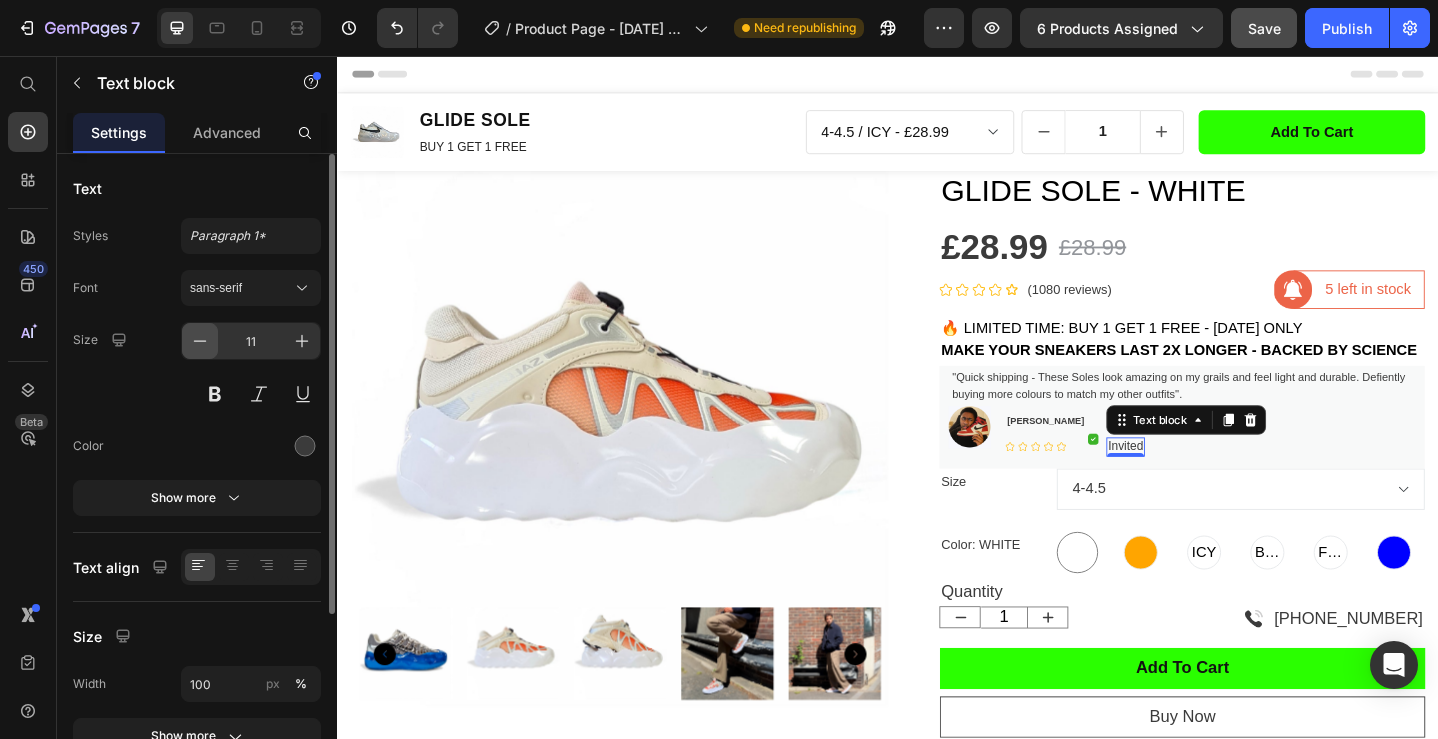 click 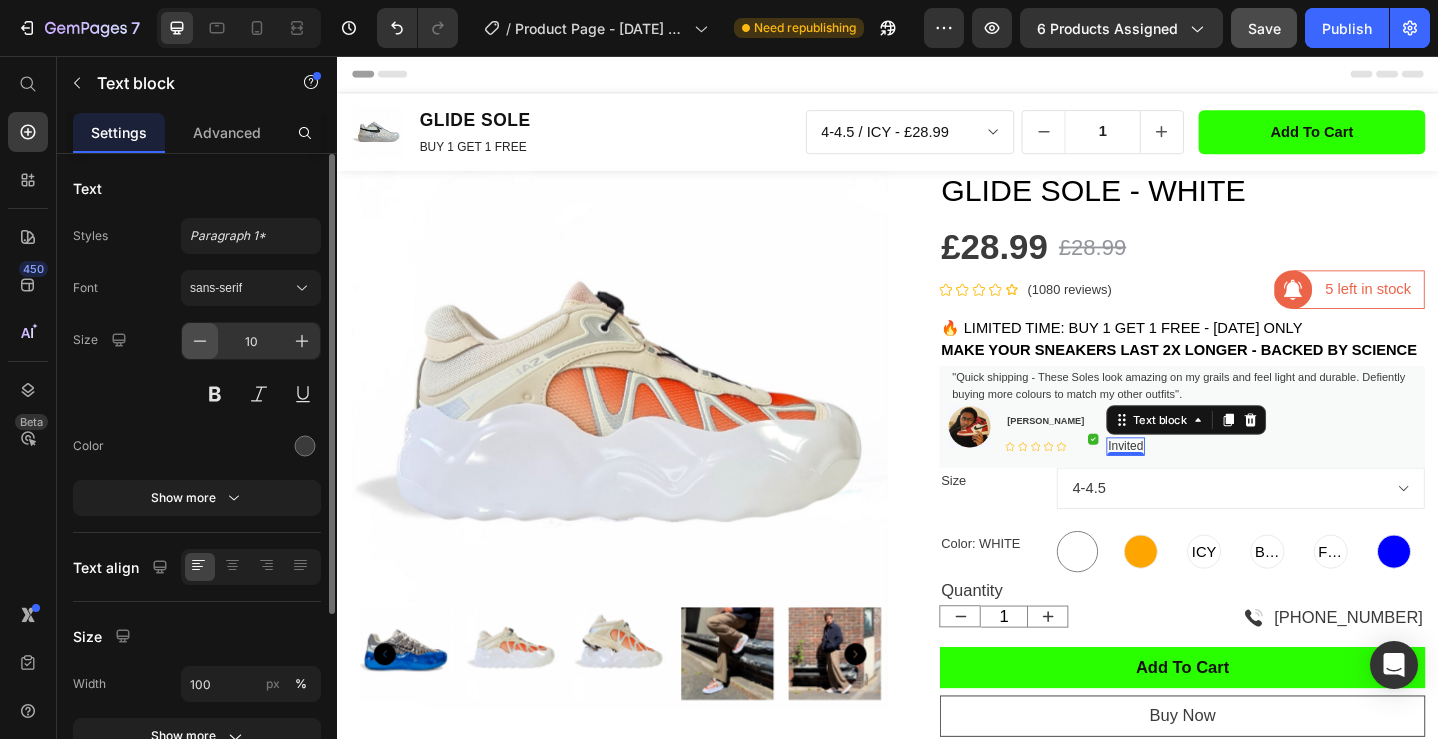click 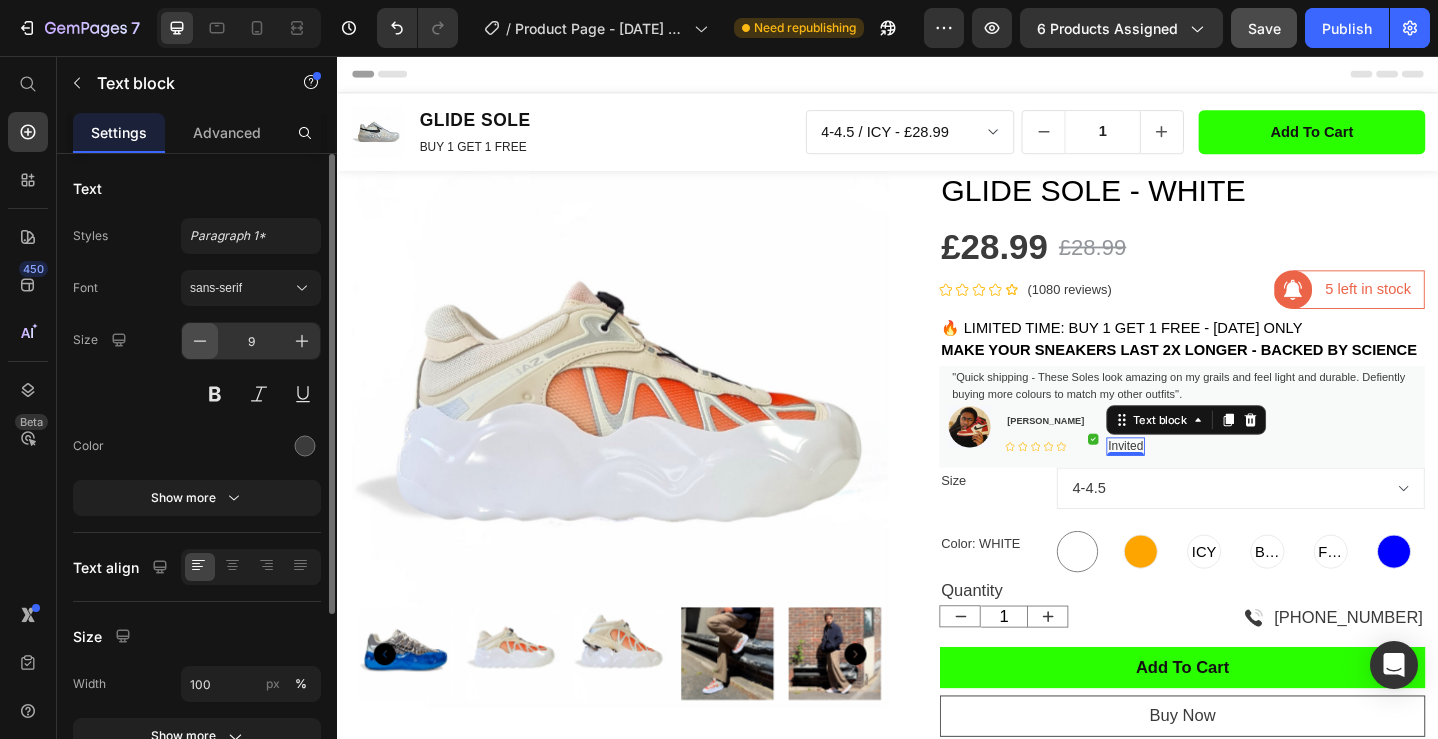 click 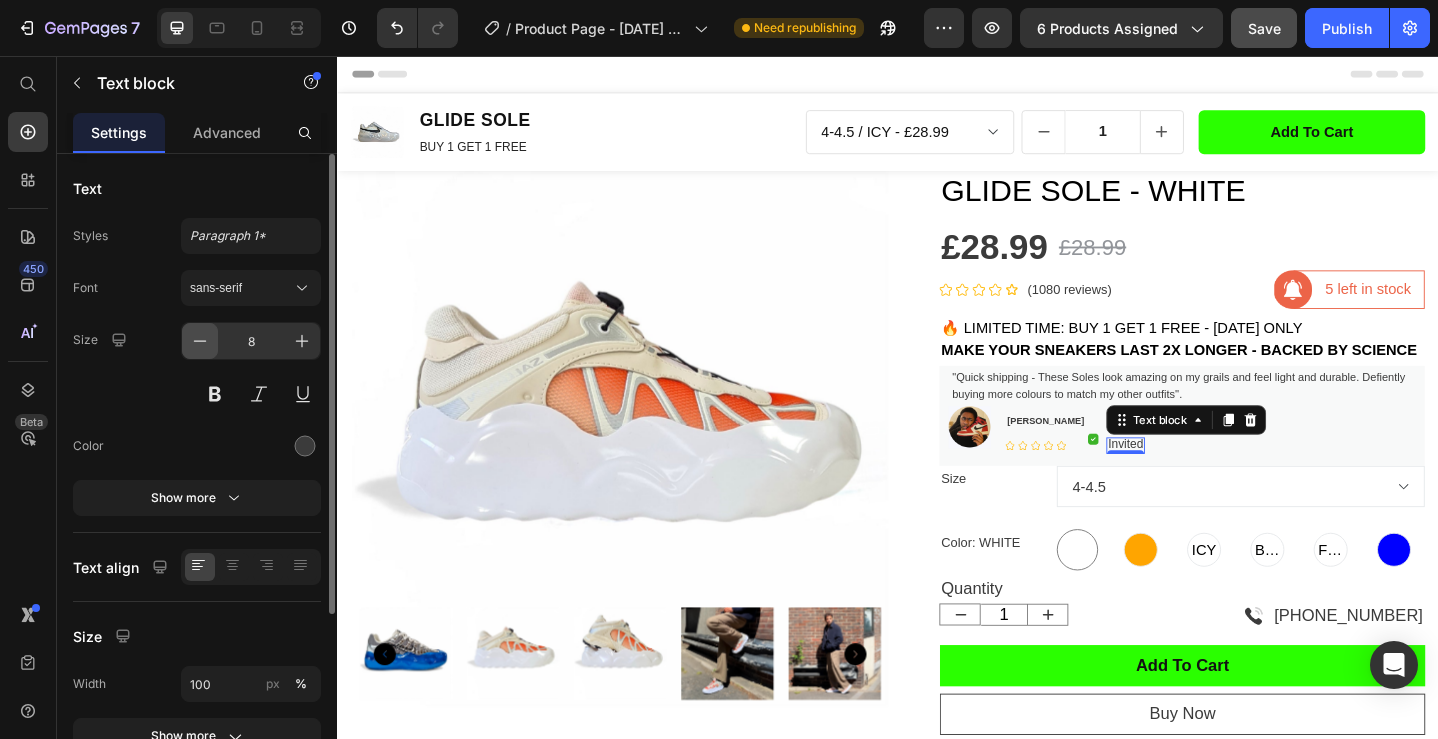 click 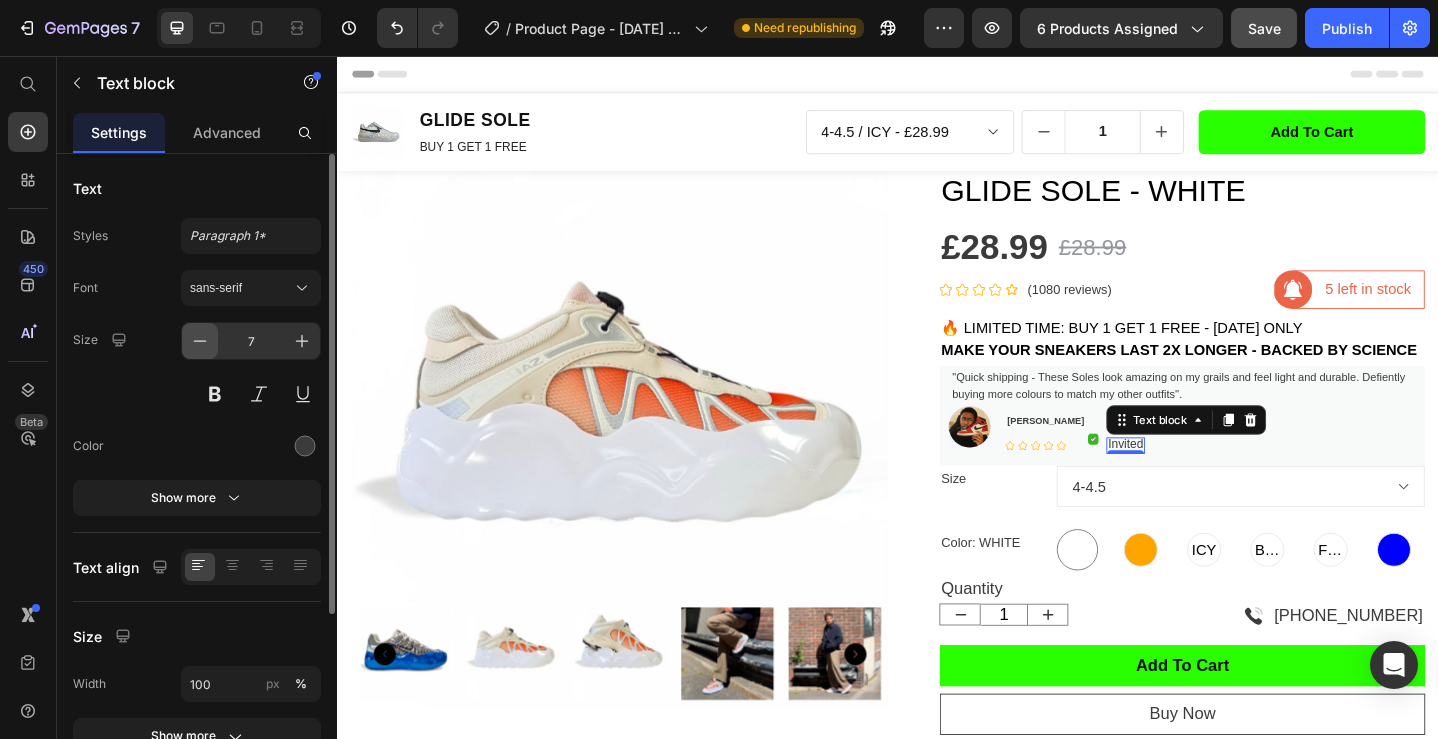 click 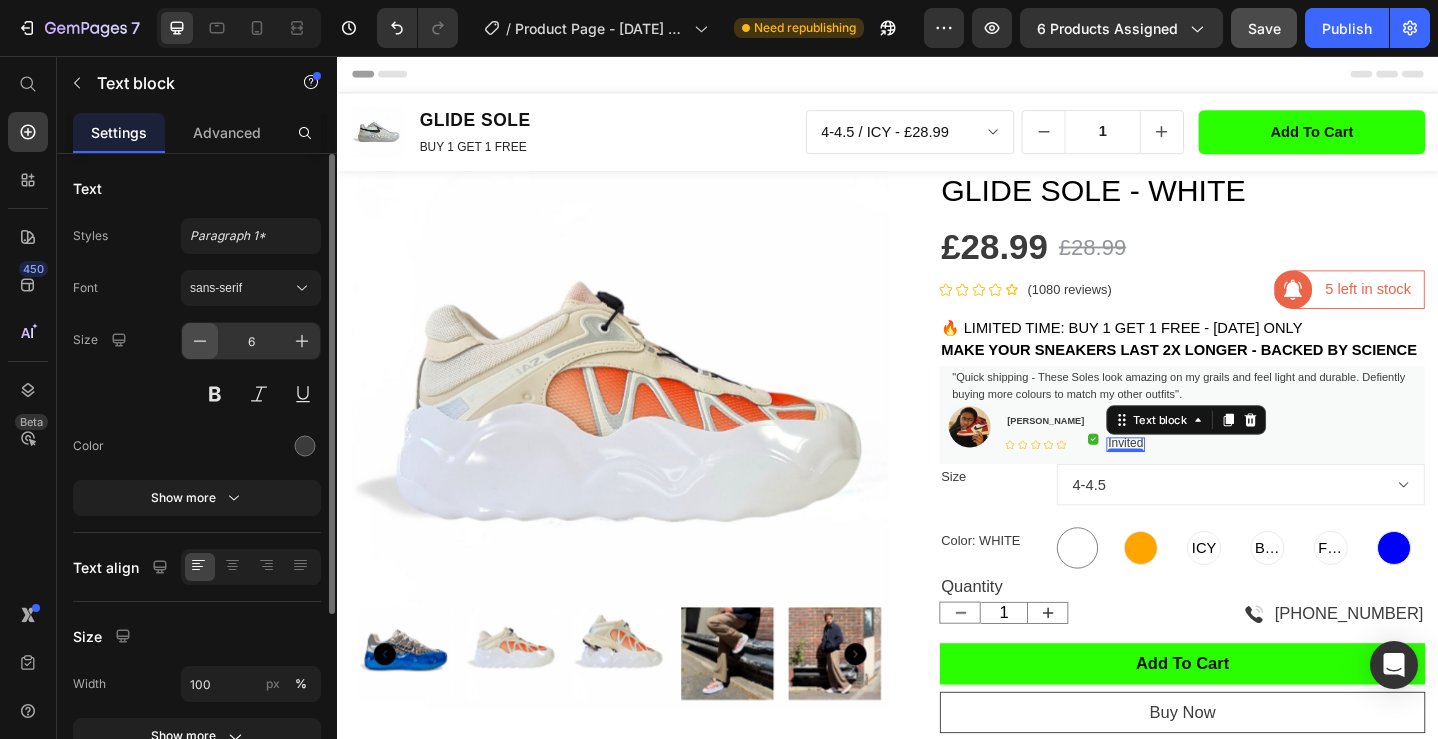 click 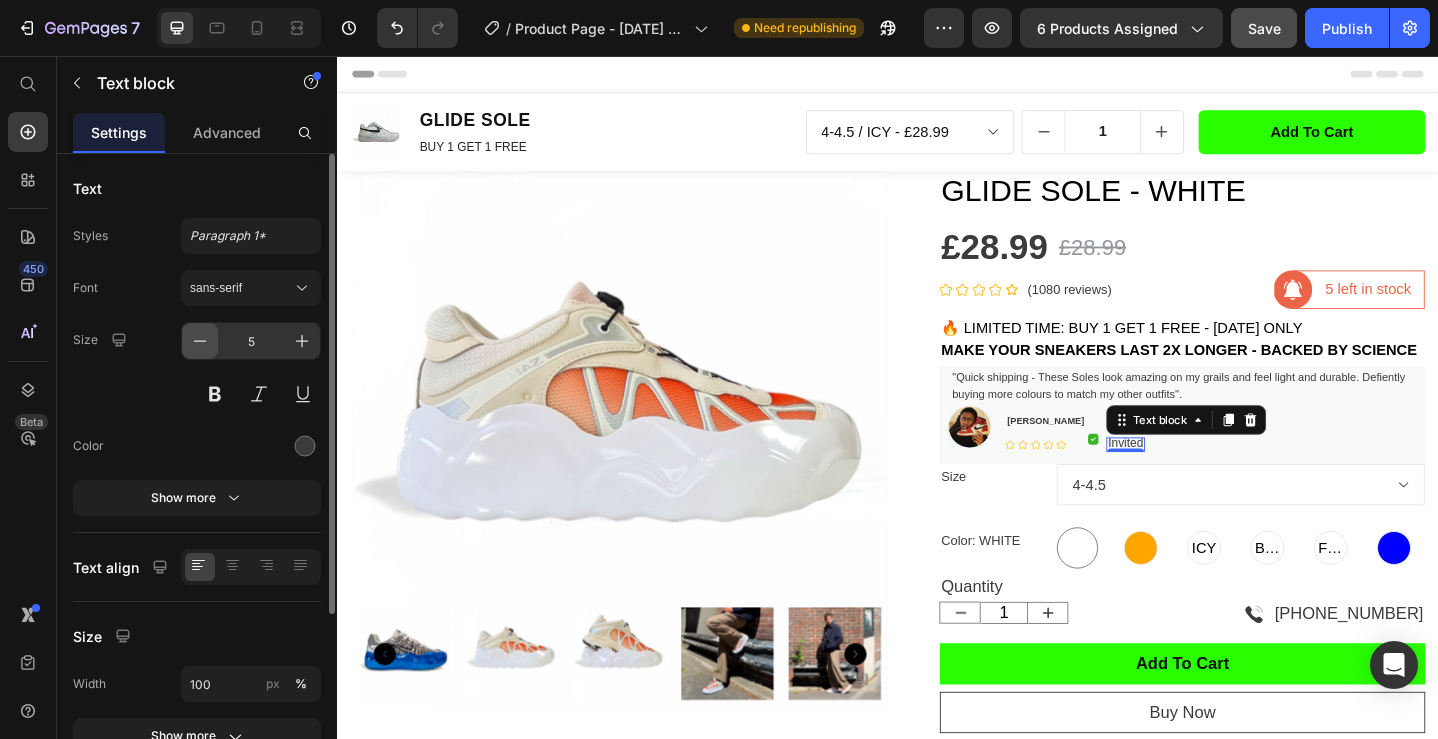 click 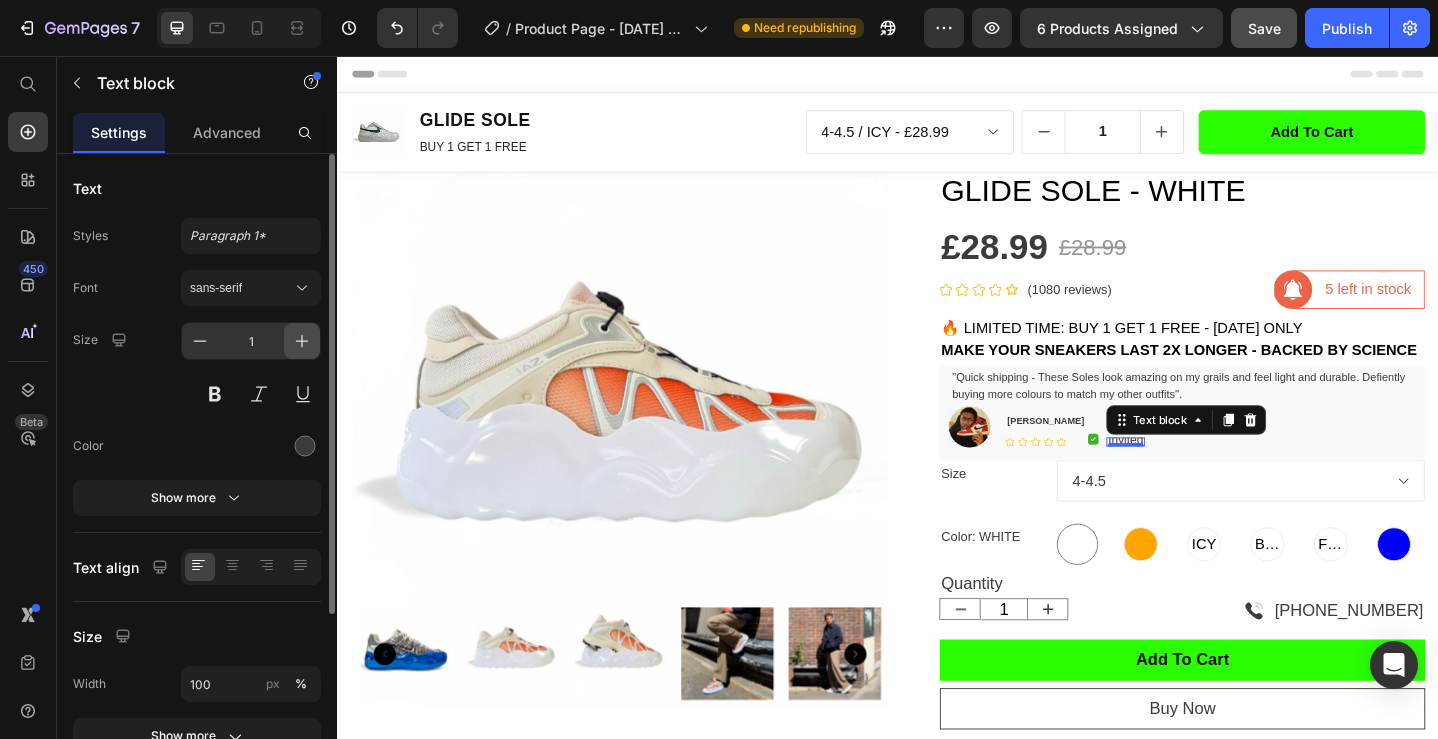 click 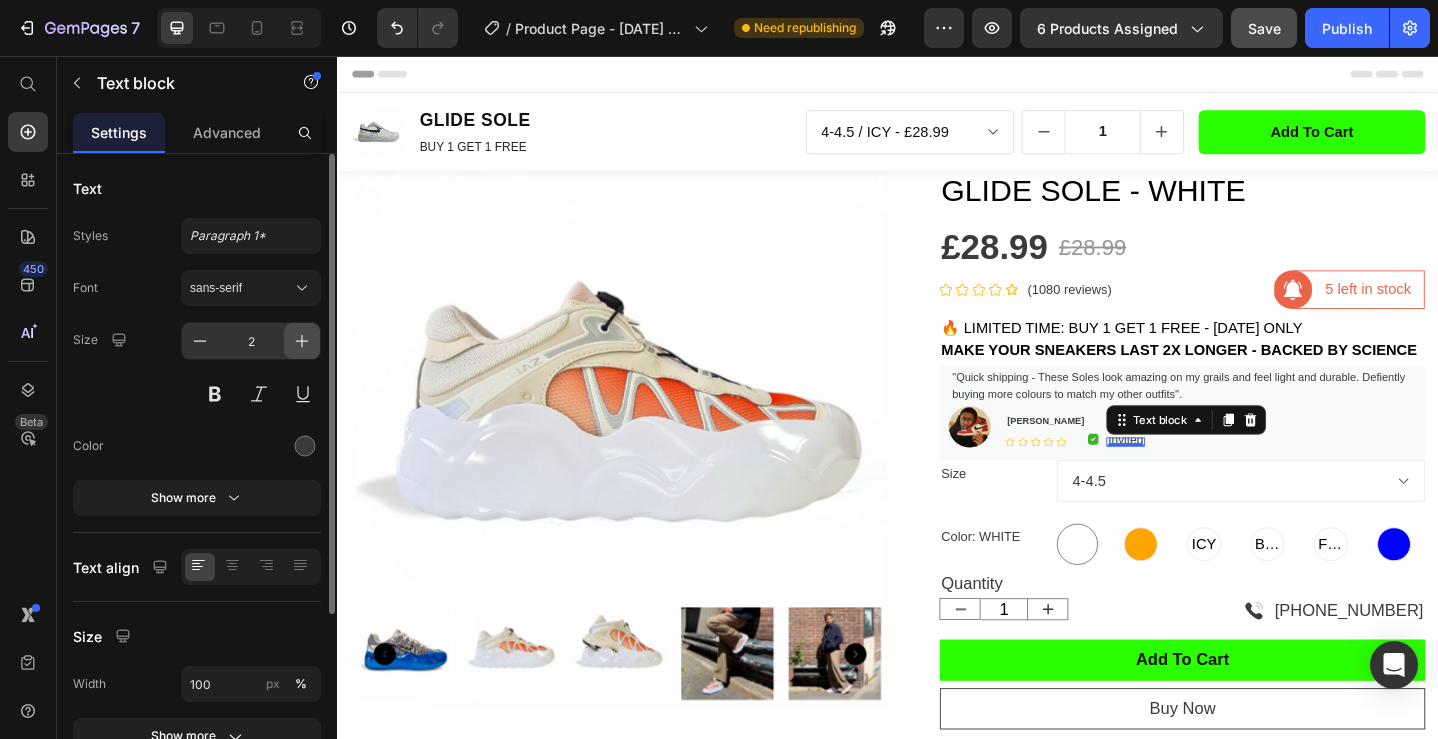 click 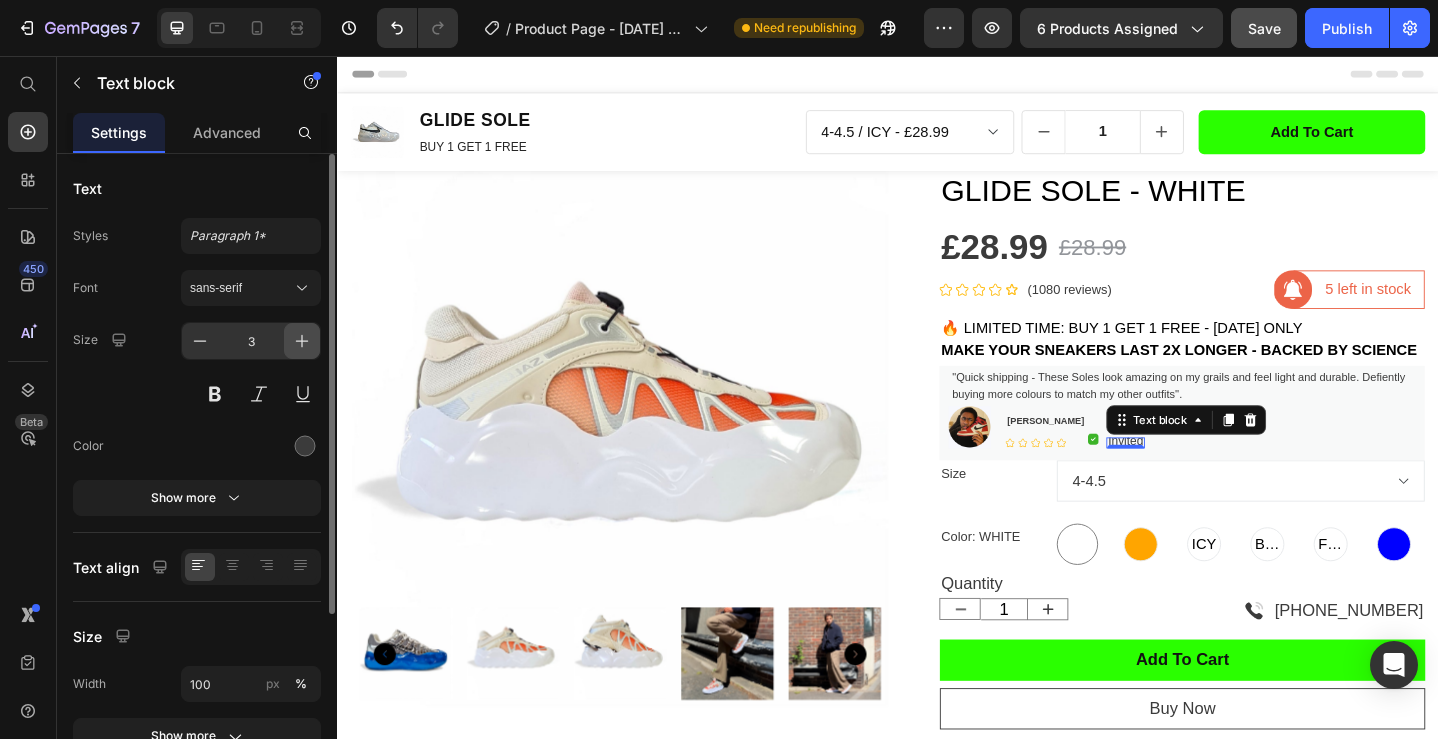 click 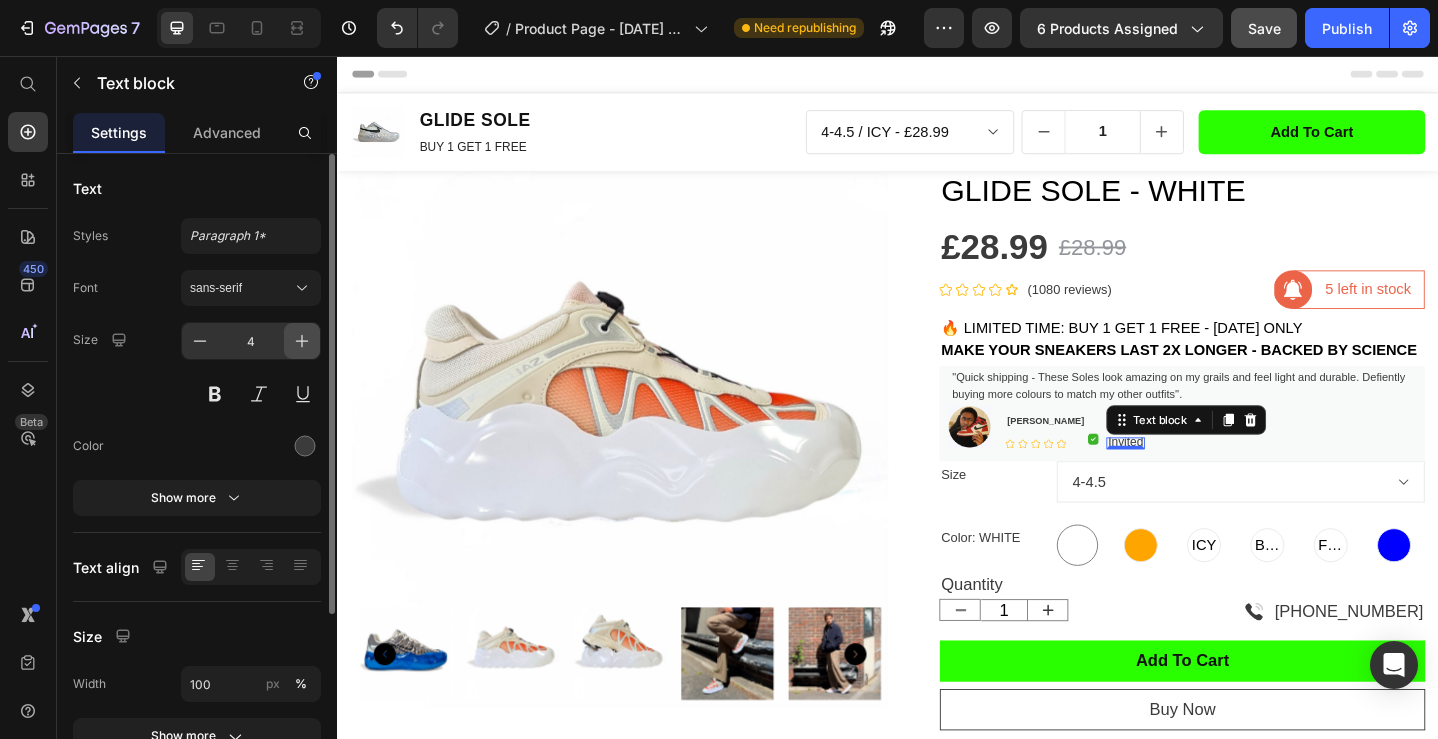 click 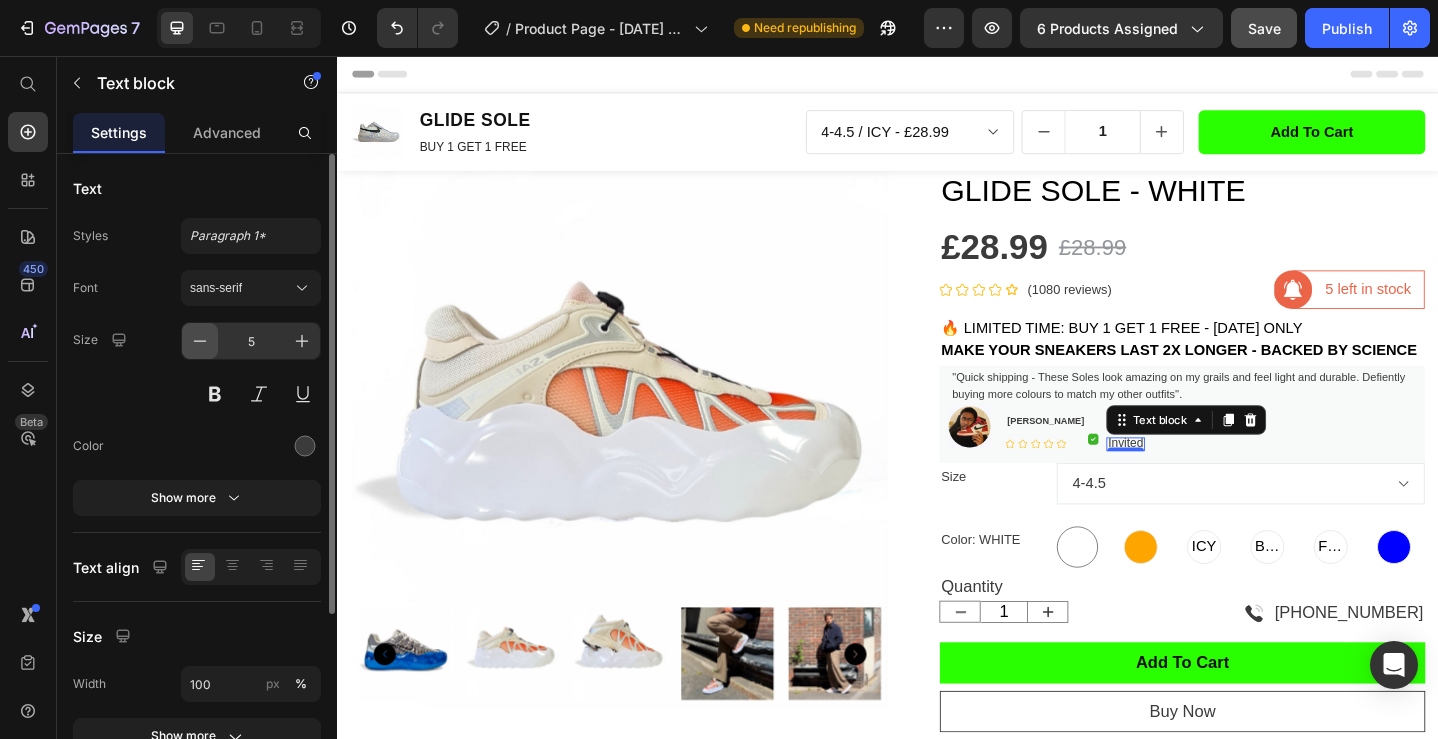 click 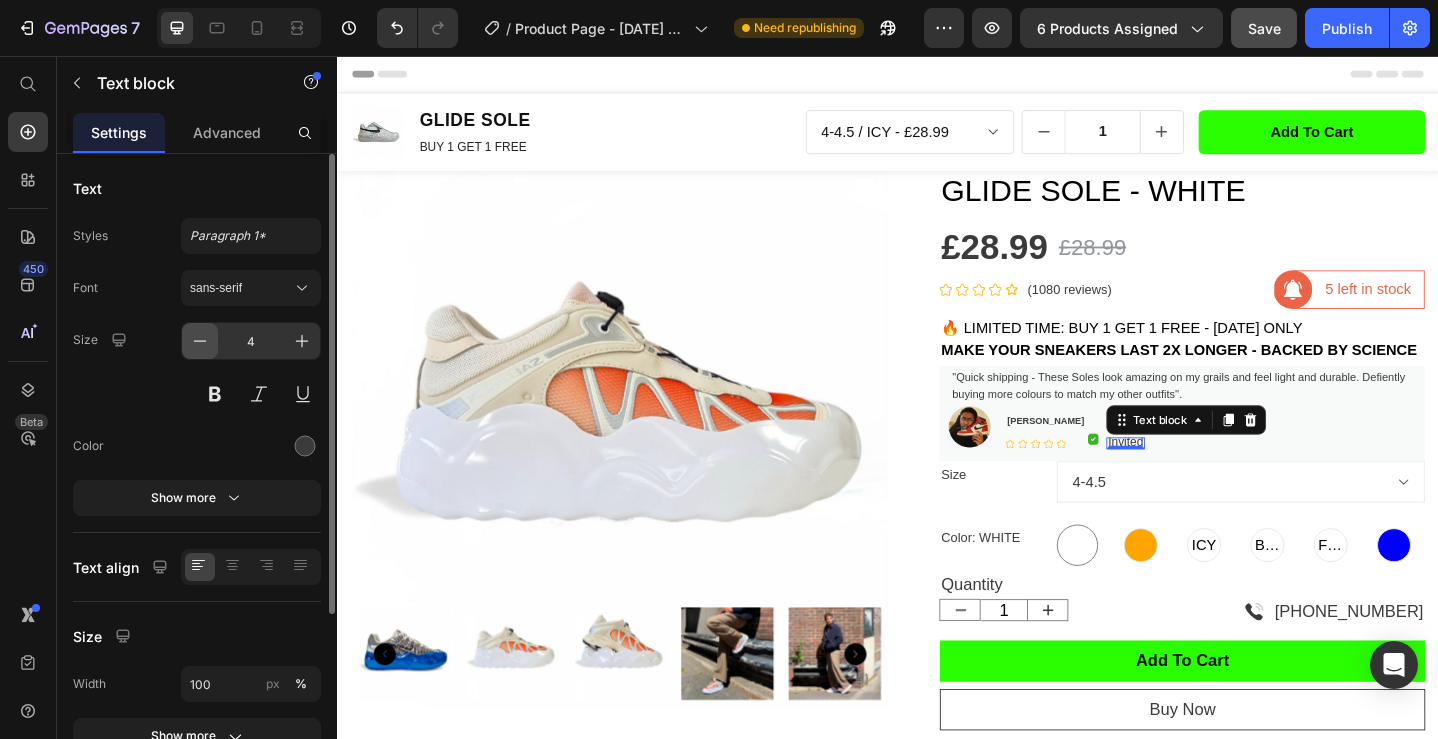 click 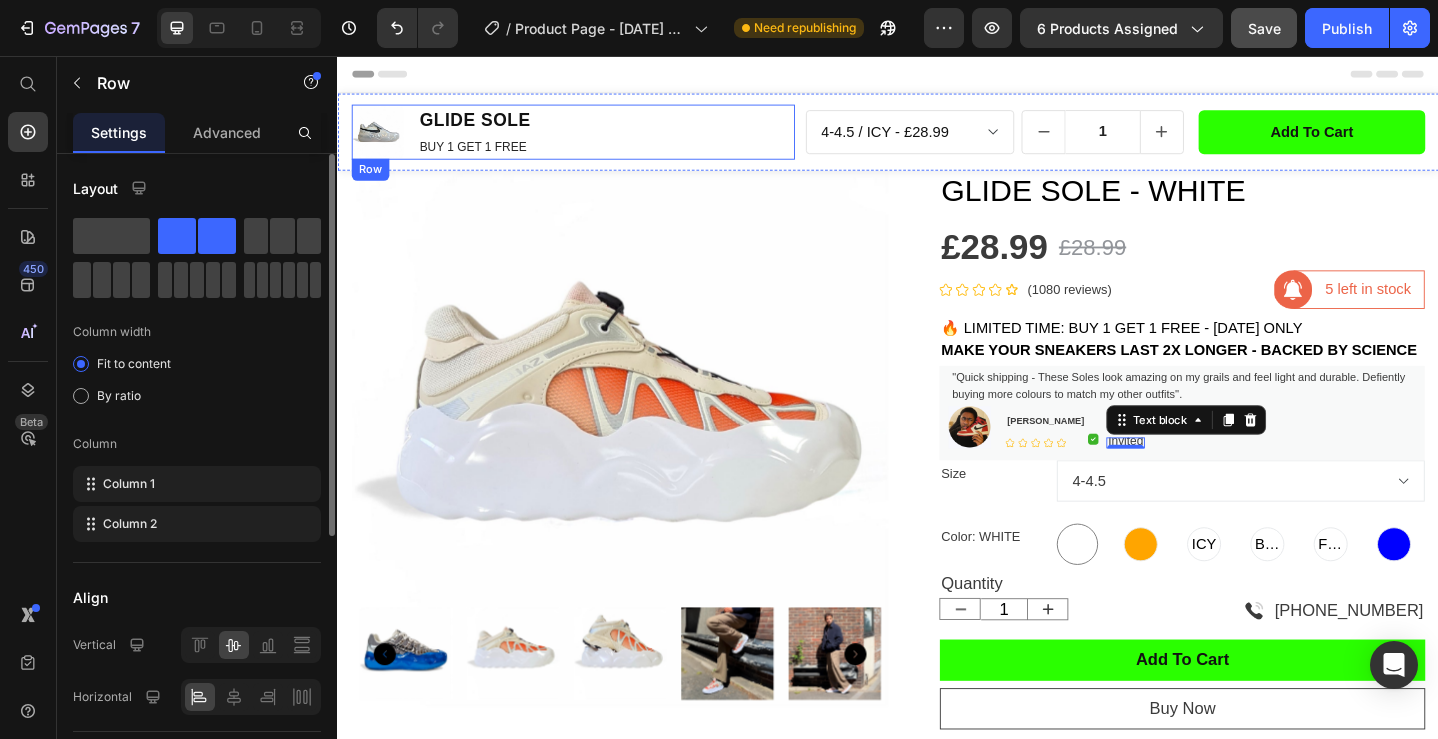 click on "Product Images GLIDE SOLE Product Title BUY 1 GET 1 FREE Text Block Row" at bounding box center (593, 139) 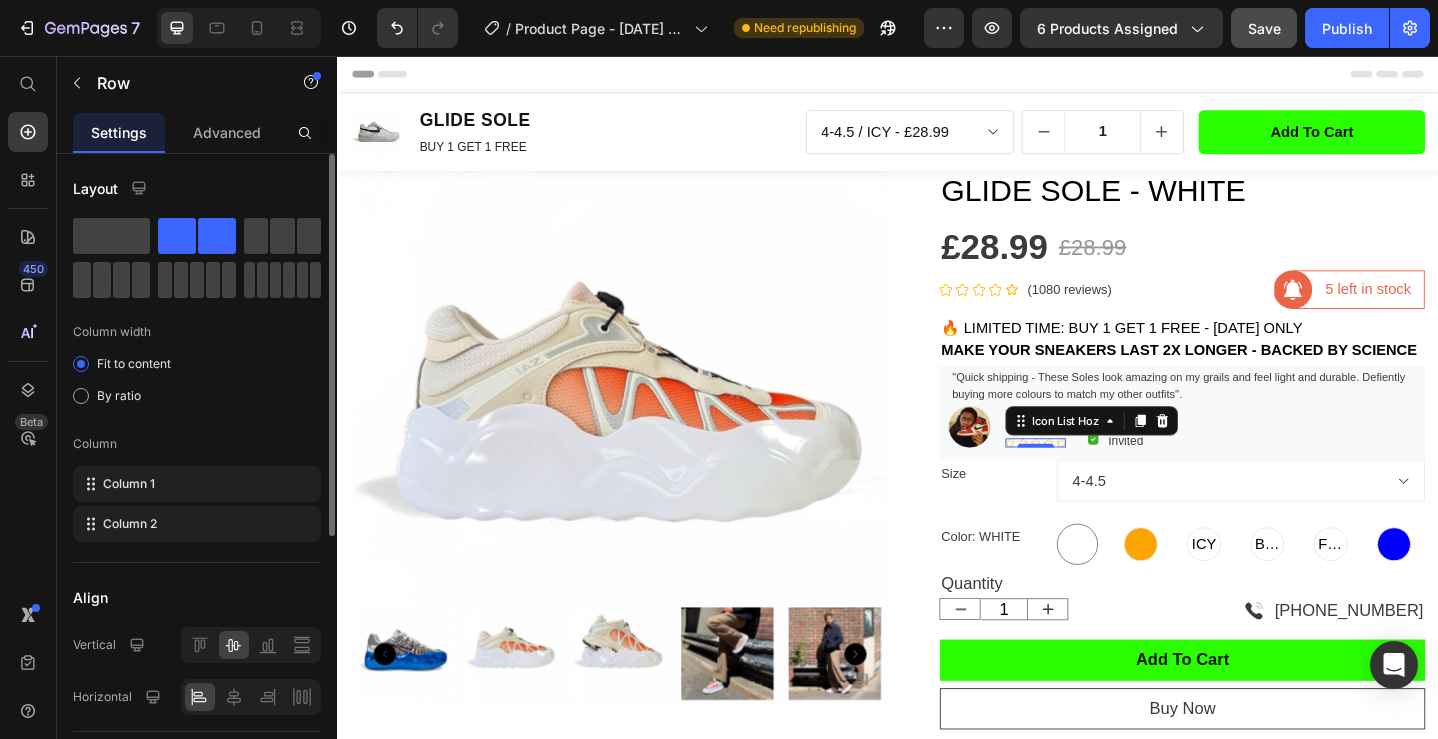 click on "Icon
Icon
Icon
Icon
Icon" at bounding box center (1098, 478) 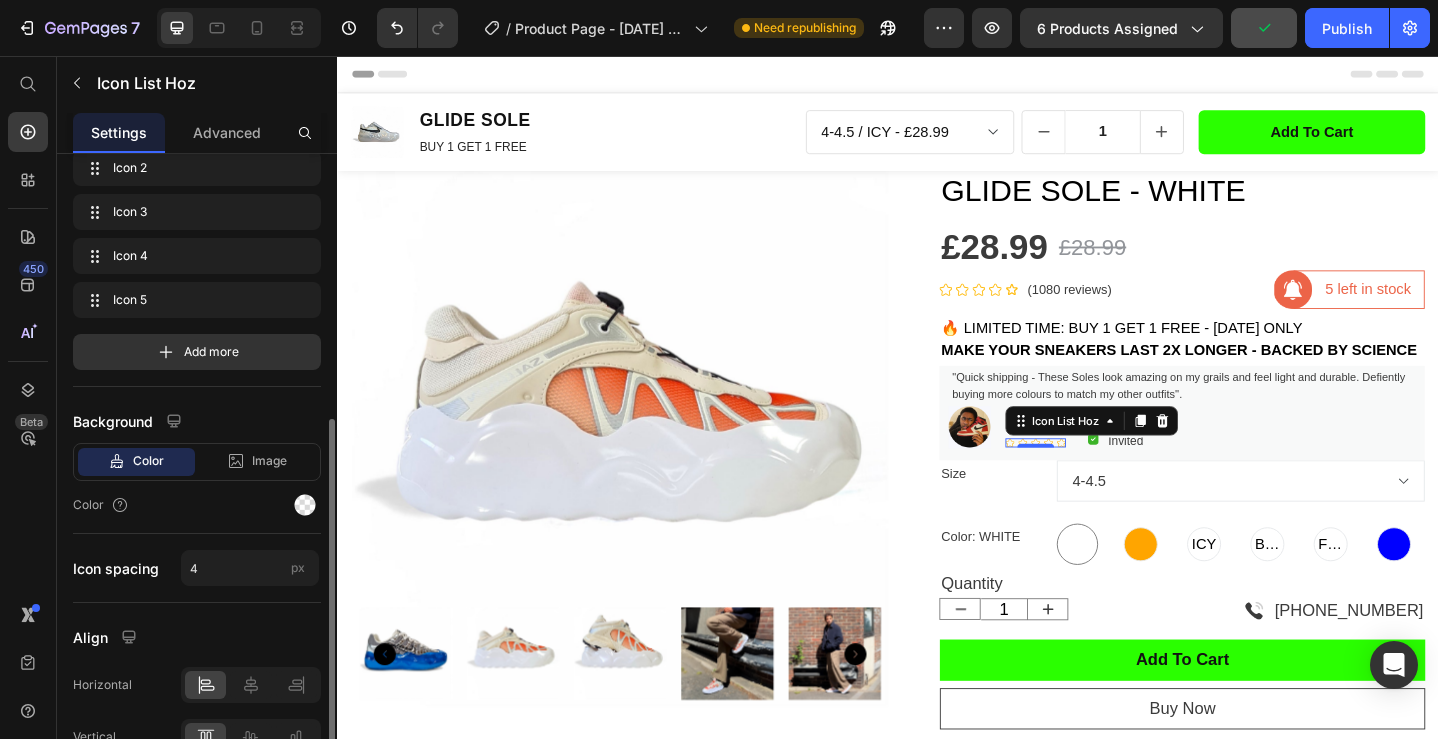scroll, scrollTop: 219, scrollLeft: 0, axis: vertical 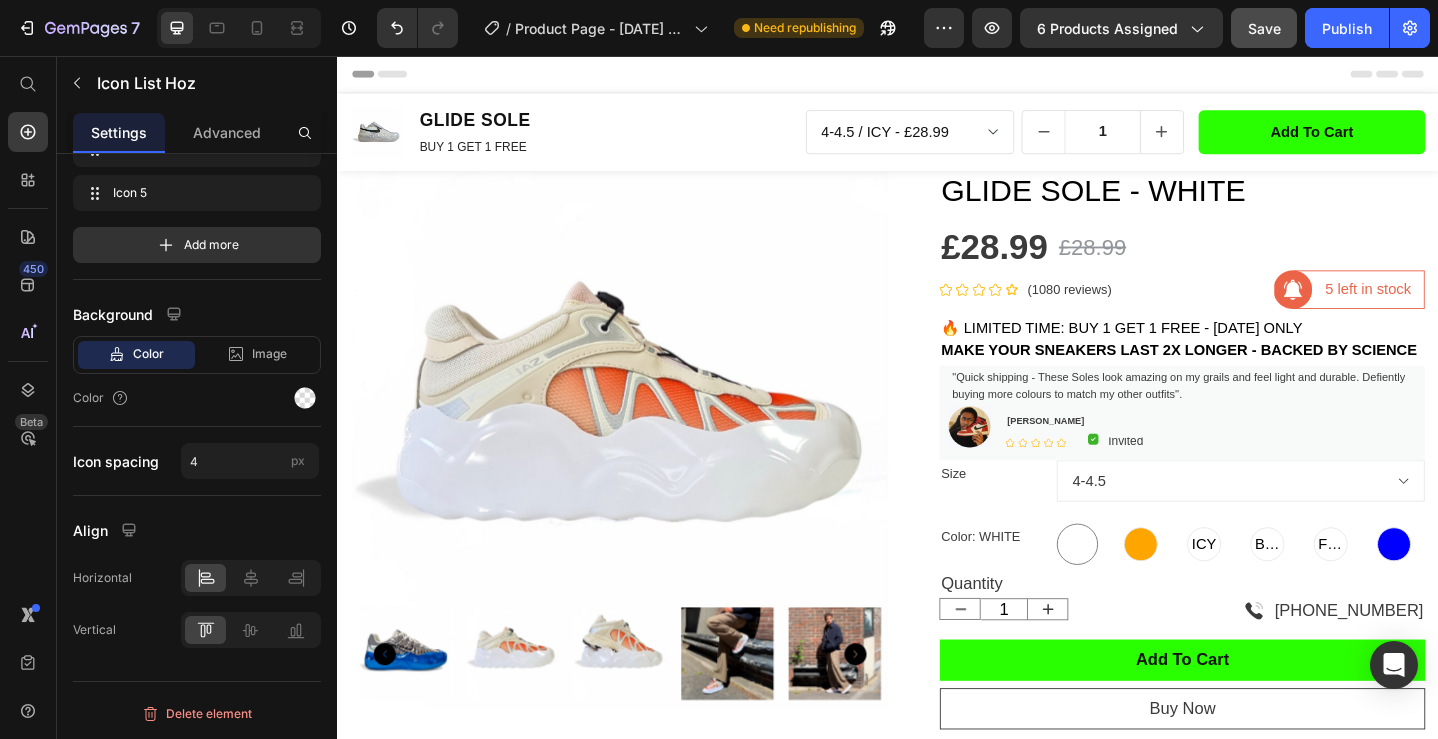 click on "Header" at bounding box center [937, 76] 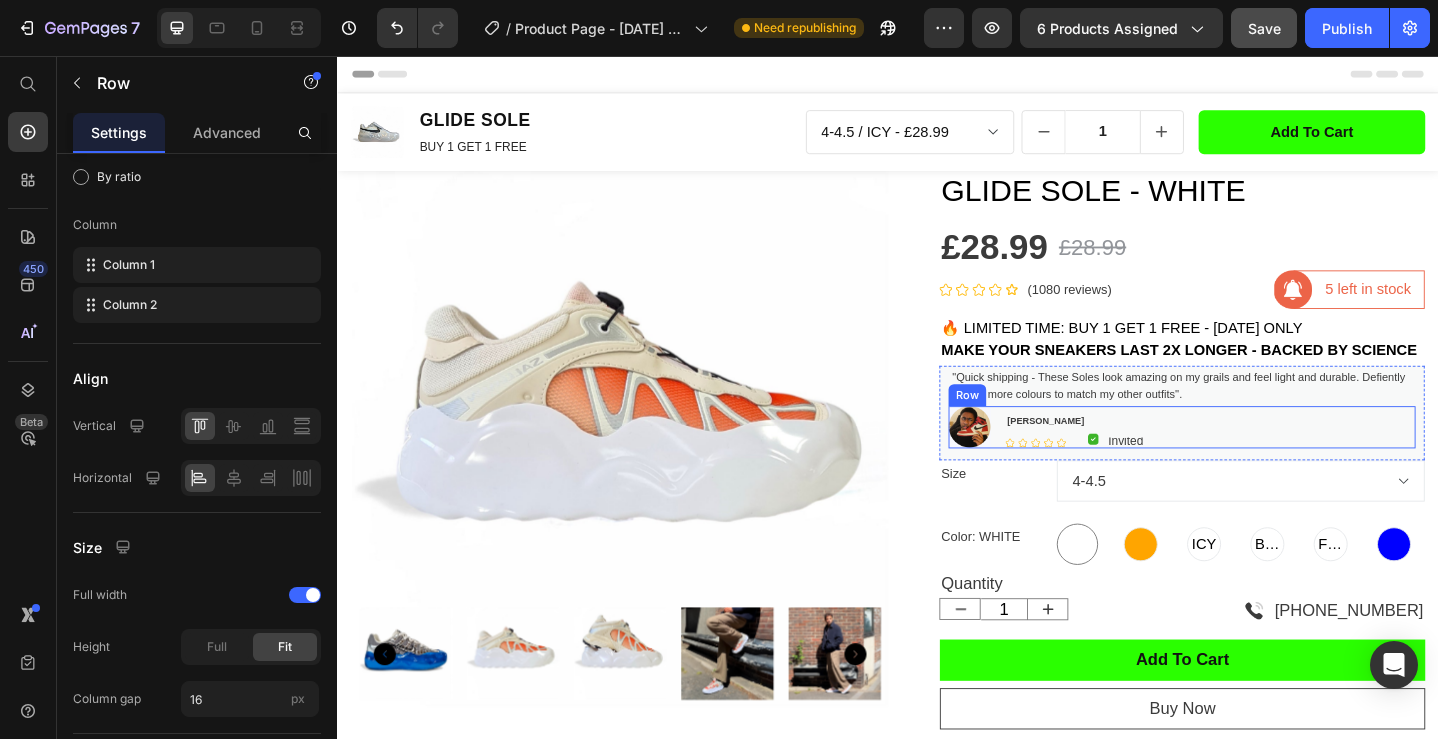 click on "Image Michael P Text block
Icon
Icon
Icon
Icon
Icon Icon List Hoz Image Invited Text block Row Row Row" at bounding box center [1257, 461] 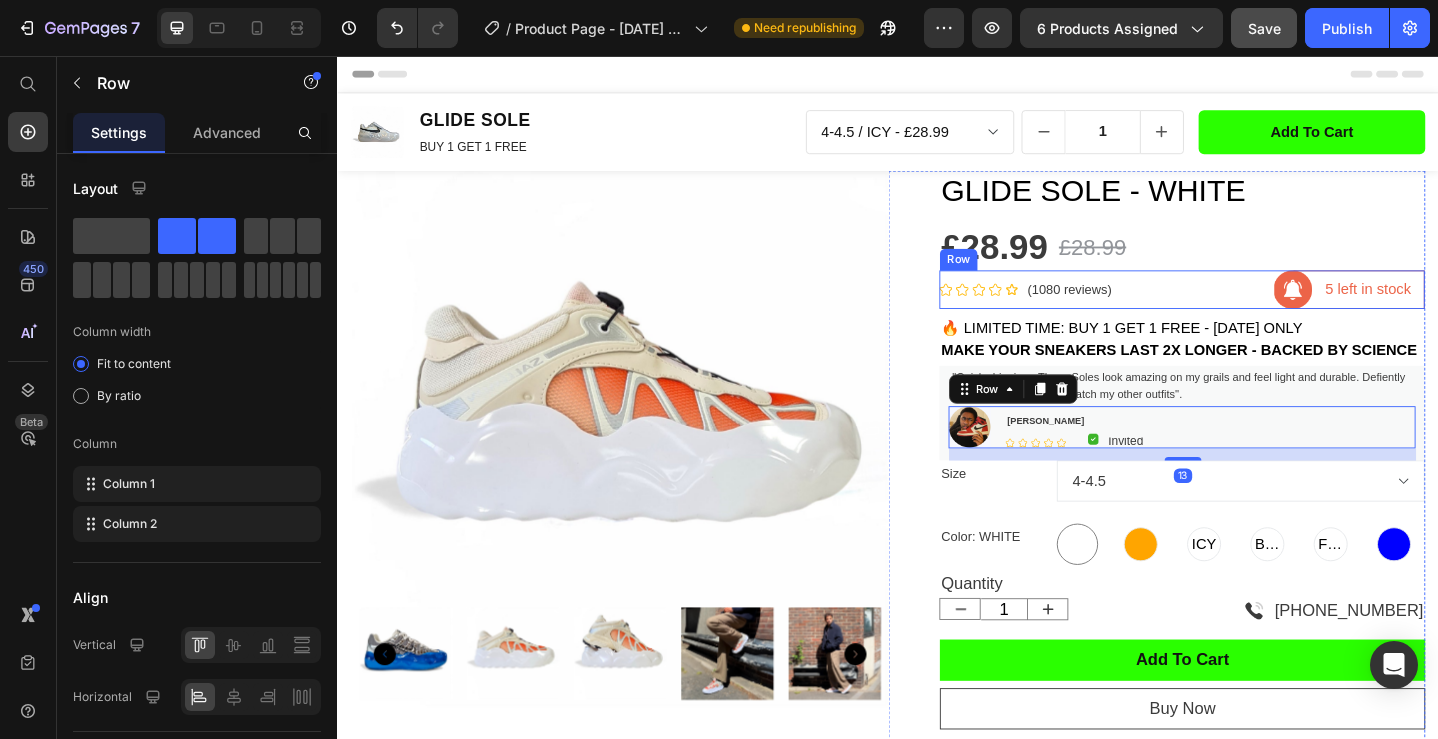 click on "GLIDE SOLE - WHITE" at bounding box center [1257, 203] 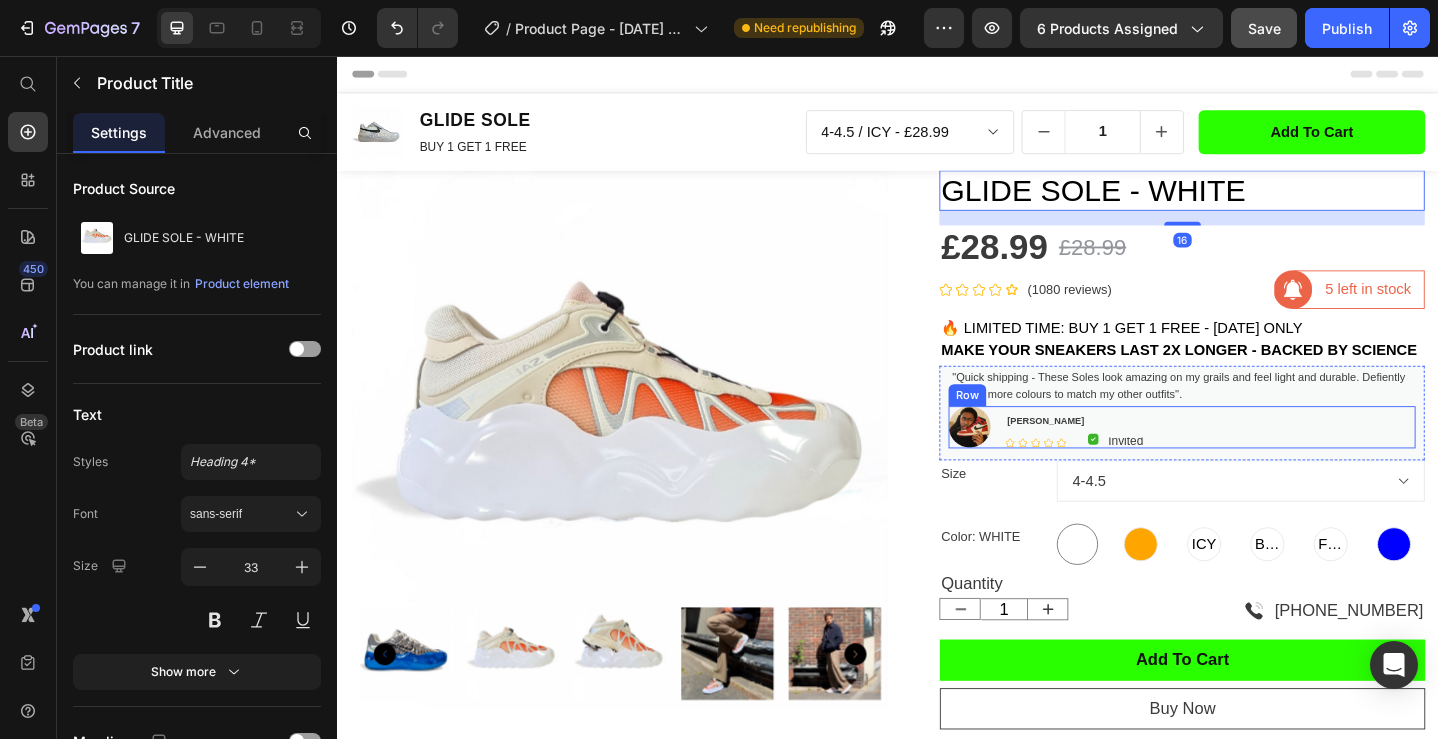 click on "Image Michael P Text block
Icon
Icon
Icon
Icon
Icon Icon List Hoz Image Invited Text block Row Row Row" at bounding box center [1257, 461] 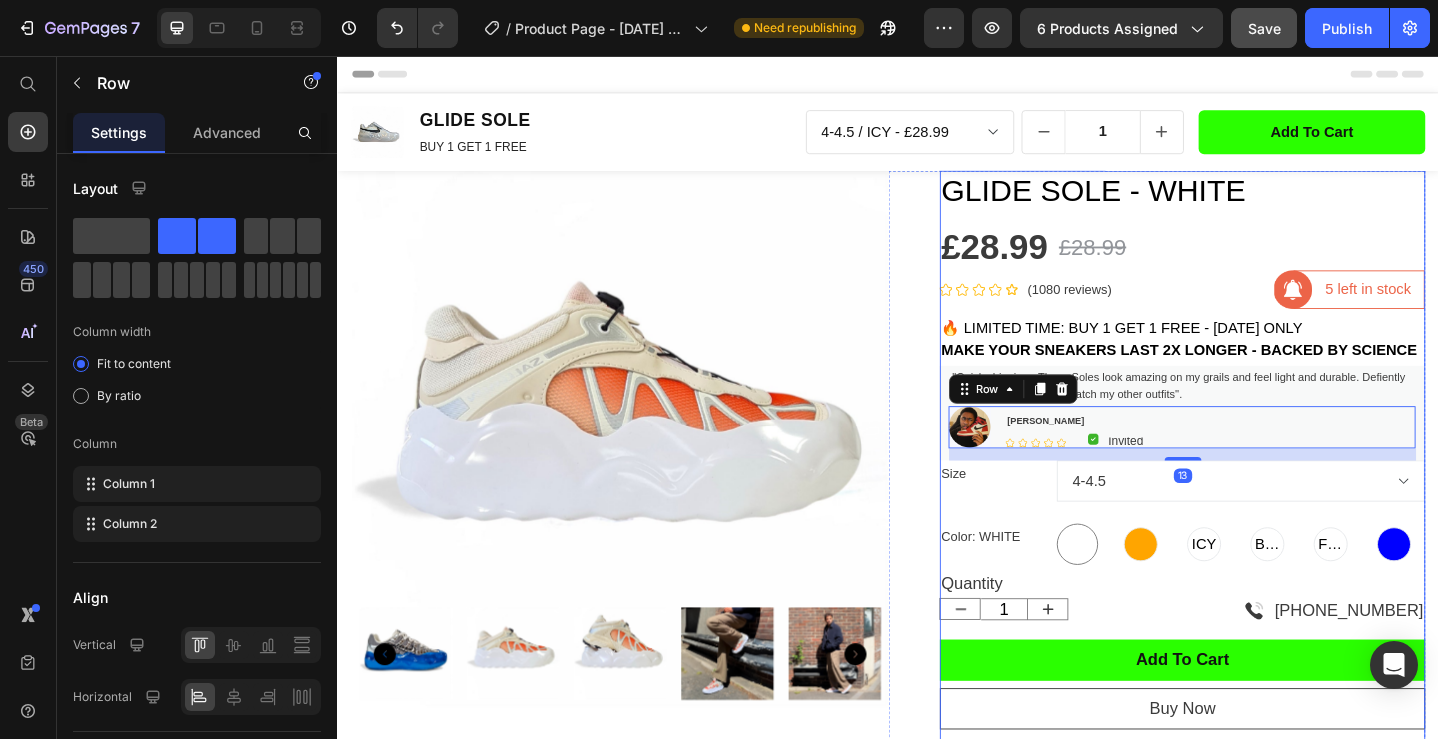 click on "Size" at bounding box center [1053, 511] 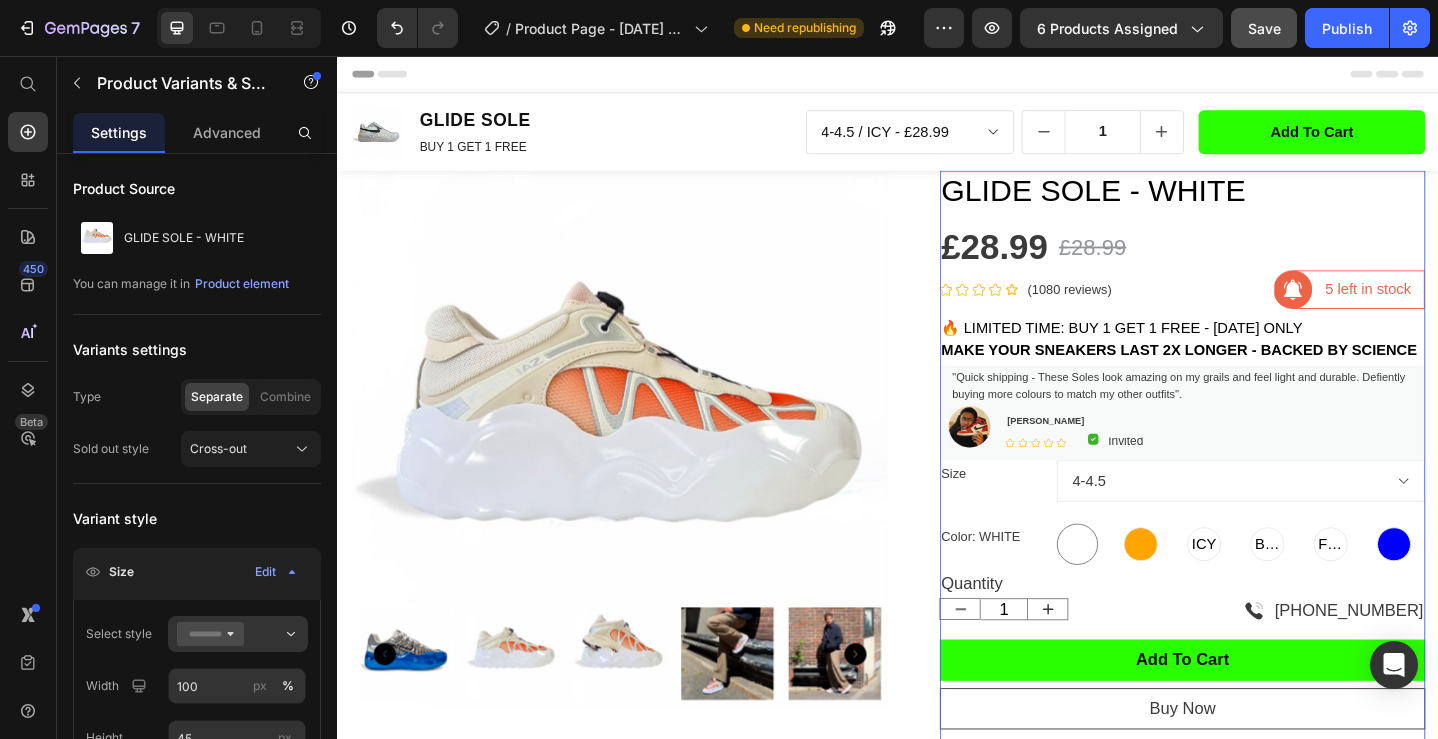 click on "Size" at bounding box center (1053, 511) 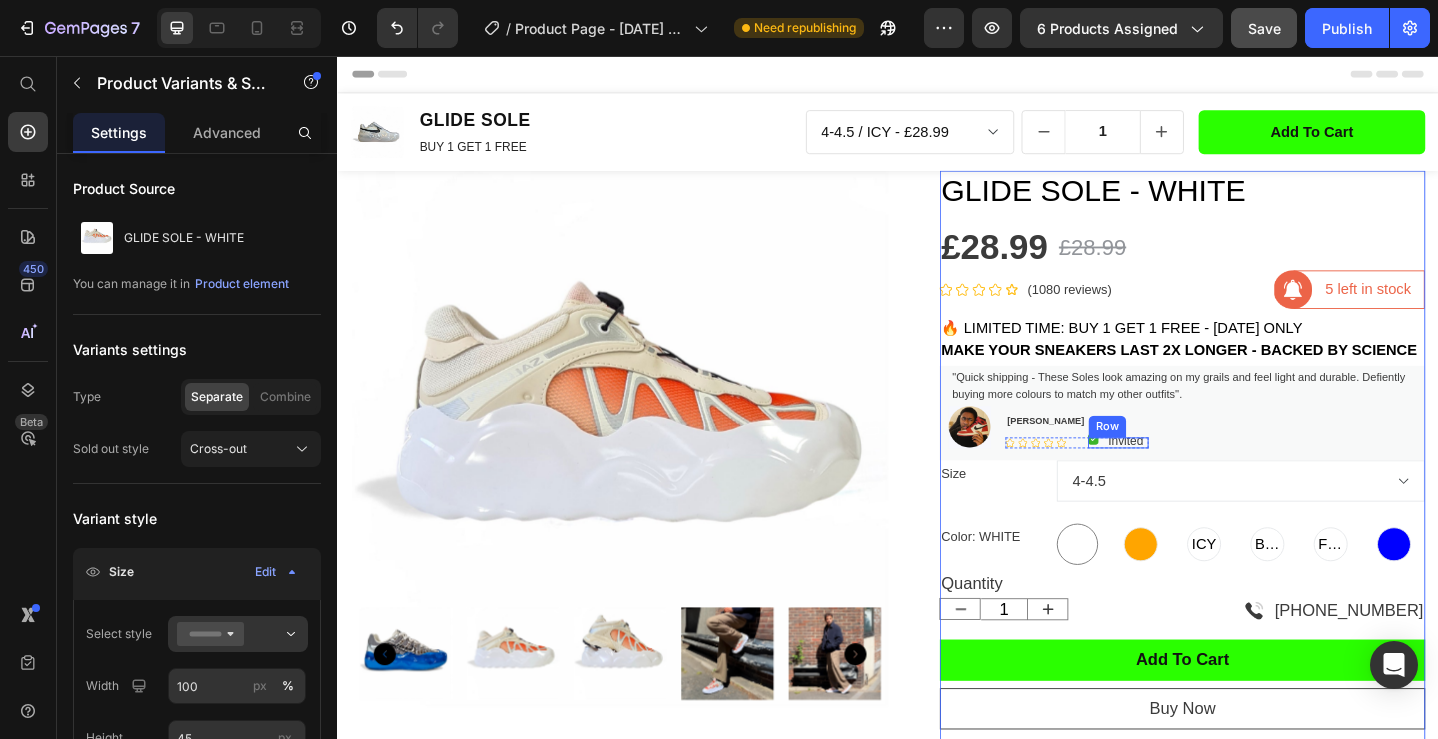 click on "Image Michael P Text block
Icon
Icon
Icon
Icon
Icon Icon List Hoz Image Invited Text block Row Row Row" at bounding box center [1257, 461] 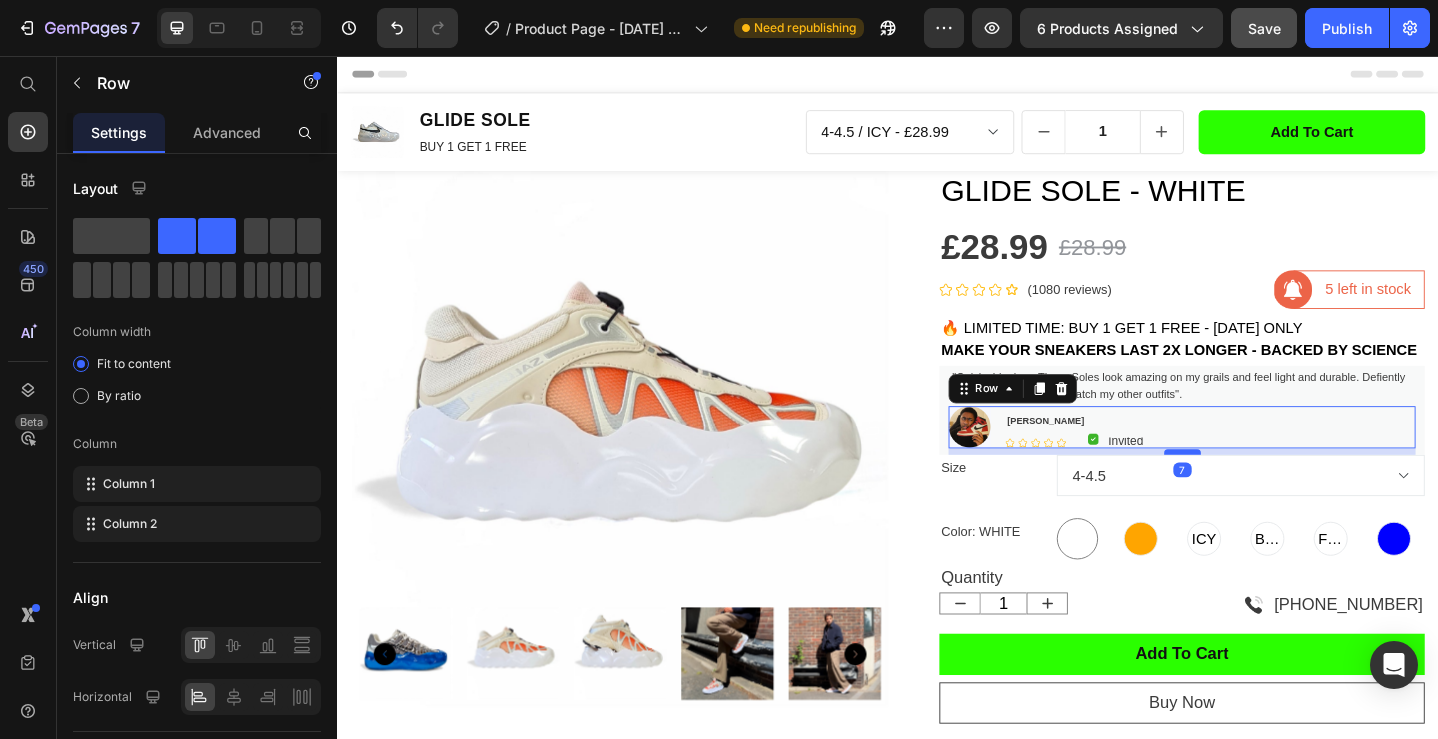 click at bounding box center [1258, 488] 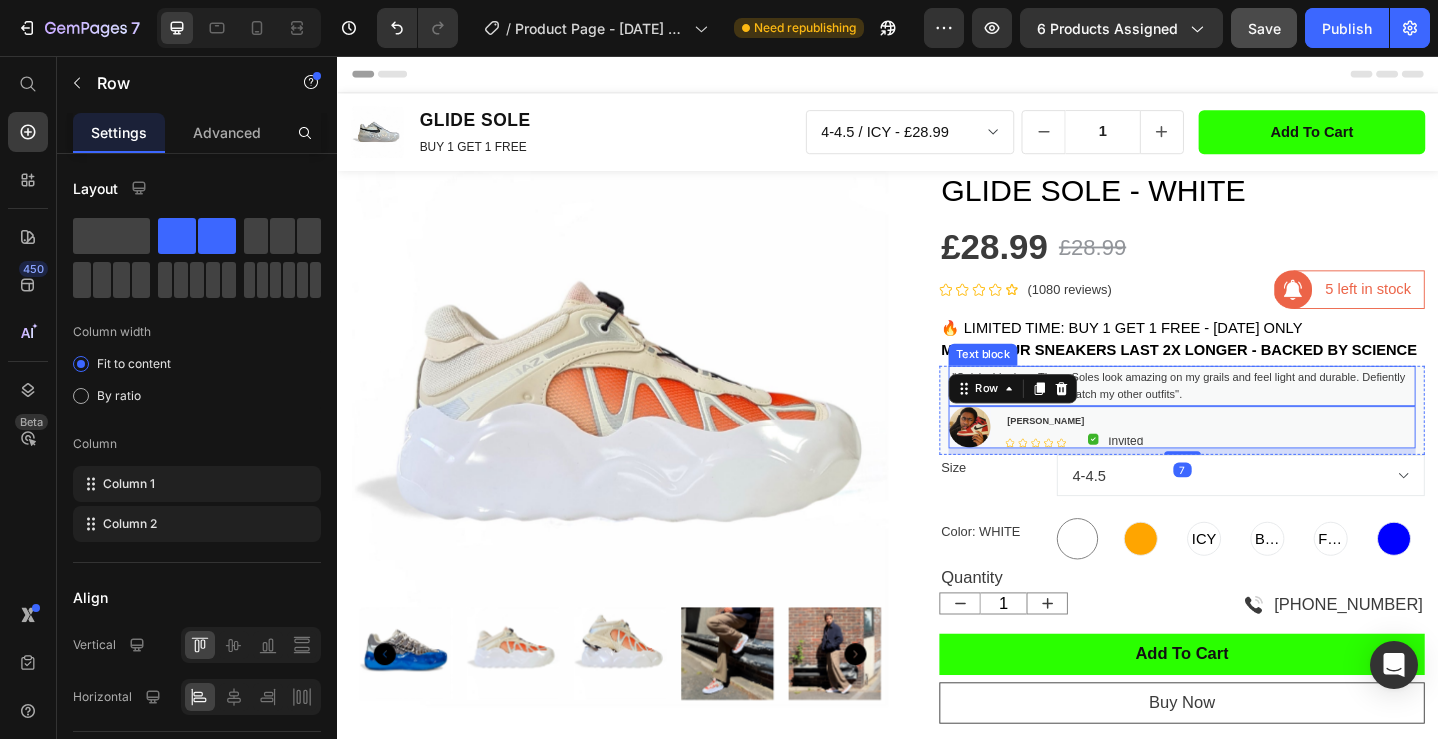 click on ""Quick shipping - These Soles look amazing on my grails and feel light and durable. Defiently buying more colours to match my other outfits''." at bounding box center (1257, 416) 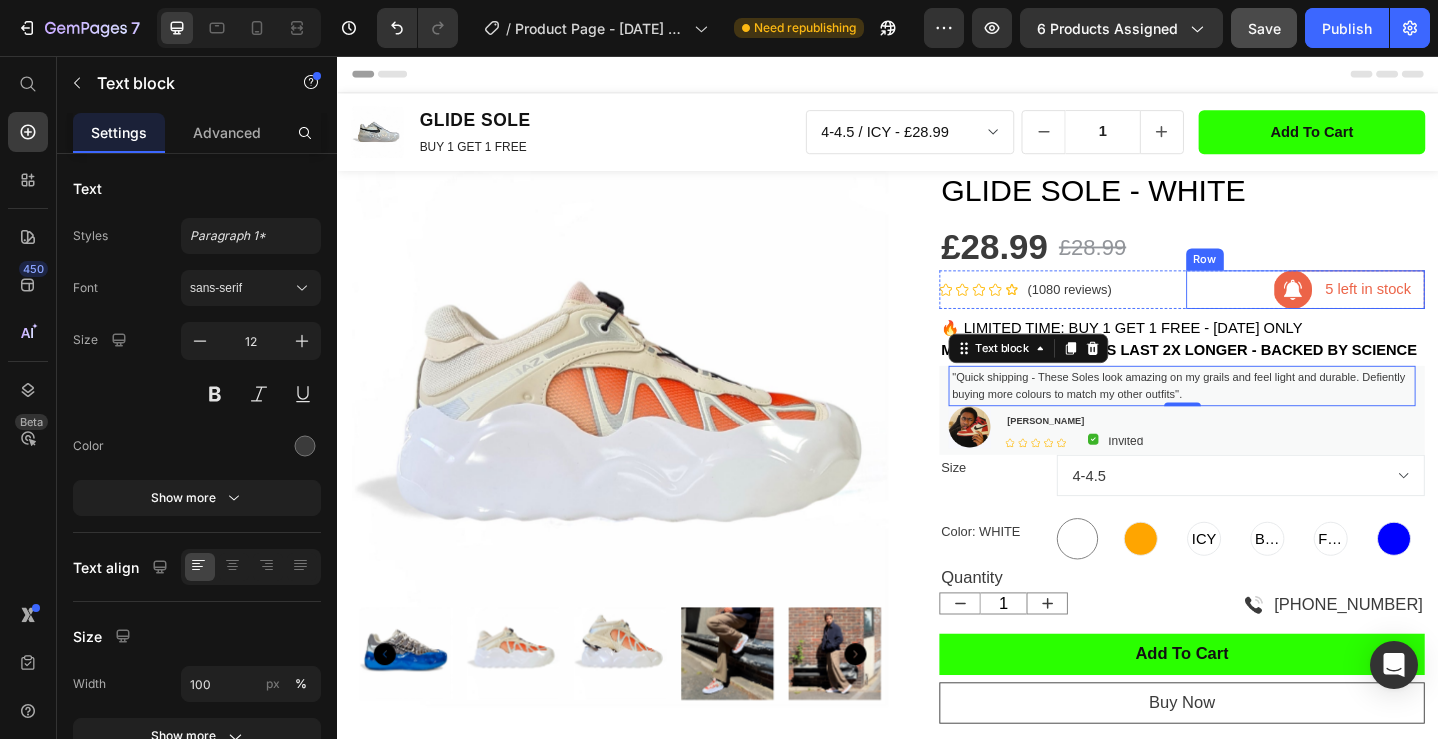 click on "Image 5 left in stock Text block Row Row" at bounding box center (1392, 311) 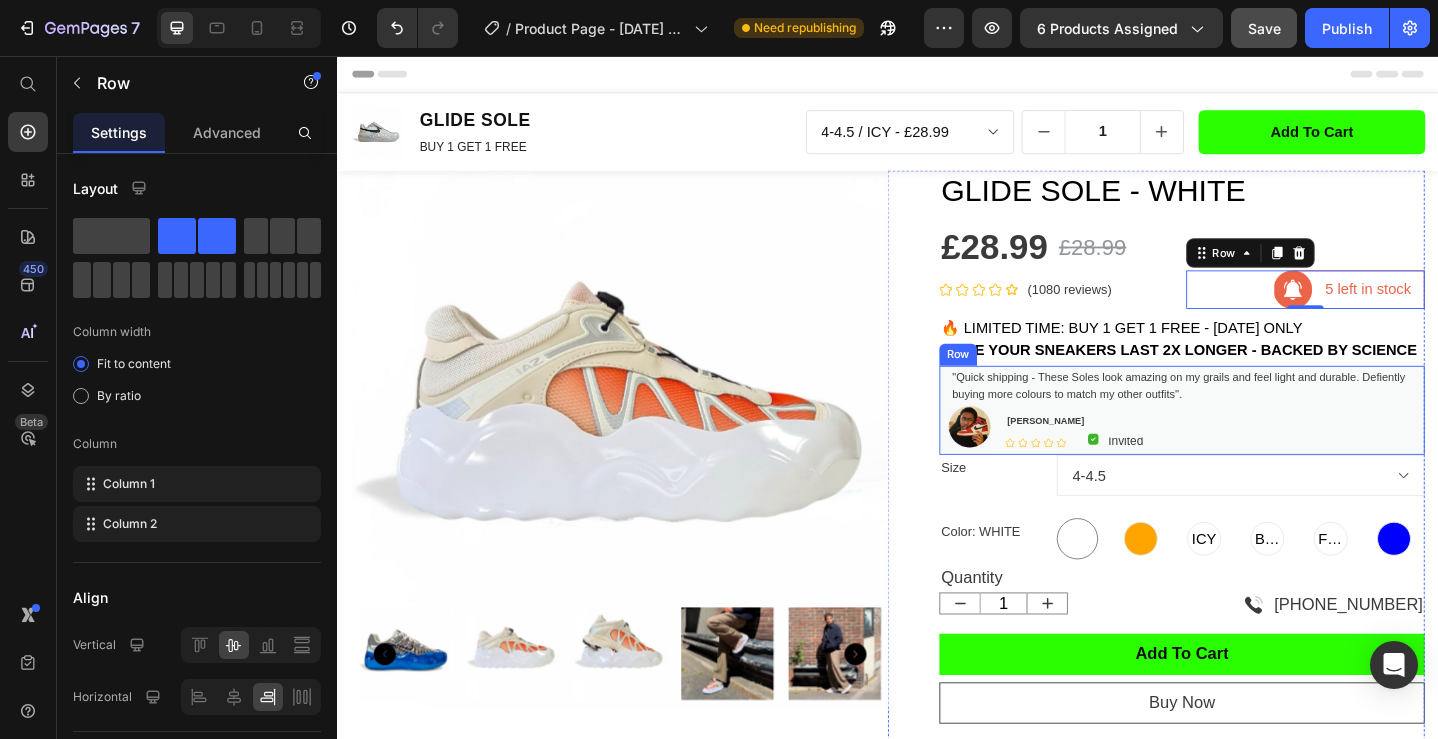 click on ""Quick shipping - These Soles look amazing on my grails and feel light and durable. Defiently buying more colours to match my other outfits''. Text block Image Michael P Text block
Icon
Icon
Icon
Icon
Icon Icon List Hoz Image Invited Text block Row Row Row Row" at bounding box center (1257, 442) 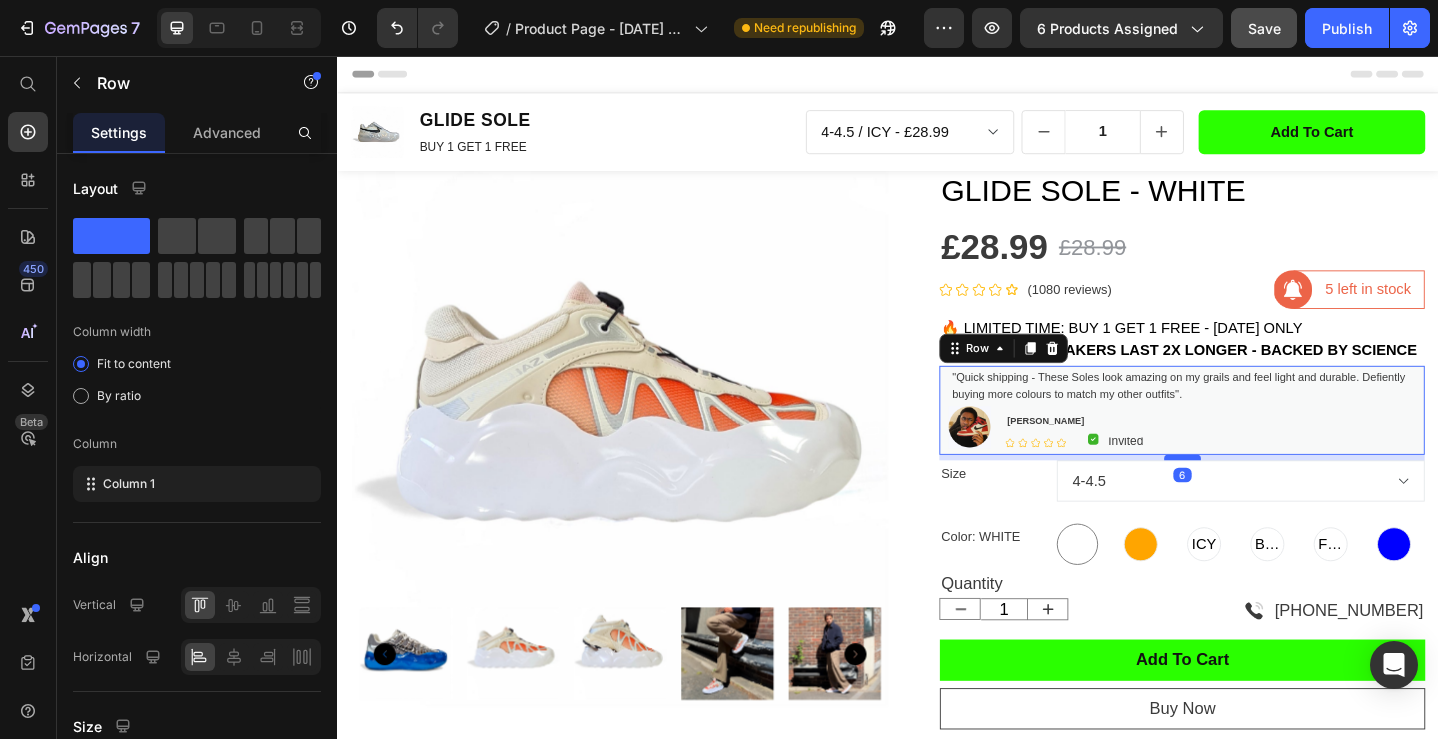 click at bounding box center (1258, 494) 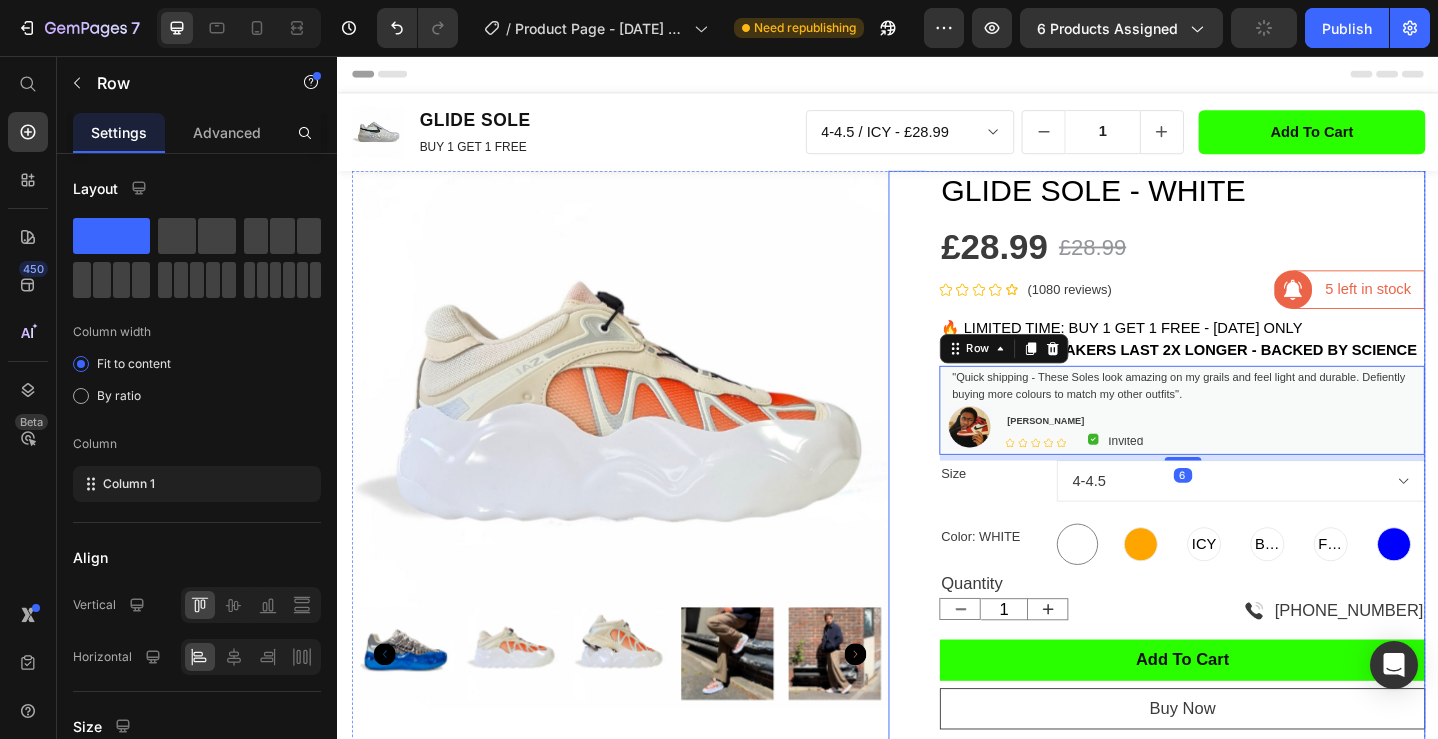 click on "GLIDE SOLE - WHITE Product Title £28.99 Product Price £28.99 Product Price Row
Icon
Icon
Icon
Icon
Icon Icon List Hoz (1080 reviews) Text block Row Image 5 left in stock Text block Row Row Row 🔥 LIMITED TIME: BUY 1 GET 1 FREE - TODAY ONLY MAKE YOUR SNEAKERS LAST 2X LONGER - BACKED BY SCIENCE Text block 🔥 LIMITED TIME: BUY 1 GET 1 FREE - TODAY ONLY MAKE YOUR SNEAKERS LAST 2X LONGER - BACKED BY SCIENCE Text block "Quick shipping - These Soles look amazing on my grails and feel light and durable. Defiently buying more colours to match my other outfits''. Text block Image Michael P Text block
Icon
Icon
Icon
Icon
Icon Icon List Hoz Image Invited Text block Row Row Row Row   6 Size 4-4.5 5-5.5 6-6.5 7-7.5 8-8.5 9-9.5 10-10.5 11-11.5 12-12.5 Color: WHITE WHITE WHITE Orange Orange ICY ICY ICY BLK BLK BLK FIRE FIRE FIRE BLUE BLUE Quantity Text block 1" at bounding box center (1229, 722) 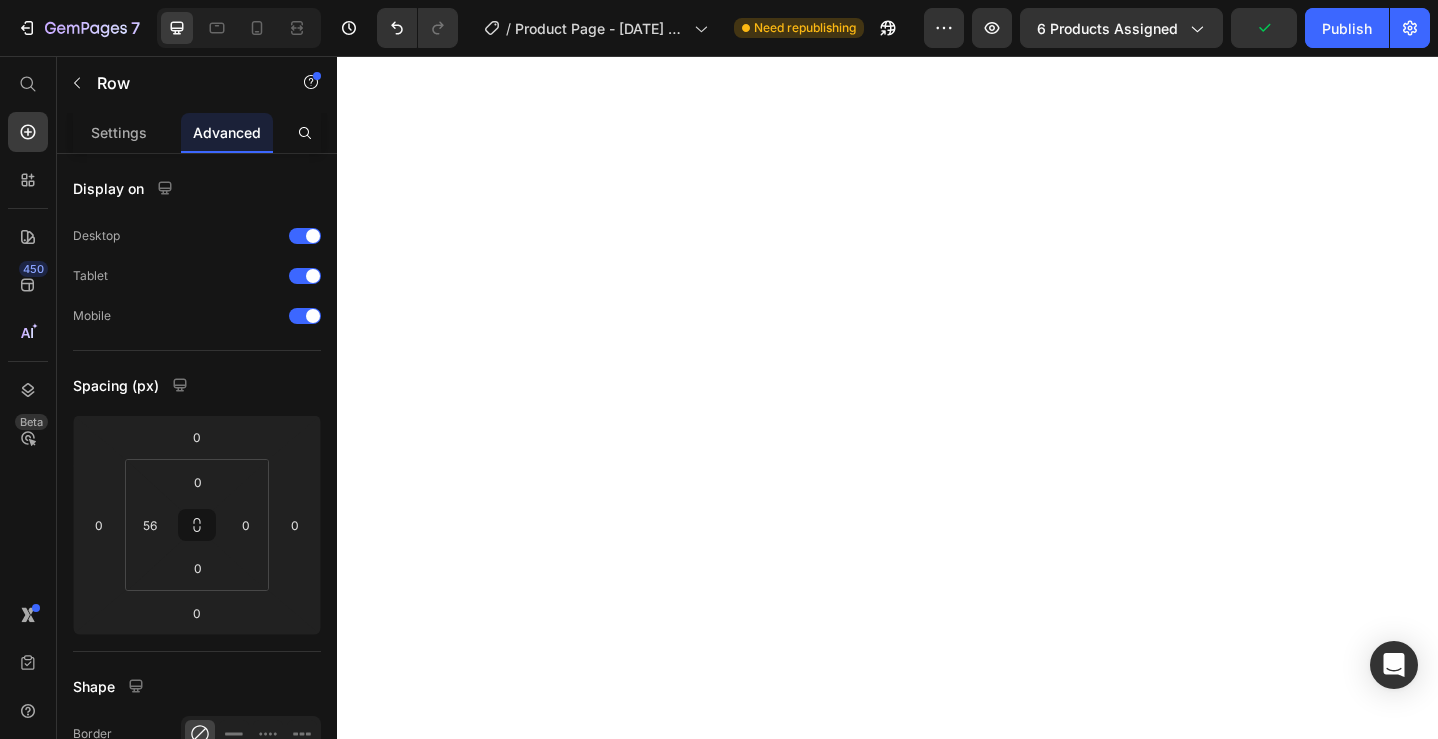scroll, scrollTop: 0, scrollLeft: 0, axis: both 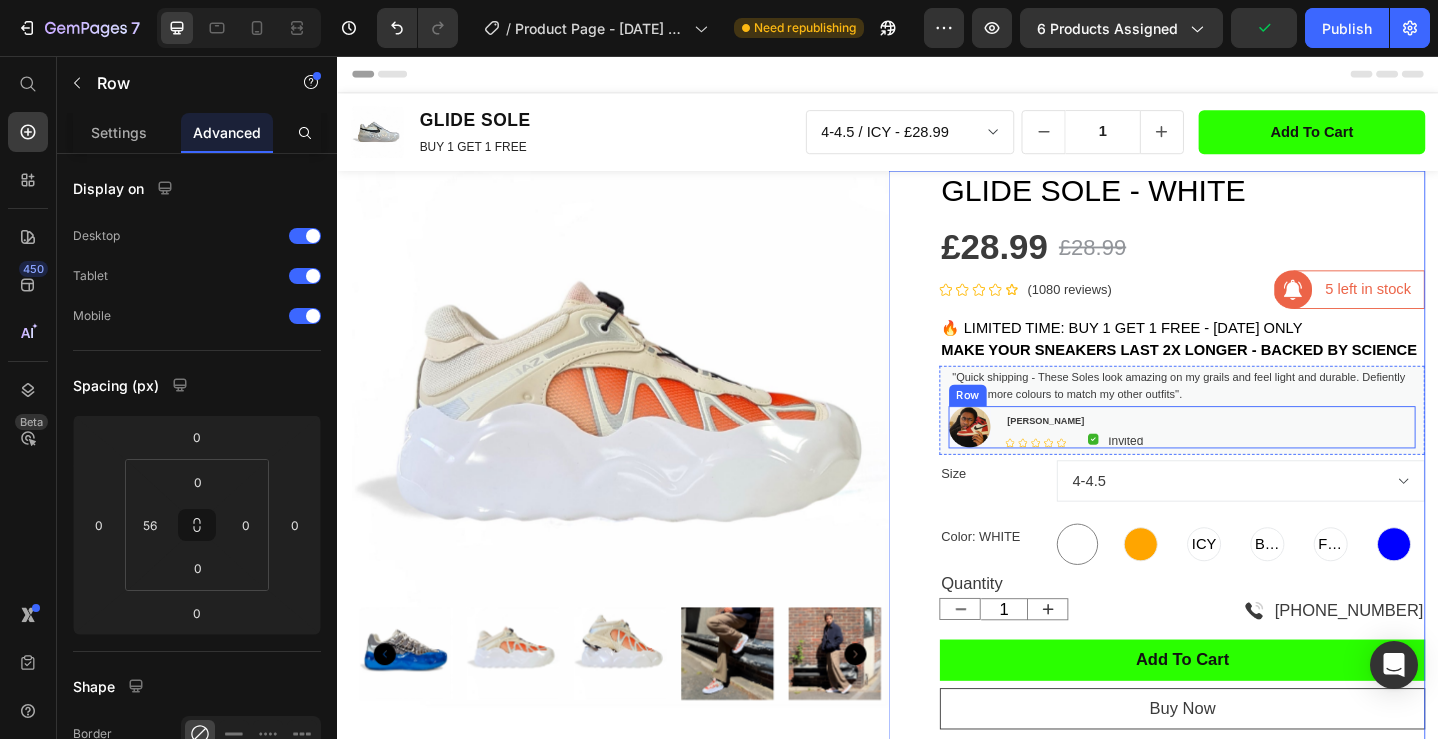 click on "Image [PERSON_NAME] Text block
Icon
Icon
Icon
Icon
Icon Icon List Hoz Image Invited Text block Row Row Row" at bounding box center [1257, 461] 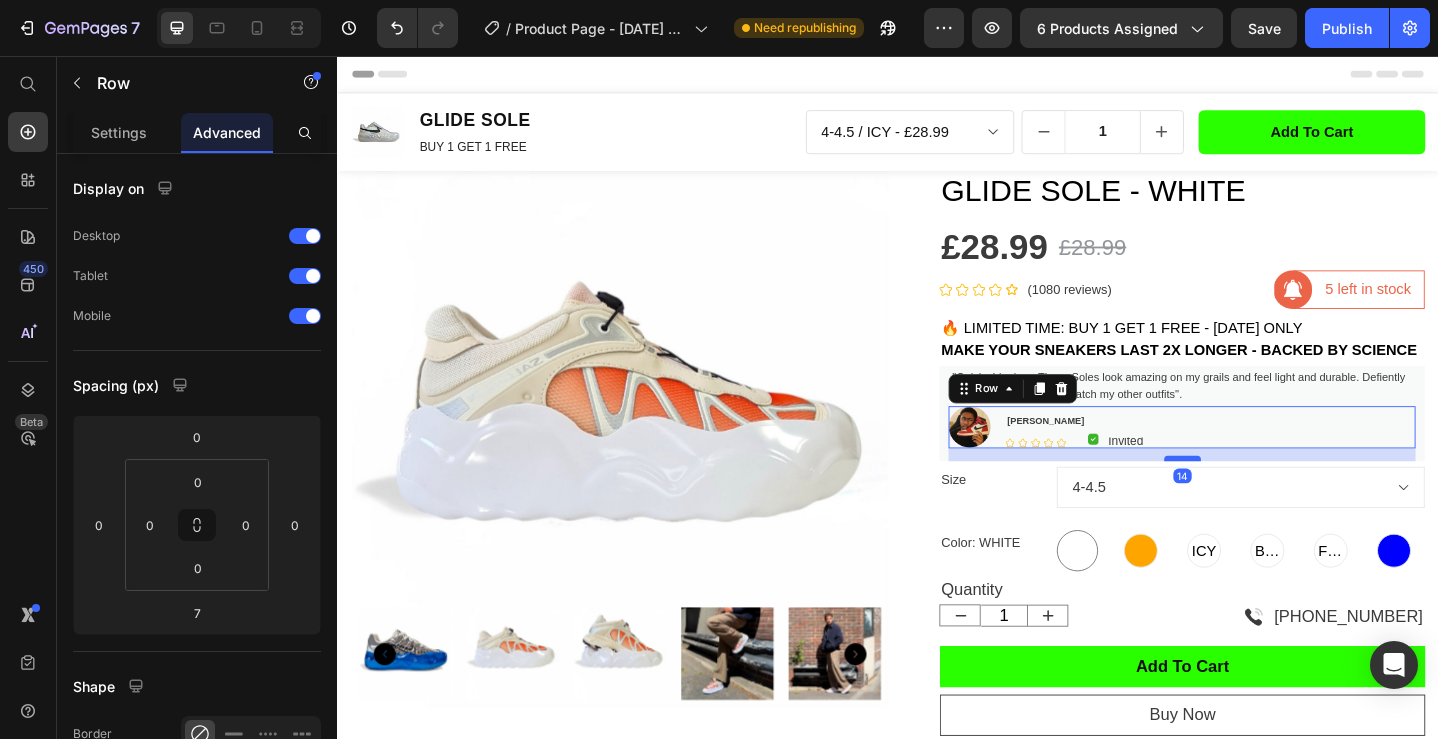 click at bounding box center [1258, 495] 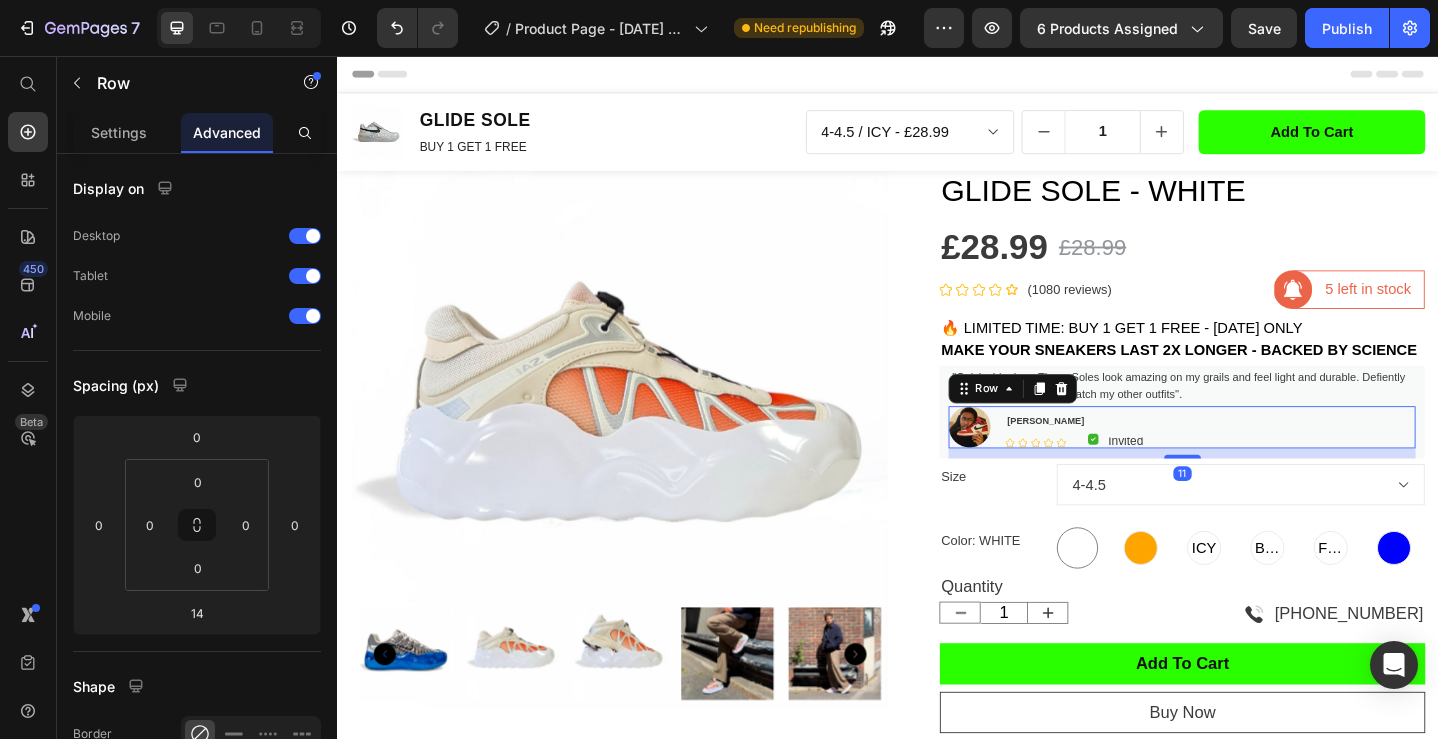 click on "11" at bounding box center [1257, 484] 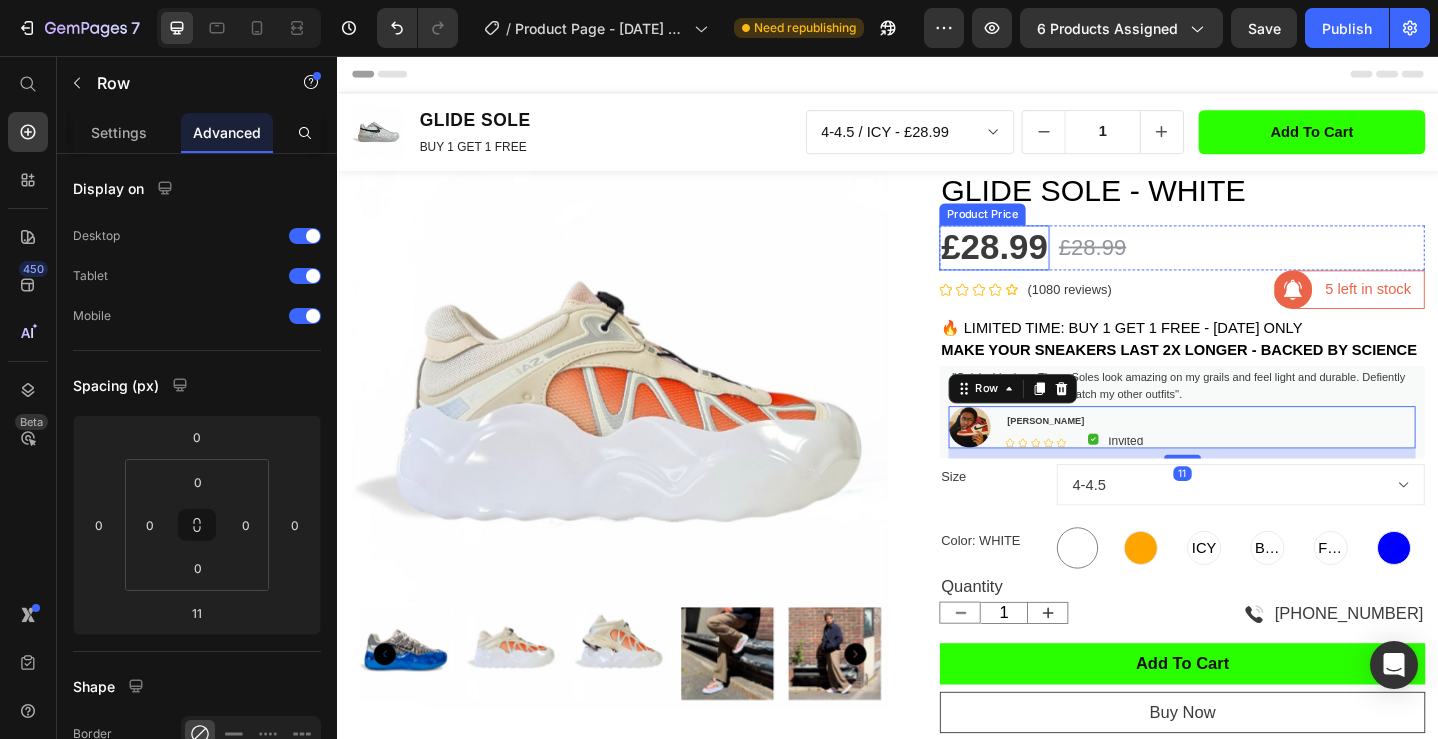 click at bounding box center (644, 473) 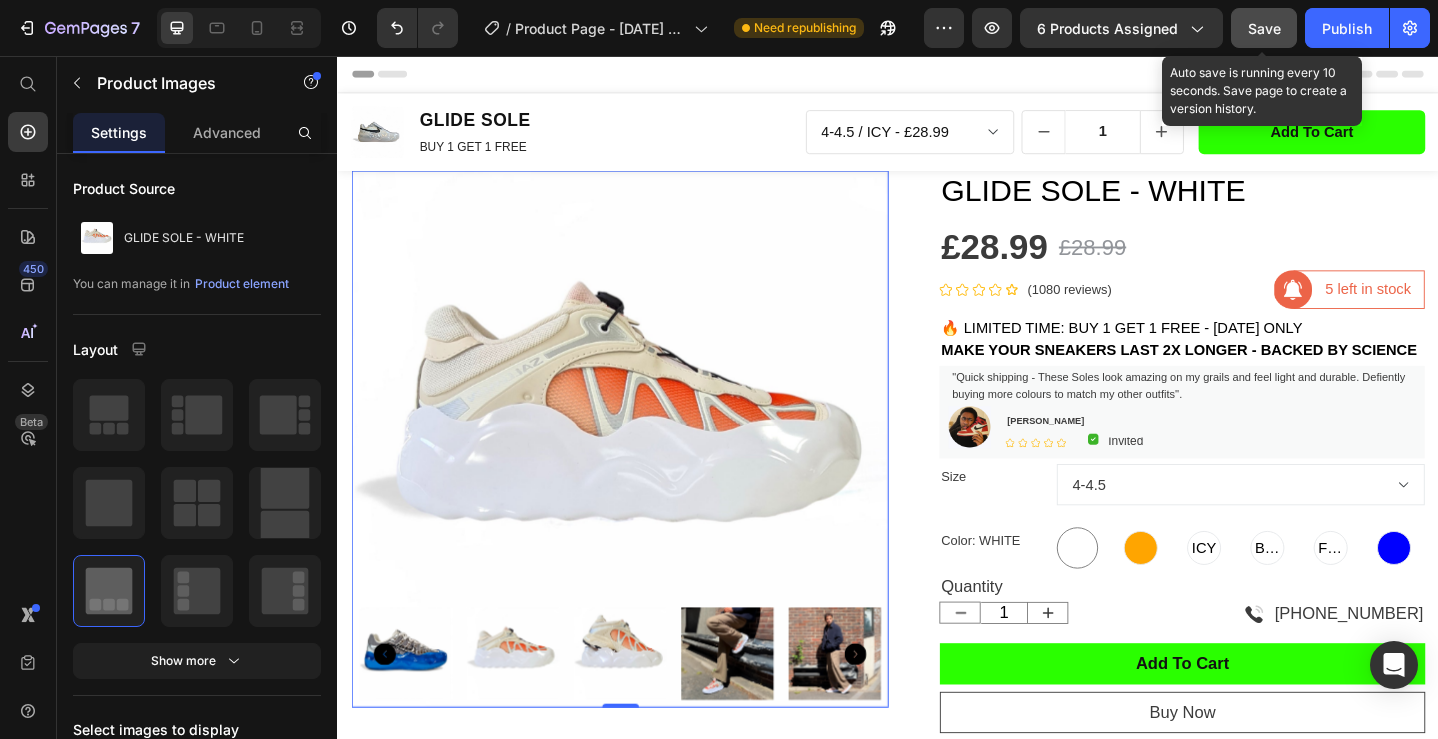 click on "Save" at bounding box center (1264, 28) 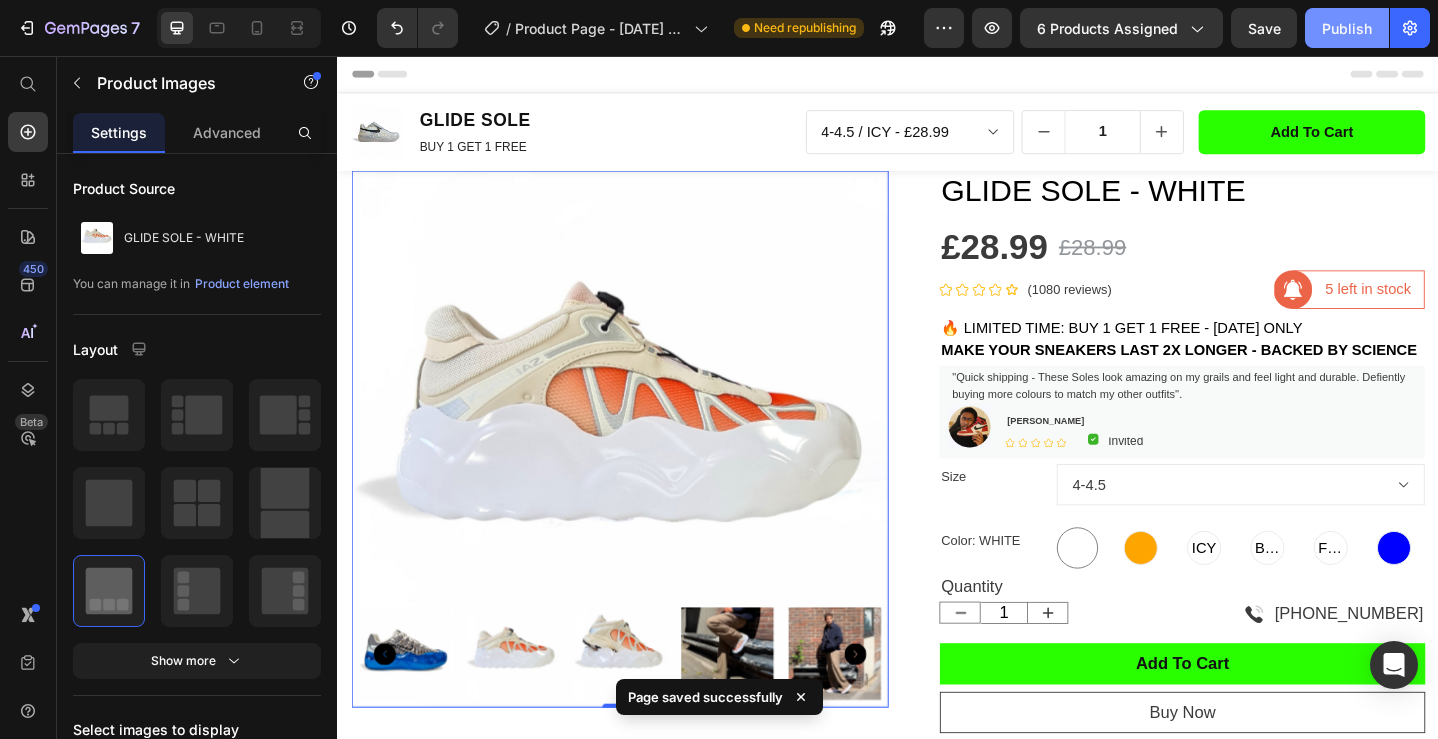 click on "Publish" at bounding box center [1347, 28] 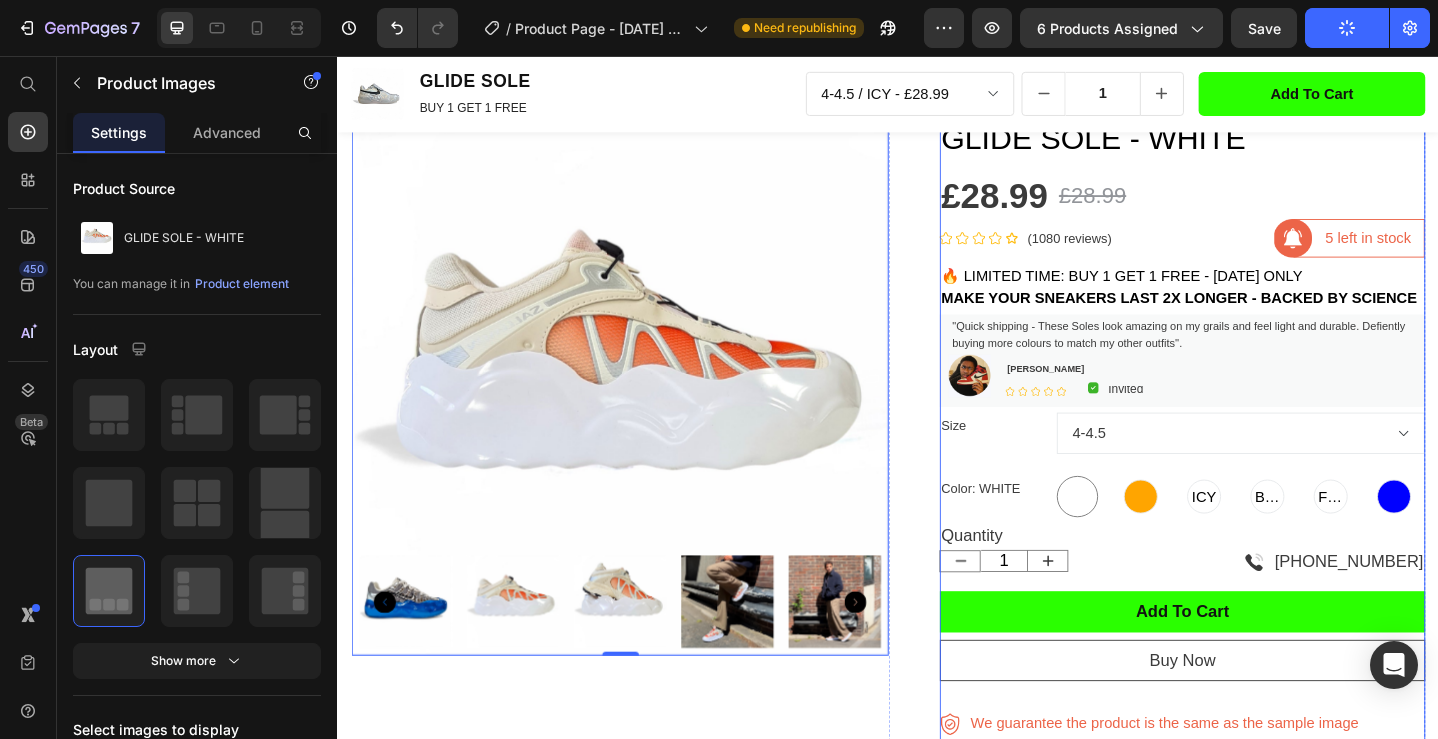scroll, scrollTop: 61, scrollLeft: 0, axis: vertical 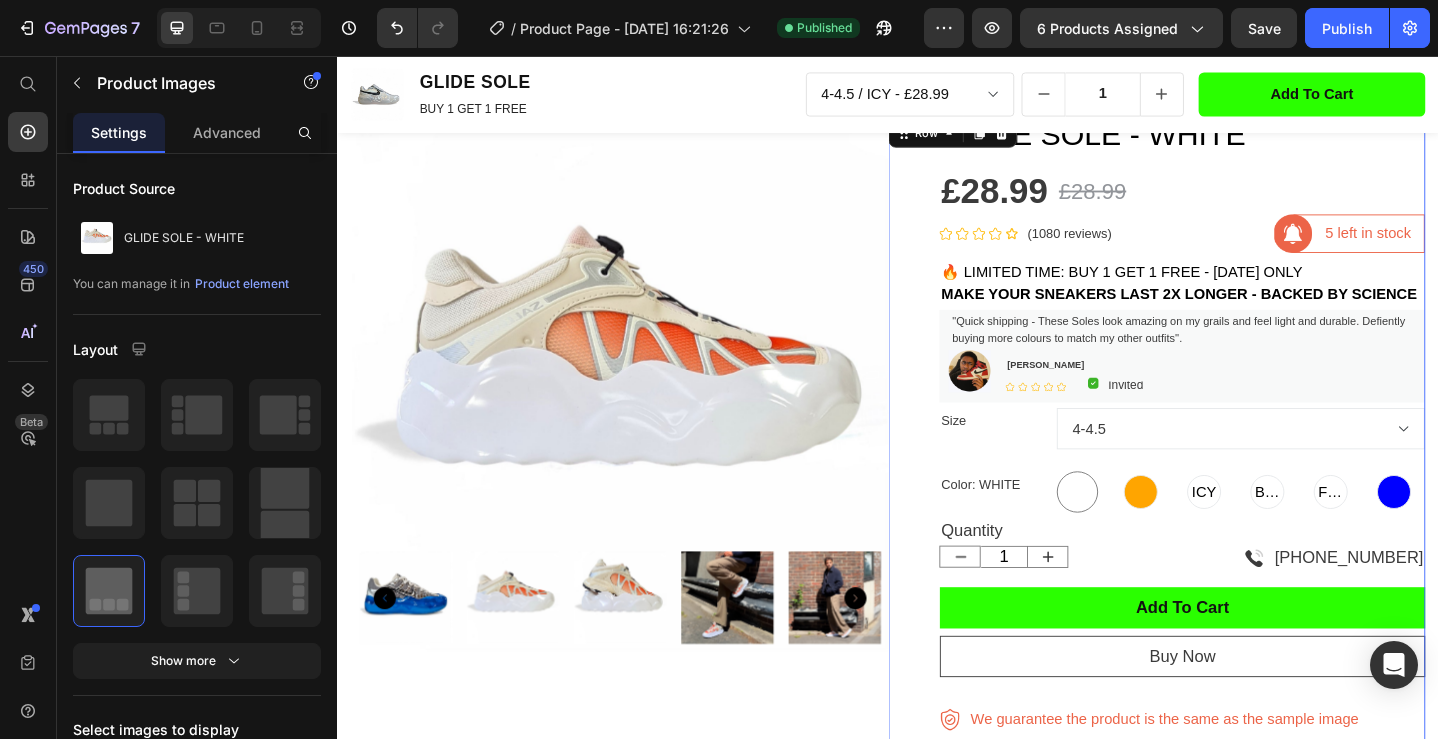 click on "GLIDE SOLE - WHITE Product Title £28.99 Product Price £28.99 Product Price Row
Icon
Icon
Icon
Icon
Icon Icon List Hoz (1080 reviews) Text block Row Image 5 left in stock Text block Row Row Row 🔥 LIMITED TIME: BUY 1 GET 1 FREE - TODAY ONLY MAKE YOUR SNEAKERS LAST 2X LONGER - BACKED BY SCIENCE Text block 🔥 LIMITED TIME: BUY 1 GET 1 FREE - TODAY ONLY MAKE YOUR SNEAKERS LAST 2X LONGER - BACKED BY SCIENCE Text block "Quick shipping - These Soles look amazing on my grails and feel light and durable. Defiently buying more colours to match my other outfits''. Text block Image Michael P Text block
Icon
Icon
Icon
Icon
Icon Icon List Hoz Image Invited Text block Row Row Row Row Size 4-4.5 5-5.5 6-6.5 7-7.5 8-8.5 9-9.5 10-10.5 11-11.5 12-12.5 Color: WHITE WHITE WHITE Orange Orange ICY ICY ICY BLK BLK BLK FIRE FIRE FIRE BLUE BLUE Product Variants & Swatches" at bounding box center (1257, 647) 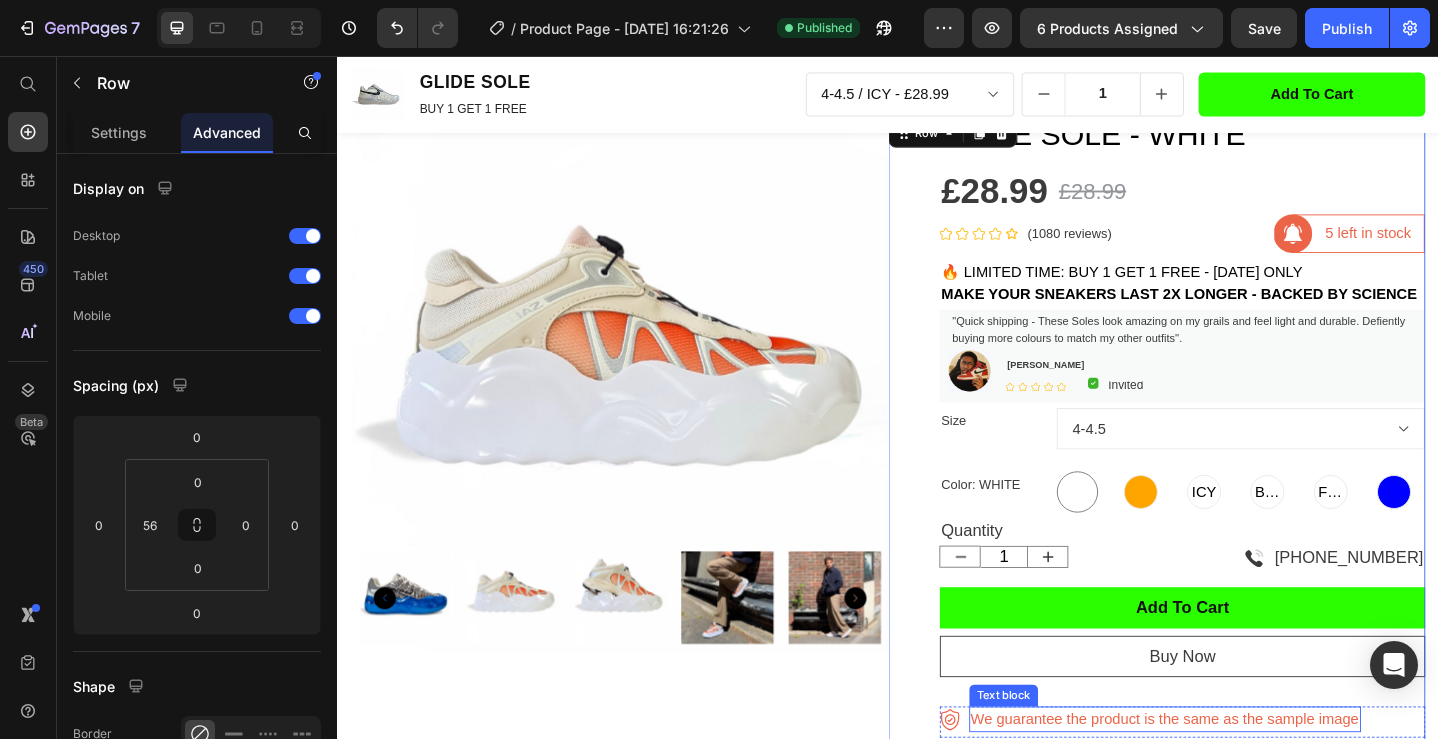 click on "We guarantee the product is the same as the sample image" at bounding box center [1238, 779] 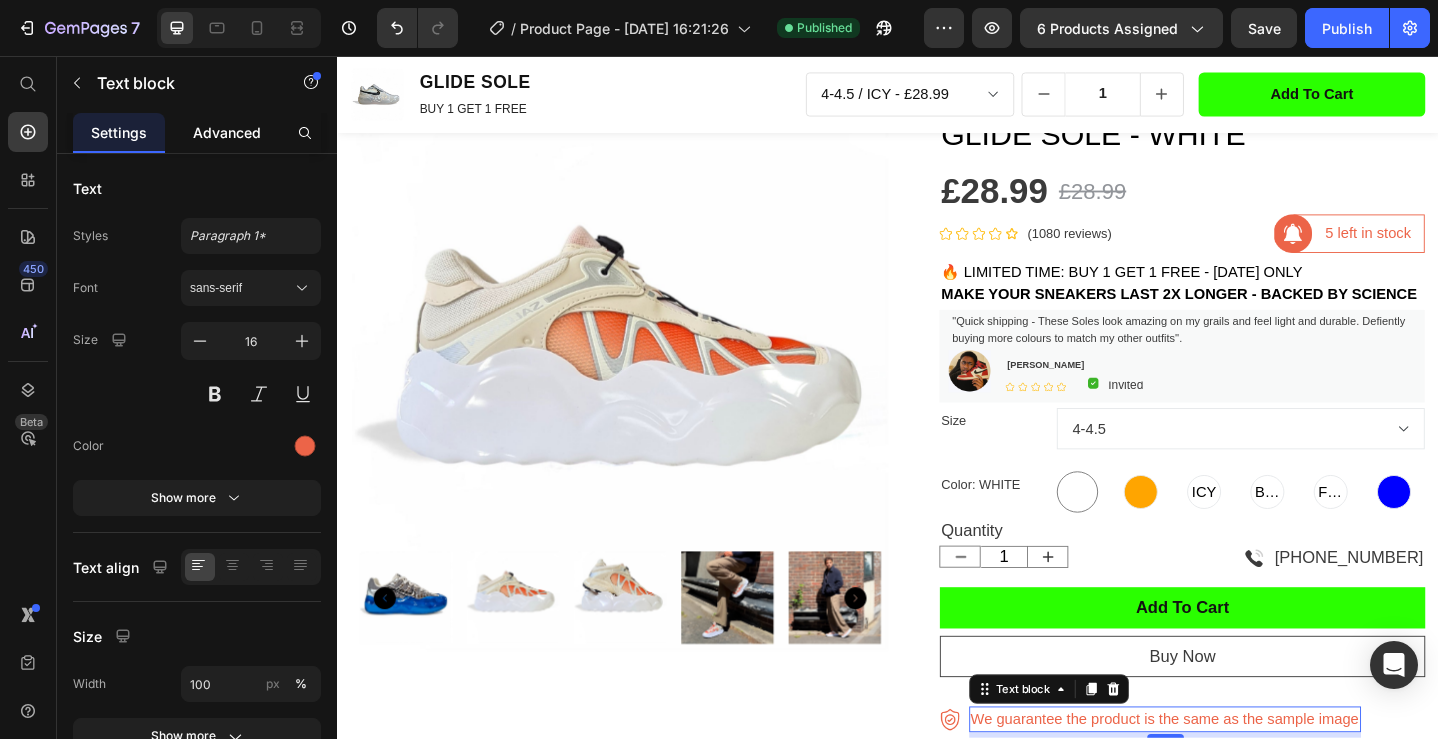 click on "Advanced" at bounding box center (227, 132) 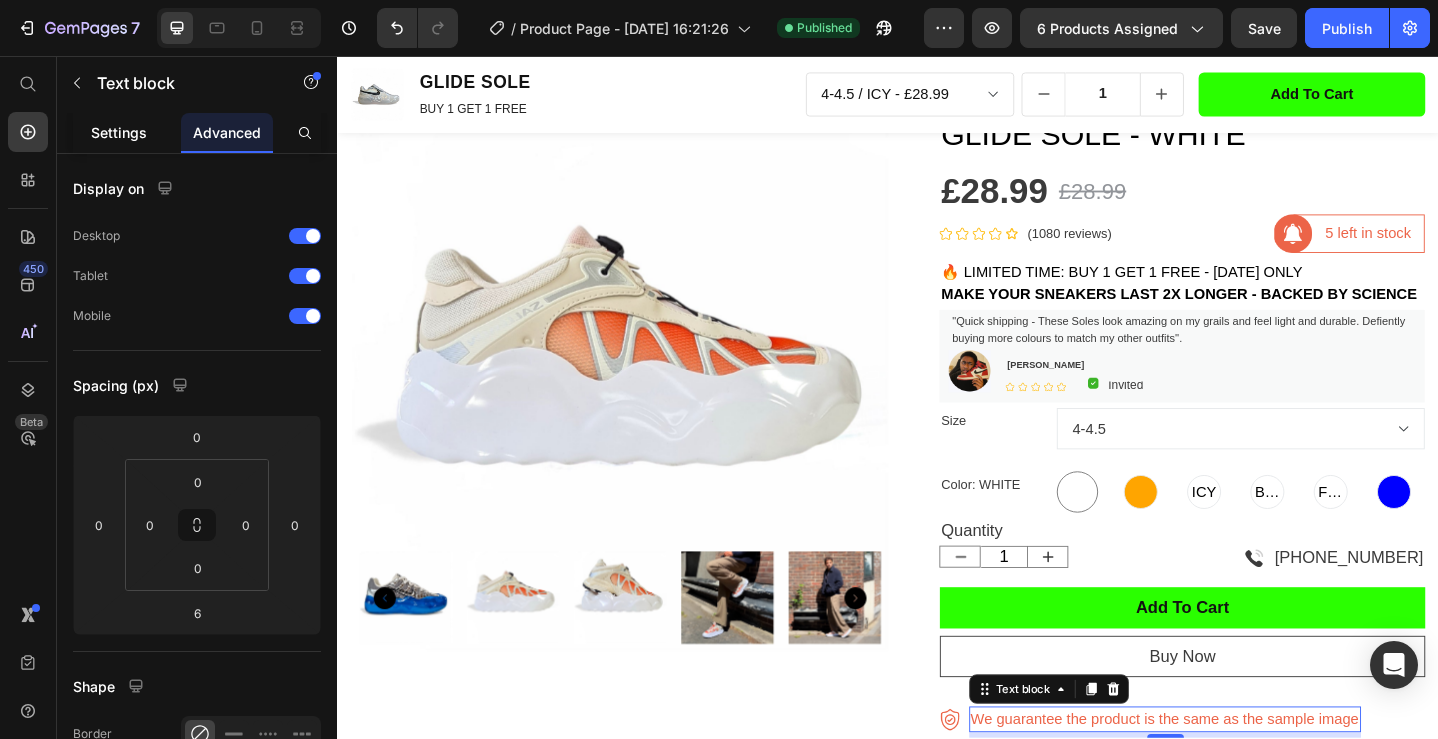 click on "Settings" at bounding box center (119, 132) 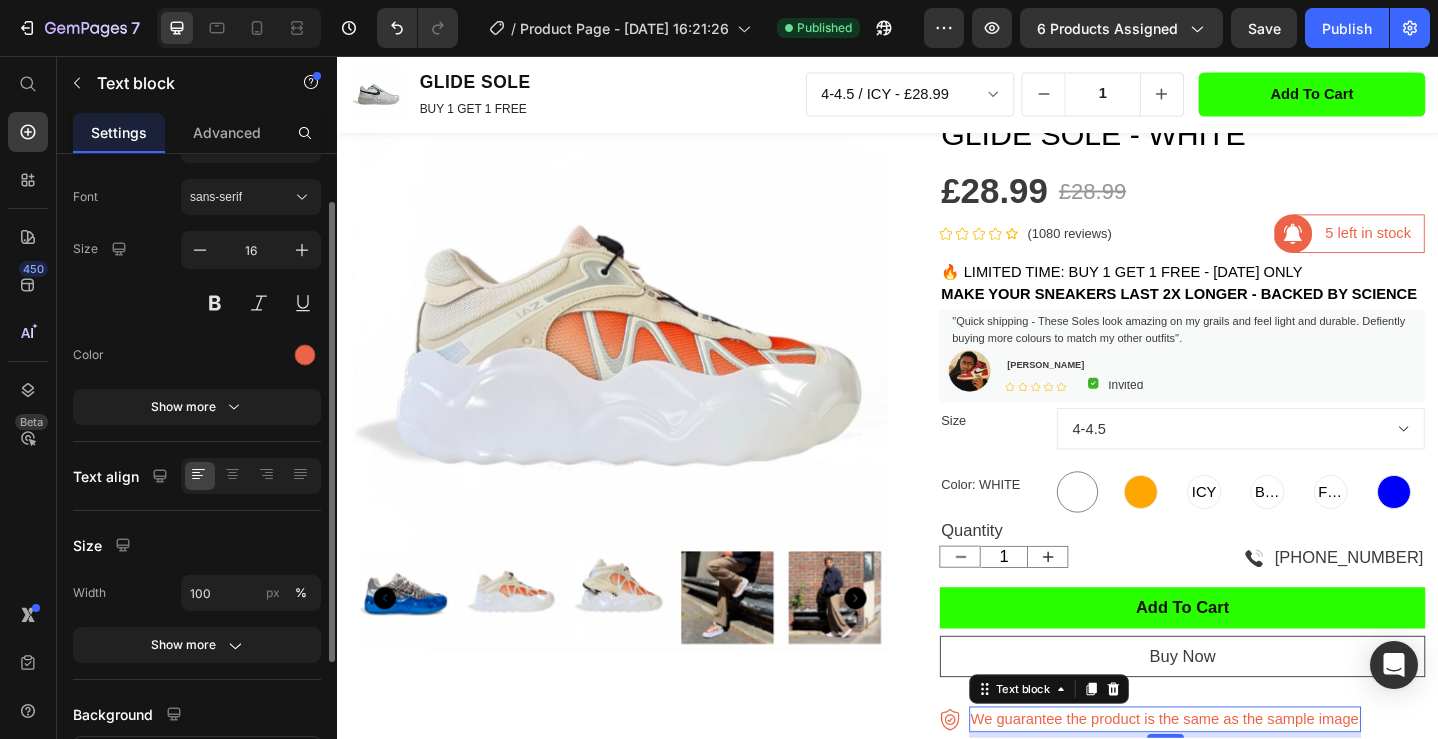 scroll, scrollTop: 92, scrollLeft: 0, axis: vertical 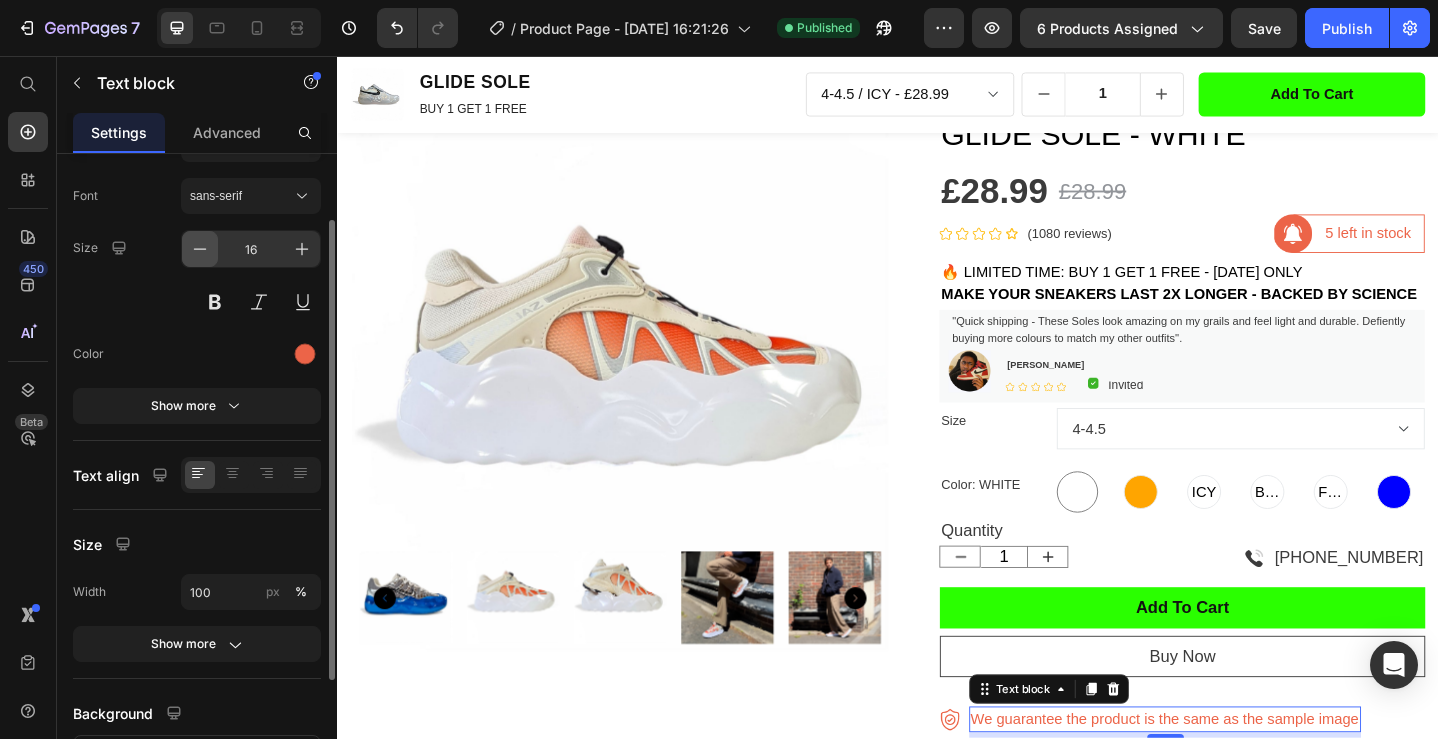 click 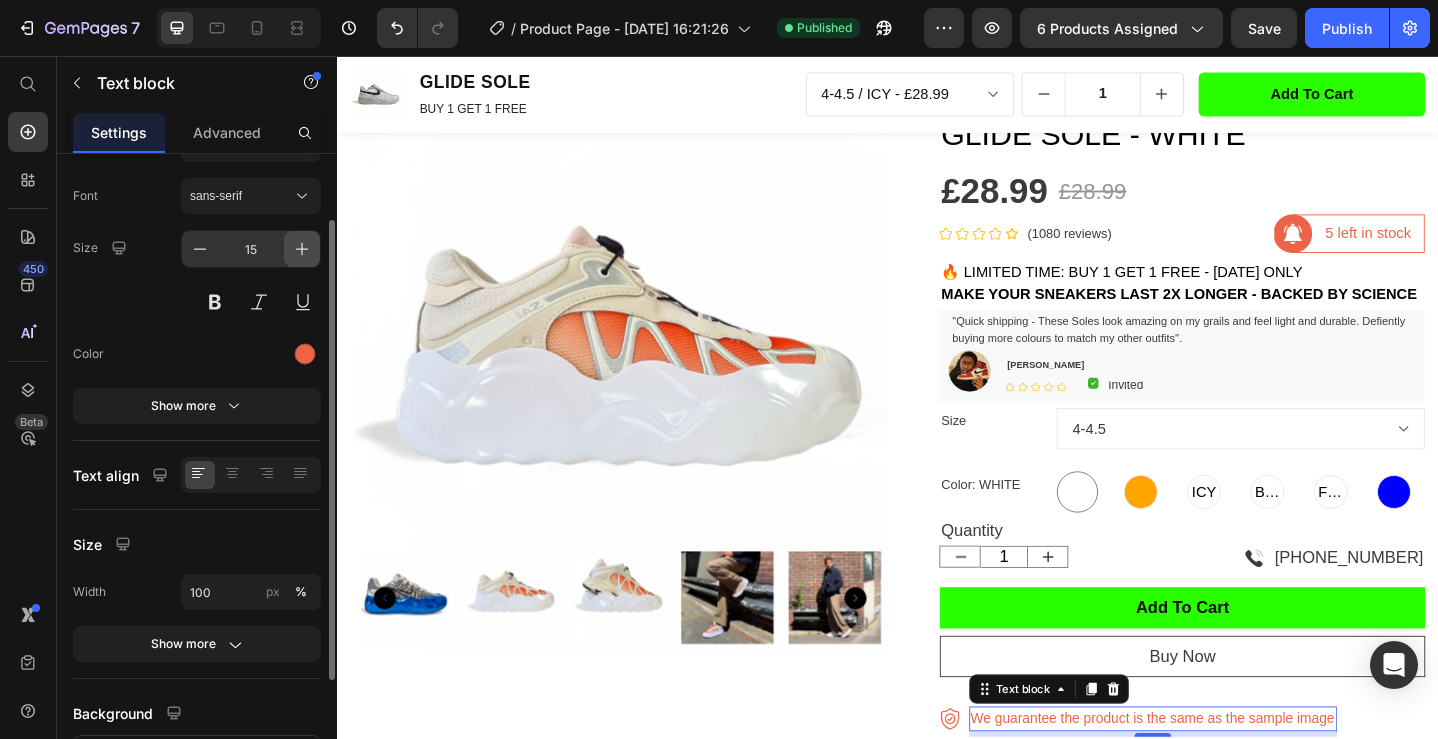 click 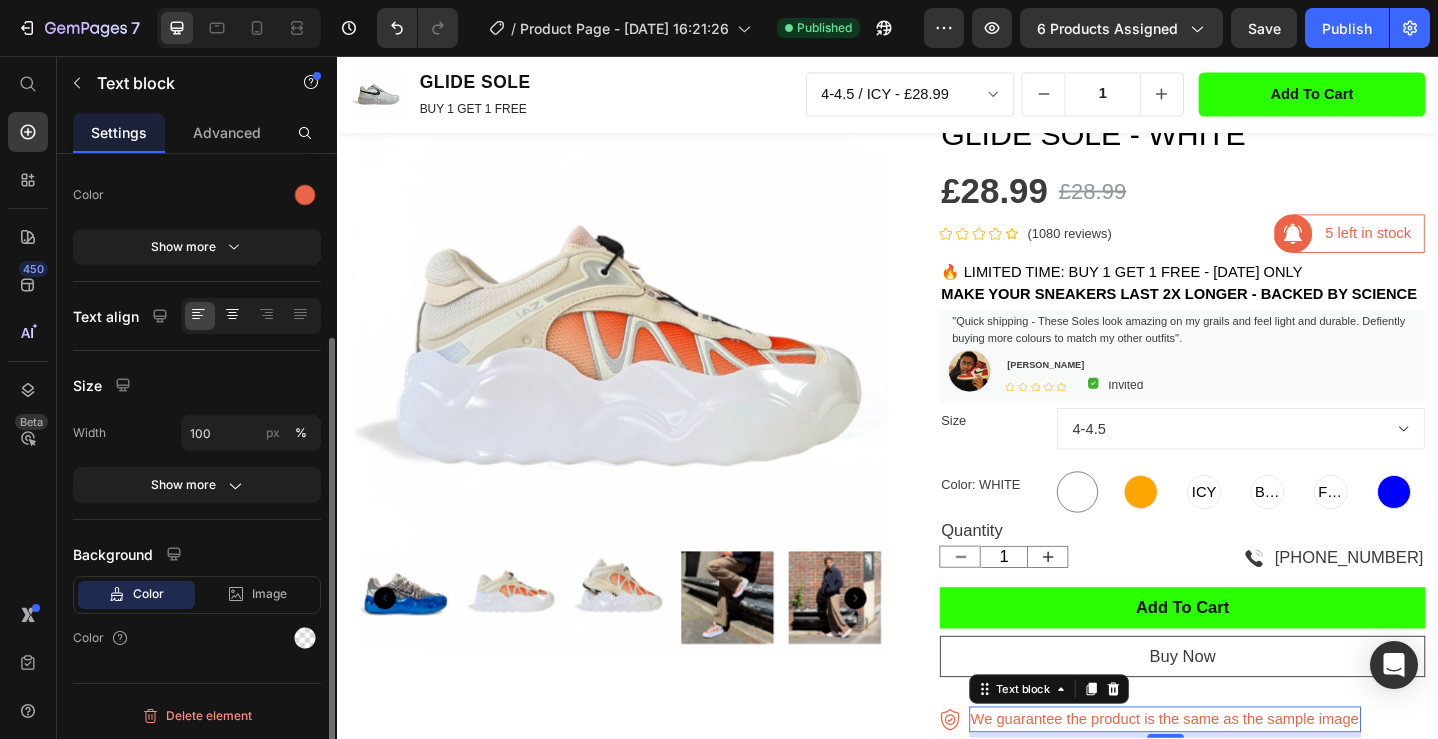 scroll, scrollTop: 253, scrollLeft: 0, axis: vertical 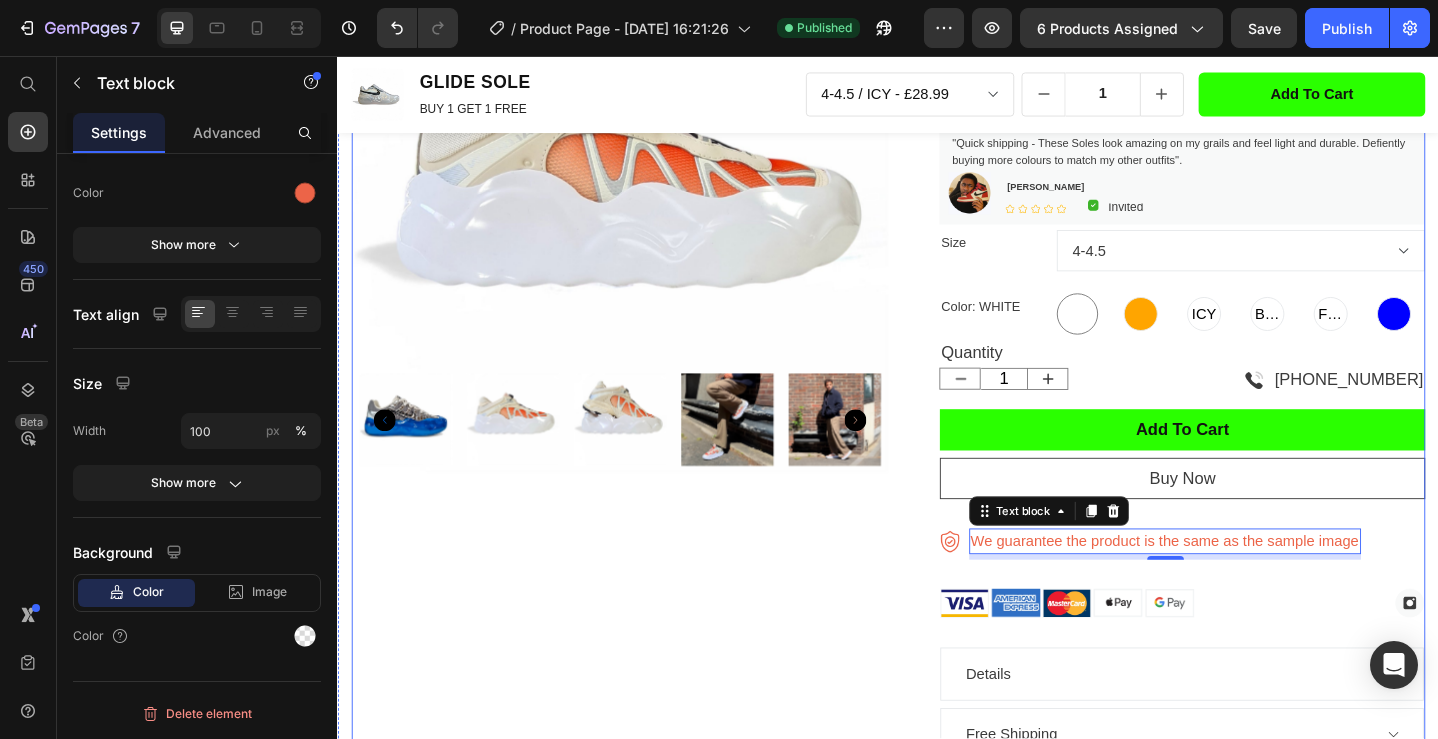 click on "Product Images" at bounding box center [644, 469] 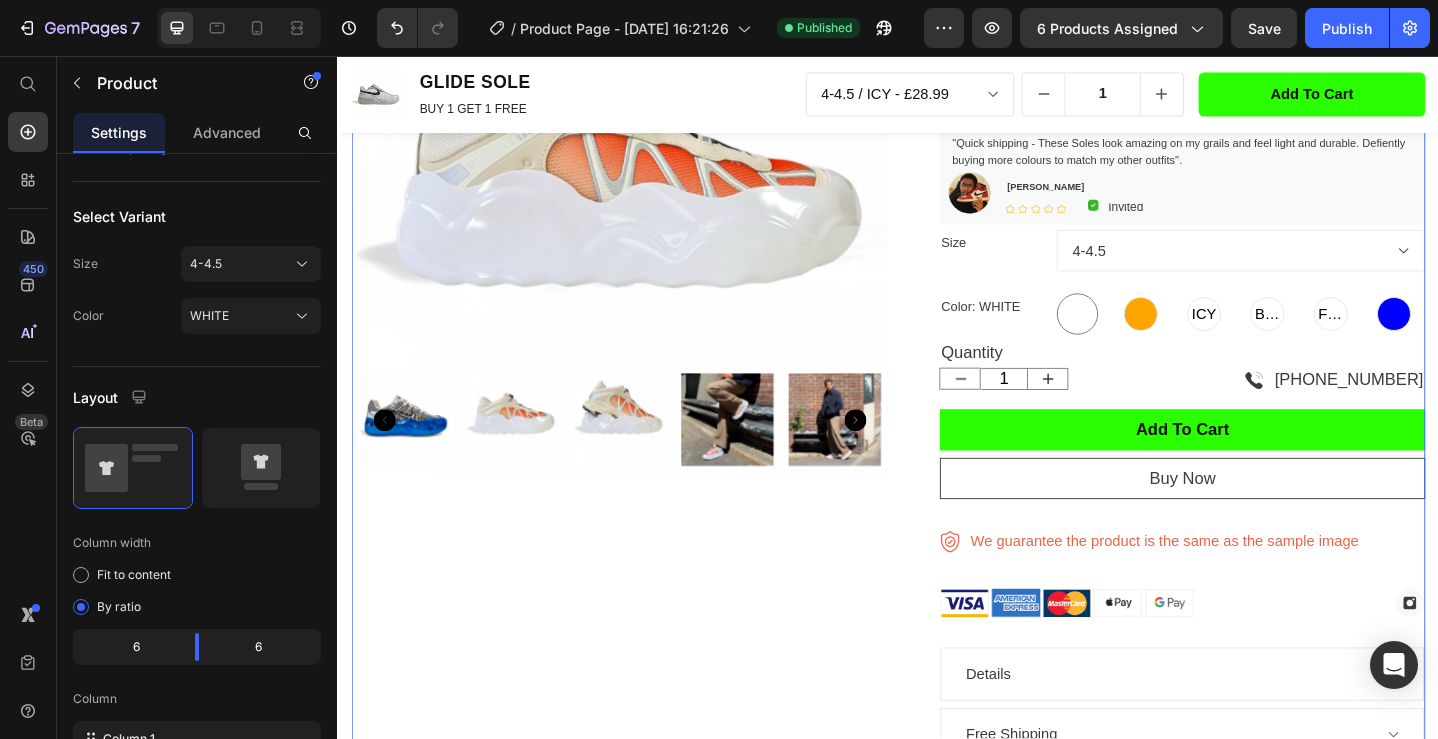 scroll, scrollTop: 0, scrollLeft: 0, axis: both 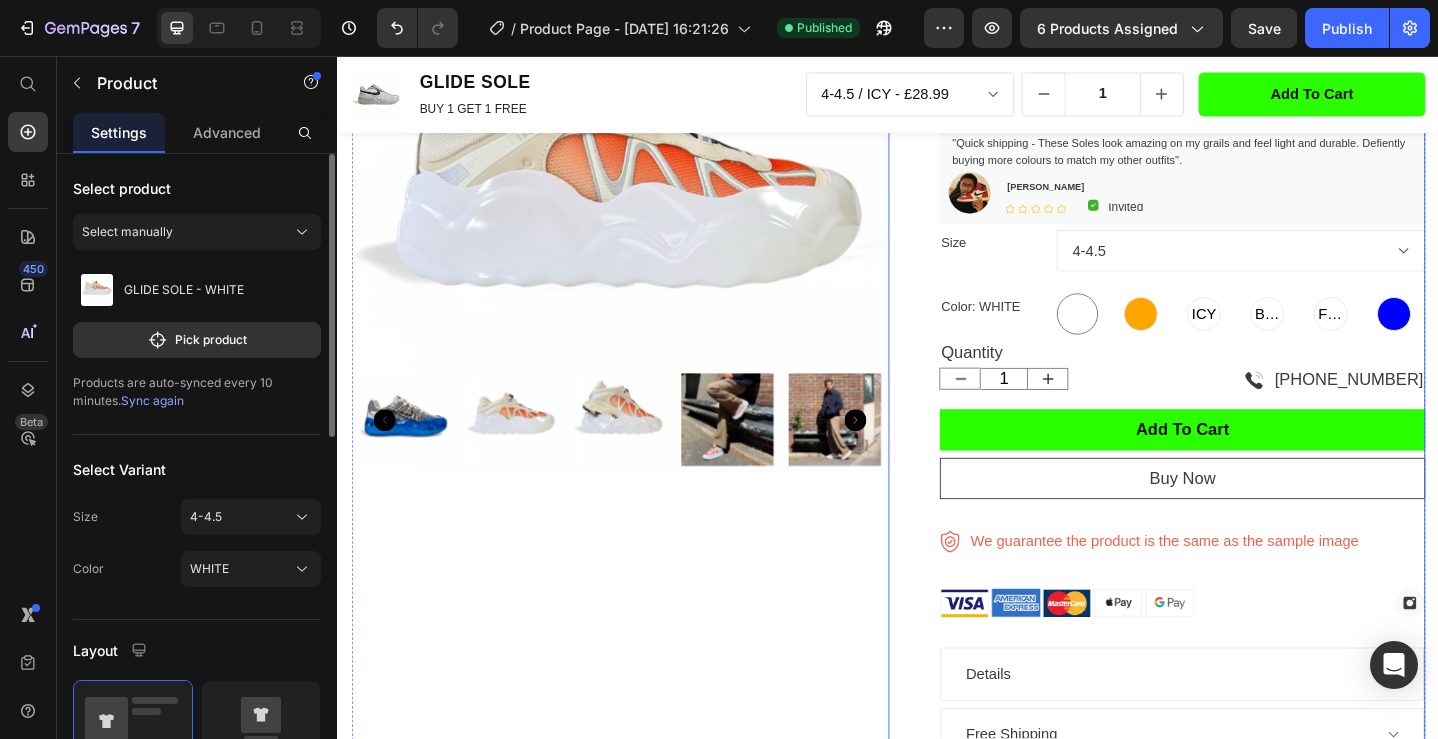 click on "We guarantee the product is the same as the sample image" at bounding box center (1238, 585) 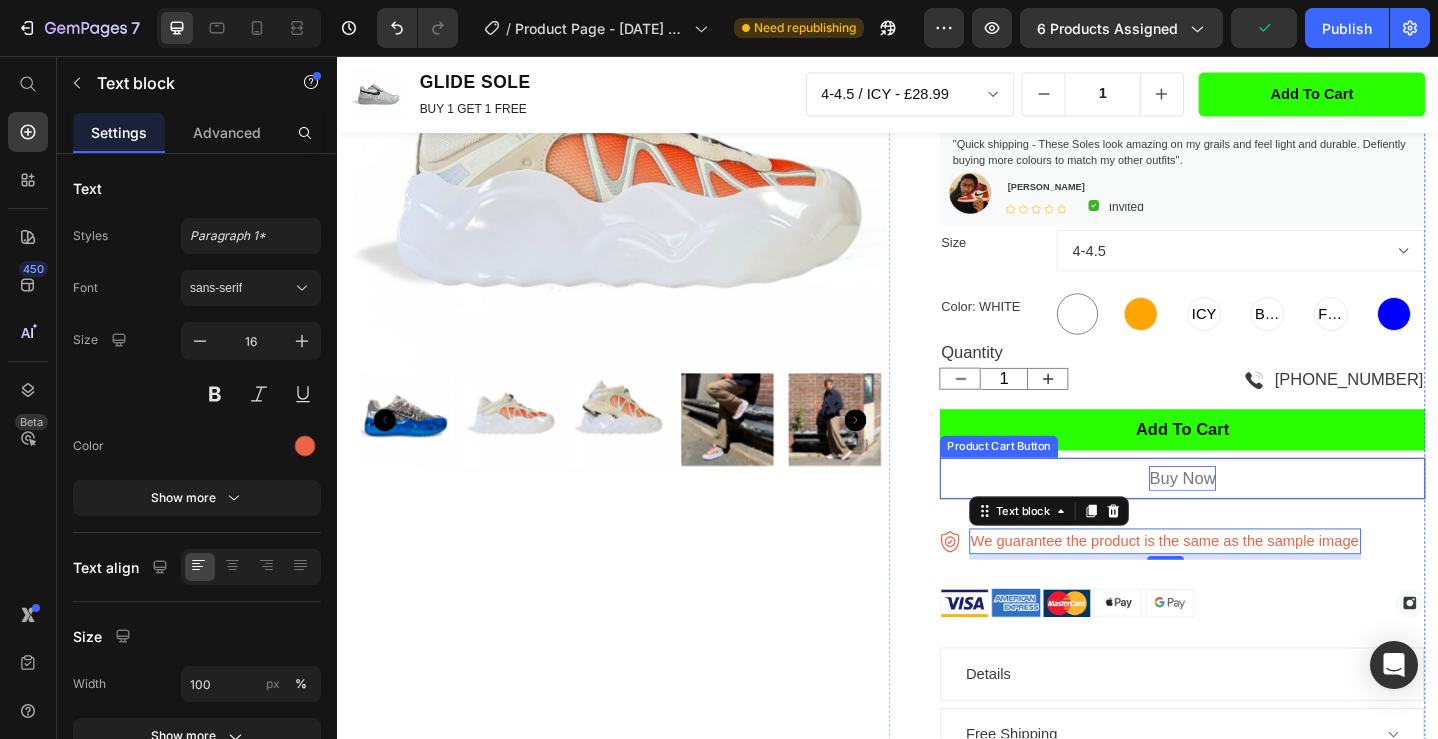 click on "buy now" at bounding box center (1257, 516) 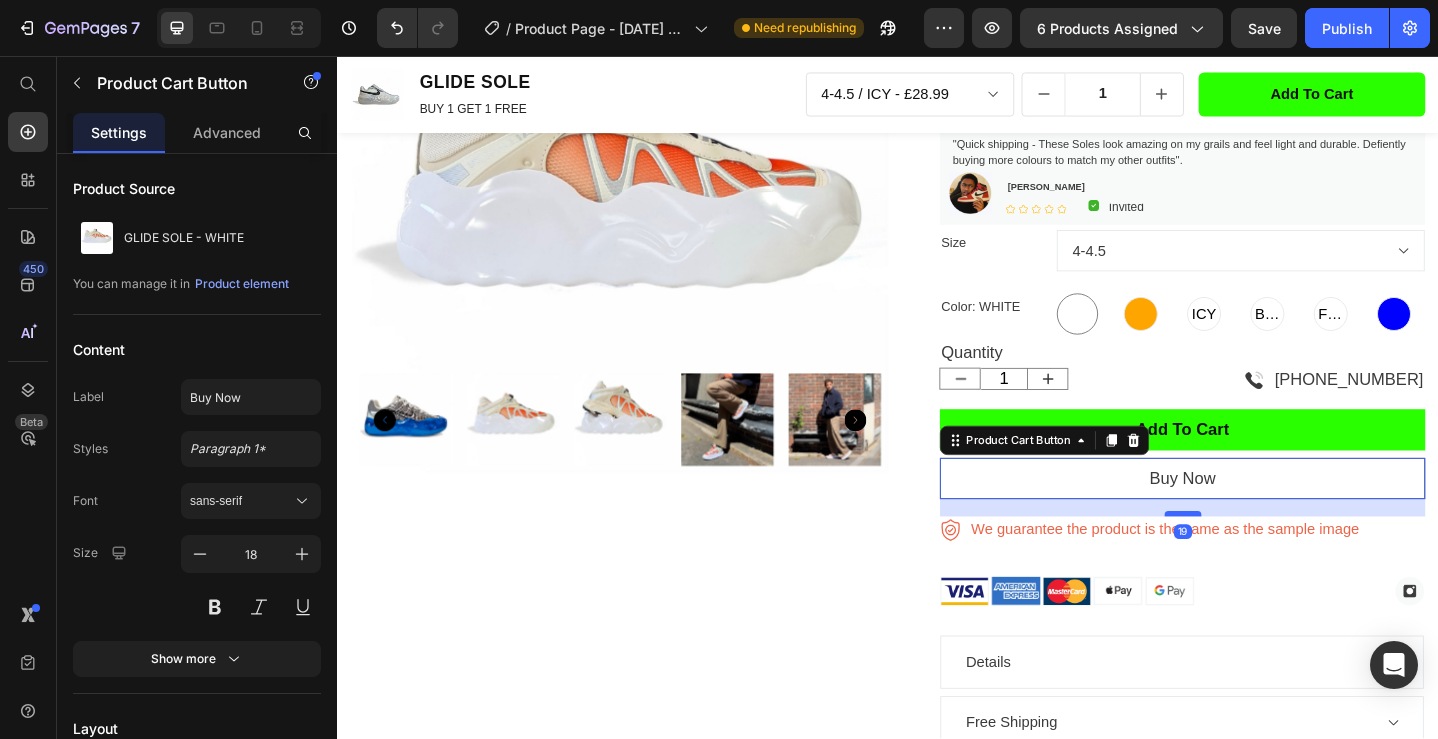 drag, startPoint x: 1261, startPoint y: 569, endPoint x: 1261, endPoint y: 556, distance: 13 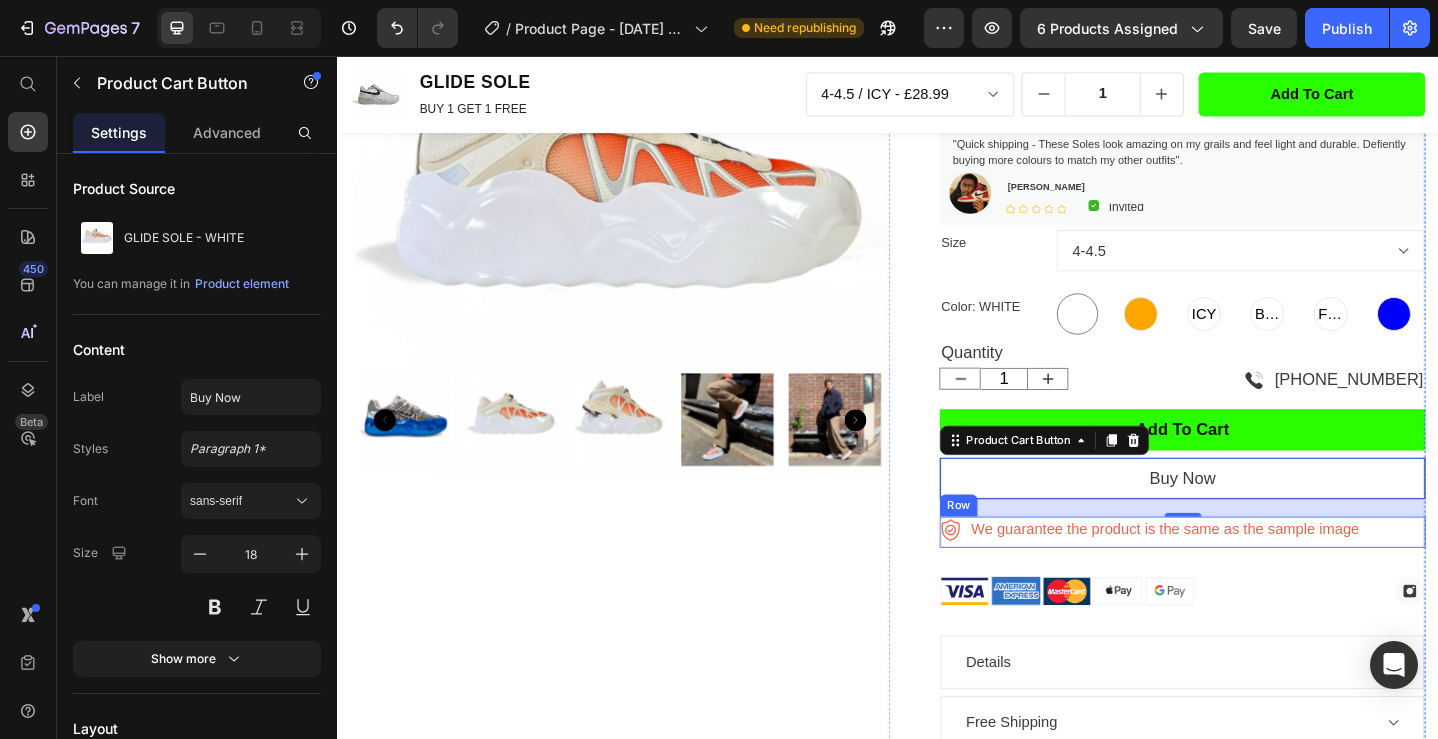click on "We guarantee the product is the same as the sample image Text block" at bounding box center (1238, 575) 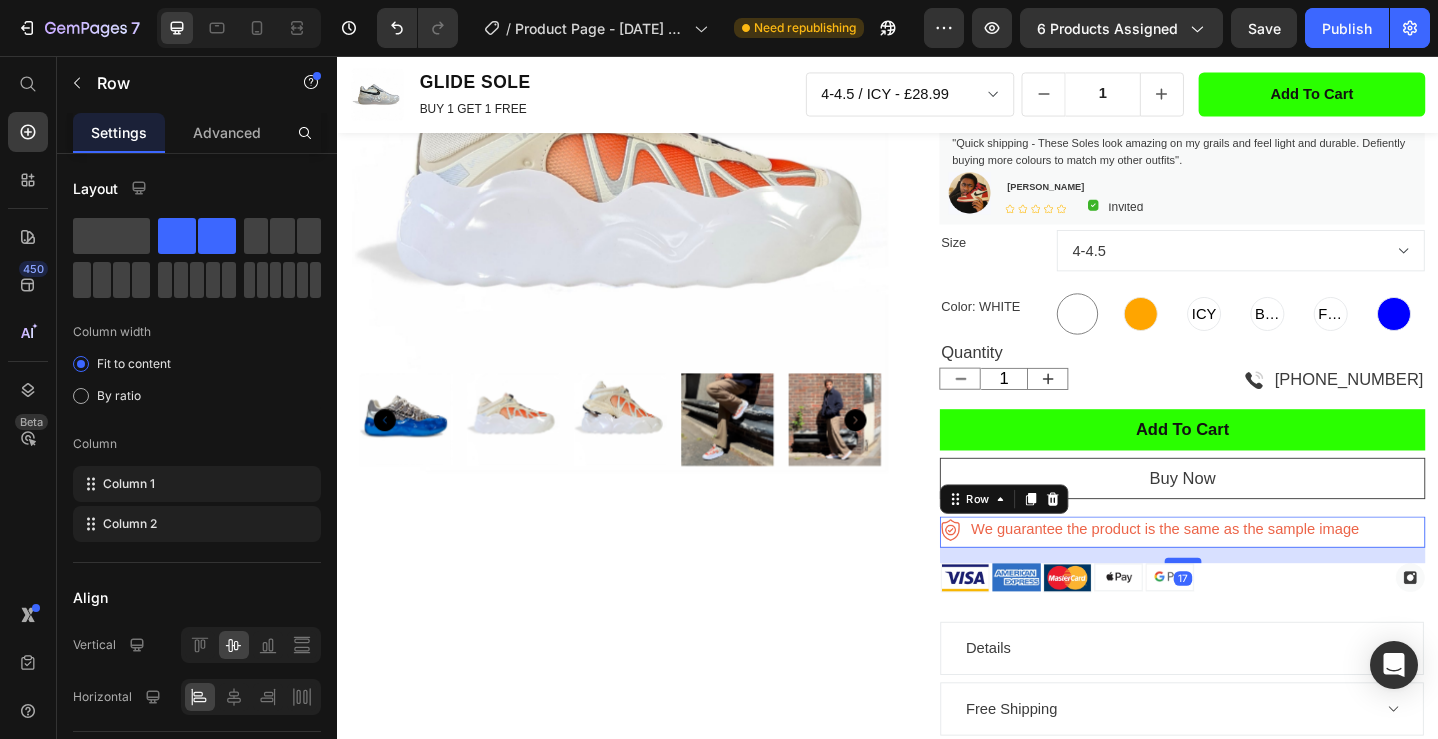 drag, startPoint x: 1258, startPoint y: 621, endPoint x: 1253, endPoint y: 605, distance: 16.763054 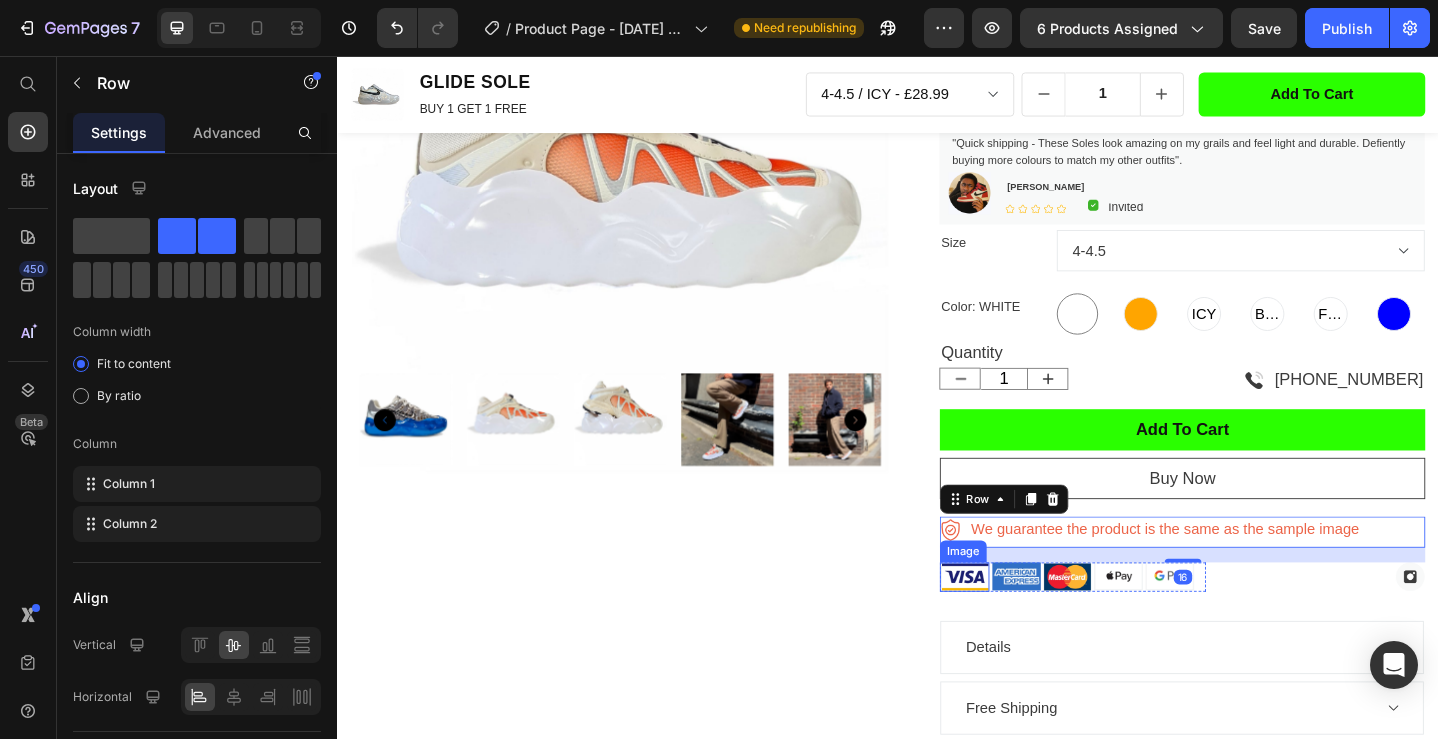 click on "Product Images" at bounding box center [644, 454] 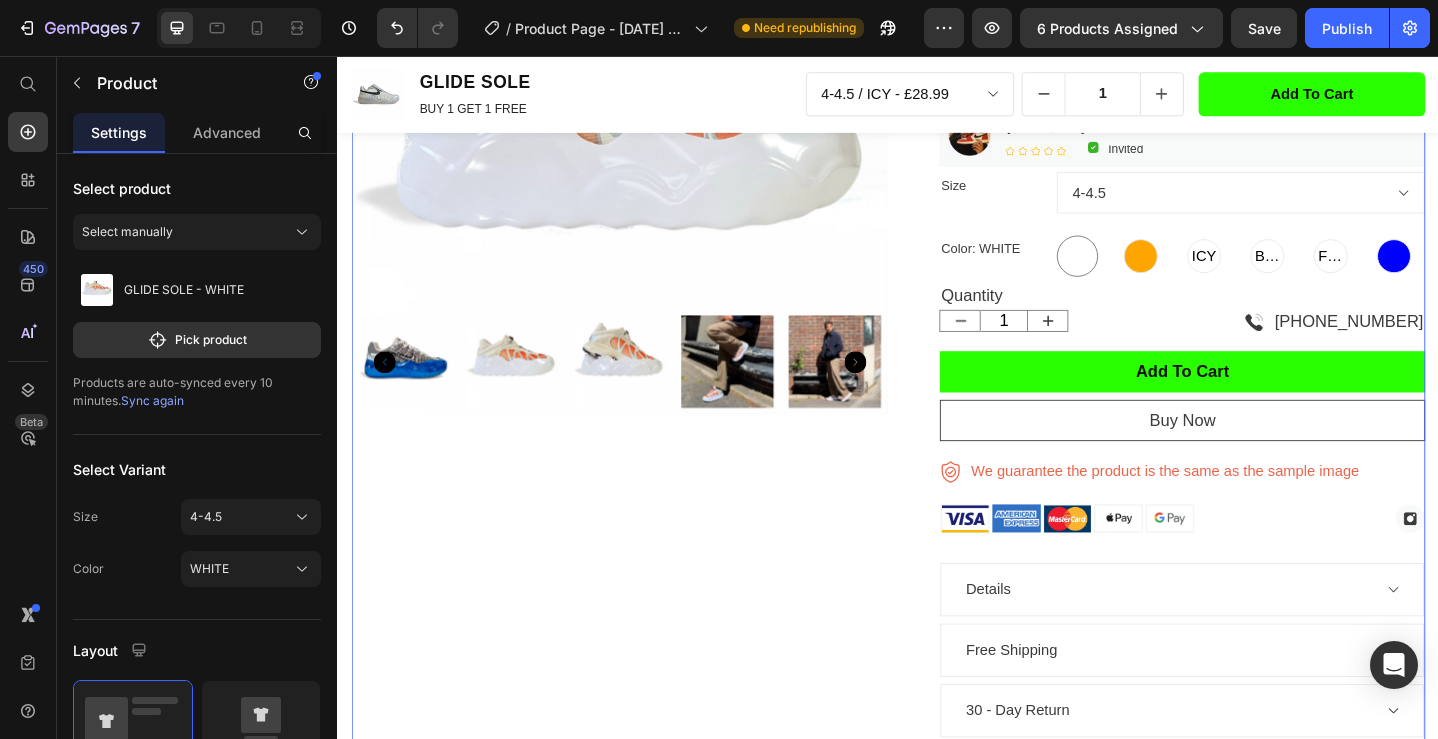 scroll, scrollTop: 344, scrollLeft: 0, axis: vertical 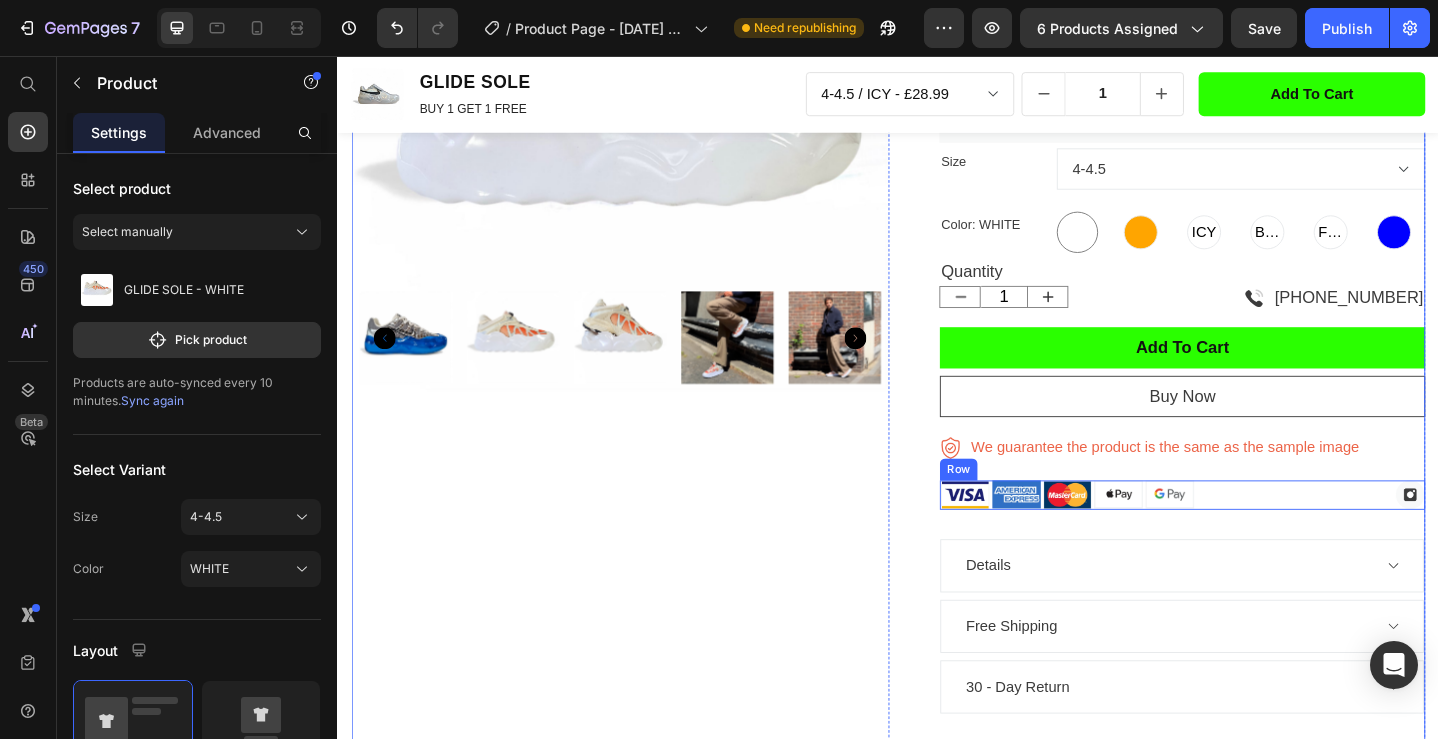 click on "Image Image Image Image Image Icon List Hoz Image Row" at bounding box center [1257, 535] 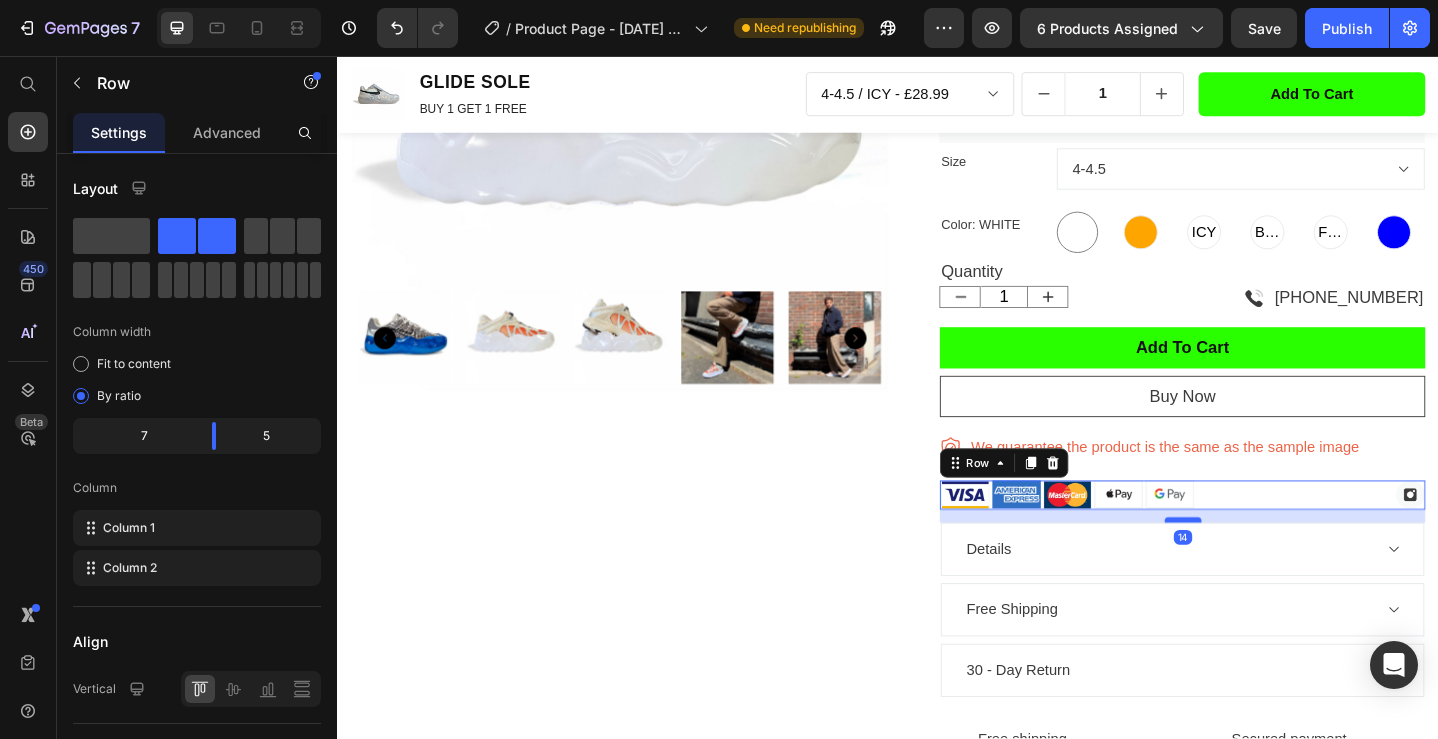 drag, startPoint x: 1260, startPoint y: 580, endPoint x: 1257, endPoint y: 562, distance: 18.248287 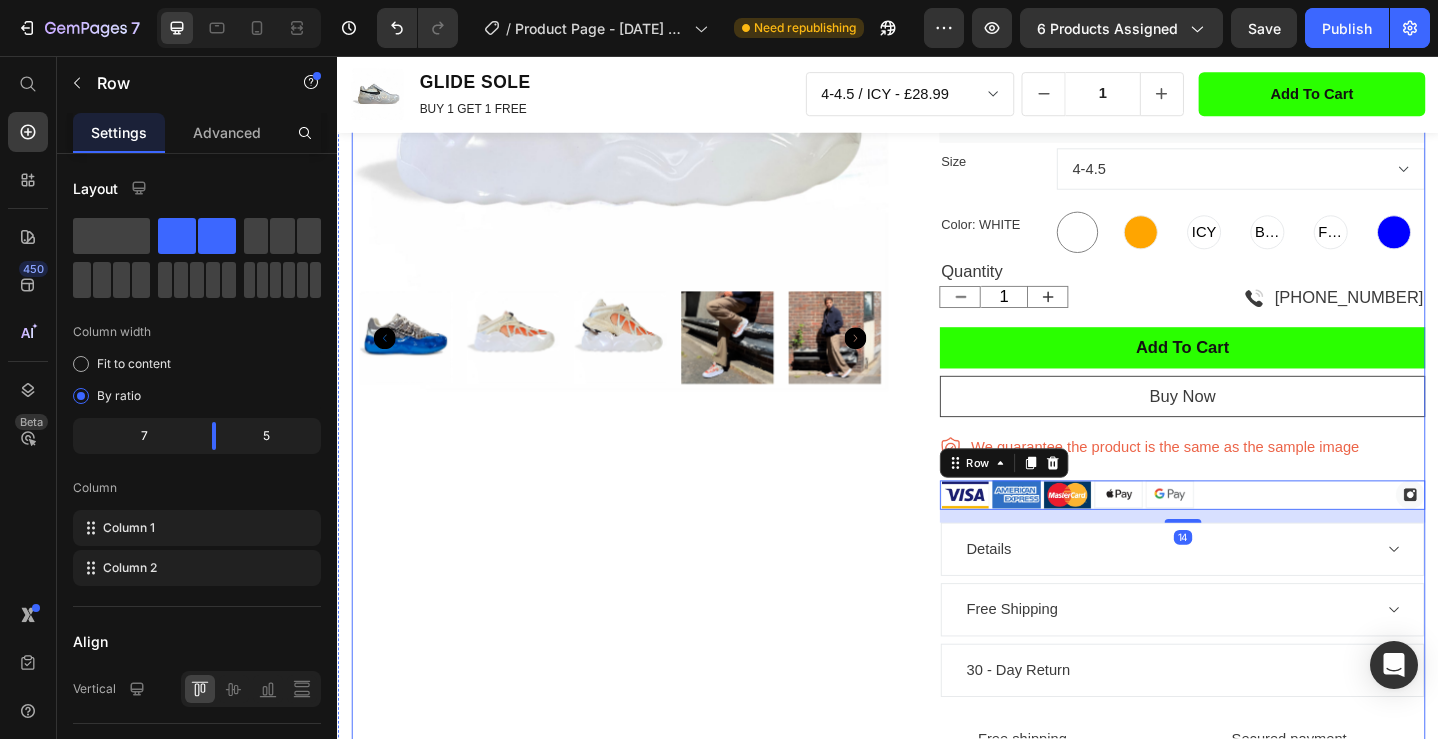 click on "Product Images" at bounding box center [644, 356] 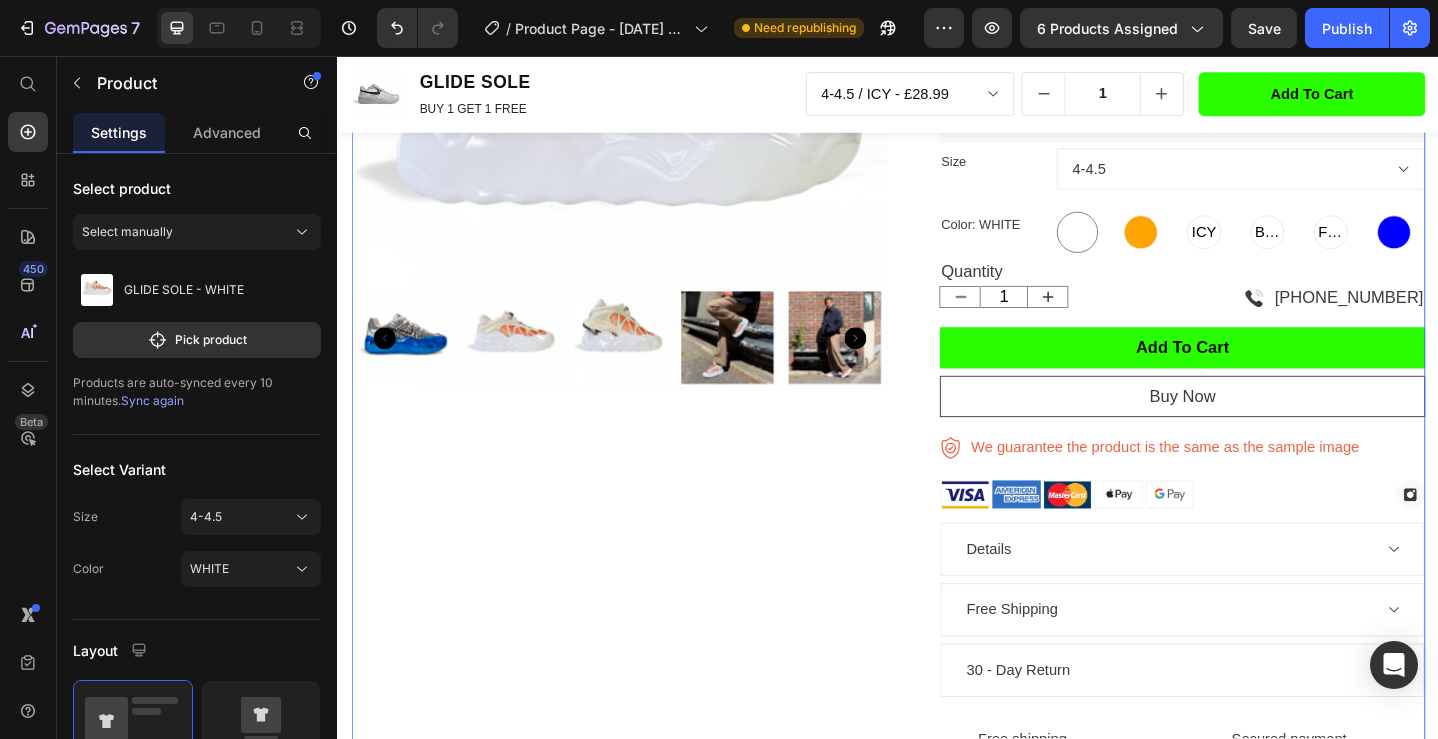 click on "Product Images" at bounding box center (644, 356) 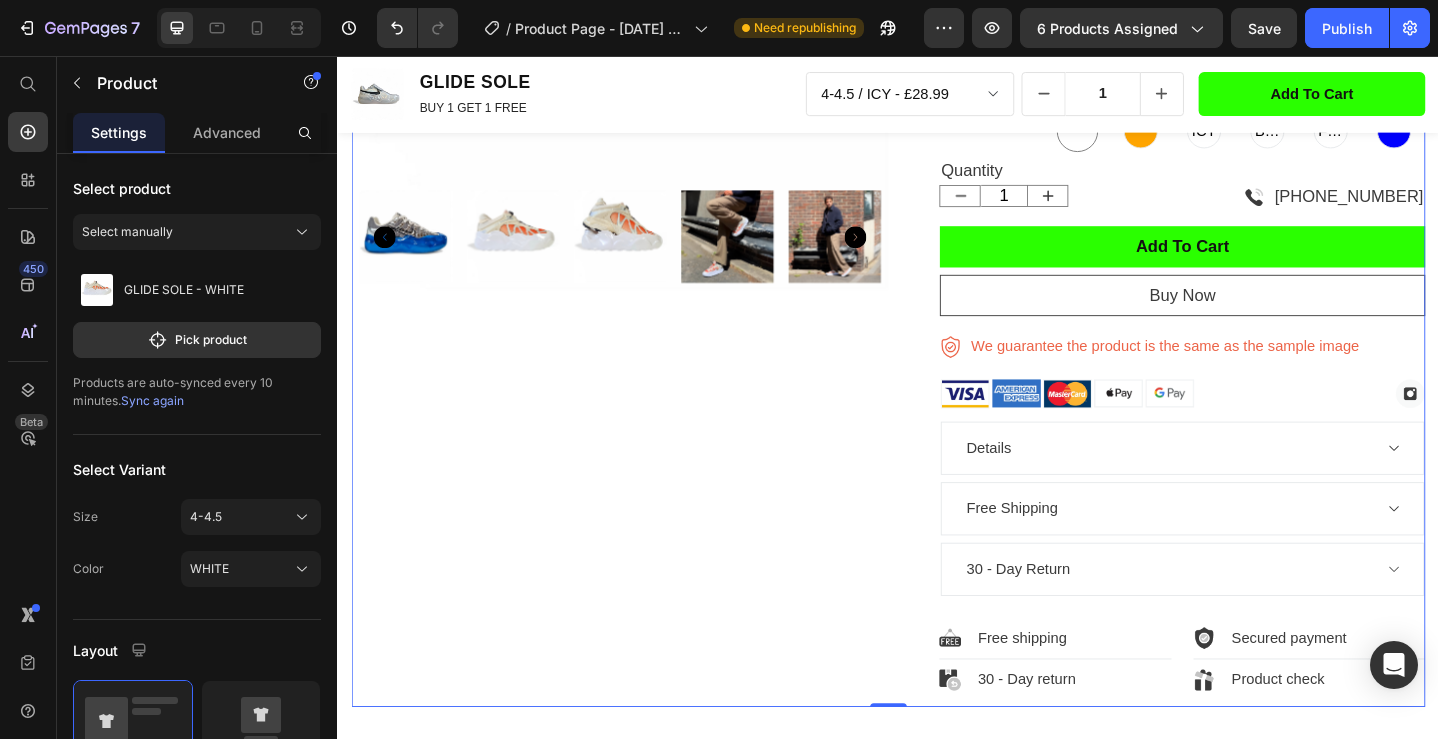 scroll, scrollTop: 483, scrollLeft: 0, axis: vertical 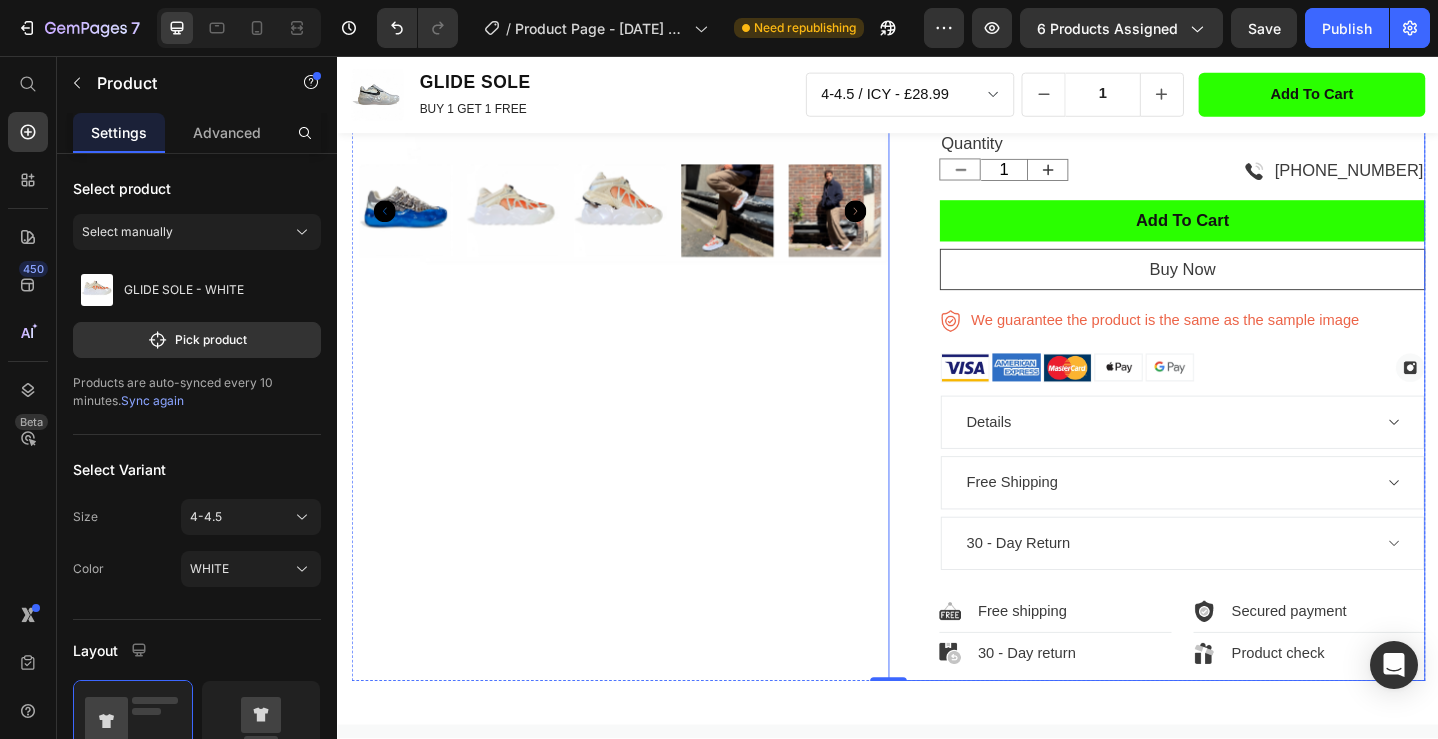 click on "30 - Day Return" at bounding box center [1257, 587] 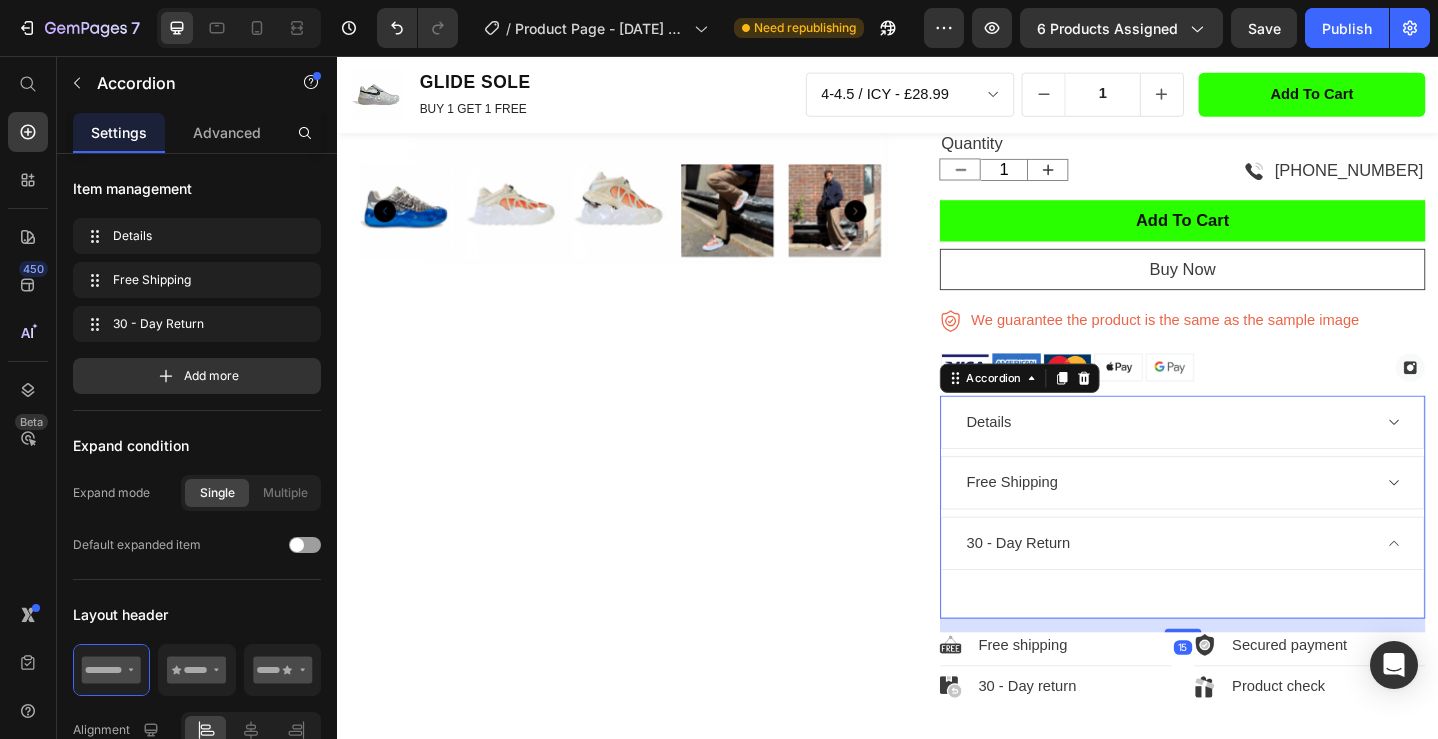 drag, startPoint x: 1259, startPoint y: 698, endPoint x: 870, endPoint y: 649, distance: 392.07397 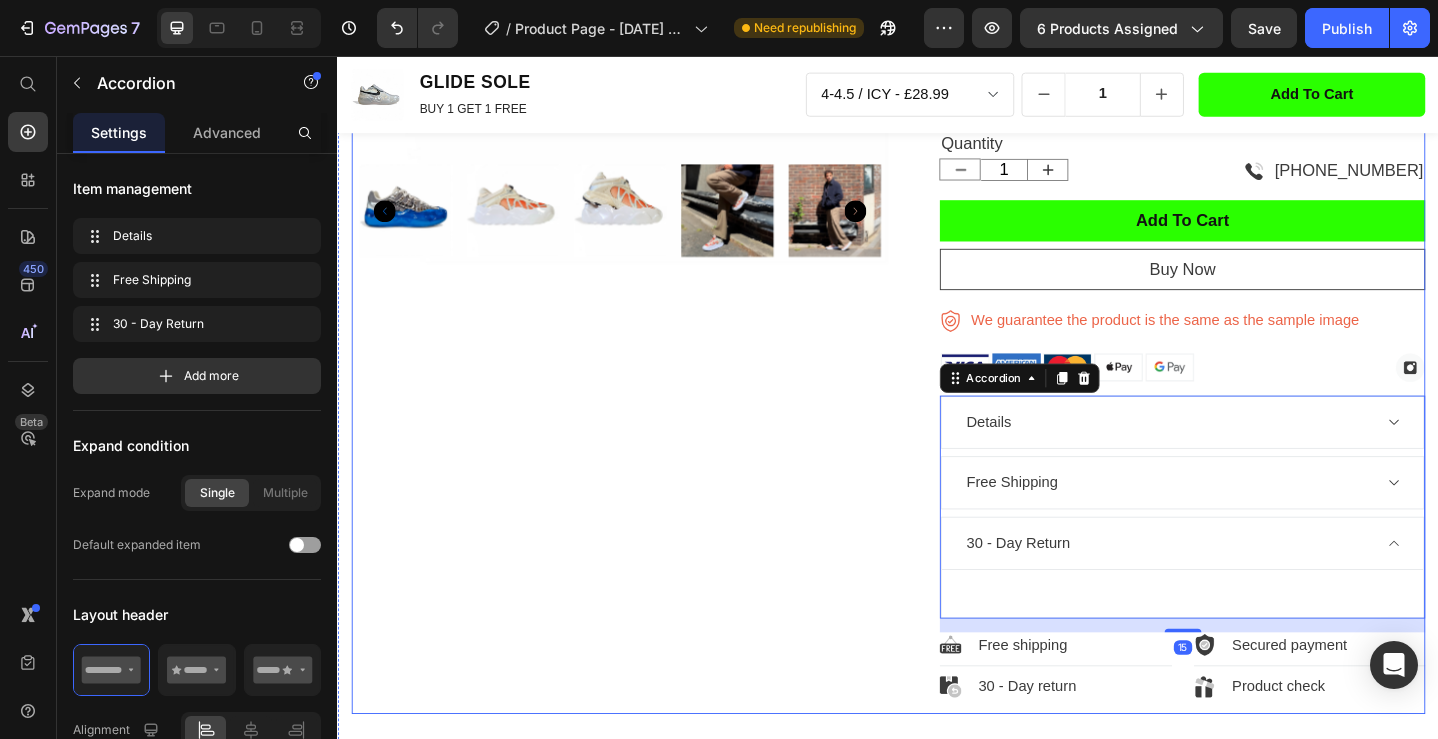 click on "Product Images" at bounding box center (644, 235) 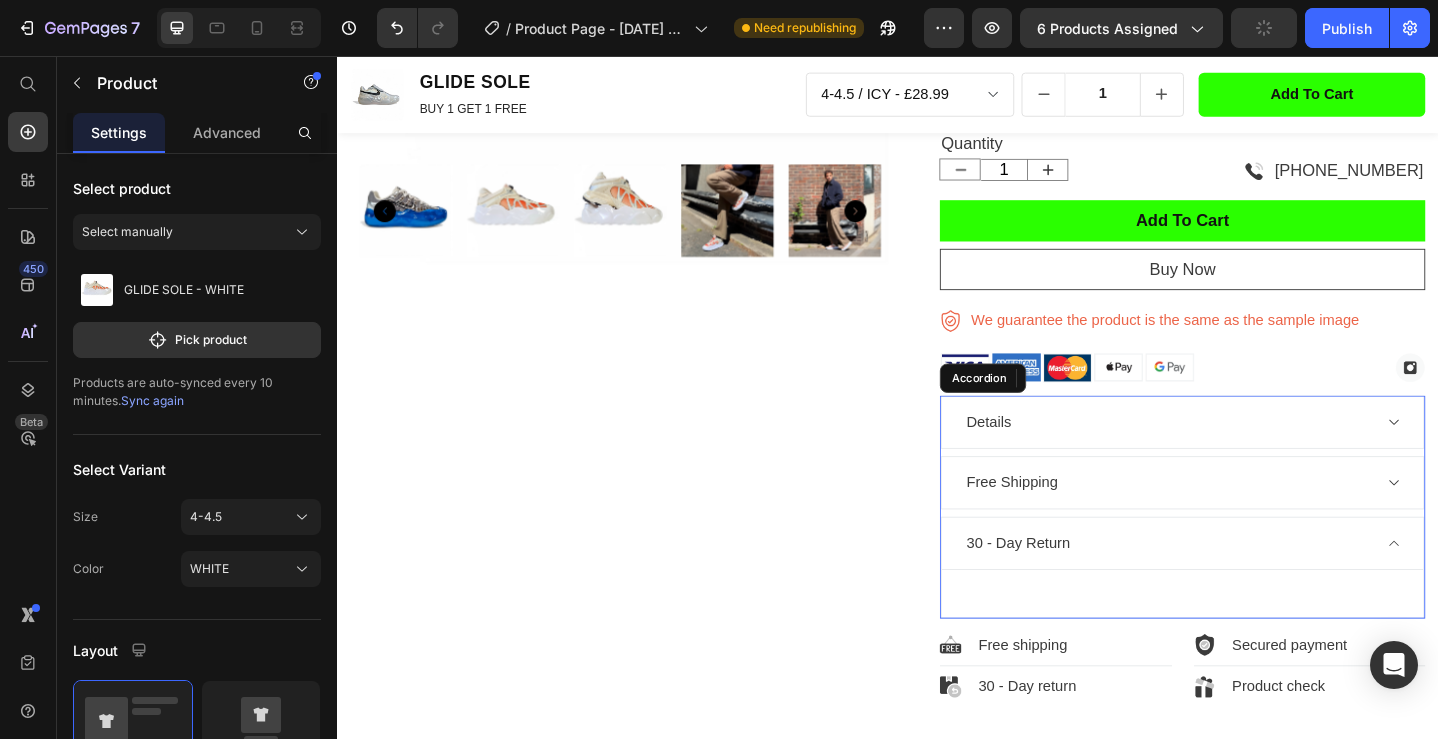 click on "Text block" at bounding box center [1257, 641] 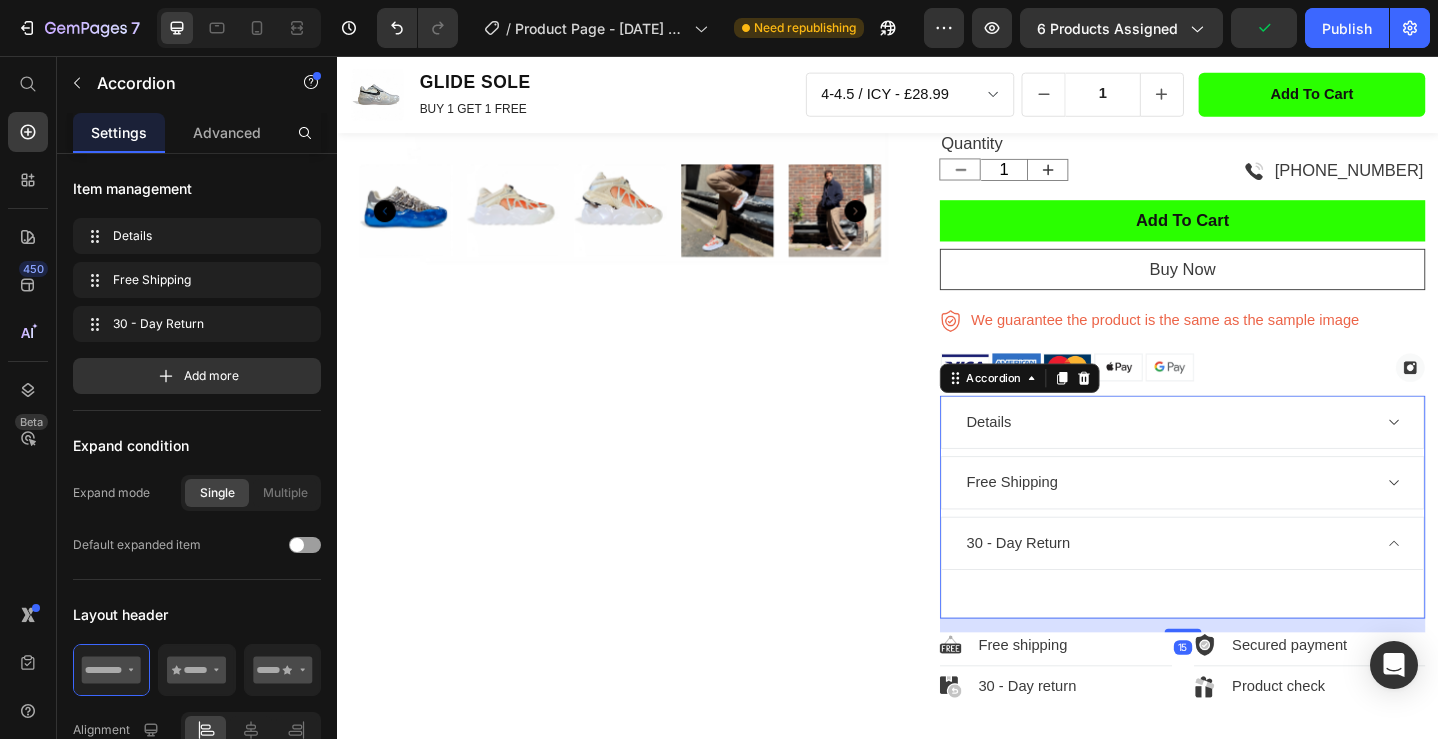click on "Text block" at bounding box center [1257, 641] 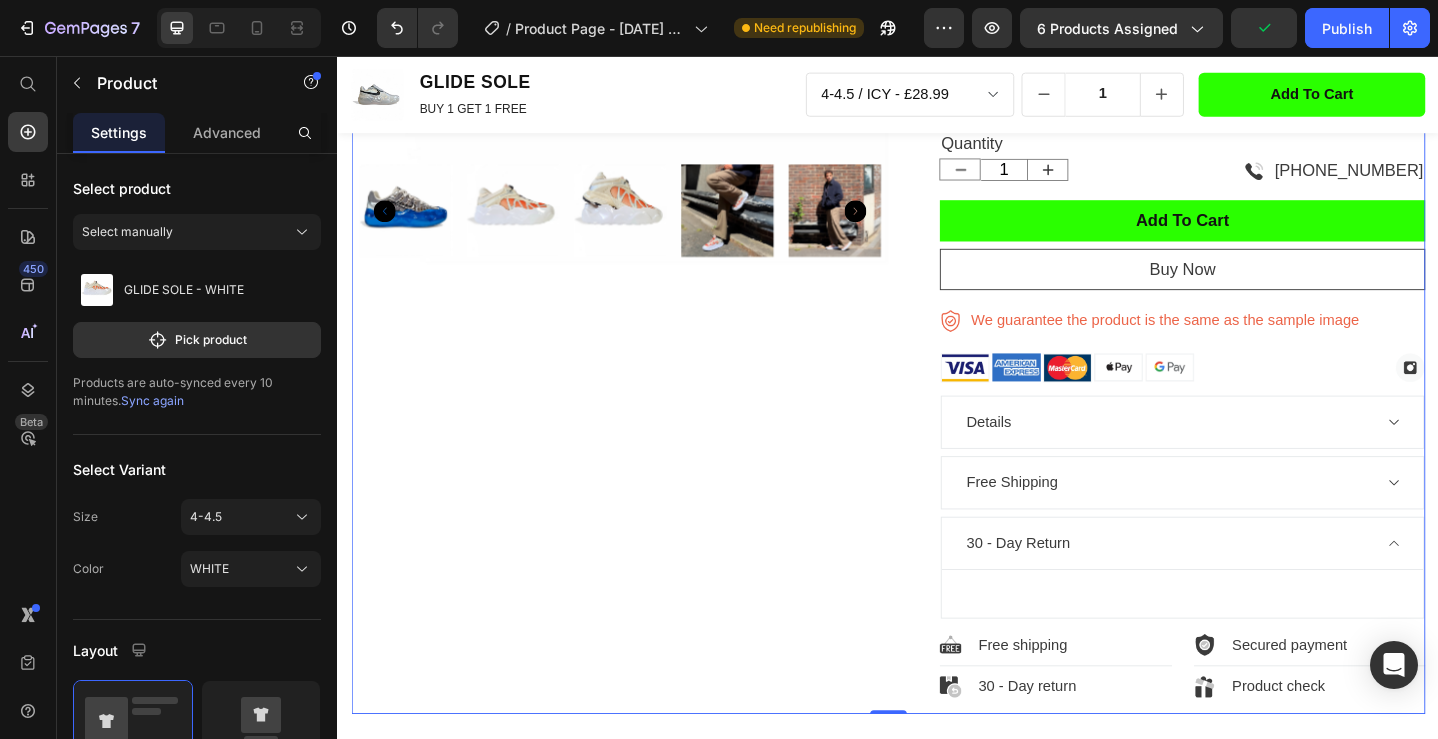 click on "Product Images" at bounding box center (644, 235) 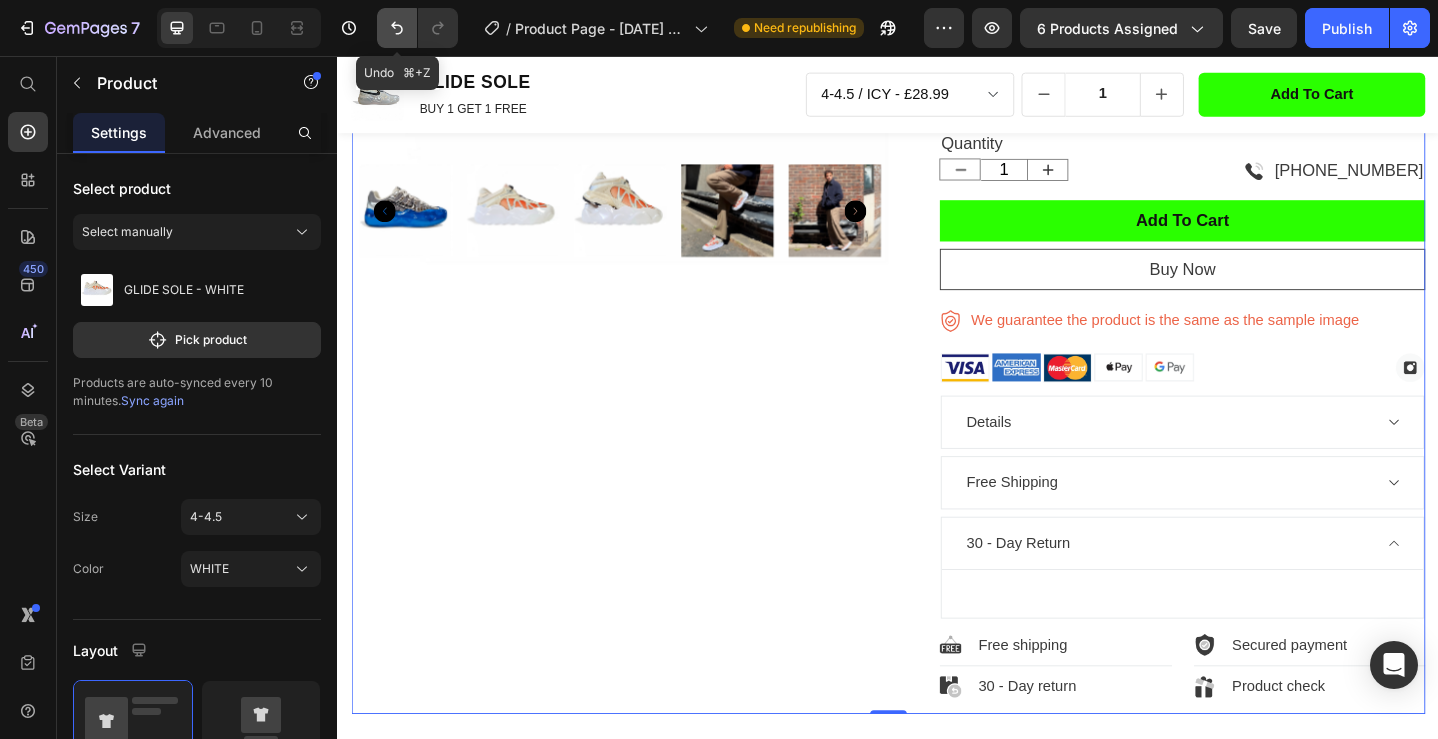 click 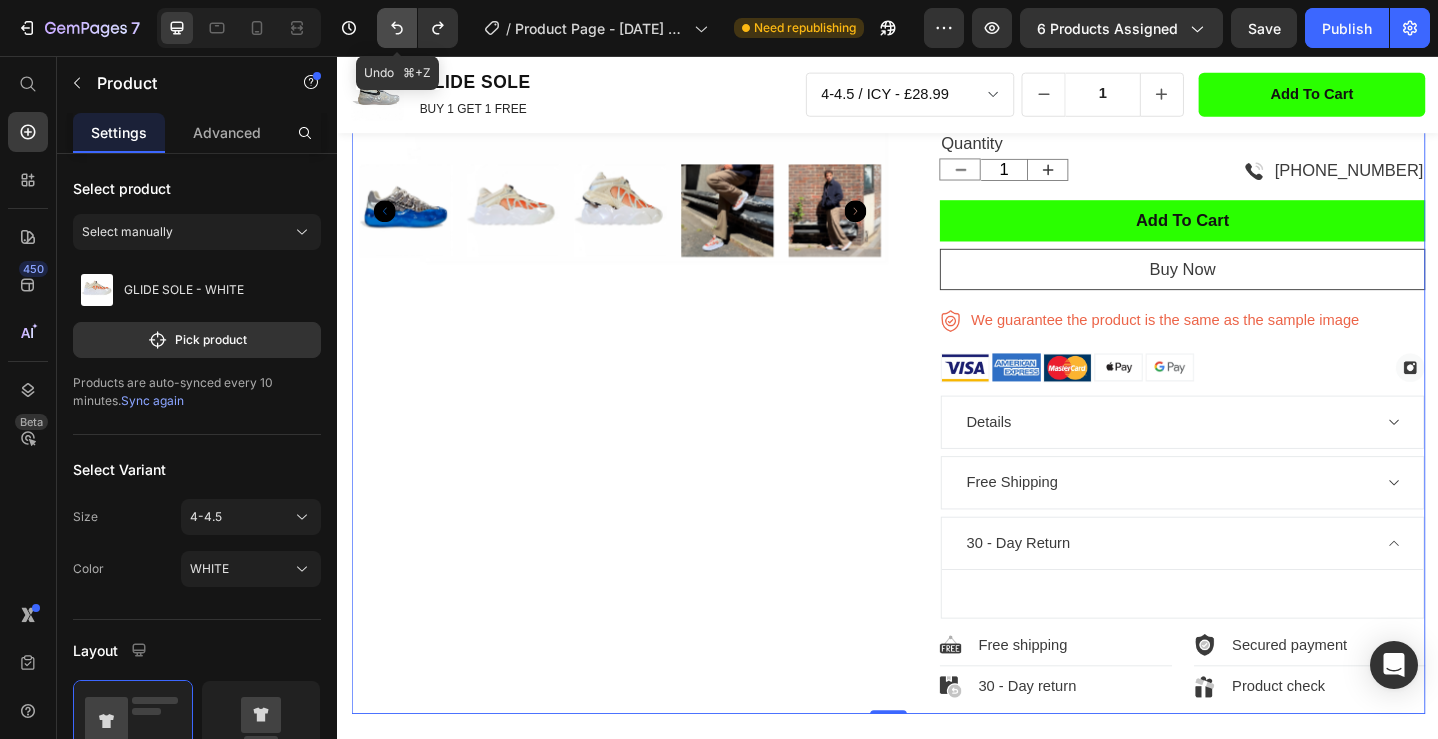 click 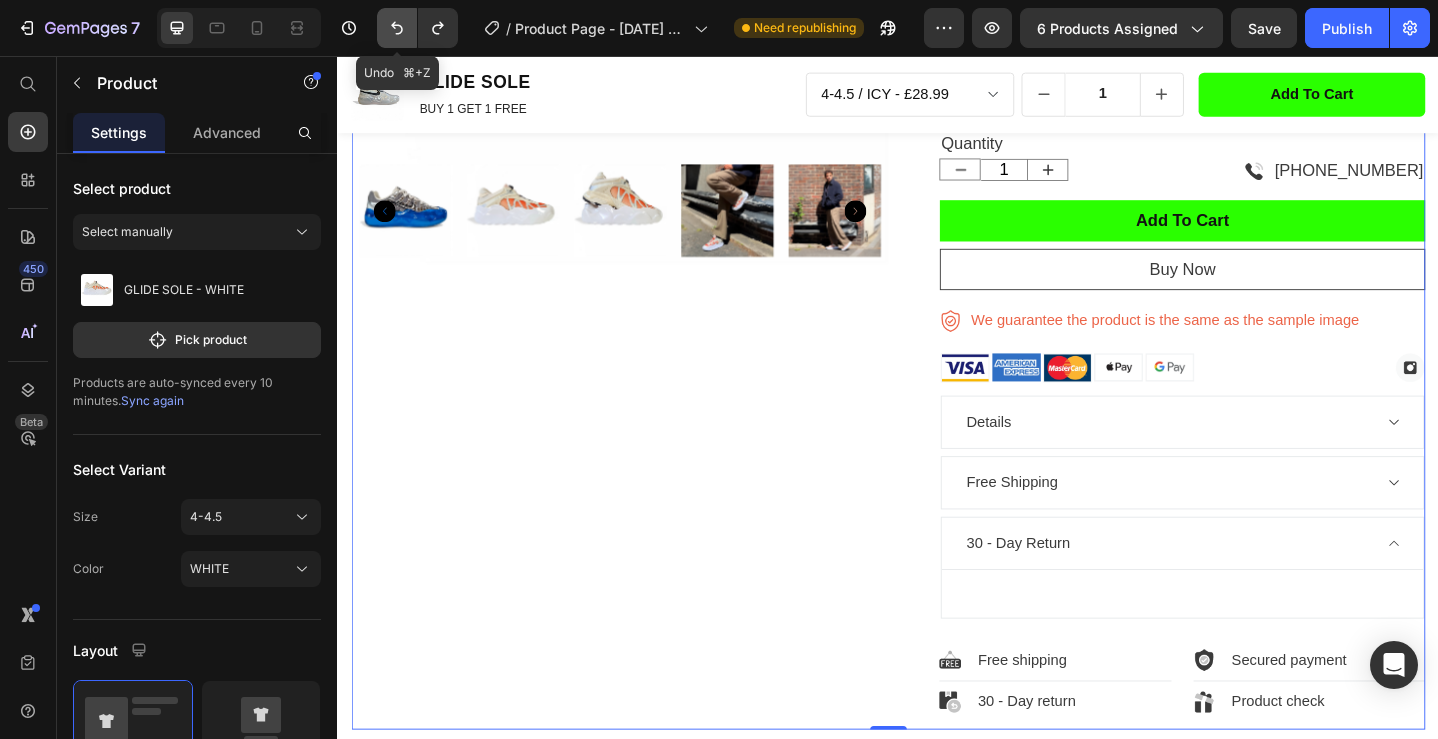 click 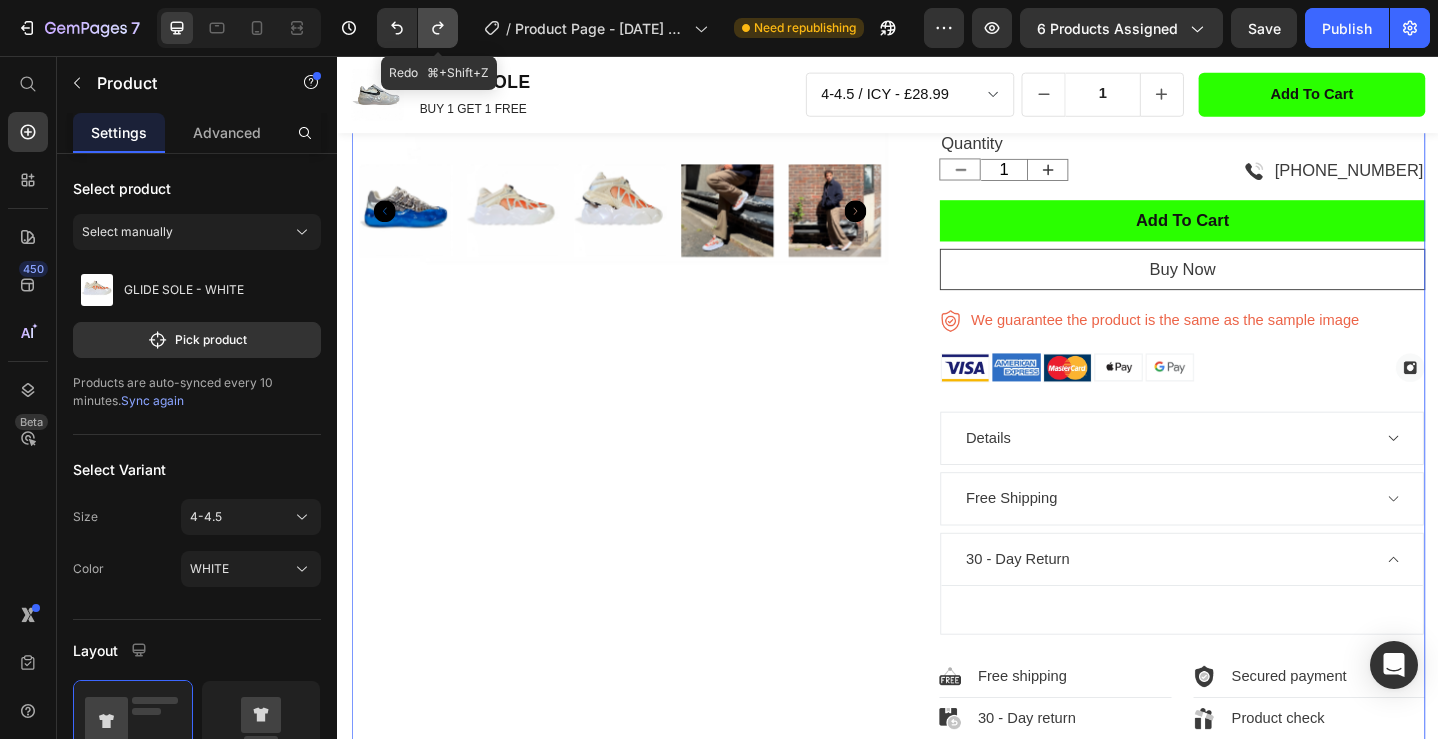click 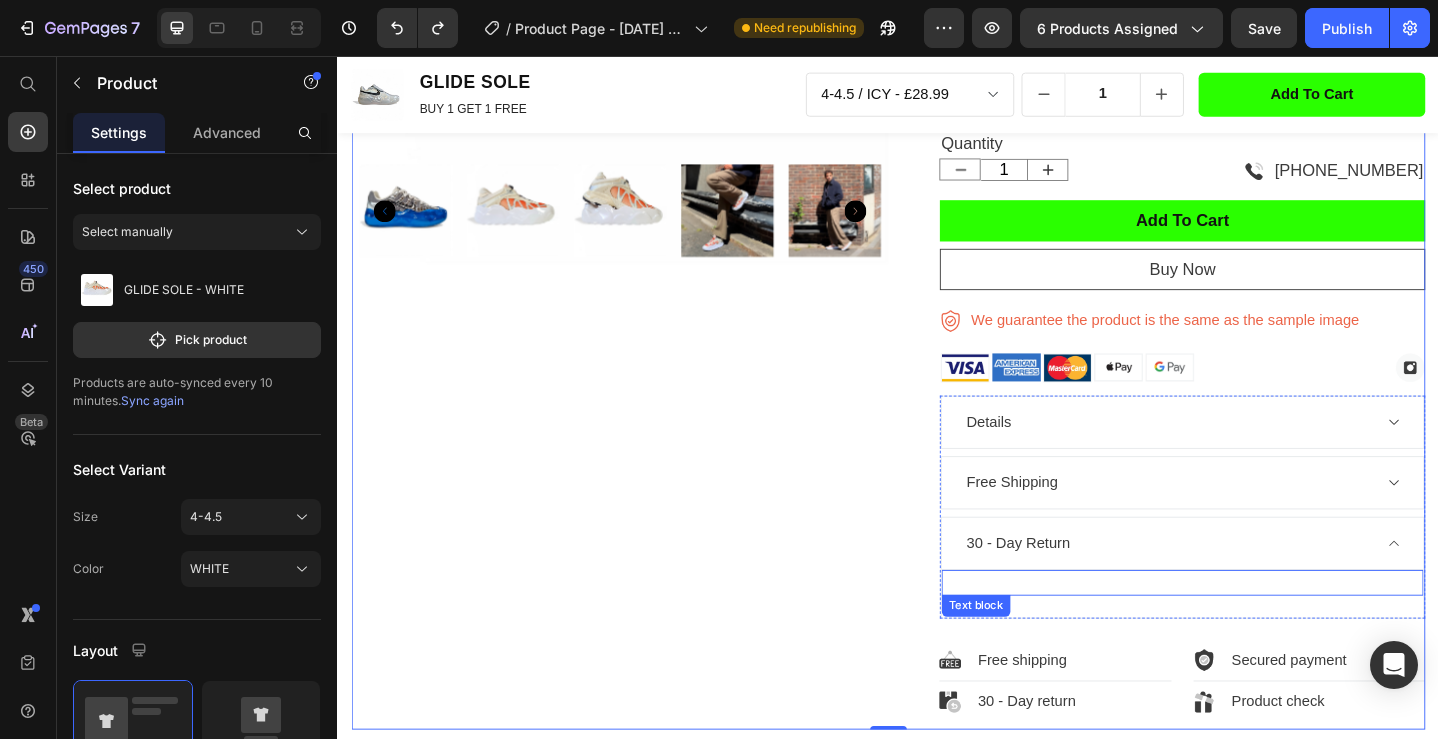 click on "Text block" at bounding box center [1257, 629] 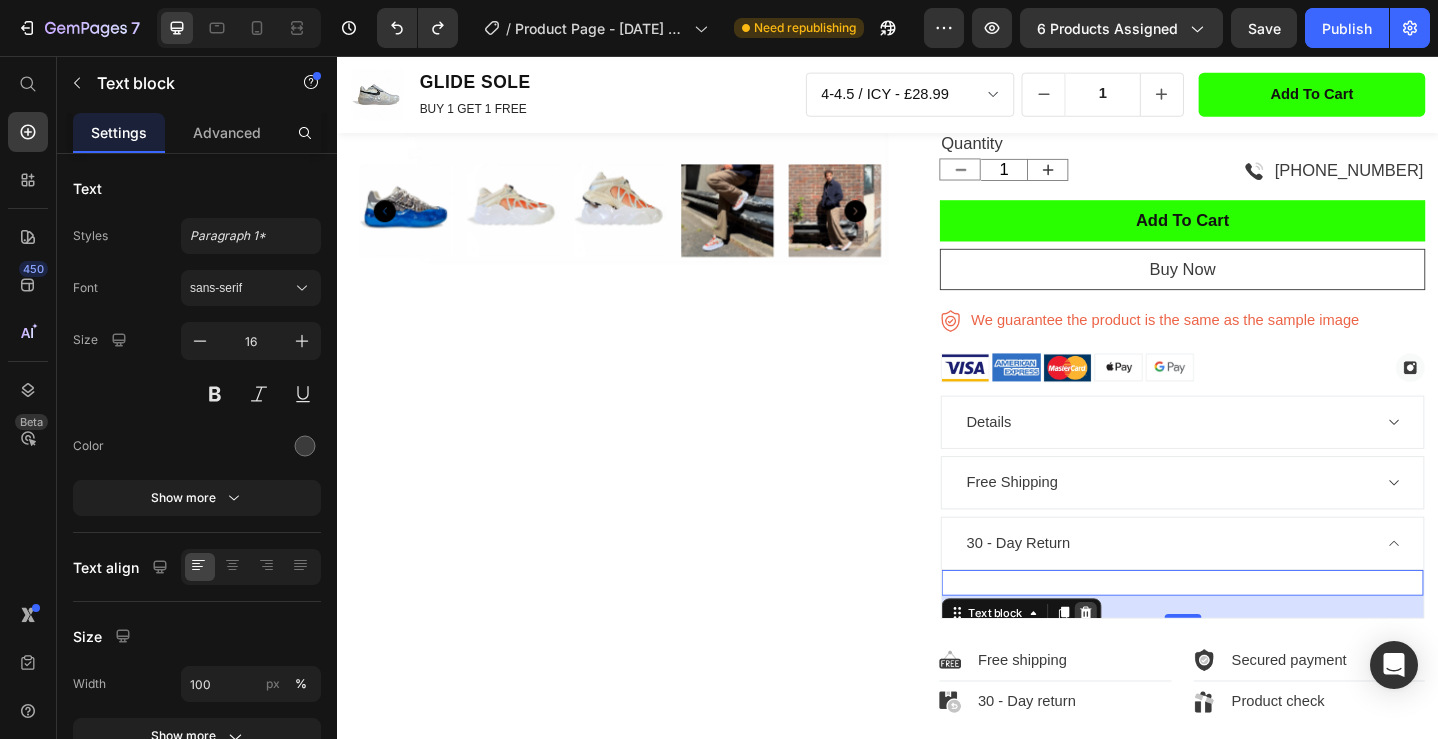 click 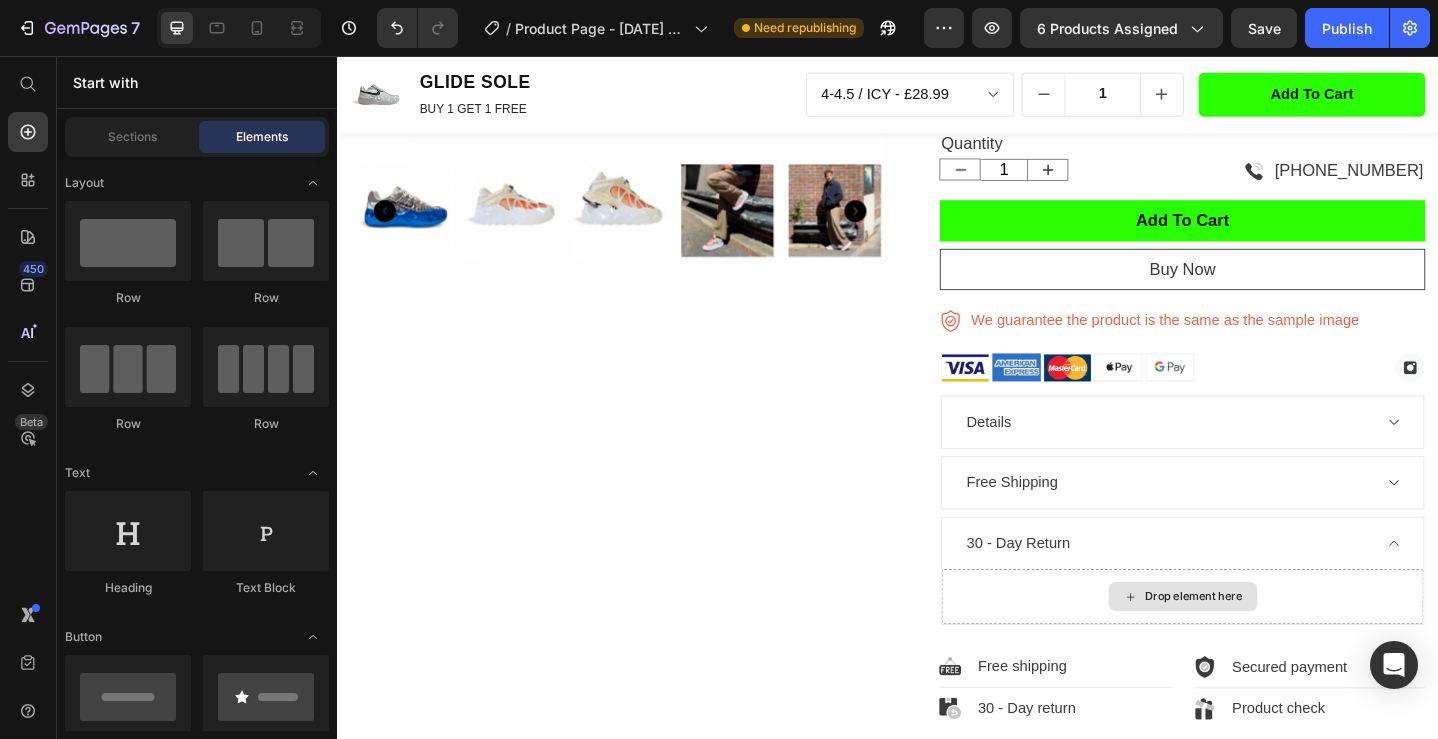 click on "Drop element here" at bounding box center (1257, 645) 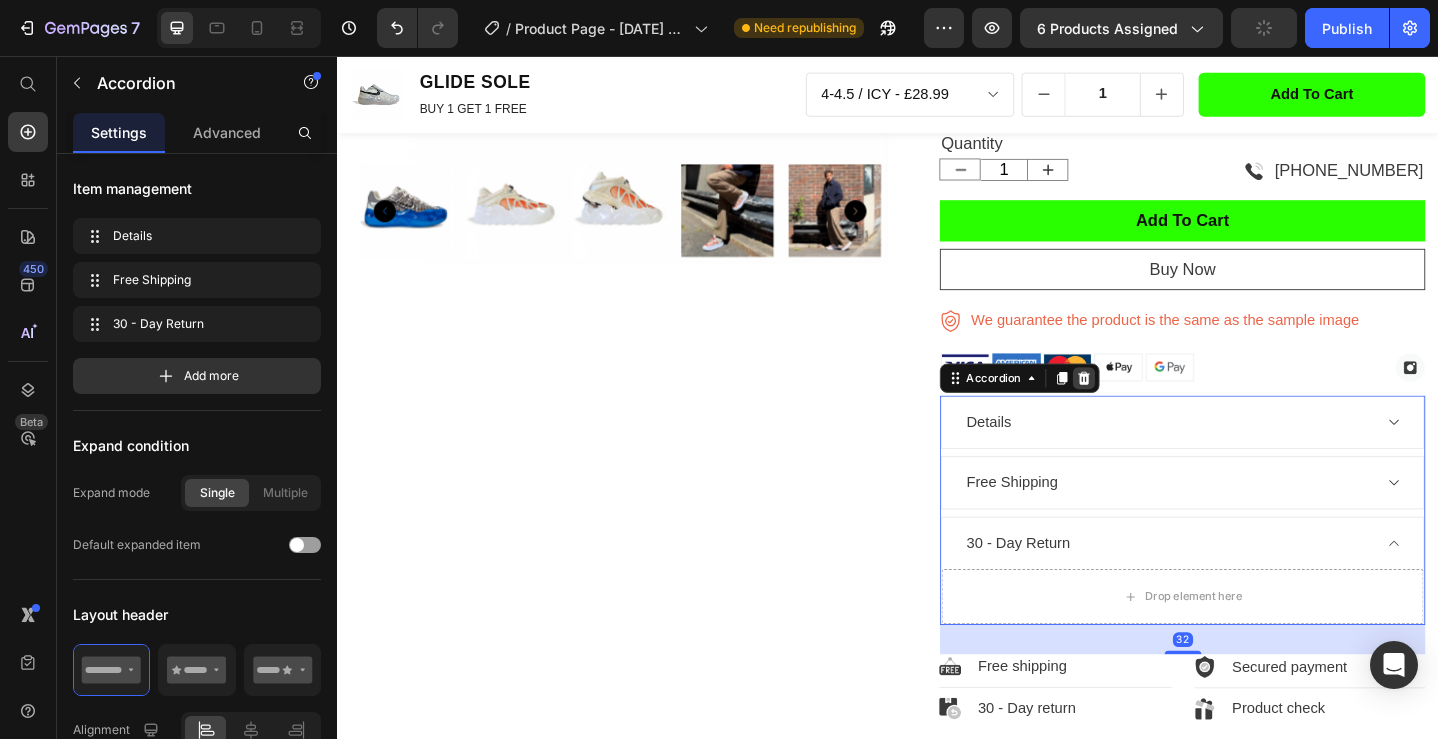 click 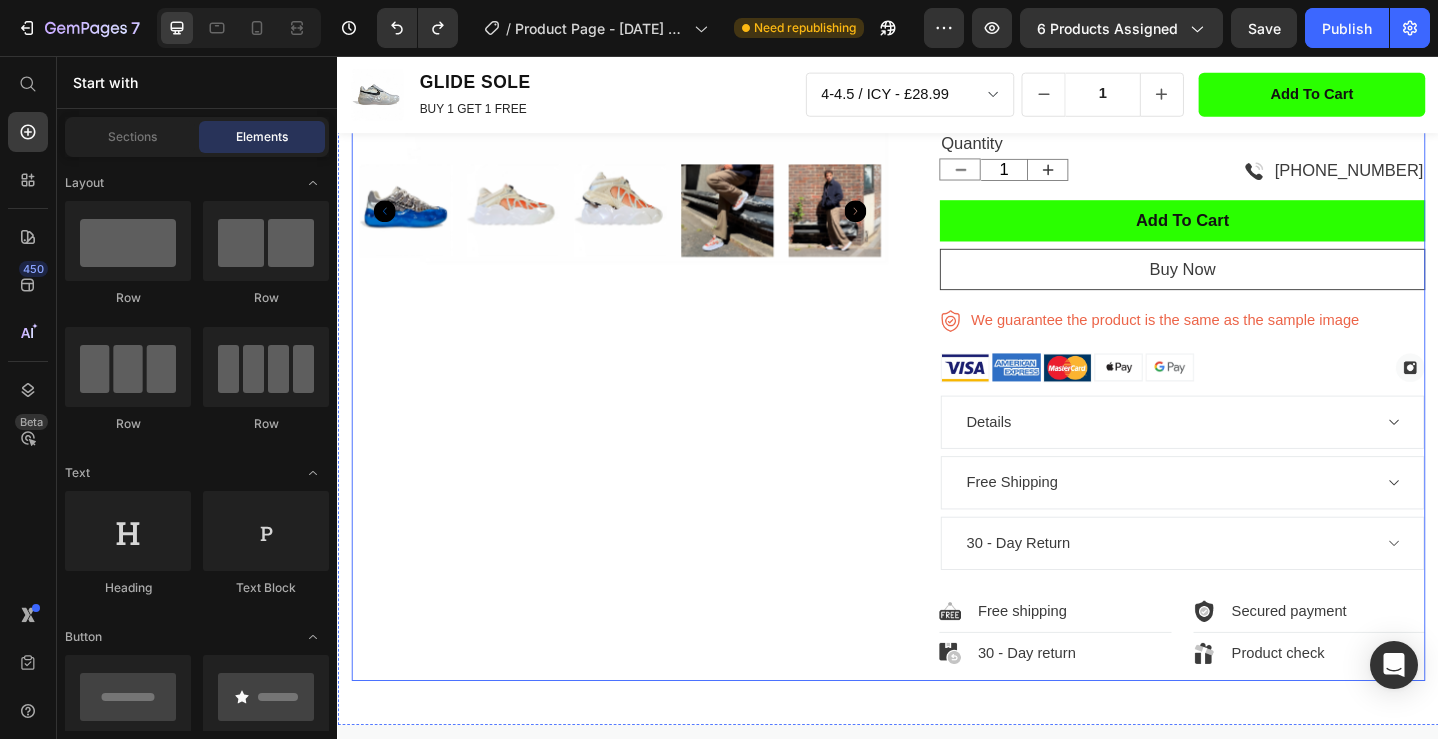 click on "Product Images" at bounding box center [644, 217] 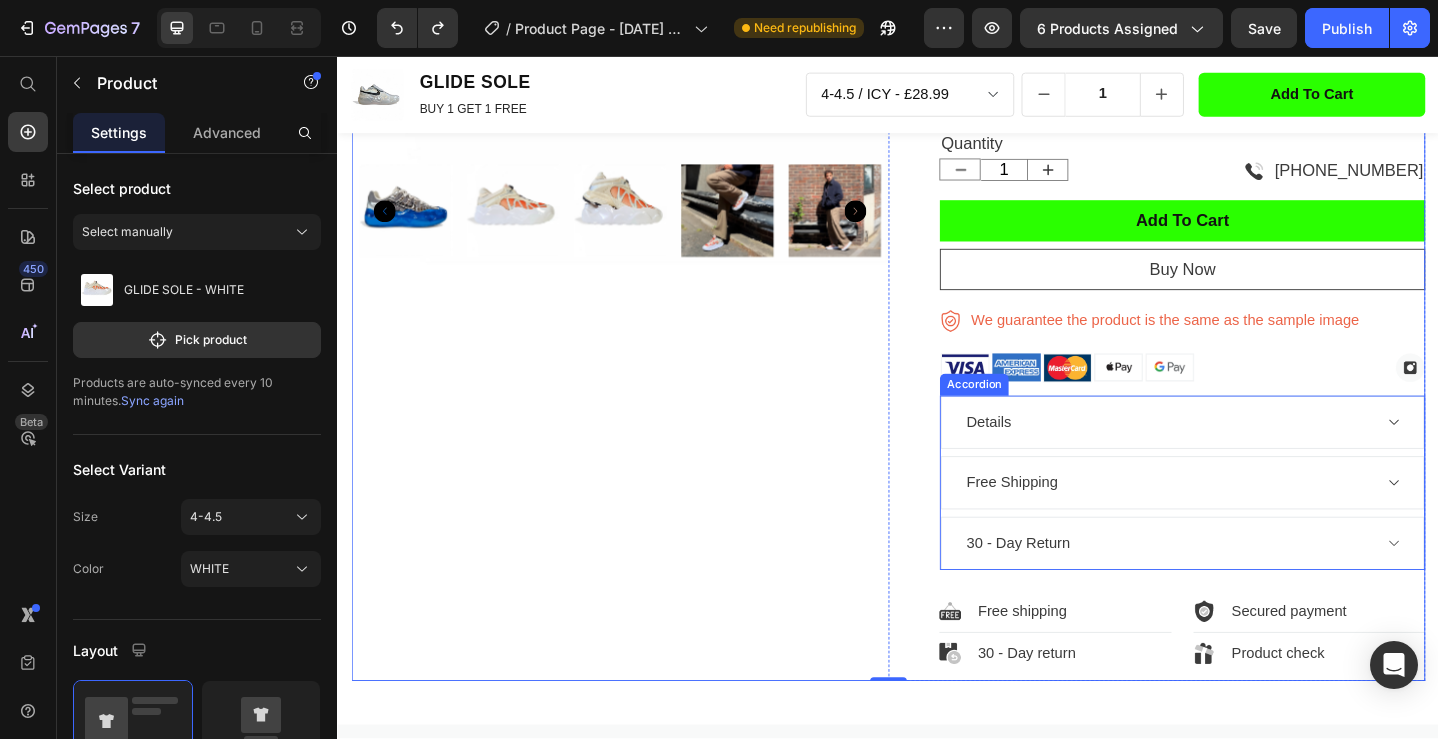 click on "30 - Day Return" at bounding box center (1241, 587) 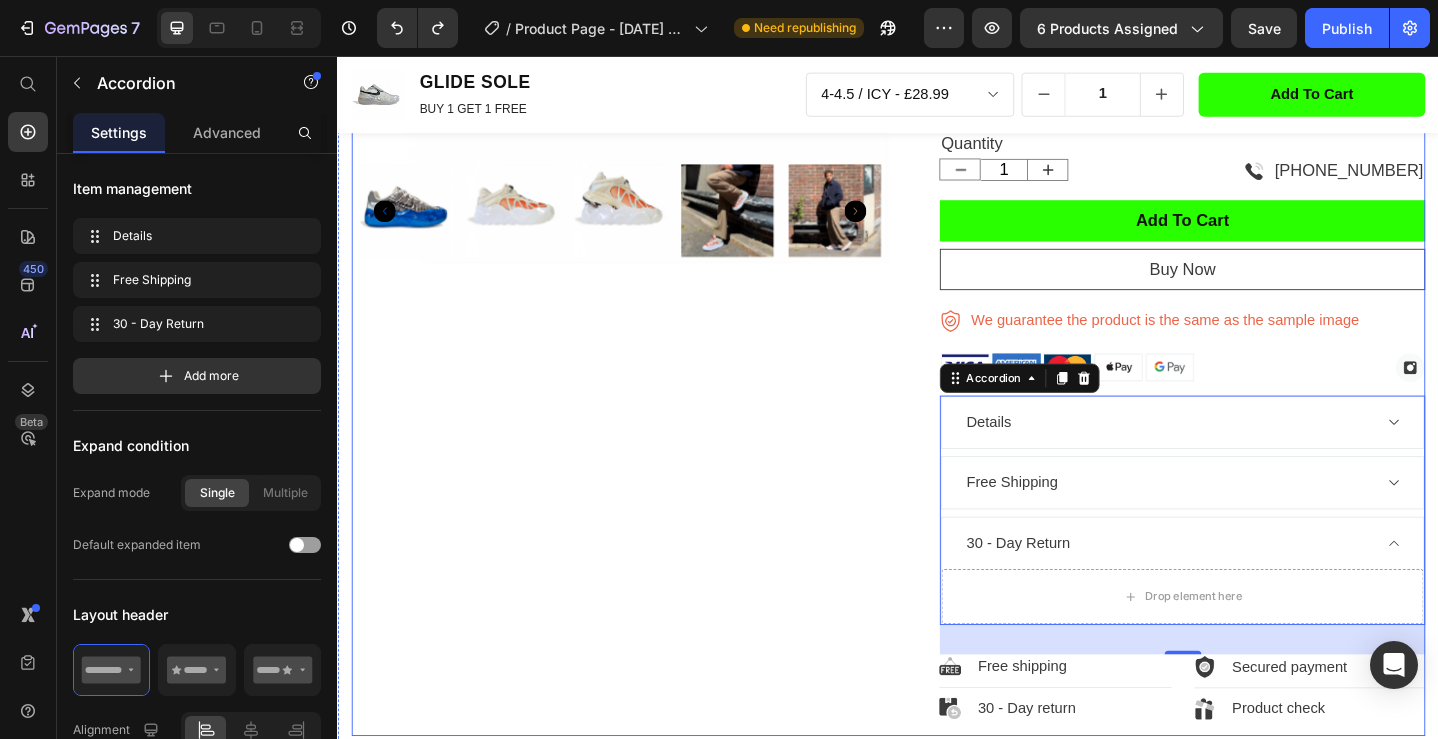 click on "Product Images" at bounding box center (644, 247) 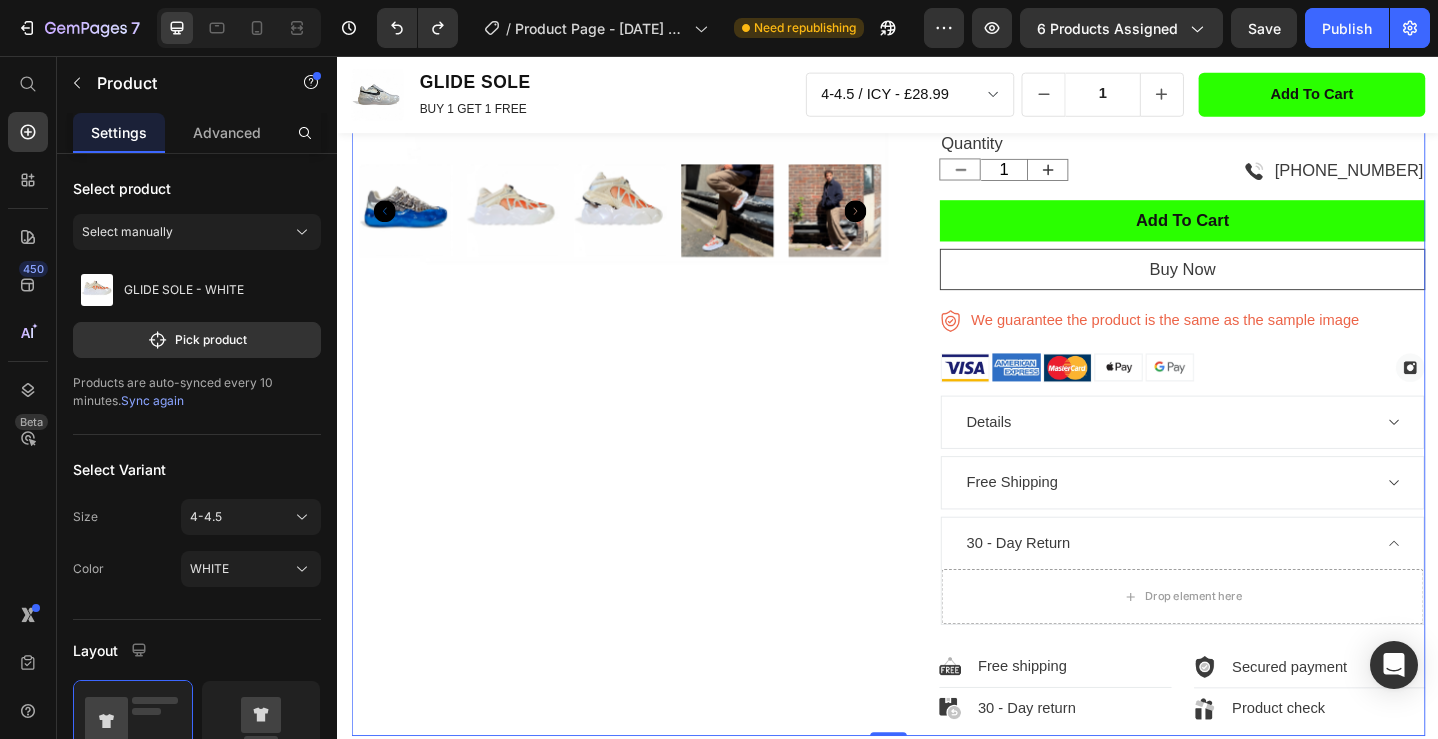 click on "Product Images" at bounding box center (644, 247) 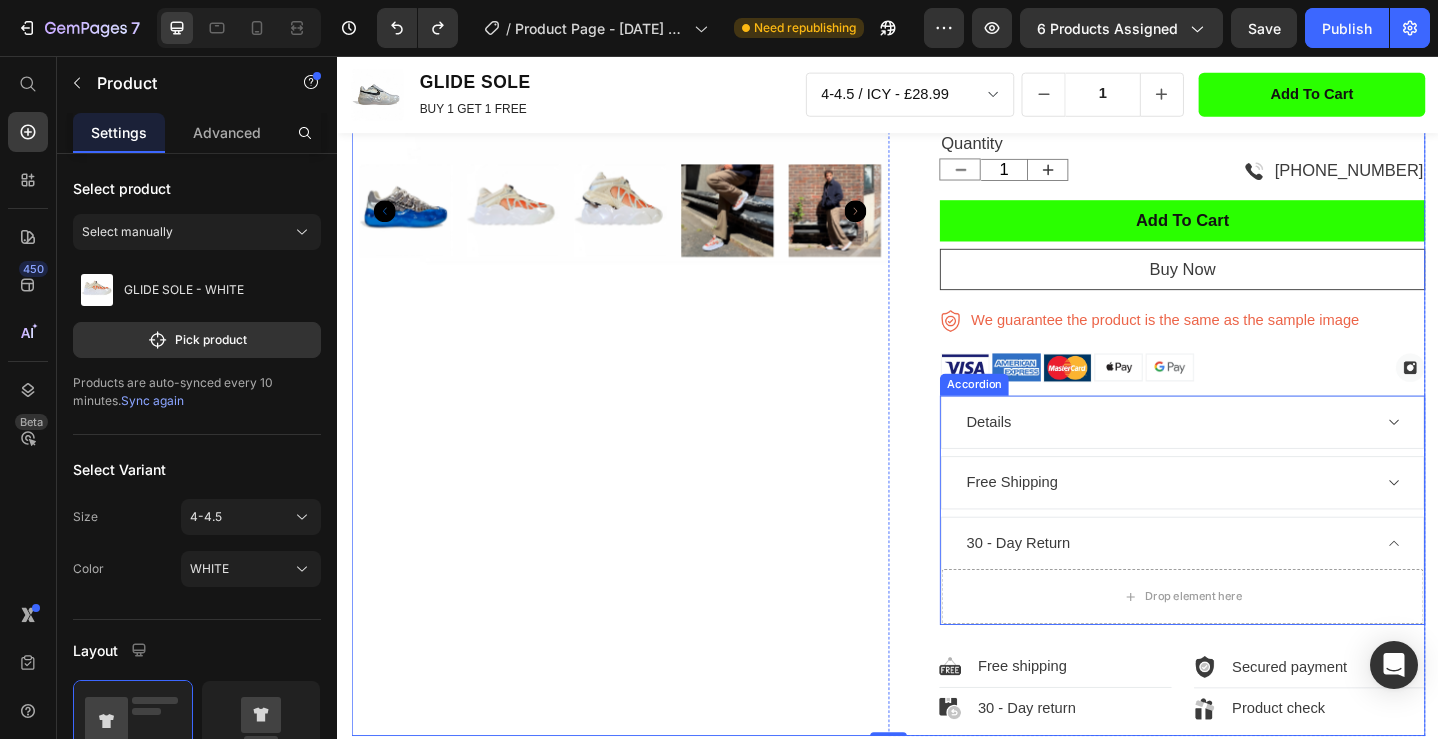 click on "30 - Day Return" at bounding box center [1241, 587] 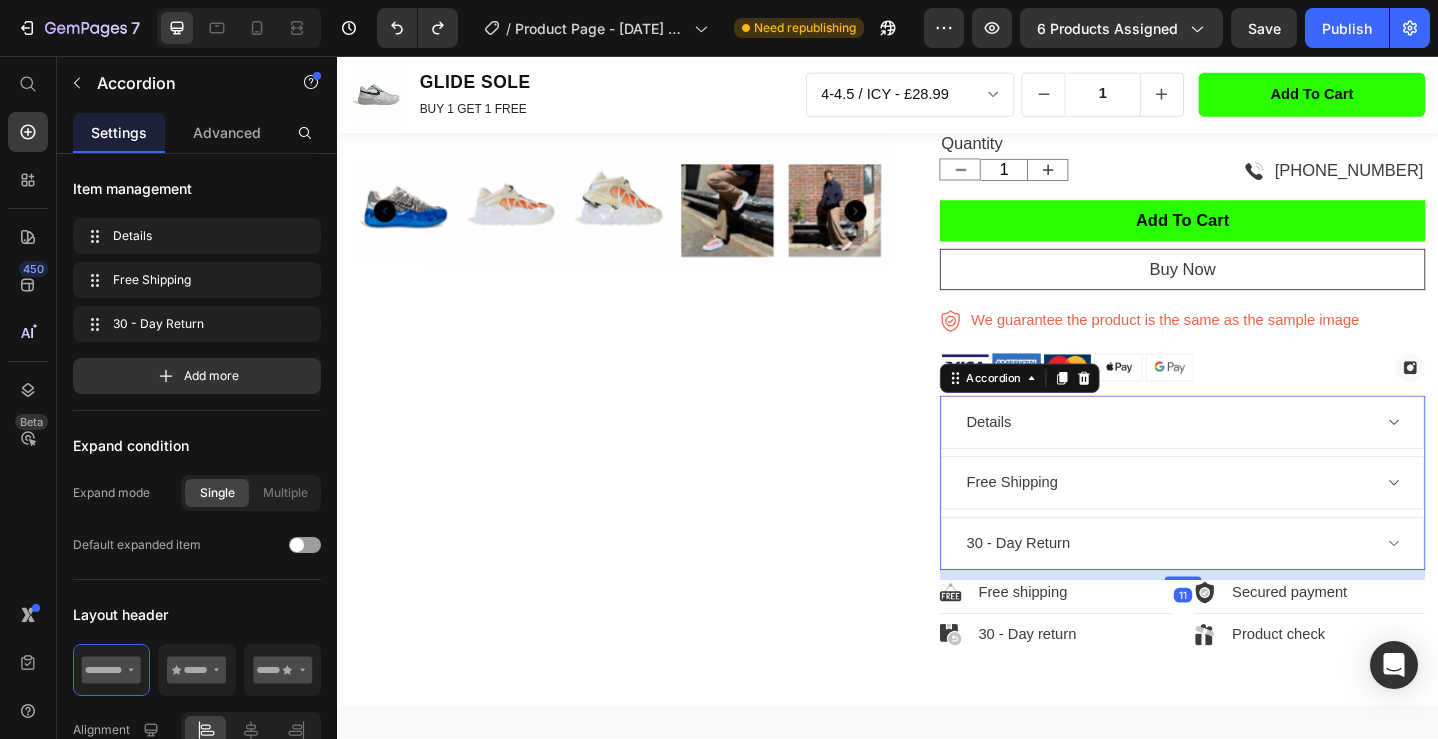 drag, startPoint x: 1257, startPoint y: 646, endPoint x: 850, endPoint y: 570, distance: 414.03503 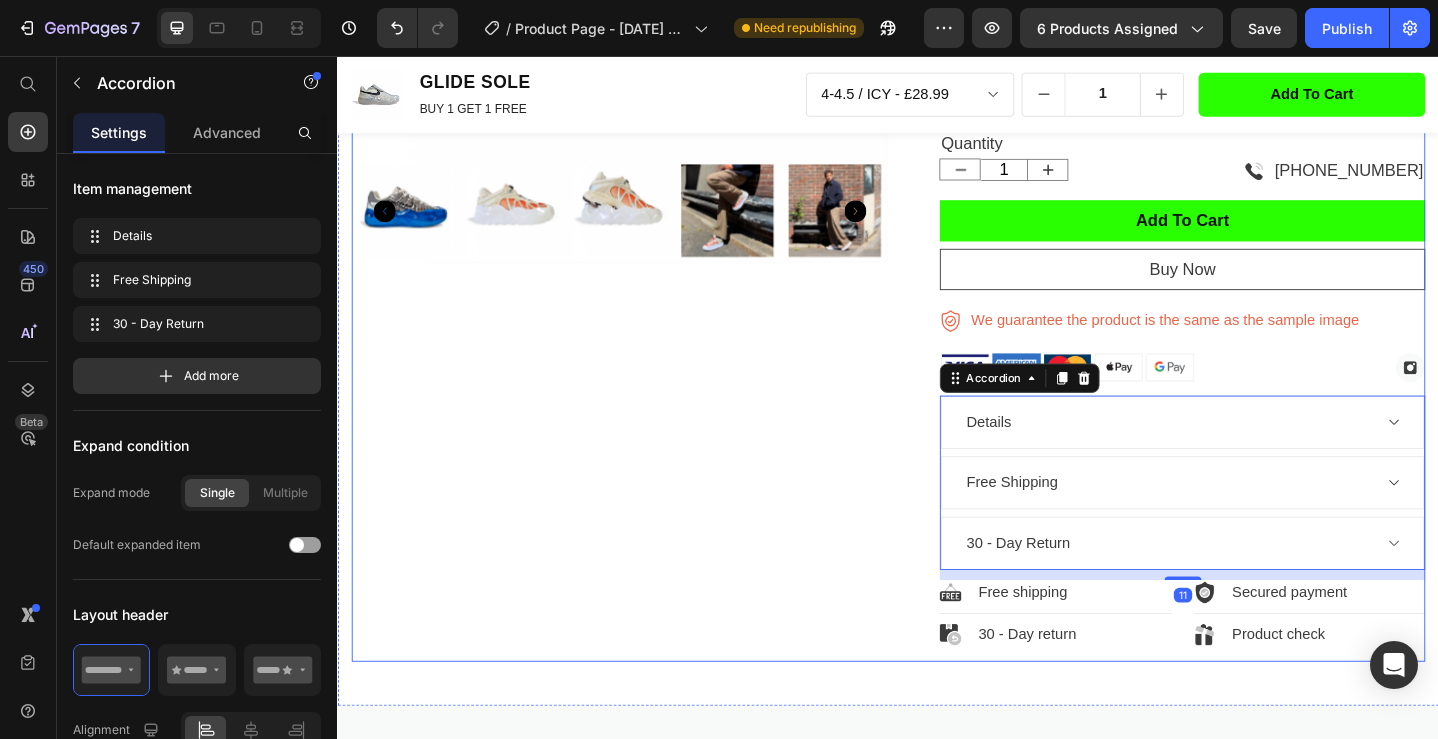 click on "Product Images" at bounding box center [644, 207] 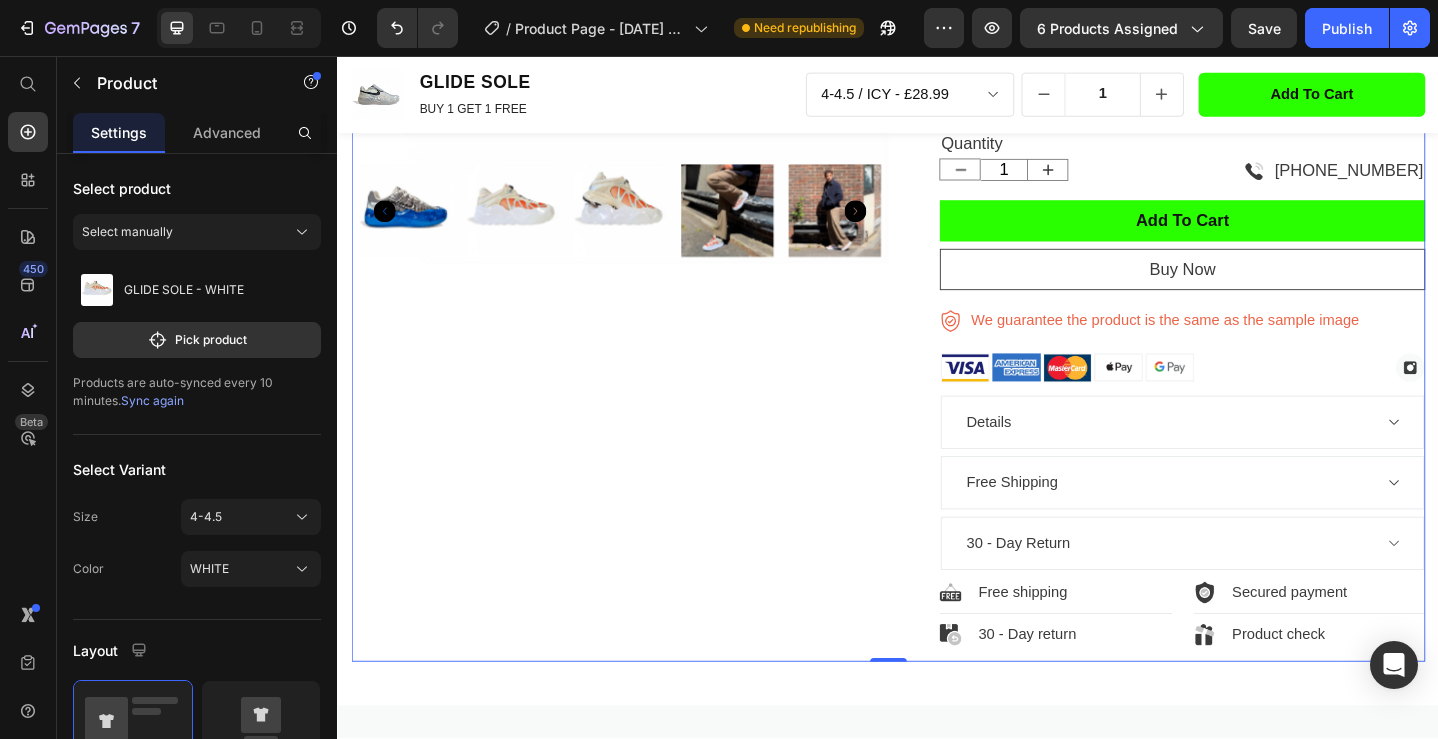 click on "Product Images" at bounding box center (644, 207) 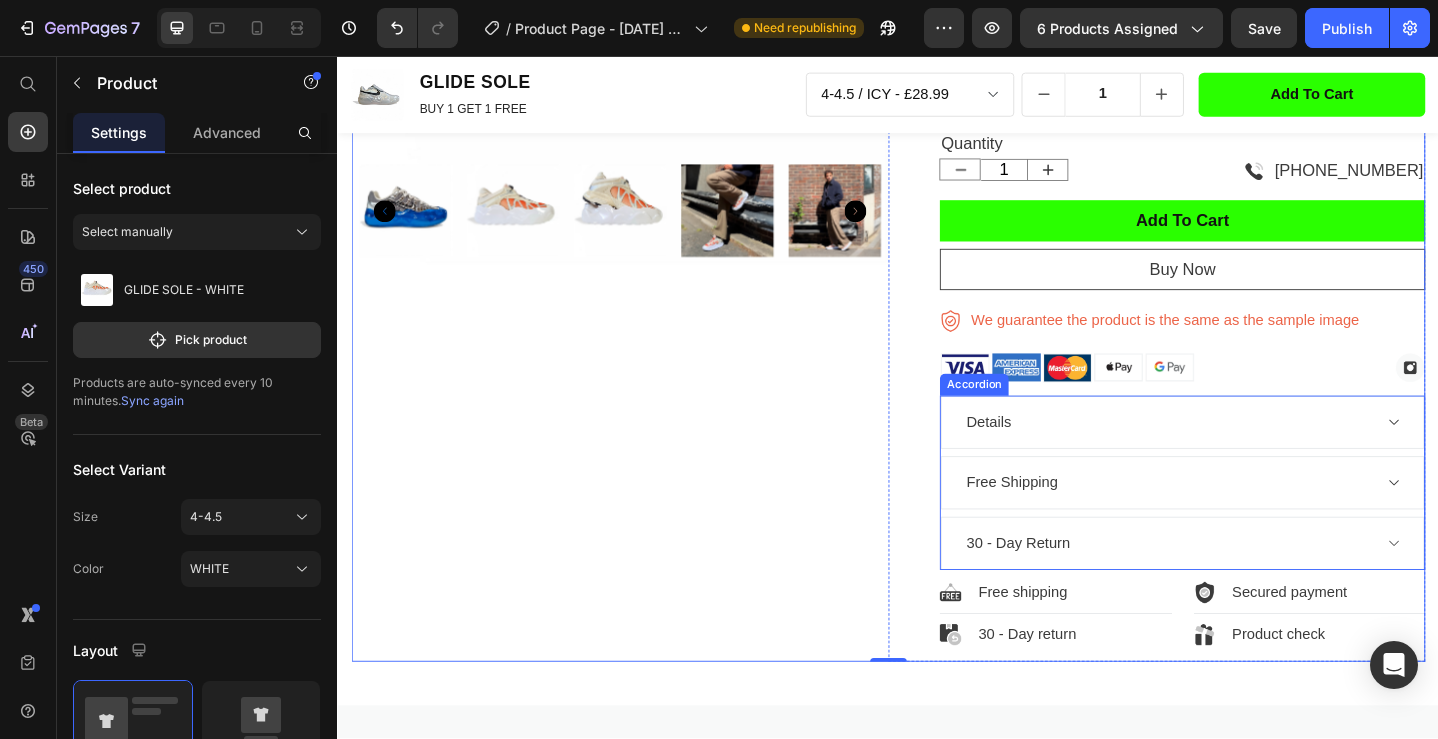 click on "Free Shipping" at bounding box center (1257, 521) 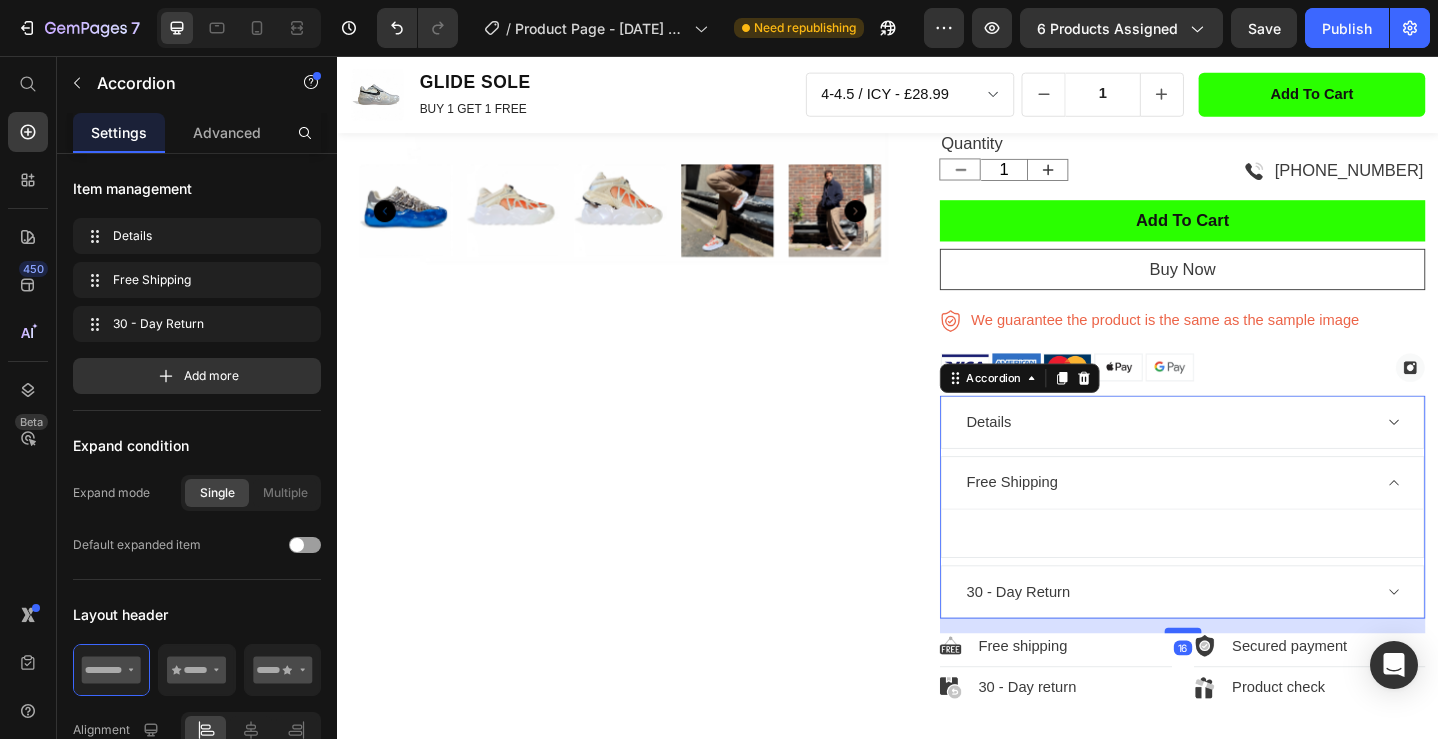 click at bounding box center (1258, 682) 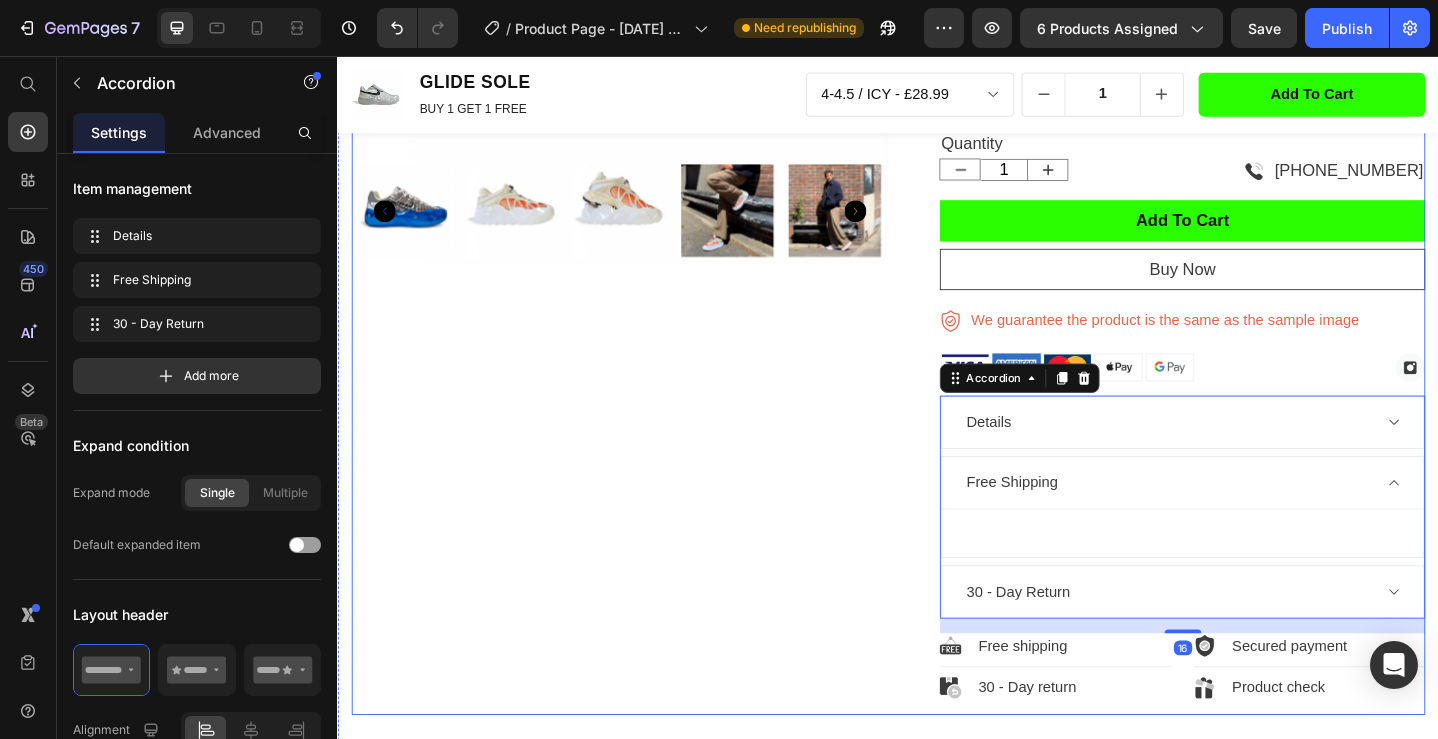 click on "Product Images" at bounding box center [644, 236] 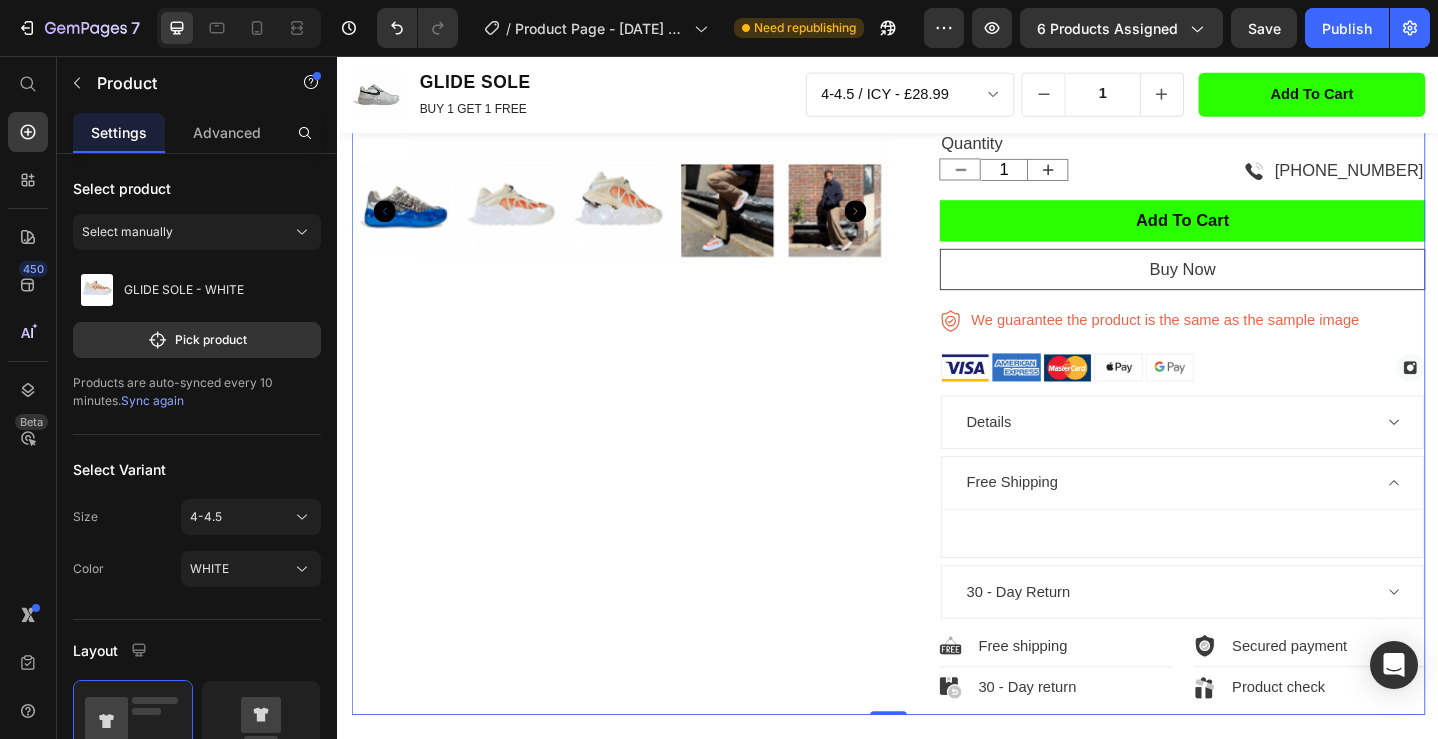 click on "Product Images" at bounding box center (644, 236) 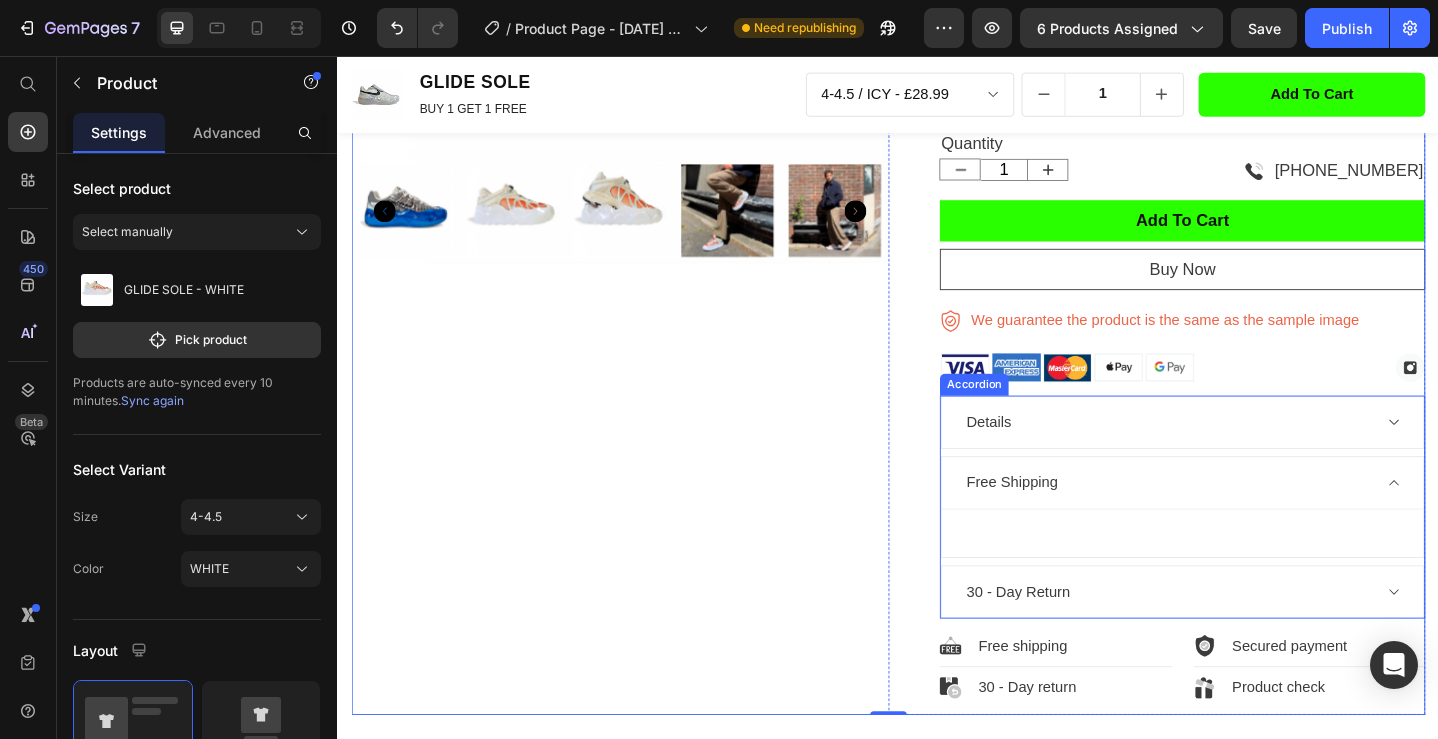 click on "30 - Day Return" at bounding box center (1257, 640) 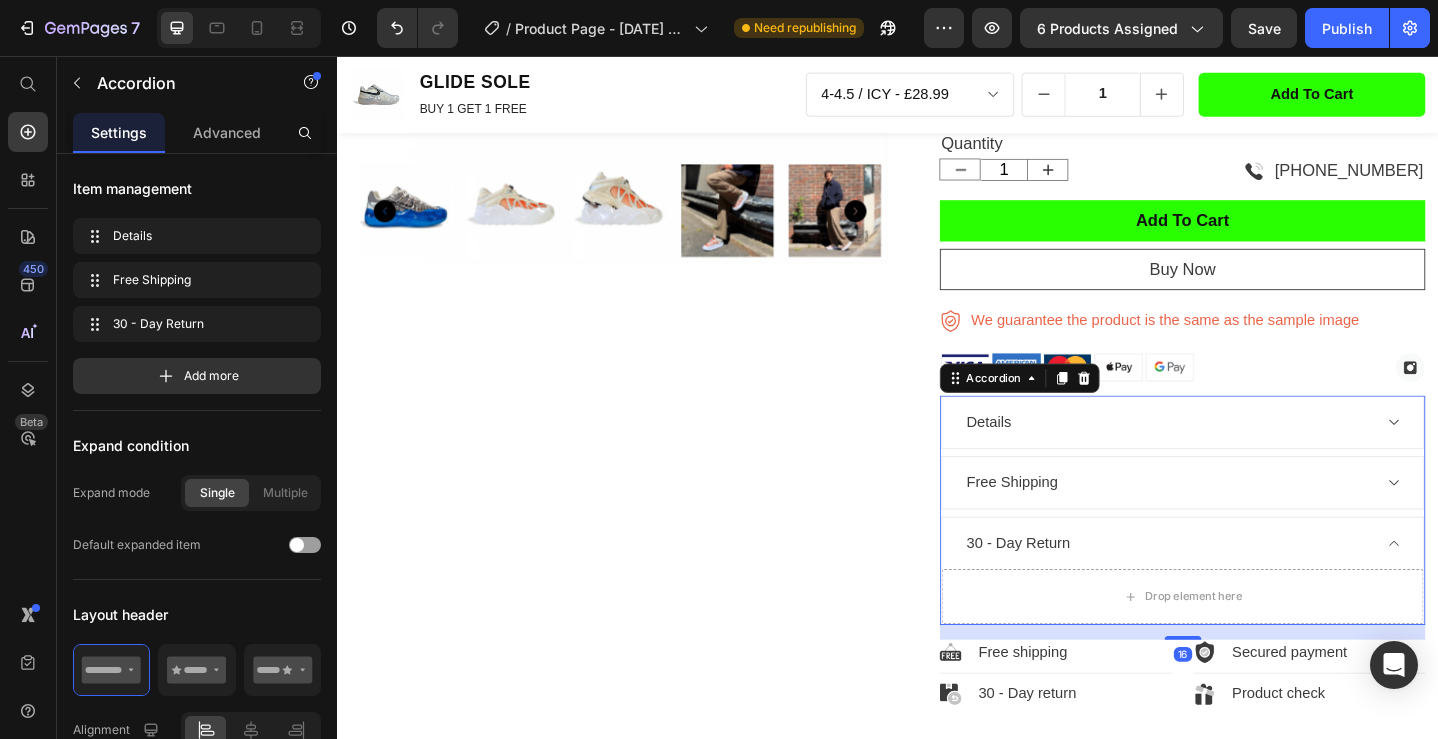 click on "Free Shipping" at bounding box center [1241, 521] 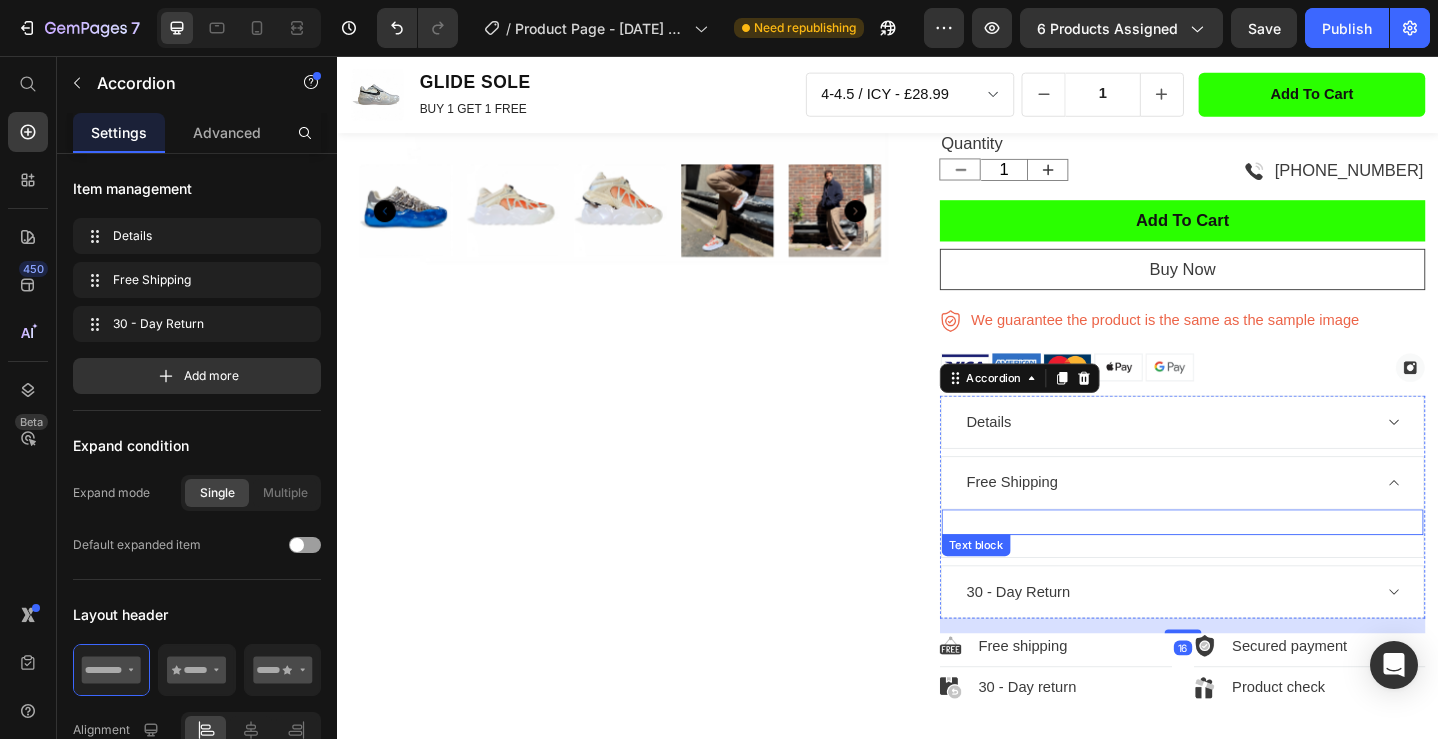 click on "Text block" at bounding box center (1257, 563) 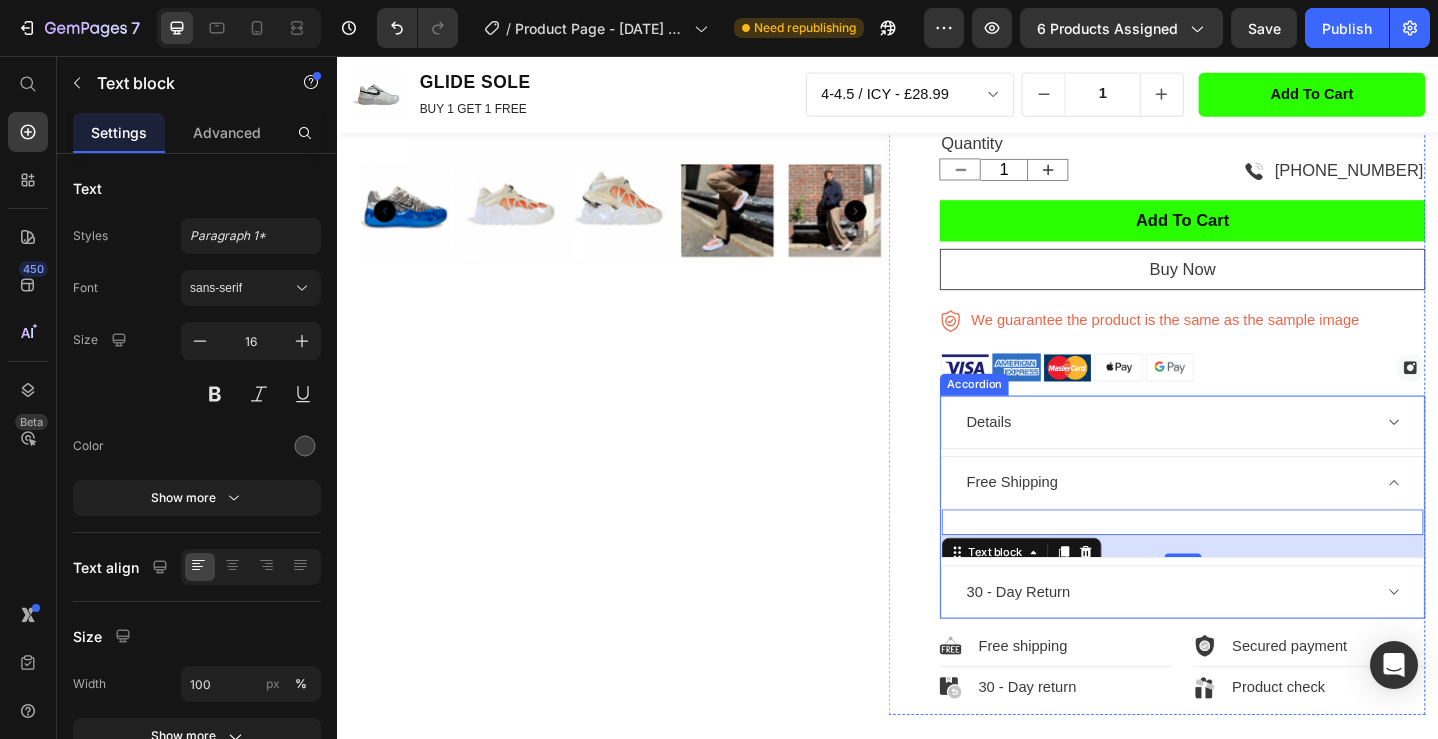 click on "Free Shipping" at bounding box center (1241, 521) 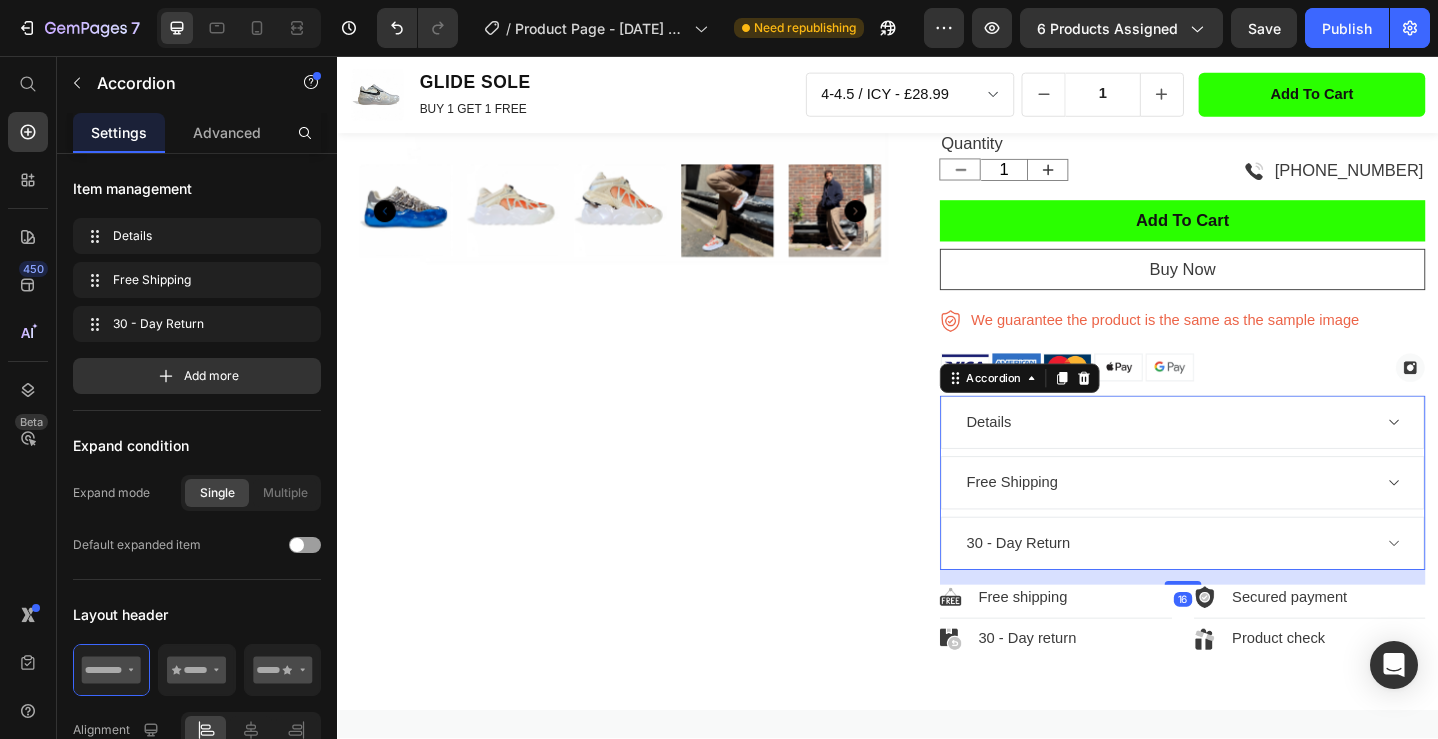 click on "Product Images" at bounding box center [644, 209] 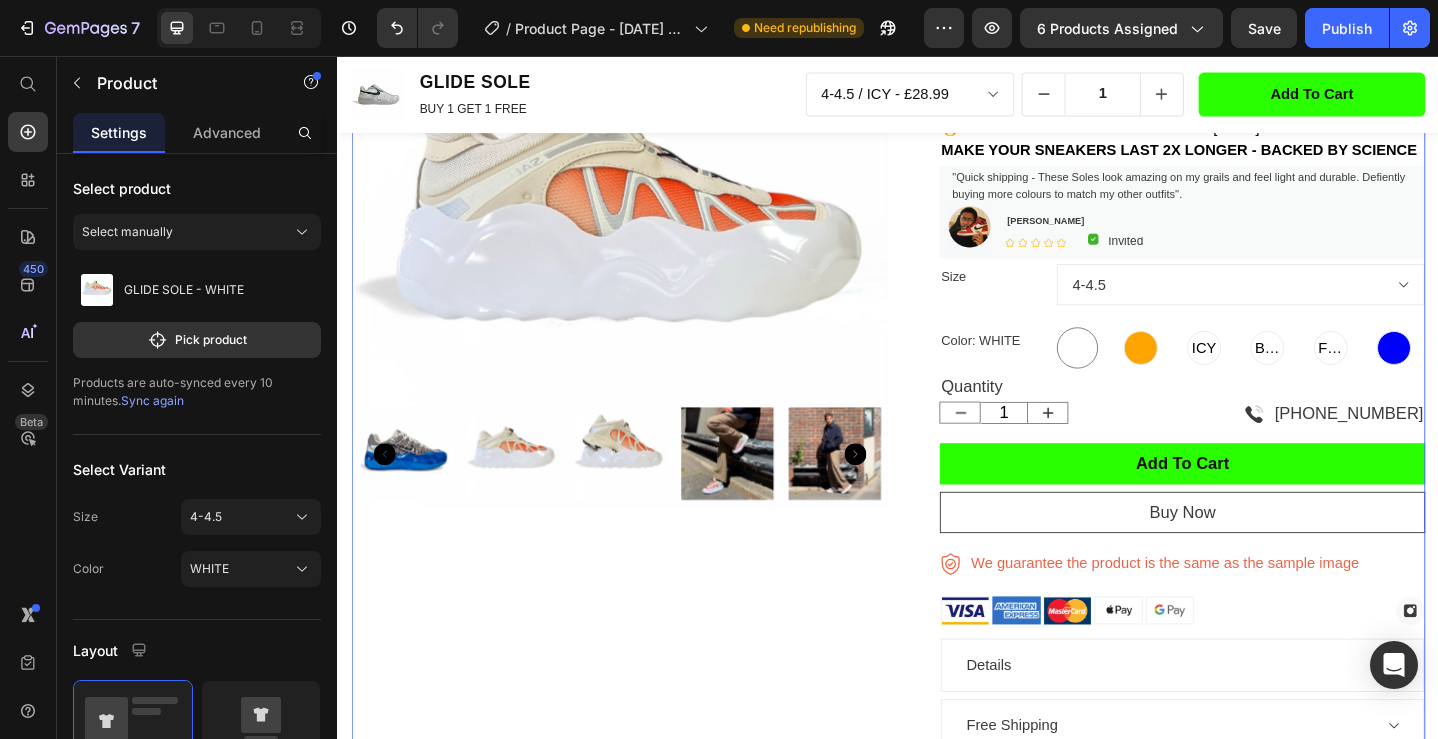 scroll, scrollTop: 213, scrollLeft: 0, axis: vertical 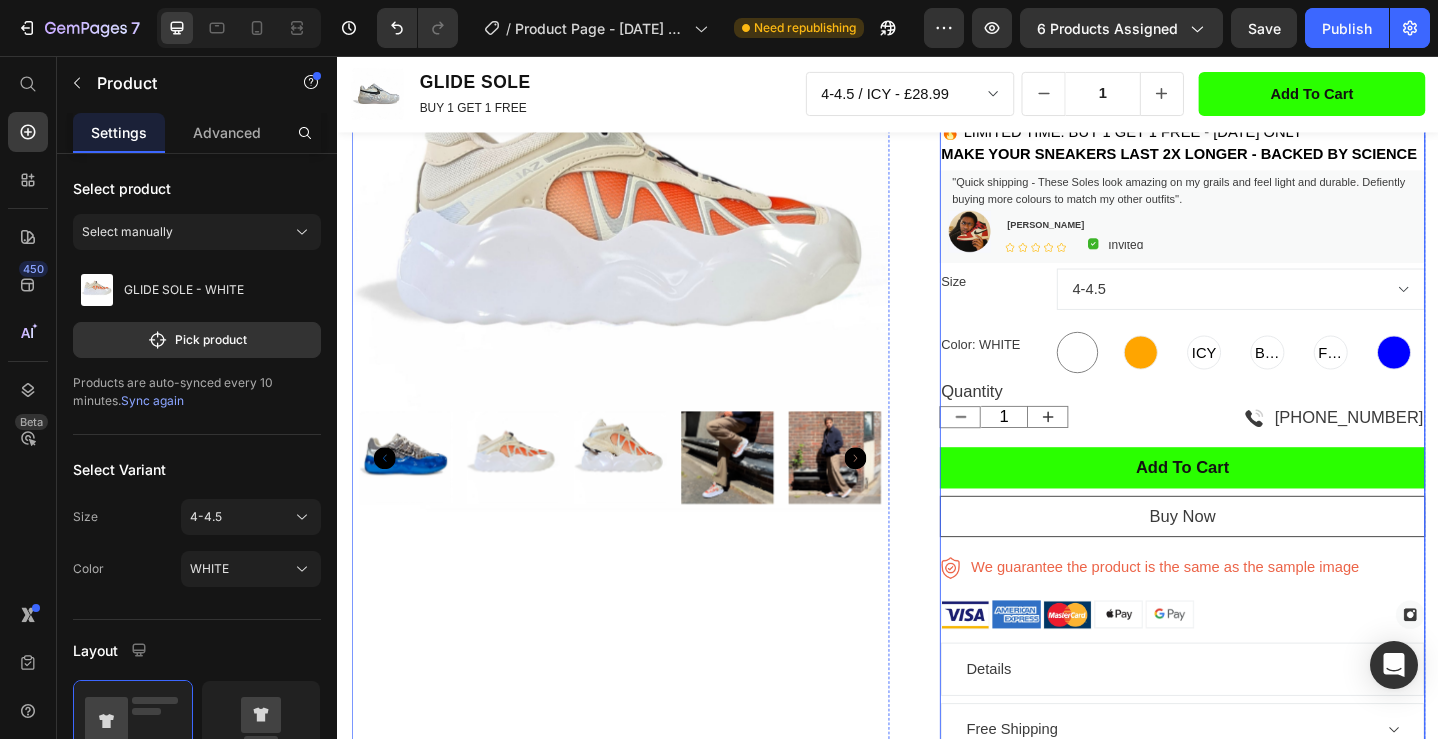 click on "ICY" at bounding box center [1281, 380] 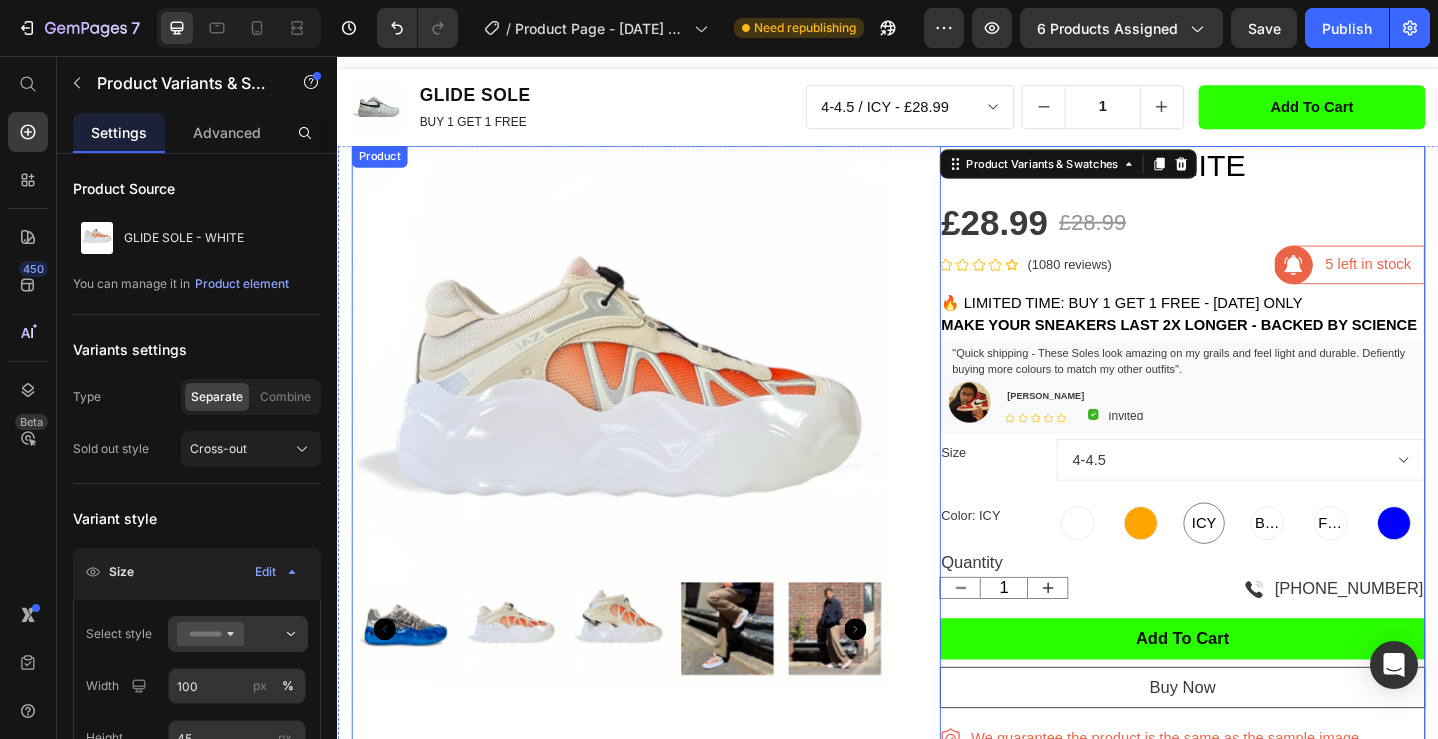 scroll, scrollTop: 0, scrollLeft: 0, axis: both 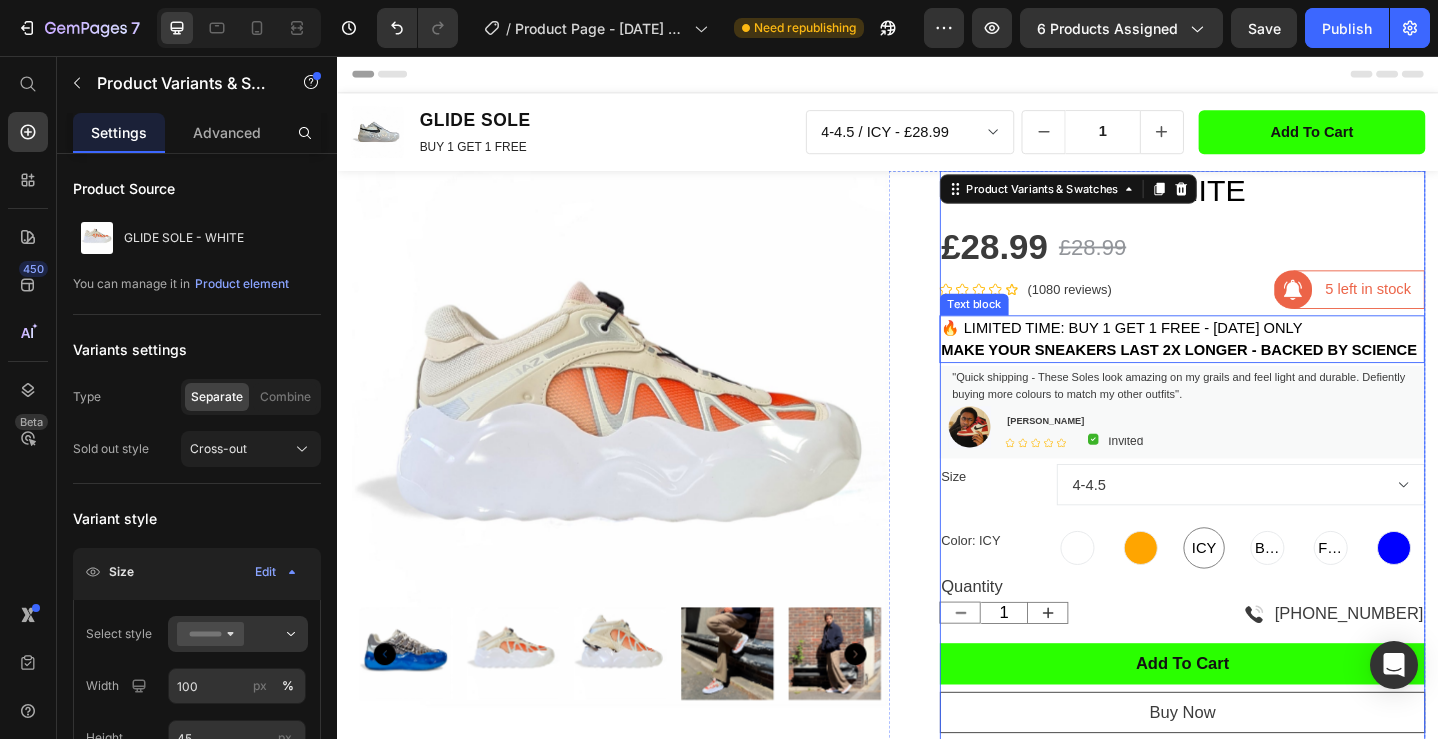 click on "MAKE YOUR SNEAKERS LAST 2X LONGER - BACKED BY SCIENCE" at bounding box center [1254, 376] 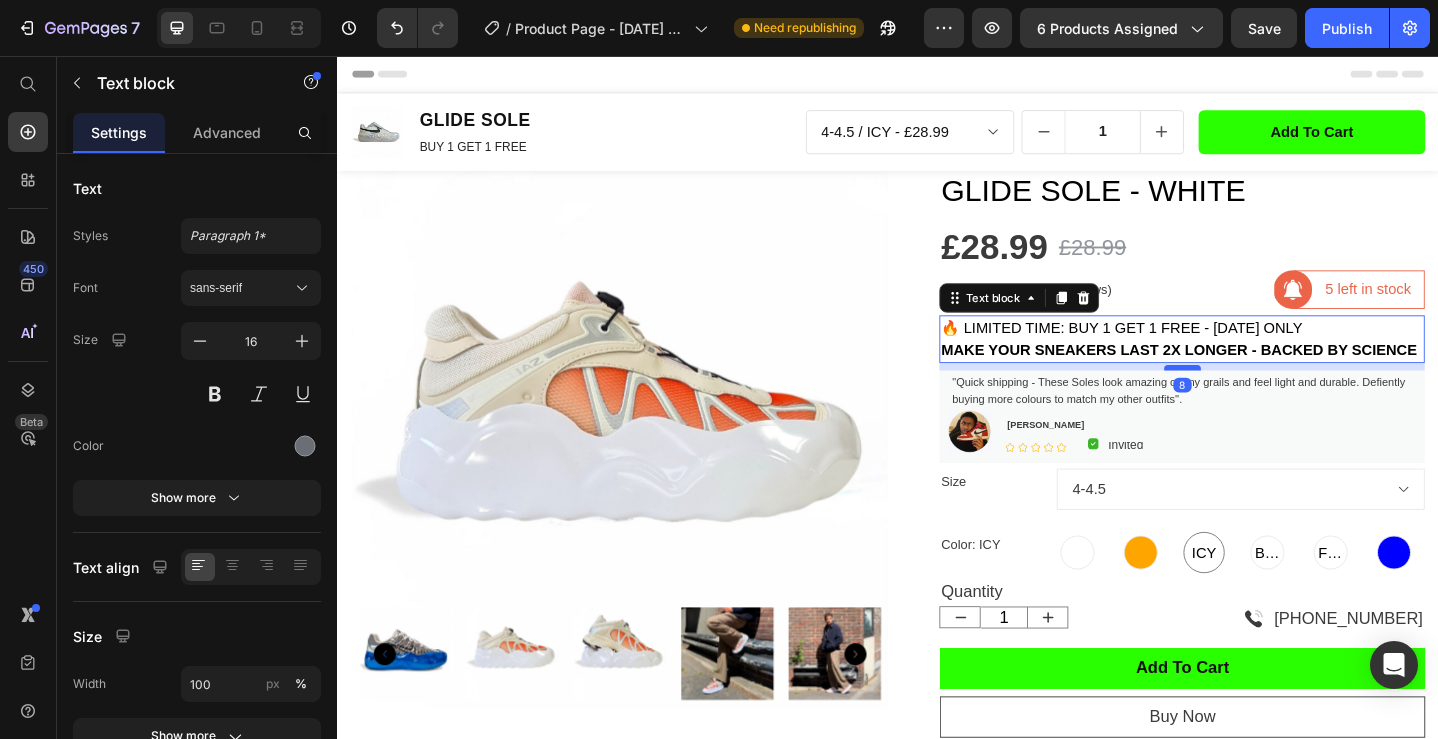 click at bounding box center (1258, 396) 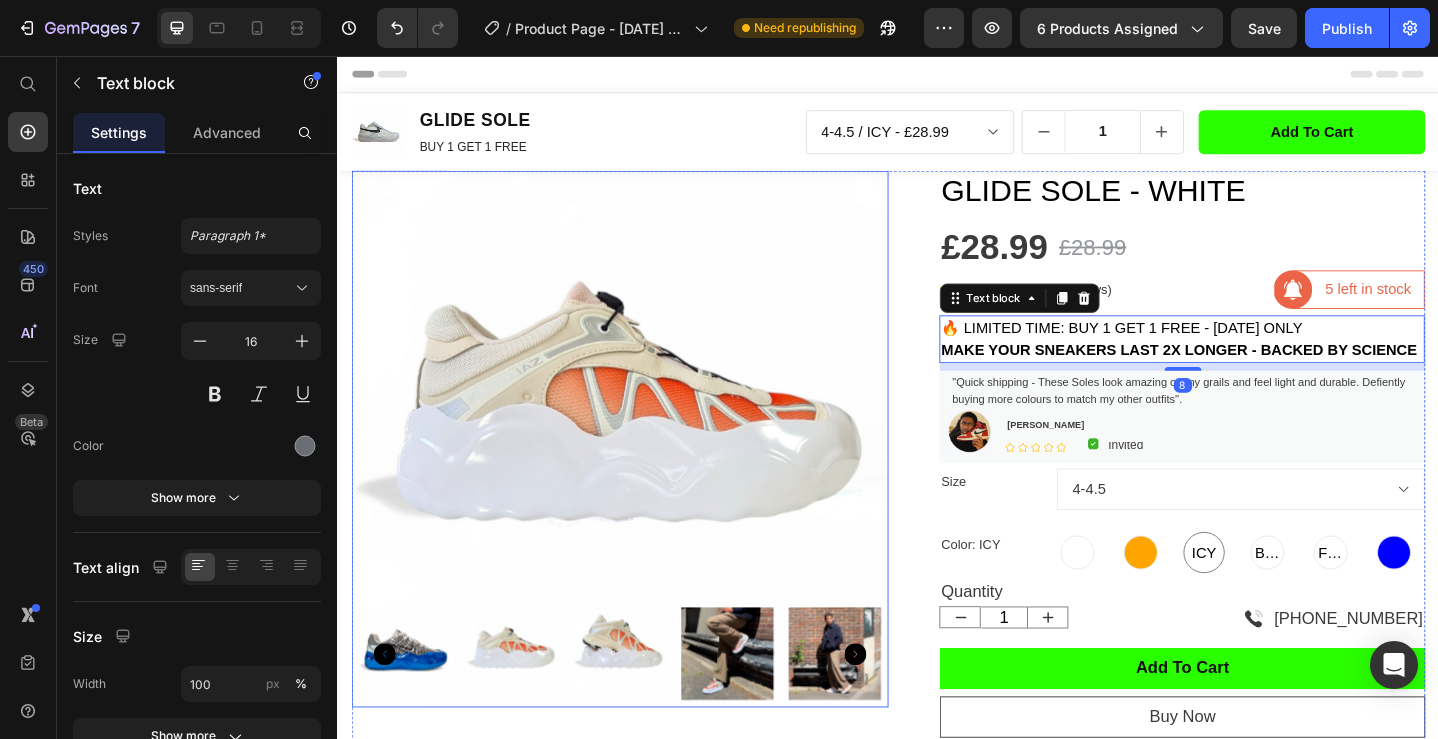 click at bounding box center (644, 473) 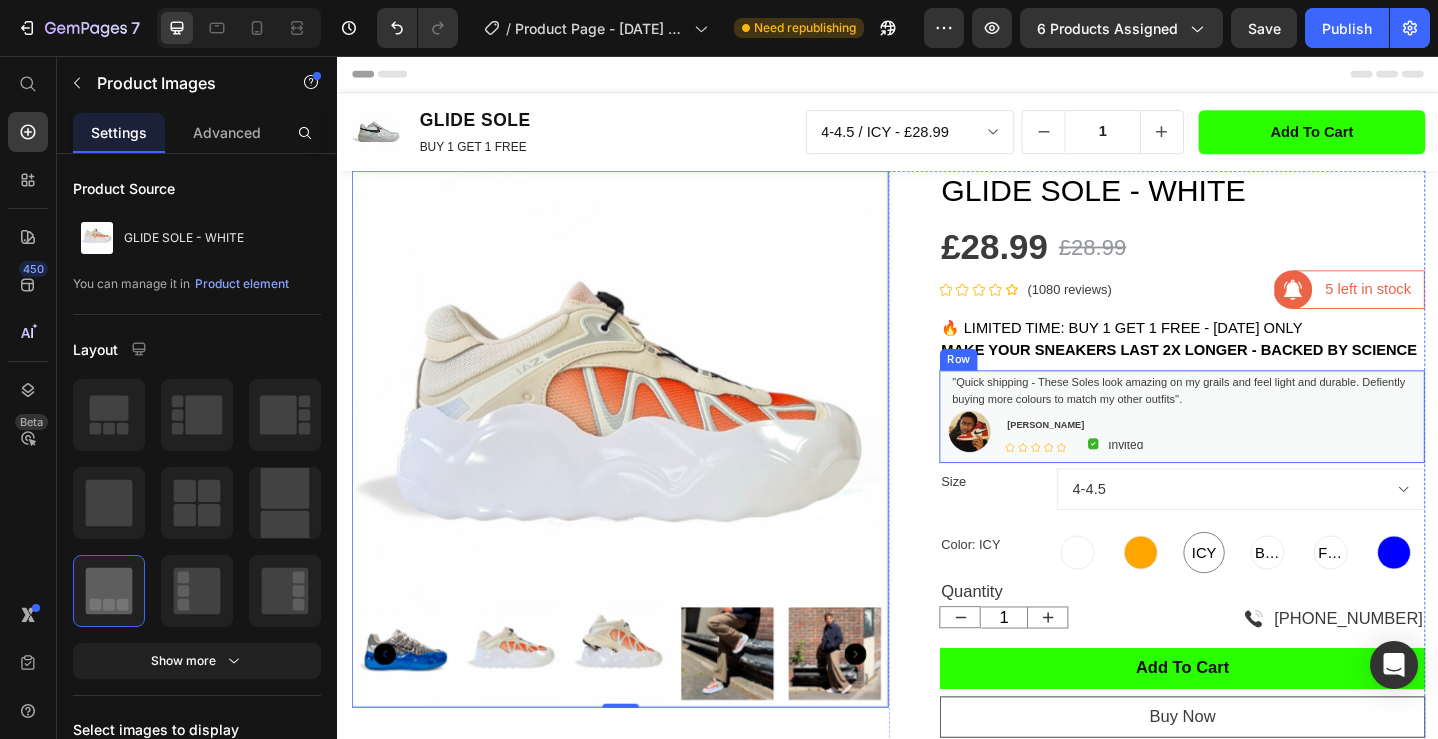 click on ""Quick shipping - These Soles look amazing on my grails and feel light and durable. Defiently buying more colours to match my other outfits''. Text block Image Michael P Text block
Icon
Icon
Icon
Icon
Icon Icon List Hoz Image Invited Text block Row Row Row" at bounding box center [1257, 449] 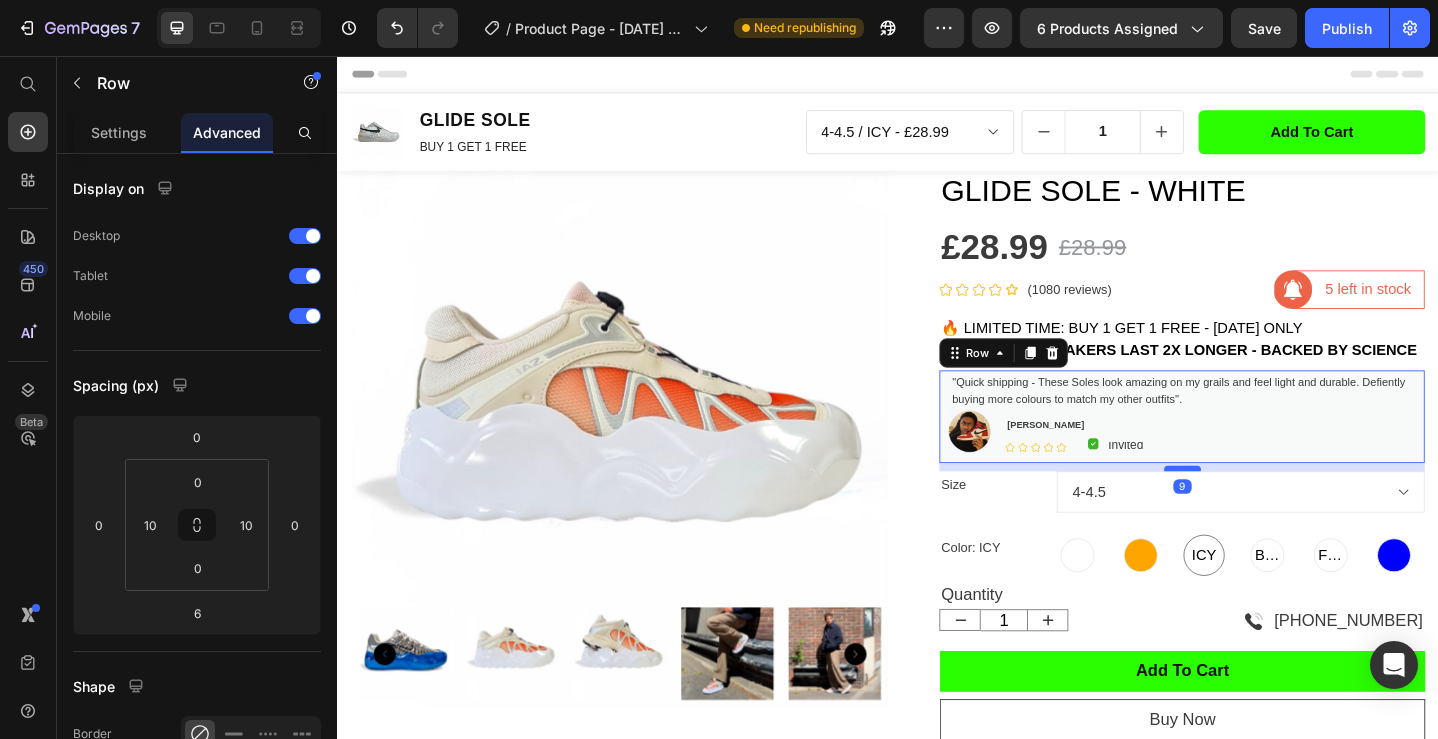 click at bounding box center (1258, 506) 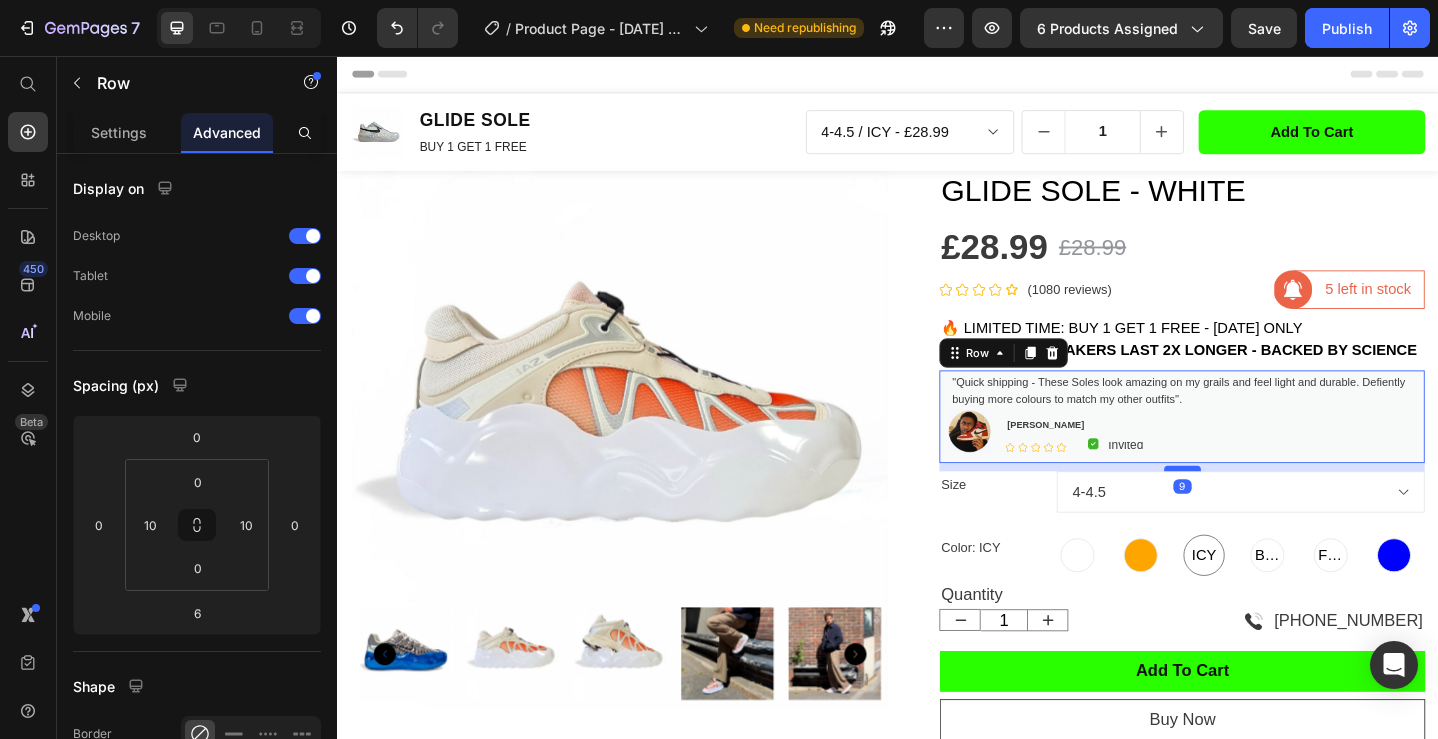 type on "9" 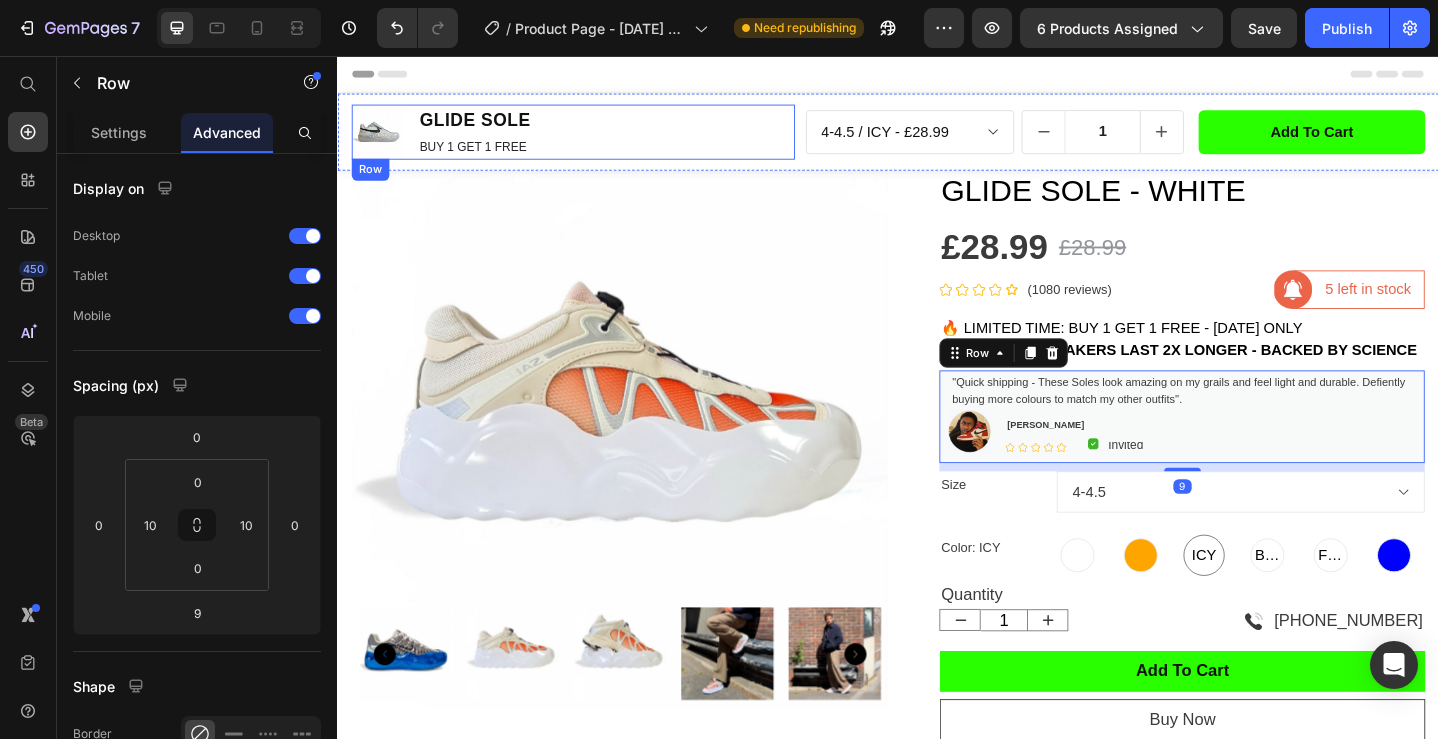 click on "Product Images GLIDE SOLE Product Title BUY 1 GET 1 FREE Text Block Row" at bounding box center [593, 139] 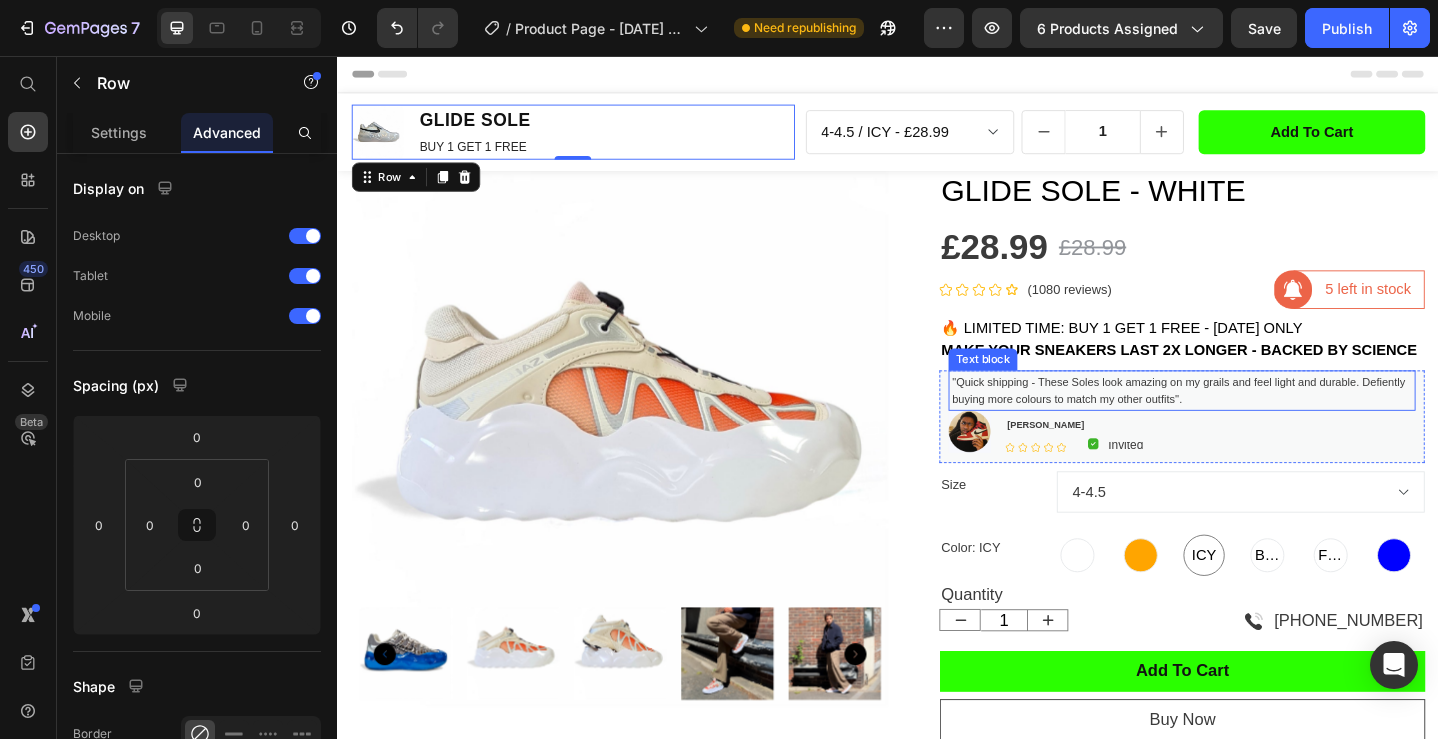 click on ""Quick shipping - These Soles look amazing on my grails and feel light and durable. Defiently buying more colours to match my other outfits''." at bounding box center (1257, 421) 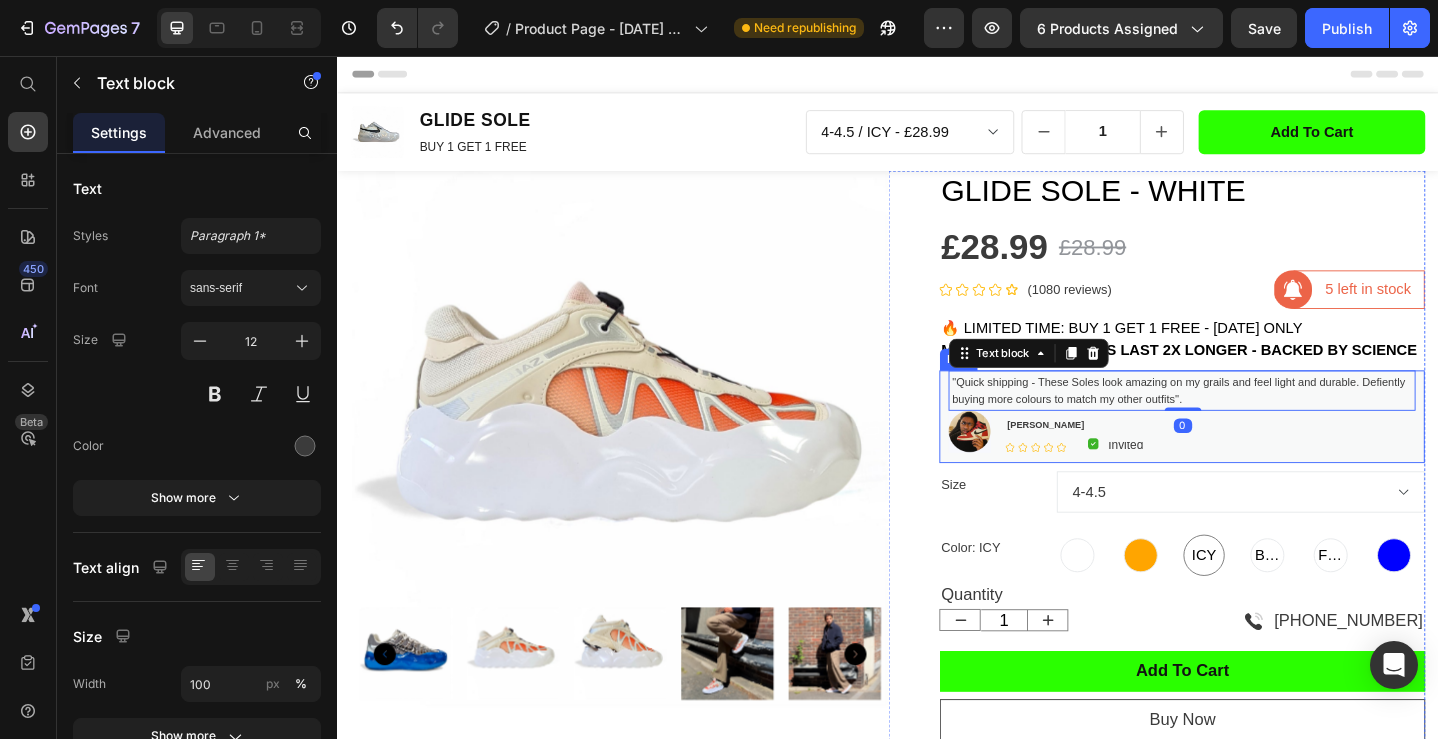 click on ""Quick shipping - These Soles look amazing on my grails and feel light and durable. Defiently buying more colours to match my other outfits''. Text block   0 Image Michael P Text block
Icon
Icon
Icon
Icon
Icon Icon List Hoz Image Invited Text block Row Row Row Row" at bounding box center [1257, 449] 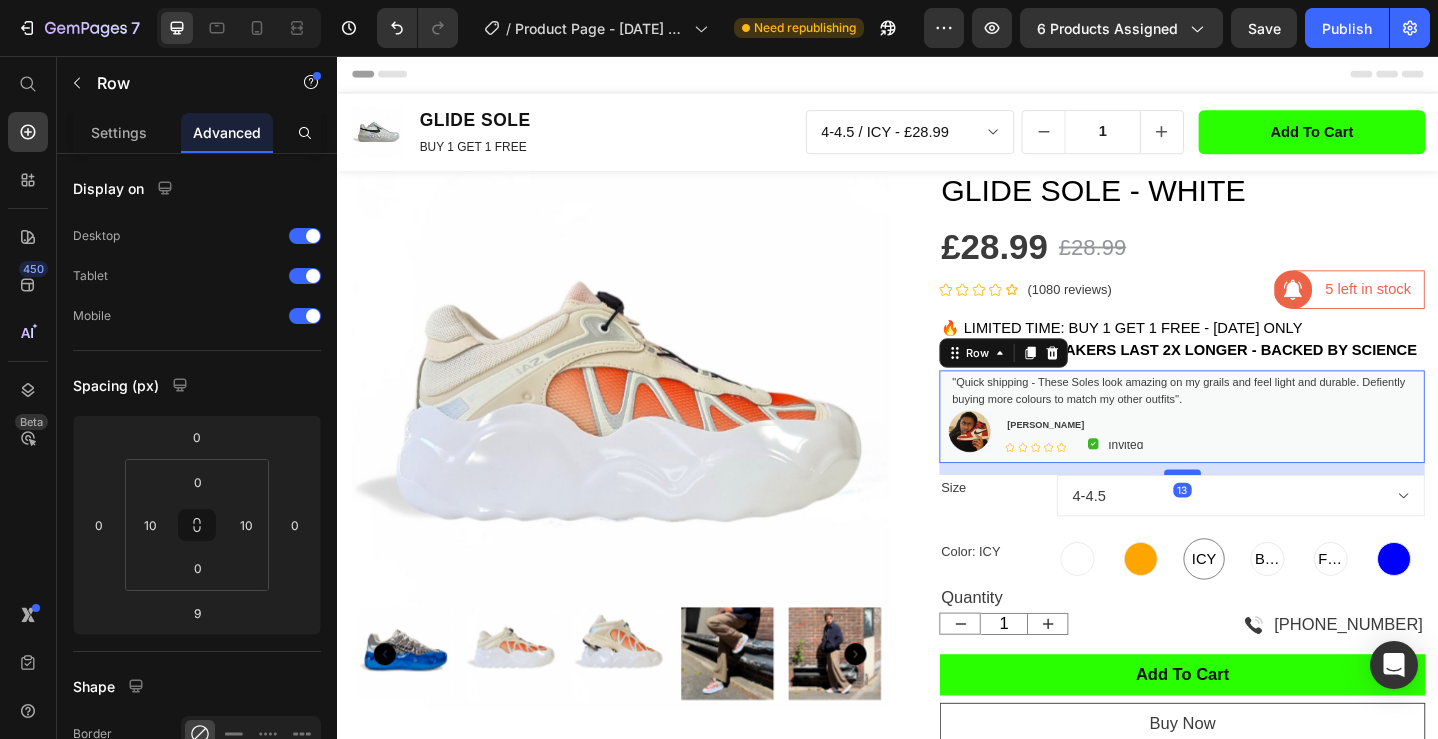 click at bounding box center [1258, 510] 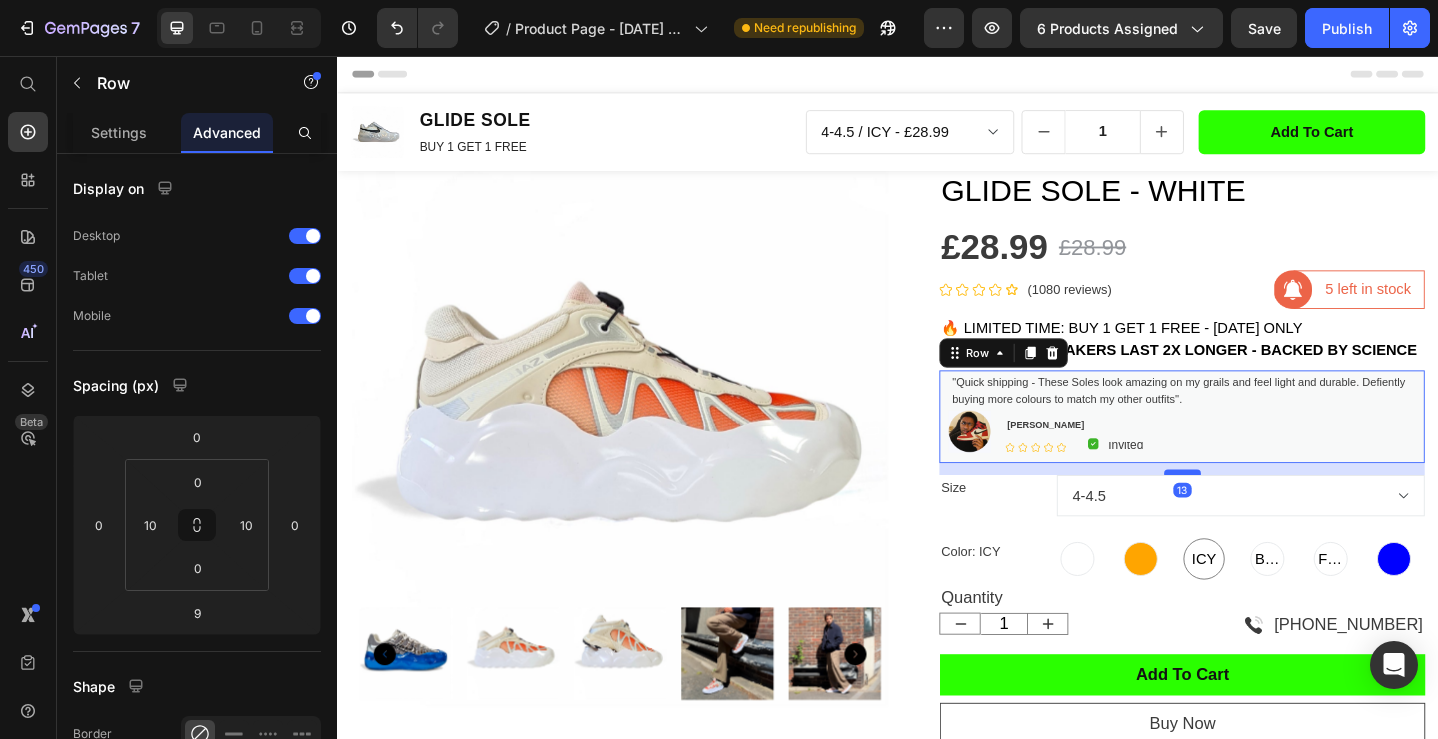 type on "13" 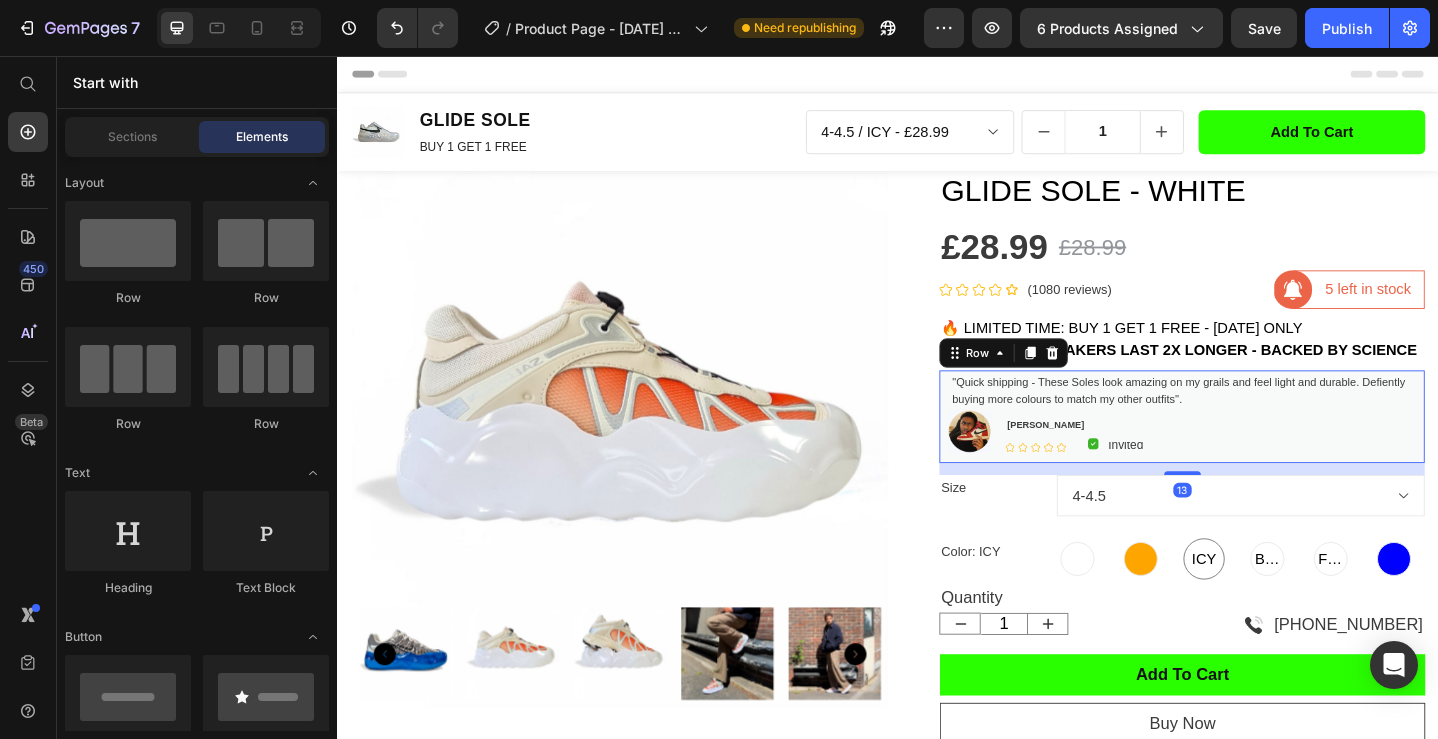 click on "Header" at bounding box center [937, 76] 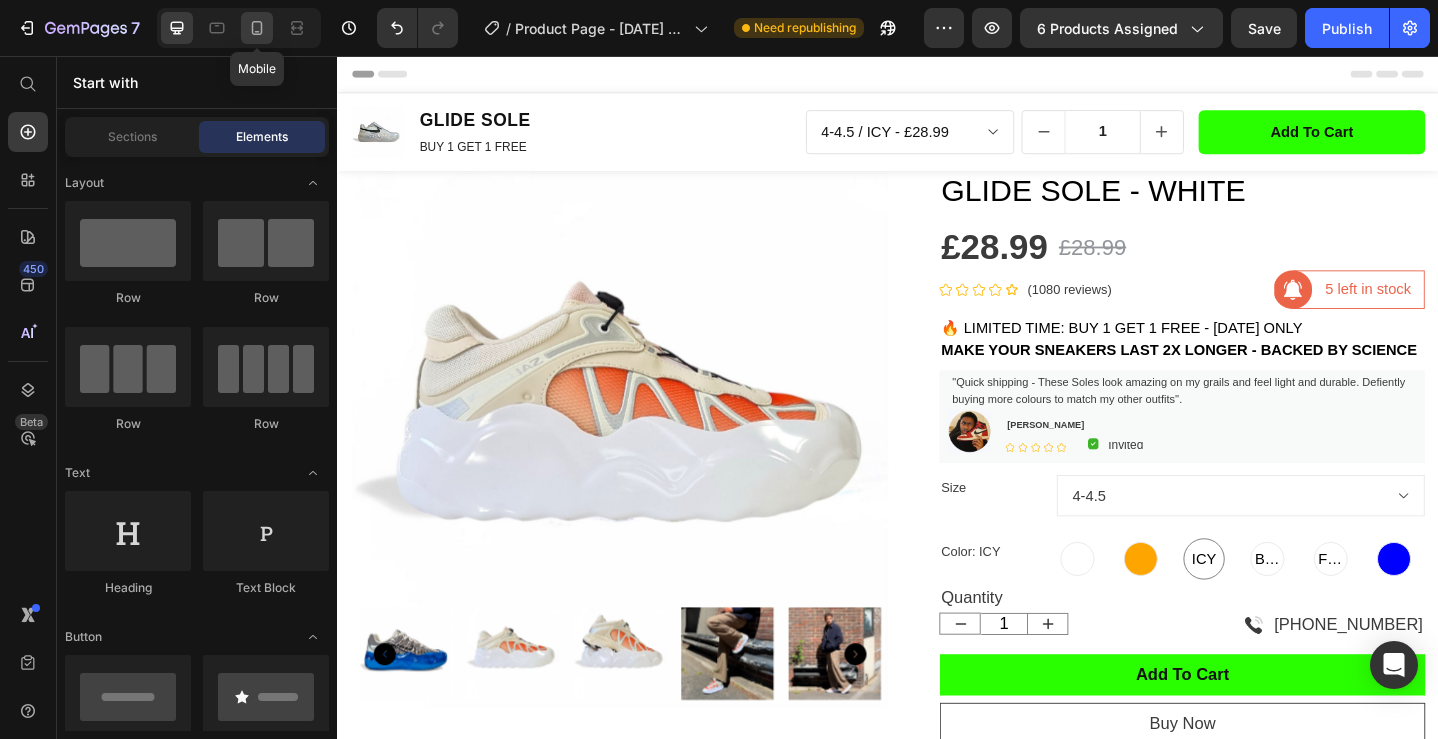click 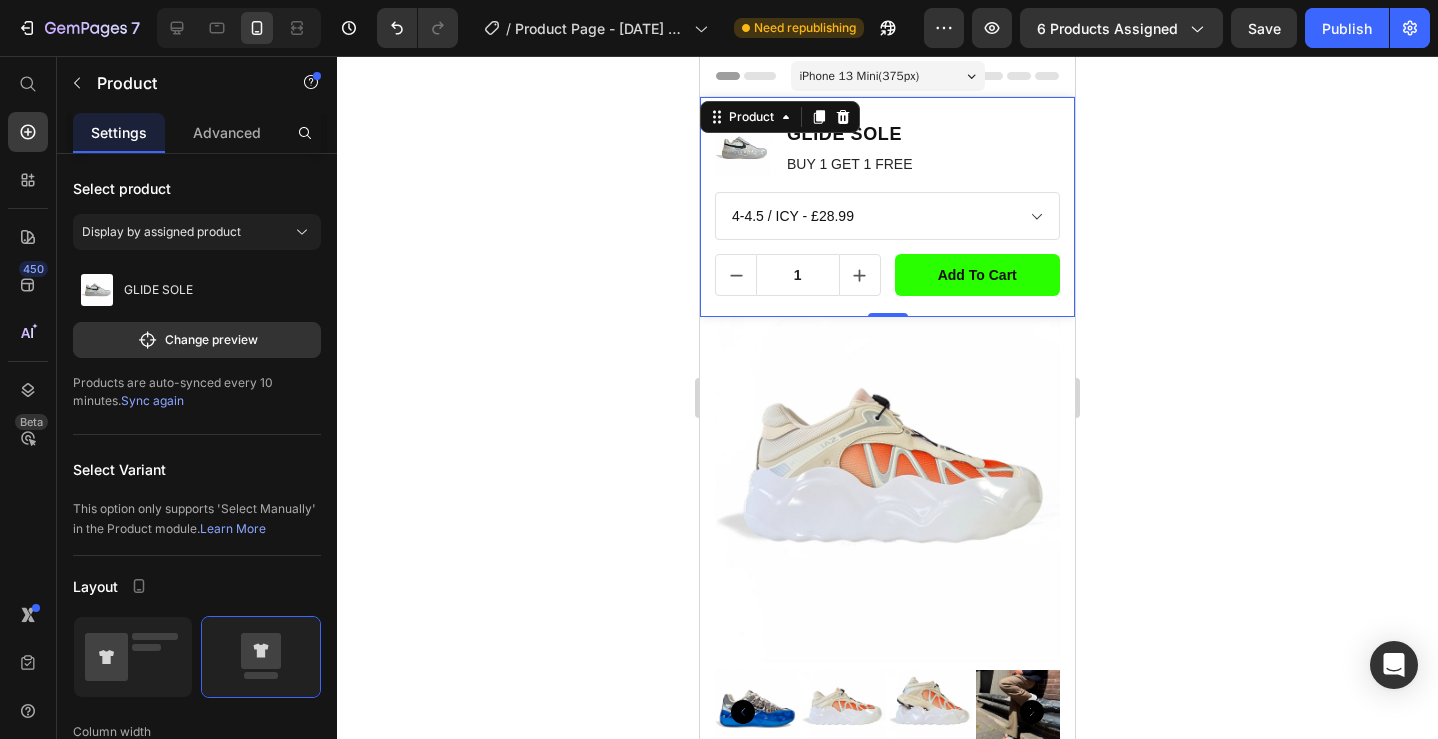 click on "Product Images GLIDE SOLE Product Title BUY 1 GET 1 FREE Text Block Row 4-4.5 / ICY - £28.99  4-4.5 / BLK - £28.99  4-4.5 / FIRE - £28.99  4-4.5 / BLUE - £28.99  4-4.5 / Orange - £28.99  5-5.5 / ICY - £28.99  5-5.5 / BLK - £28.99  5-5.5 / FIRE - £28.99  5-5.5 / BLUE - £28.99  5-5.5 / Orange - £28.99  6-6.5 / ICY - £28.99  6-6.5 / BLK - £28.99  6-6.5 / FIRE - £28.99  6-6.5 / BLUE - £28.99  6-6.5 / Orange - £28.99  7-7.5 / ICY - £28.99  7-7.5 / BLK - £28.99  7-7.5 / FIRE - £28.99  7-7.5 / BLUE - £28.99  7-7.5 / Orange - £28.99  8-8.5 / ICY - £28.99  8-8.5 / BLK - £28.99  8-8.5 / FIRE - £28.99  8-8.5 / BLUE - £28.99  8-8.5 / Orange - £28.99  9-9.5 / ICY - £28.99  9-9.5 / BLK - £28.99  9-9.5 / FIRE - £28.99  9-9.5 / BLUE - £28.99  9-9.5 / Orange - £28.99  10-10.5 / ICY - £28.99  10-10.5 / BLK - £28.99  10-10.5 / FIRE - £28.99  10-10.5 / BLUE - £28.99  10-10.5 / Orange - £28.99  11-11.5 / ICY - £28.99  11-11.5 / BLK - £28.99  11-11.5 / FIRE - £28.99  11-11.5 / BLUE - £28.99" at bounding box center [887, 207] 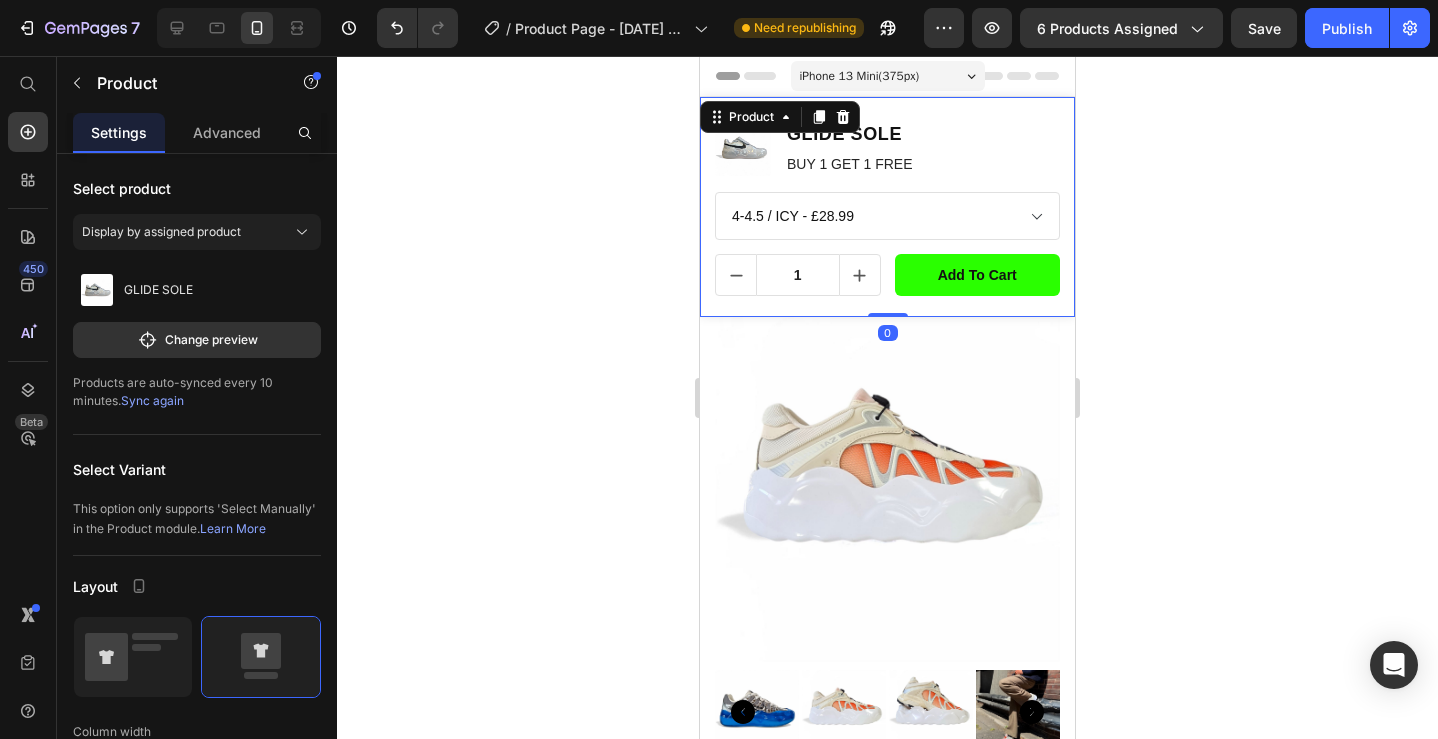 click on "Product Images GLIDE SOLE Product Title BUY 1 GET 1 FREE Text Block Row 4-4.5 / ICY - £28.99  4-4.5 / BLK - £28.99  4-4.5 / FIRE - £28.99  4-4.5 / BLUE - £28.99  4-4.5 / Orange - £28.99  5-5.5 / ICY - £28.99  5-5.5 / BLK - £28.99  5-5.5 / FIRE - £28.99  5-5.5 / BLUE - £28.99  5-5.5 / Orange - £28.99  6-6.5 / ICY - £28.99  6-6.5 / BLK - £28.99  6-6.5 / FIRE - £28.99  6-6.5 / BLUE - £28.99  6-6.5 / Orange - £28.99  7-7.5 / ICY - £28.99  7-7.5 / BLK - £28.99  7-7.5 / FIRE - £28.99  7-7.5 / BLUE - £28.99  7-7.5 / Orange - £28.99  8-8.5 / ICY - £28.99  8-8.5 / BLK - £28.99  8-8.5 / FIRE - £28.99  8-8.5 / BLUE - £28.99  8-8.5 / Orange - £28.99  9-9.5 / ICY - £28.99  9-9.5 / BLK - £28.99  9-9.5 / FIRE - £28.99  9-9.5 / BLUE - £28.99  9-9.5 / Orange - £28.99  10-10.5 / ICY - £28.99  10-10.5 / BLK - £28.99  10-10.5 / FIRE - £28.99  10-10.5 / BLUE - £28.99  10-10.5 / Orange - £28.99  11-11.5 / ICY - £28.99  11-11.5 / BLK - £28.99  11-11.5 / FIRE - £28.99  11-11.5 / BLUE - £28.99" at bounding box center (887, 207) 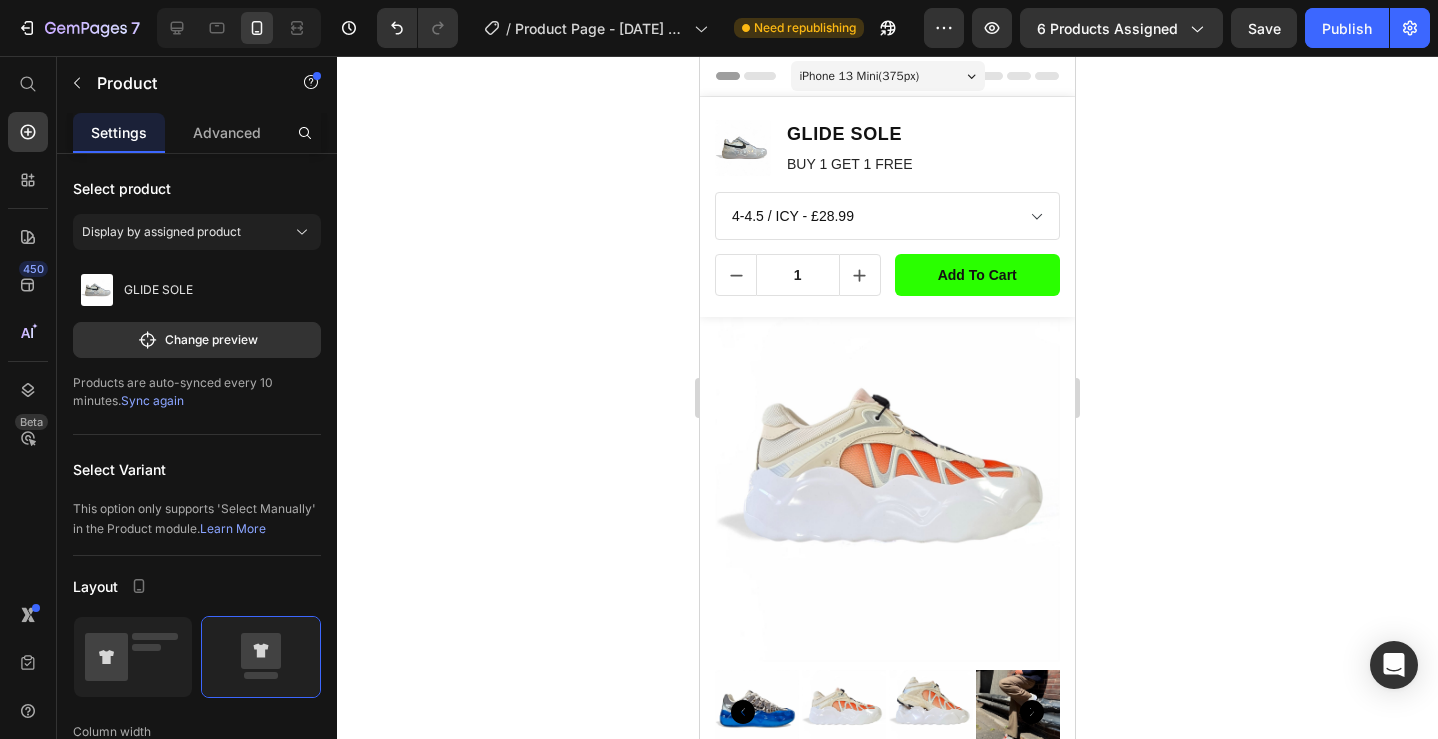 click on "iPhone 13 Mini  ( 375 px)" at bounding box center (860, 76) 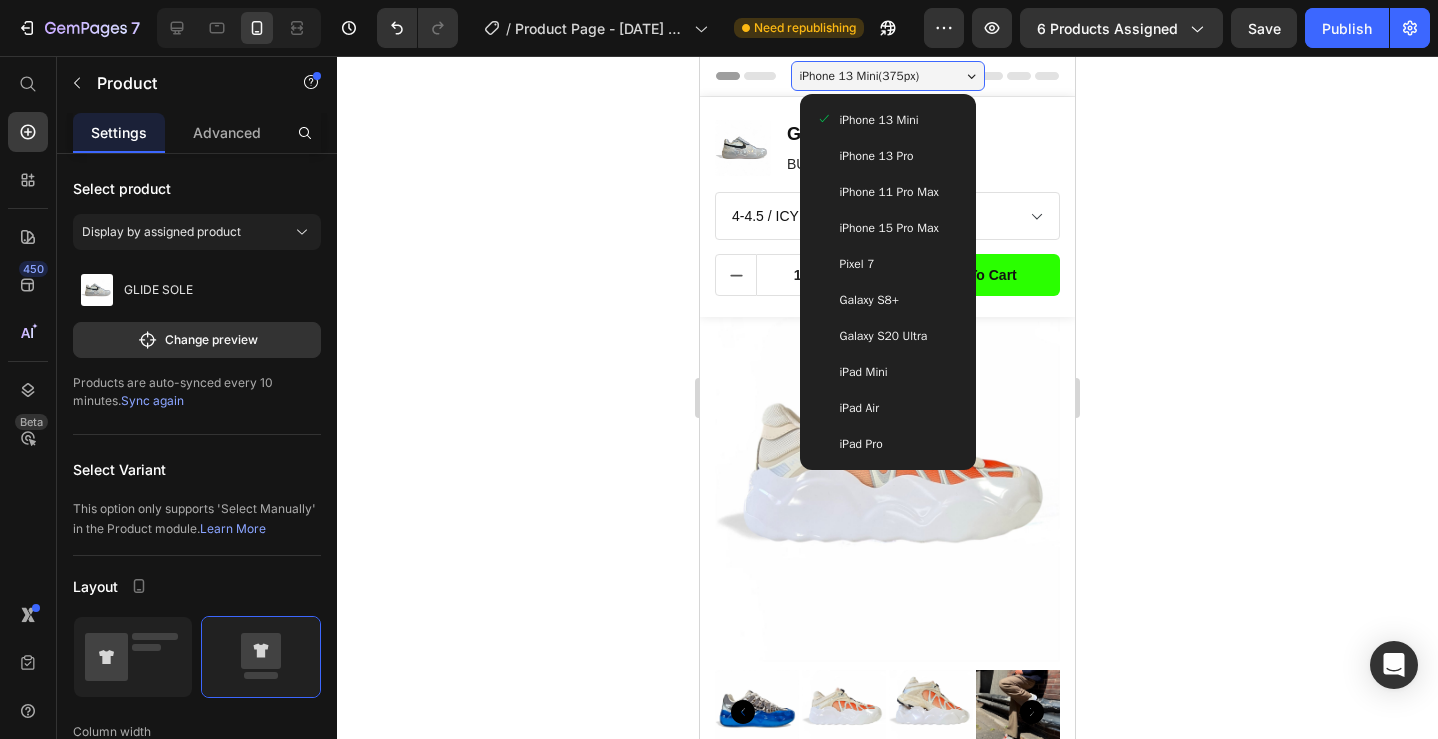 click on "iPhone 13 Pro" at bounding box center (888, 156) 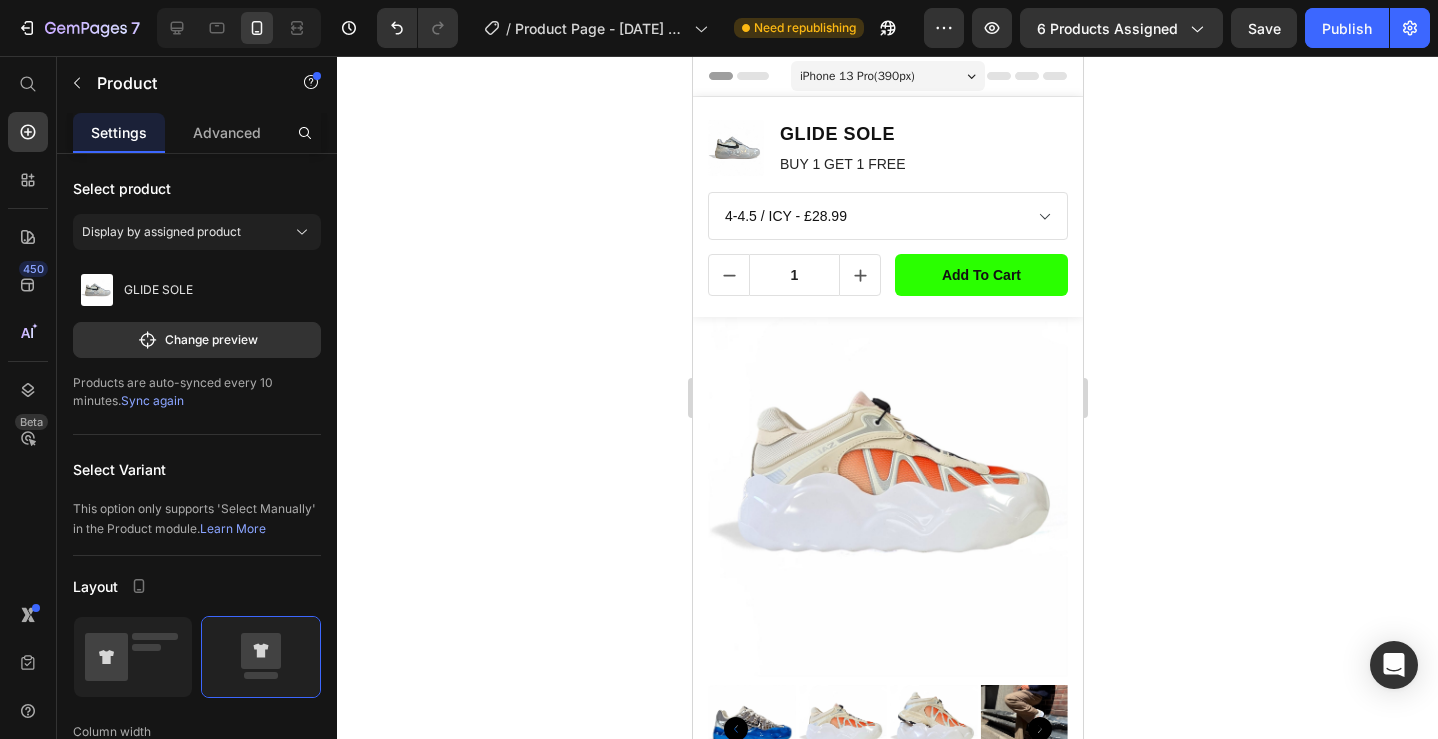 click 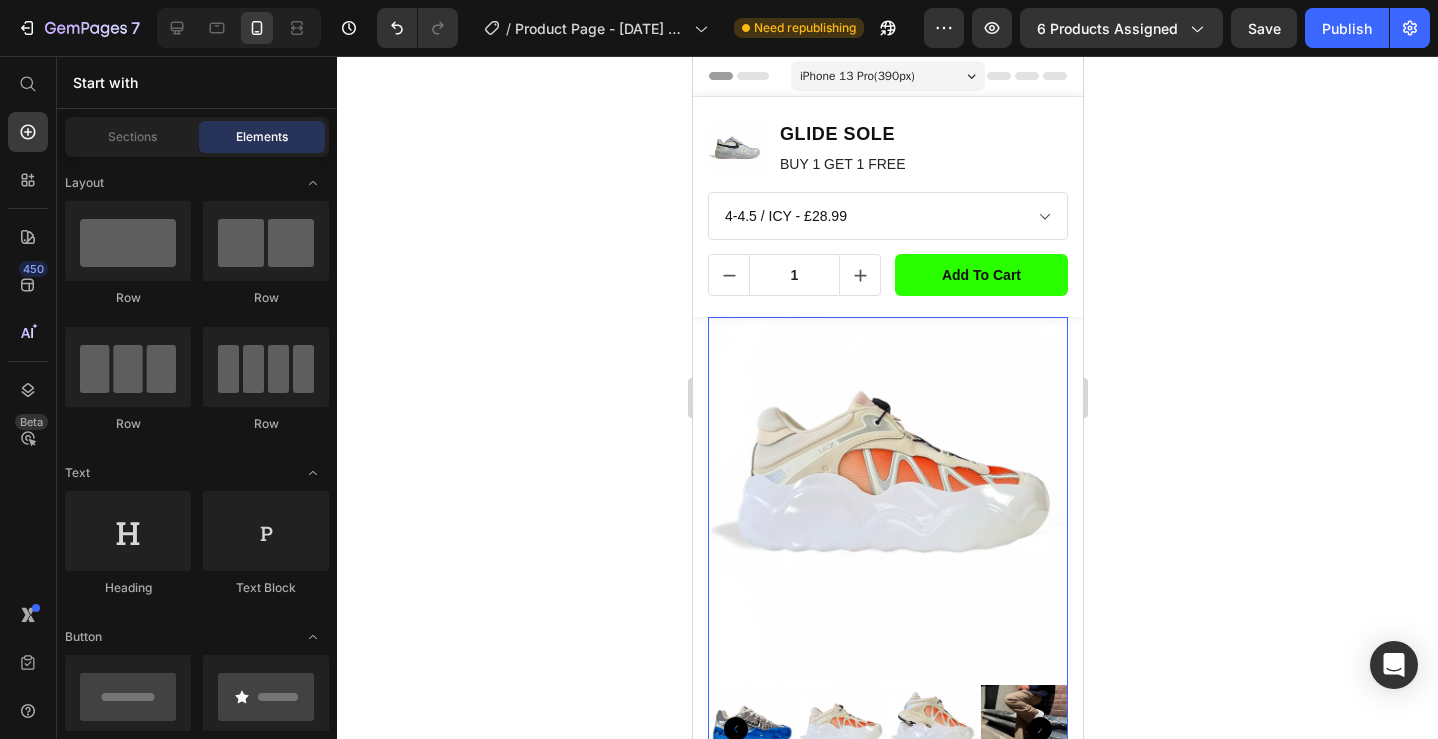 click at bounding box center (887, 497) 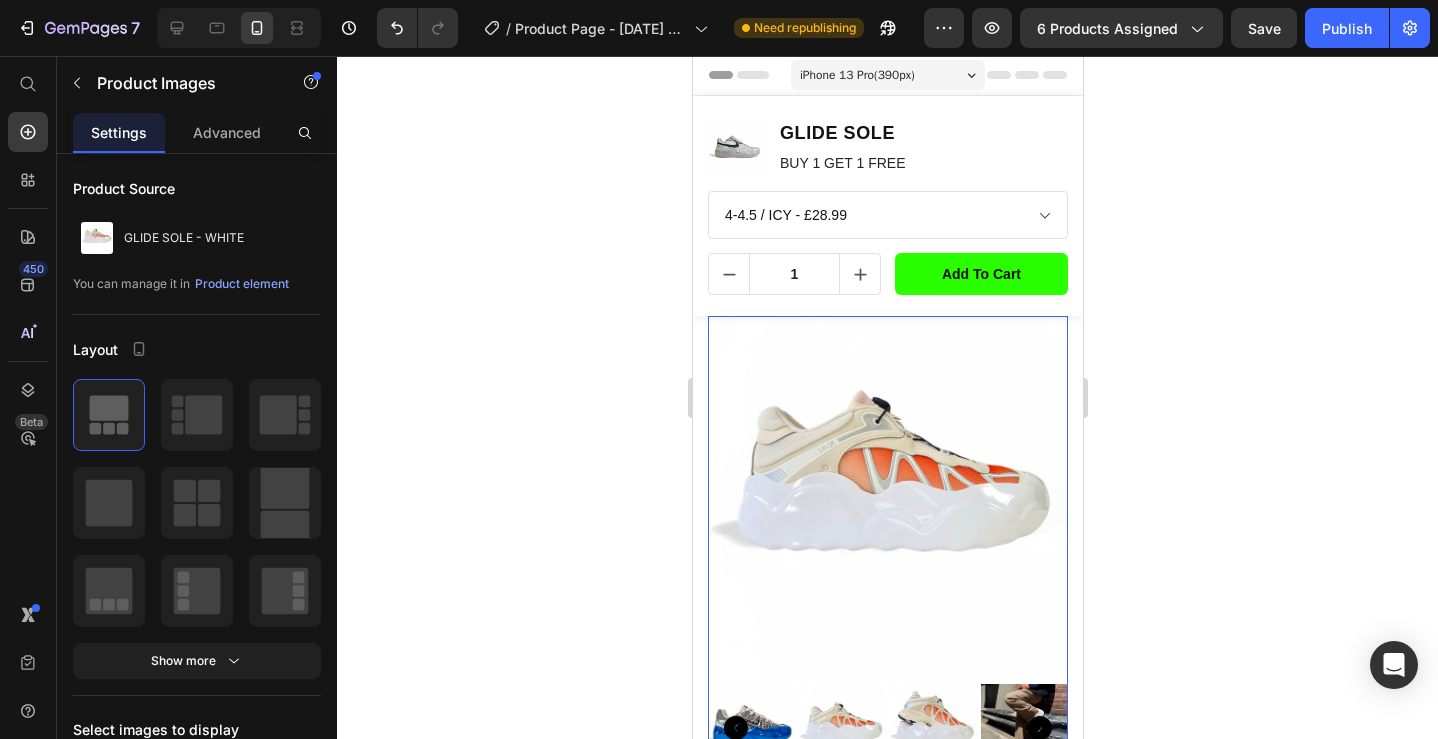 scroll, scrollTop: 3, scrollLeft: 0, axis: vertical 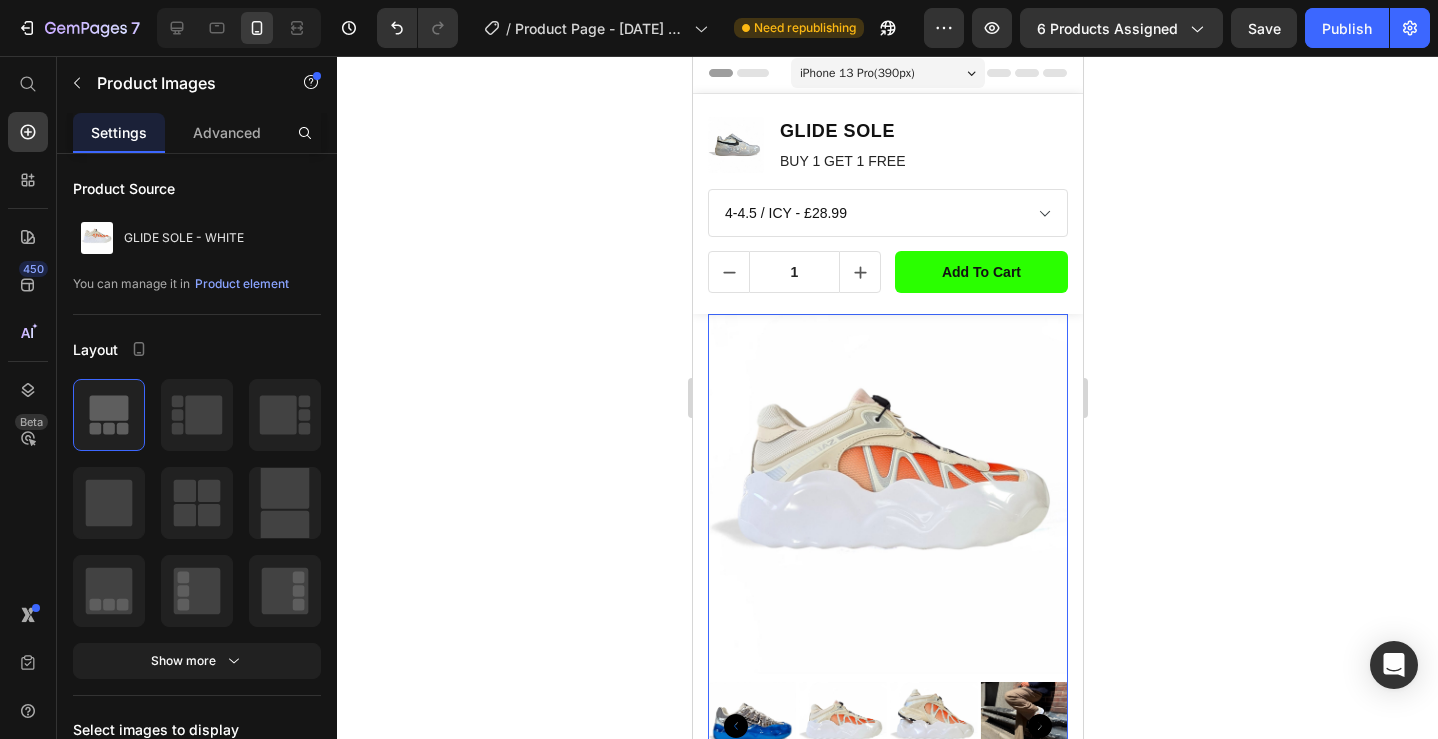 click 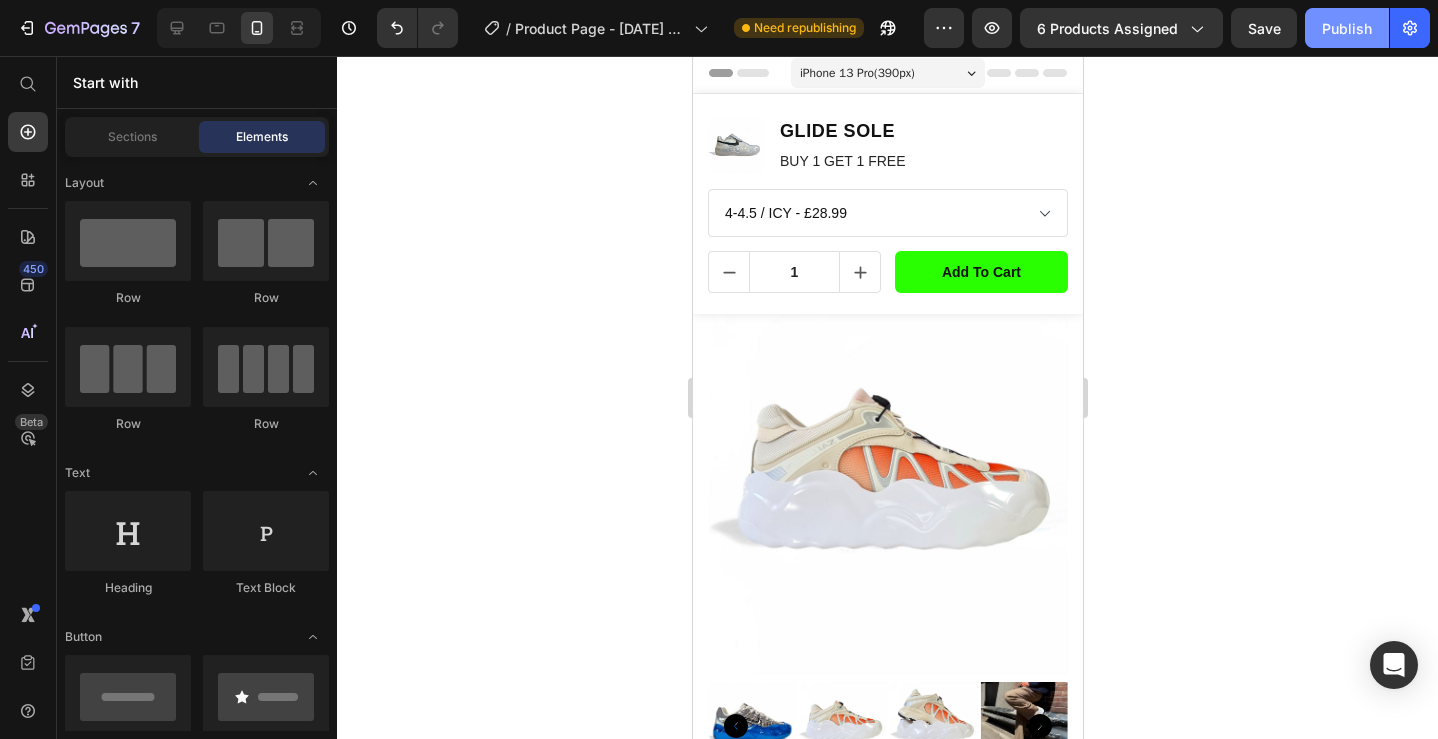 click on "Publish" at bounding box center (1347, 28) 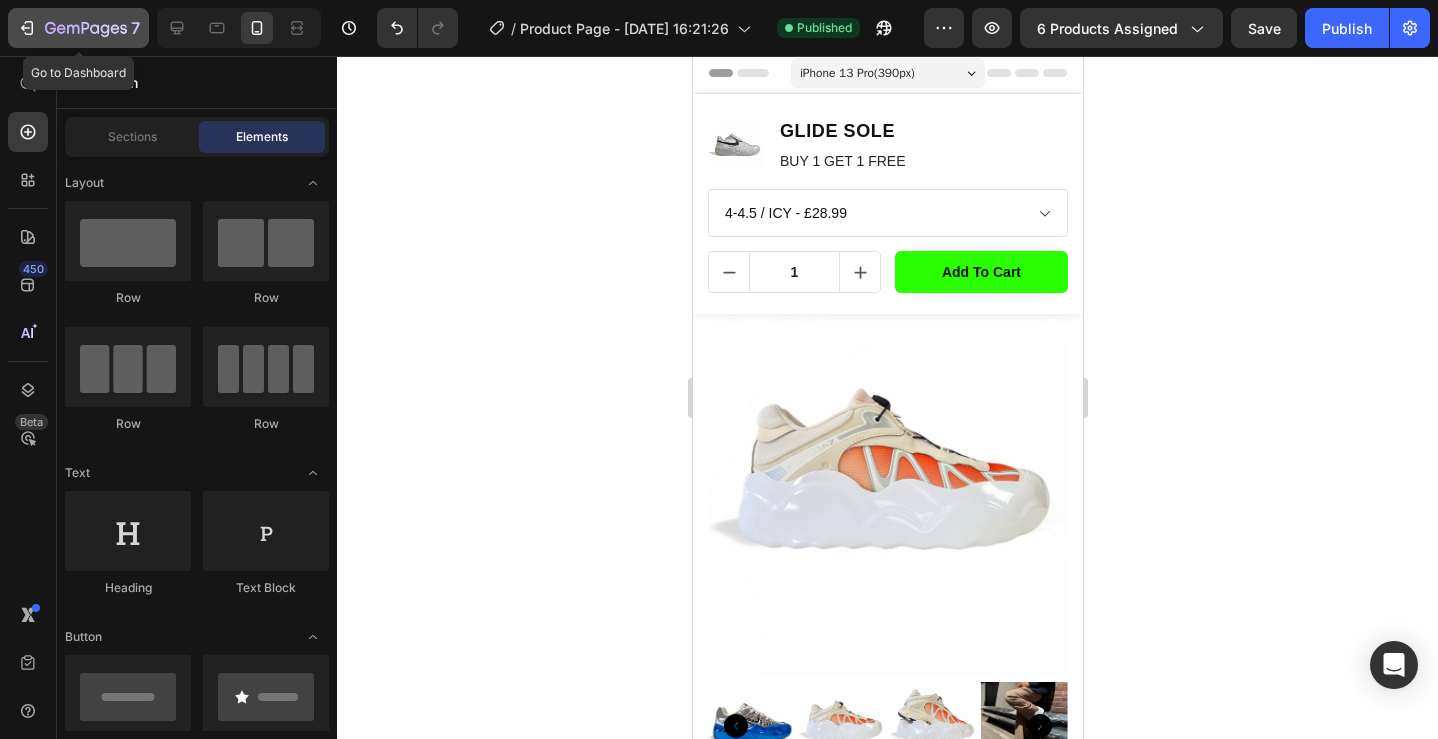 click 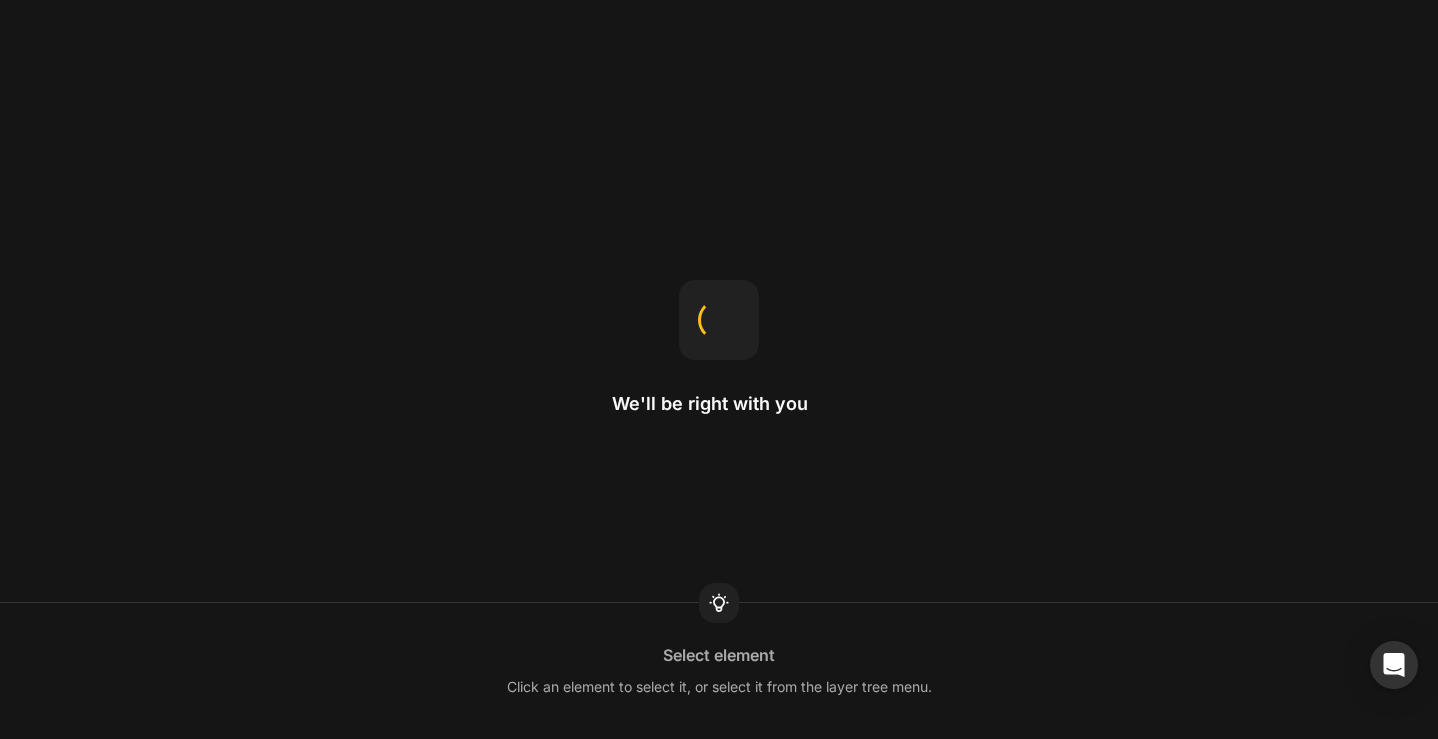 scroll, scrollTop: 0, scrollLeft: 0, axis: both 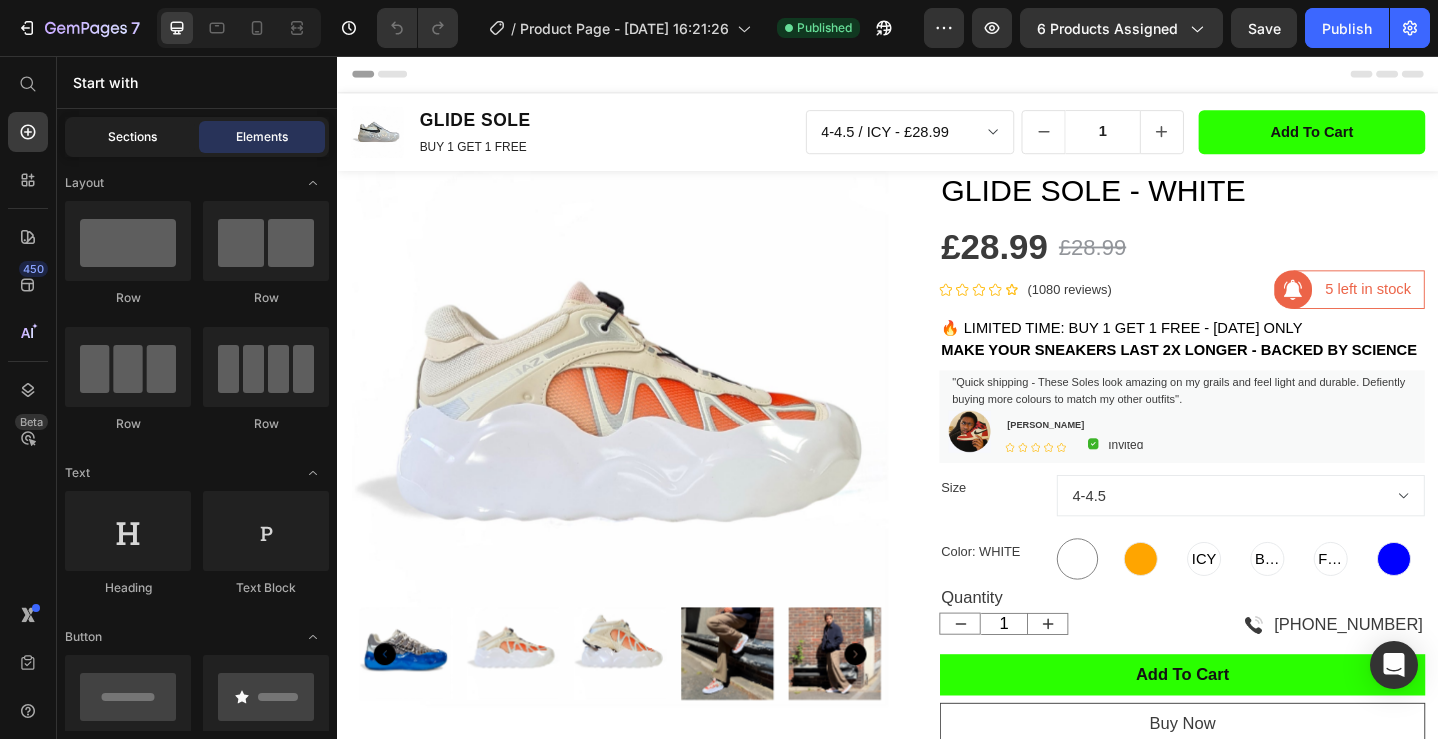 click on "Sections" 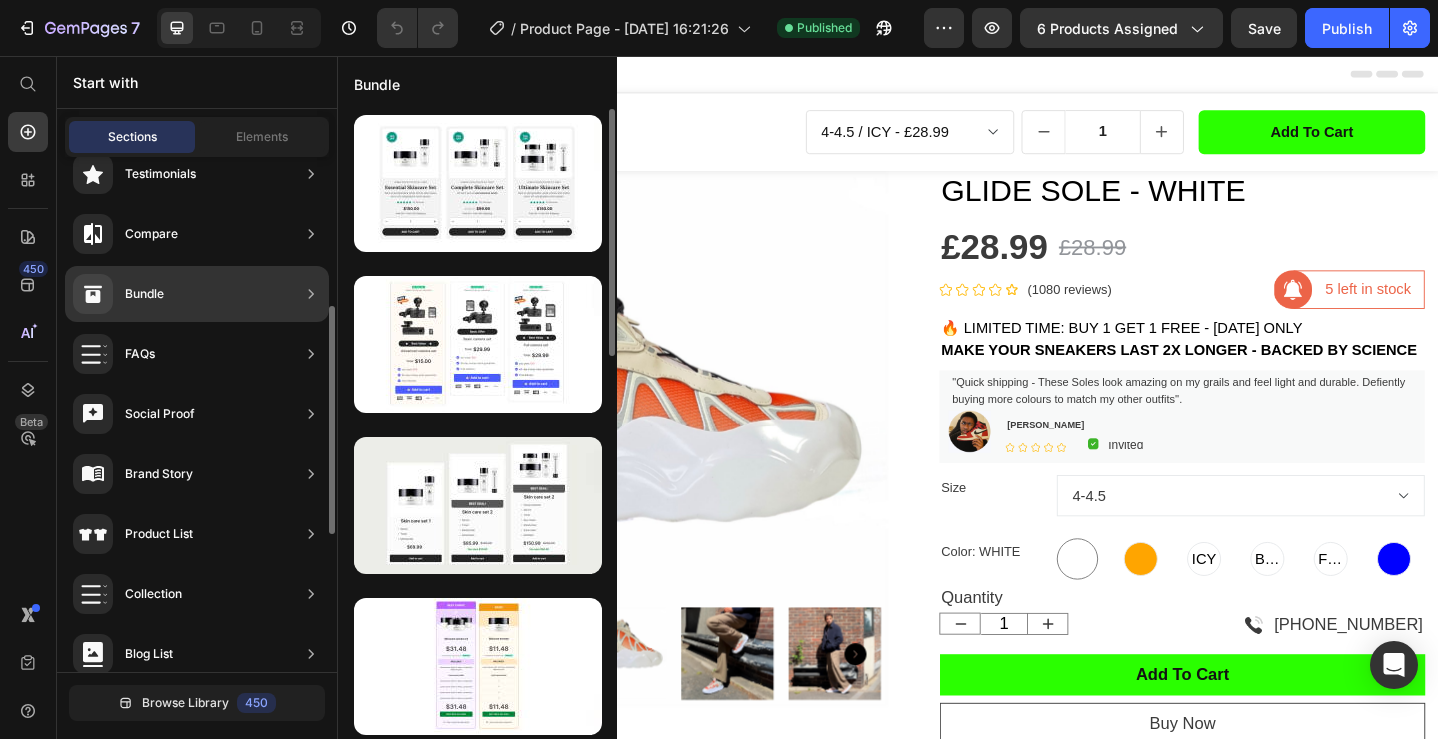 scroll, scrollTop: 401, scrollLeft: 0, axis: vertical 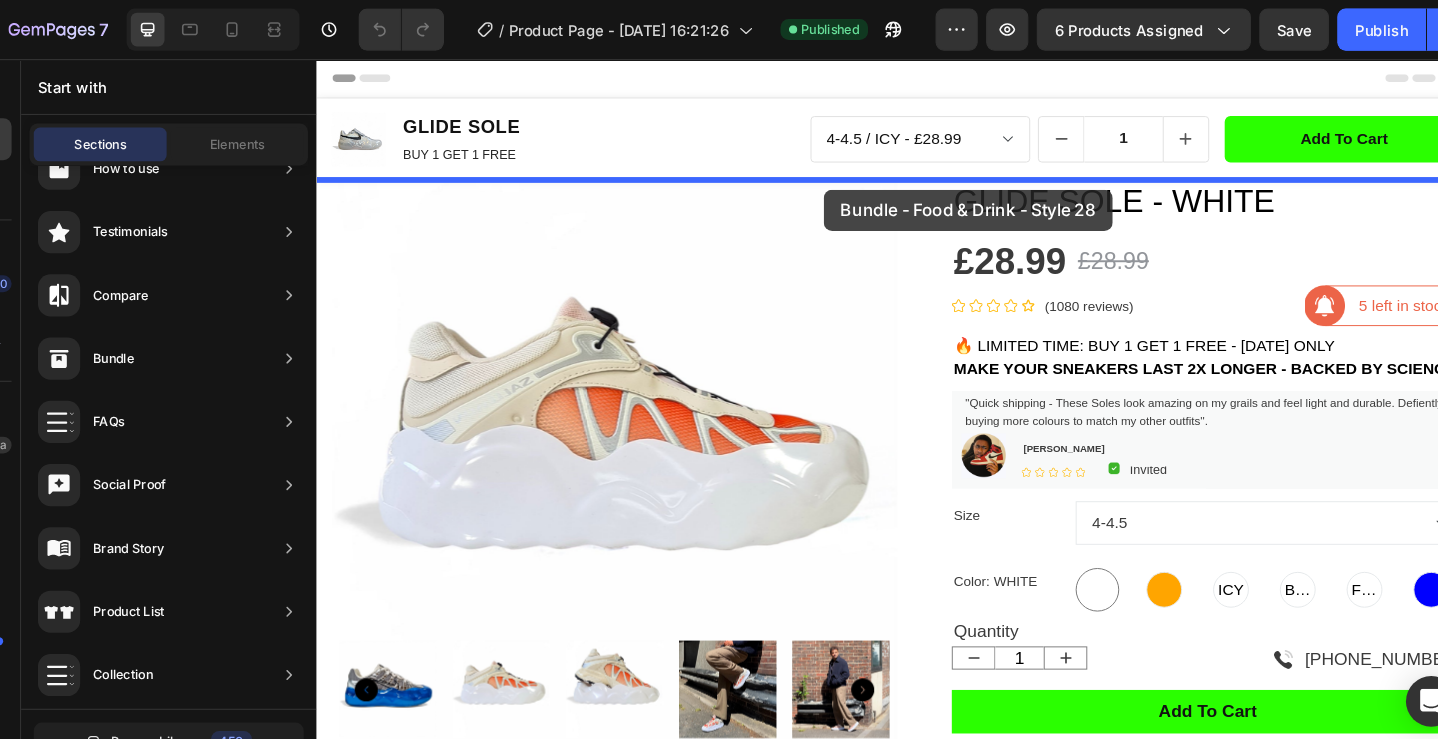 drag, startPoint x: 781, startPoint y: 391, endPoint x: 839, endPoint y: 193, distance: 206.32014 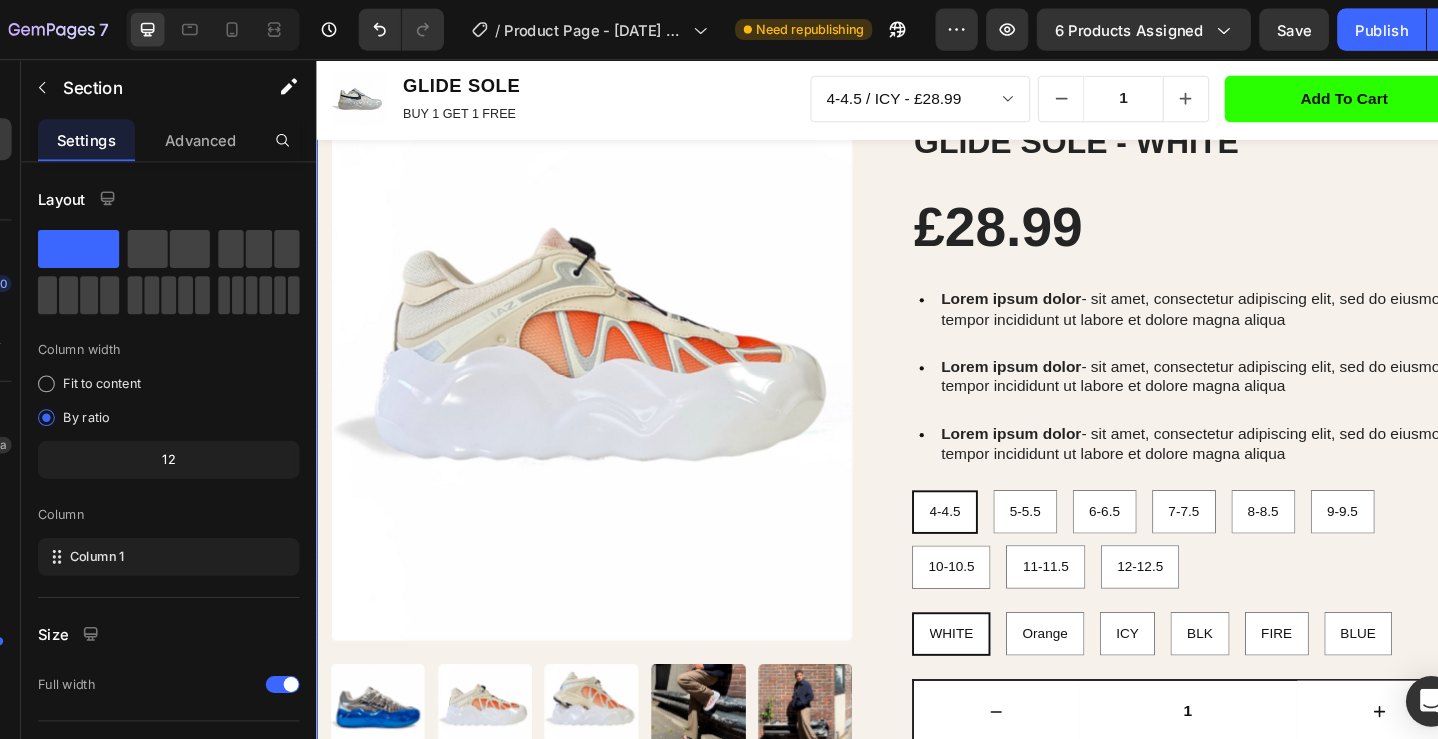 scroll, scrollTop: 148, scrollLeft: 0, axis: vertical 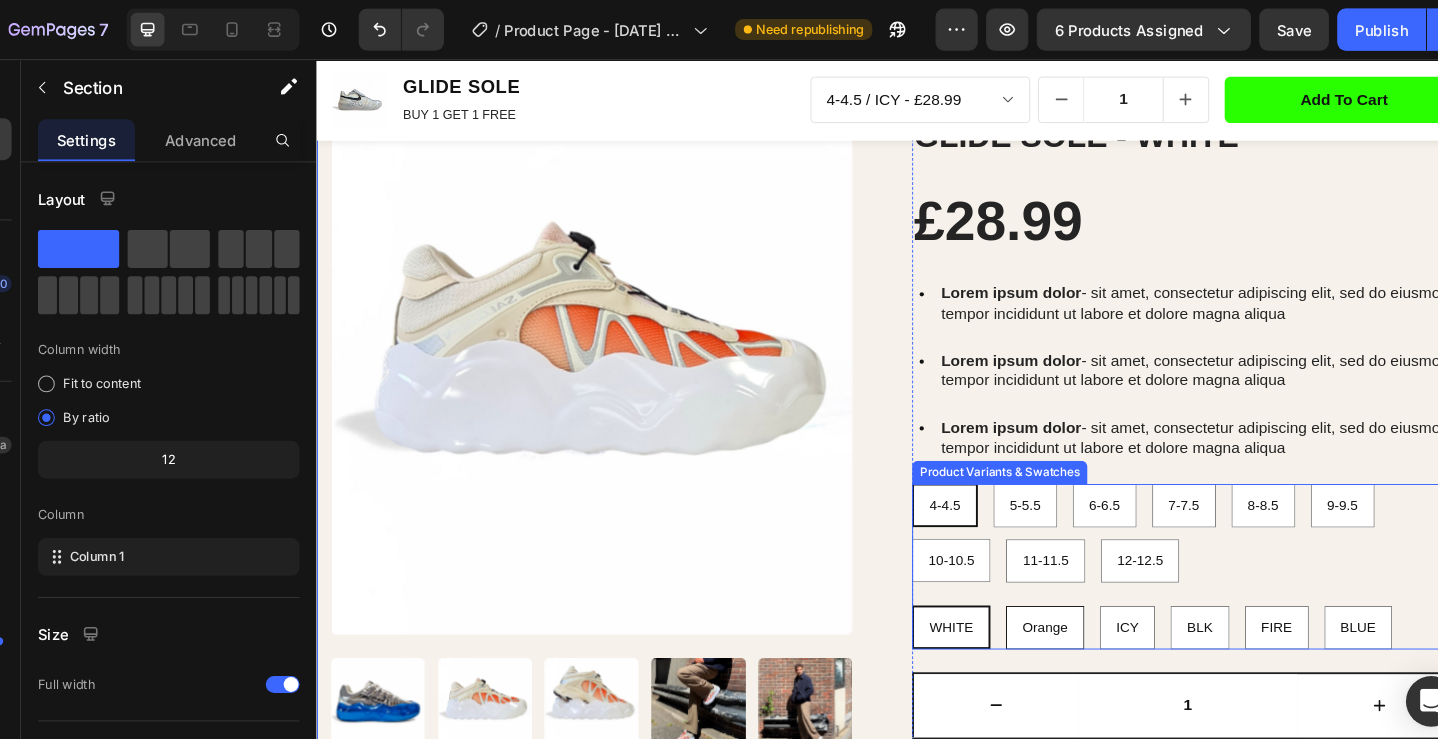 click on "Orange" at bounding box center (1068, 646) 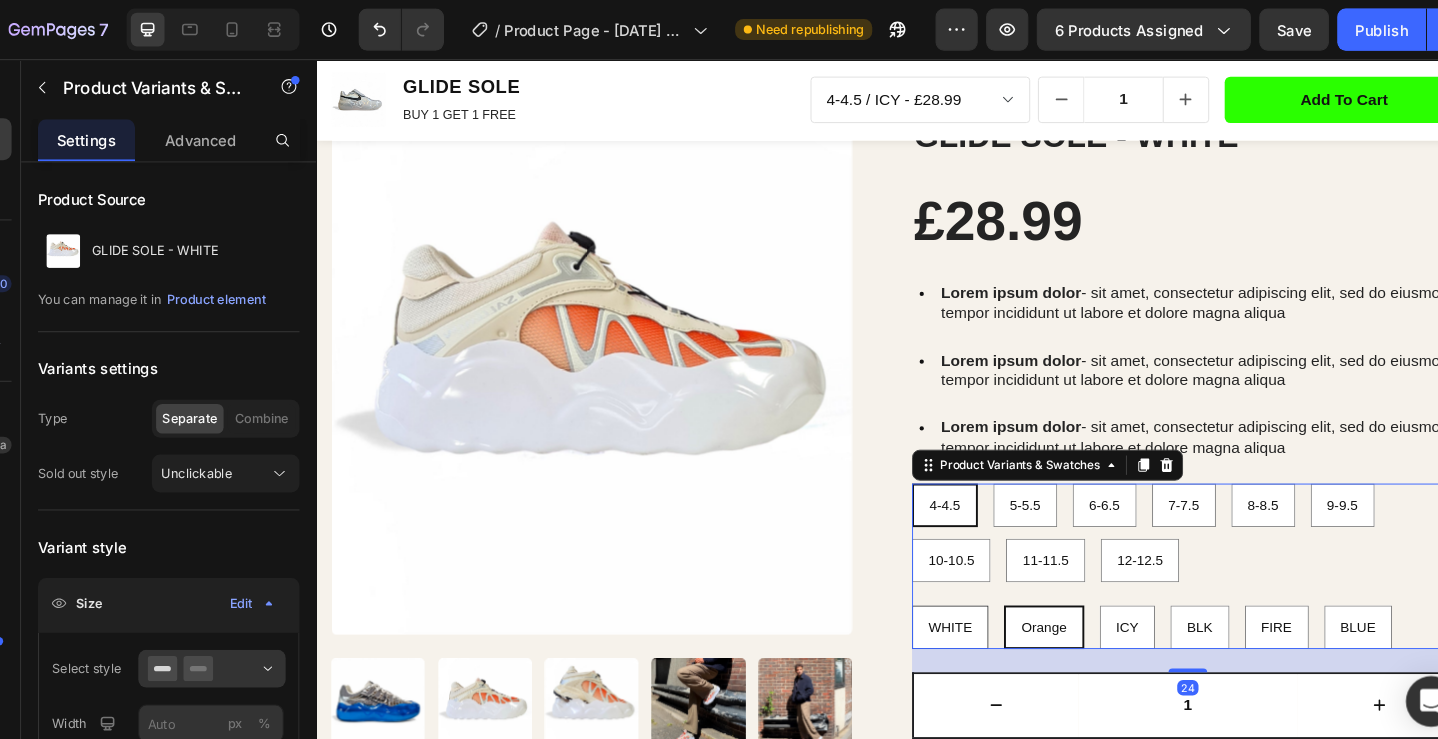 click on "WHITE" at bounding box center [970, 646] 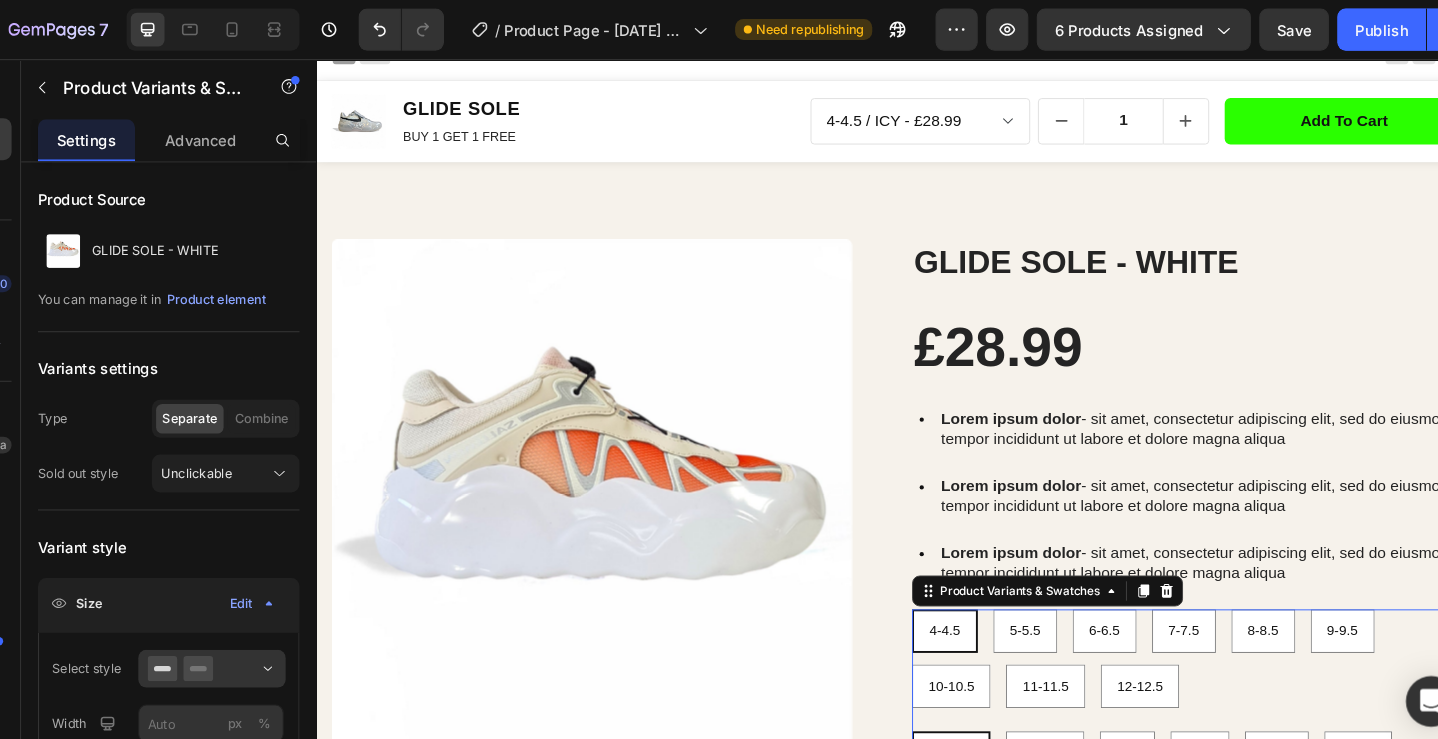 scroll, scrollTop: 0, scrollLeft: 0, axis: both 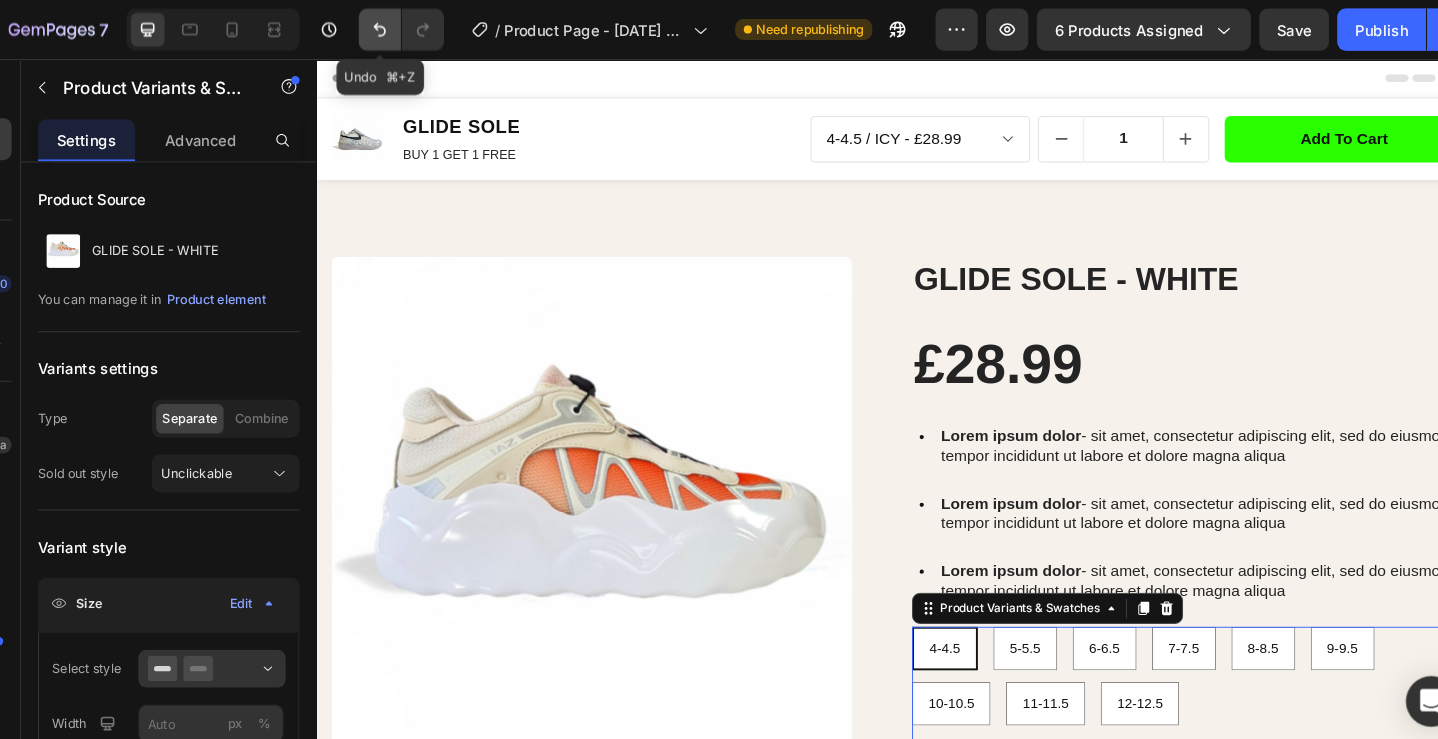 click 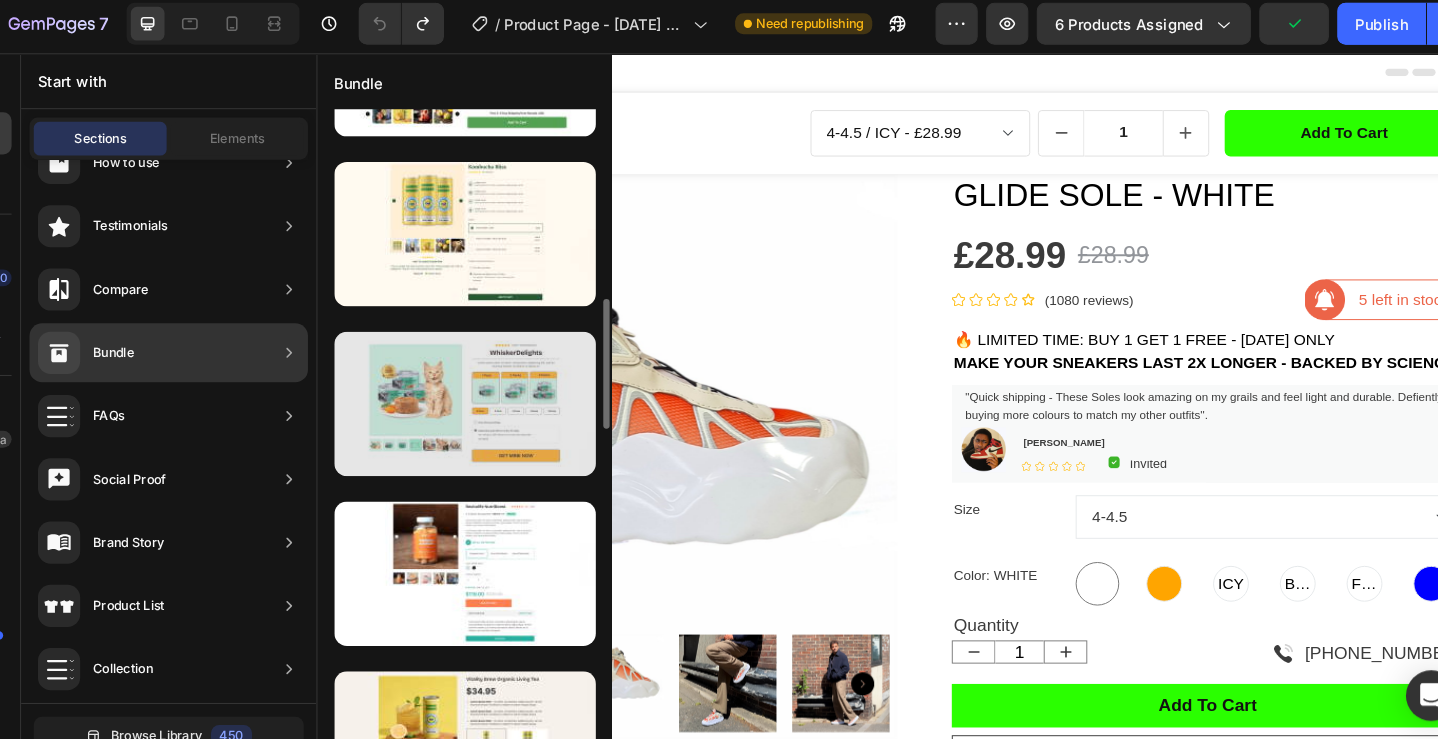 scroll, scrollTop: 924, scrollLeft: 0, axis: vertical 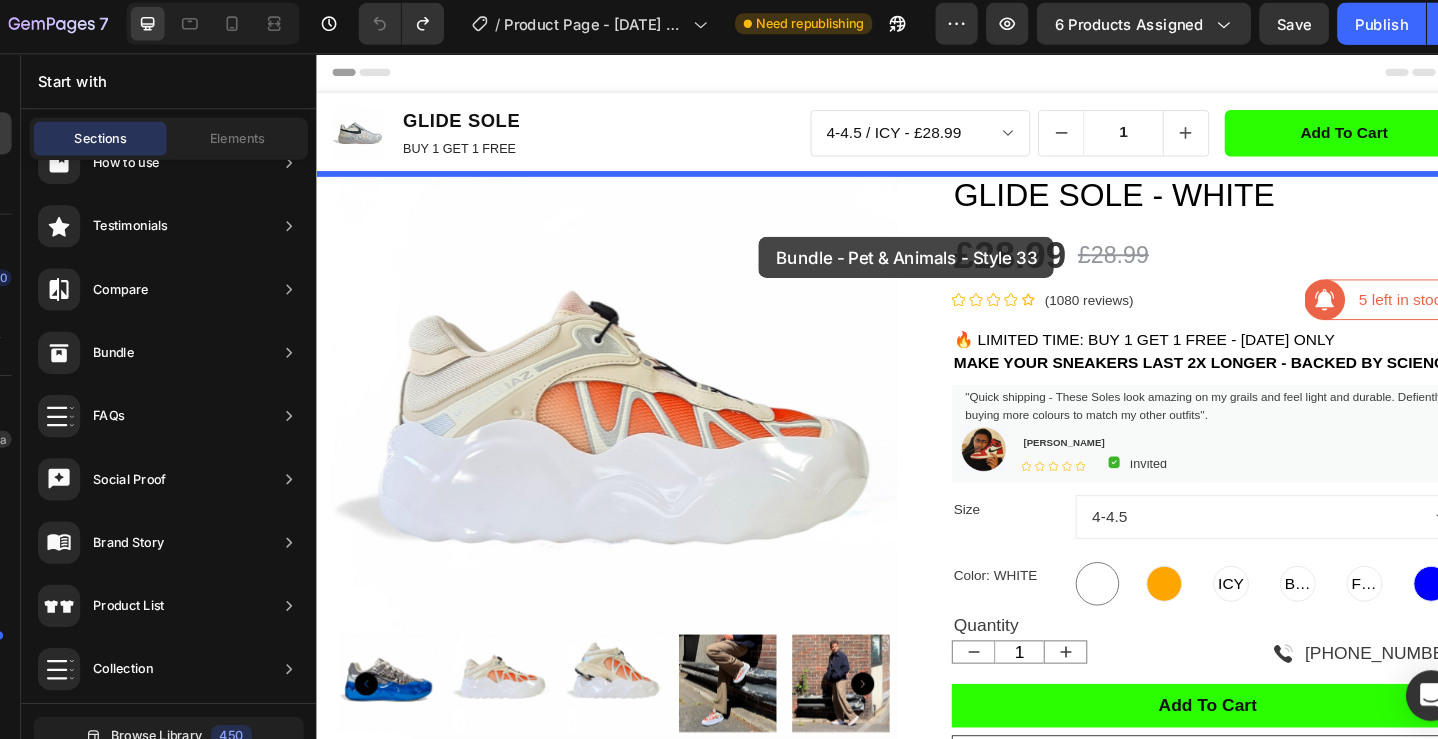 drag, startPoint x: 786, startPoint y: 426, endPoint x: 773, endPoint y: 242, distance: 184.45866 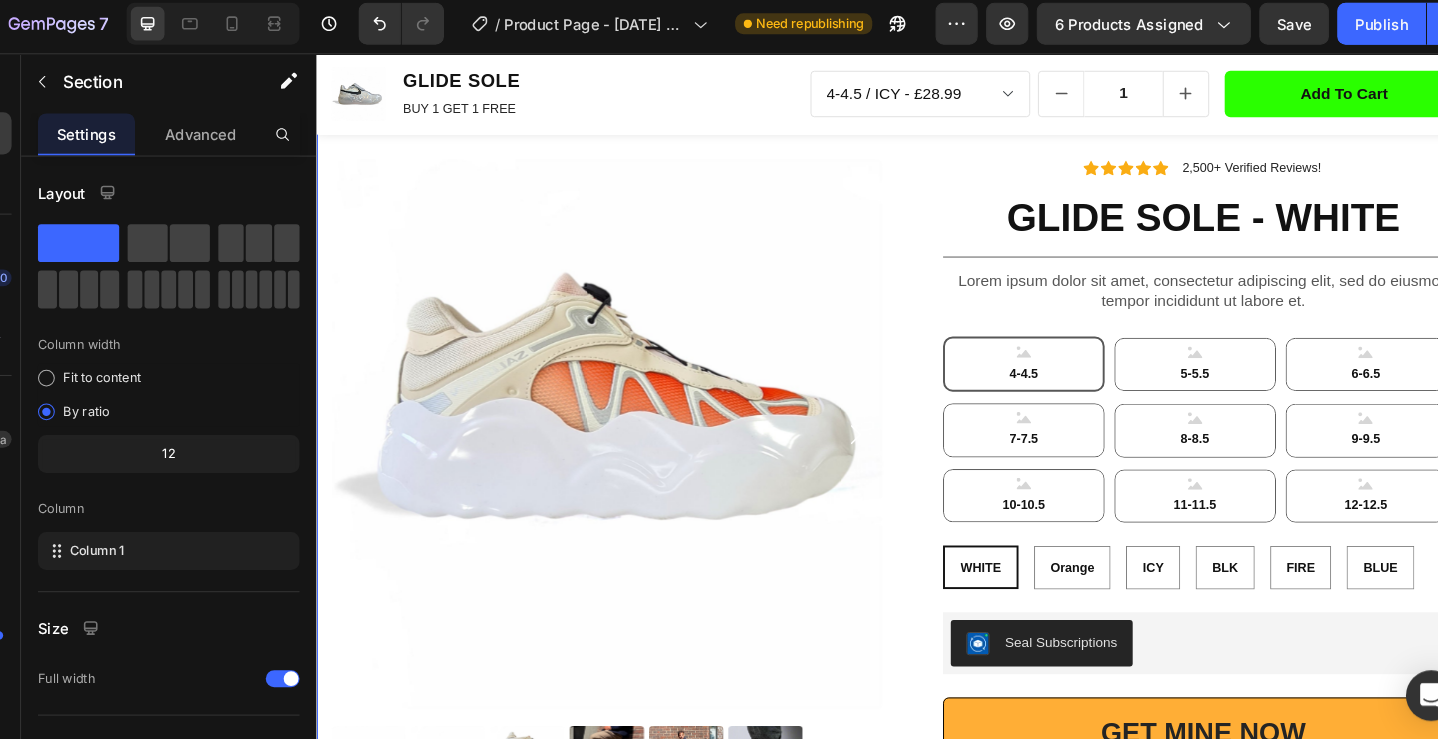 scroll, scrollTop: 148, scrollLeft: 0, axis: vertical 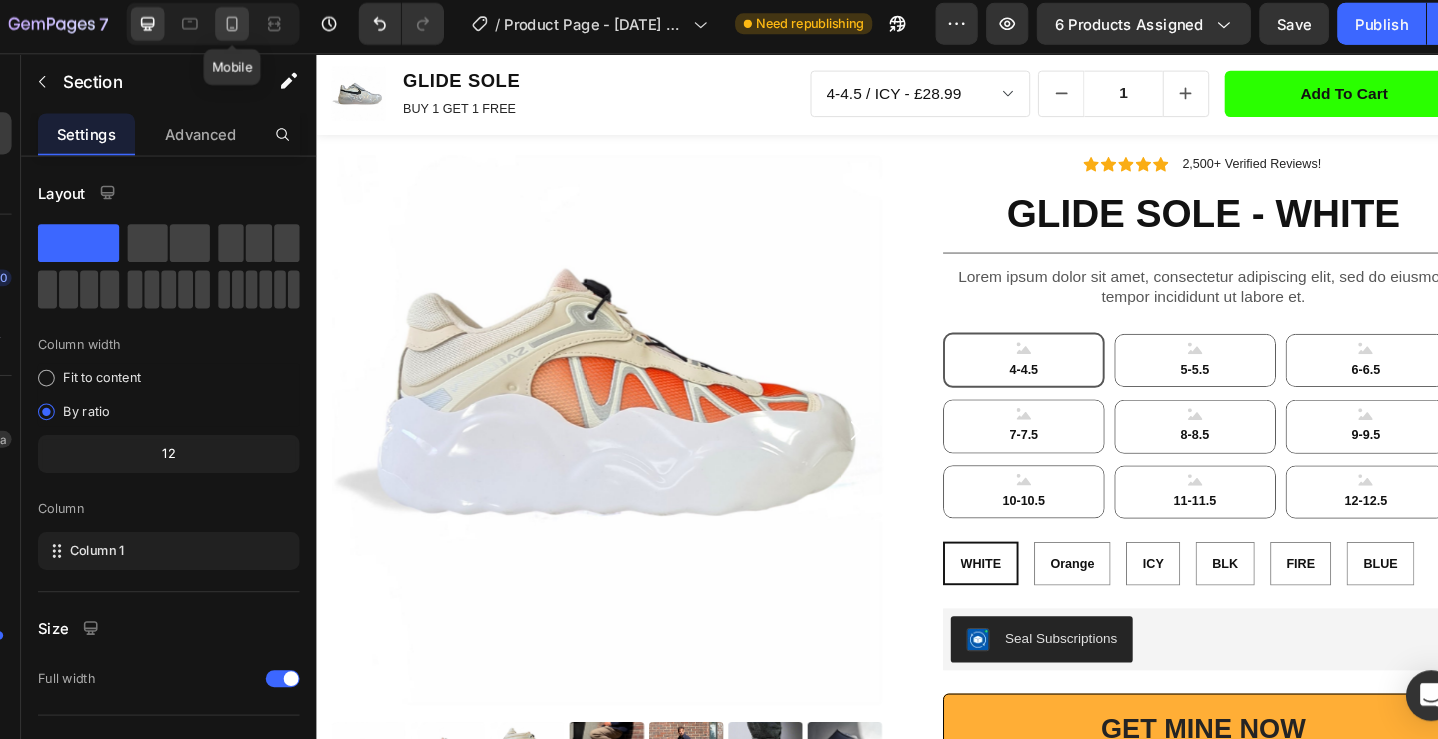 click 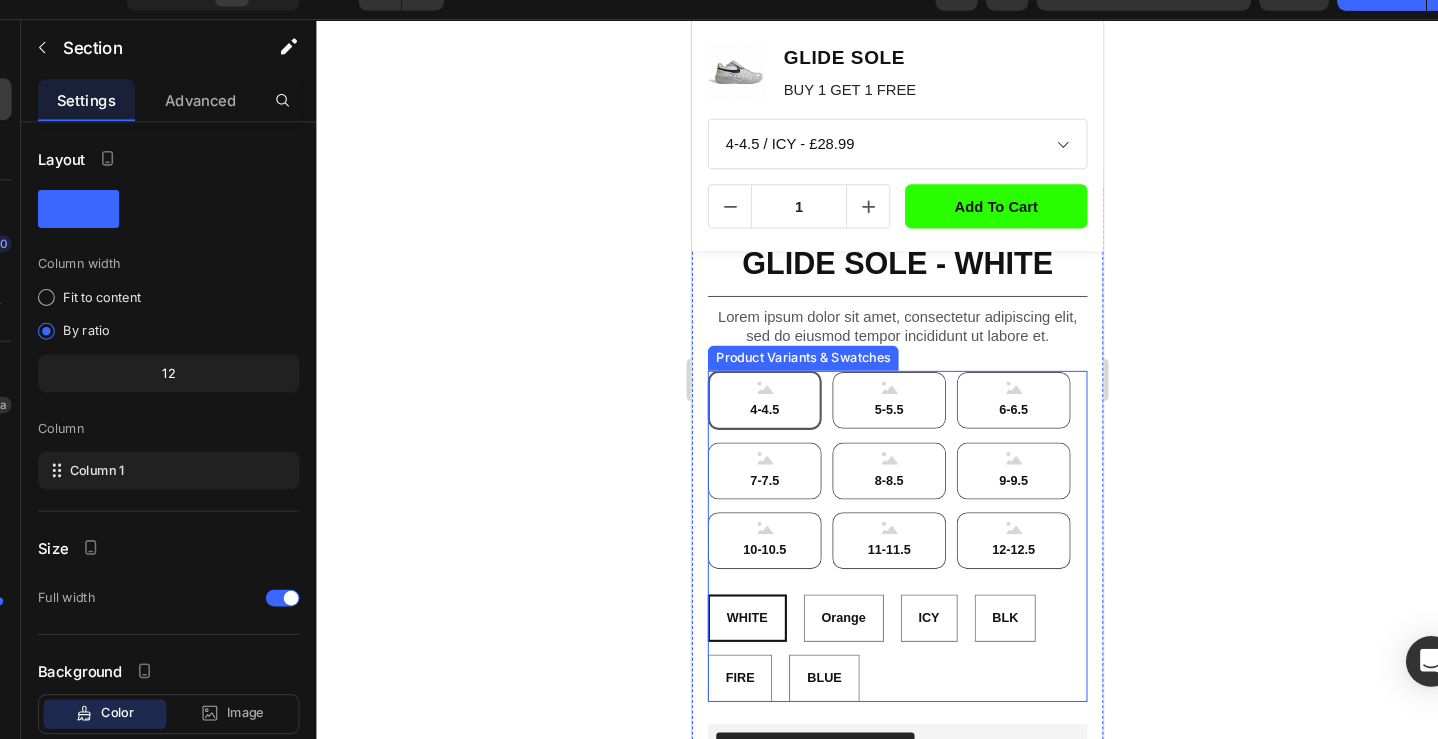 scroll, scrollTop: 591, scrollLeft: 0, axis: vertical 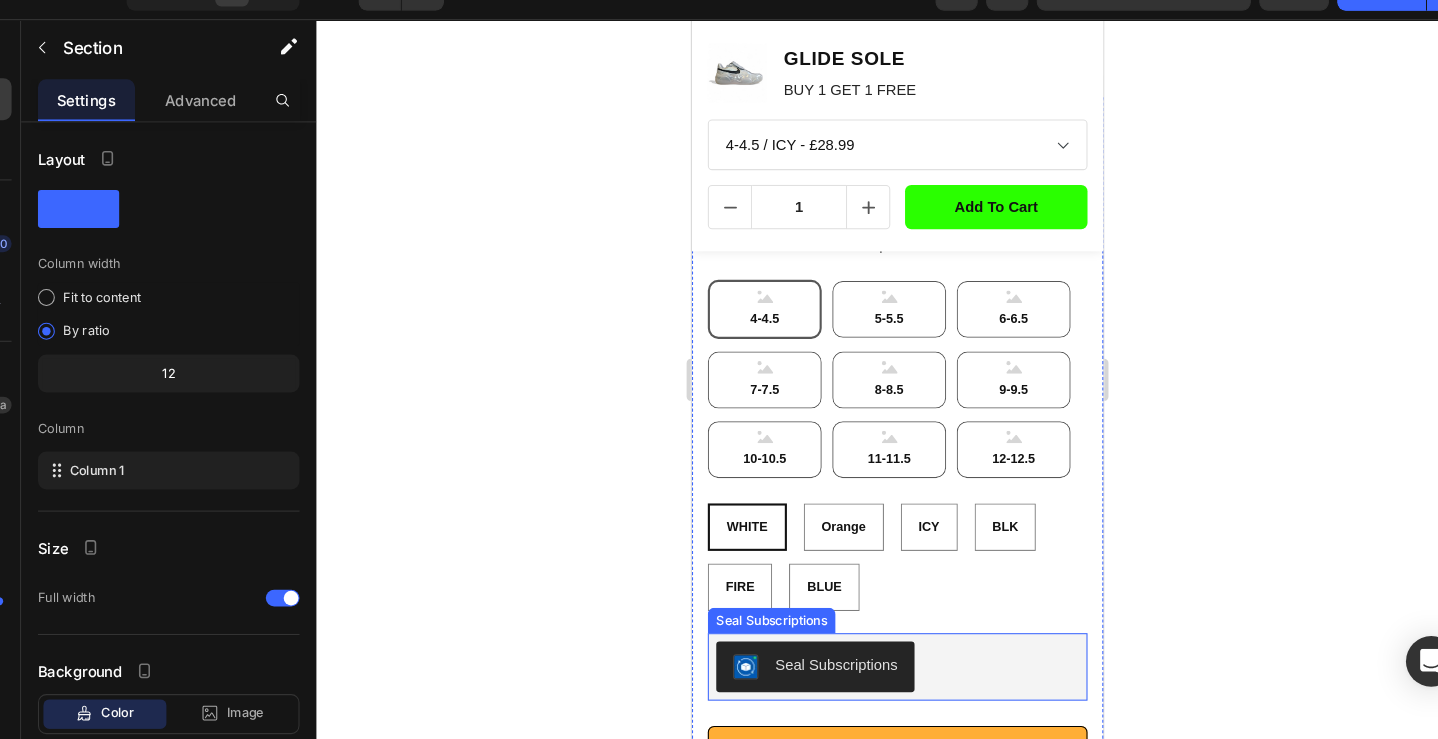 click on "Seal Subscriptions" at bounding box center (808, 633) 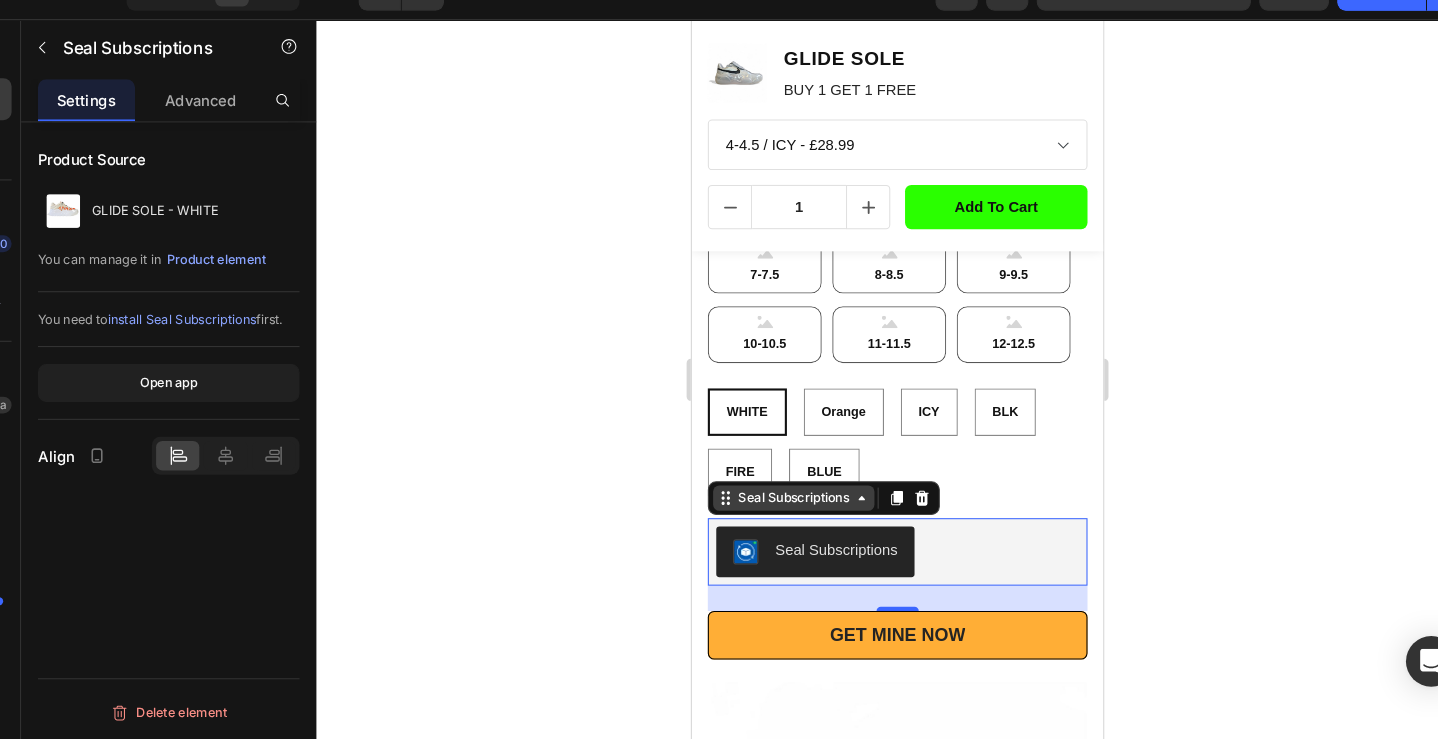 scroll, scrollTop: 714, scrollLeft: 0, axis: vertical 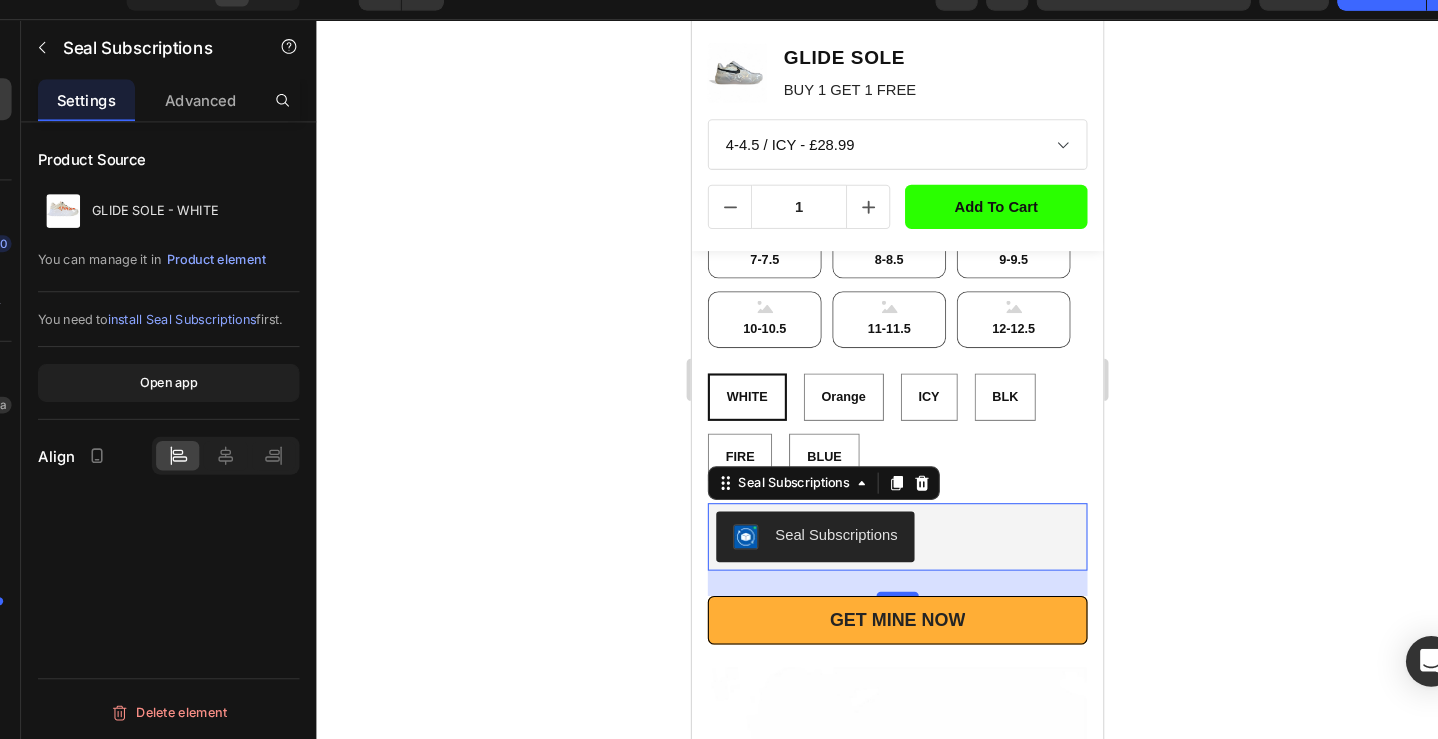 click on "Seal Subscriptions" at bounding box center (828, 508) 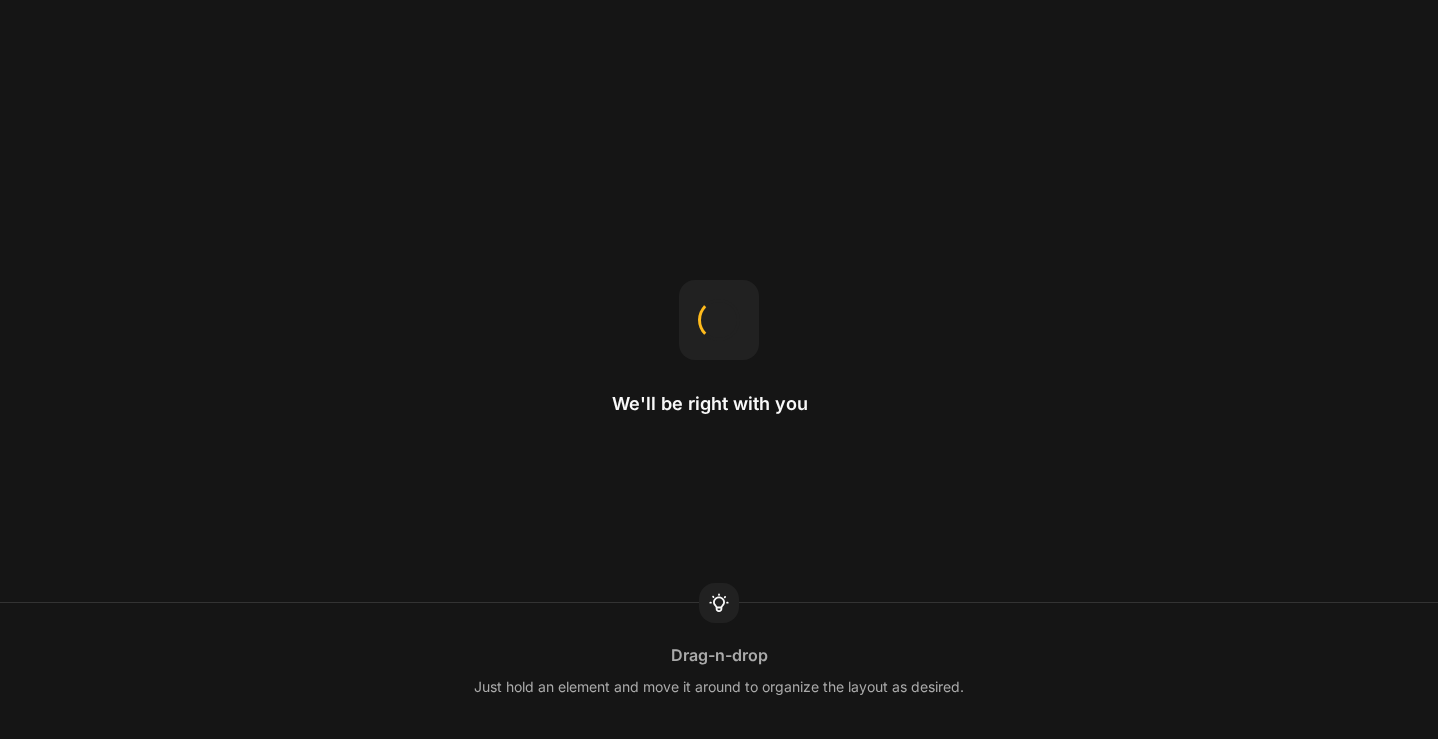 scroll, scrollTop: 0, scrollLeft: 0, axis: both 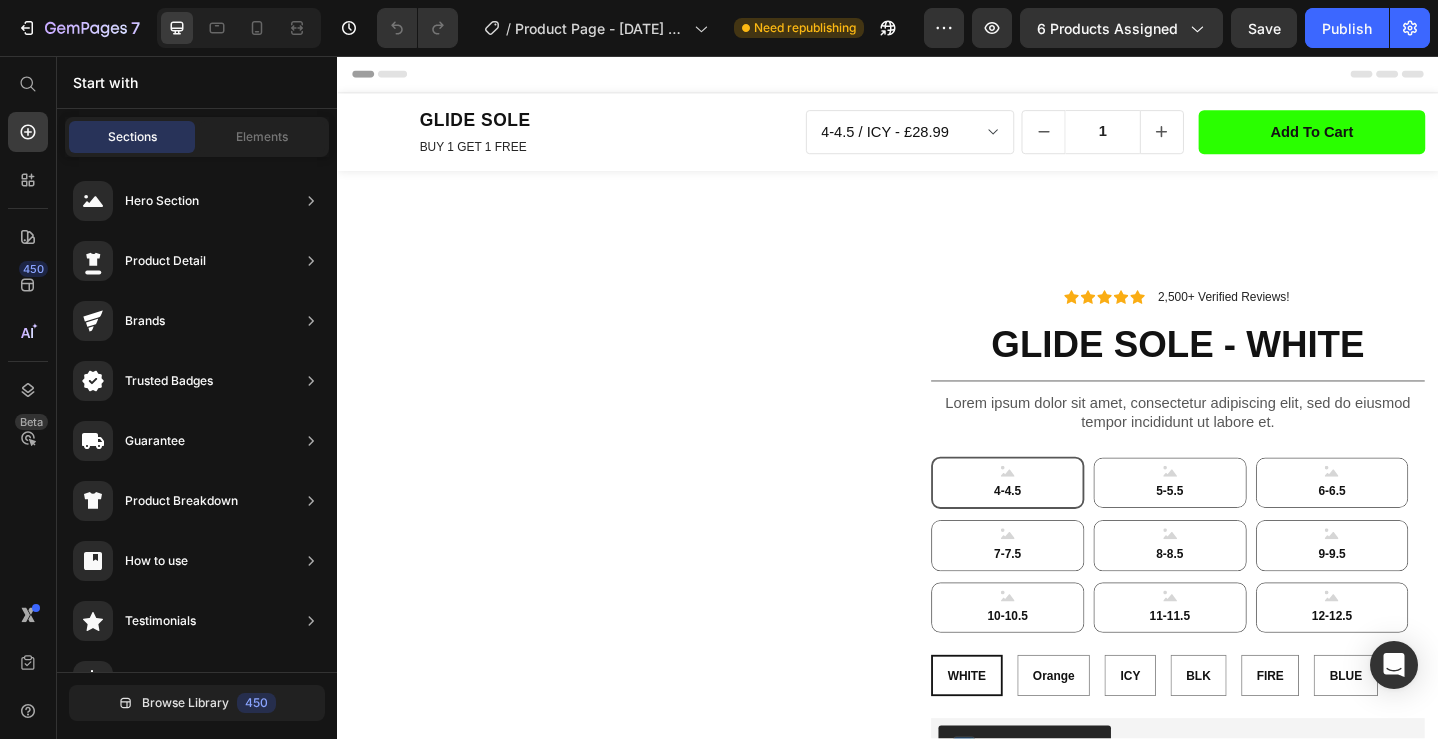radio on "false" 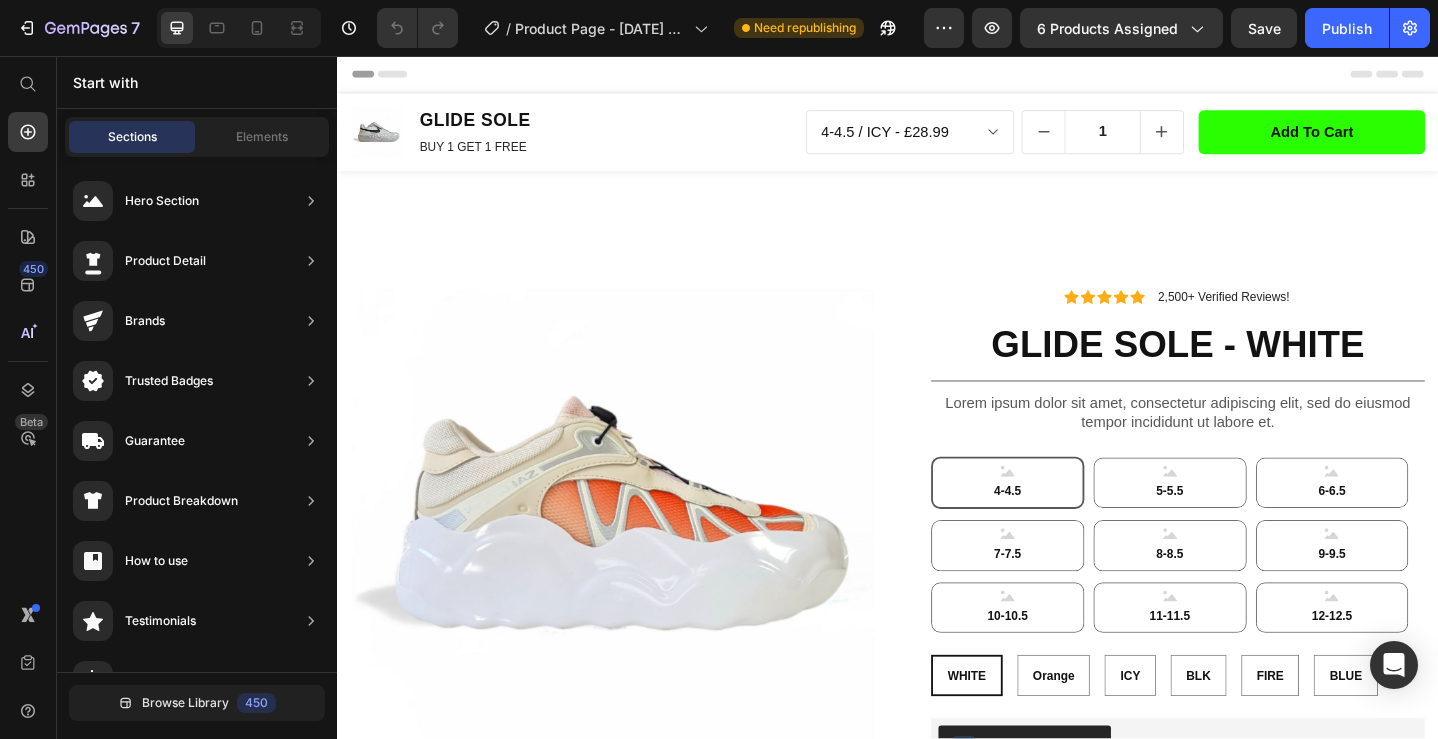 scroll, scrollTop: 0, scrollLeft: 0, axis: both 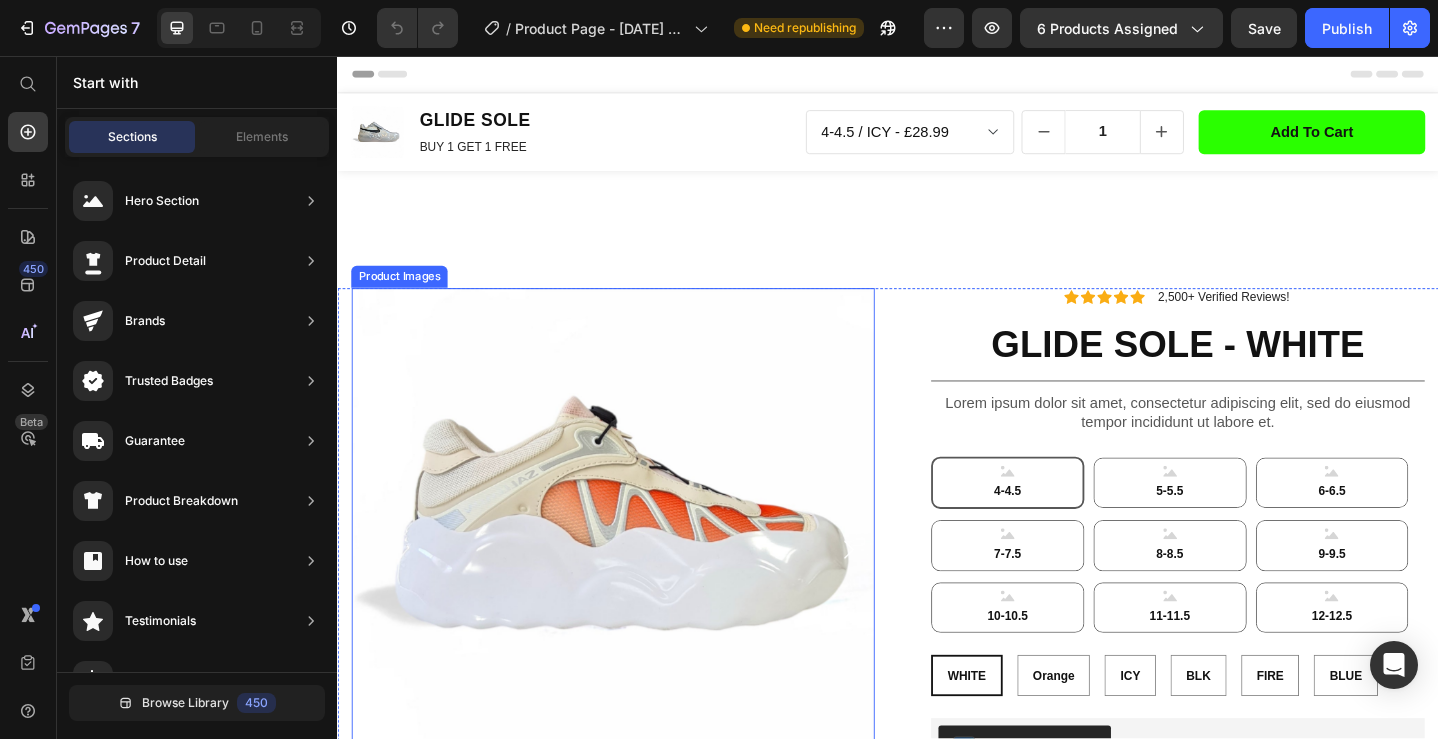 click on "Product Images" at bounding box center (404, 297) 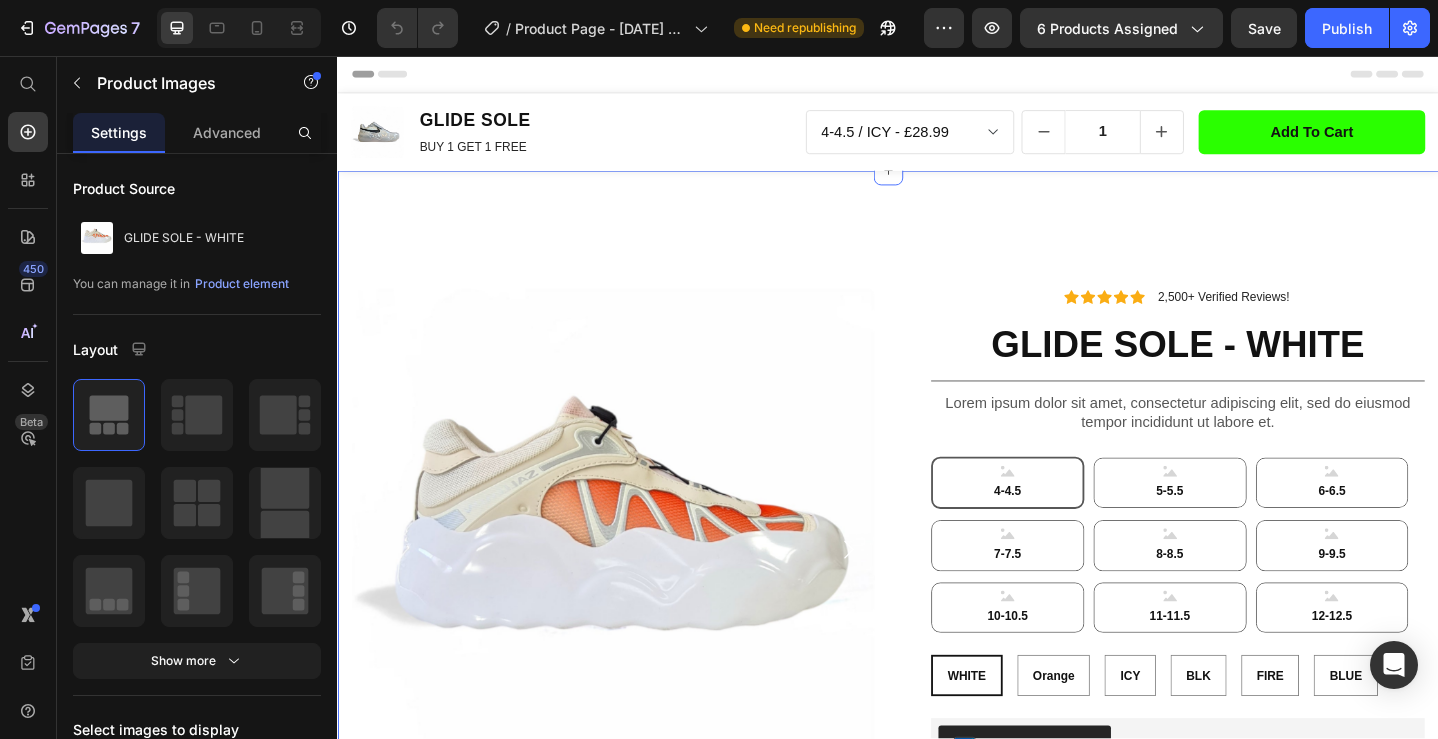click on "Product Images Icon Icon Icon Icon Icon Icon List 2,500+ Verified Reviews! Text Block Row GLIDE SOLE - WHITE Product Title Lorem ipsum dolor sit amet, consectetur adipiscing elit, sed do eiusmod tempor incididunt ut labore et. Text Block 4-4.5 4-4.5 4-4.5 5-5.5 5-5.5 5-5.5 6-6.5 6-6.5 6-6.5 7-7.5 7-7.5 7-7.5 8-8.5 8-8.5 8-8.5 9-9.5 9-9.5 9-9.5 10-10.5 10-10.5 10-10.5 11-11.5 11-11.5 11-11.5 12-12.5 12-12.5 12-12.5 WHITE WHITE WHITE Orange Orange Orange ICY ICY ICY BLK BLK BLK FIRE FIRE FIRE BLUE BLUE BLUE Product Variants & Swatches Seal Subscriptions Seal Subscriptions GET MINE NOW Add to Cart Row Row Product Section 2   You can create reusable sections Create Theme Section AI Content Write with GemAI What would you like to describe here? Tone and Voice Persuasive Product Getting products... Show more Generate" at bounding box center (937, 648) 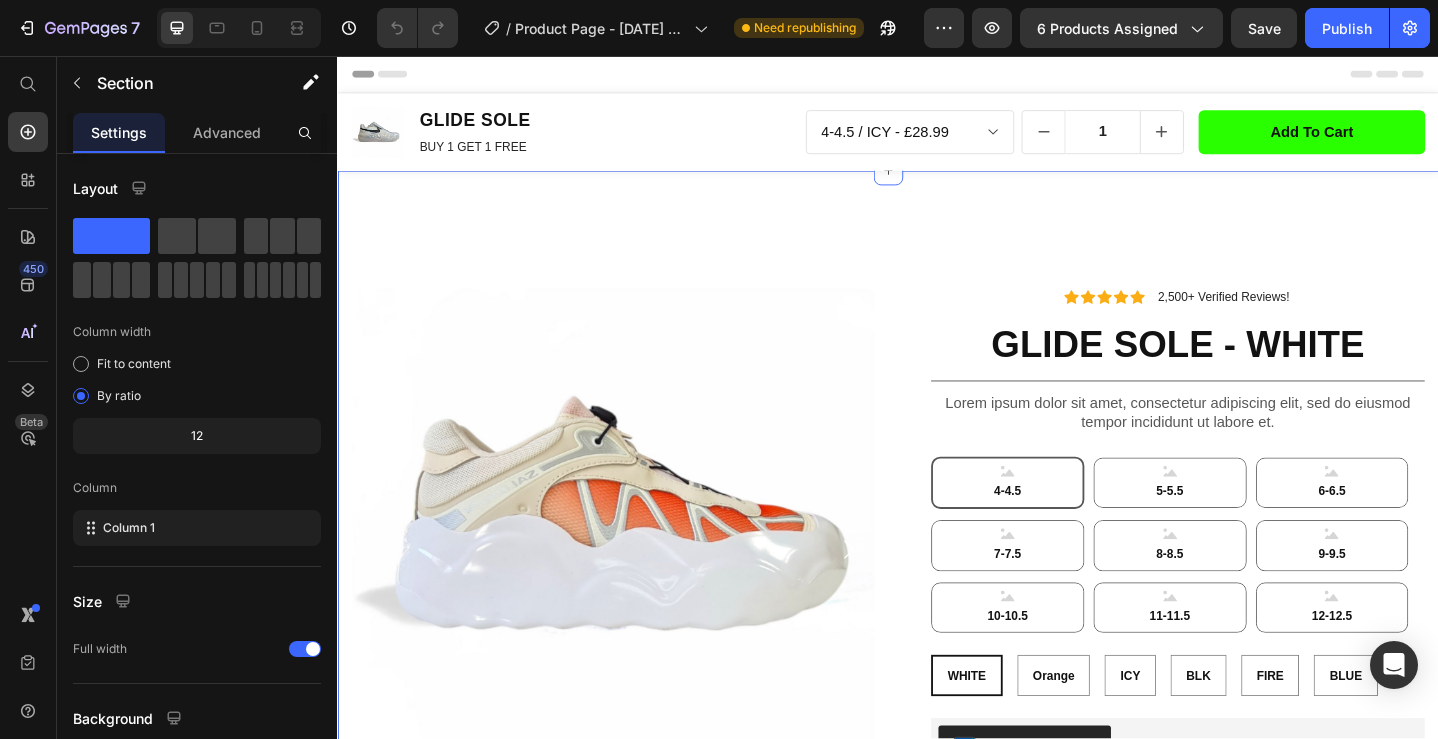 click on "Product Images Icon Icon Icon Icon Icon Icon List 2,500+ Verified Reviews! Text Block Row GLIDE SOLE - WHITE Product Title Lorem ipsum dolor sit amet, consectetur adipiscing elit, sed do eiusmod tempor incididunt ut labore et. Text Block 4-4.5 4-4.5 4-4.5 5-5.5 5-5.5 5-5.5 6-6.5 6-6.5 6-6.5 7-7.5 7-7.5 7-7.5 8-8.5 8-8.5 8-8.5 9-9.5 9-9.5 9-9.5 10-10.5 10-10.5 10-10.5 11-11.5 11-11.5 11-11.5 12-12.5 12-12.5 12-12.5 WHITE WHITE WHITE Orange Orange Orange ICY ICY ICY BLK BLK BLK FIRE FIRE FIRE BLUE BLUE BLUE Product Variants & Swatches Seal Subscriptions Seal Subscriptions GET MINE NOW Add to Cart Row Row Product Section 2   You can create reusable sections Create Theme Section AI Content Write with GemAI What would you like to describe here? Tone and Voice Persuasive Product GLIDE SOLE - WHITE Show more Generate" at bounding box center [937, 648] 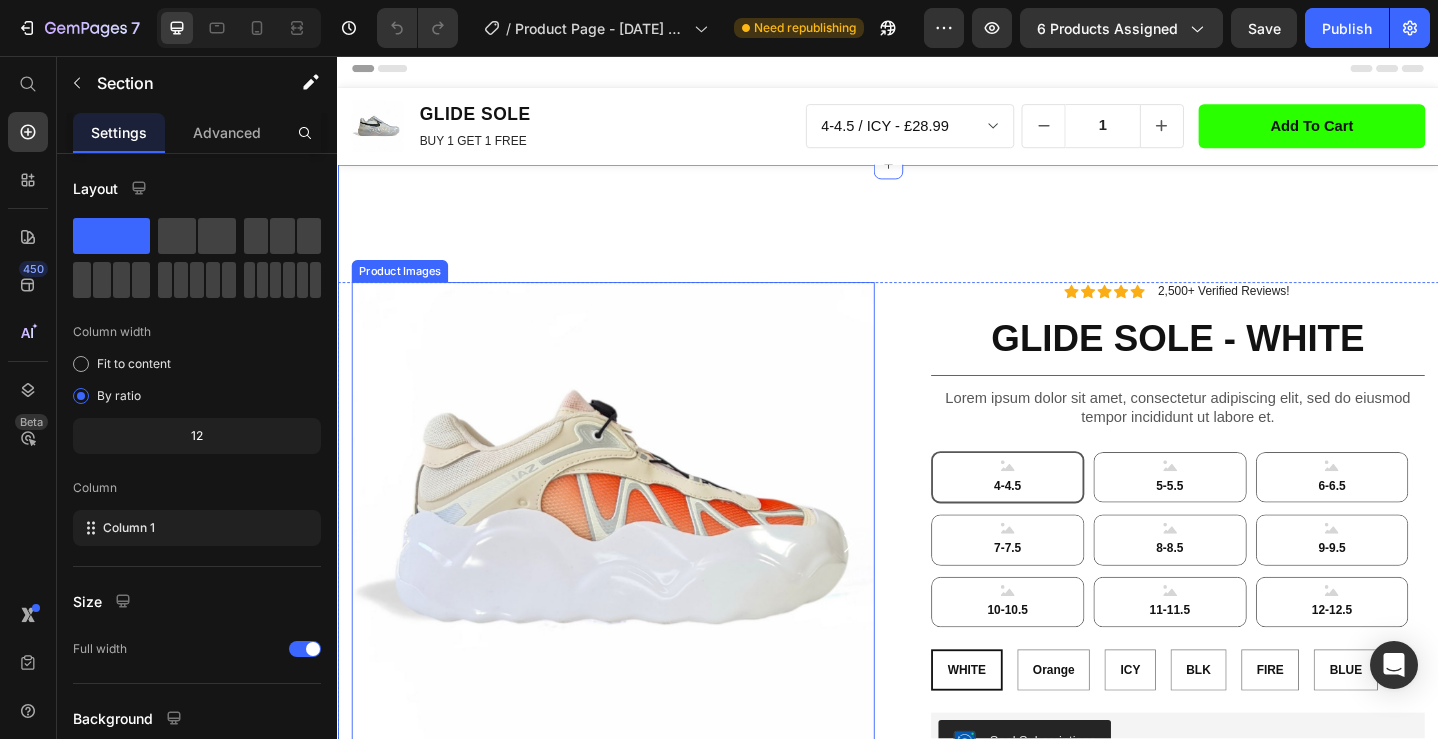 scroll, scrollTop: 0, scrollLeft: 0, axis: both 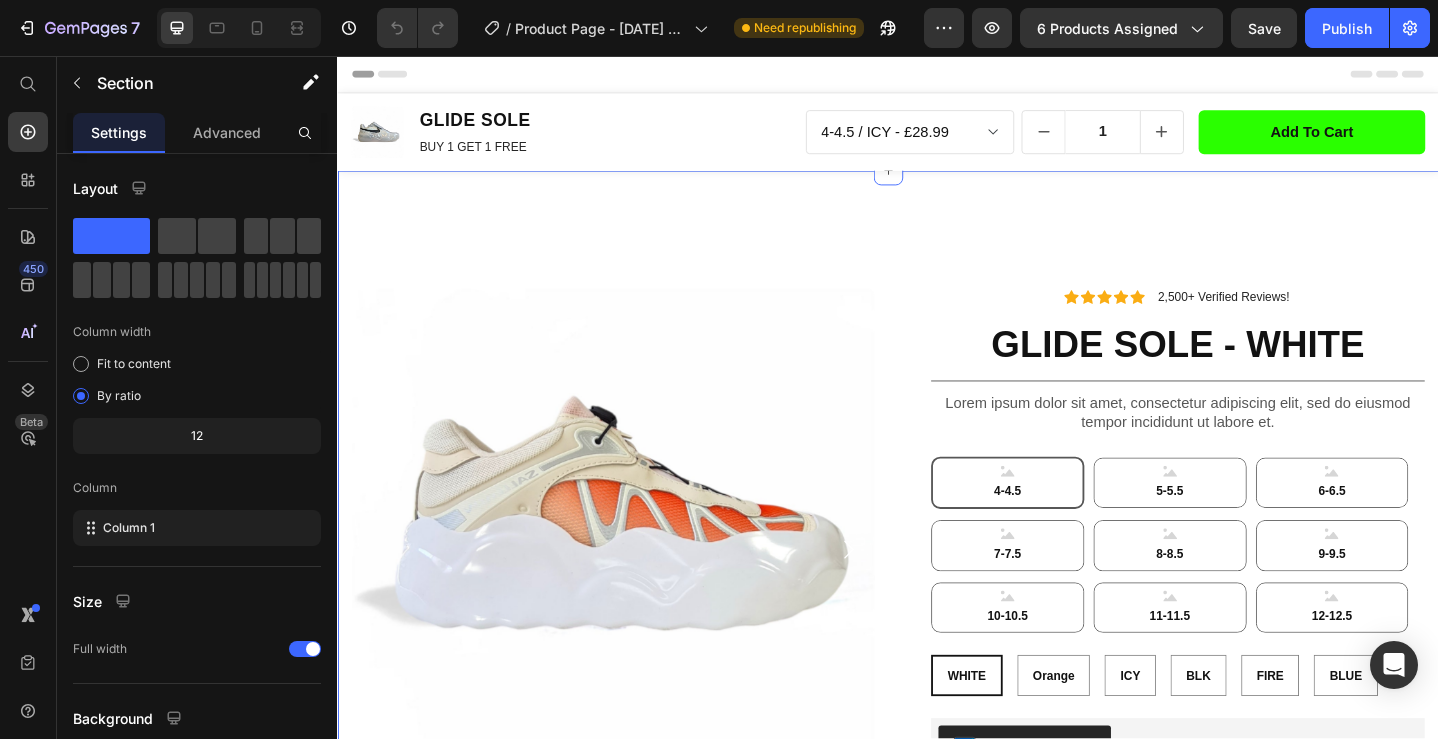 click on "Product Images Icon Icon Icon Icon Icon Icon List 2,500+ Verified Reviews! Text Block Row GLIDE SOLE - WHITE Product Title Lorem ipsum dolor sit amet, consectetur adipiscing elit, sed do eiusmod tempor incididunt ut labore et. Text Block 4-4.5 4-4.5 4-4.5 5-5.5 5-5.5 5-5.5 6-6.5 6-6.5 6-6.5 7-7.5 7-7.5 7-7.5 8-8.5 8-8.5 8-8.5 9-9.5 9-9.5 9-9.5 10-10.5 10-10.5 10-10.5 11-11.5 11-11.5 11-11.5 12-12.5 12-12.5 12-12.5 WHITE WHITE WHITE Orange Orange Orange ICY ICY ICY BLK BLK BLK FIRE FIRE FIRE BLUE BLUE BLUE Product Variants & Swatches Seal Subscriptions Seal Subscriptions GET MINE NOW Add to Cart Row Row Product Section 2   You can create reusable sections Create Theme Section AI Content Write with GemAI What would you like to describe here? Tone and Voice Persuasive Product GLIDE SOLE - WHITE Show more Generate" at bounding box center [937, 648] 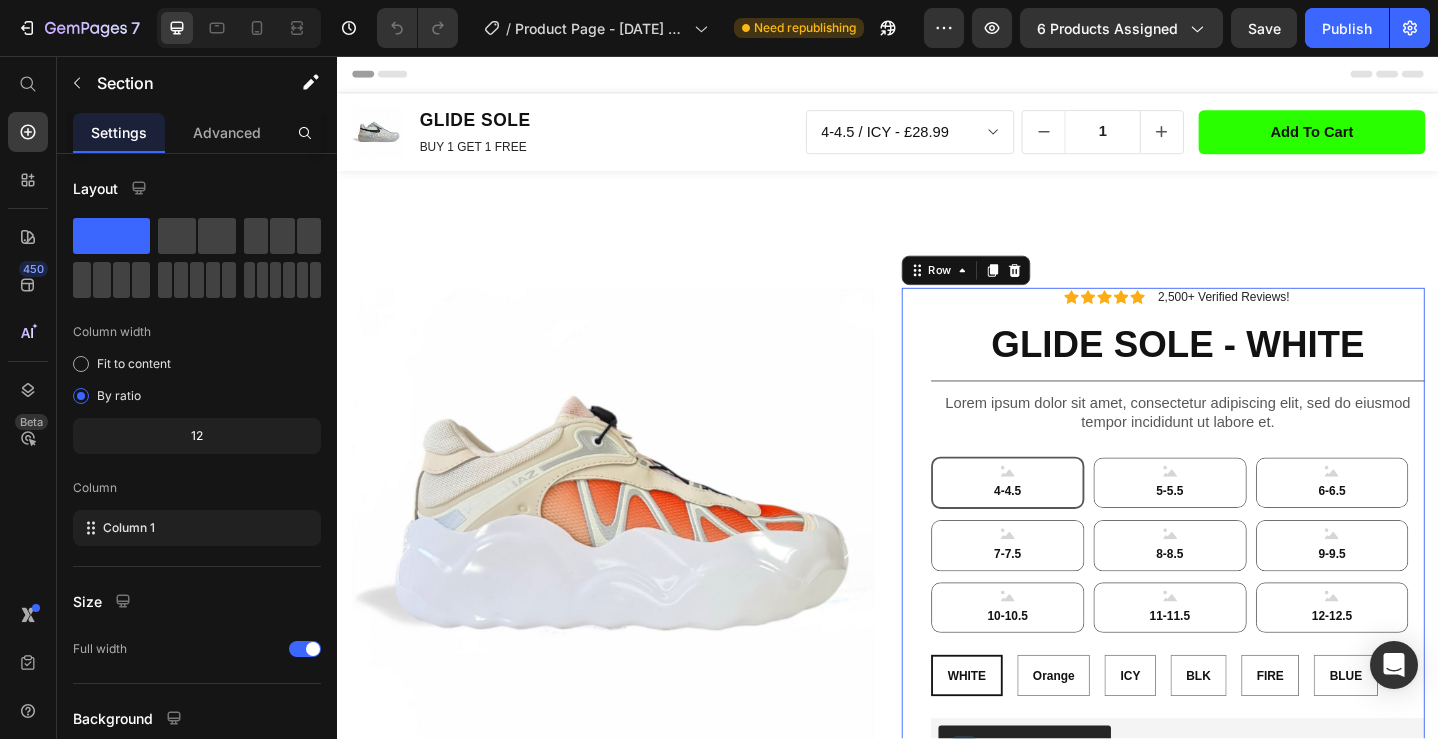 click on "Icon Icon Icon Icon Icon Icon List 2,500+ Verified Reviews! Text Block Row GLIDE SOLE - WHITE Product Title Lorem ipsum dolor sit amet, consectetur adipiscing elit, sed do eiusmod tempor incididunt ut labore et. Text Block 4-4.5 4-4.5 4-4.5 5-5.5 5-5.5 5-5.5 6-6.5 6-6.5 6-6.5 7-7.5 7-7.5 7-7.5 8-8.5 8-8.5 8-8.5 9-9.5 9-9.5 9-9.5 10-10.5 10-10.5 10-10.5 11-11.5 11-11.5 11-11.5 12-12.5 12-12.5 12-12.5 WHITE WHITE WHITE Orange Orange Orange ICY ICY ICY BLK BLK BLK FIRE FIRE FIRE BLUE BLUE BLUE Product Variants & Swatches Seal Subscriptions Seal Subscriptions GET MINE NOW Add to Cart Row Row   0" at bounding box center [1237, 624] 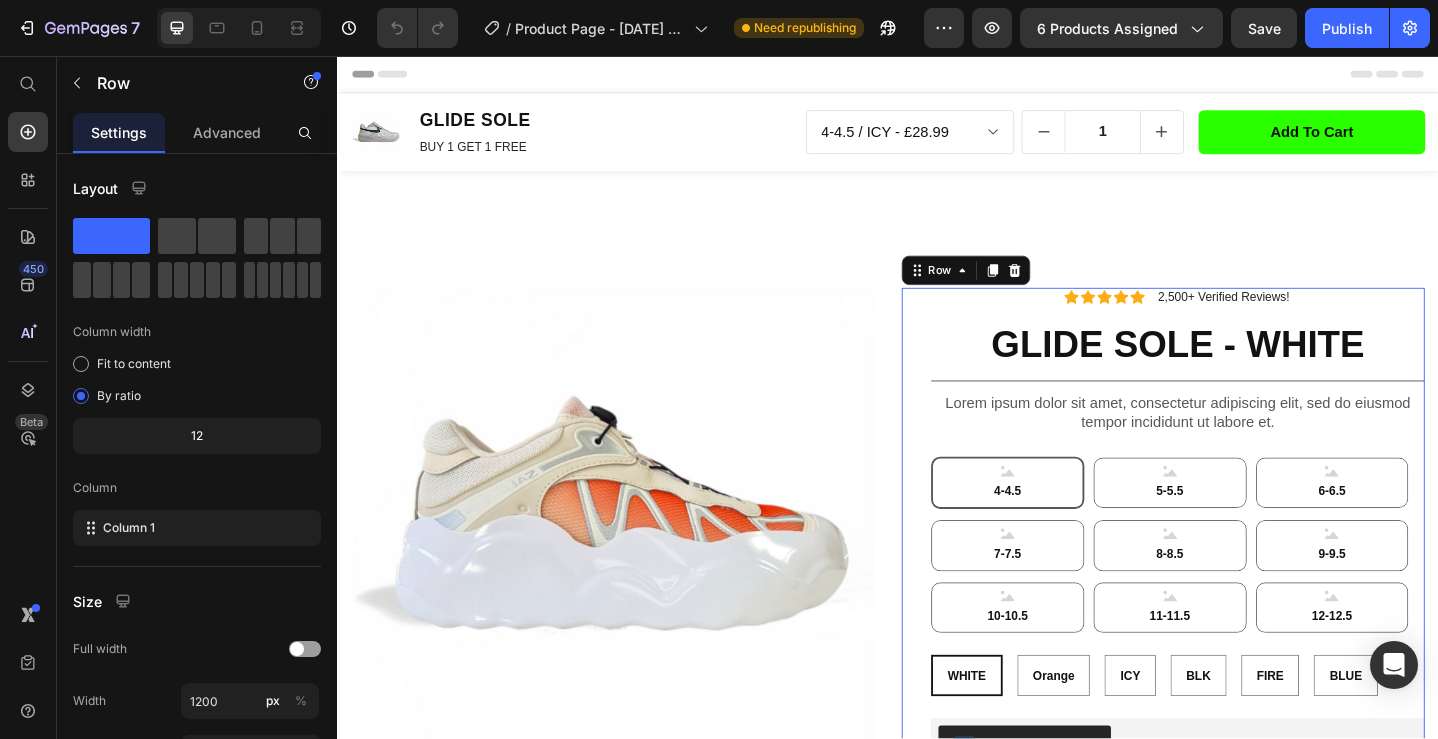 click on "Row" at bounding box center (1022, 290) 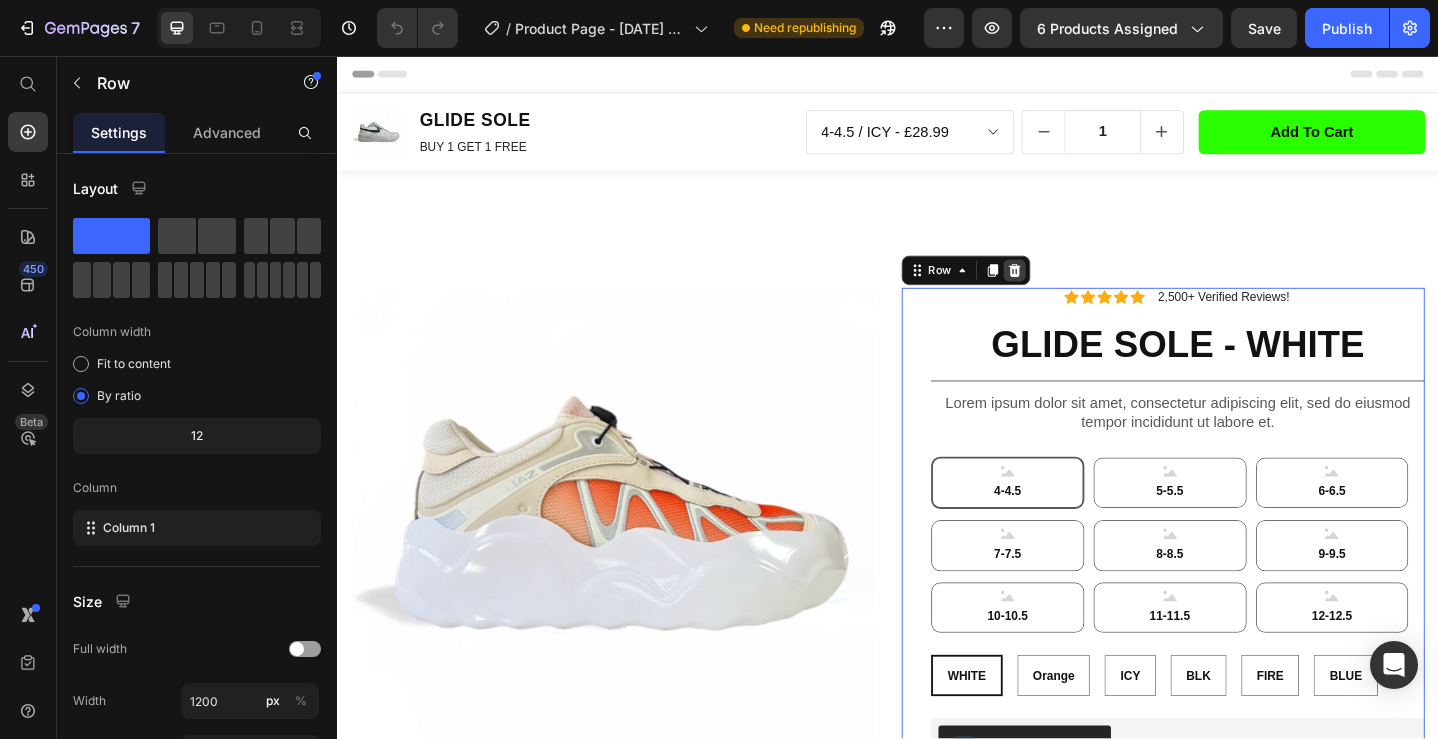 click 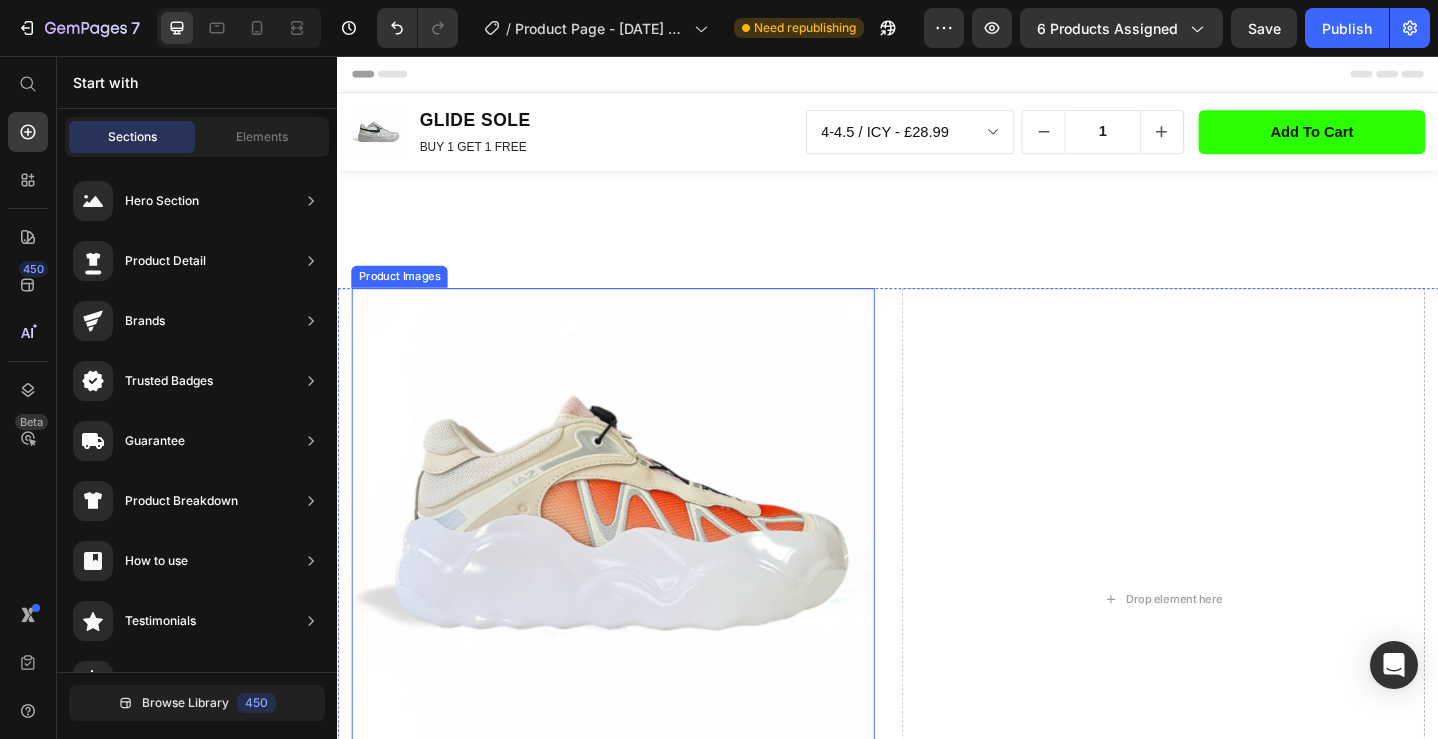 click at bounding box center [637, 594] 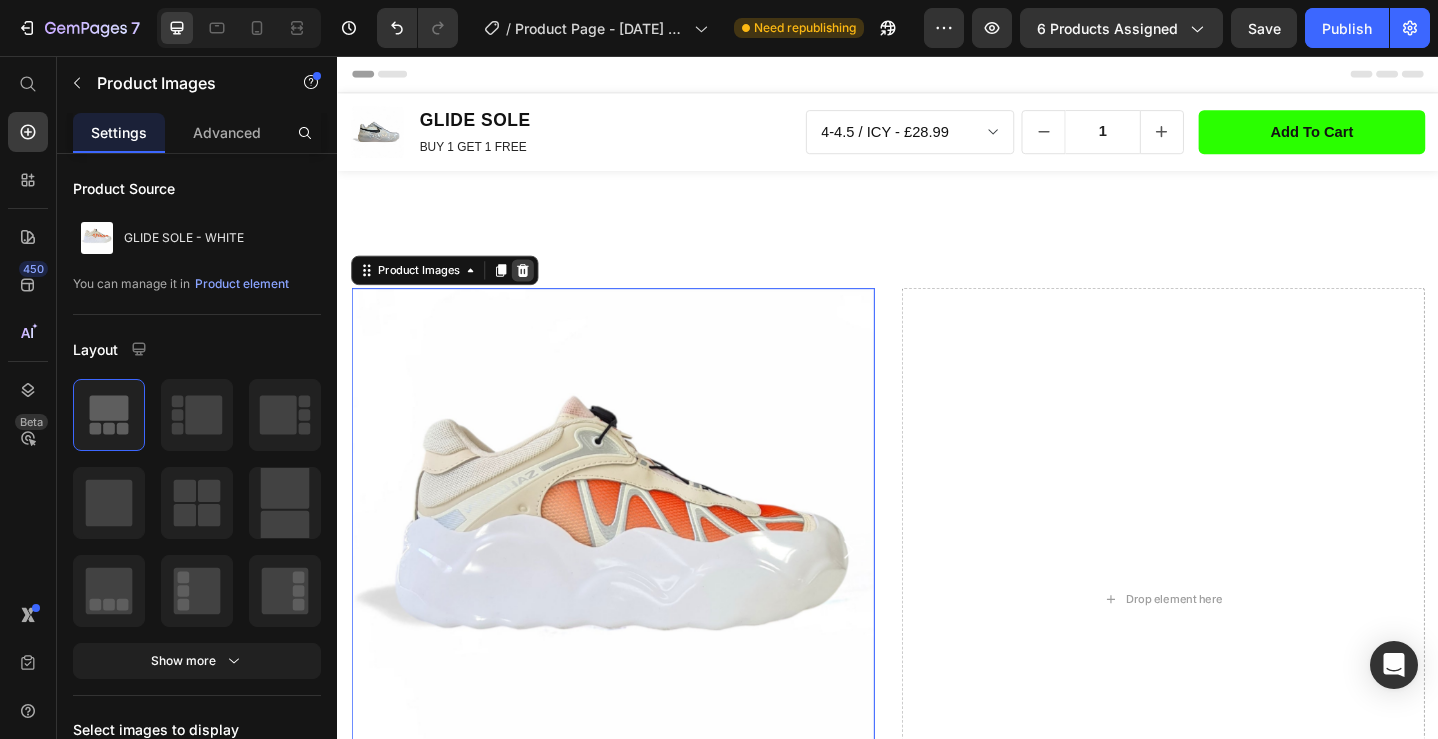 click 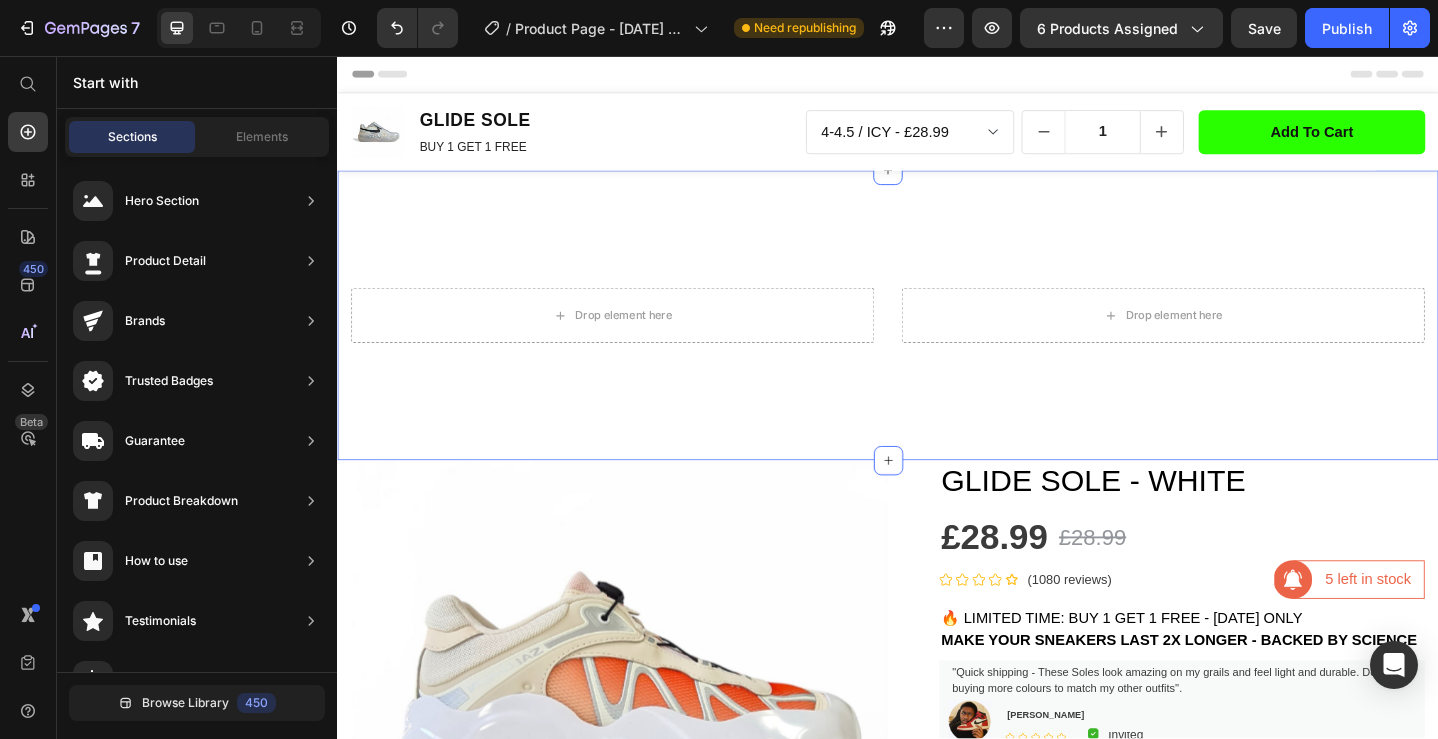 click on "Drop element here
Drop element here Product Section 2" at bounding box center (937, 339) 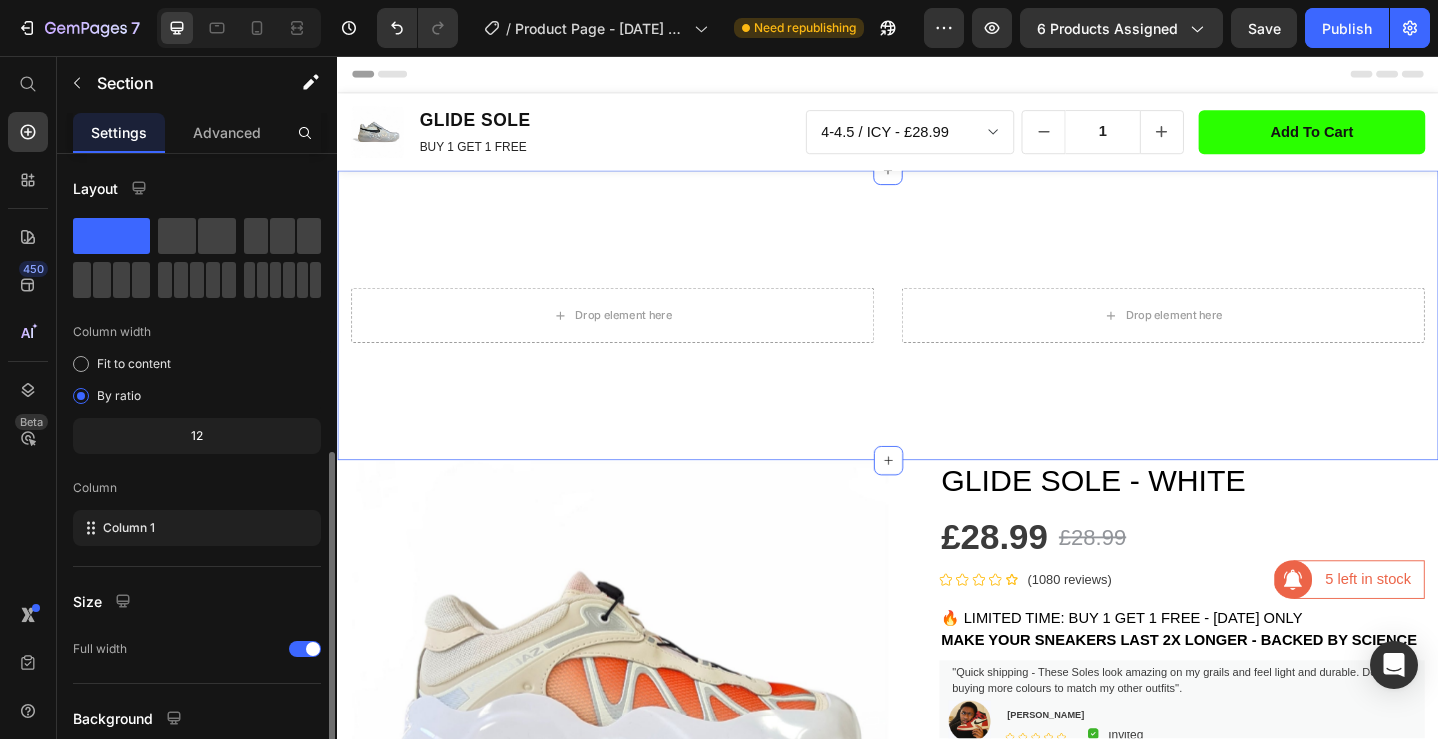 scroll, scrollTop: 166, scrollLeft: 0, axis: vertical 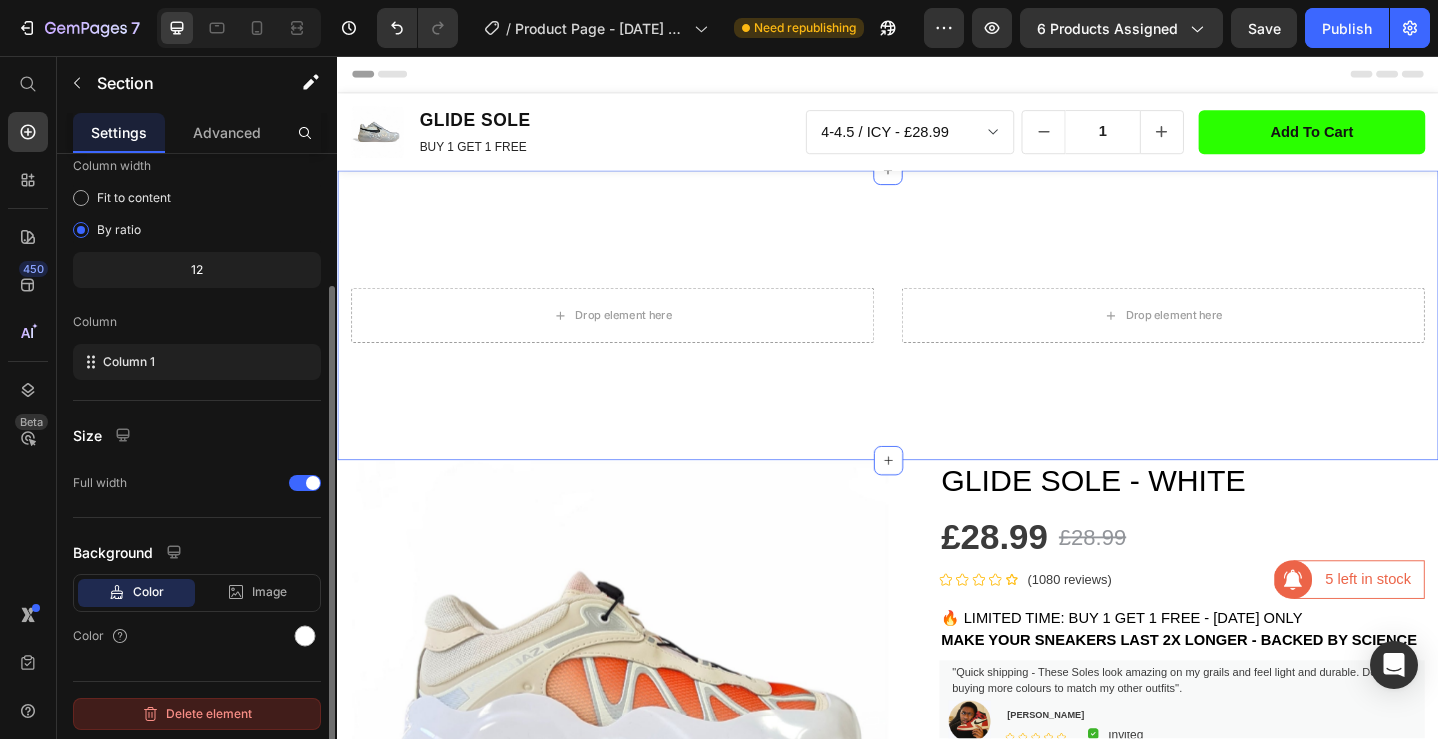 click on "Delete element" at bounding box center (197, 714) 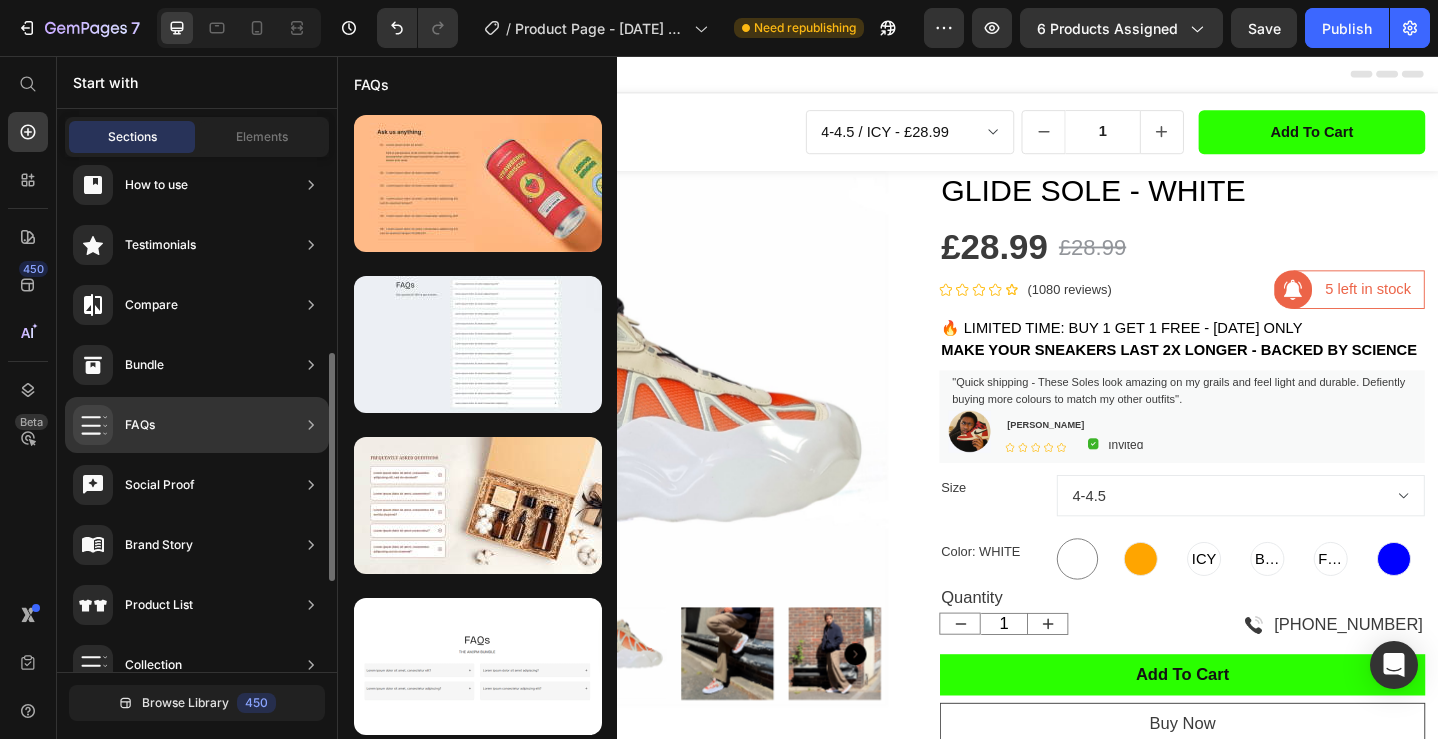 scroll, scrollTop: 411, scrollLeft: 0, axis: vertical 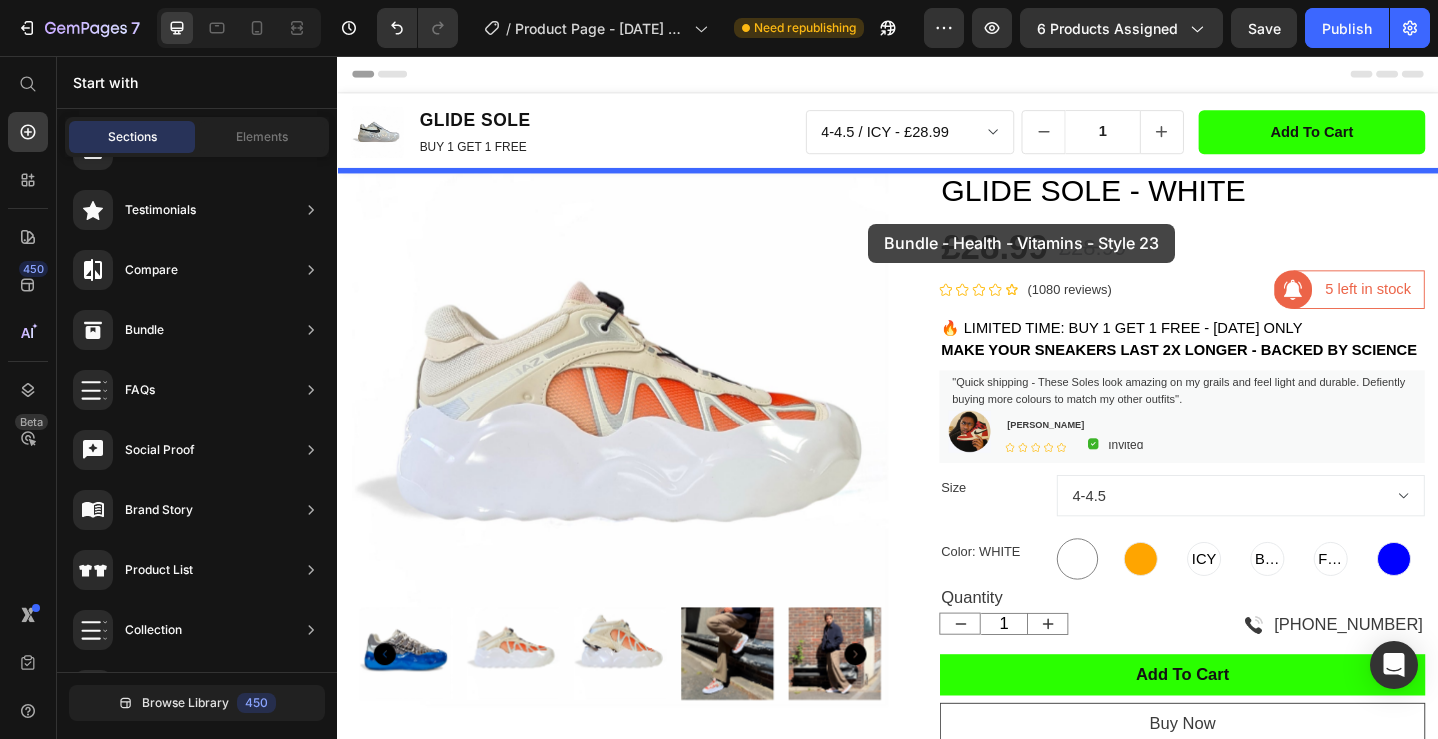 drag, startPoint x: 803, startPoint y: 425, endPoint x: 916, endPoint y: 239, distance: 217.63501 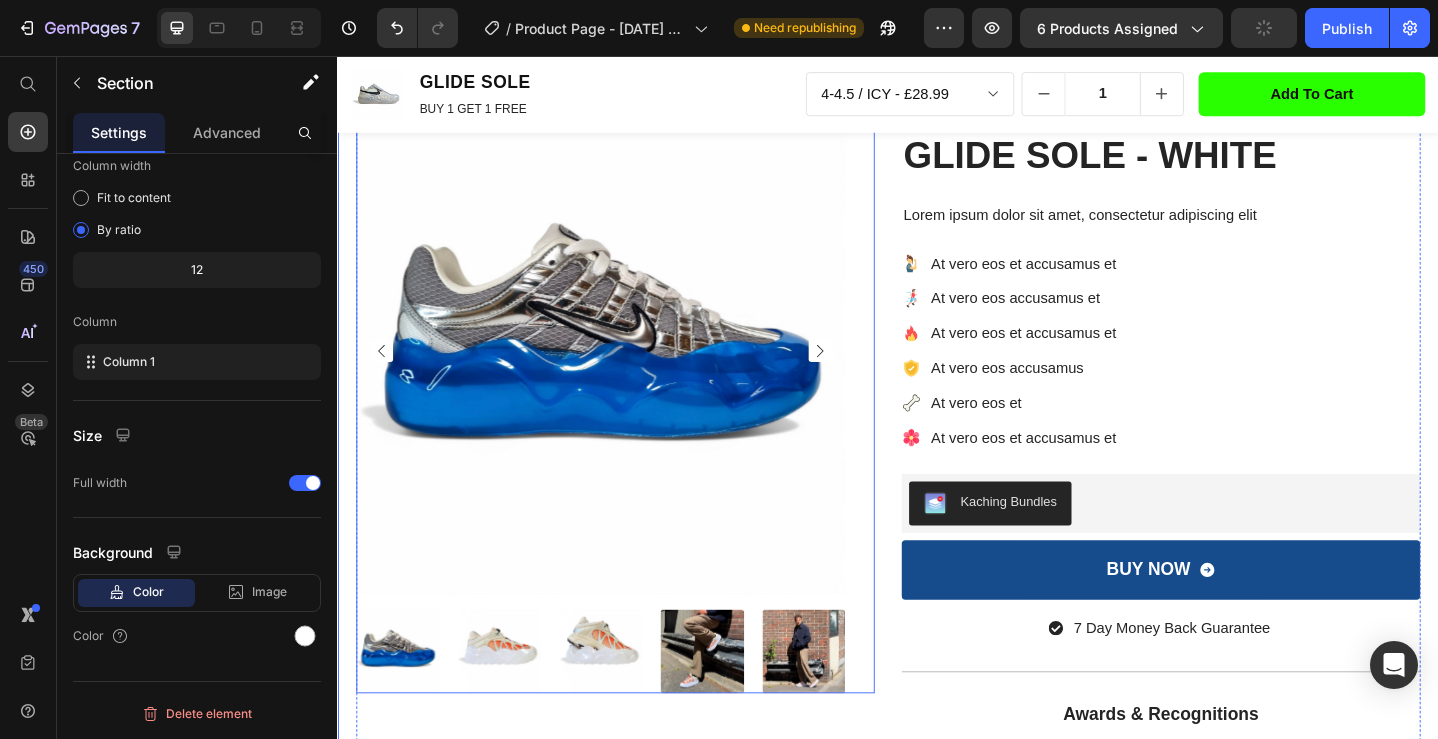 scroll, scrollTop: 146, scrollLeft: 0, axis: vertical 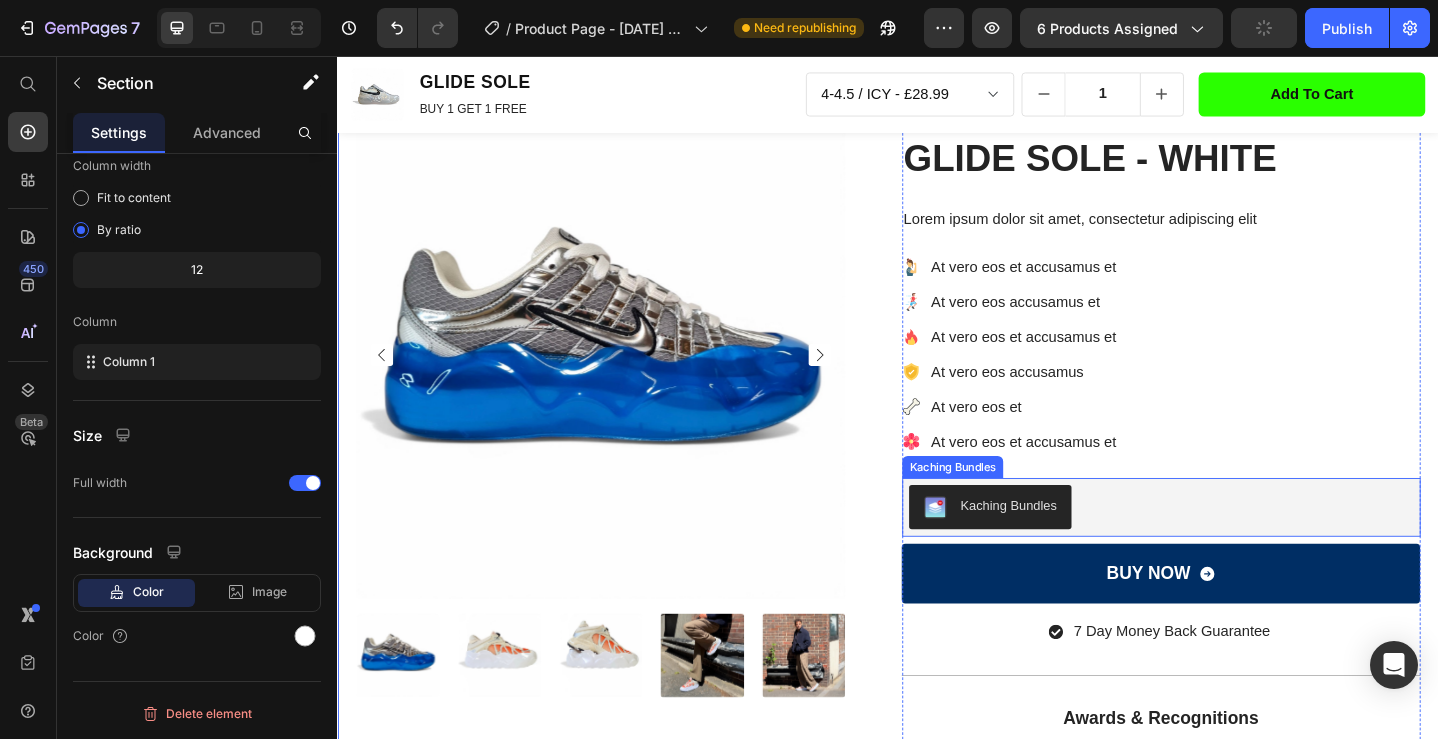 click on "BUY NOW" at bounding box center [1234, 620] 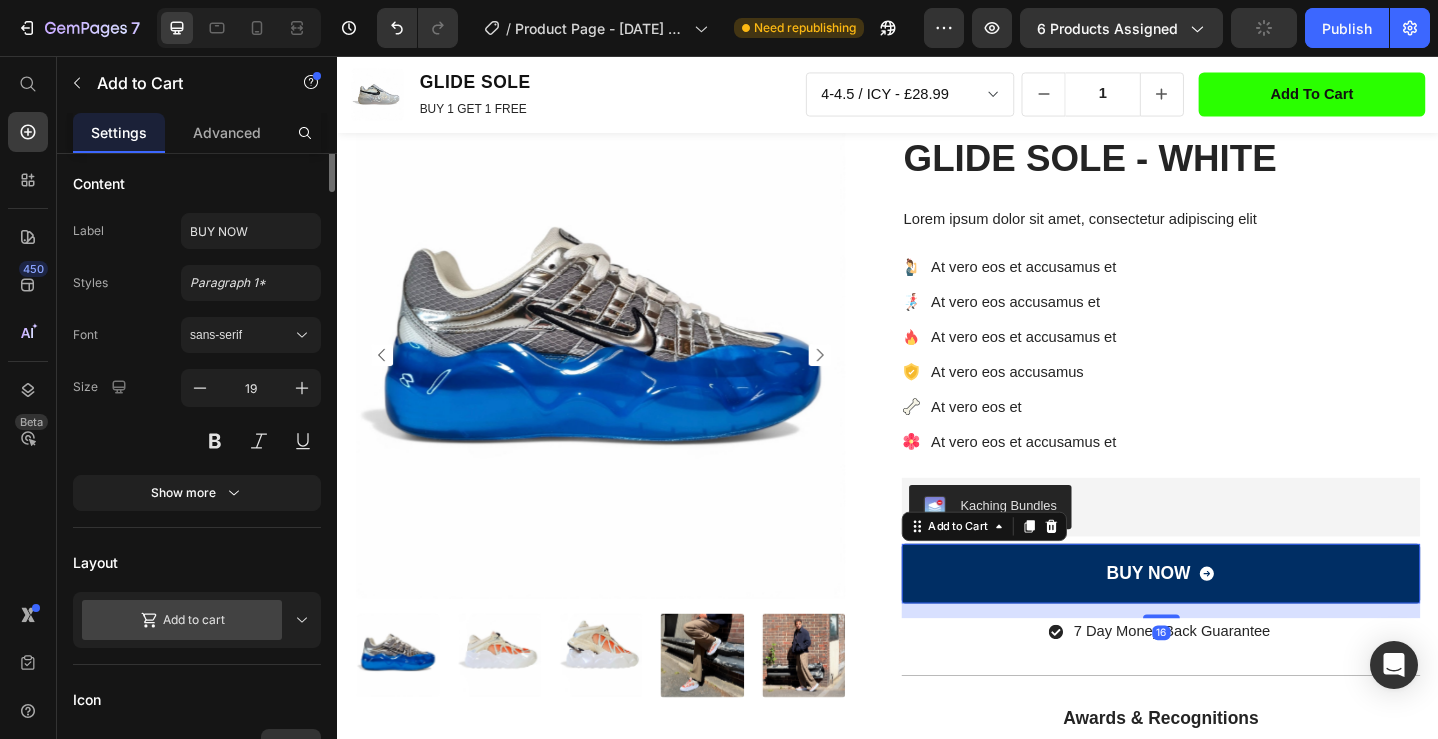 scroll, scrollTop: 0, scrollLeft: 0, axis: both 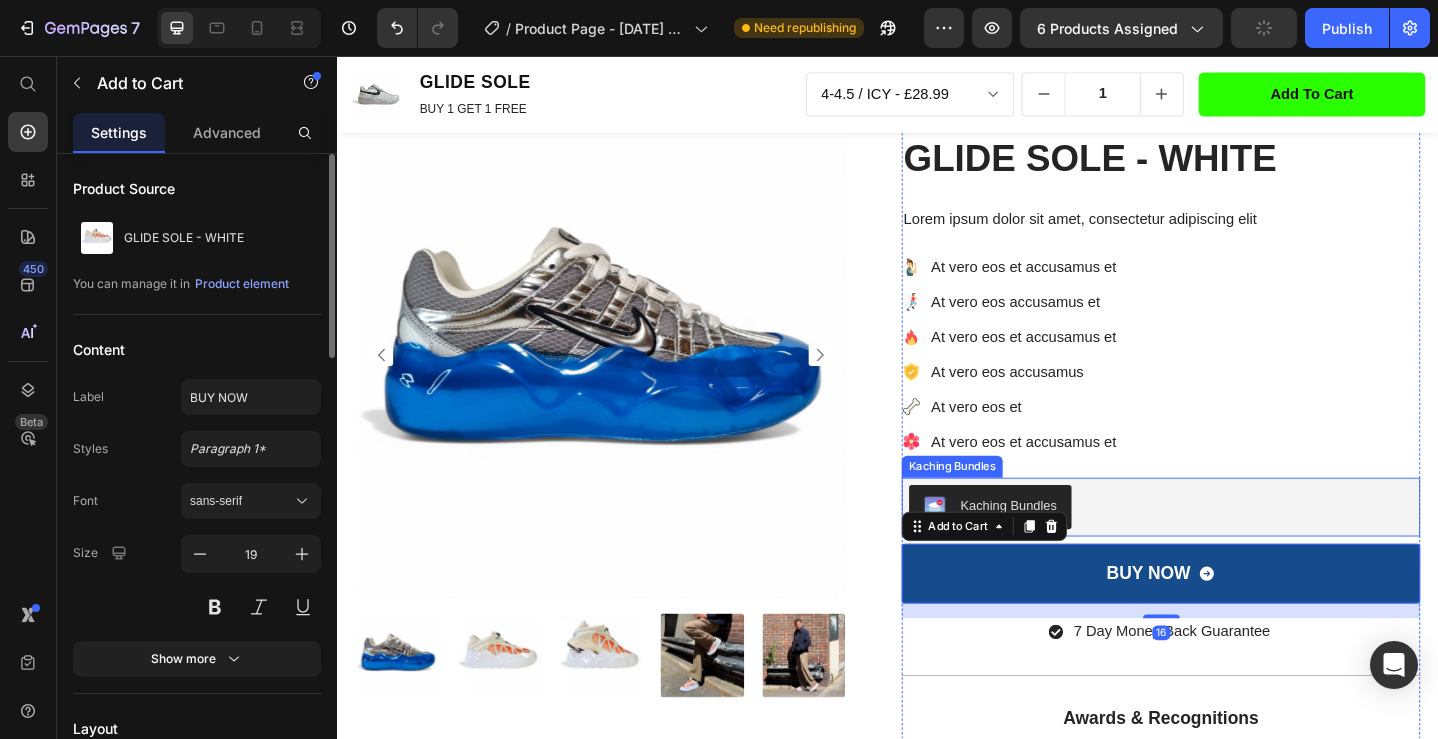 click on "Kaching Bundles" at bounding box center (1068, 546) 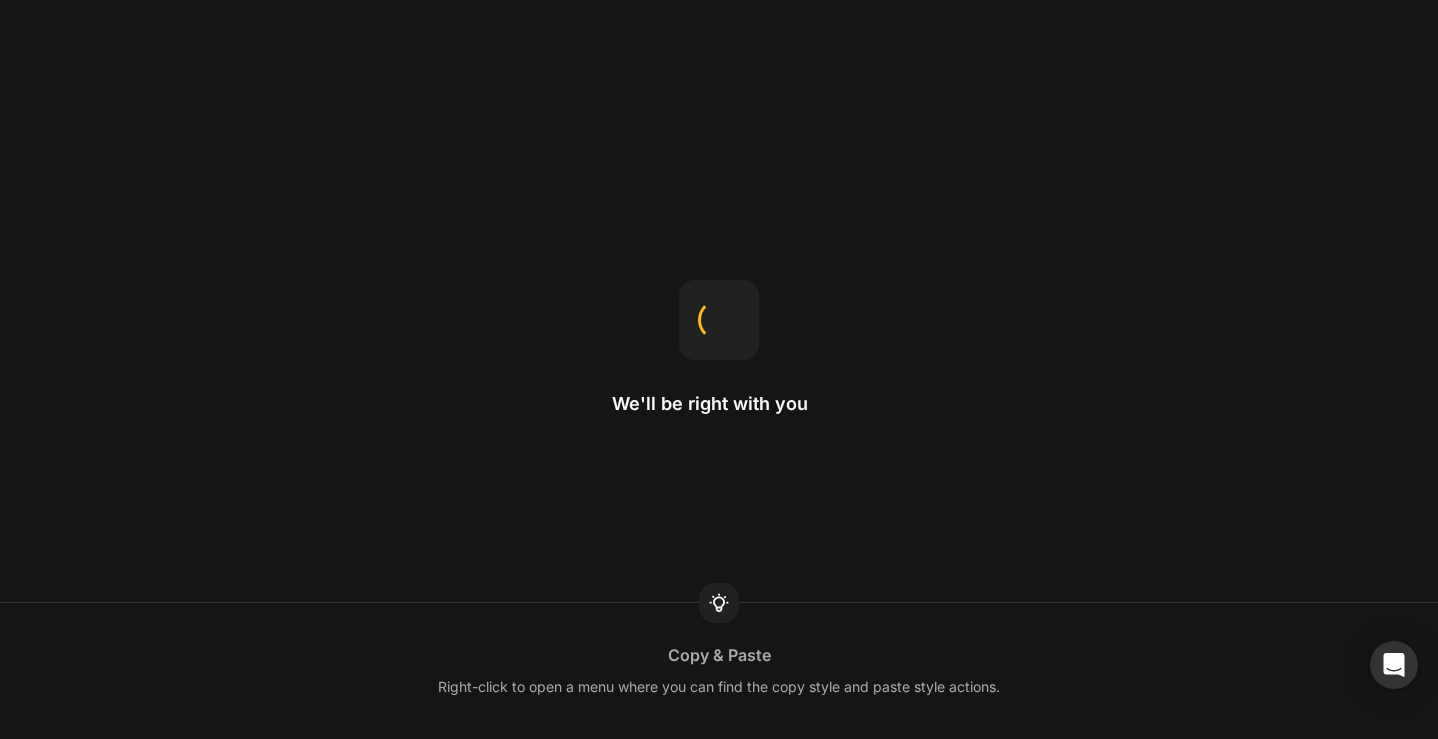 scroll, scrollTop: 0, scrollLeft: 0, axis: both 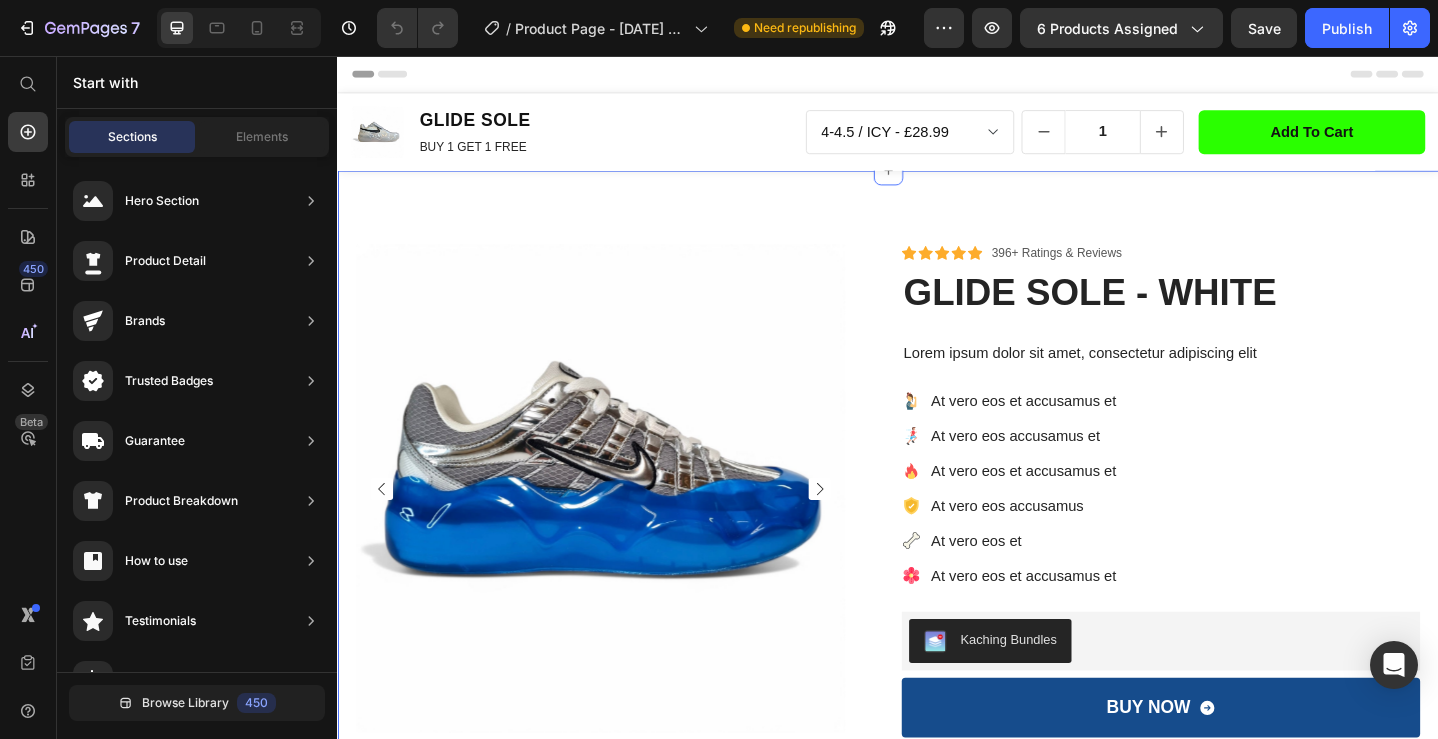 click on "Product Images Icon Icon Icon Icon Icon Icon List 396+ Ratings & Reviews Text Block Row GLIDE SOLE - WHITE Product Title Lorem ipsum dolor sit amet, consectetur adipiscing elit Text Block
At vero eos et accusamus et
At vero eos accusamus et
At vero eos et accusamus et
At vero eos accusamus
At vero eos et
At vero eos et accusamus et  Item List Kaching Bundles Kaching Bundles
BUY NOW Add to Cart 7 Day Money Back Guarantee Item List                Title Line Awards & Recognitions Text Block Image Image Image Row Row
BUY NOW Add to Cart Product Section 2" at bounding box center (937, 611) 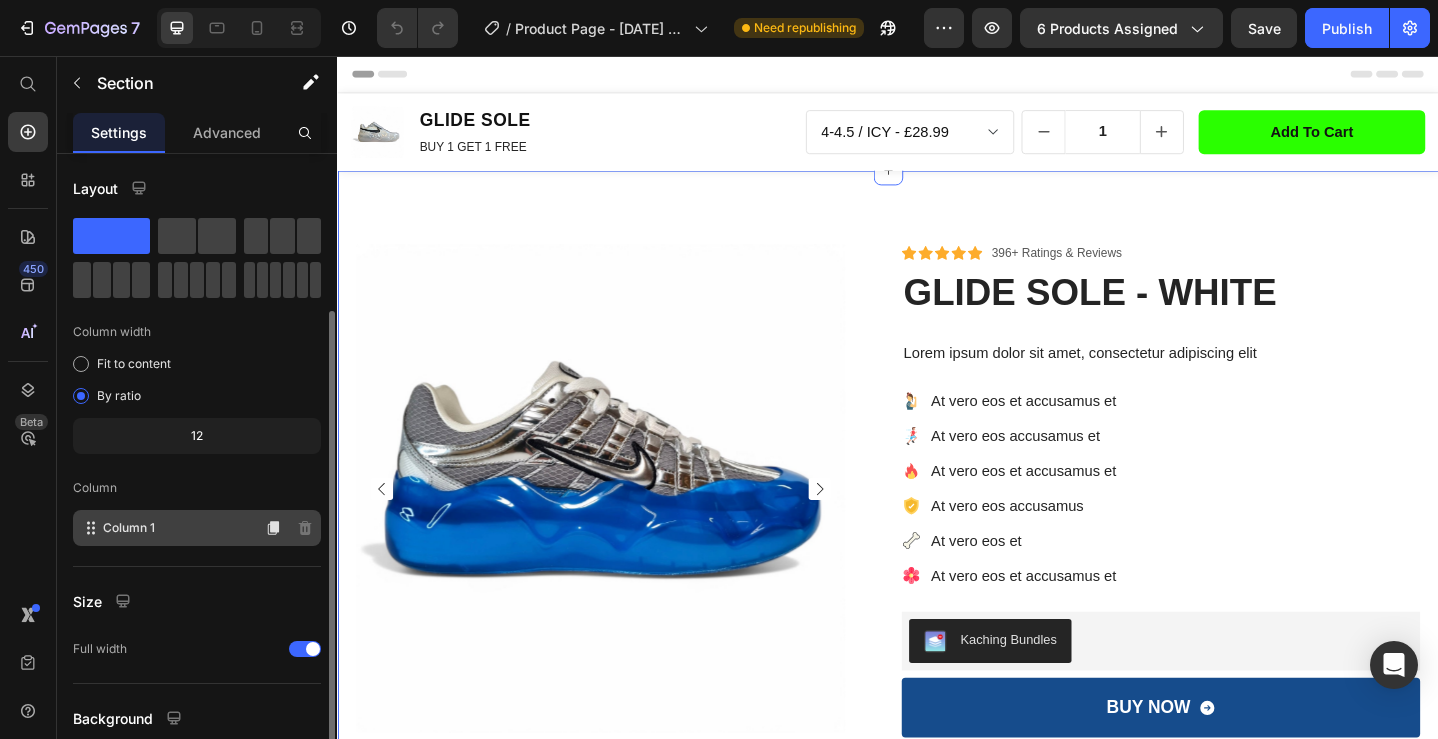 scroll, scrollTop: 166, scrollLeft: 0, axis: vertical 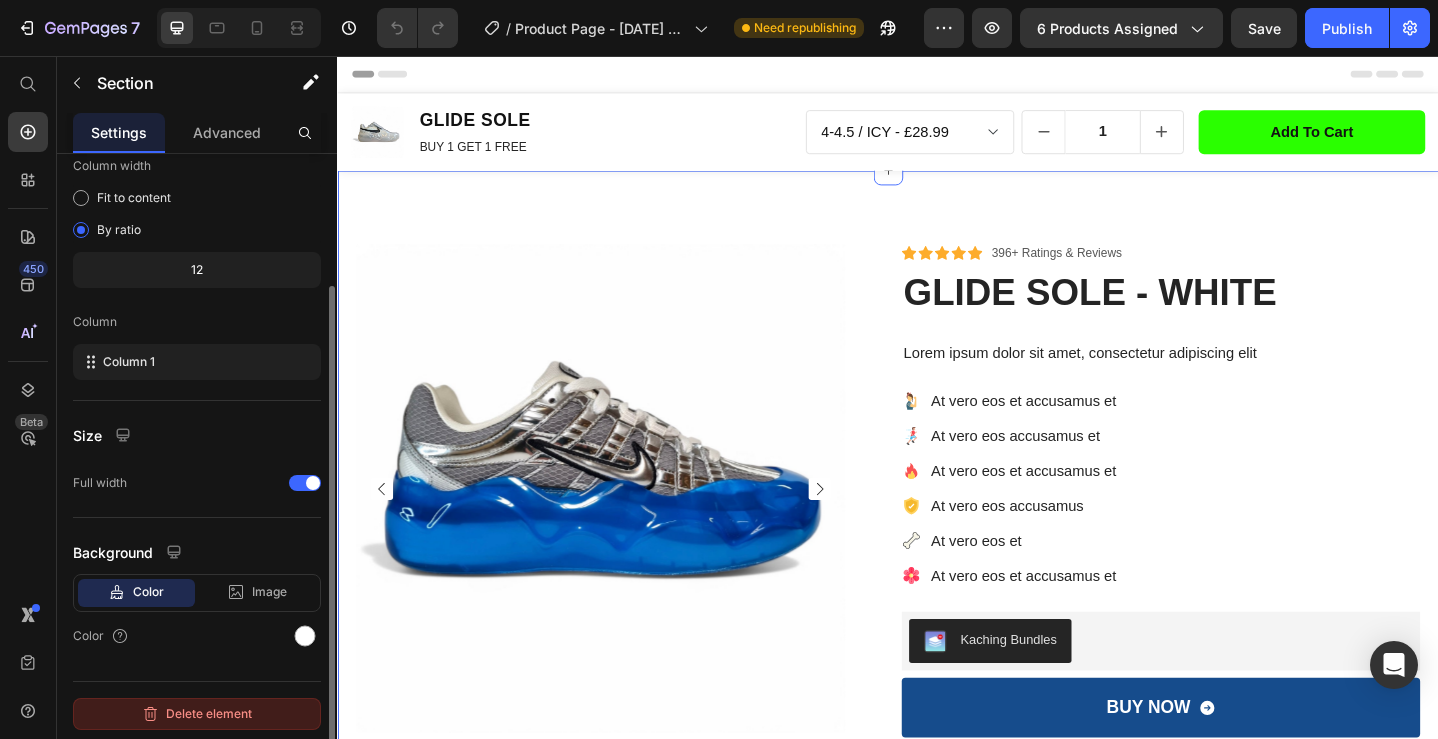 click on "Delete element" at bounding box center (197, 714) 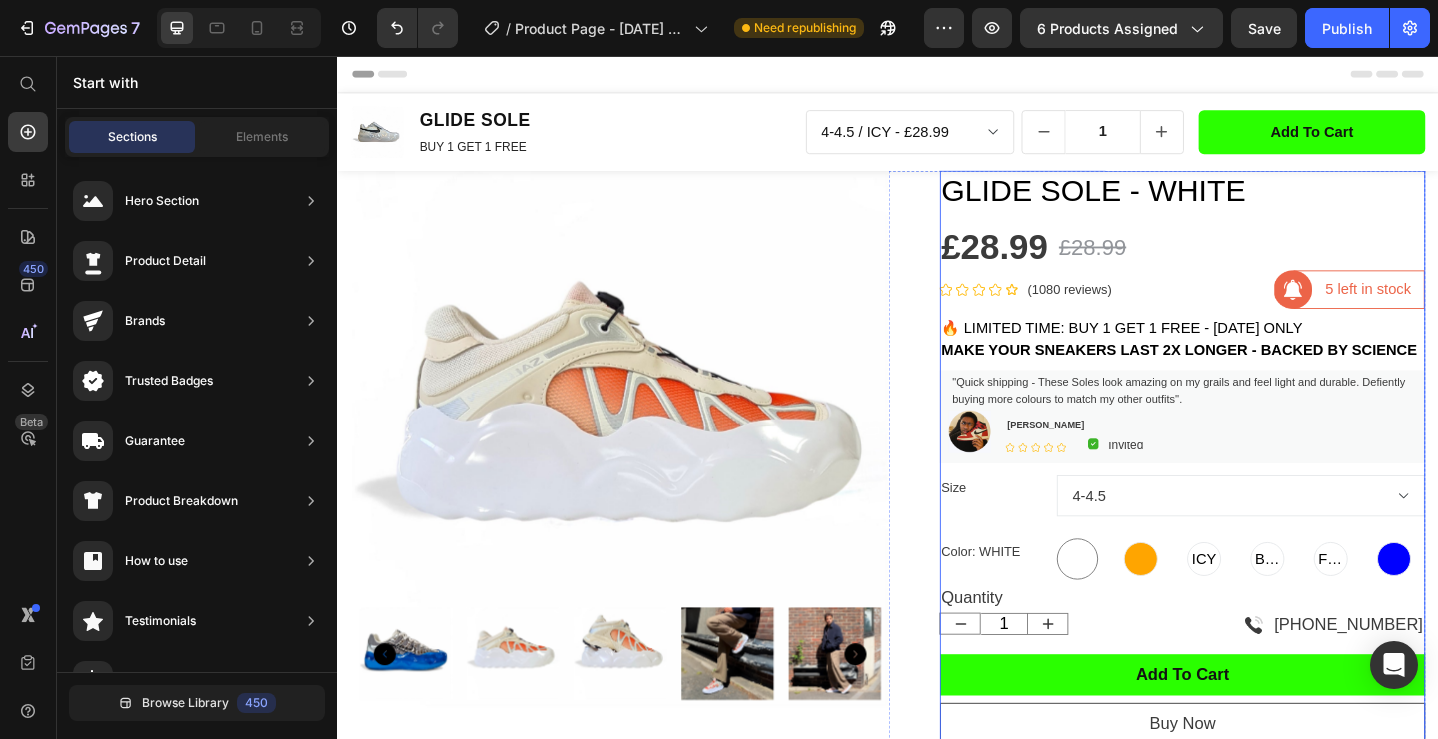 click at bounding box center [1212, 604] 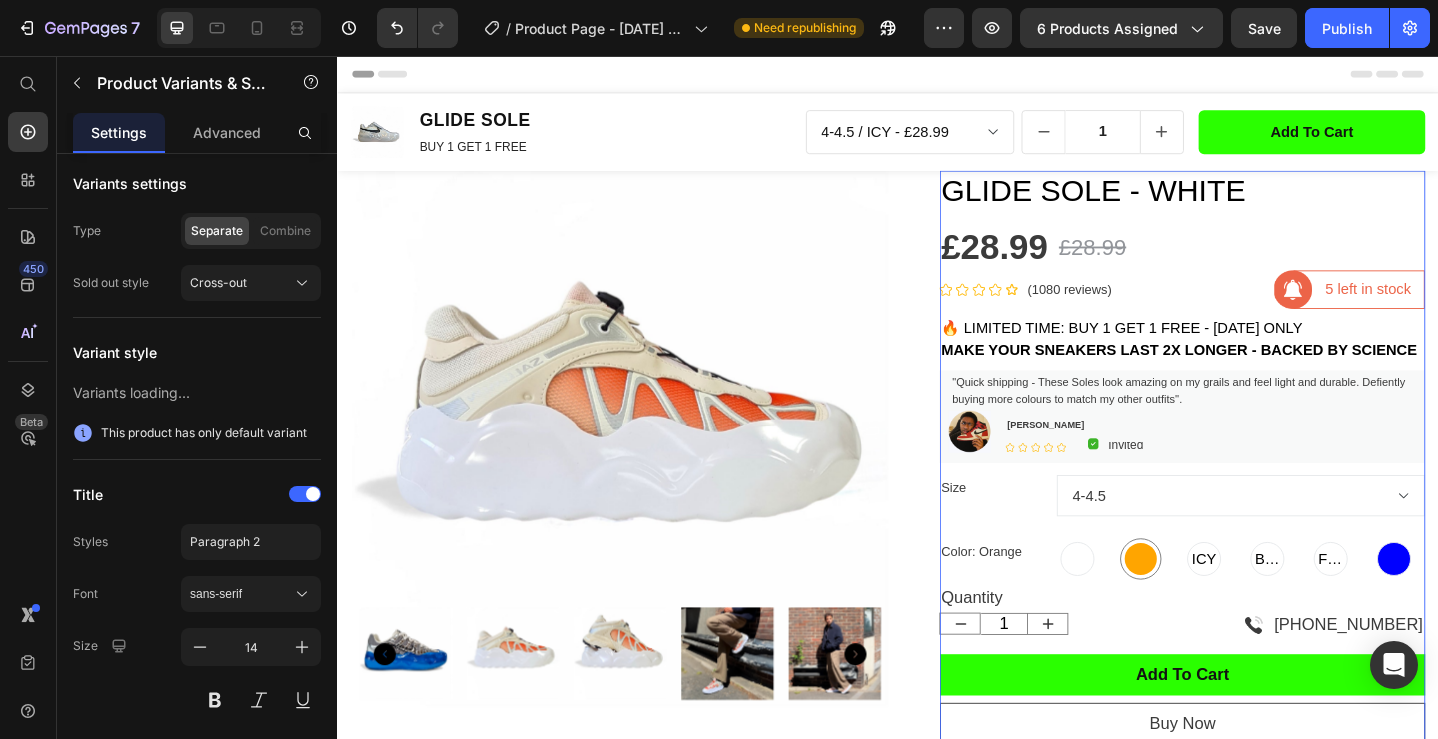 scroll, scrollTop: 0, scrollLeft: 0, axis: both 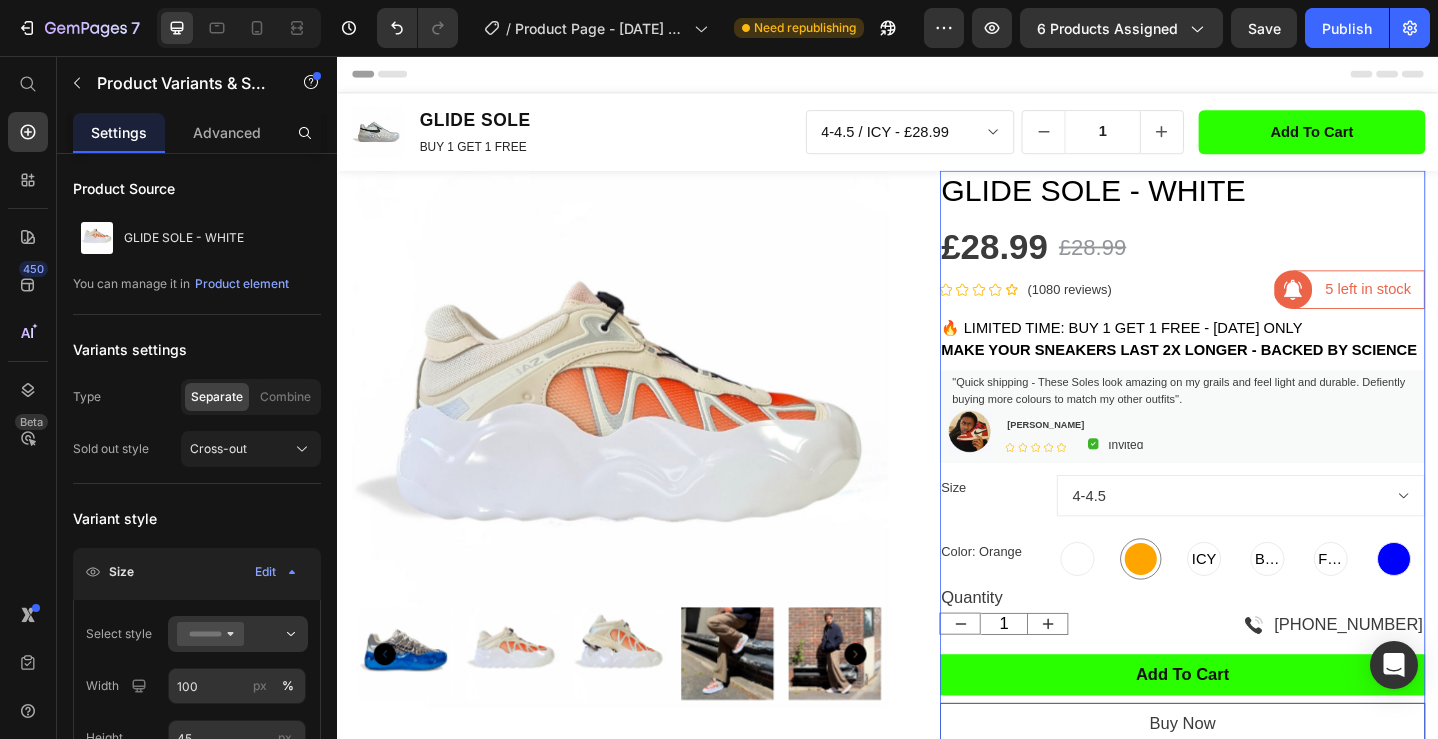 click on "ICY" at bounding box center (1281, 605) 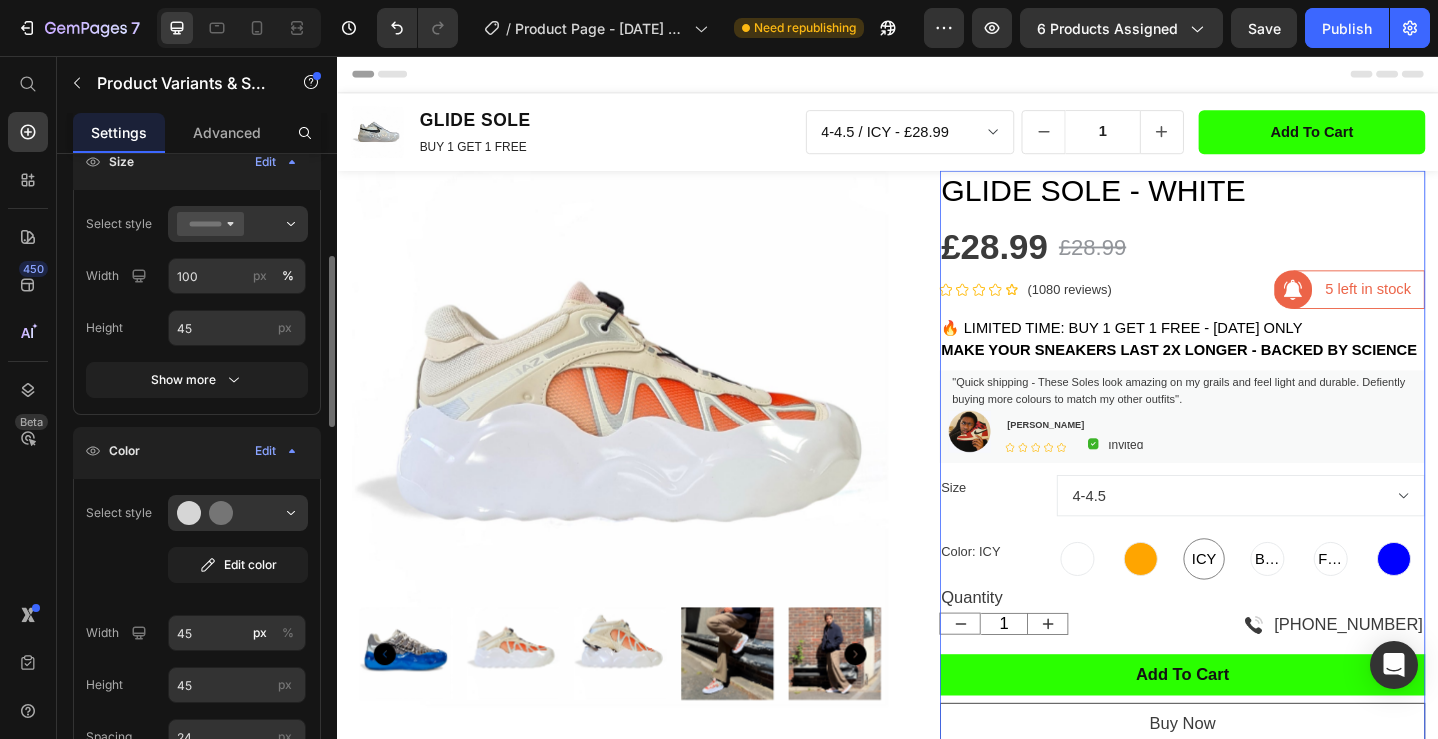 scroll, scrollTop: 412, scrollLeft: 0, axis: vertical 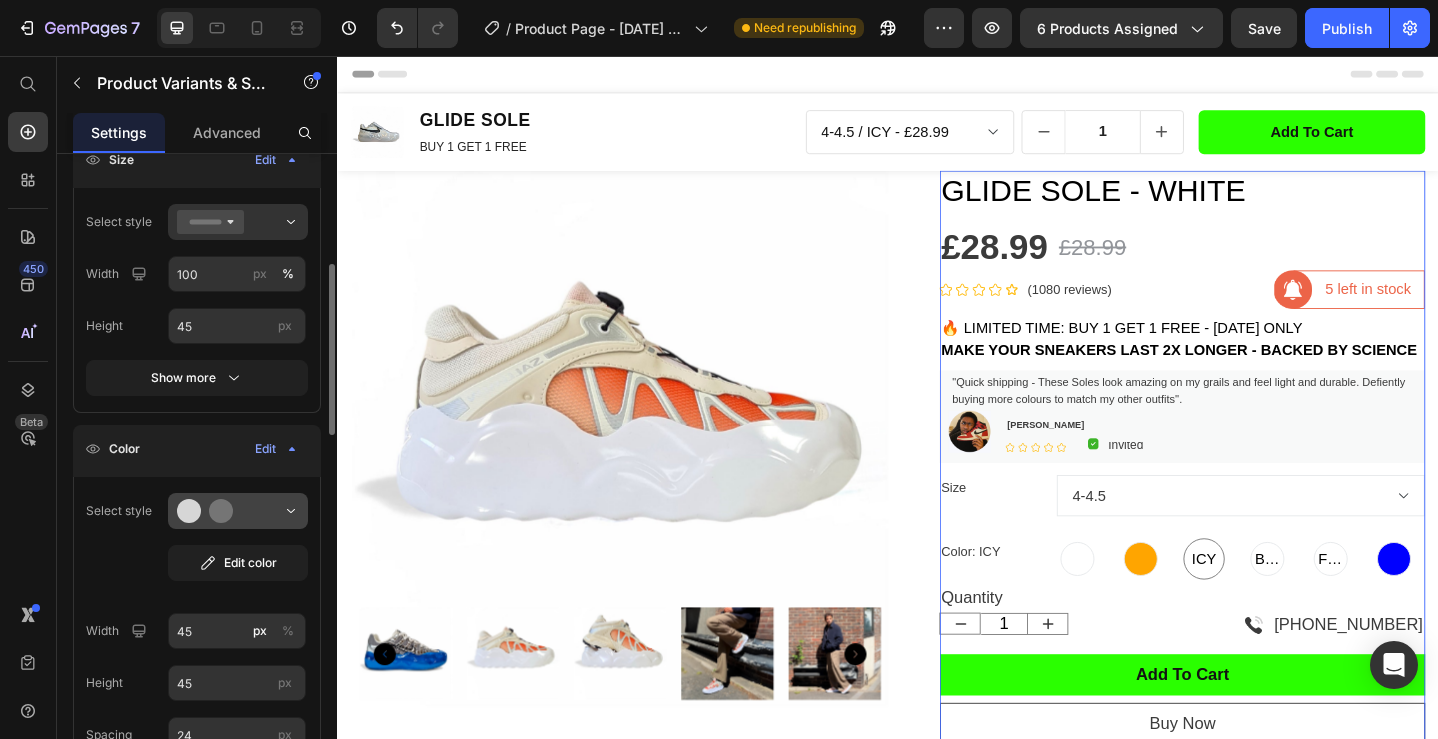 click at bounding box center [238, 511] 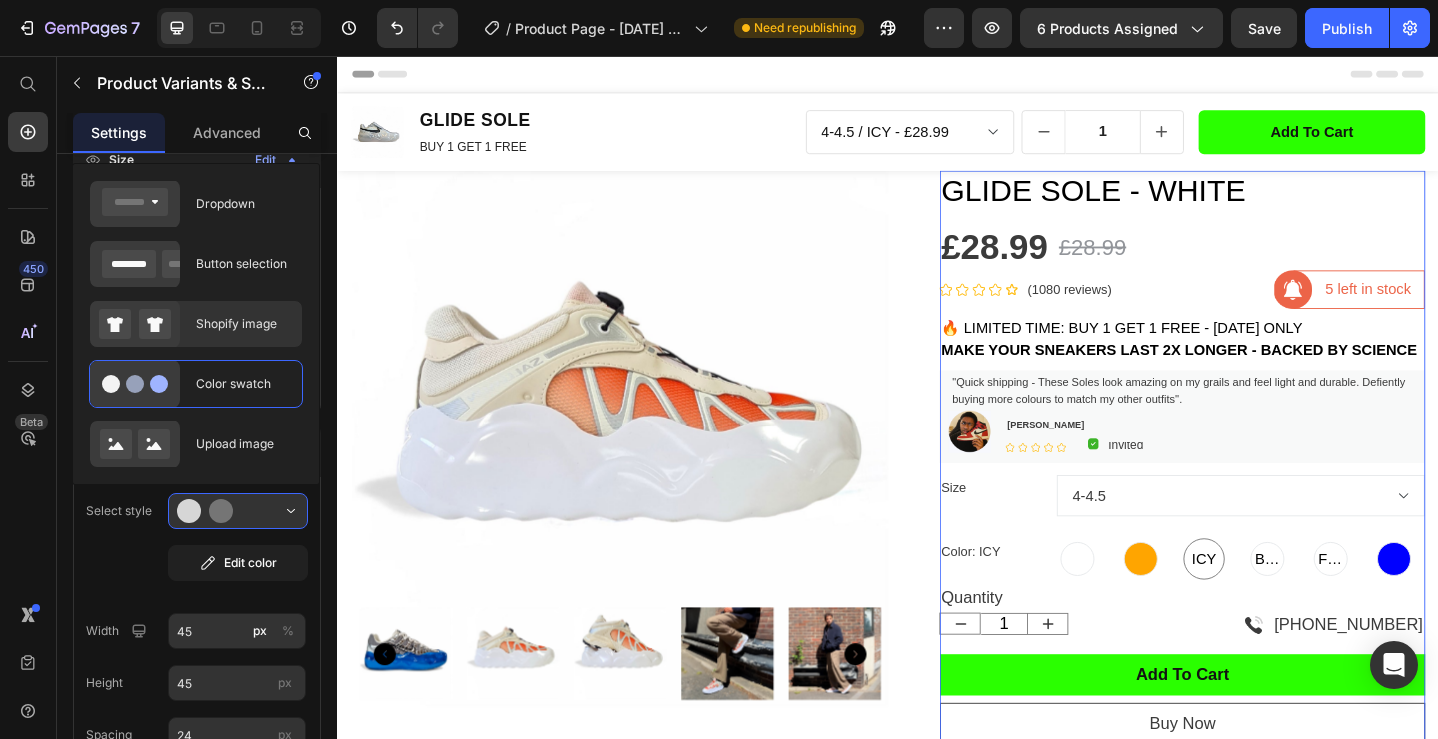 click on "Shopify image" 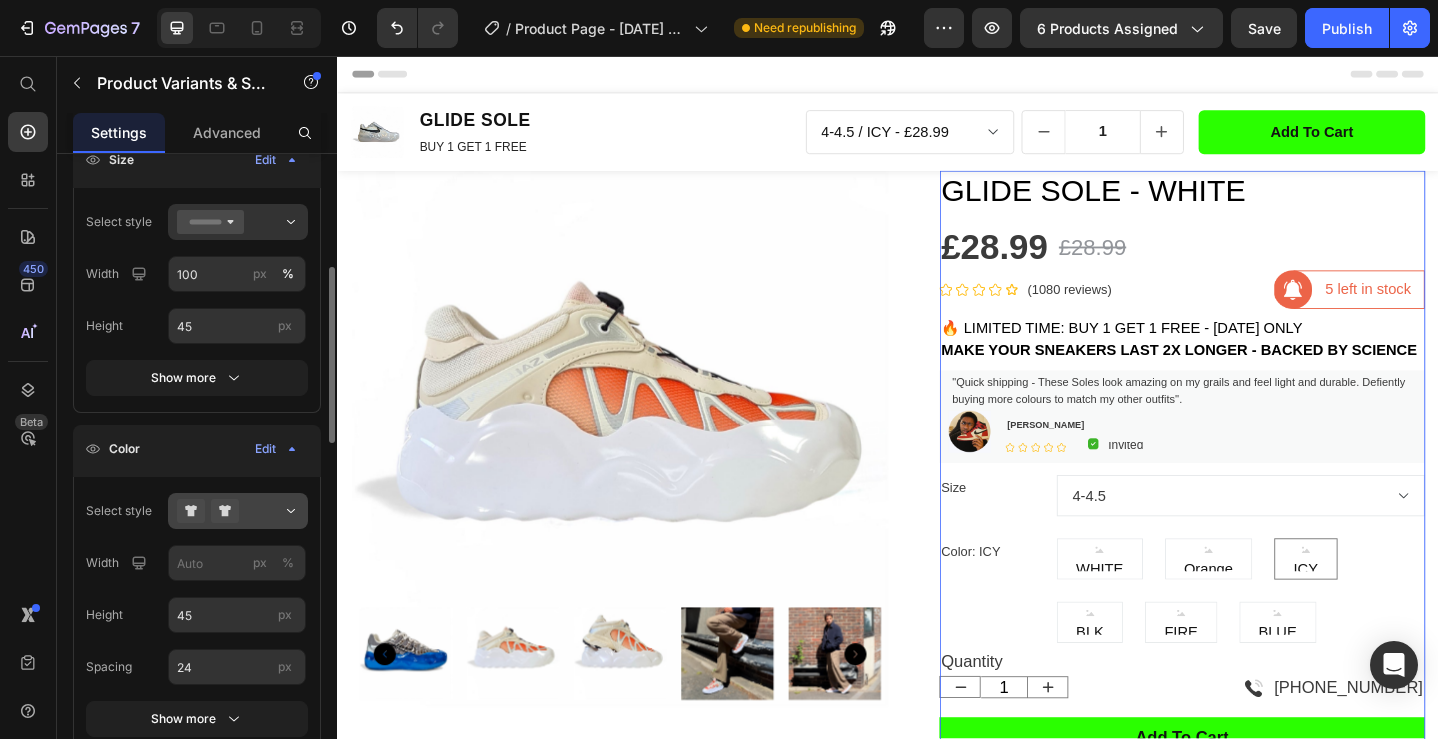 click at bounding box center (238, 511) 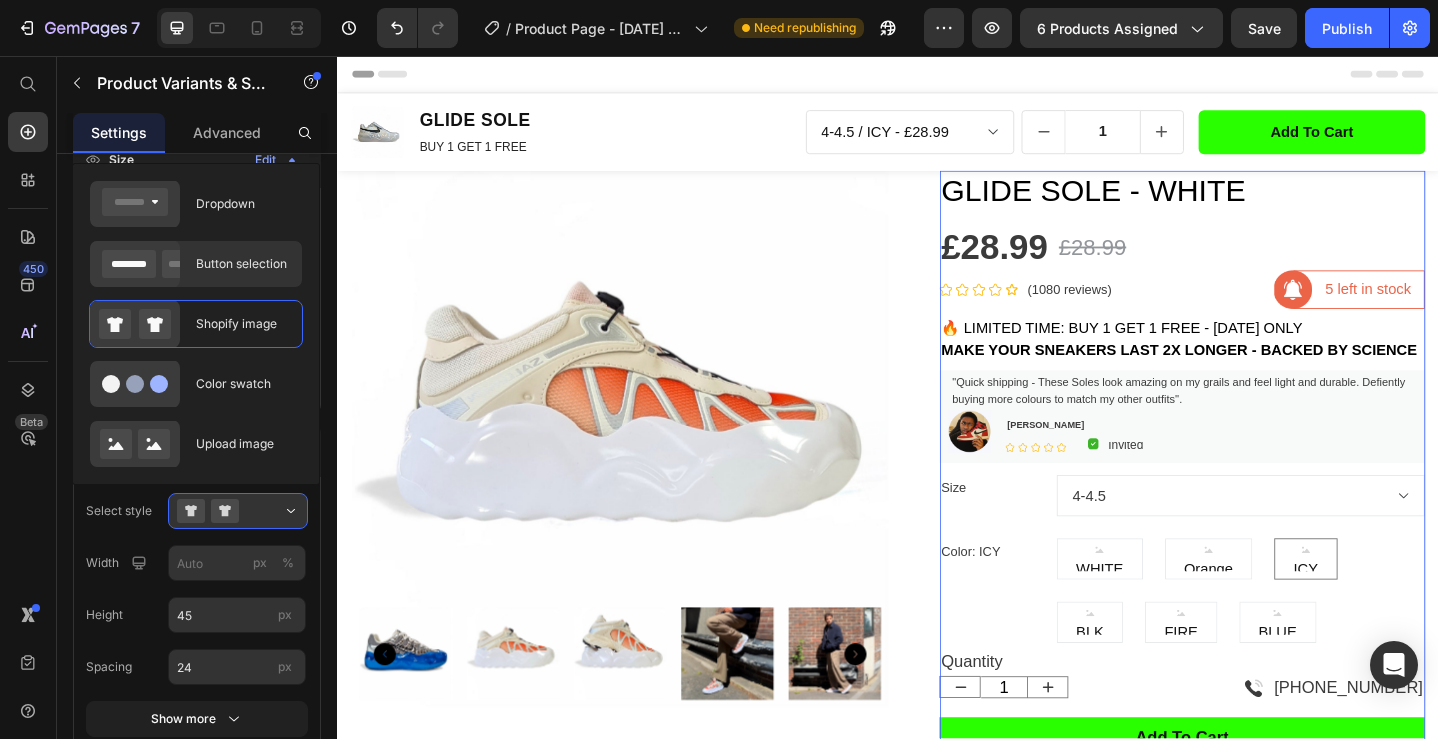 click on "Button selection" 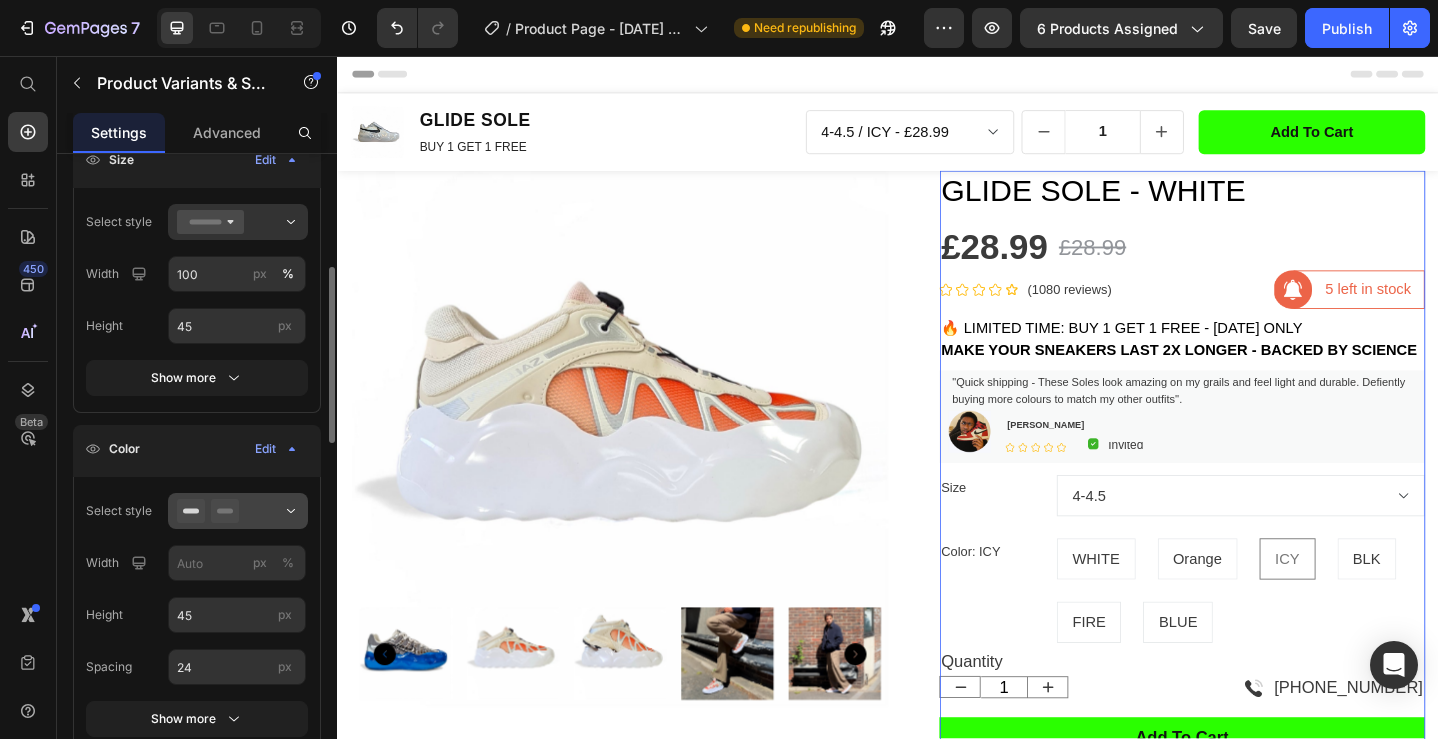 click at bounding box center (238, 511) 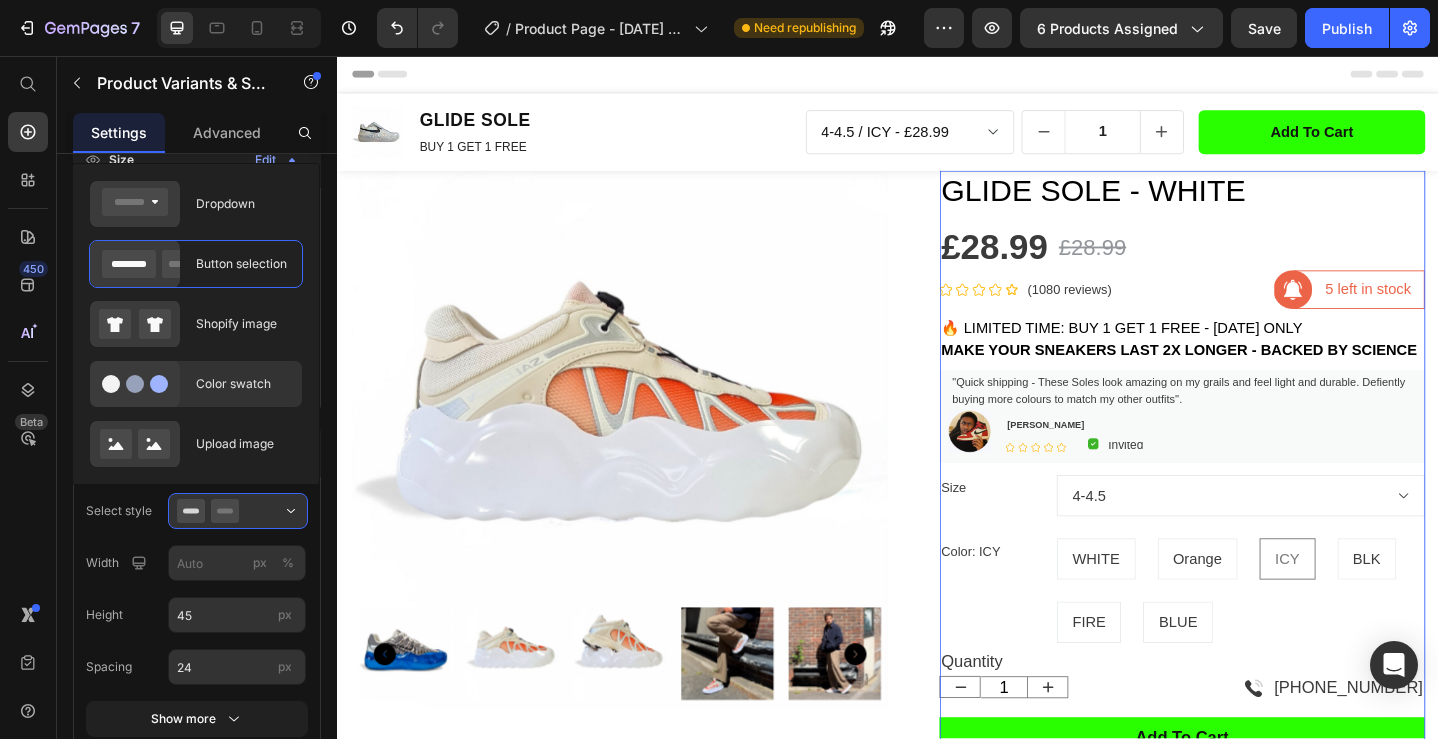 click on "Color swatch" 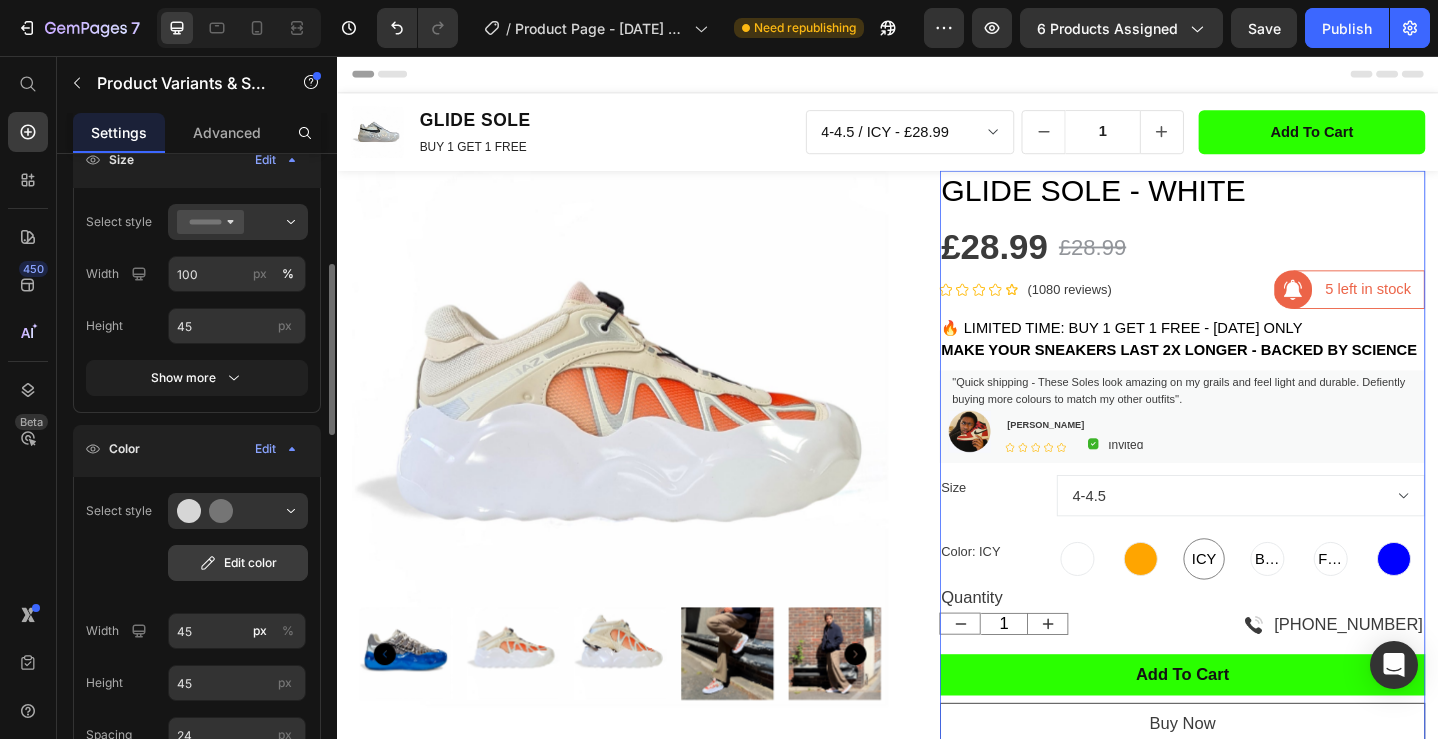 click on "Edit color" at bounding box center [238, 563] 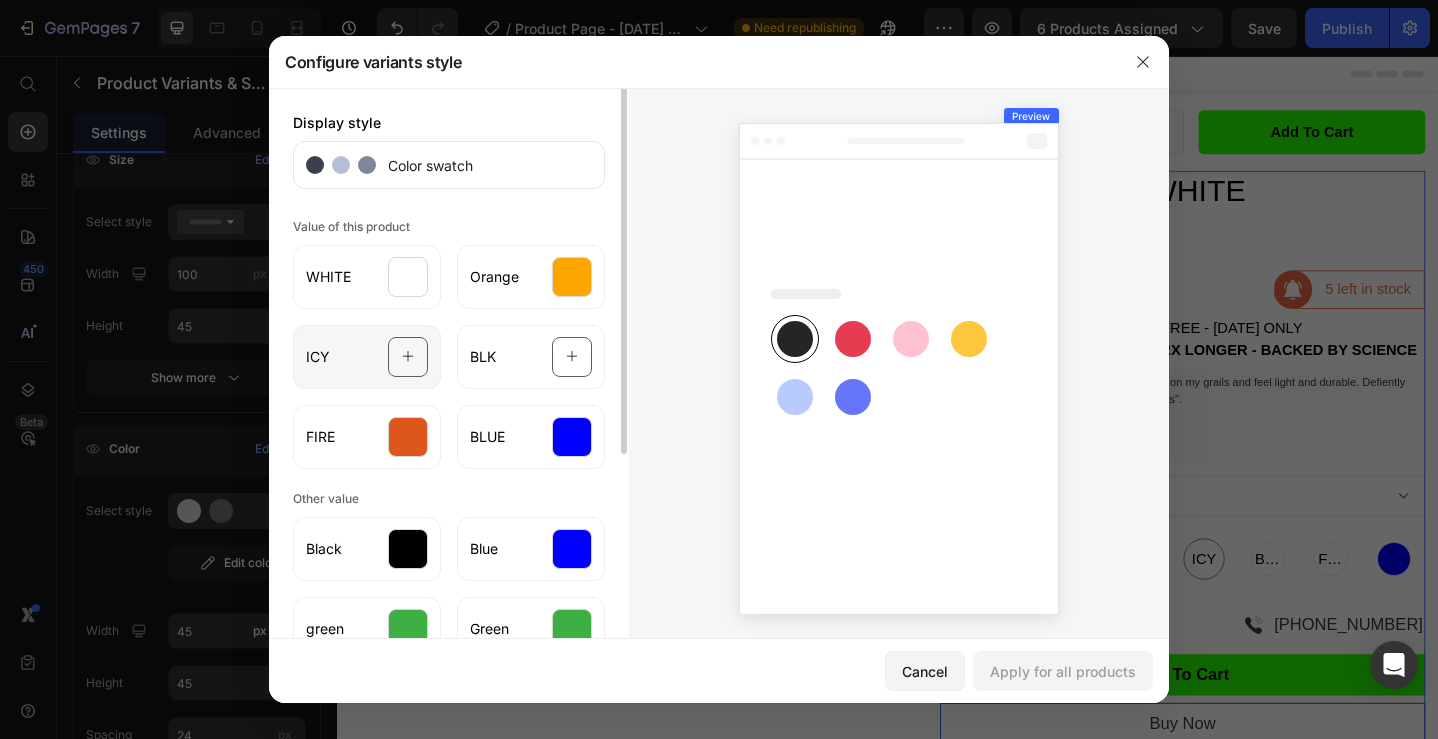 click 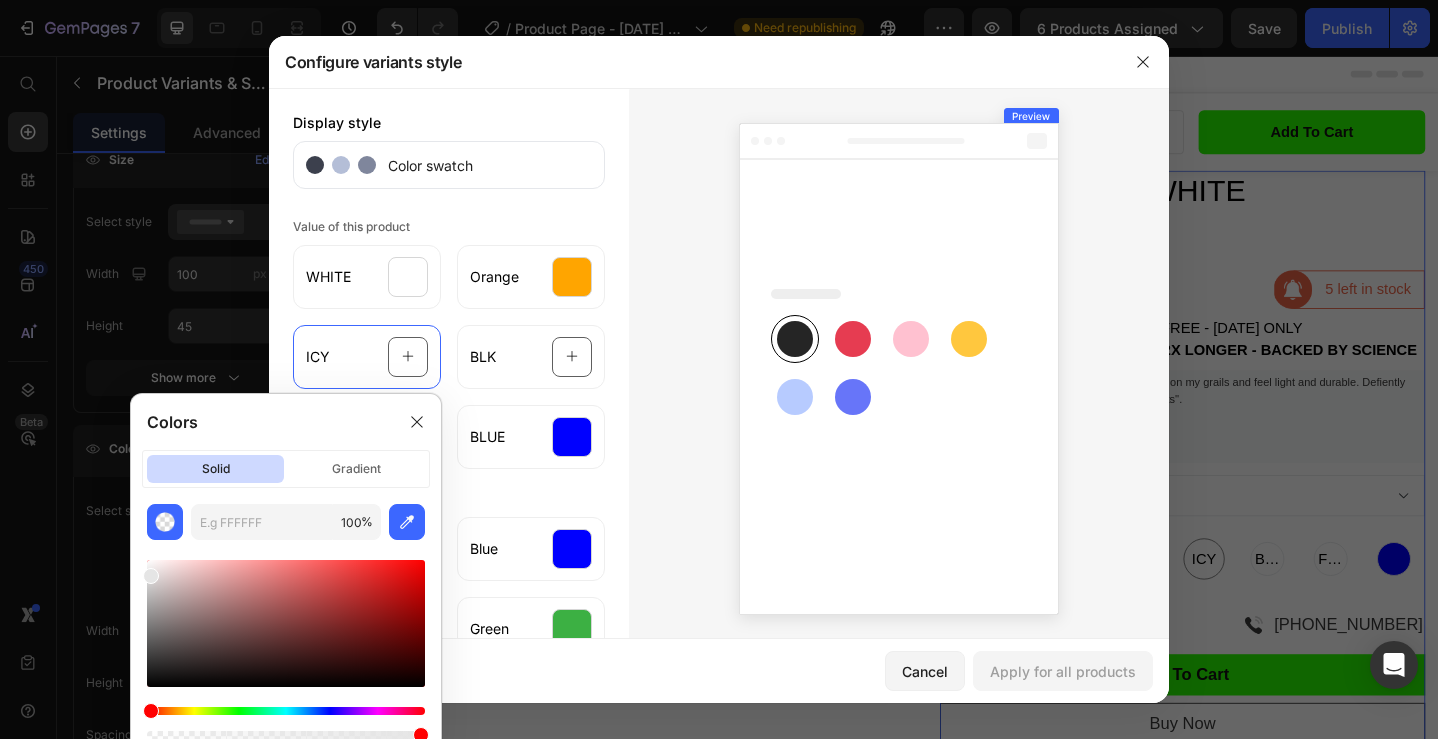 click at bounding box center [286, 623] 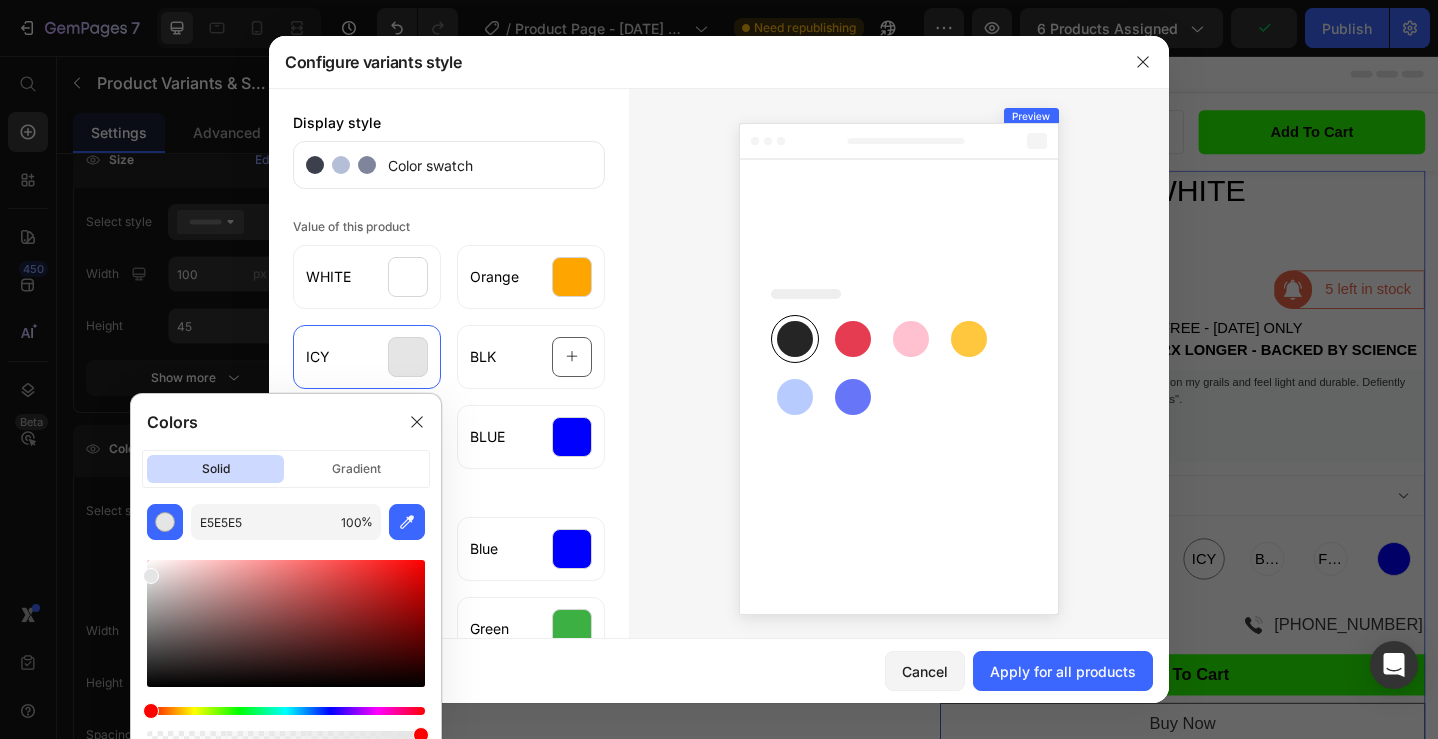 click at bounding box center (151, 576) 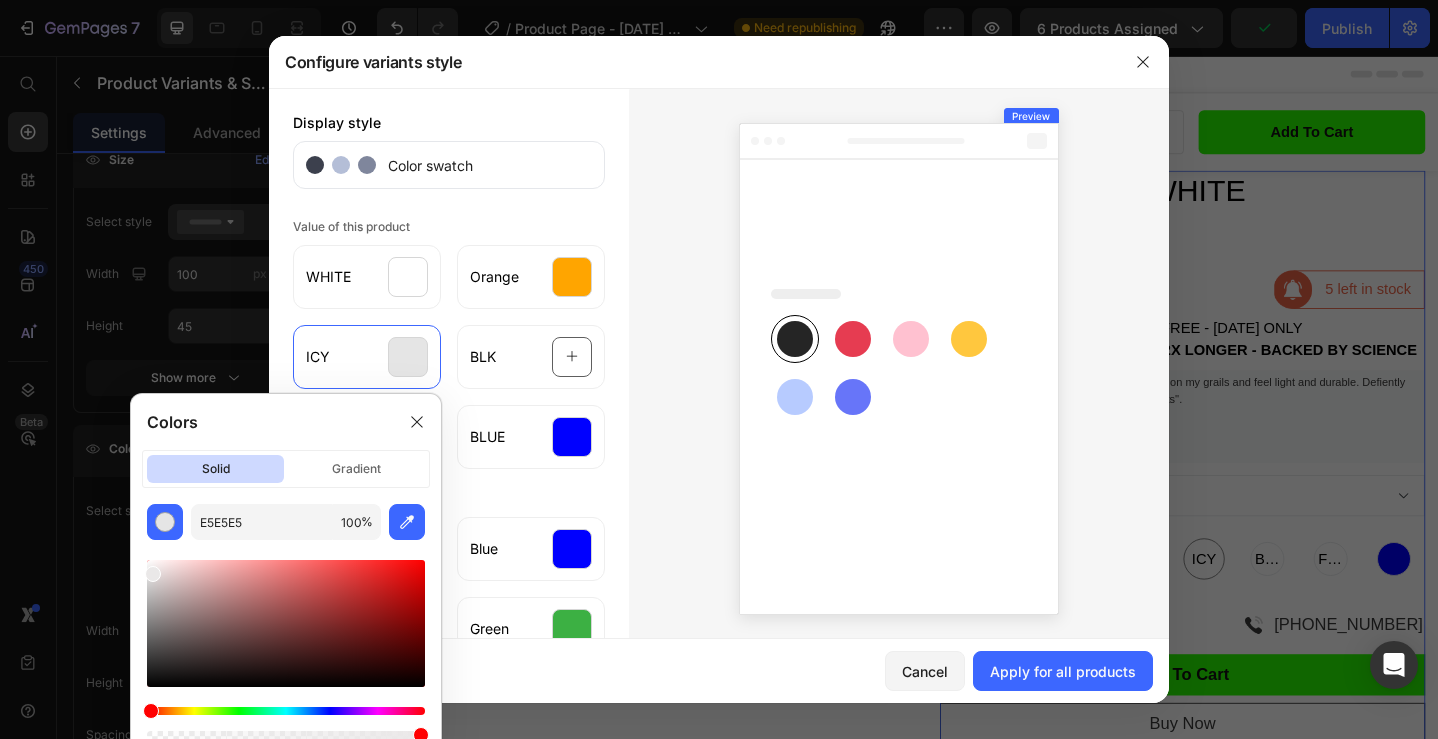 type on "EAE8E8" 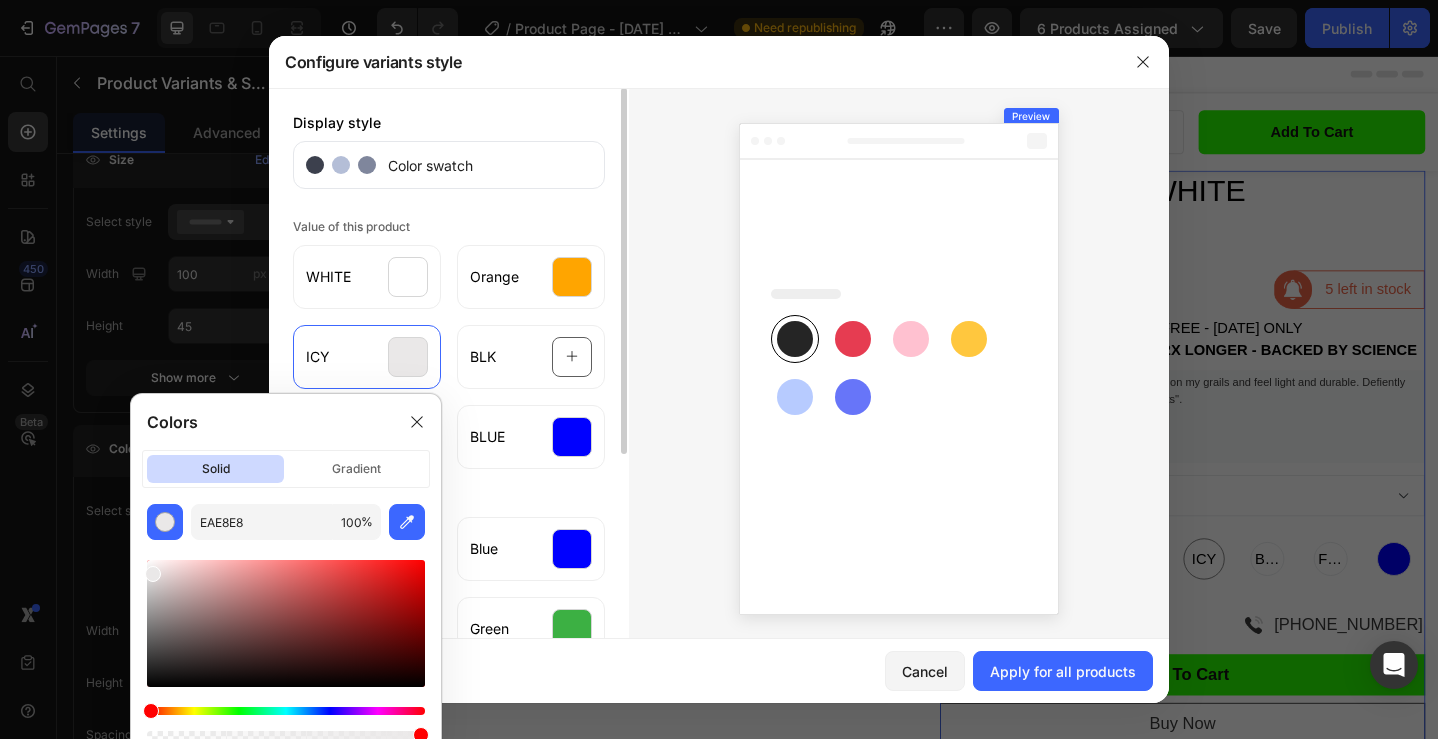 click on "Display style Color swatch Value of this product WHITE Orange ICY BLK FIRE BLUE Other value Black Blue green Green Navy off-White ORNG Pink red White" at bounding box center [449, 365] 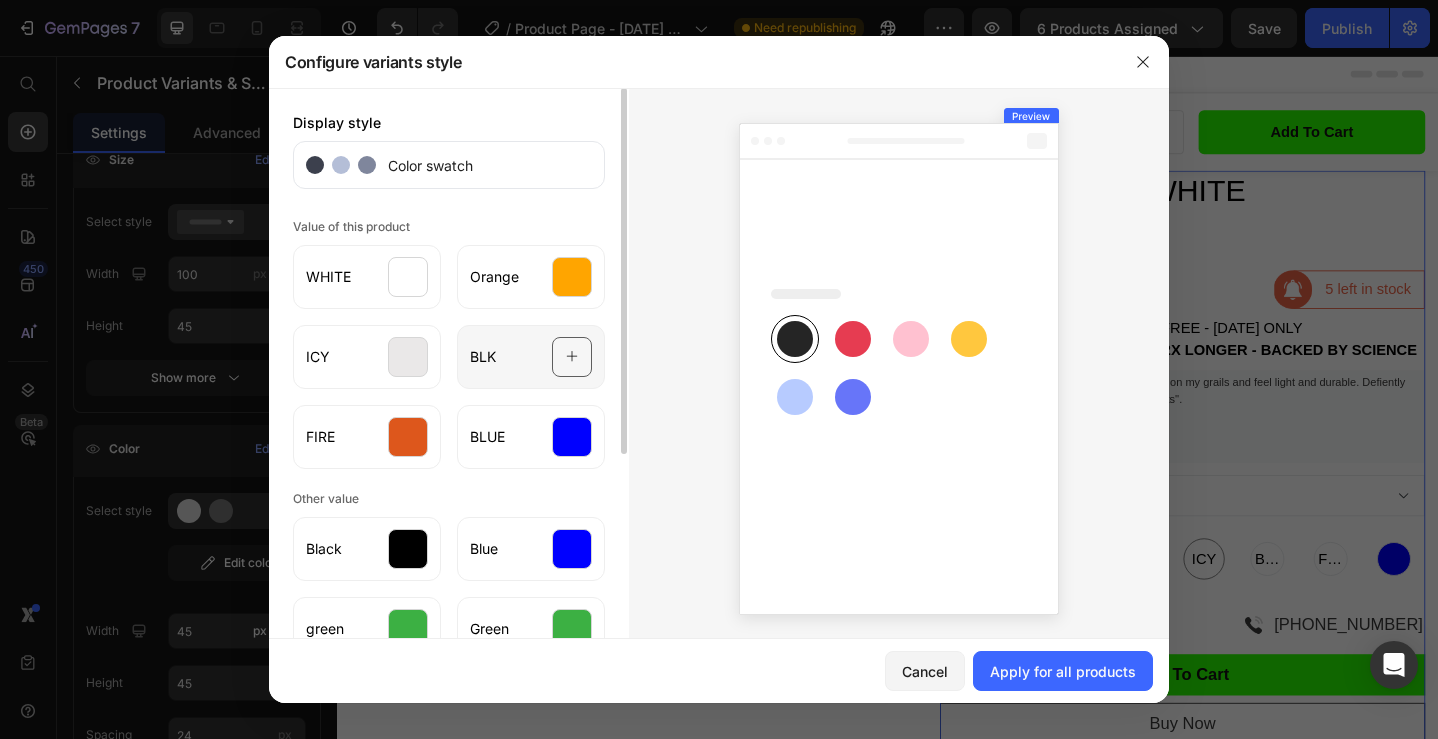 click at bounding box center (572, 357) 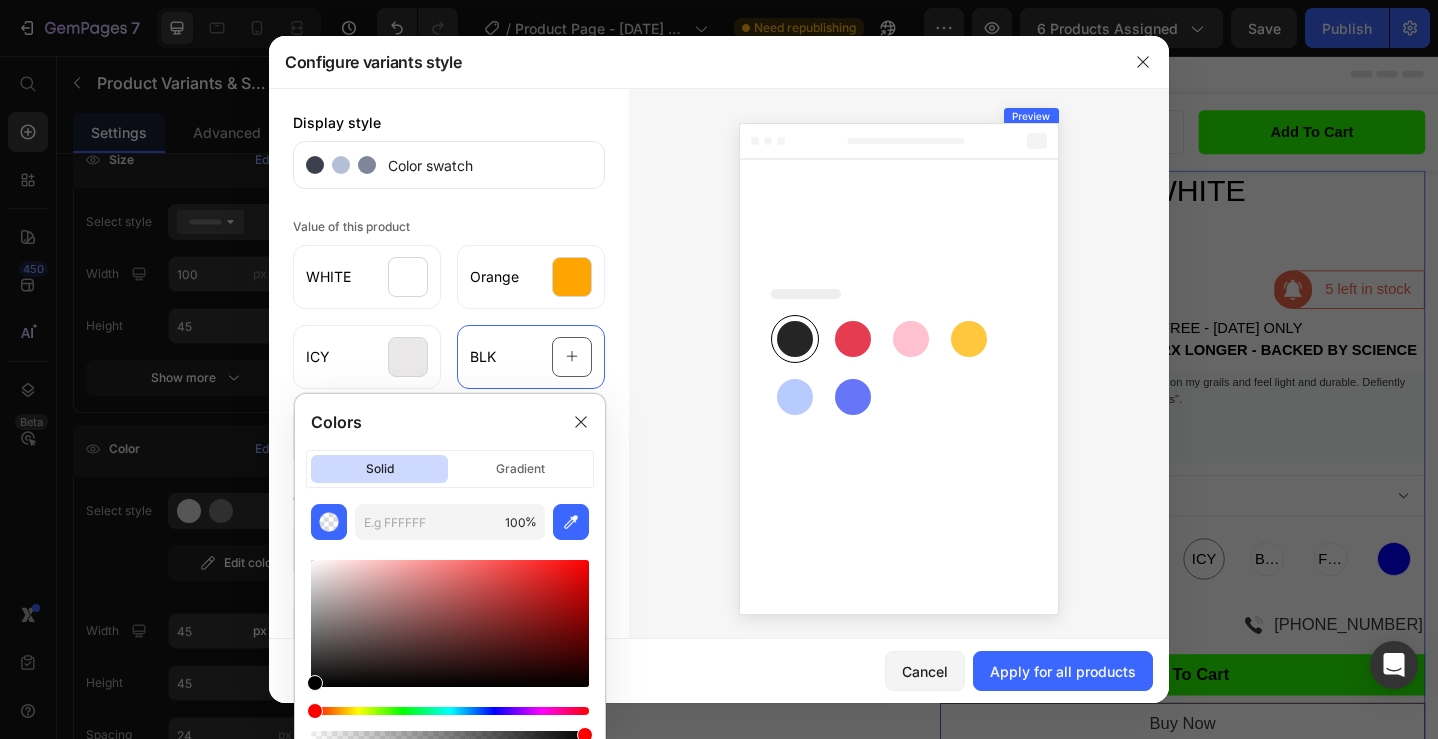 drag, startPoint x: 316, startPoint y: 578, endPoint x: 298, endPoint y: 730, distance: 153.06207 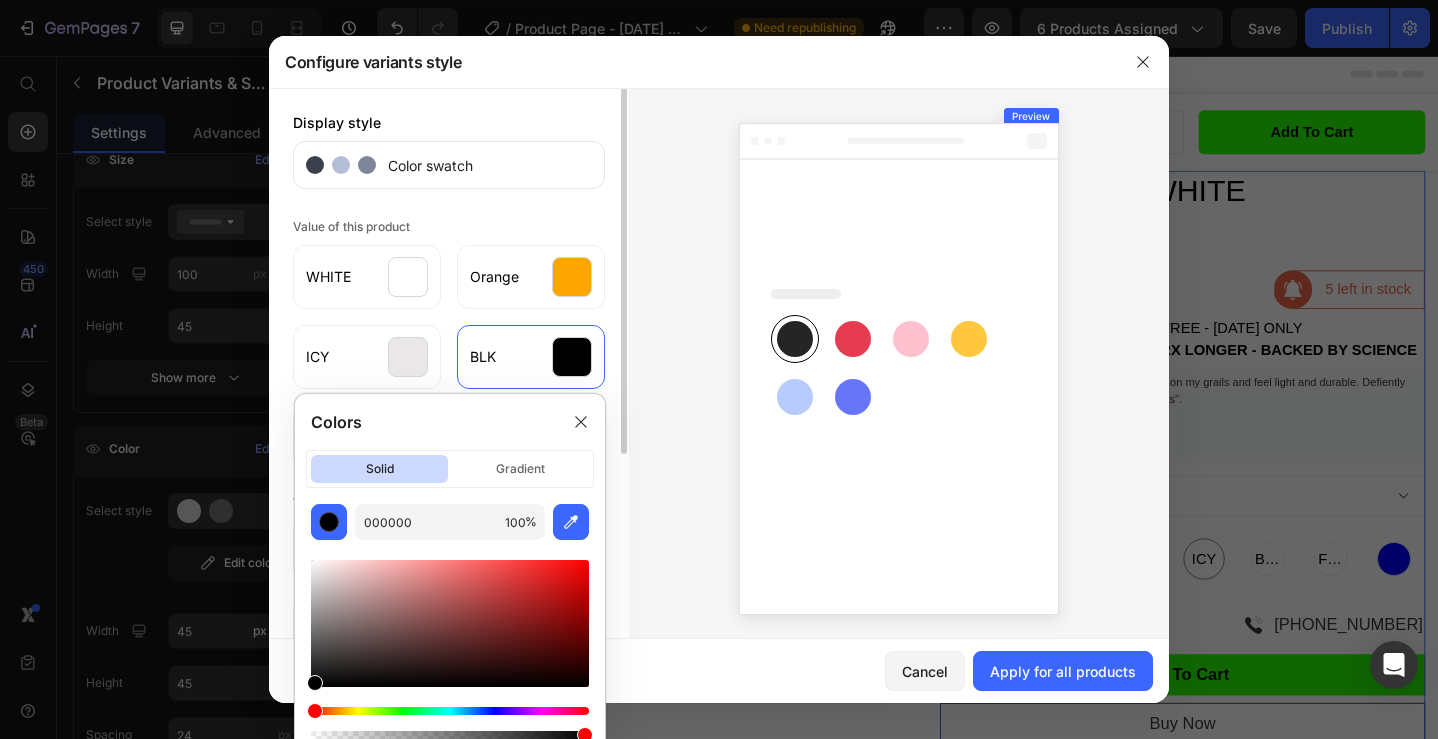 click on "Display style Color swatch Value of this product WHITE Orange ICY BLK FIRE BLUE Other value Black Blue green Green Navy off-White ORNG Pink red White" at bounding box center (449, 365) 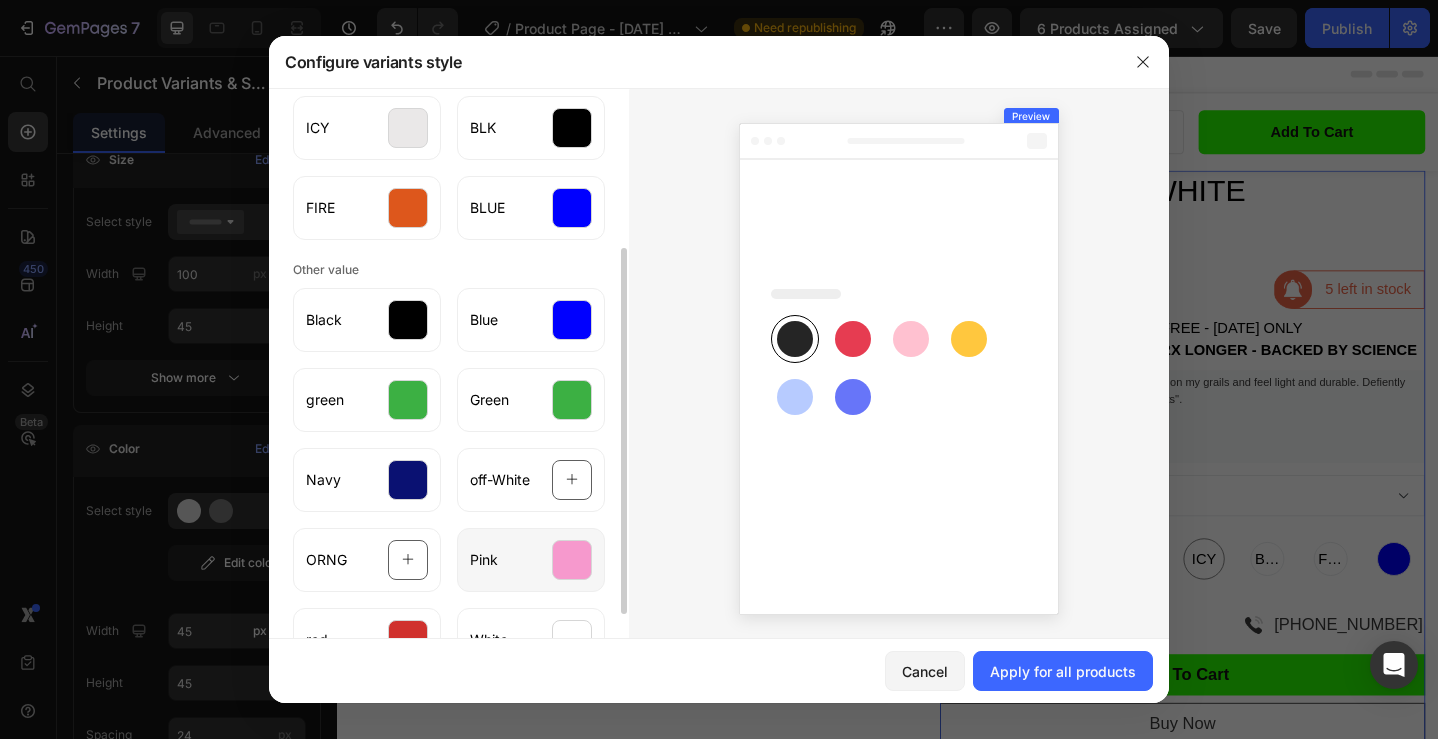 scroll, scrollTop: 283, scrollLeft: 0, axis: vertical 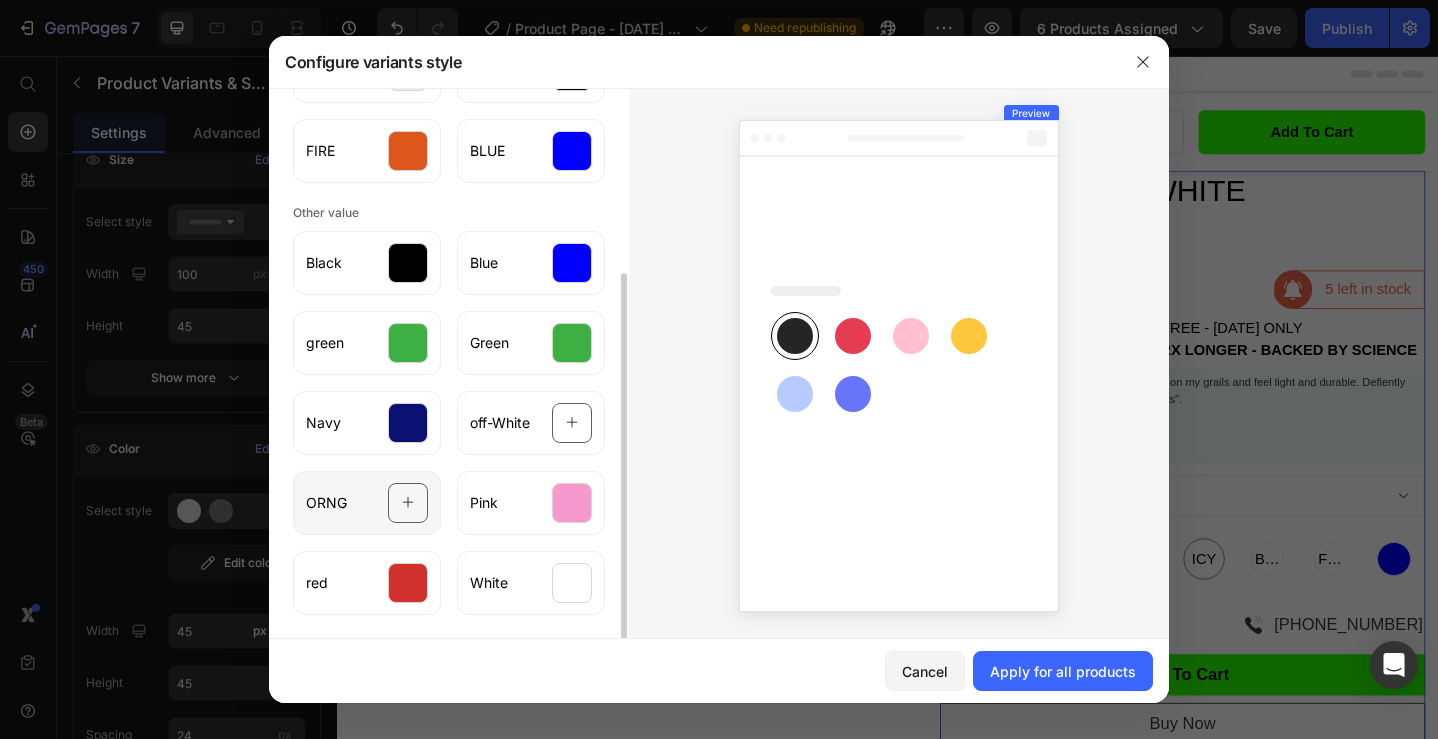 click at bounding box center (408, 503) 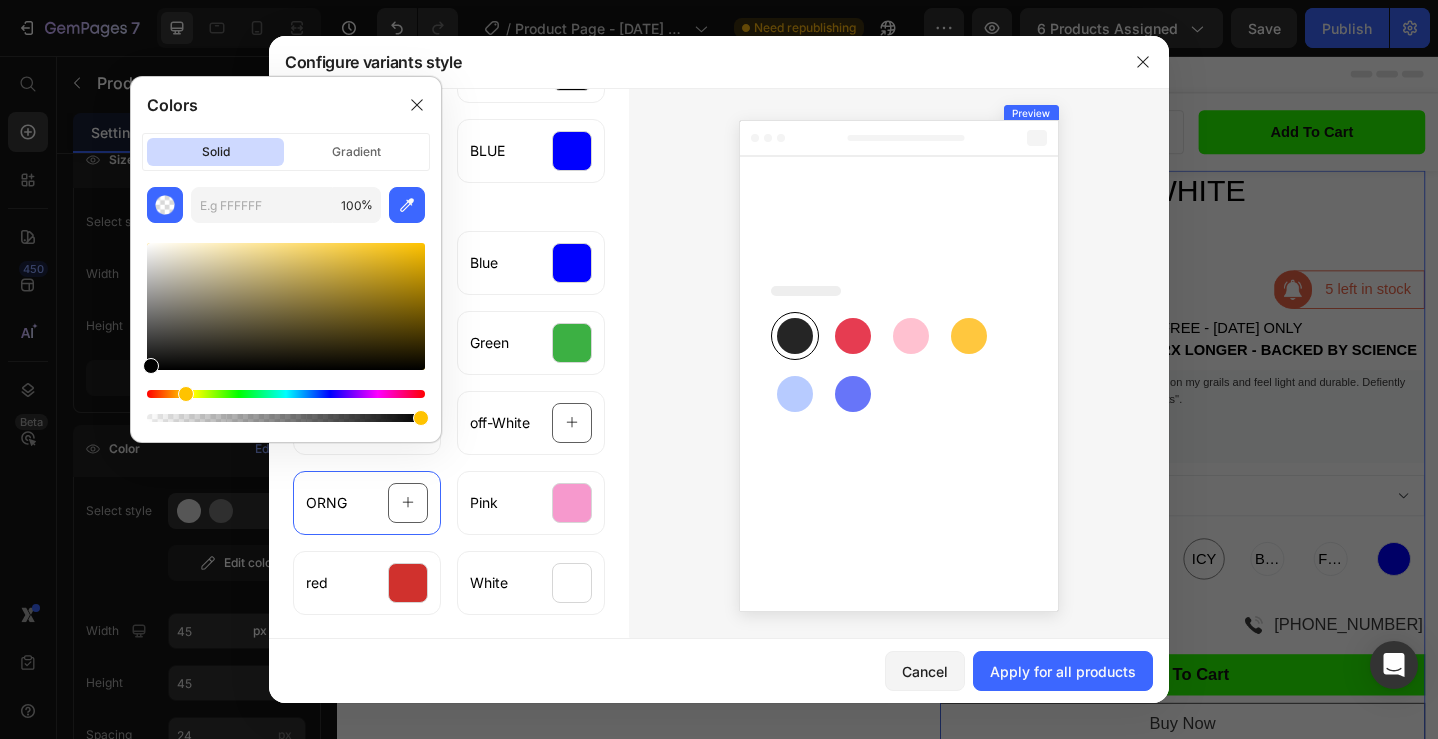 click at bounding box center [286, 394] 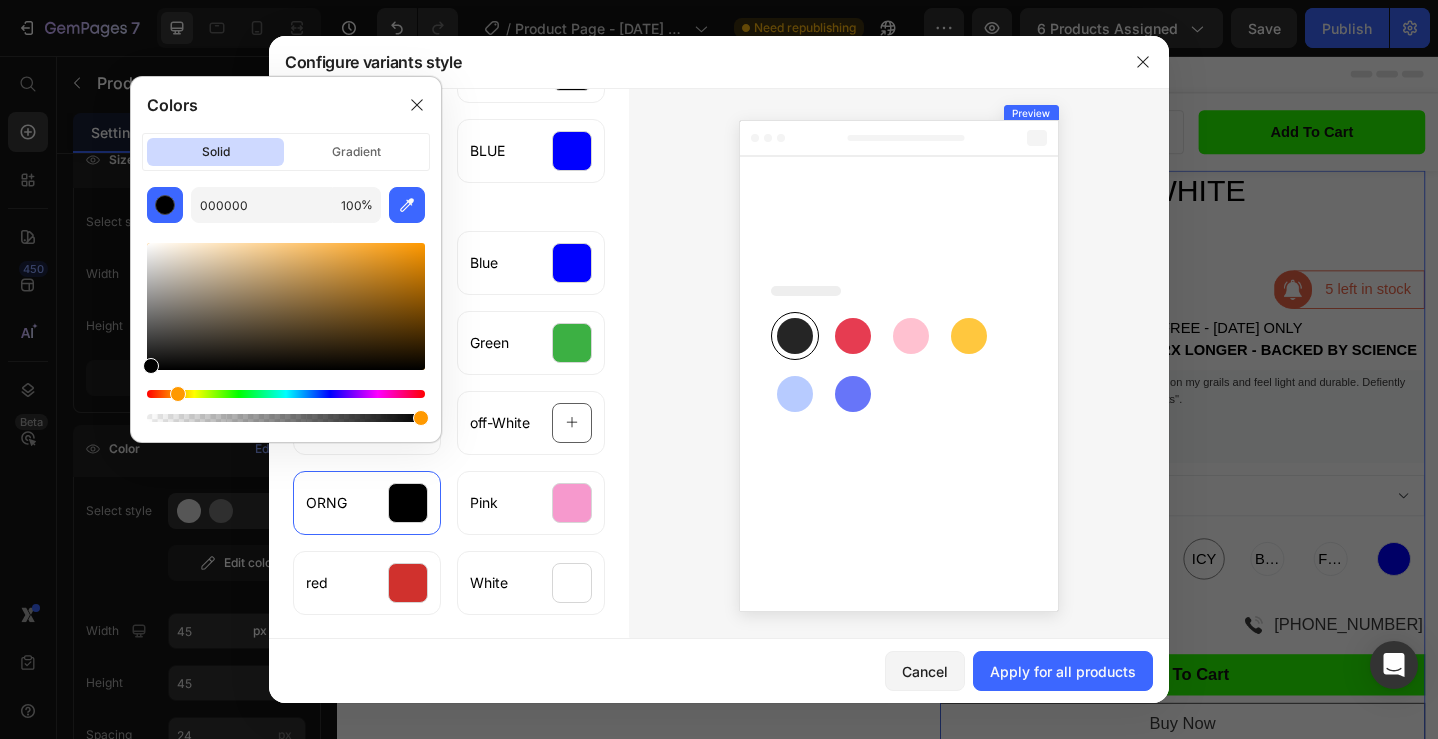 click at bounding box center [286, 394] 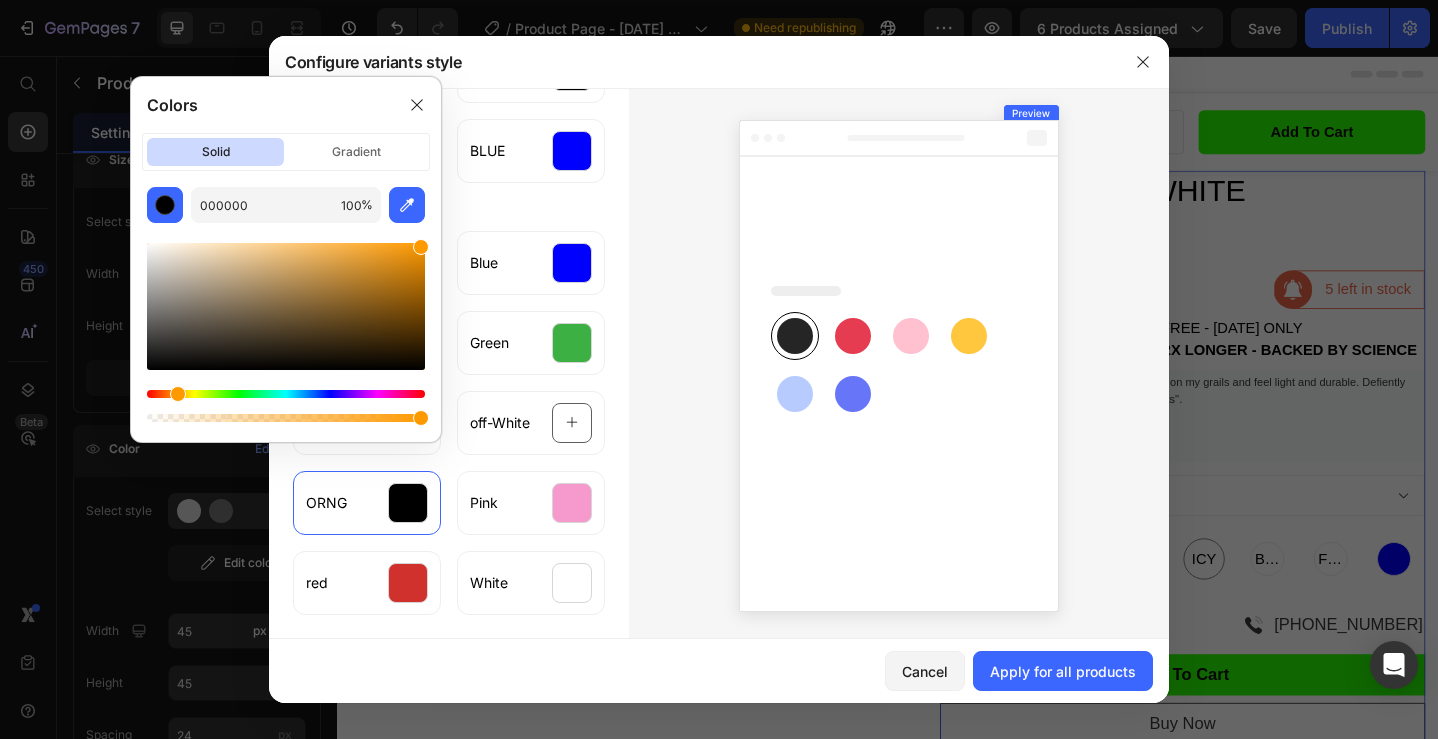 drag, startPoint x: 408, startPoint y: 259, endPoint x: 437, endPoint y: 232, distance: 39.623226 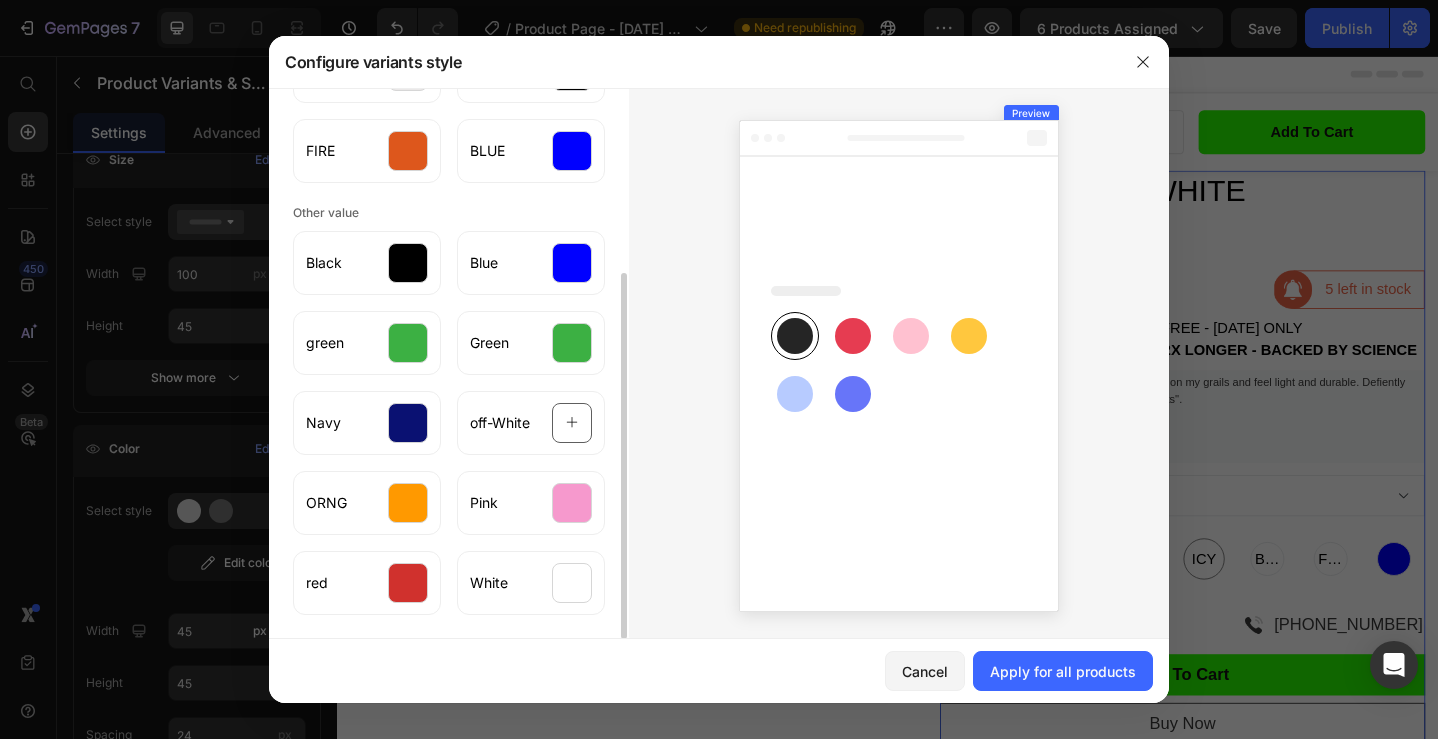 click on "Display style Color swatch Value of this product WHITE Orange ICY BLK FIRE BLUE Other value Black Blue green Green Navy off-White ORNG Pink red White" at bounding box center (449, 362) 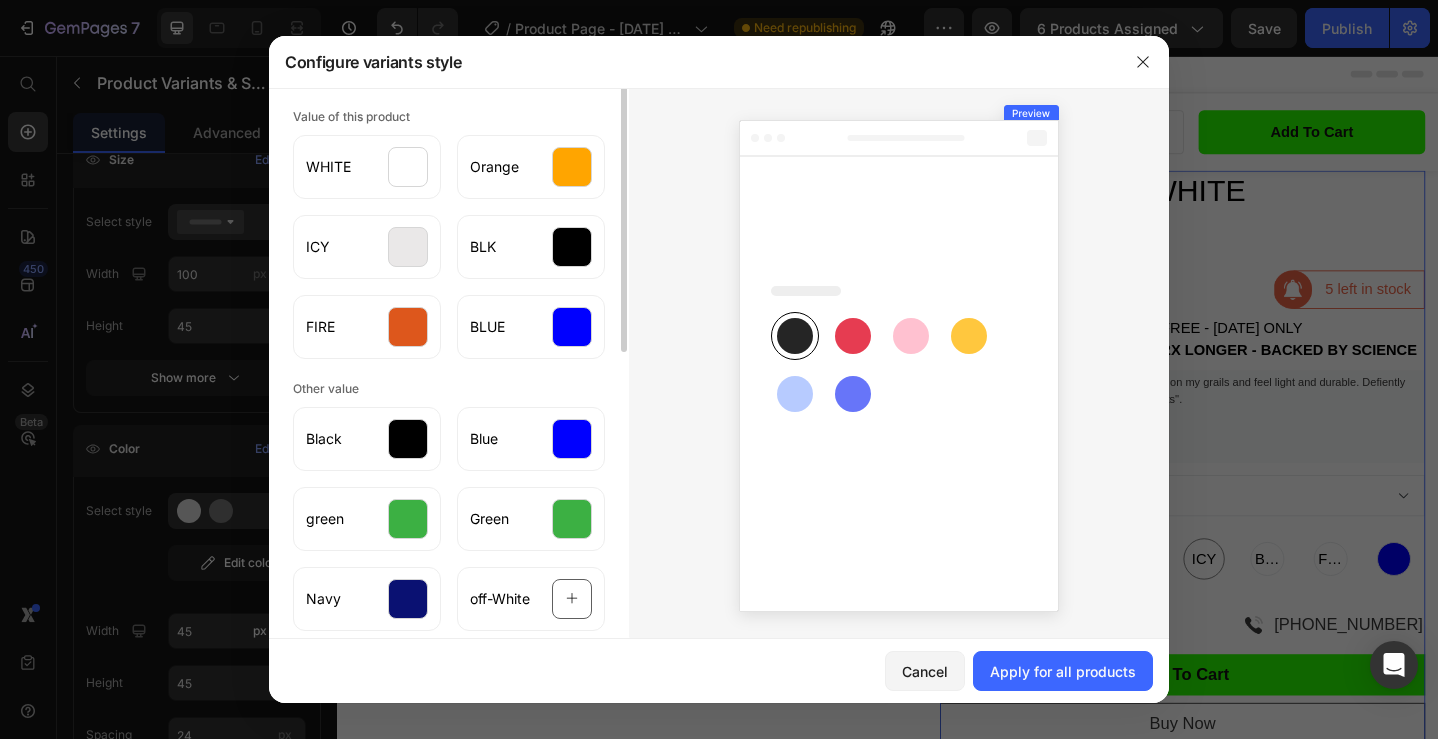 scroll, scrollTop: 283, scrollLeft: 0, axis: vertical 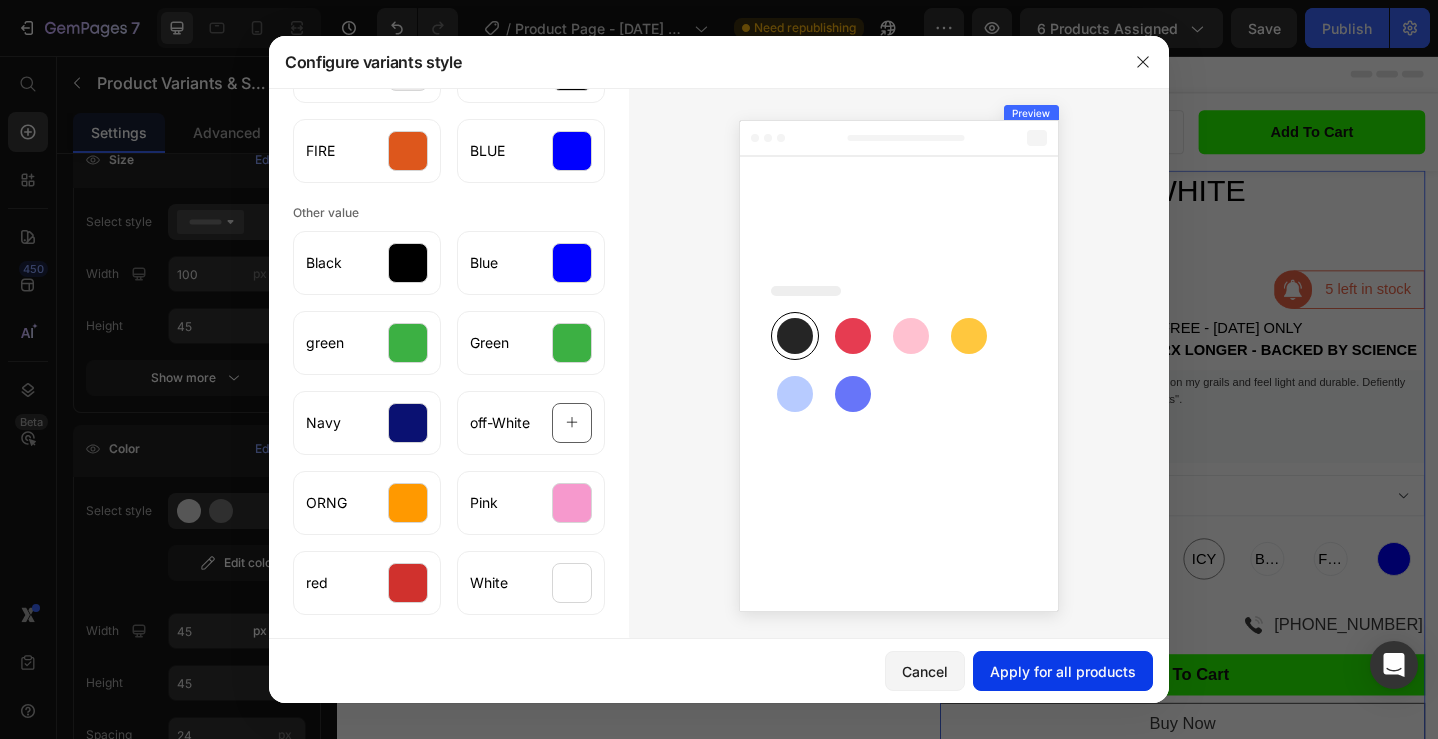 click on "Apply for all products" at bounding box center [1063, 671] 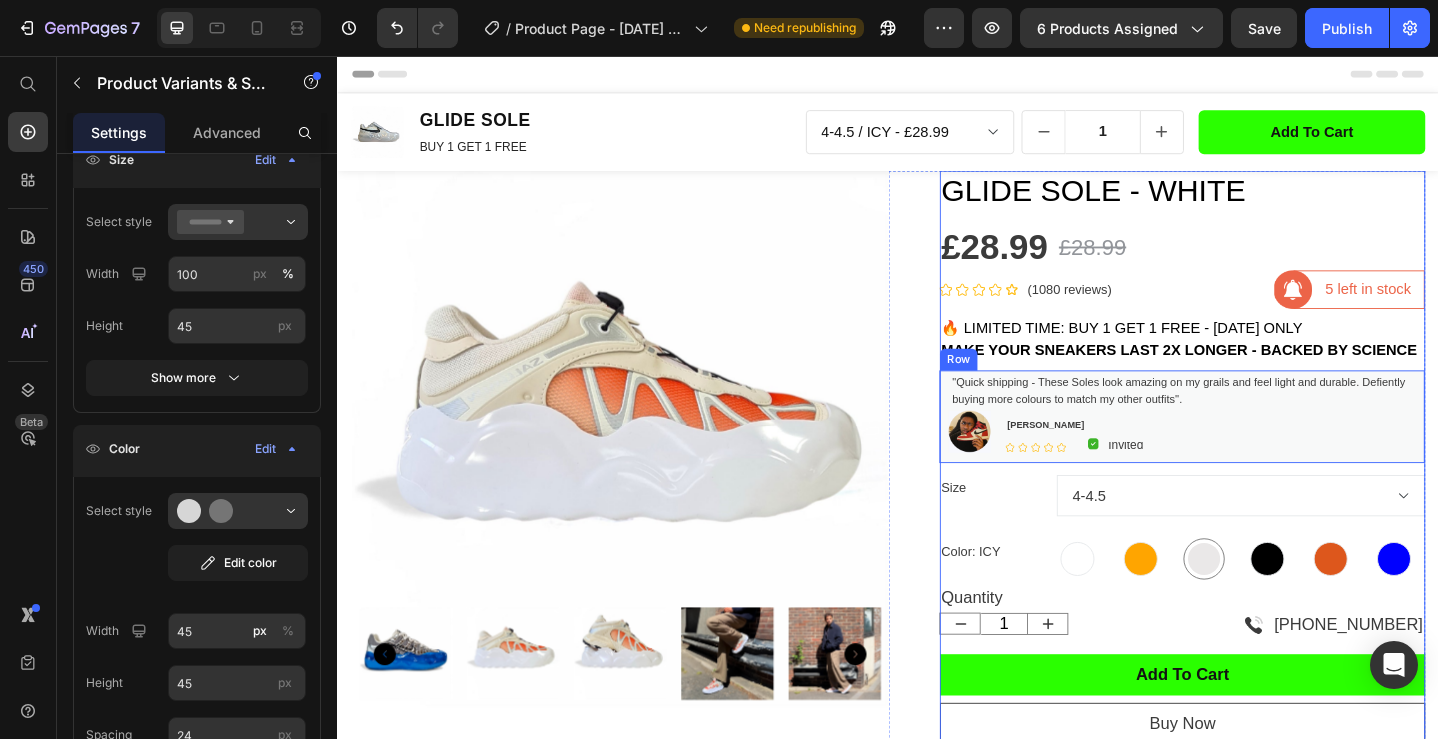 click on ""Quick shipping - These Soles look amazing on my grails and feel light and durable. Defiently buying more colours to match my other outfits''. Text block Image Michael P Text block
Icon
Icon
Icon
Icon
Icon Icon List Hoz Image Invited Text block Row Row Row Row" at bounding box center (1257, 449) 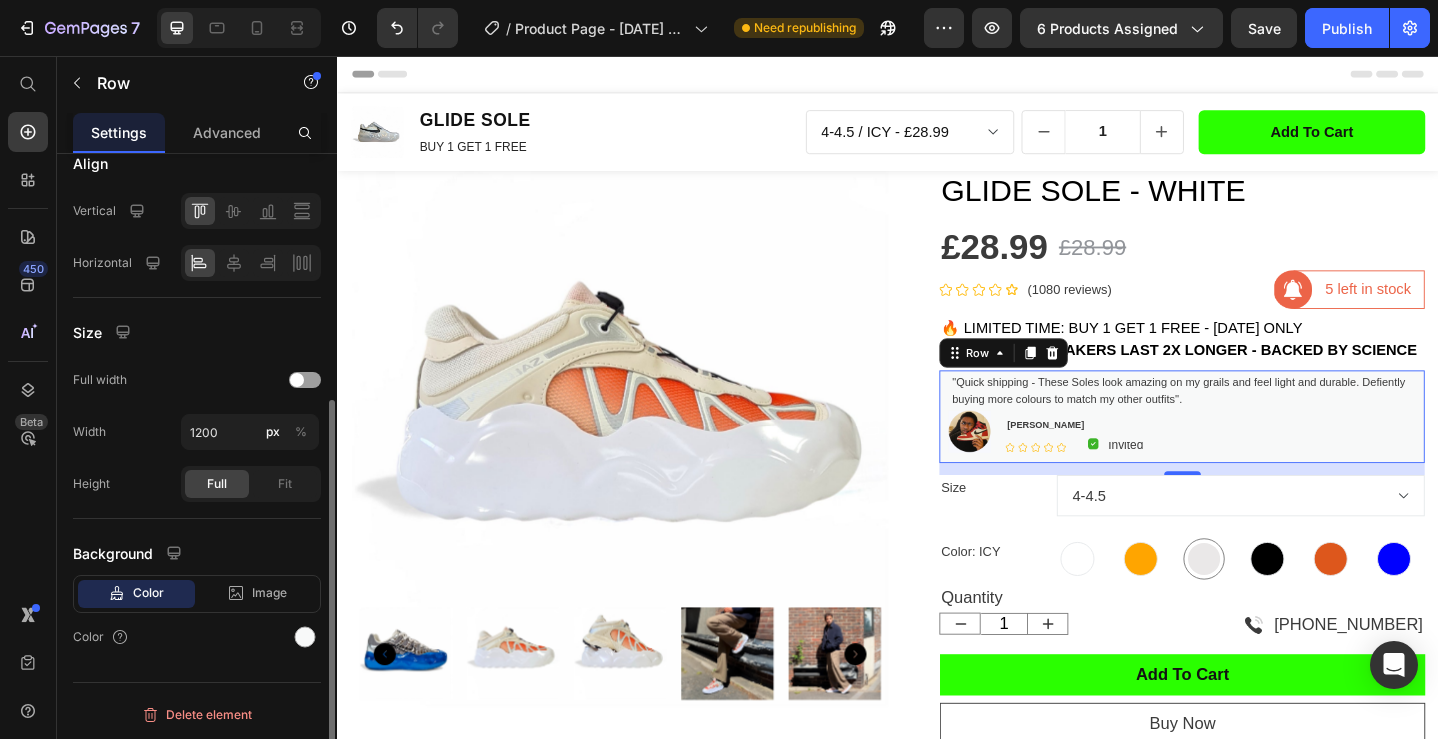 scroll, scrollTop: 395, scrollLeft: 0, axis: vertical 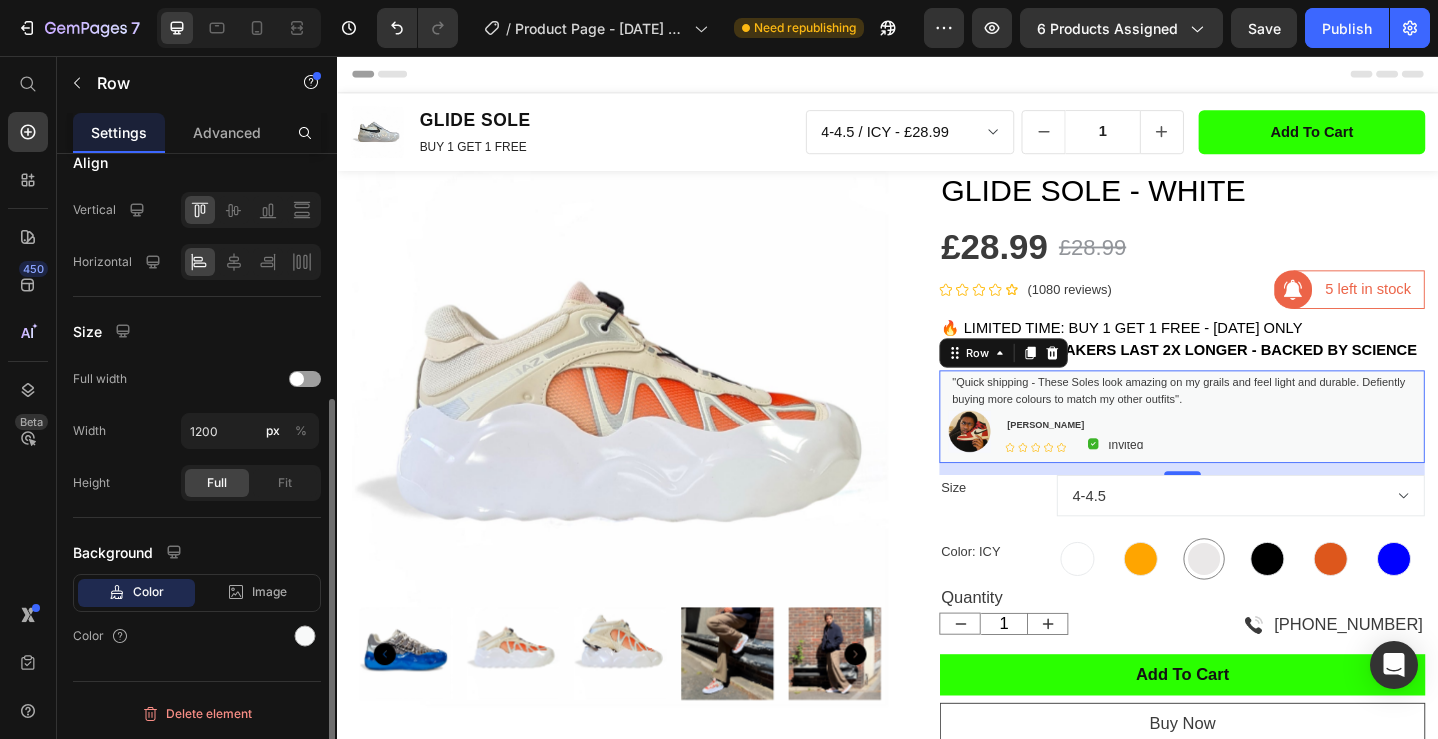 click on "Color" 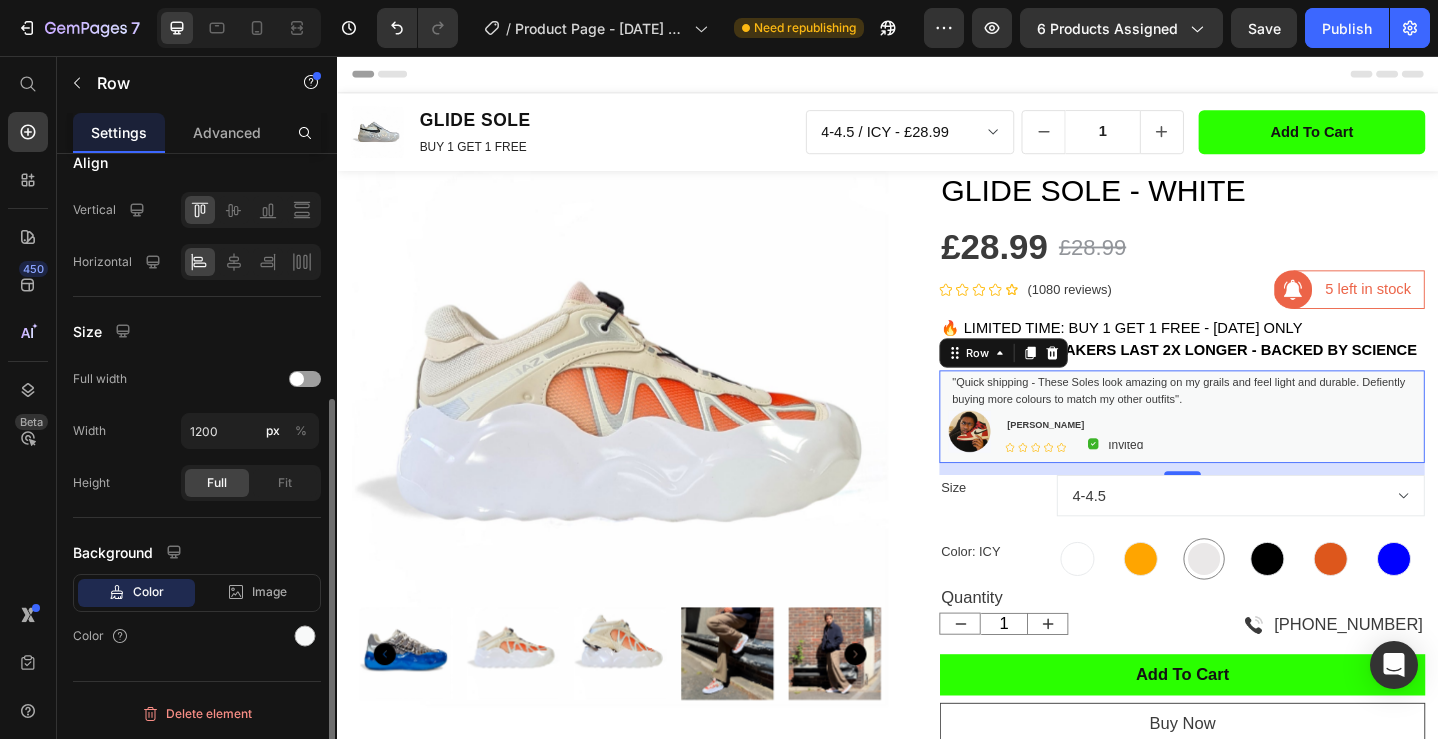 click on "Color" at bounding box center (148, 592) 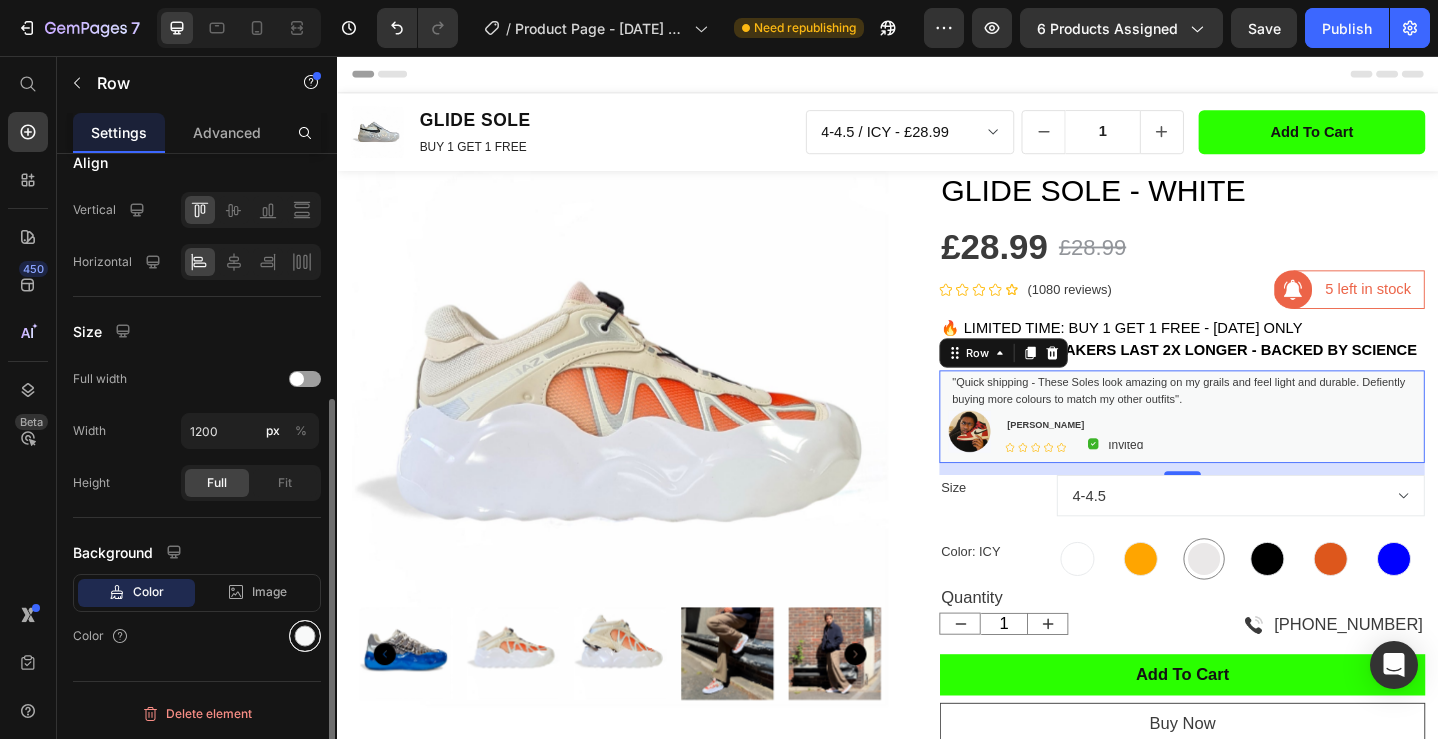 click at bounding box center (305, 636) 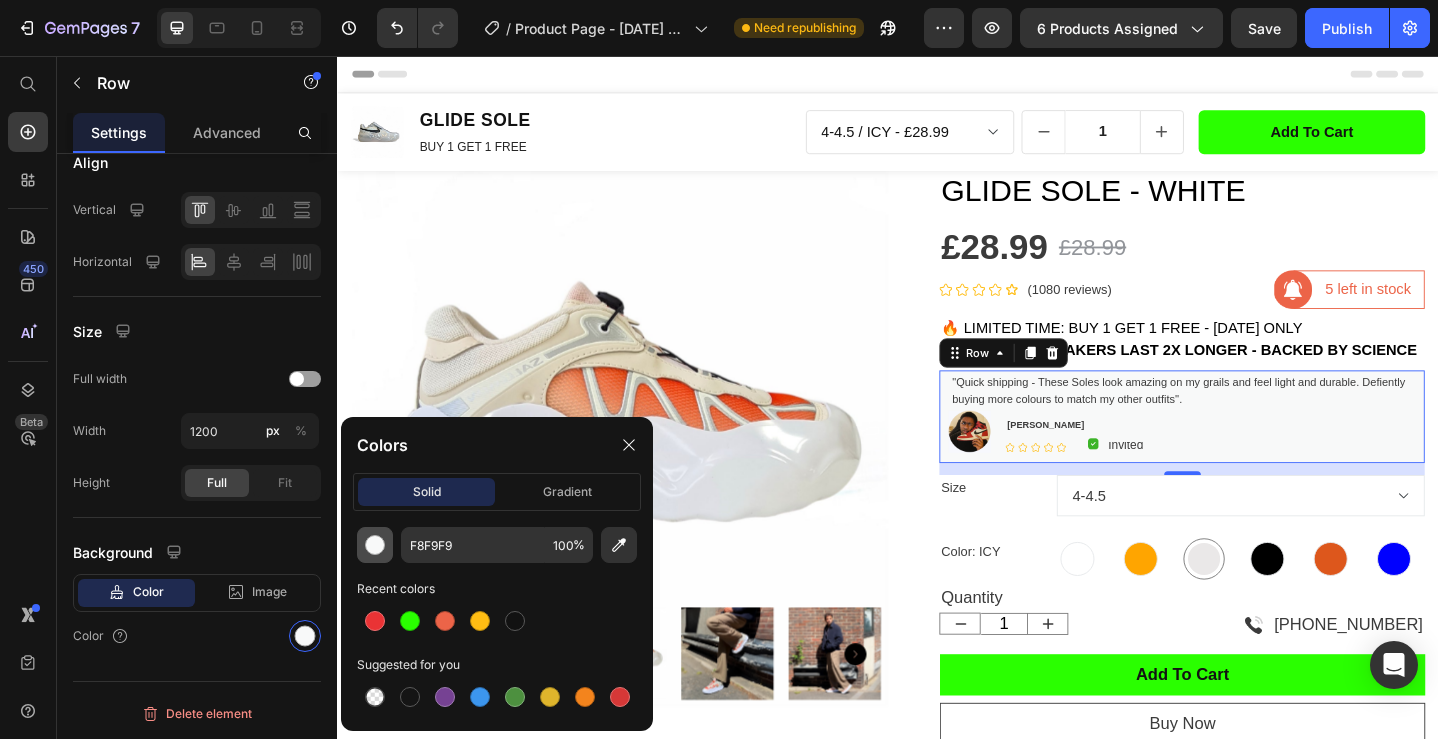 click at bounding box center [375, 545] 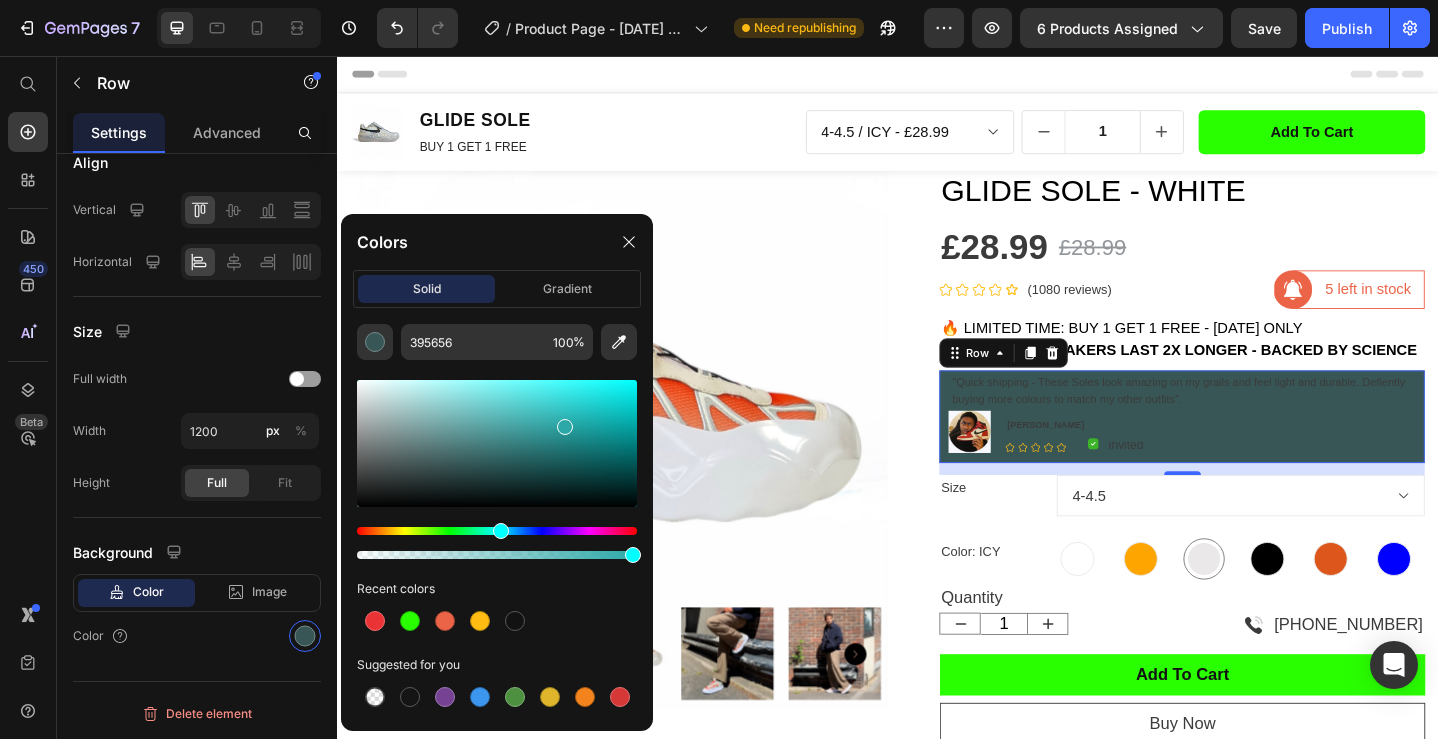 drag, startPoint x: 360, startPoint y: 385, endPoint x: 563, endPoint y: 423, distance: 206.52603 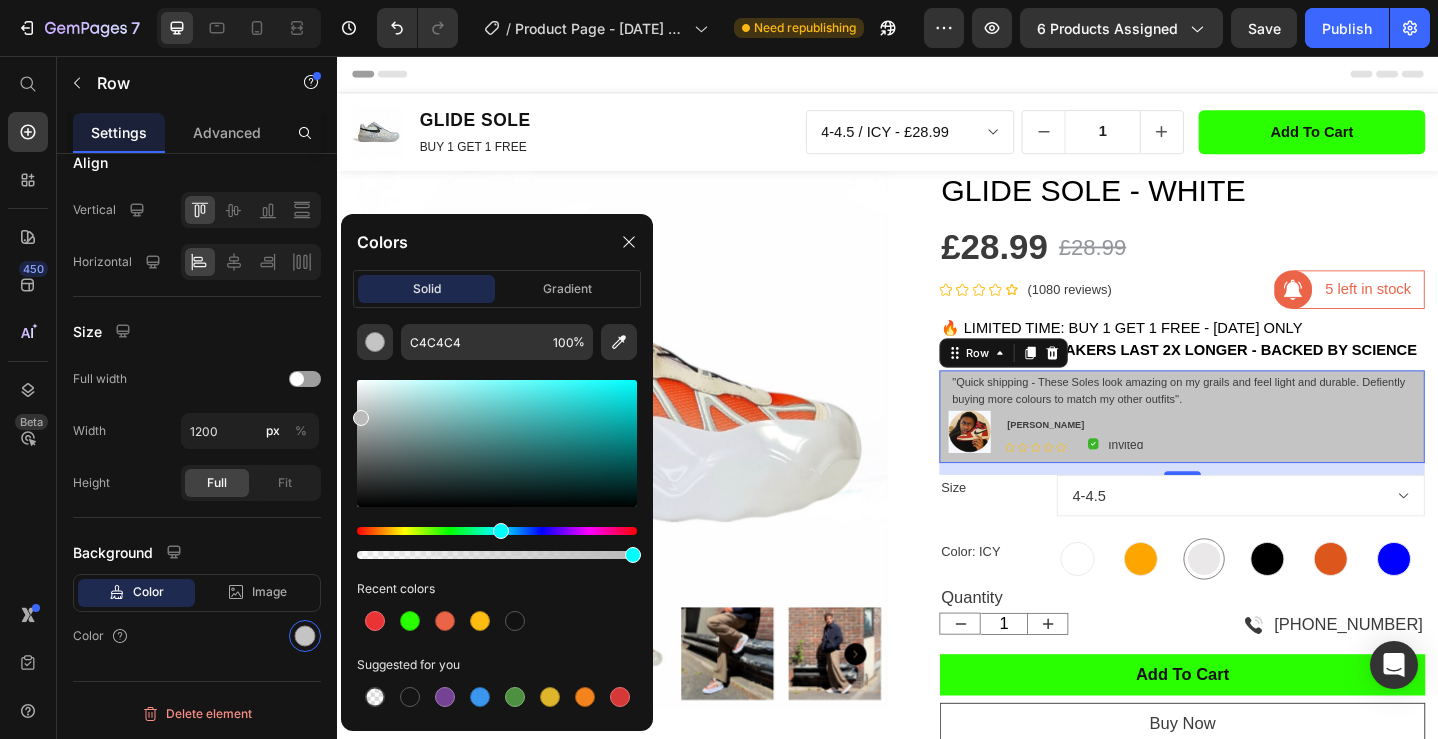 drag, startPoint x: 564, startPoint y: 431, endPoint x: 353, endPoint y: 418, distance: 211.4001 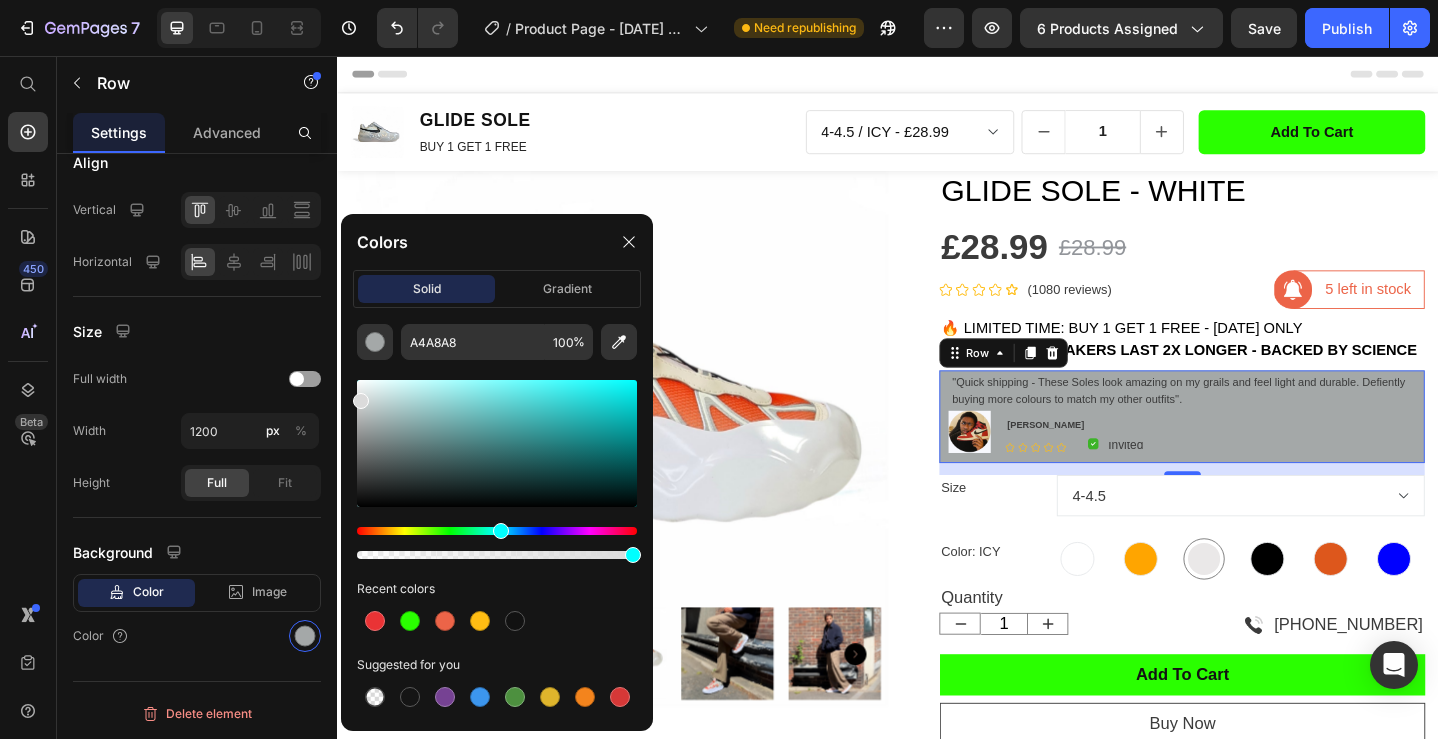 drag, startPoint x: 363, startPoint y: 422, endPoint x: 356, endPoint y: 397, distance: 25.96151 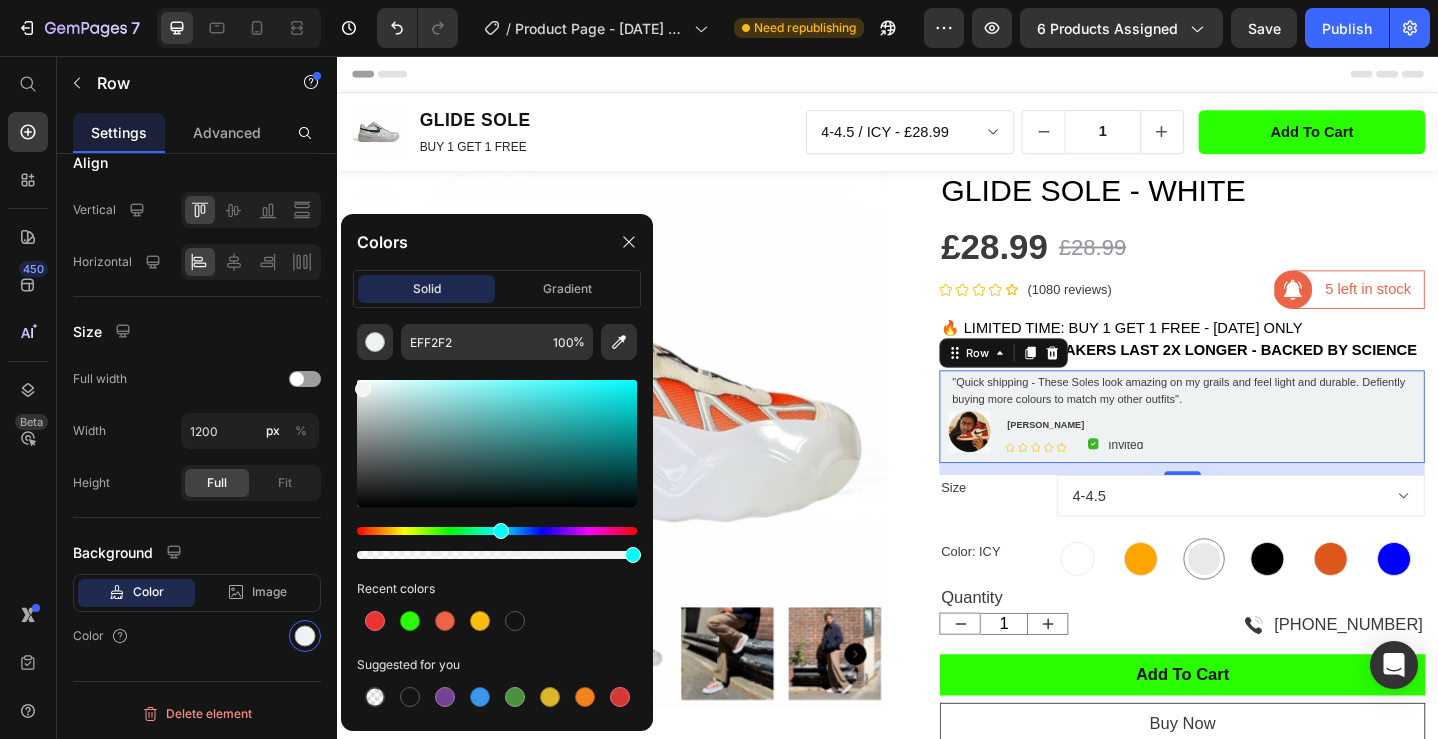 click at bounding box center (363, 389) 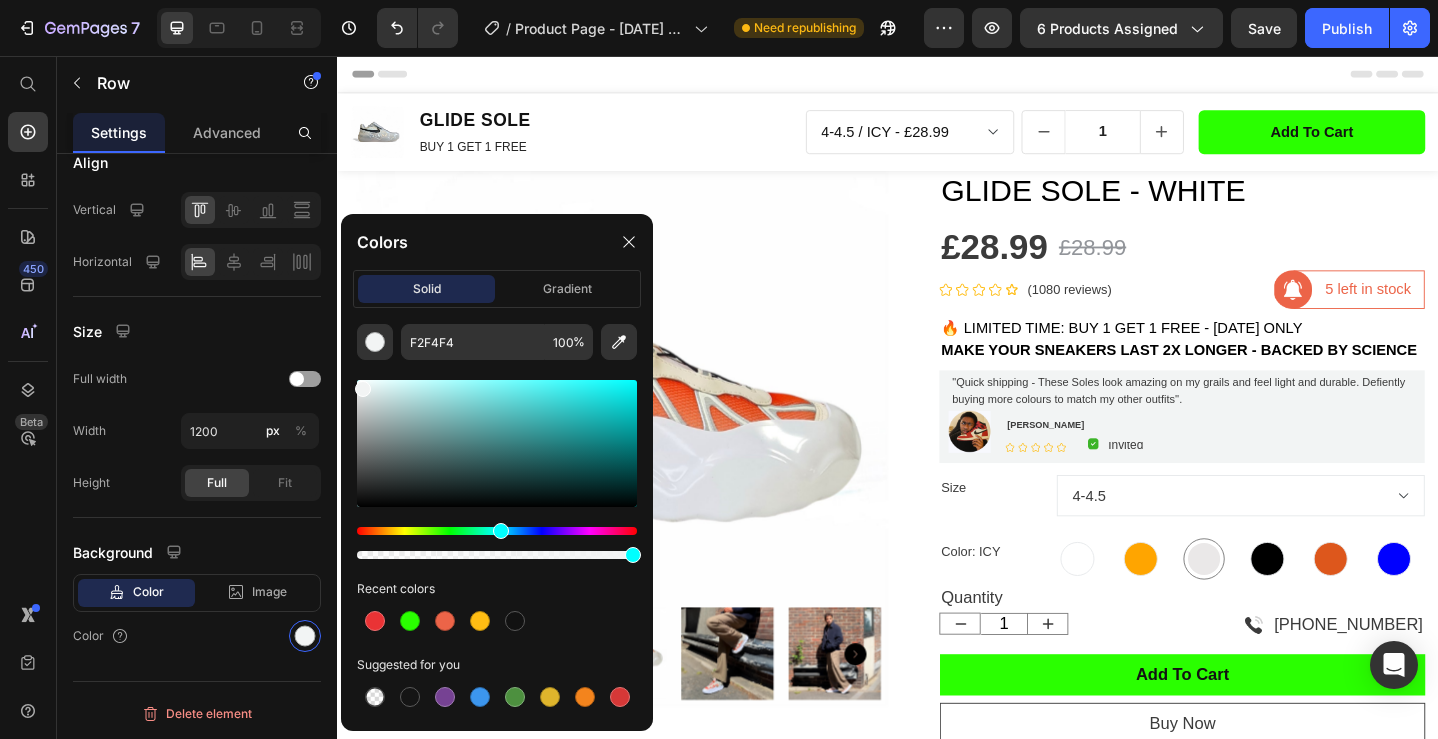 click on "Header" at bounding box center [937, 76] 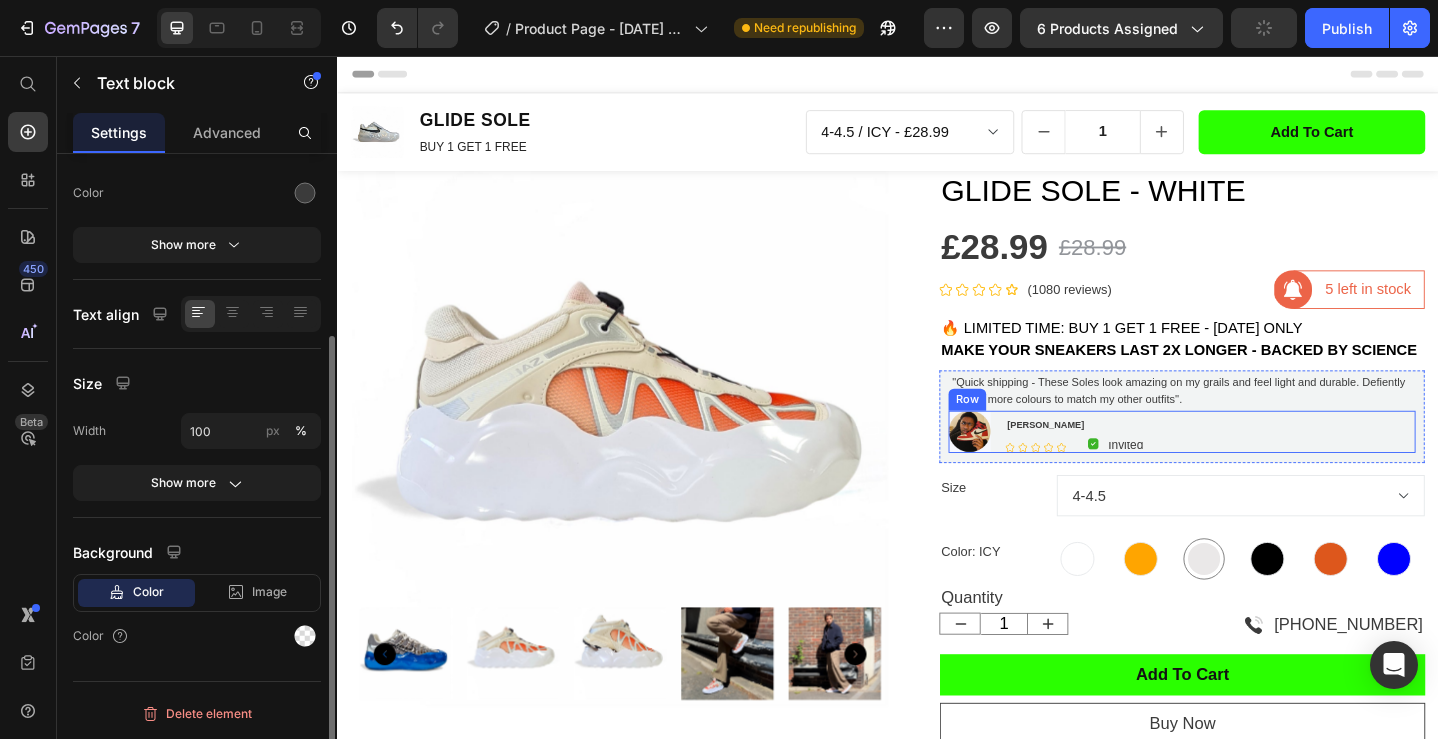 click on ""Quick shipping - These Soles look amazing on my grails and feel light and durable. Defiently buying more colours to match my other outfits''." at bounding box center (1257, 421) 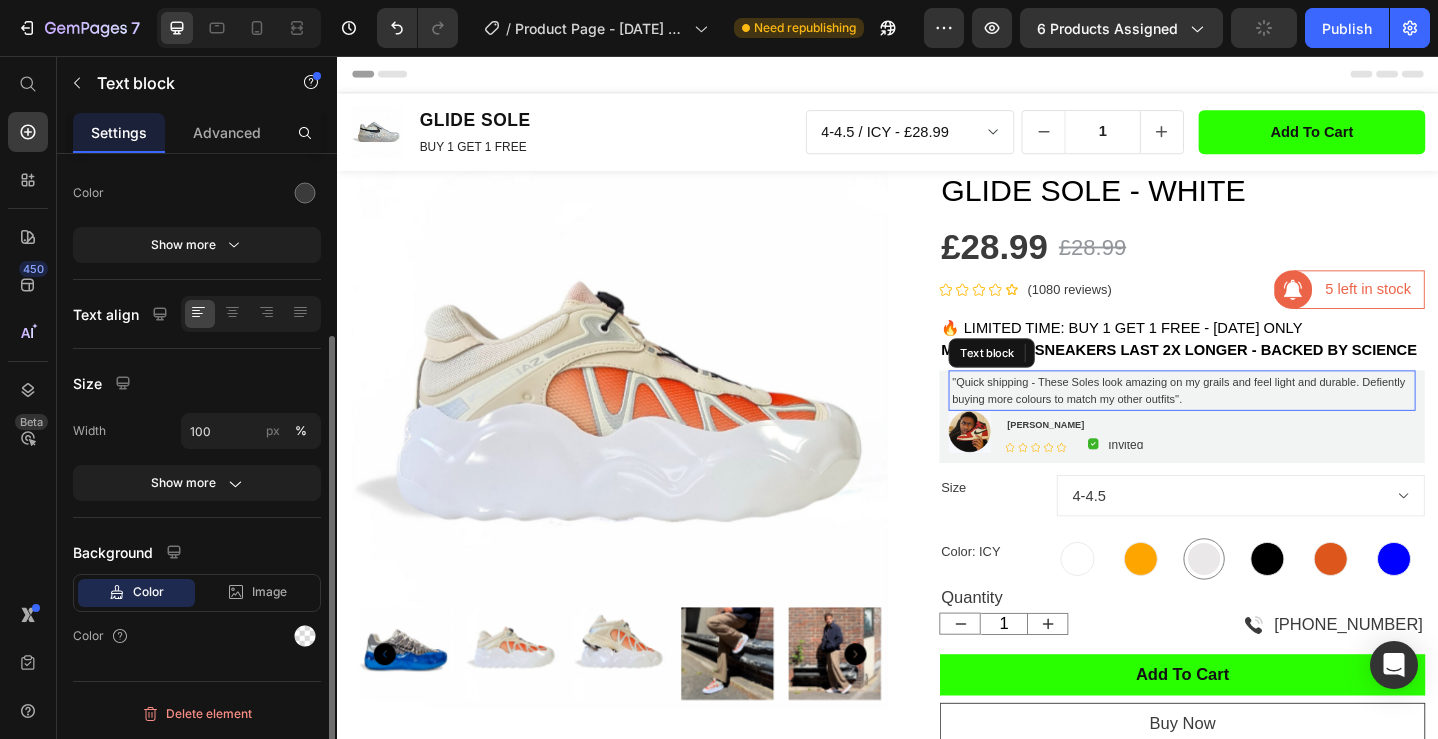 scroll, scrollTop: 0, scrollLeft: 0, axis: both 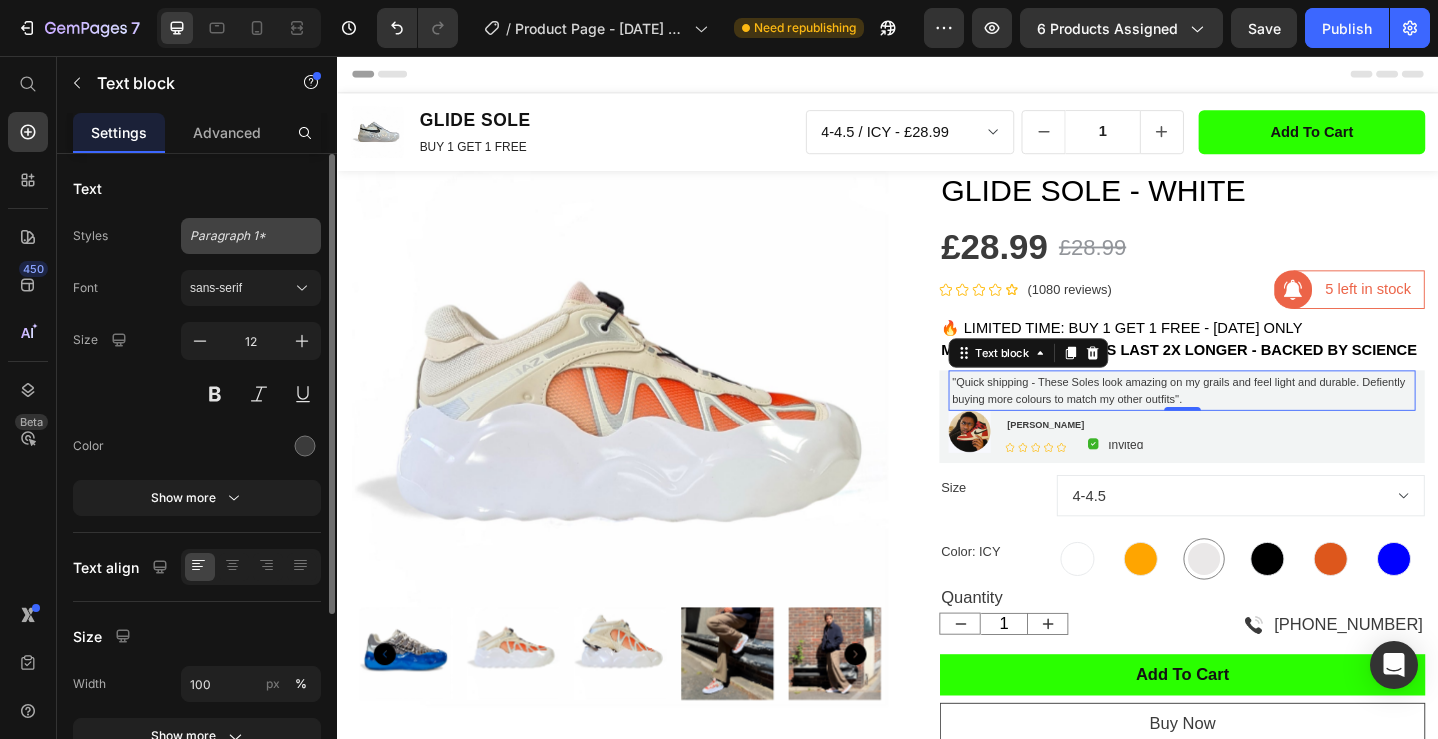 click on "Paragraph 1*" 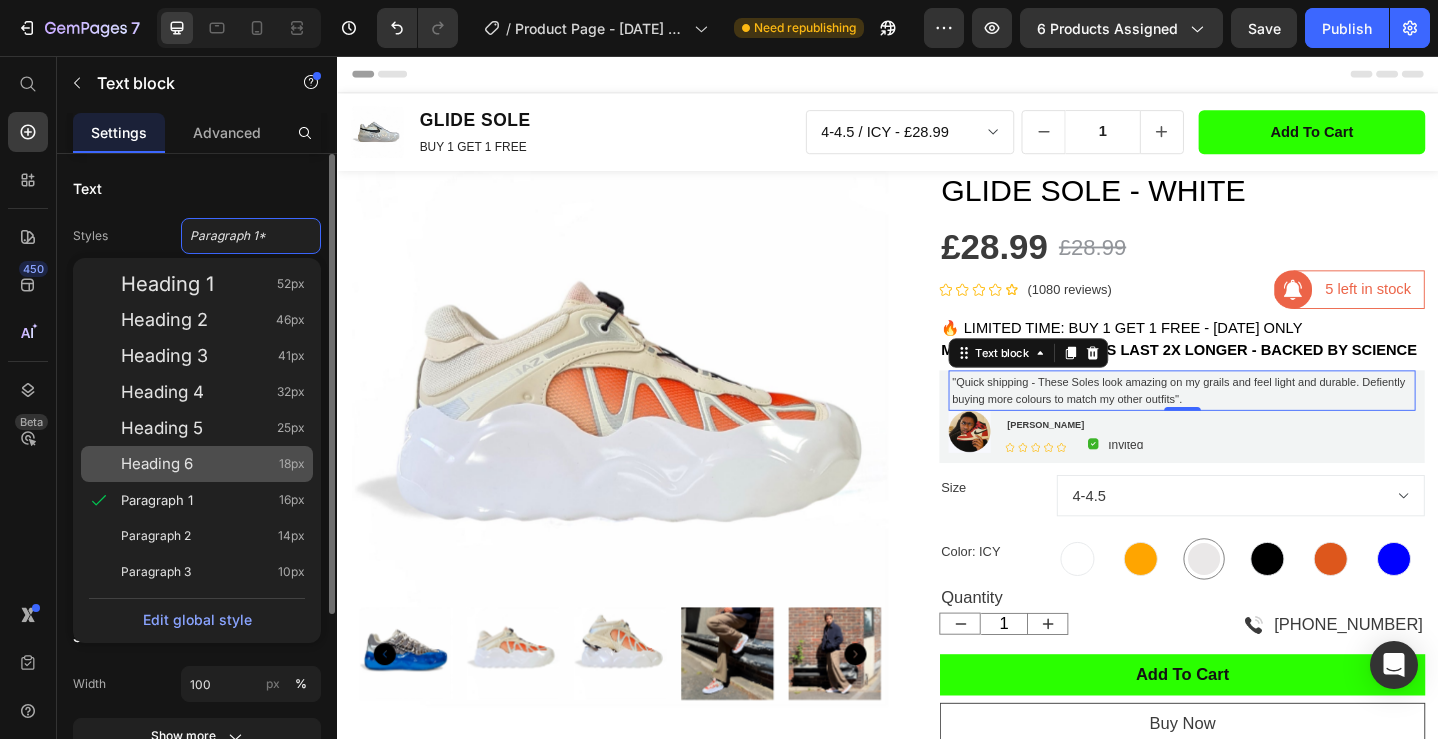 click on "Heading 6" at bounding box center (157, 464) 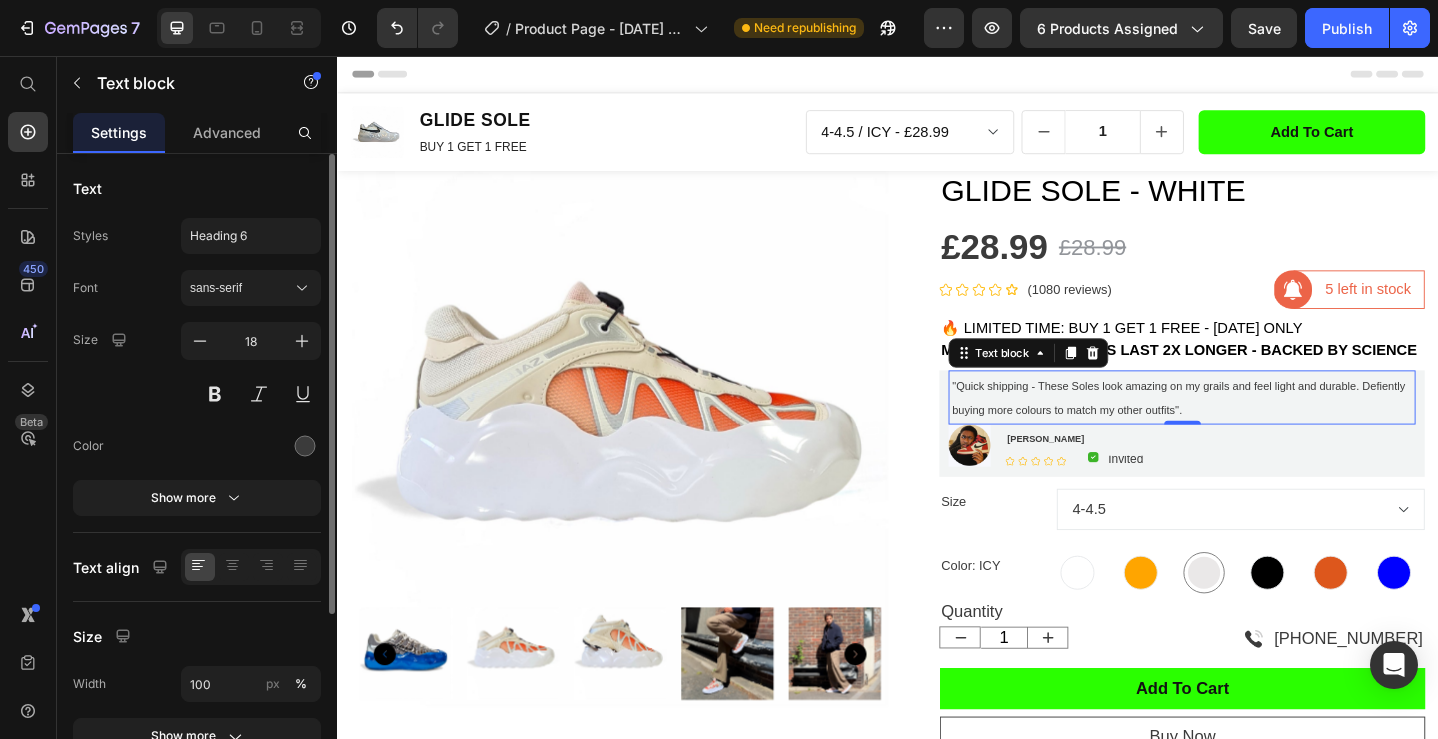 click on "Styles Heading 6" at bounding box center (197, 236) 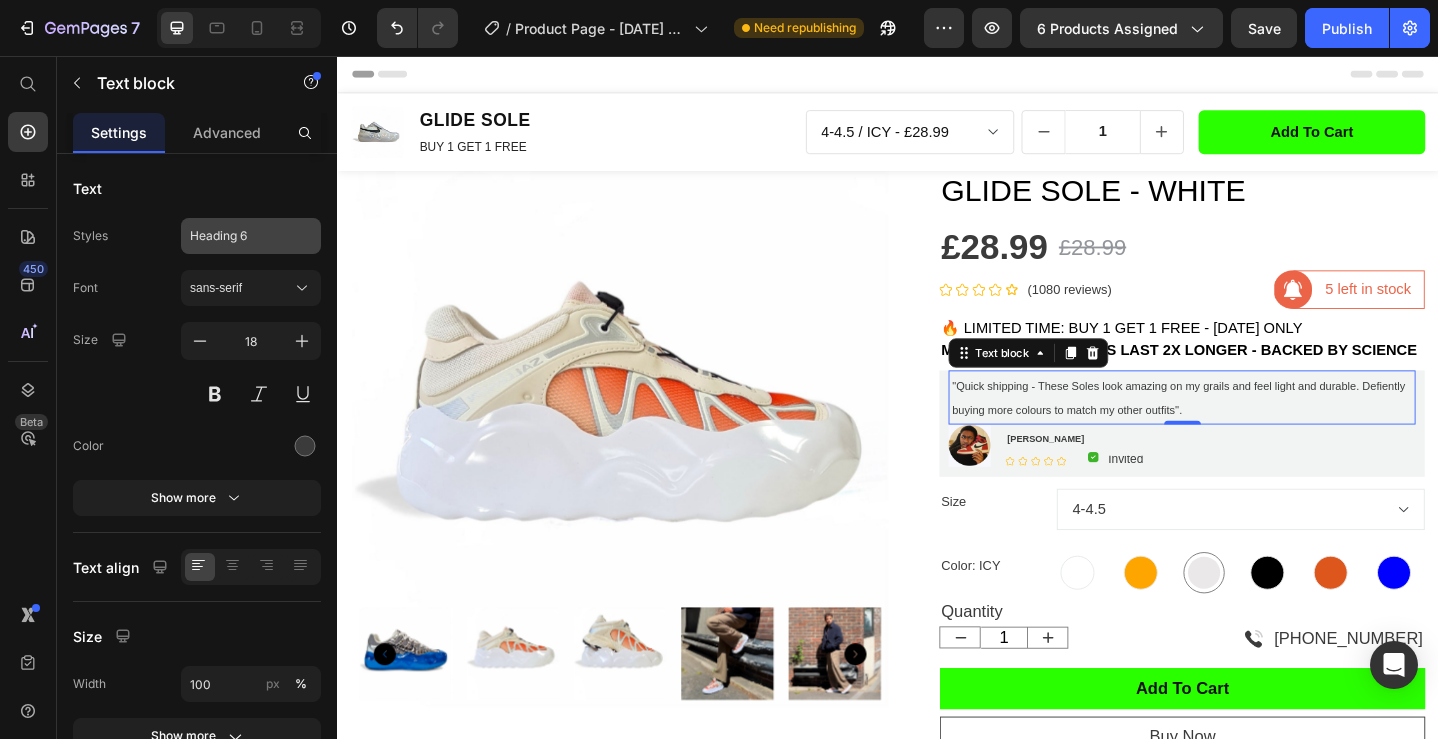 click on "Heading 6" 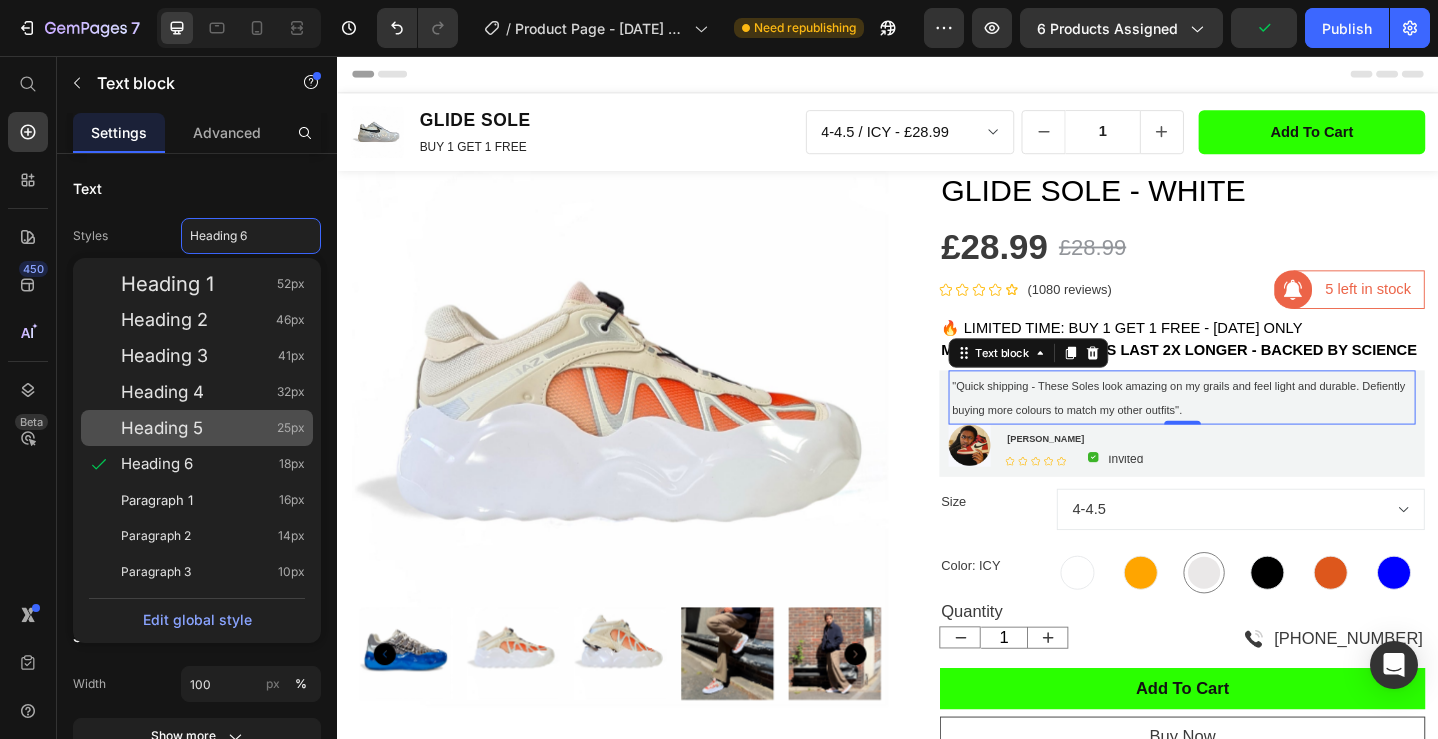 click on "Heading 5" at bounding box center [162, 428] 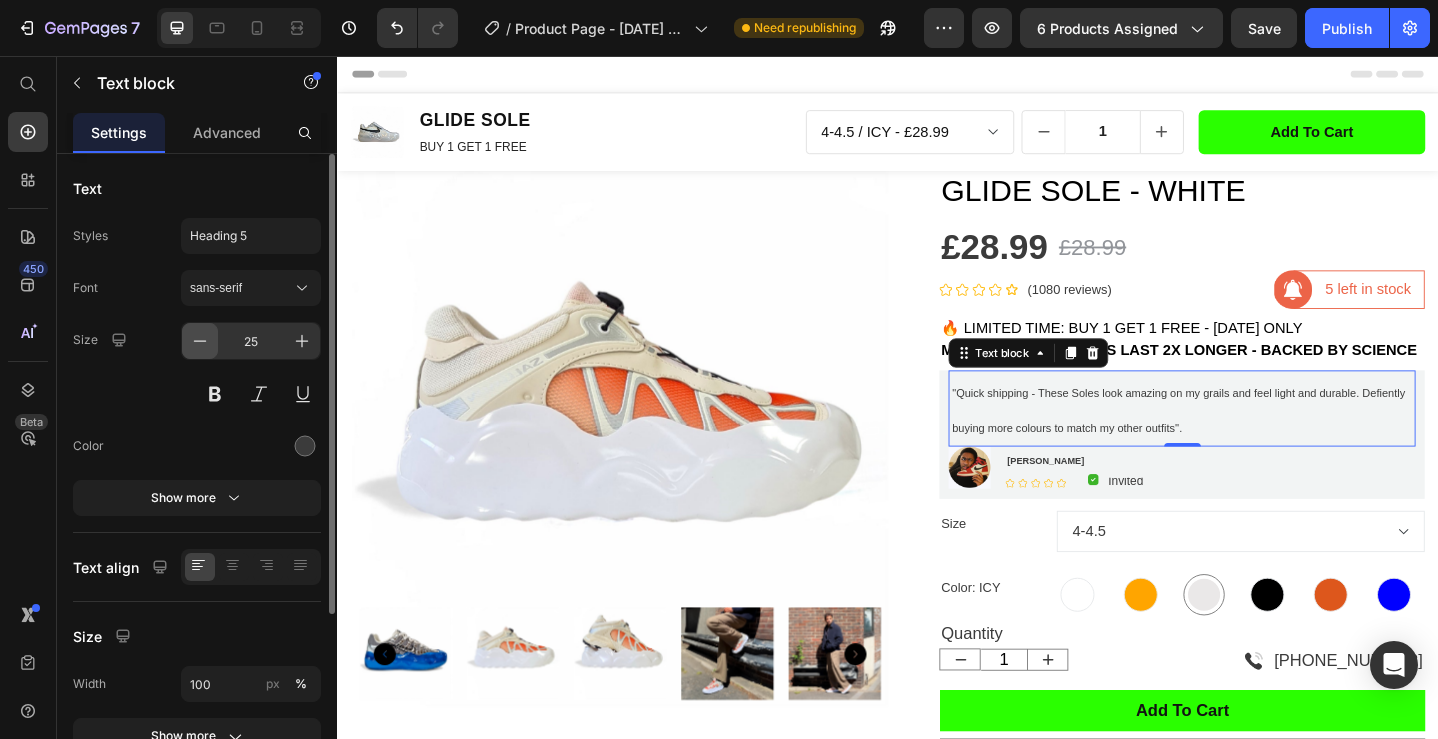click 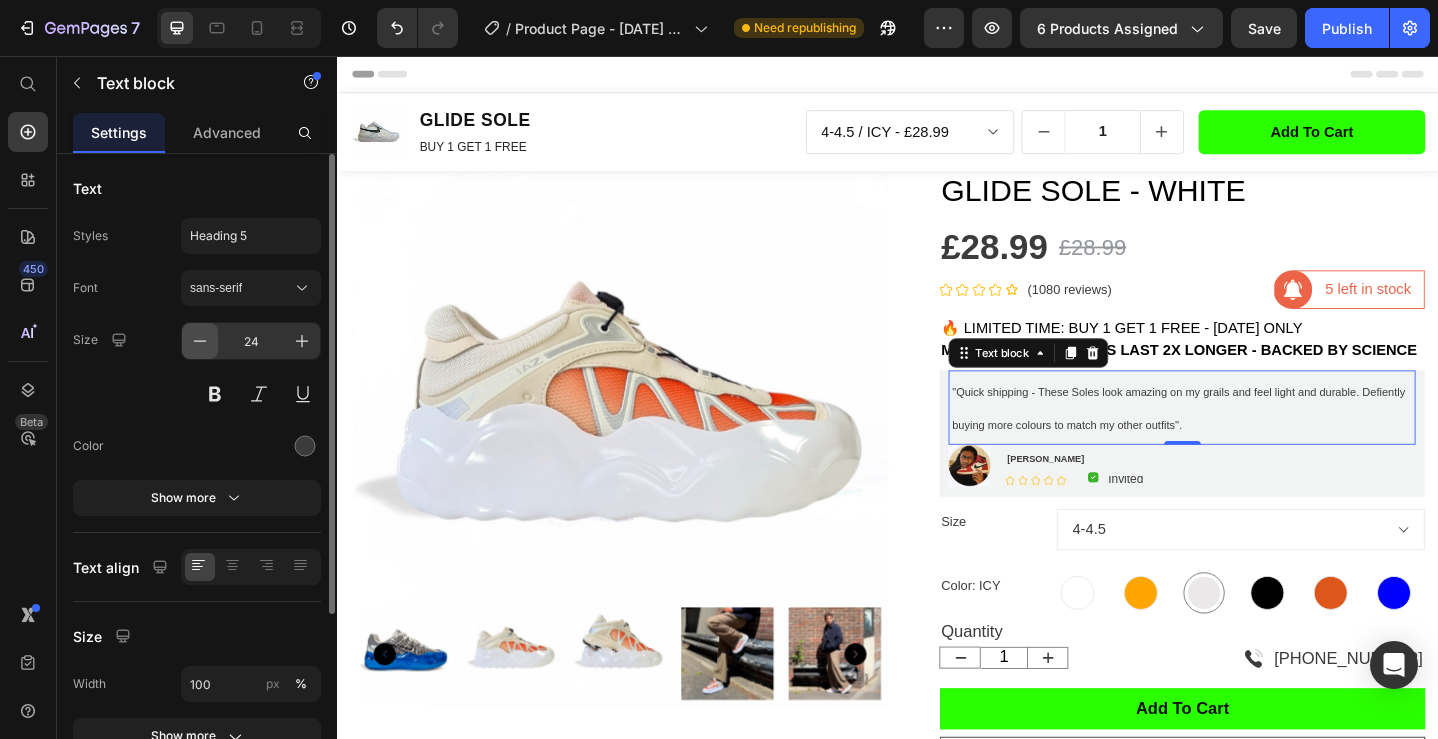 click 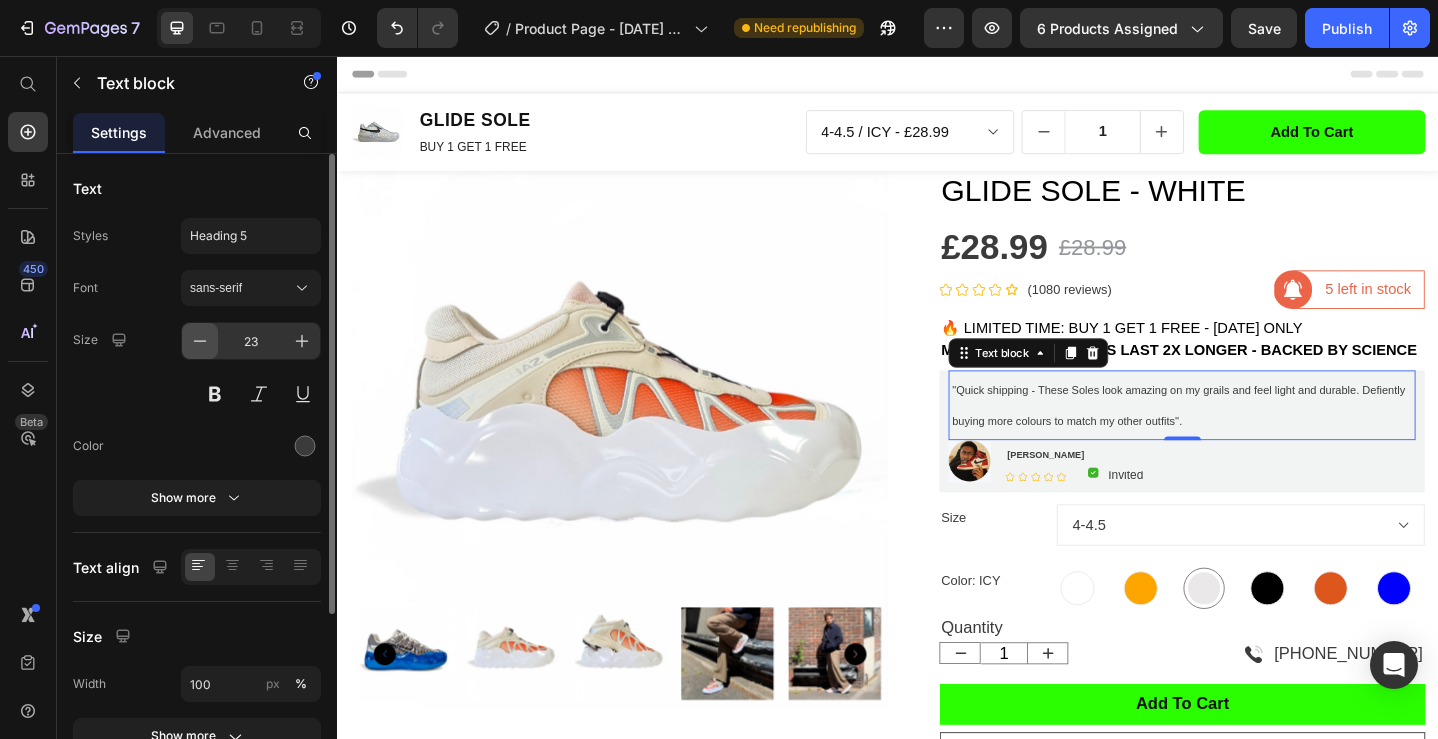 click 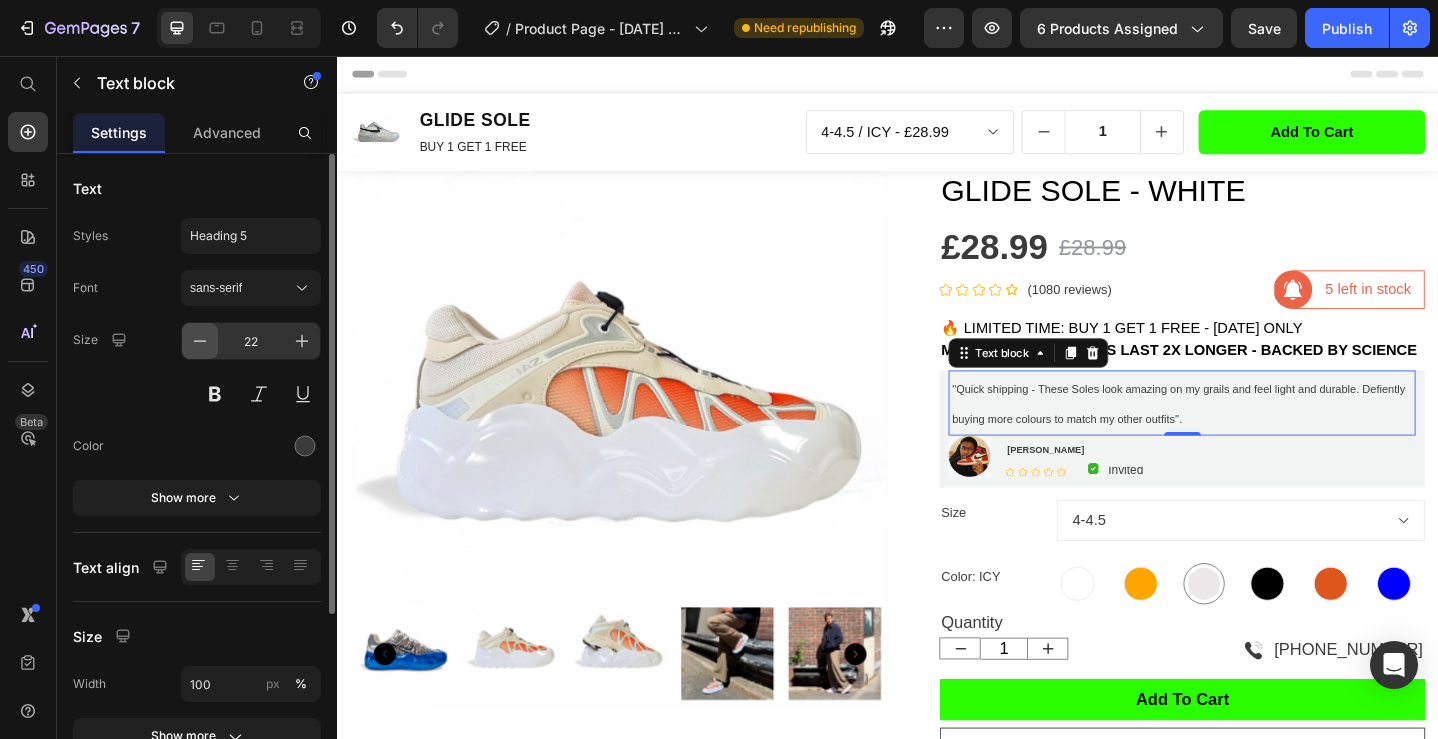 click 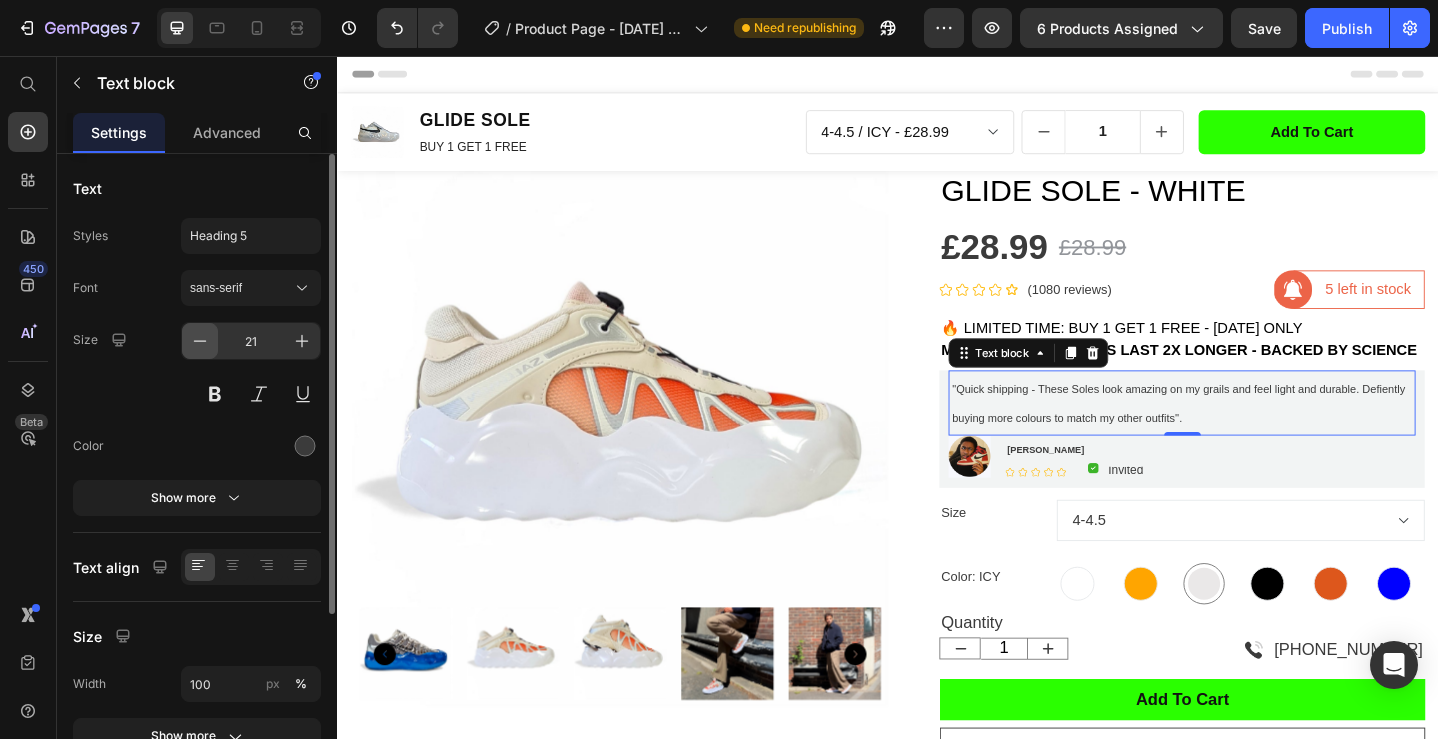 click 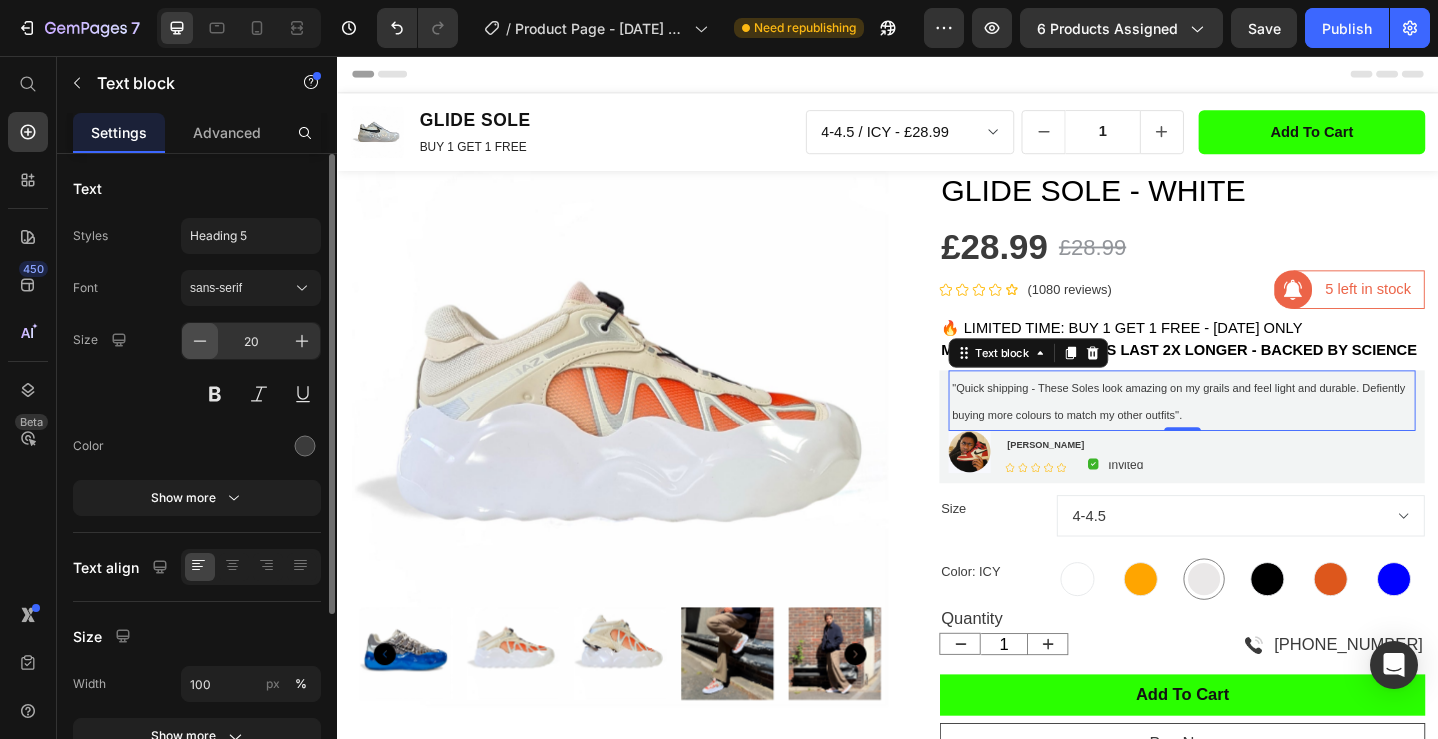 click 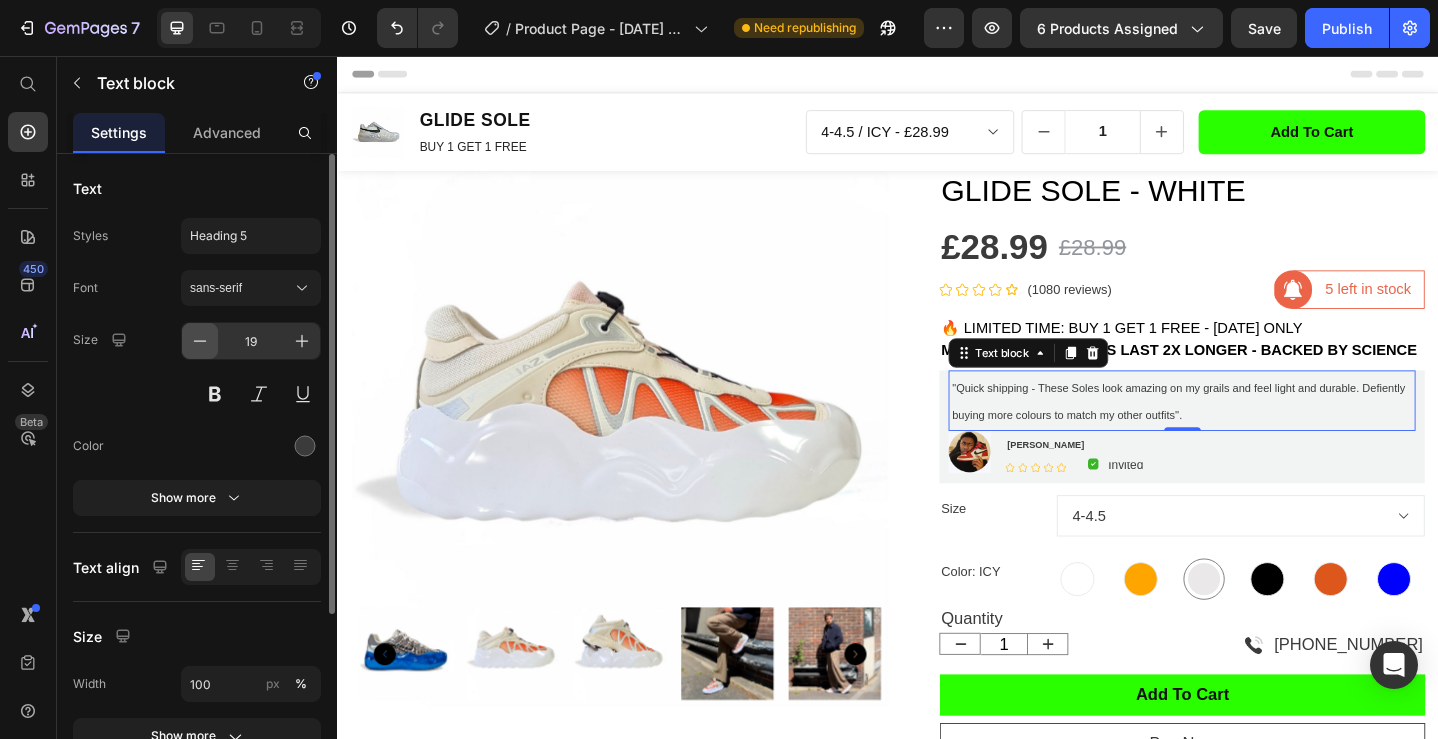 click 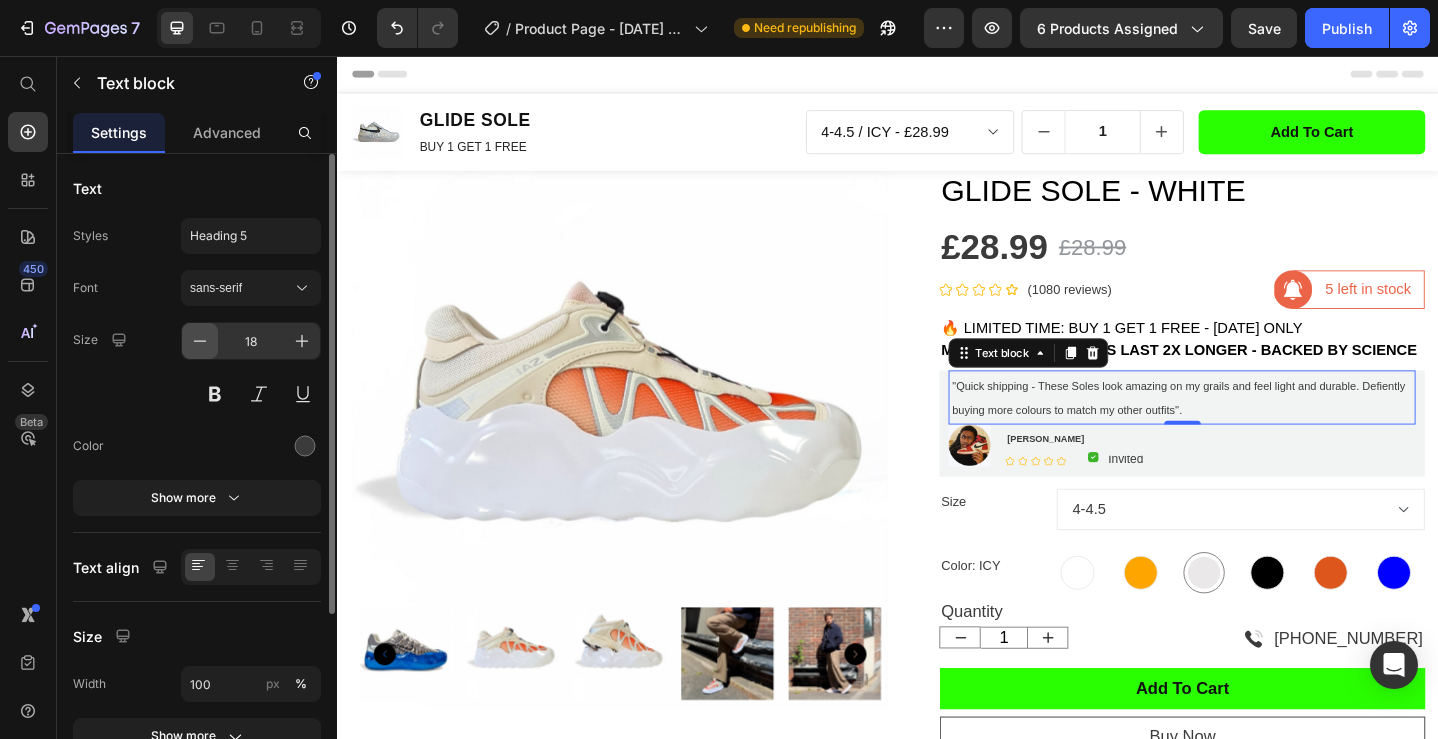 click 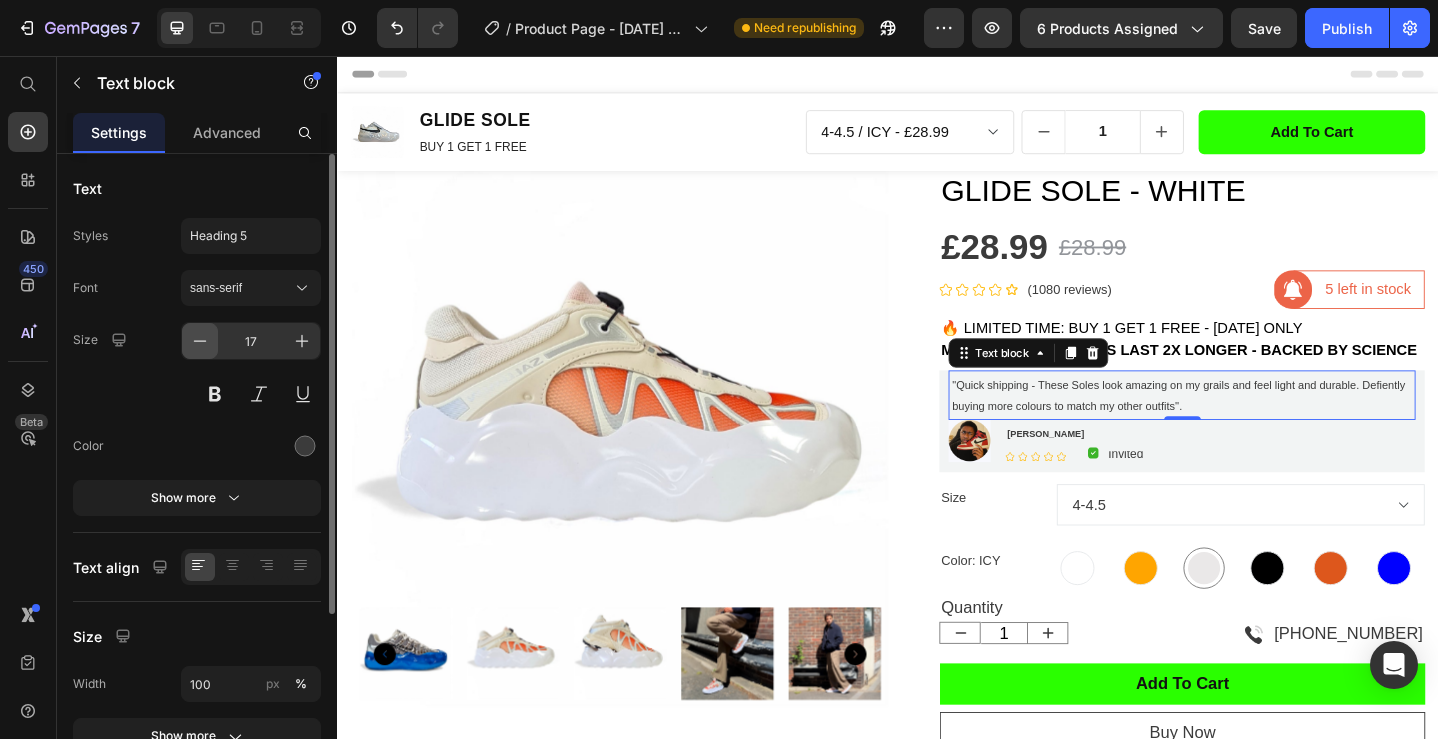 click 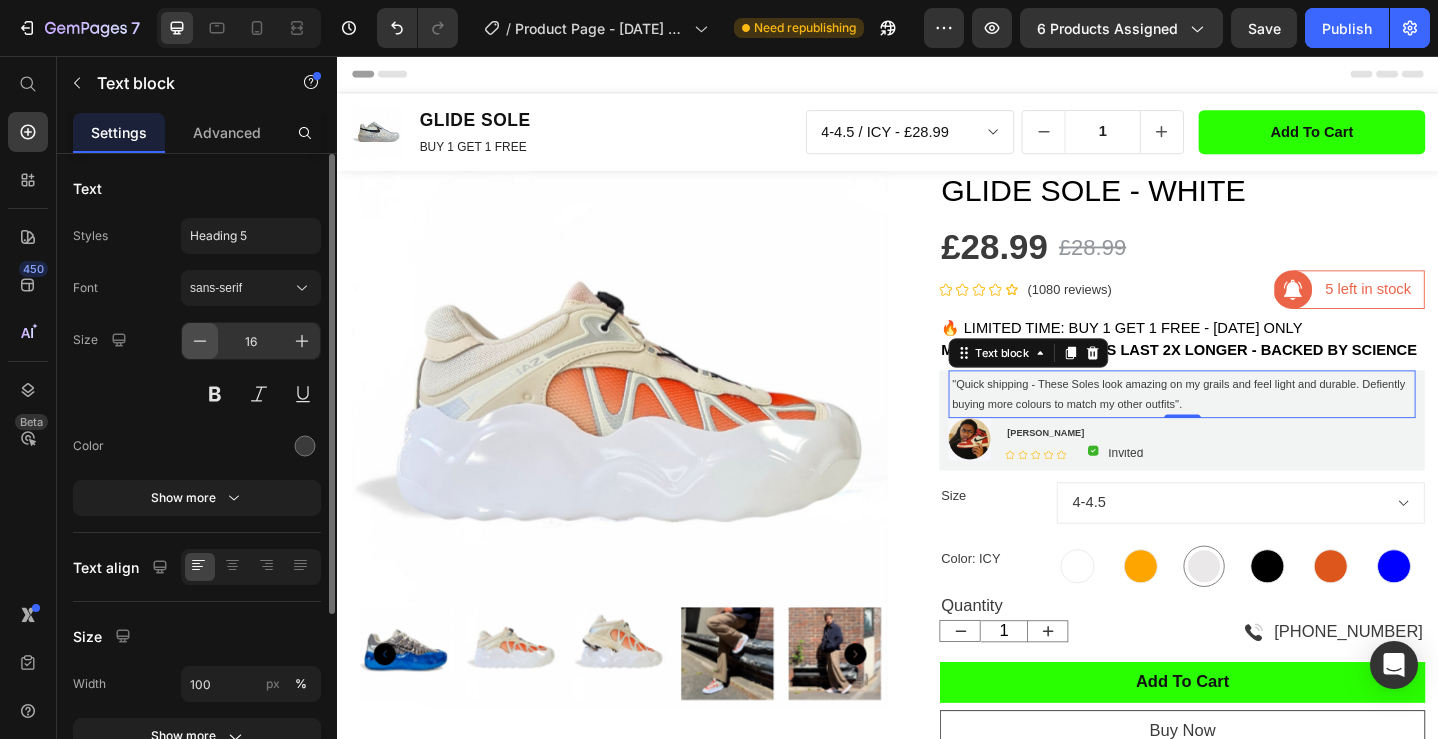 click 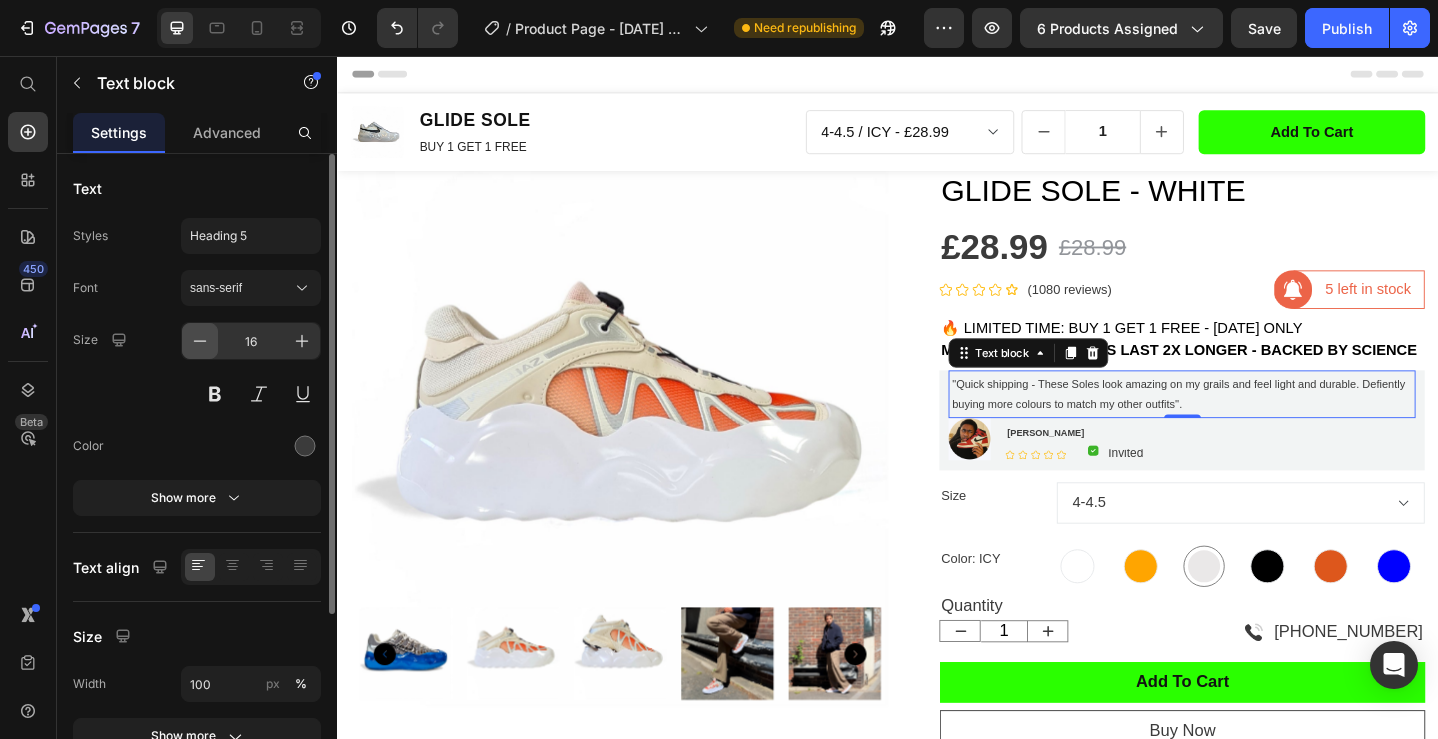 type on "15" 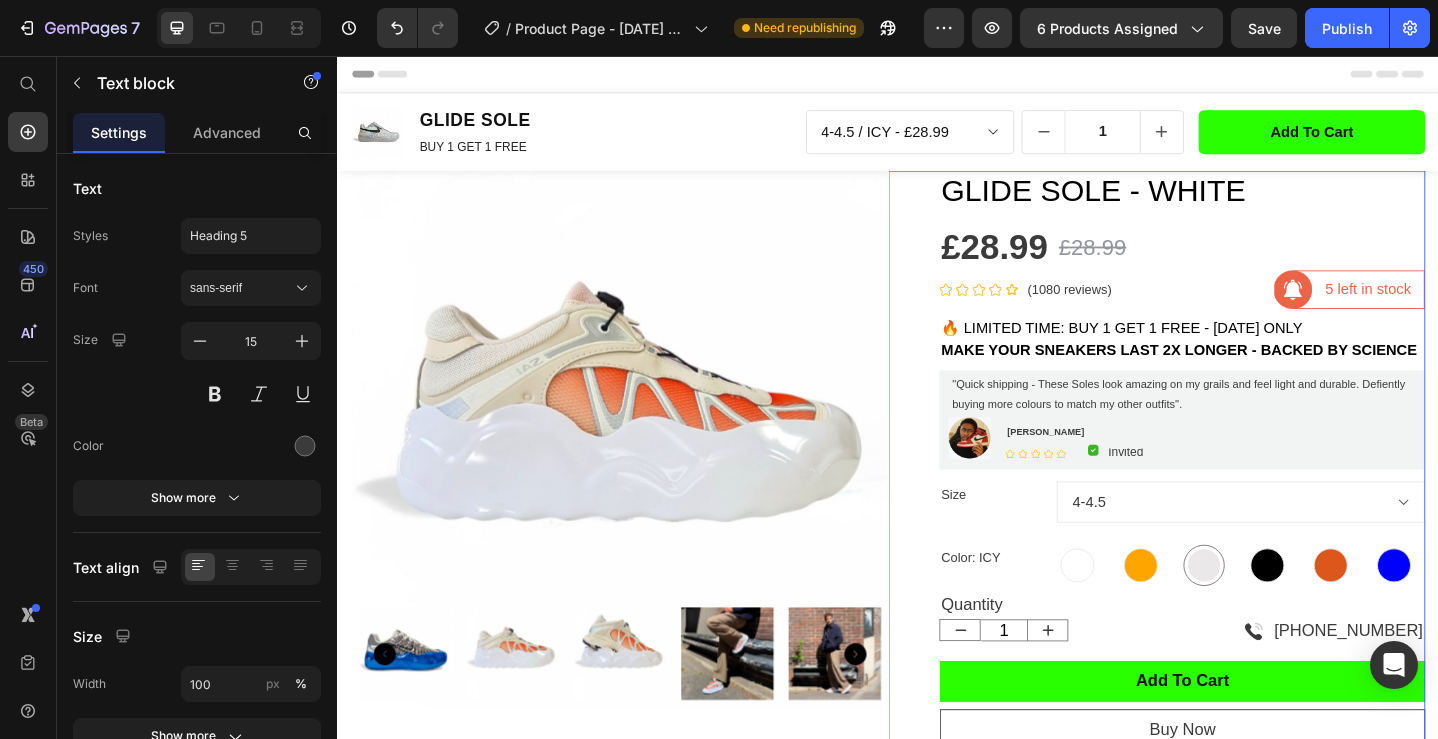 click on "GLIDE SOLE - WHITE Product Title £28.99 Product Price £28.99 Product Price Row
Icon
Icon
Icon
Icon
Icon Icon List Hoz (1080 reviews) Text block Row Image 5 left in stock Text block Row Row Row 🔥 LIMITED TIME: BUY 1 GET 1 FREE - TODAY ONLY MAKE YOUR SNEAKERS LAST 2X LONGER - BACKED BY SCIENCE Text block 🔥 LIMITED TIME: BUY 1 GET 1 FREE - TODAY ONLY MAKE YOUR SNEAKERS LAST 2X LONGER - BACKED BY SCIENCE Text block "Quick shipping - These Soles look amazing on my grails and feel light and durable. Defiently buying more colours to match my other outfits''. Text block Image Michael P Text block
Icon
Icon
Icon
Icon
Icon Icon List Hoz Image Invited Text block Row Row Row Row Size 4-4.5 5-5.5 6-6.5 7-7.5 8-8.5 9-9.5 10-10.5 11-11.5 12-12.5 Color: ICY WHITE WHITE Orange Orange ICY ICY BLK BLK FIRE FIRE BLUE BLUE Product Variants & Swatches Quantity 1 Row" at bounding box center (1229, 686) 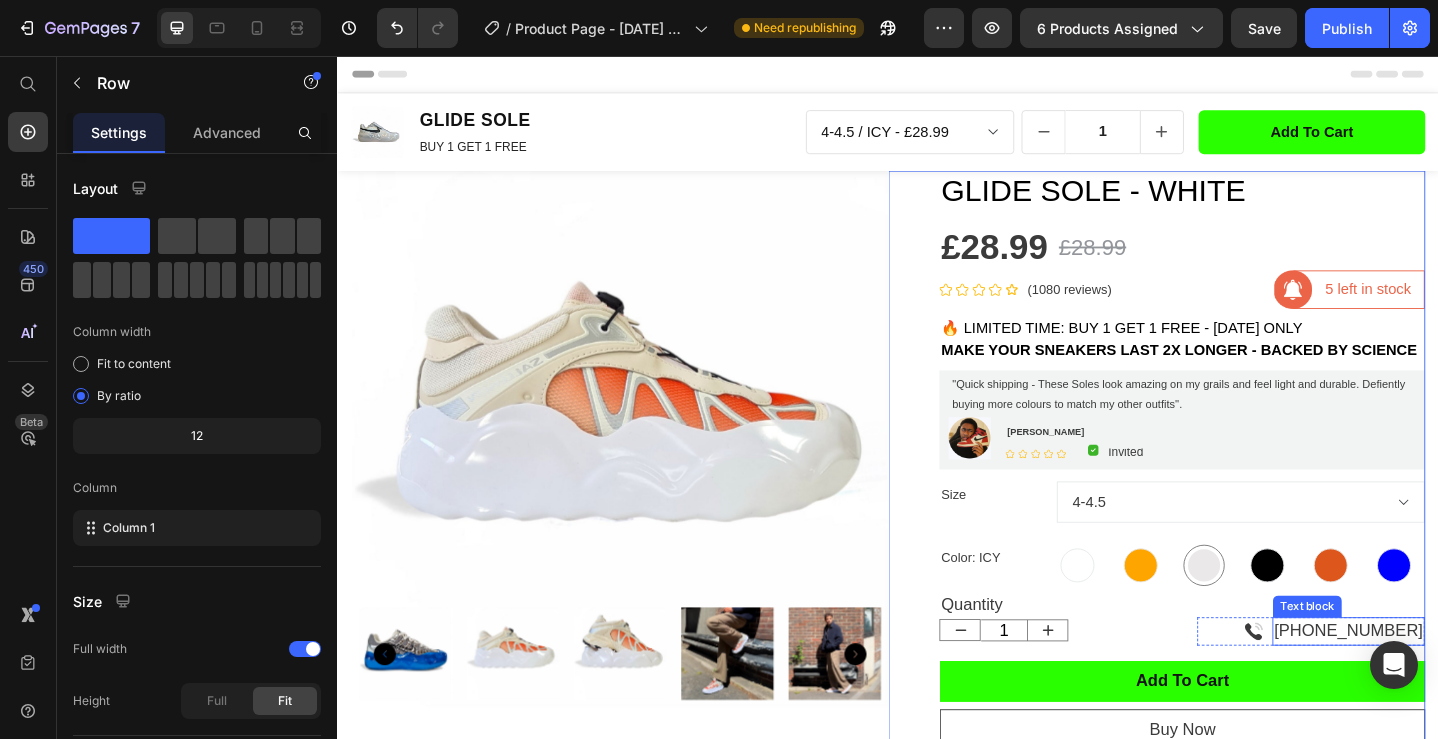 click on "[PHONE_NUMBER]" at bounding box center [1439, 683] 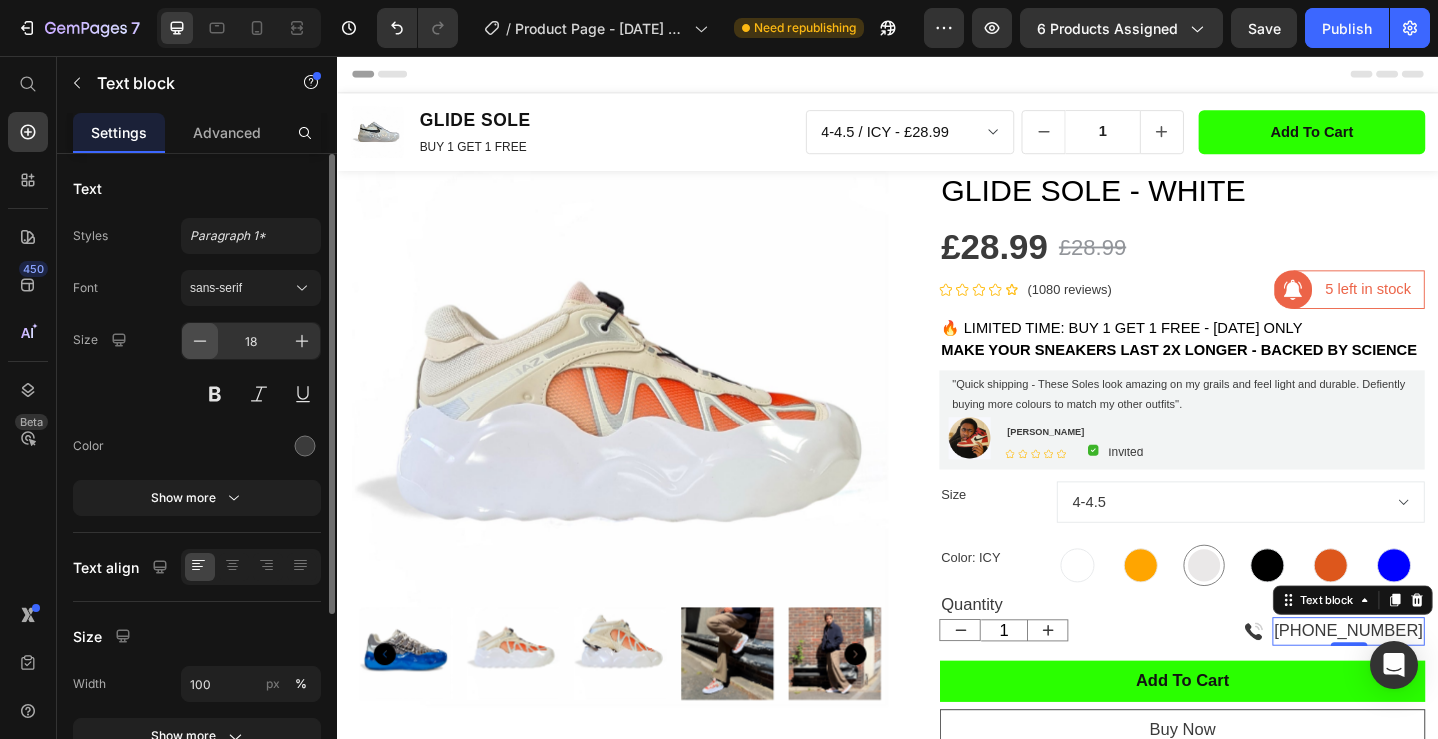 click 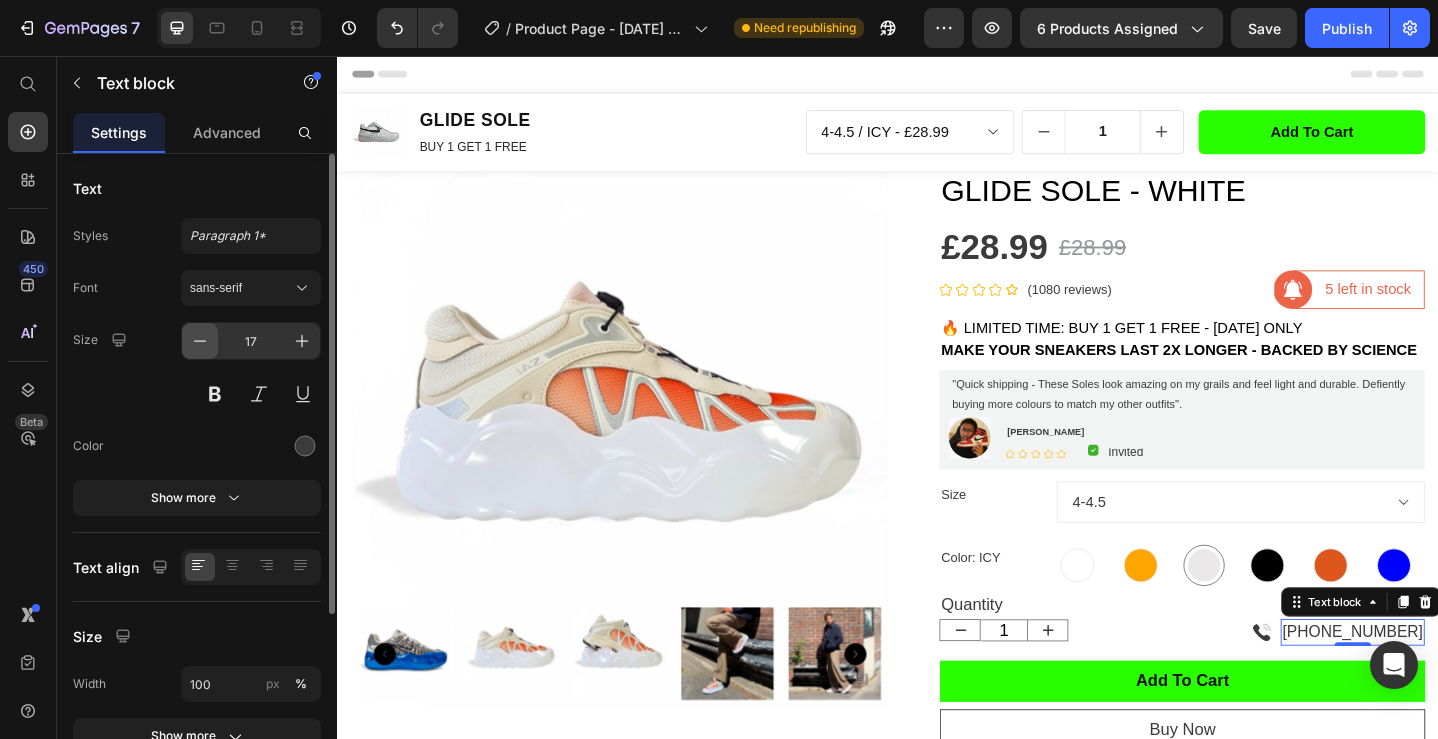 click 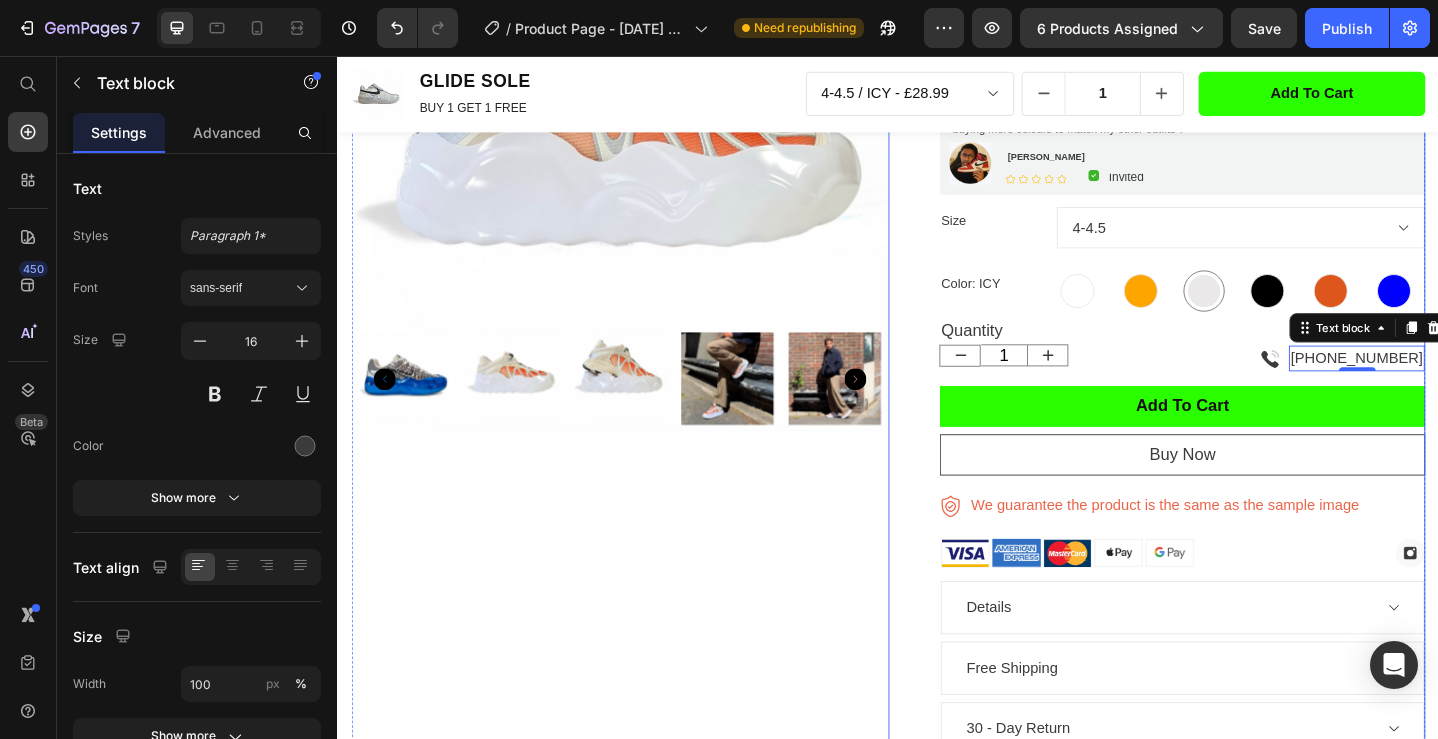 scroll, scrollTop: 305, scrollLeft: 0, axis: vertical 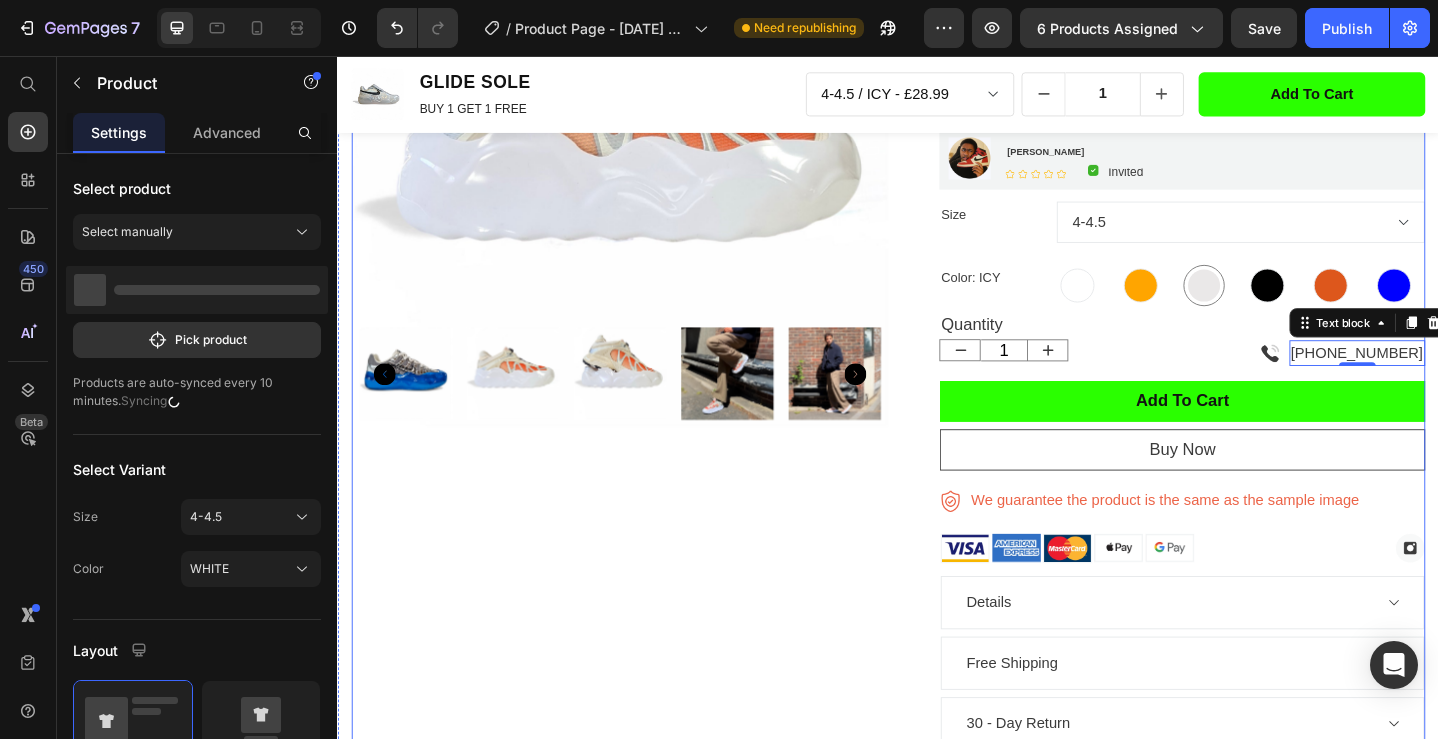 click on "Product Images" at bounding box center [644, 397] 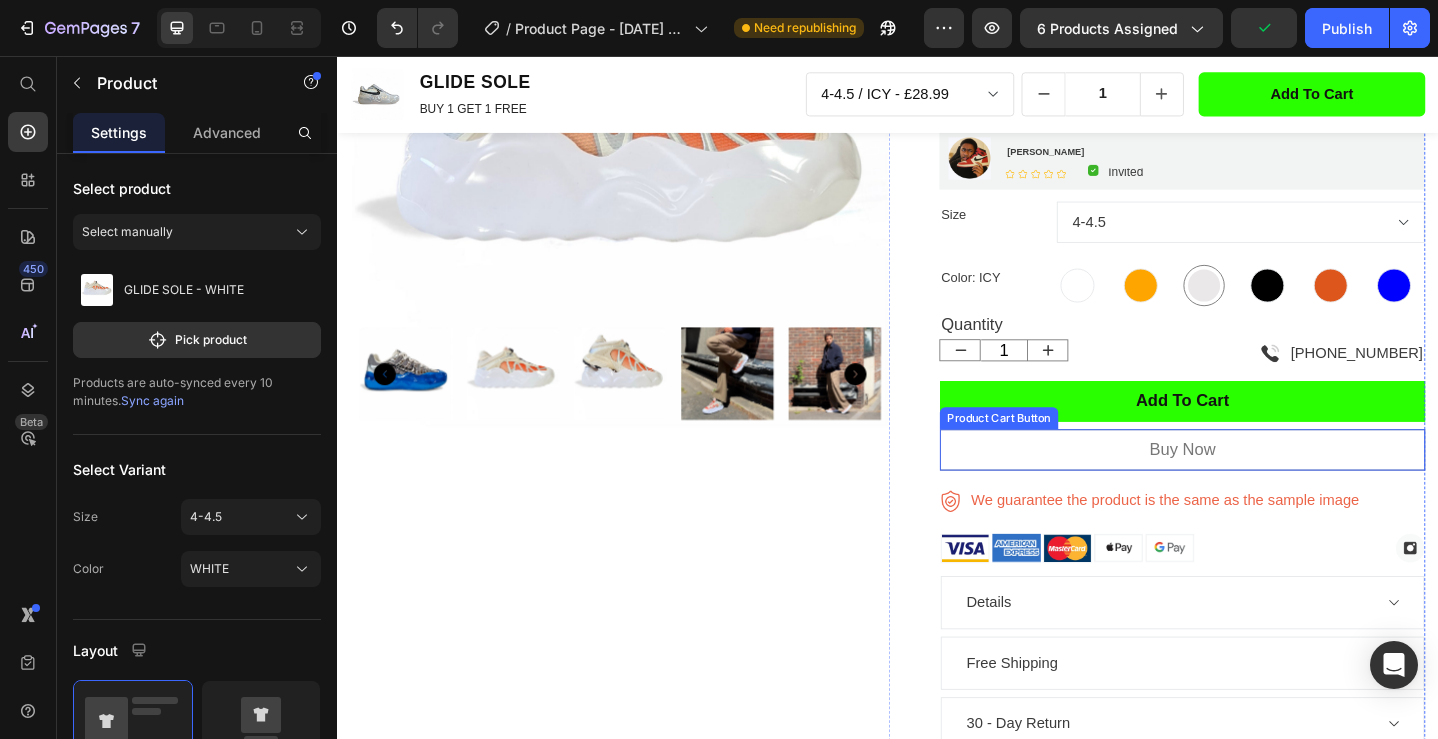 click on "buy now" at bounding box center [1257, 485] 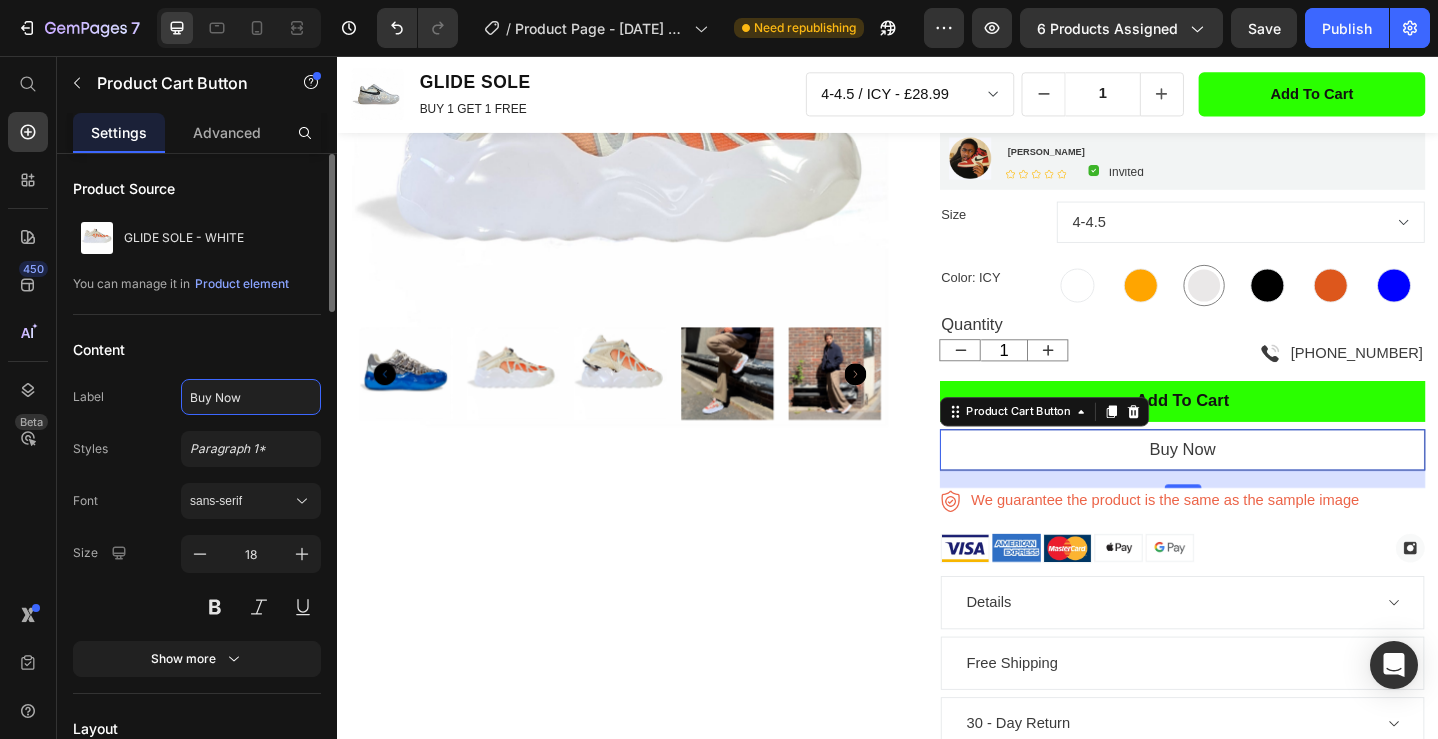 click on "Buy Now" 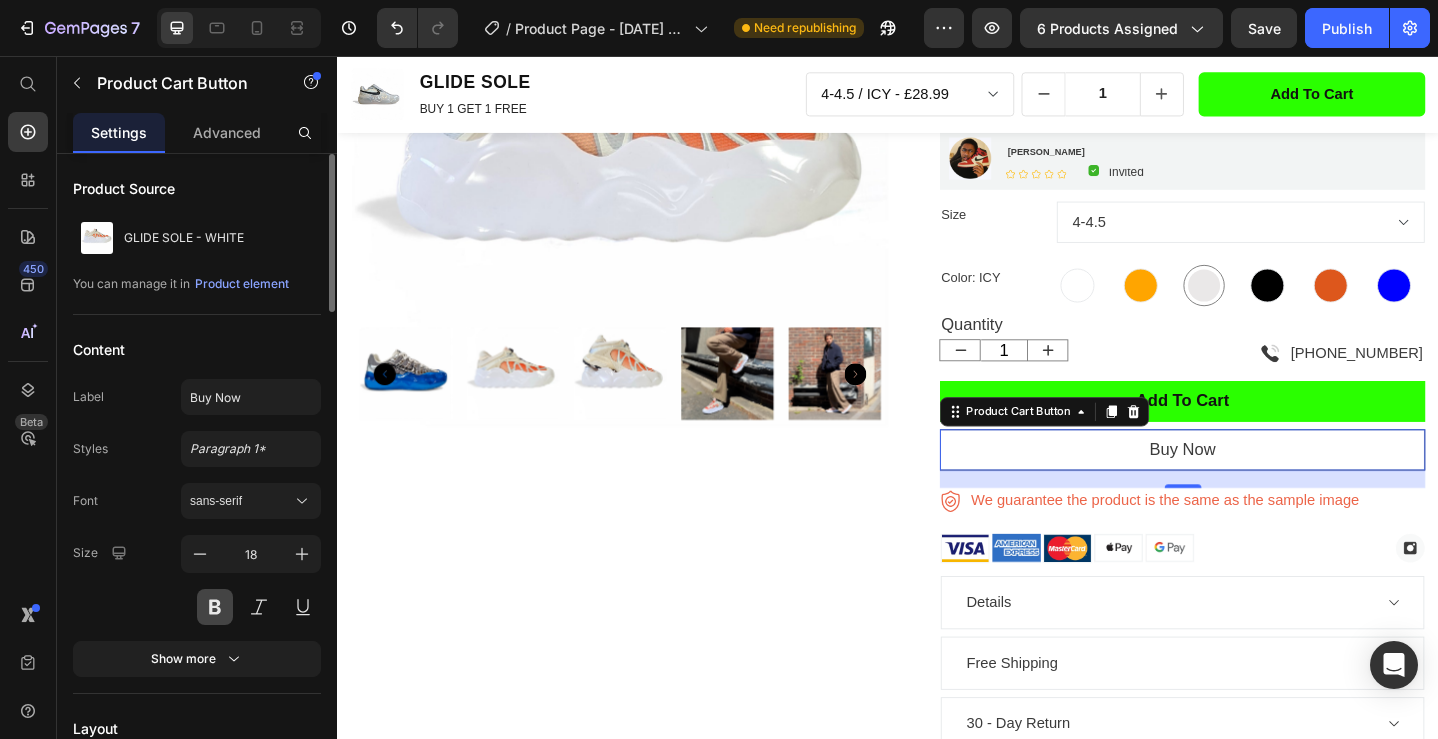 click at bounding box center [215, 607] 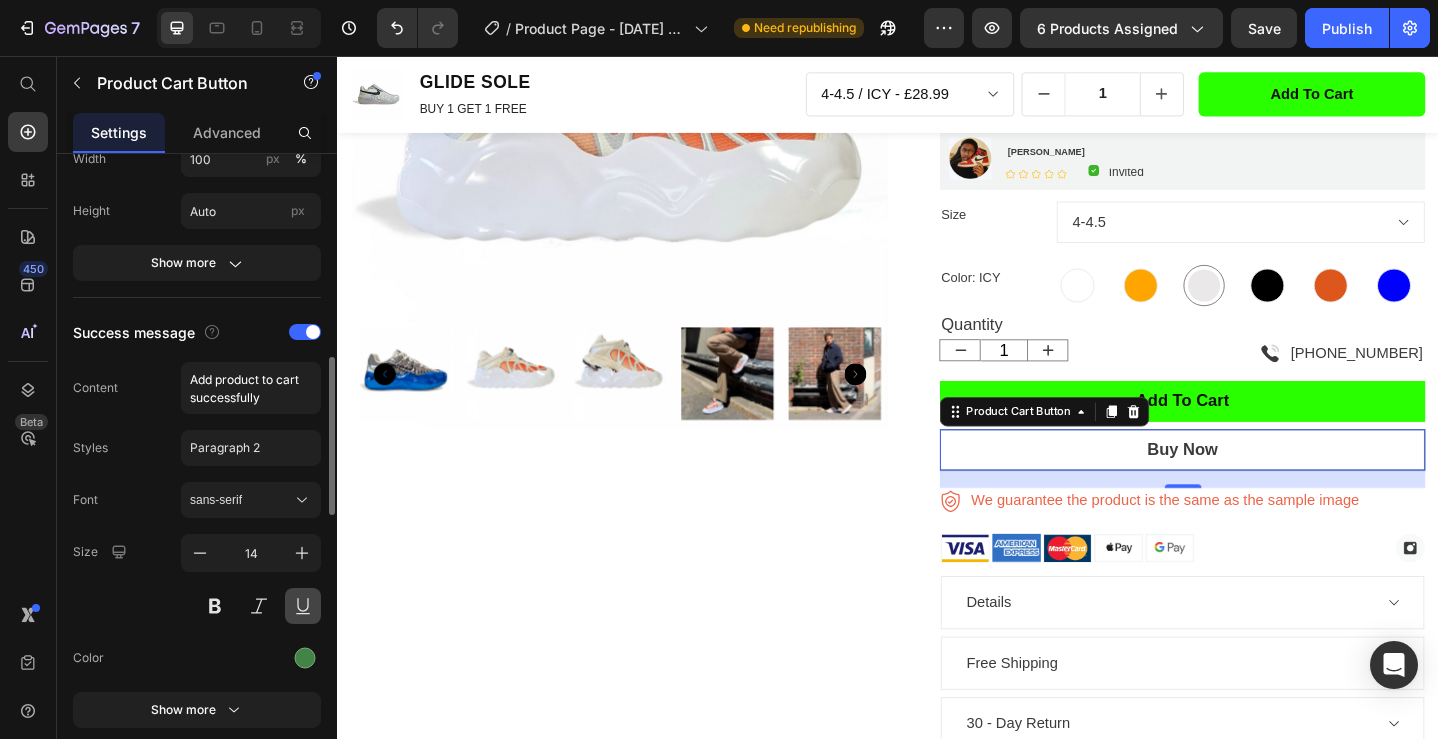 scroll, scrollTop: 892, scrollLeft: 0, axis: vertical 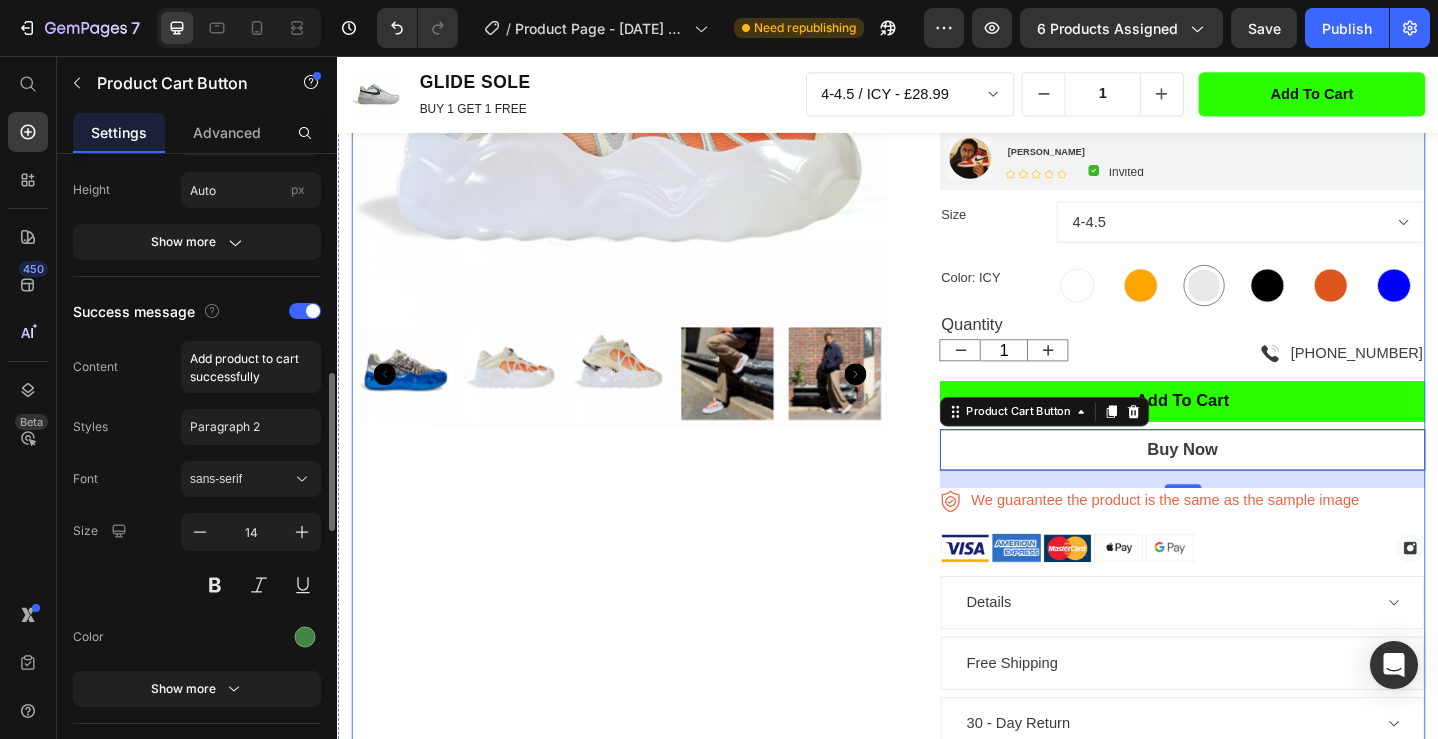 click on "Product Images" at bounding box center [644, 397] 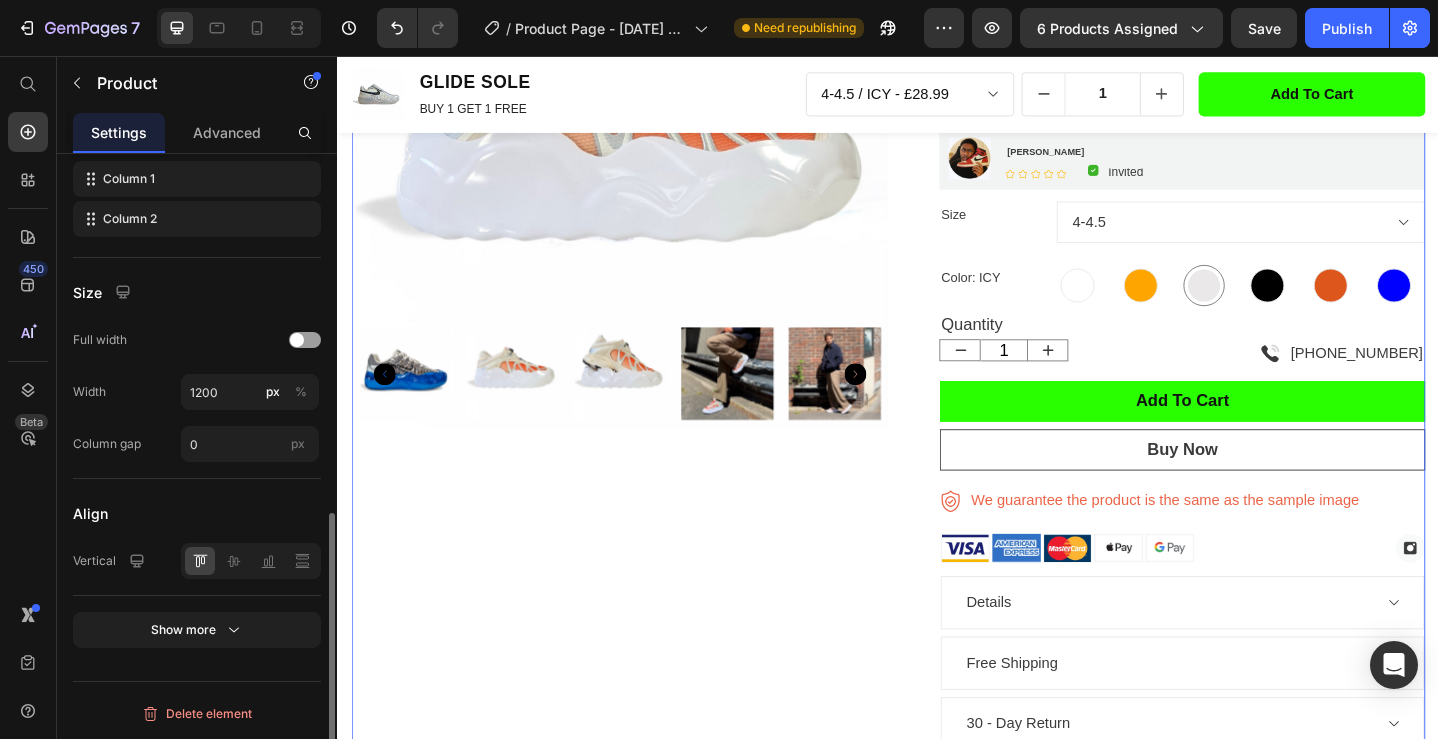 scroll, scrollTop: 0, scrollLeft: 0, axis: both 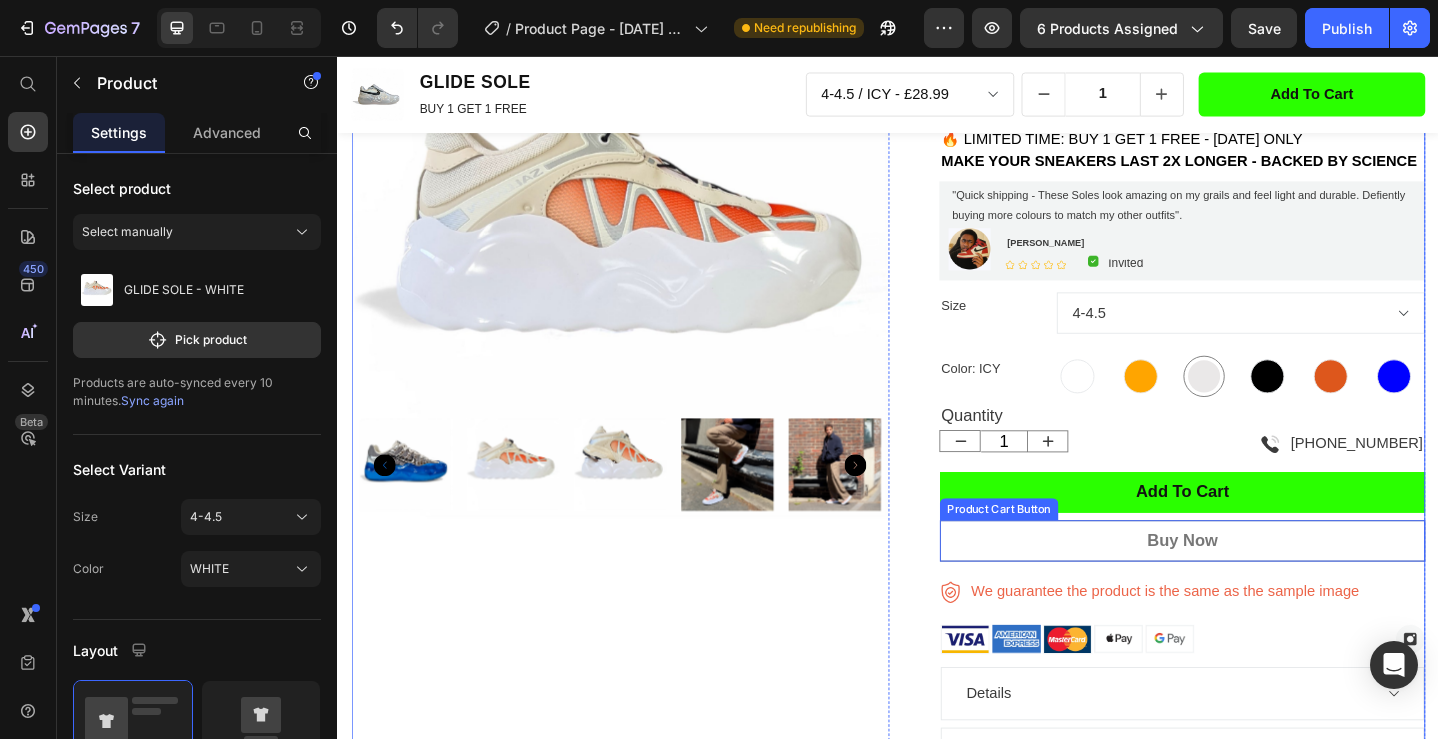 click on "buy now" at bounding box center [1257, 584] 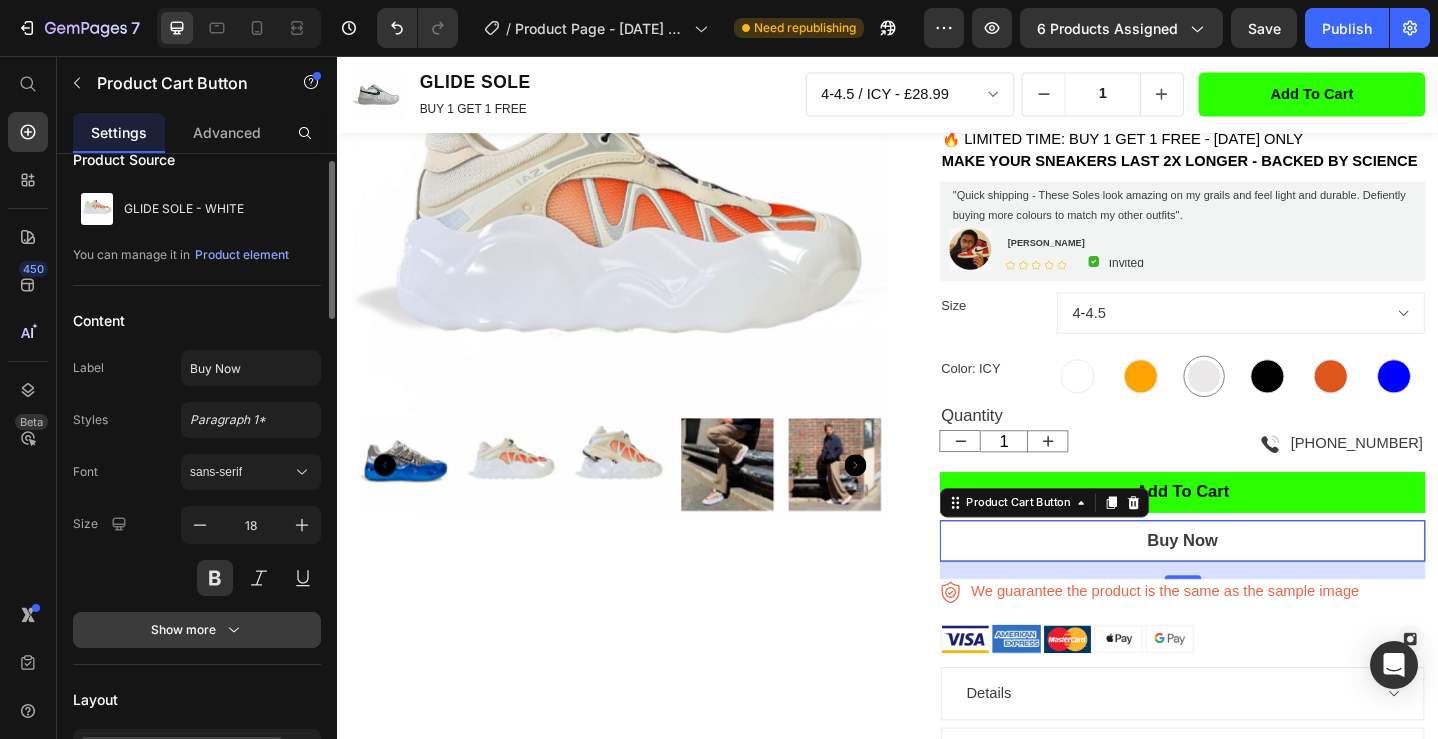 click on "Show more" at bounding box center (197, 630) 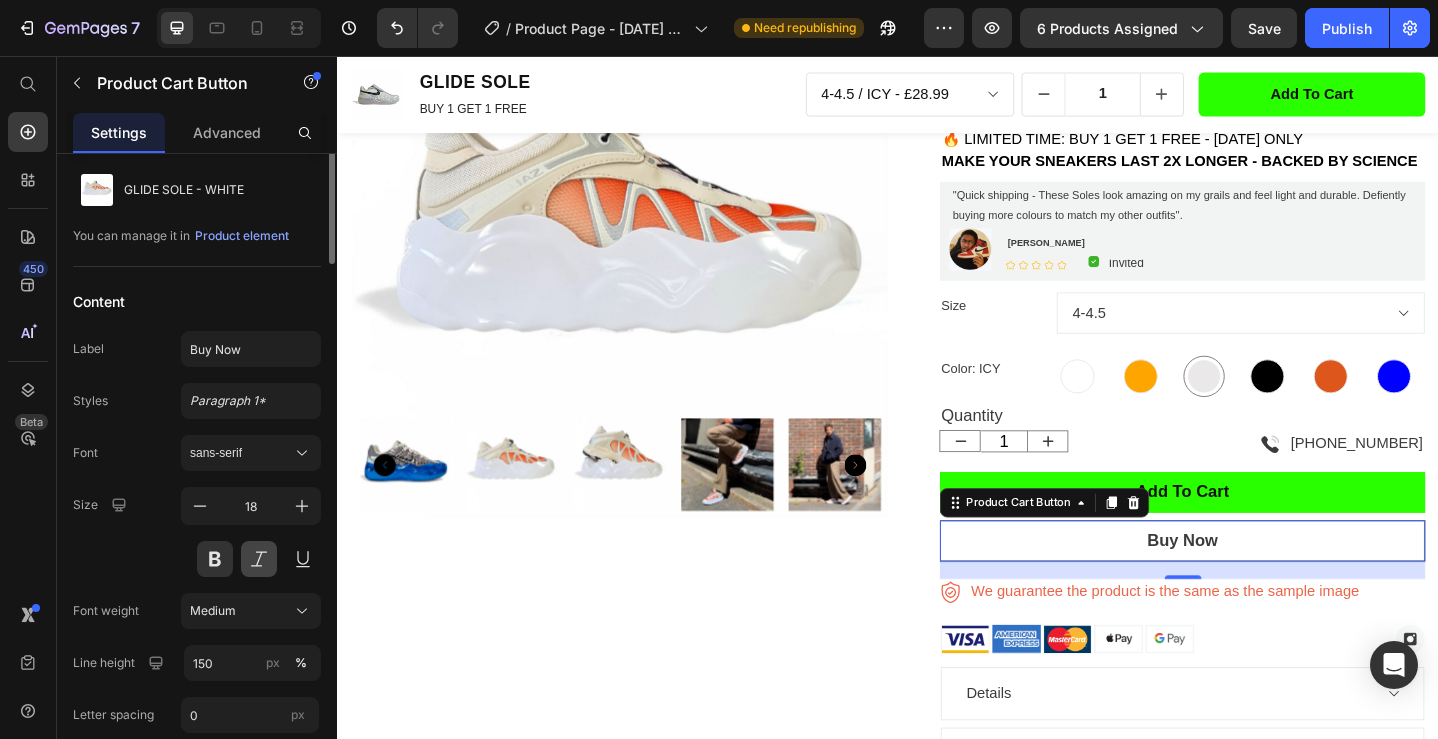 scroll, scrollTop: 0, scrollLeft: 0, axis: both 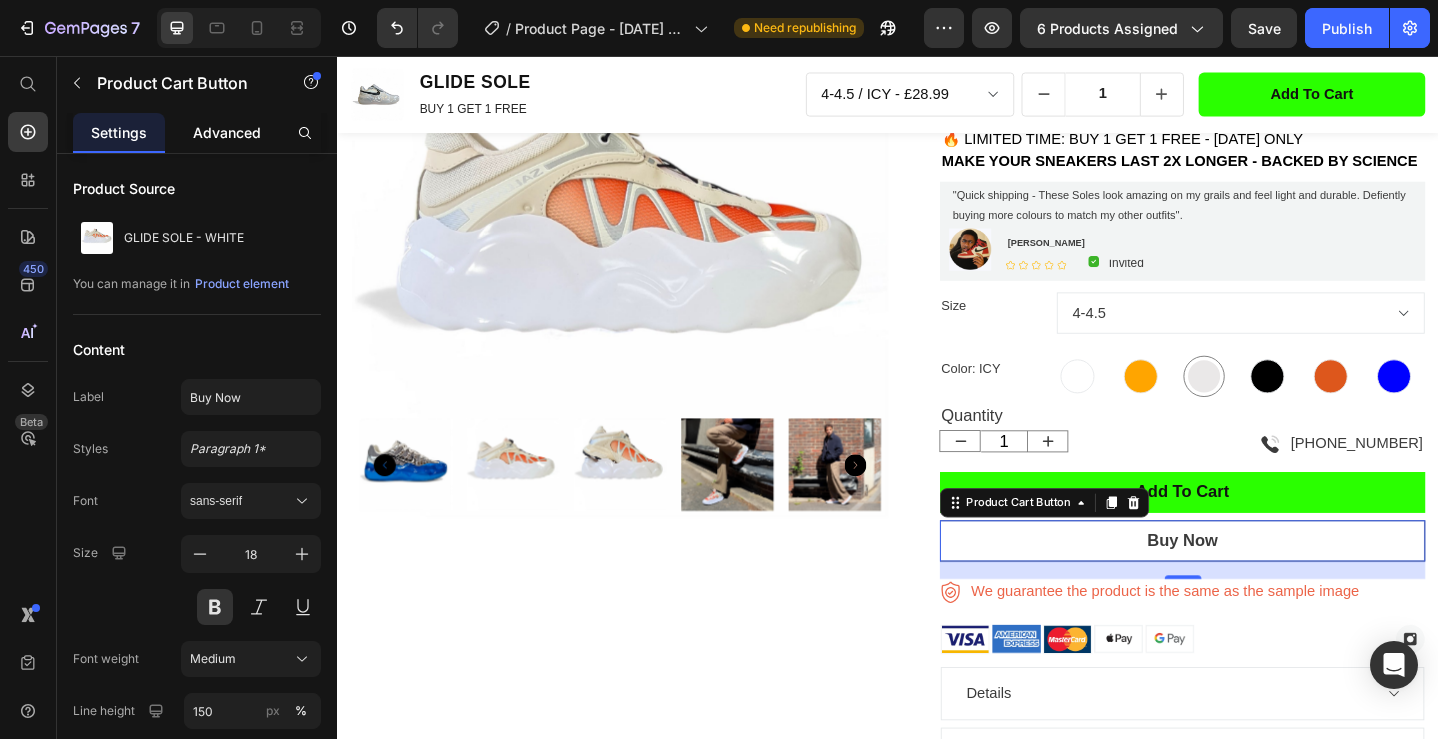 click on "Advanced" at bounding box center [227, 132] 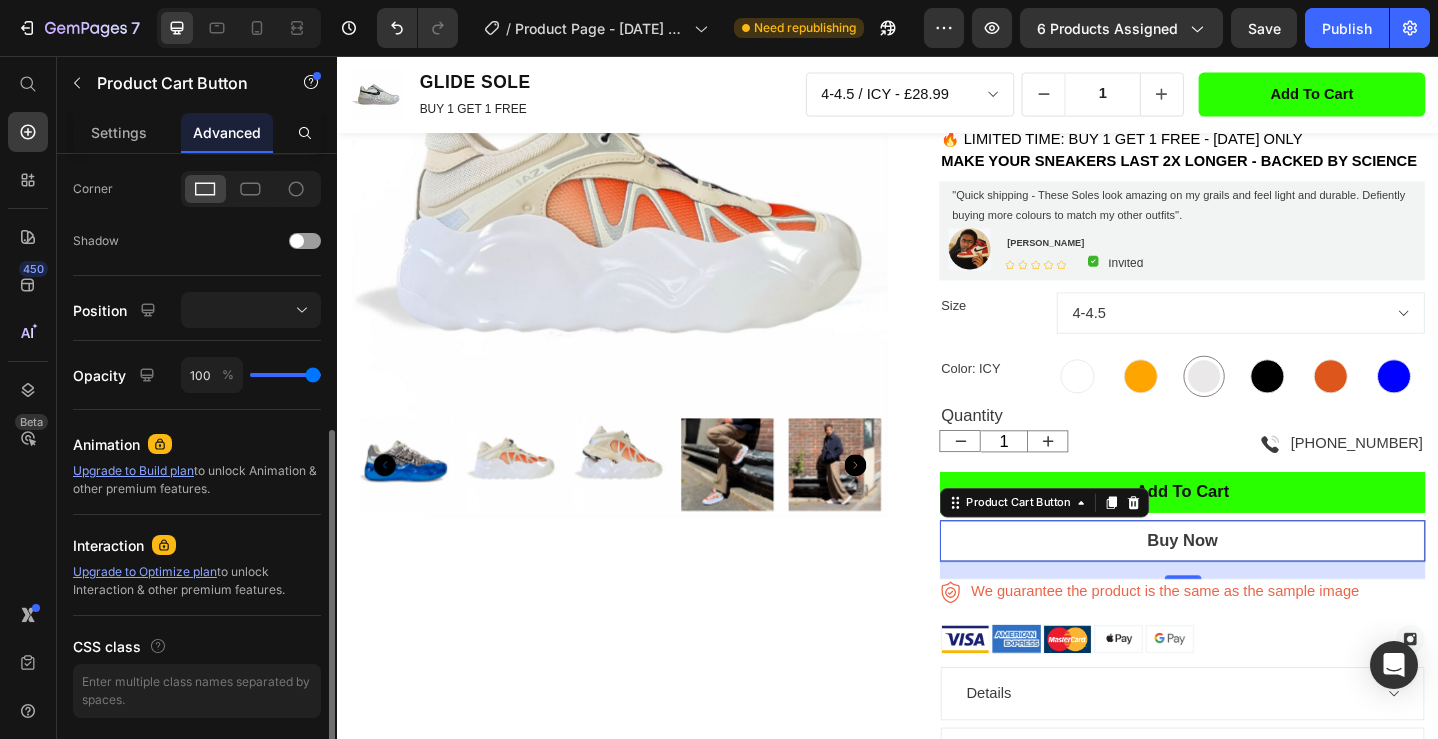 scroll, scrollTop: 663, scrollLeft: 0, axis: vertical 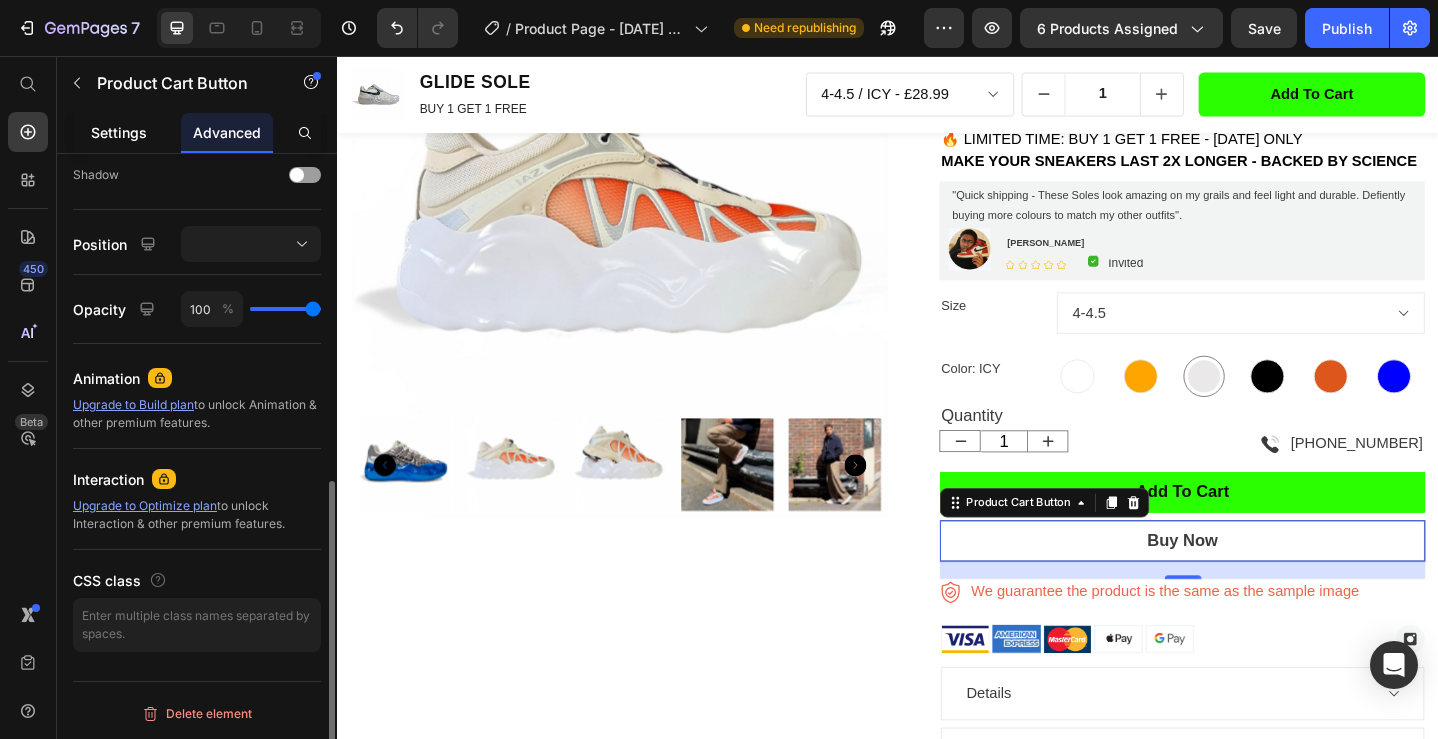 click on "Settings" at bounding box center (119, 132) 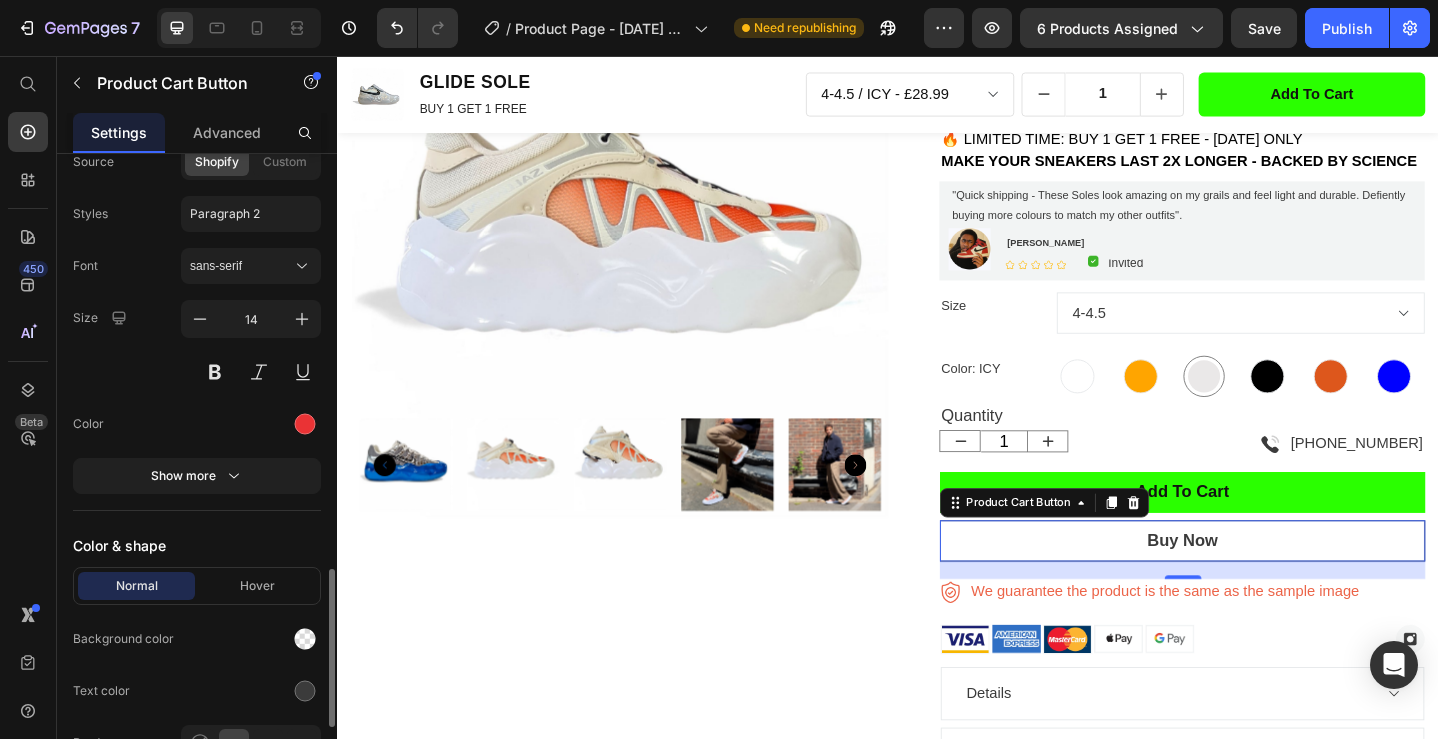 scroll, scrollTop: 1567, scrollLeft: 0, axis: vertical 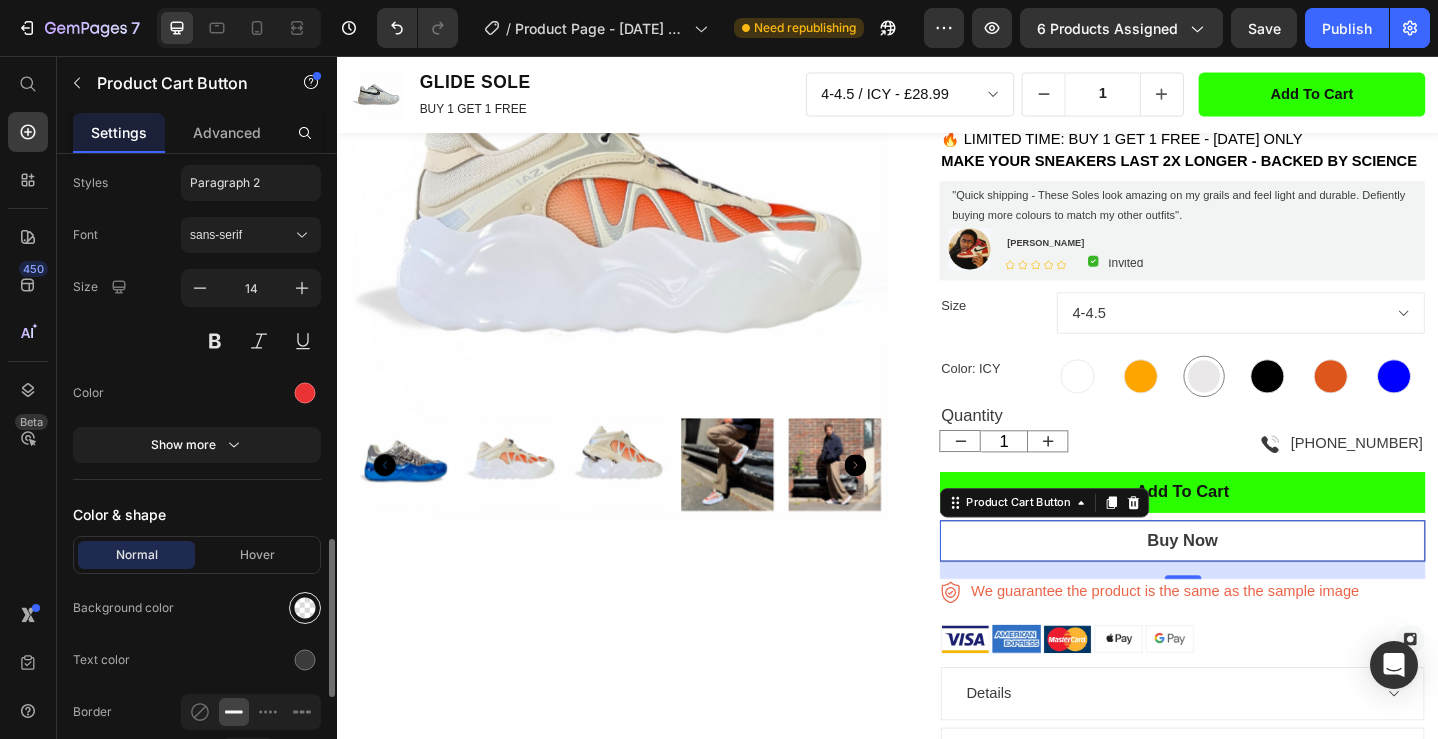 click at bounding box center (305, 608) 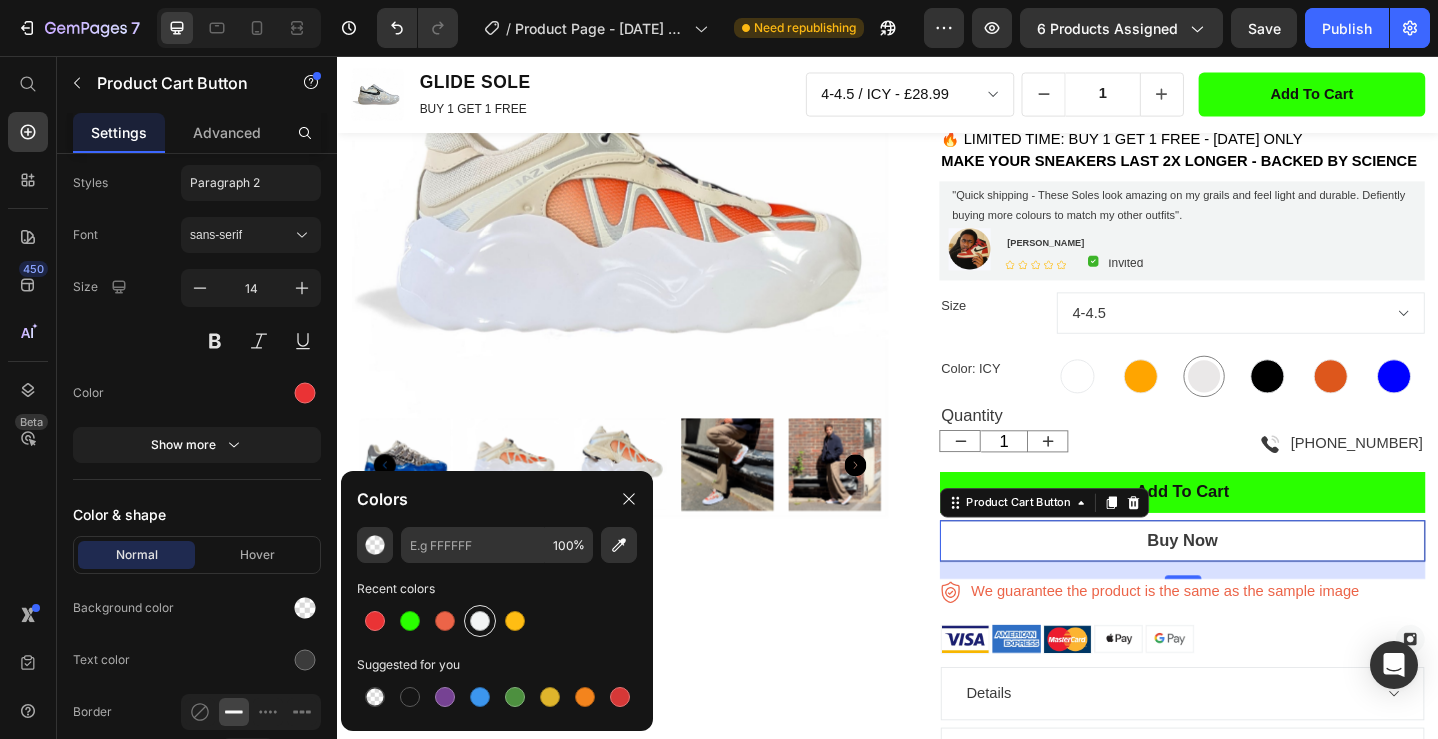 click at bounding box center [480, 621] 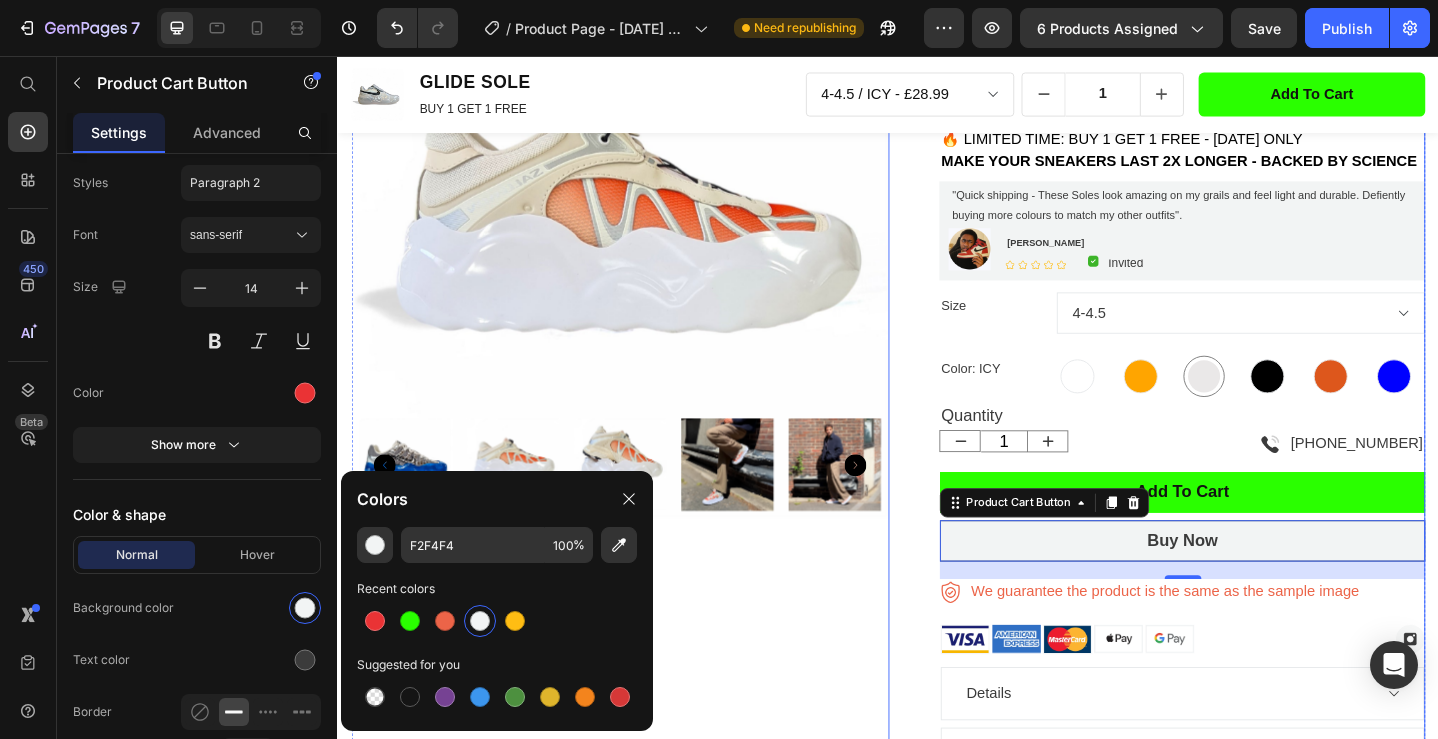 click on "GLIDE SOLE - WHITE Product Title £28.99 Product Price £28.99 Product Price Row
Icon
Icon
Icon
Icon
Icon Icon List Hoz (1080 reviews) Text block Row Image 5 left in stock Text block Row Row Row 🔥 LIMITED TIME: BUY 1 GET 1 FREE - TODAY ONLY MAKE YOUR SNEAKERS LAST 2X LONGER - BACKED BY SCIENCE Text block 🔥 LIMITED TIME: BUY 1 GET 1 FREE - TODAY ONLY MAKE YOUR SNEAKERS LAST 2X LONGER - BACKED BY SCIENCE Text block "Quick shipping - These Soles look amazing on my grails and feel light and durable. Defiently buying more colours to match my other outfits''. Text block Image Michael P Text block
Icon
Icon
Icon
Icon
Icon Icon List Hoz Image Invited Text block Row Row Row Row Size 4-4.5 5-5.5 6-6.5 7-7.5 8-8.5 9-9.5 10-10.5 11-11.5 12-12.5 Color: ICY WHITE WHITE Orange Orange ICY ICY BLK BLK FIRE FIRE BLUE BLUE Product Variants & Swatches Quantity 1 Row" at bounding box center [1229, 496] 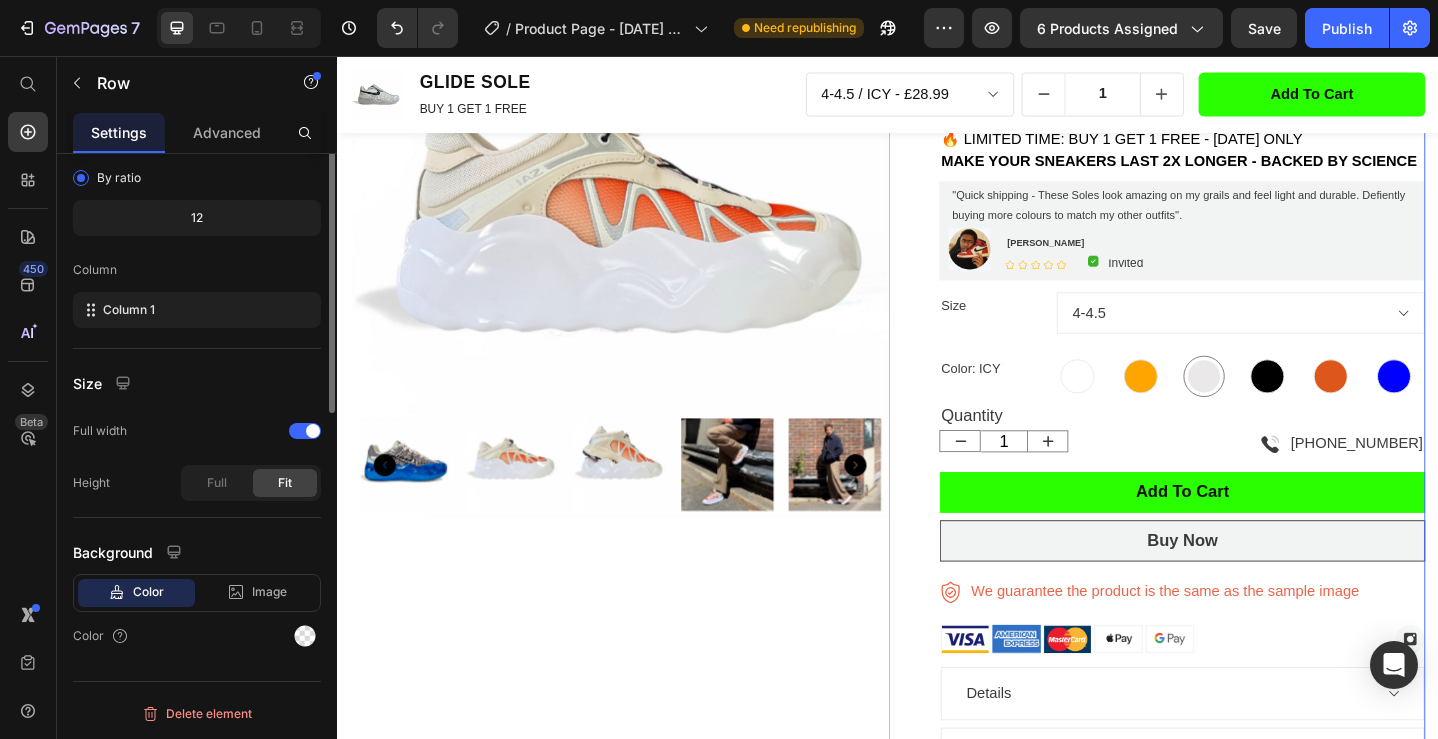 scroll, scrollTop: 0, scrollLeft: 0, axis: both 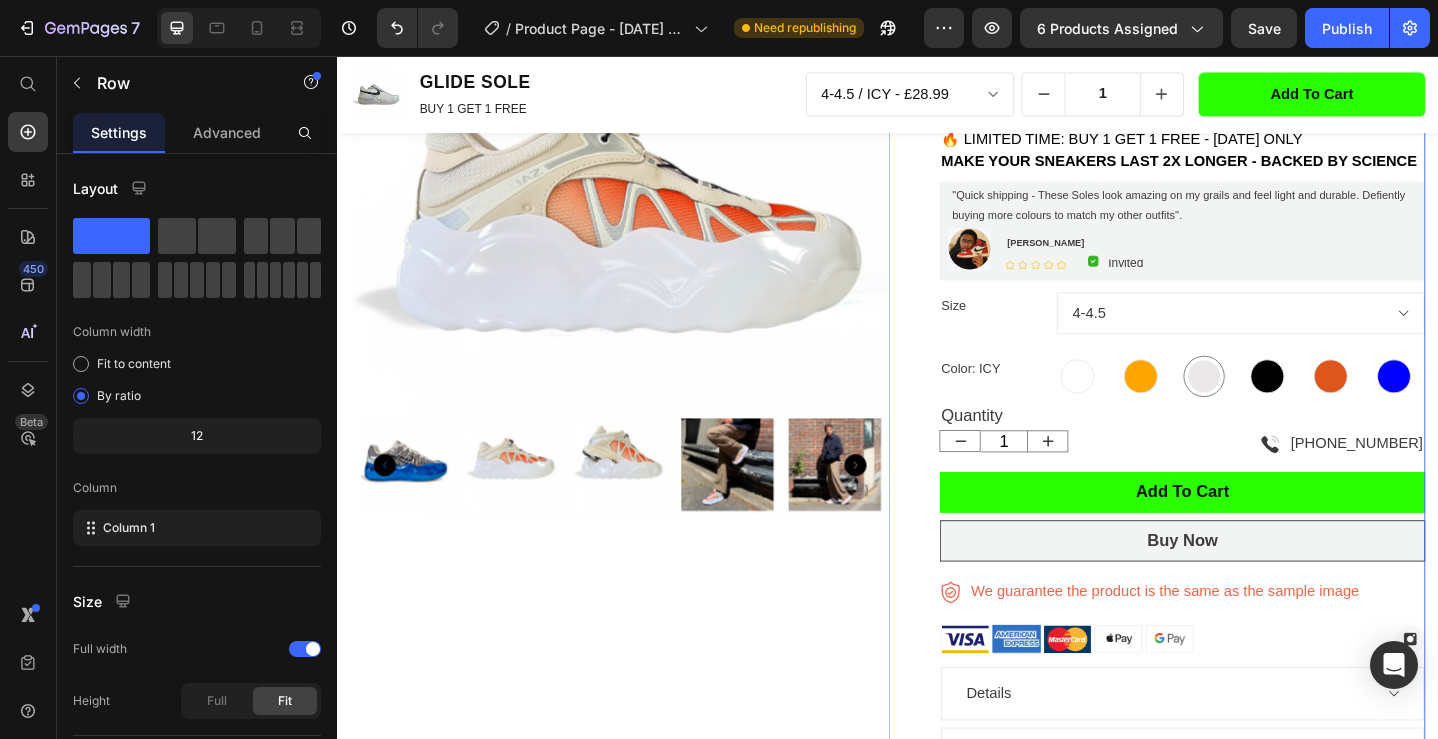 click on "GLIDE SOLE - WHITE Product Title £28.99 Product Price £28.99 Product Price Row
Icon
Icon
Icon
Icon
Icon Icon List Hoz (1080 reviews) Text block Row Image 5 left in stock Text block Row Row Row 🔥 LIMITED TIME: BUY 1 GET 1 FREE - TODAY ONLY MAKE YOUR SNEAKERS LAST 2X LONGER - BACKED BY SCIENCE Text block 🔥 LIMITED TIME: BUY 1 GET 1 FREE - TODAY ONLY MAKE YOUR SNEAKERS LAST 2X LONGER - BACKED BY SCIENCE Text block "Quick shipping - These Soles look amazing on my grails and feel light and durable. Defiently buying more colours to match my other outfits''. Text block Image Michael P Text block
Icon
Icon
Icon
Icon
Icon Icon List Hoz Image Invited Text block Row Row Row Row Size 4-4.5 5-5.5 6-6.5 7-7.5 8-8.5 9-9.5 10-10.5 11-11.5 12-12.5 Color: ICY WHITE WHITE Orange Orange ICY ICY BLK BLK FIRE FIRE BLUE BLUE Product Variants & Swatches Quantity 1 Row" at bounding box center [1229, 496] 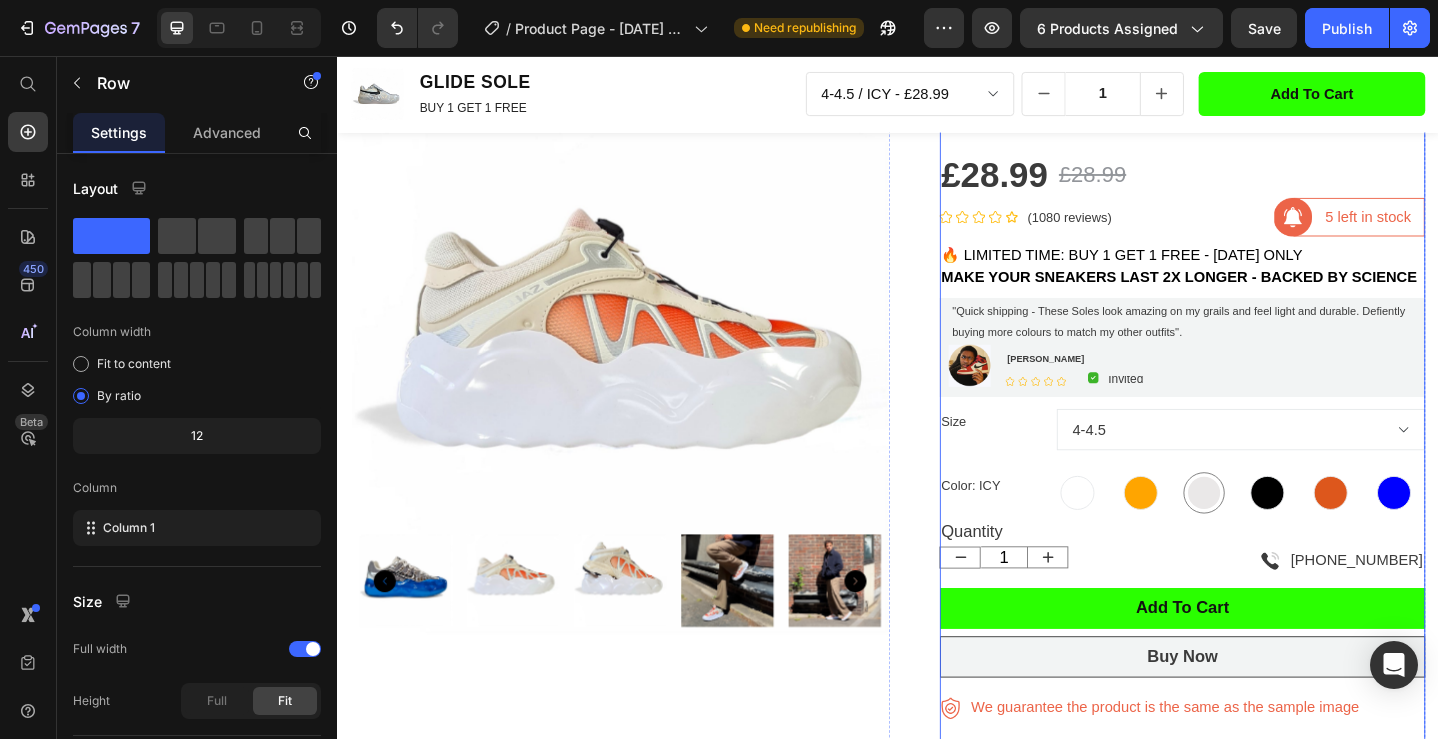 scroll, scrollTop: 62, scrollLeft: 0, axis: vertical 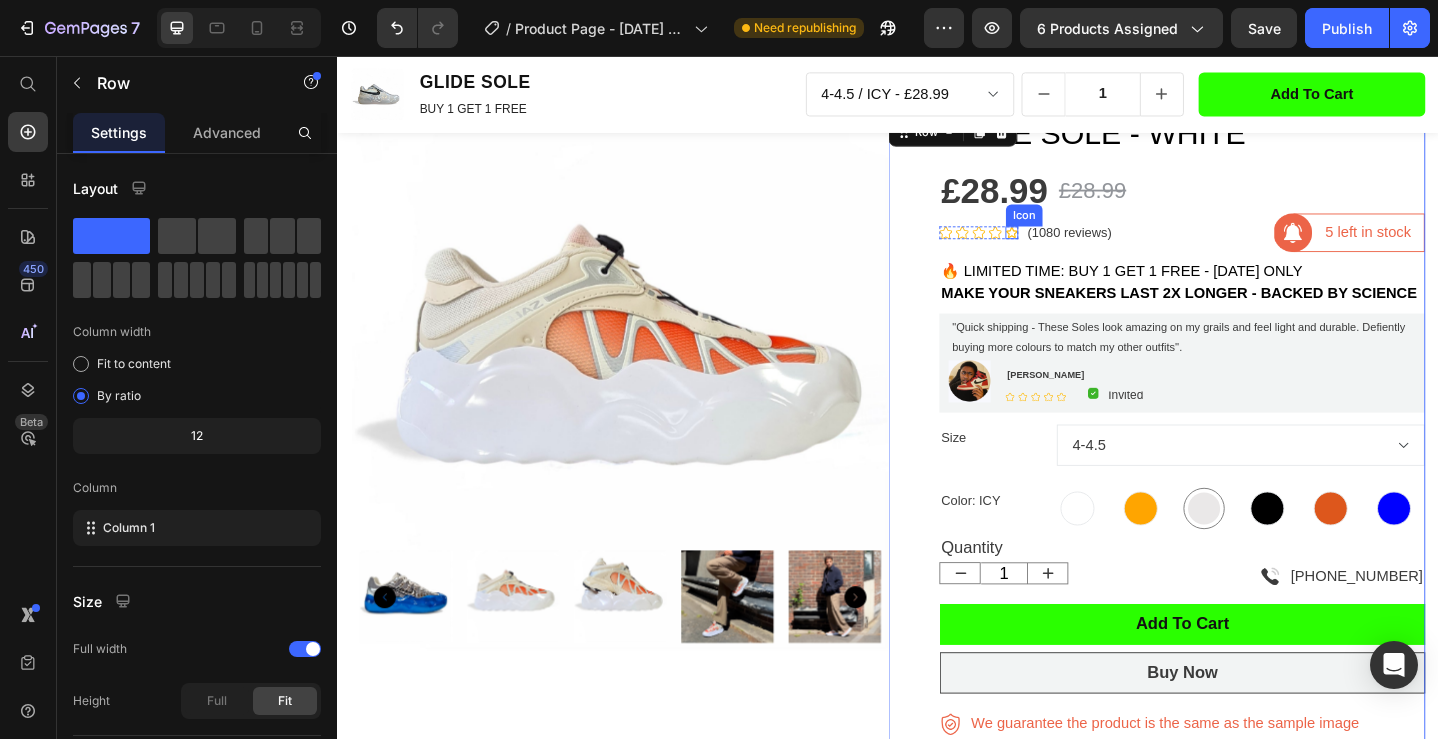 click 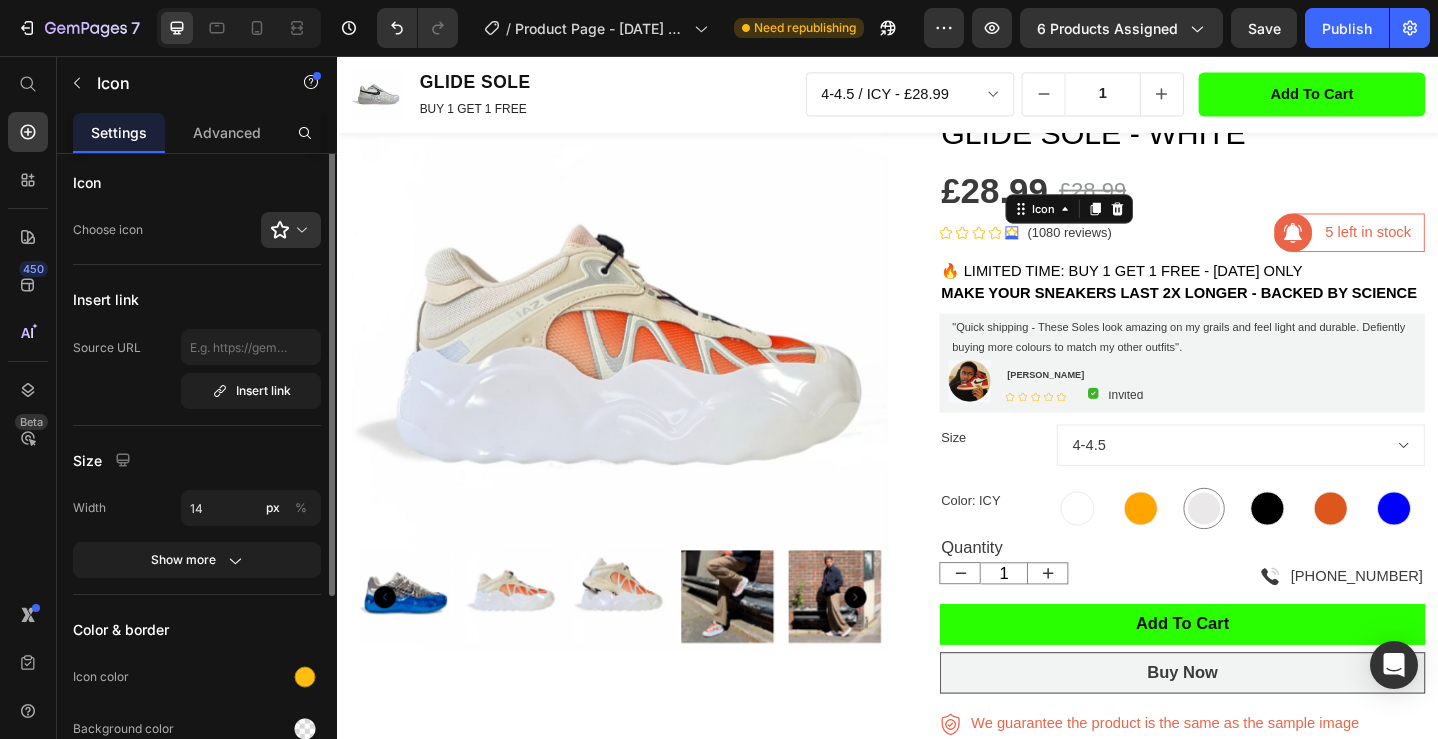 scroll, scrollTop: 0, scrollLeft: 0, axis: both 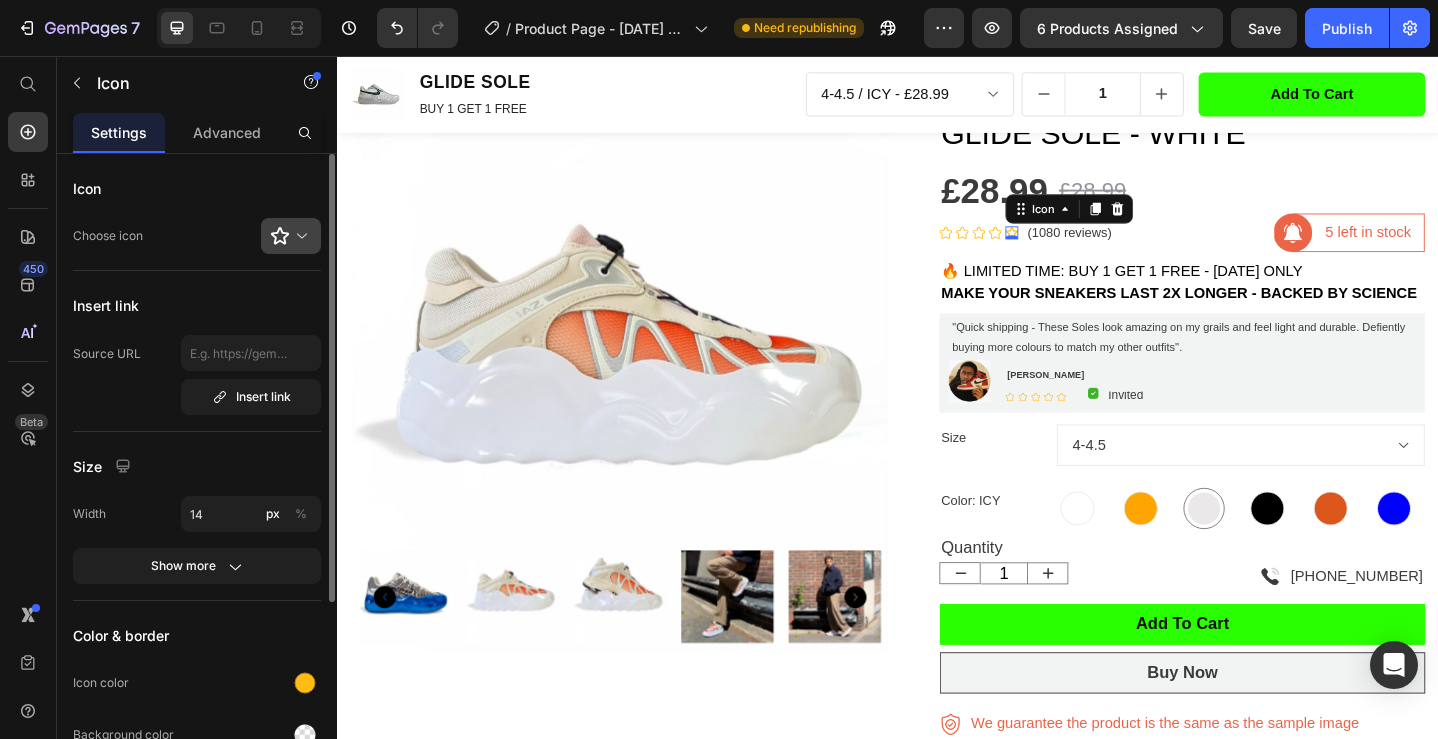 click at bounding box center (299, 236) 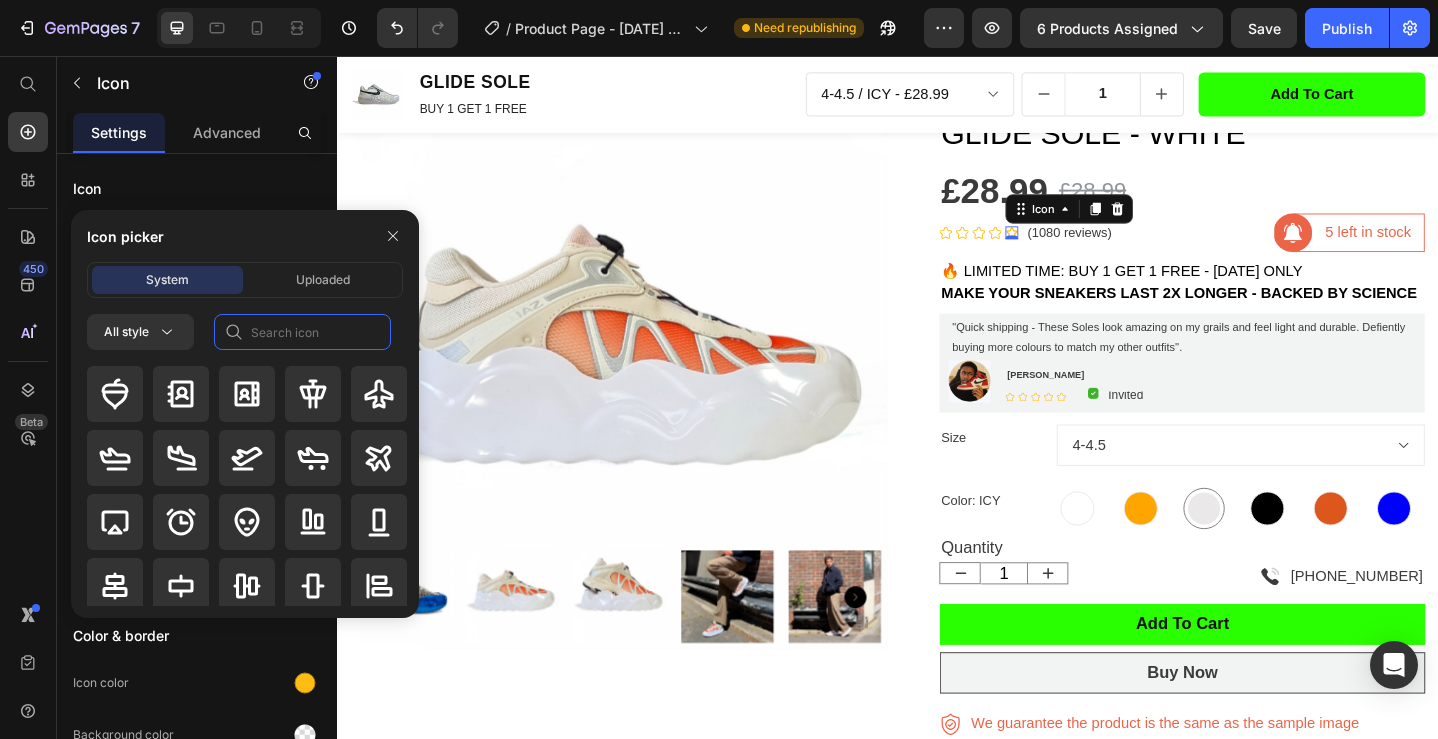 click 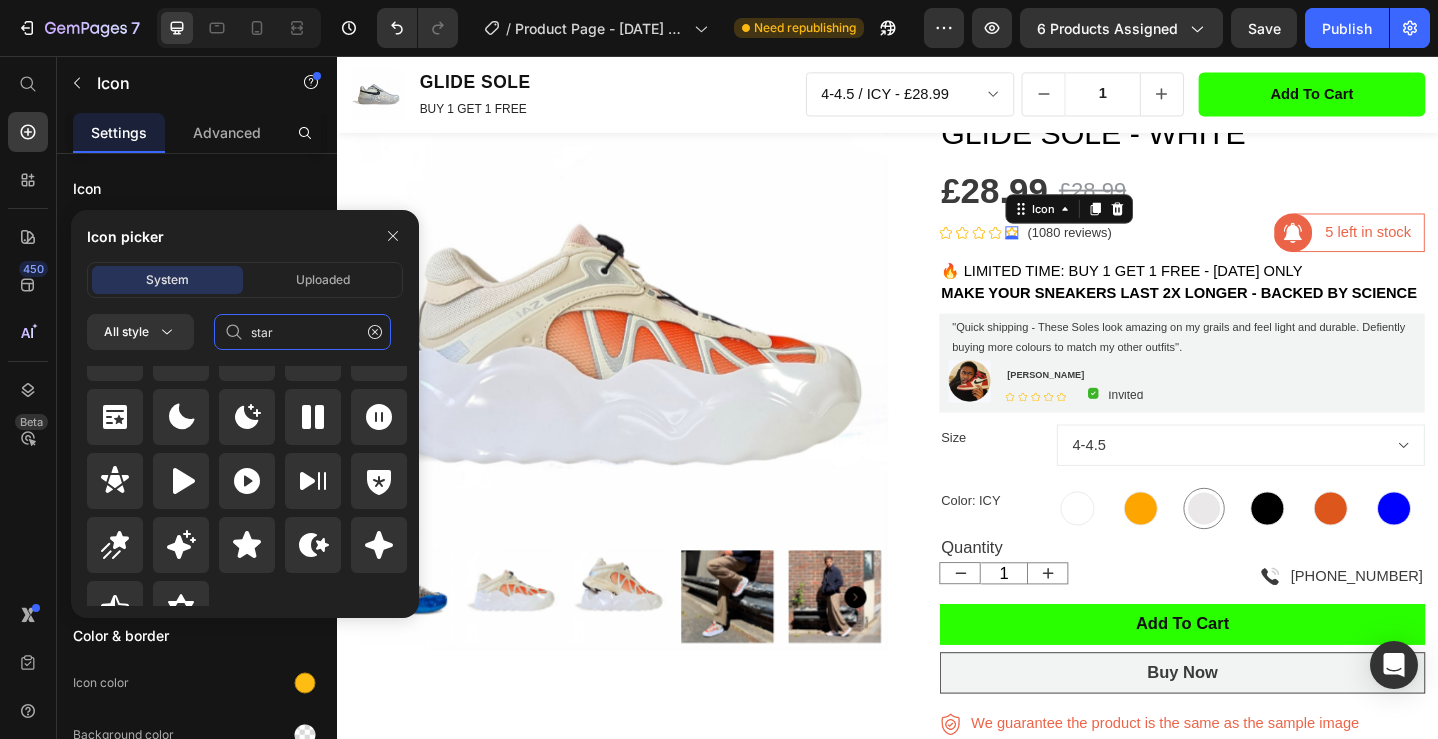 scroll, scrollTop: 847, scrollLeft: 0, axis: vertical 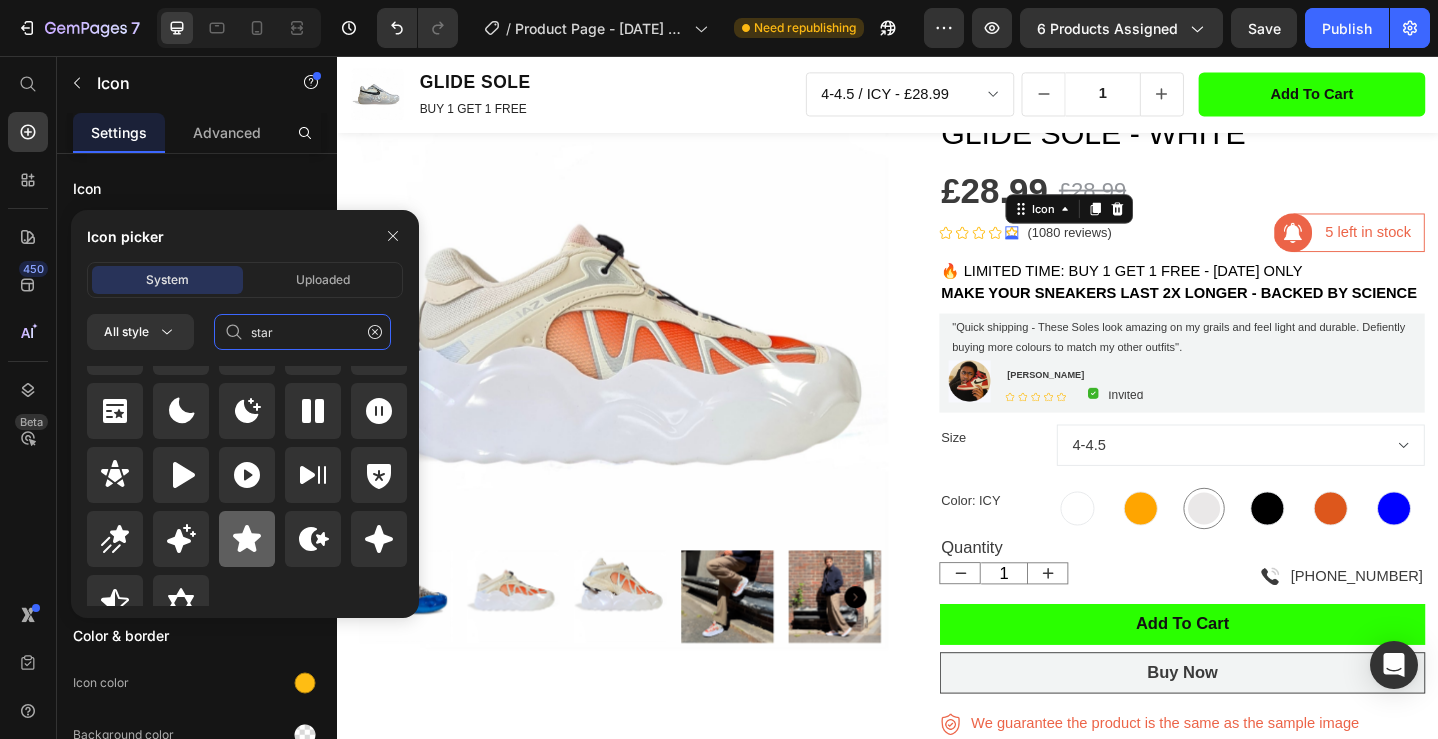 type on "star" 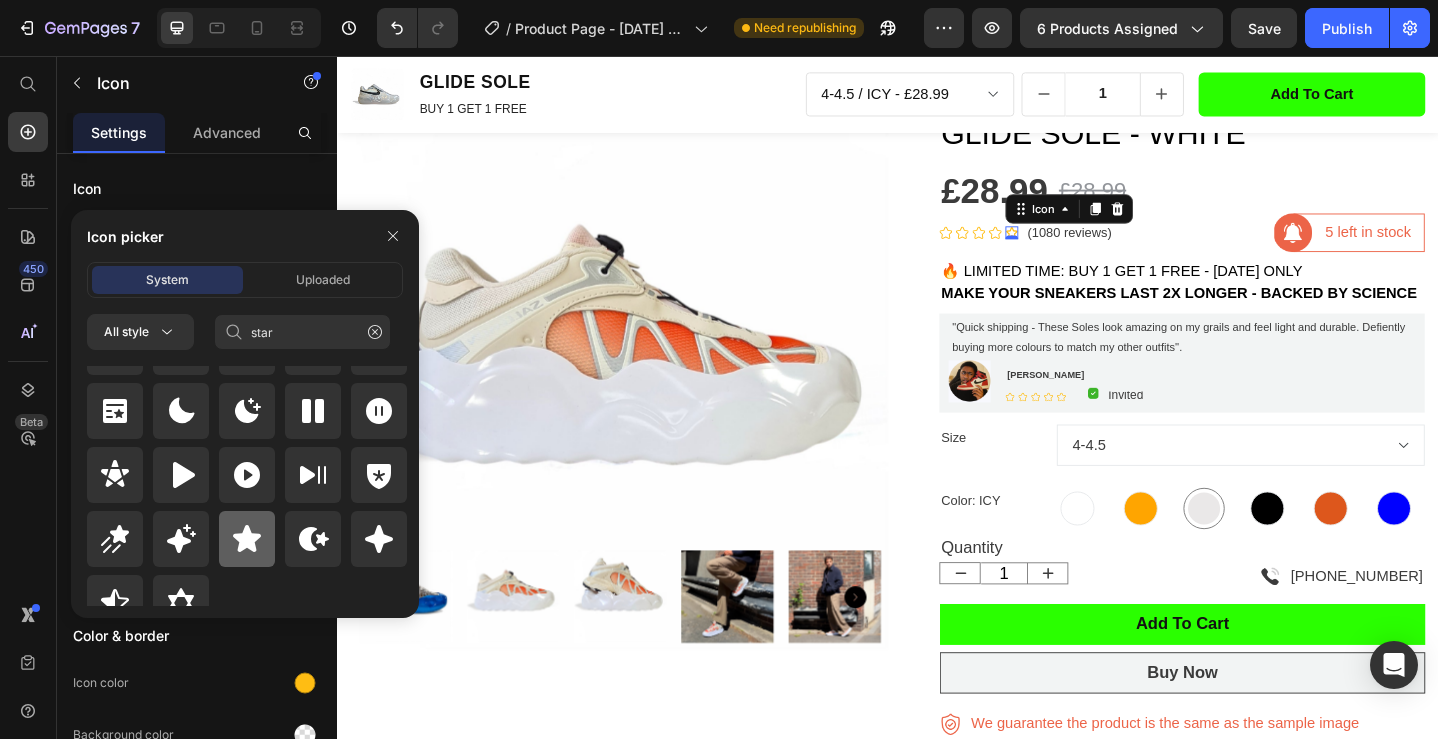 click 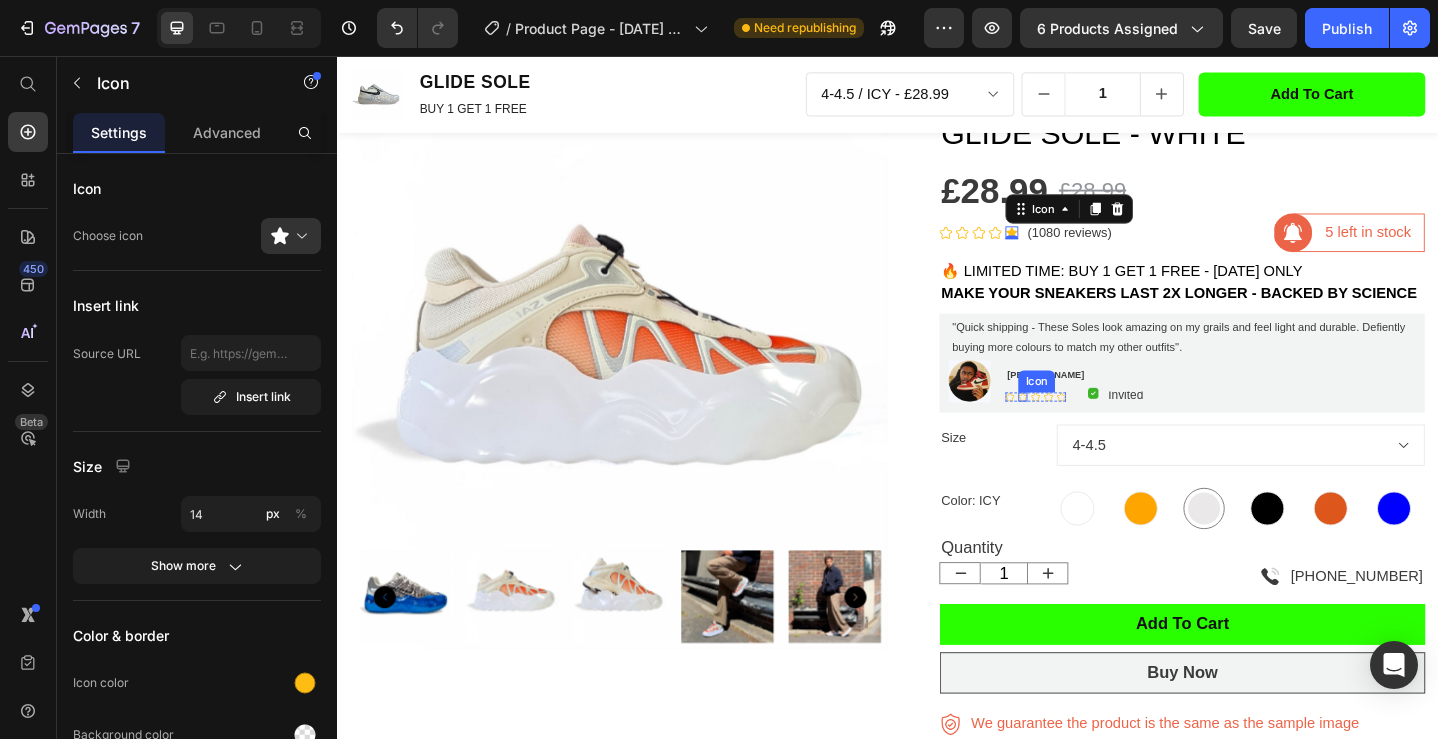 click 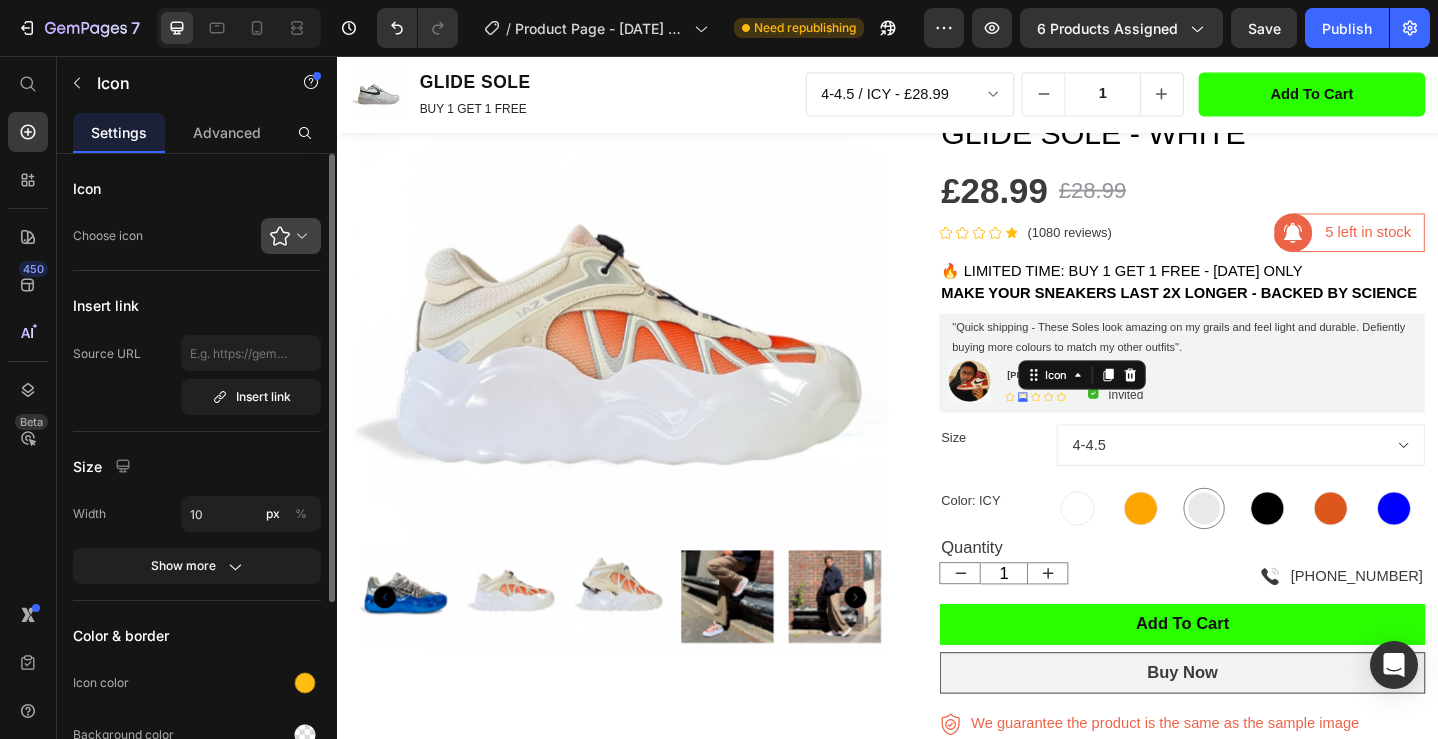 click at bounding box center (299, 236) 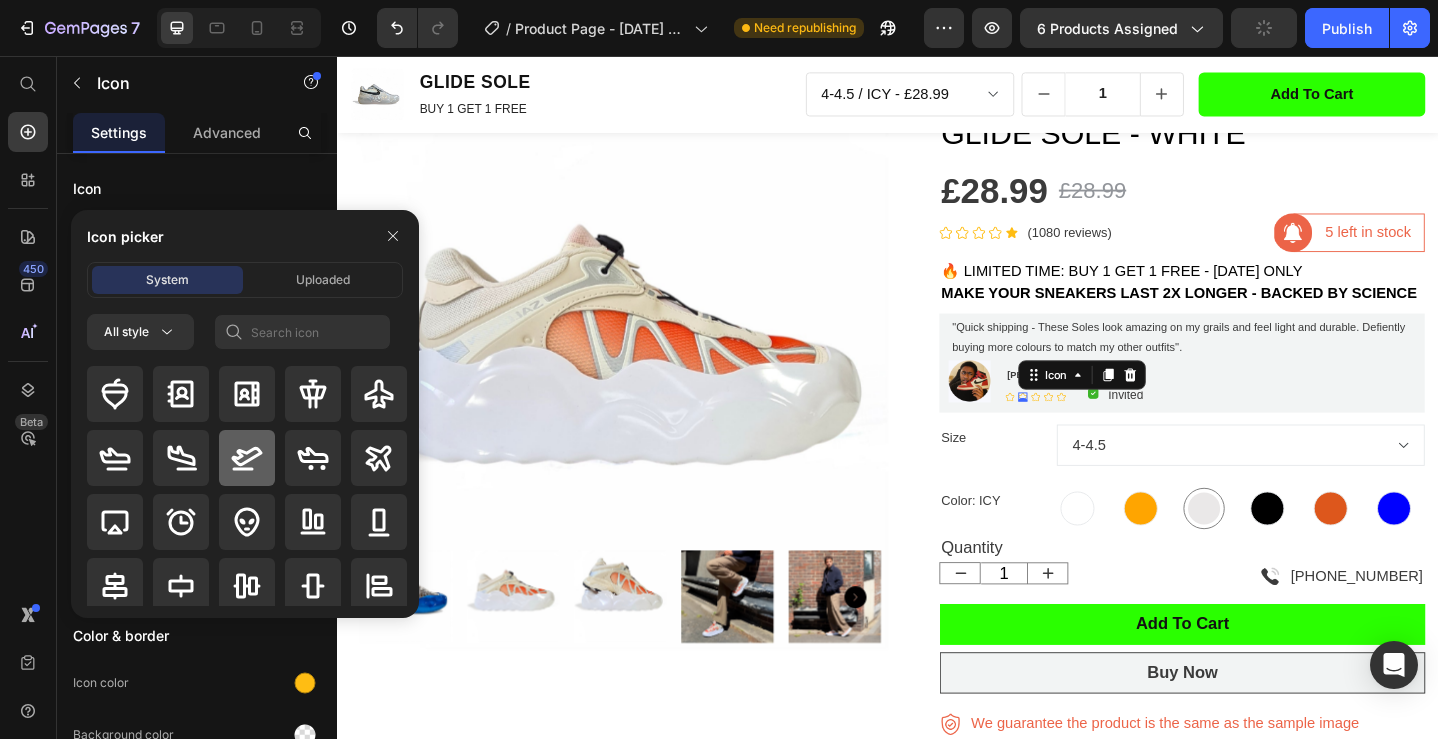 scroll, scrollTop: 928, scrollLeft: 0, axis: vertical 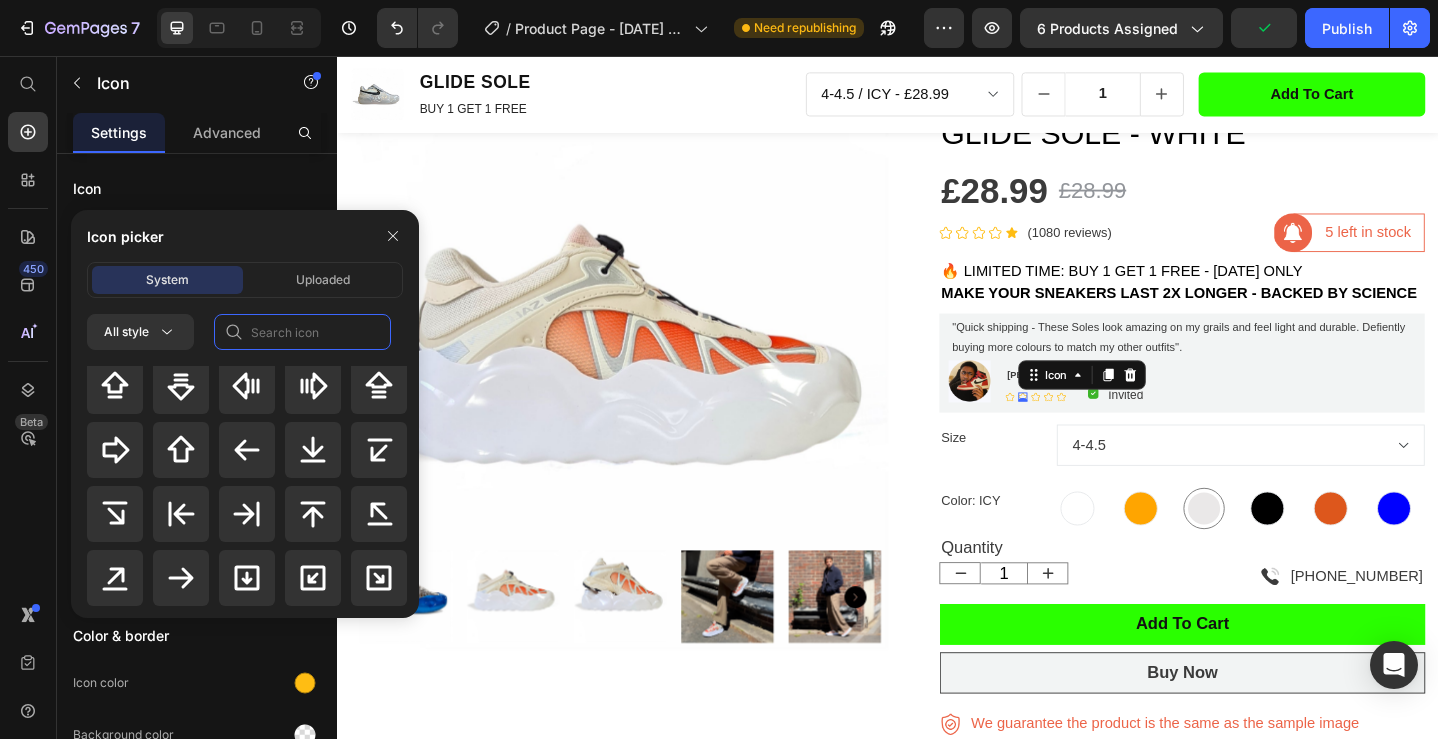 click 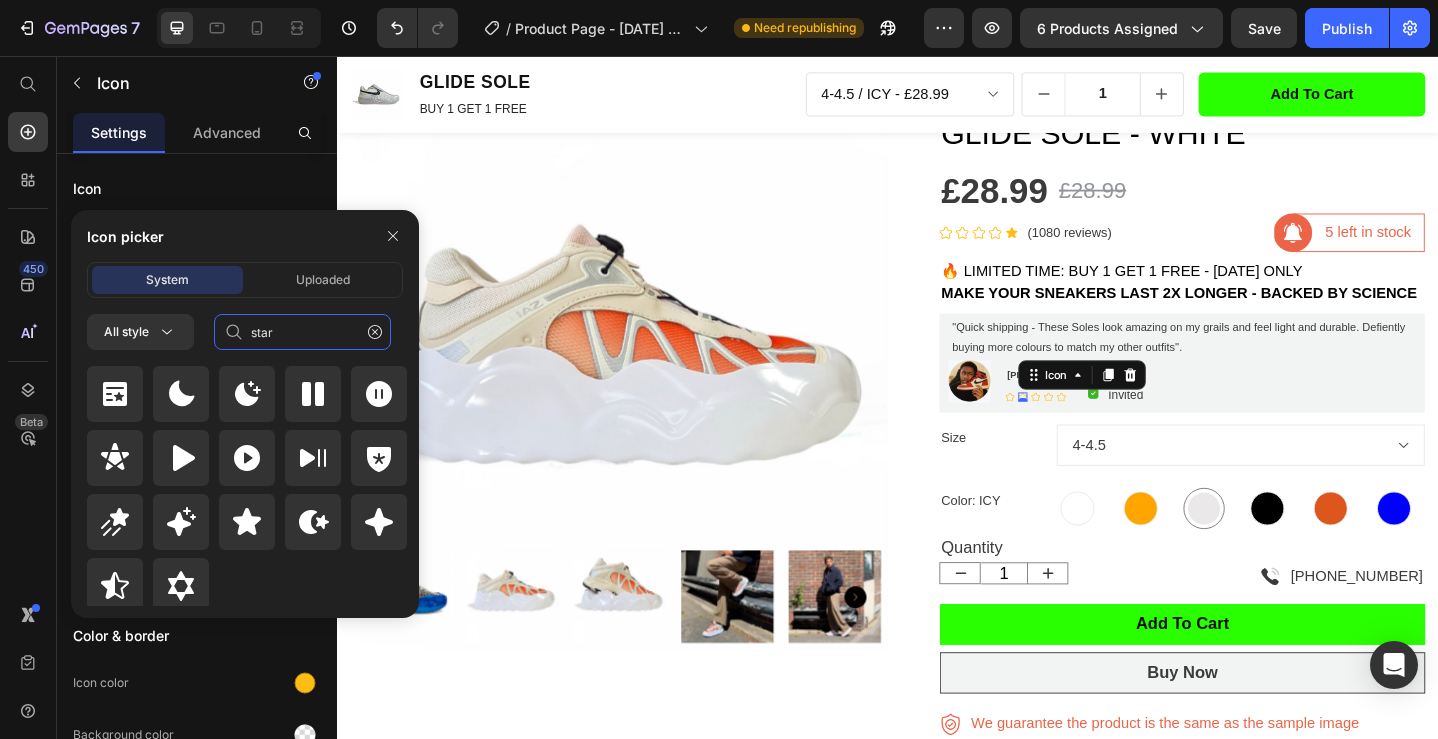 scroll, scrollTop: 872, scrollLeft: 0, axis: vertical 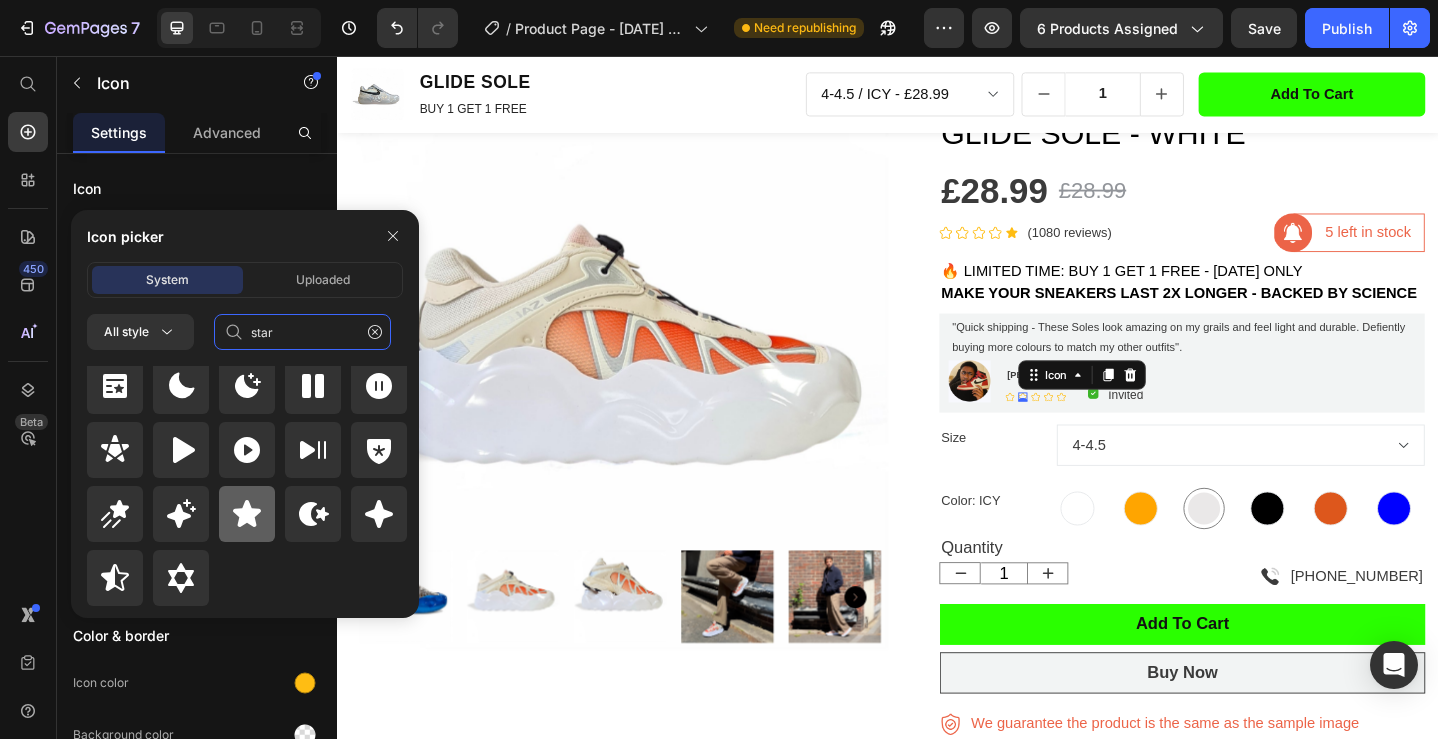 type on "star" 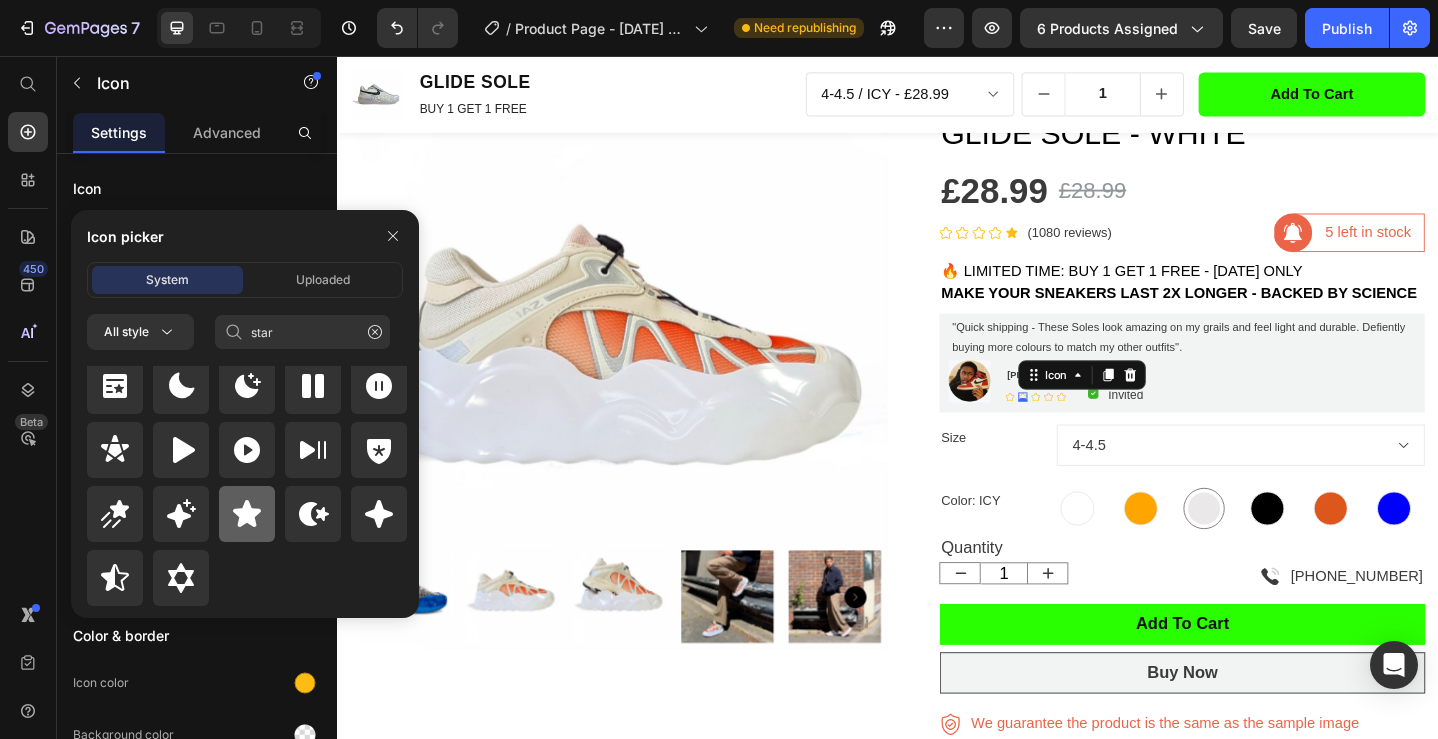click 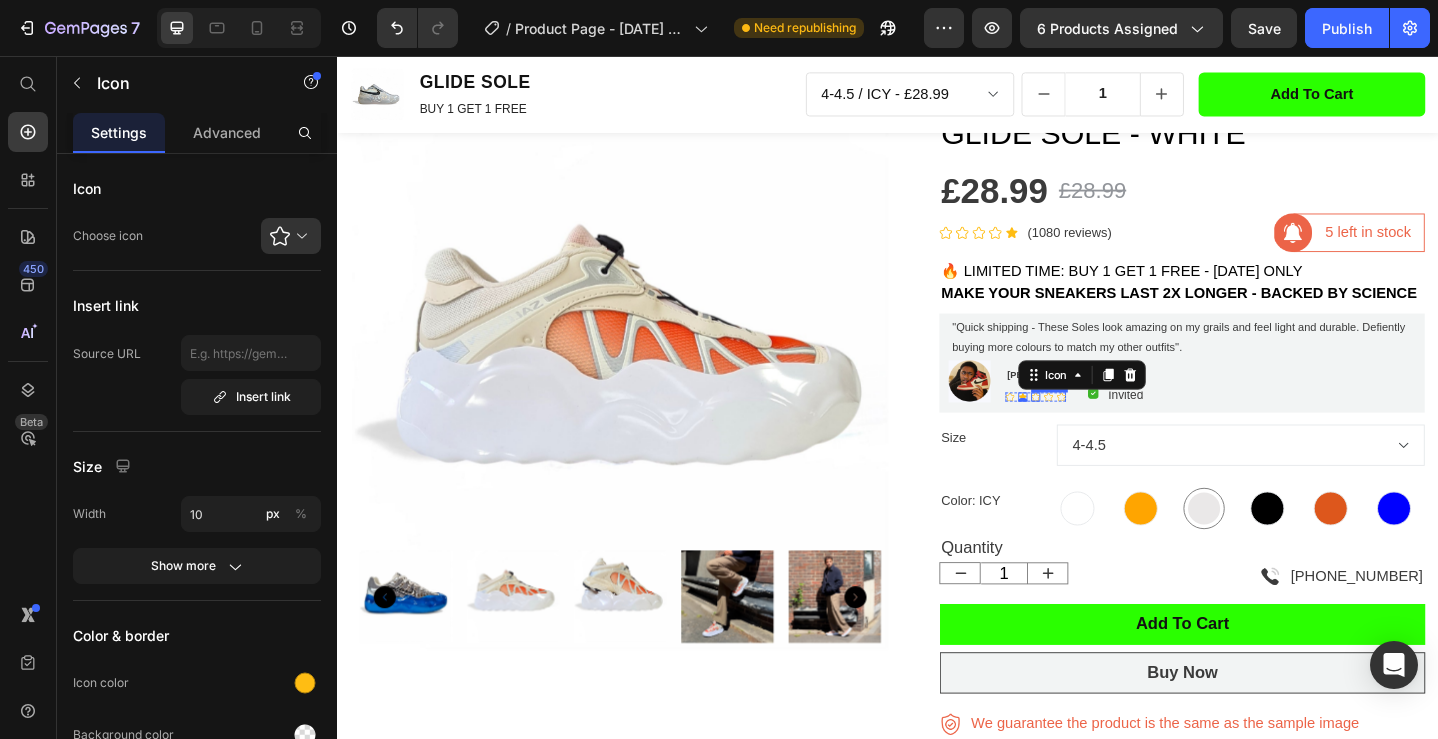 click on "Icon" at bounding box center [1098, 428] 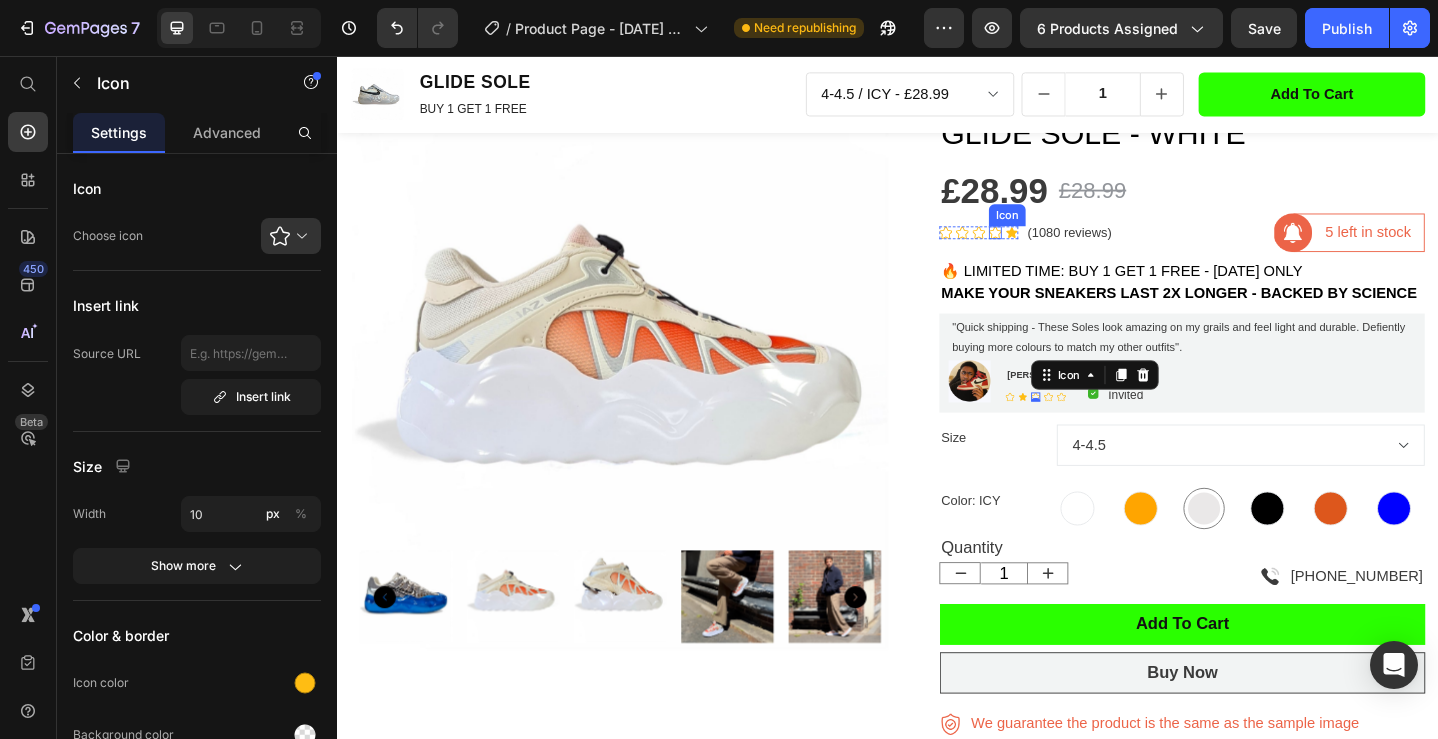 click 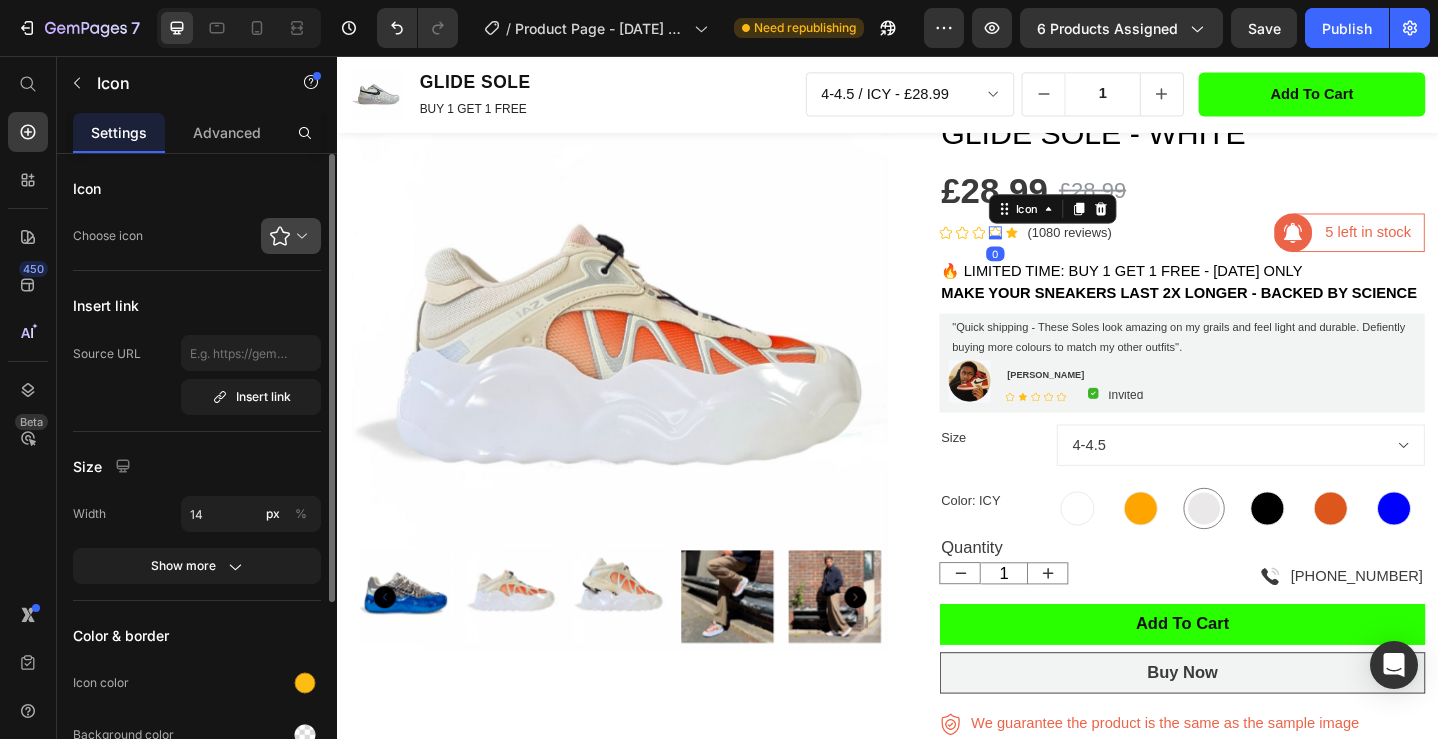 click at bounding box center (299, 236) 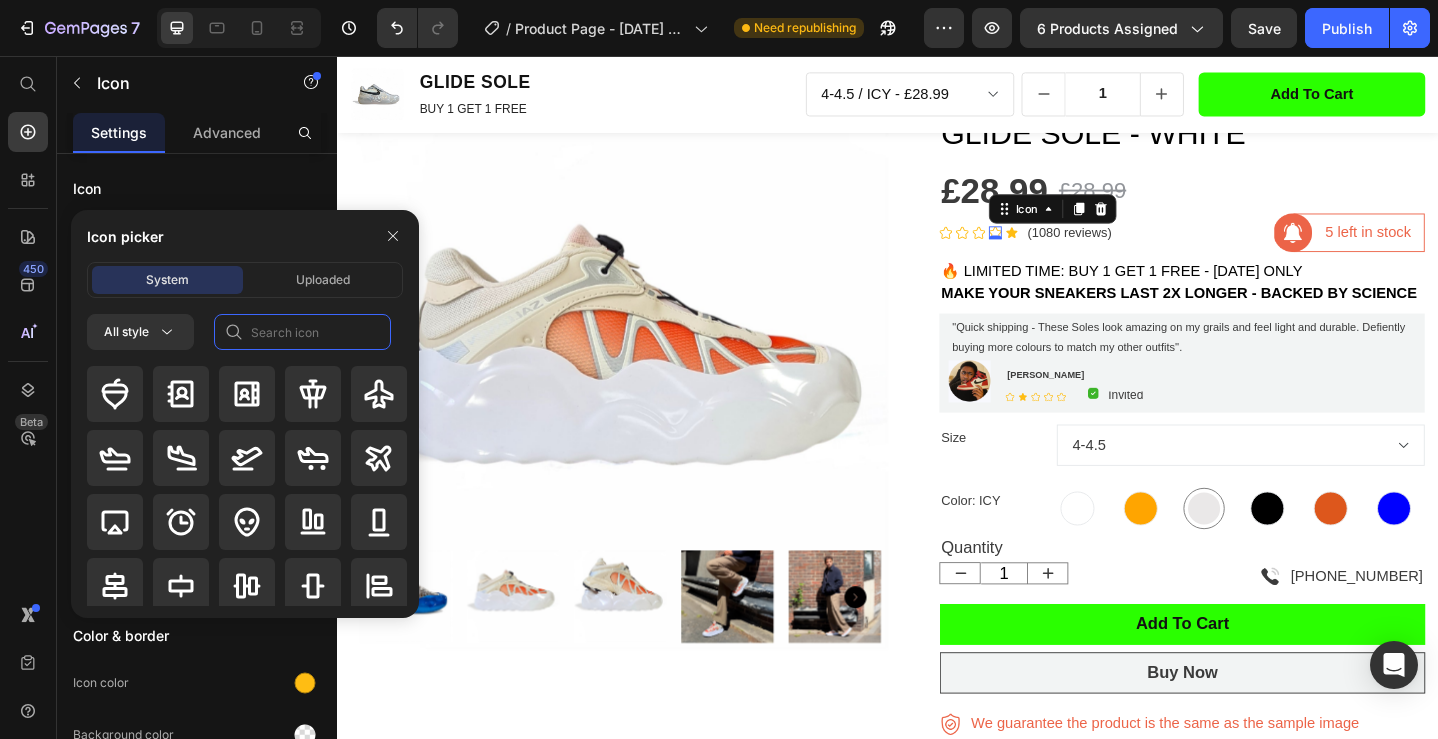 click 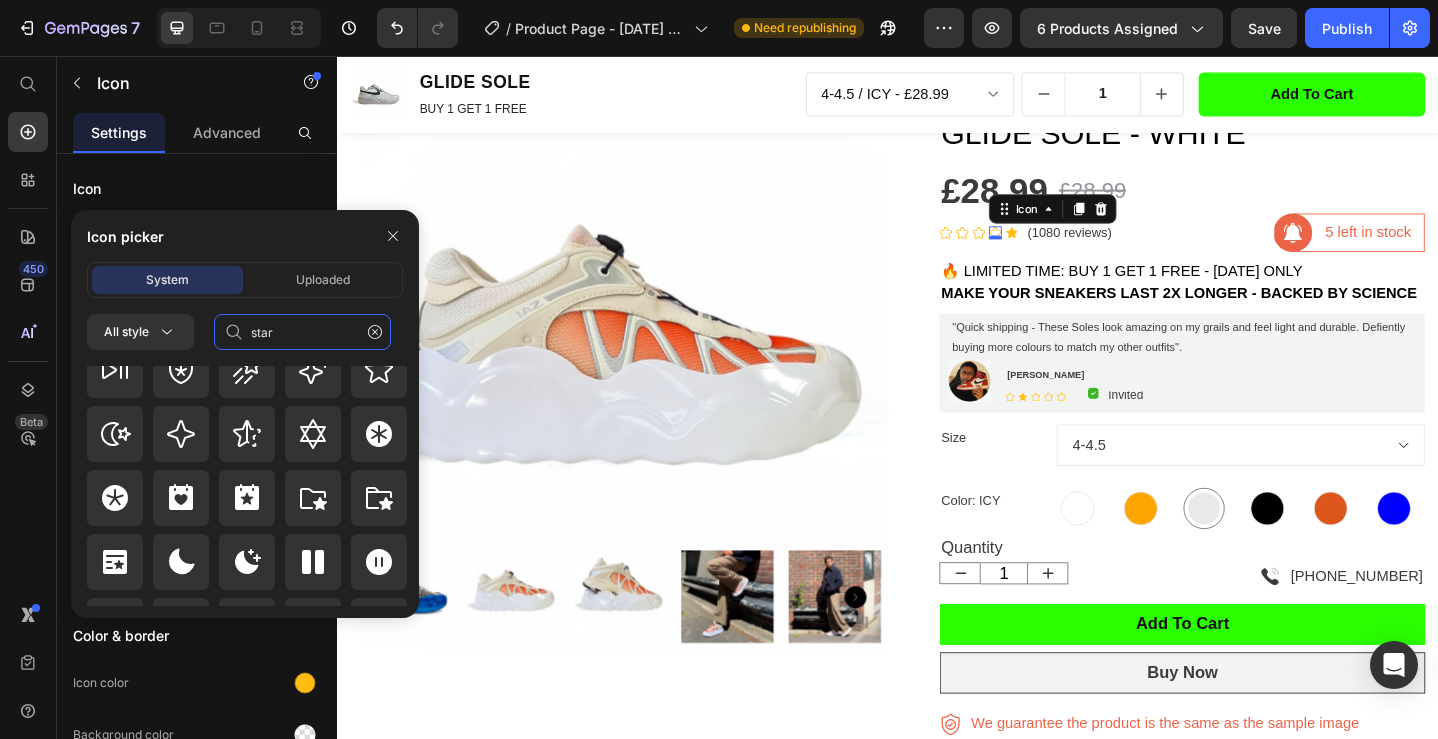 scroll, scrollTop: 872, scrollLeft: 0, axis: vertical 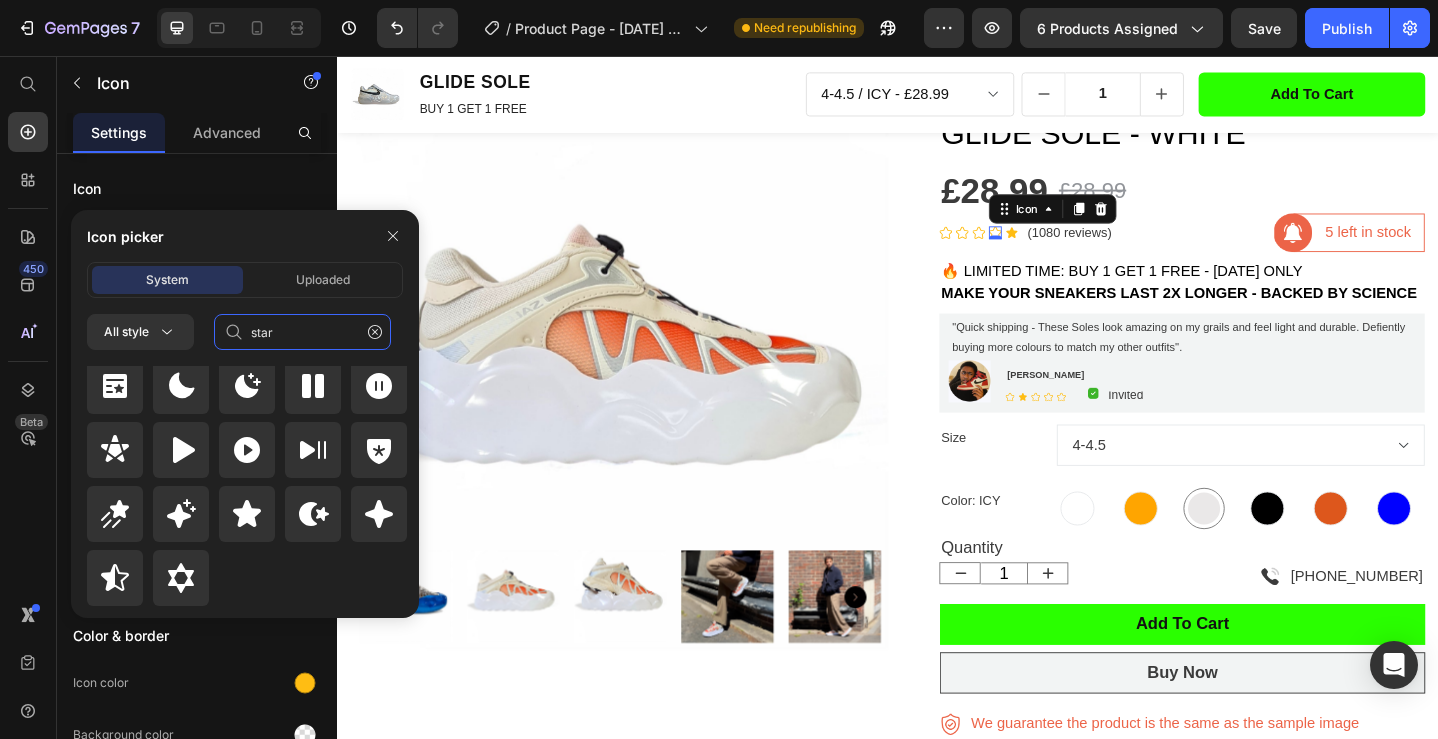 type on "star" 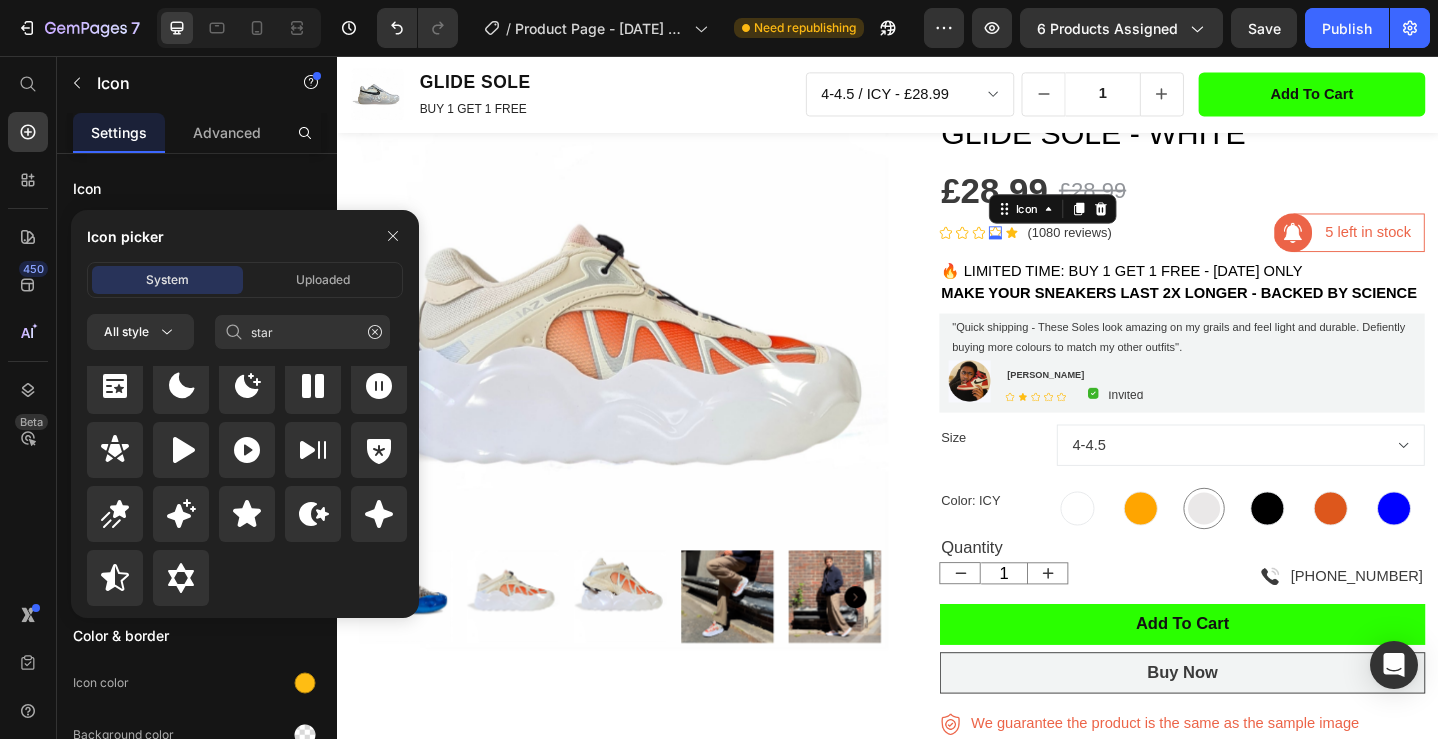 click 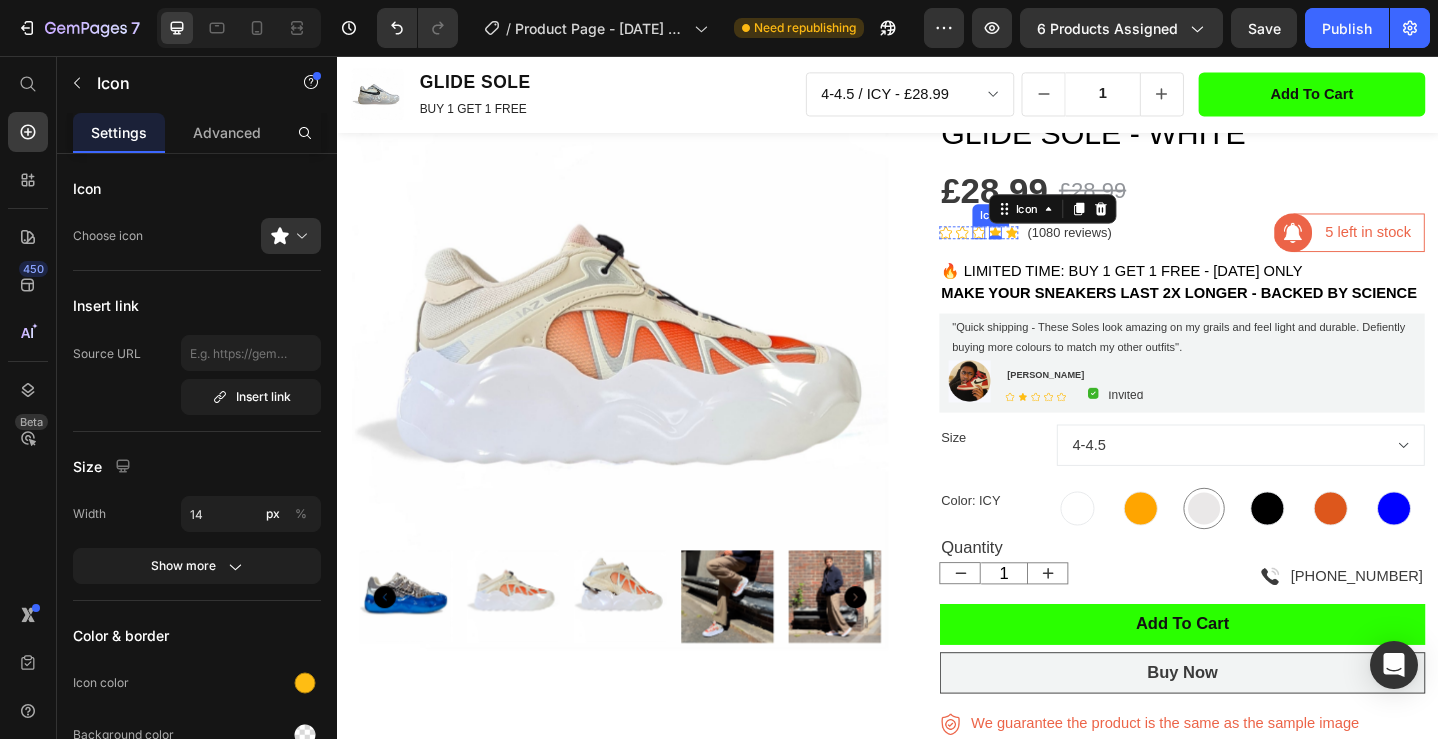 click 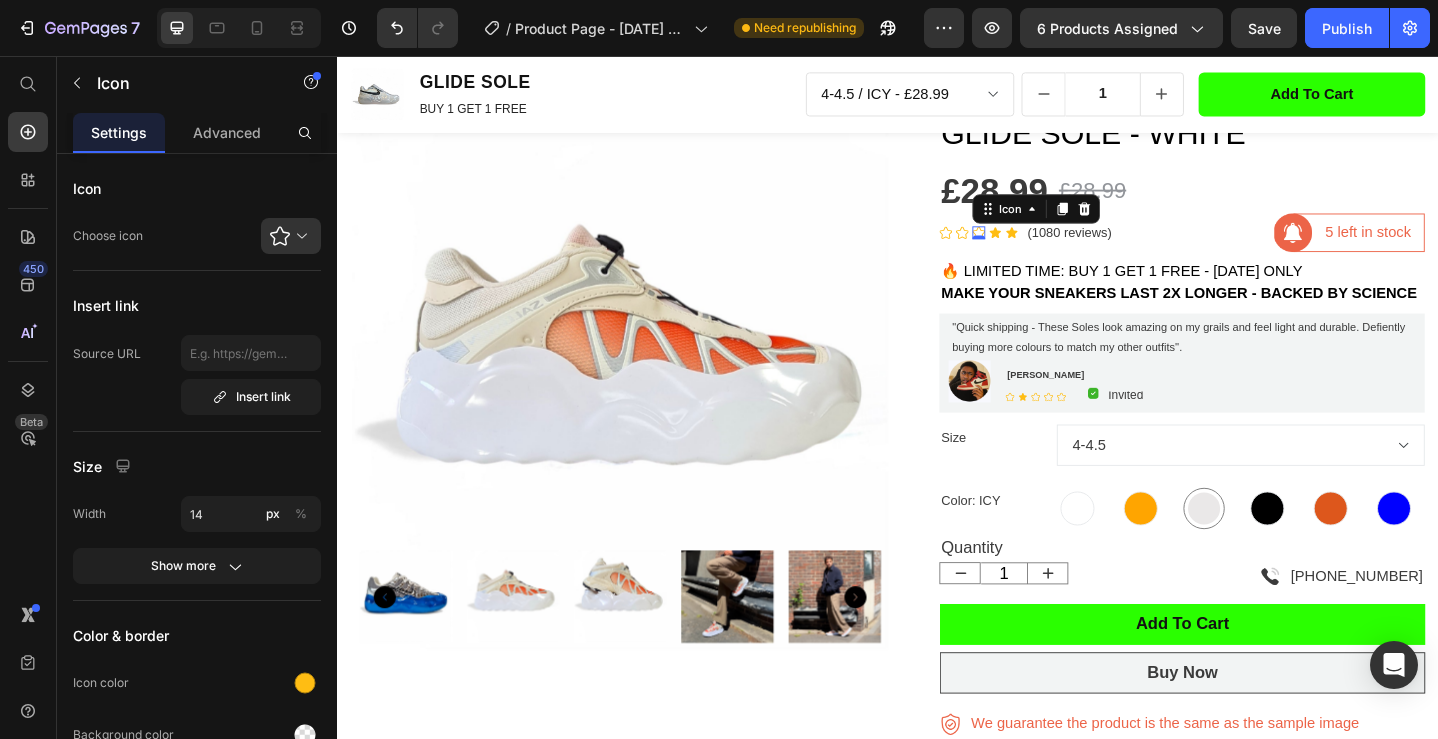 click on "0" at bounding box center (1036, 256) 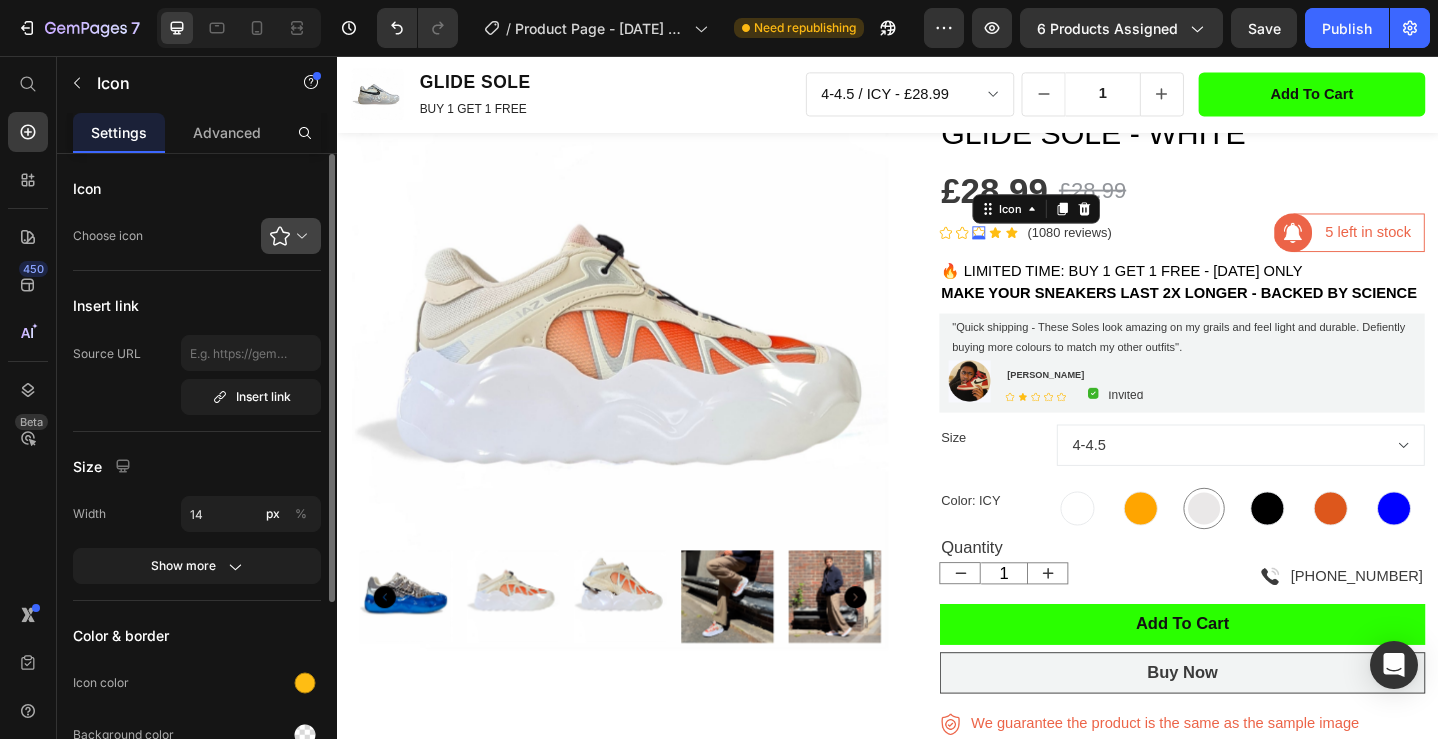 click at bounding box center [299, 236] 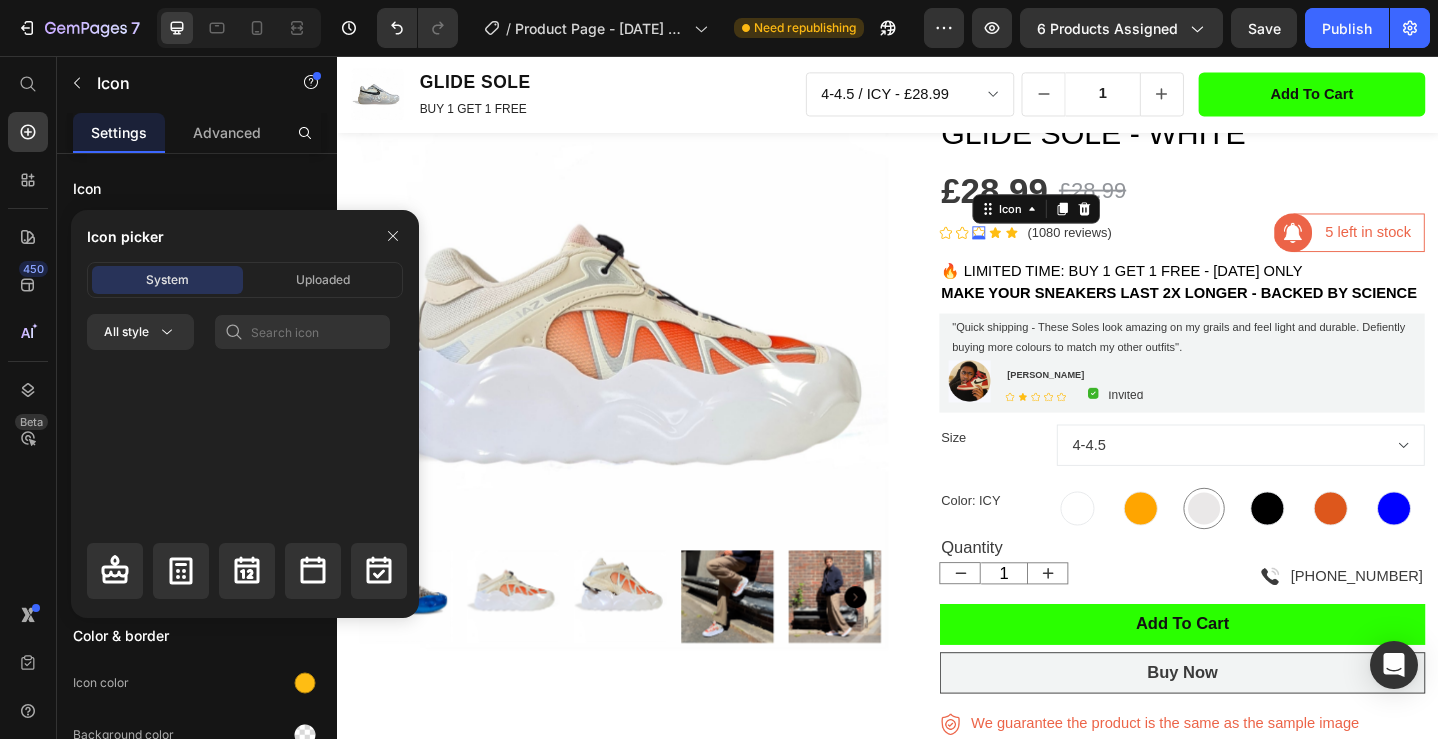 scroll, scrollTop: 3056, scrollLeft: 0, axis: vertical 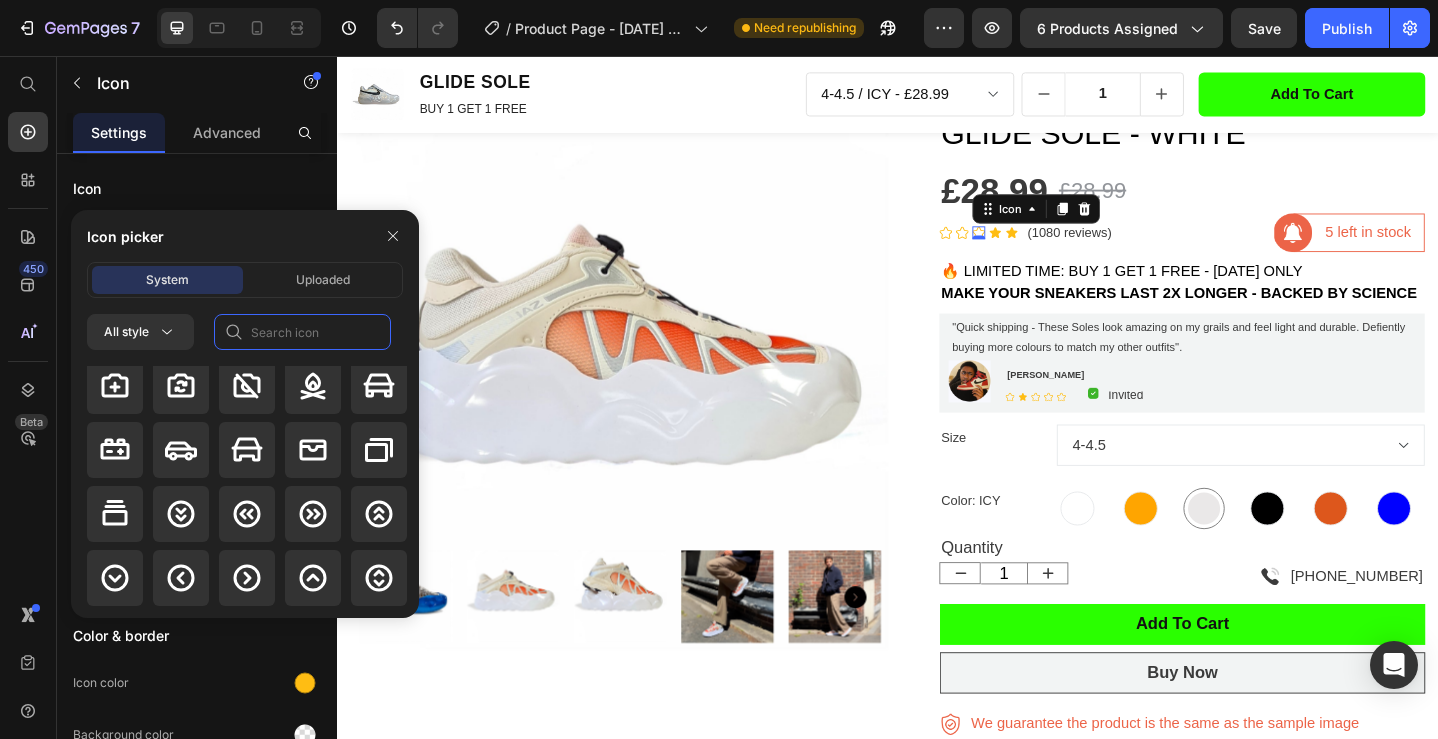 click 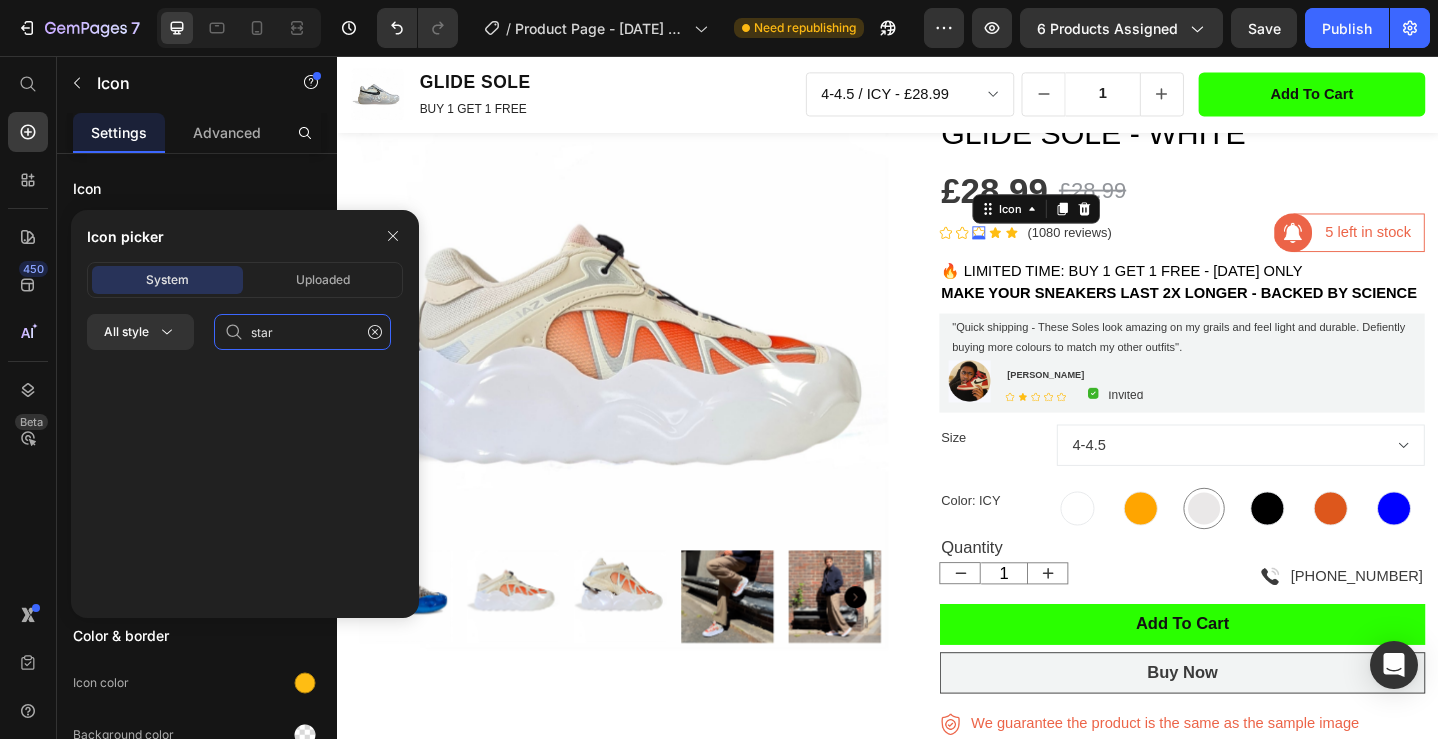 scroll, scrollTop: 872, scrollLeft: 0, axis: vertical 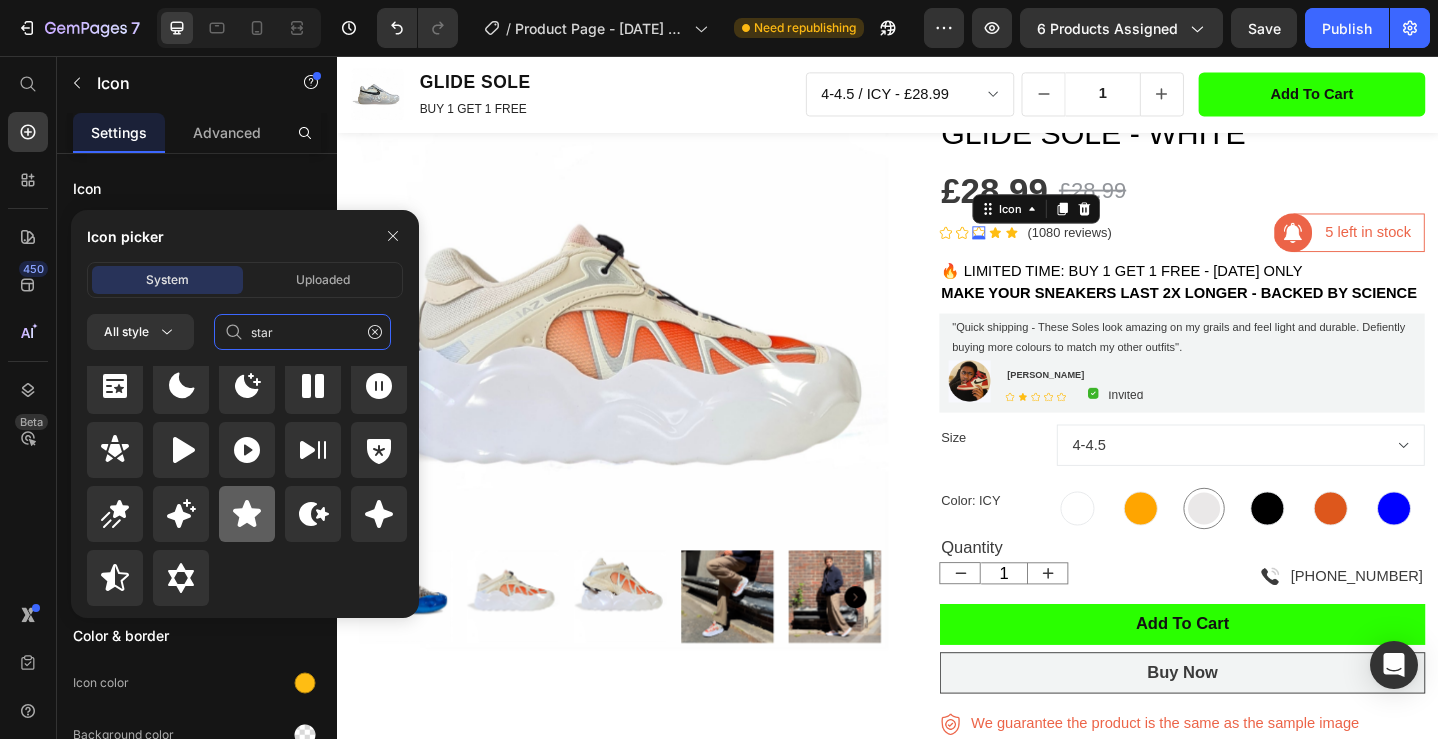 type on "star" 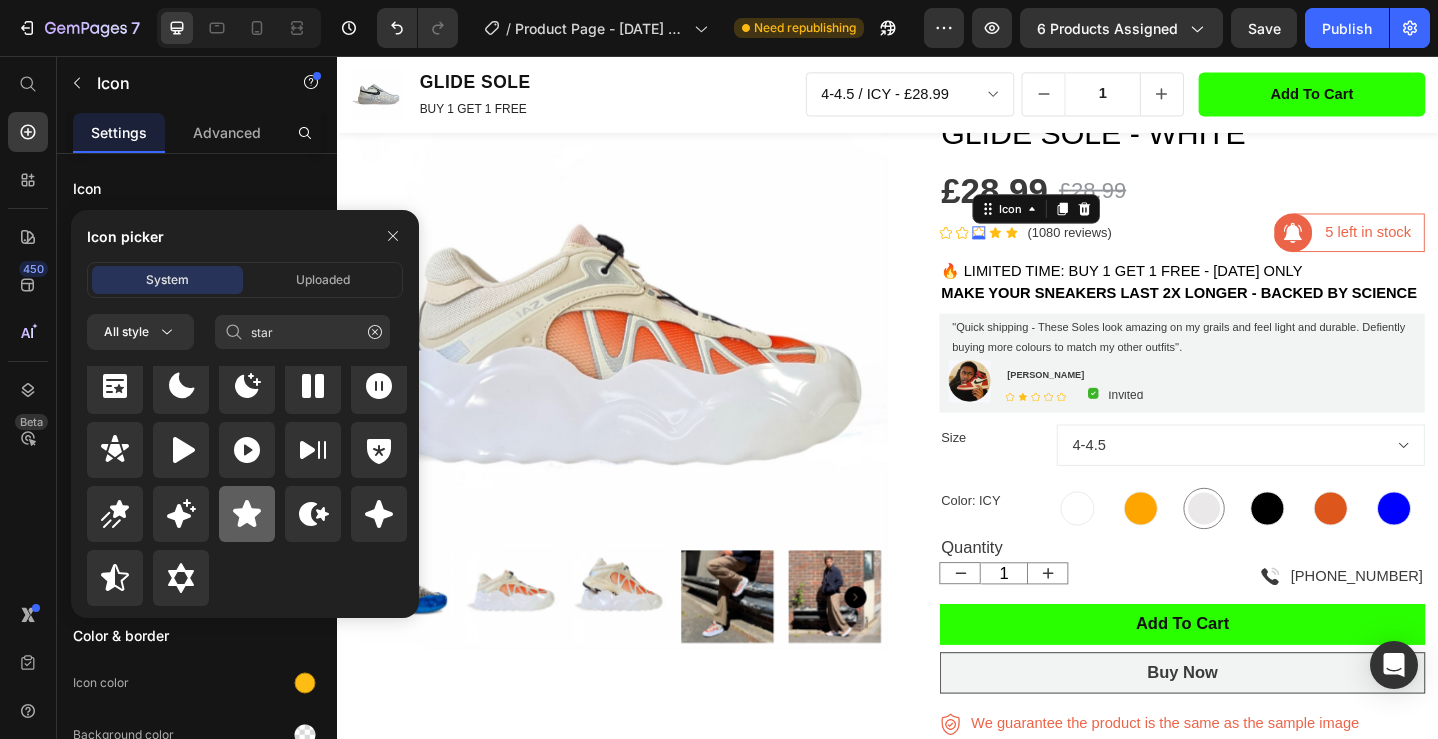 click 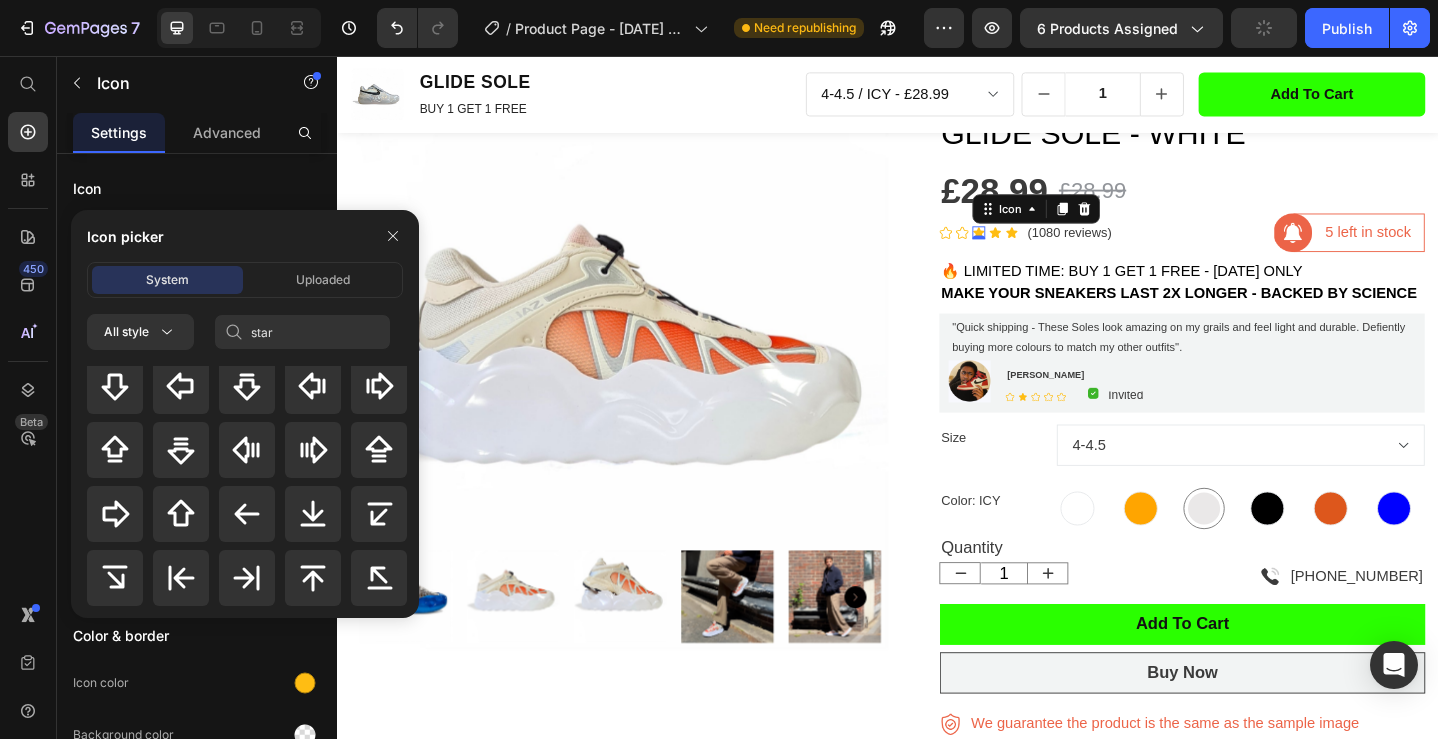 type 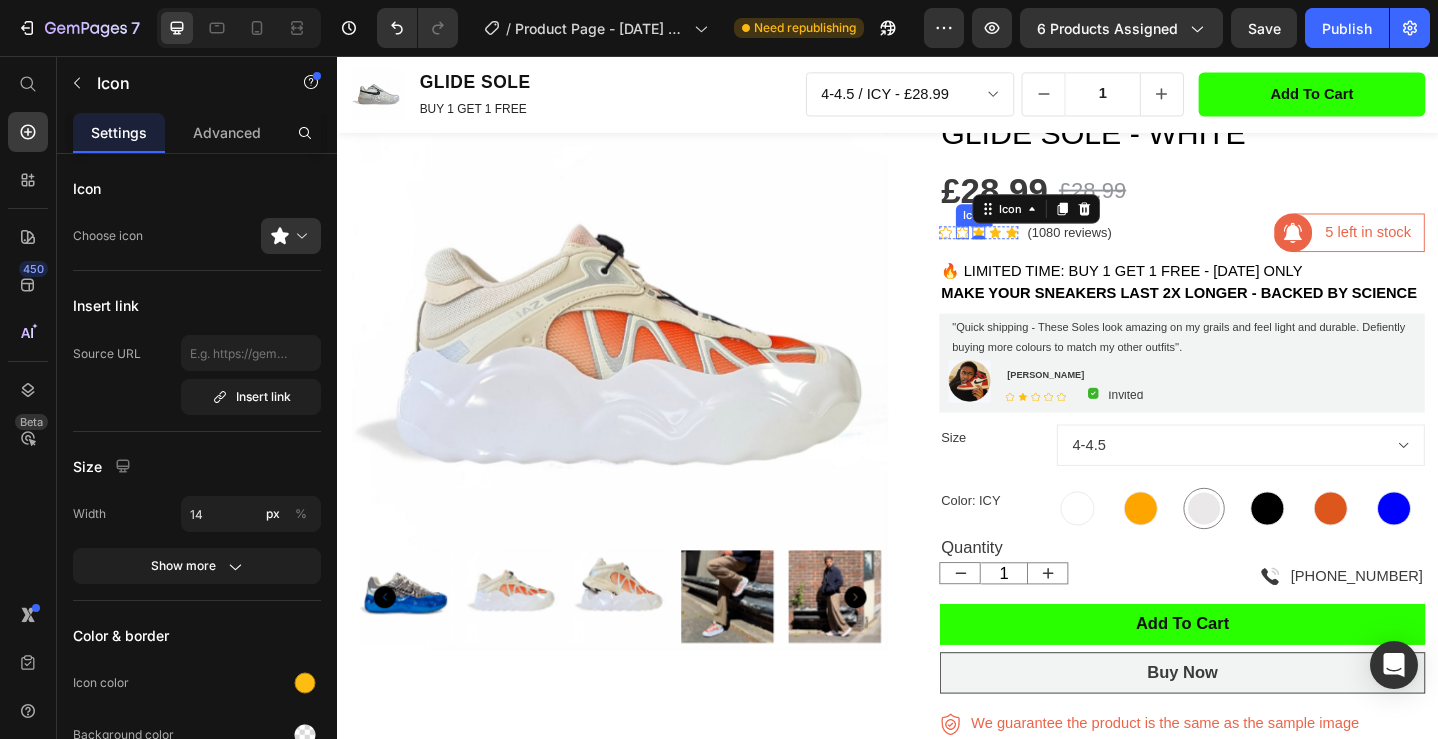 click 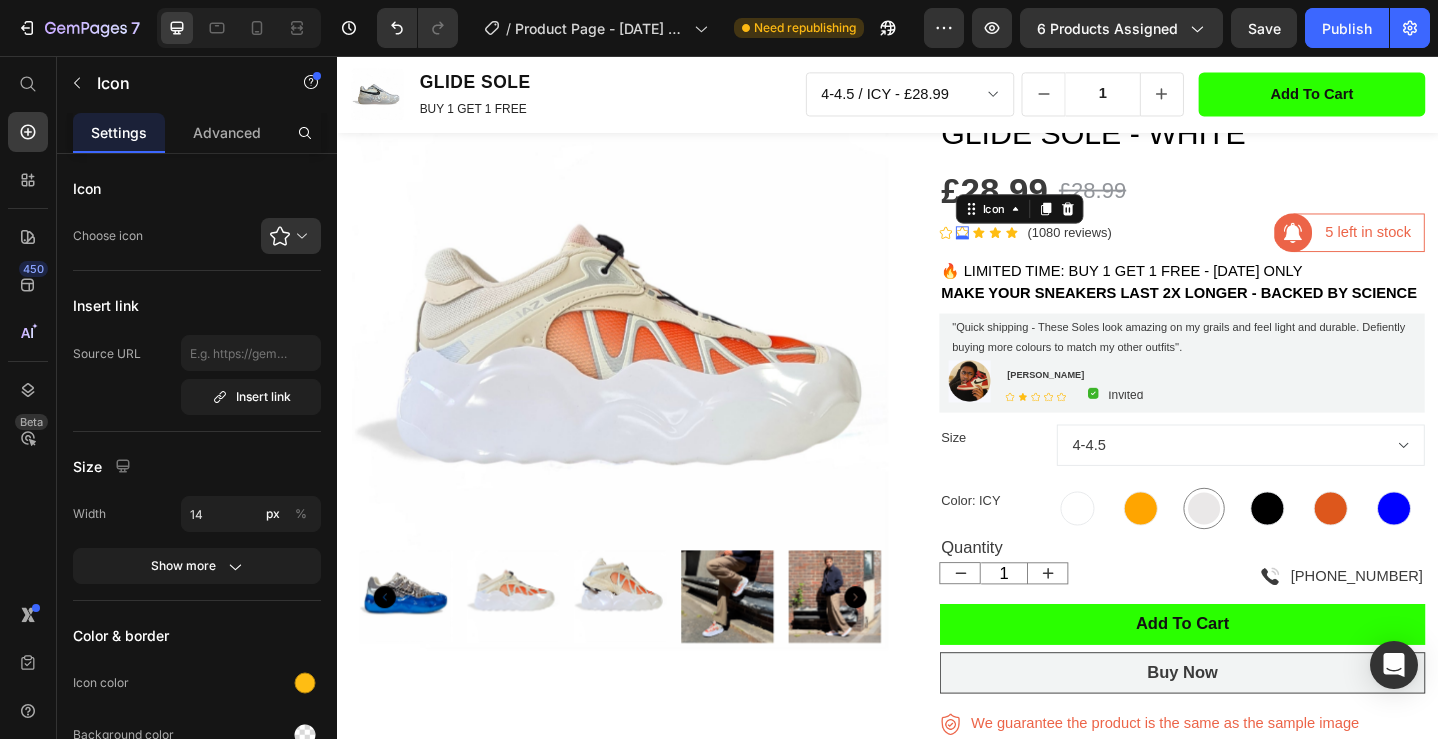 click on "0" at bounding box center (1018, 256) 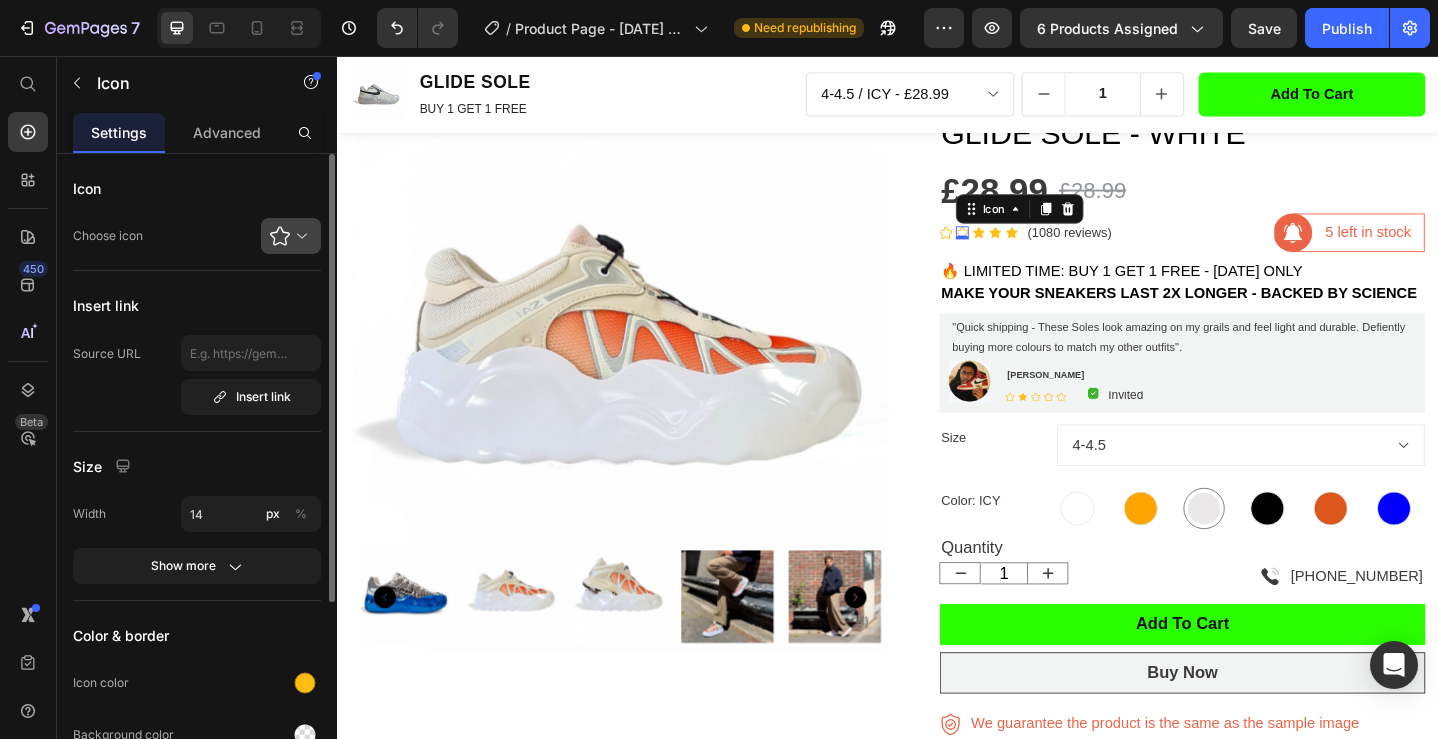 click at bounding box center (299, 236) 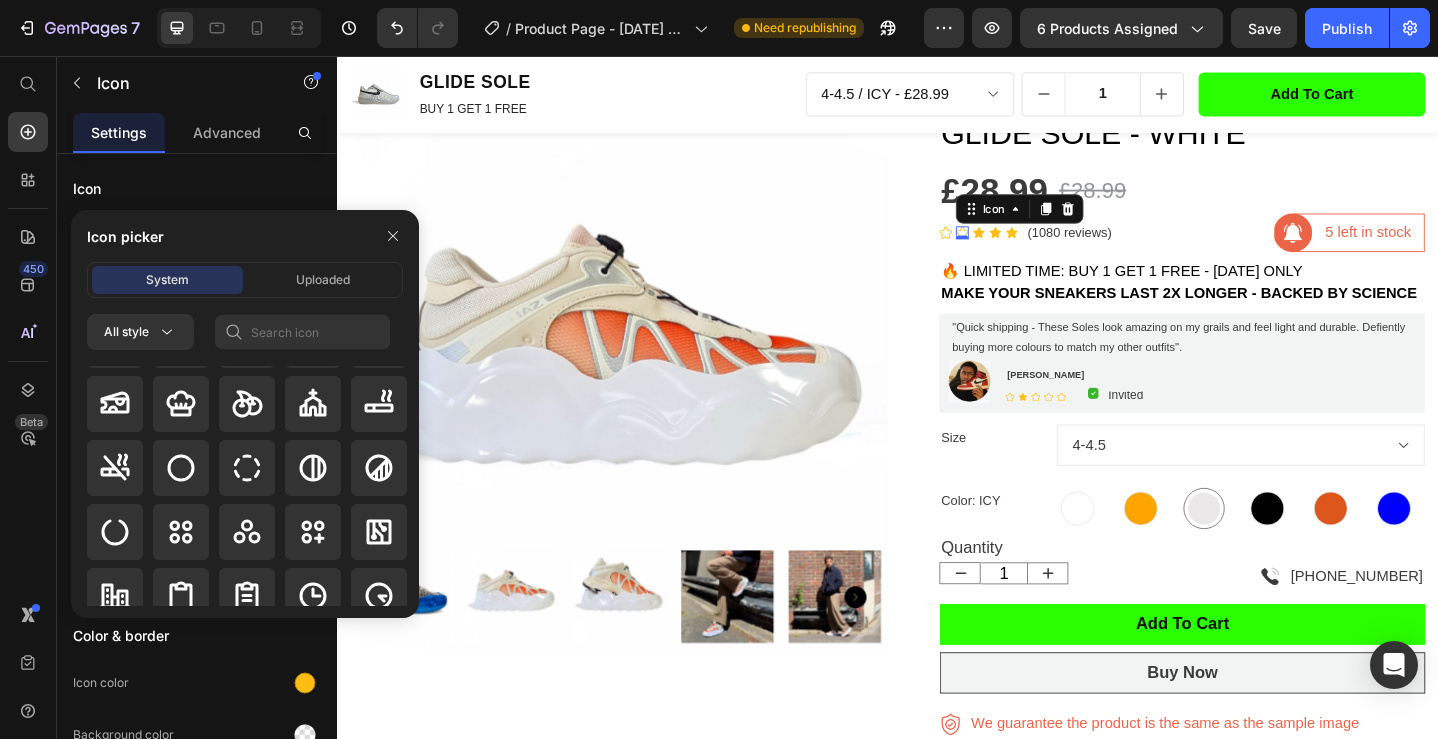 scroll, scrollTop: 4049, scrollLeft: 0, axis: vertical 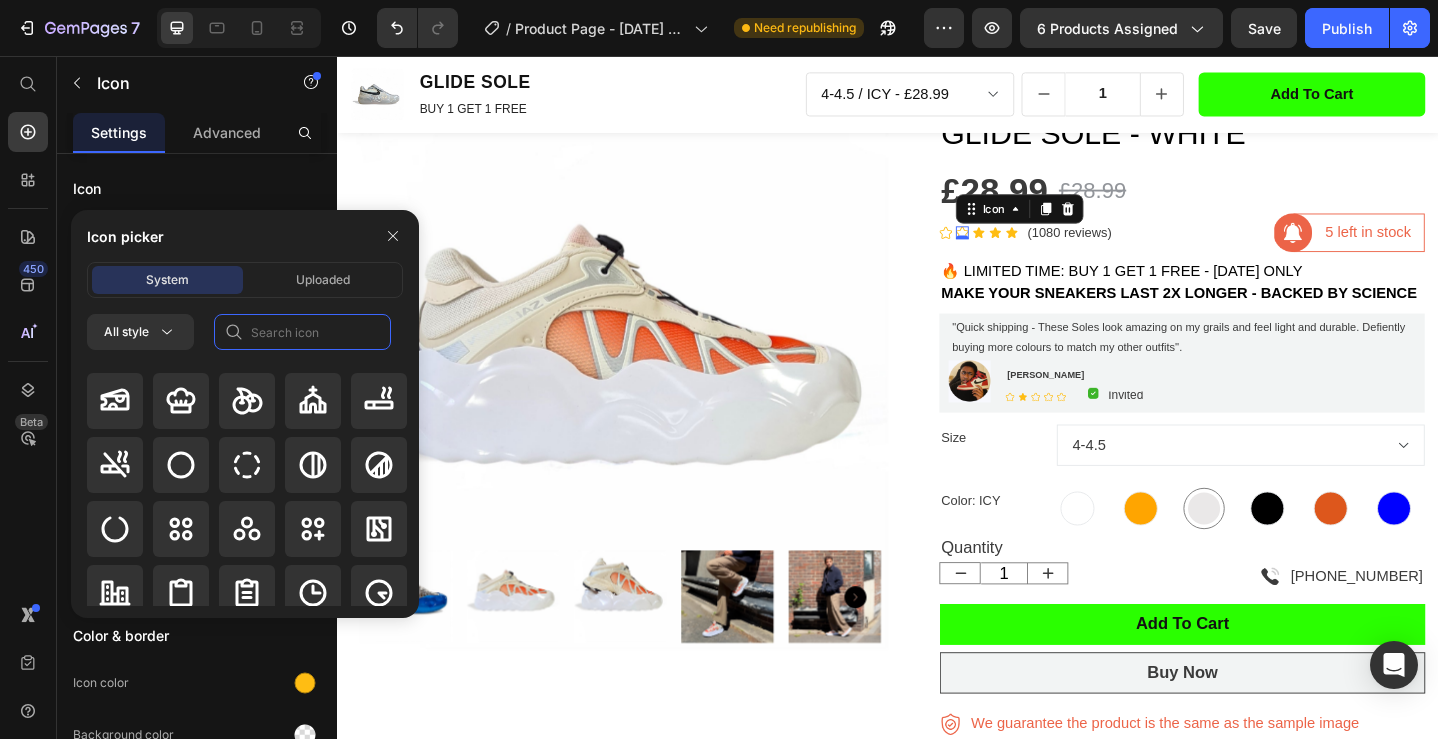 click 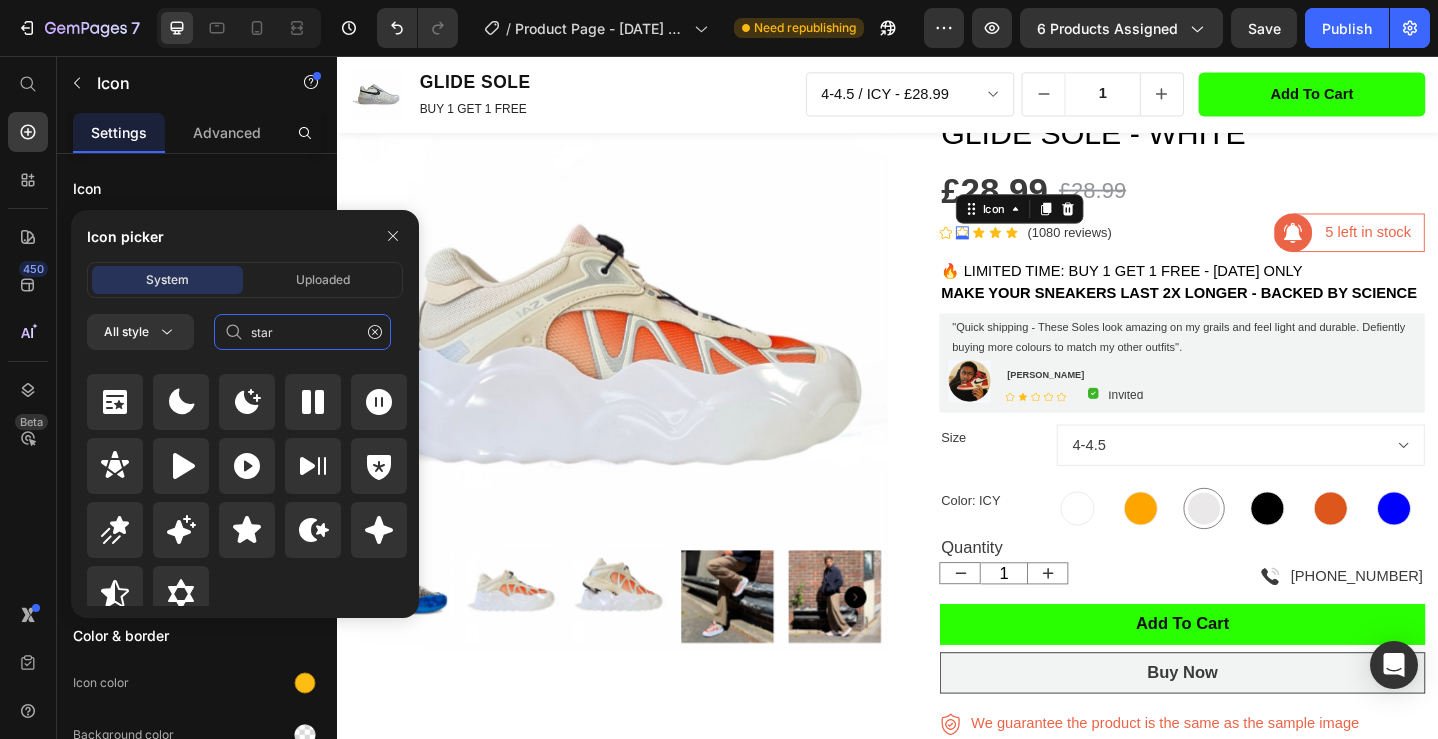 scroll, scrollTop: 872, scrollLeft: 0, axis: vertical 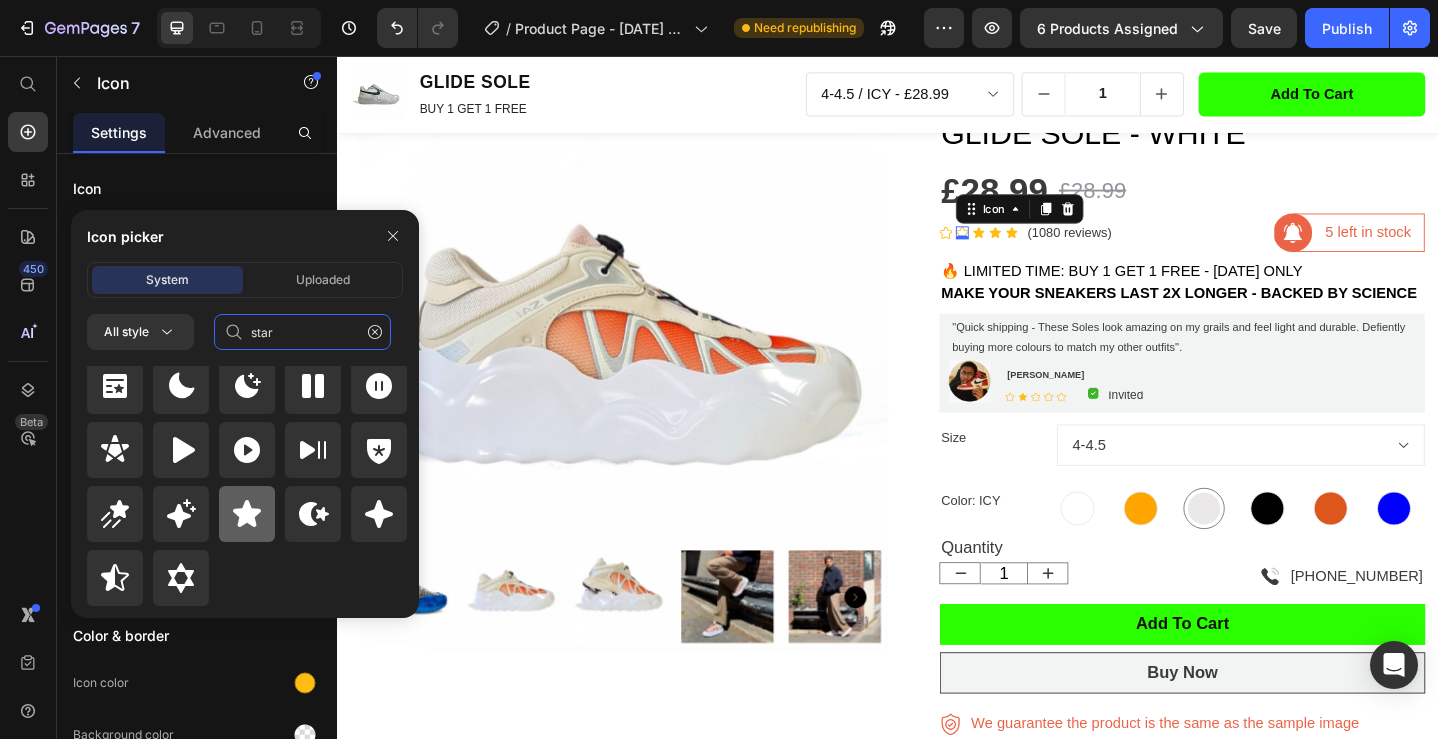 type on "star" 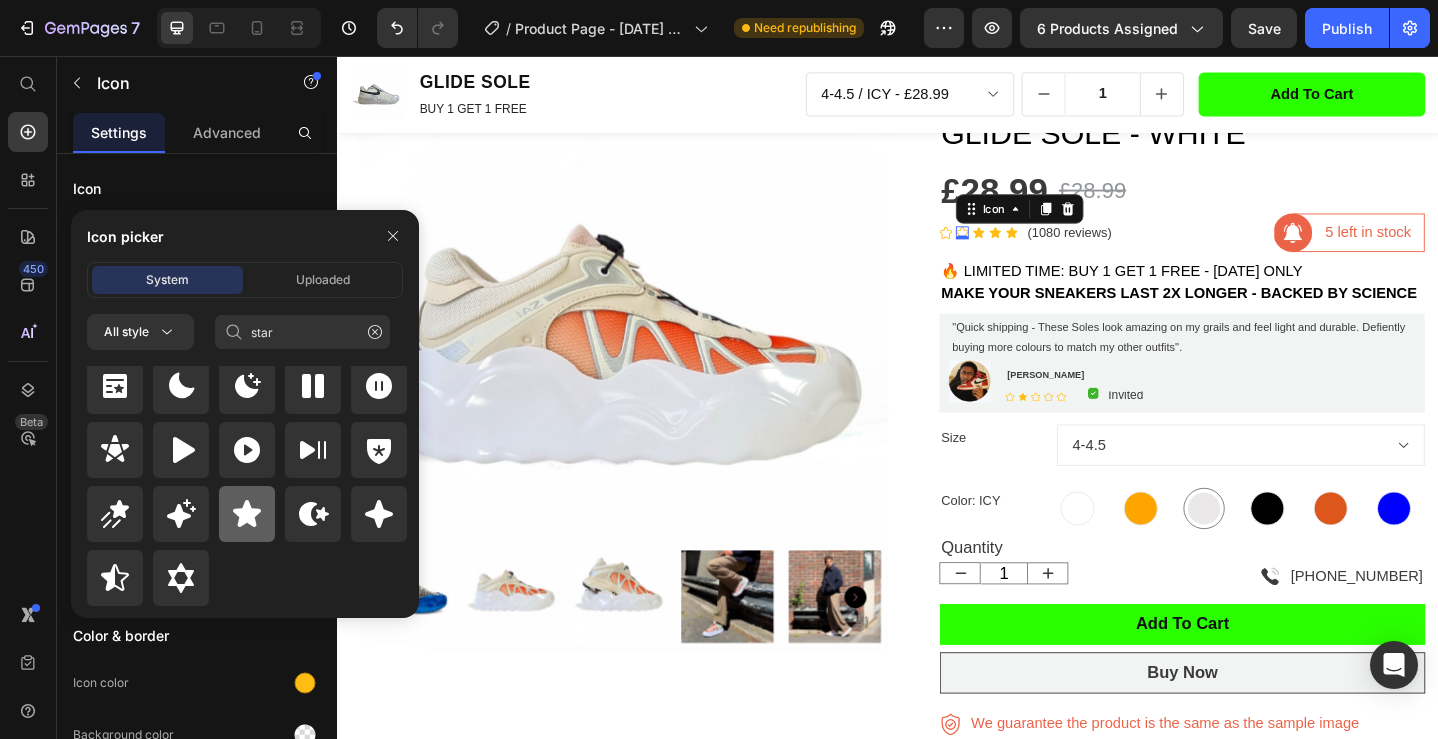 click 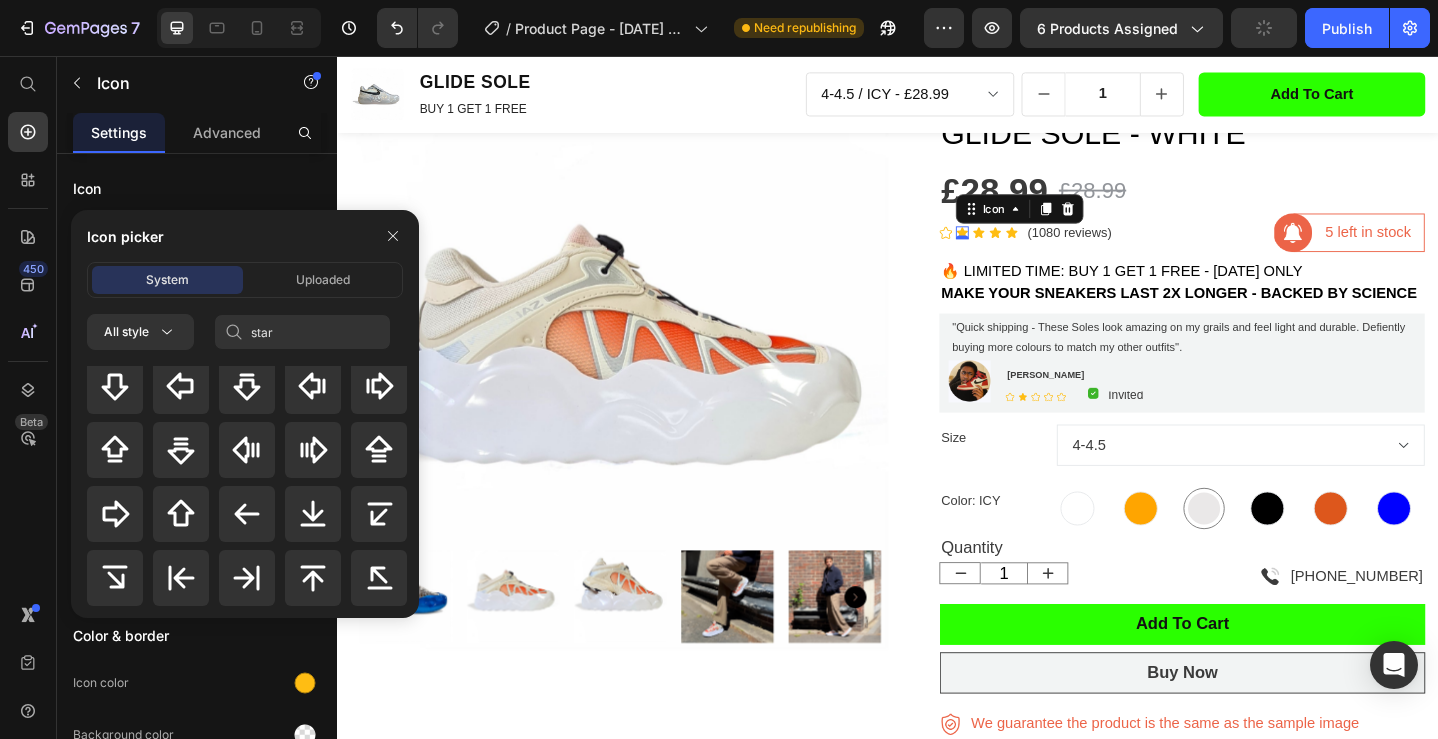 type 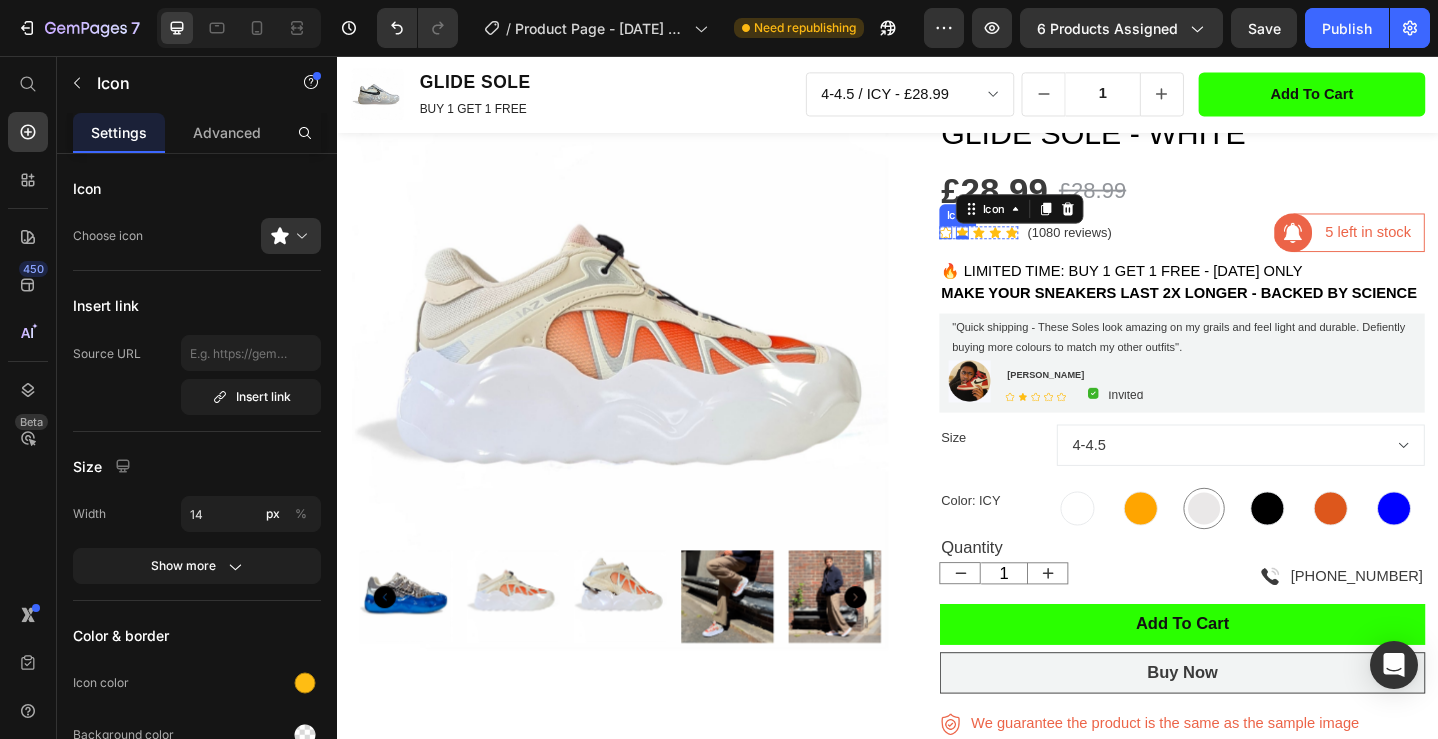 click 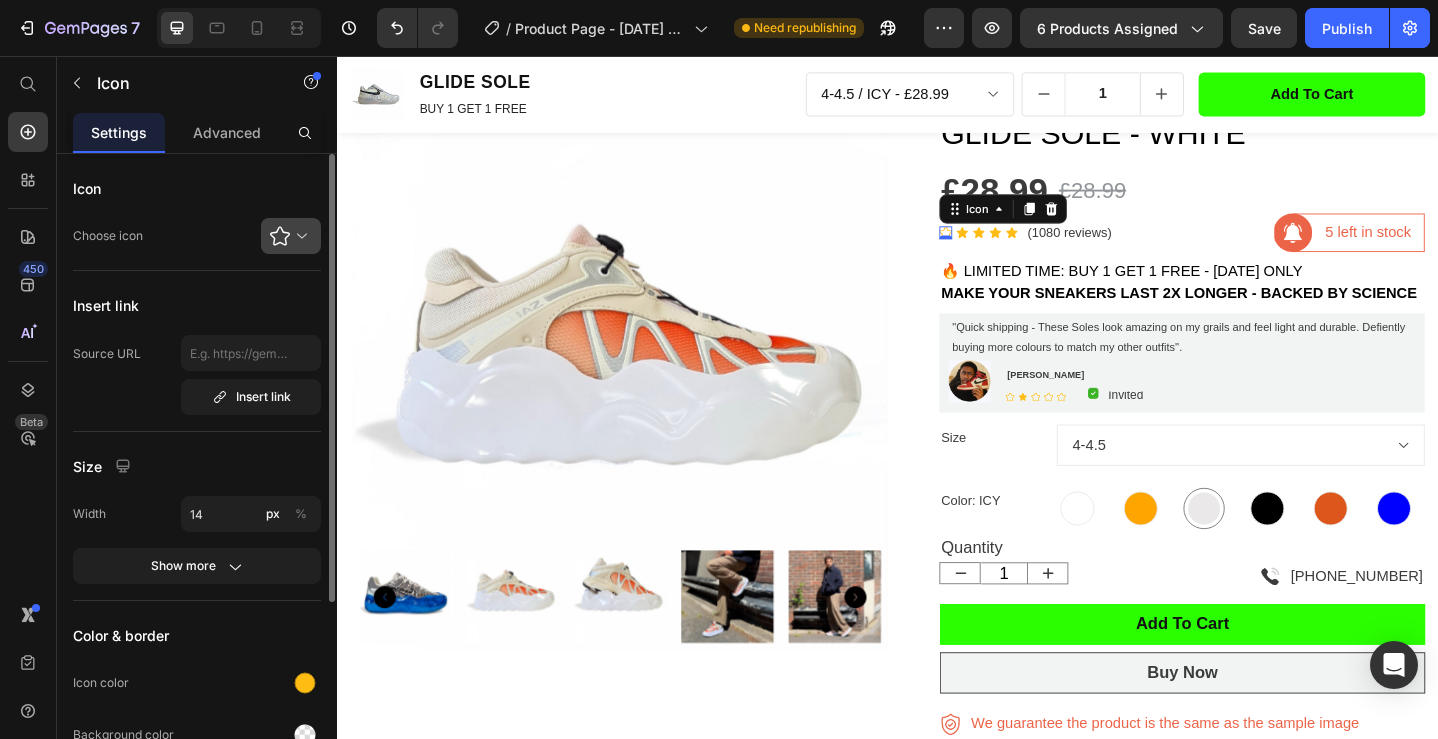 click at bounding box center (299, 236) 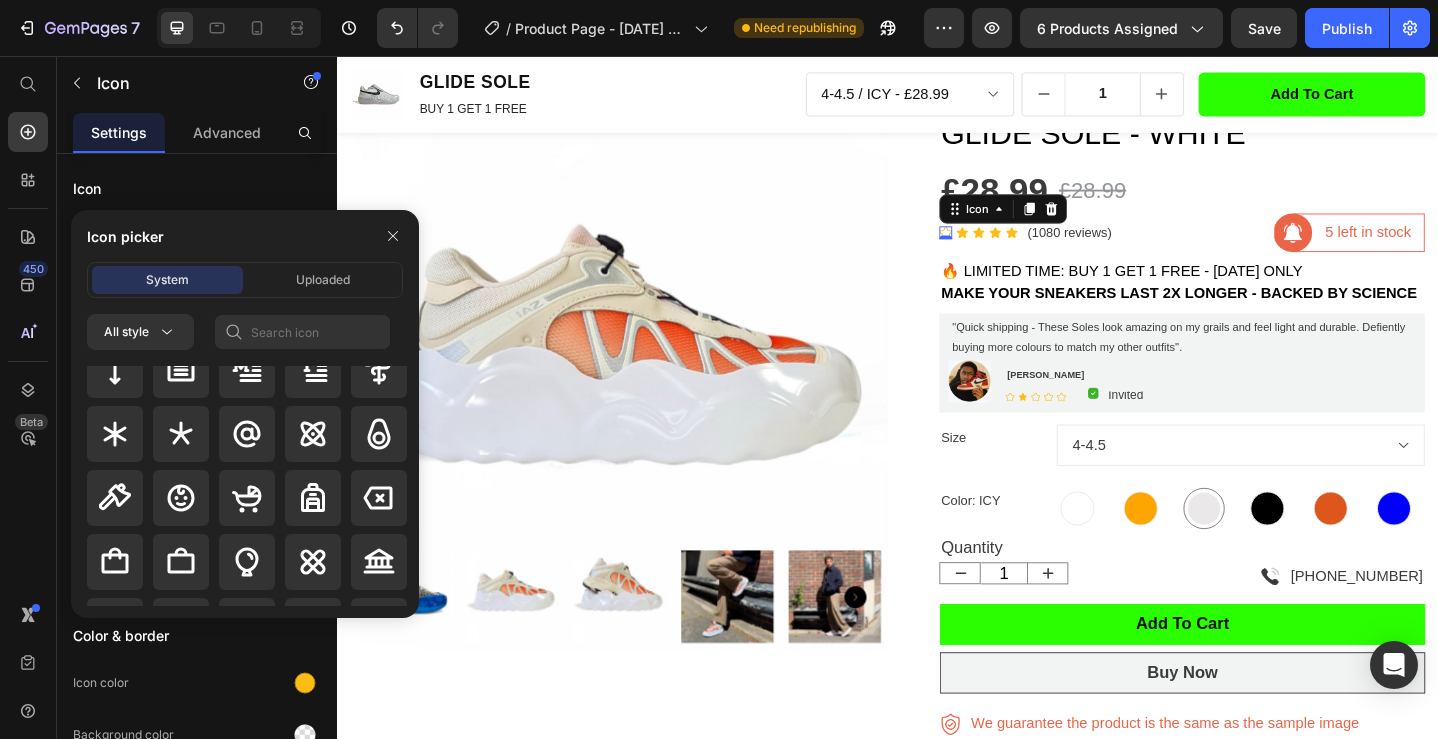 scroll, scrollTop: 1755, scrollLeft: 0, axis: vertical 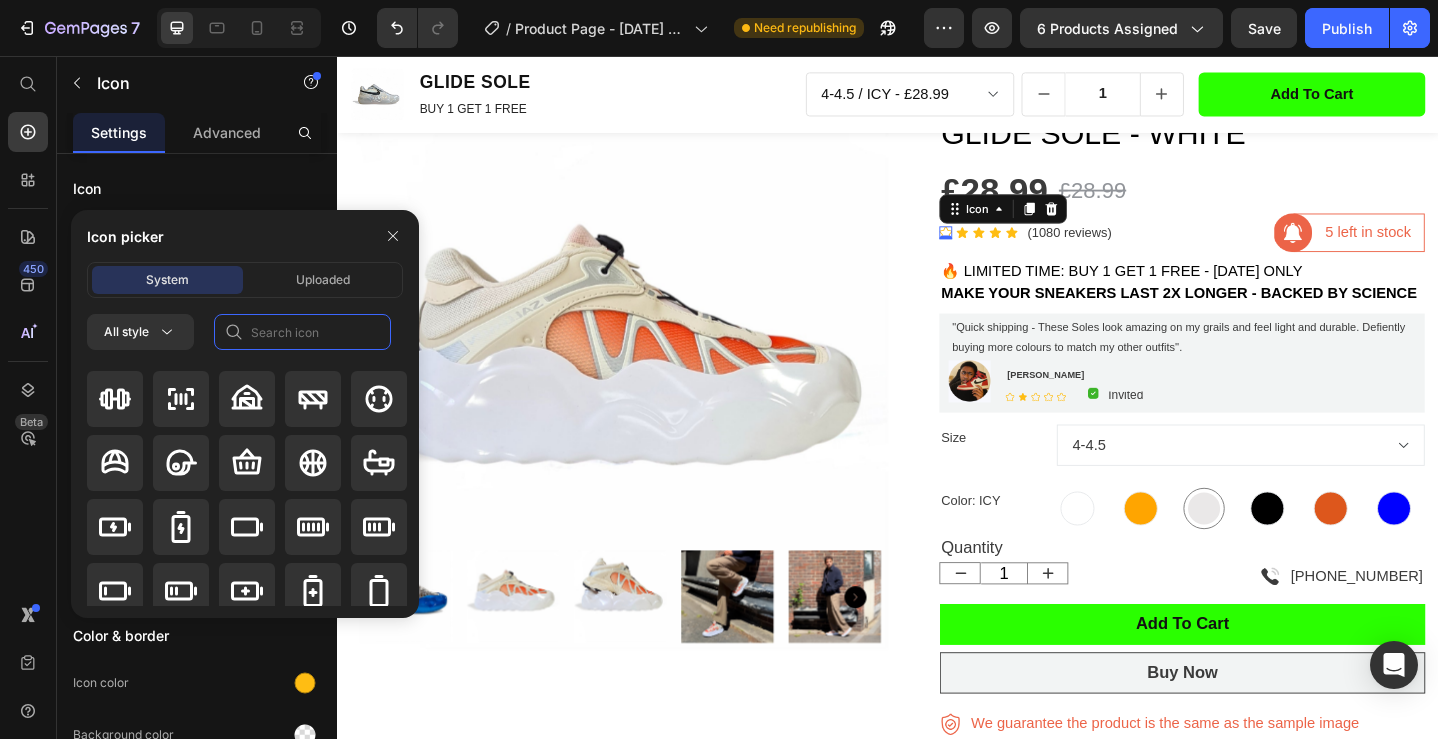 click 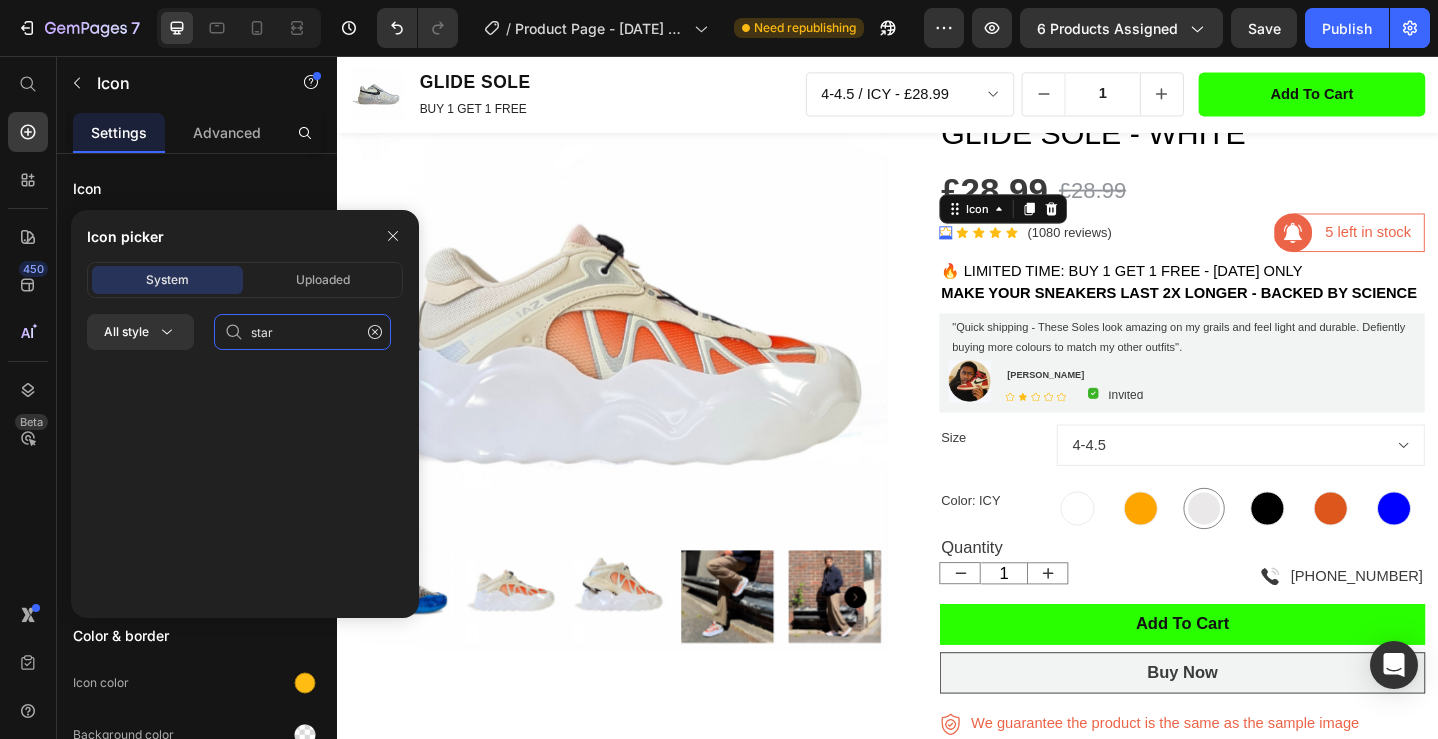 scroll, scrollTop: 872, scrollLeft: 0, axis: vertical 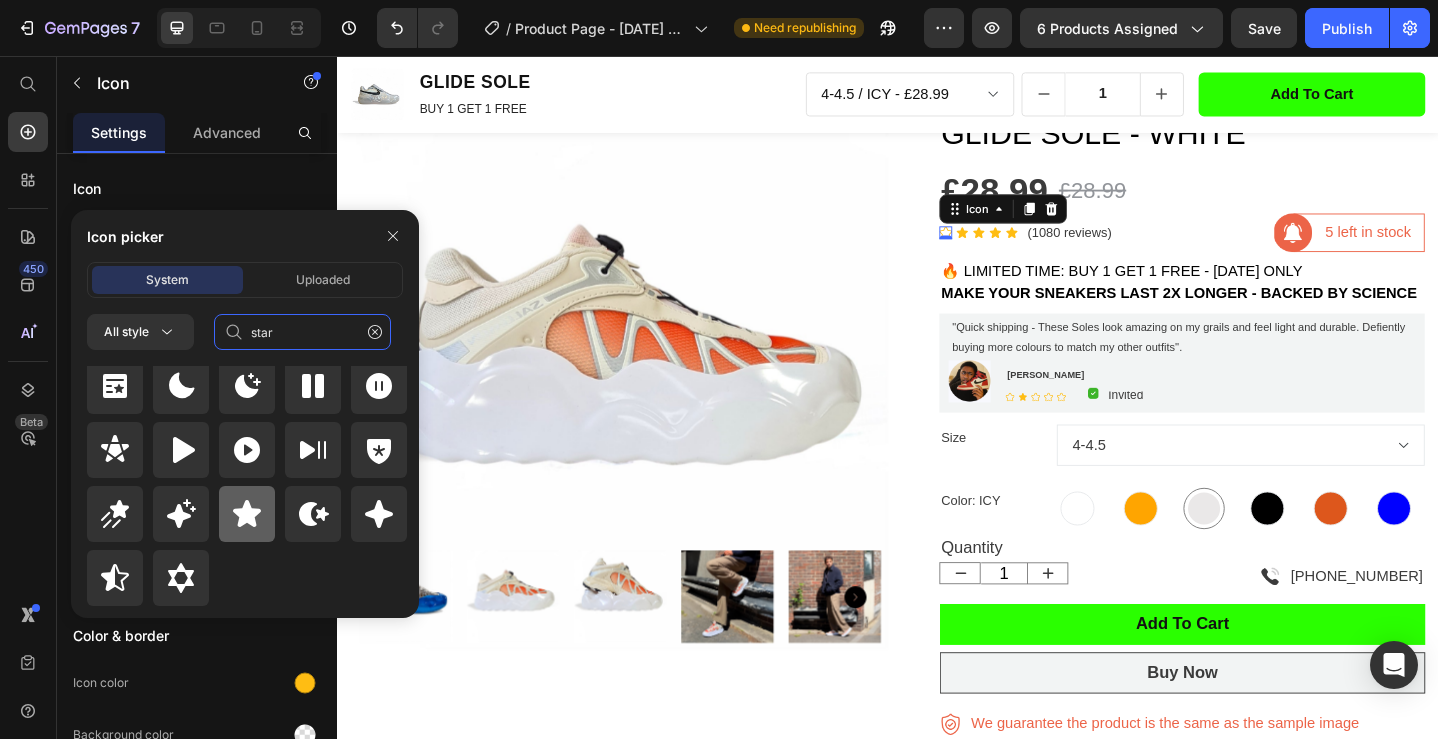 type on "star" 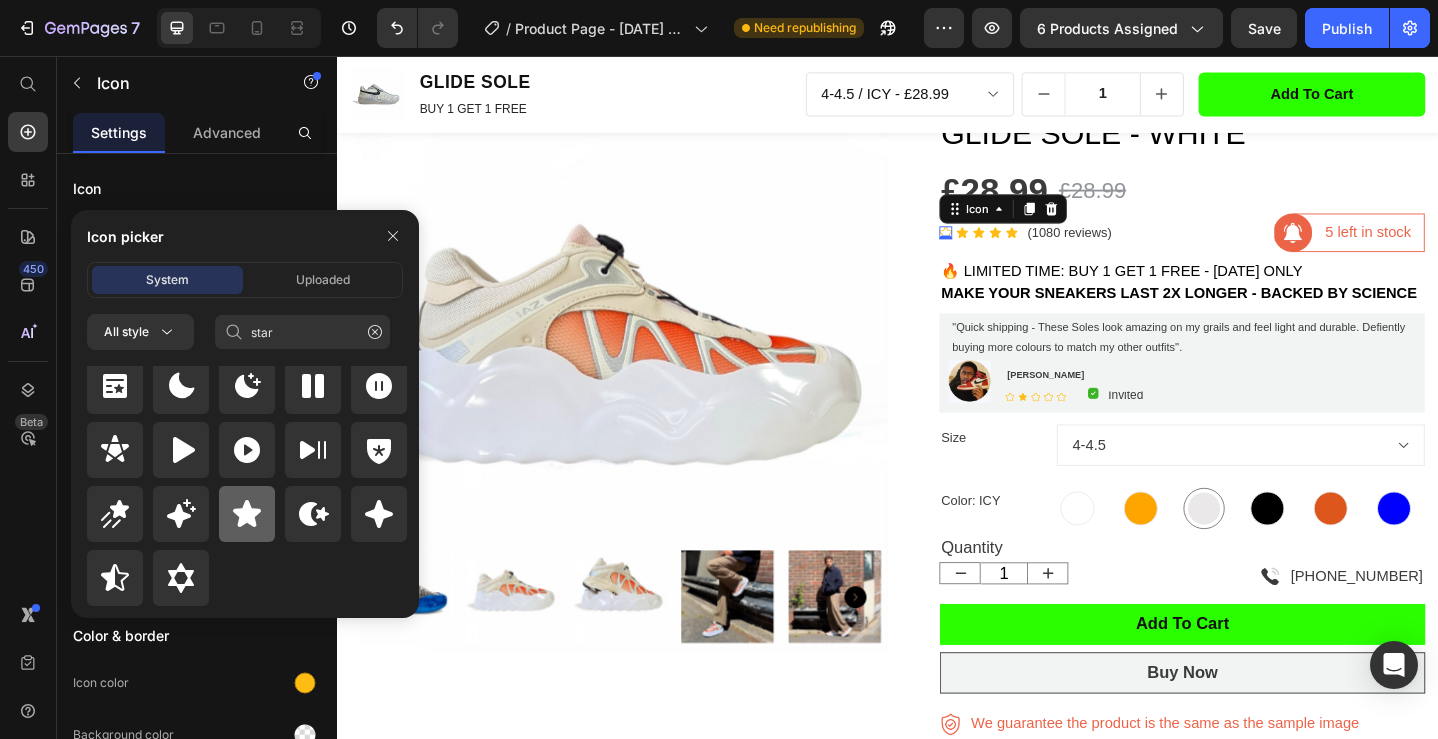 click 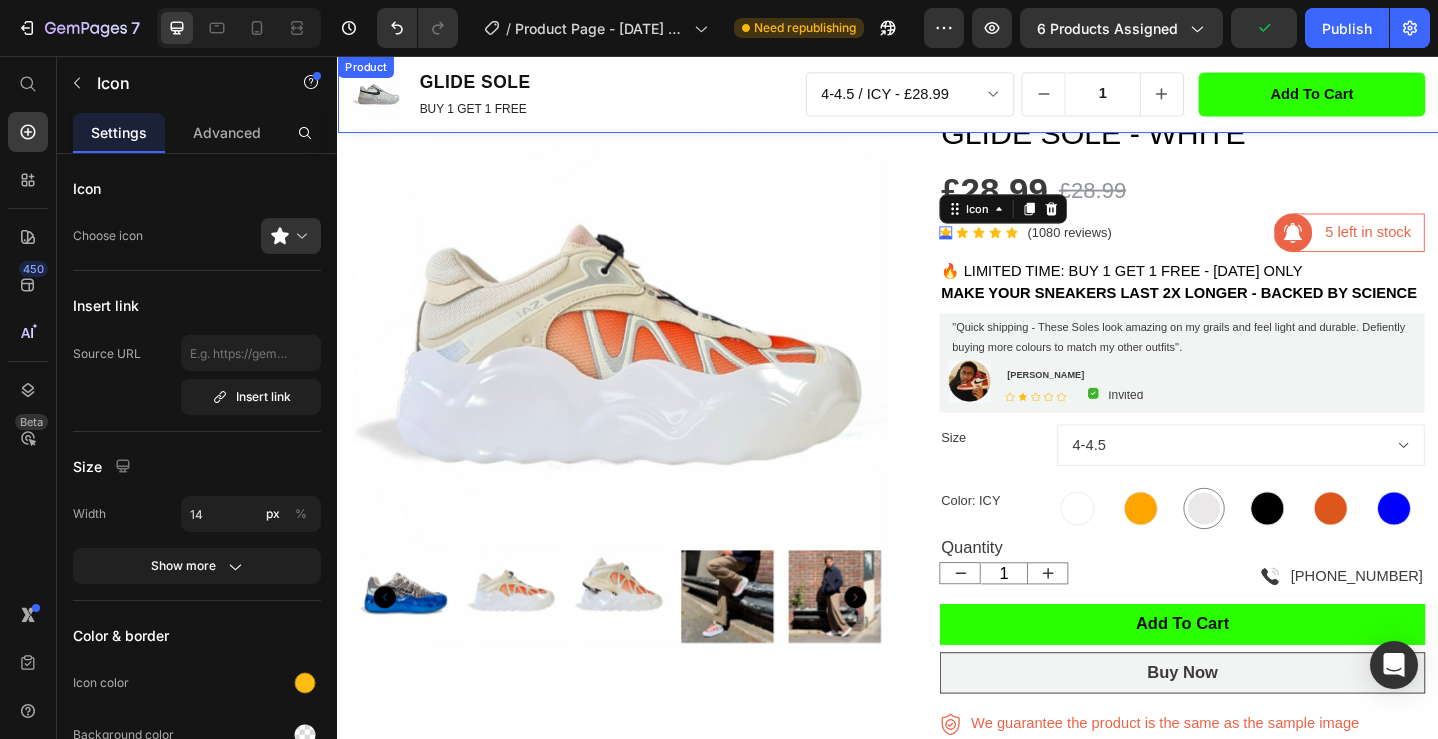 click on "Product Images GLIDE SOLE Product Title BUY 1 GET 1 FREE Text Block Row 4-4.5 / ICY - £28.99  4-4.5 / BLK - £28.99  4-4.5 / FIRE - £28.99  4-4.5 / BLUE - £28.99  4-4.5 / Orange - £28.99  5-5.5 / ICY - £28.99  5-5.5 / BLK - £28.99  5-5.5 / FIRE - £28.99  5-5.5 / BLUE - £28.99  5-5.5 / Orange - £28.99  6-6.5 / ICY - £28.99  6-6.5 / BLK - £28.99  6-6.5 / FIRE - £28.99  6-6.5 / BLUE - £28.99  6-6.5 / Orange - £28.99  7-7.5 / ICY - £28.99  7-7.5 / BLK - £28.99  7-7.5 / FIRE - £28.99  7-7.5 / BLUE - £28.99  7-7.5 / Orange - £28.99  8-8.5 / ICY - £28.99  8-8.5 / BLK - £28.99  8-8.5 / FIRE - £28.99  8-8.5 / BLUE - £28.99  8-8.5 / Orange - £28.99  9-9.5 / ICY - £28.99  9-9.5 / BLK - £28.99  9-9.5 / FIRE - £28.99  9-9.5 / BLUE - £28.99  9-9.5 / Orange - £28.99  10-10.5 / ICY - £28.99  10-10.5 / BLK - £28.99  10-10.5 / FIRE - £28.99  10-10.5 / BLUE - £28.99  10-10.5 / Orange - £28.99  11-11.5 / ICY - £28.99  11-11.5 / BLK - £28.99  11-11.5 / FIRE - £28.99  11-11.5 / BLUE - £28.99" at bounding box center [937, 98] 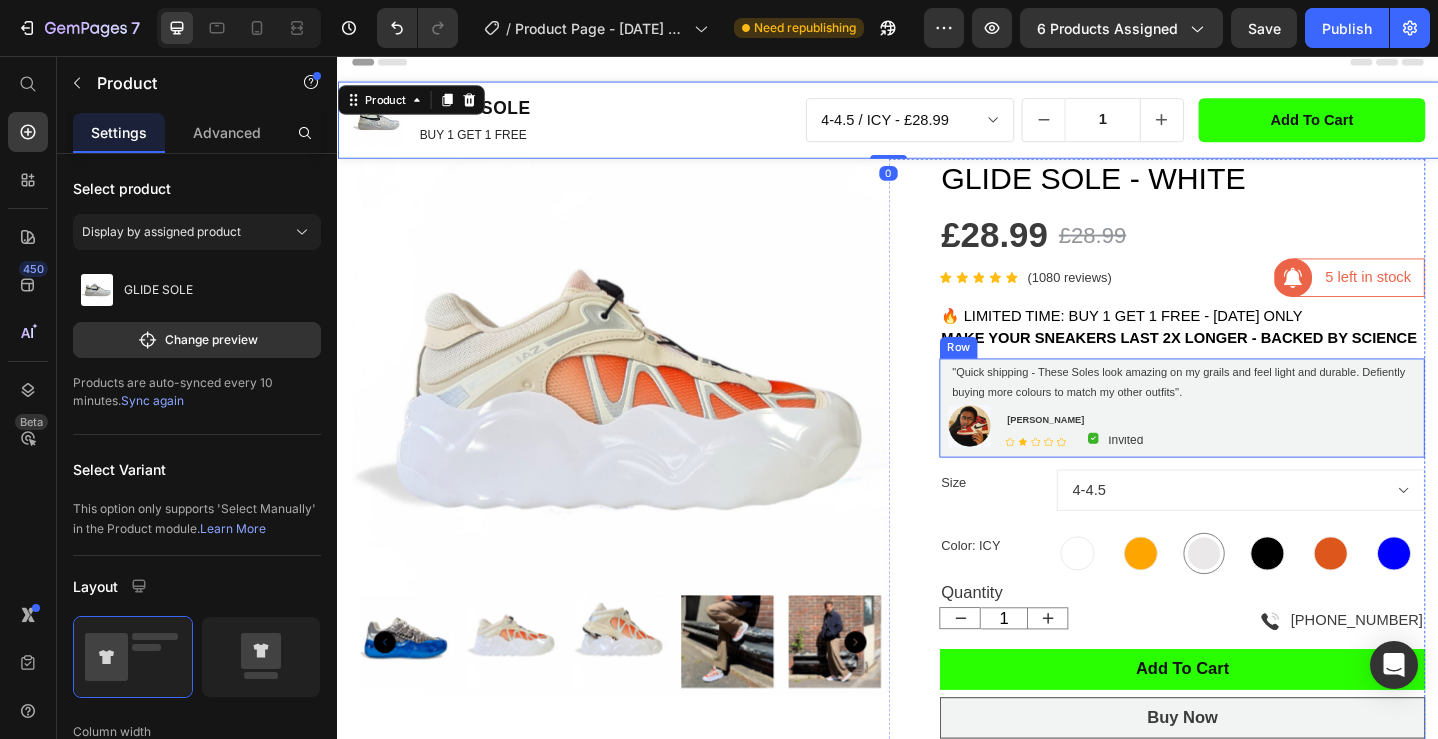 scroll, scrollTop: 0, scrollLeft: 0, axis: both 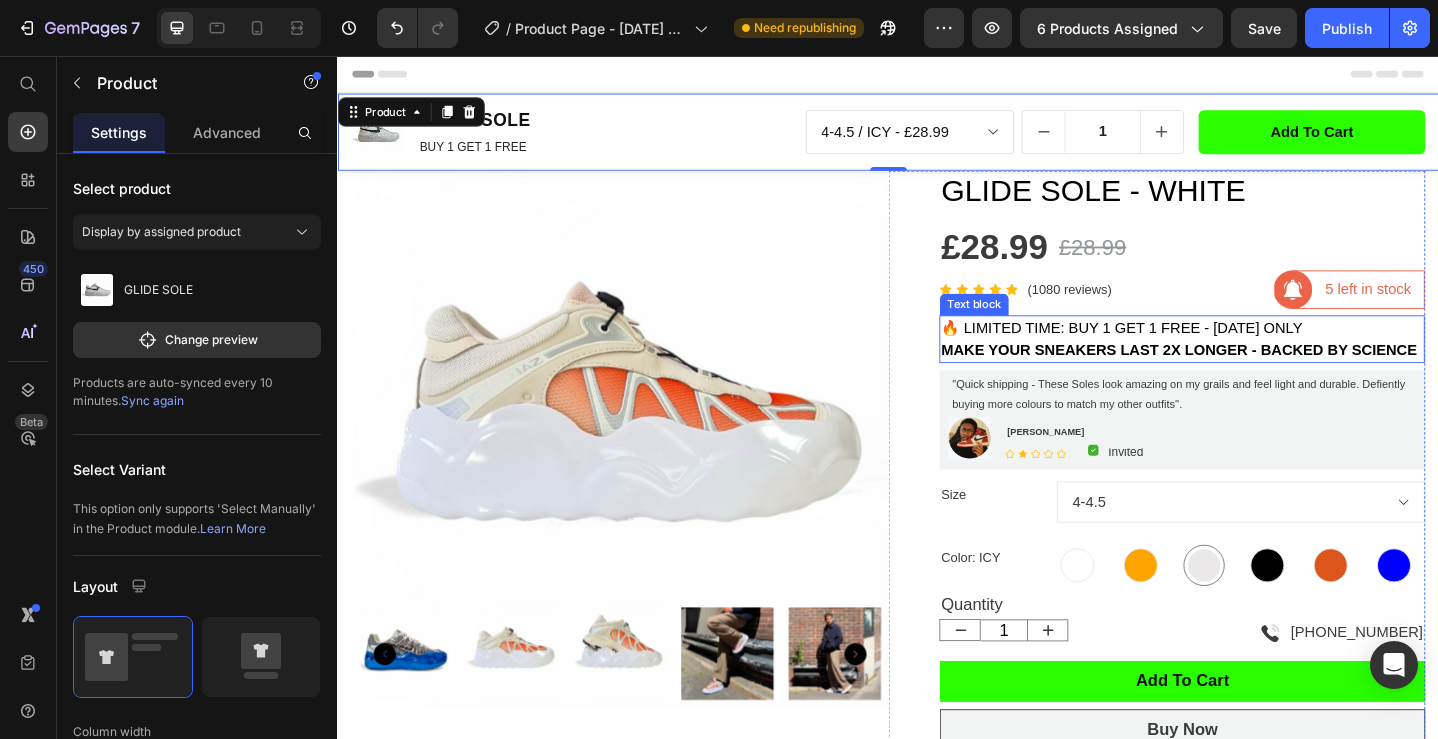 click on "🔥 LIMITED TIME: BUY 1 GET 1 FREE - [DATE] ONLY" at bounding box center (1192, 352) 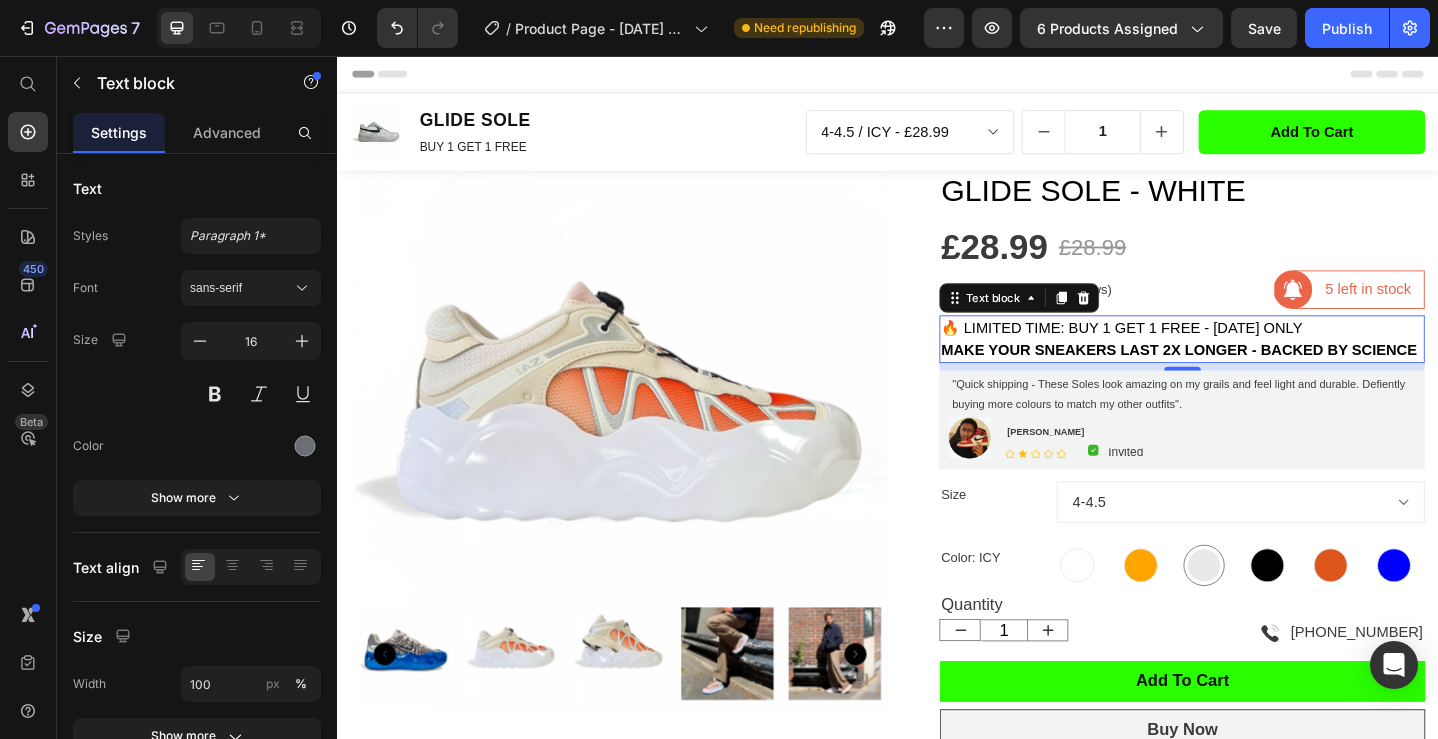 click on "🔥 LIMITED TIME: BUY 1 GET 1 FREE - [DATE] ONLY" at bounding box center [1192, 352] 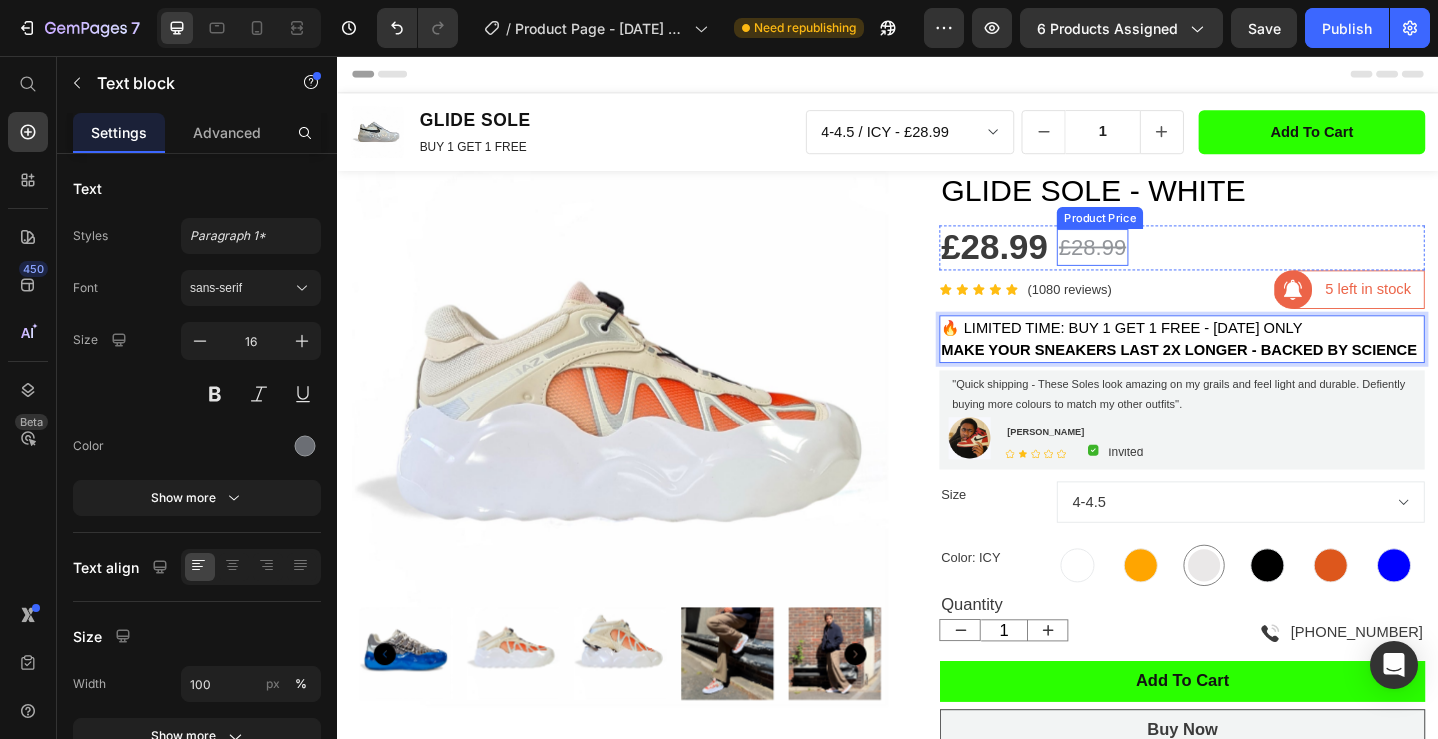 click on "£28.99" at bounding box center (1159, 265) 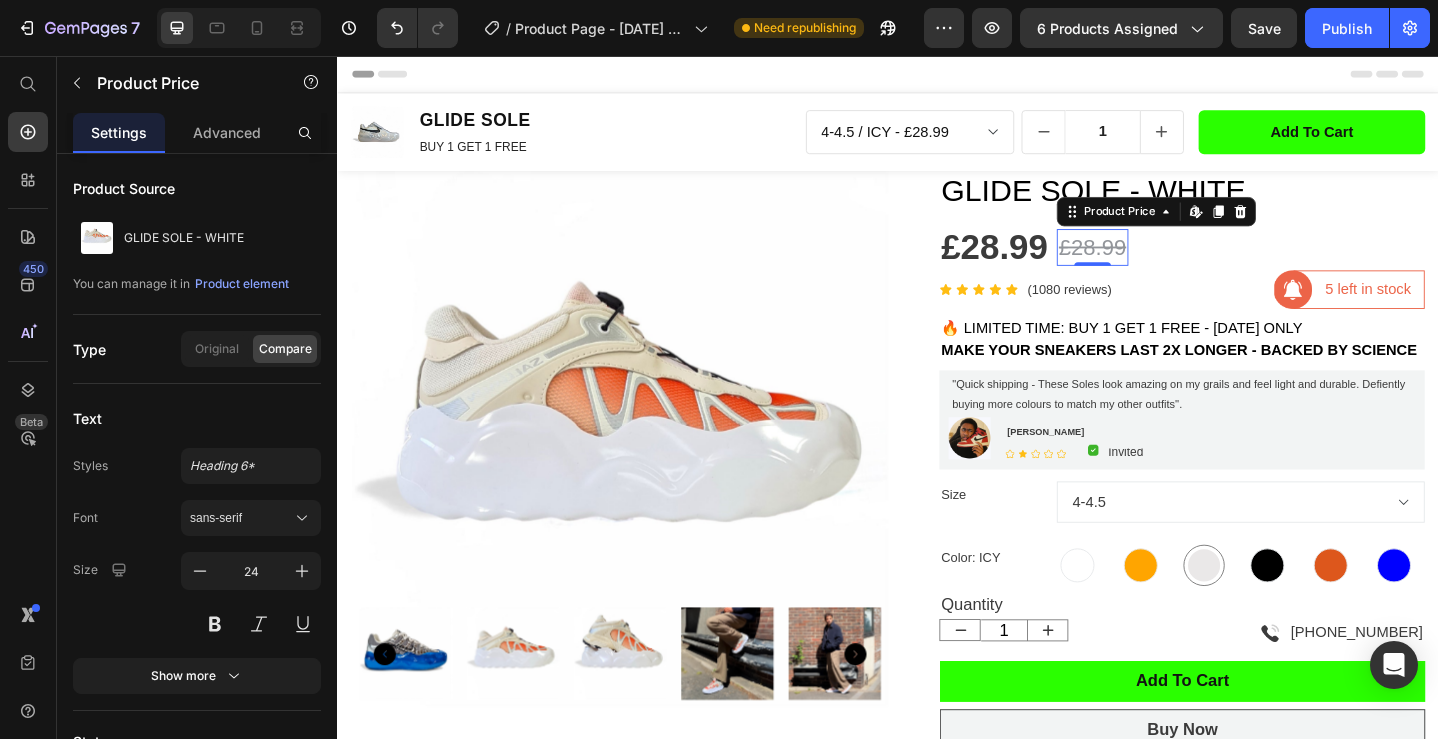 click on "£28.99" at bounding box center (1159, 265) 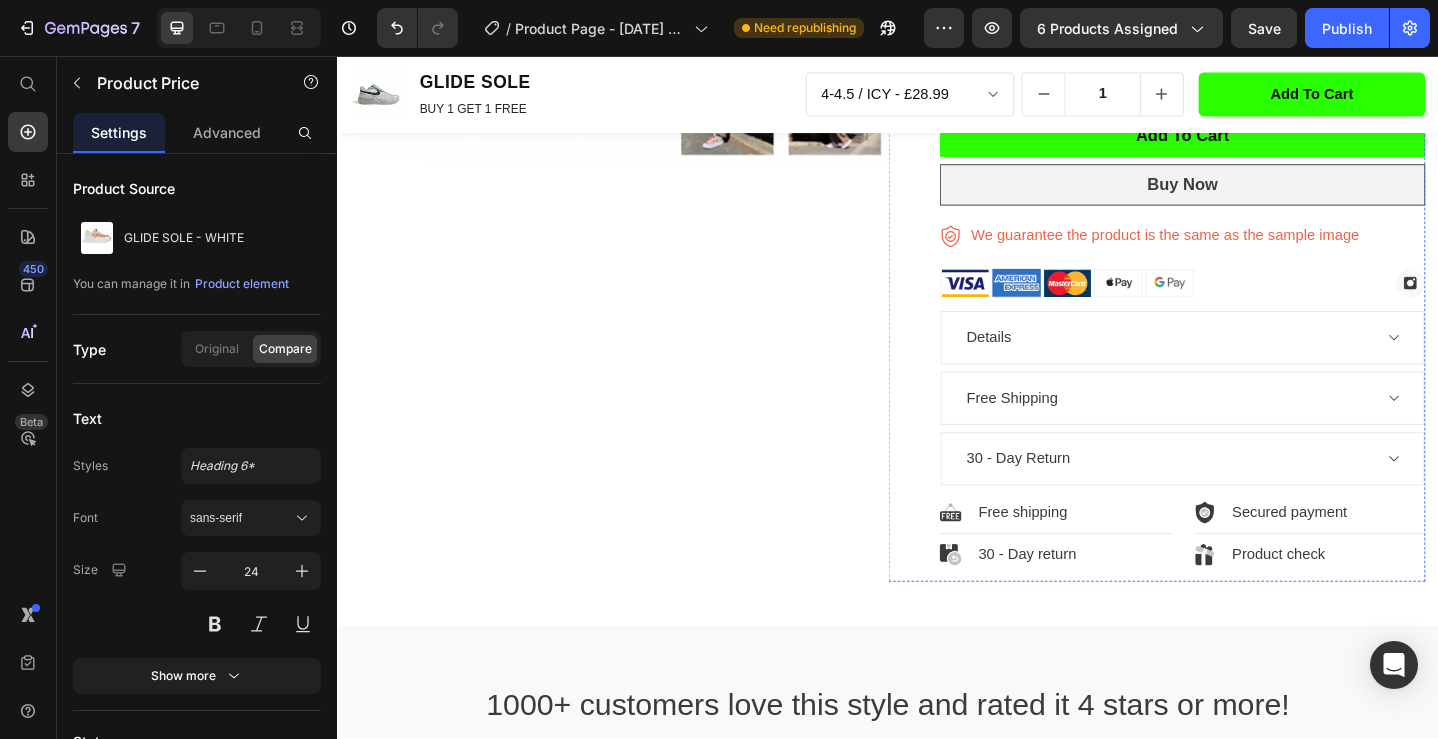 scroll, scrollTop: 615, scrollLeft: 0, axis: vertical 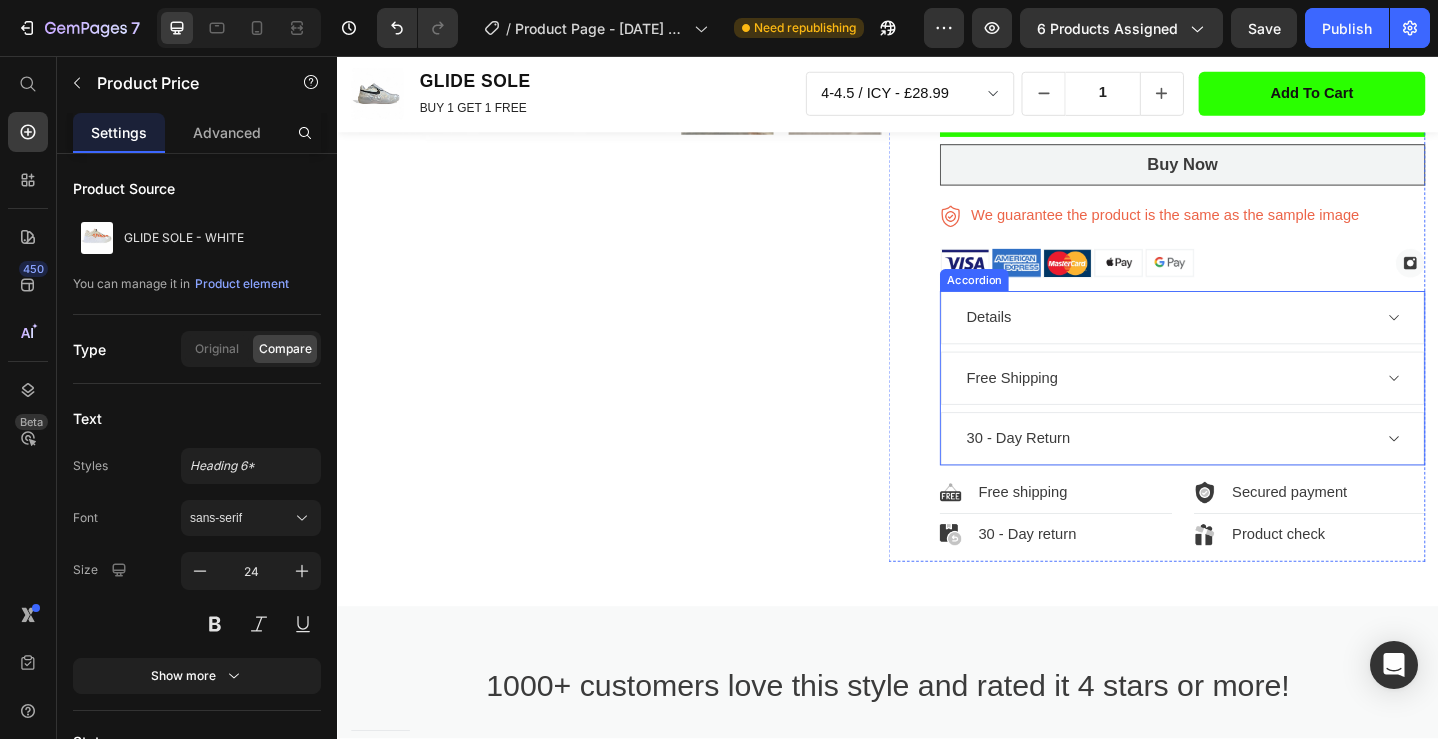 click on "Details" at bounding box center [1241, 342] 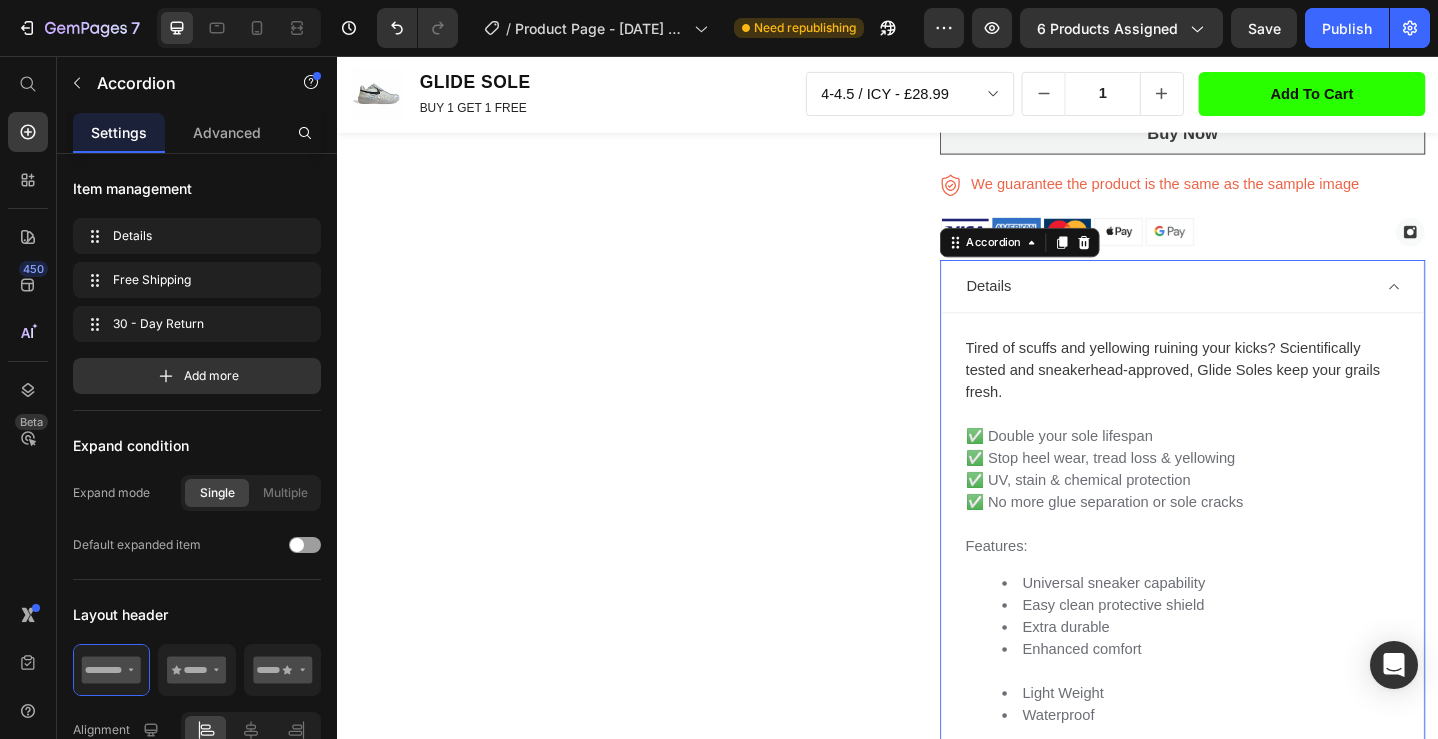 scroll, scrollTop: 659, scrollLeft: 0, axis: vertical 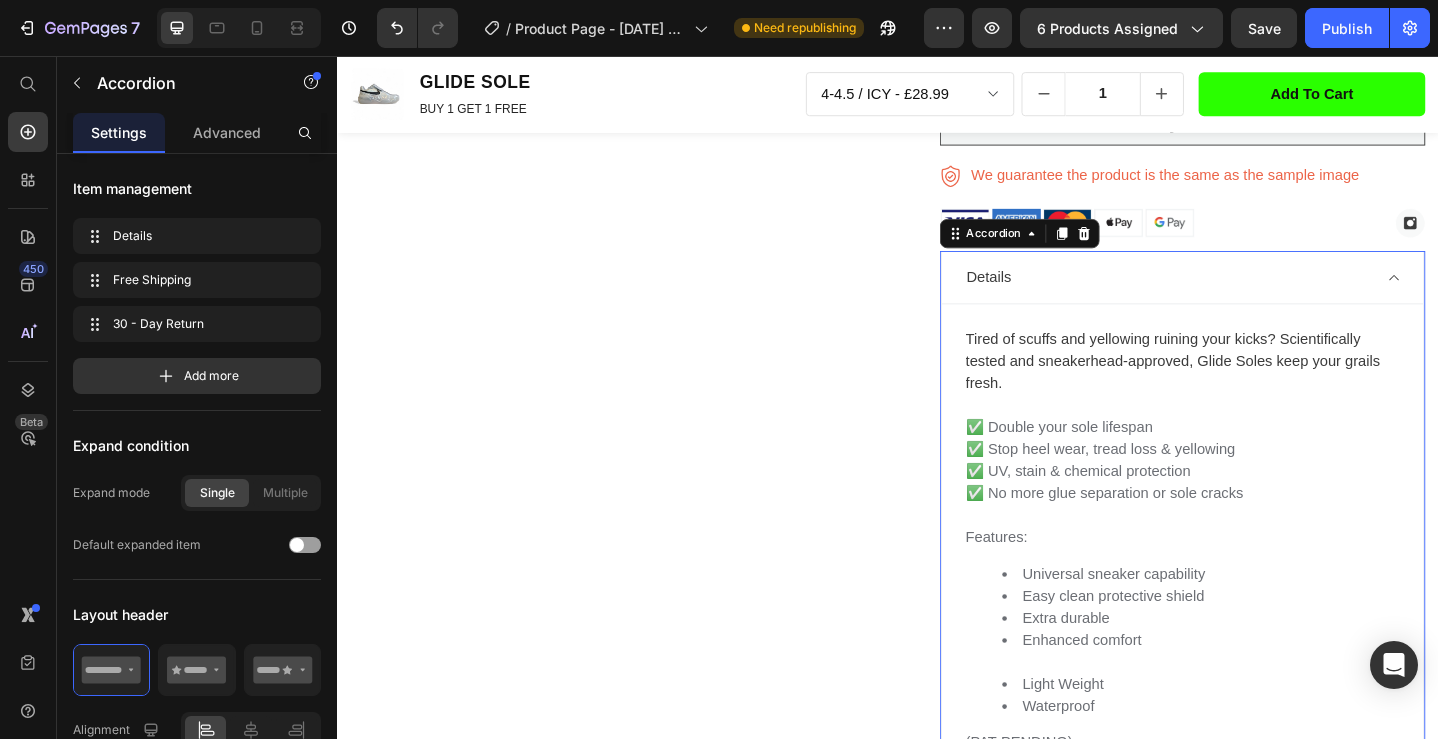 click on "Details" at bounding box center [1241, 298] 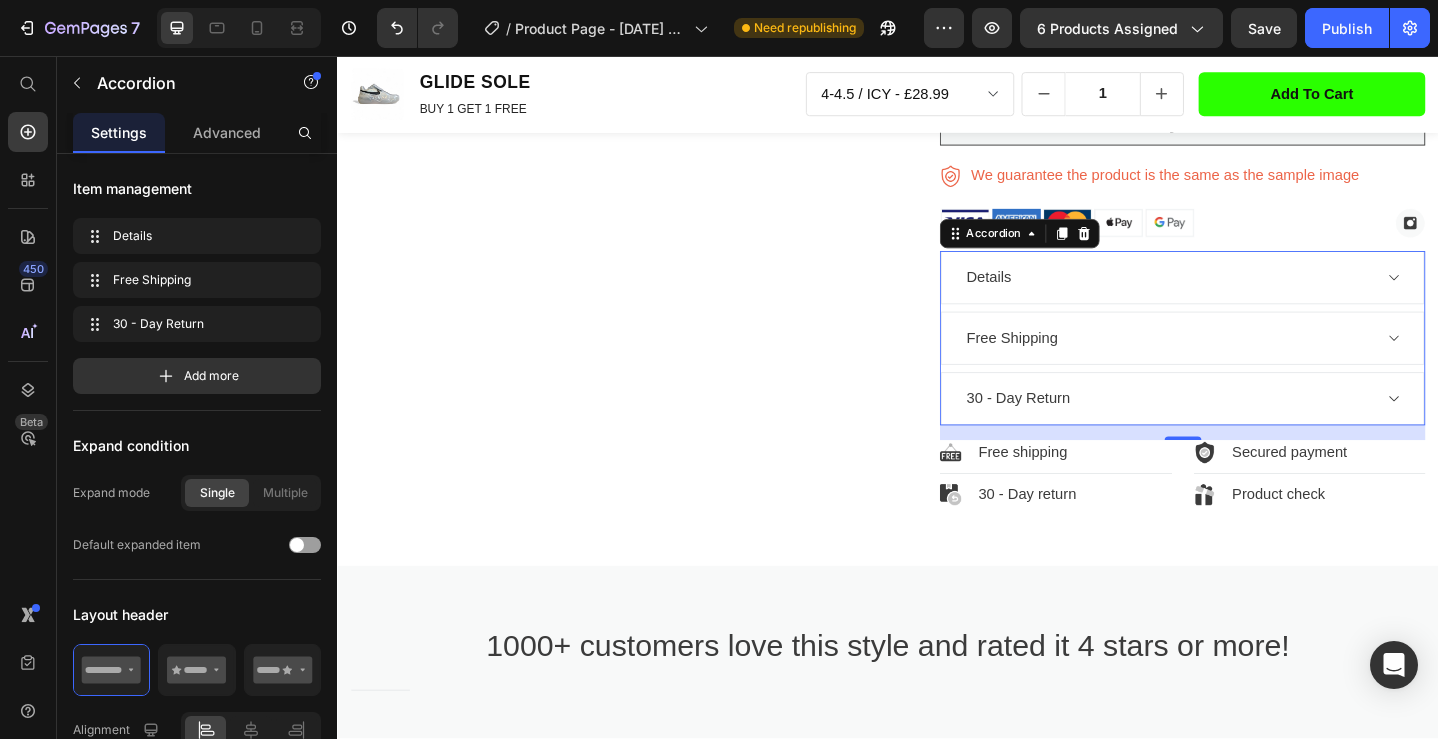 click on "Free Shipping" at bounding box center [1241, 364] 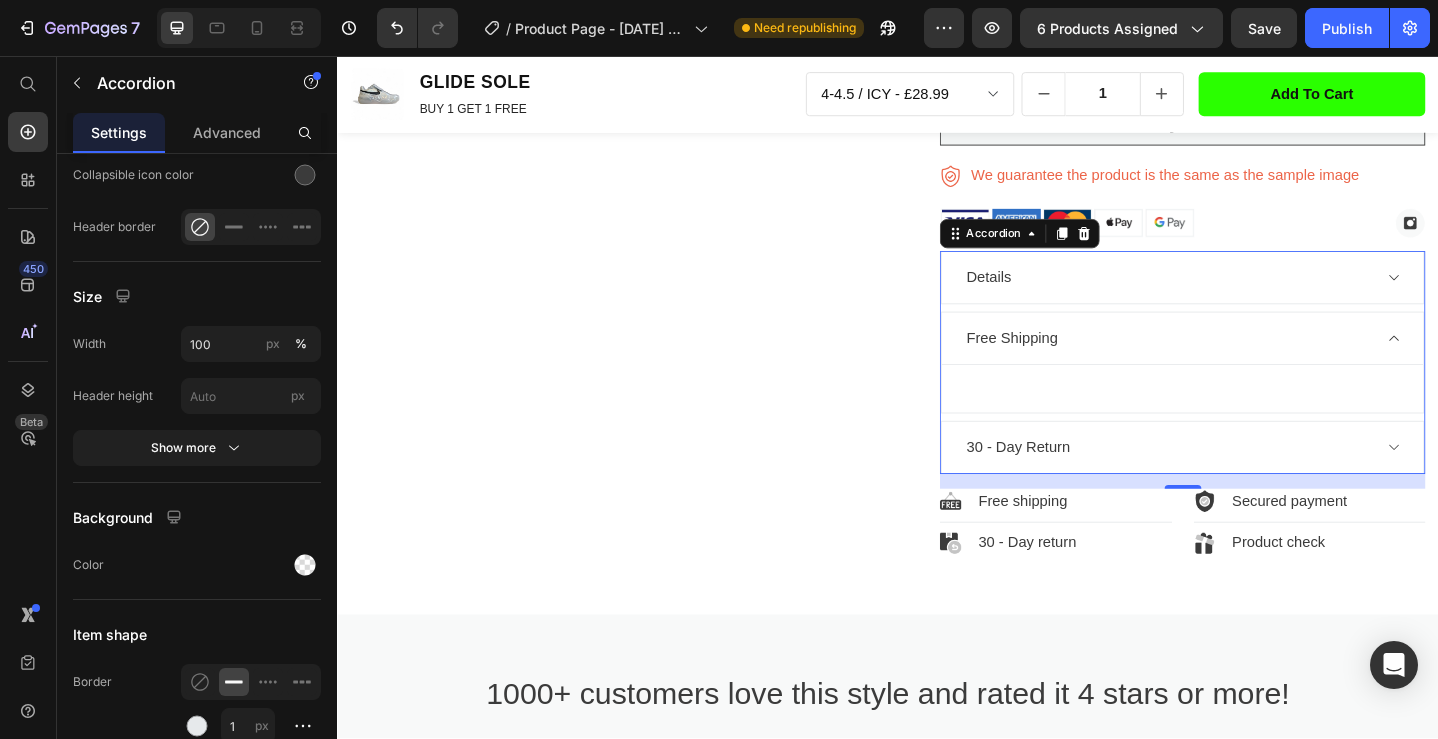 scroll, scrollTop: 0, scrollLeft: 0, axis: both 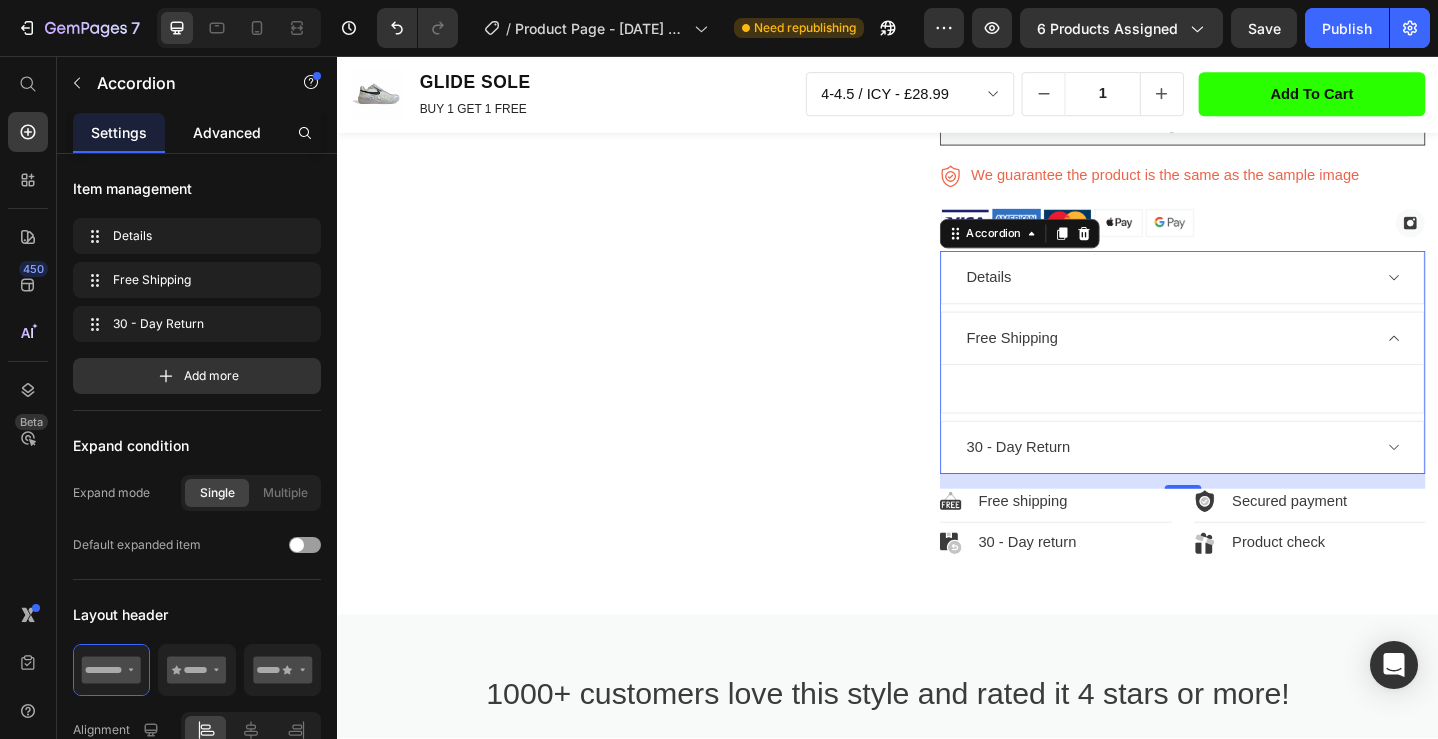 click on "Advanced" at bounding box center [227, 132] 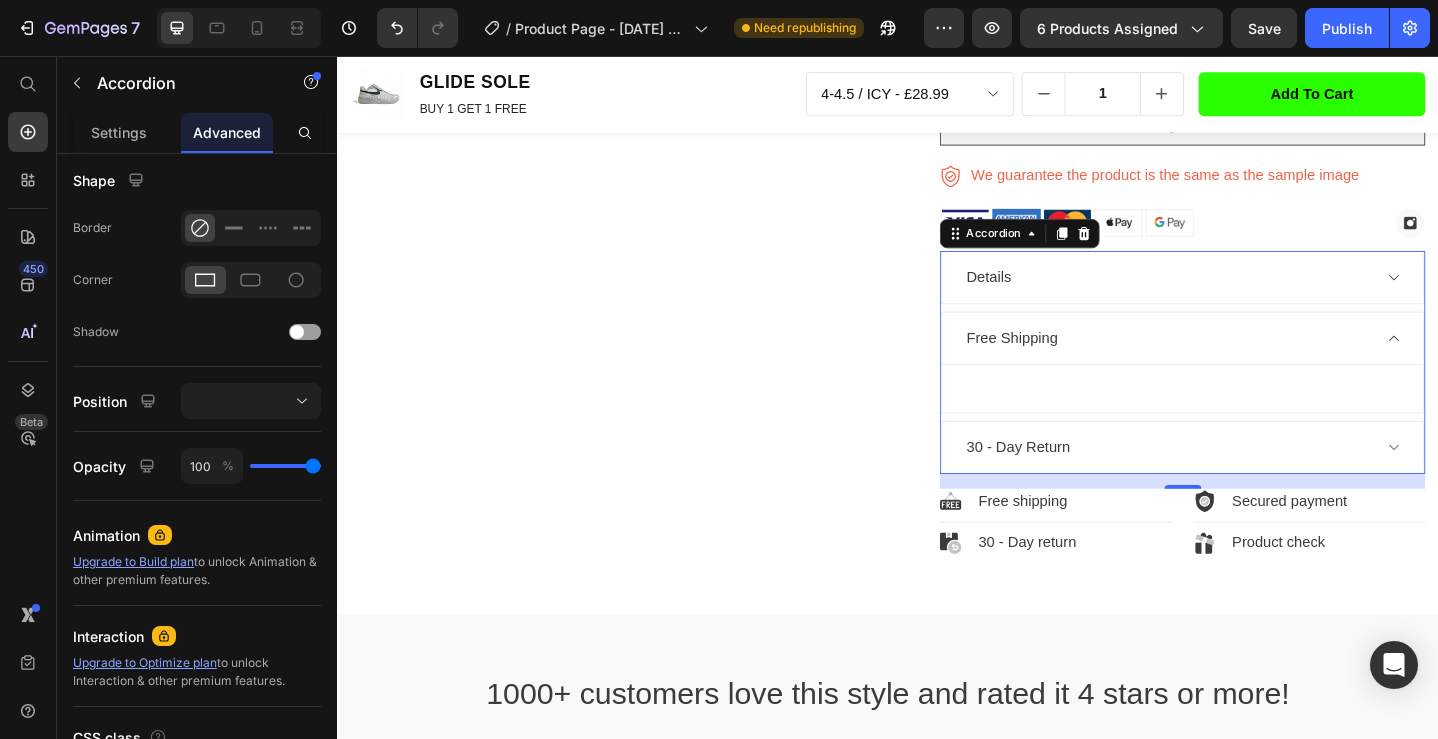 scroll, scrollTop: 0, scrollLeft: 0, axis: both 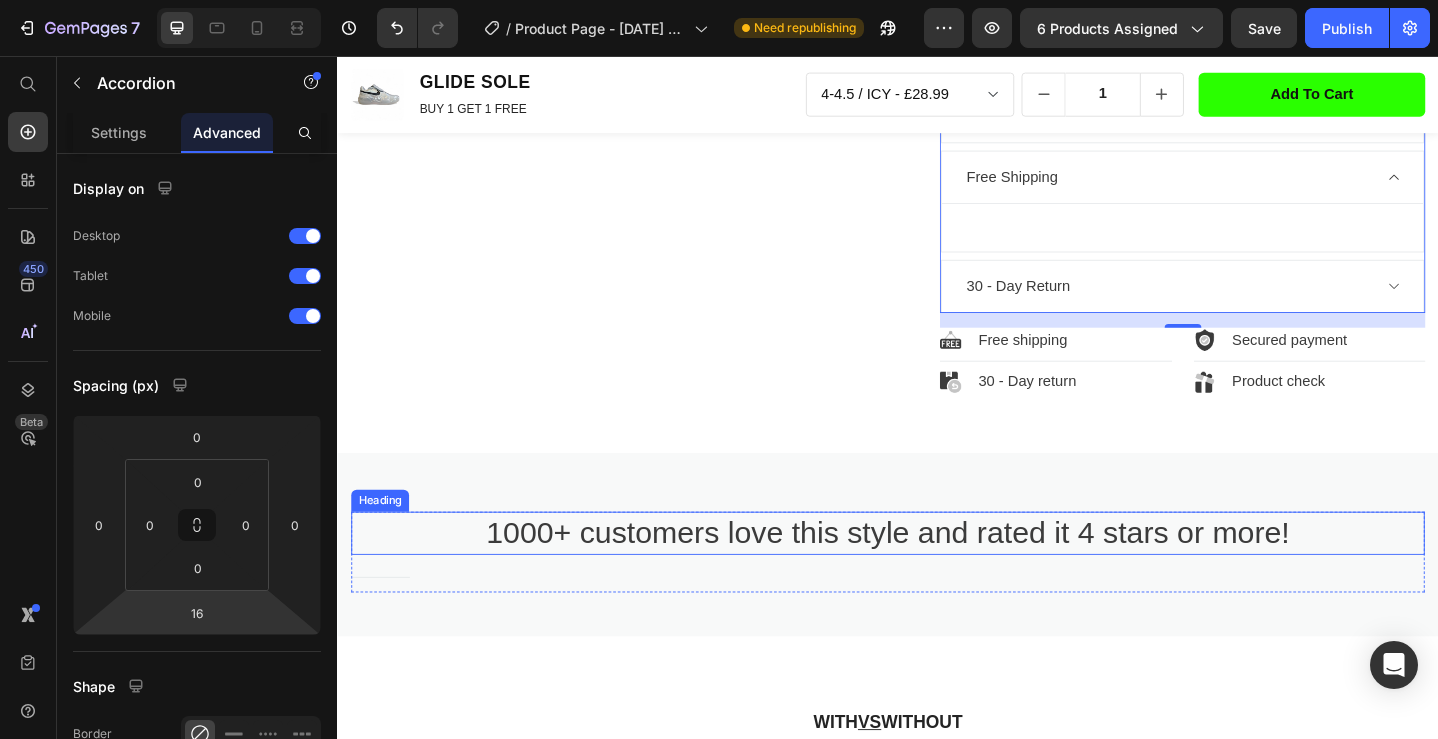 click on "1000+ customers love this style and rated it 4 stars or more!" at bounding box center [937, 576] 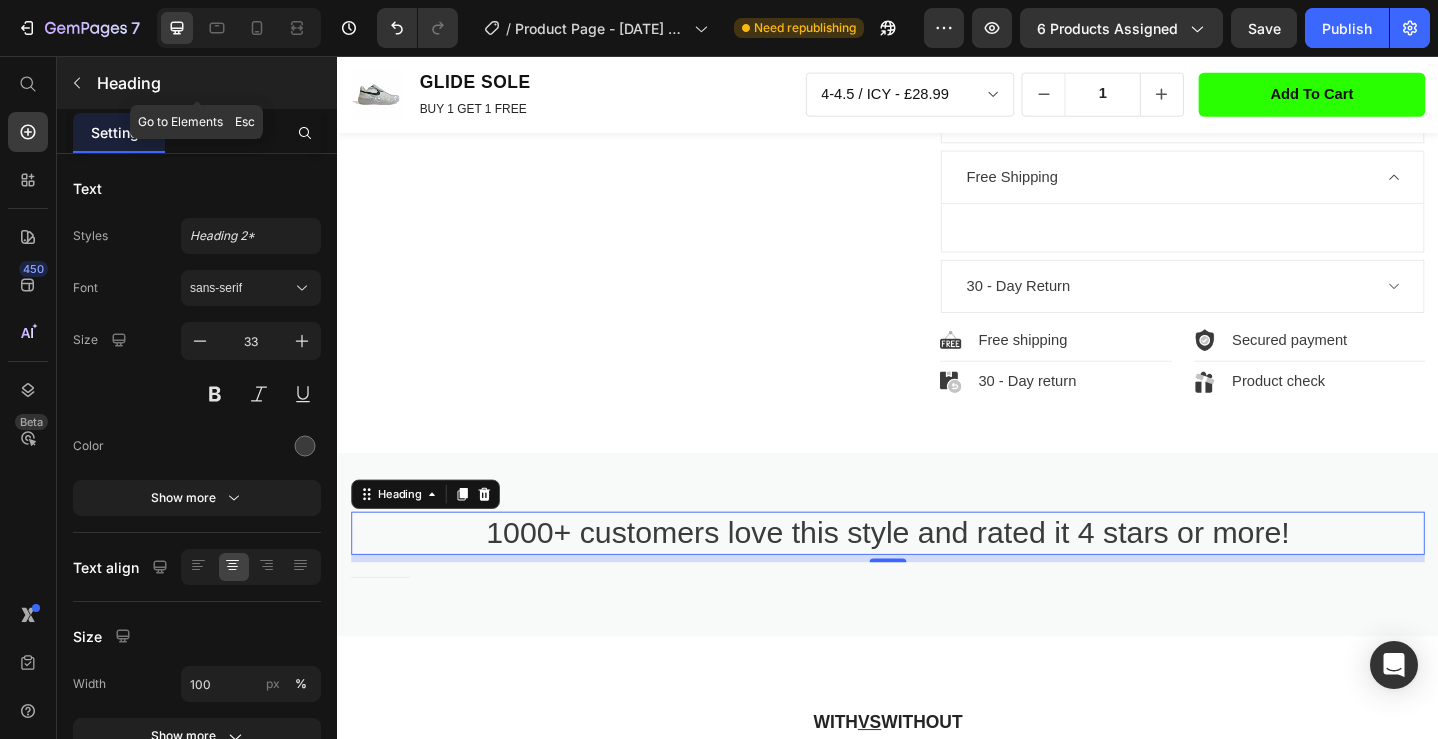 click at bounding box center [77, 83] 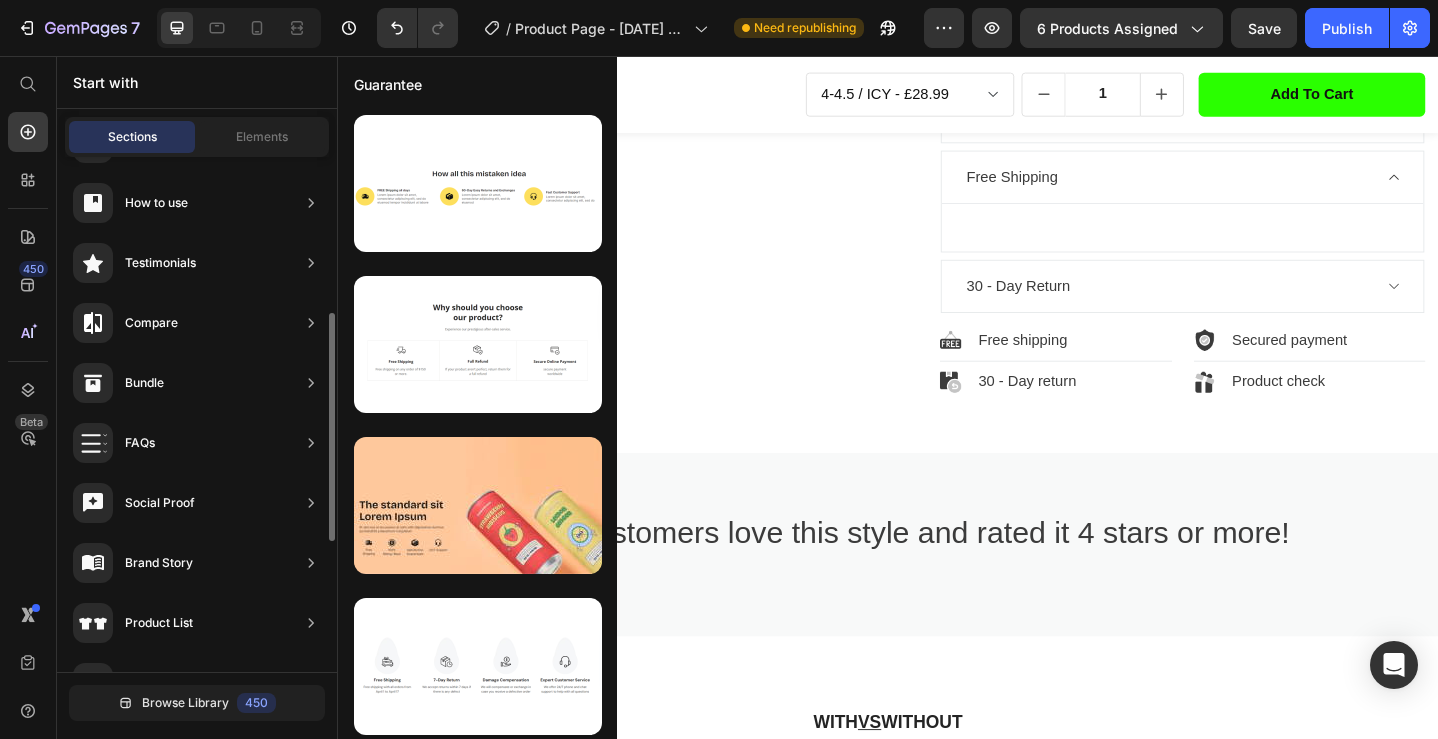 scroll, scrollTop: 360, scrollLeft: 0, axis: vertical 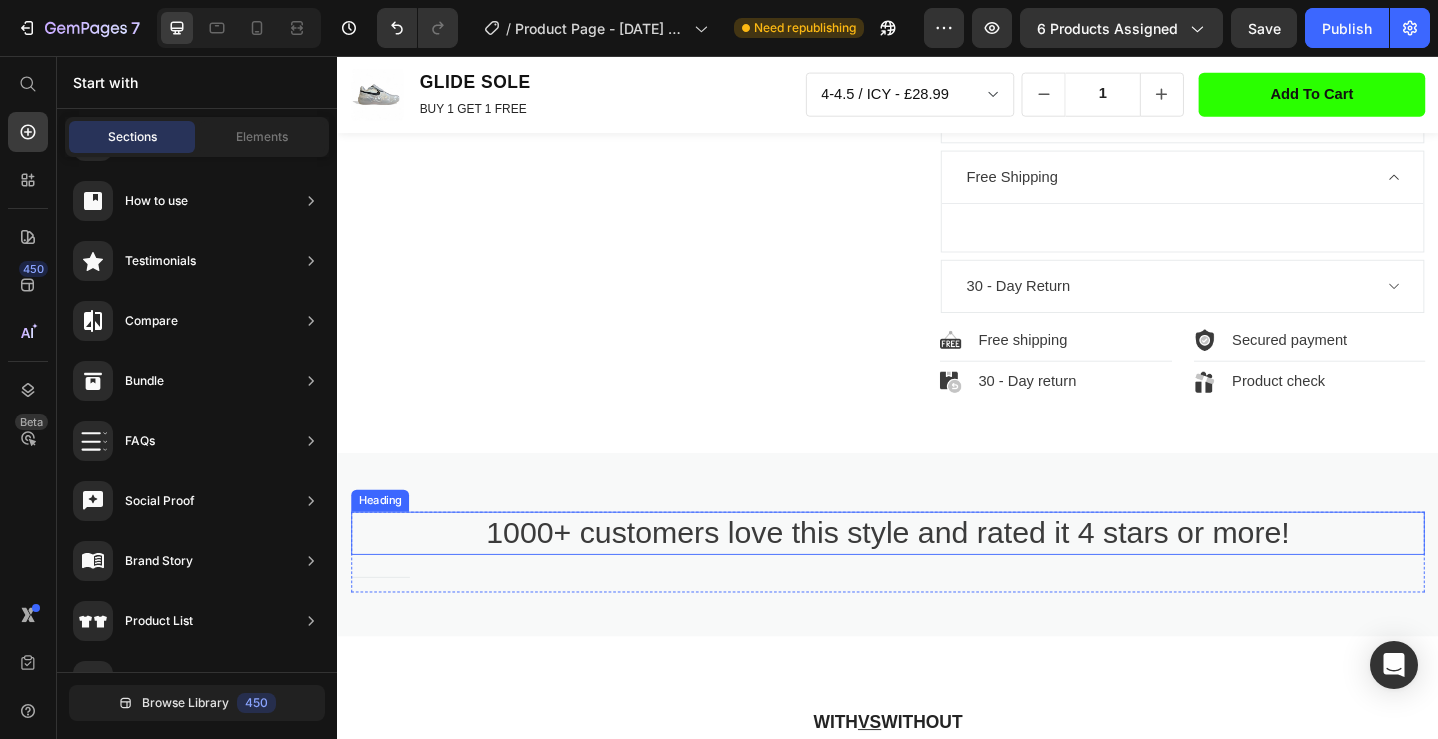 click on "1000+ customers love this style and rated it 4 stars or more!" at bounding box center [937, 576] 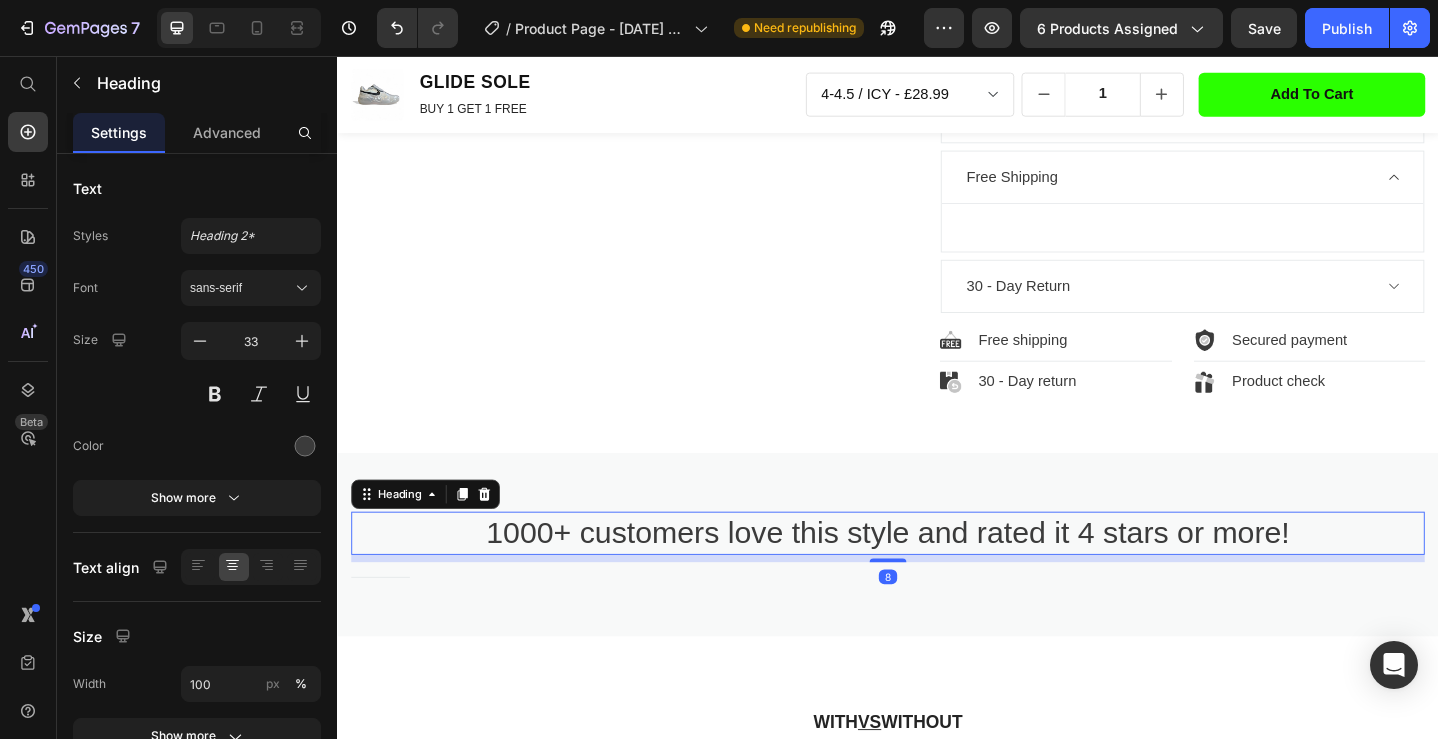 click on "1000+ customers love this style and rated it 4 stars or more!" at bounding box center (937, 576) 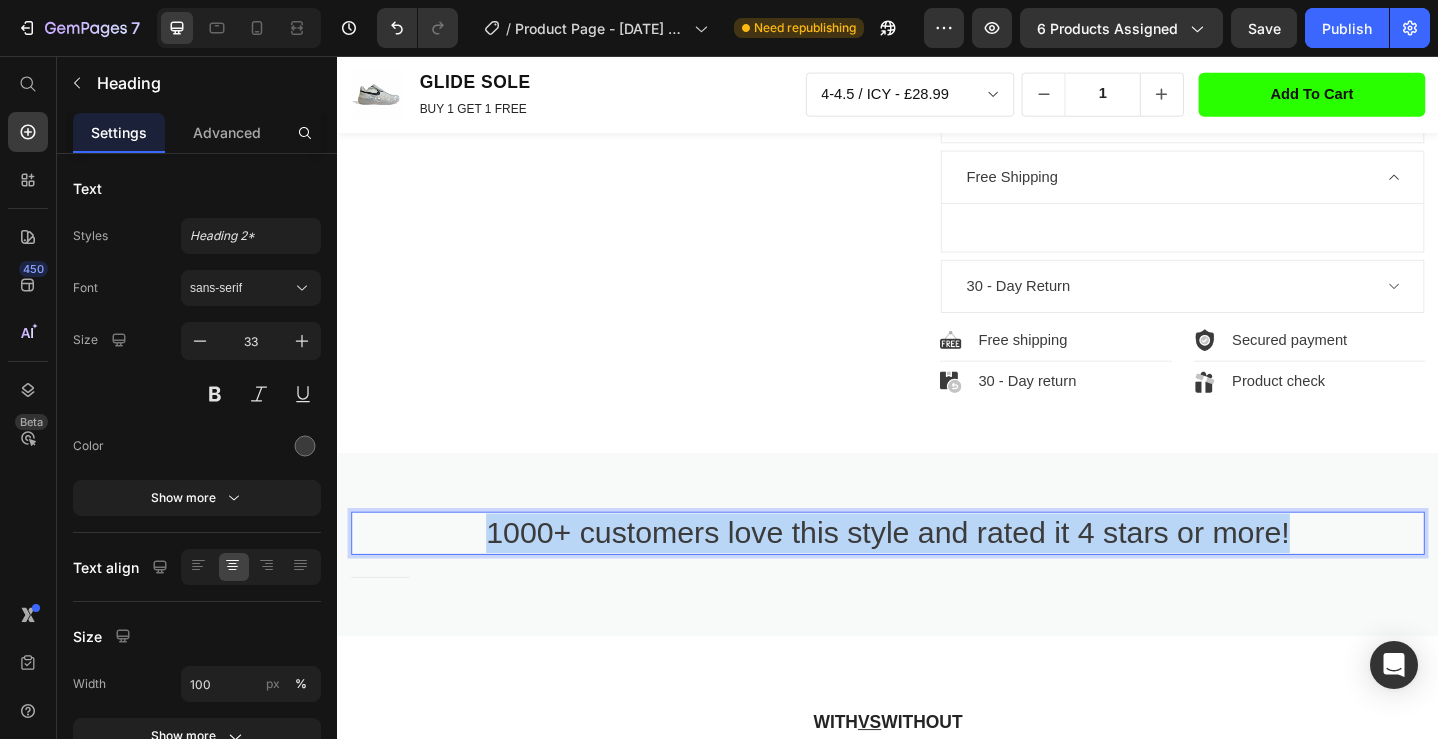 click on "1000+ customers love this style and rated it 4 stars or more!" at bounding box center [937, 576] 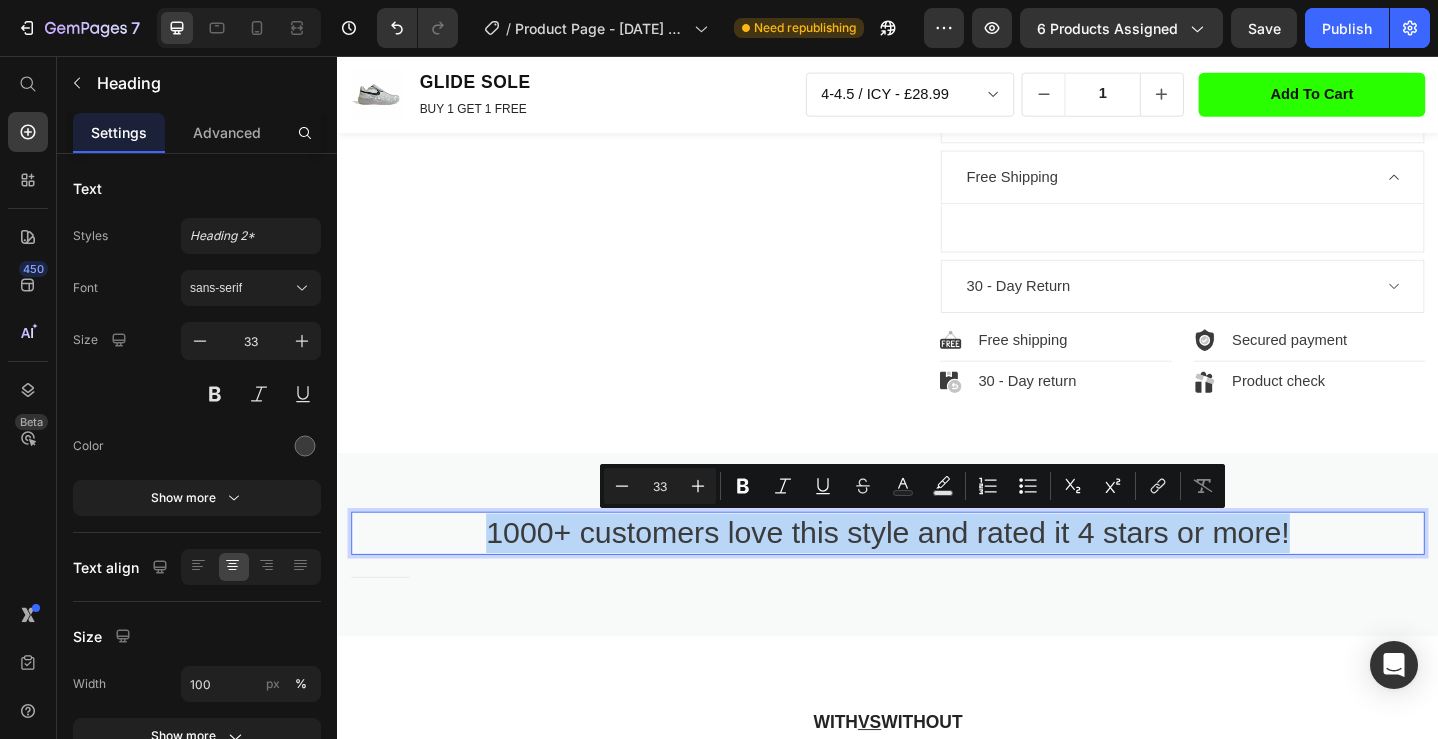 click on "1000+ customers love this style and rated it 4 stars or more!" at bounding box center (937, 576) 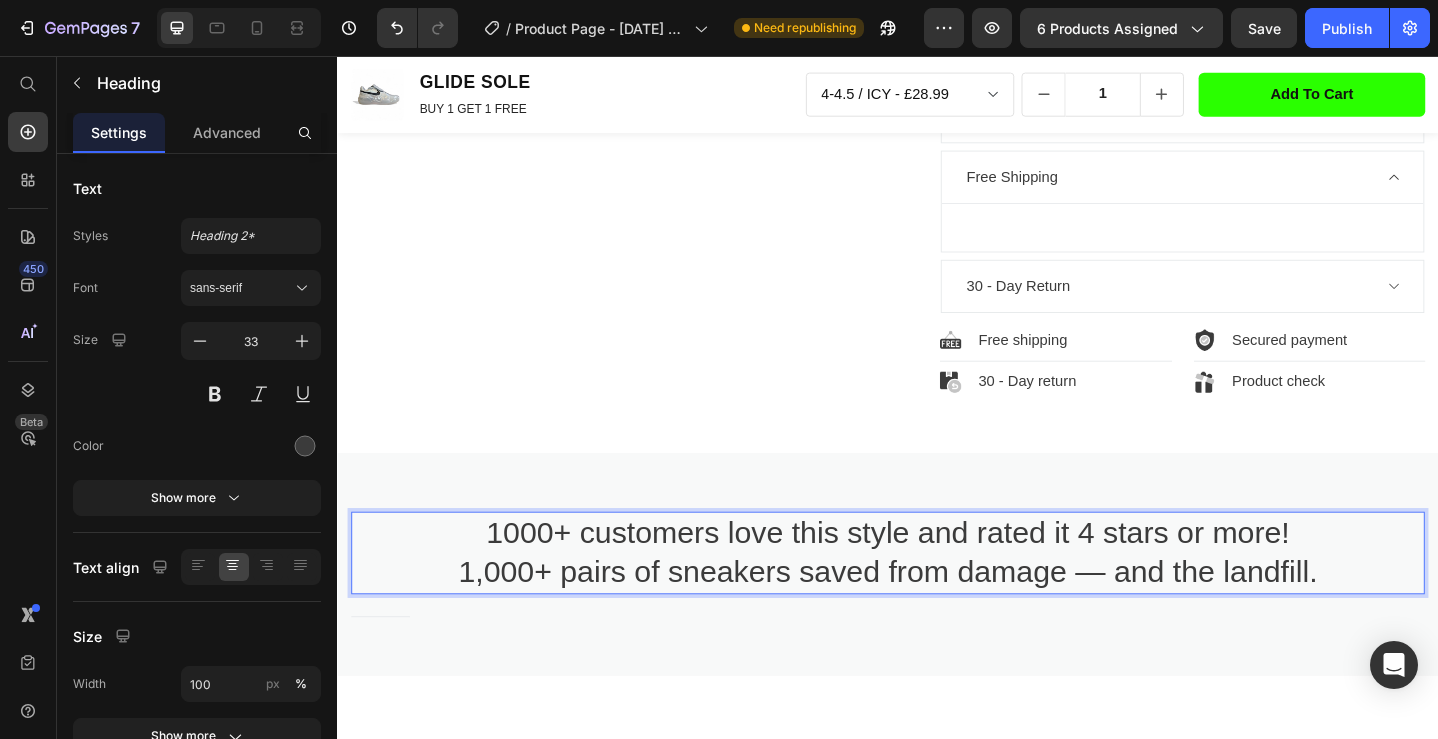 click on "1000+ customers love this style and rated it 4 stars or more! 1,000+ pairs of sneakers saved from damage — and the landfill." at bounding box center (937, 598) 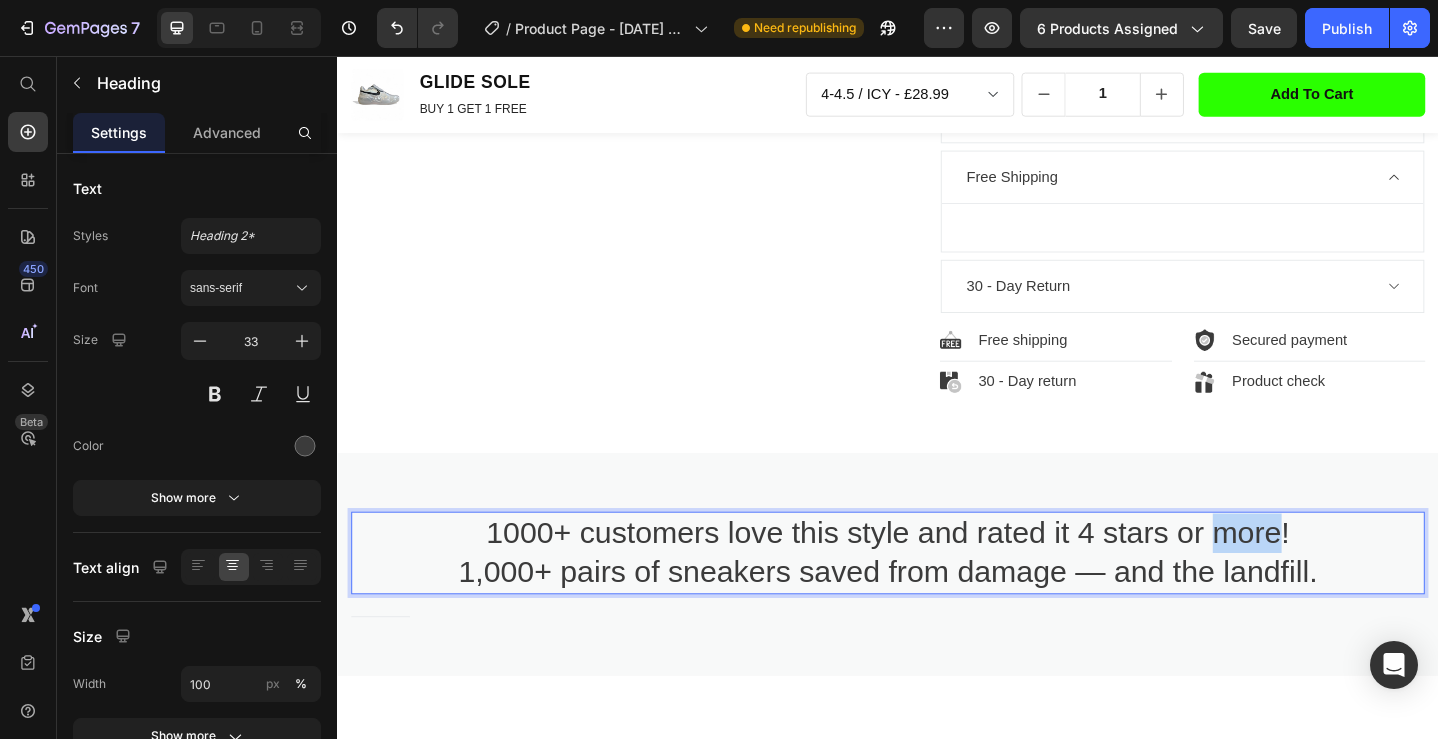 click on "1000+ customers love this style and rated it 4 stars or more! 1,000+ pairs of sneakers saved from damage — and the landfill." at bounding box center (937, 598) 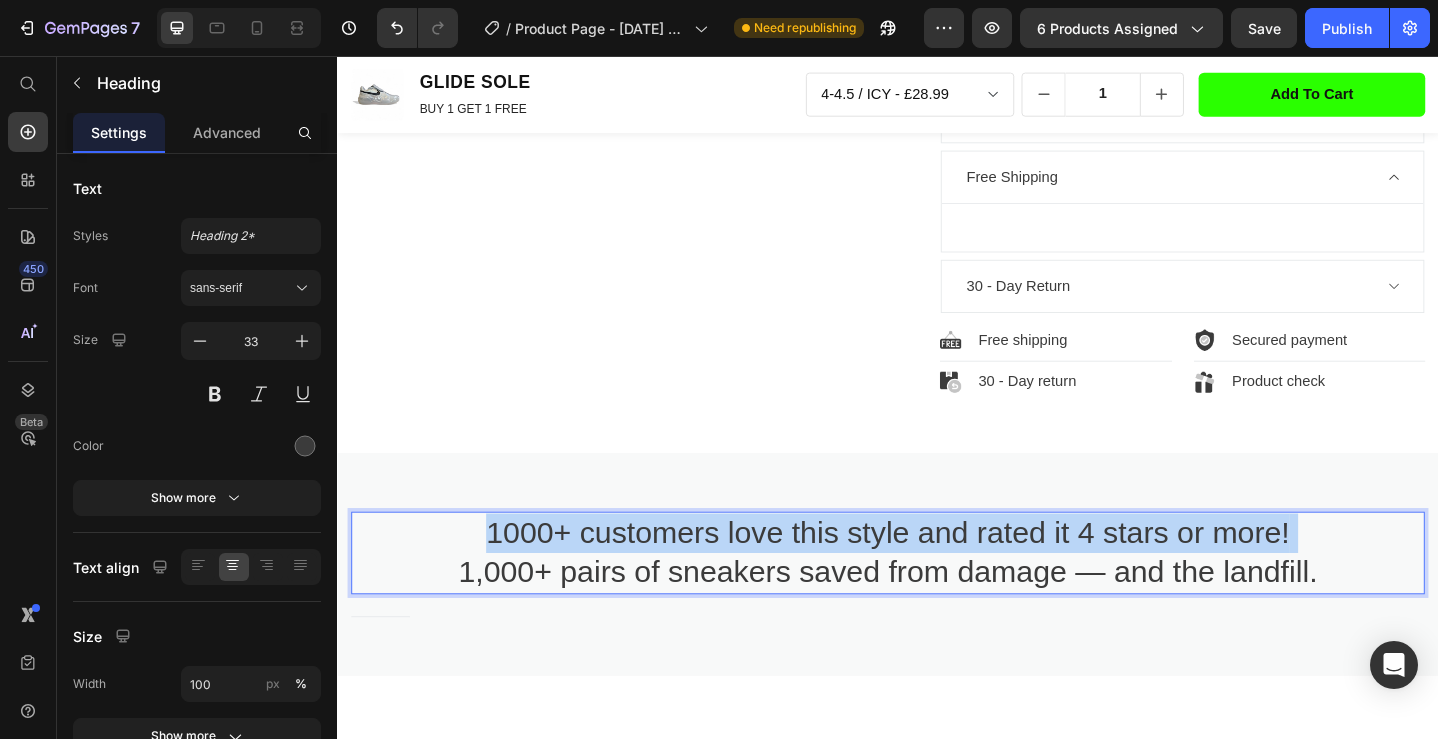 click on "1000+ customers love this style and rated it 4 stars or more! 1,000+ pairs of sneakers saved from damage — and the landfill." at bounding box center (937, 598) 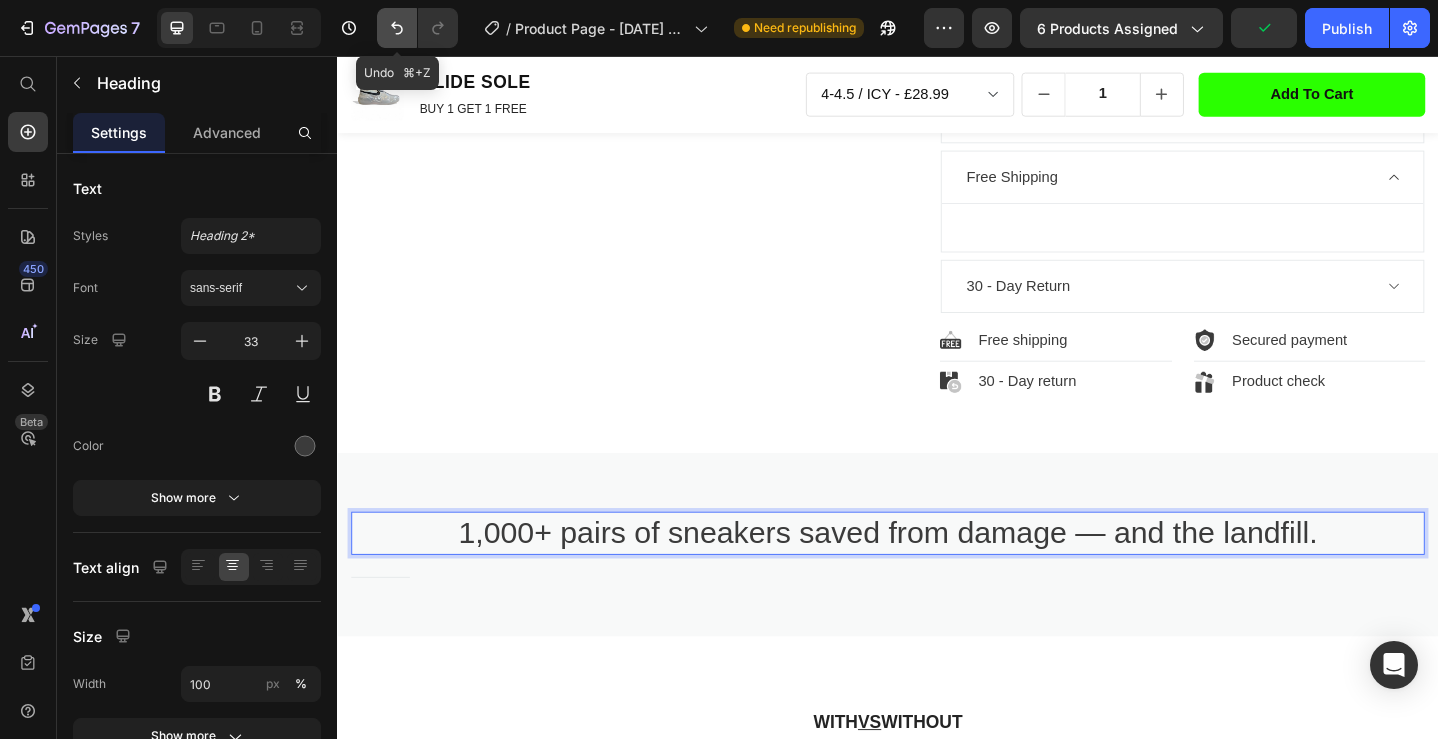 click 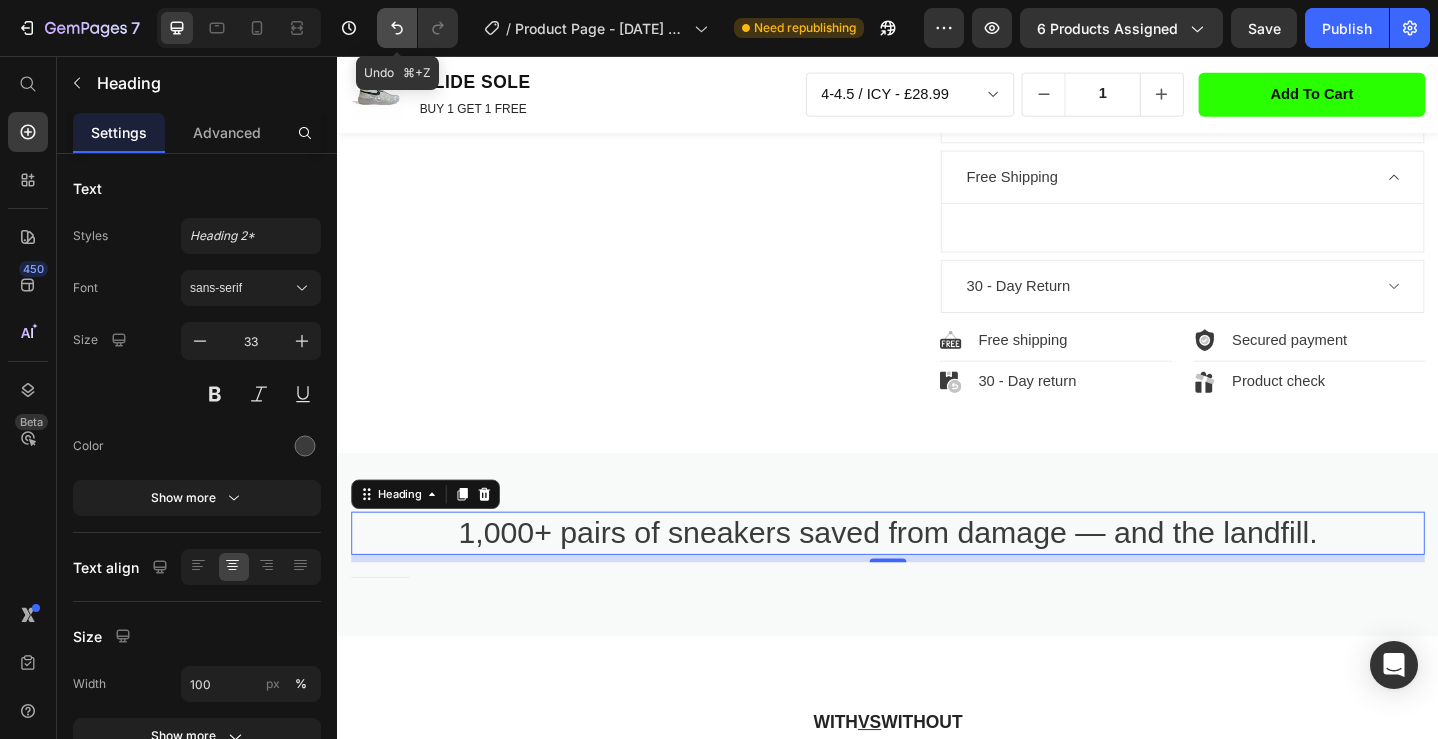 click 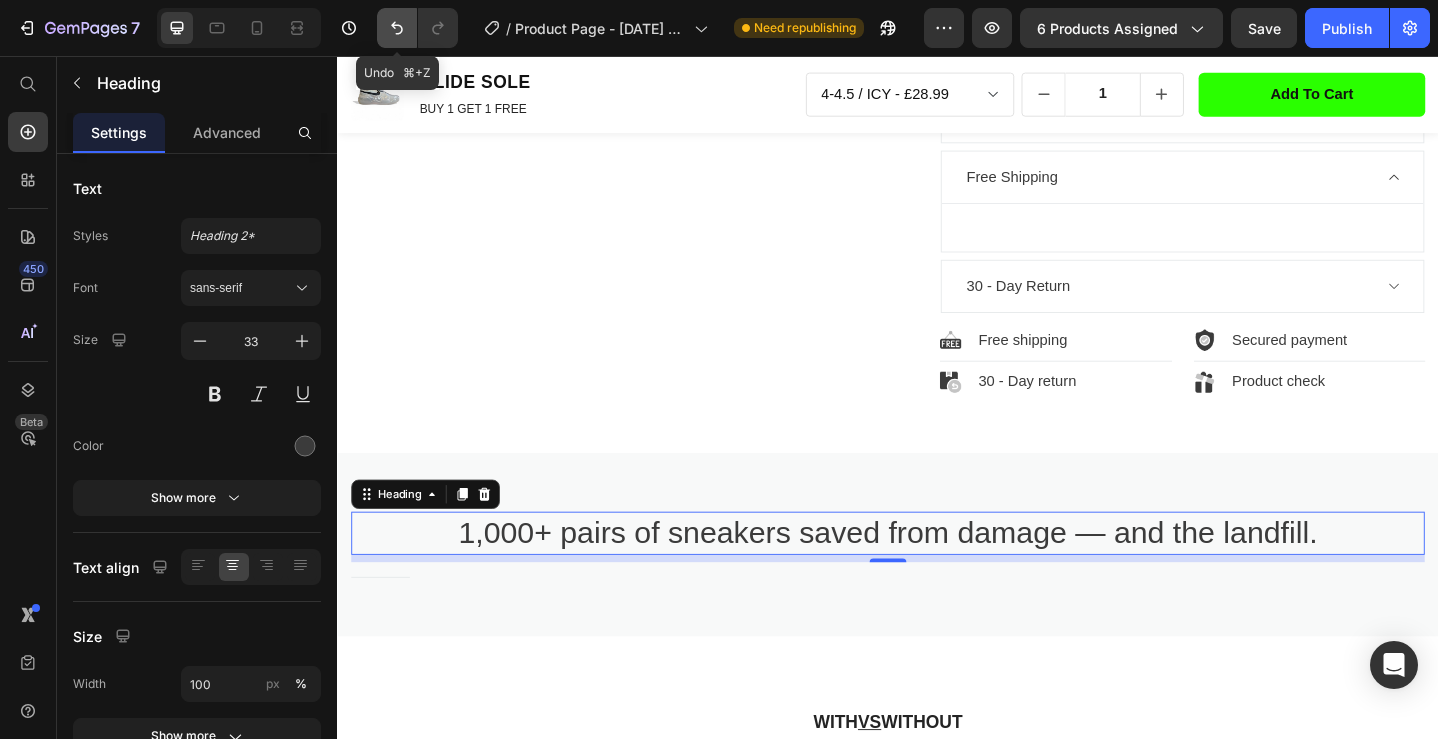 click 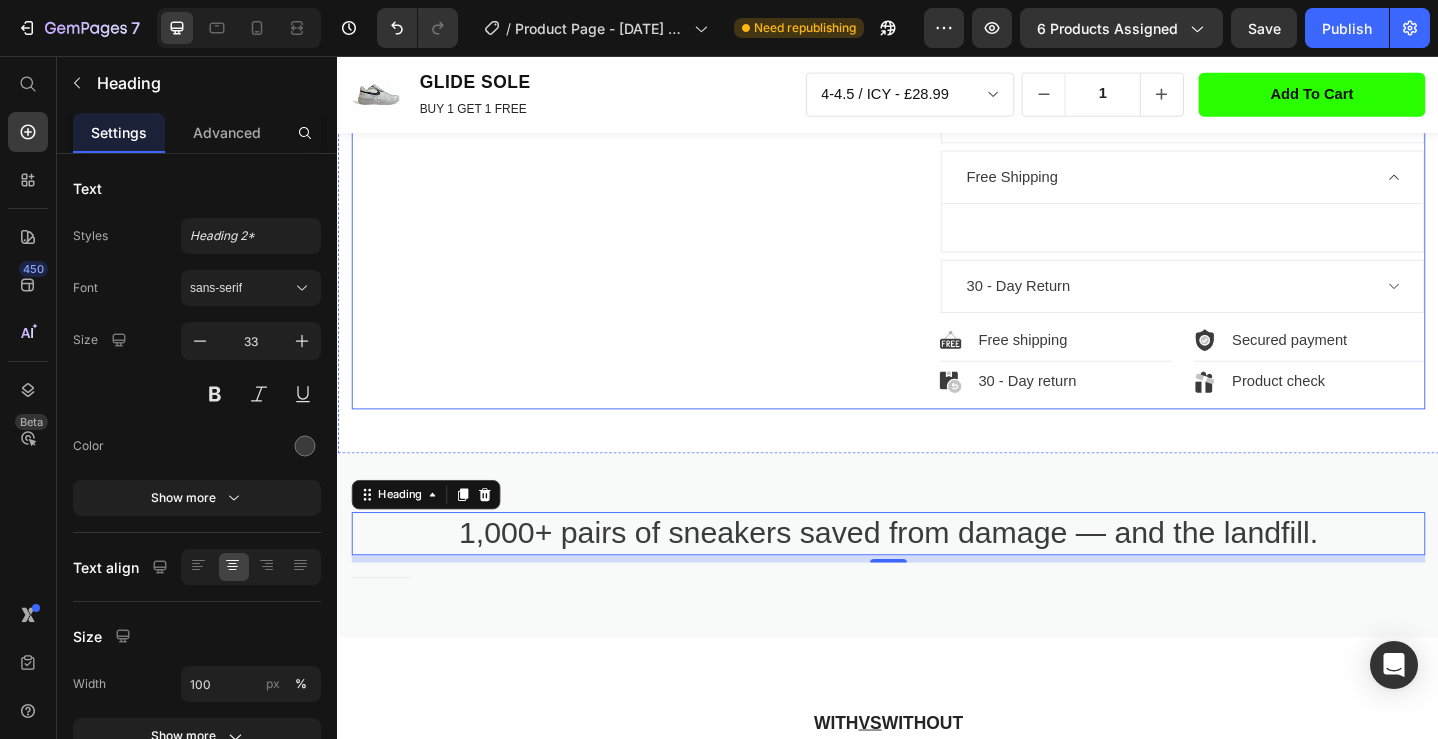click on "Product Images" at bounding box center [644, -107] 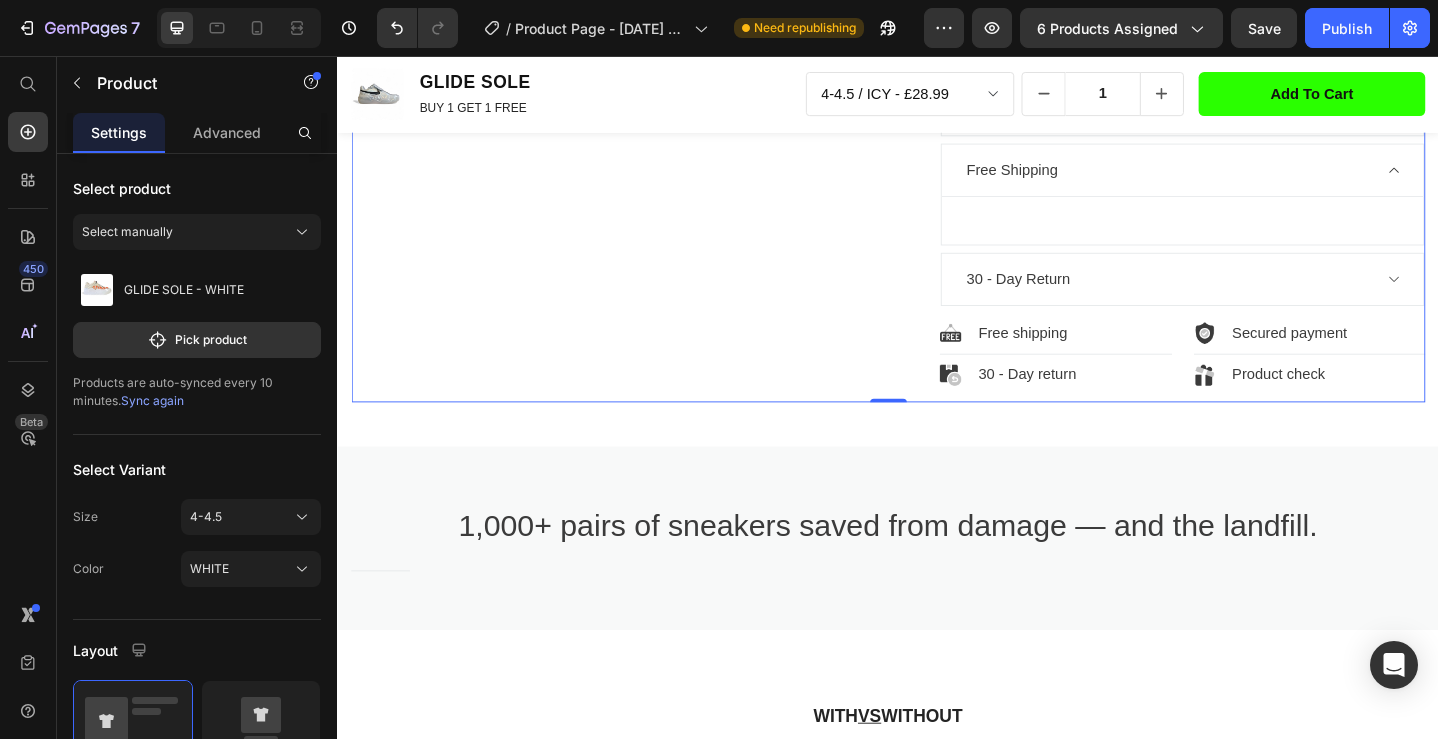 scroll, scrollTop: 867, scrollLeft: 0, axis: vertical 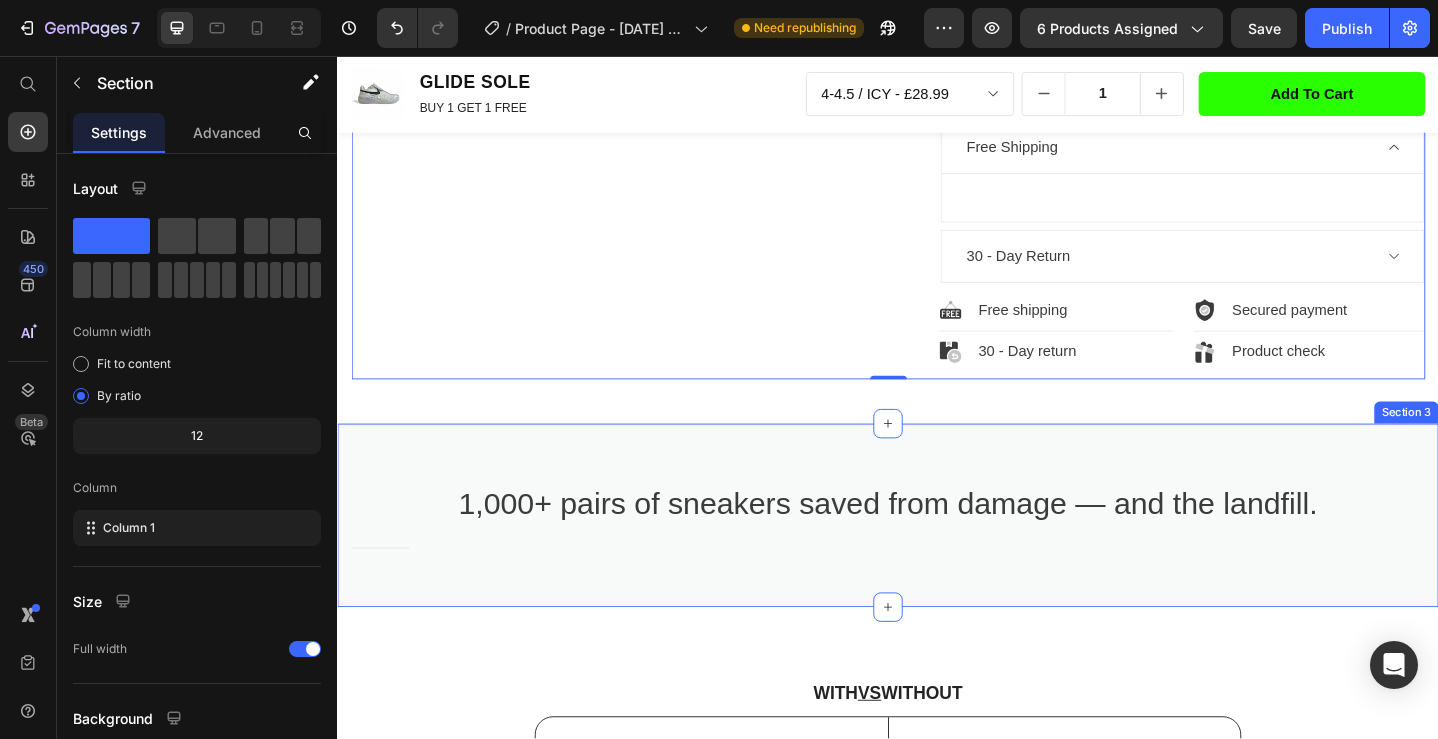 click on "1,000+ pairs of sneakers saved from damage — and the landfill. Heading                Title Line Row Section 3" at bounding box center (937, 557) 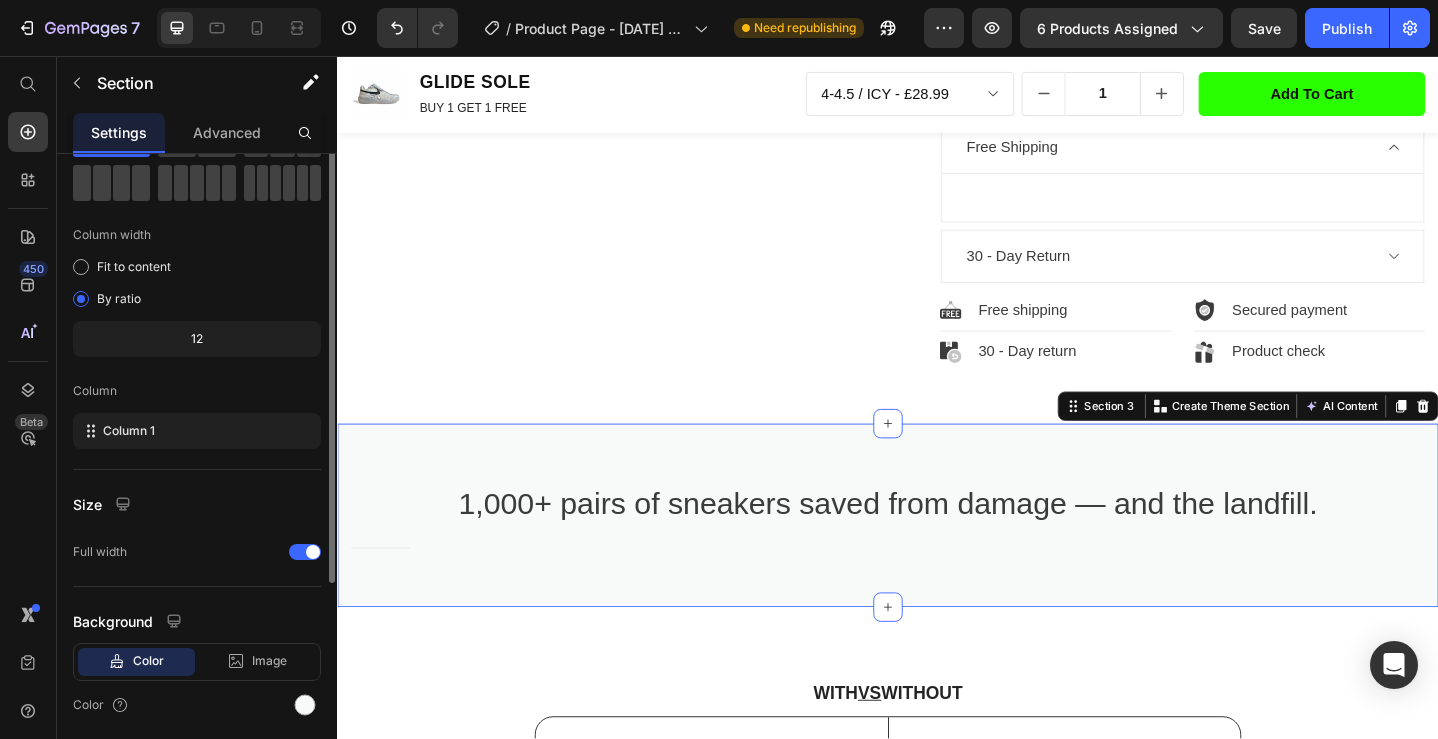 scroll, scrollTop: 166, scrollLeft: 0, axis: vertical 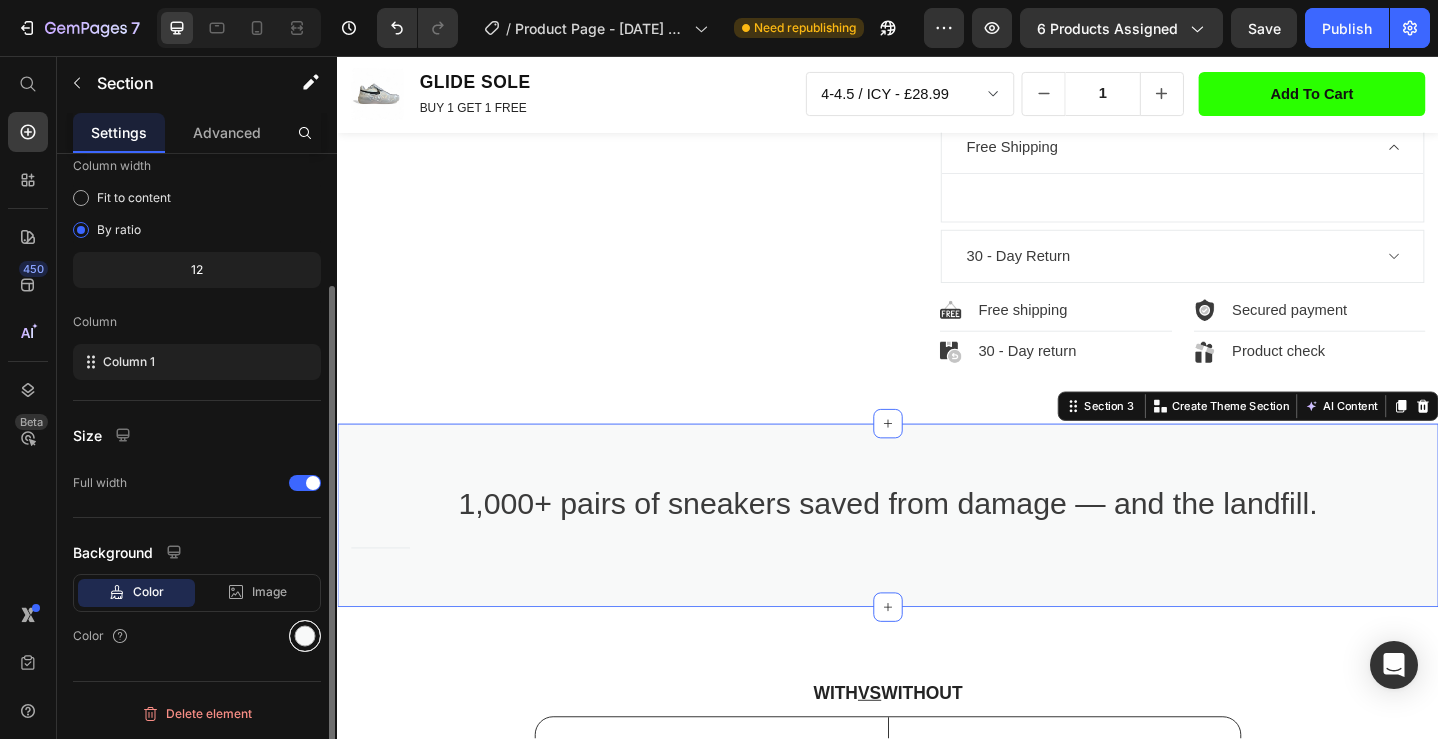click at bounding box center [305, 636] 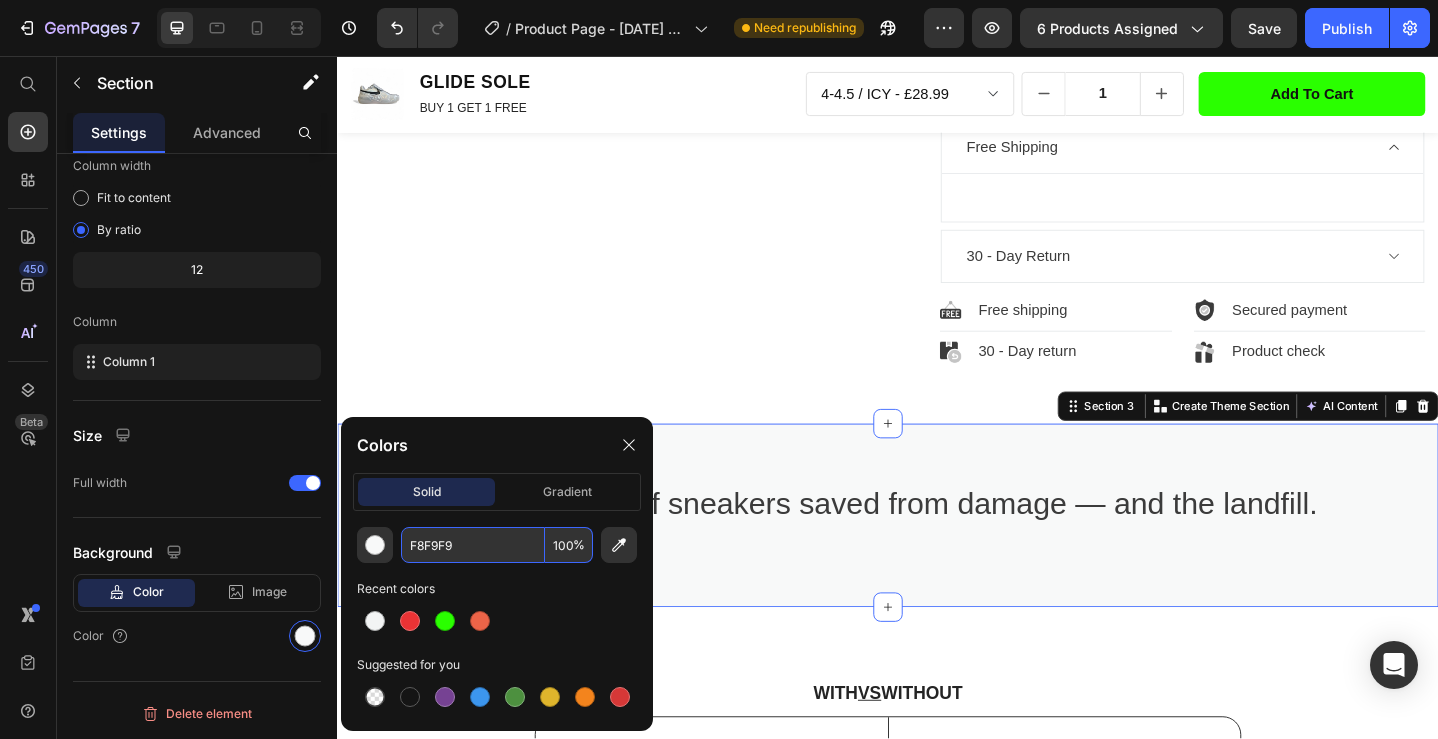 click on "F8F9F9" at bounding box center (473, 545) 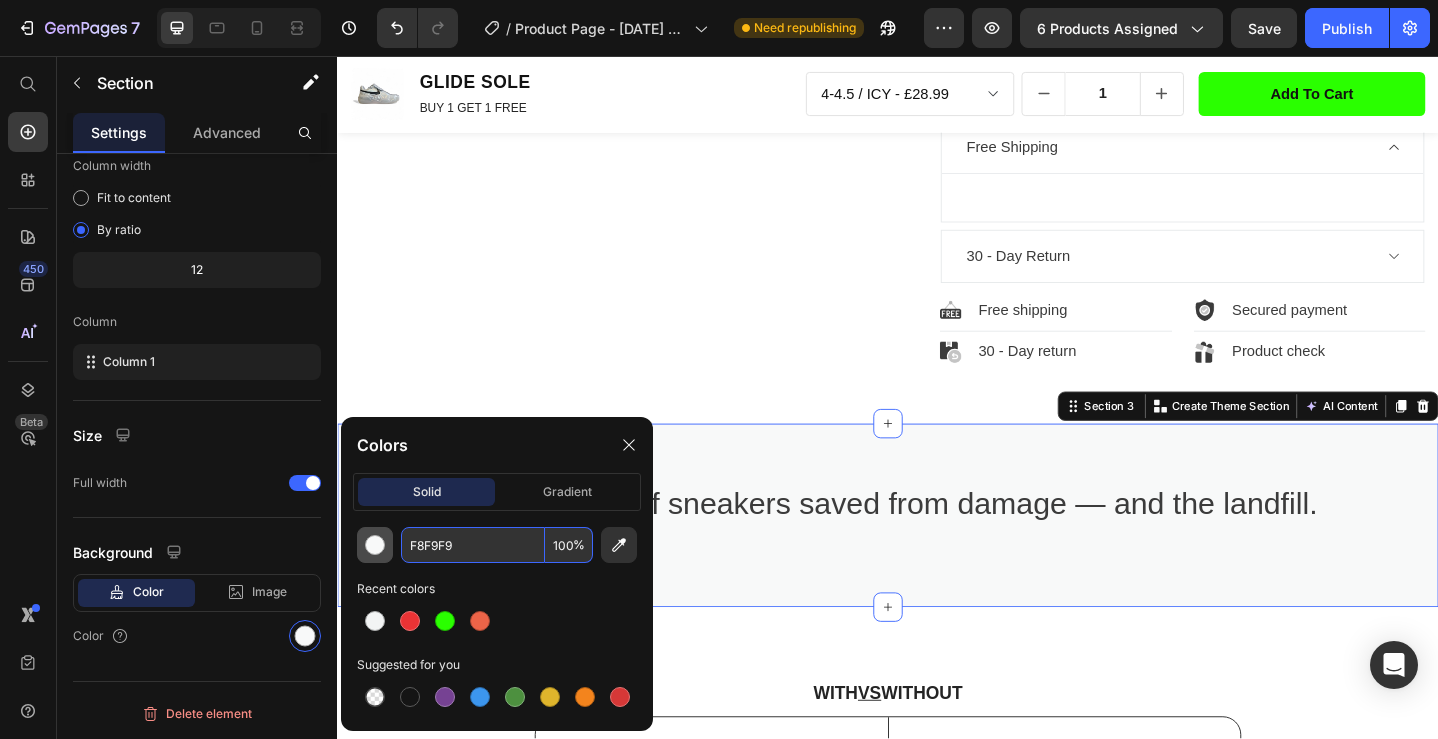 click at bounding box center (375, 545) 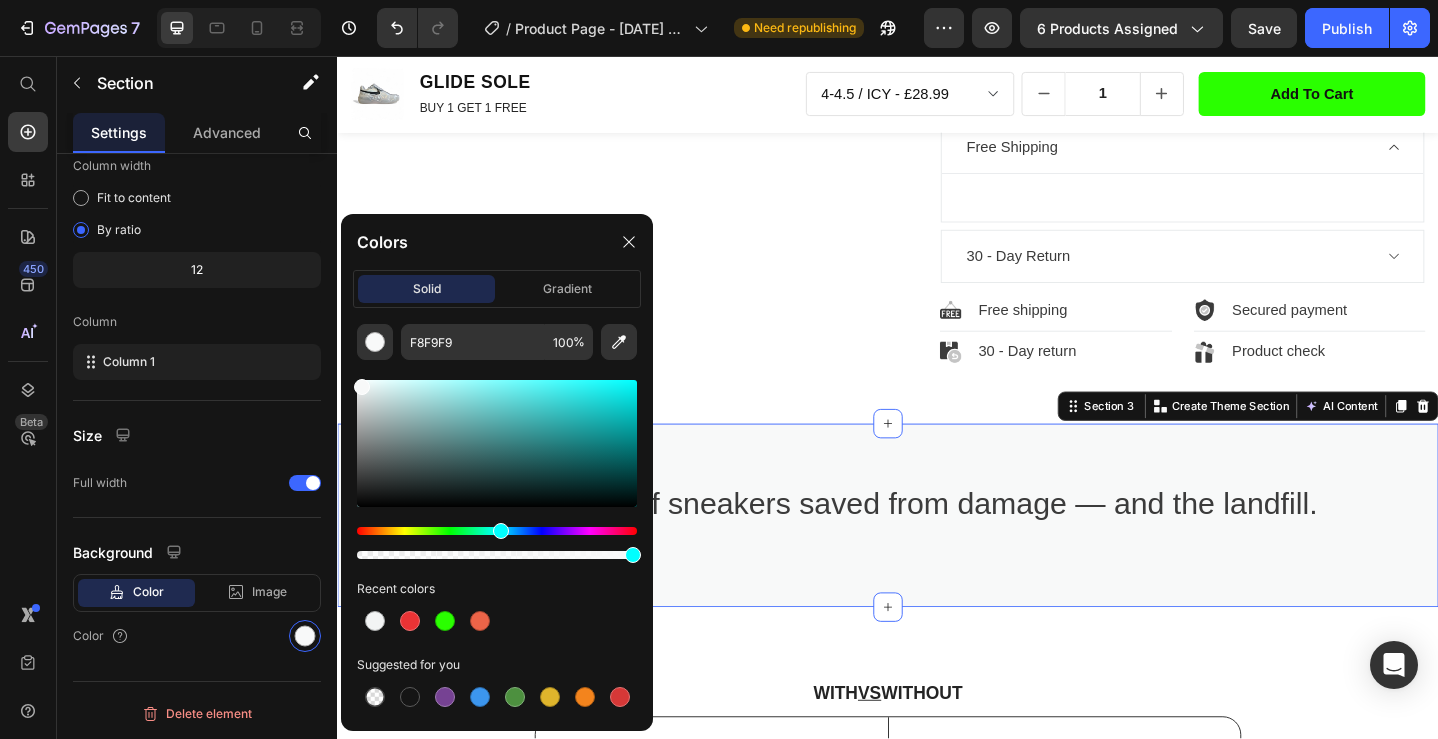 click at bounding box center [497, 443] 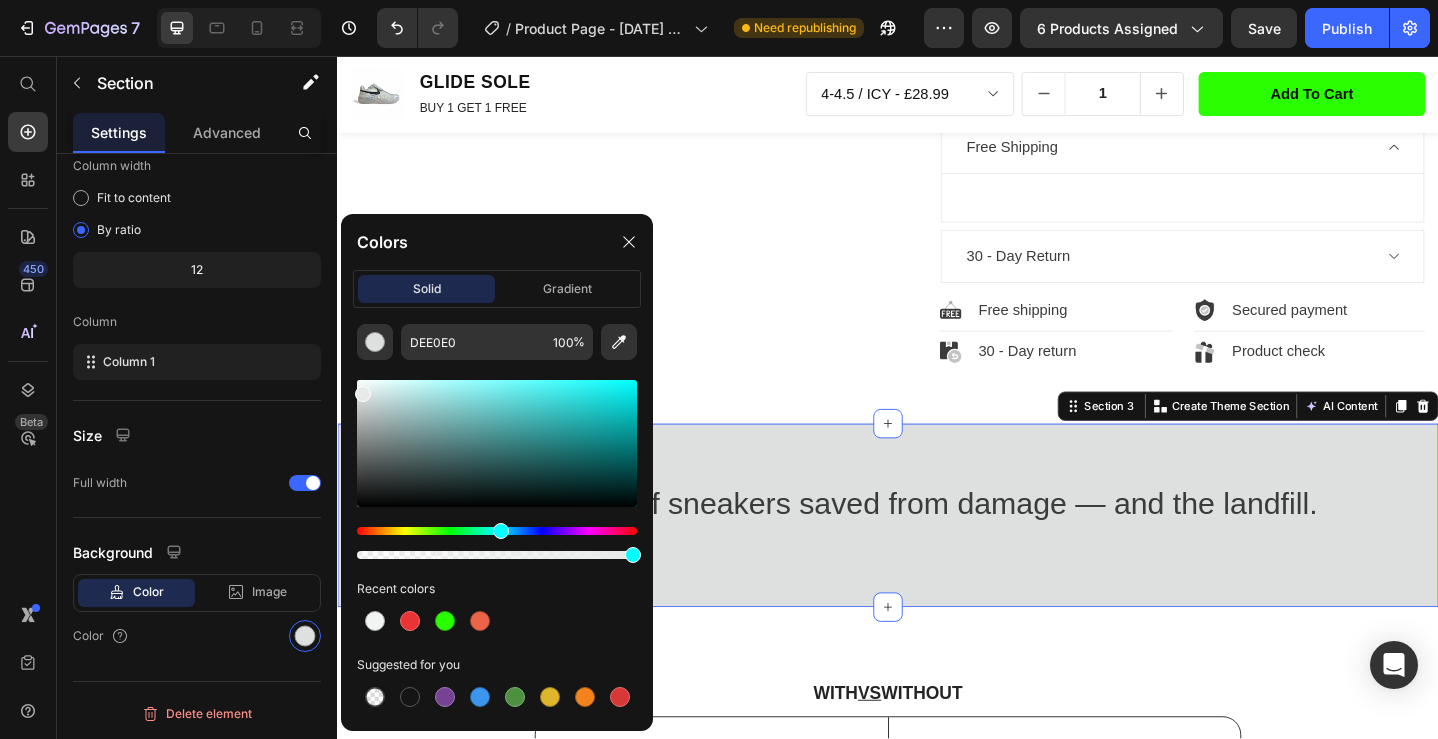 type on "E8EAEA" 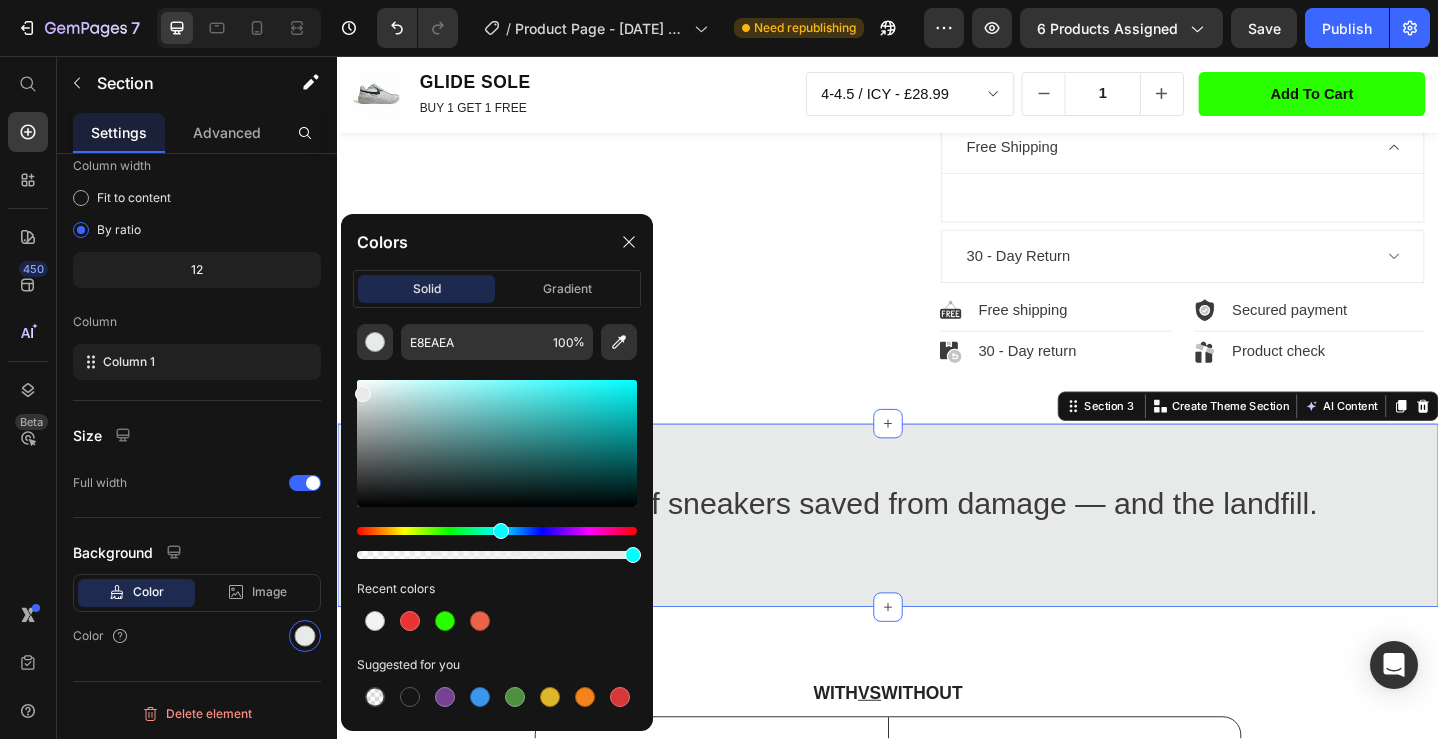 click at bounding box center [363, 394] 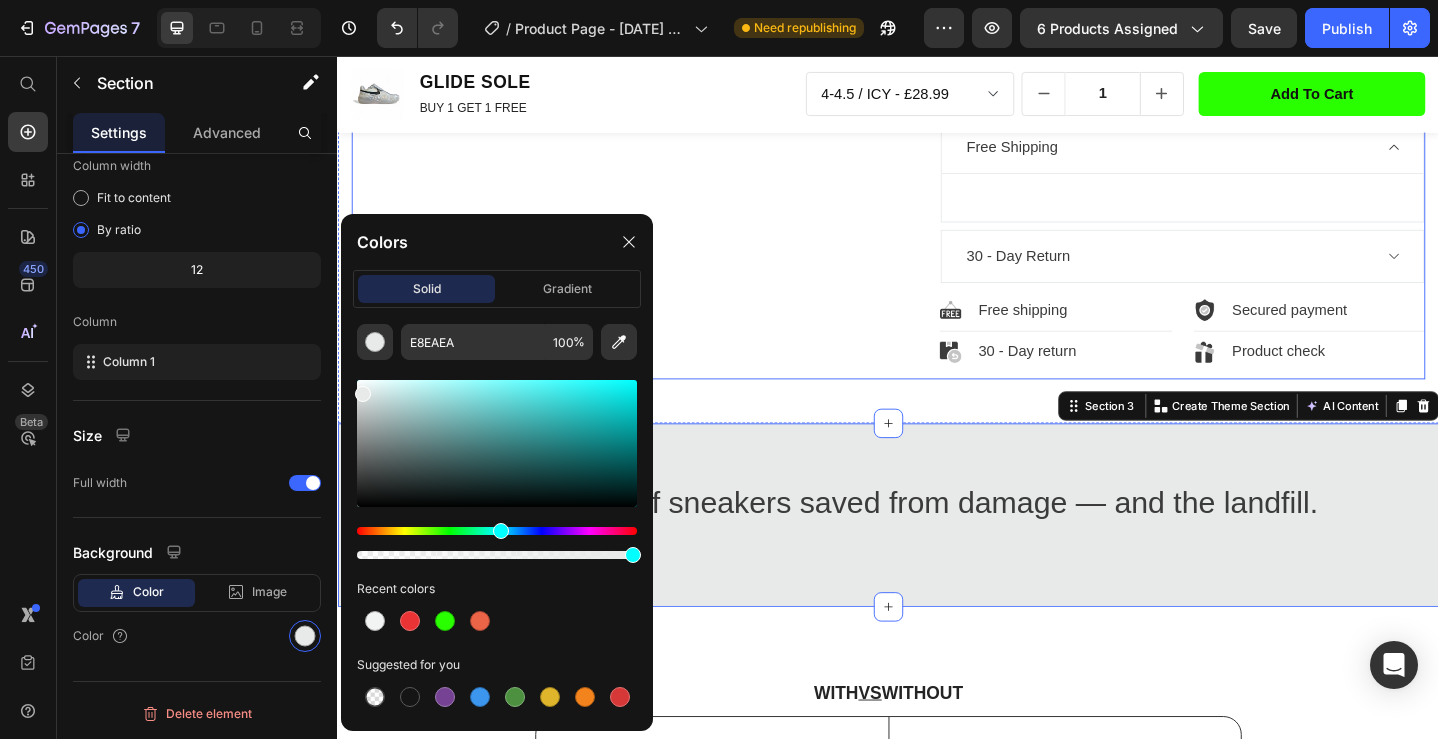 click on "Product Images" at bounding box center (644, -139) 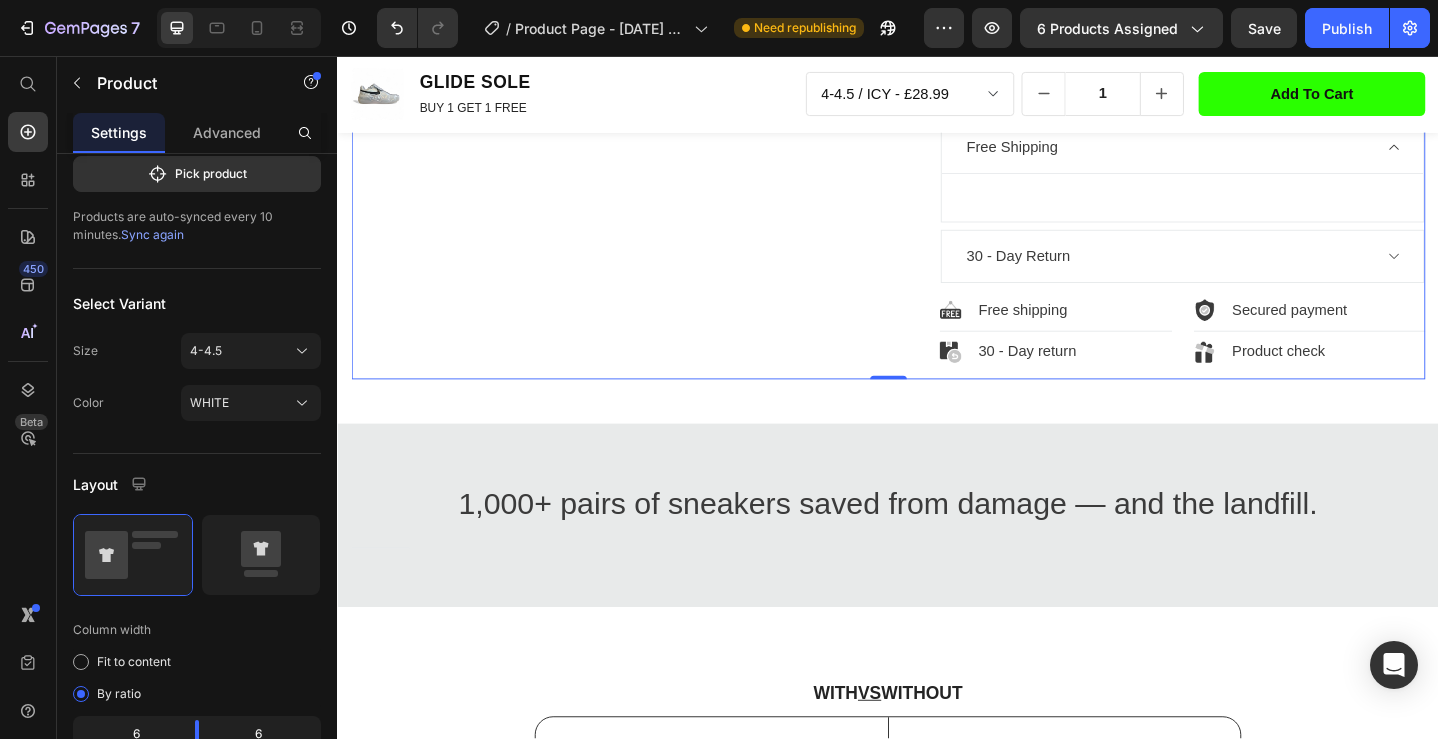 scroll, scrollTop: 0, scrollLeft: 0, axis: both 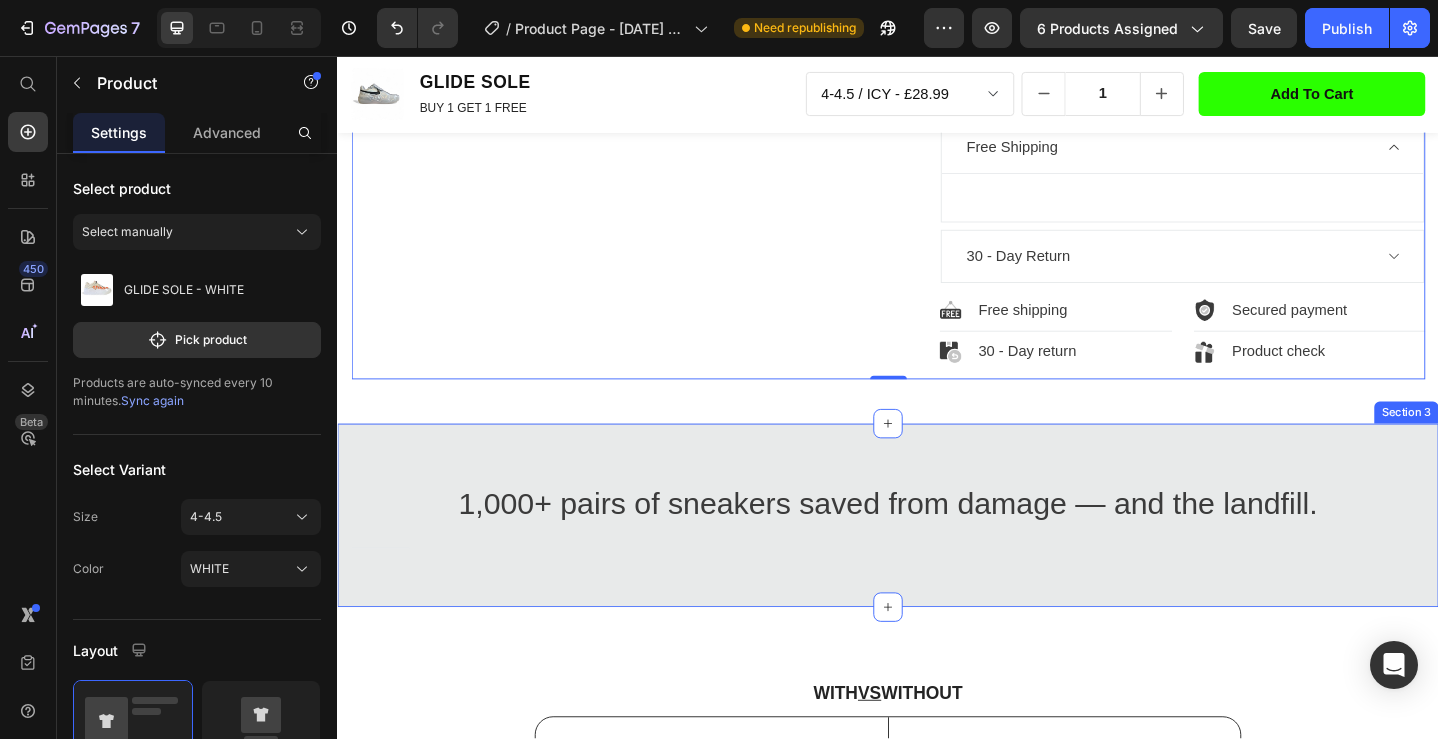 click on "1,000+ pairs of sneakers saved from damage — and the landfill. Heading                Title Line Row" at bounding box center [937, 573] 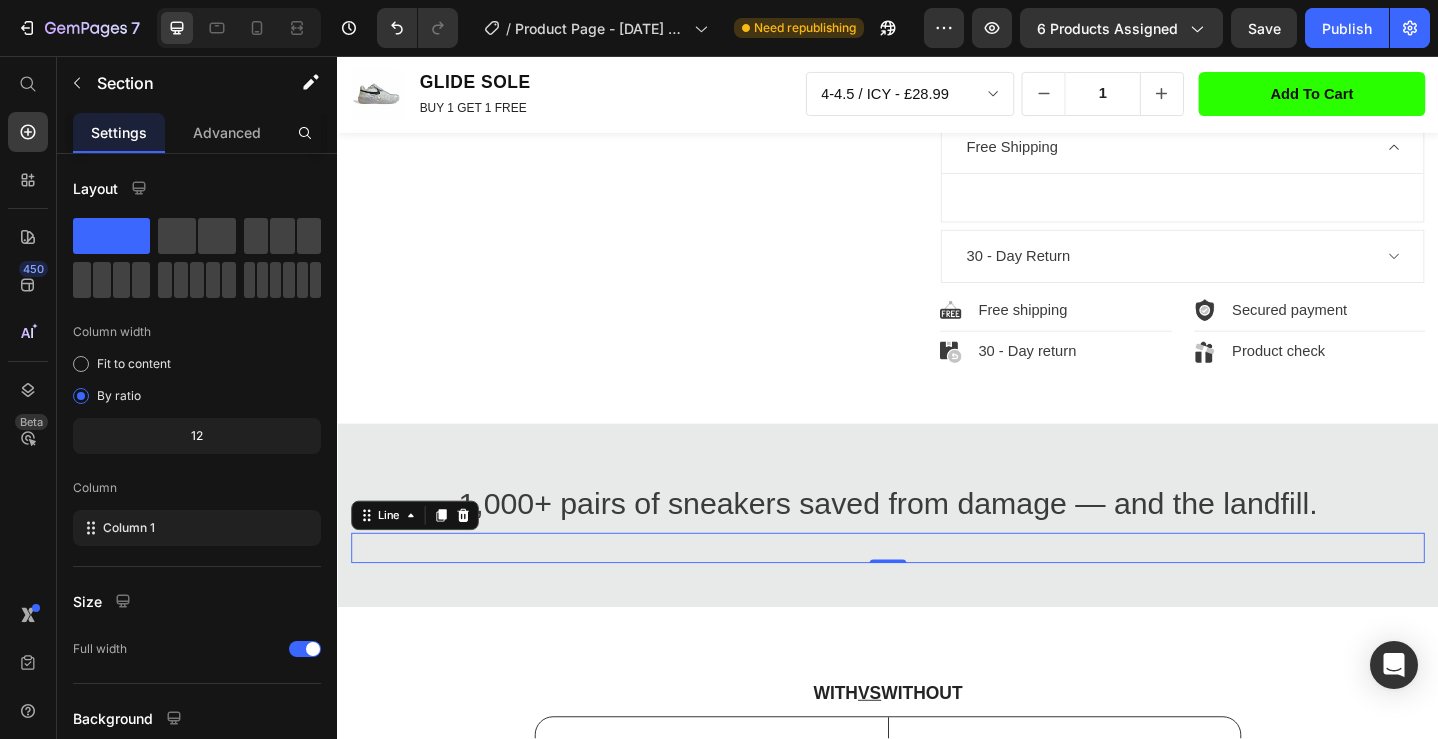 click on "Title Line   0" at bounding box center [937, 592] 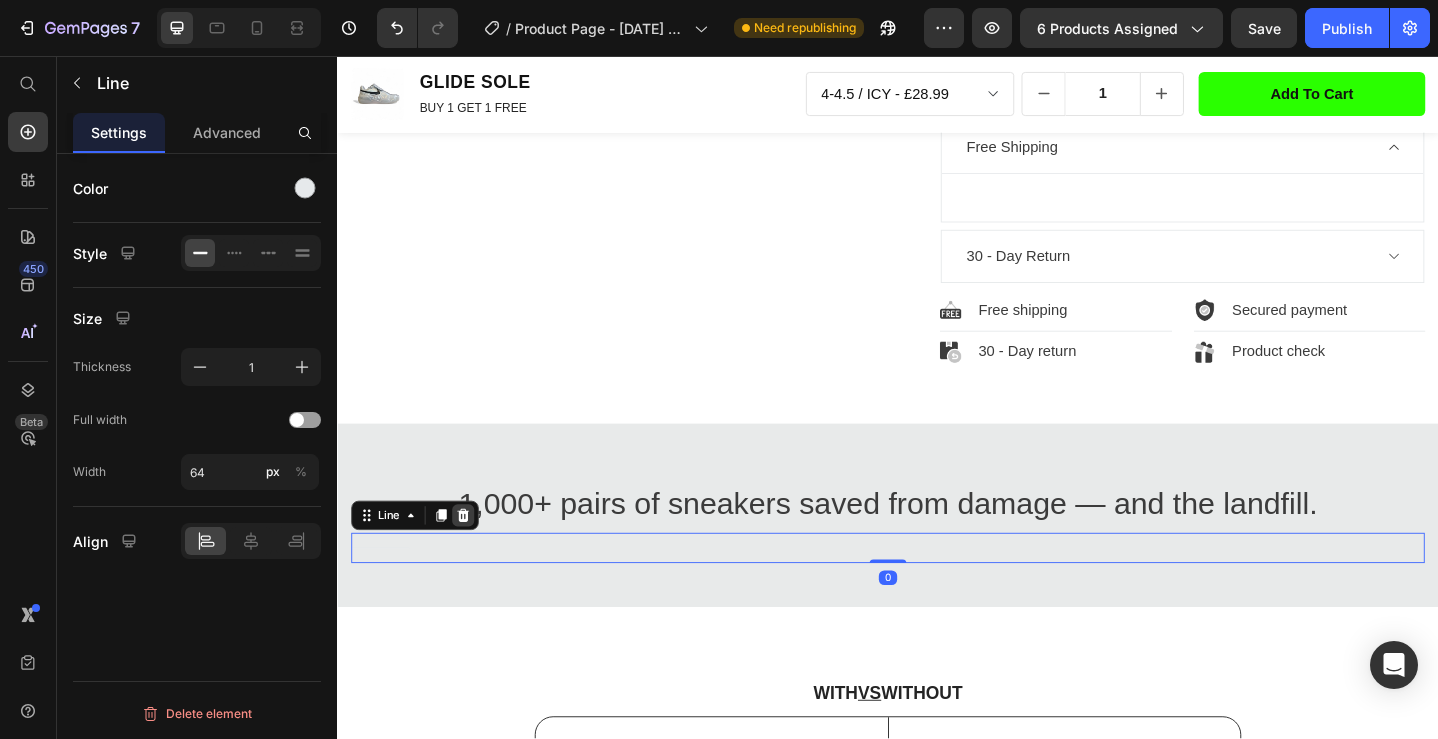 click 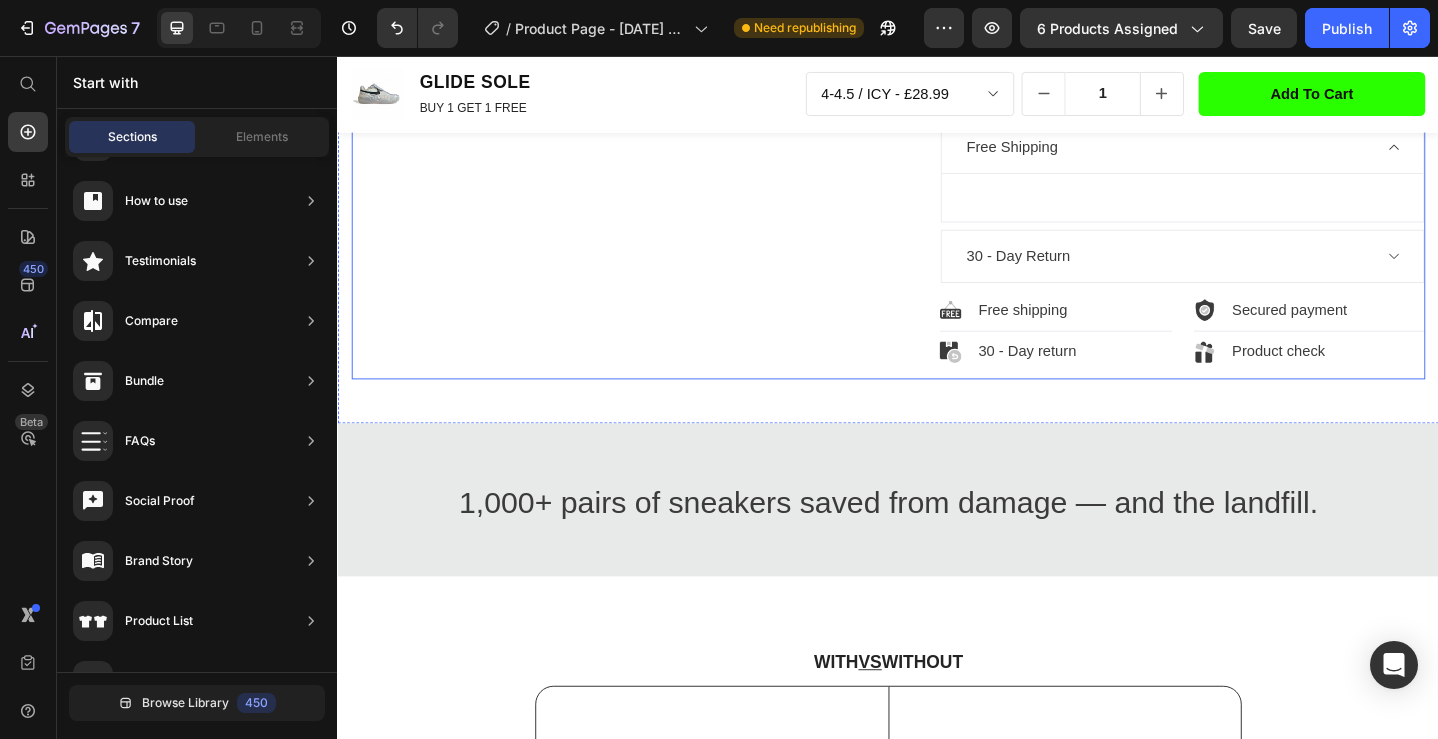 scroll, scrollTop: 963, scrollLeft: 0, axis: vertical 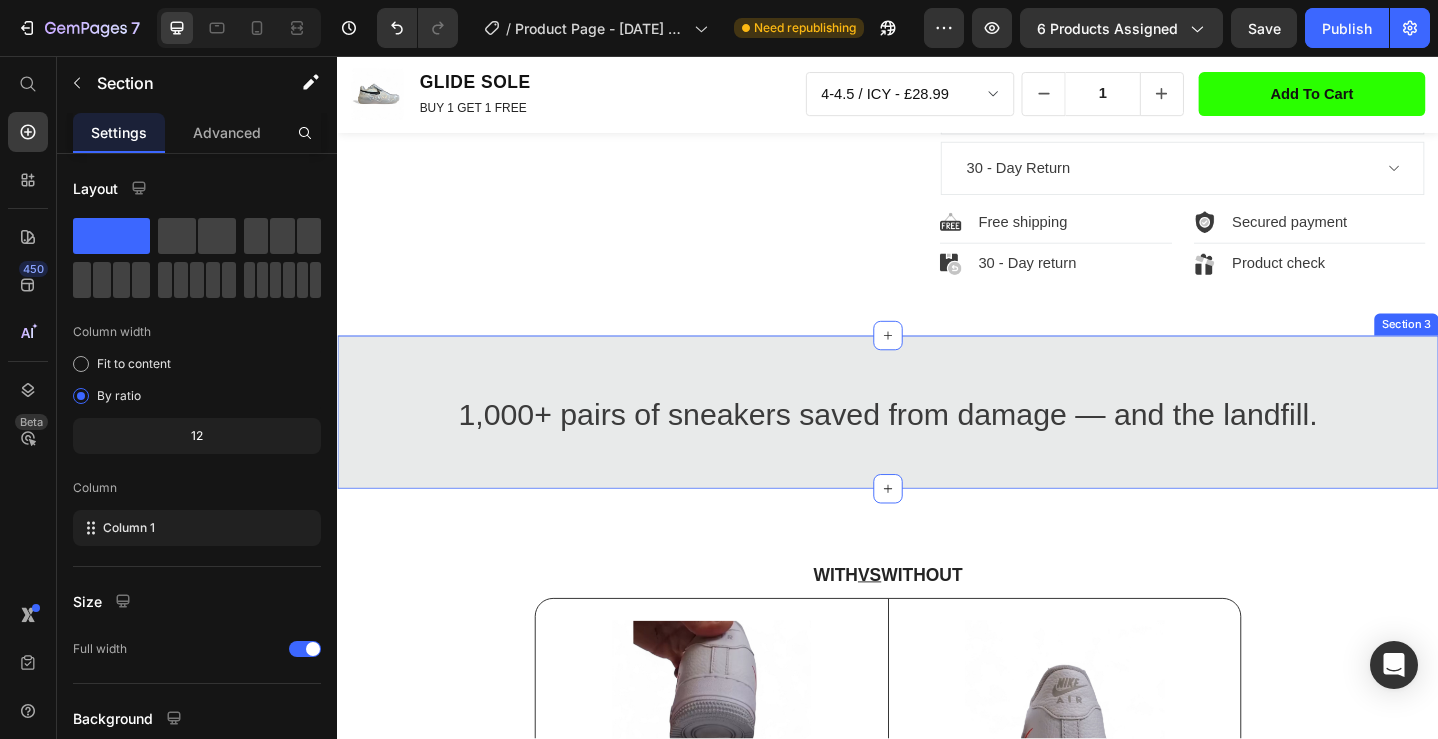 click on "1,000+ pairs of sneakers saved from damage — and the landfill. Heading Row Section 3" at bounding box center (937, 444) 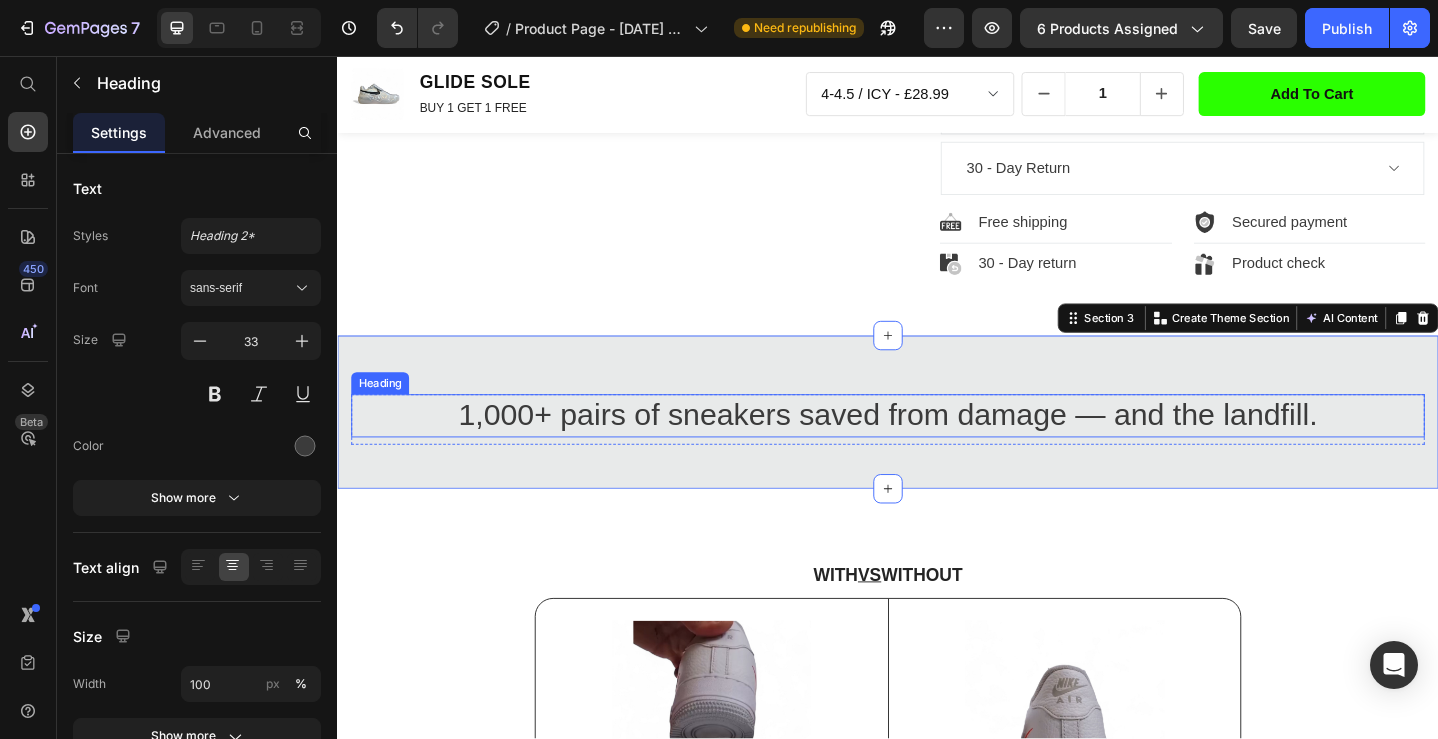 click on "1,000+ pairs of sneakers saved from damage — and the landfill." at bounding box center [937, 448] 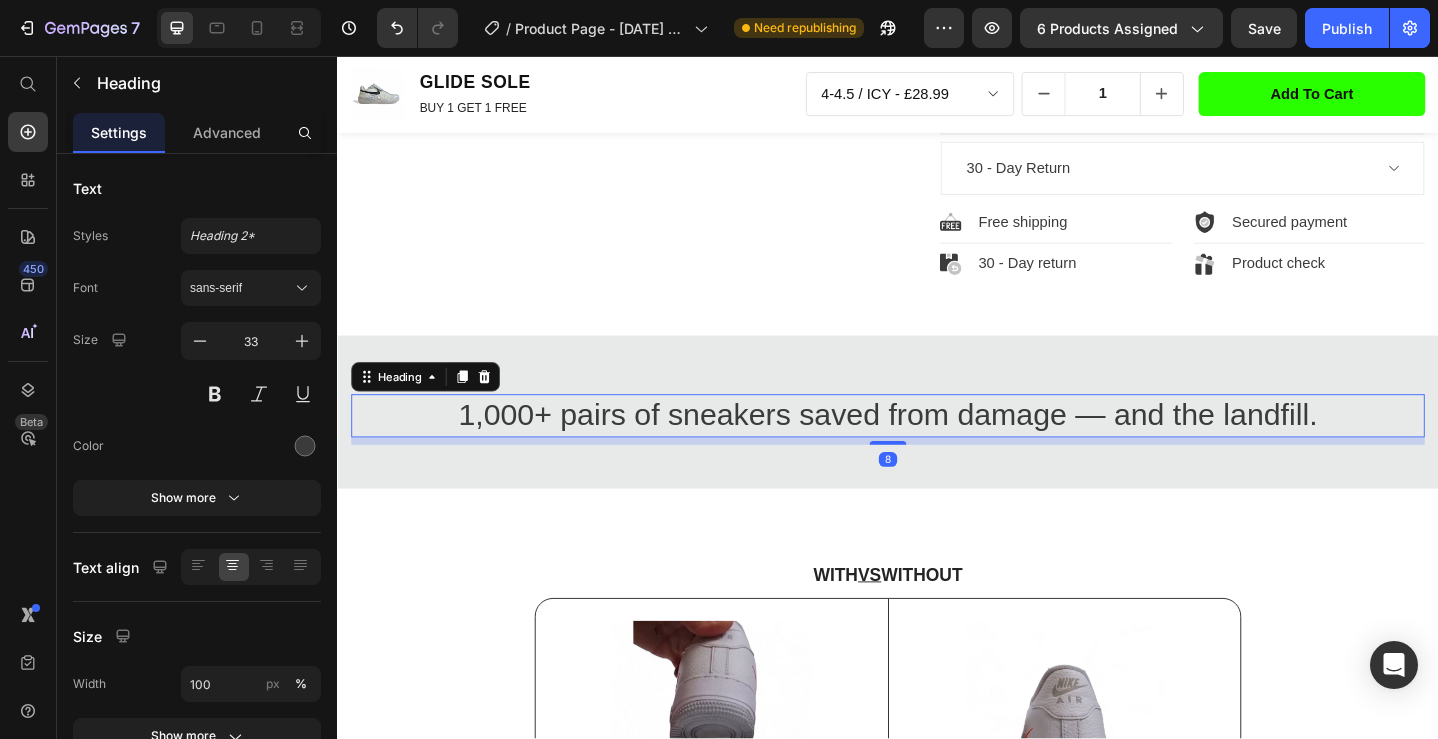 click on "1,000+ pairs of sneakers saved from damage — and the landfill." at bounding box center (937, 448) 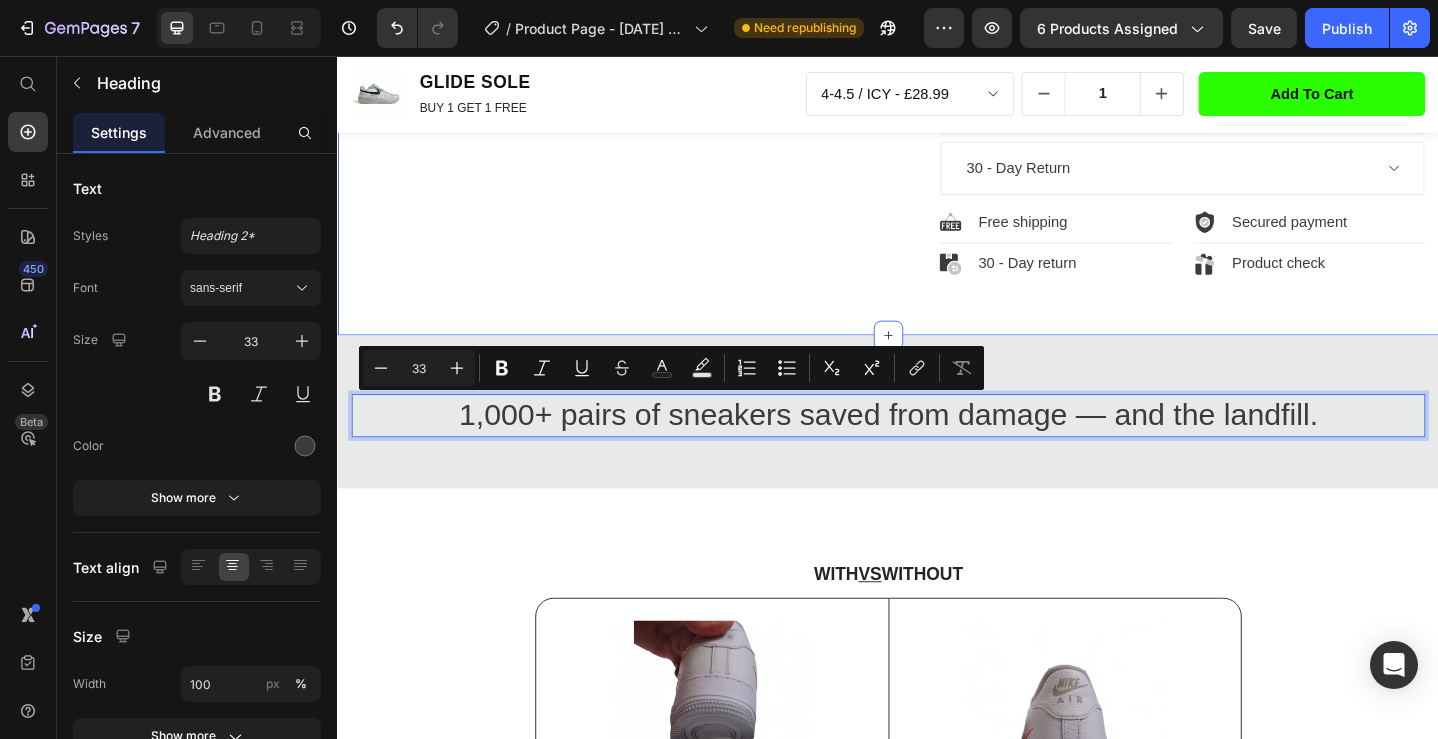 click on "Product Images" at bounding box center (644, -235) 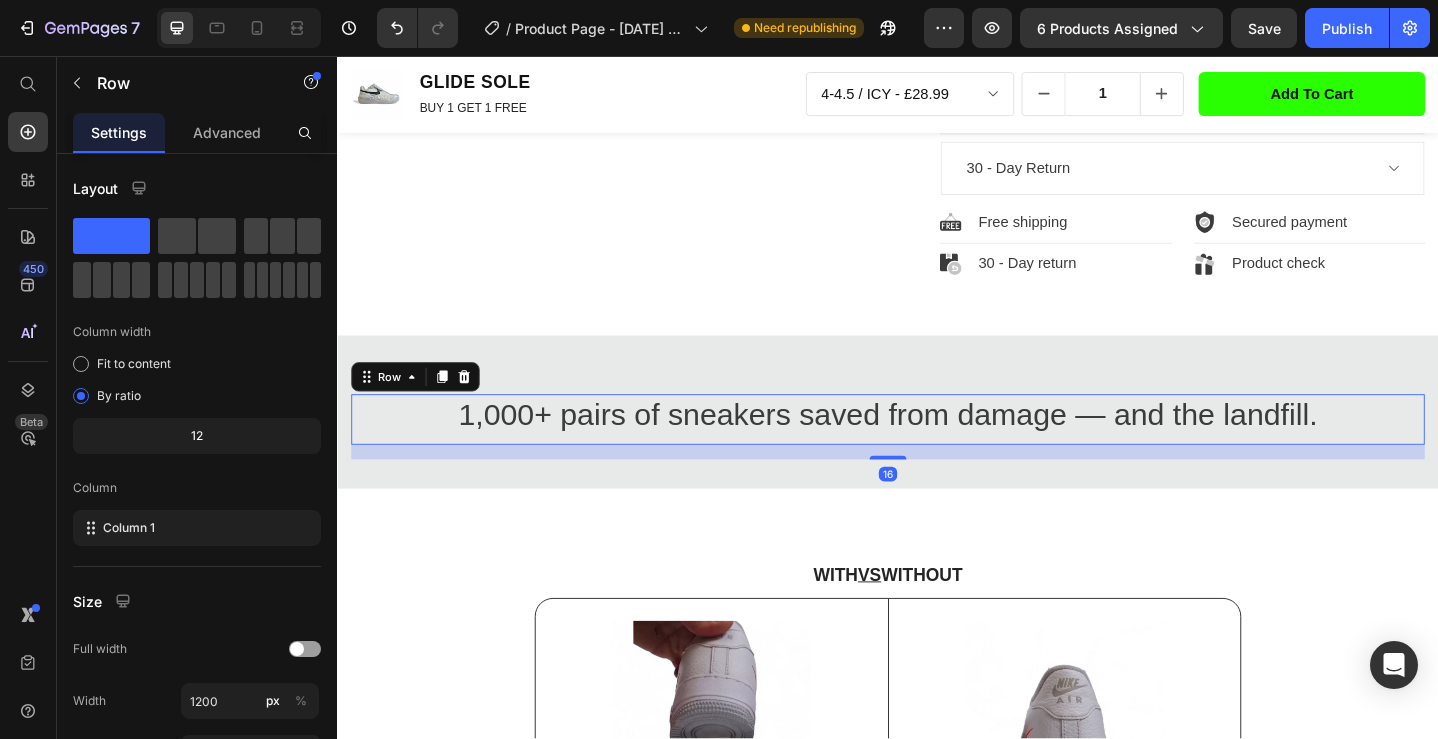 click on "1,000+ pairs of sneakers saved from damage — and the landfill. Heading" at bounding box center [937, 452] 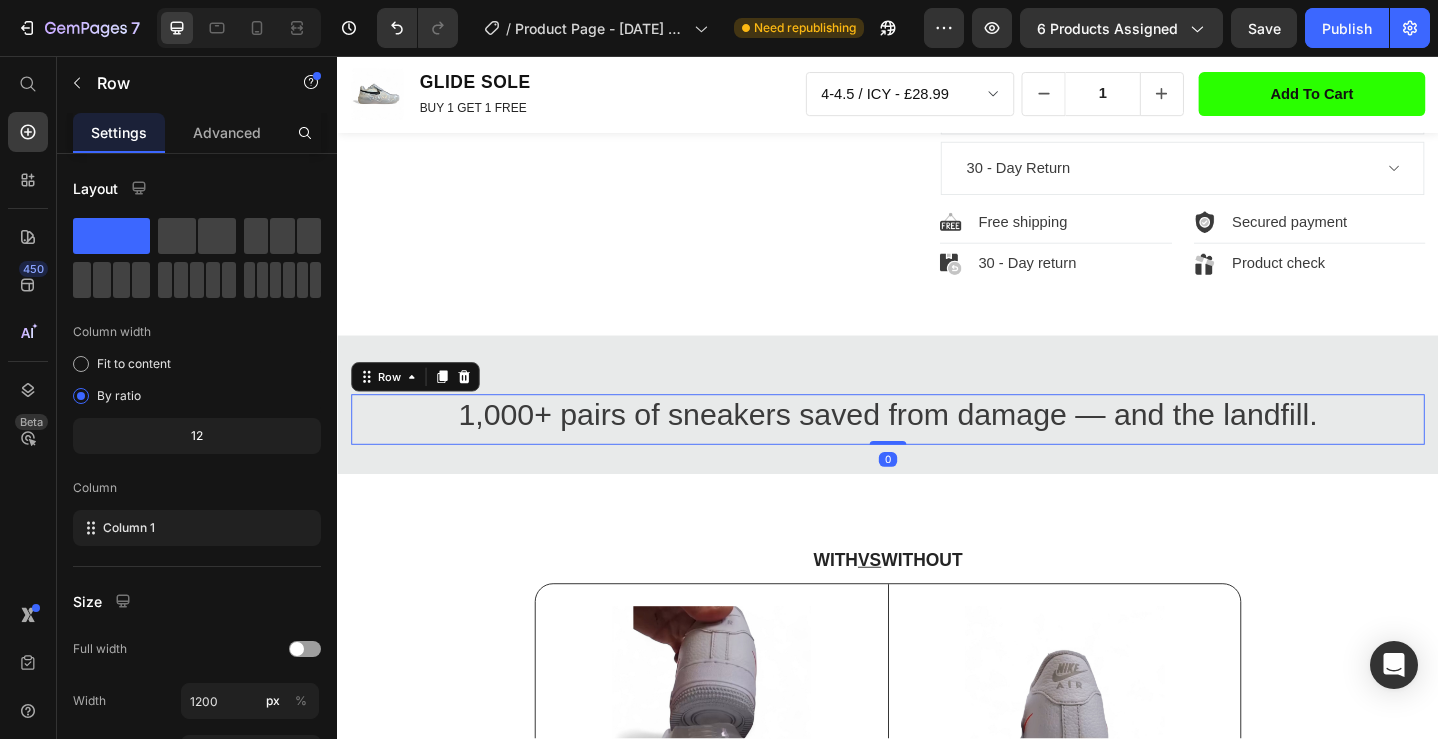 drag, startPoint x: 942, startPoint y: 490, endPoint x: 939, endPoint y: 435, distance: 55.081757 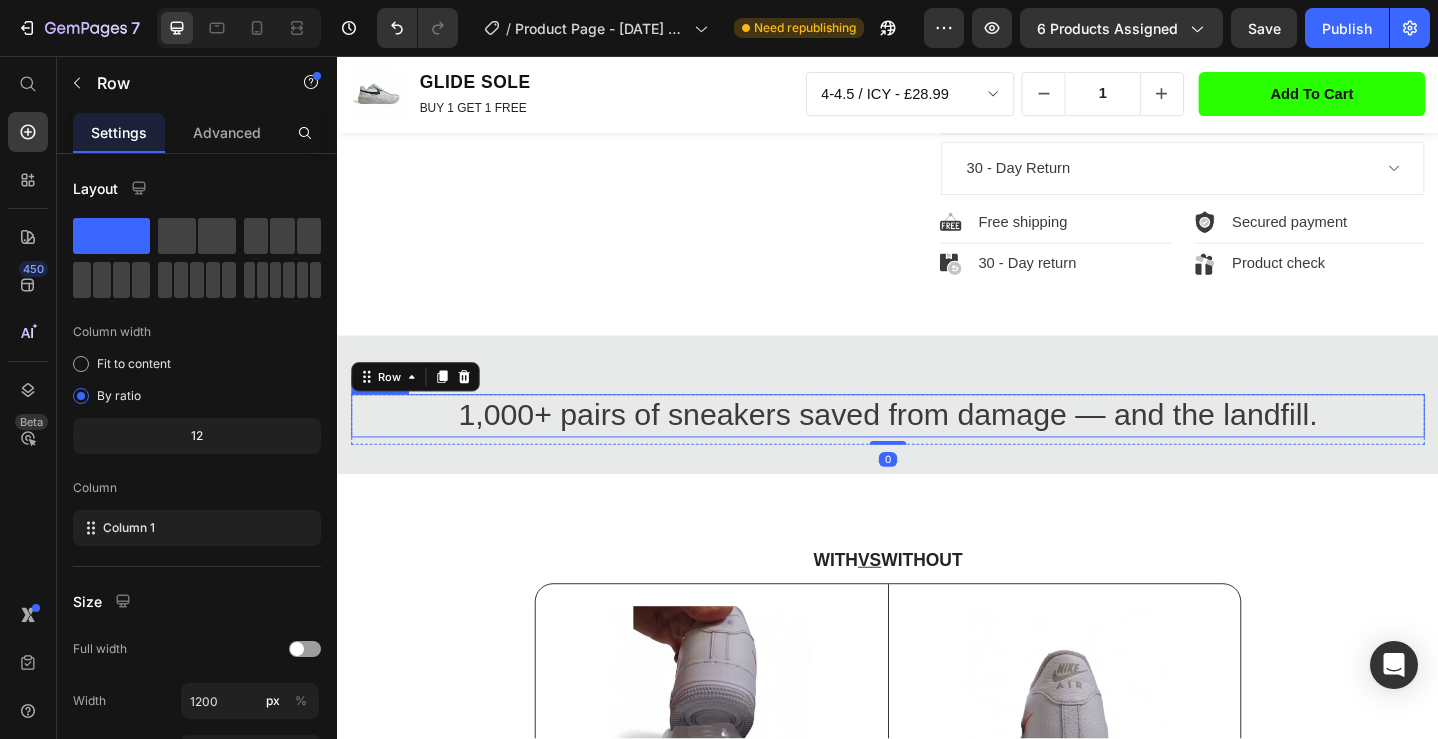 click on "Product Images" at bounding box center [644, -235] 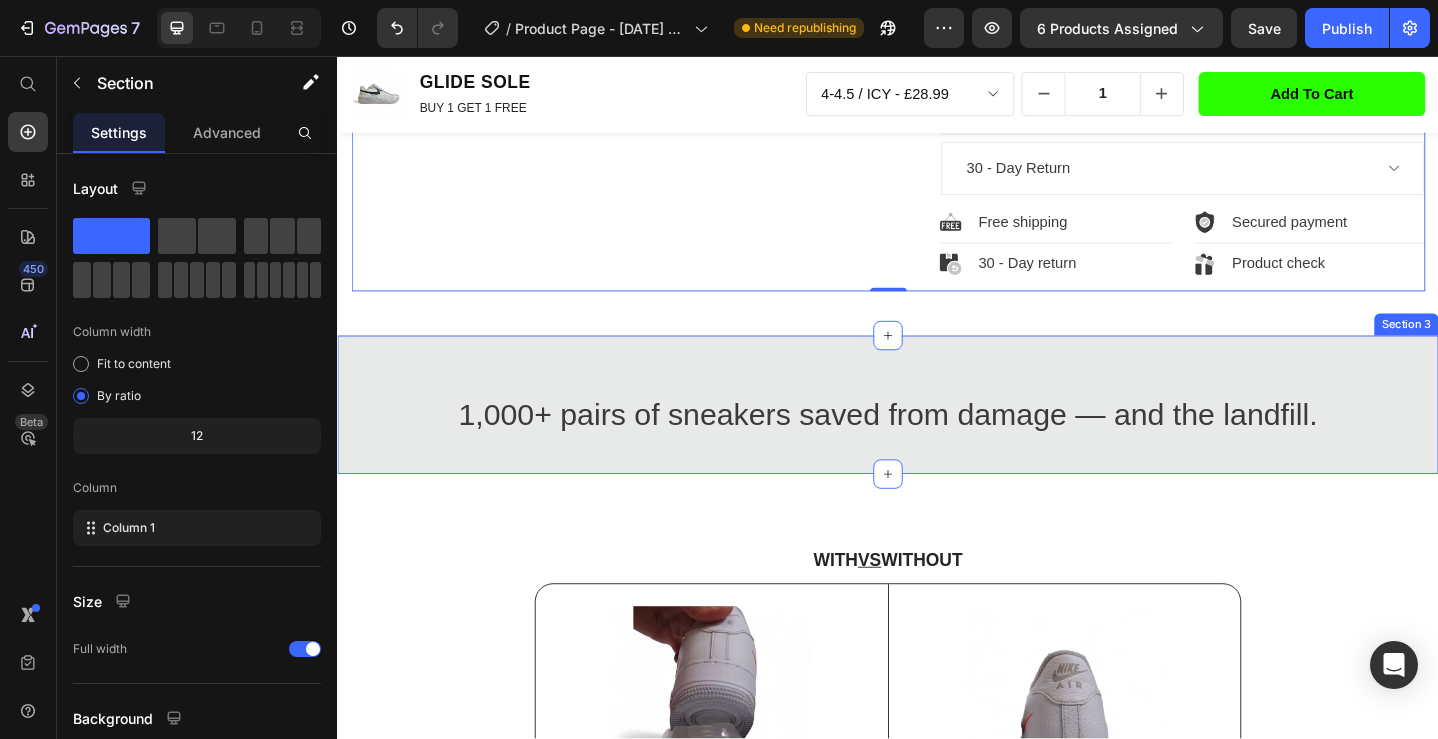 click on "1,000+ pairs of sneakers saved from damage — and the landfill. Heading Row Section 3" at bounding box center (937, 436) 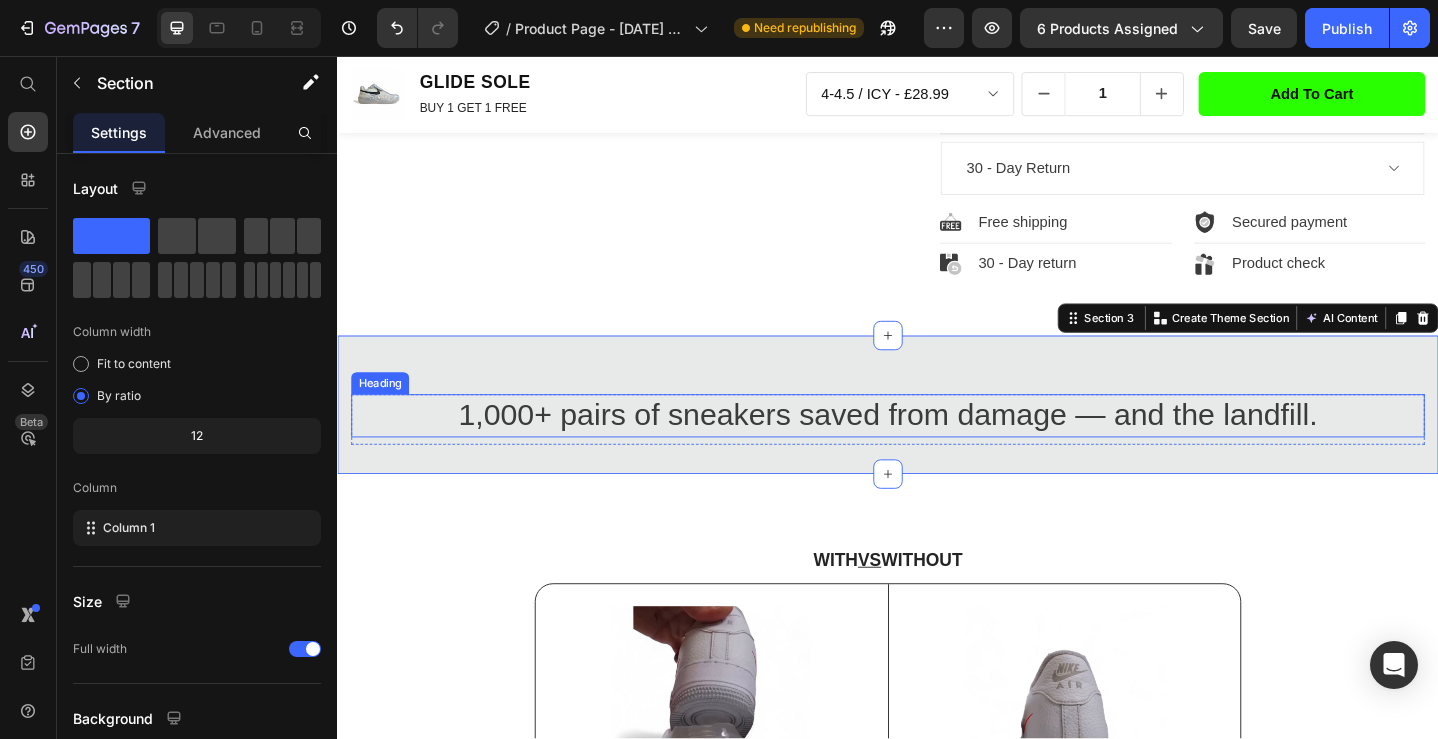click on "1,000+ pairs of sneakers saved from damage — and the landfill." at bounding box center [937, 448] 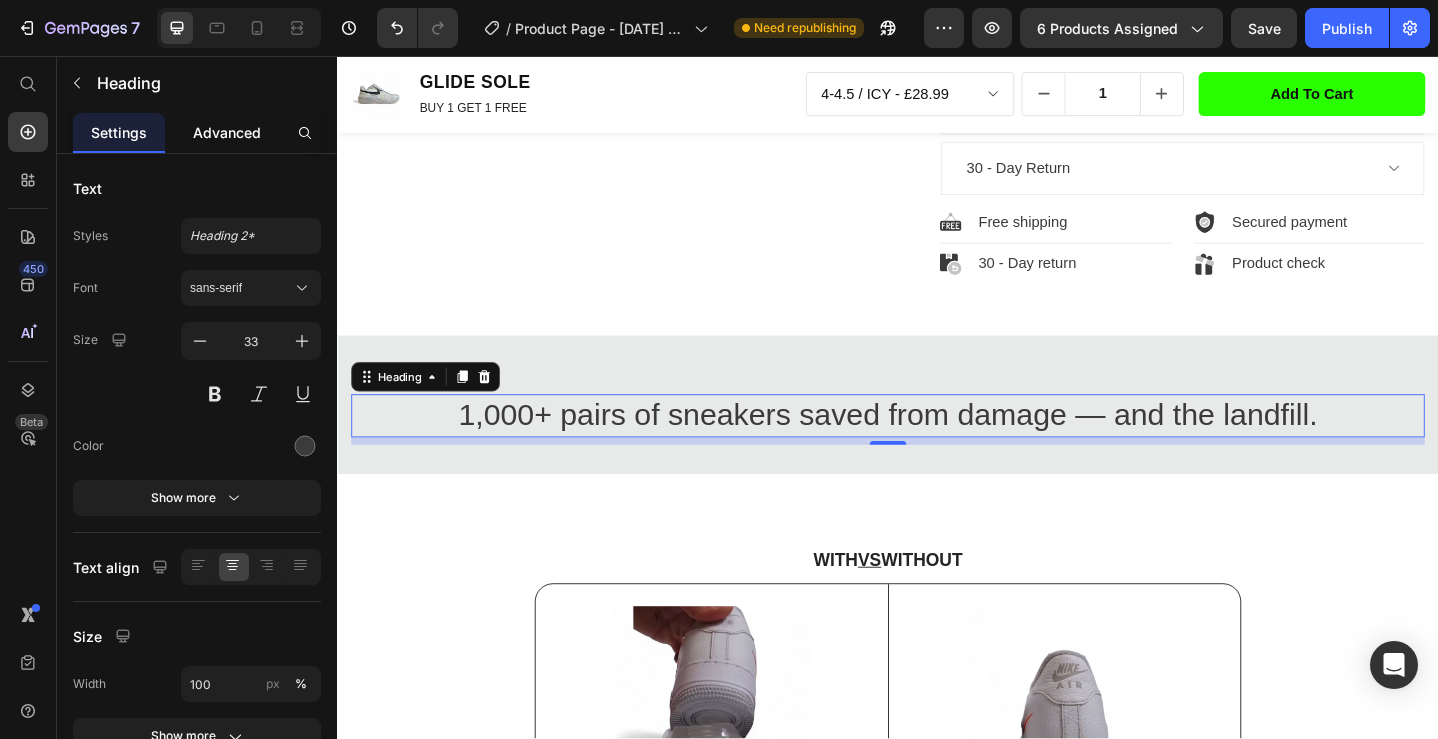 click on "Advanced" 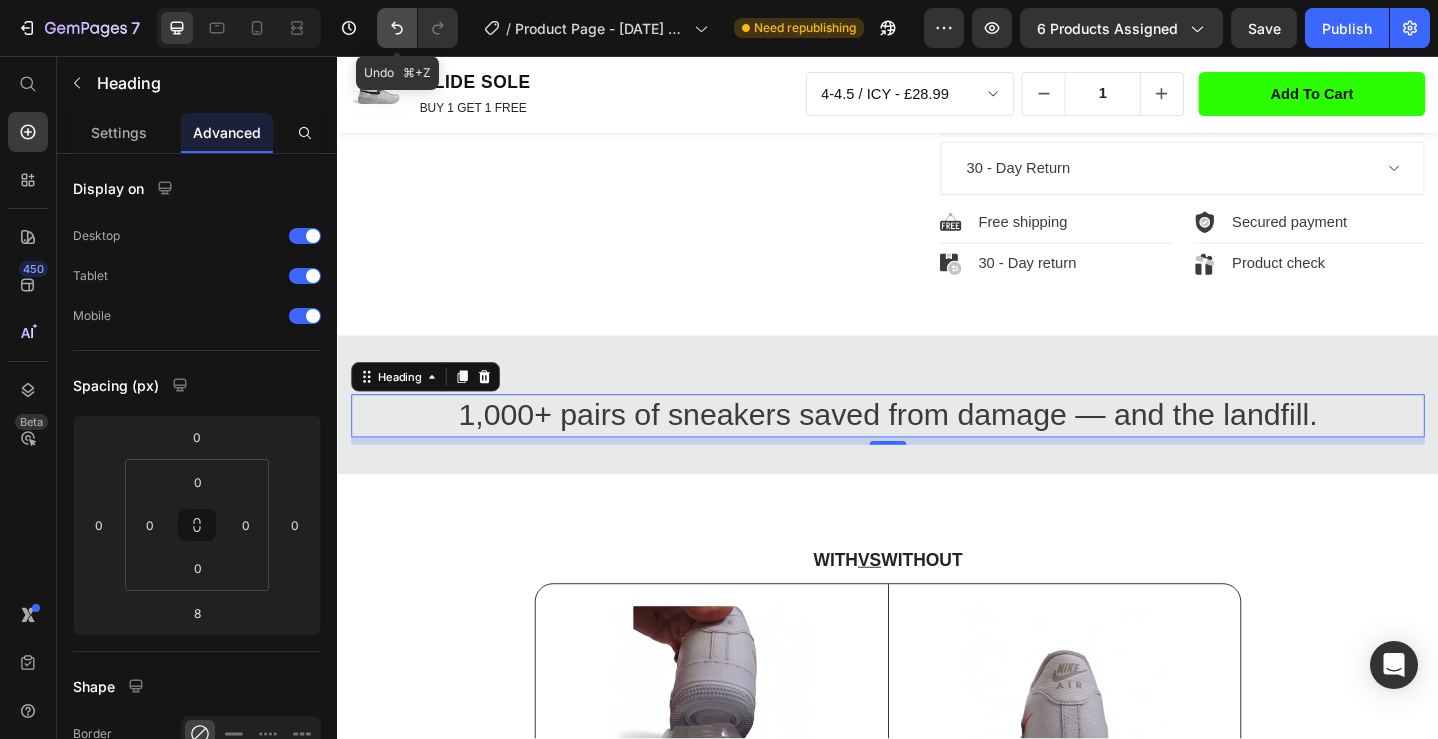 click 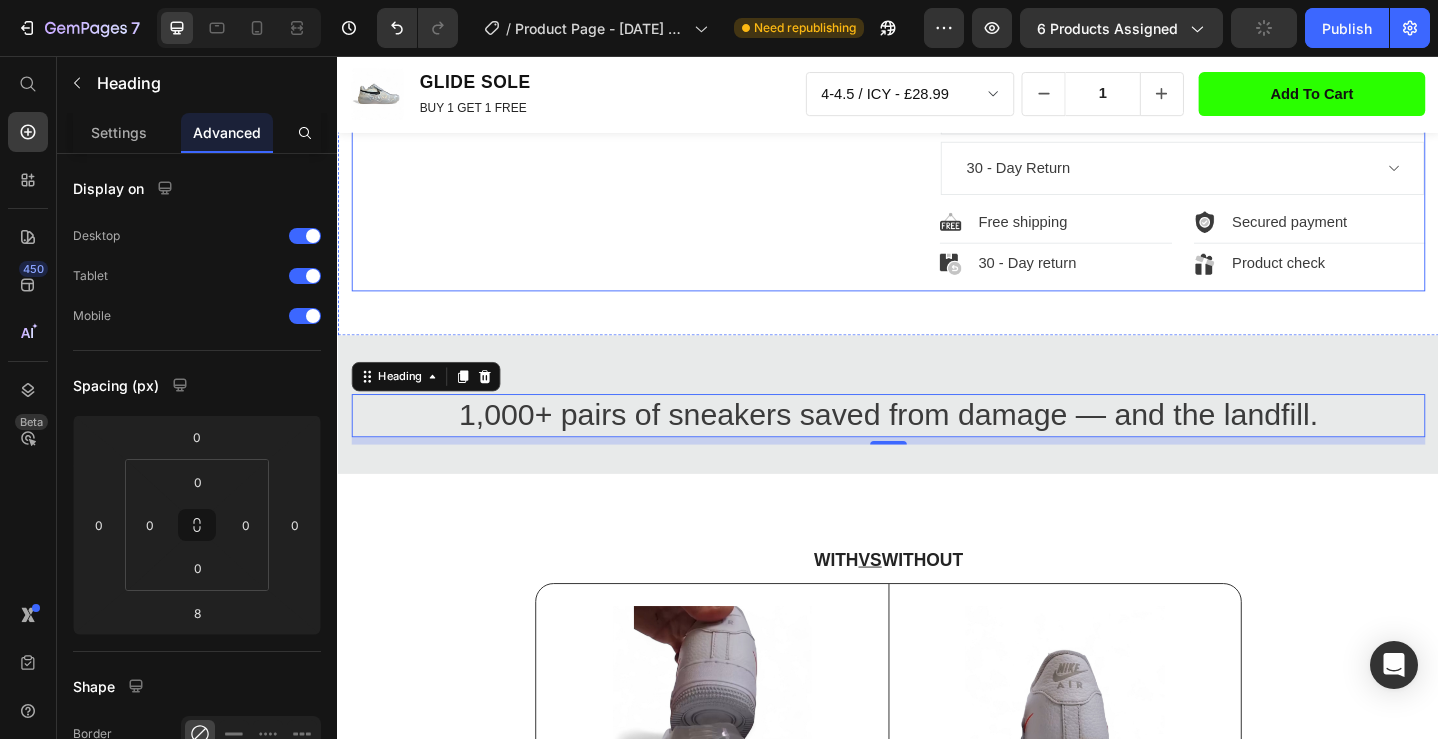 click on "Product Images" at bounding box center [644, -235] 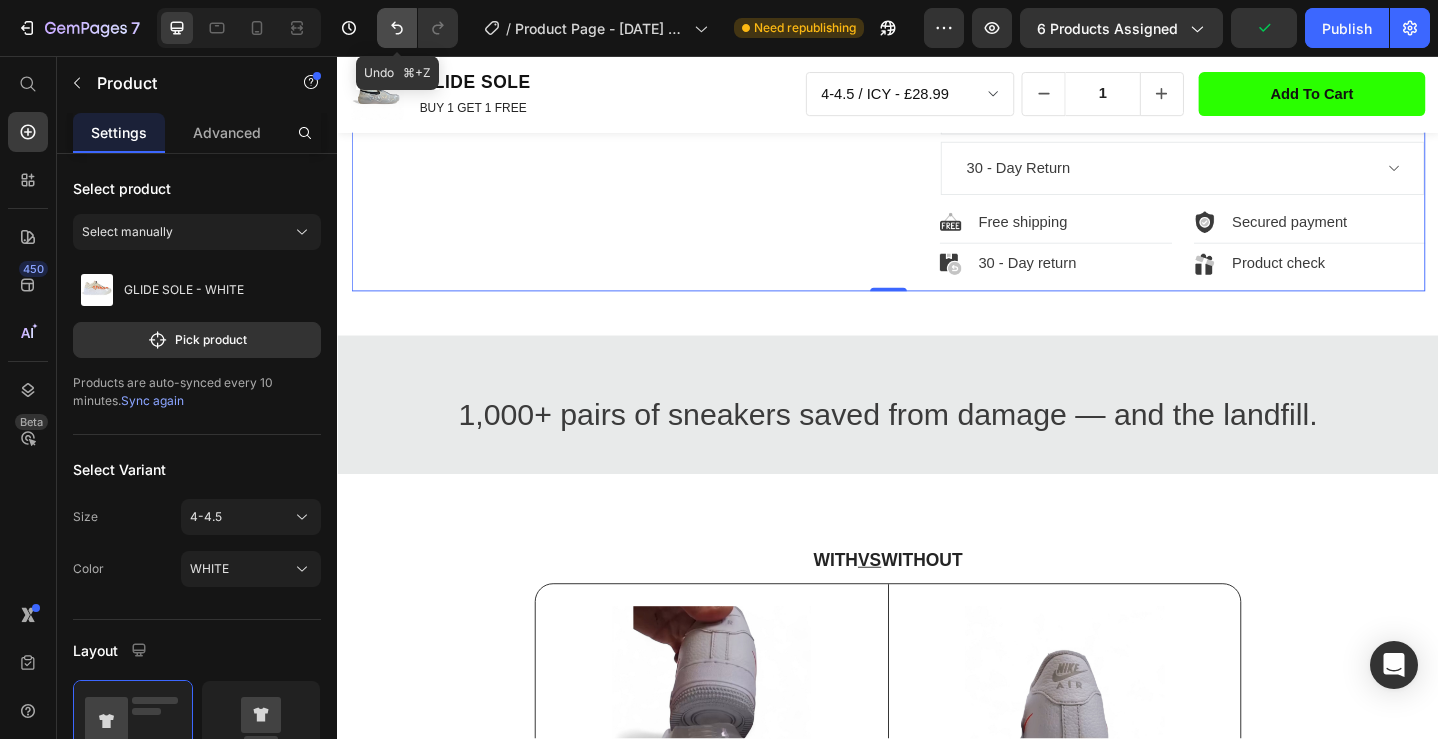 click 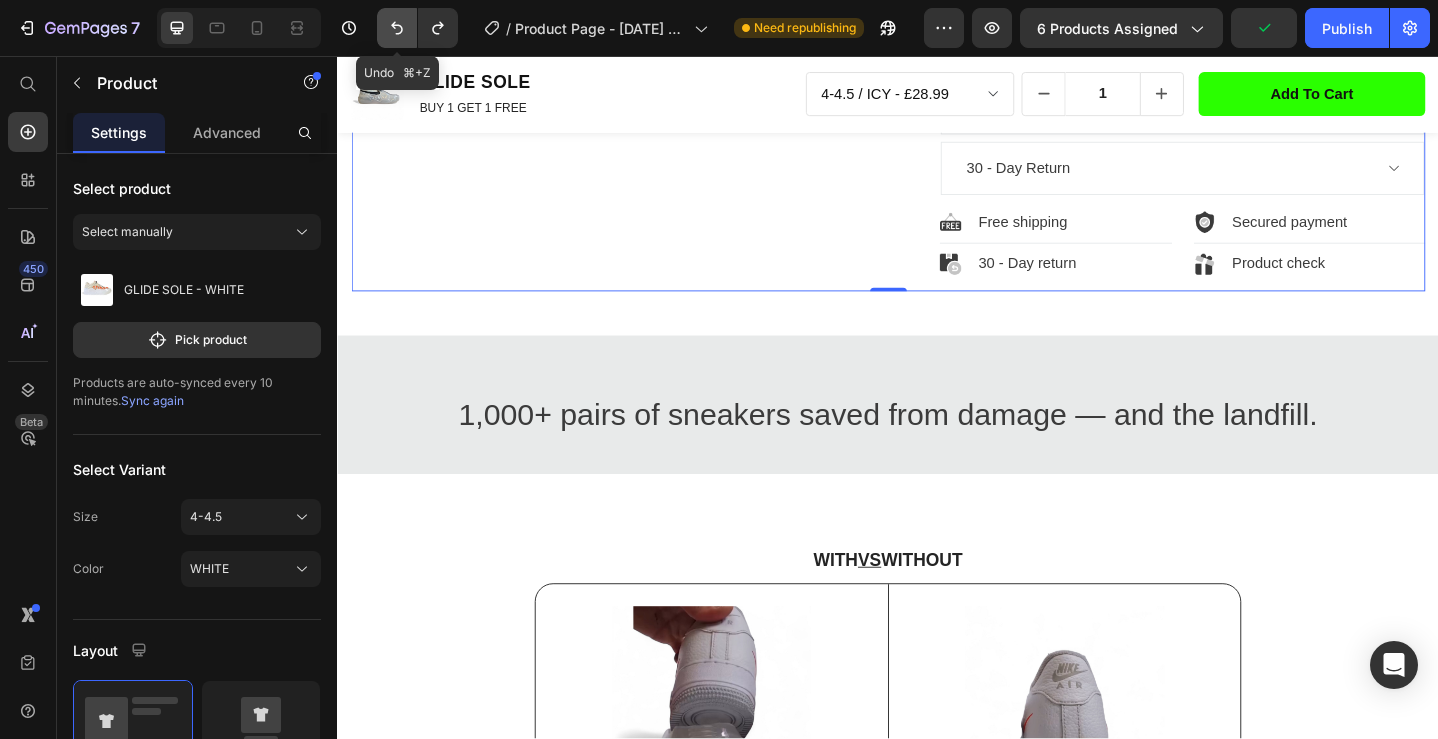 click 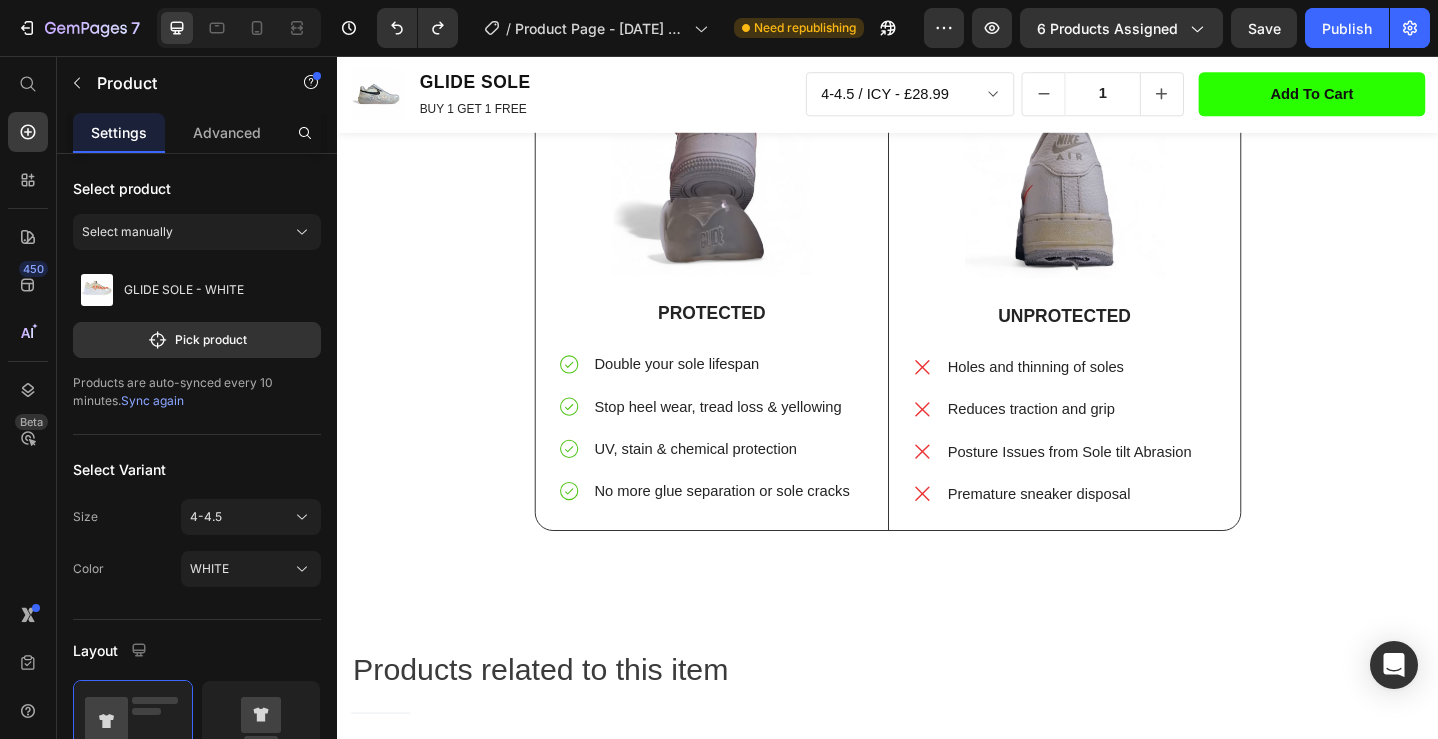 scroll, scrollTop: 1657, scrollLeft: 0, axis: vertical 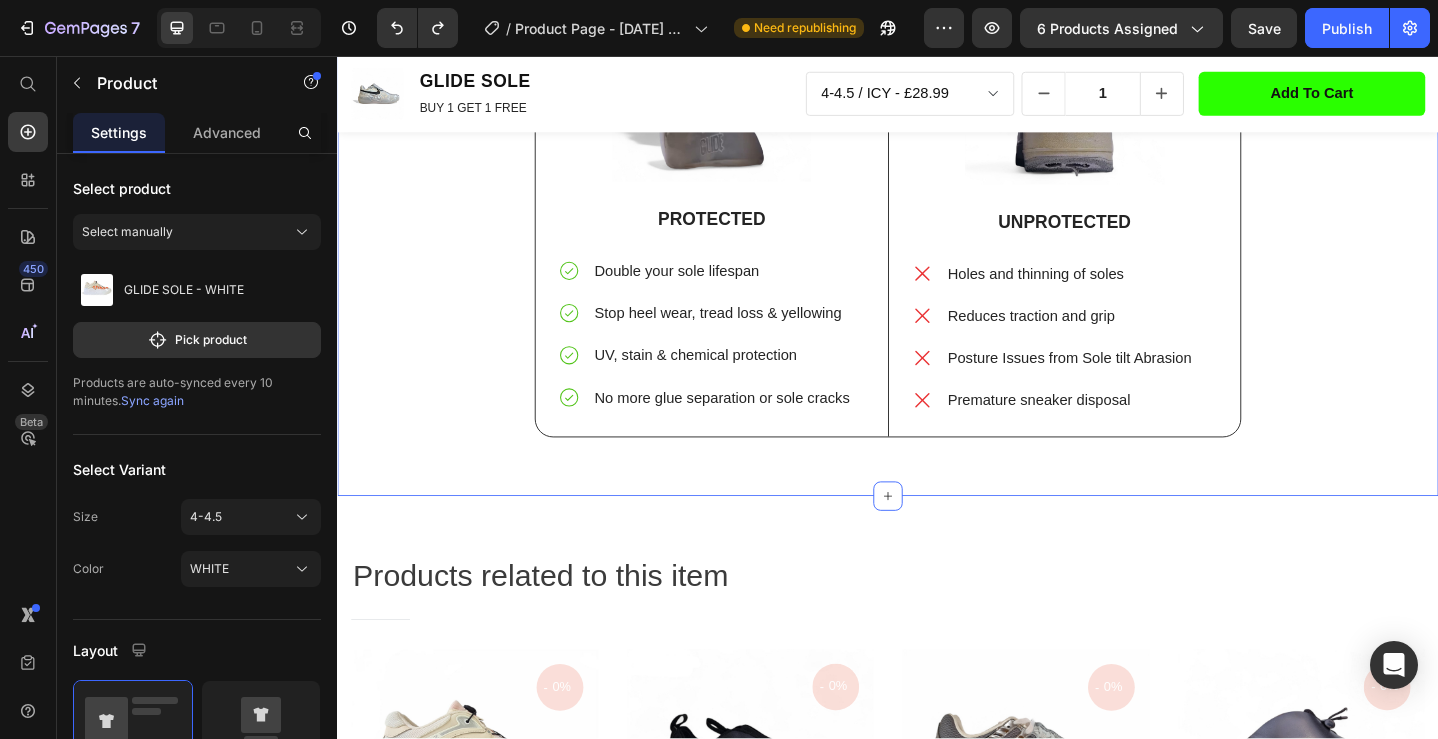 click on "WITH  VS  WITHOUT  Heading Image PROTECTED Text Block
Double your sole lifespan
Stop heel wear, tread loss & yellowing
UV, stain & chemical protection
No more glue separation or sole cracks Item List Row Image UNPROTECTED Text Block
Holes and thinning of soles
Reduces traction and grip
Posture Issues from Sole tilt Abrasion
Premature sneaker disposal Item List Row Row Row Section 4" at bounding box center [937, 184] 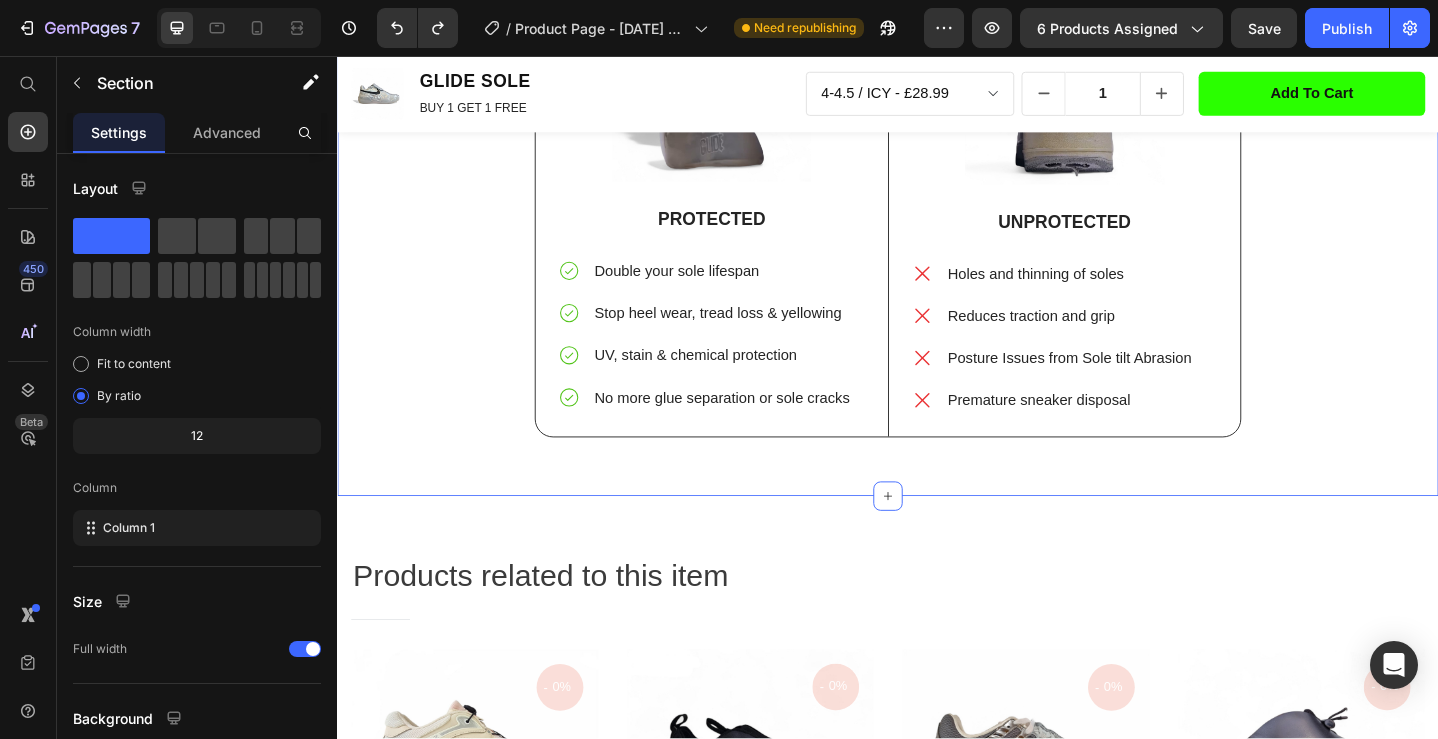 click on "WITH  VS  WITHOUT  Heading Image PROTECTED Text Block
Double your sole lifespan
Stop heel wear, tread loss & yellowing
UV, stain & chemical protection
No more glue separation or sole cracks Item List Row Image UNPROTECTED Text Block
Holes and thinning of soles
Reduces traction and grip
Posture Issues from Sole tilt Abrasion
Premature sneaker disposal Item List Row Row Row Section 4   You can create reusable sections Create Theme Section AI Content Write with GemAI What would you like to describe here? Tone and Voice Persuasive Product GLIDE SOLE - WHITE Show more Generate" at bounding box center (937, 184) 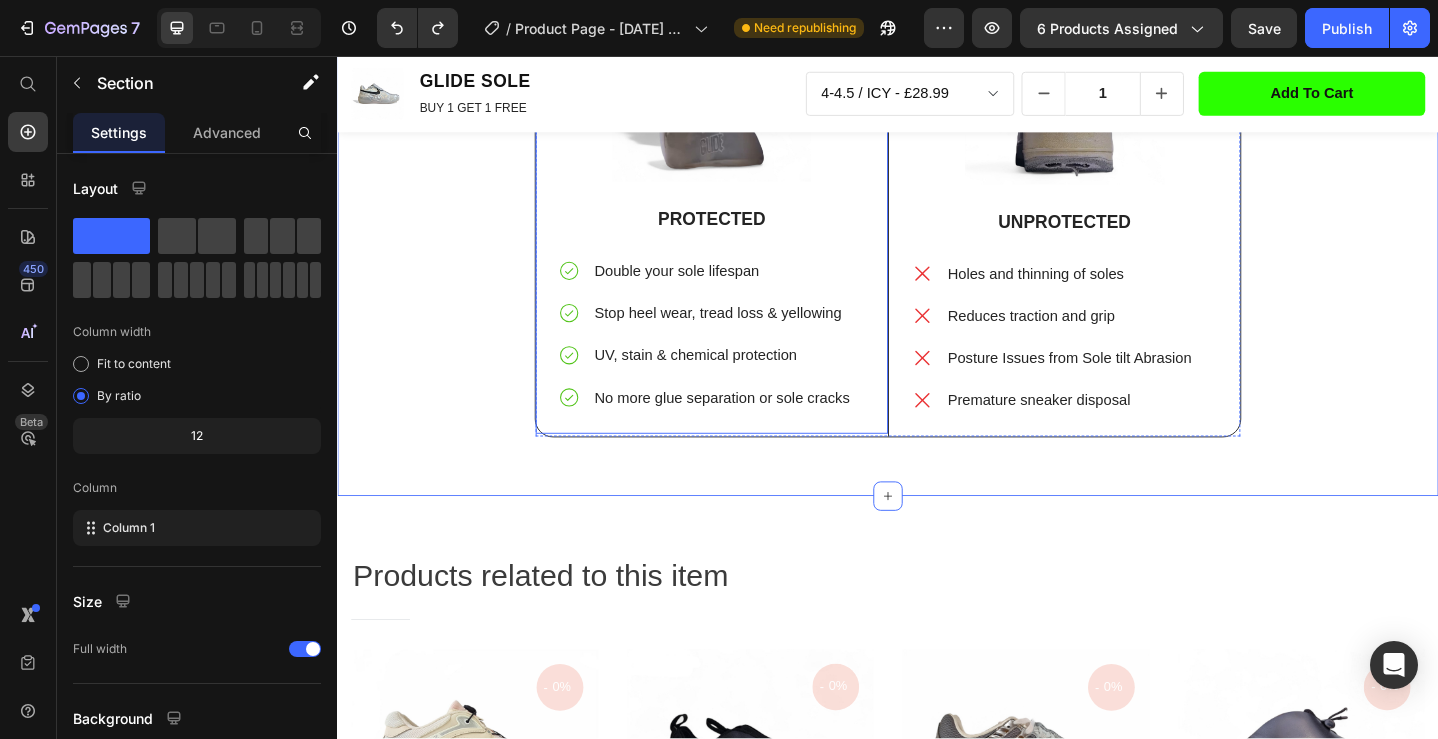 click 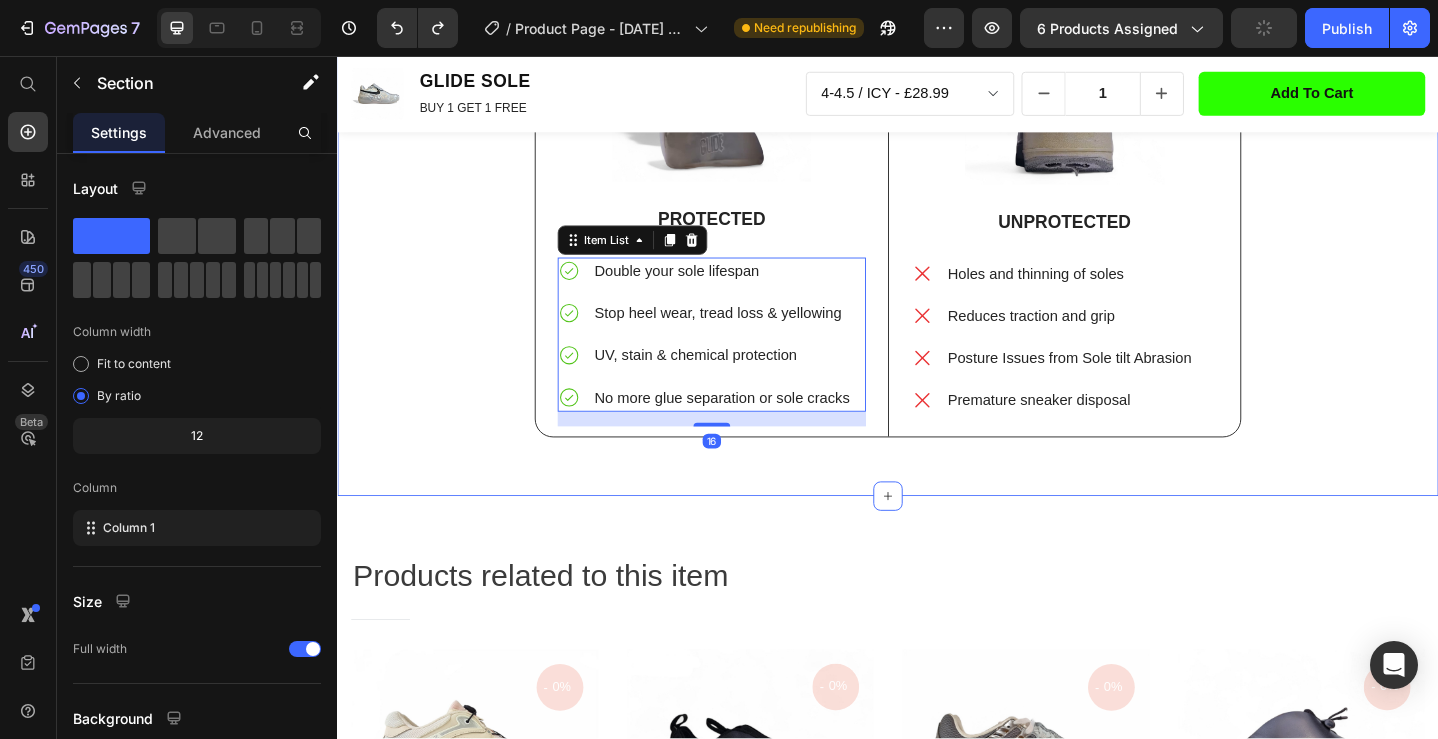 click on "WITH  VS  WITHOUT  Heading Image PROTECTED Text Block
Double your sole lifespan
Stop heel wear, tread loss & yellowing
UV, stain & chemical protection
No more glue separation or sole cracks Item List   16 Row Image UNPROTECTED Text Block
Holes and thinning of soles
Reduces traction and grip
Posture Issues from Sole tilt Abrasion
Premature sneaker disposal Item List Row Row Row" at bounding box center (937, 200) 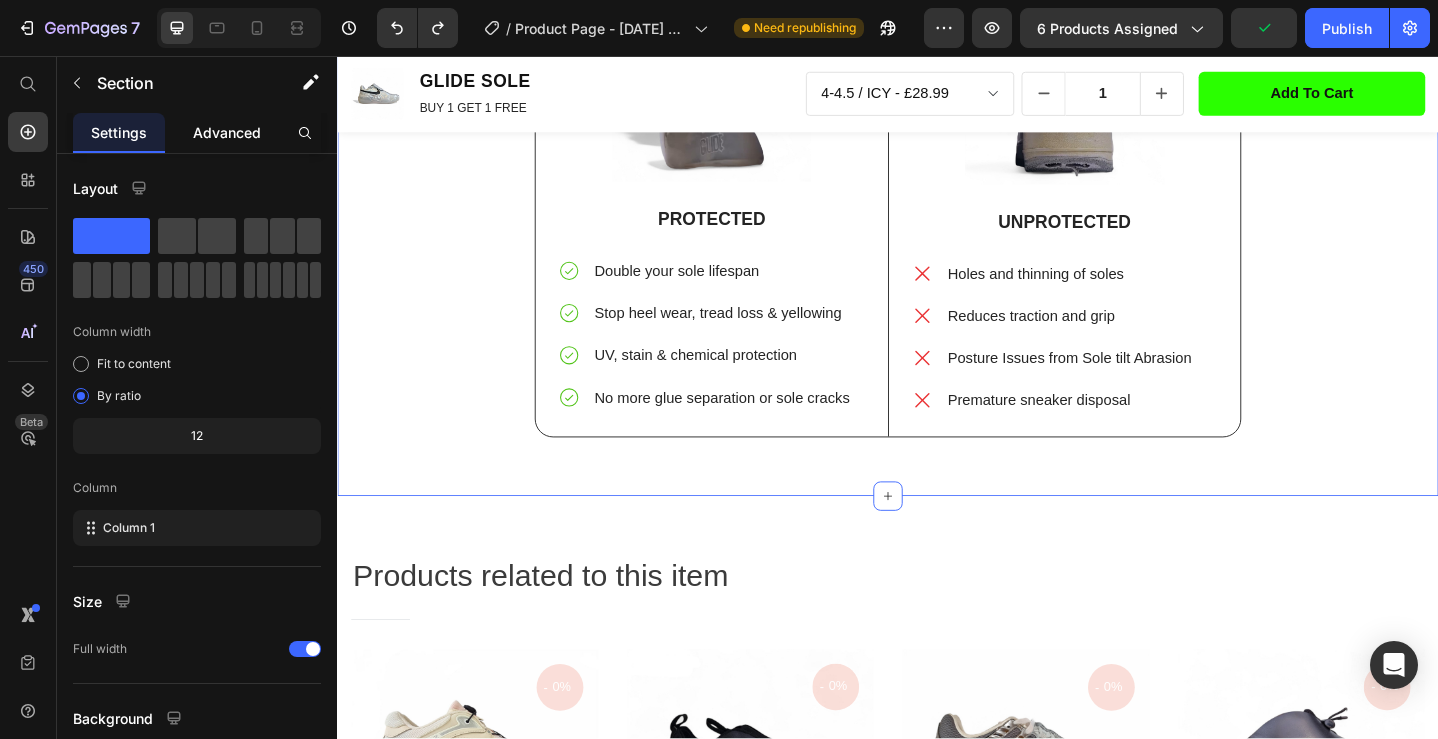 click on "Advanced" at bounding box center [227, 132] 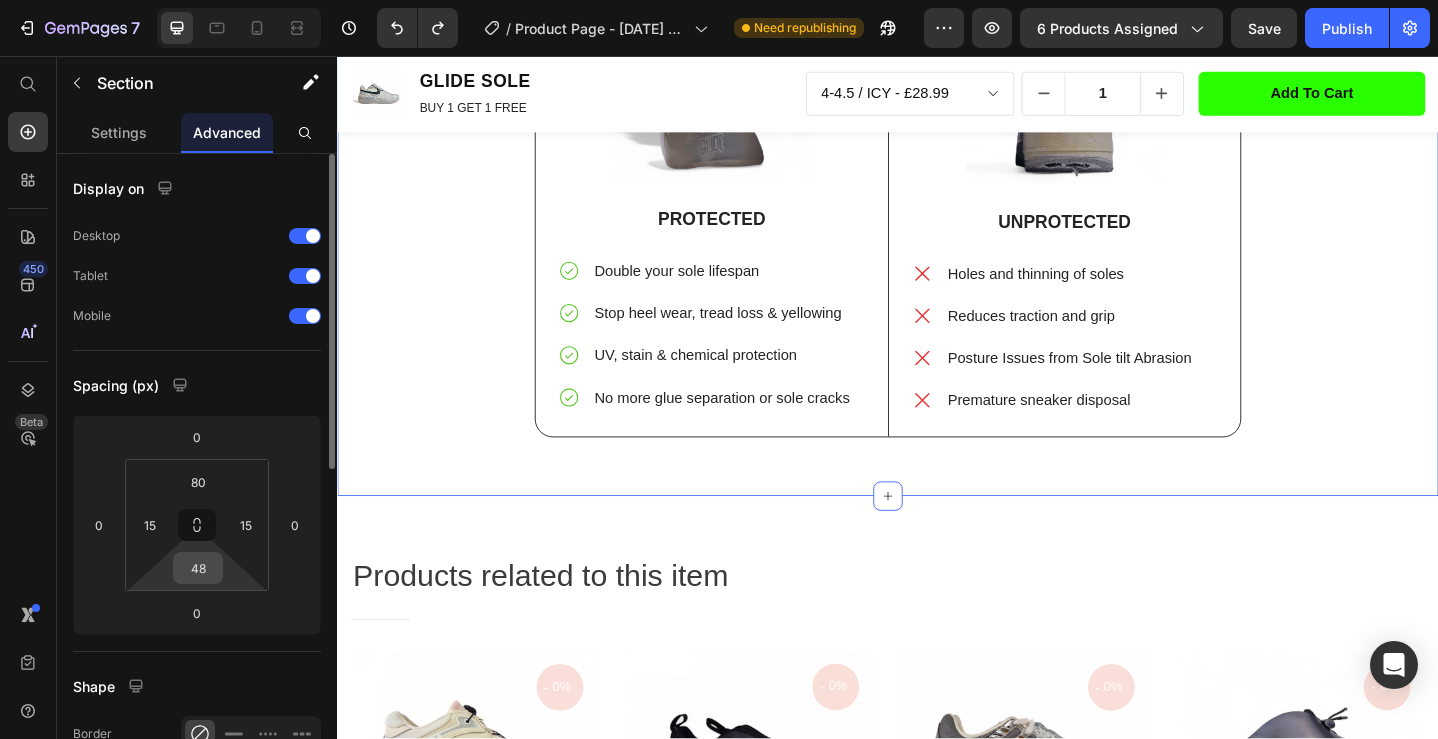 click on "48" at bounding box center (198, 568) 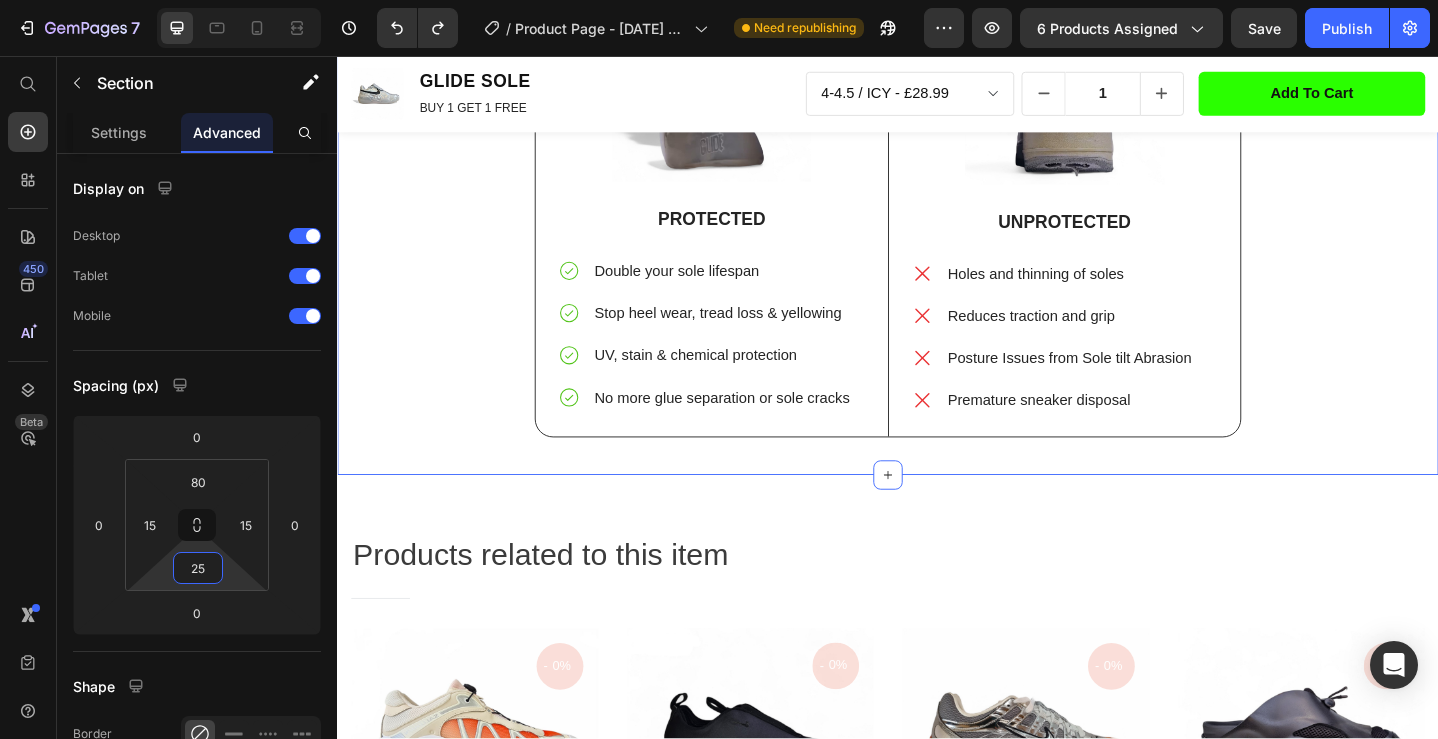 type on "25" 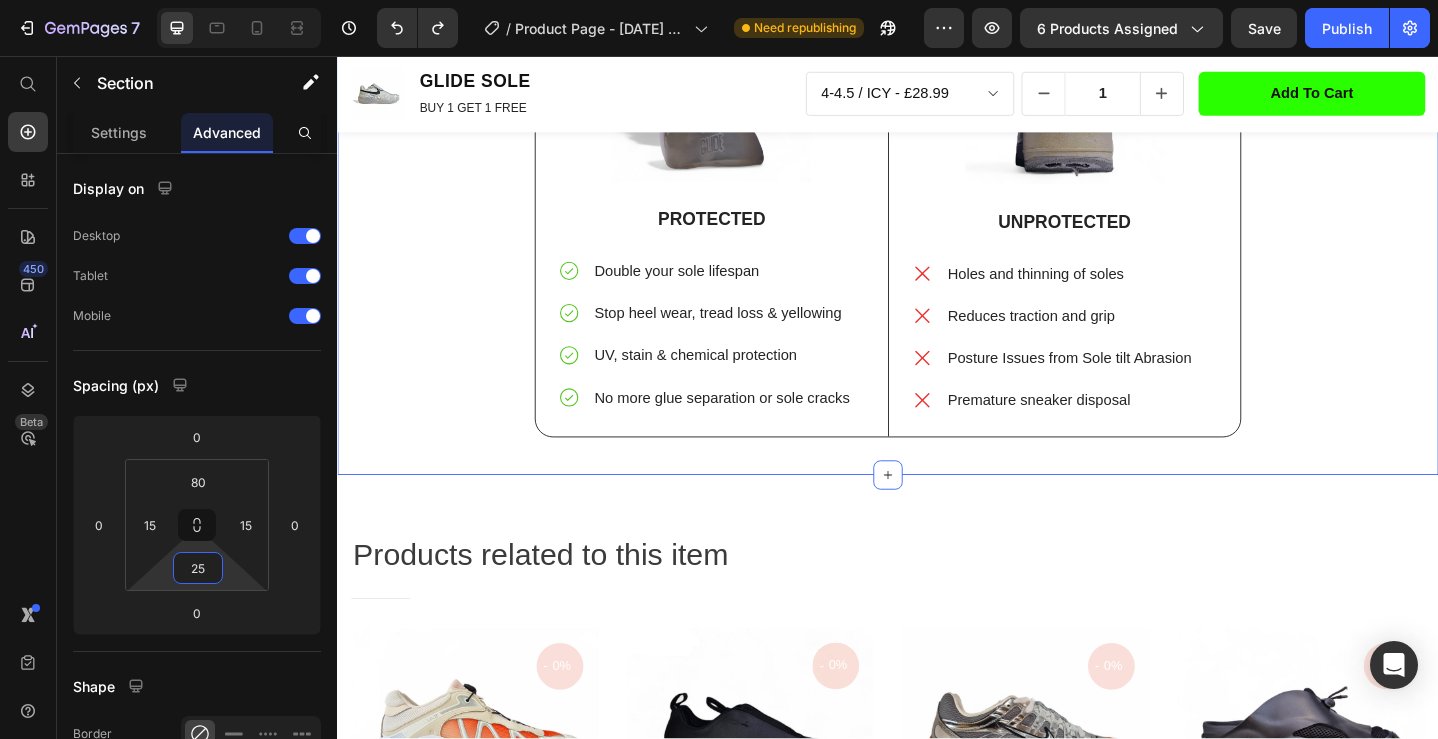 click on "WITH  VS  WITHOUT  Heading Image PROTECTED Text Block
Double your sole lifespan
Stop heel wear, tread loss & yellowing
UV, stain & chemical protection
No more glue separation or sole cracks Item List Row Image UNPROTECTED Text Block
Holes and thinning of soles
Reduces traction and grip
Posture Issues from Sole tilt Abrasion
Premature sneaker disposal Item List Row Row Row" at bounding box center (937, 200) 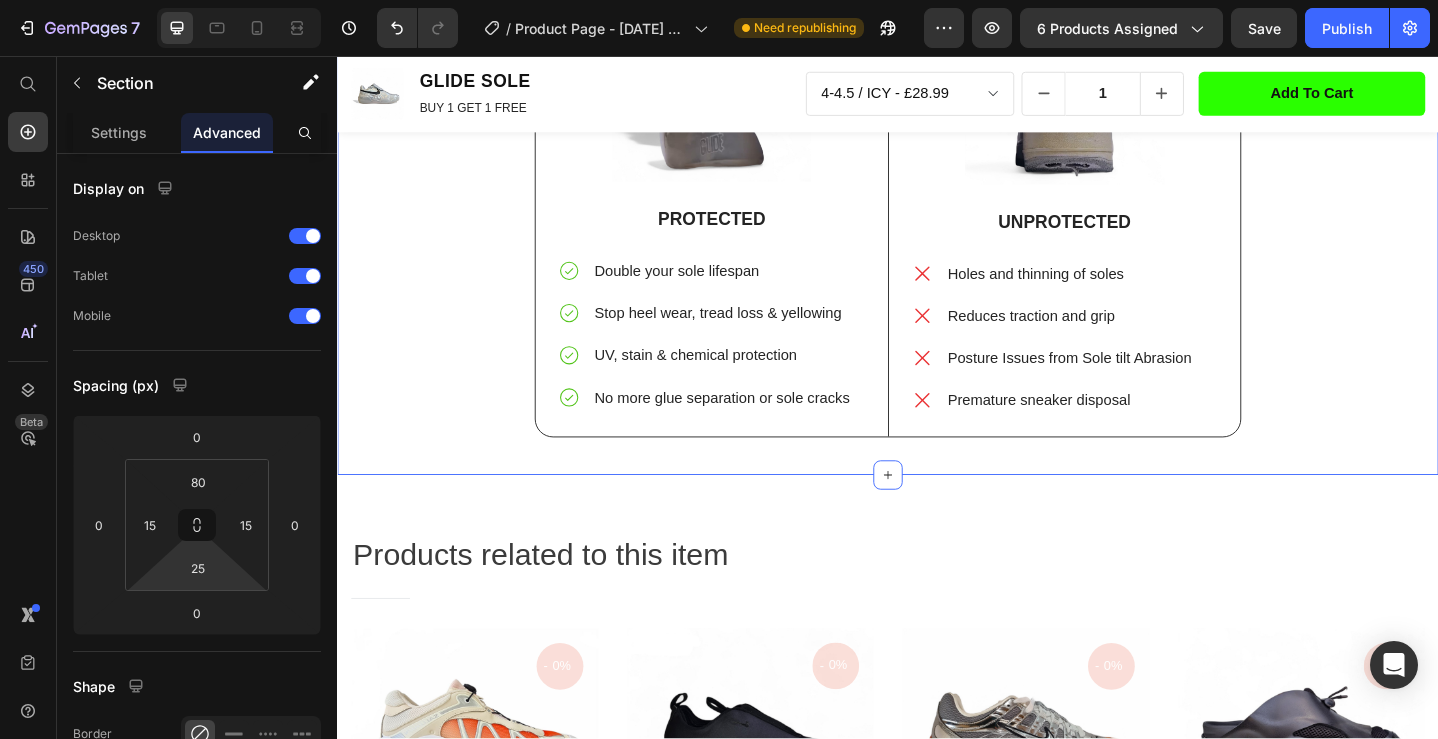 click on "WITH  VS  WITHOUT  Heading Image PROTECTED Text Block
Double your sole lifespan
Stop heel wear, tread loss & yellowing
UV, stain & chemical protection
No more glue separation or sole cracks Item List Row Image UNPROTECTED Text Block
Holes and thinning of soles
Reduces traction and grip
Posture Issues from Sole tilt Abrasion
Premature sneaker disposal Item List Row Row Row" at bounding box center [937, 200] 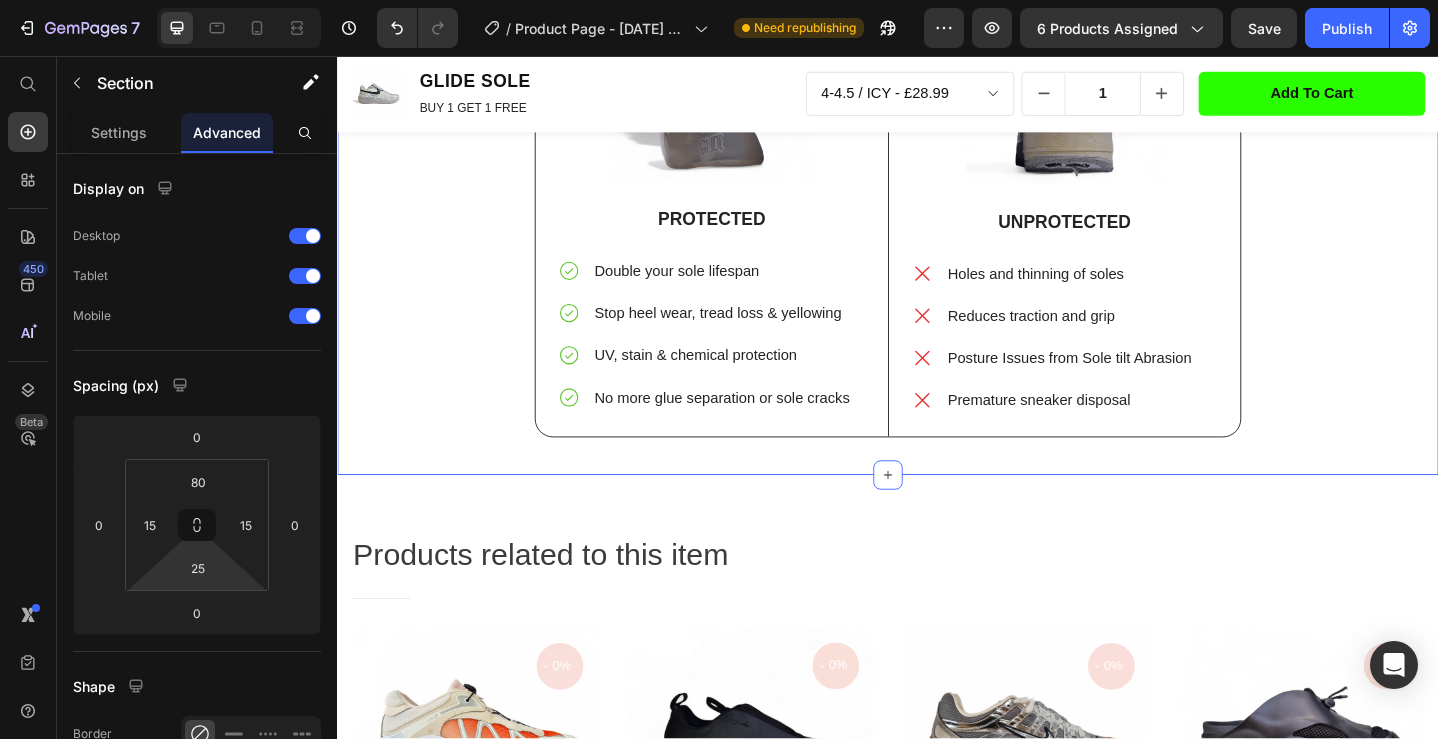 click on "WITH  VS  WITHOUT  Heading Image PROTECTED Text Block
Double your sole lifespan
Stop heel wear, tread loss & yellowing
UV, stain & chemical protection
No more glue separation or sole cracks Item List Row Image UNPROTECTED Text Block
Holes and thinning of soles
Reduces traction and grip
Posture Issues from Sole tilt Abrasion
Premature sneaker disposal Item List Row Row Row" at bounding box center (937, 200) 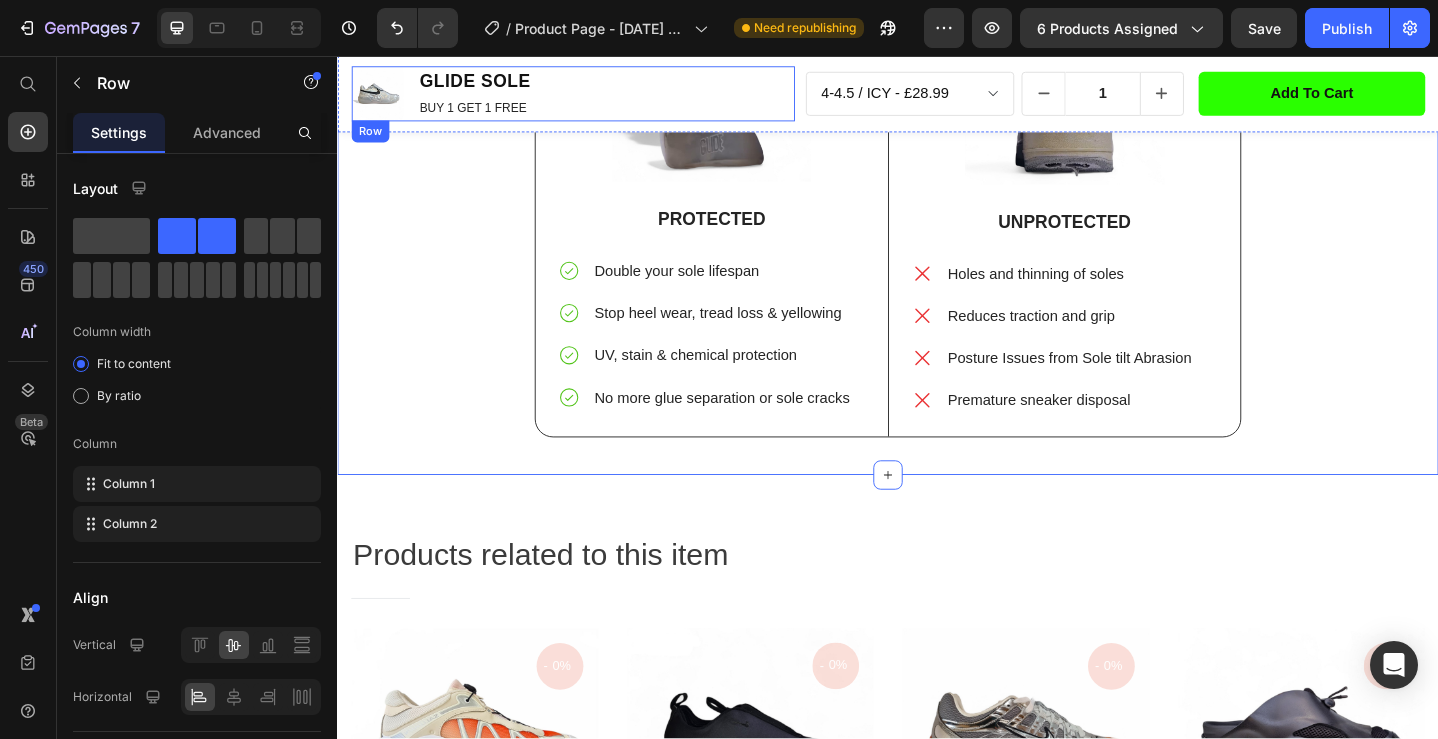 click on "Product Images GLIDE SOLE Product Title BUY 1 GET 1 FREE Text Block Row" at bounding box center [593, 98] 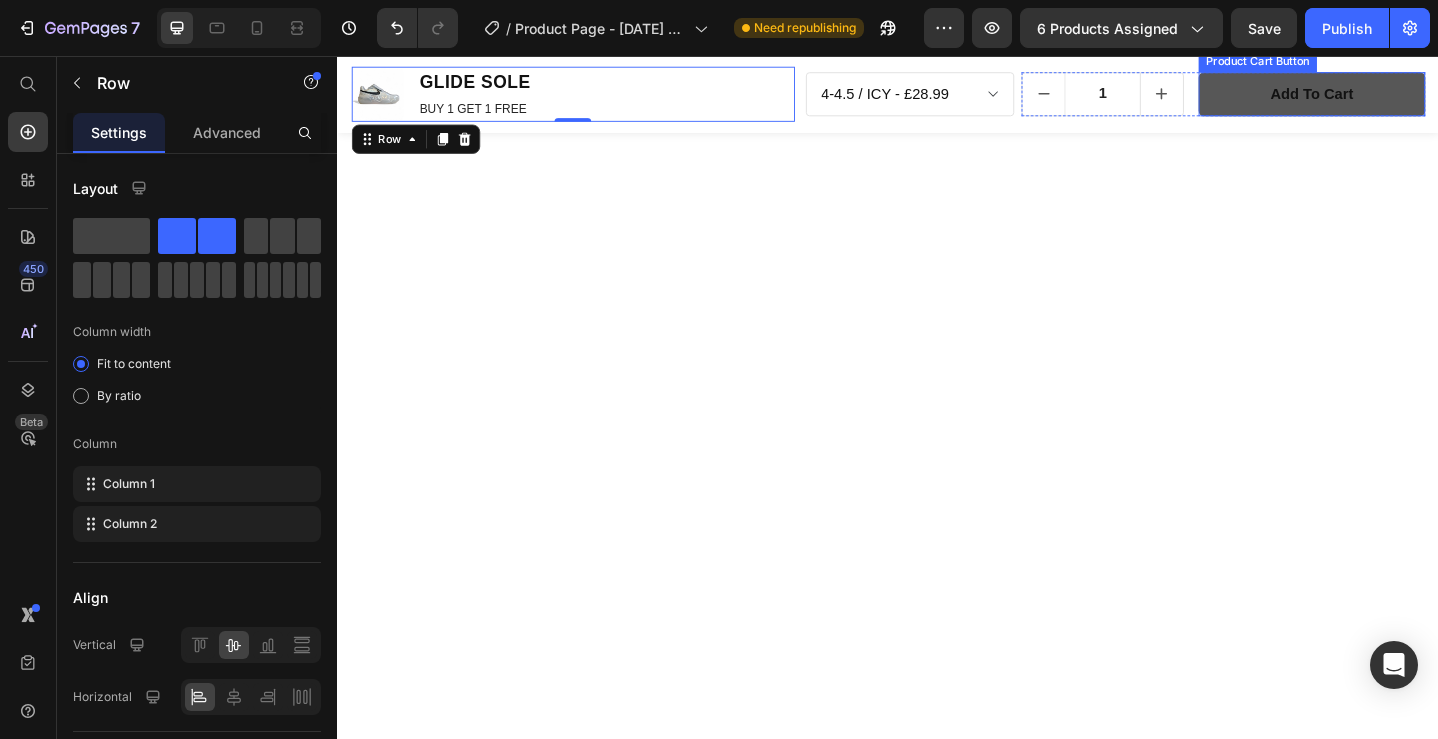 scroll, scrollTop: 0, scrollLeft: 0, axis: both 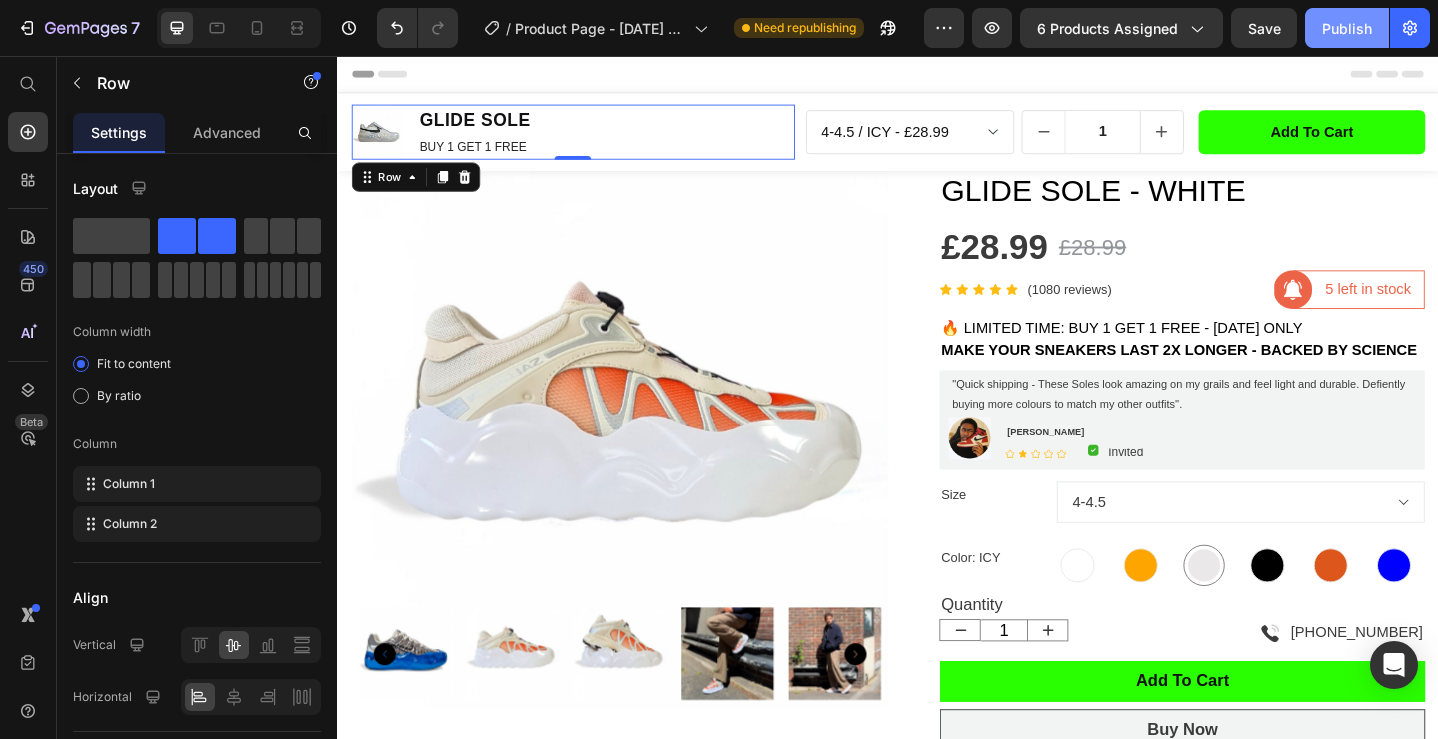 click on "Publish" at bounding box center [1347, 28] 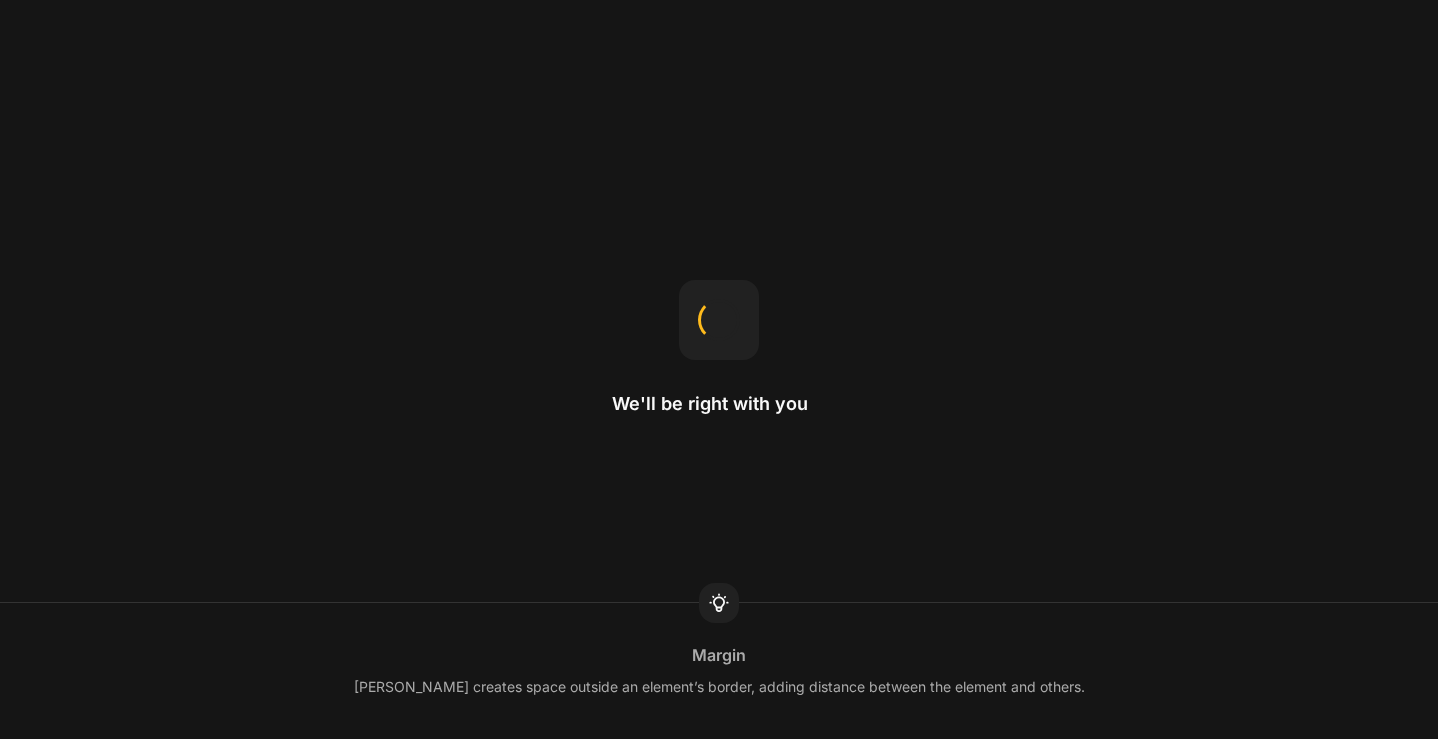 scroll, scrollTop: 0, scrollLeft: 0, axis: both 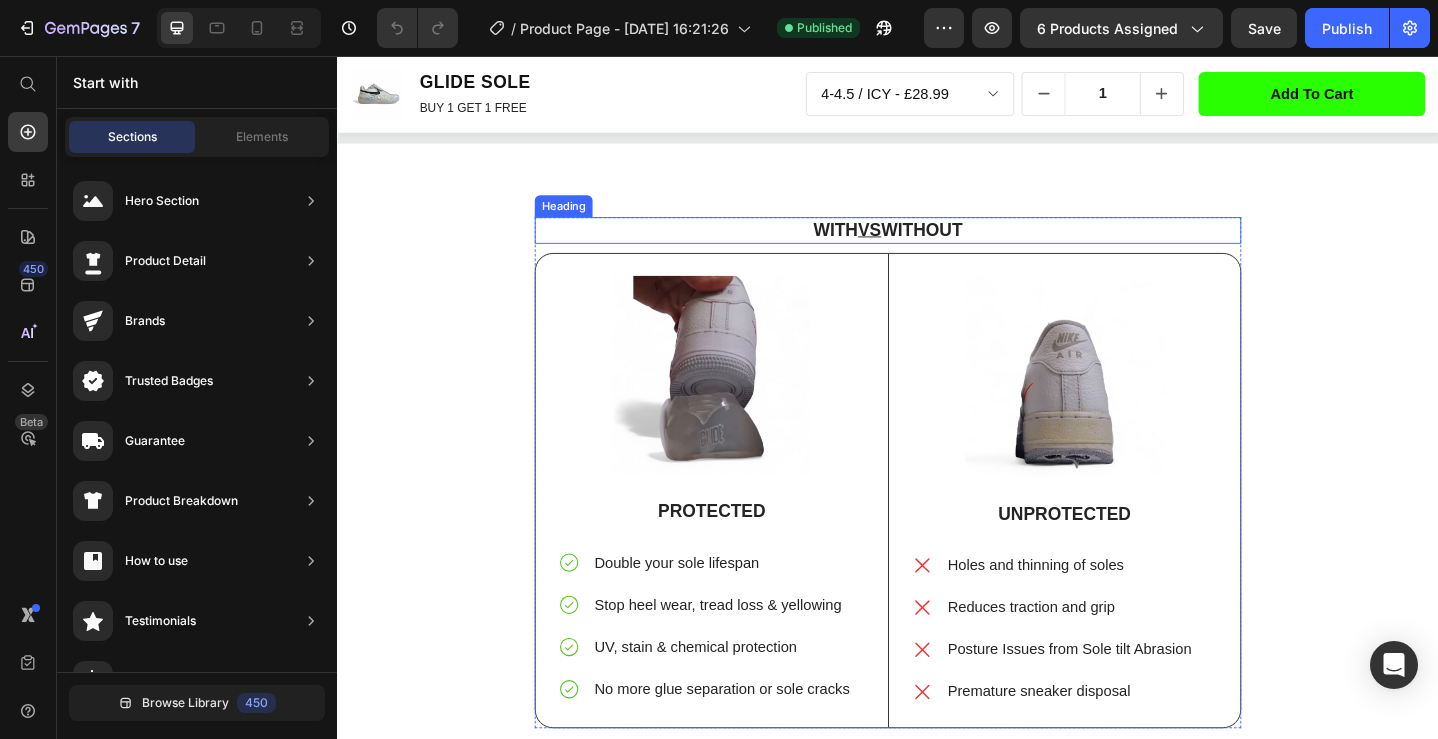 click on "WITH  VS  WITHOUT" at bounding box center (937, 246) 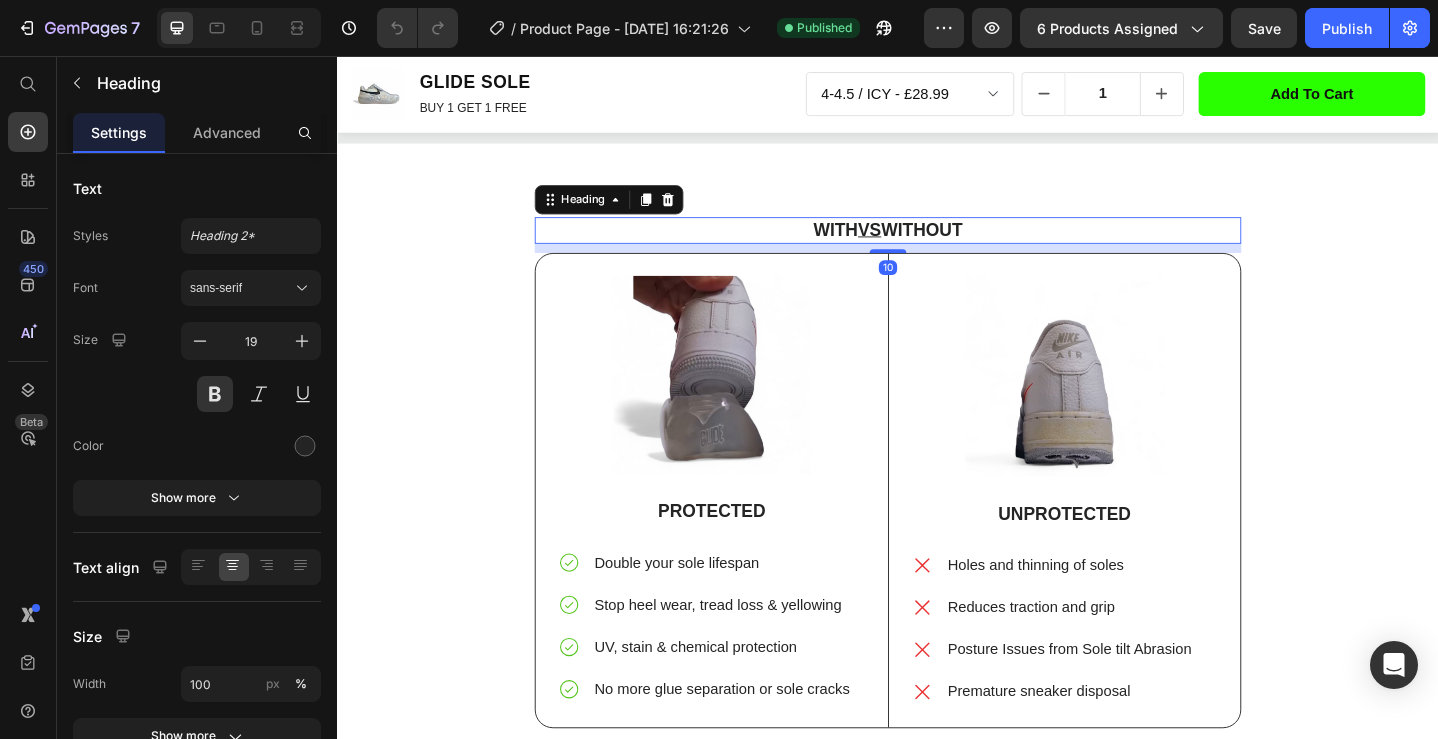 click on "WITH  VS  WITHOUT" at bounding box center (937, 246) 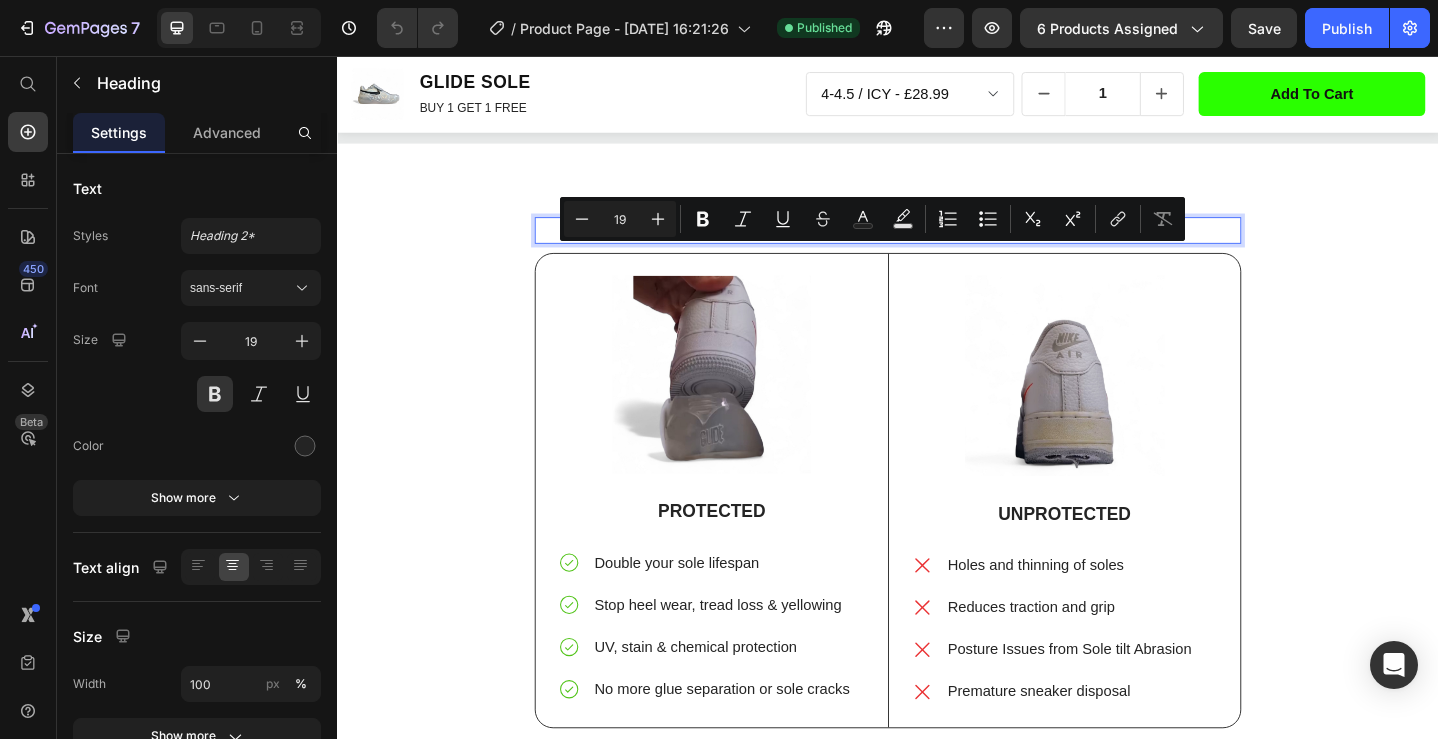 click on "WITH  VS  WITHOUT" at bounding box center (937, 246) 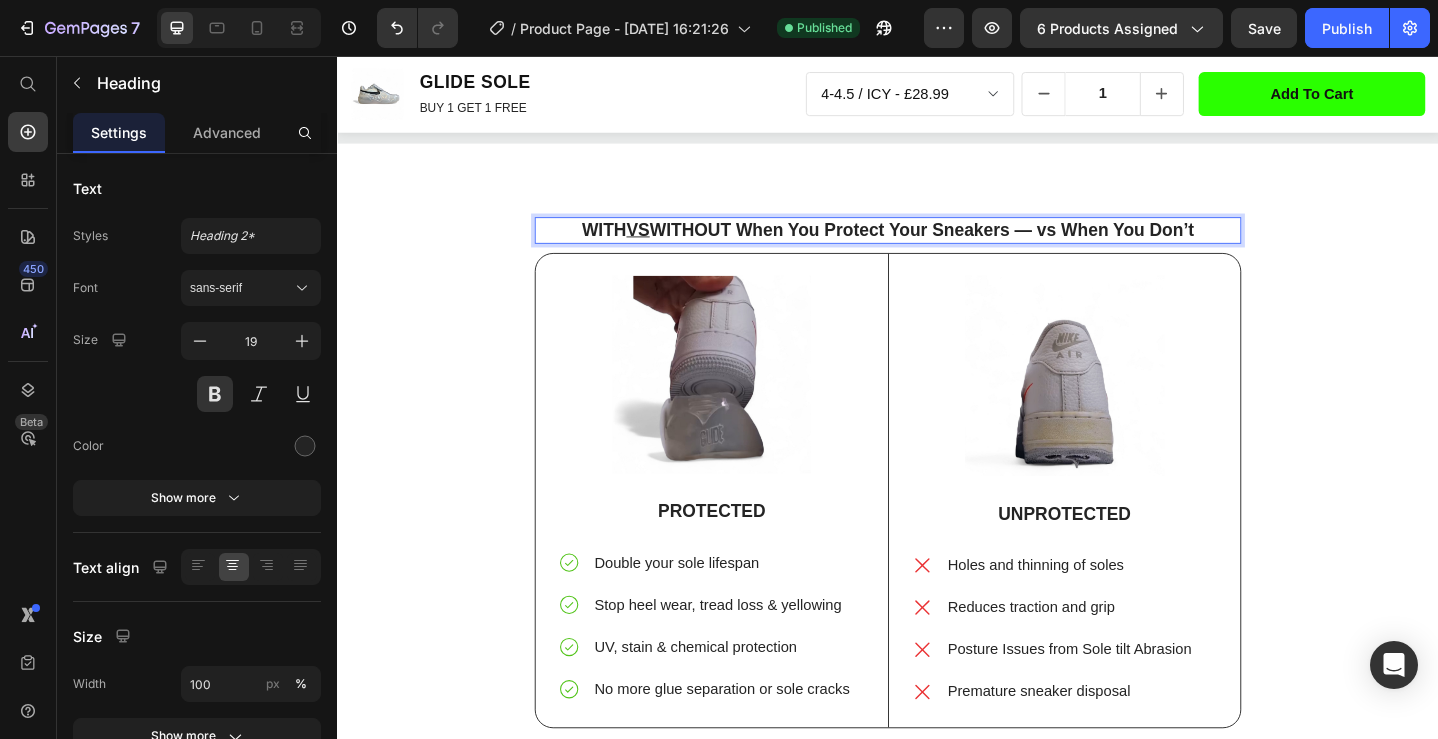 click on "WITH  VS  WITHOUT When You Protect Your Sneakers — vs When You Don’t" at bounding box center [937, 246] 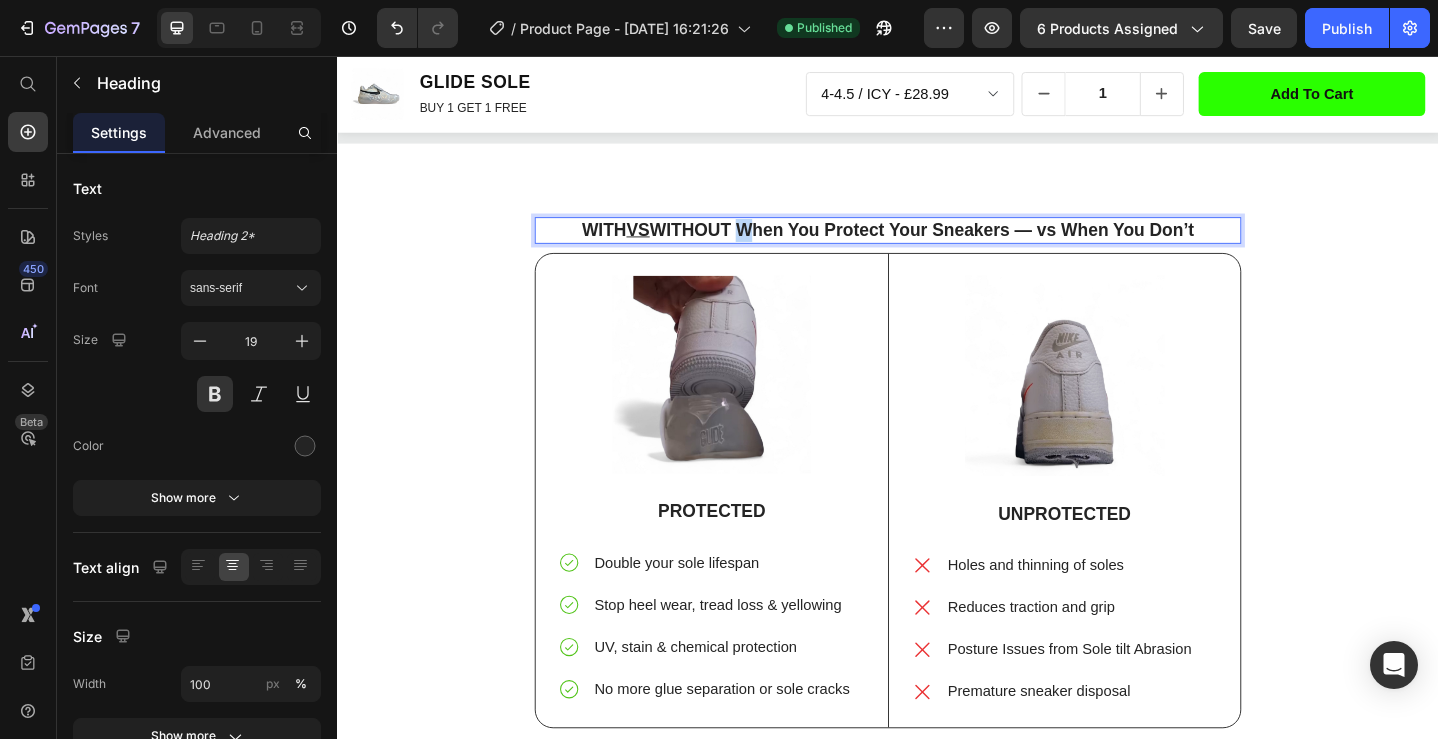 click on "WITH  VS  WITHOUT When You Protect Your Sneakers — vs When You Don’t" at bounding box center (937, 246) 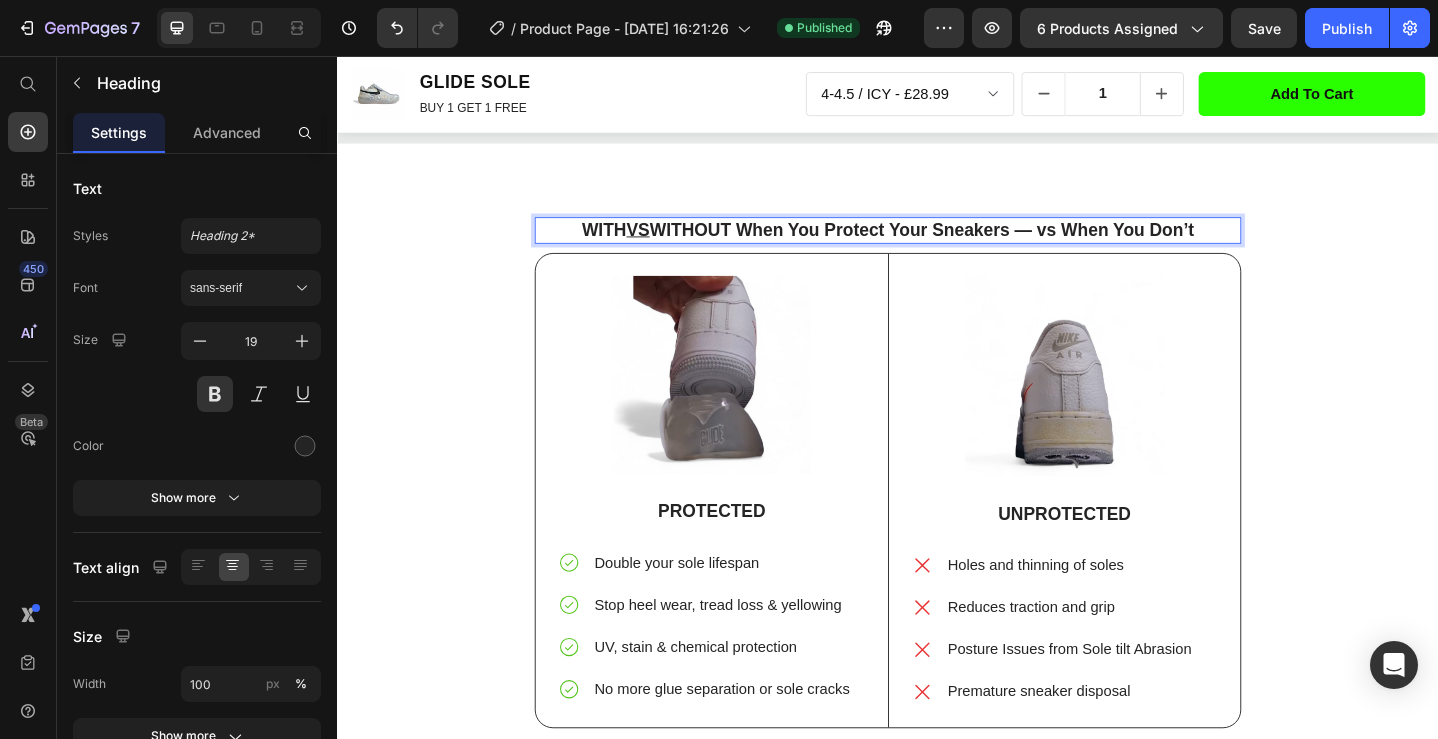 click on "WITH  VS  WITHOUT When You Protect Your Sneakers — vs When You Don’t" at bounding box center [937, 246] 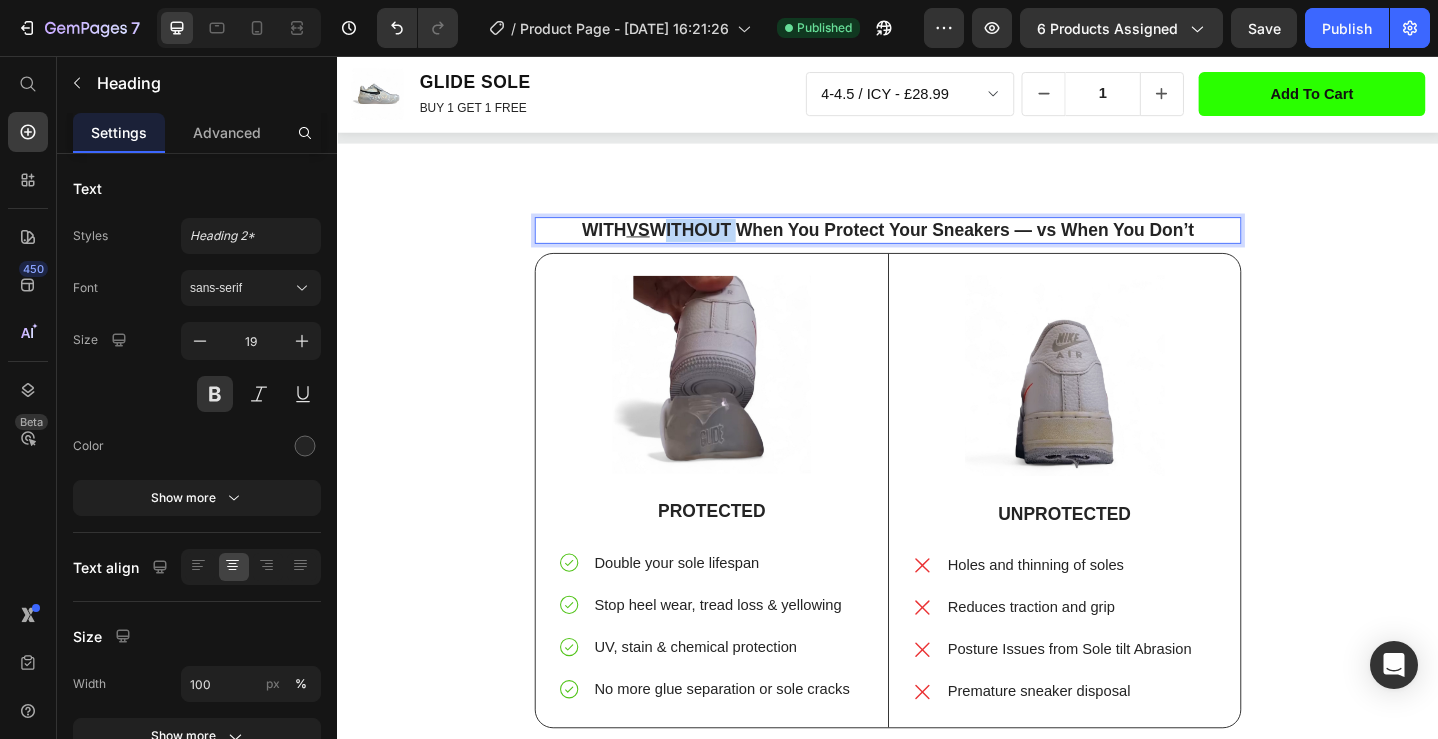 click on "WITH  VS  WITHOUT When You Protect Your Sneakers — vs When You Don’t" at bounding box center [937, 246] 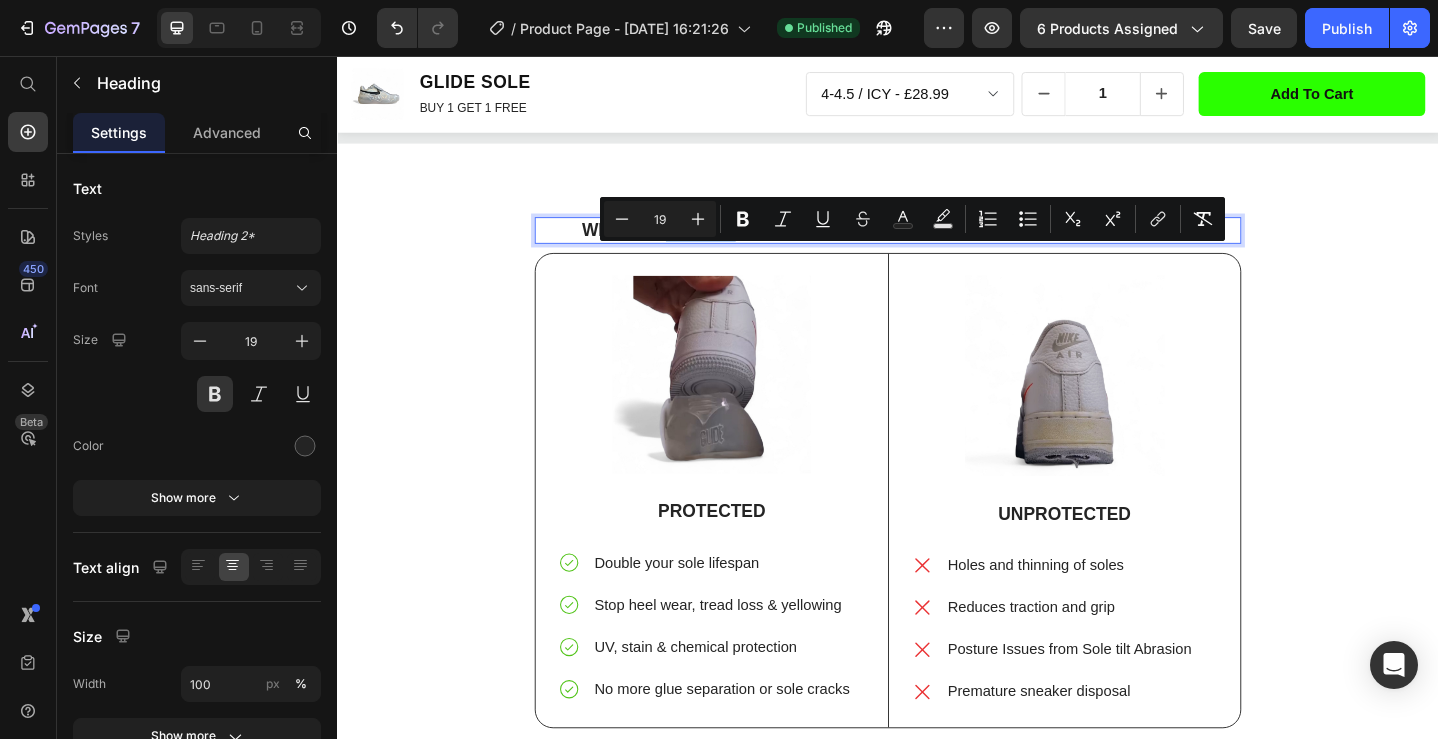 click on "WITH  VS  WITHOUT When You Protect Your Sneakers — vs When You Don’t" at bounding box center (937, 246) 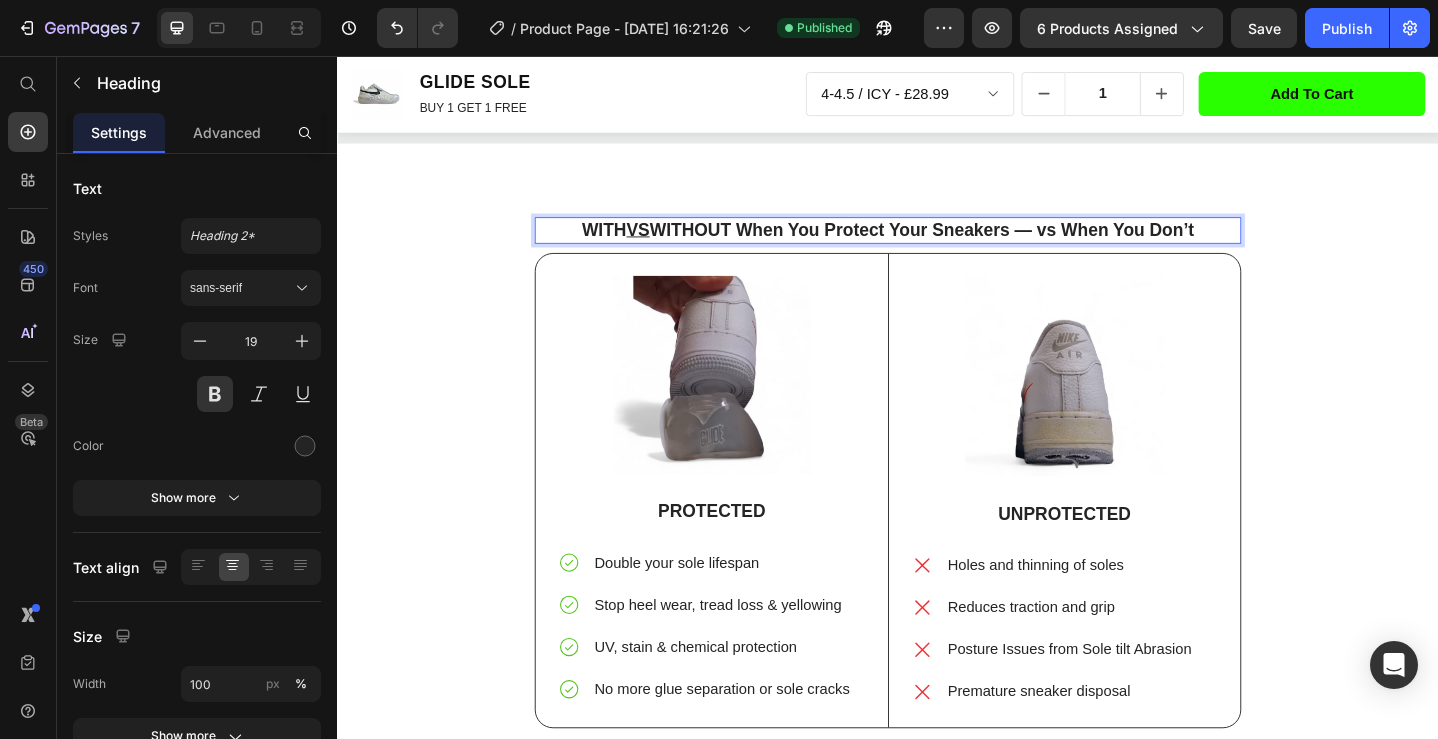 click on "WITH  VS  WITHOUT When You Protect Your Sneakers — vs When You Don’t" at bounding box center [937, 246] 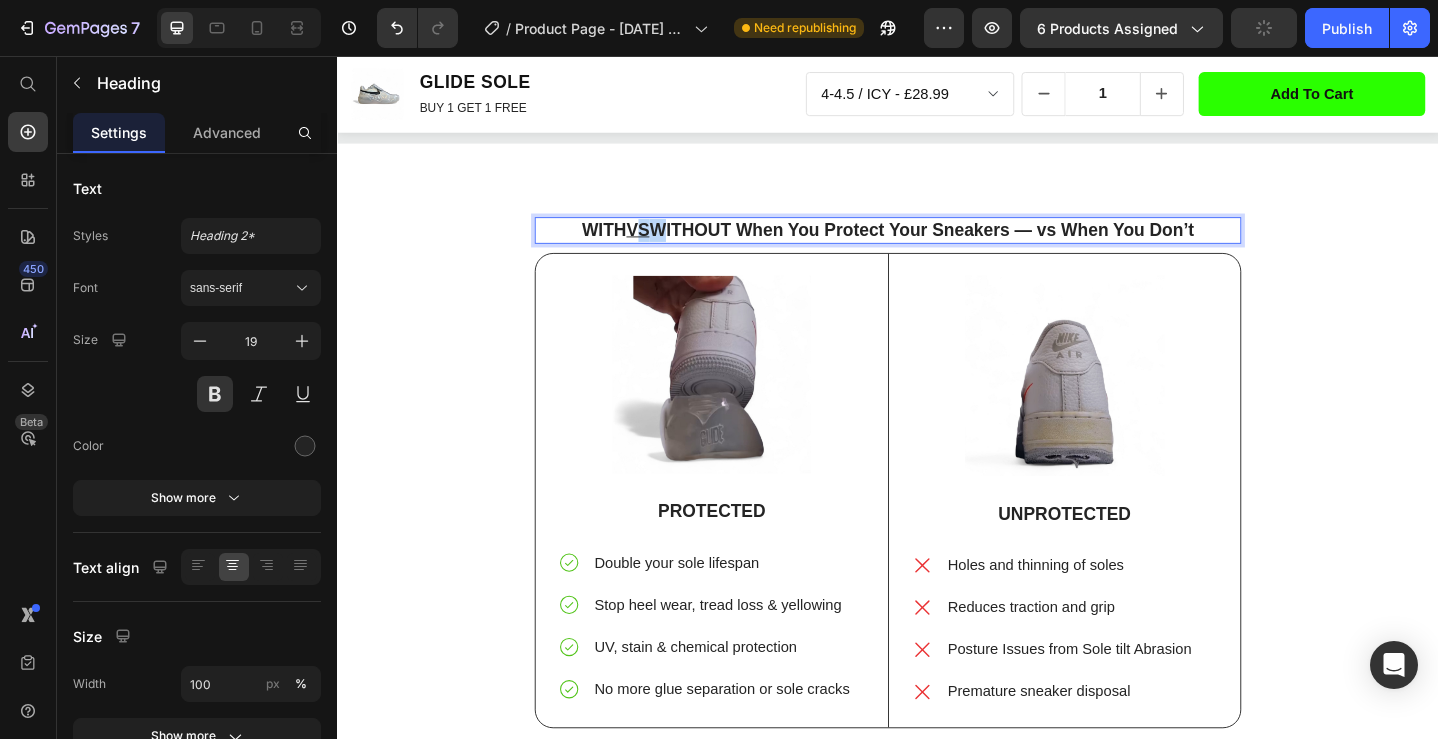 drag, startPoint x: 702, startPoint y: 276, endPoint x: 673, endPoint y: 279, distance: 29.15476 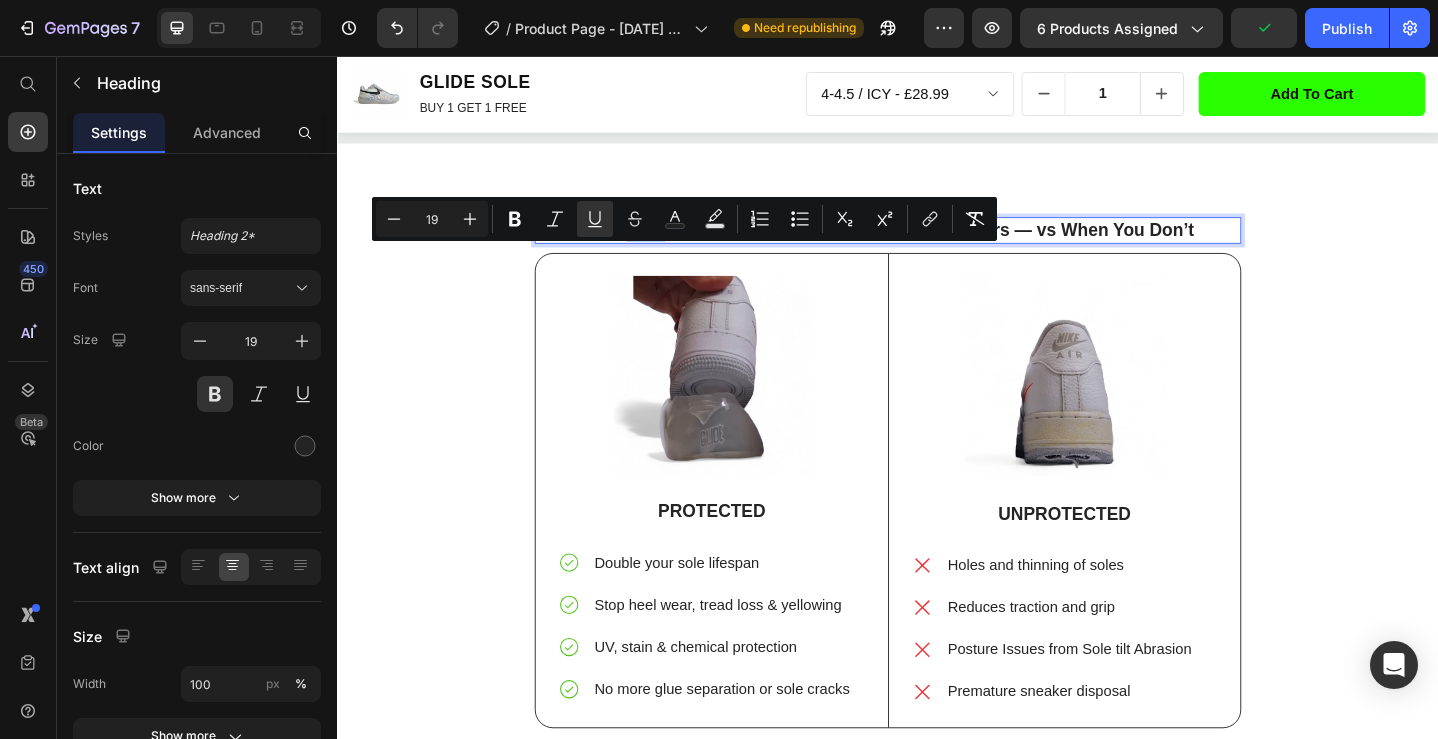 copy on "VS" 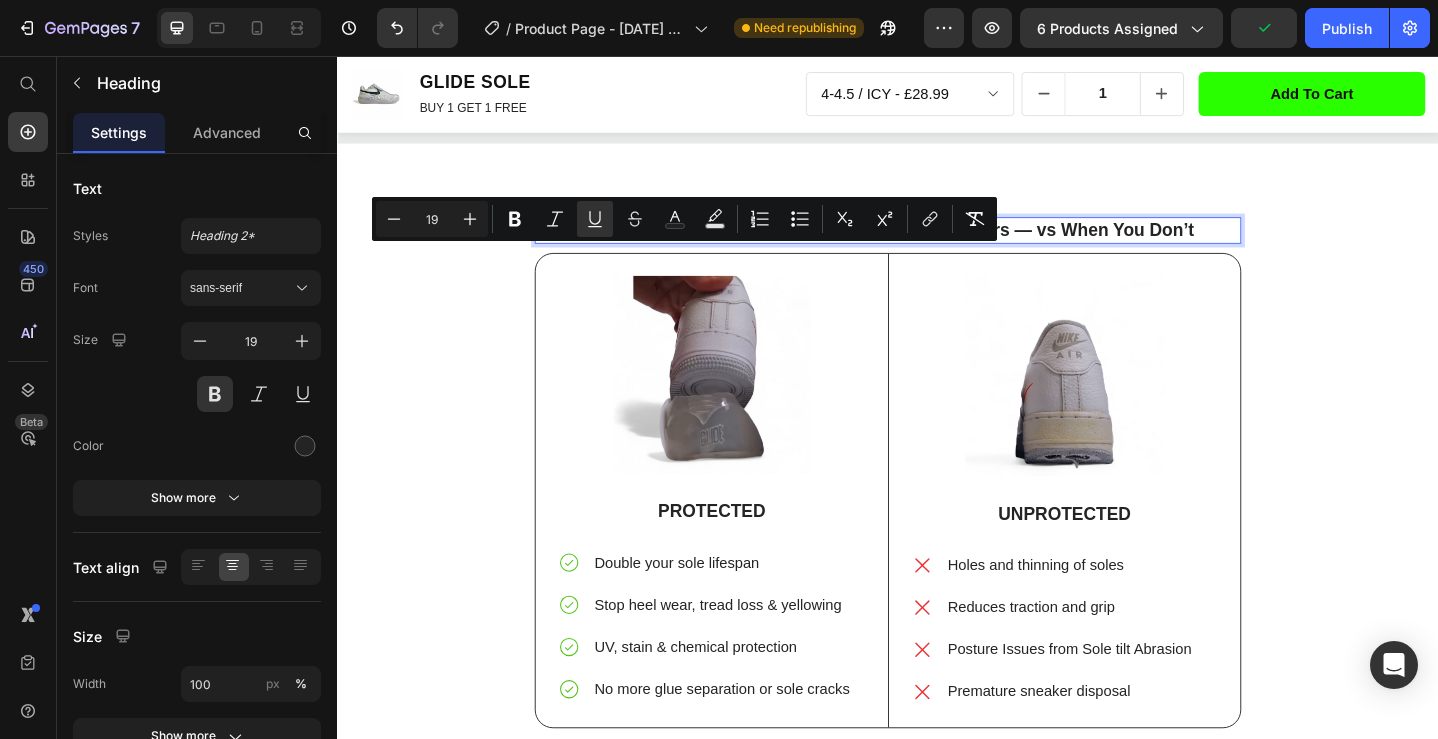 click on "WITH  VS  WITHOUT When You Protect Your Sneakers — vs When You Don’t" at bounding box center (937, 246) 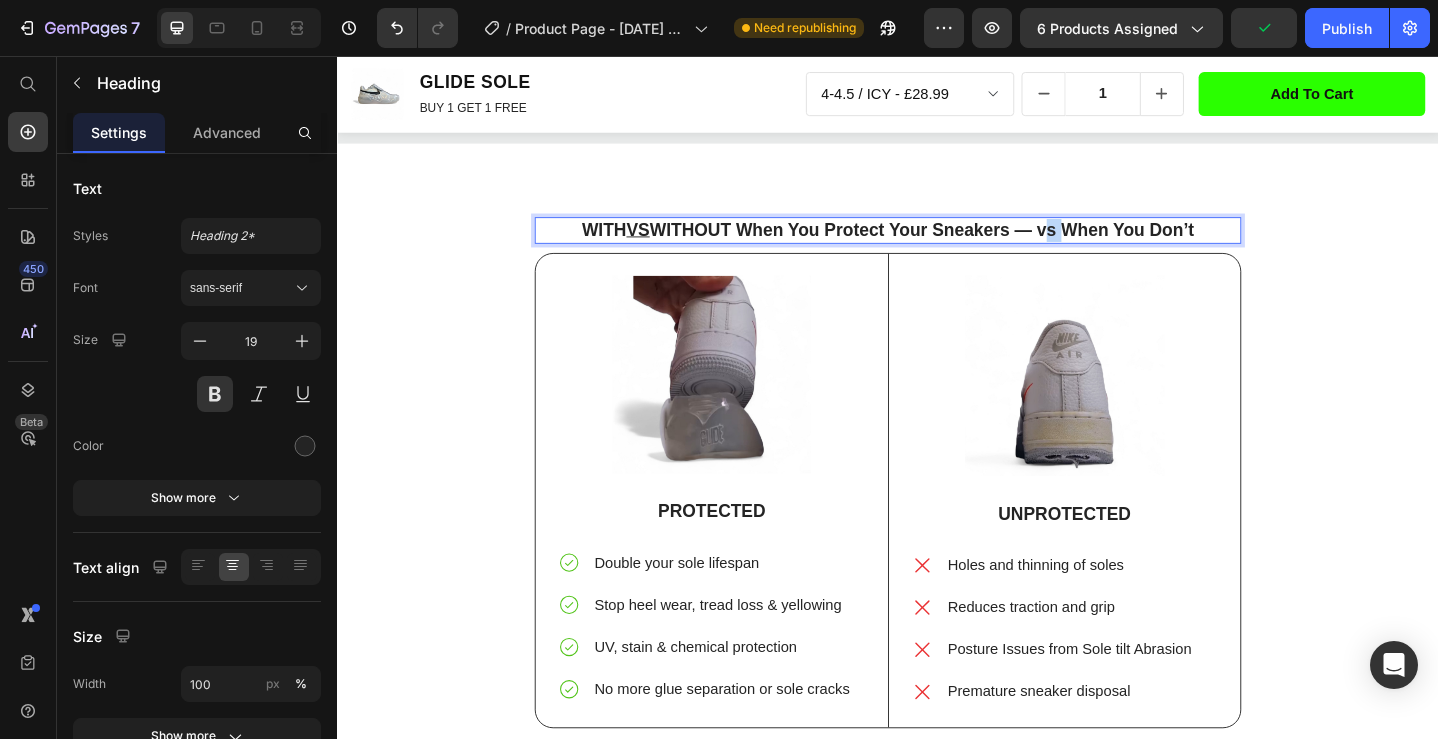 click on "WITH  VS  WITHOUT When You Protect Your Sneakers — vs When You Don’t" at bounding box center [937, 246] 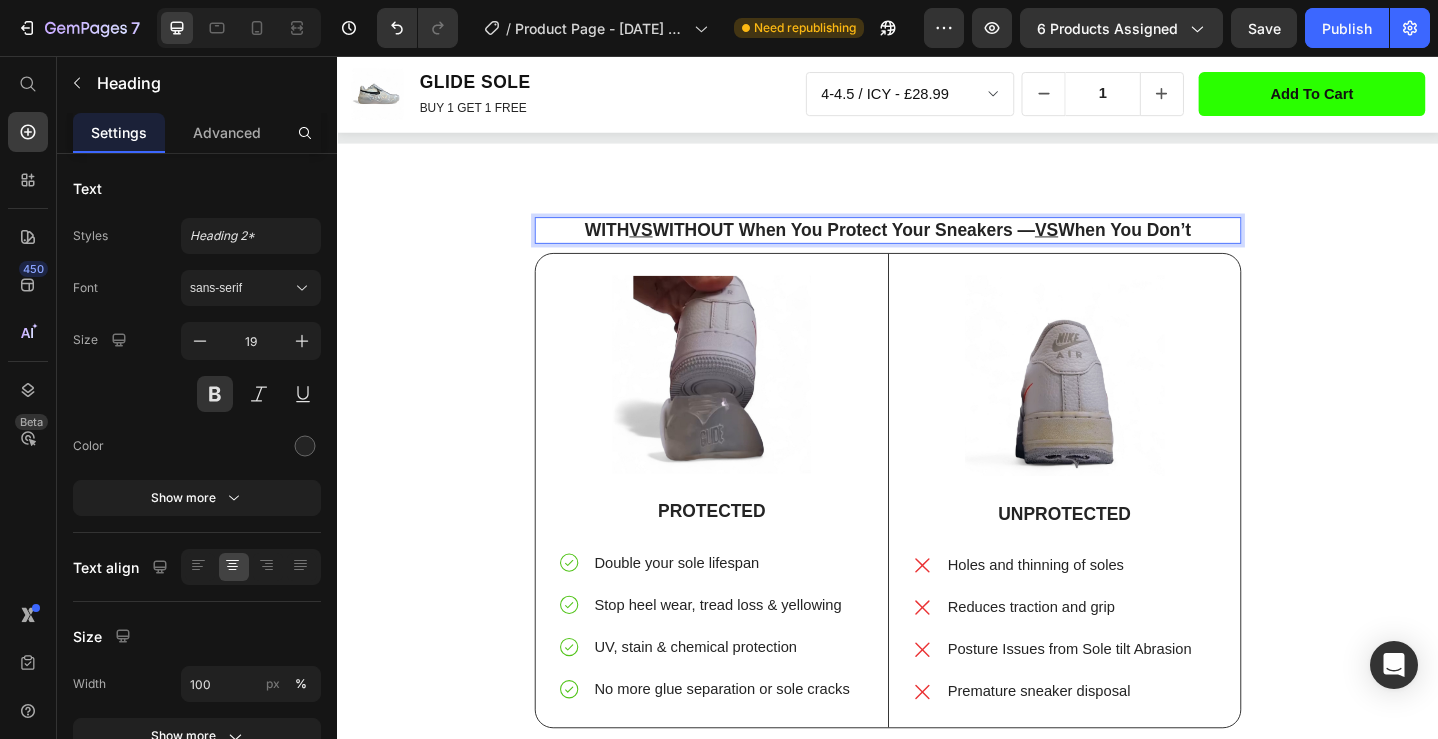 click on "WITH  VS  WITHOUT When You Protect Your Sneakers —  VS   When You Don’t" at bounding box center (937, 246) 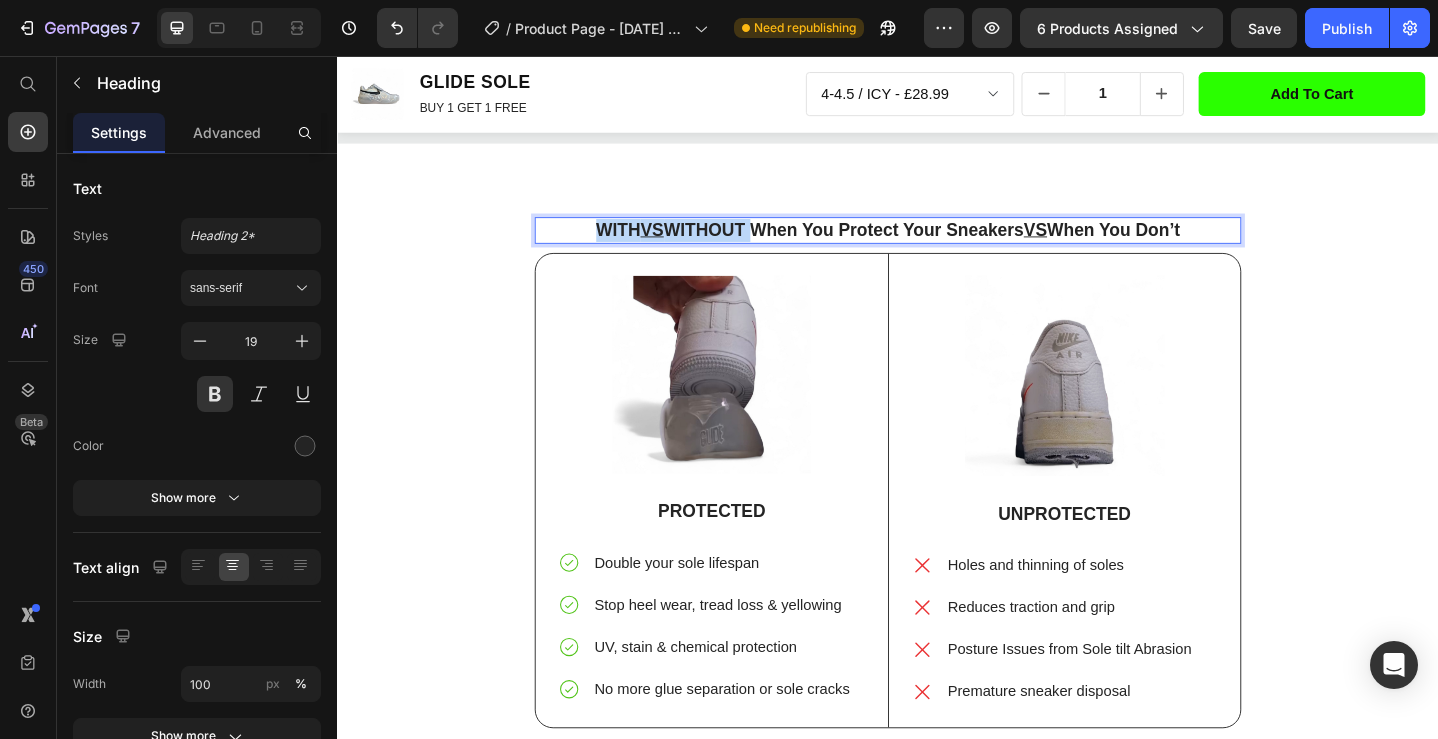drag, startPoint x: 799, startPoint y: 273, endPoint x: 574, endPoint y: 286, distance: 225.37524 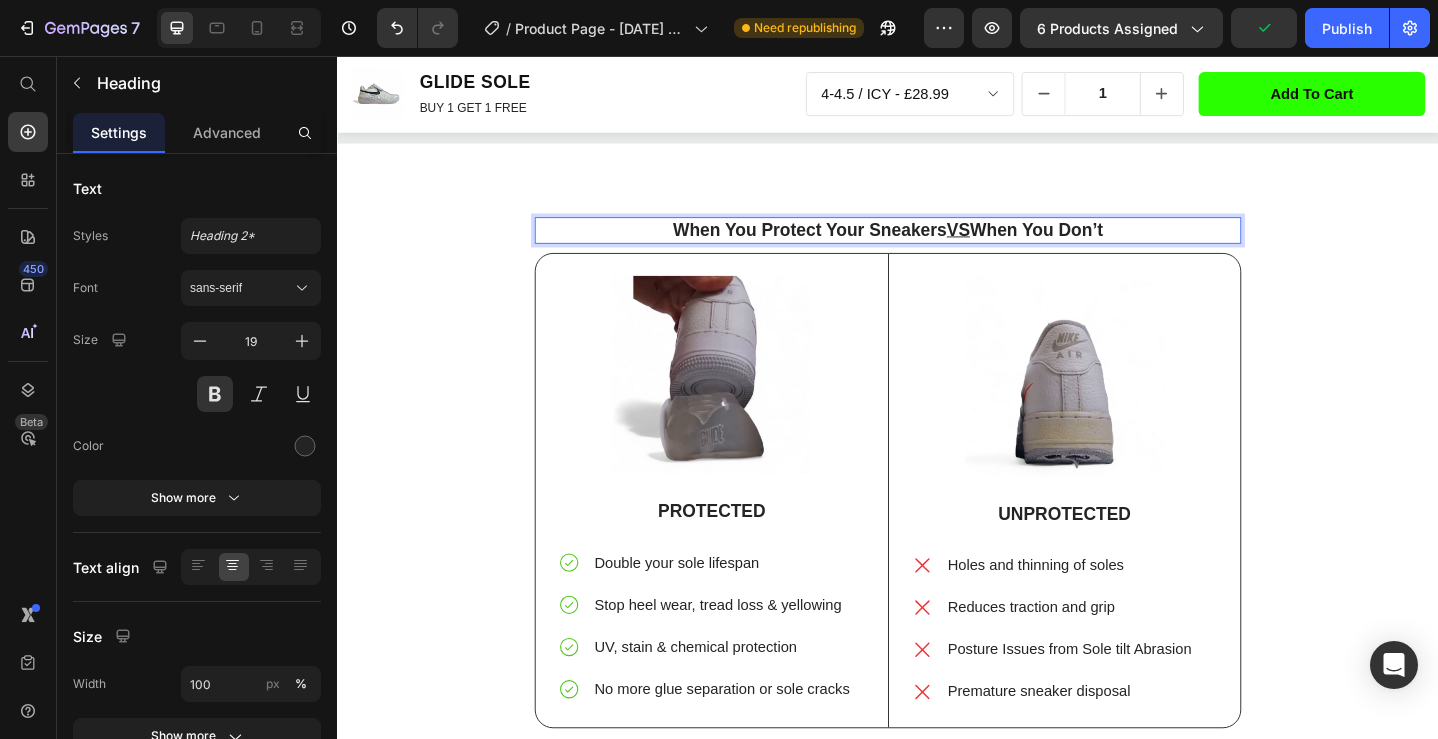 click on "When You Protect Your Sneakers   VS   When You Don’t" at bounding box center (937, 246) 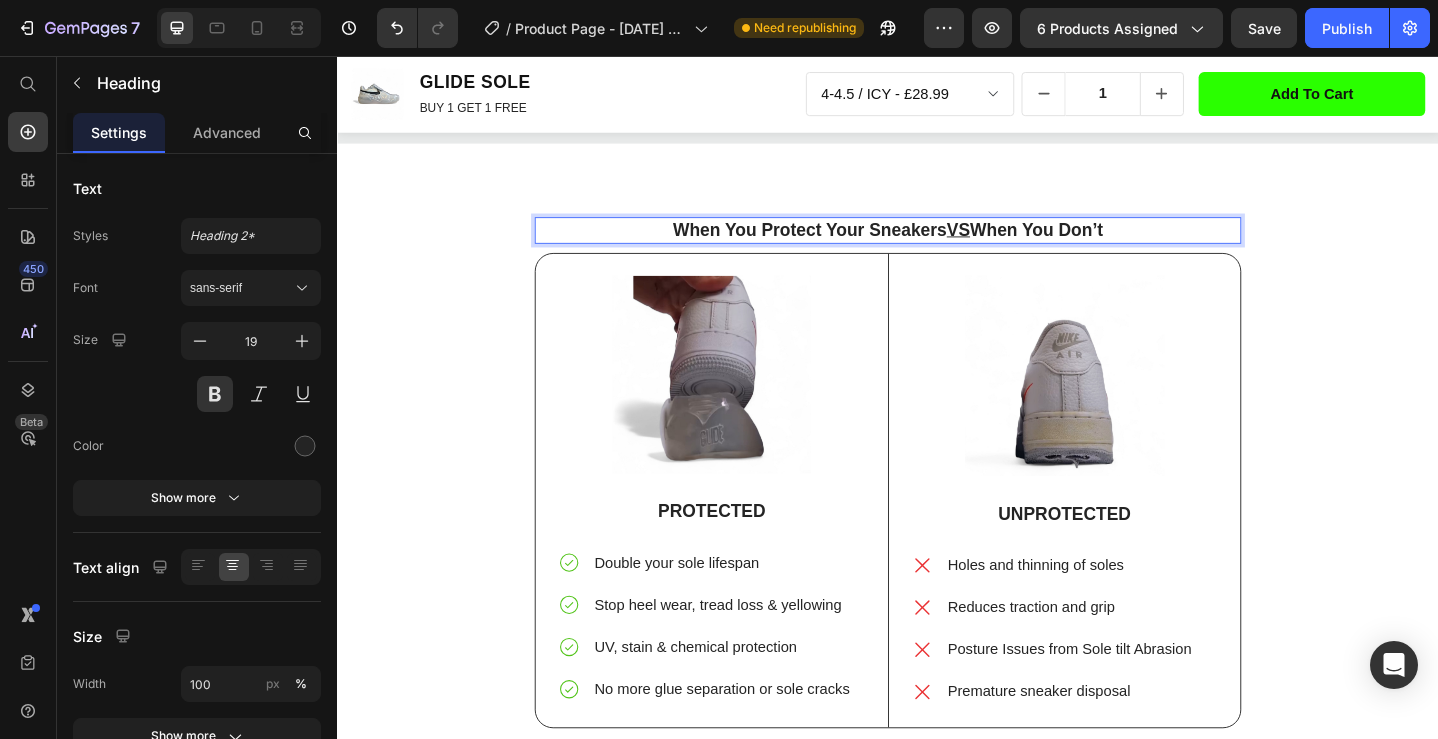 click on "When You Protect Your Sneakers   VS   When You Don’t" at bounding box center [937, 246] 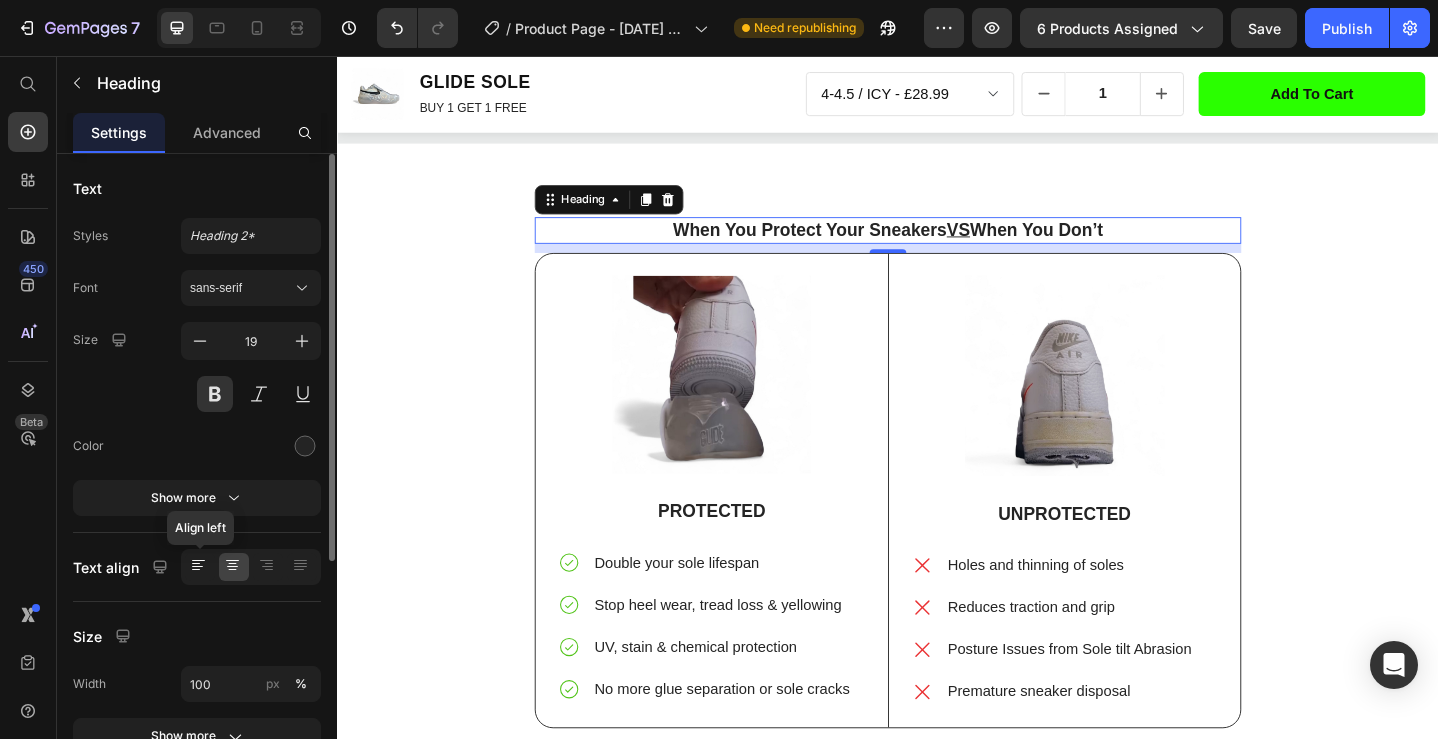 click 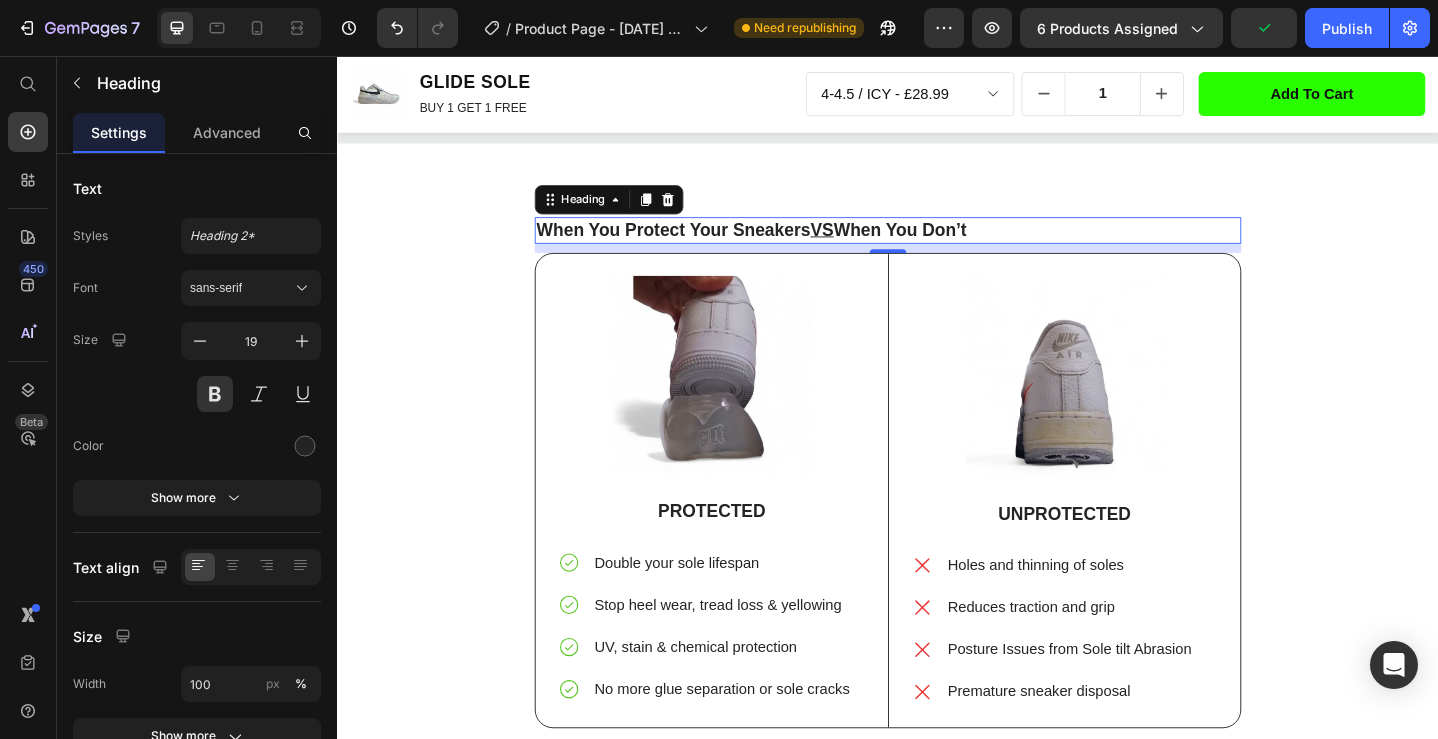 click on "When You Protect Your Sneakers   VS   When You Don’t" at bounding box center (937, 246) 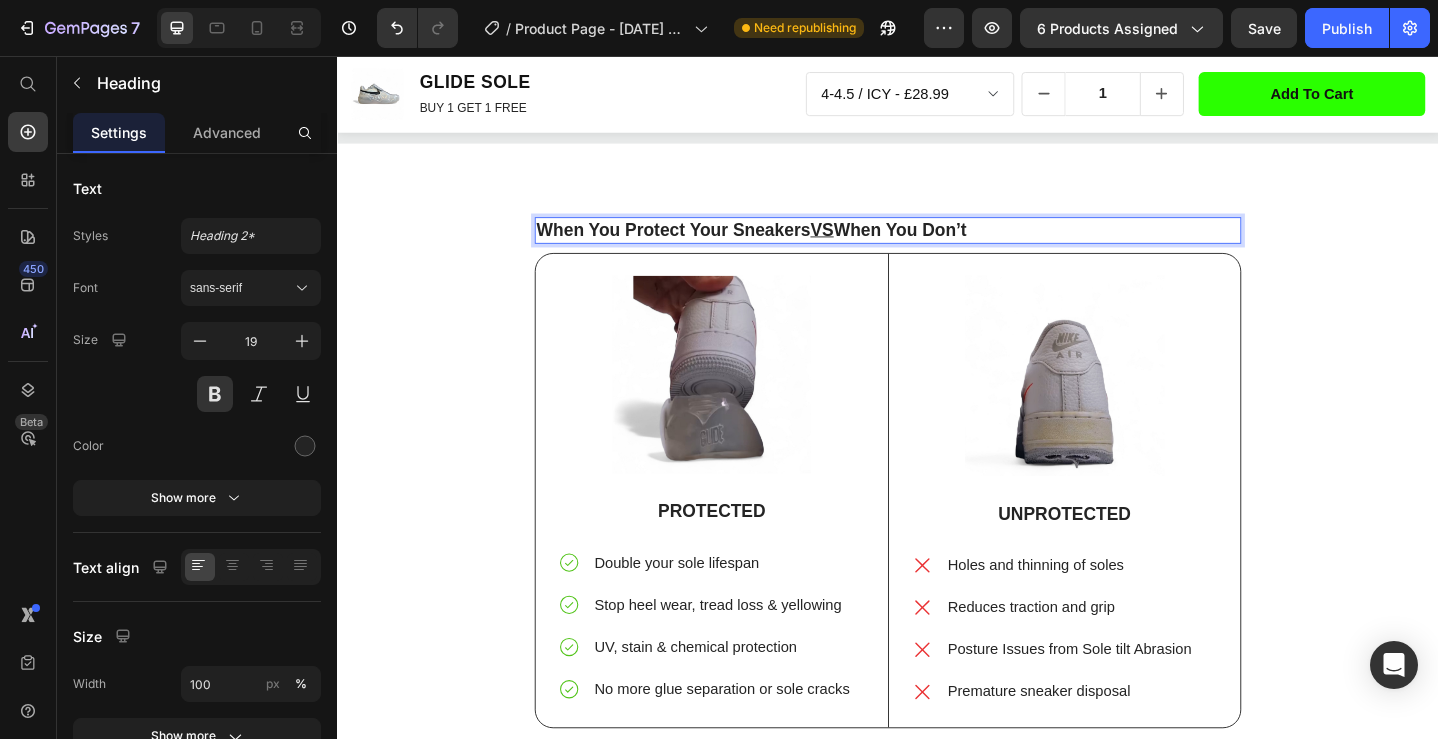 click on "When You Protect Your Sneakers   VS   When You Don’t" at bounding box center (937, 246) 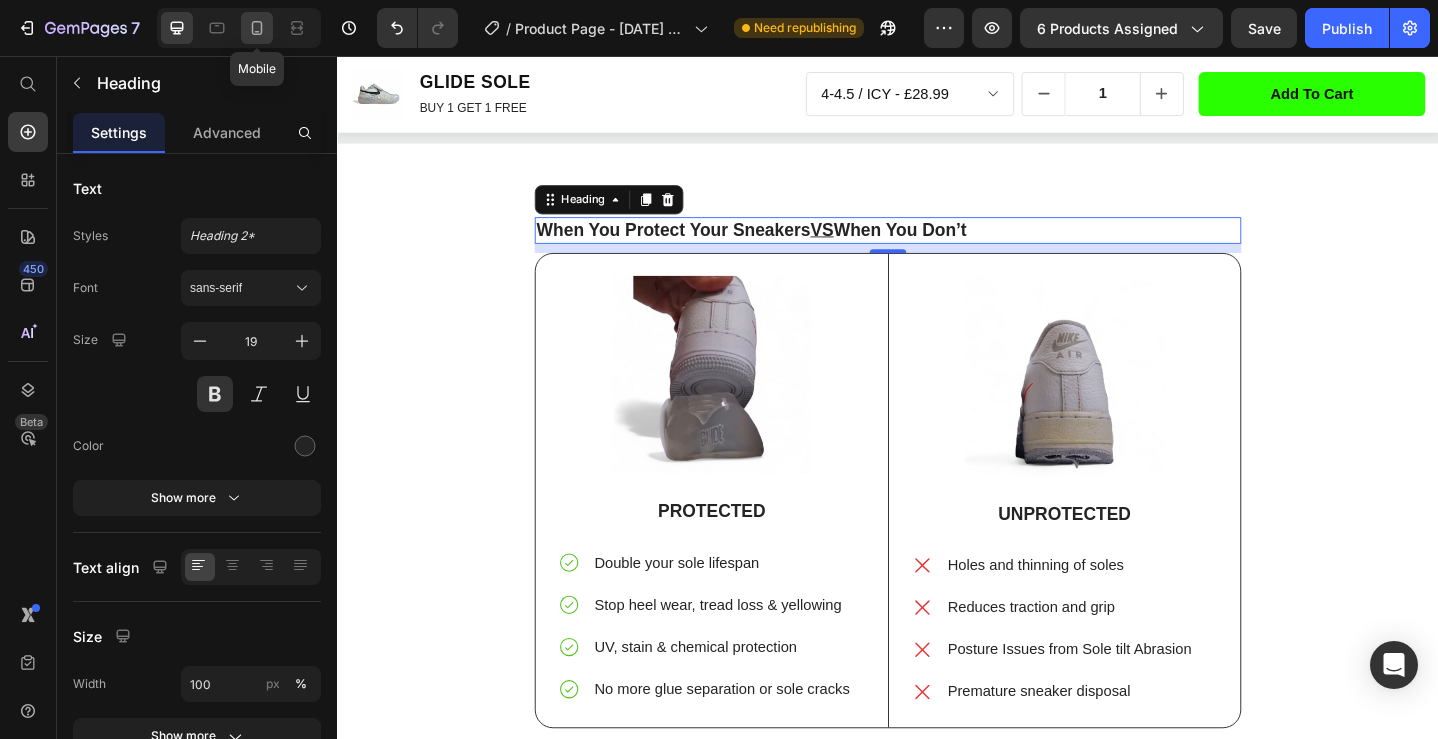 click 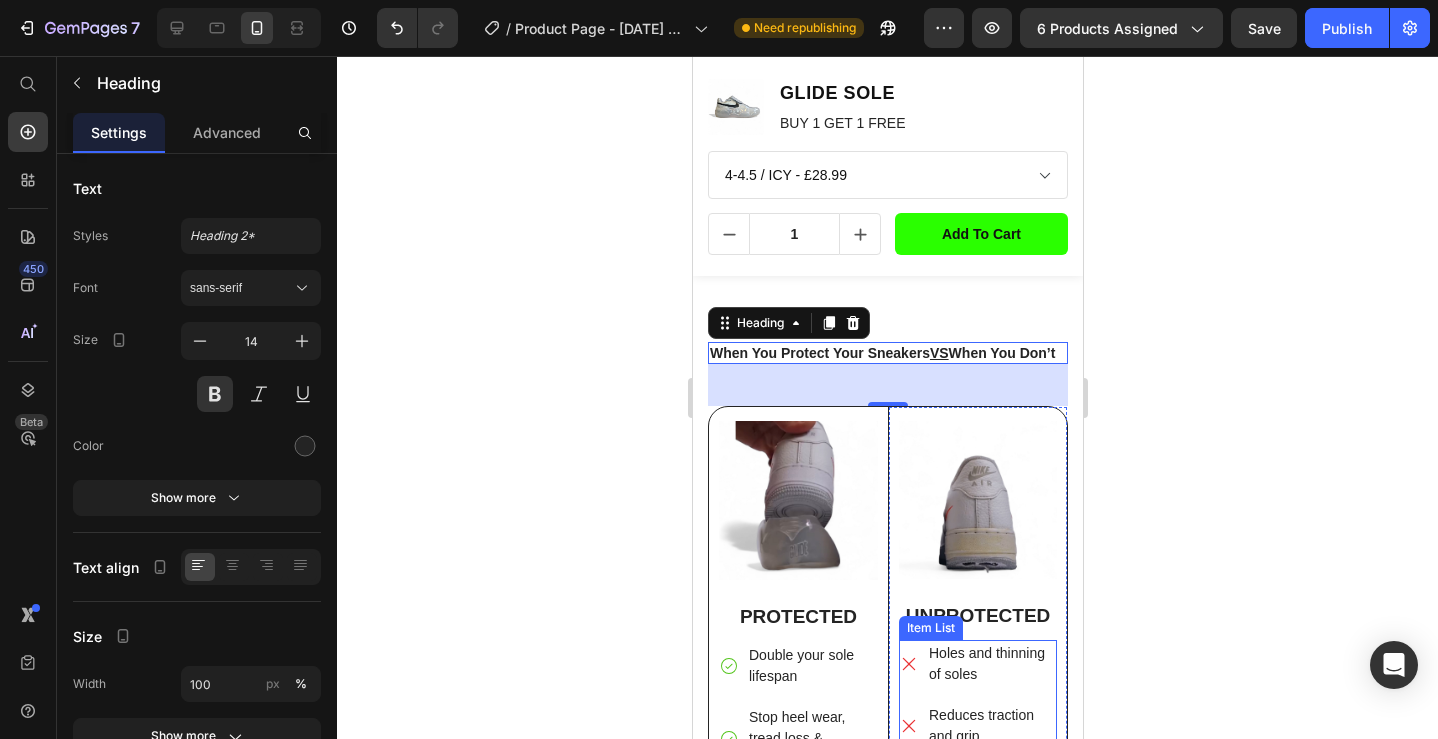 scroll, scrollTop: 2072, scrollLeft: 0, axis: vertical 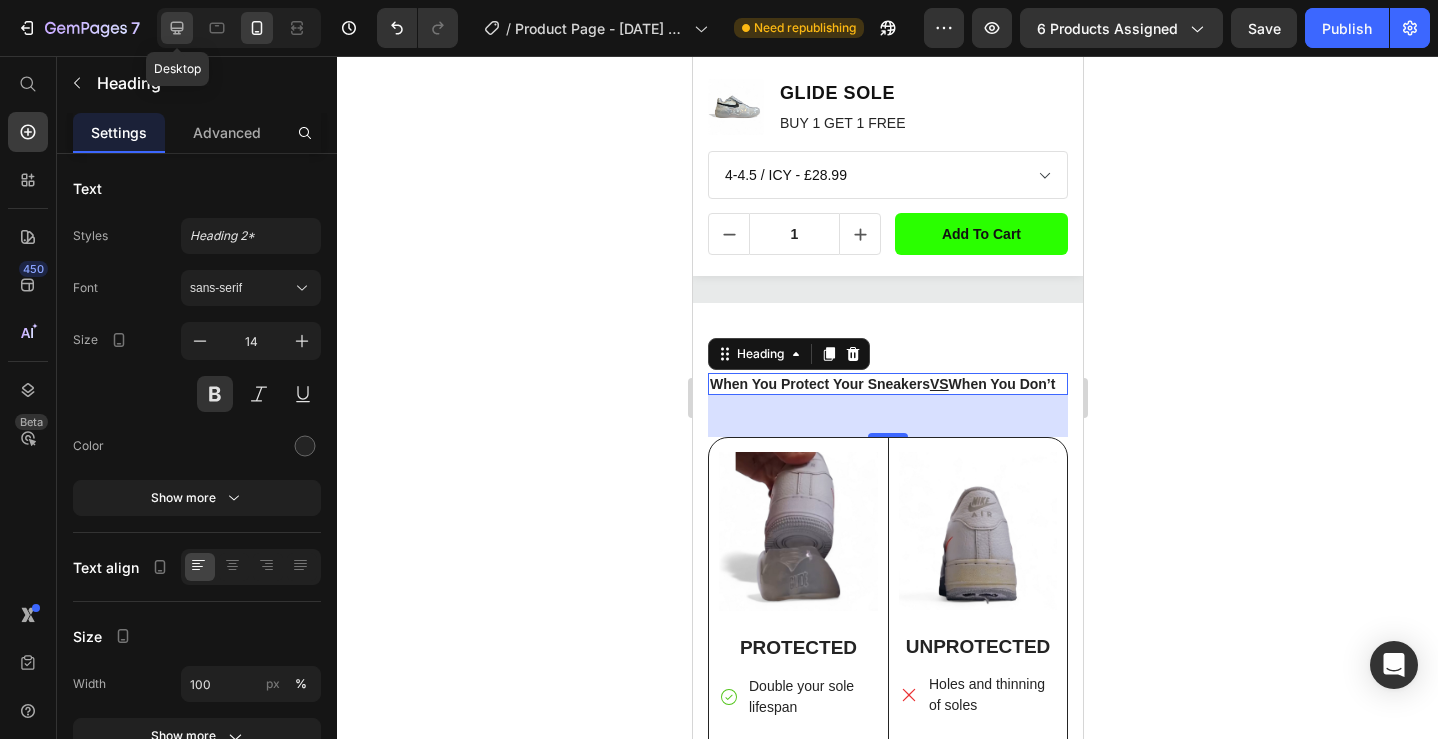 click 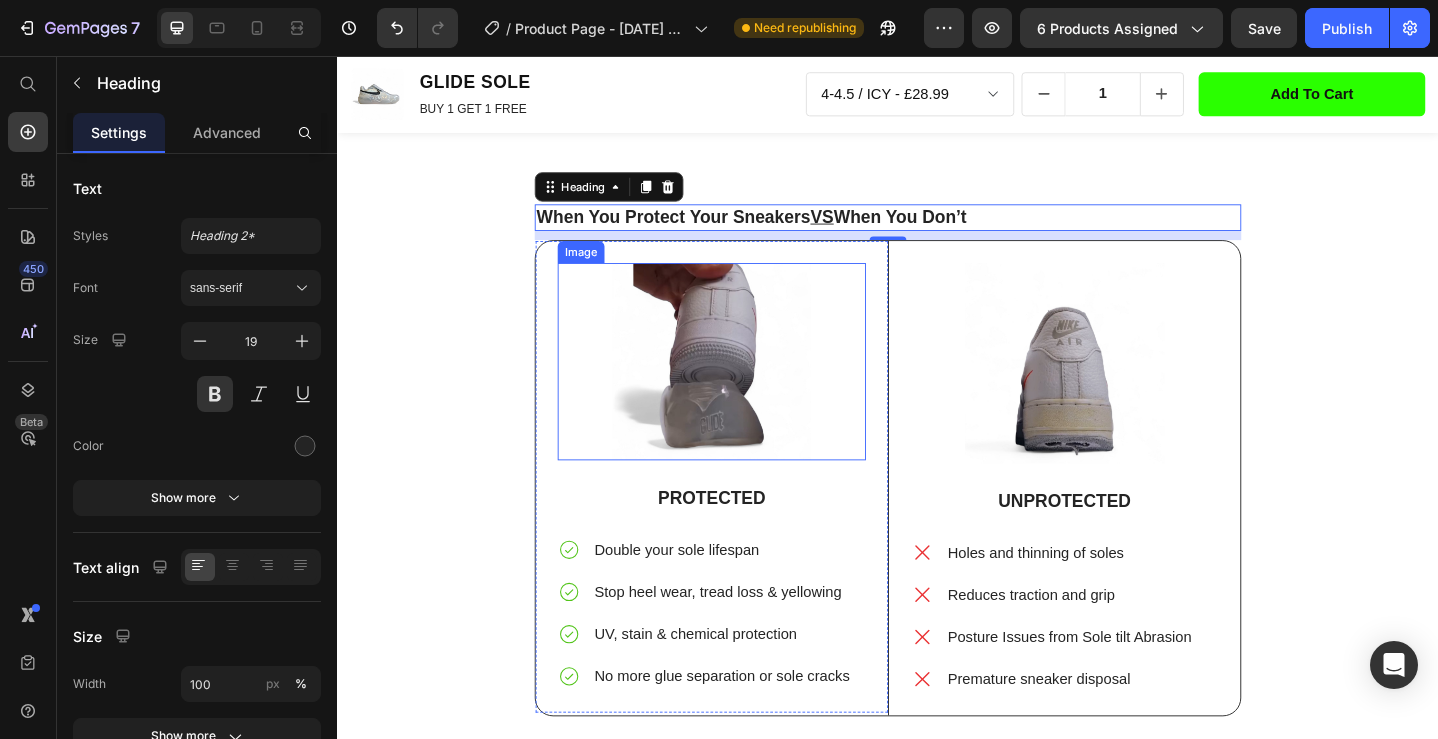 scroll, scrollTop: 1276, scrollLeft: 0, axis: vertical 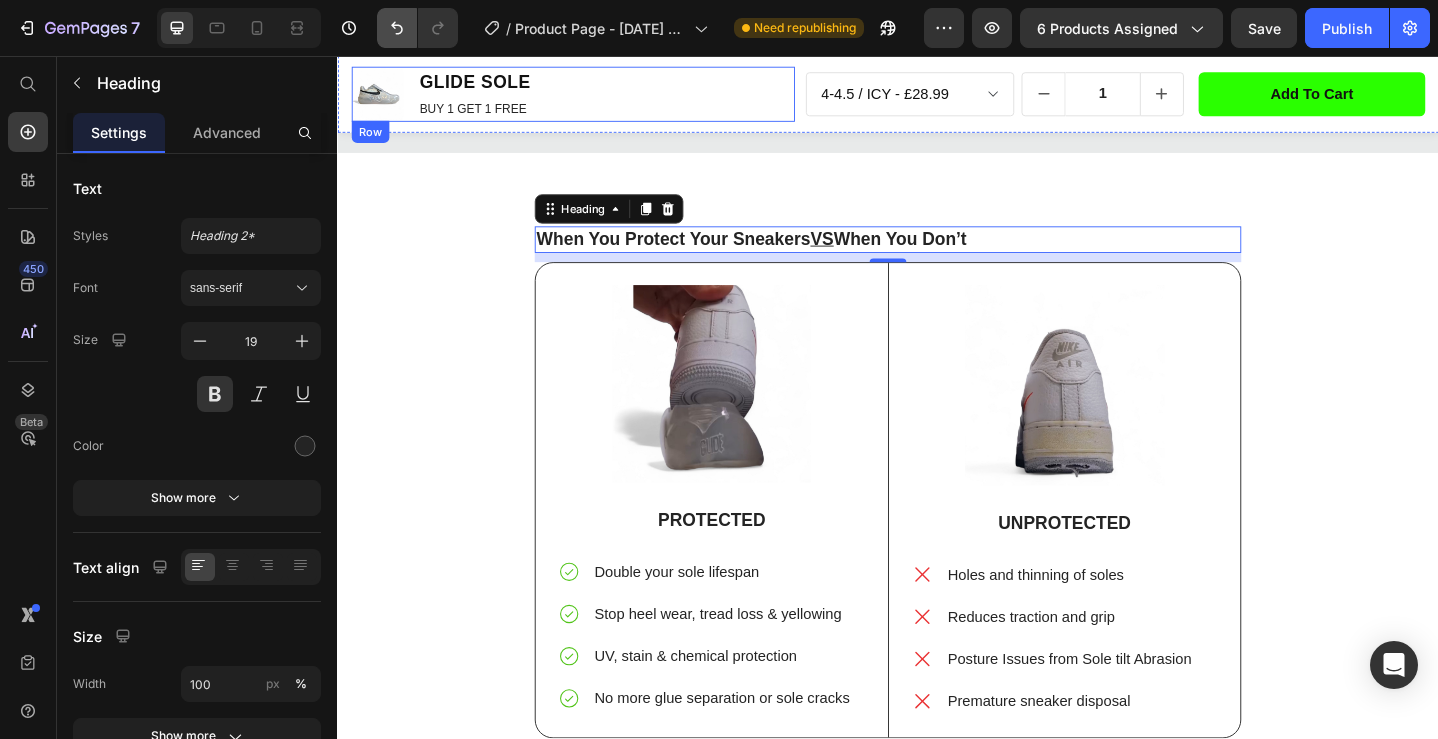 click 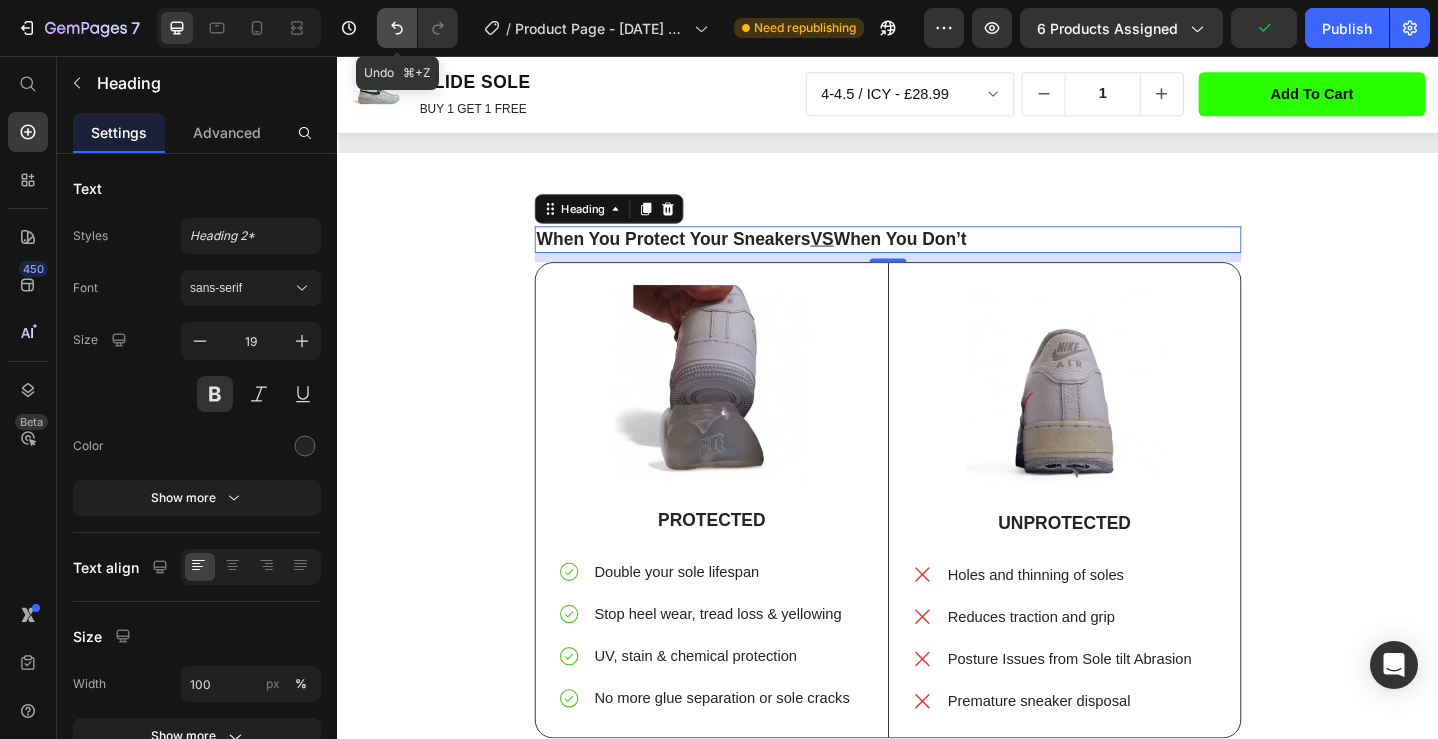 click 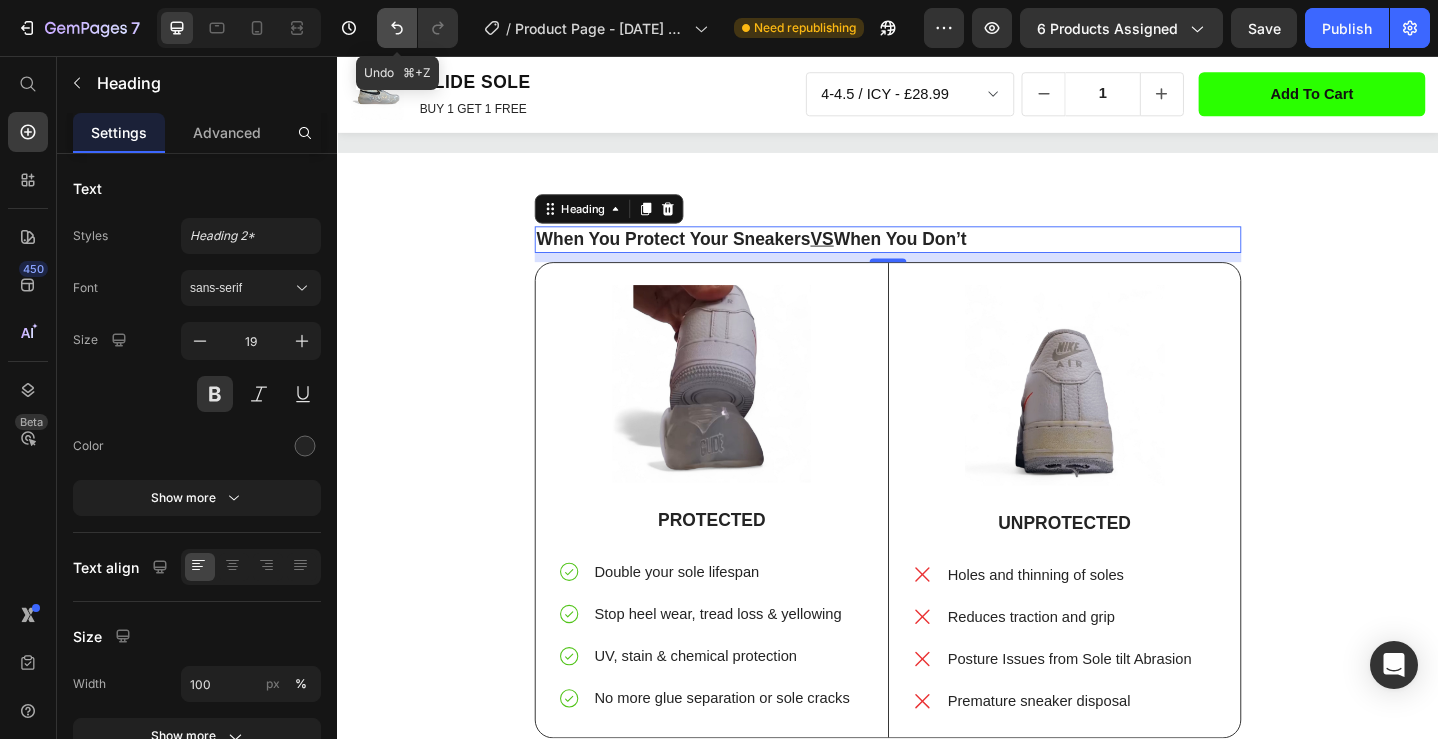 click 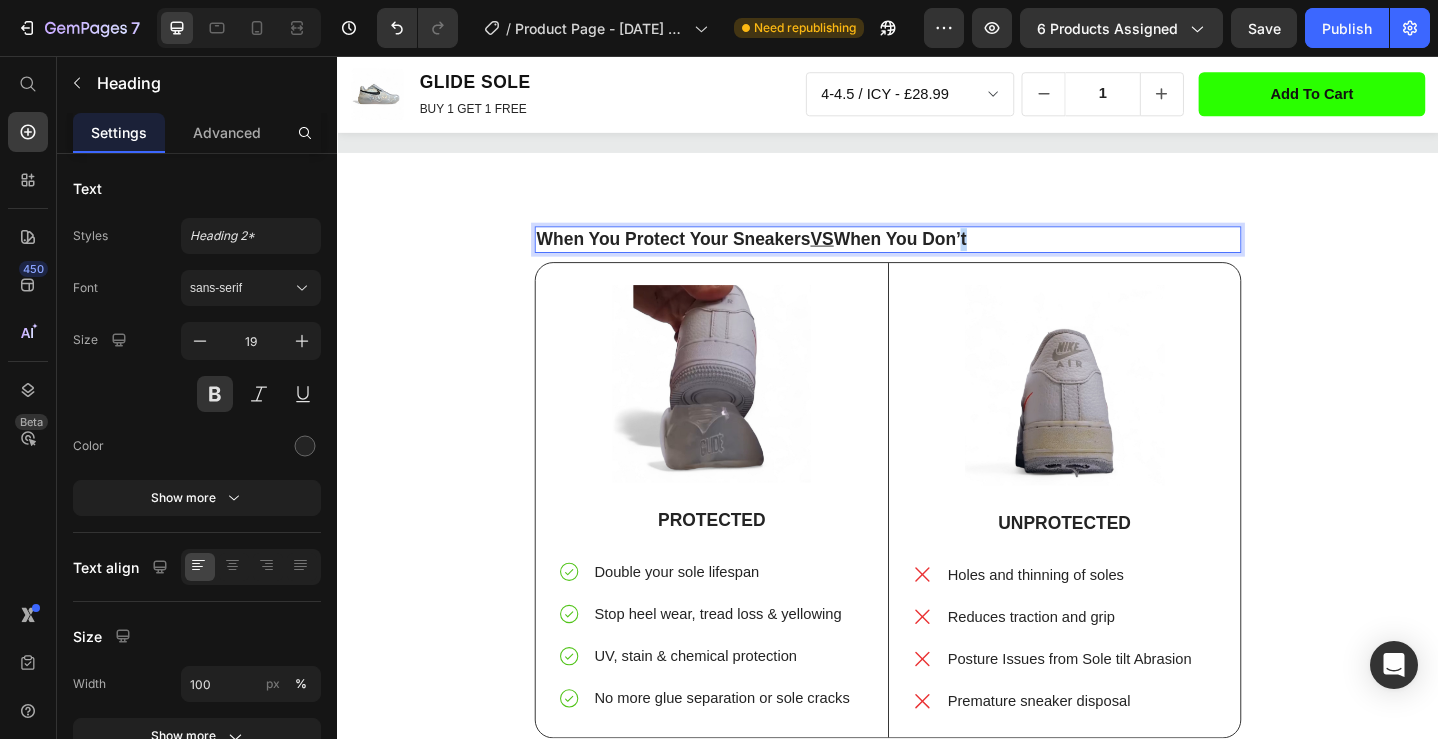 click on "When You Protect Your Sneakers      VS                      When You Don’t" at bounding box center (937, 256) 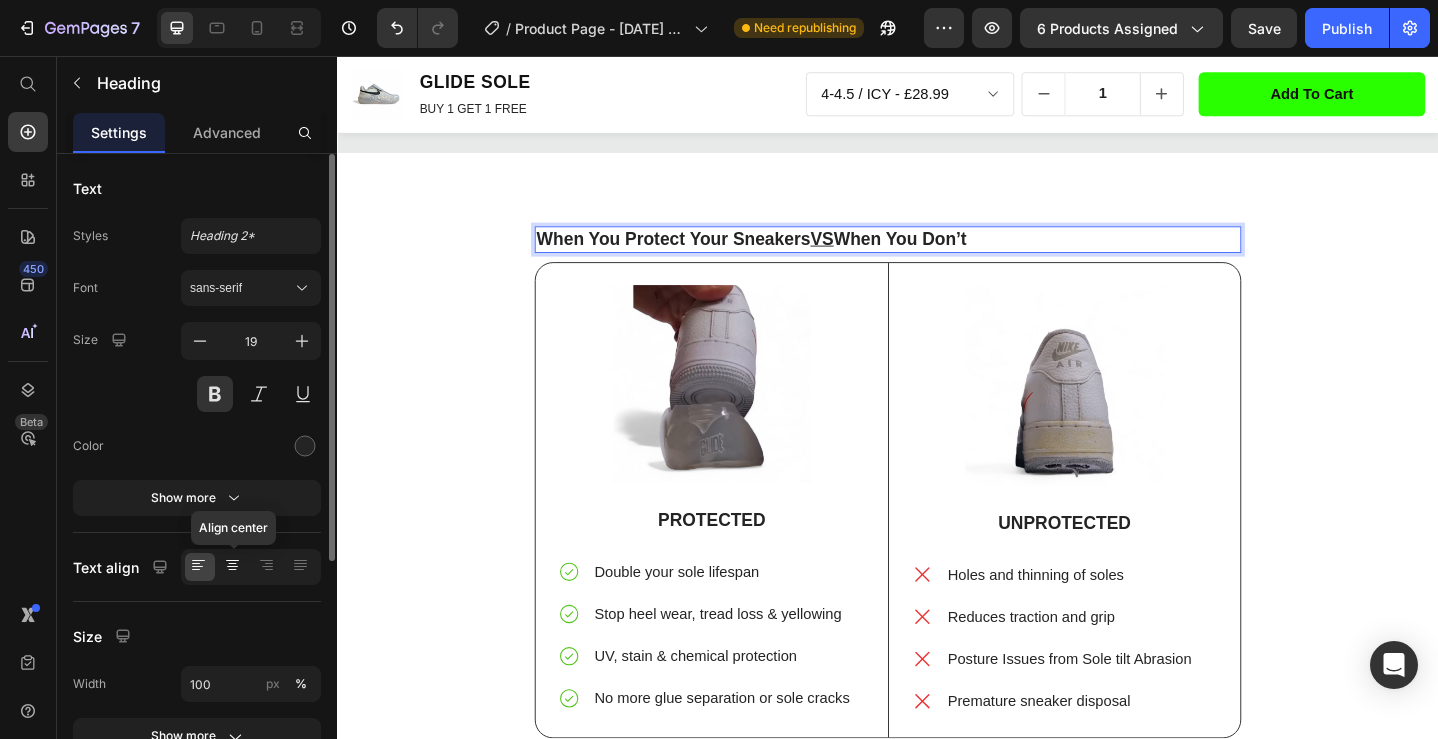 click 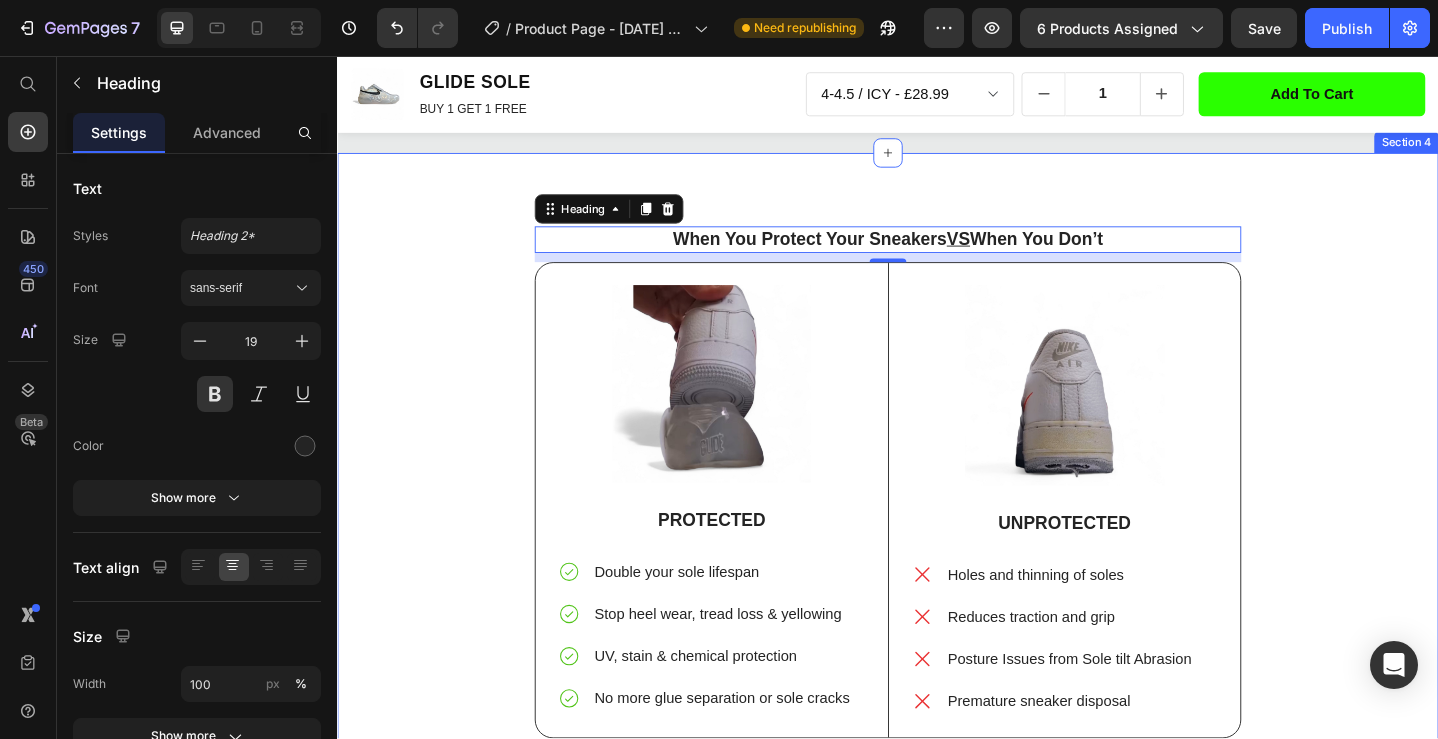 click on "When You Protect Your Sneakers   VS   When You Don’t Heading   10 Image PROTECTED Text Block
Double your sole lifespan
Stop heel wear, tread loss & yellowing
UV, stain & chemical protection
No more glue separation or sole cracks Item List Row Image UNPROTECTED Text Block
Holes and thinning of soles
Reduces traction and grip
Posture Issues from Sole tilt Abrasion
Premature sneaker disposal Item List Row Row Row" at bounding box center [937, 528] 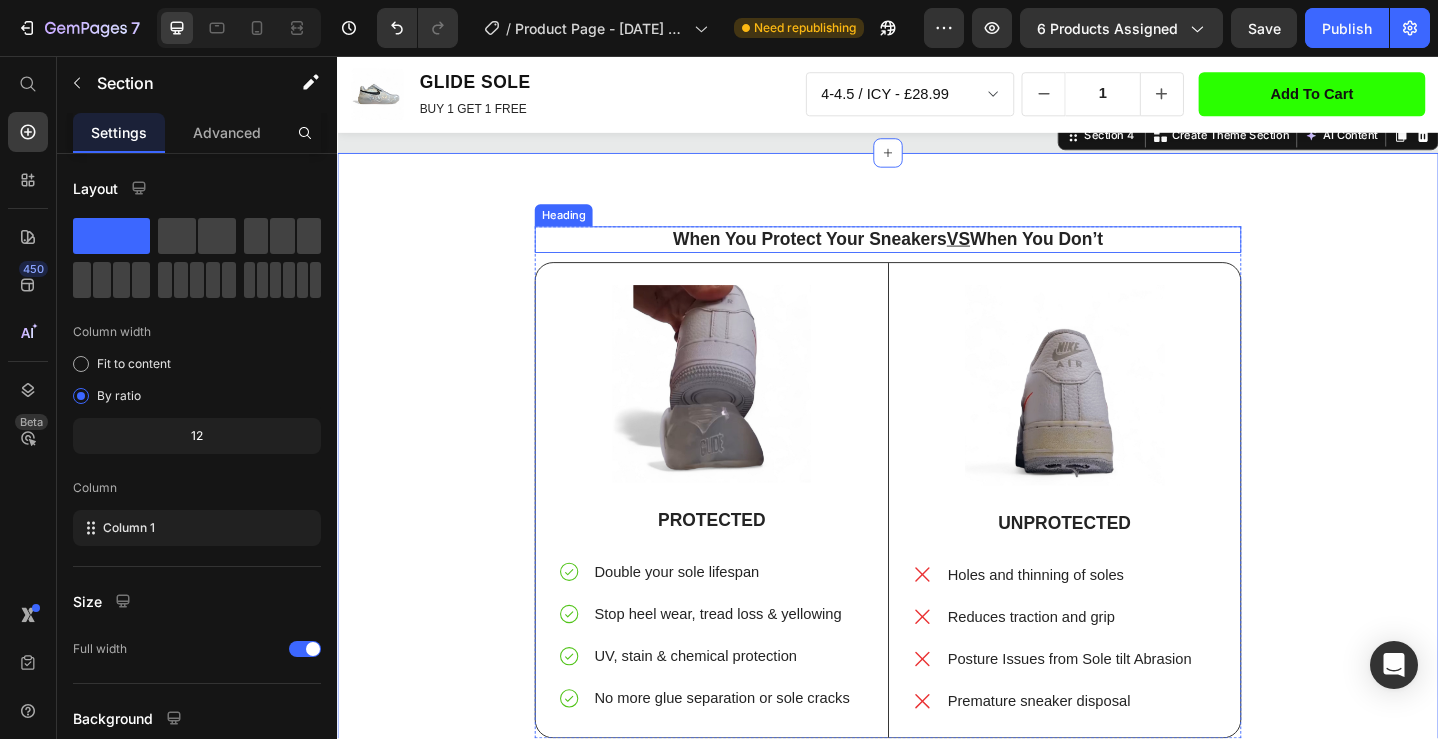 click on "VS" at bounding box center (1013, 255) 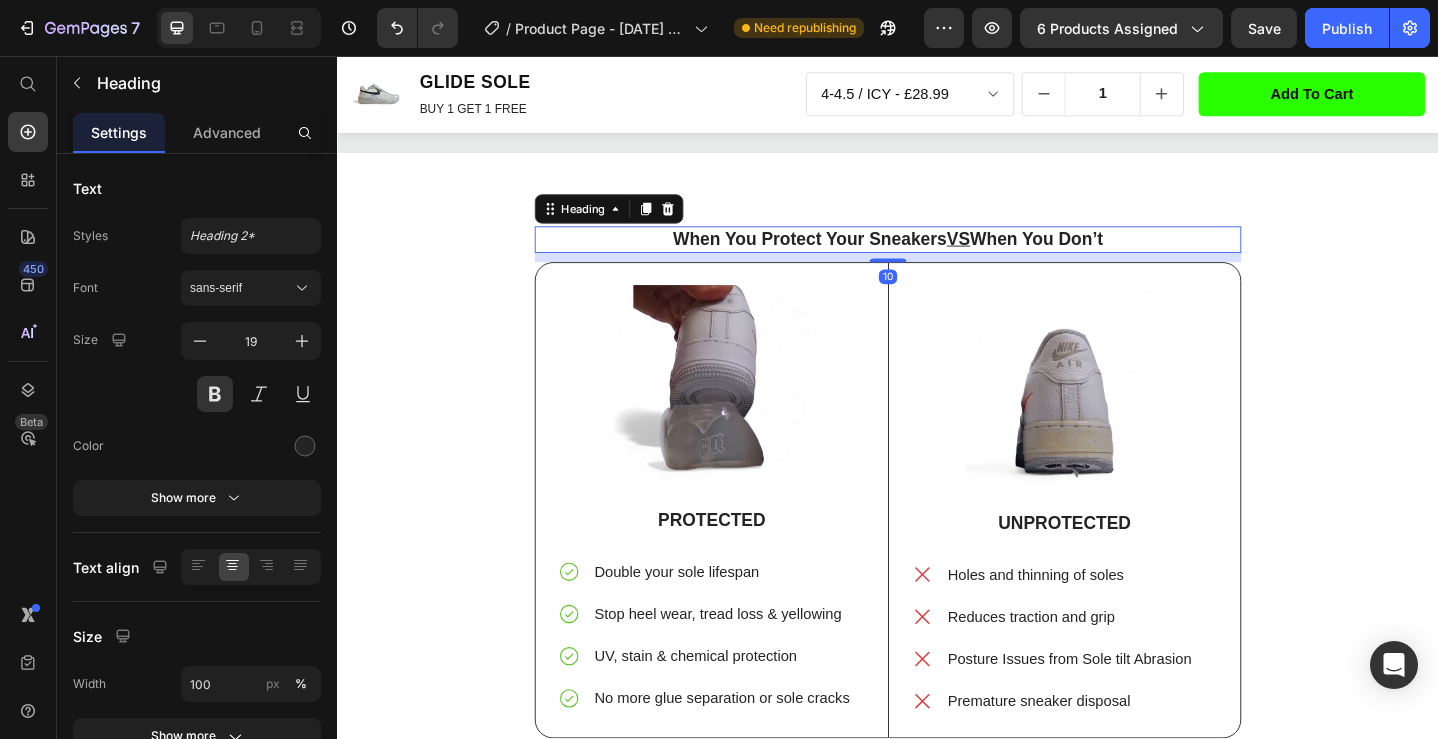 click on "VS" at bounding box center (1013, 255) 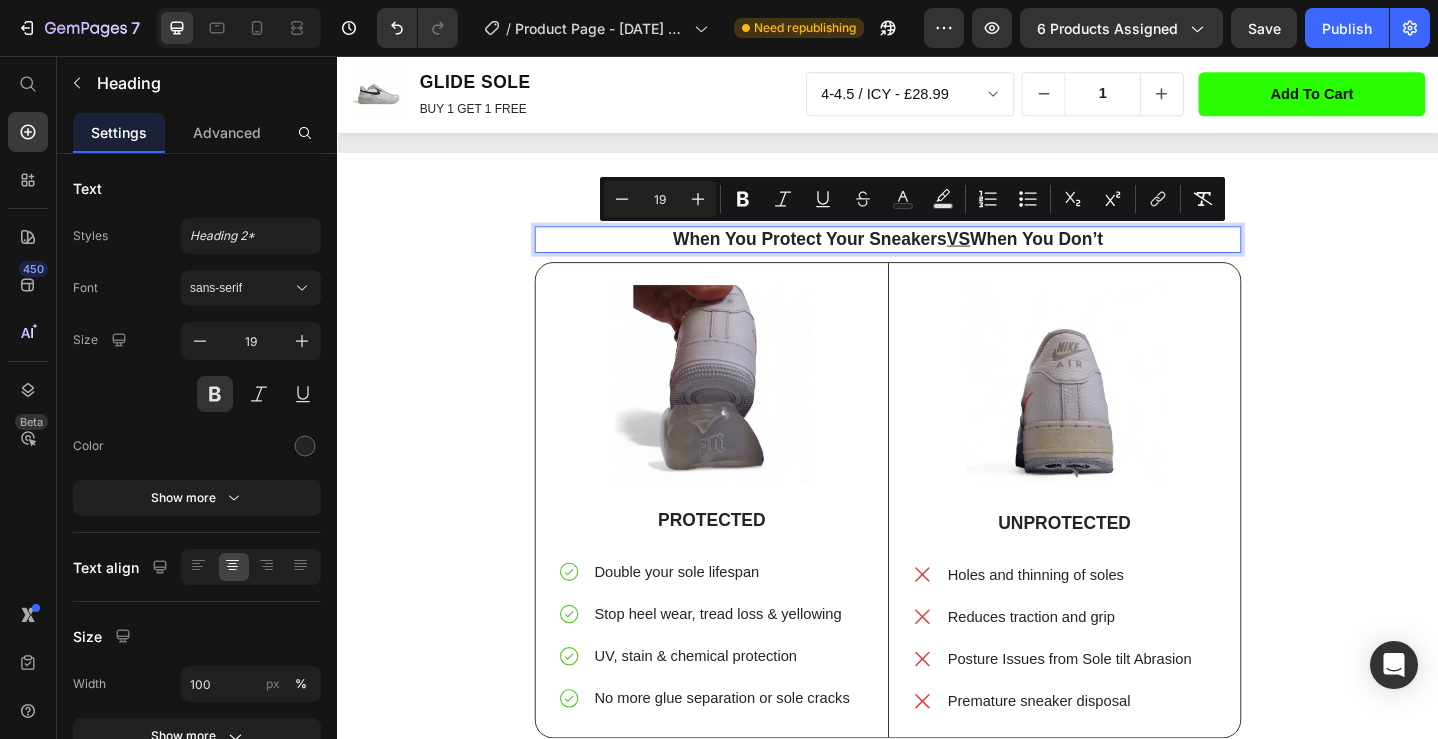 click on "VS" at bounding box center (1013, 255) 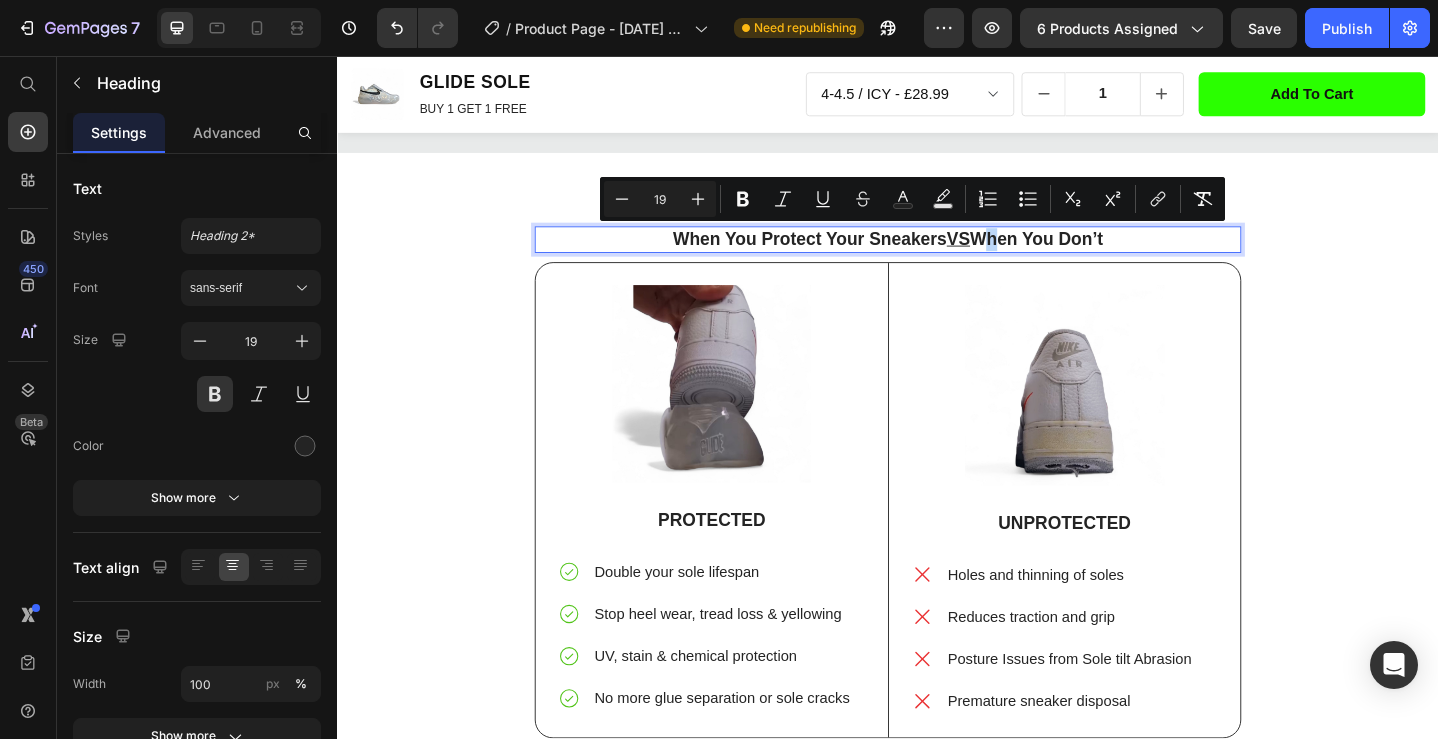 click on "When You Protect Your Sneakers   VS   When You Don’t" at bounding box center [937, 256] 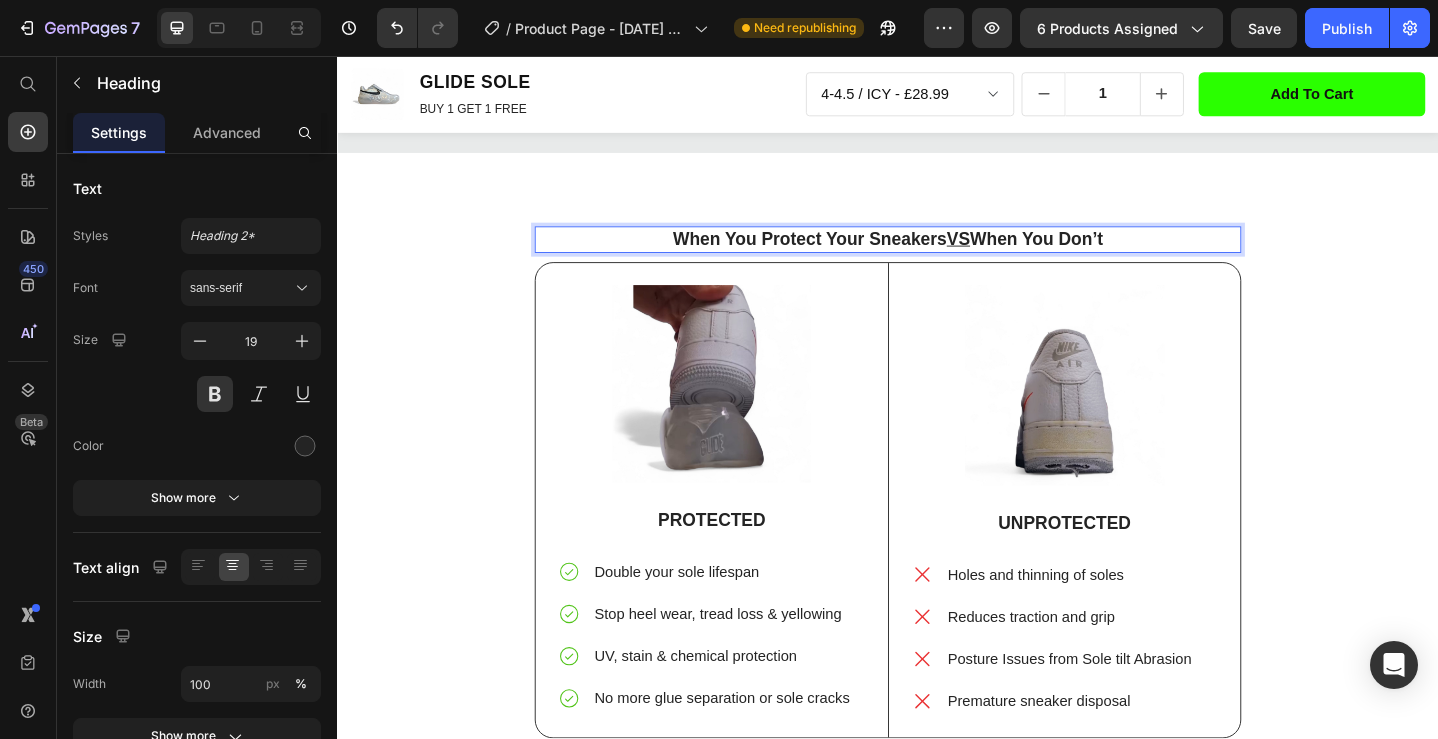 click on "VS" at bounding box center (1013, 255) 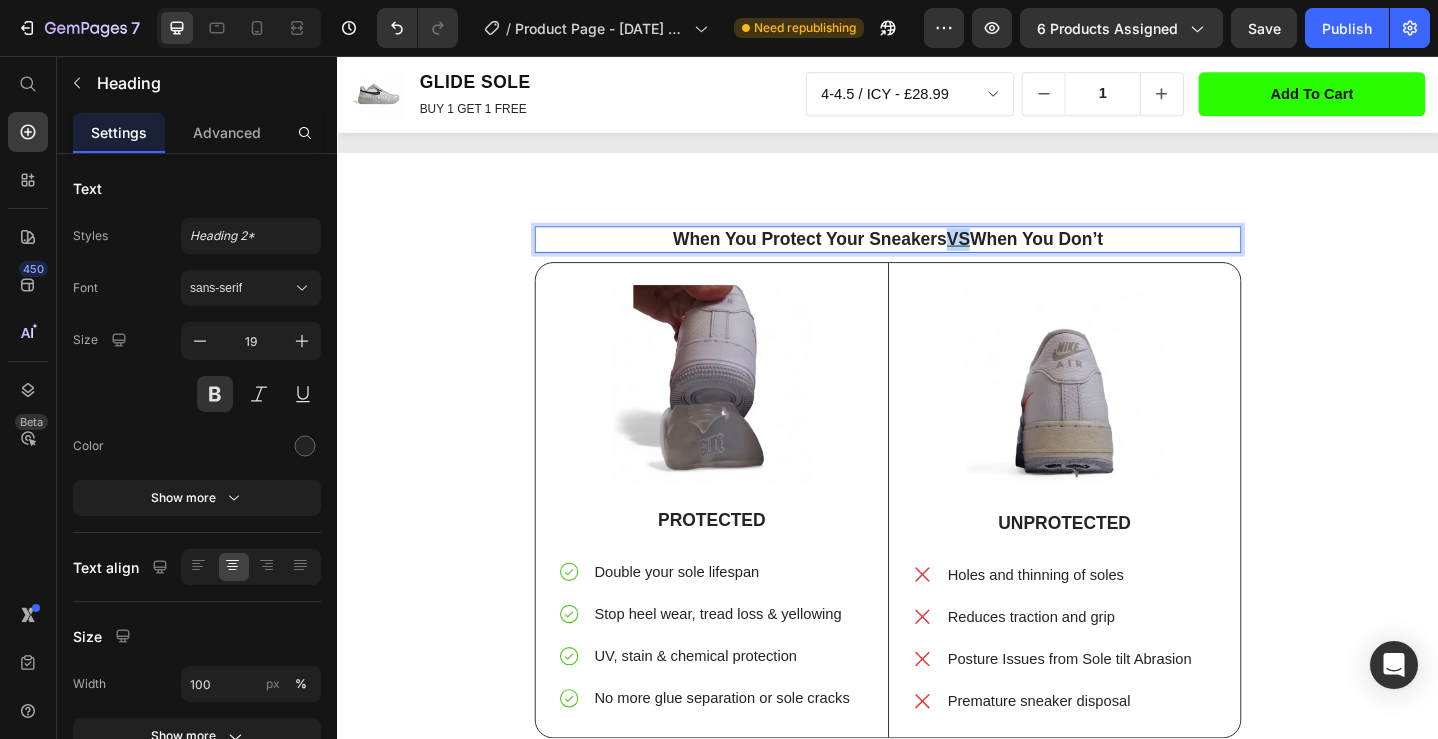 click on "VS" at bounding box center (1013, 255) 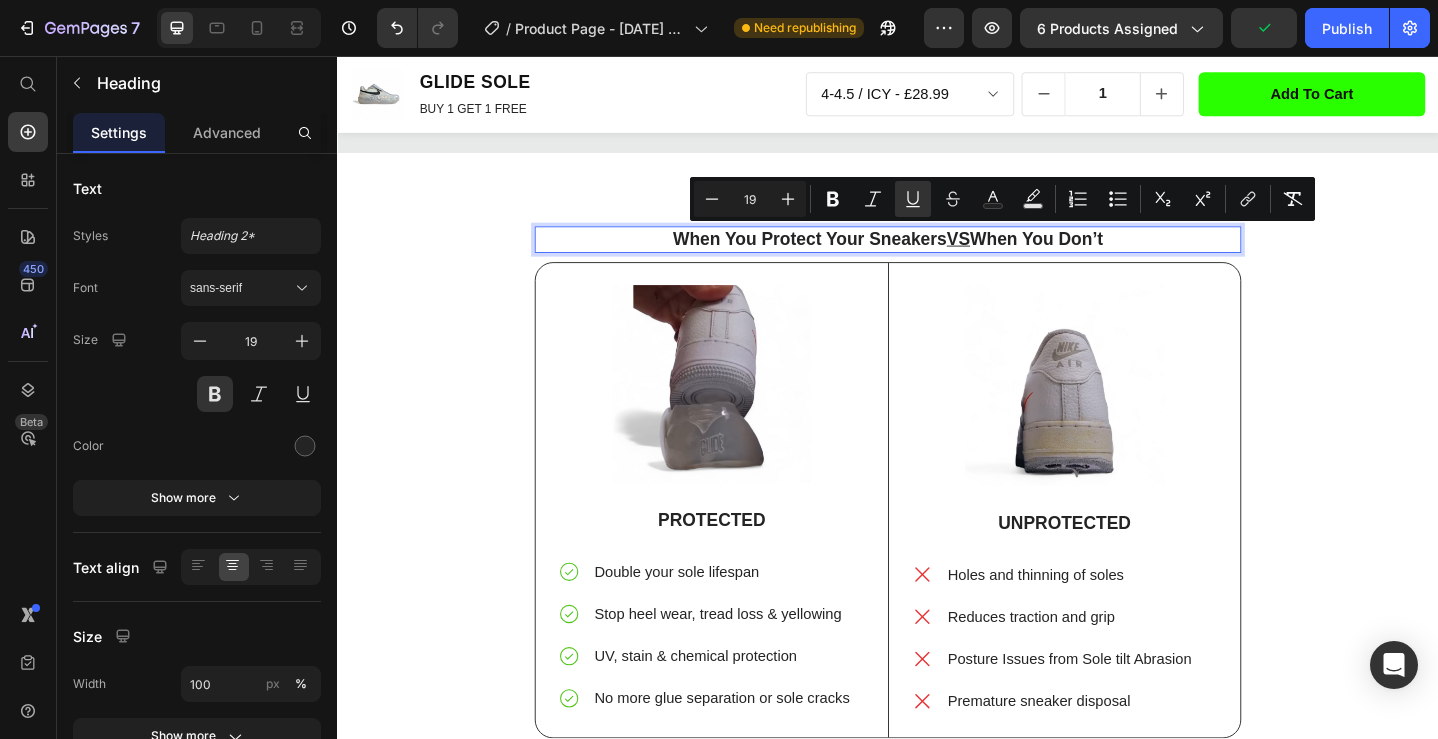 click on "When You Protect Your Sneakers   VS   When You Don’t" at bounding box center [937, 256] 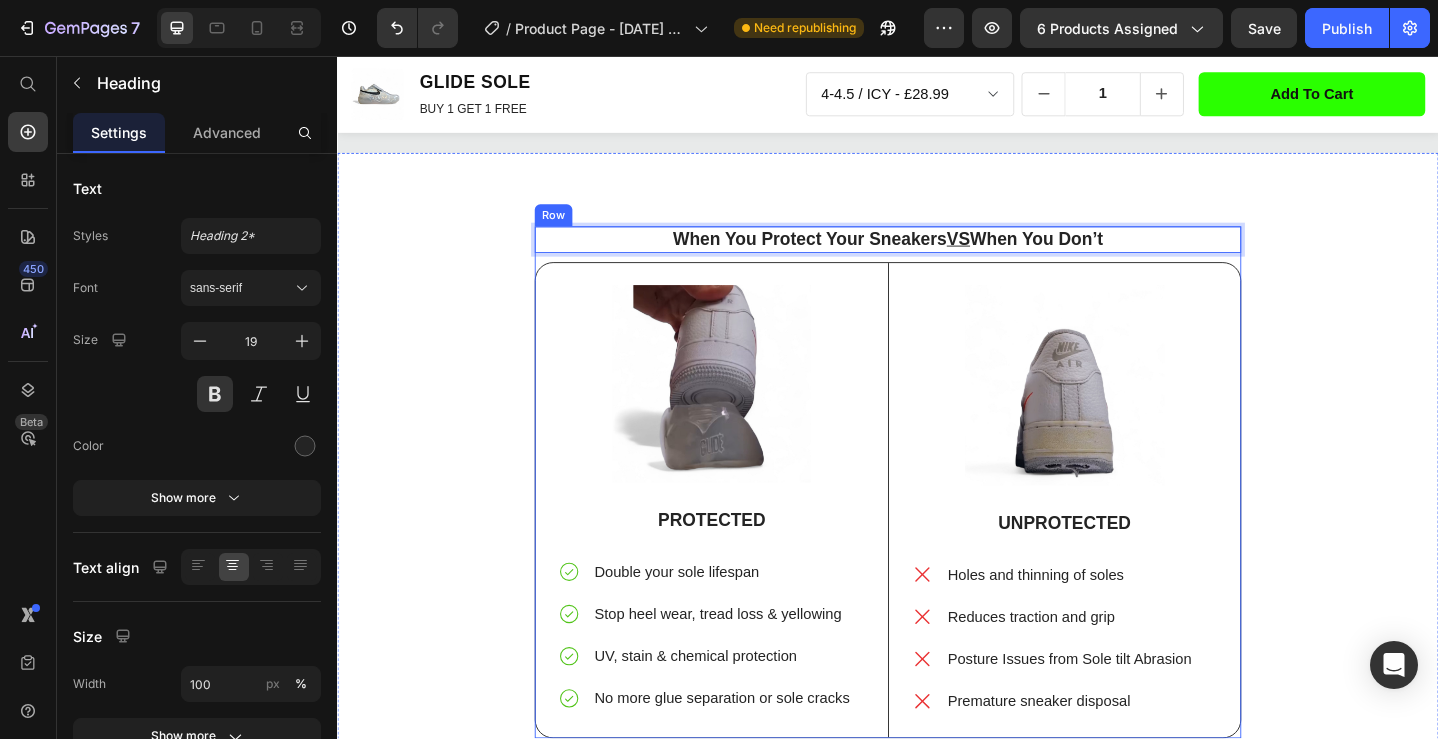 drag, startPoint x: 1014, startPoint y: 257, endPoint x: 674, endPoint y: 277, distance: 340.58774 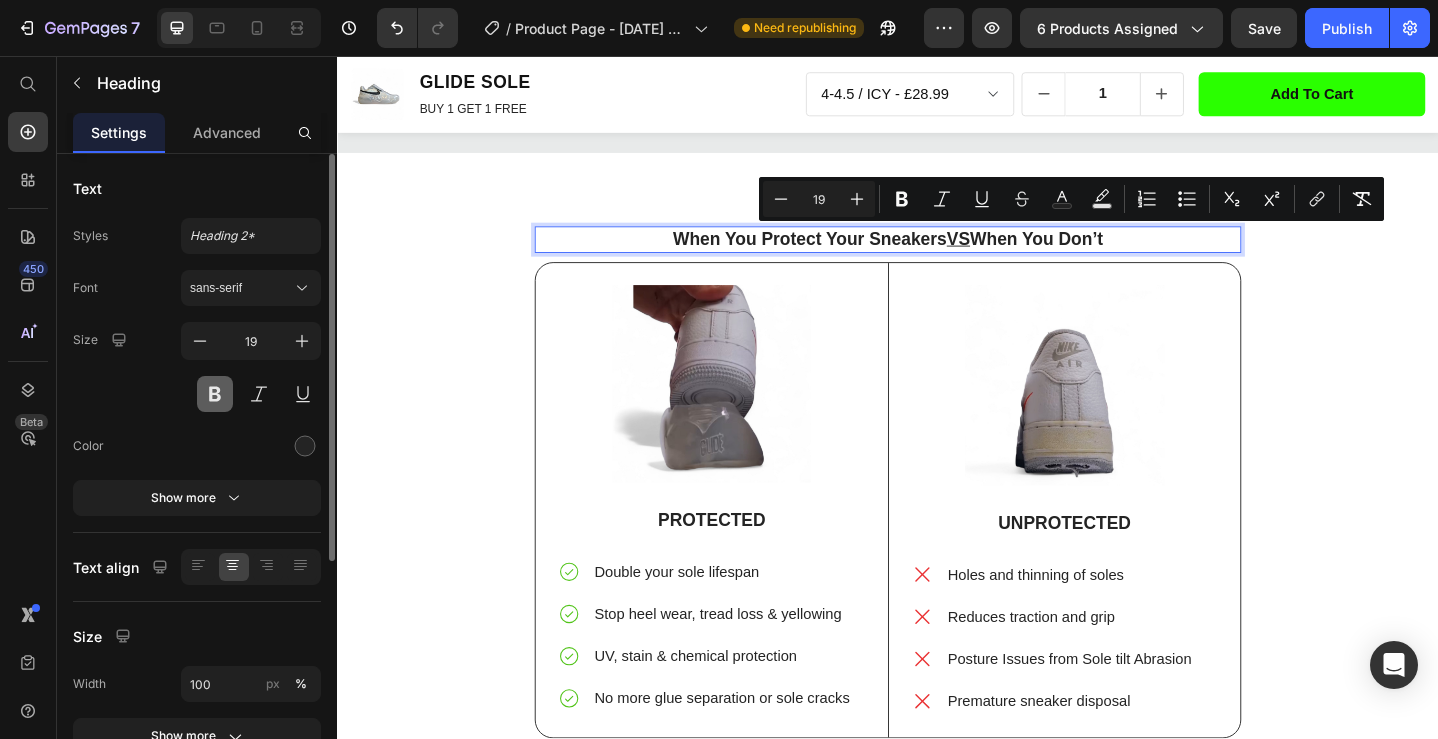 click at bounding box center [215, 394] 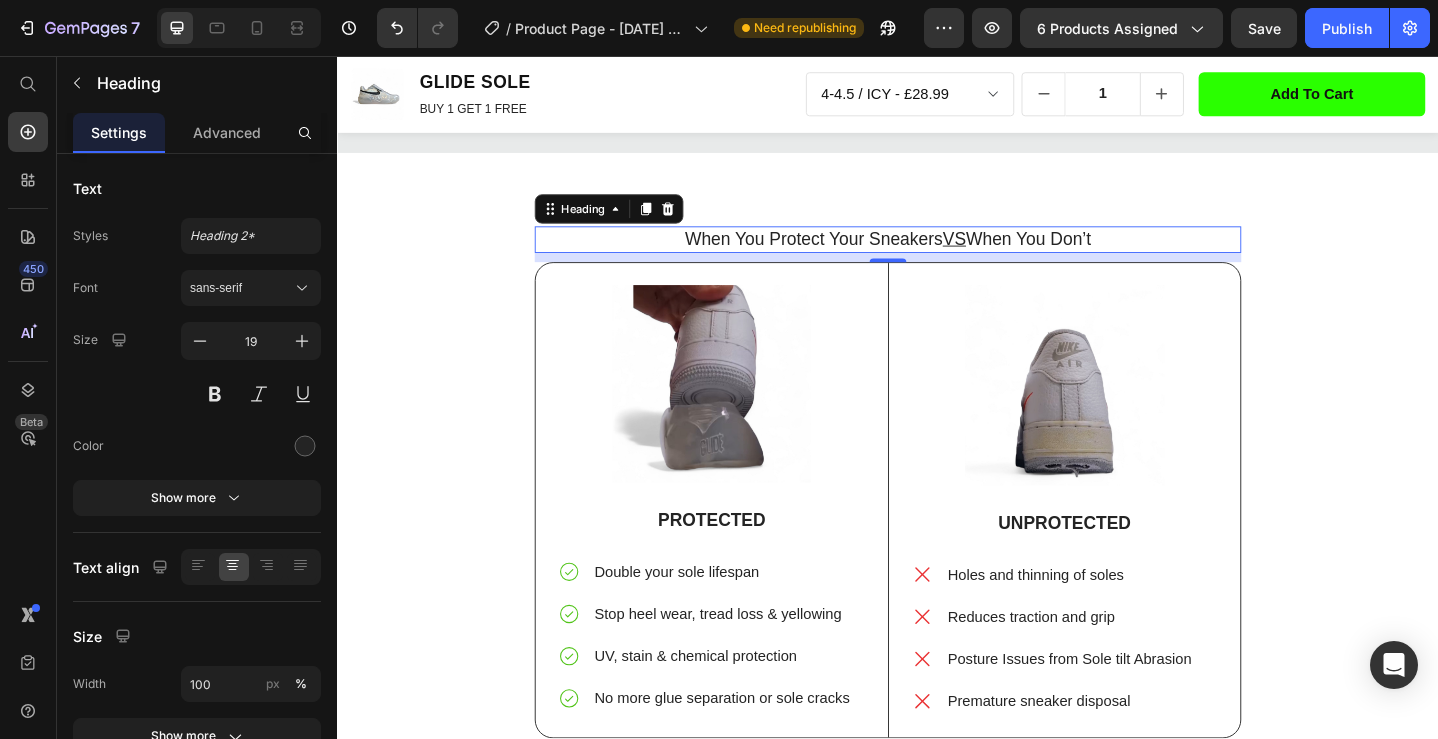 click on "VS" at bounding box center (1009, 255) 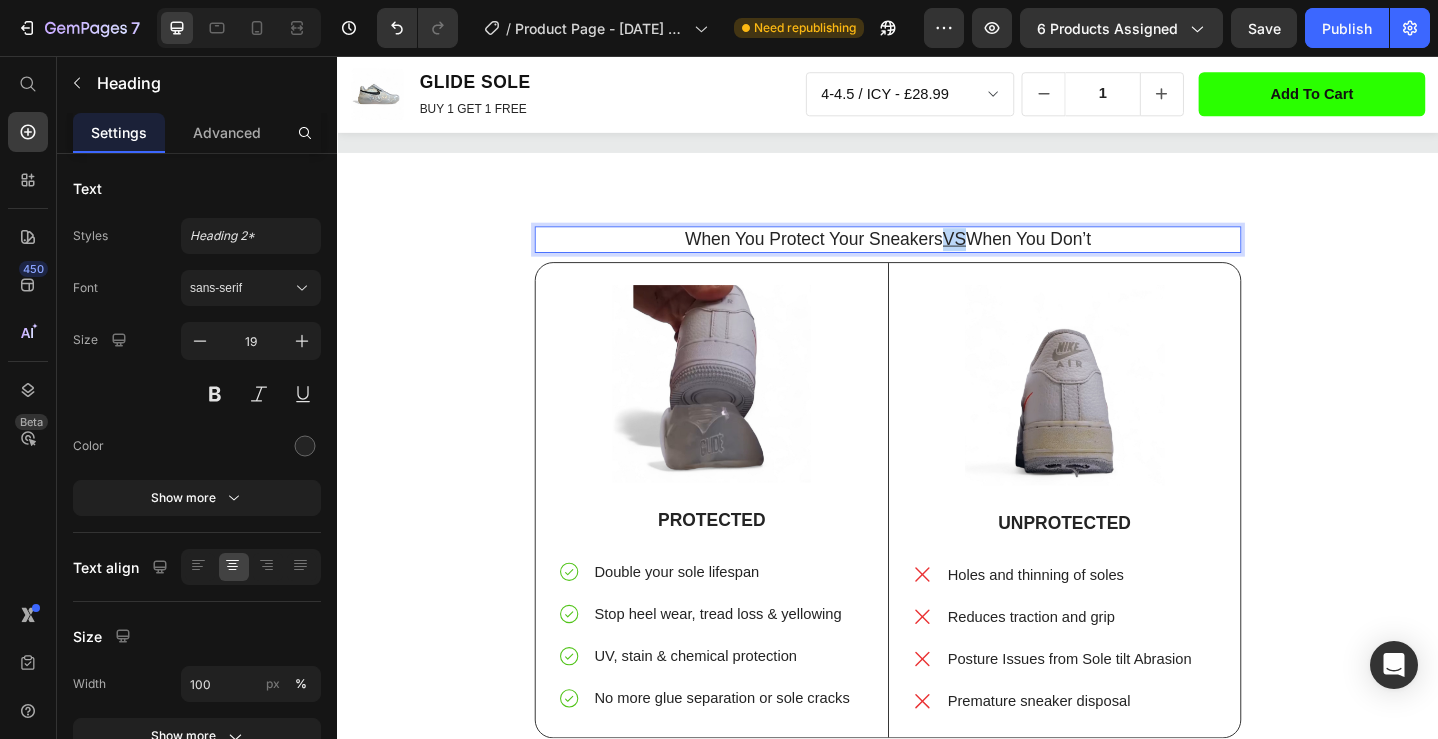click on "VS" at bounding box center [1009, 255] 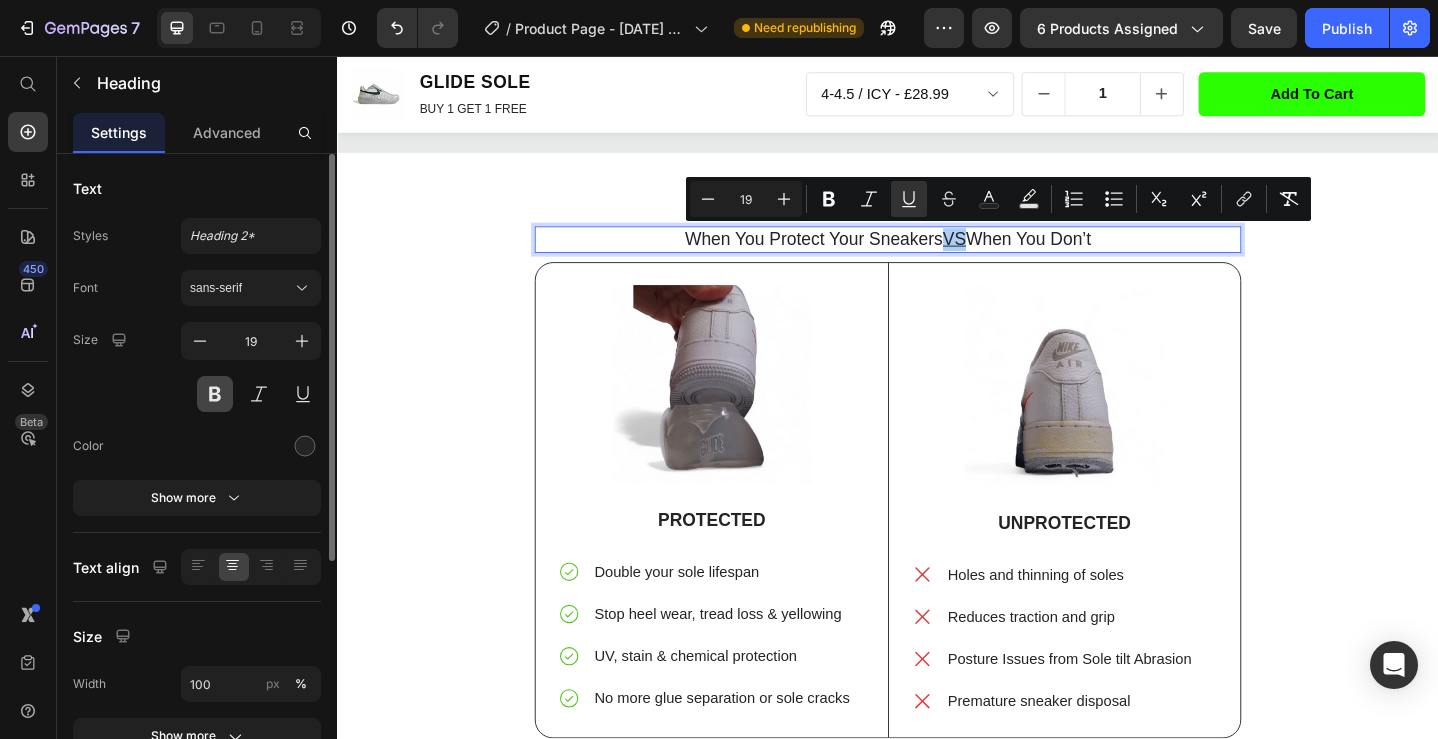 click at bounding box center (215, 394) 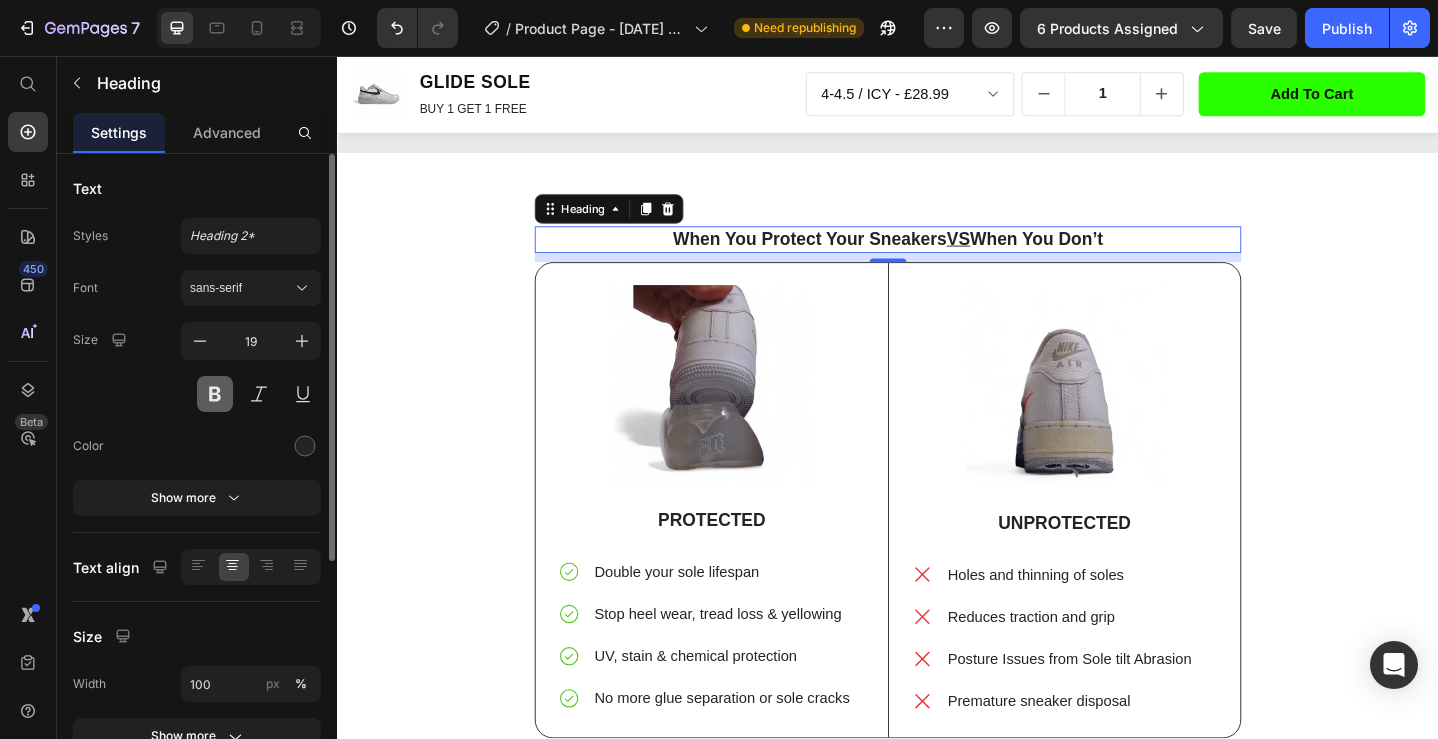 click at bounding box center [215, 394] 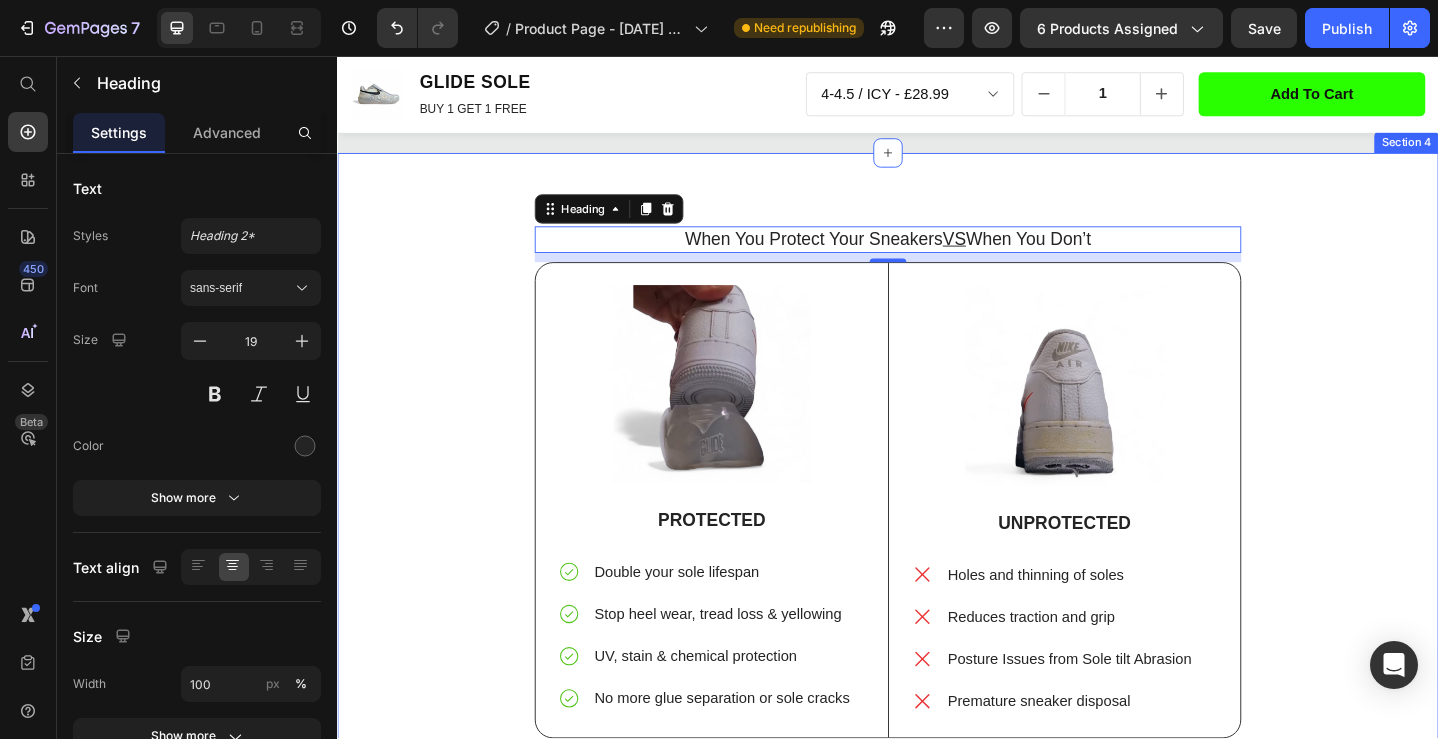 click on "When You Protect Your Sneakers   VS   When You Don’t Heading   10 Image PROTECTED Text Block
Double your sole lifespan
Stop heel wear, tread loss & yellowing
UV, stain & chemical protection
No more glue separation or sole cracks Item List Row Image UNPROTECTED Text Block
Holes and thinning of soles
Reduces traction and grip
Posture Issues from Sole tilt Abrasion
Premature sneaker disposal Item List Row Row Row" at bounding box center (937, 528) 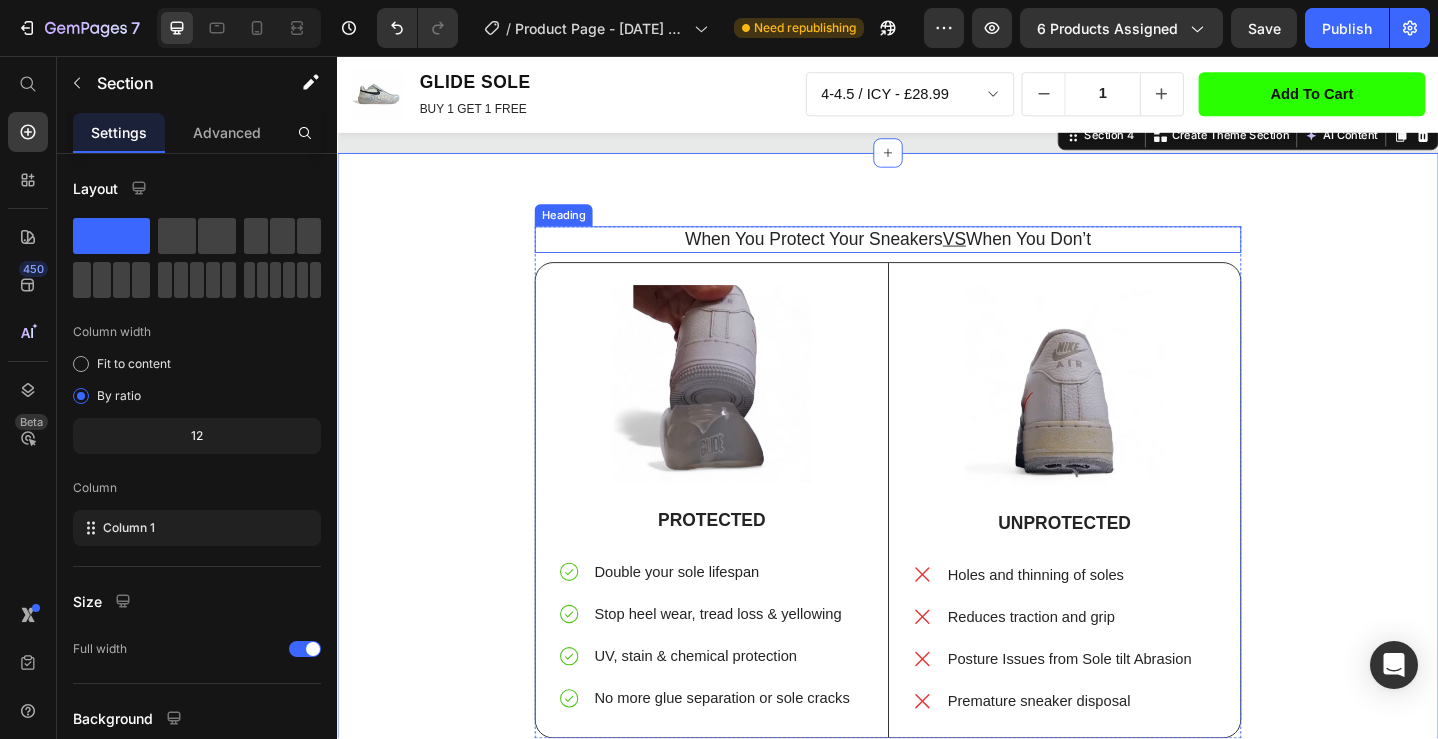 click on "When You Protect Your Sneakers   VS   When You Don’t" at bounding box center [937, 256] 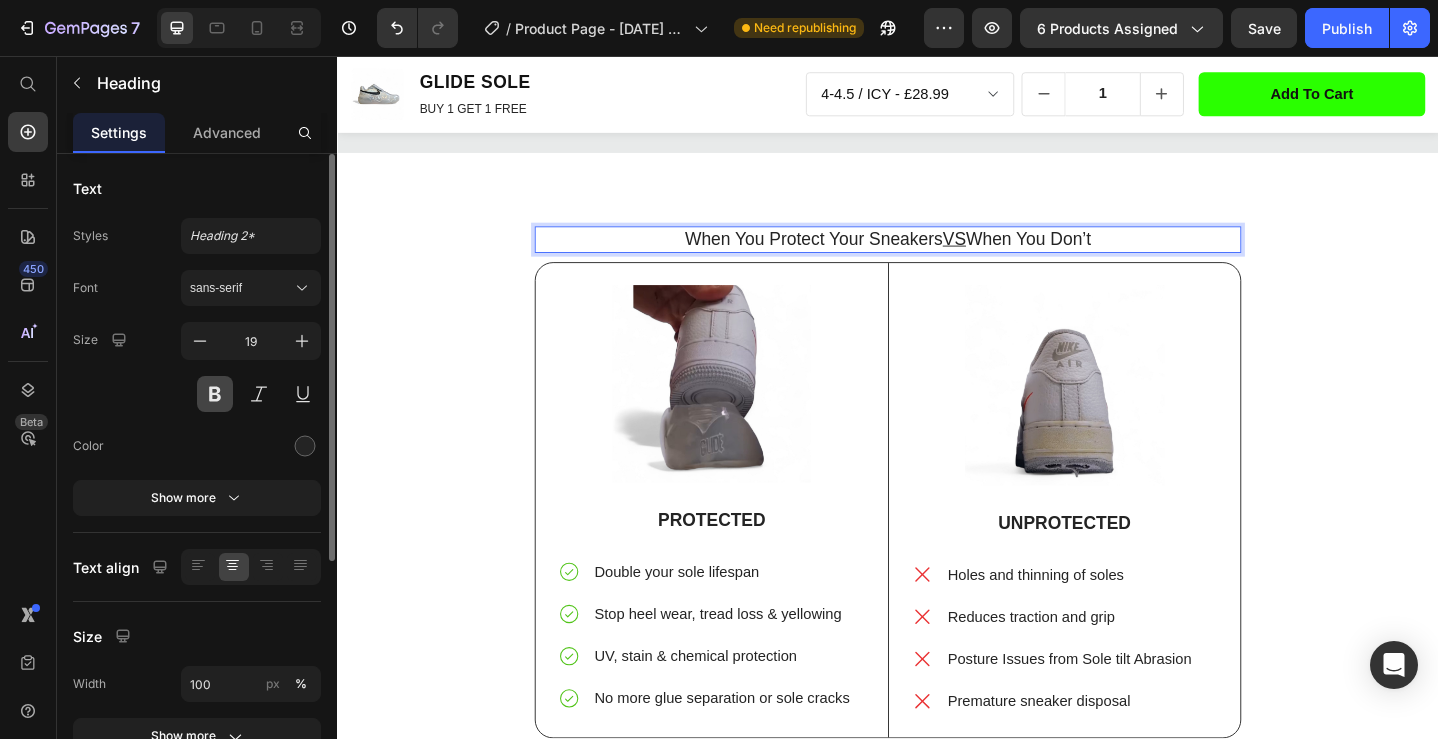click at bounding box center [215, 394] 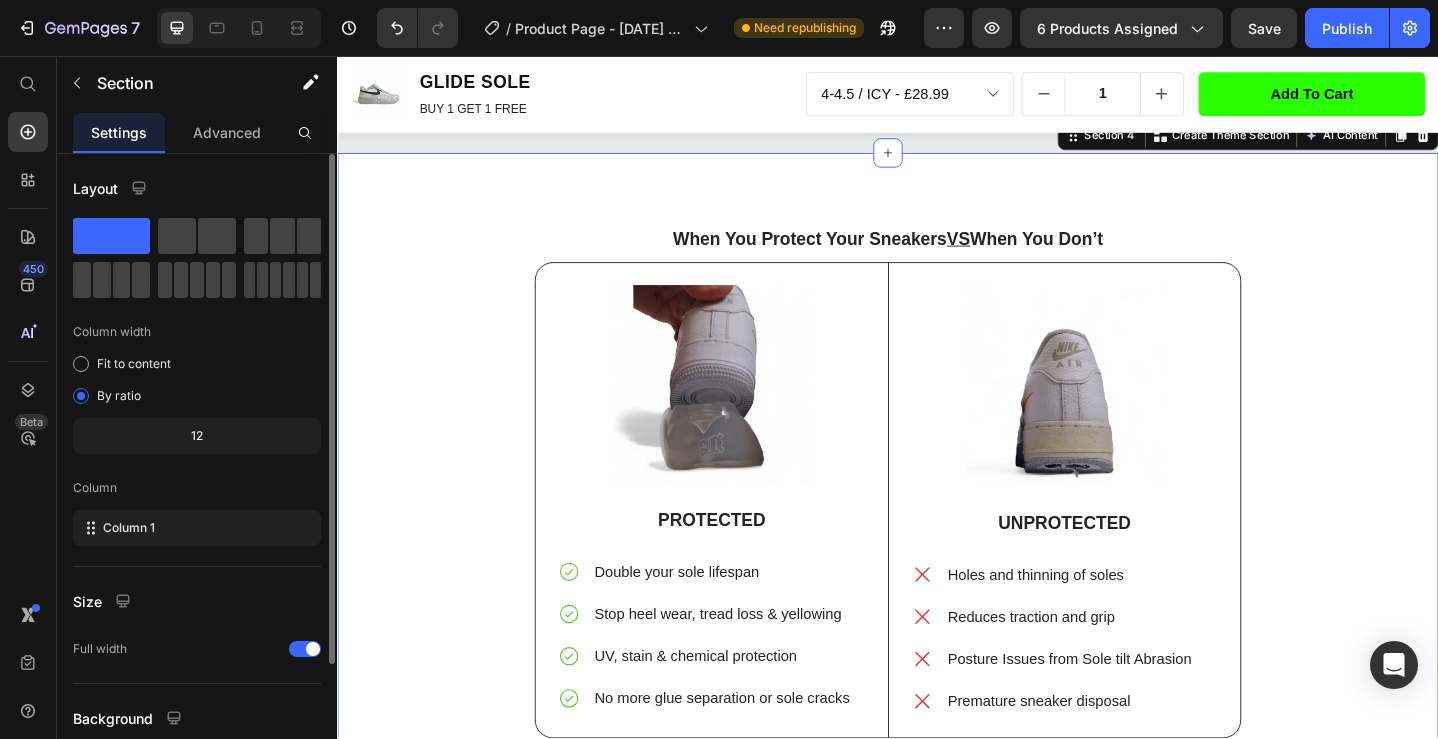 click on "When You Protect Your Sneakers   VS   When You Don’t Heading Image PROTECTED Text Block
Double your sole lifespan
Stop heel wear, tread loss & yellowing
UV, stain & chemical protection
No more glue separation or sole cracks Item List Row Image UNPROTECTED Text Block
Holes and thinning of soles
Reduces traction and grip
Posture Issues from Sole tilt Abrasion
Premature sneaker disposal Item List Row Row Row" at bounding box center [937, 528] 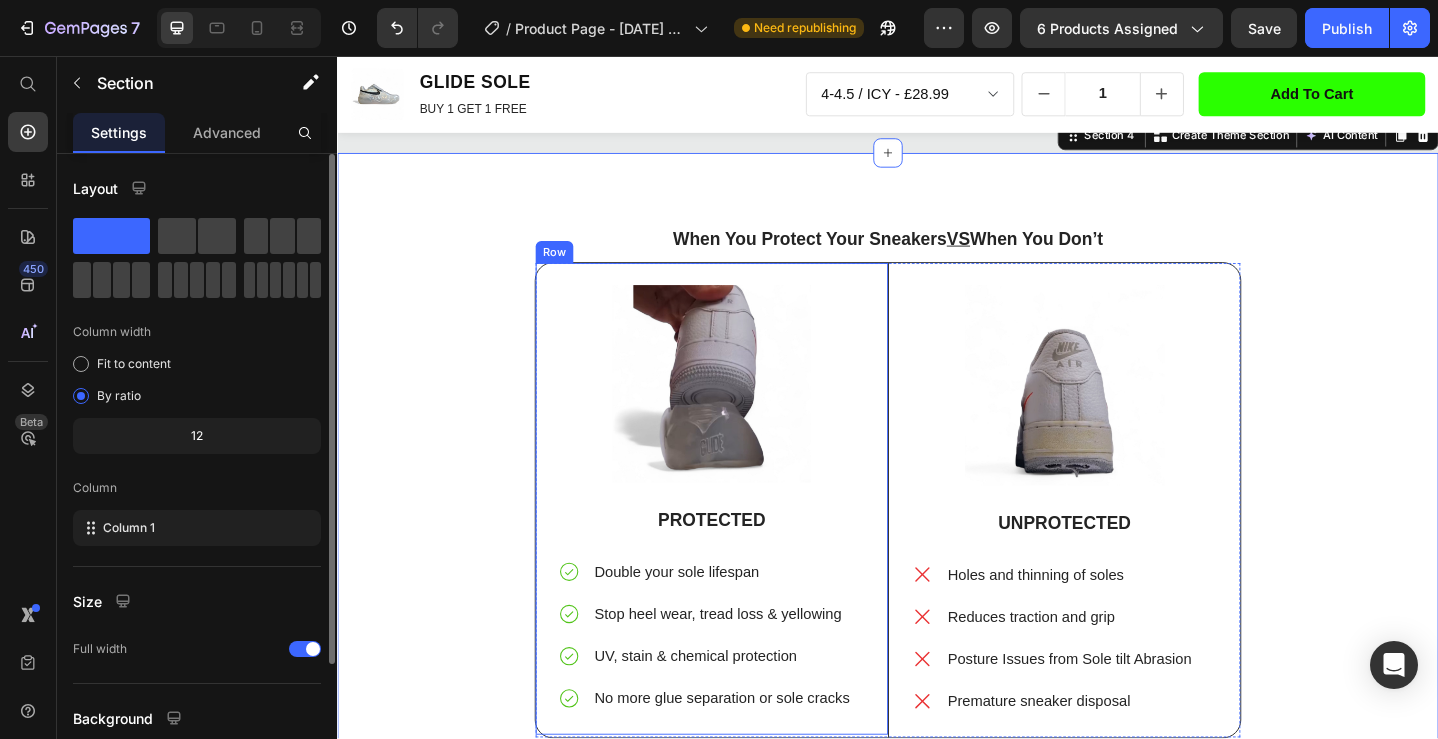 click on "When You Protect Your Sneakers   VS   When You Don’t" at bounding box center [937, 256] 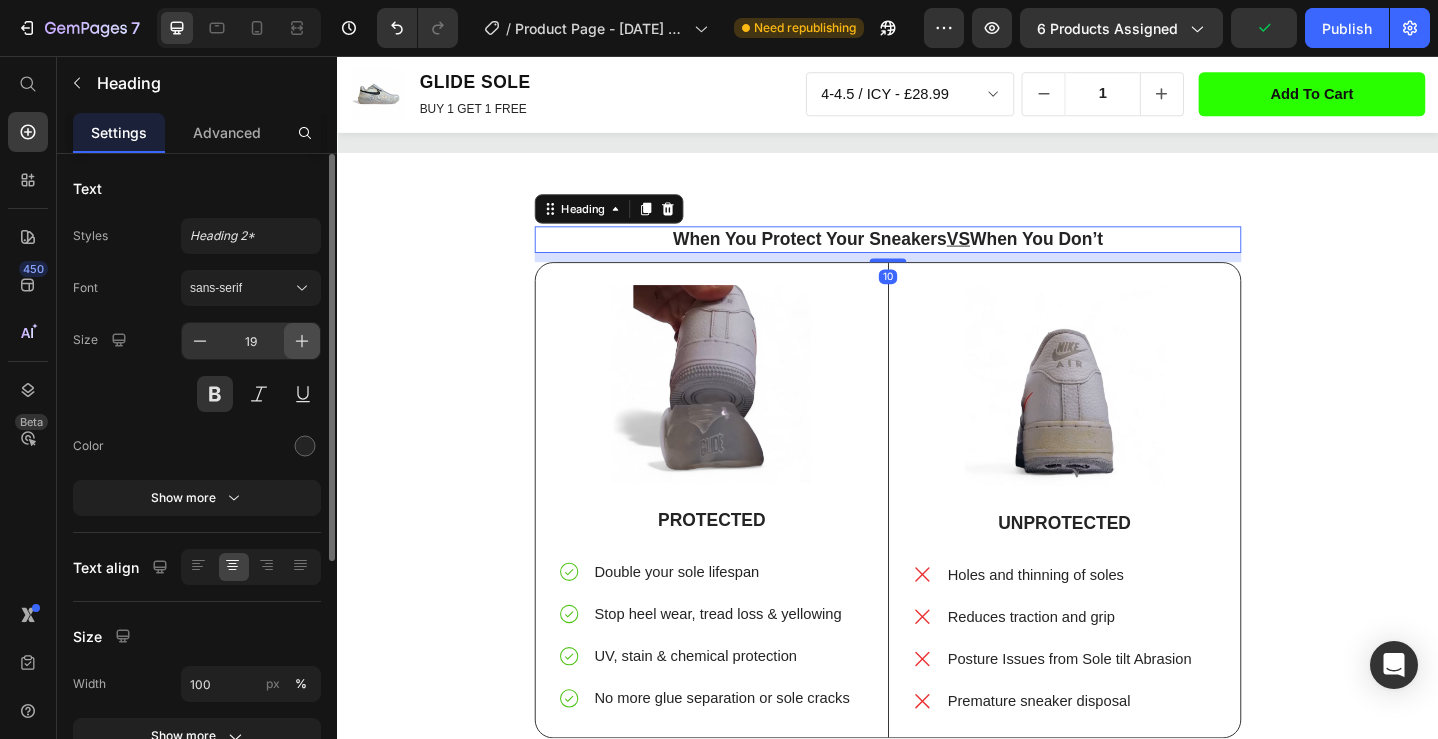 click 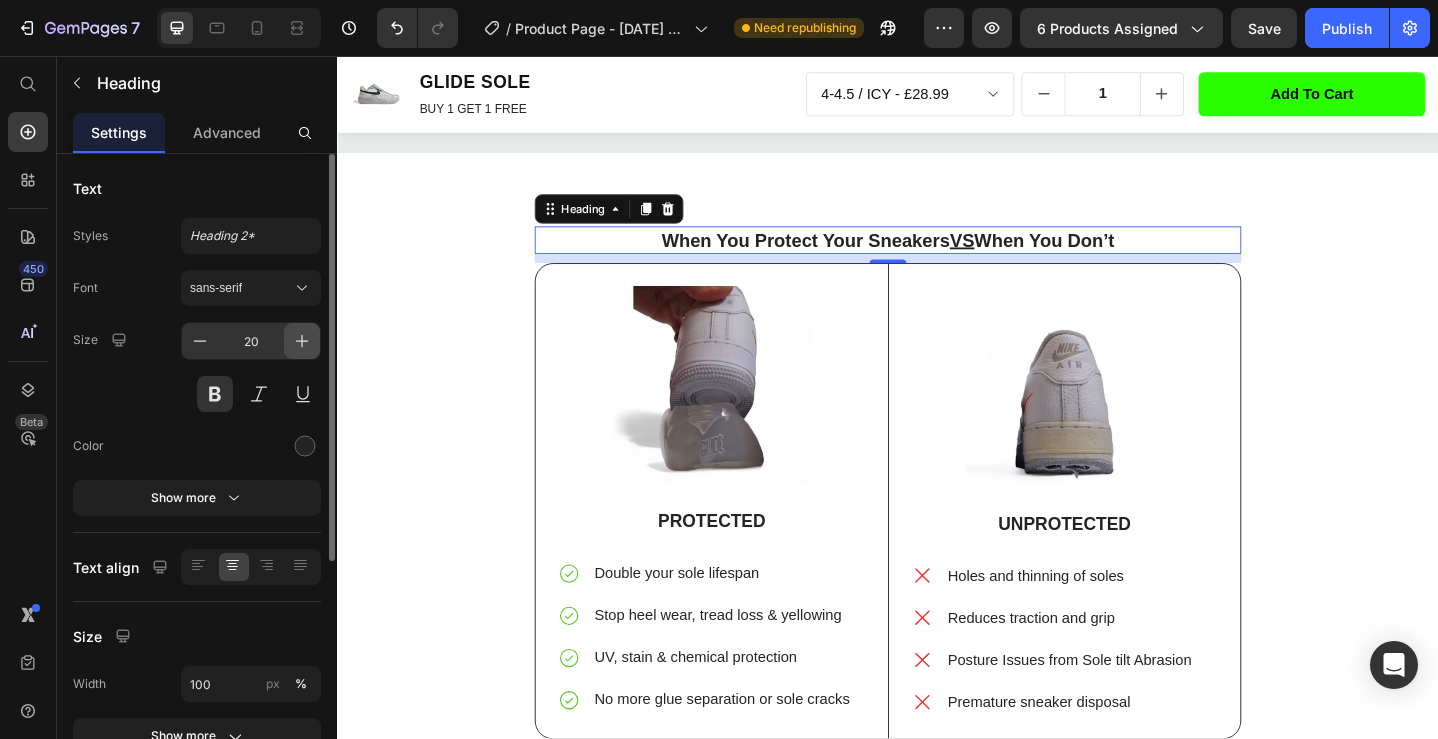 click 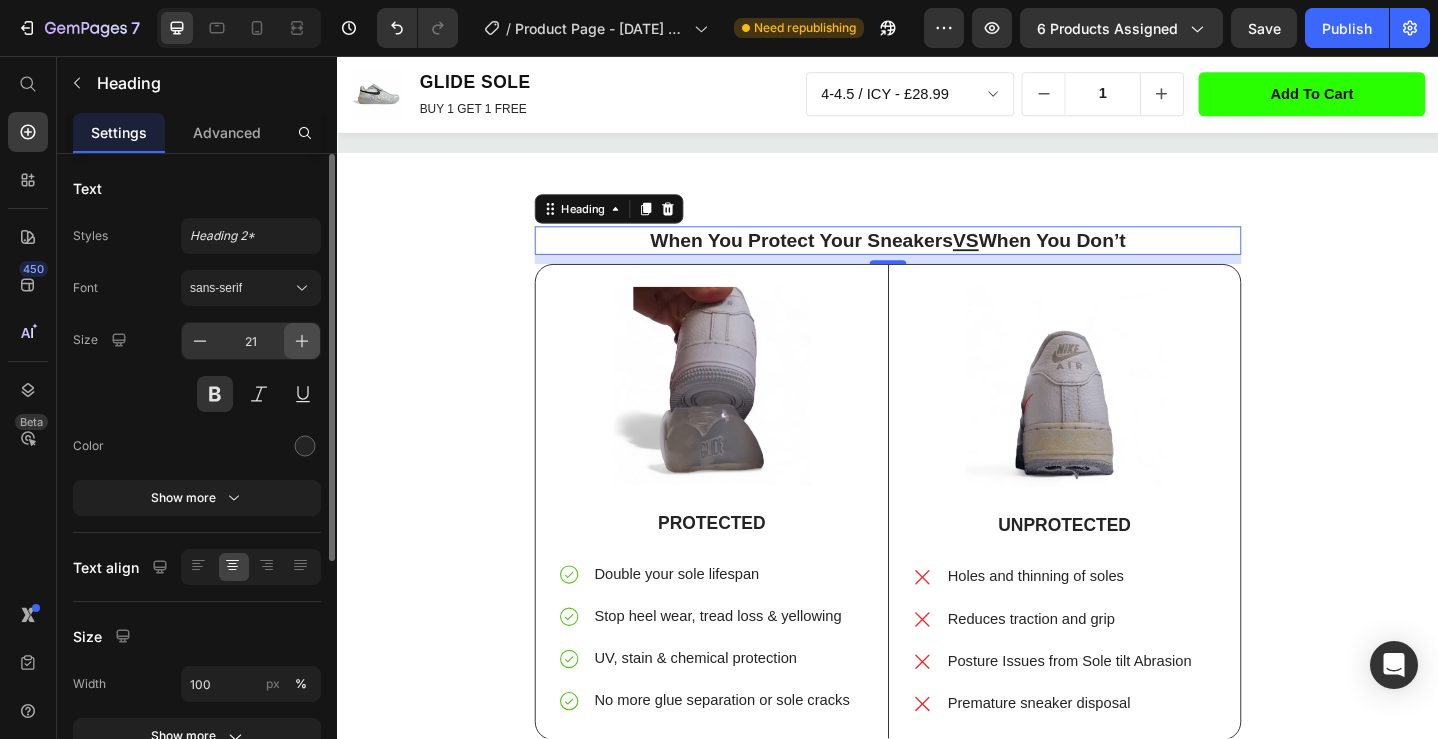 click 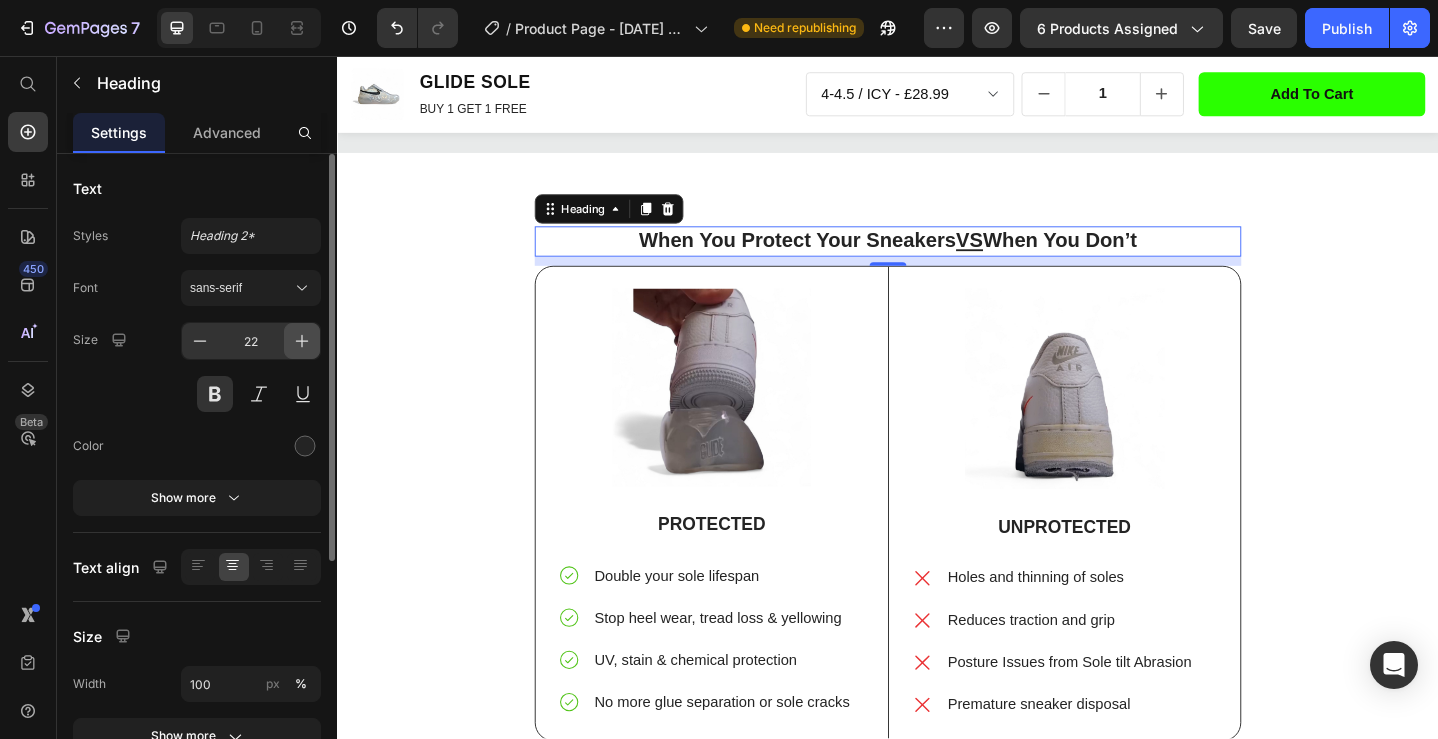 click 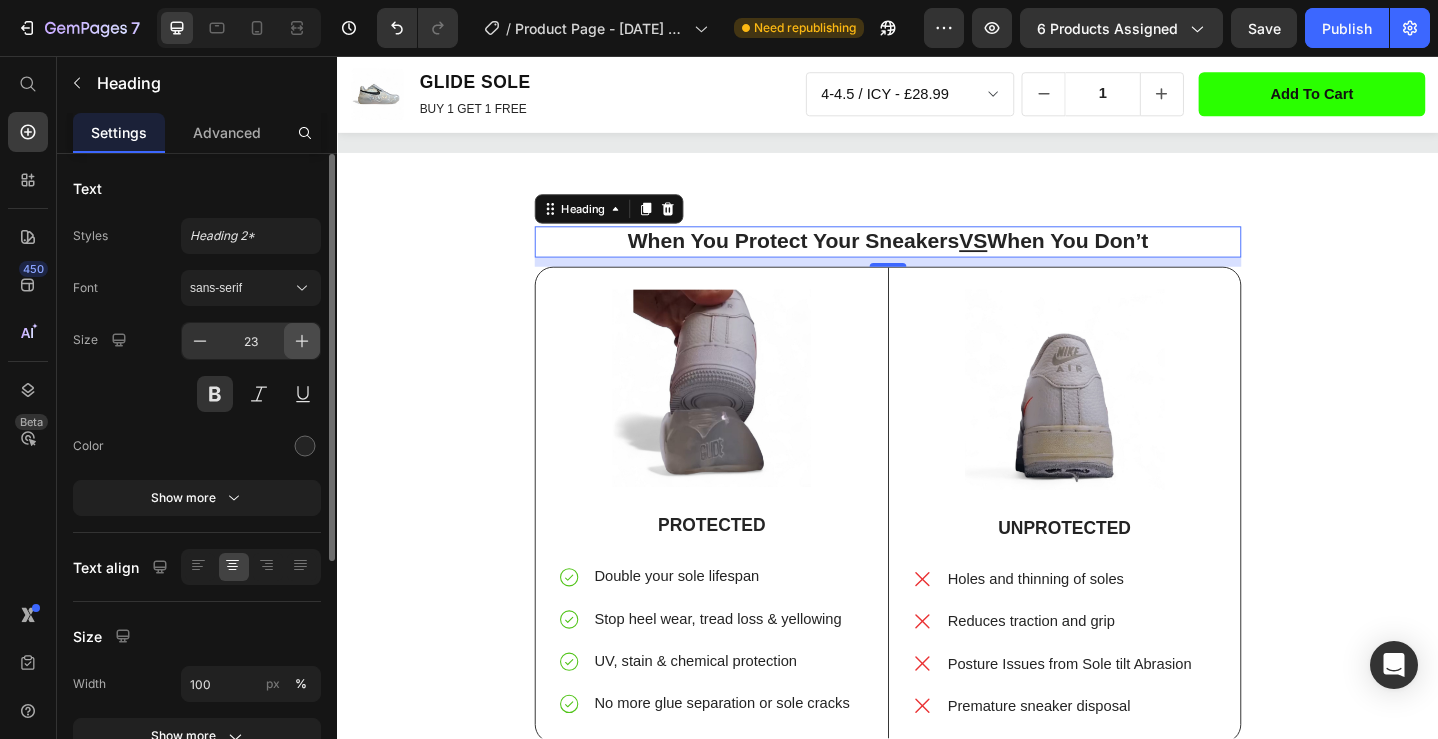 click 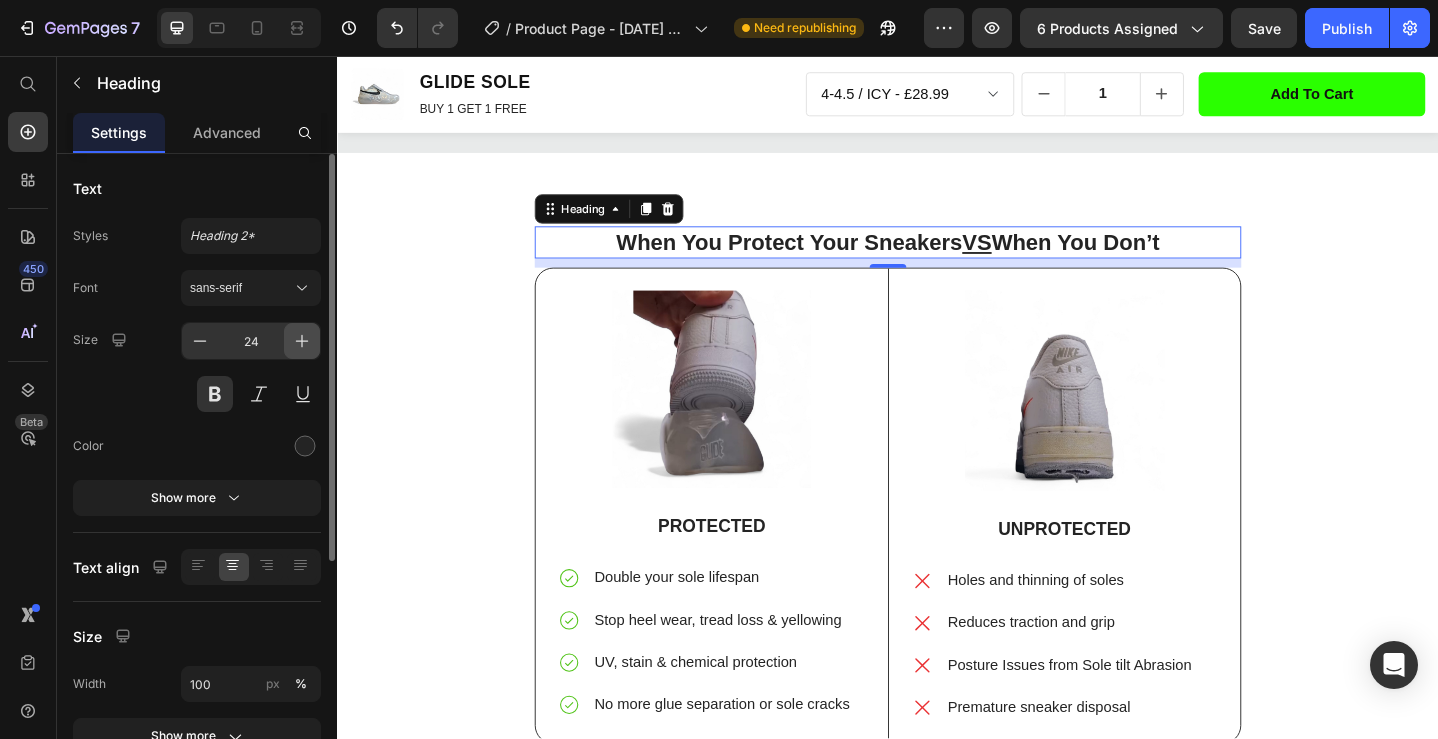 click 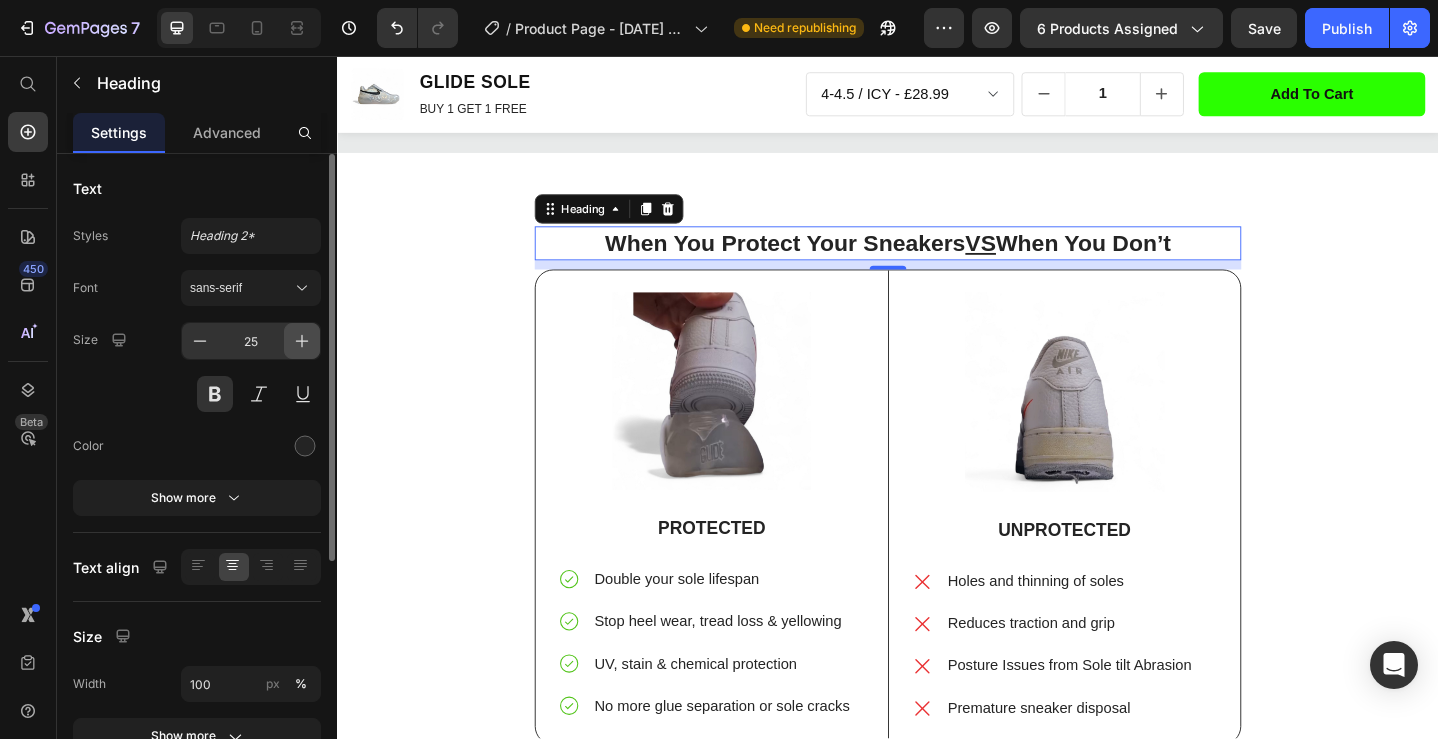 click 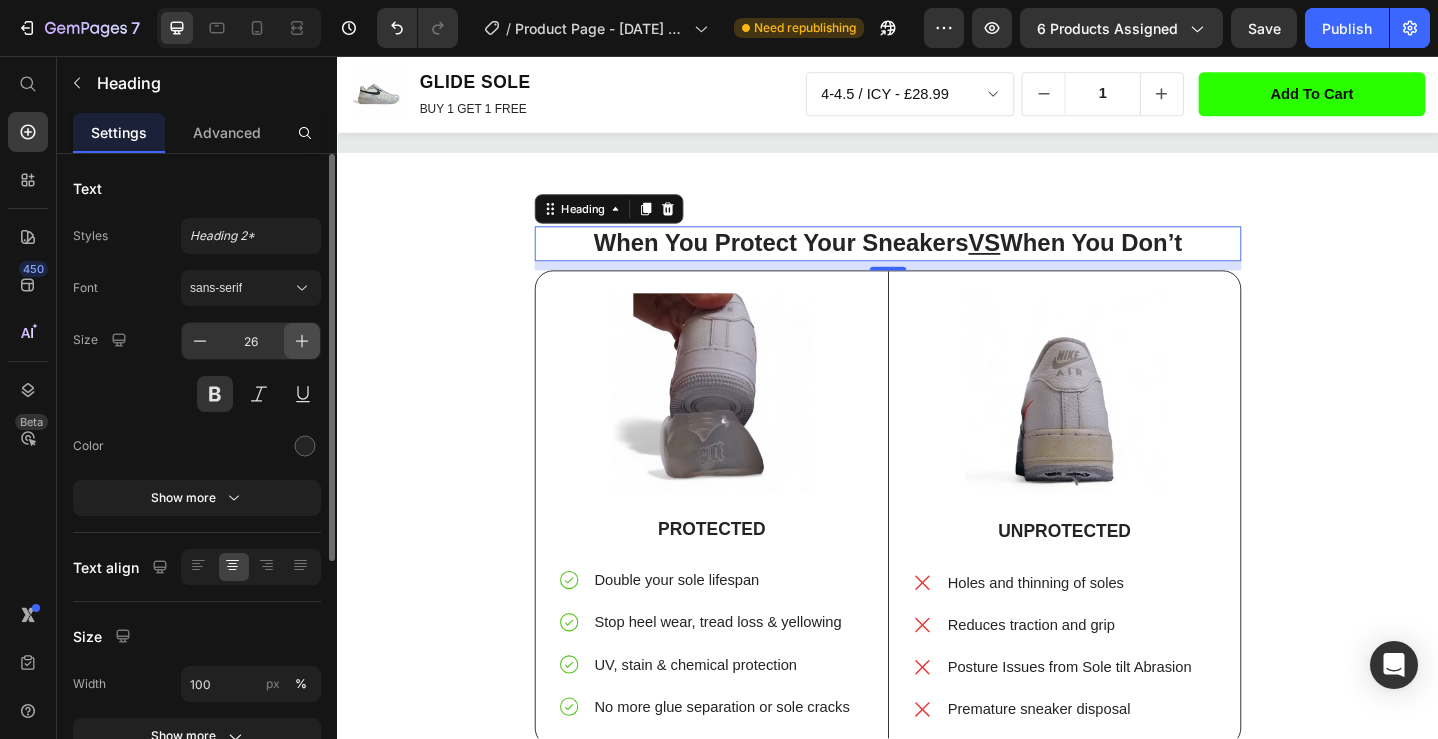 click 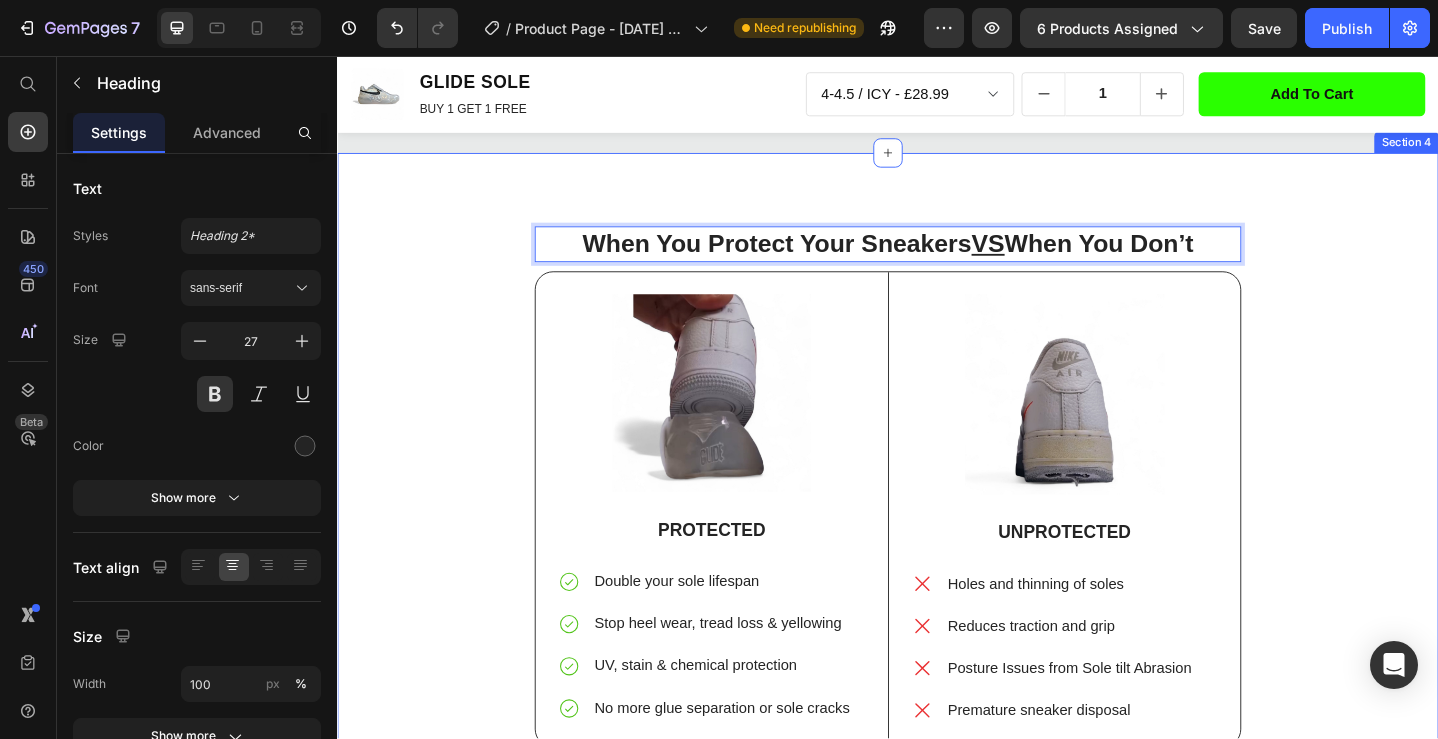 click on "When You Protect Your Sneakers   VS   When You Don’t Heading   10 Image PROTECTED Text Block
Double your sole lifespan
Stop heel wear, tread loss & yellowing
UV, stain & chemical protection
No more glue separation or sole cracks Item List Row Image UNPROTECTED Text Block
Holes and thinning of soles
Reduces traction and grip
Posture Issues from Sole tilt Abrasion
Premature sneaker disposal Item List Row Row Row" at bounding box center (937, 534) 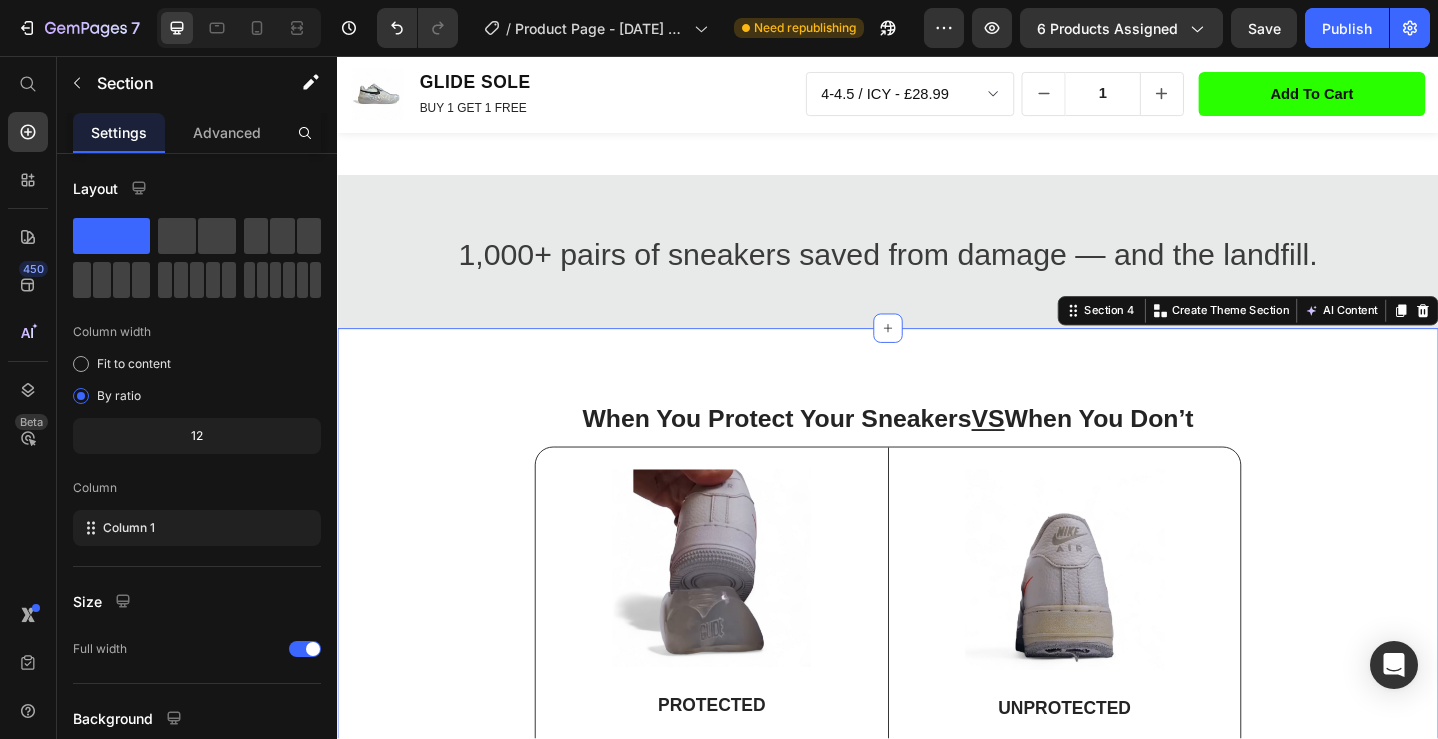 scroll, scrollTop: 1080, scrollLeft: 0, axis: vertical 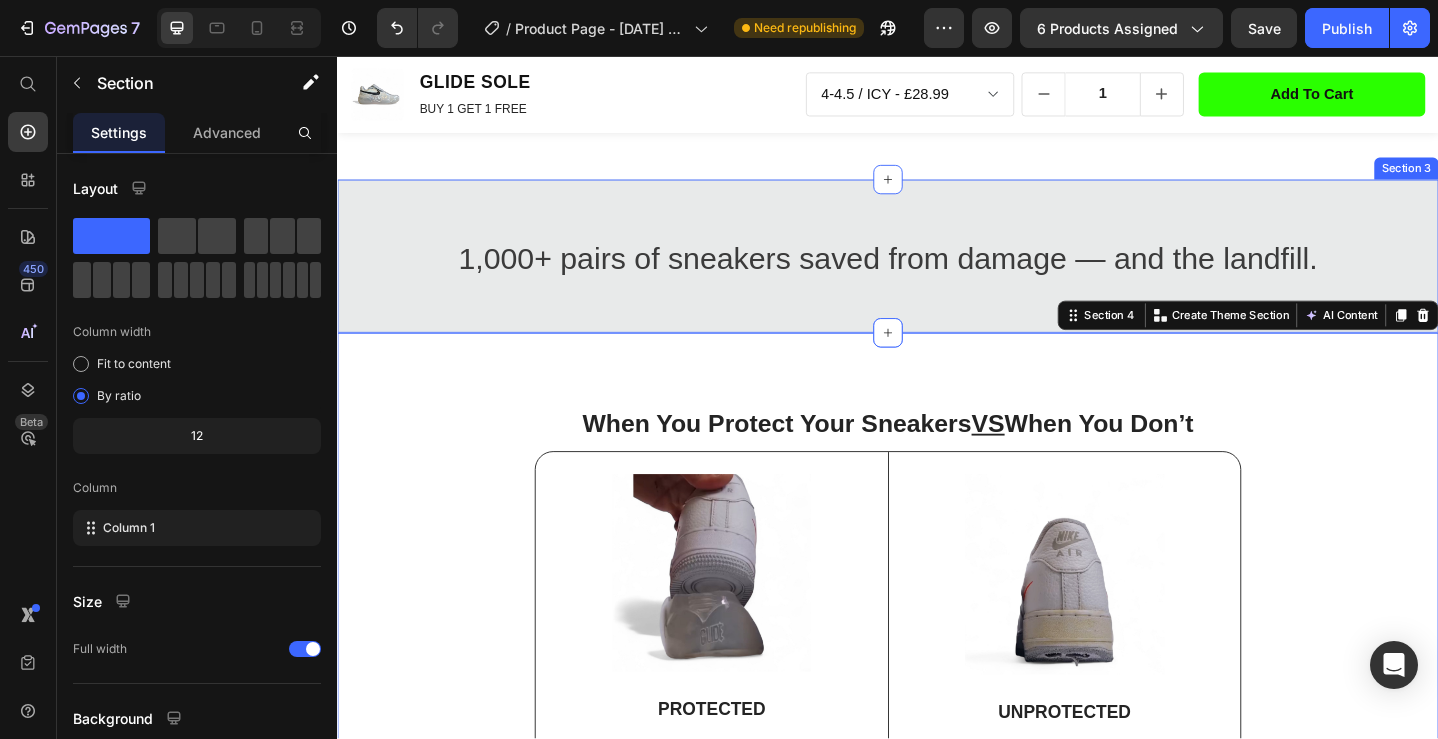 click on "1,000+ pairs of sneakers saved from damage — and the landfill. Heading Row" at bounding box center [937, 290] 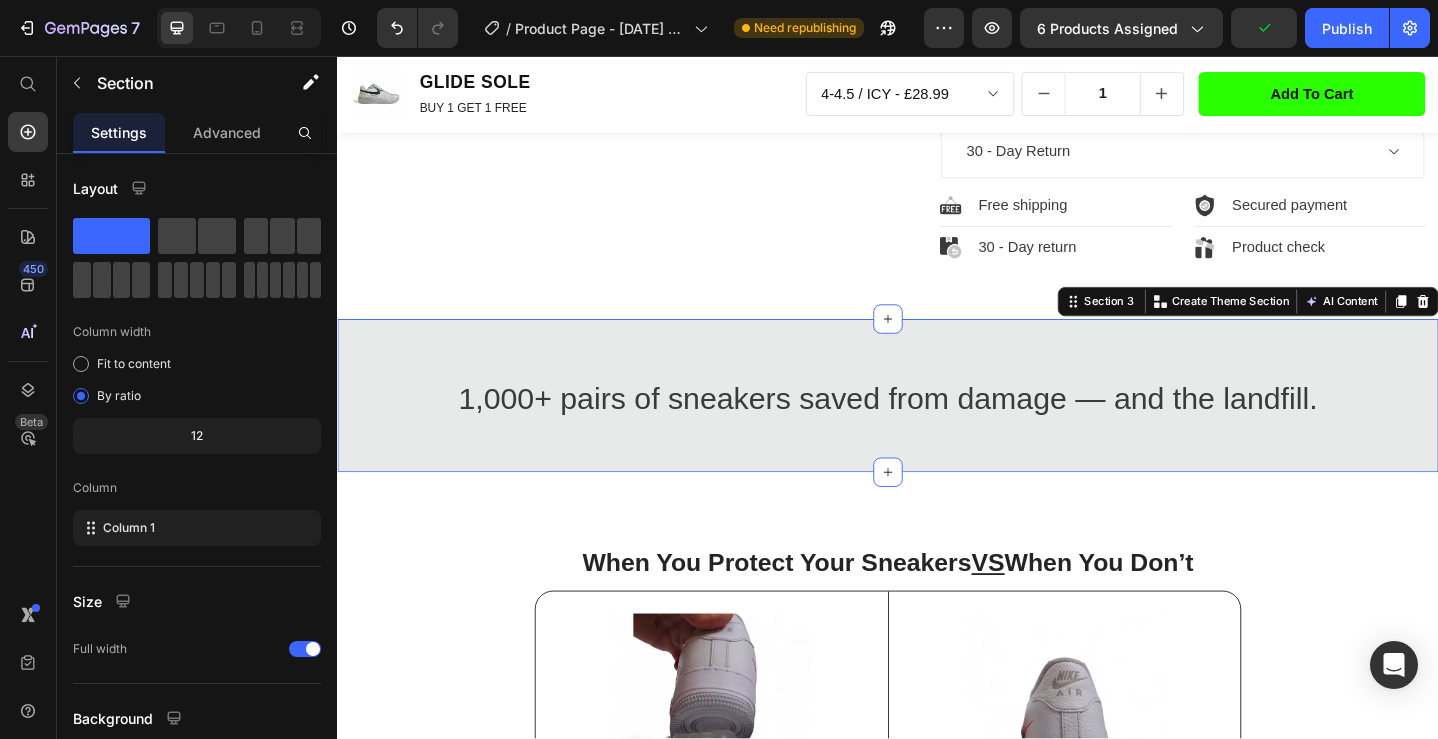 scroll, scrollTop: 931, scrollLeft: 0, axis: vertical 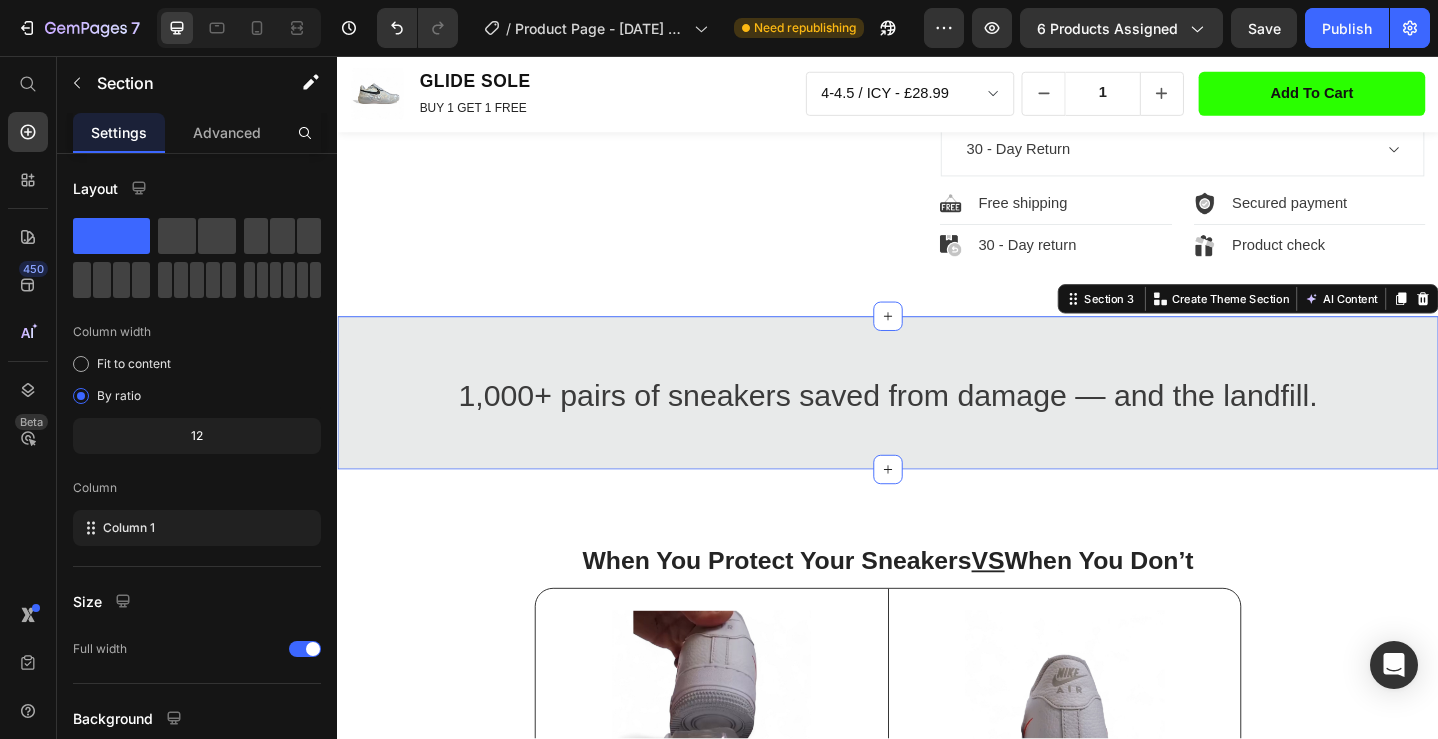 click on "1,000+ pairs of sneakers saved from damage — and the landfill. Heading Row" at bounding box center [937, 439] 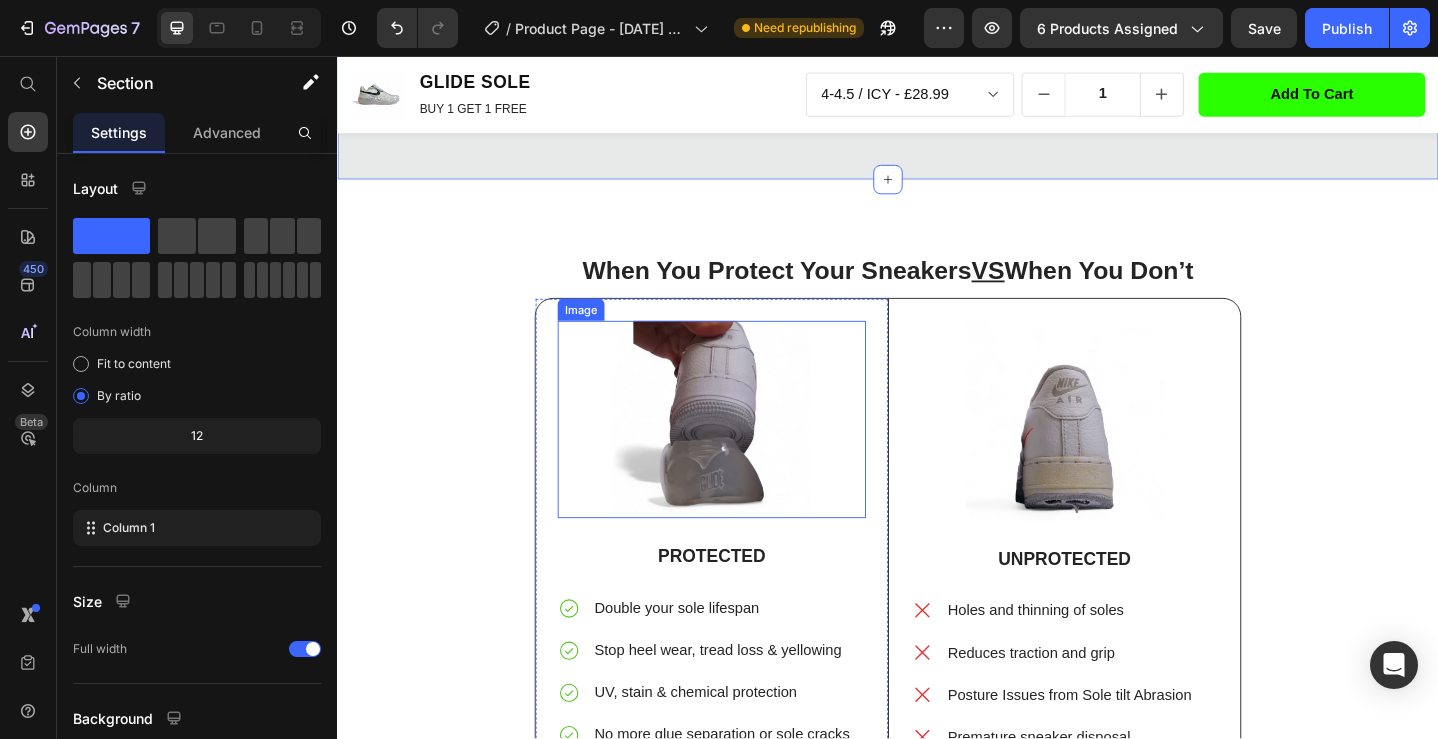 scroll, scrollTop: 1258, scrollLeft: 0, axis: vertical 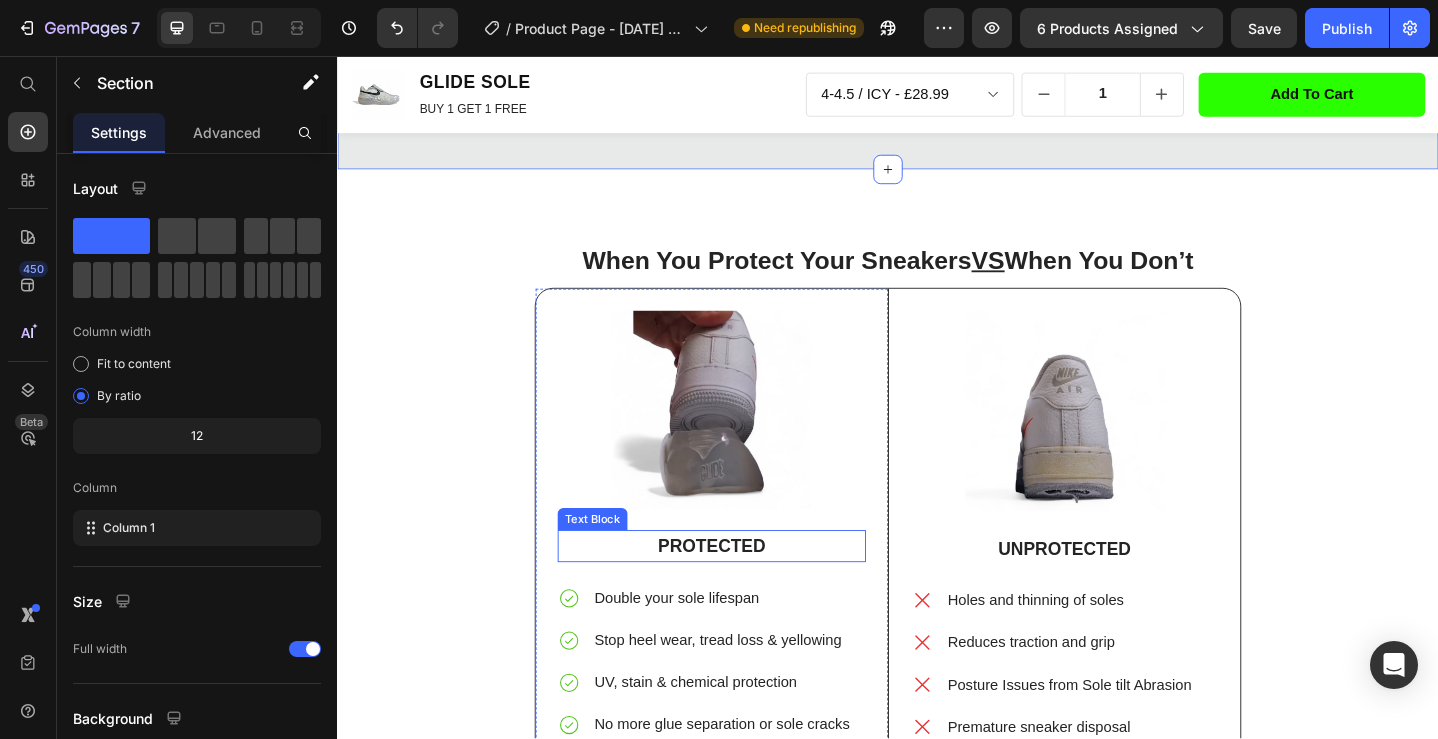 click on "PROTECTED" at bounding box center (744, 590) 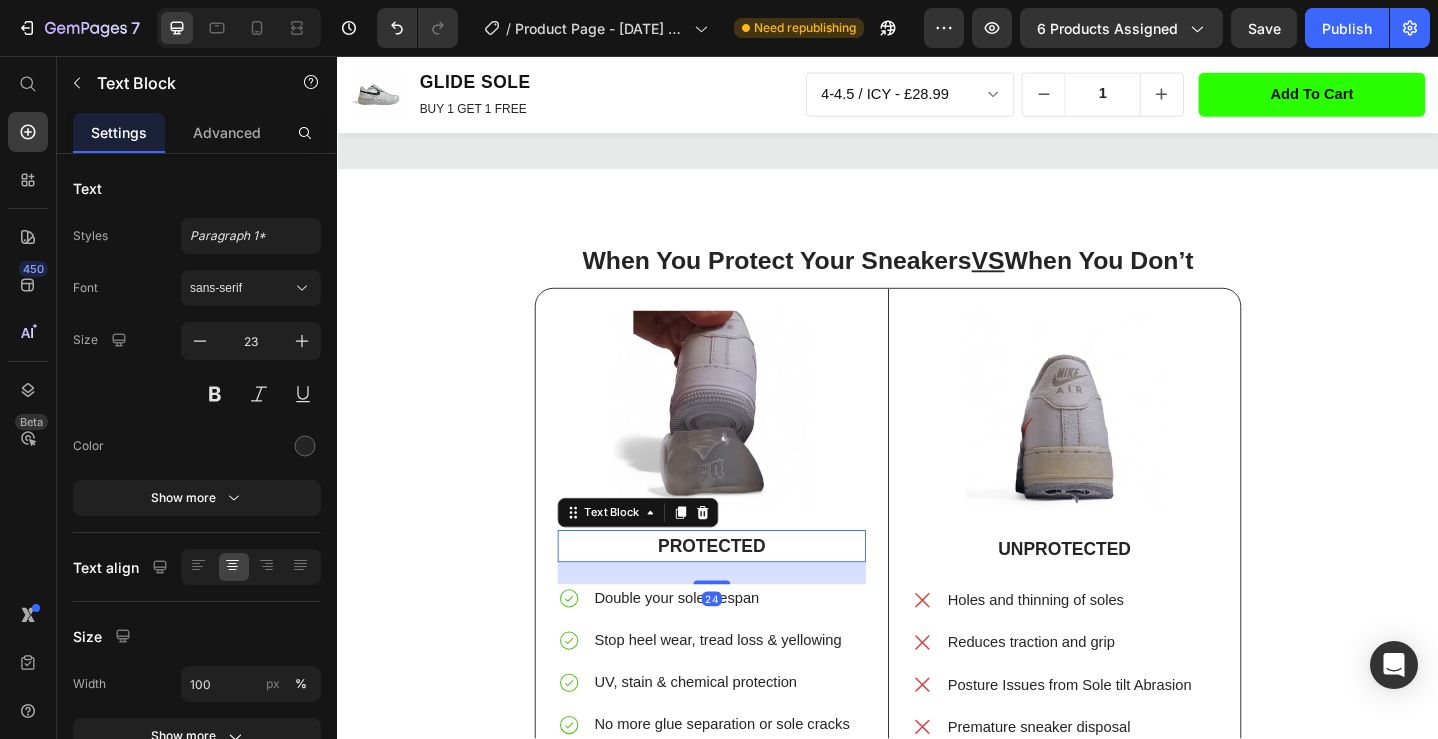 click on "PROTECTED" at bounding box center (744, 590) 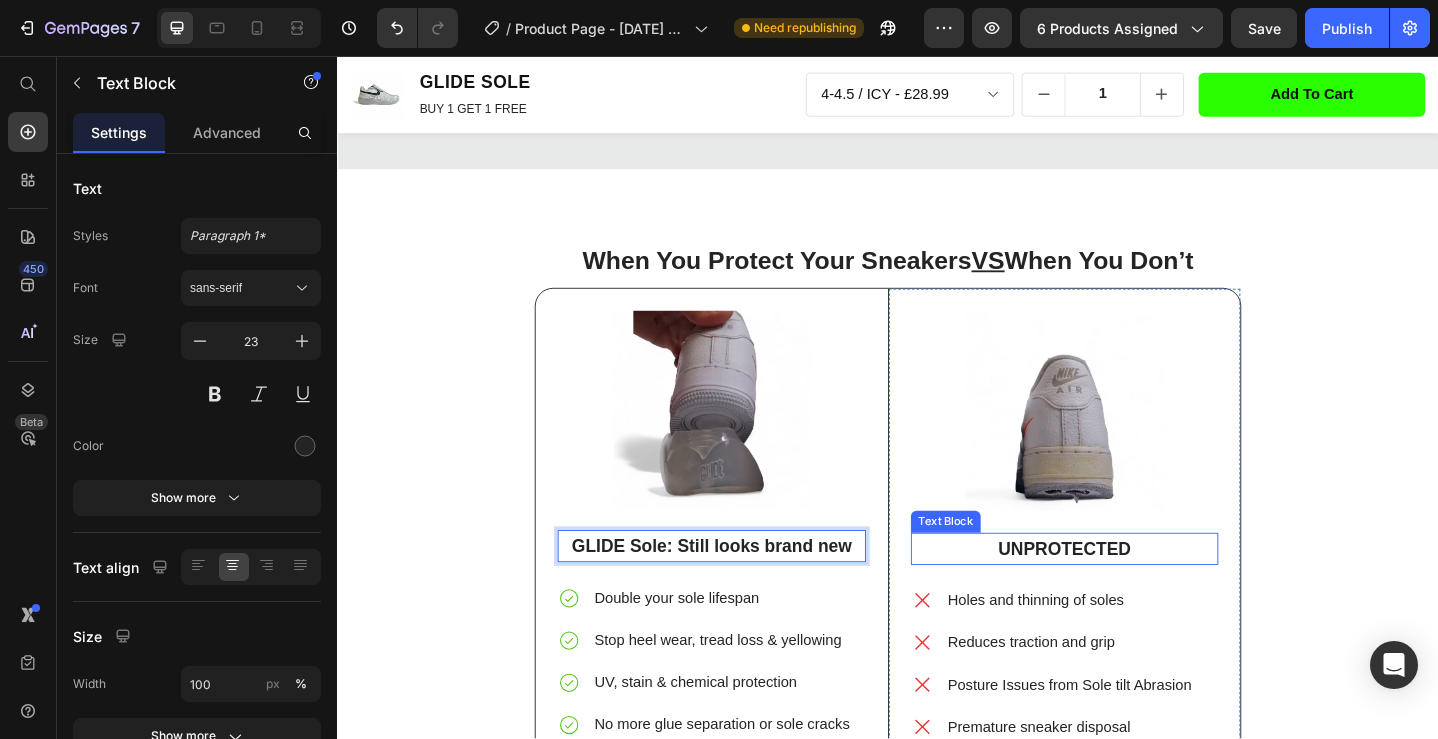 click on "UNPROTECTED" at bounding box center [1129, 593] 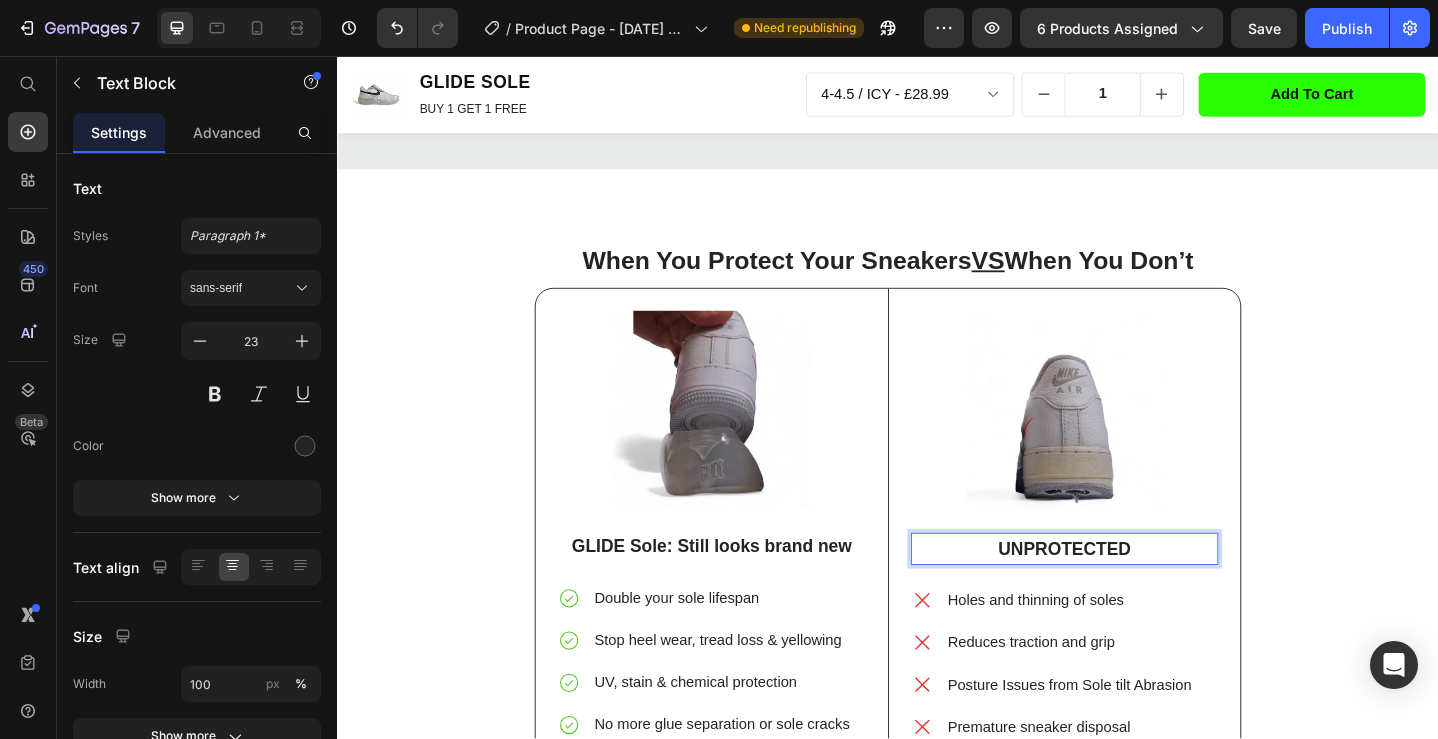 click on "UNPROTECTED" at bounding box center (1129, 593) 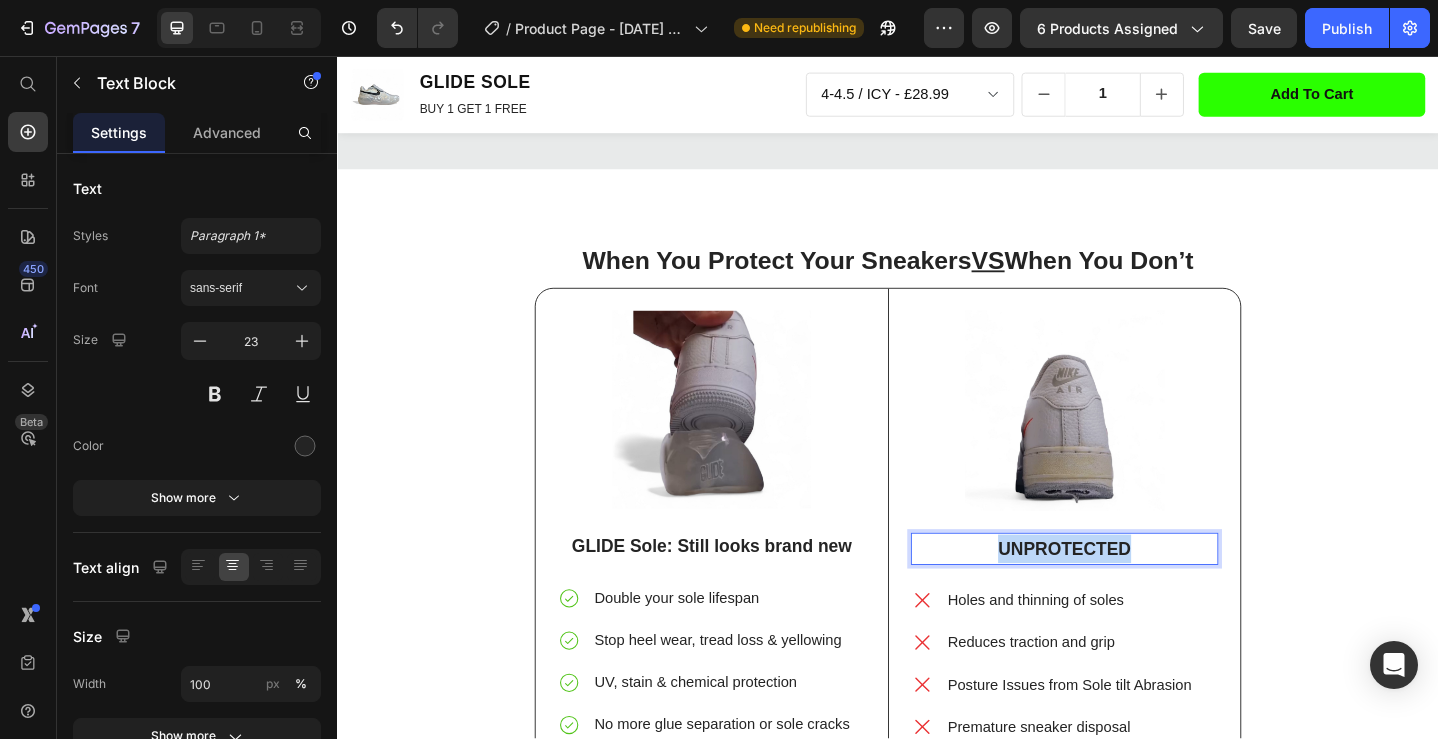 click on "UNPROTECTED" at bounding box center [1129, 593] 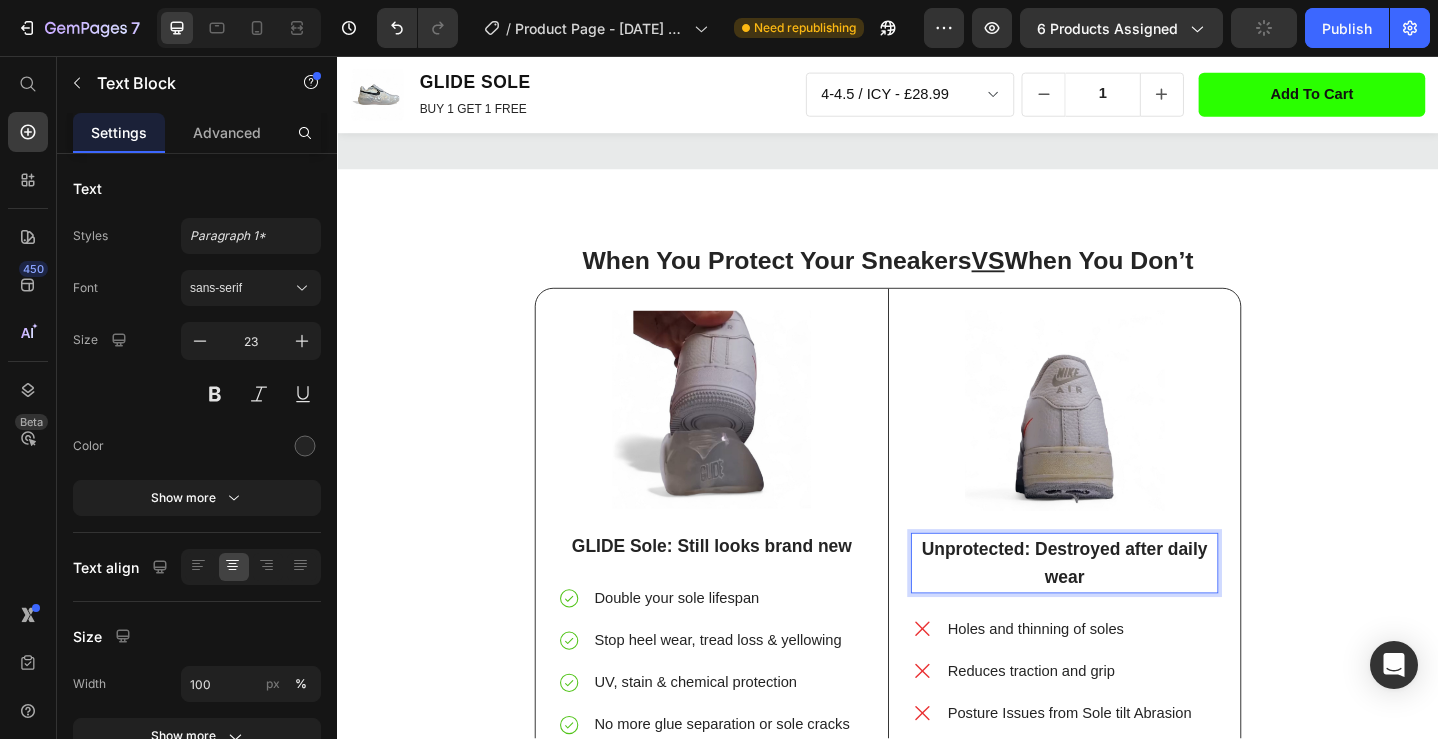 click on "Unprotected: Destroyed after daily wear" at bounding box center (1129, 609) 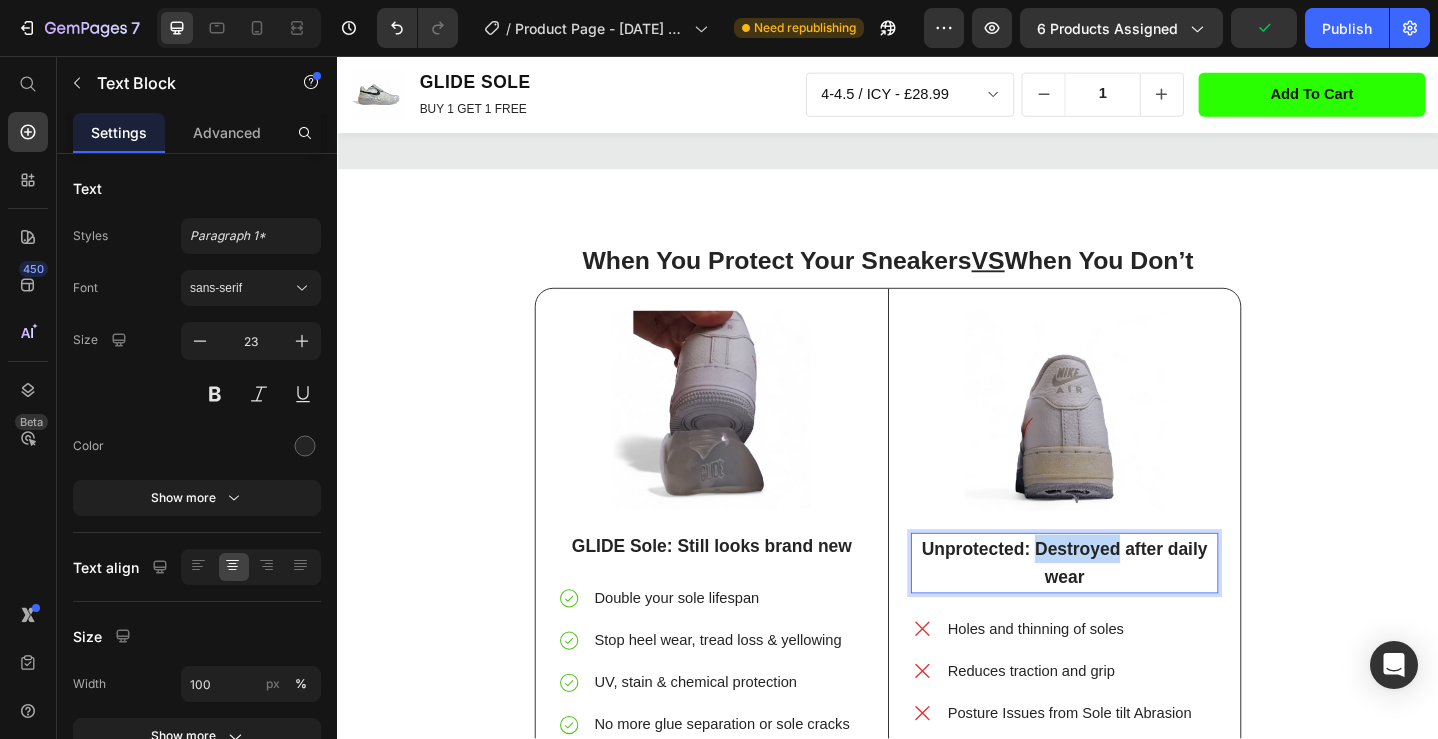 click on "Unprotected: Destroyed after daily wear" at bounding box center (1129, 609) 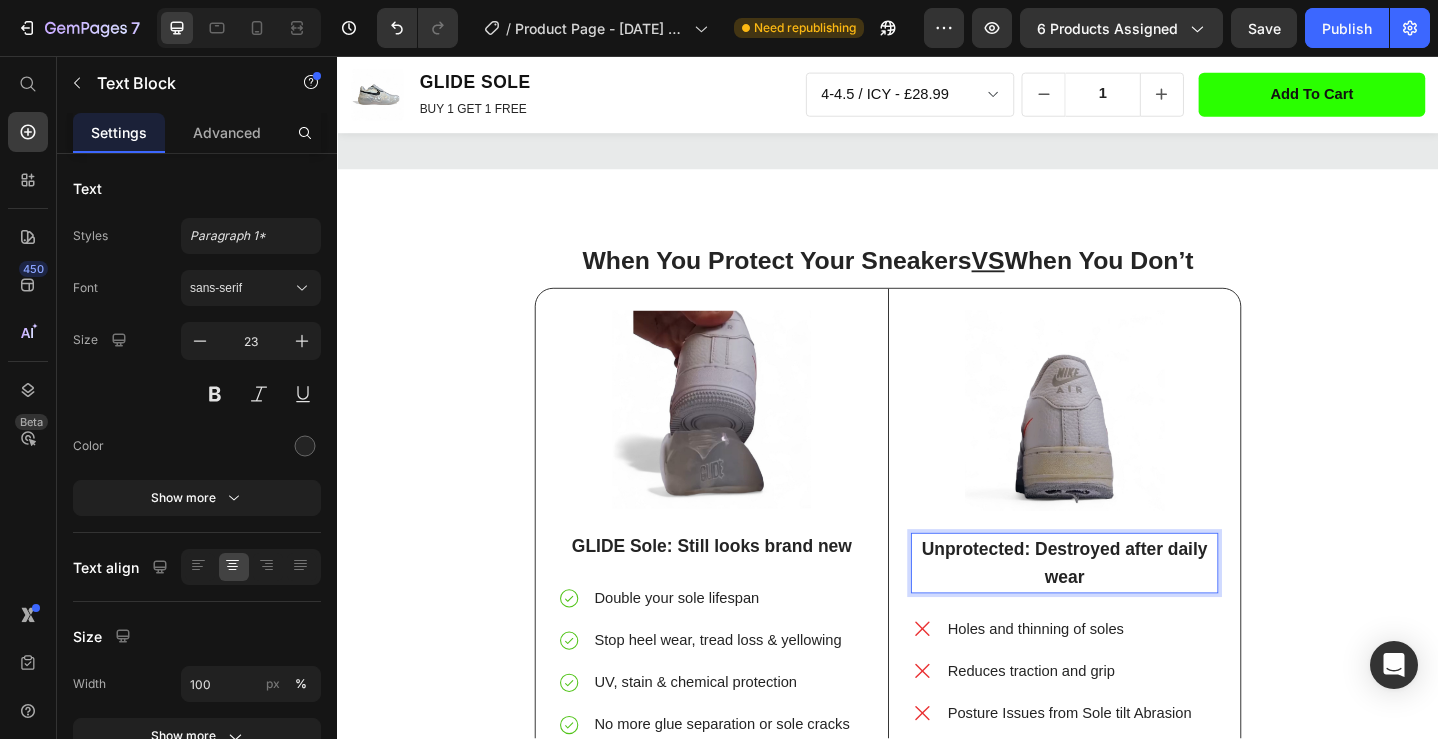 click on "Unprotected: Destroyed after daily wear" at bounding box center (1129, 609) 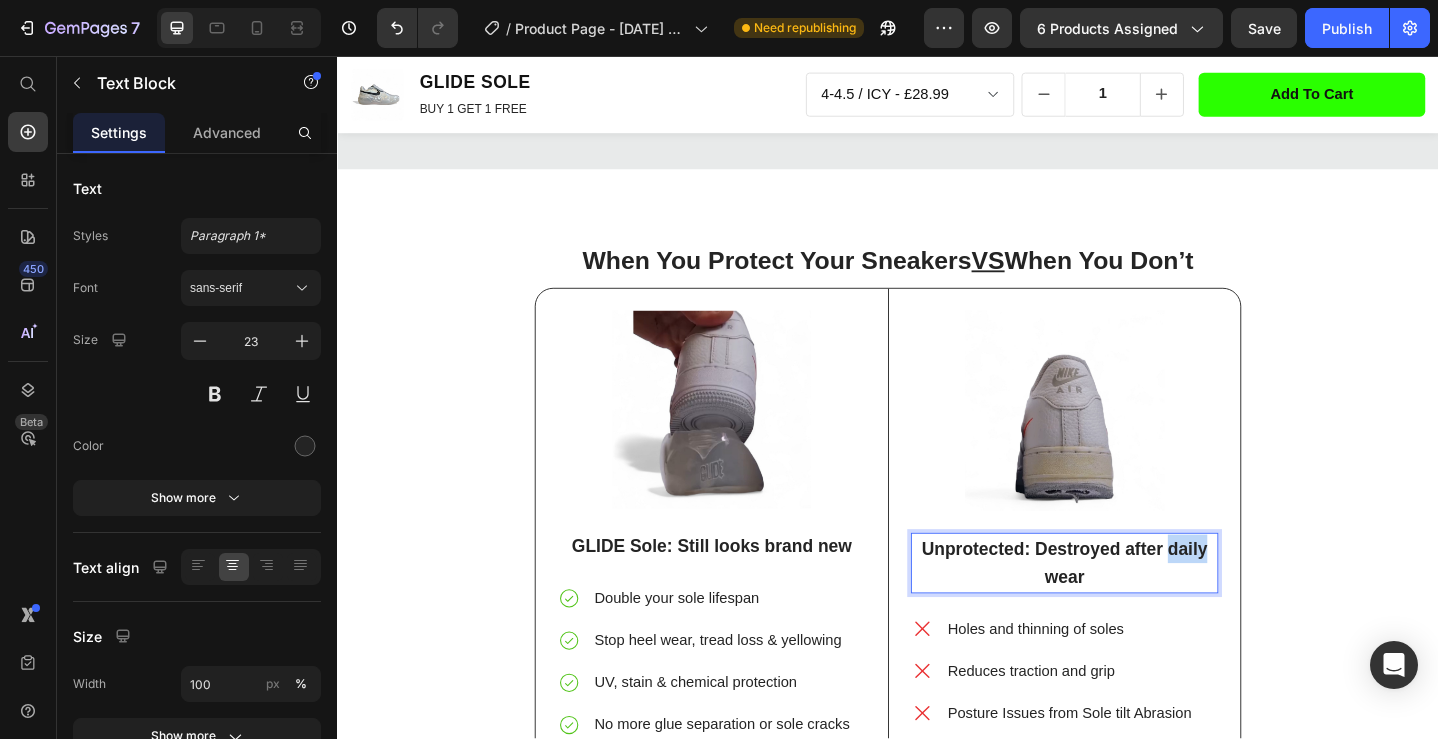 click on "Unprotected: Destroyed after daily wear" at bounding box center (1129, 609) 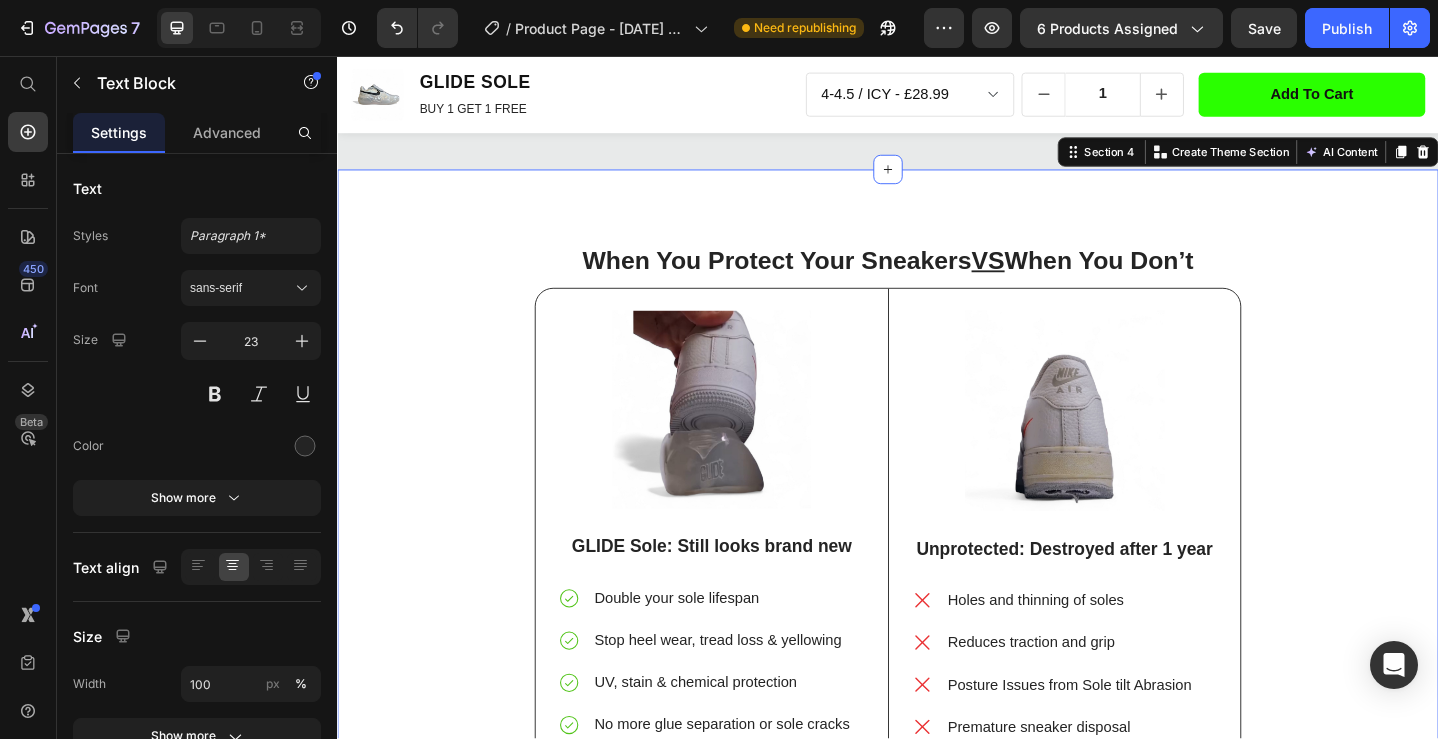 click on "When You Protect Your Sneakers   VS   When You Don’t Heading Image GLIDE Sole: Still looks brand new Text Block
Double your sole lifespan
Stop heel wear, tread loss & yellowing
UV, stain & chemical protection
No more glue separation or sole cracks Item List Row Image Unprotected: Destroyed after 1 year Text Block
Holes and thinning of soles
Reduces traction and grip
Posture Issues from Sole tilt Abrasion
Premature sneaker disposal Item List Row Row Row" at bounding box center (937, 552) 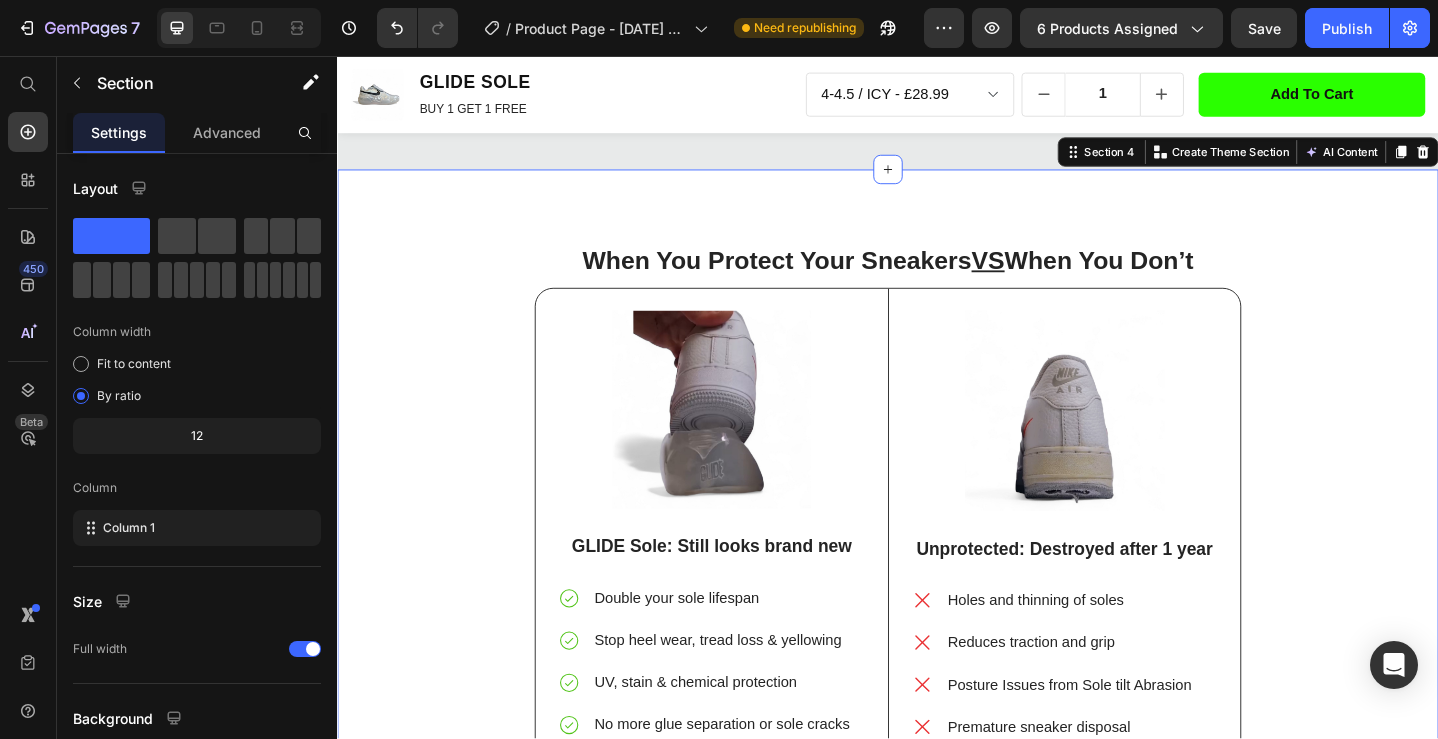 click on "When You Protect Your Sneakers   VS   When You Don’t Heading Image GLIDE Sole: Still looks brand new Text Block
Double your sole lifespan
Stop heel wear, tread loss & yellowing
UV, stain & chemical protection
No more glue separation or sole cracks Item List Row Image Unprotected: Destroyed after 1 year Text Block
Holes and thinning of soles
Reduces traction and grip
Posture Issues from Sole tilt Abrasion
Premature sneaker disposal Item List Row Row Row" at bounding box center [937, 552] 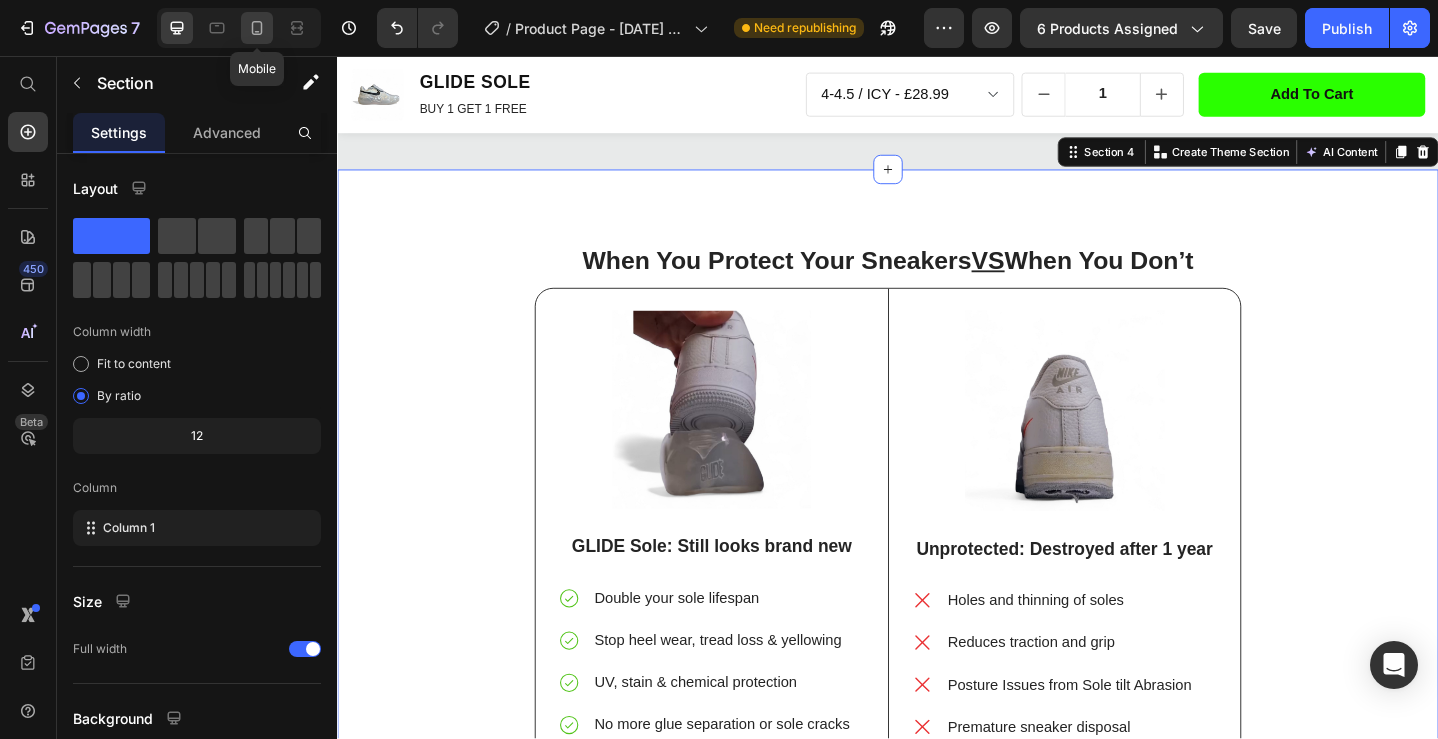 click 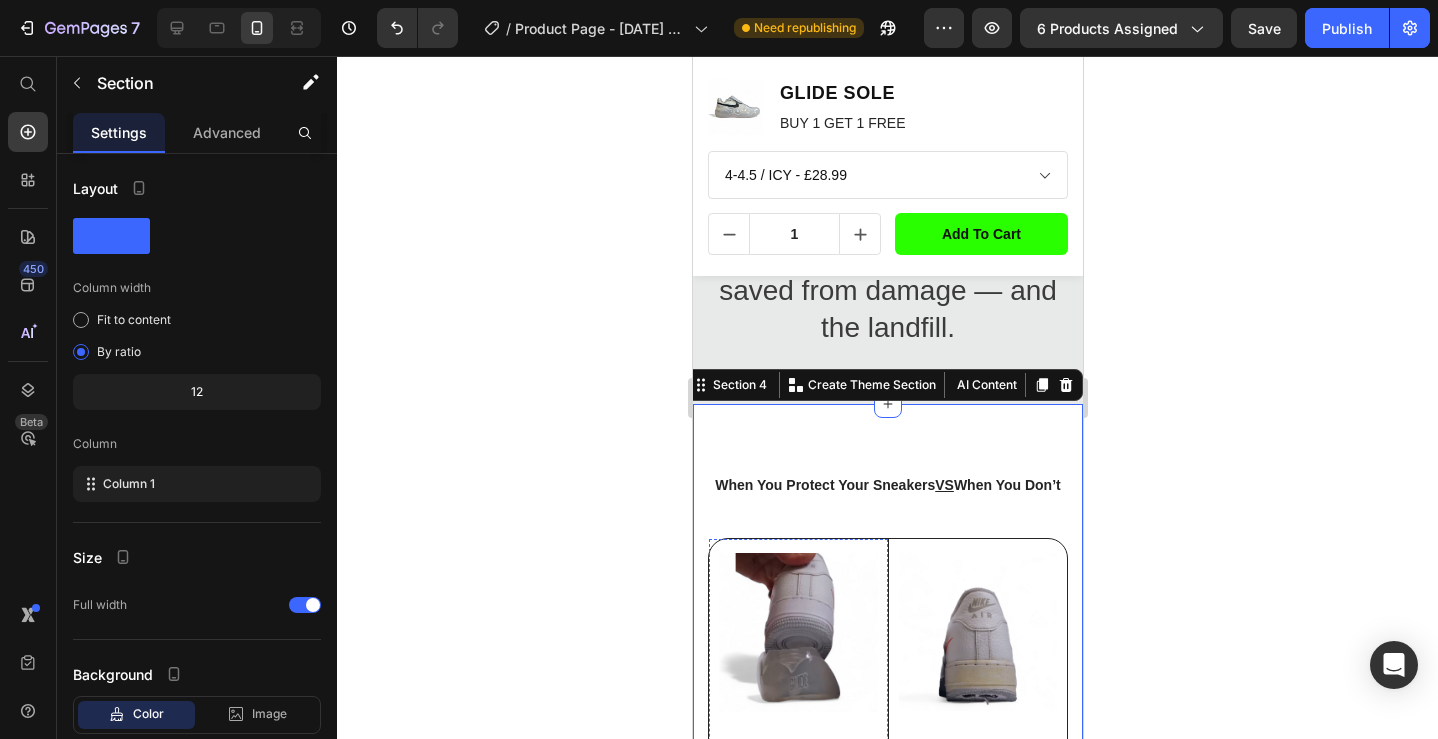 scroll, scrollTop: 2032, scrollLeft: 0, axis: vertical 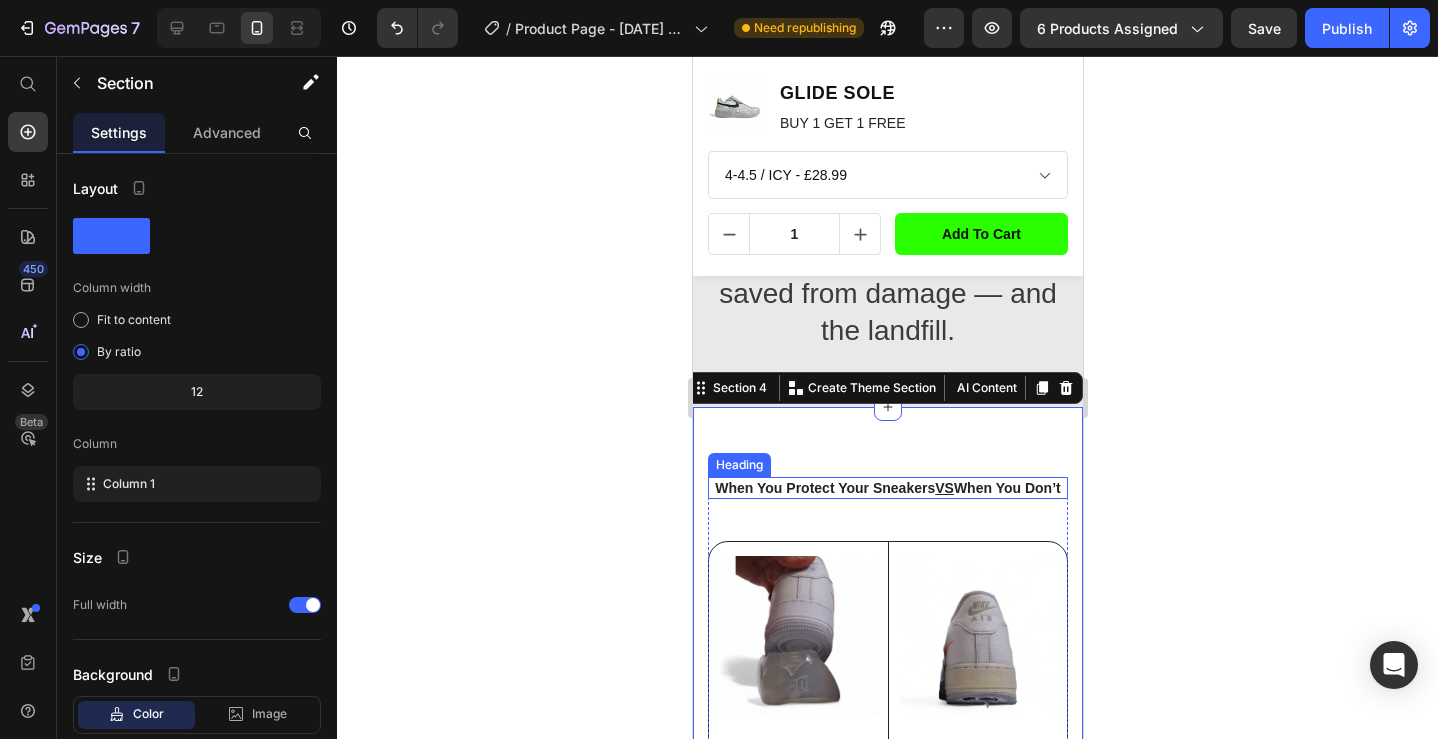 click on "When You Protect Your Sneakers   VS   When You Don’t" at bounding box center [887, 488] 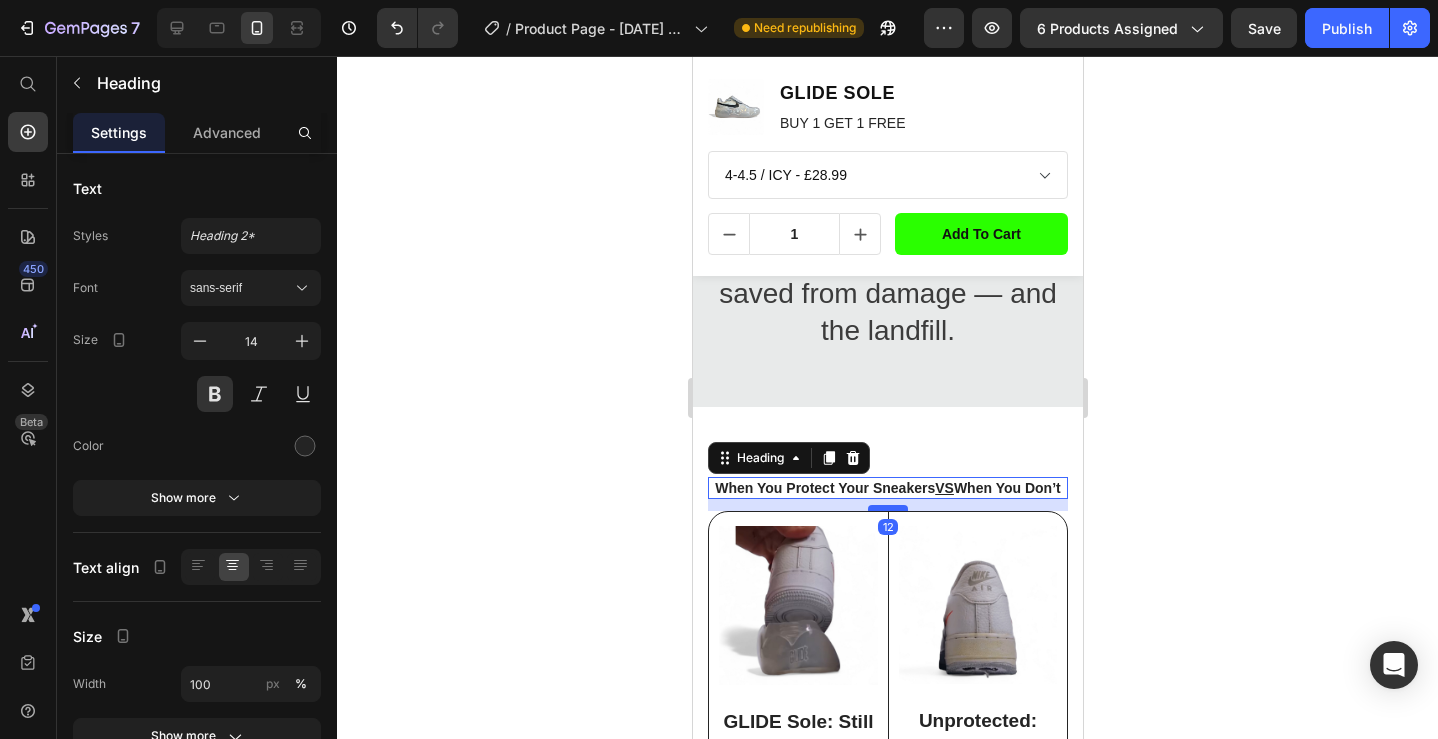 drag, startPoint x: 882, startPoint y: 553, endPoint x: 882, endPoint y: 523, distance: 30 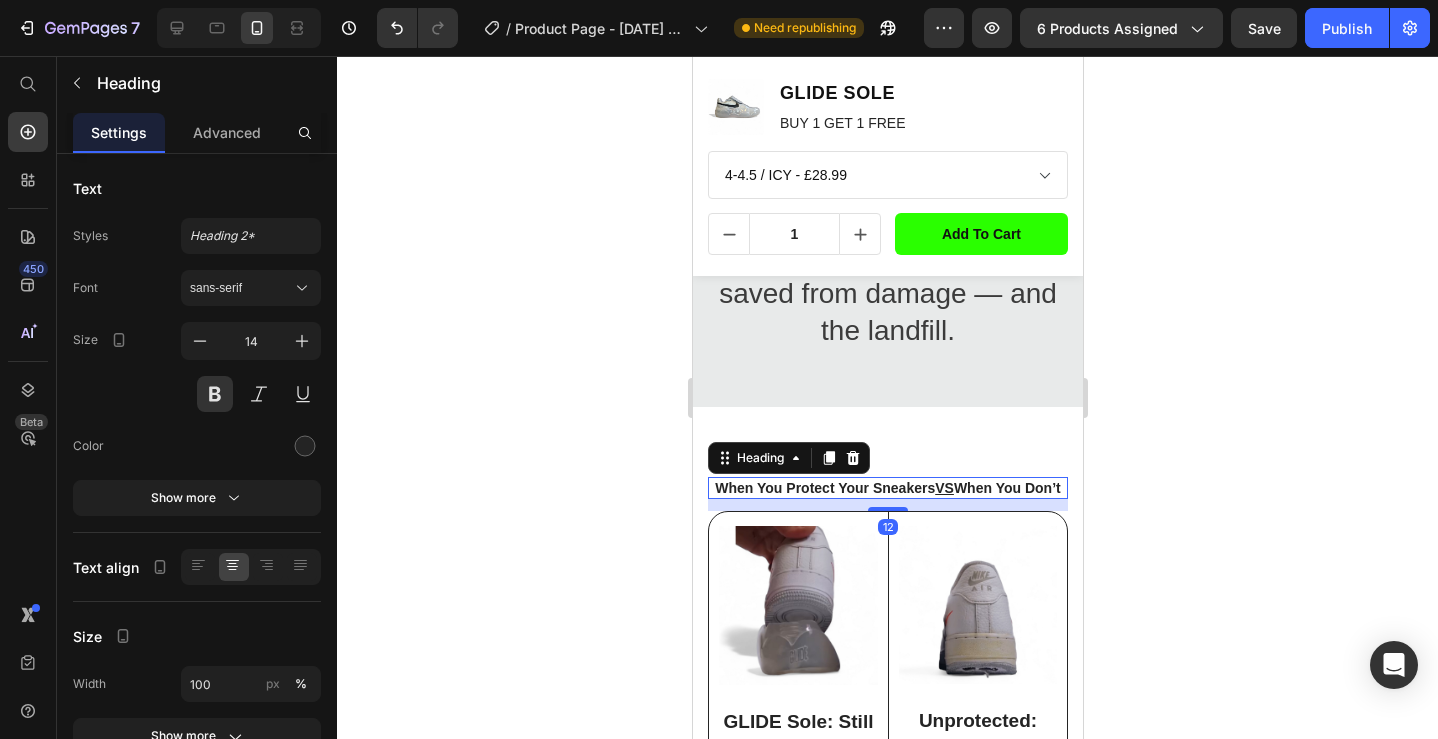 click 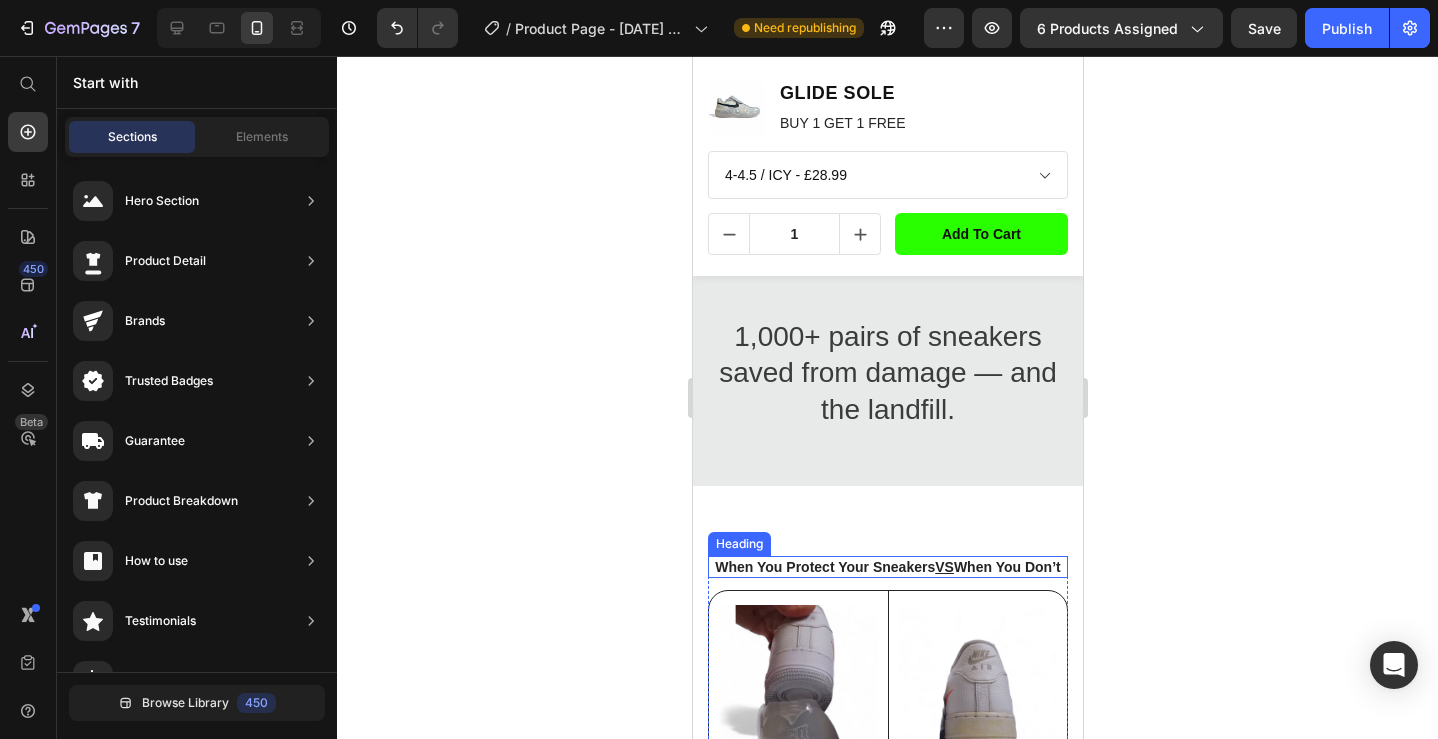 scroll, scrollTop: 1967, scrollLeft: 0, axis: vertical 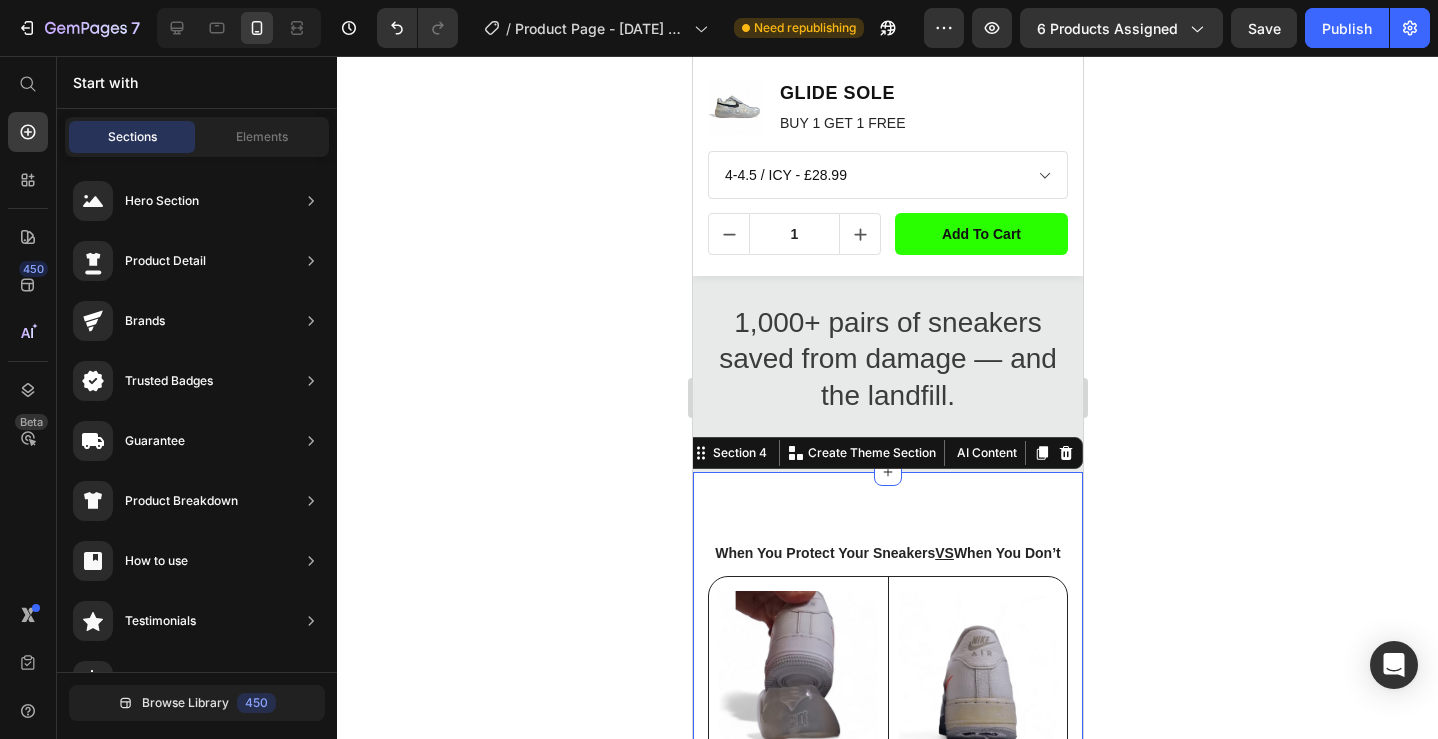 click on "When You Protect Your Sneakers   VS   When You Don’t Heading Image GLIDE Sole: Still looks brand new Text Block
Double your sole lifespan
Stop heel wear, tread loss & yellowing
UV, stain & chemical protection
No more glue separation or sole cracks Item List Row Image Unprotected: Destroyed after 1 year Text Block
Holes and thinning of soles
Reduces traction and grip
Posture Issues from Sole tilt Abrasion
Premature sneaker disposal Item List Row Row Row Section 4   You can create reusable sections Create Theme Section AI Content Write with GemAI What would you like to describe here? Tone and Voice Persuasive Product Show more Generate" at bounding box center (887, 837) 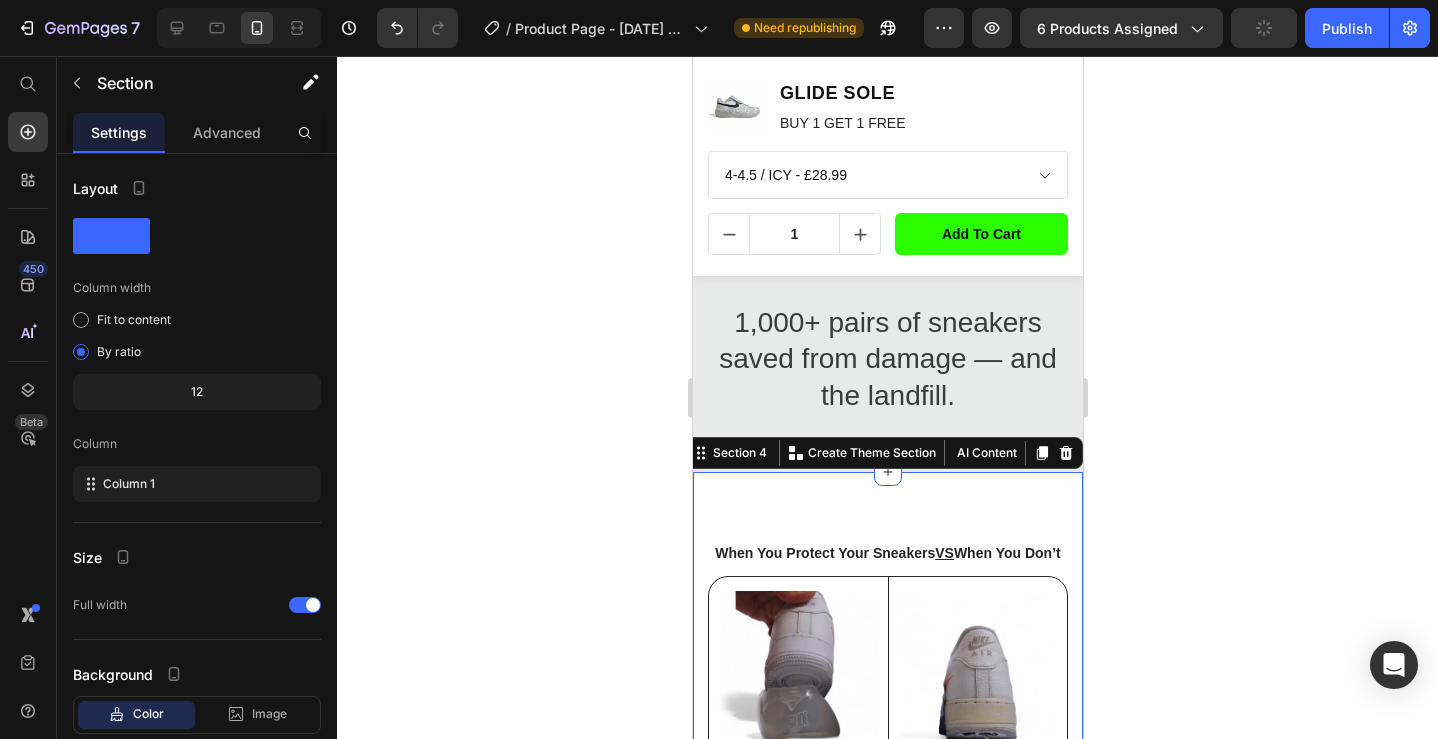 click on "When You Protect Your Sneakers   VS   When You Don’t Heading Image GLIDE Sole: Still looks brand new Text Block
Double your sole lifespan
Stop heel wear, tread loss & yellowing
UV, stain & chemical protection
No more glue separation or sole cracks Item List Row Image Unprotected: Destroyed after 1 year Text Block
Holes and thinning of soles
Reduces traction and grip
Posture Issues from Sole tilt Abrasion
Premature sneaker disposal Item List Row Row Row Section 4   You can create reusable sections Create Theme Section AI Content Write with GemAI What would you like to describe here? Tone and Voice Persuasive Product GLIDE SOLE - WHITE Show more Generate" at bounding box center (887, 837) 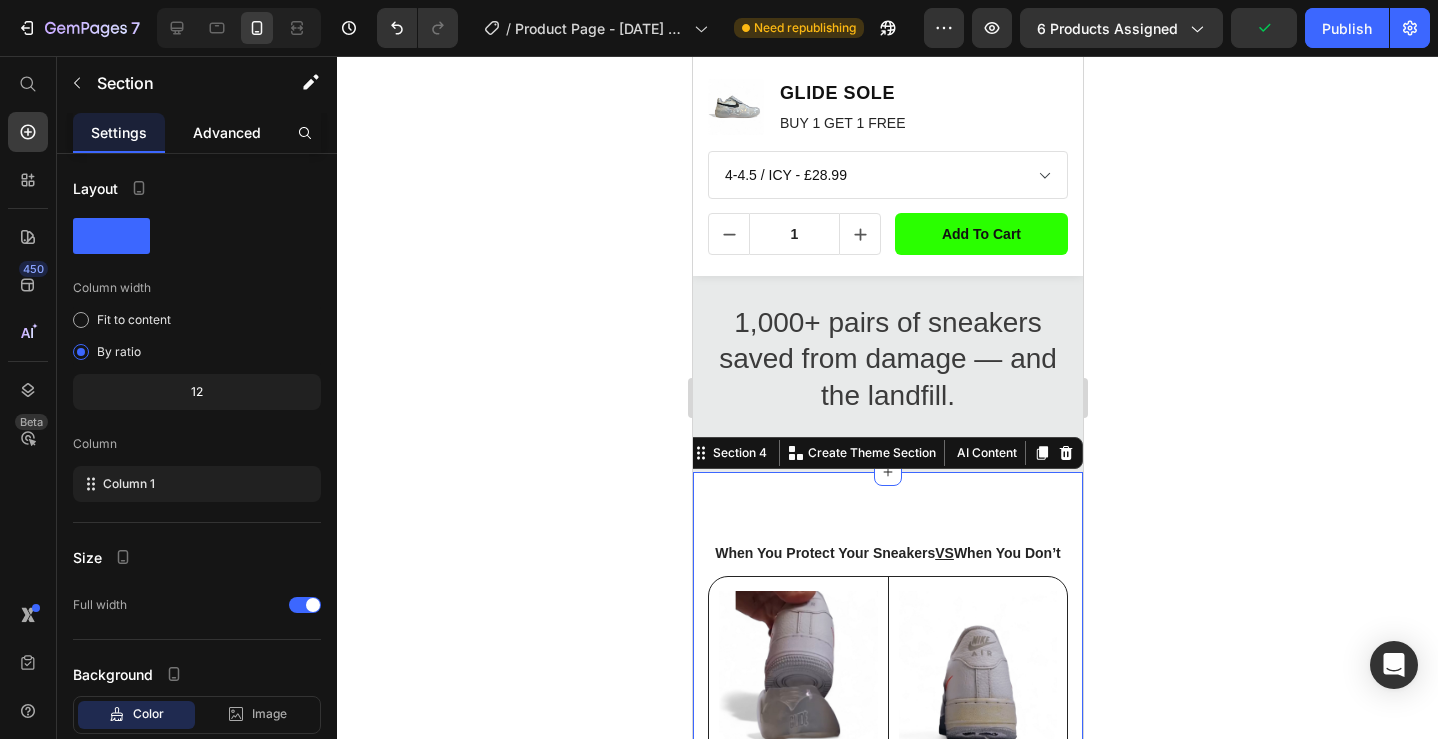 click on "Advanced" 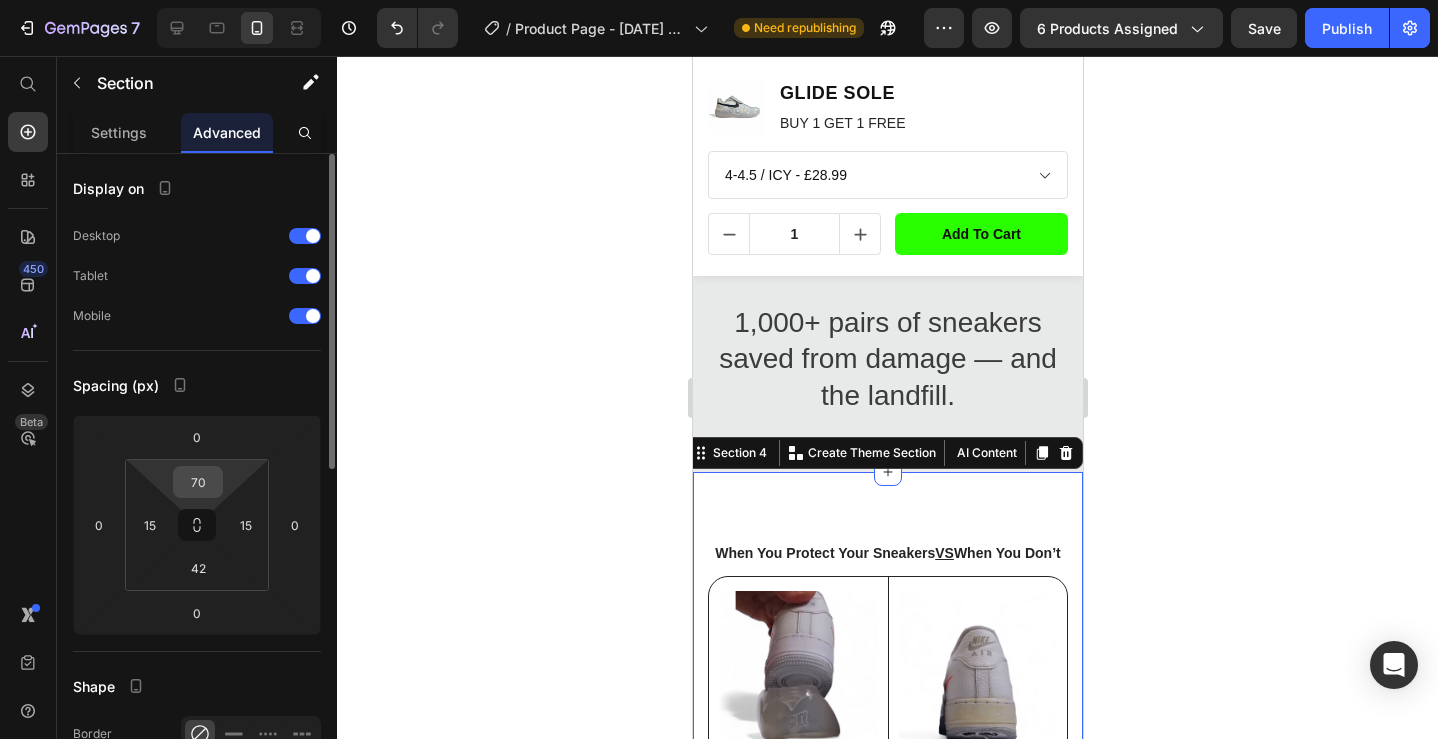 click on "70" at bounding box center (198, 482) 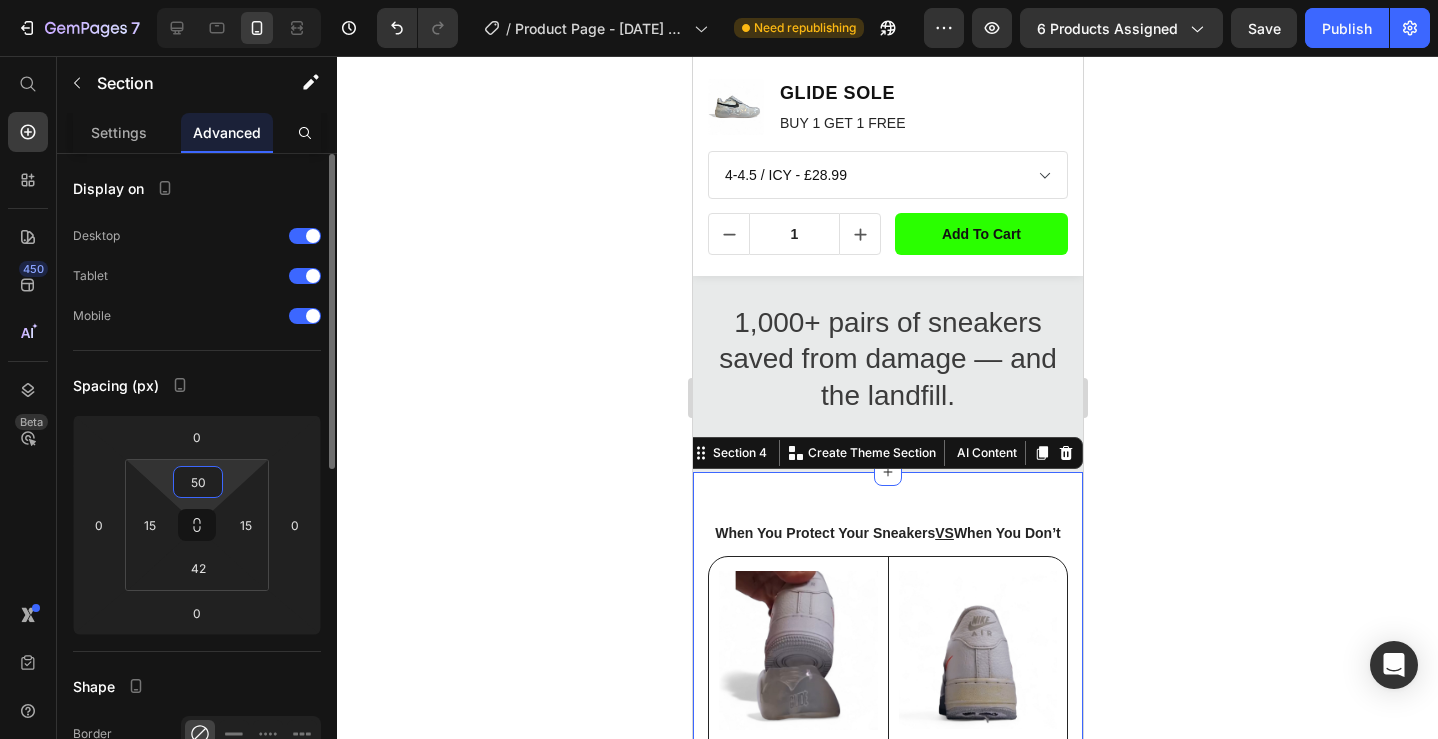 type on "5" 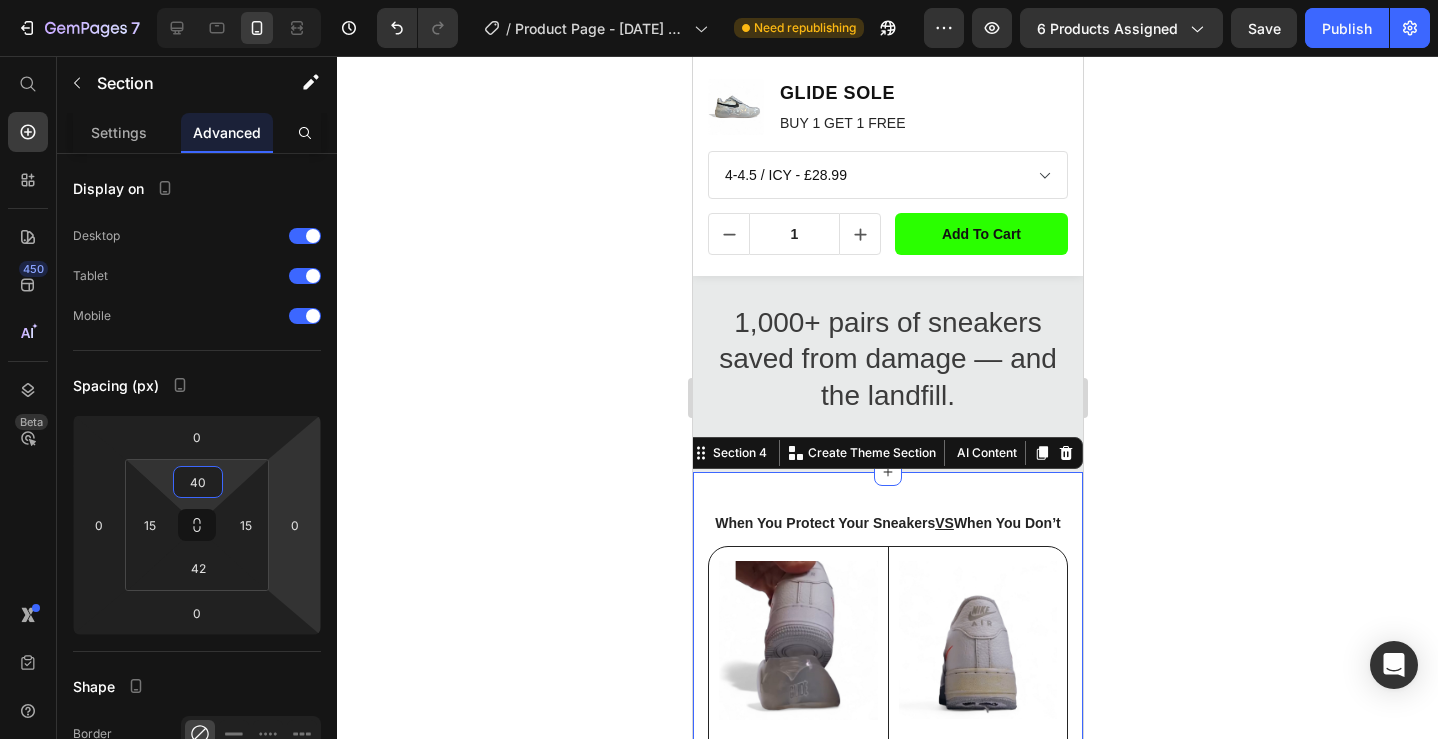 type on "4" 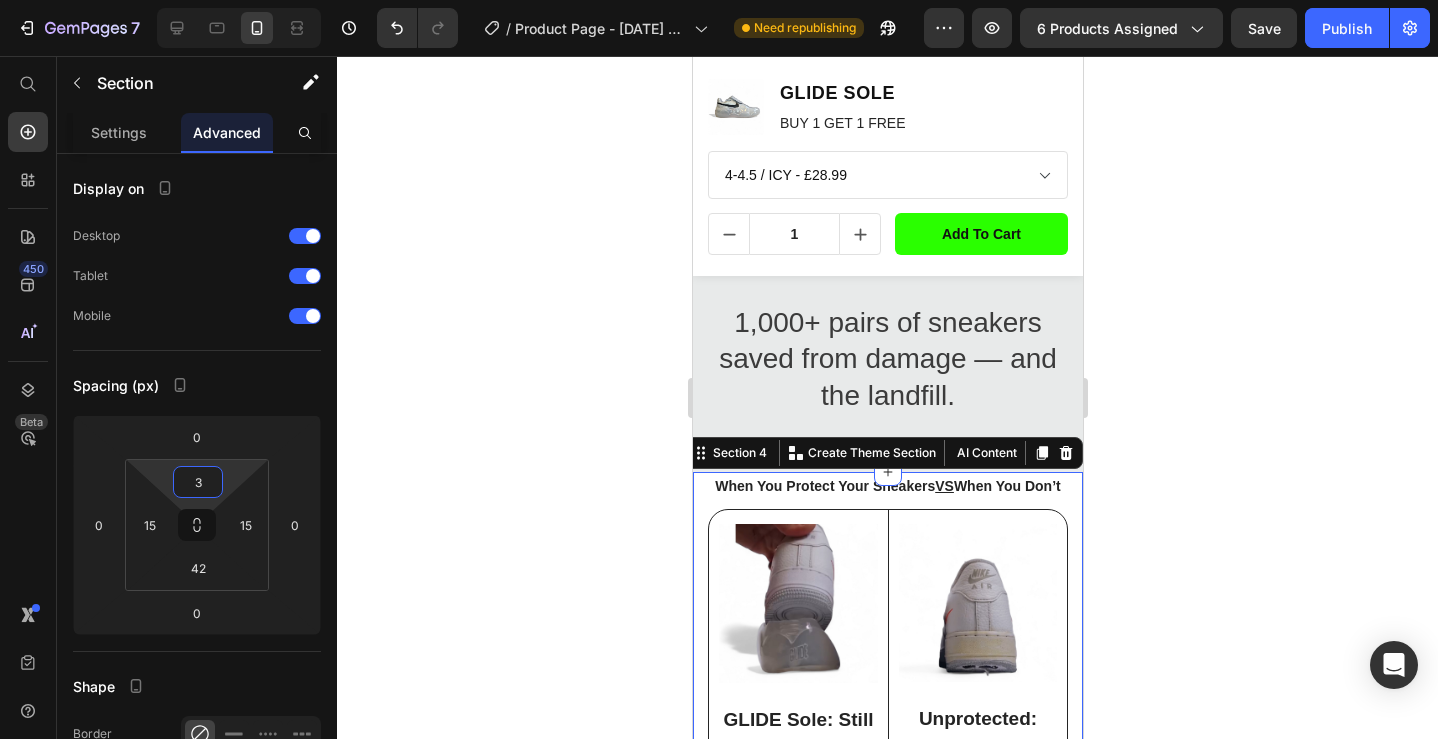 type on "30" 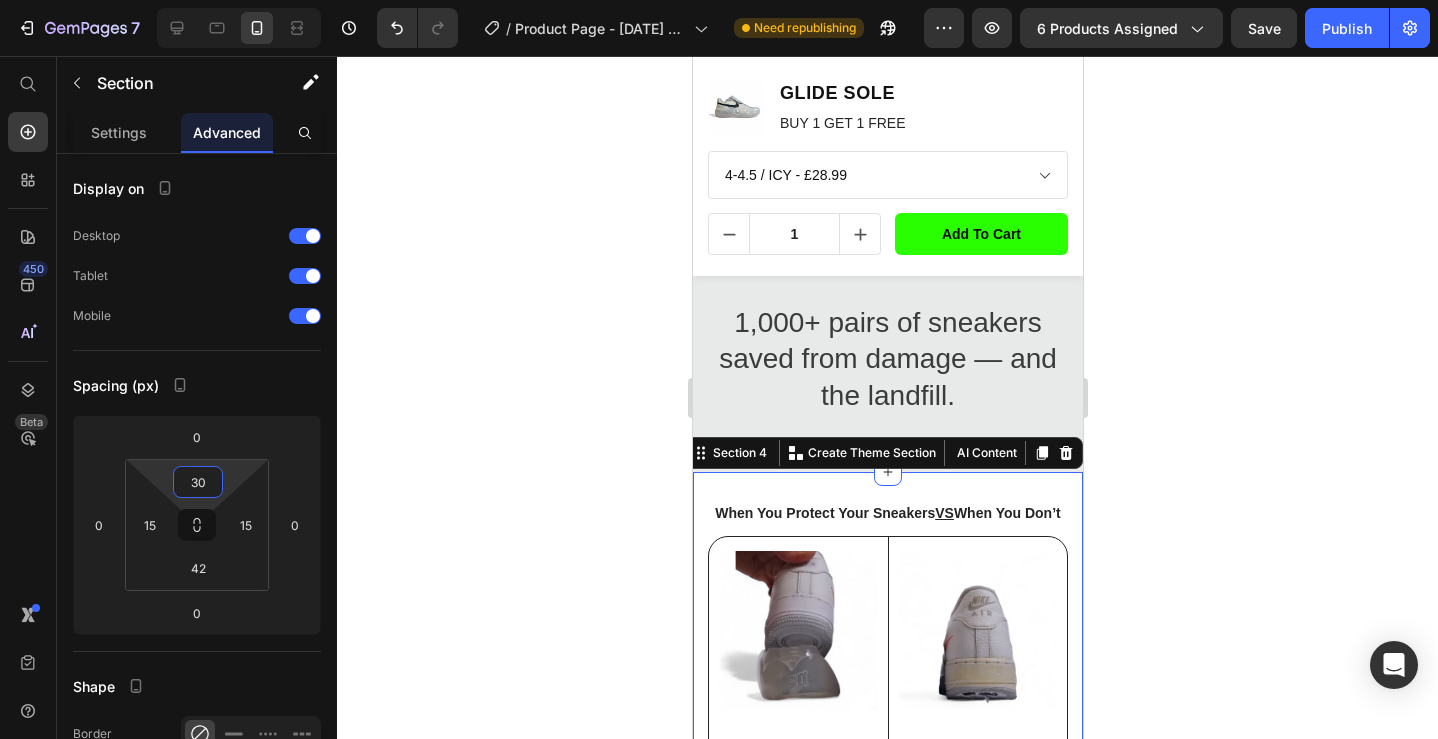 click 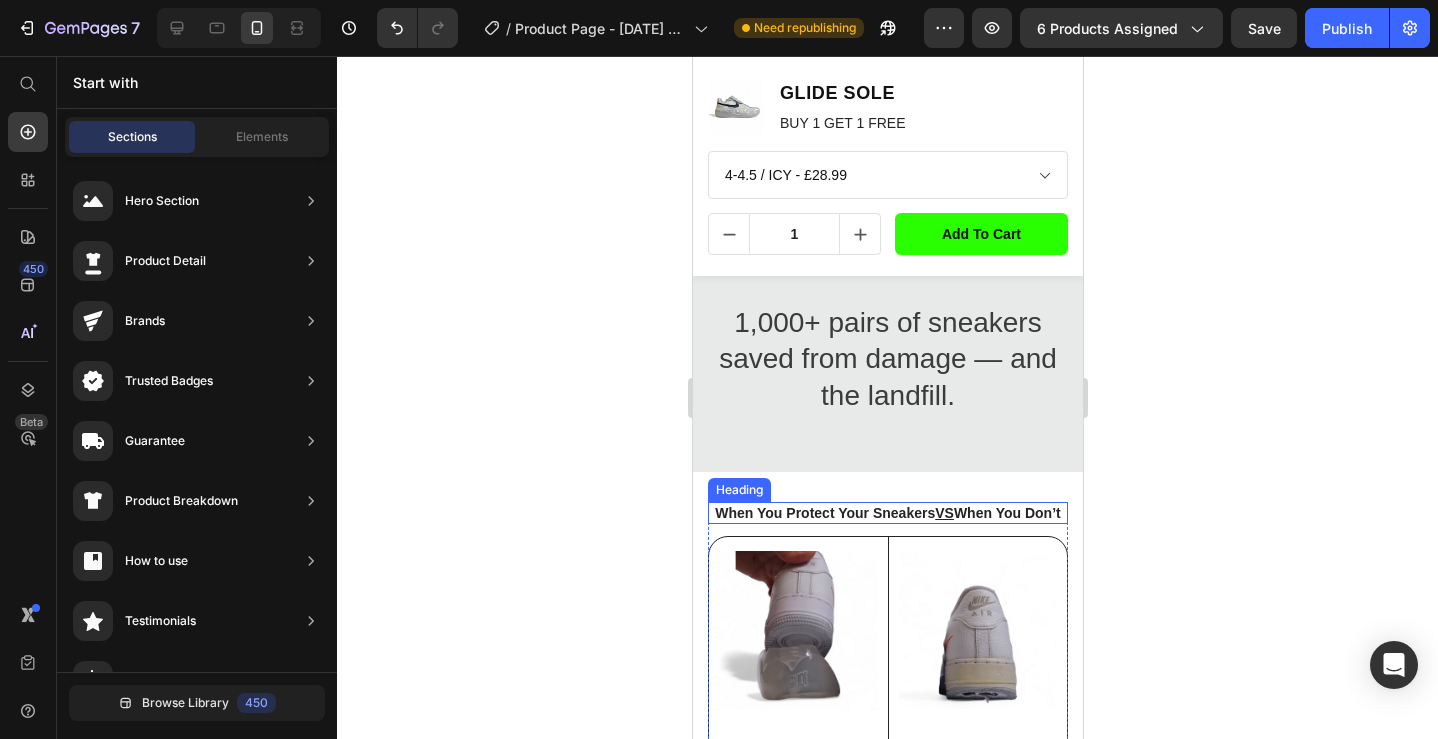 click on "When You Protect Your Sneakers   VS   When You Don’t" at bounding box center (887, 513) 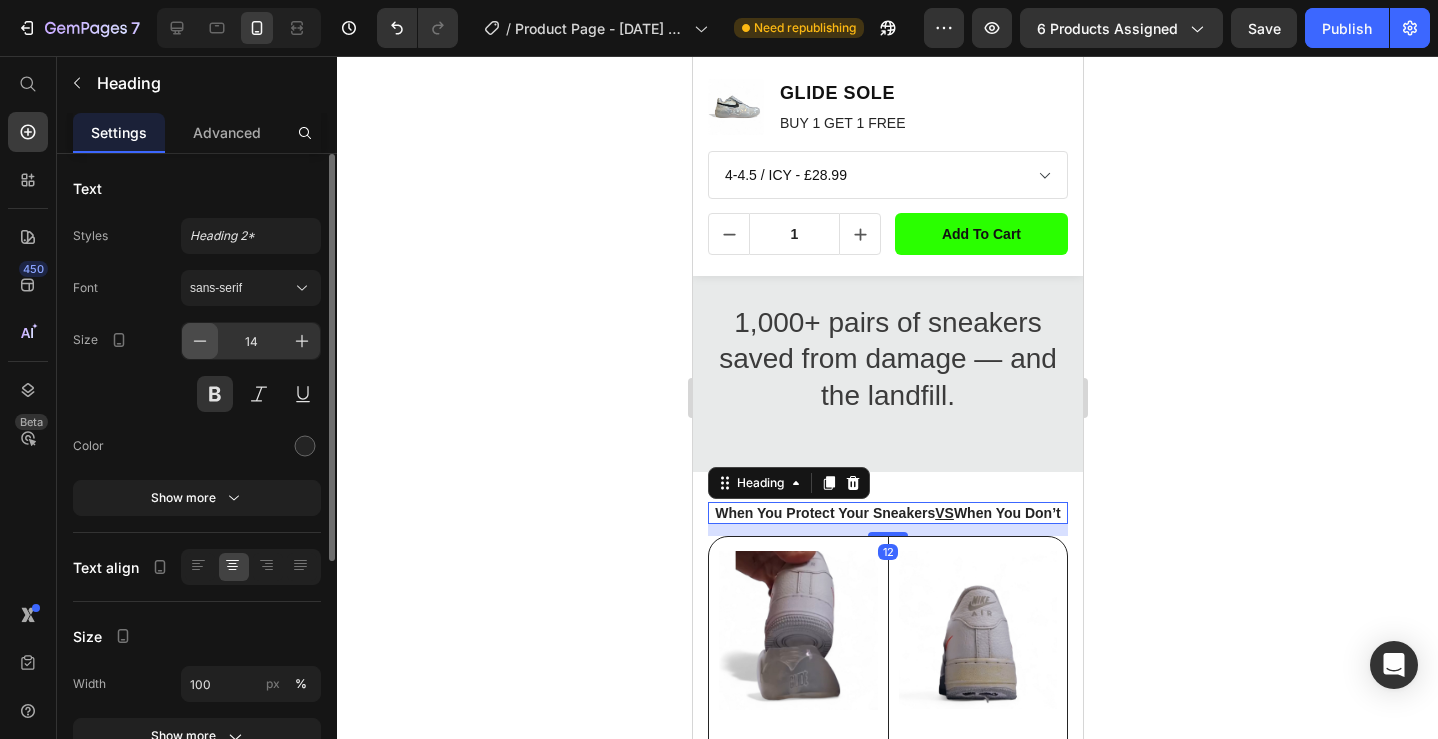 click 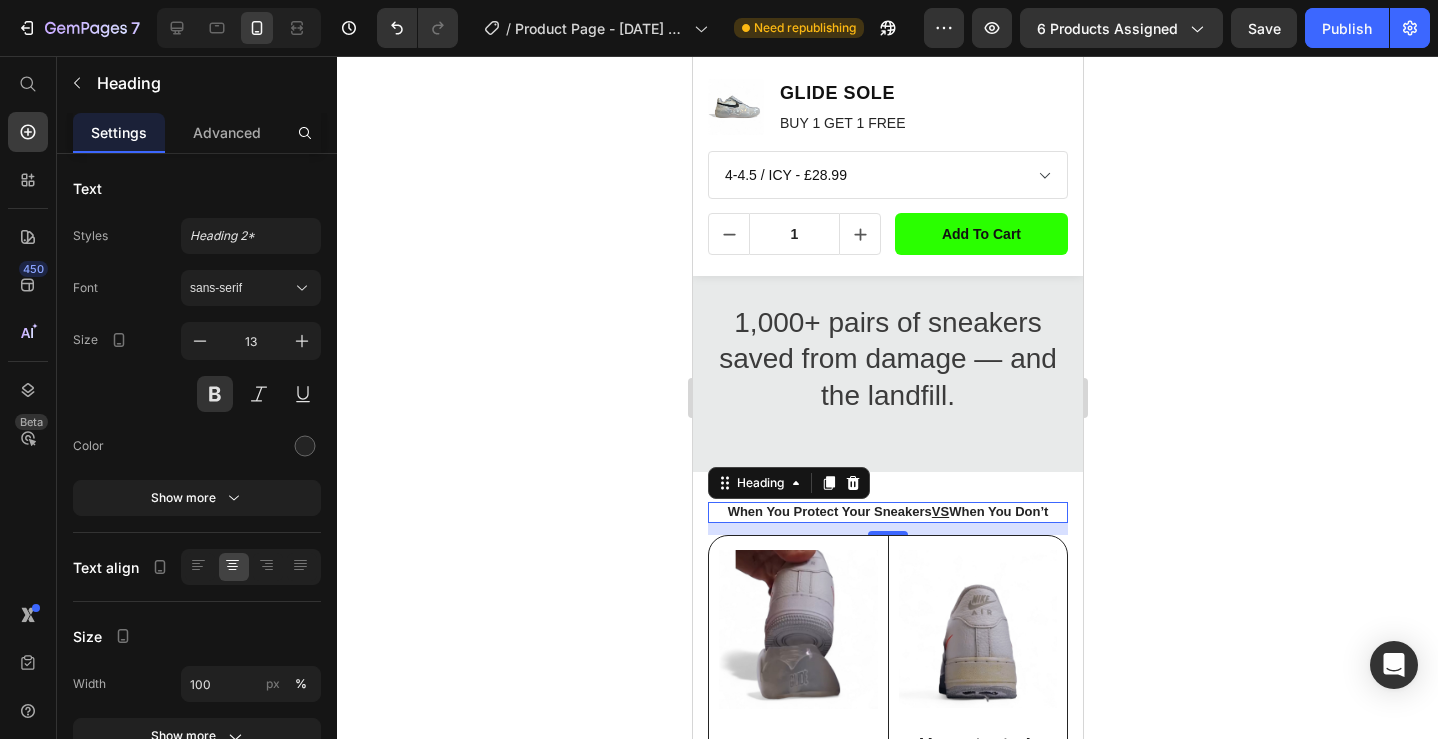 click 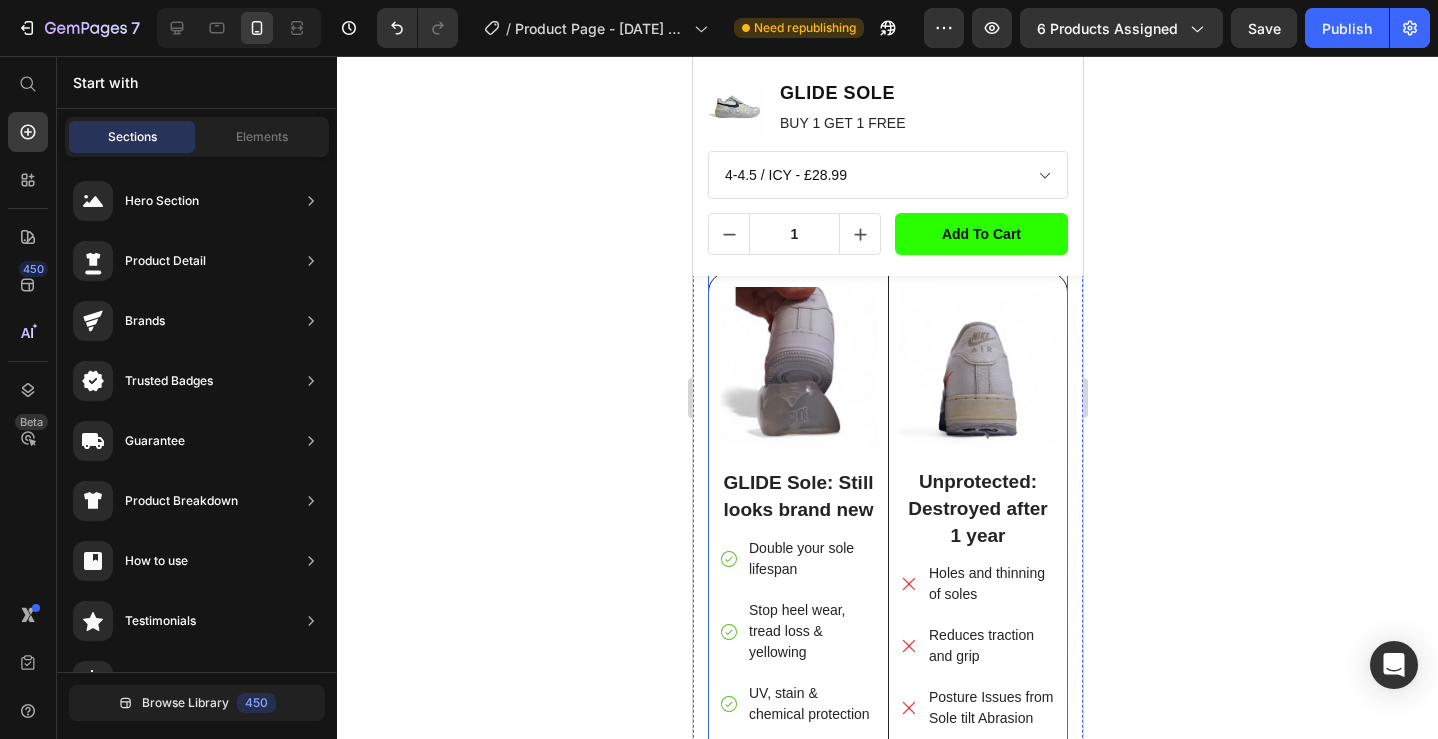 scroll, scrollTop: 2235, scrollLeft: 0, axis: vertical 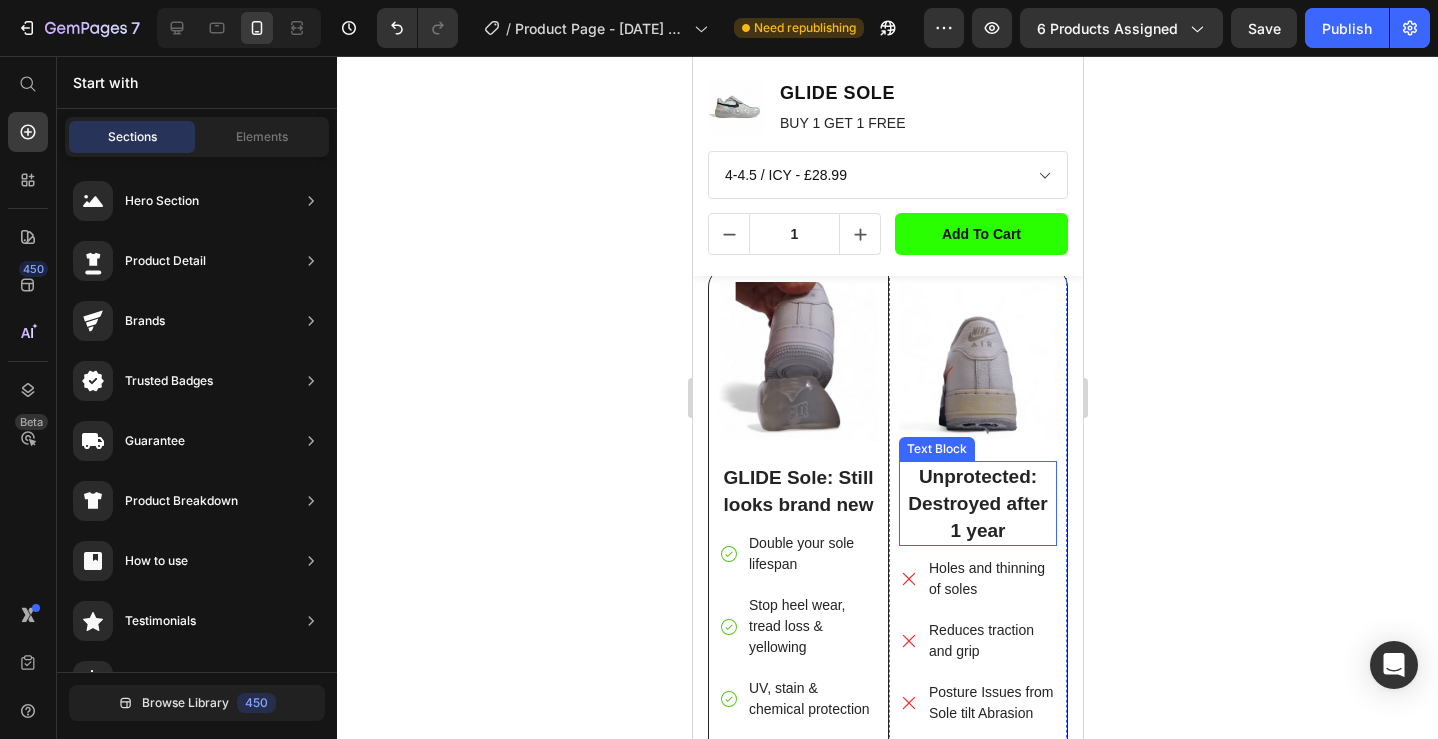 click on "Unprotected: Destroyed after 1 year" at bounding box center [976, 503] 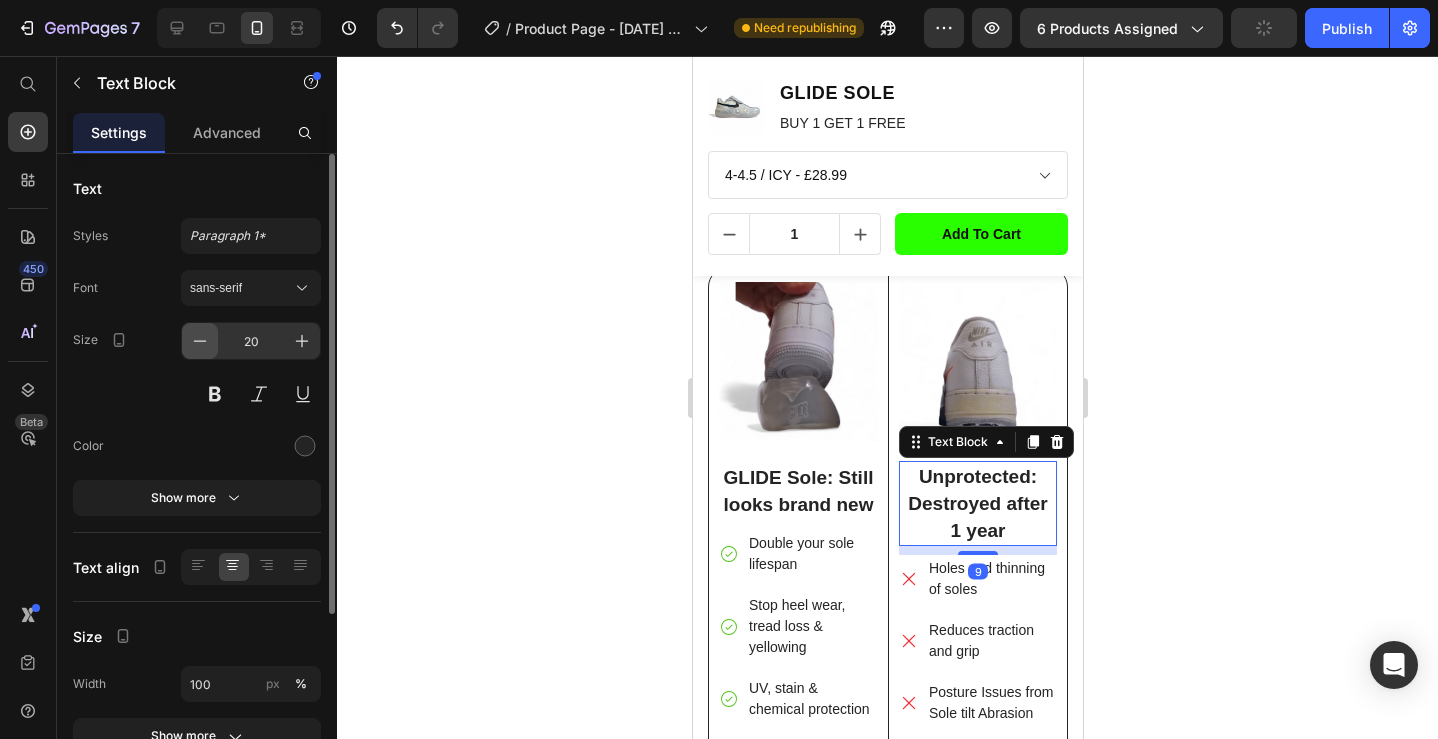 click 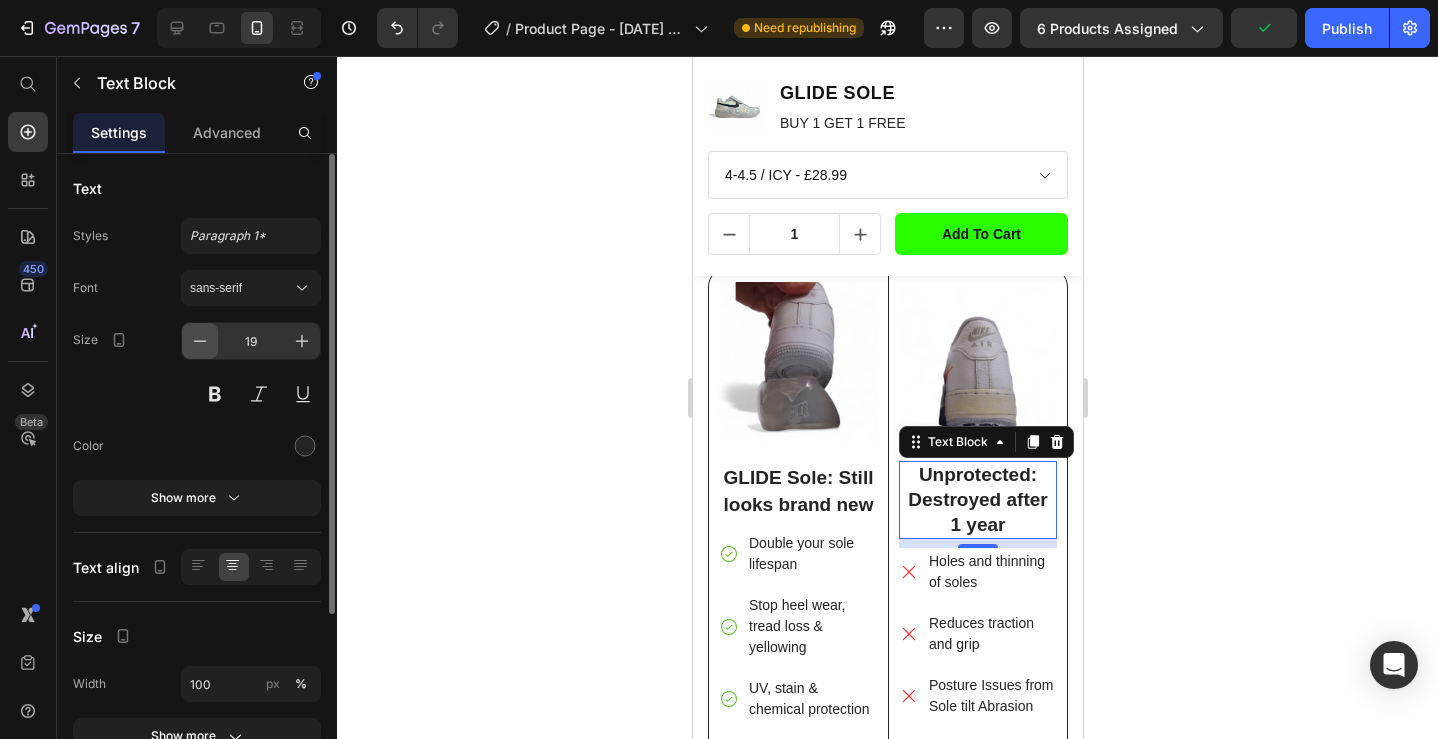 click 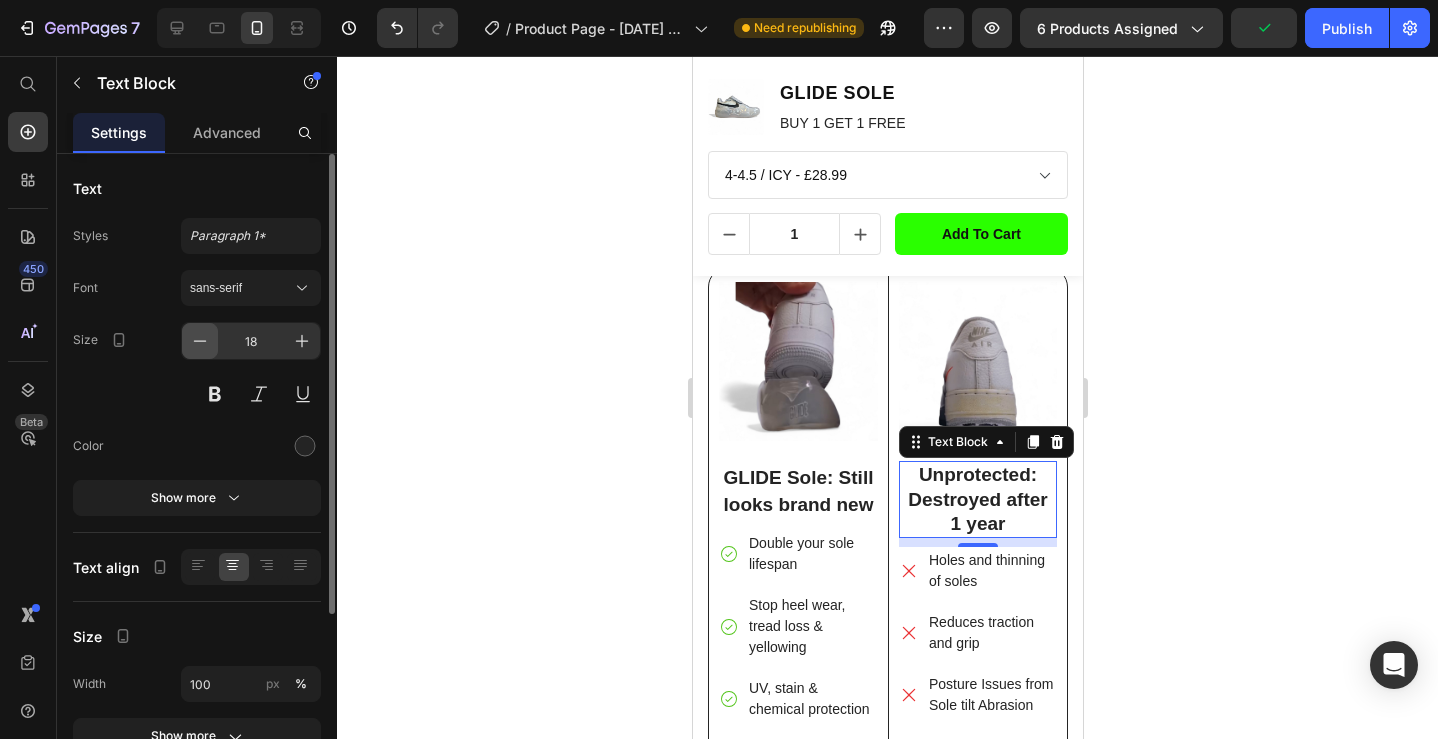 click 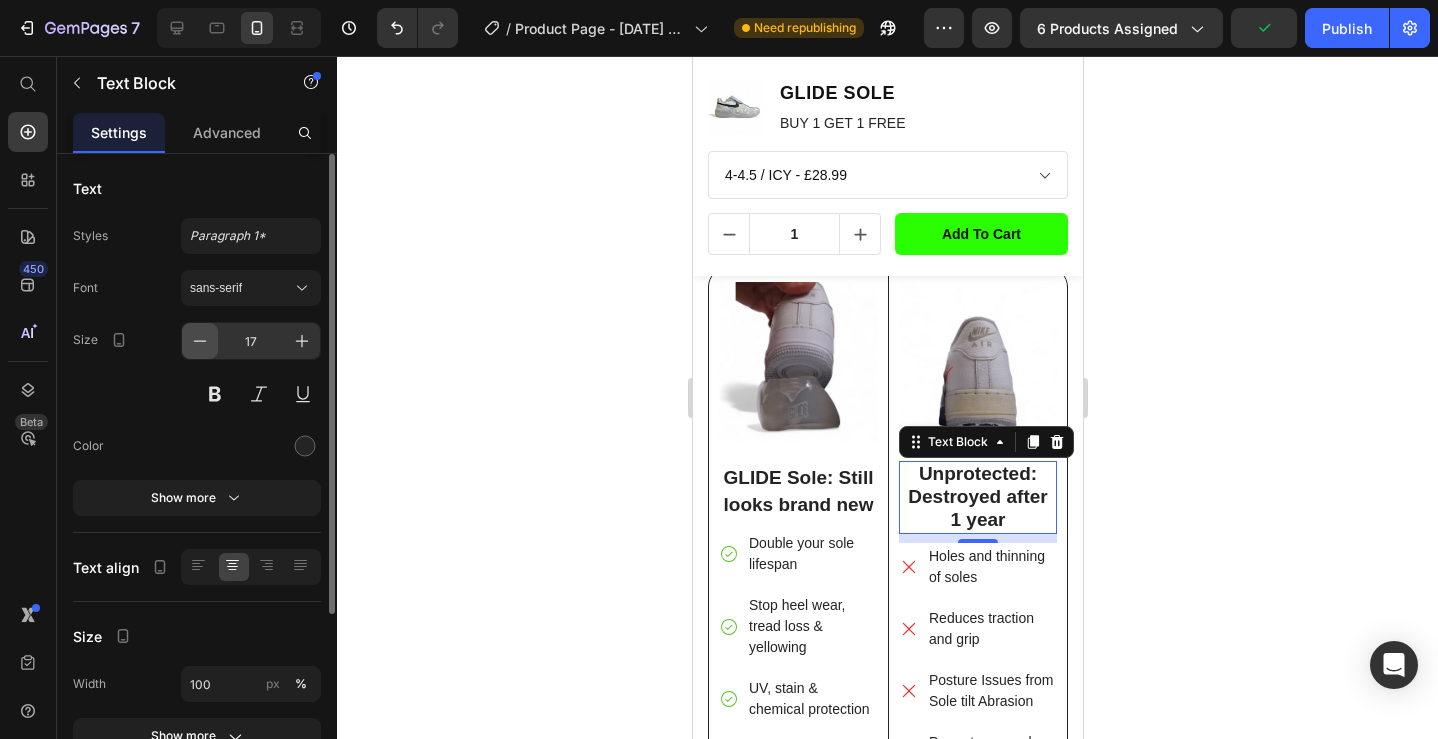 click 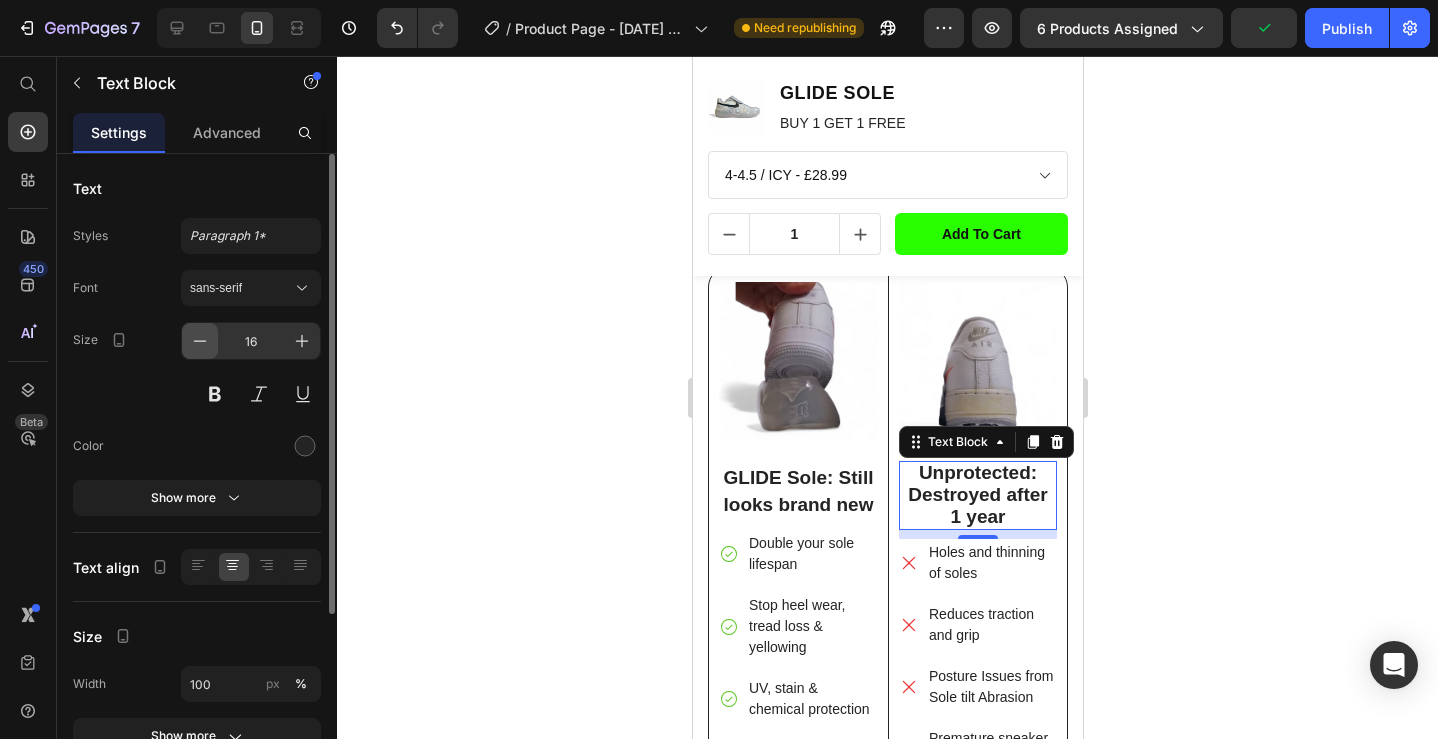 click 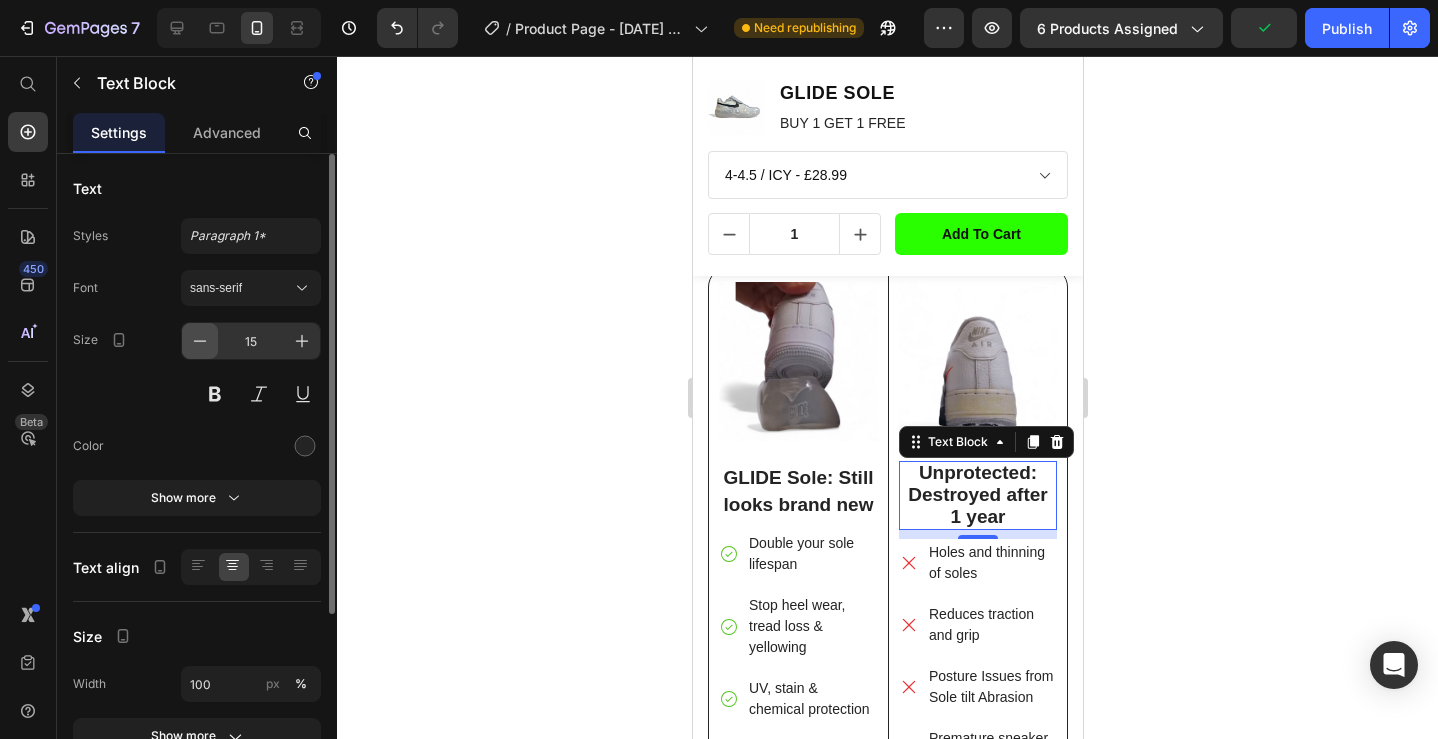 click 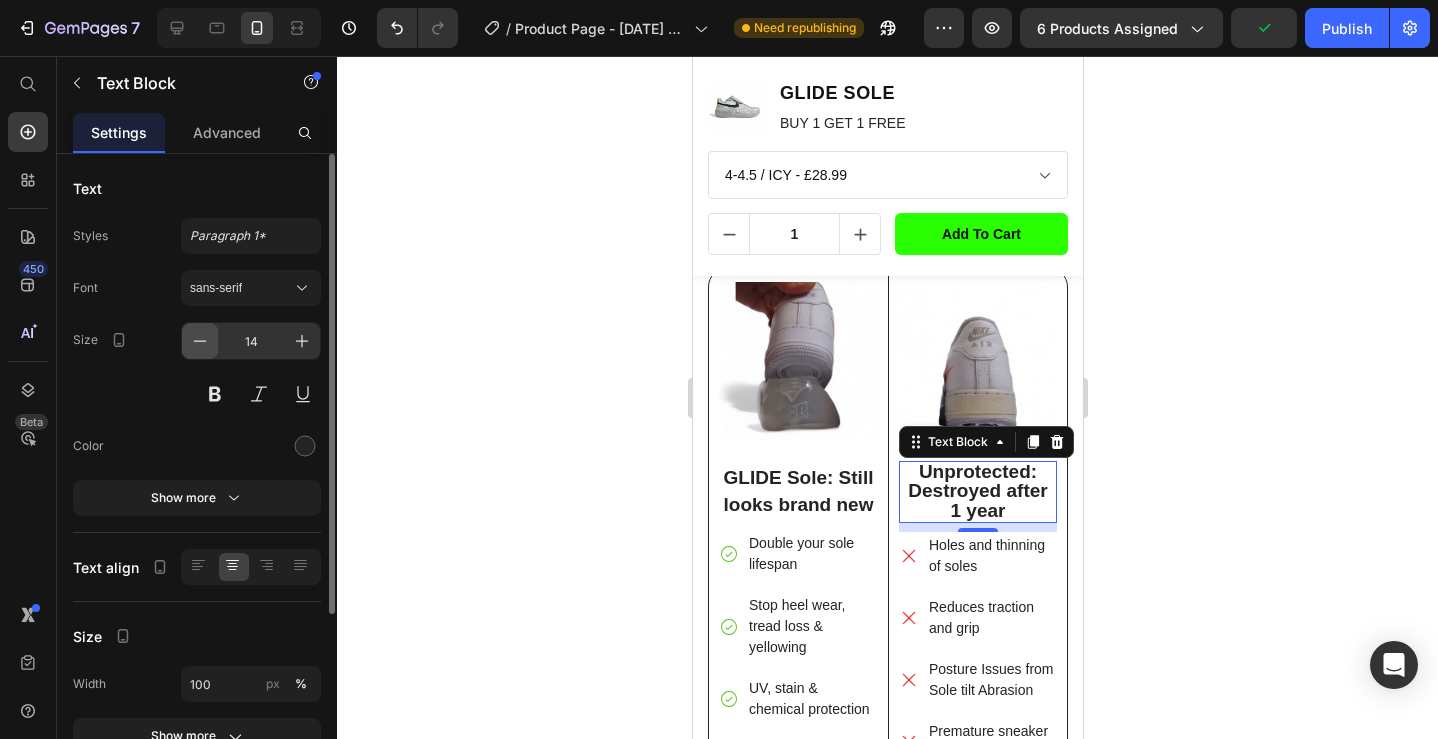 click 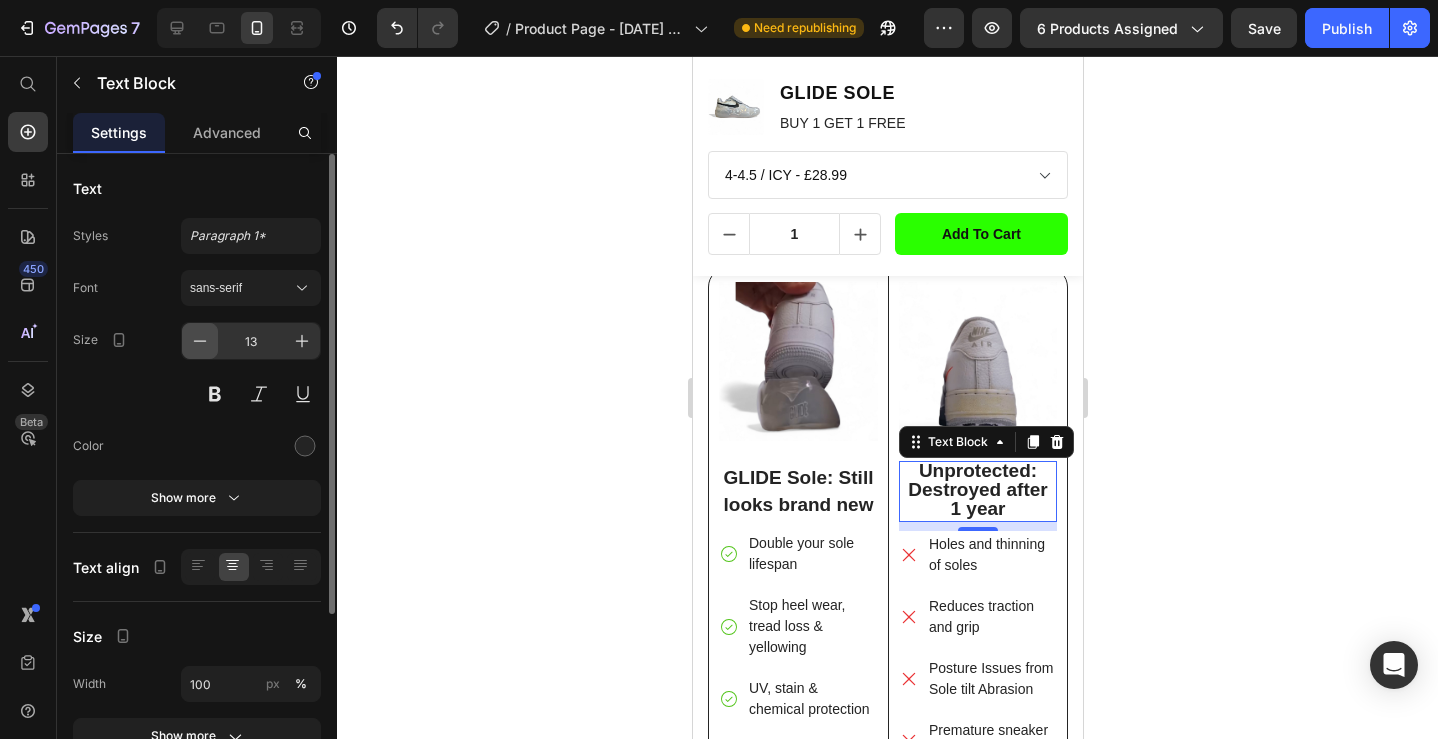 click 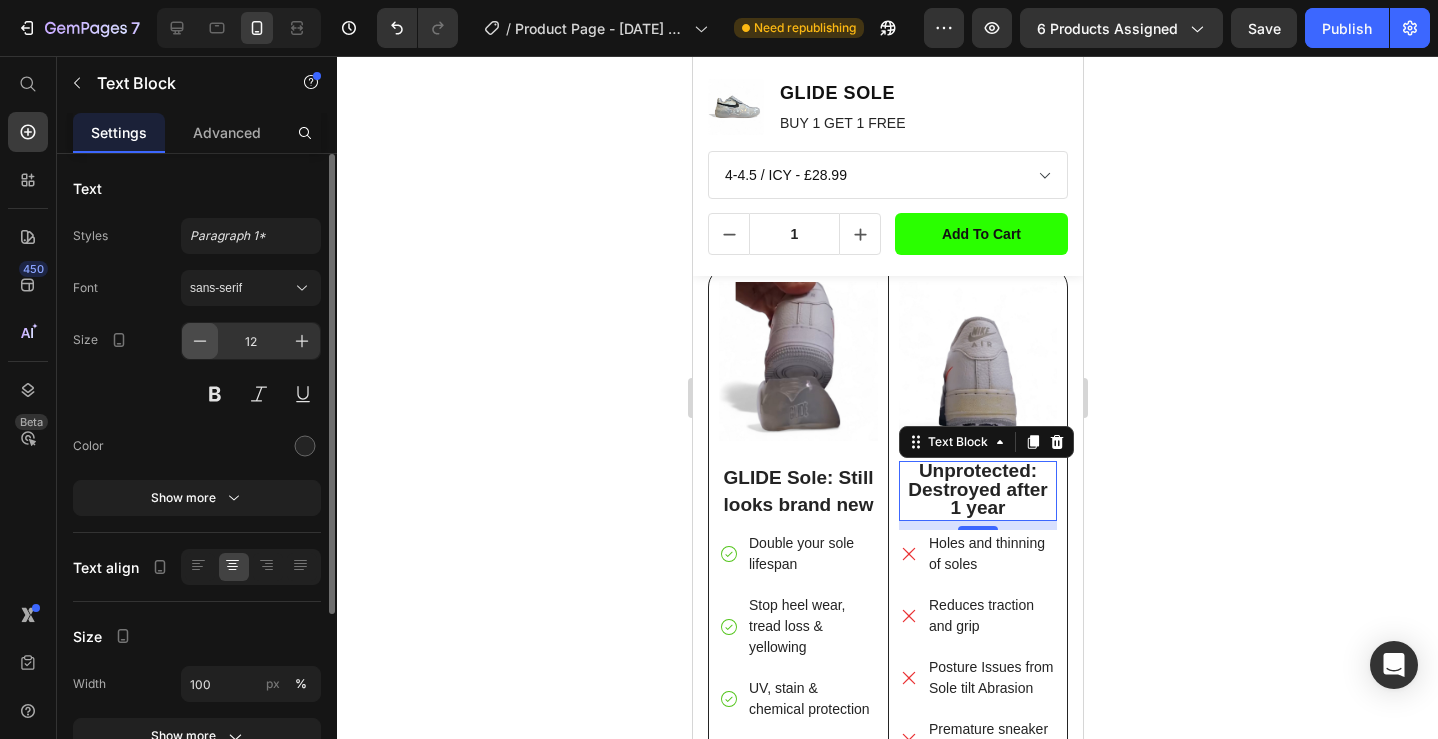click 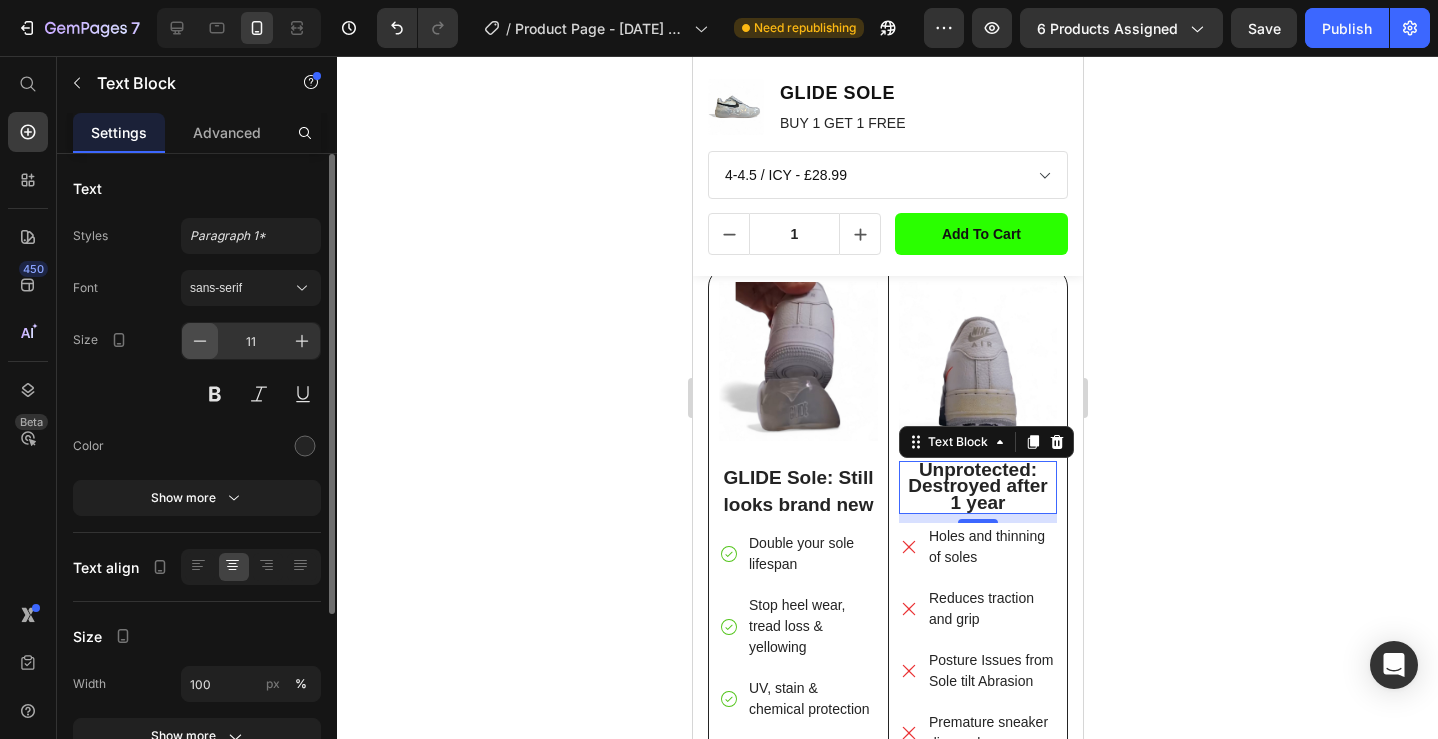 click 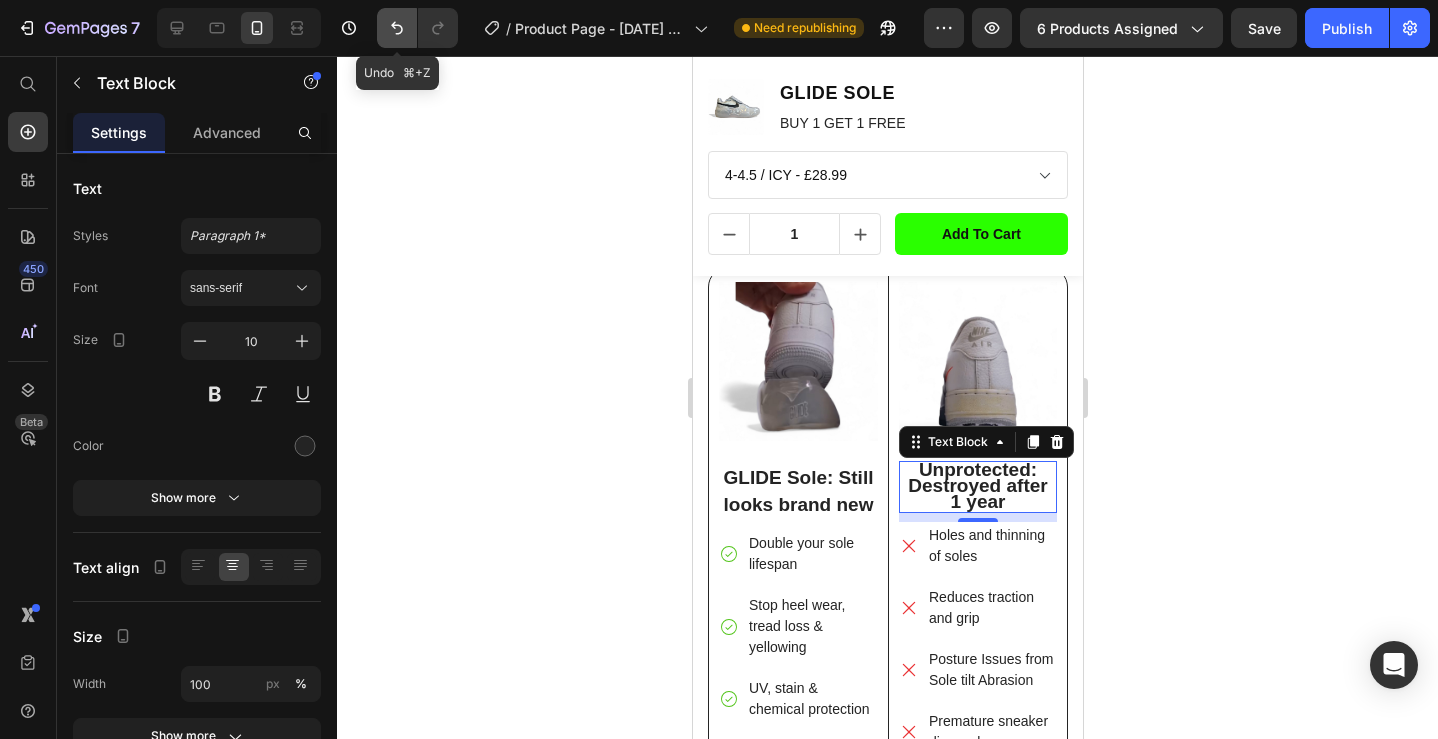 click 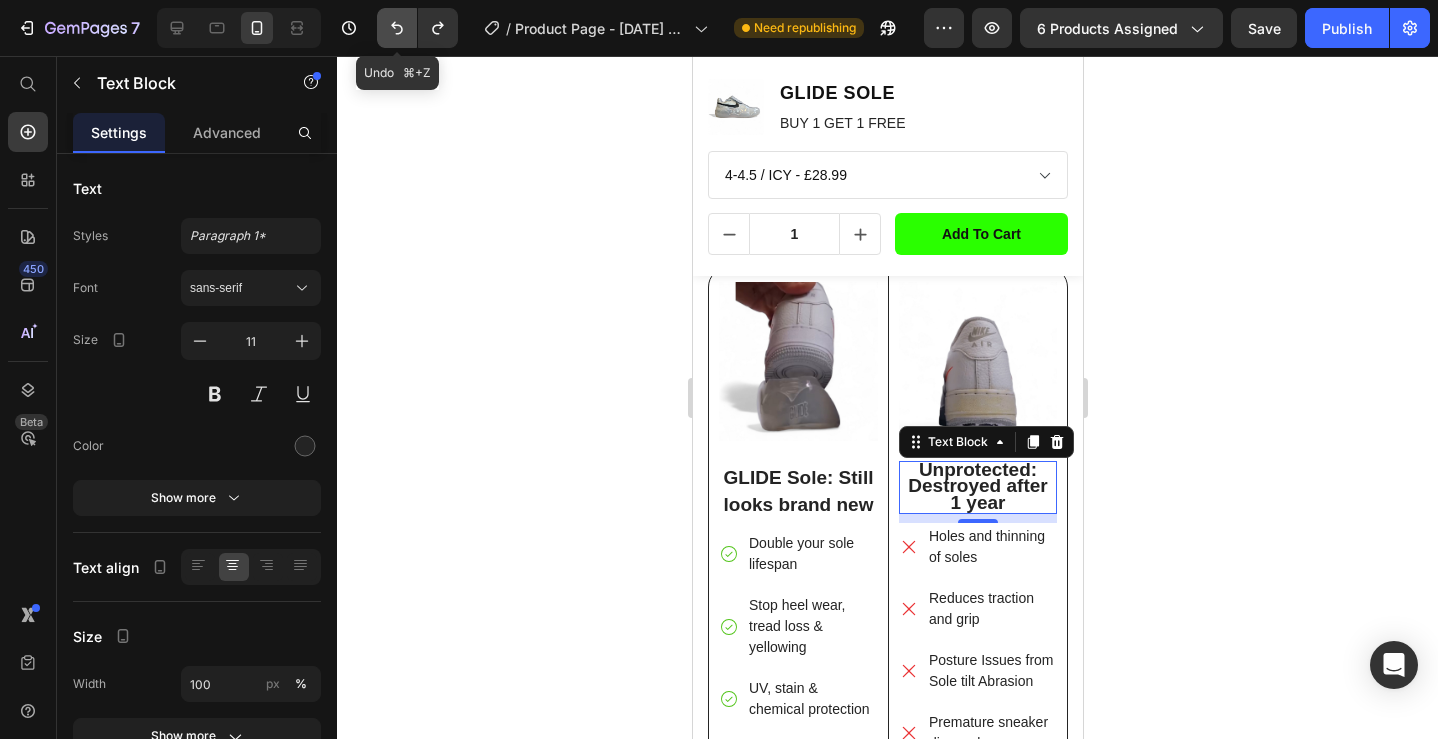 click 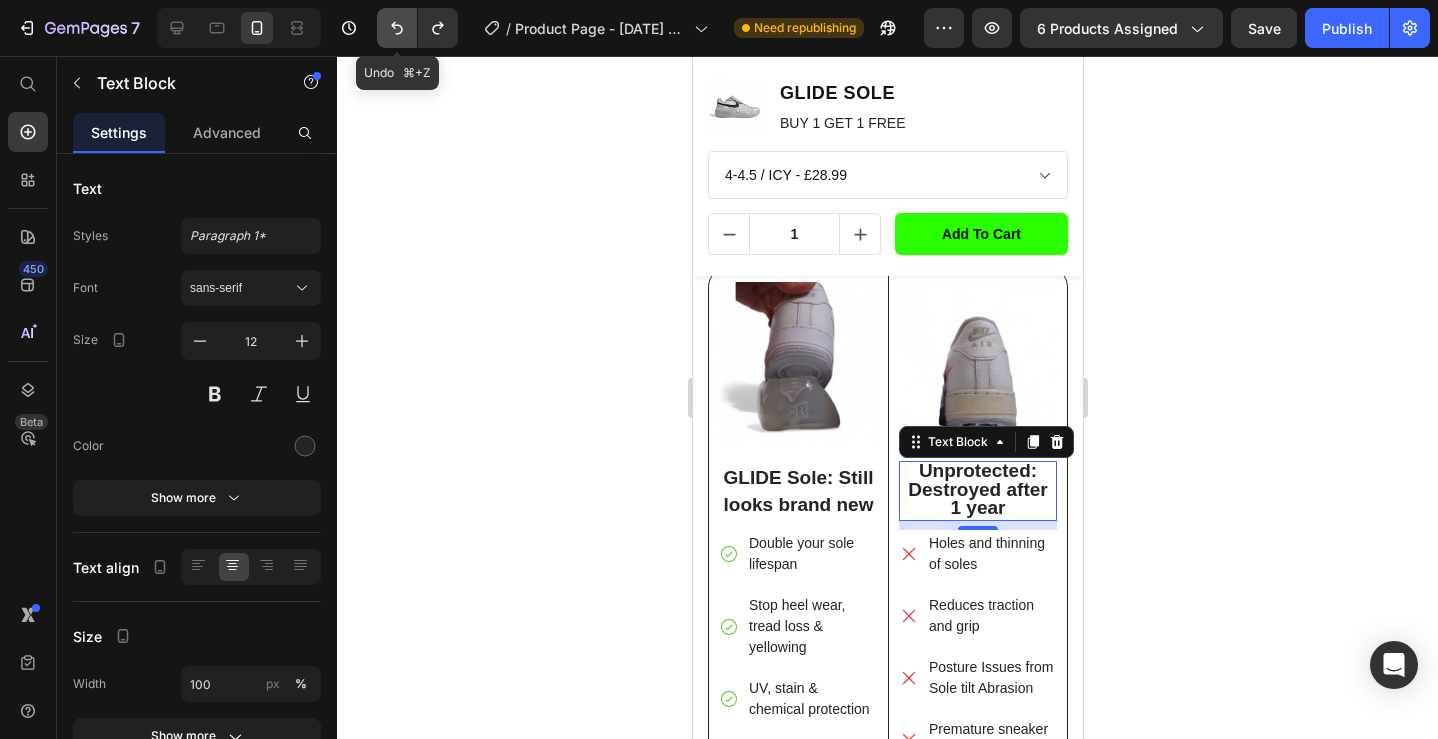 click 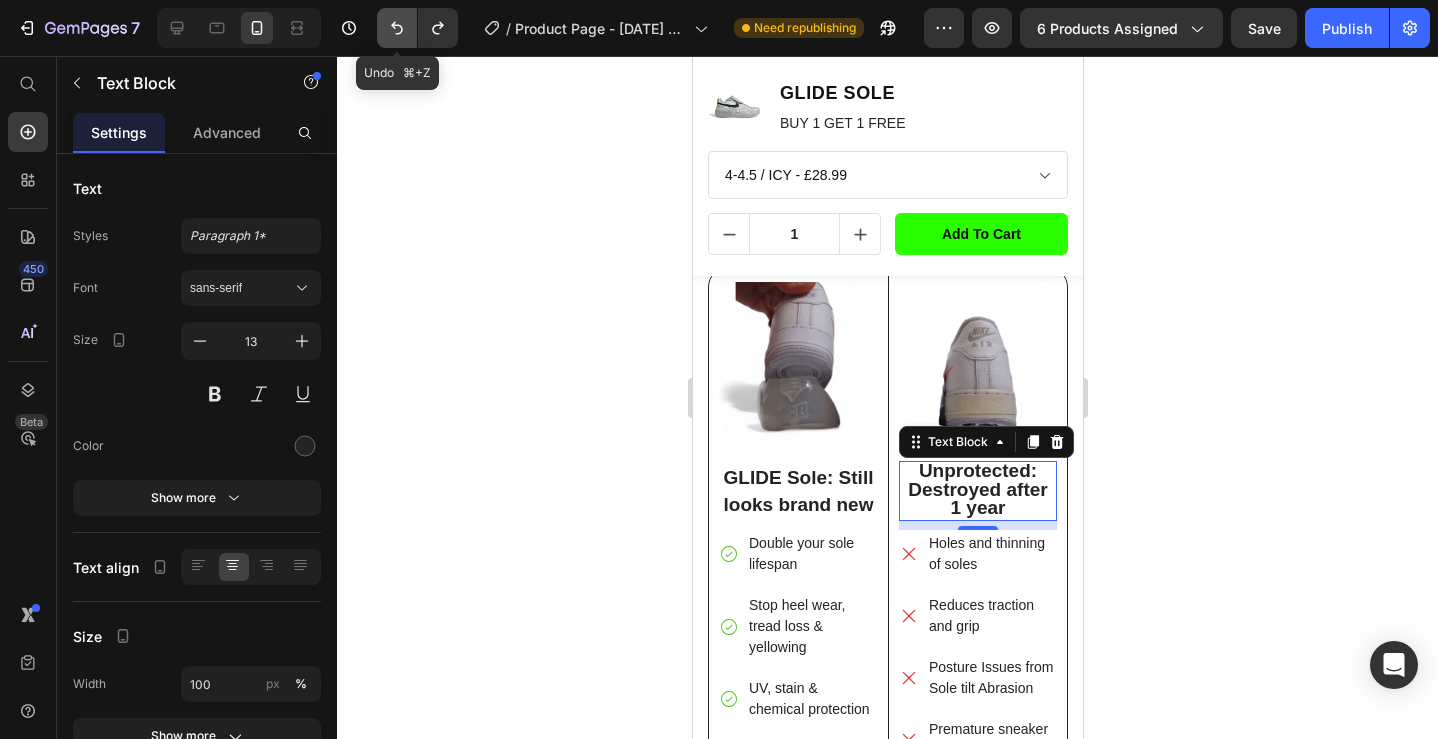 click 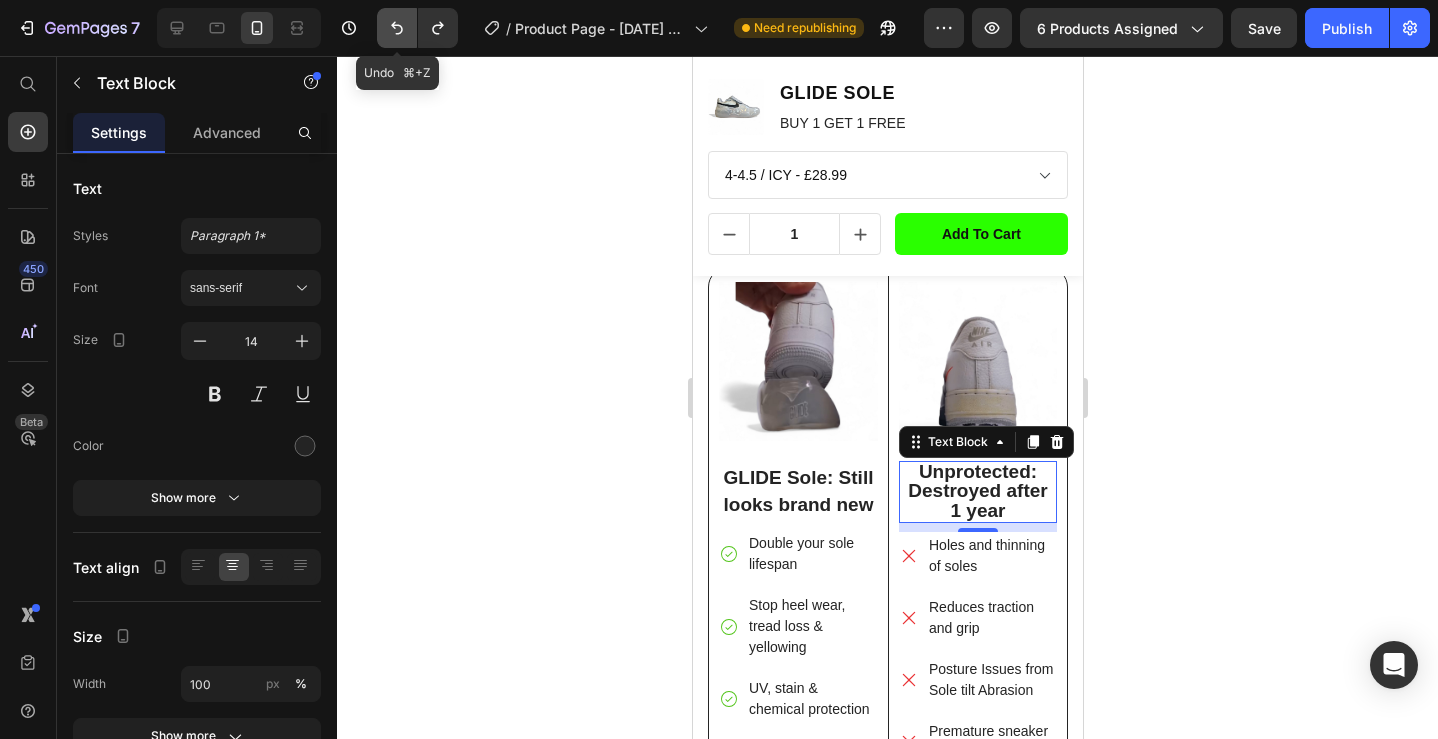 click 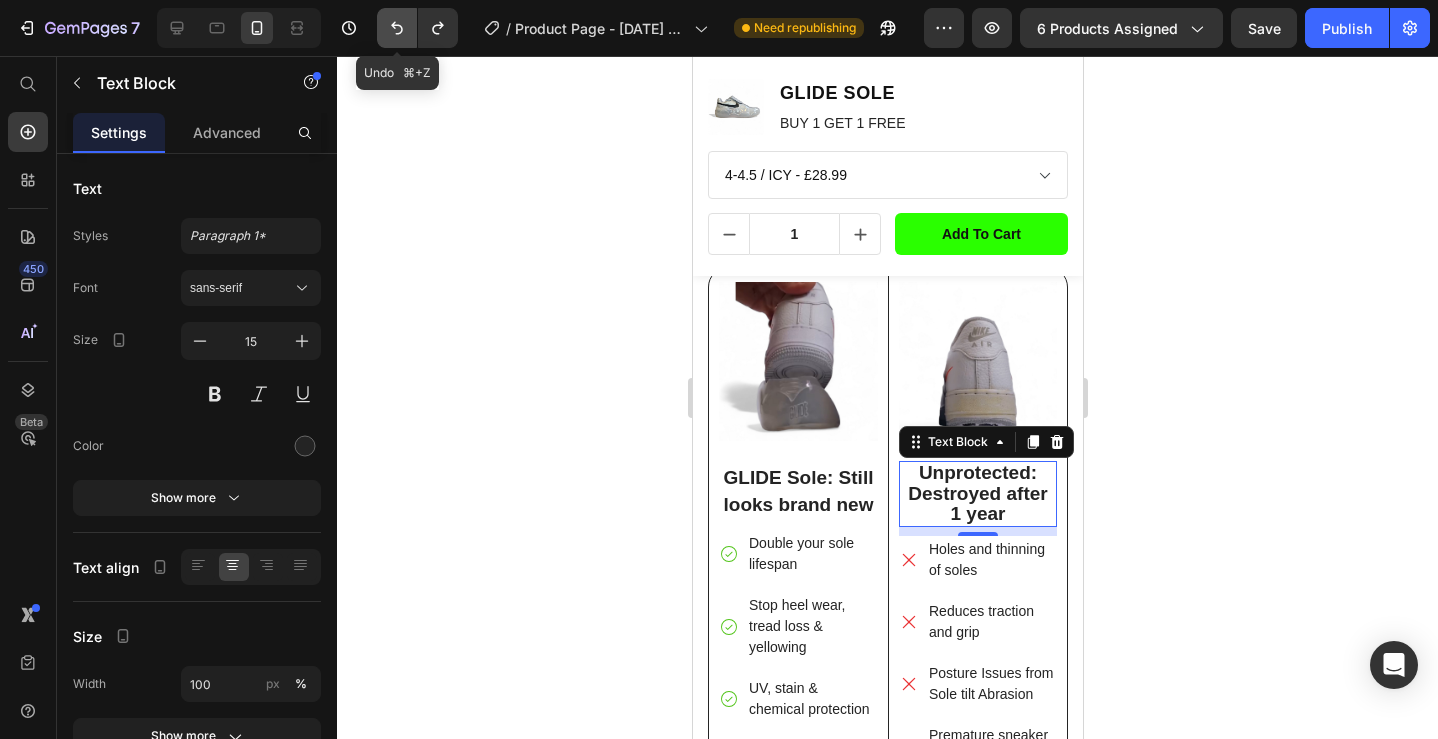 click 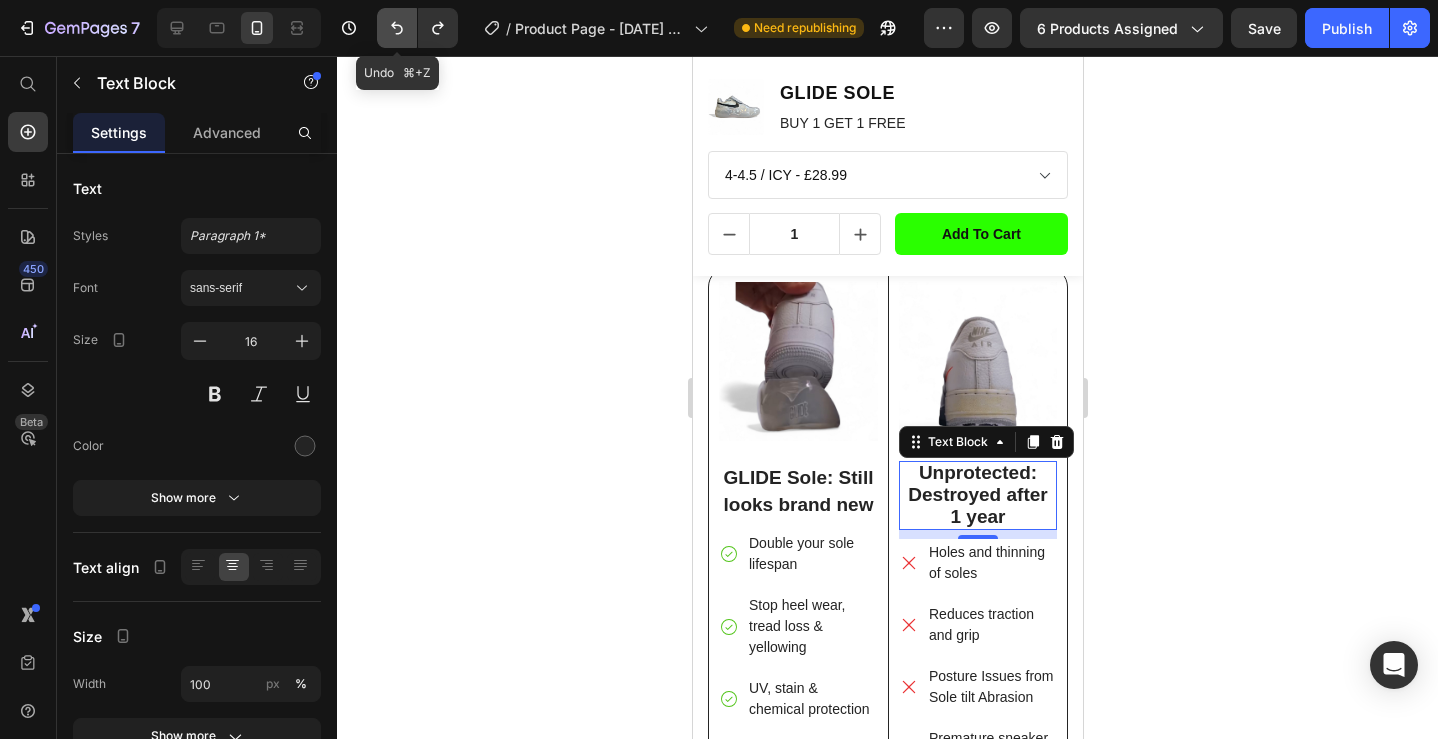 click 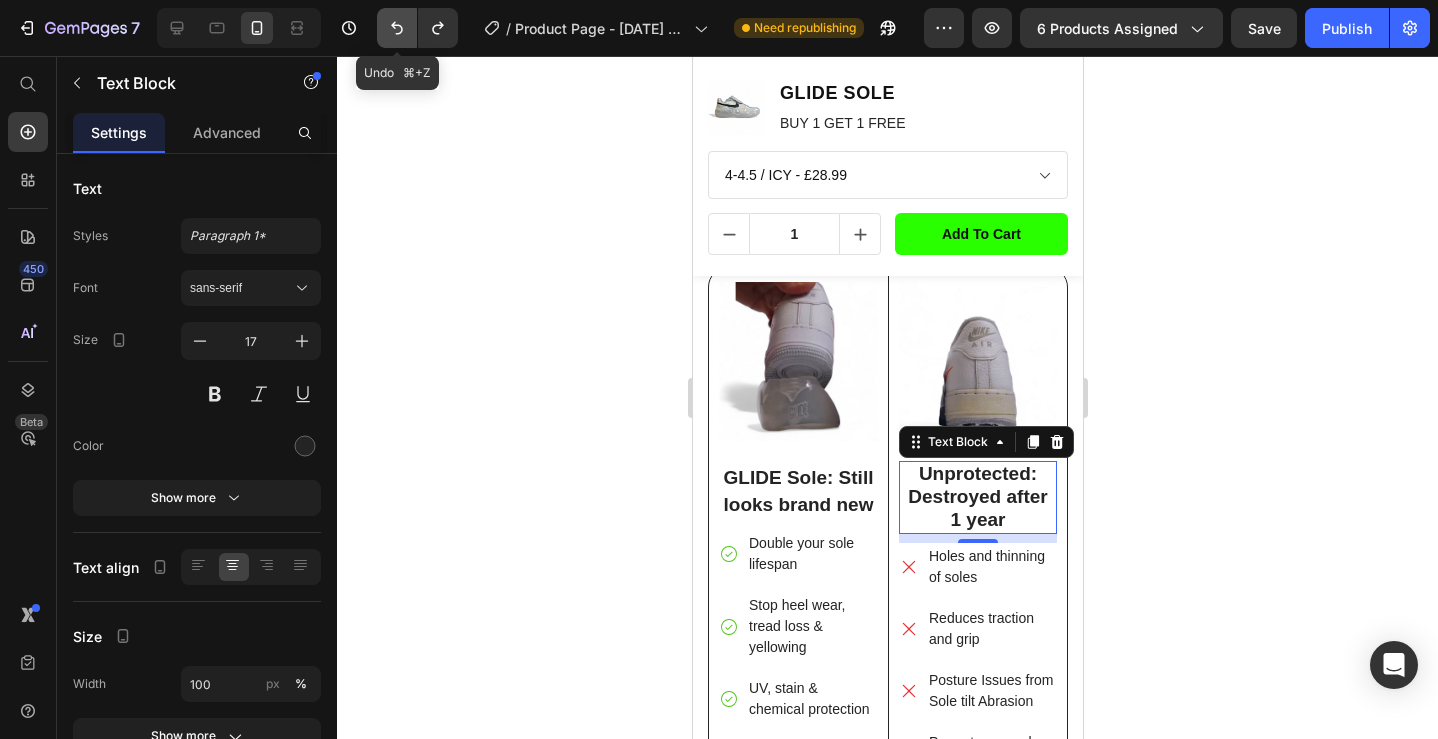 click 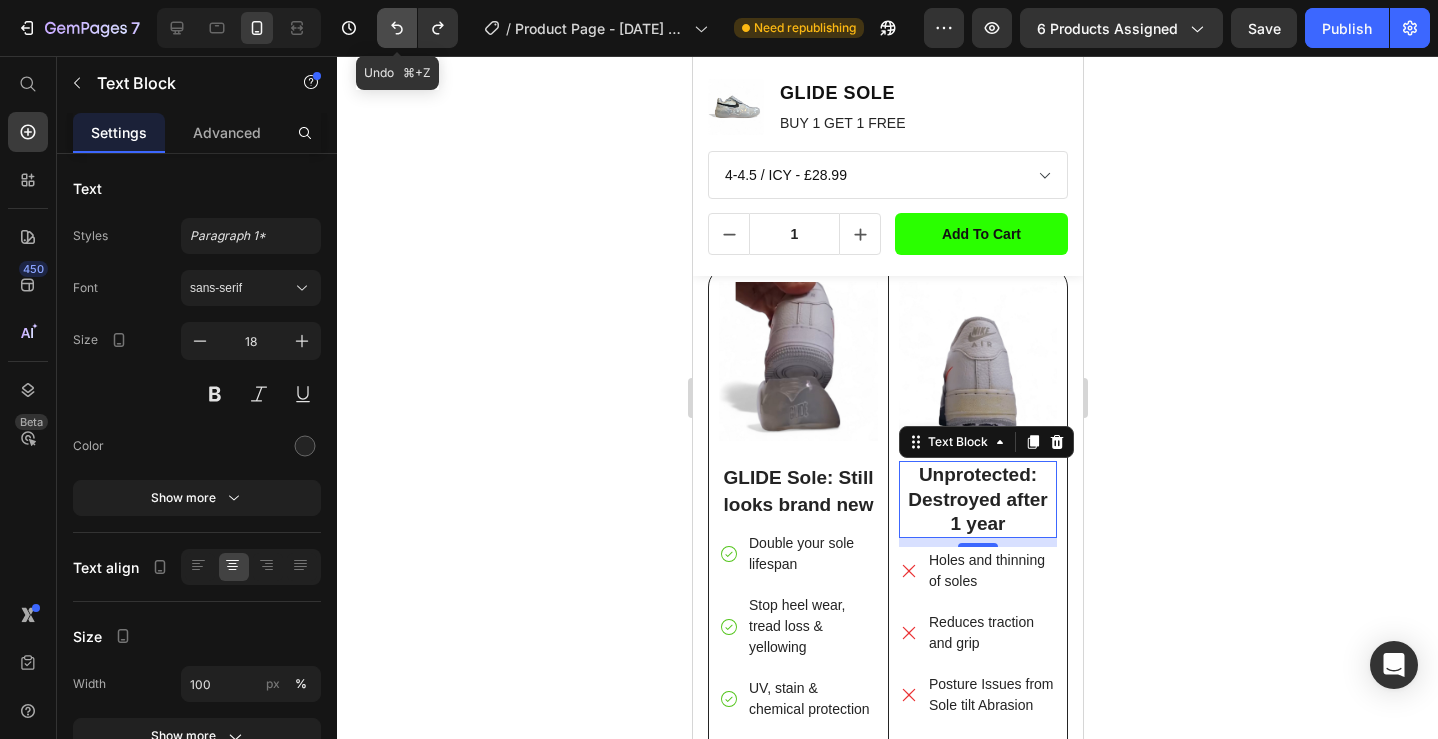 click 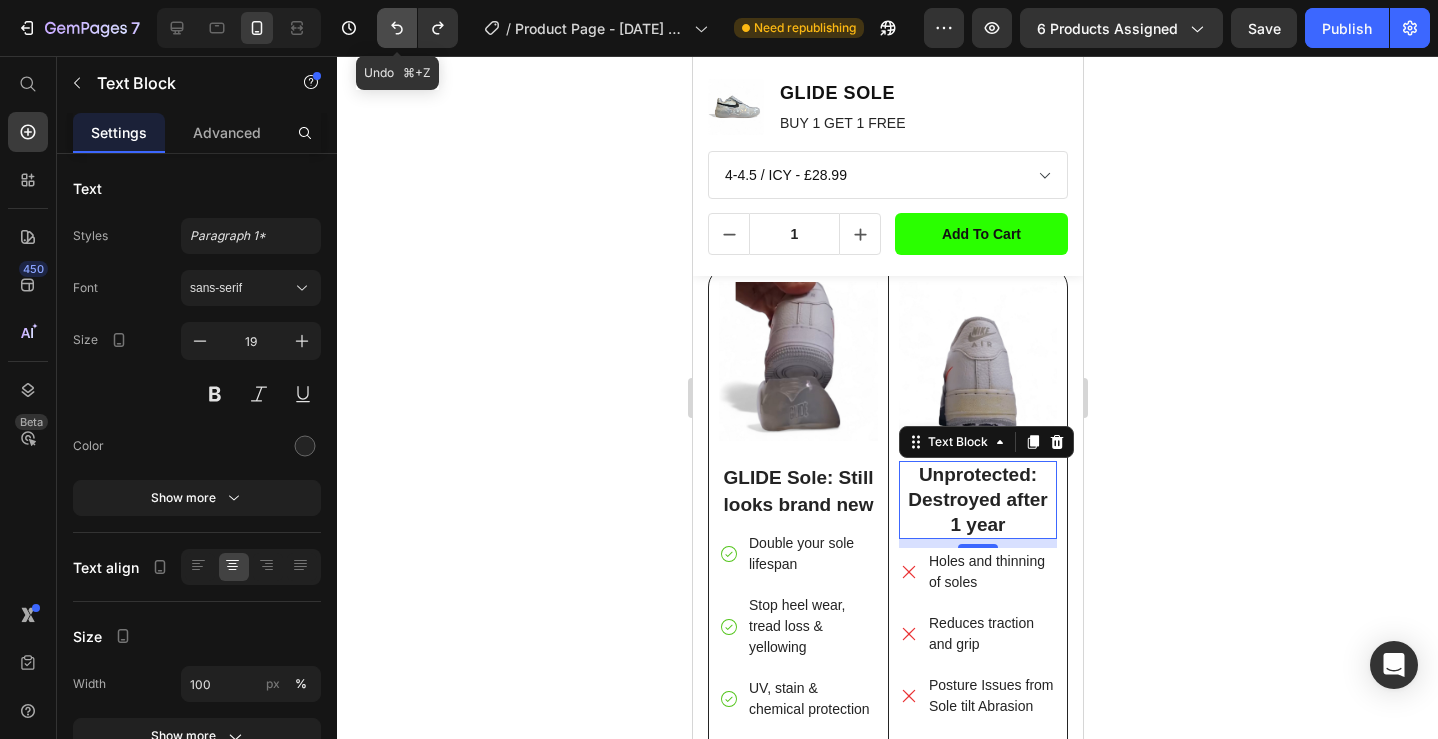 click 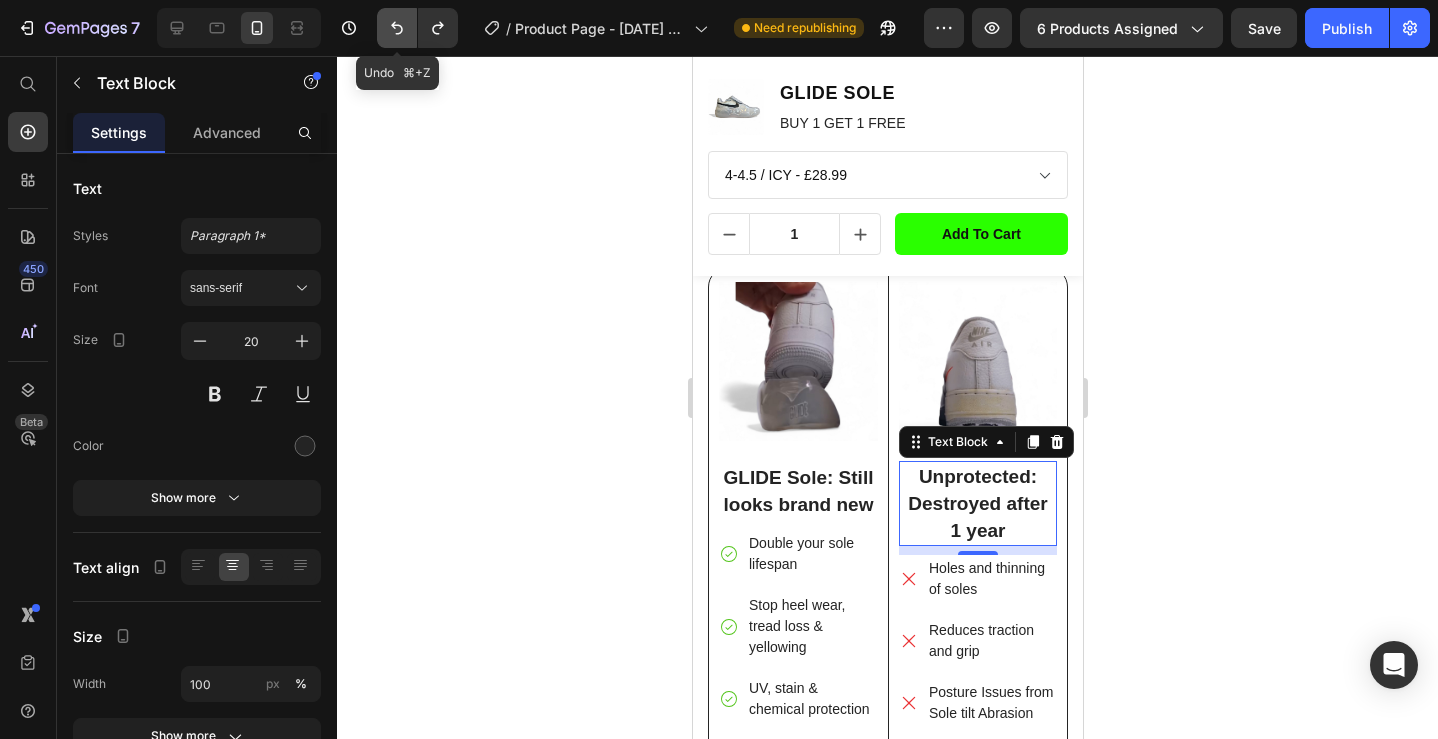 click 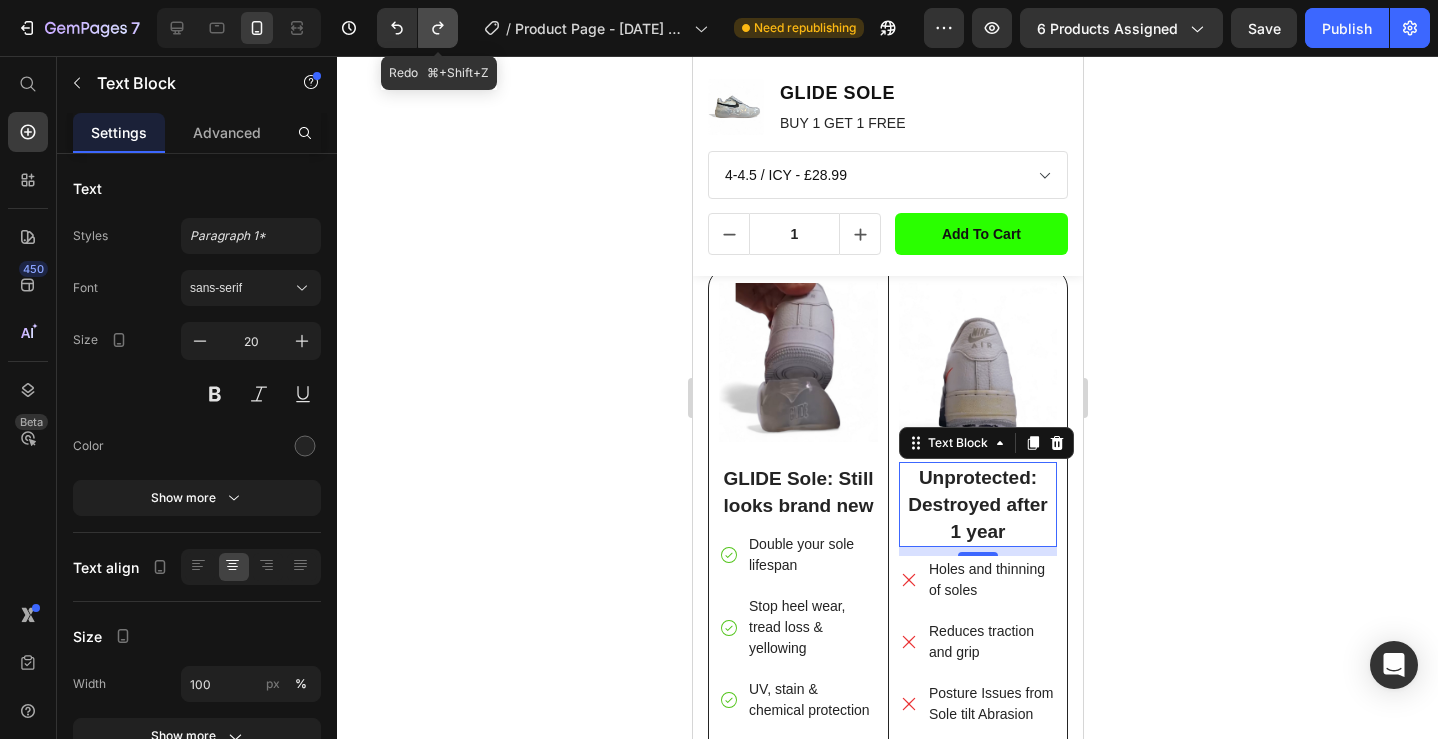 click 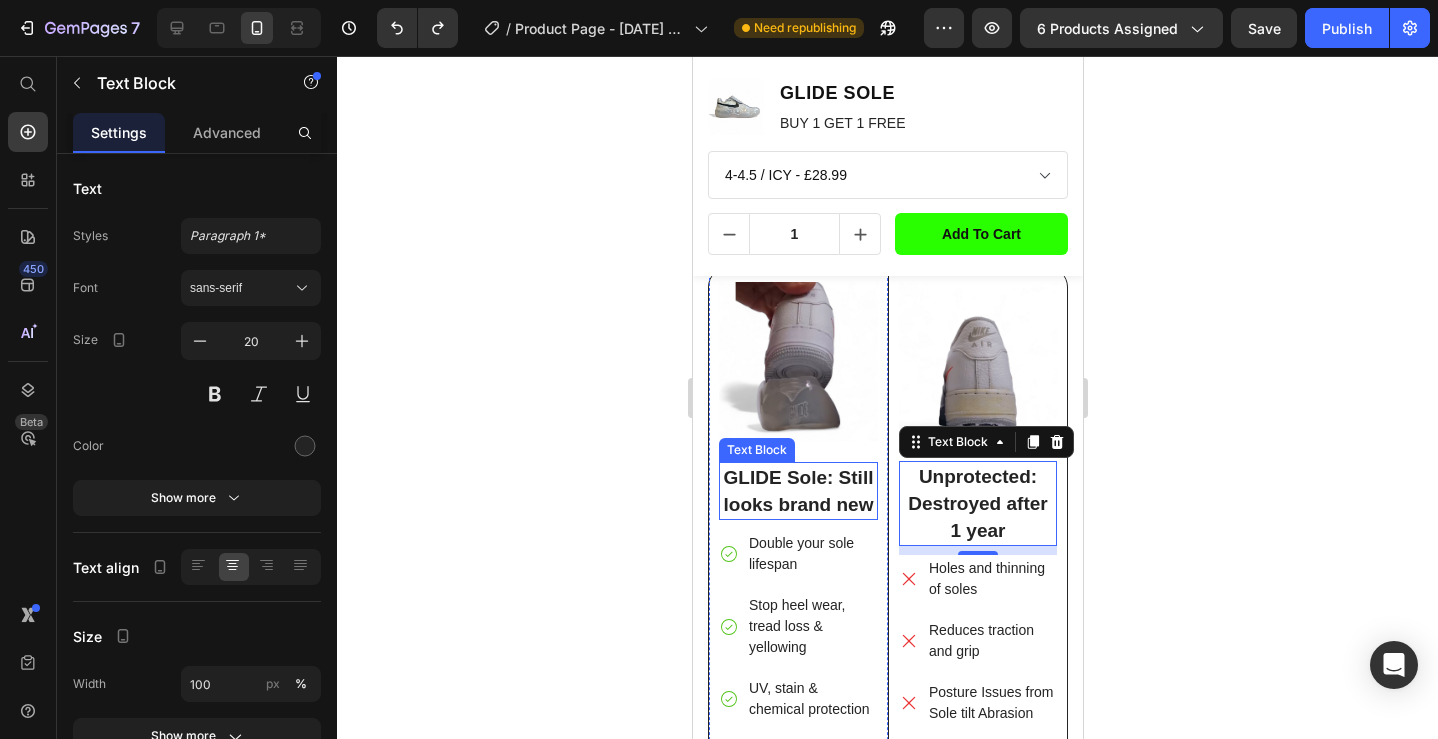 click on "GLIDE Sole: Still looks brand new" at bounding box center [798, 491] 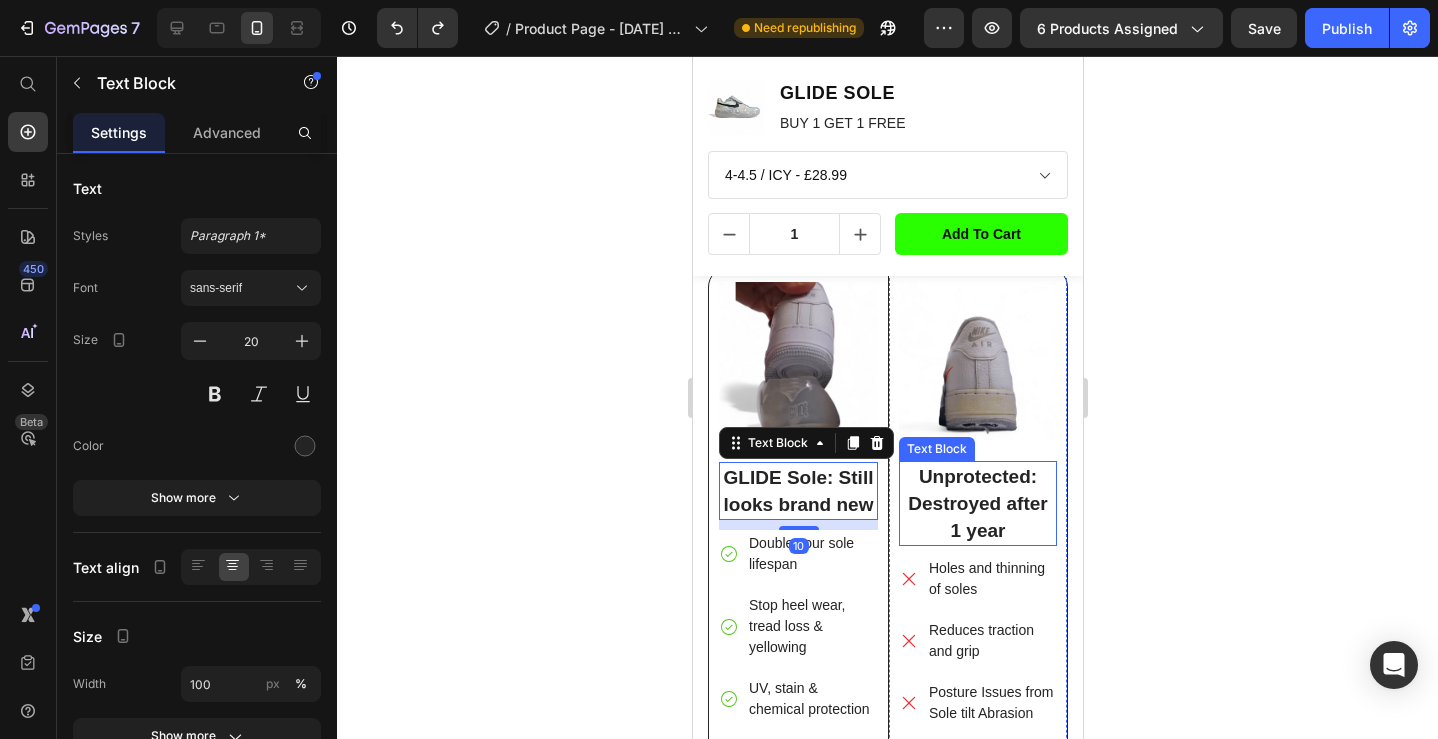 click on "Unprotected: Destroyed after 1 year" at bounding box center (977, 503) 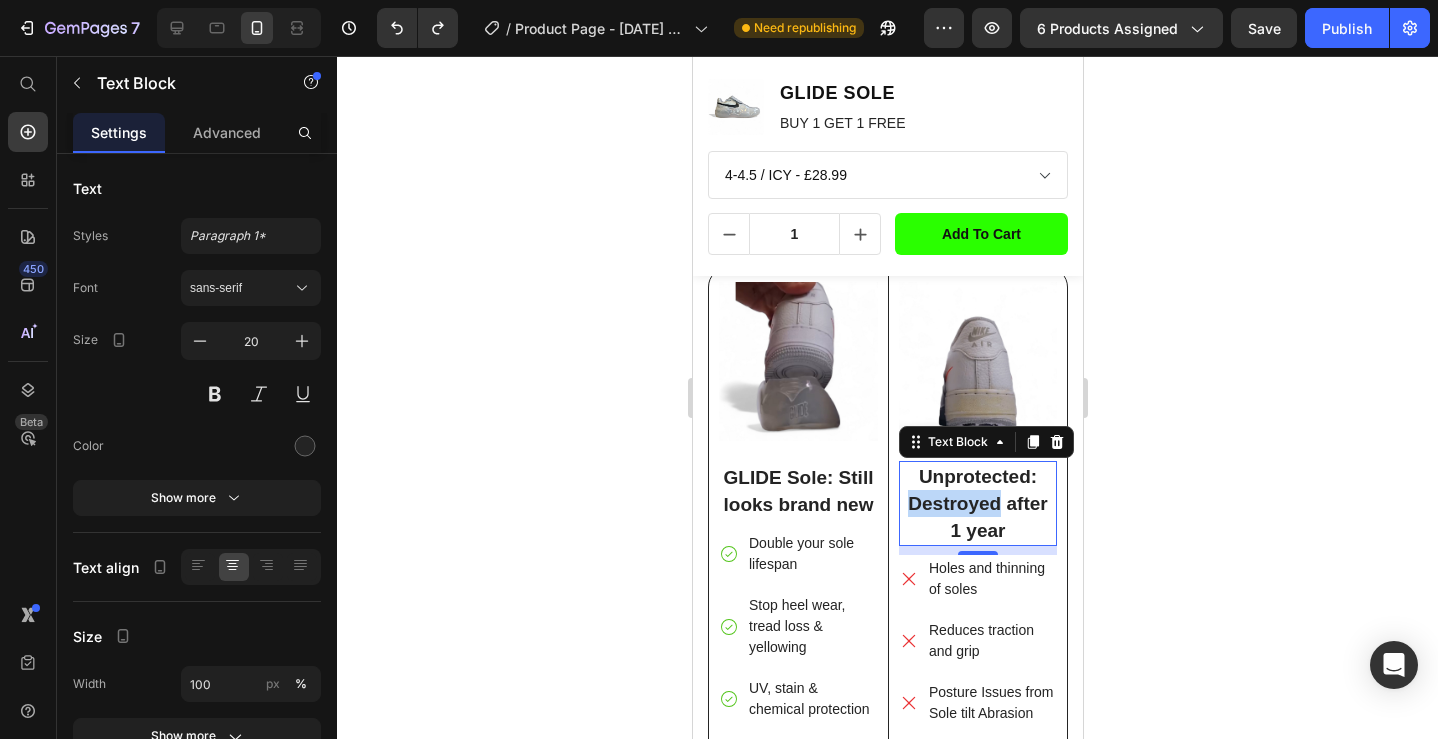 click on "Unprotected: Destroyed after 1 year" at bounding box center [976, 503] 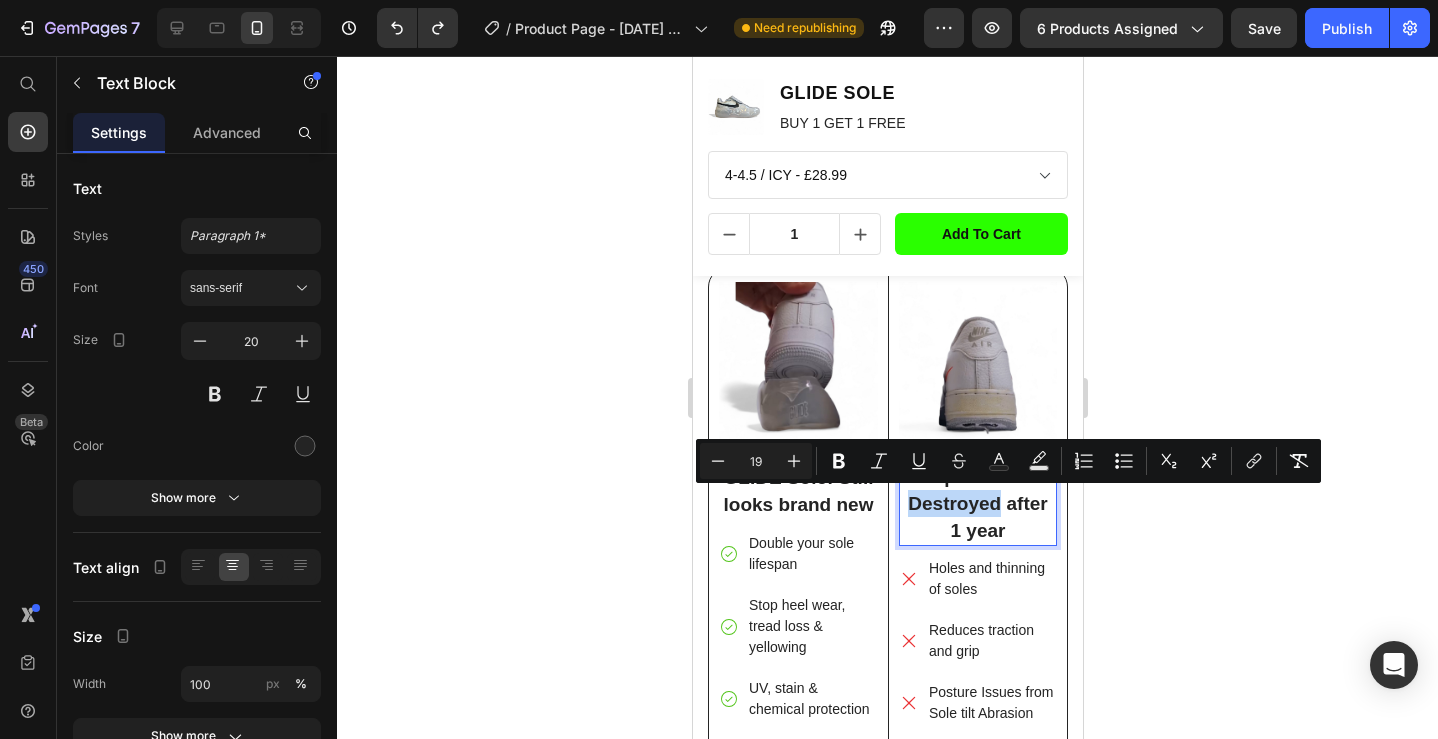 copy on "Destroyed" 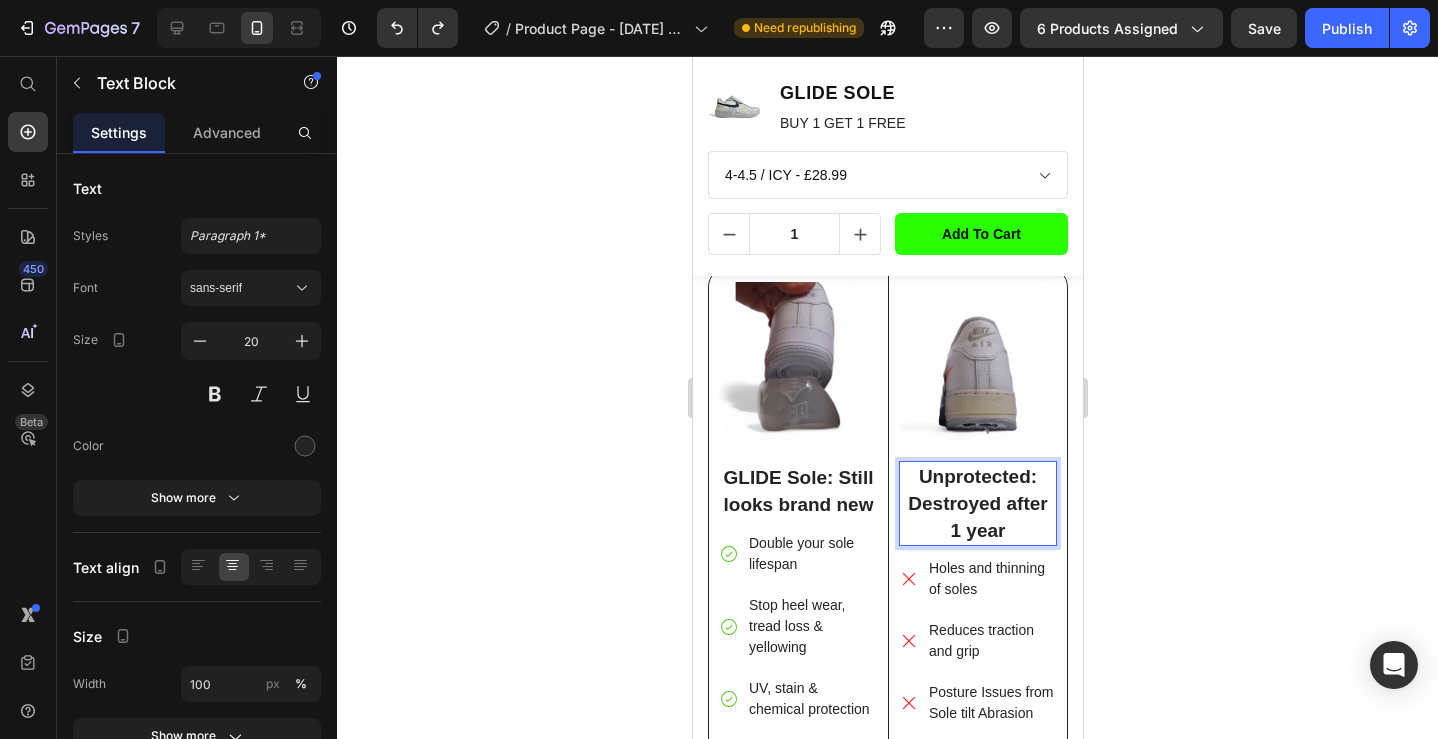 click on "Unprotected: Destroyed after 1 year" at bounding box center [976, 503] 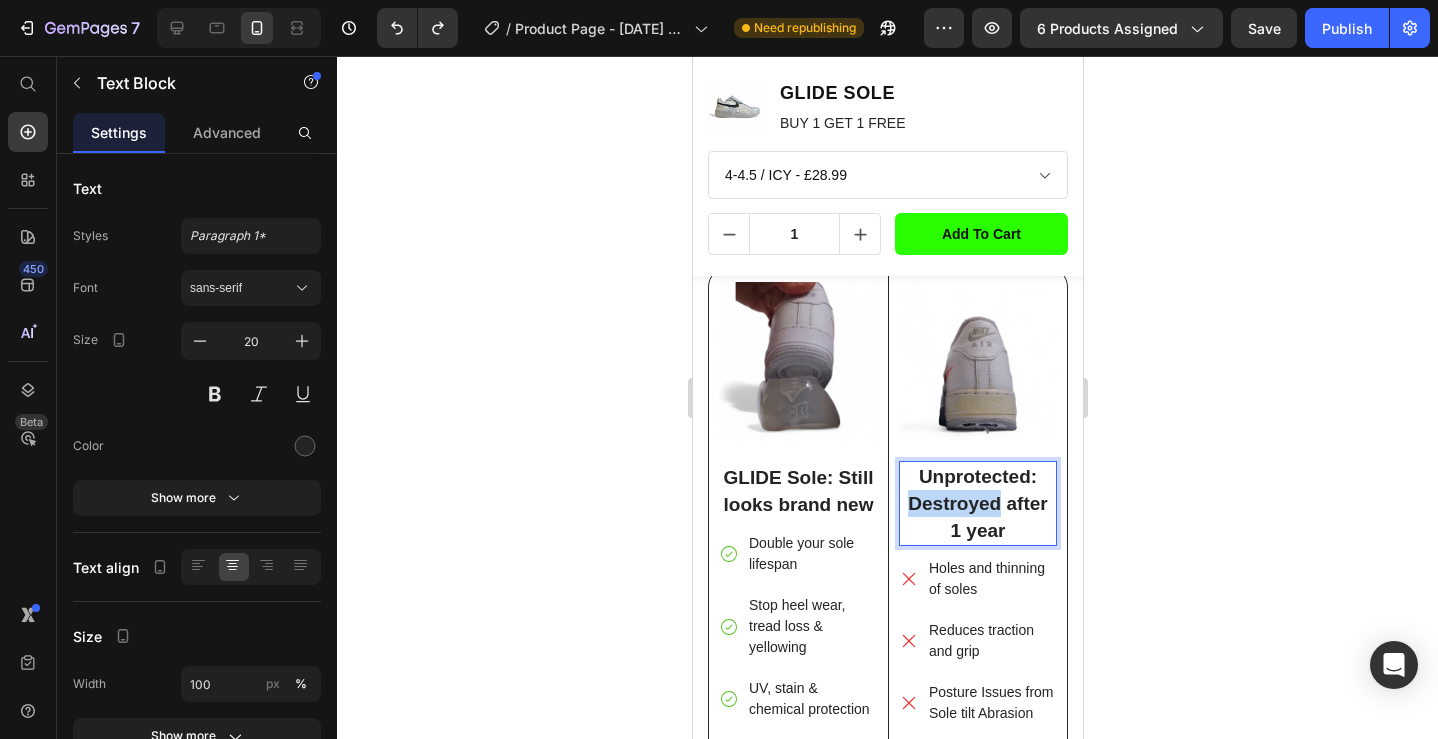 click on "Unprotected: Destroyed after 1 year" at bounding box center [976, 503] 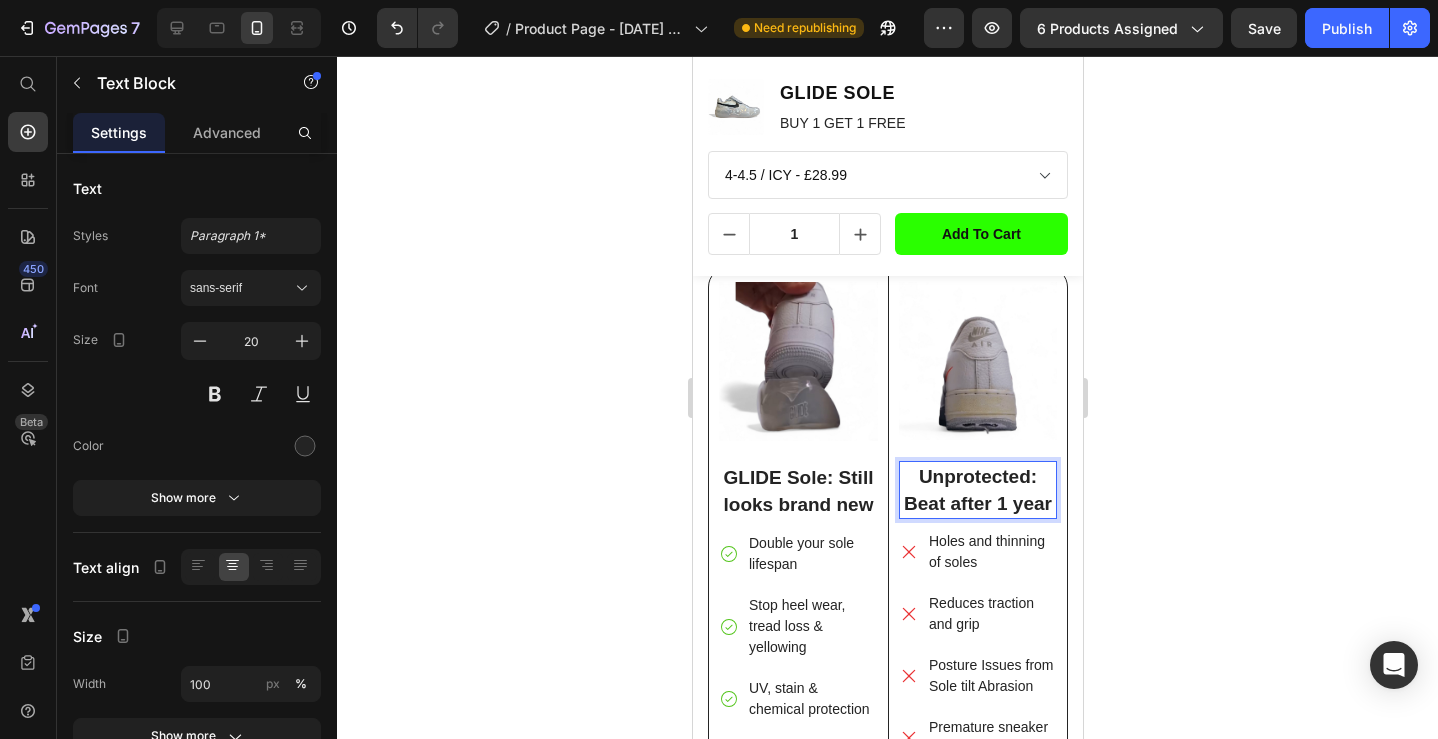 click 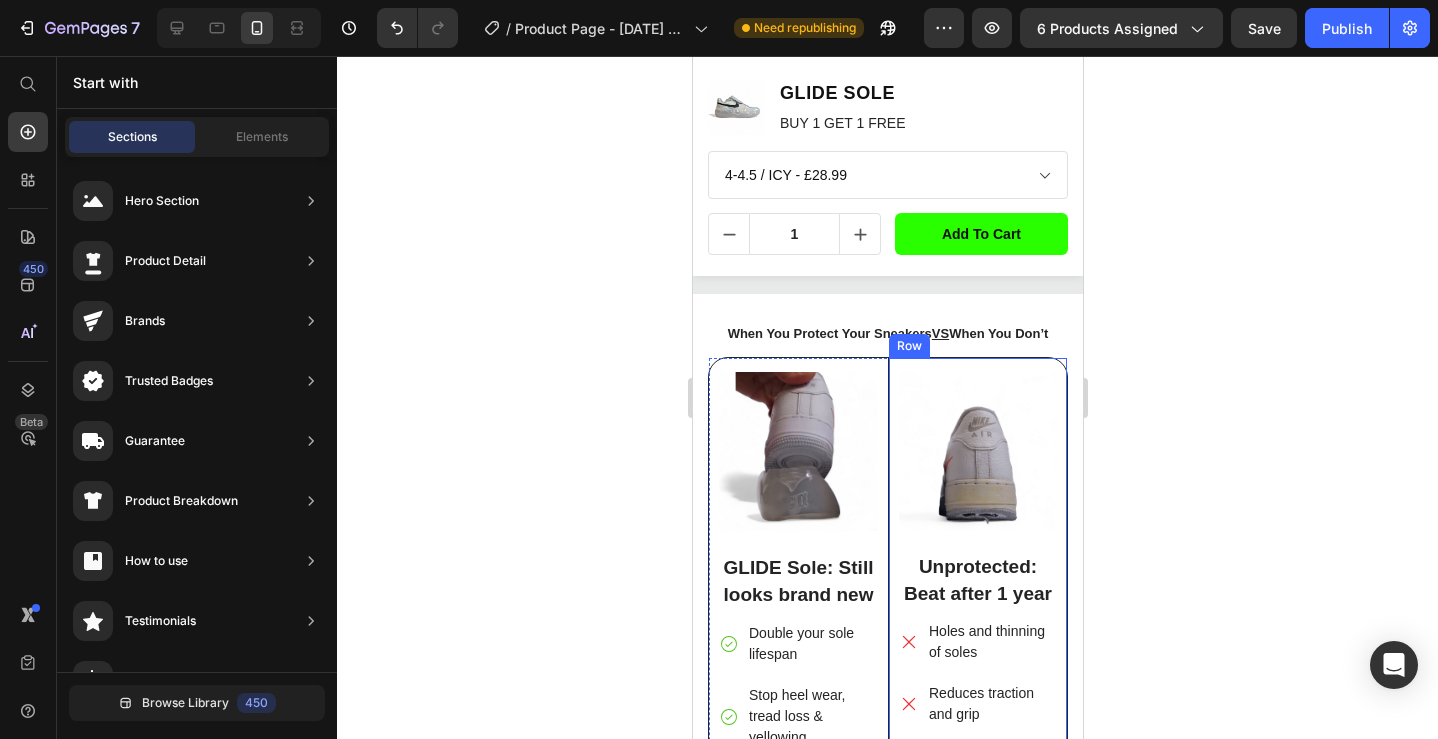 scroll, scrollTop: 2123, scrollLeft: 0, axis: vertical 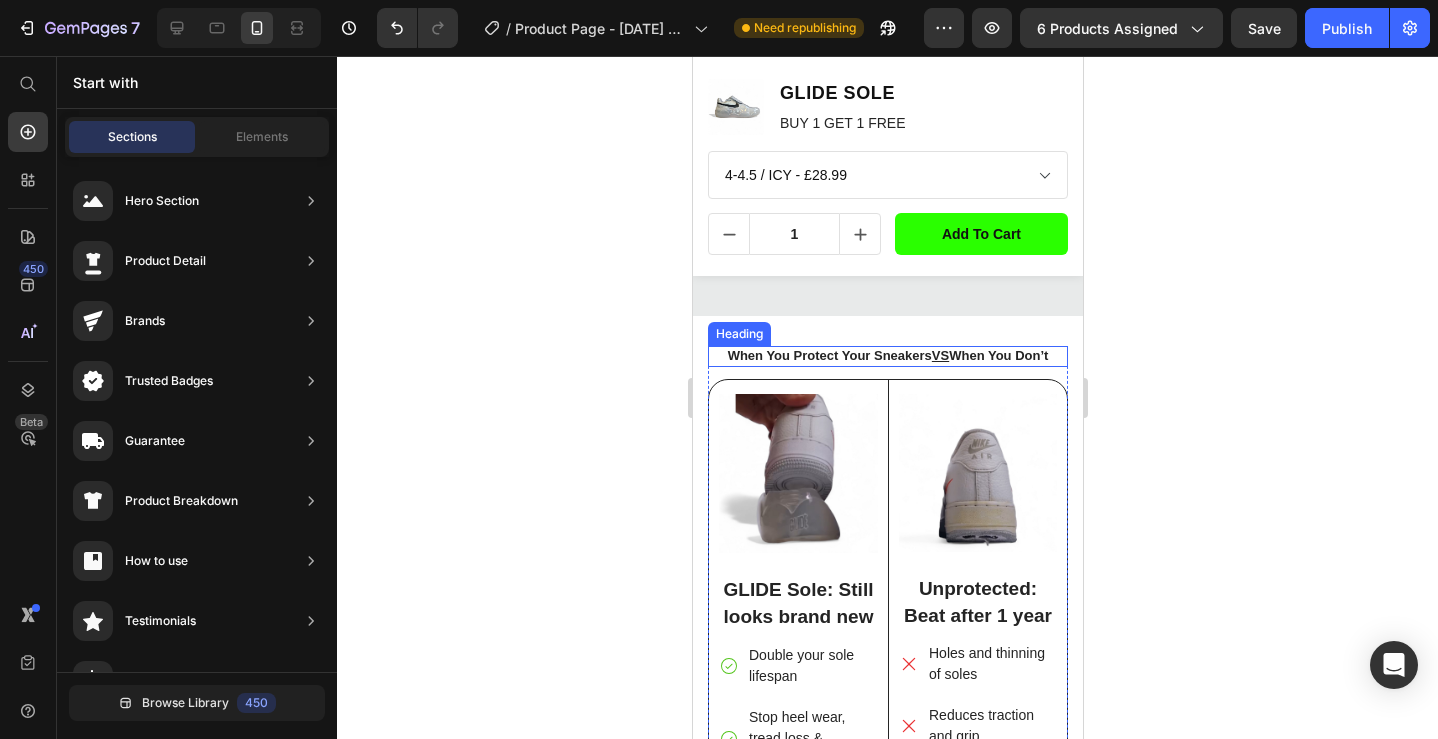 click on "When You Protect Your Sneakers   VS   When You Don’t" at bounding box center (887, 356) 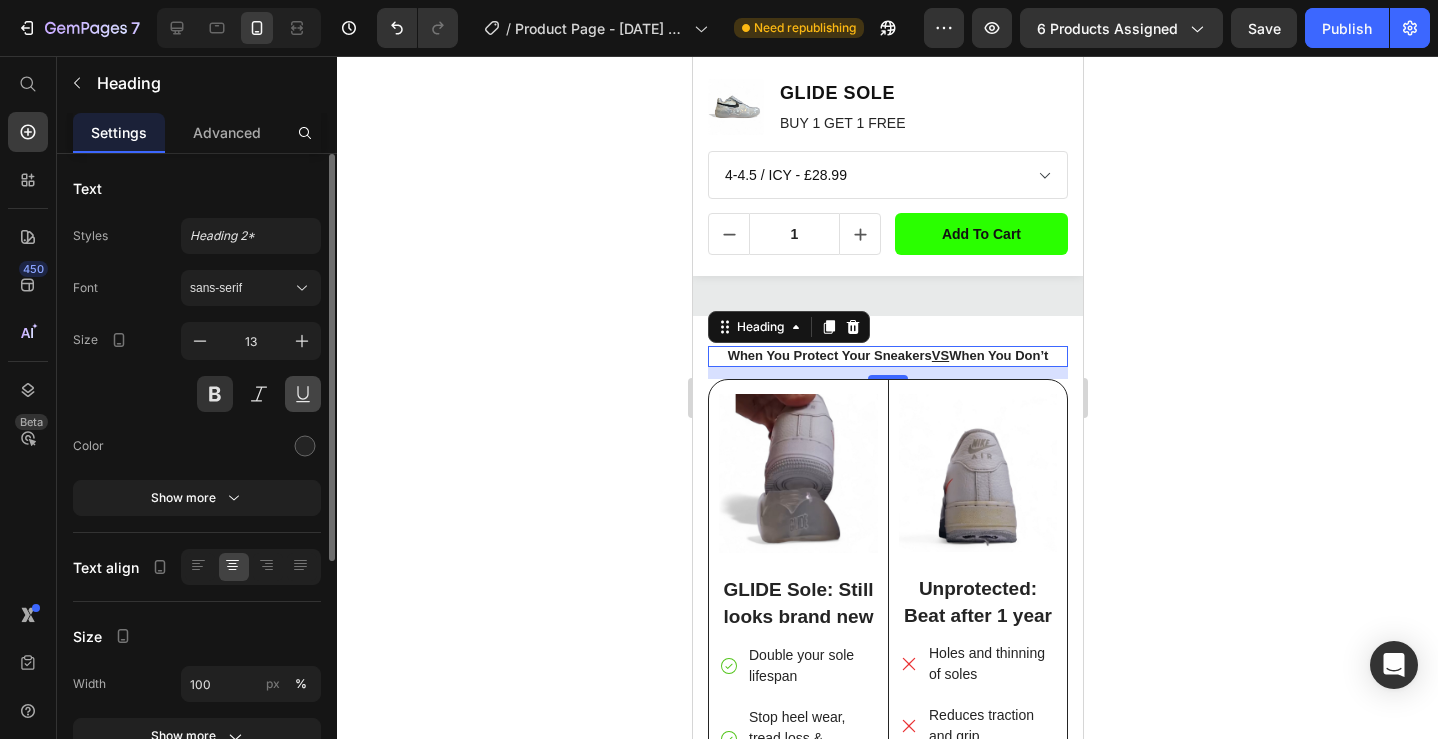 click at bounding box center (303, 394) 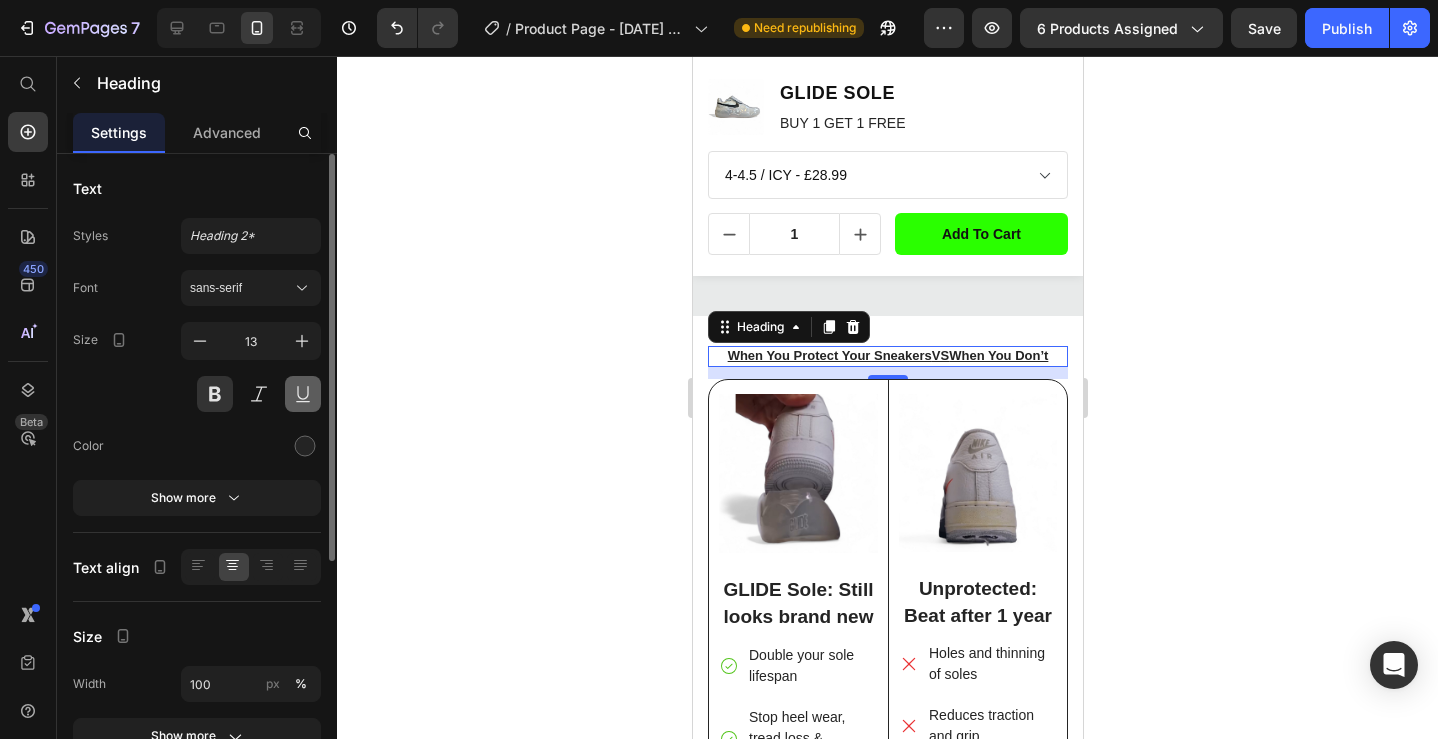 click at bounding box center (303, 394) 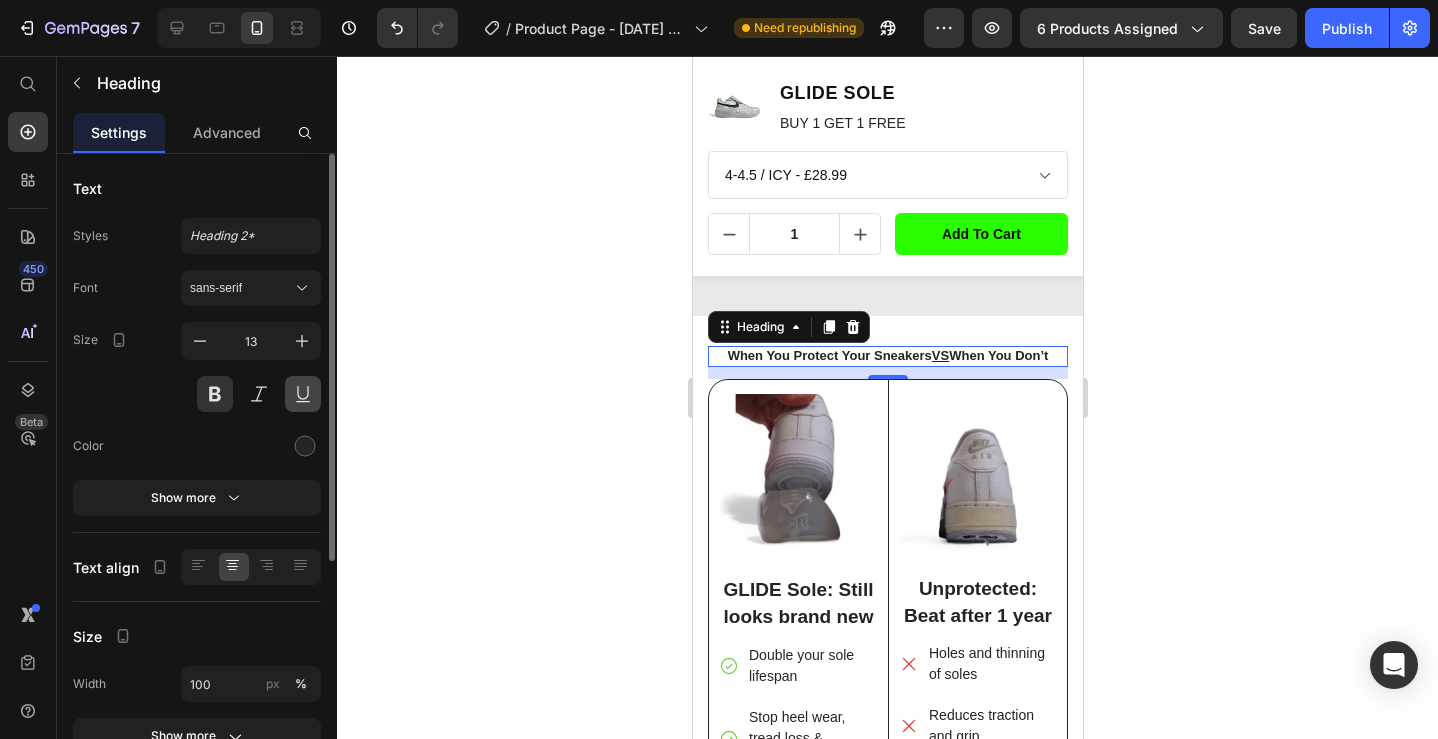 click at bounding box center (303, 394) 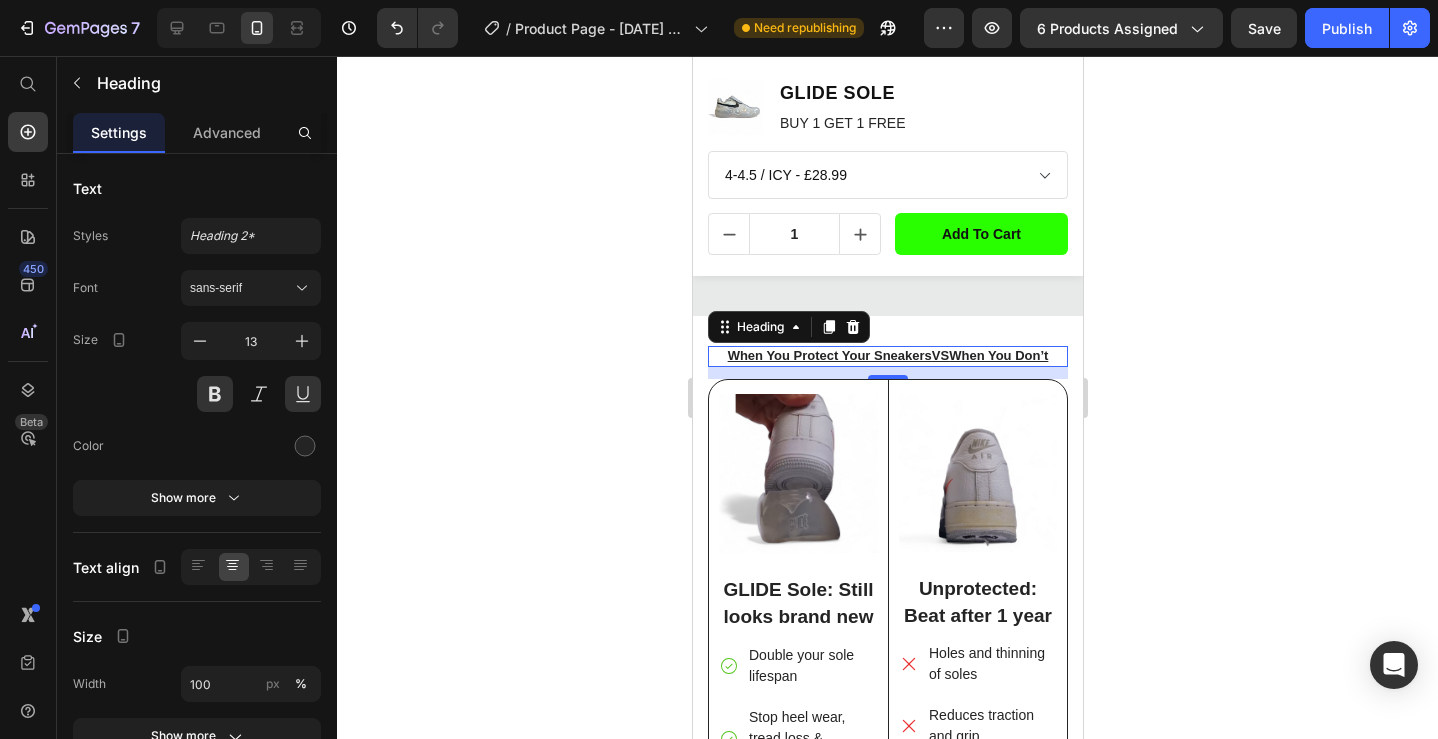 click 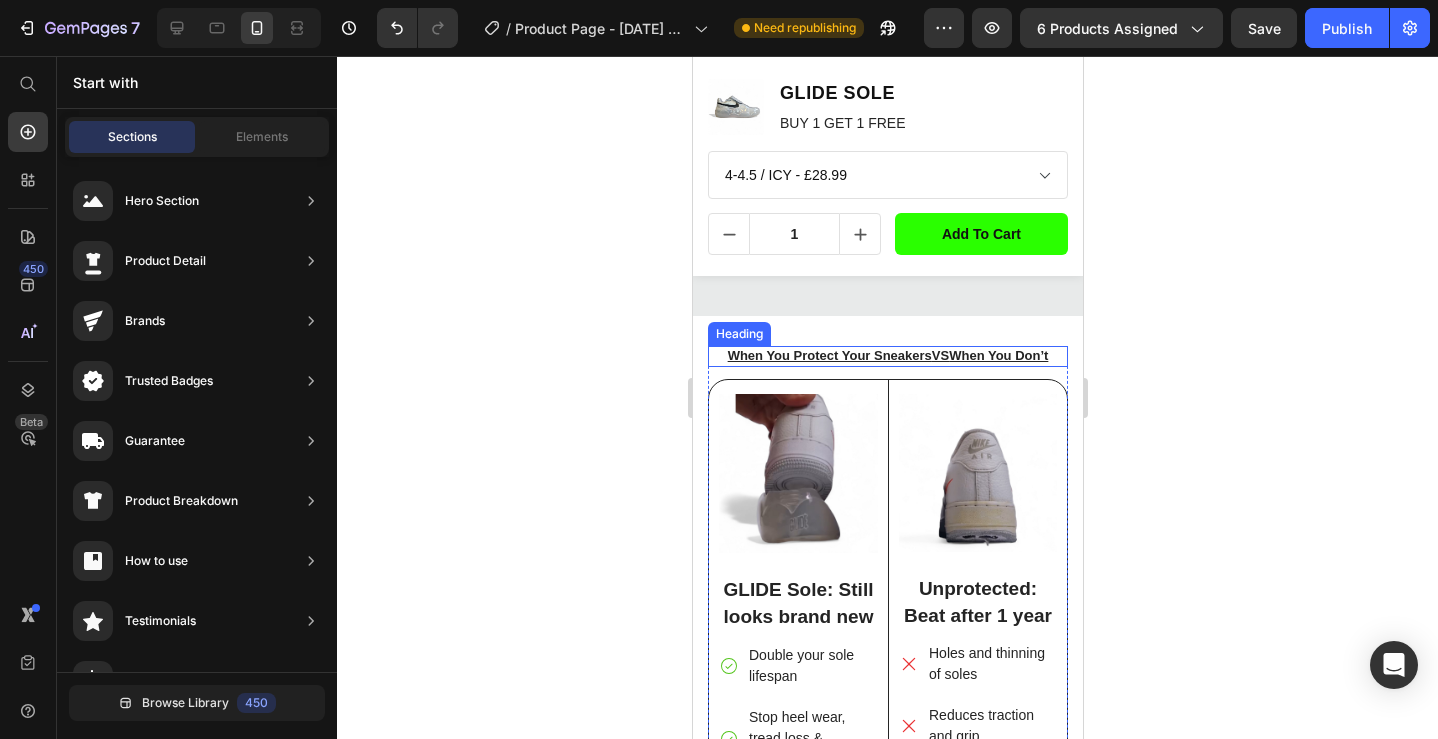 click on "When You Protect Your Sneakers   VS   When You Don’t" at bounding box center [887, 356] 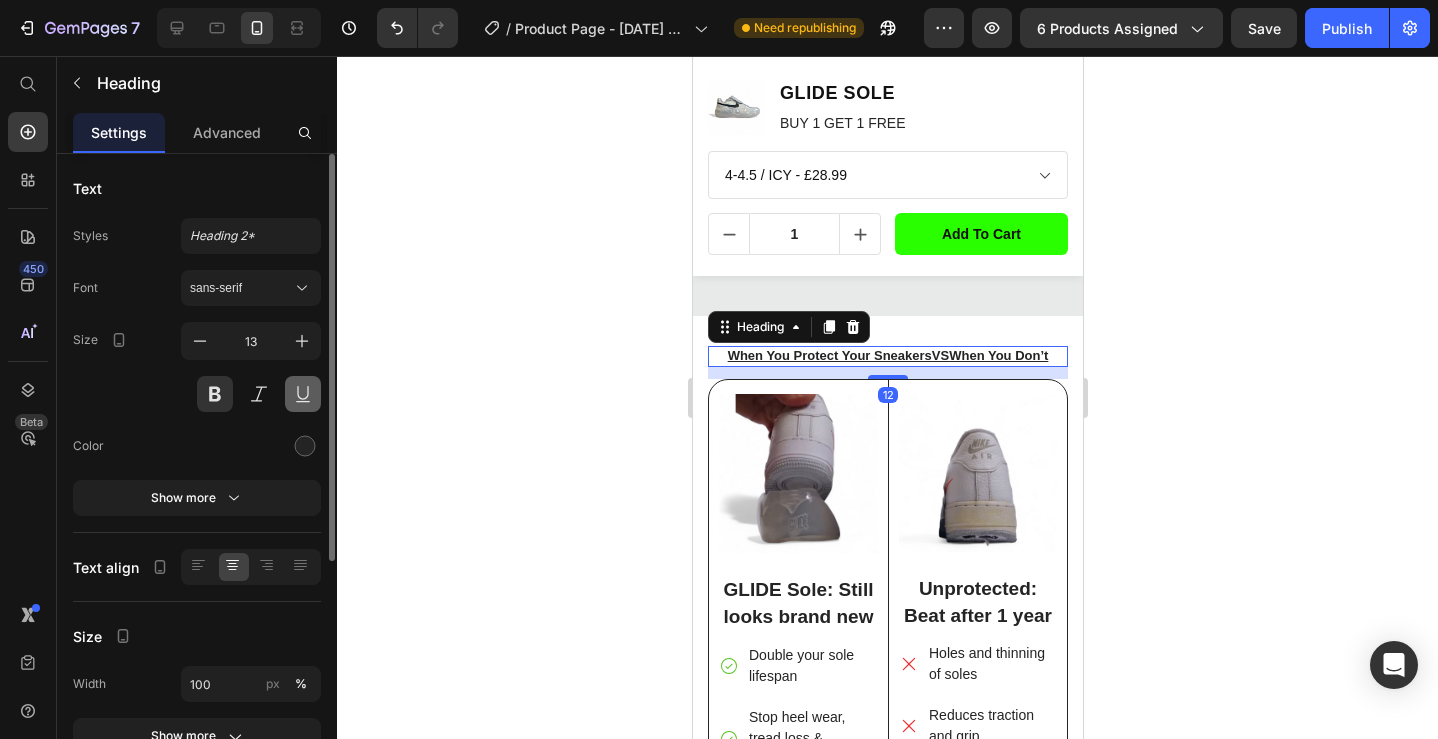 click at bounding box center [303, 394] 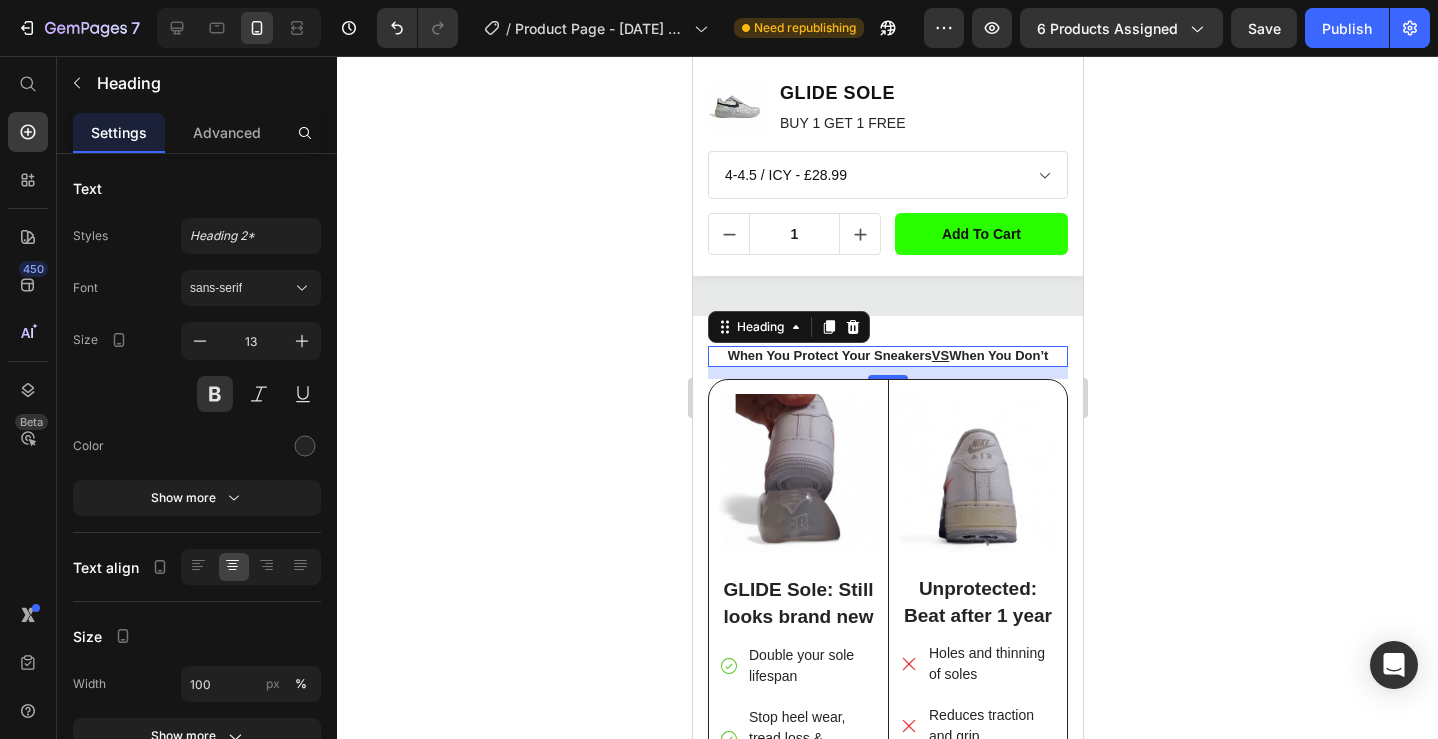 click 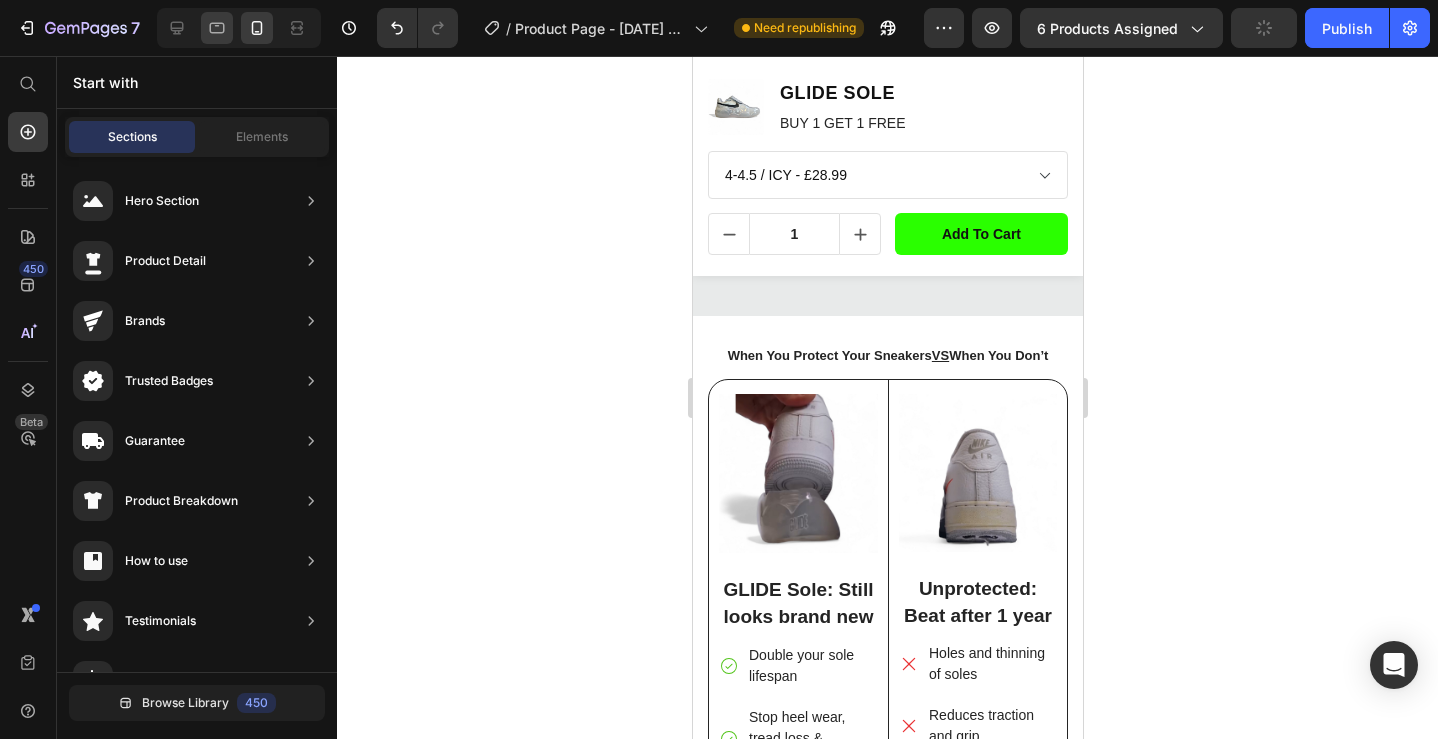 drag, startPoint x: 225, startPoint y: 23, endPoint x: 106, endPoint y: 154, distance: 176.98022 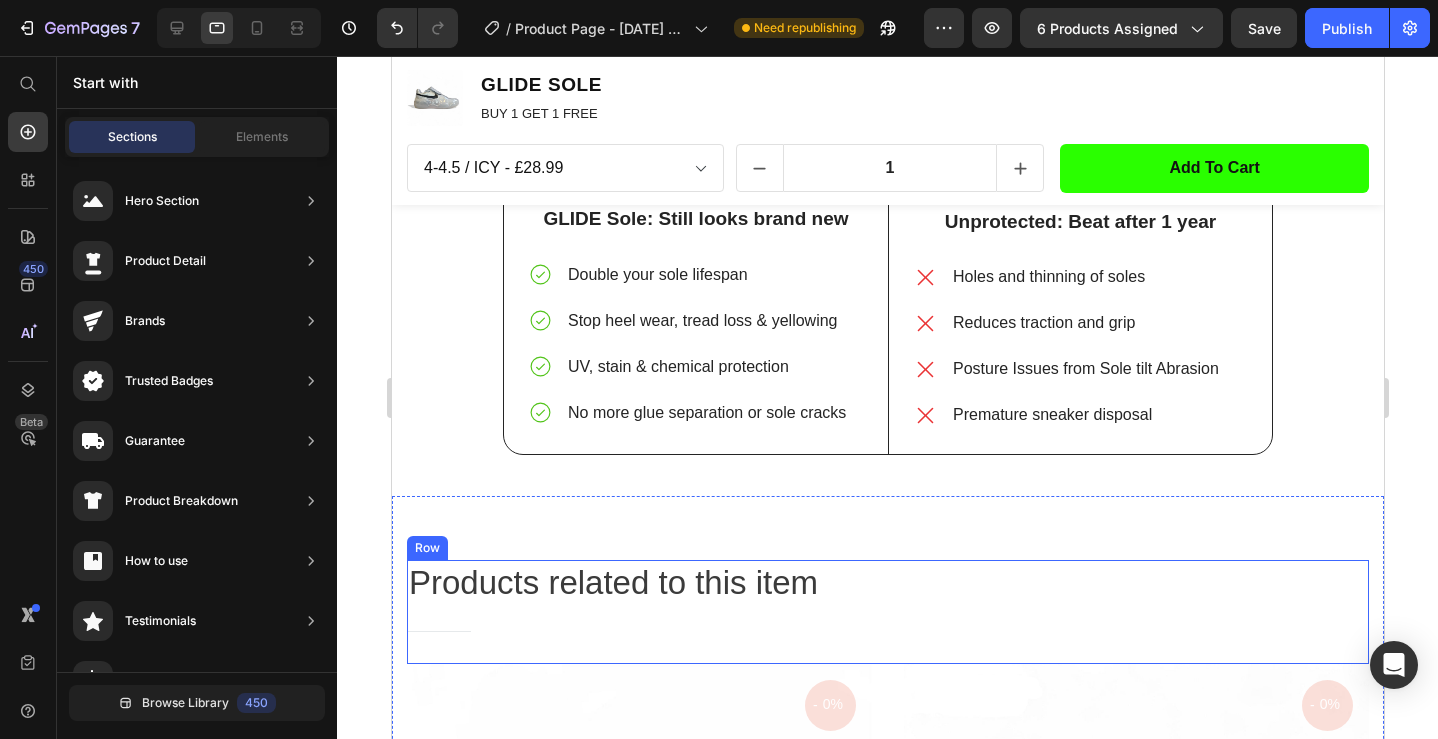 scroll, scrollTop: 1836, scrollLeft: 0, axis: vertical 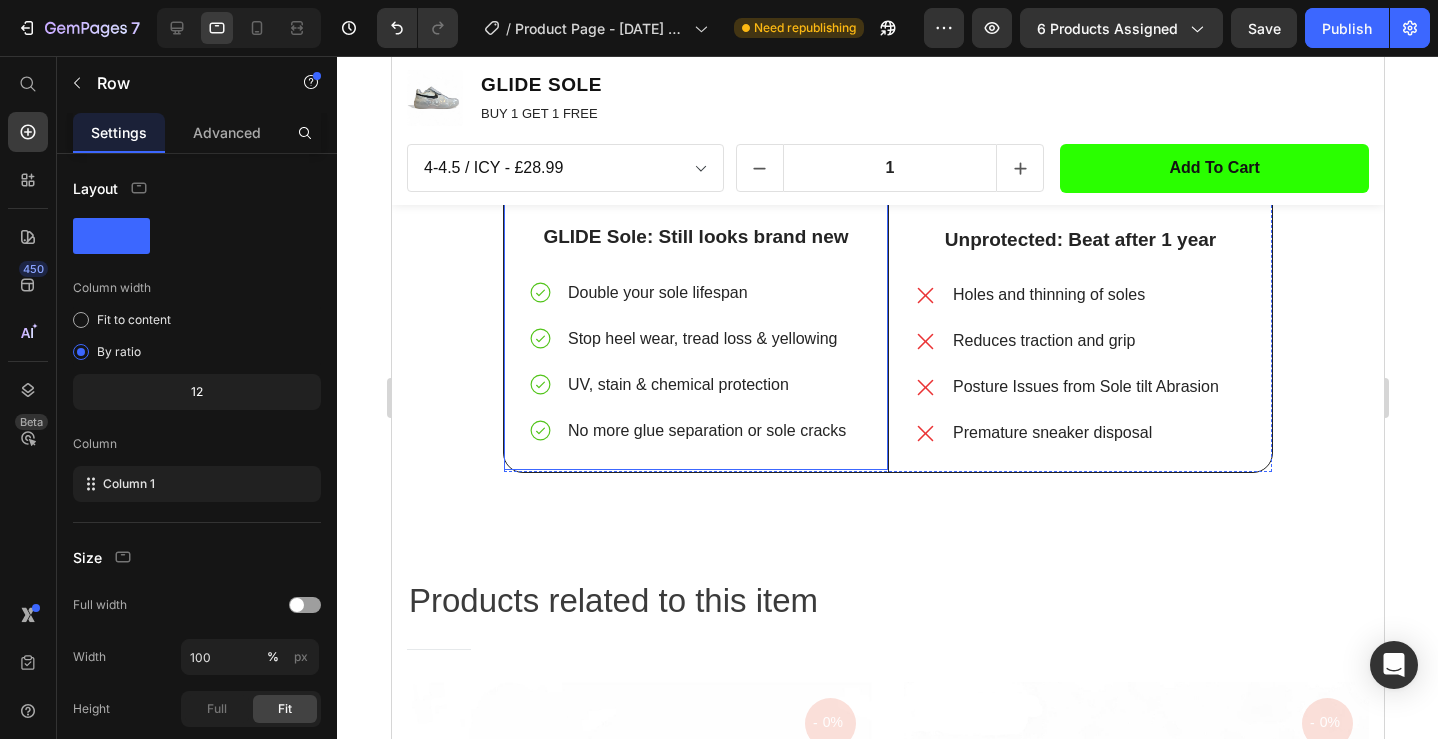 click on "Image GLIDE Sole: Still looks brand new Text Block
Double your sole lifespan
Stop heel wear, tread loss & yellowing
UV, stain & chemical protection
No more glue separation or sole cracks Item List Row" at bounding box center [695, 213] 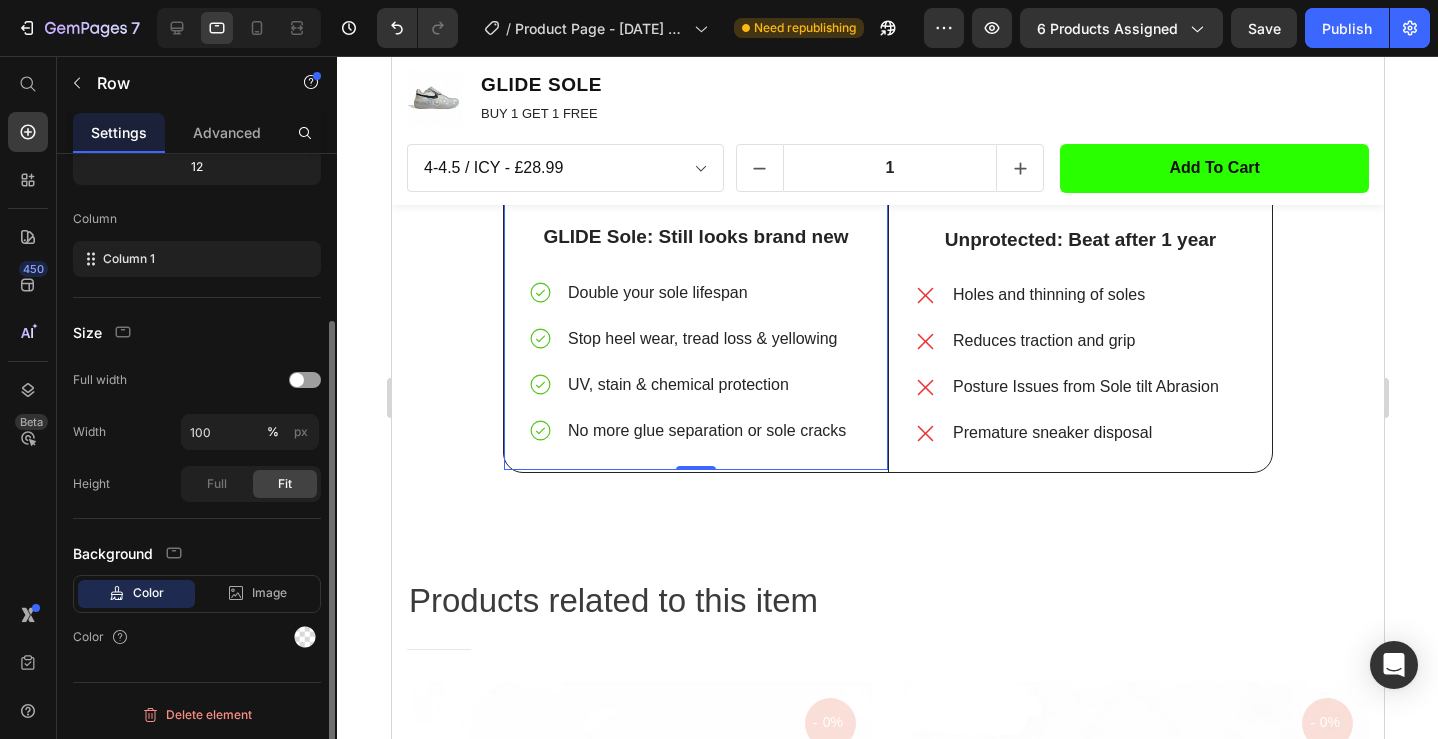 scroll, scrollTop: 226, scrollLeft: 0, axis: vertical 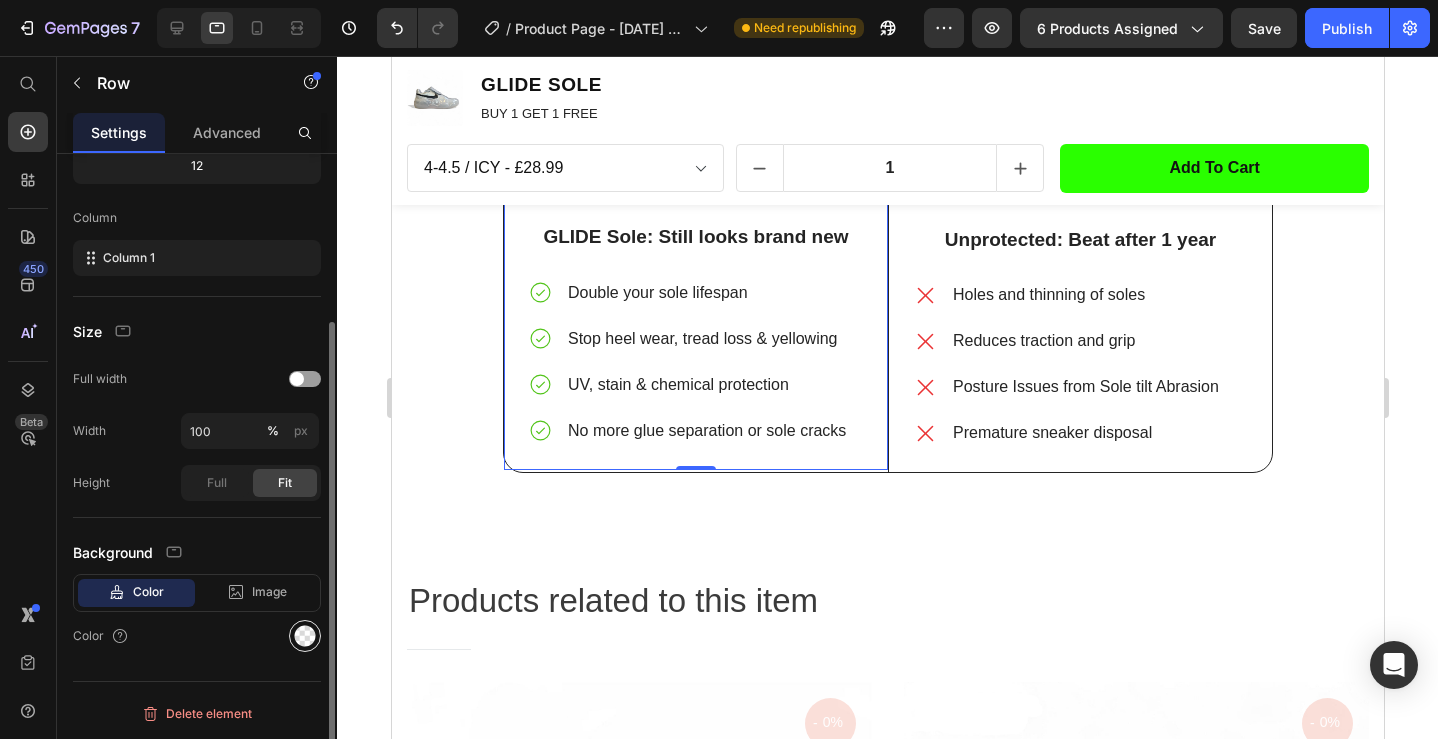 click 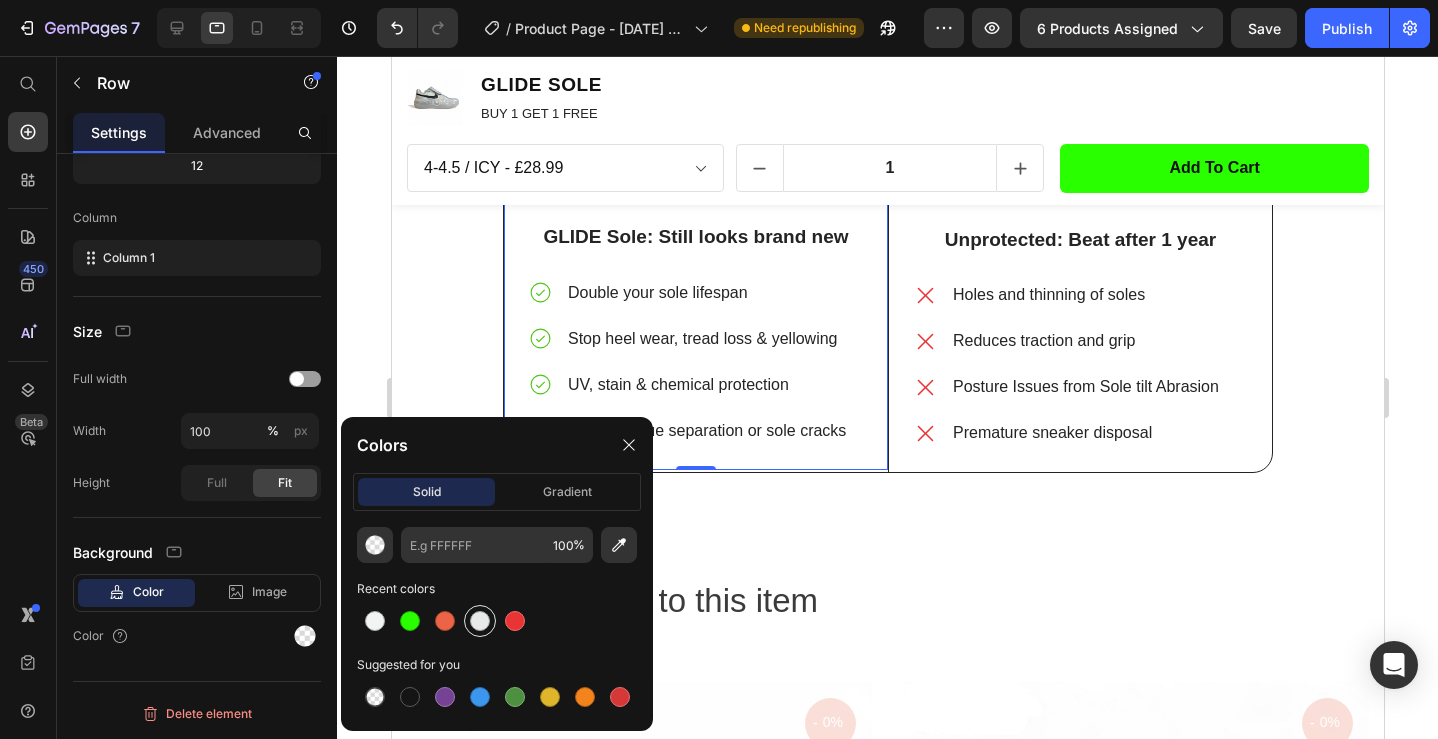 click at bounding box center [480, 621] 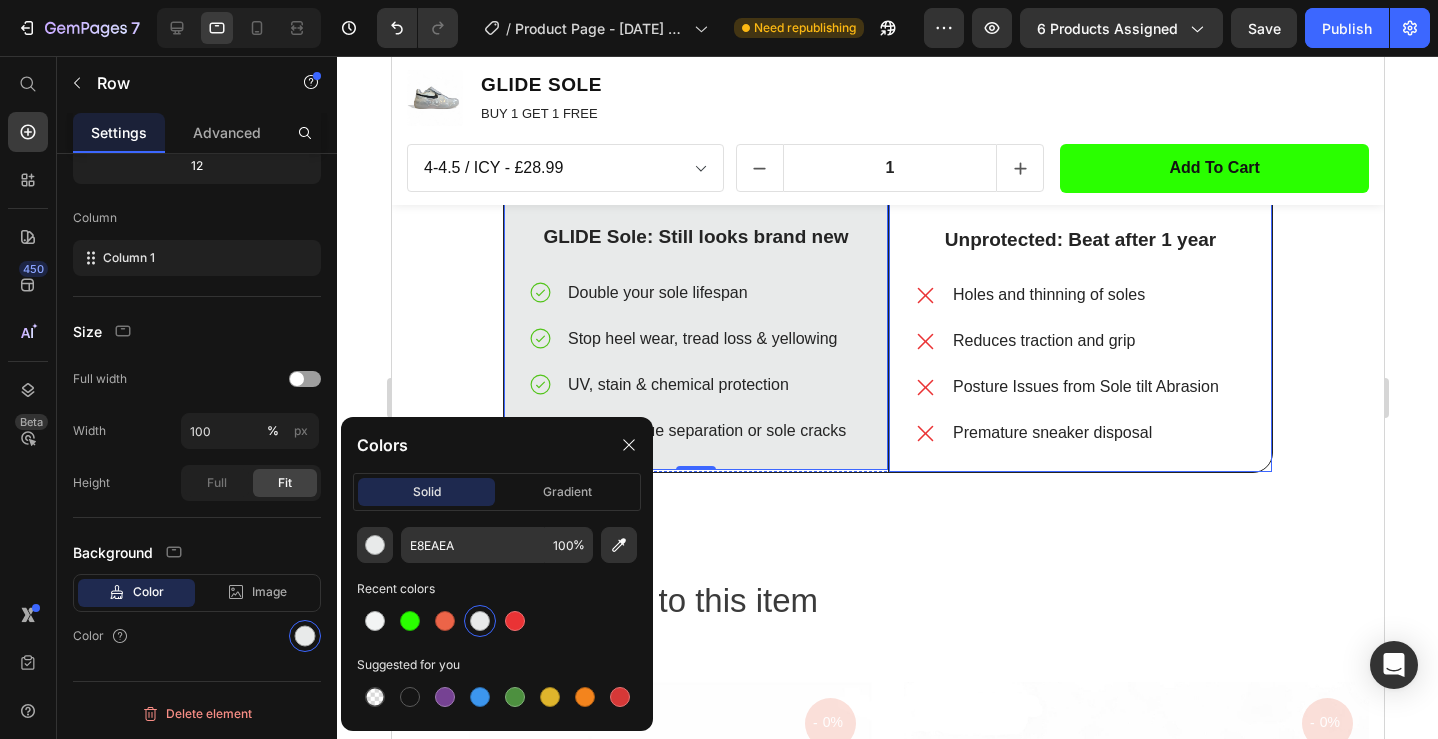 click on "Image Unprotected: Beat after 1 year Text Block
Holes and thinning of soles
Reduces traction and grip
Posture Issues from Sole tilt Abrasion
Premature sneaker disposal Item List" at bounding box center [1079, 222] 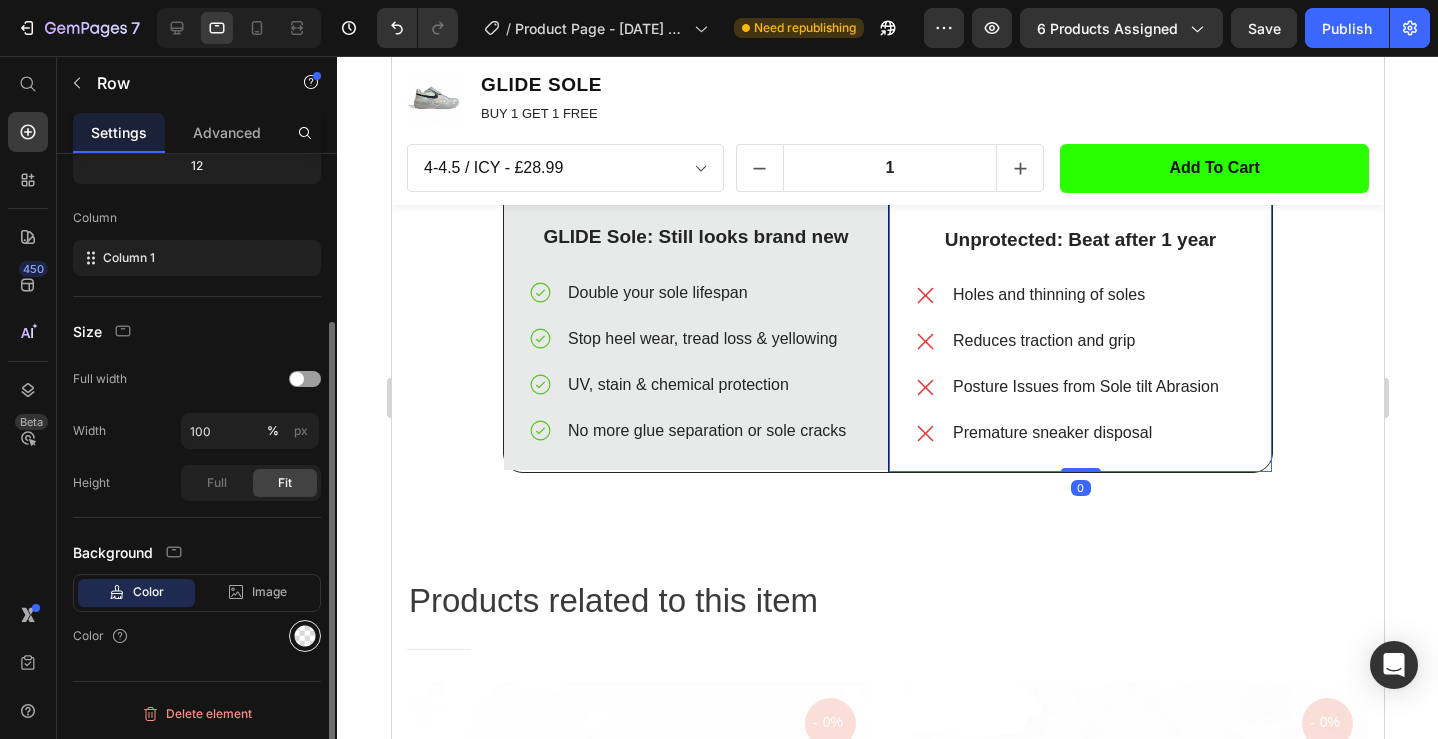 click at bounding box center (305, 636) 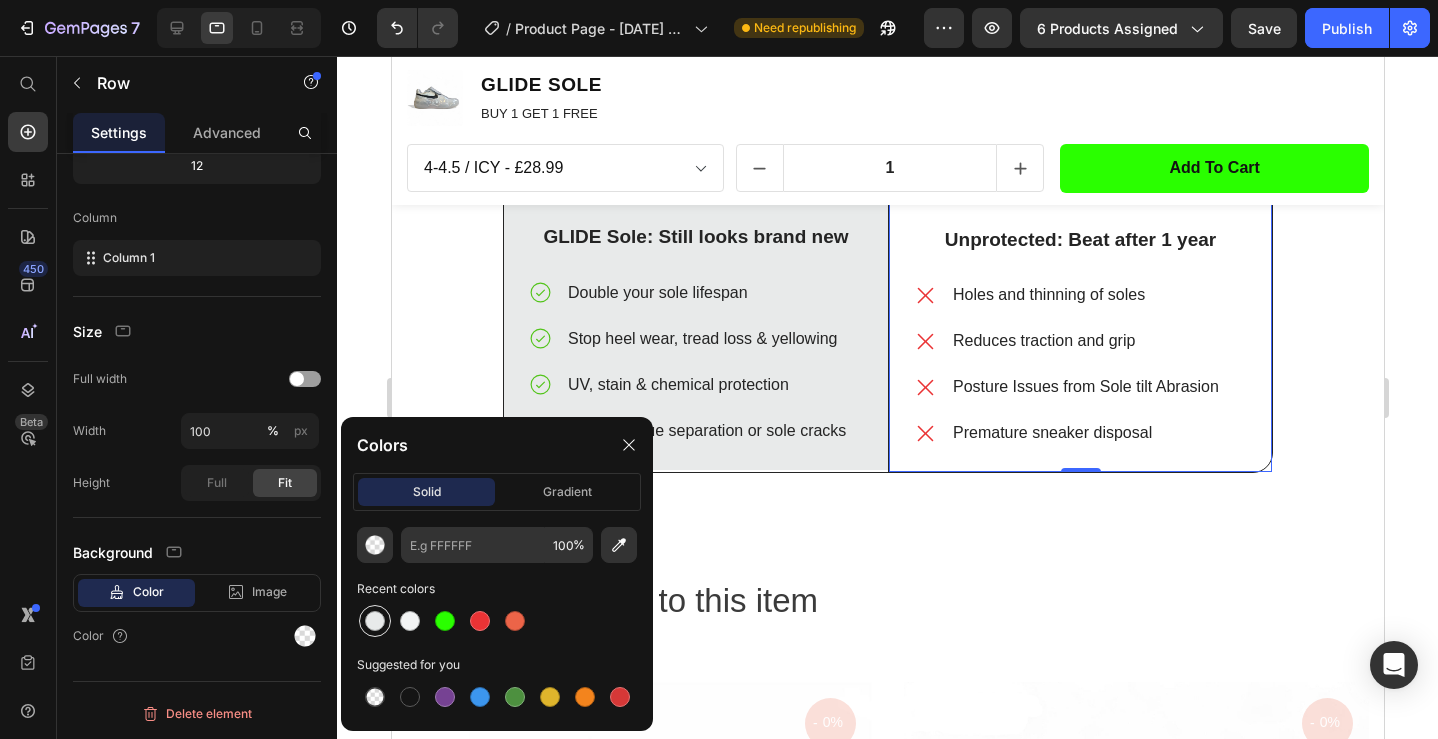 click at bounding box center [375, 621] 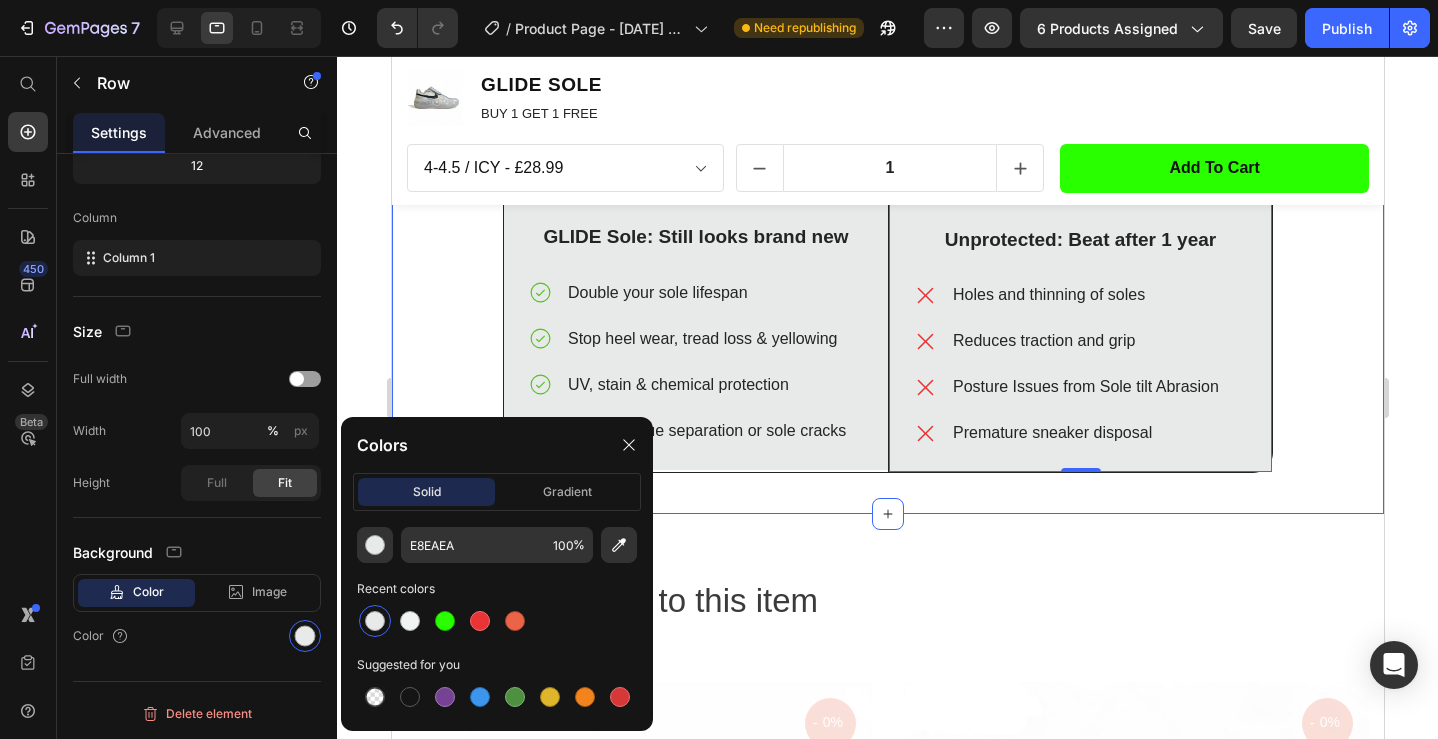 click on "When You Protect Your Sneakers   VS   When You Don’t Heading Image GLIDE Sole: Still looks brand new Text Block
Double your sole lifespan
Stop heel wear, tread loss & yellowing
UV, stain & chemical protection
No more glue separation or sole cracks Item List Row Image Unprotected: Beat after 1 year Text Block
Holes and thinning of soles
Reduces traction and grip
Posture Issues from Sole tilt Abrasion
Premature sneaker disposal Item List Row   0 Row Row" at bounding box center (887, 204) 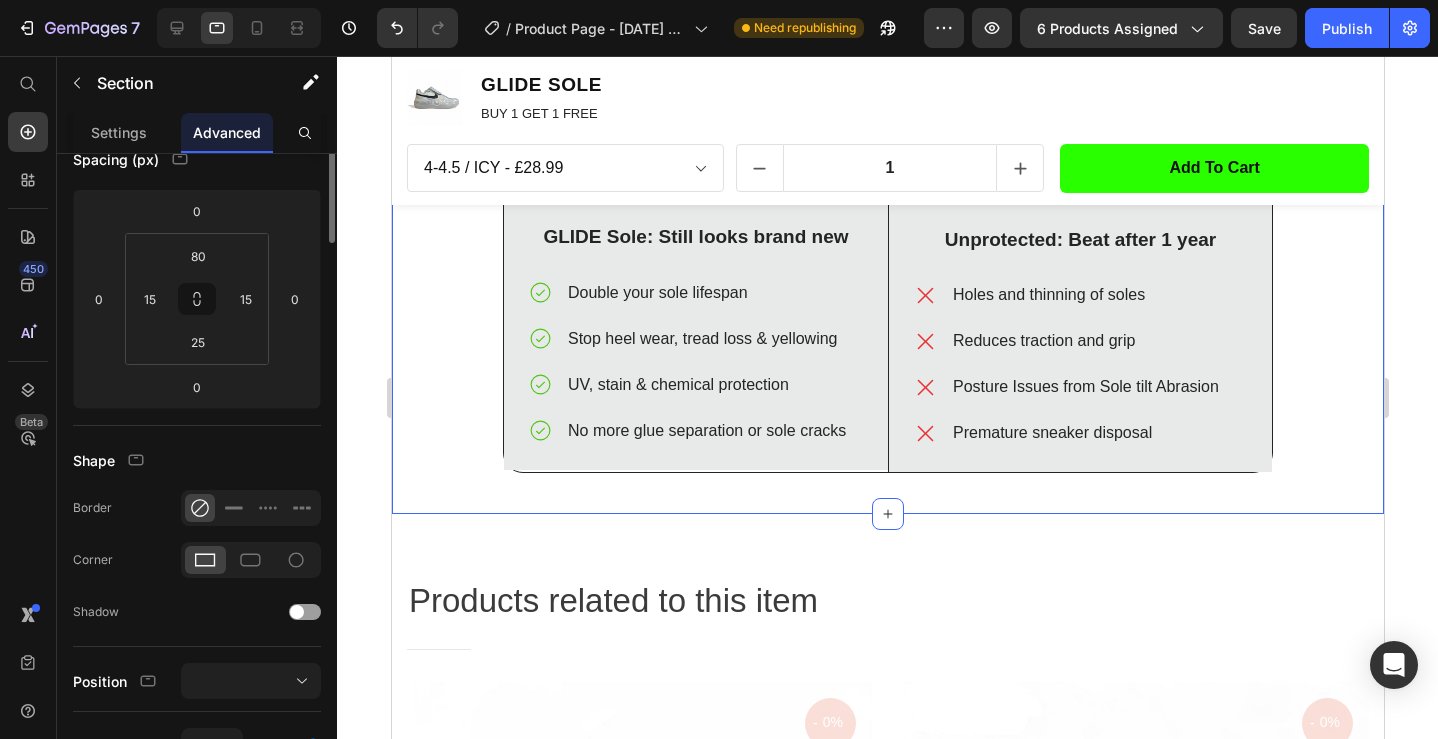 scroll, scrollTop: 0, scrollLeft: 0, axis: both 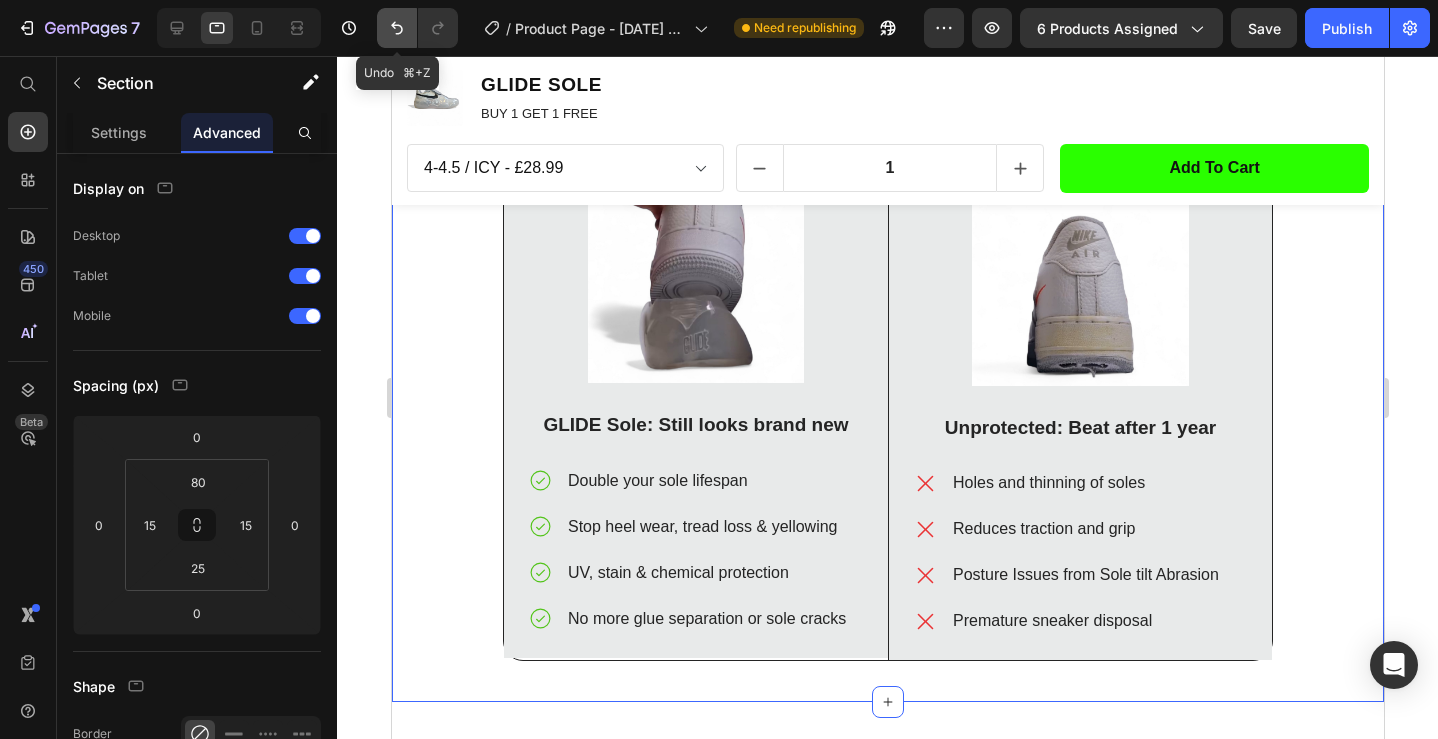 click 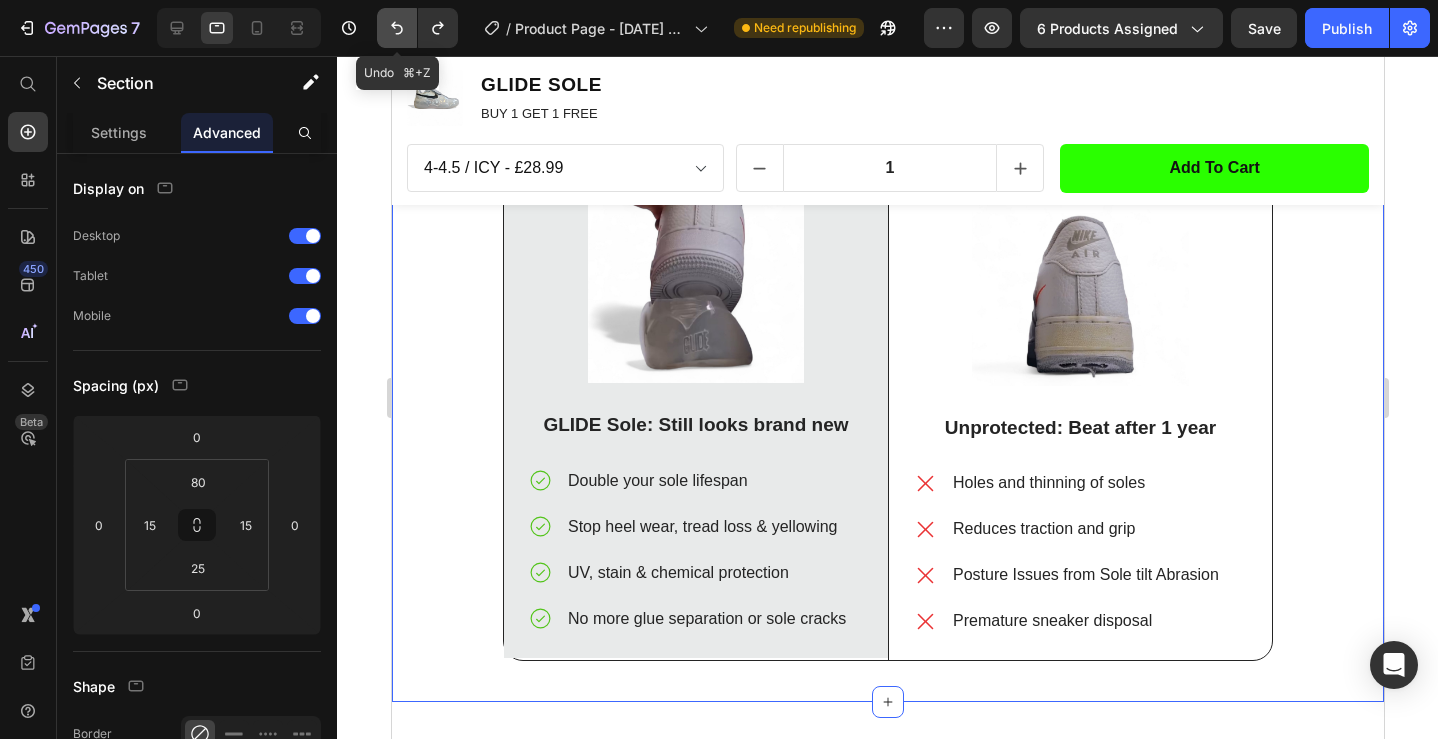 click 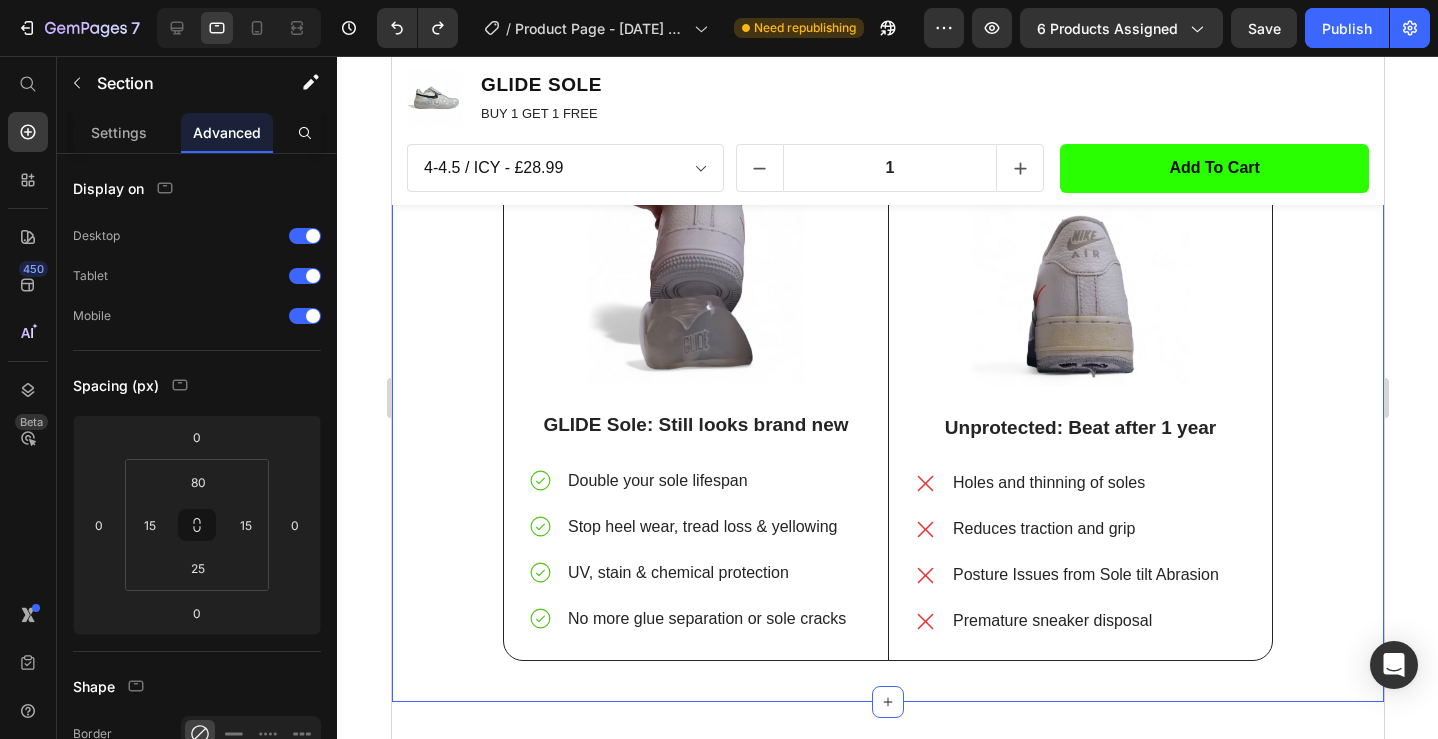 click on "When You Protect Your Sneakers   VS   When You Don’t Heading Image GLIDE Sole: Still looks brand new Text Block
Double your sole lifespan
Stop heel wear, tread loss & yellowing
UV, stain & chemical protection
No more glue separation or sole cracks Item List Row Image Unprotected: Beat after 1 year Text Block
Holes and thinning of soles
Reduces traction and grip
Posture Issues from Sole tilt Abrasion
Premature sneaker disposal Item List Row Row Row" at bounding box center (887, 392) 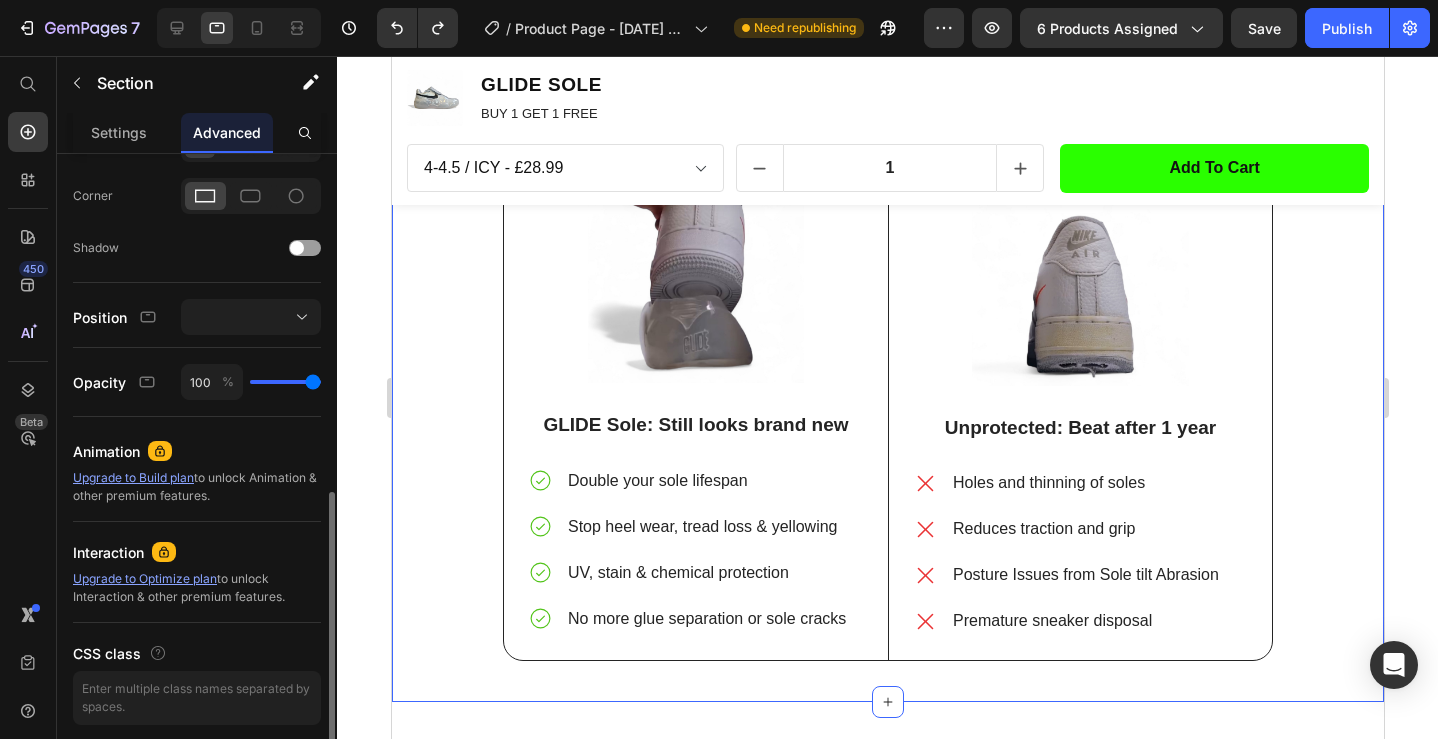 scroll, scrollTop: 622, scrollLeft: 0, axis: vertical 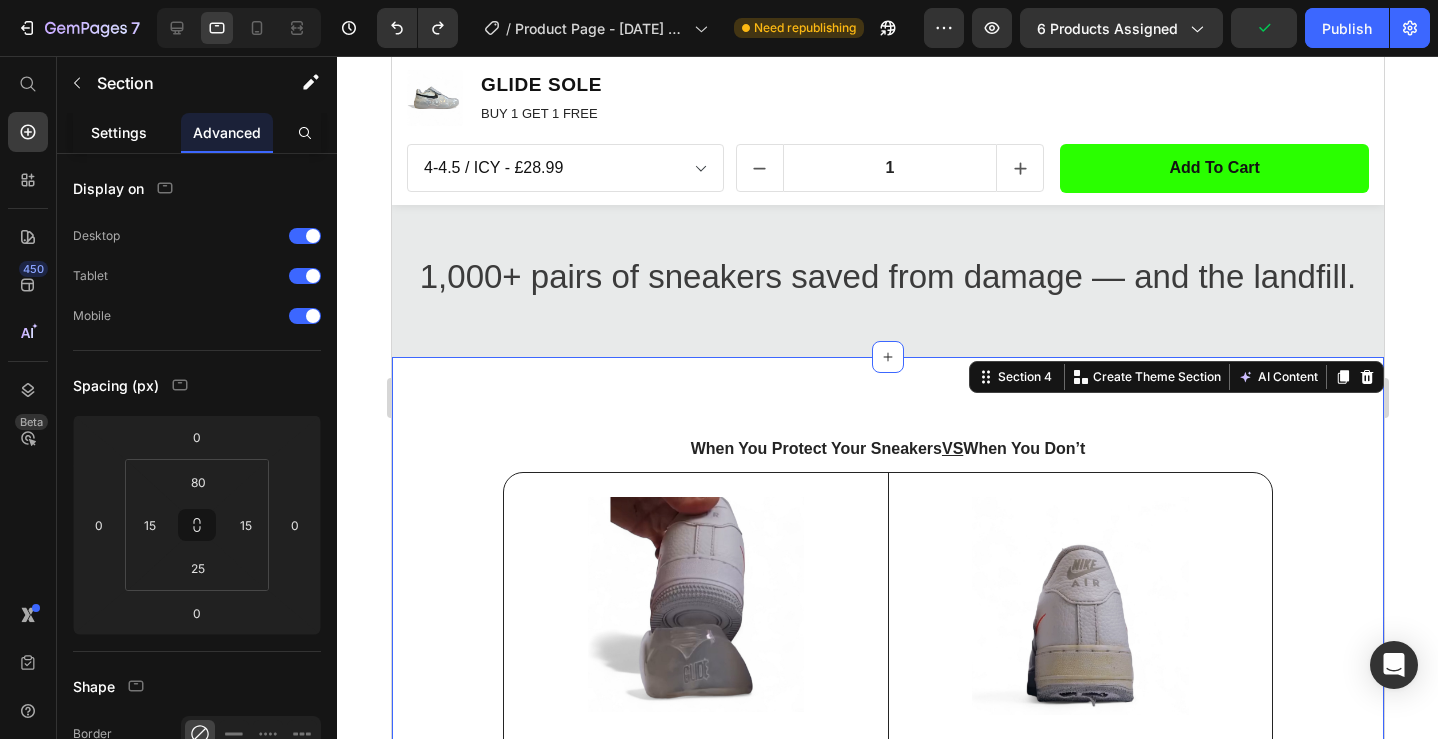 click on "Settings" at bounding box center [119, 132] 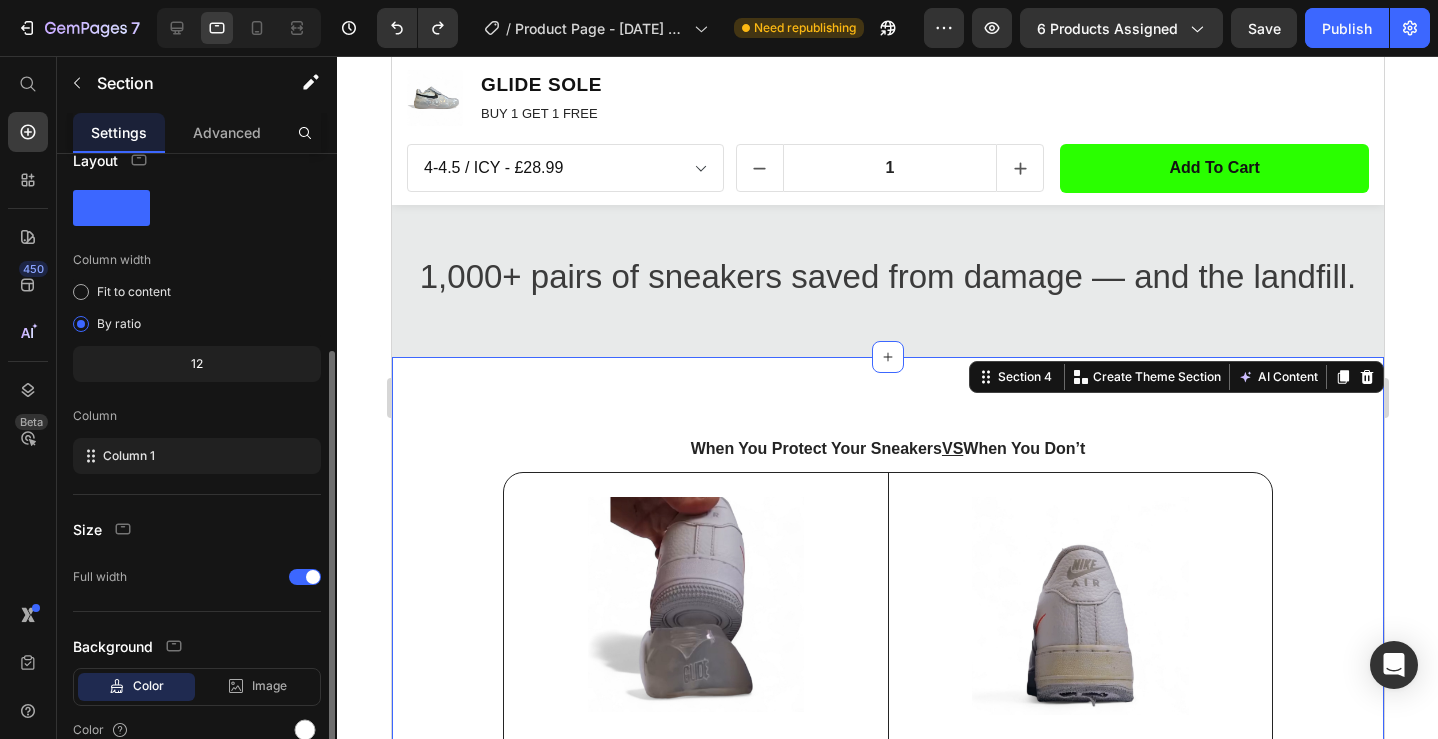 scroll, scrollTop: 122, scrollLeft: 0, axis: vertical 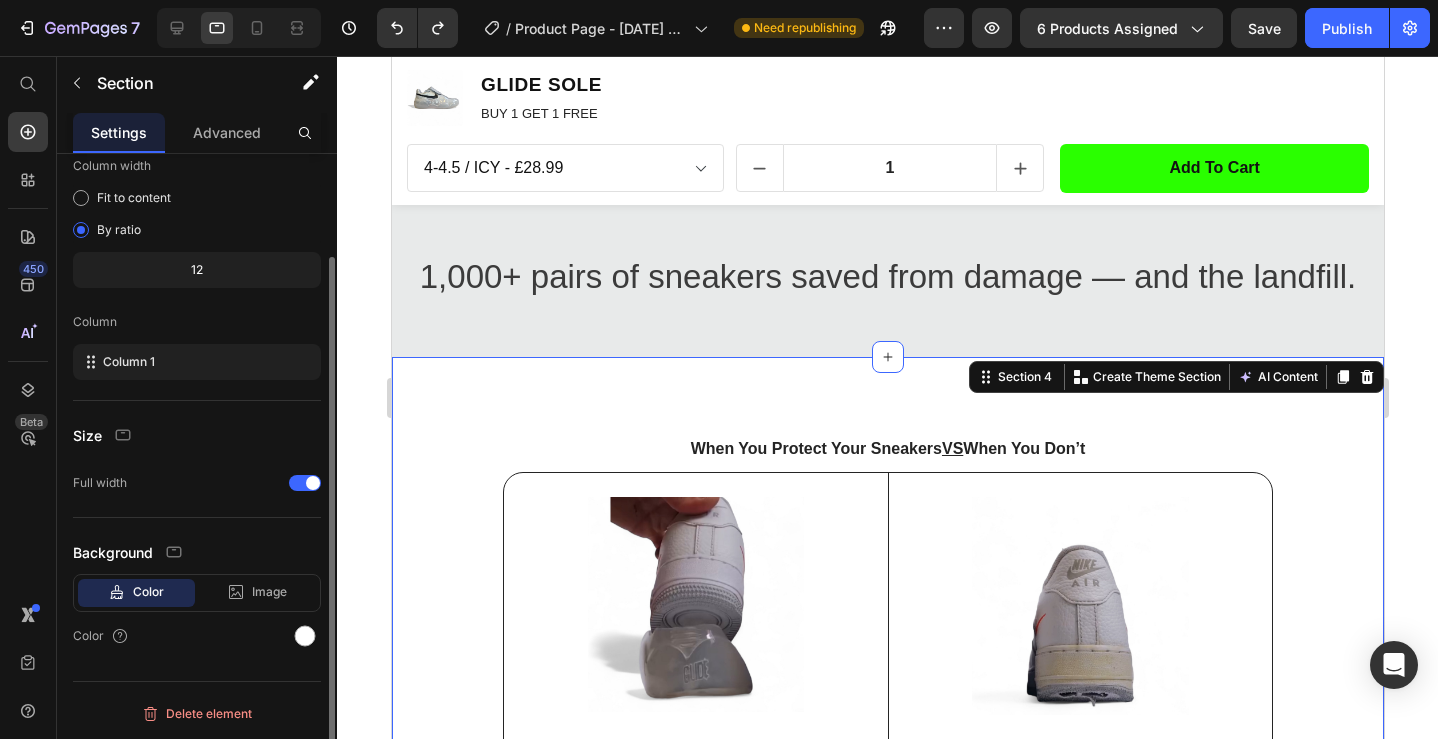 click on "Color" at bounding box center [148, 592] 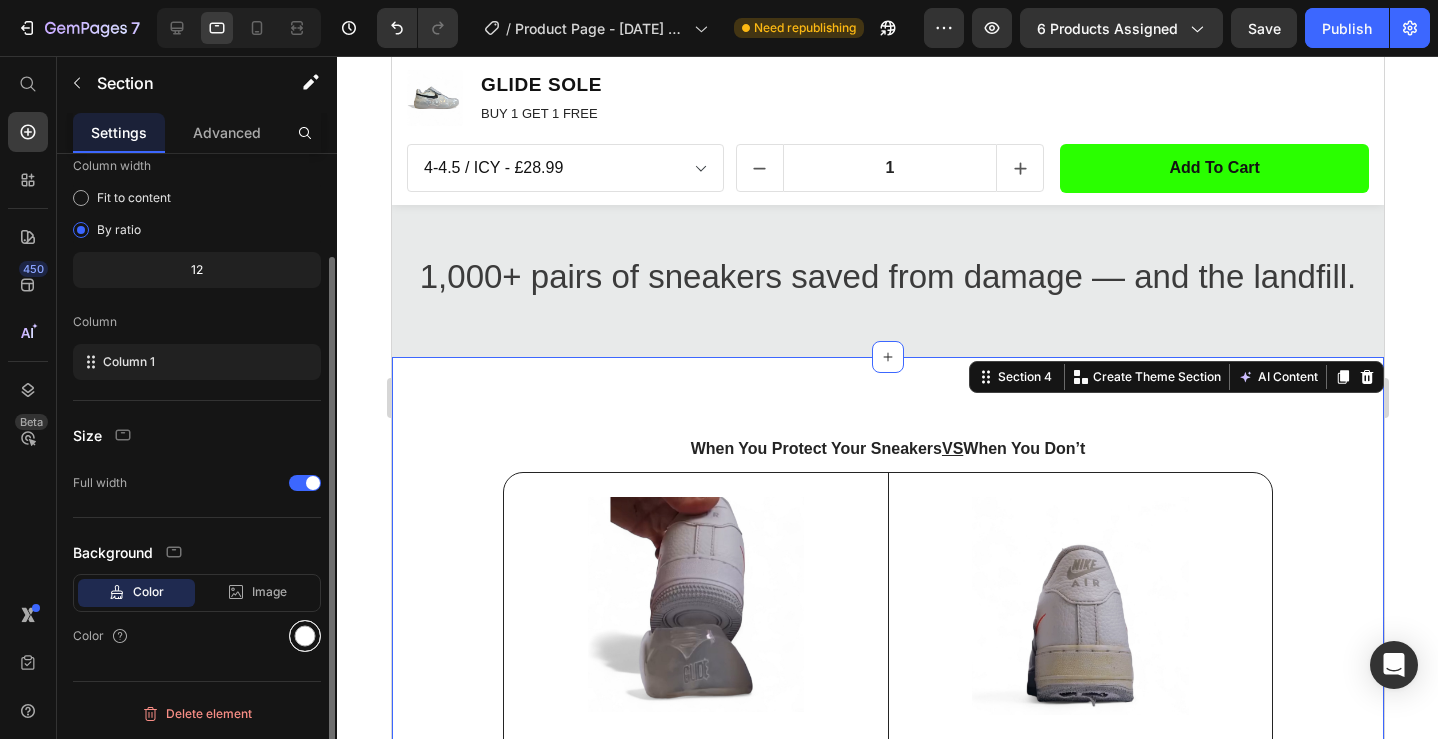 click at bounding box center [305, 636] 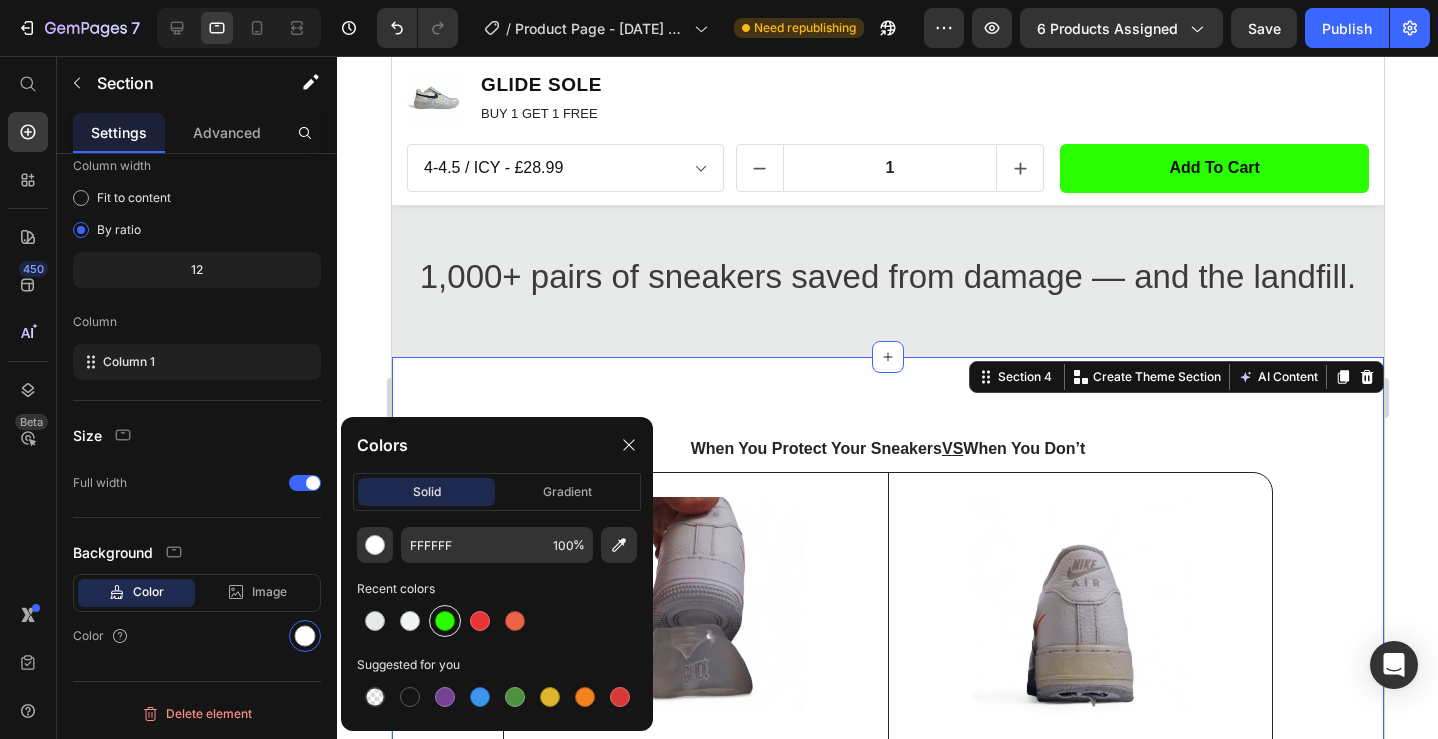 click at bounding box center (445, 621) 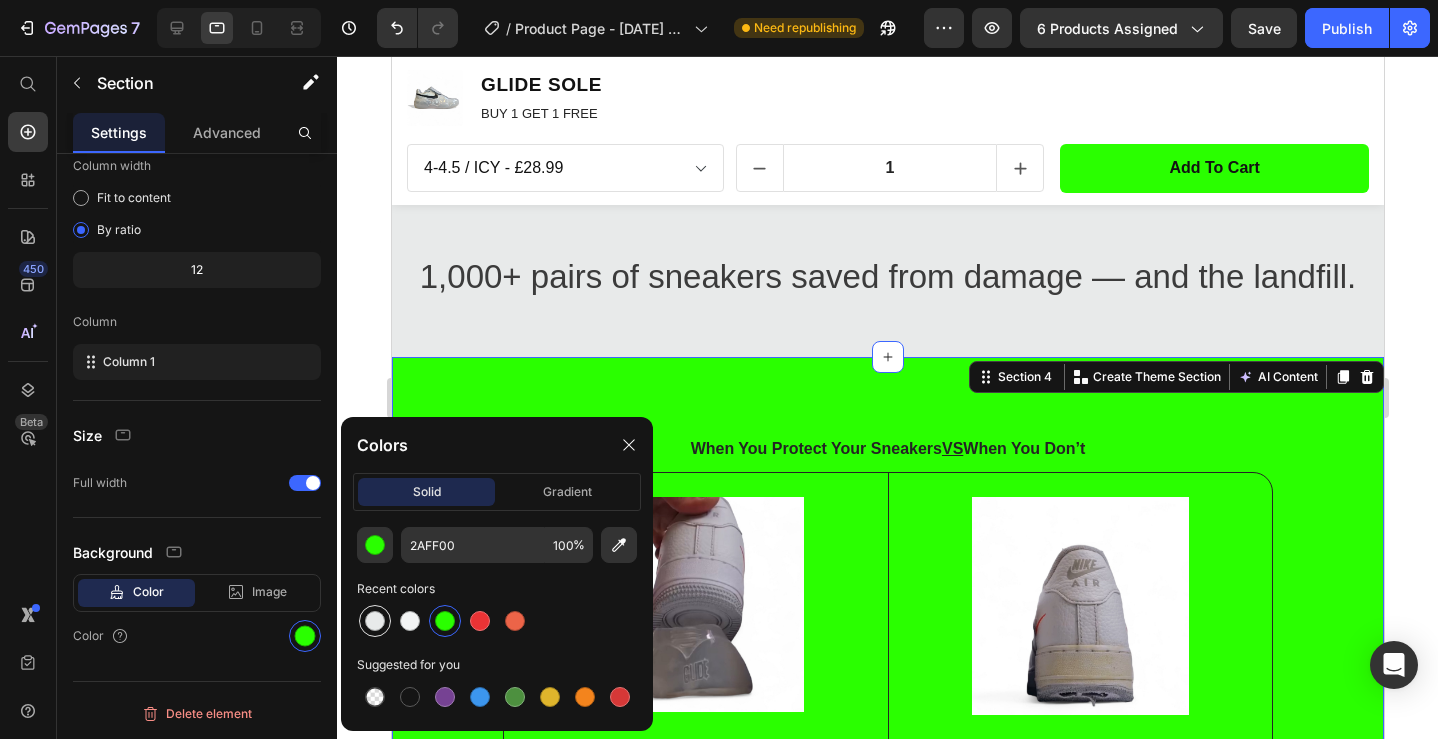 click at bounding box center [375, 621] 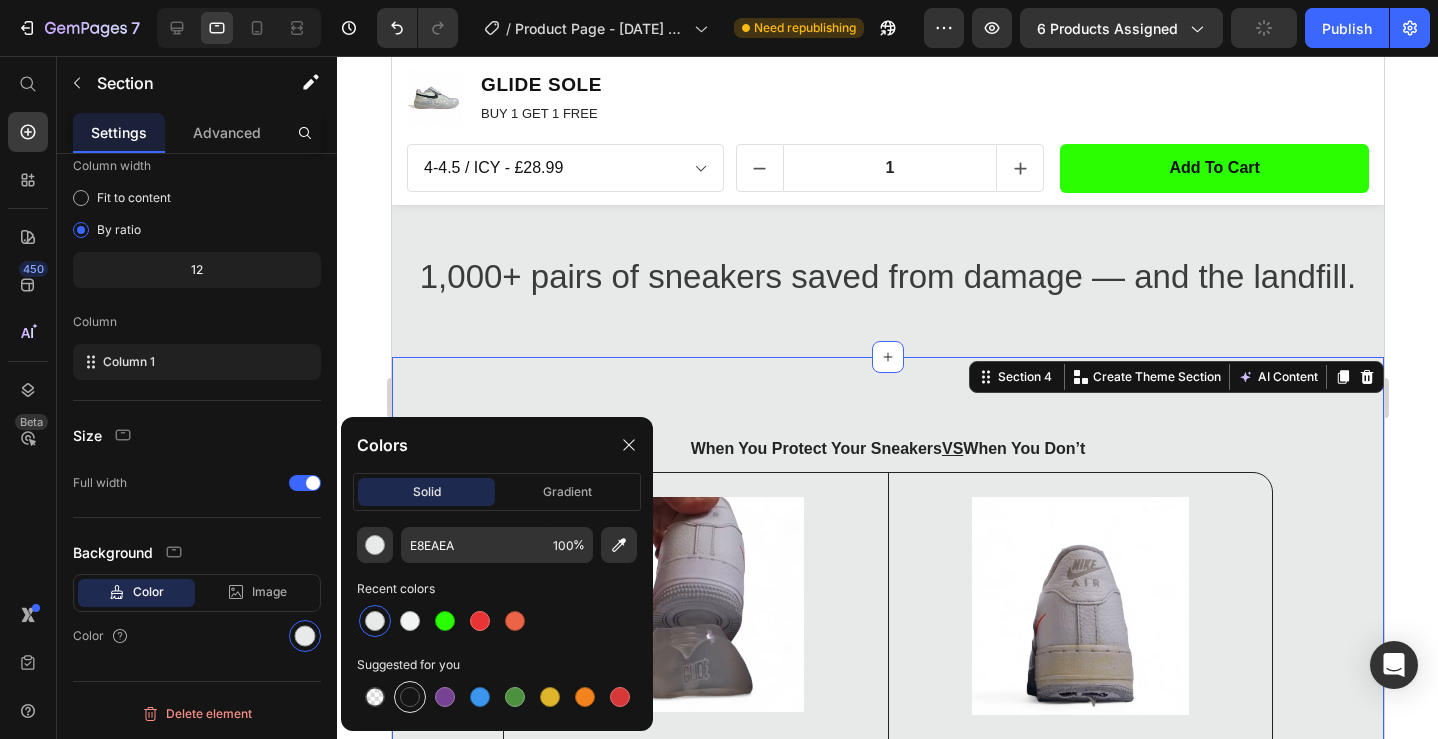 click at bounding box center [410, 697] 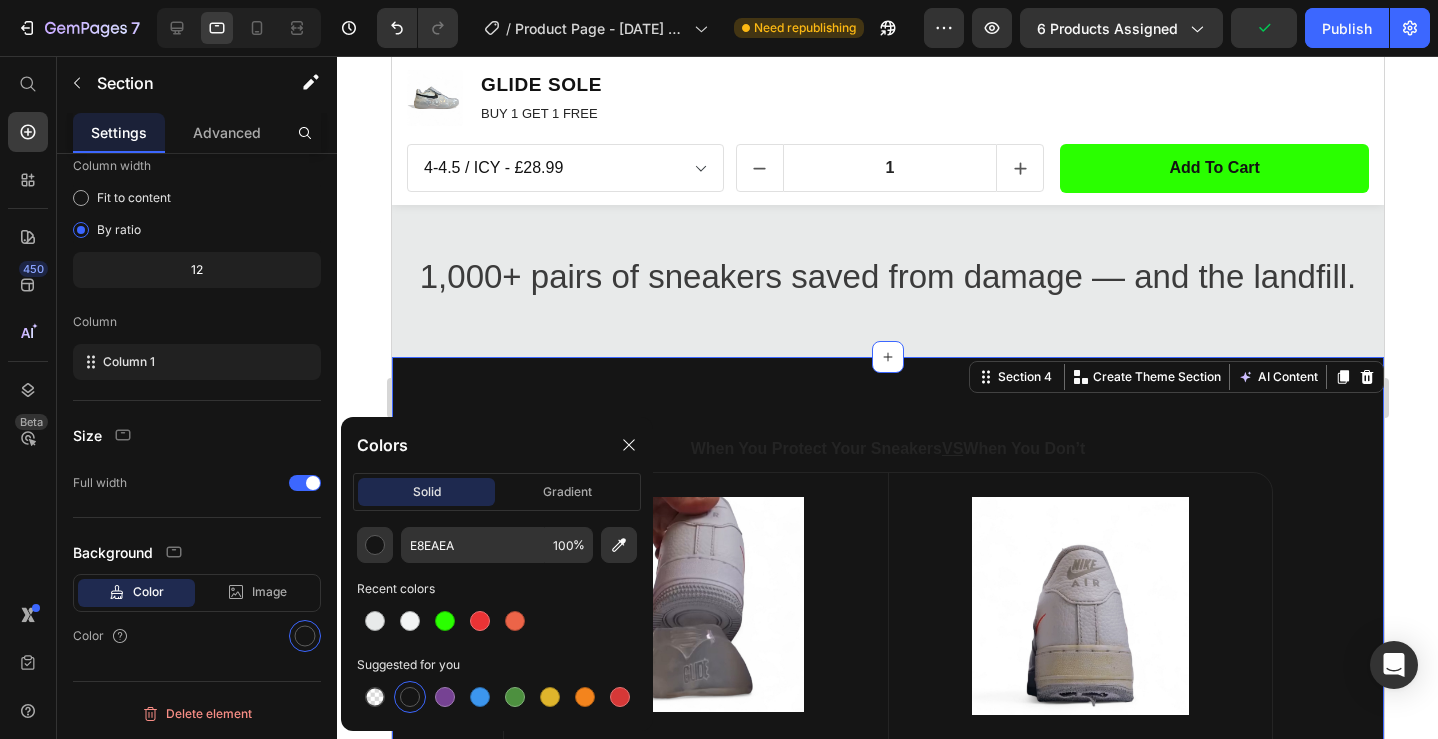 type on "151515" 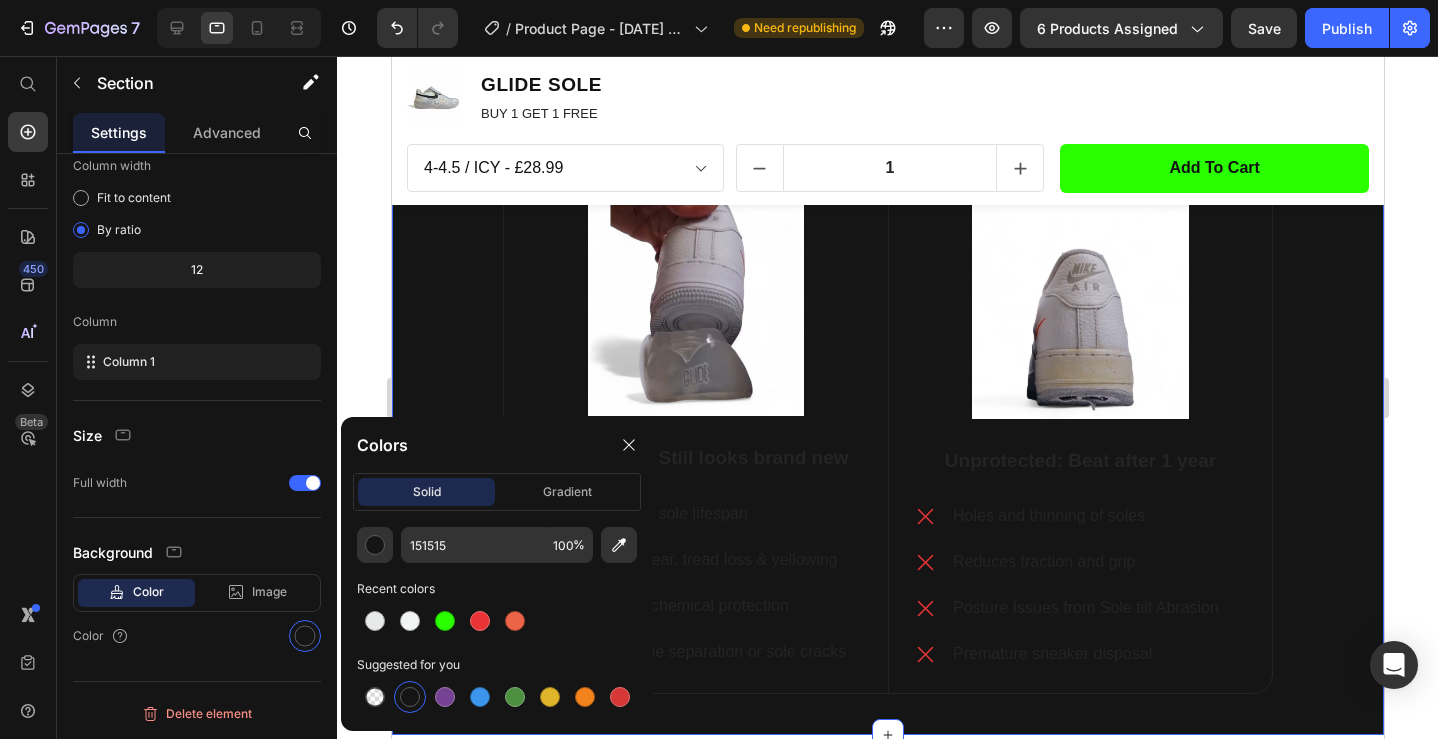 scroll, scrollTop: 1613, scrollLeft: 0, axis: vertical 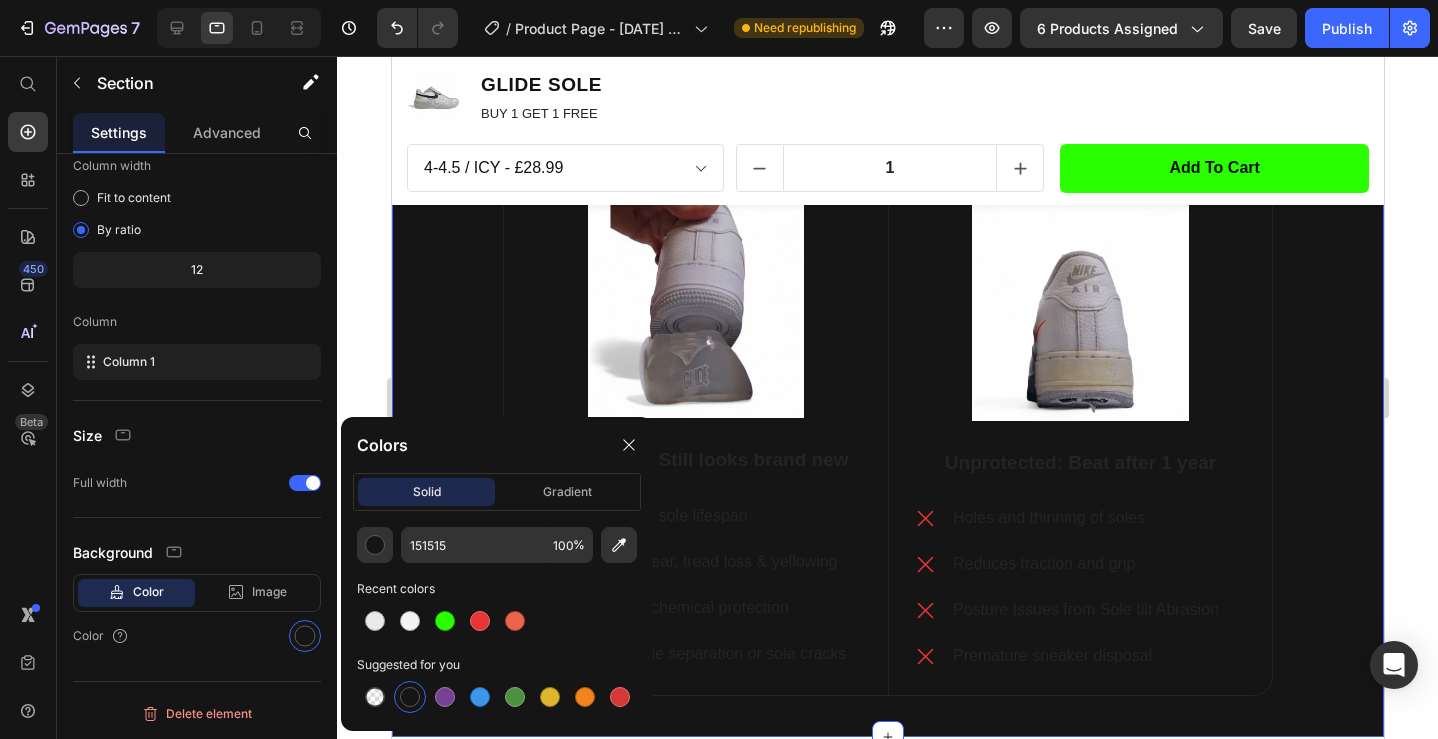 click 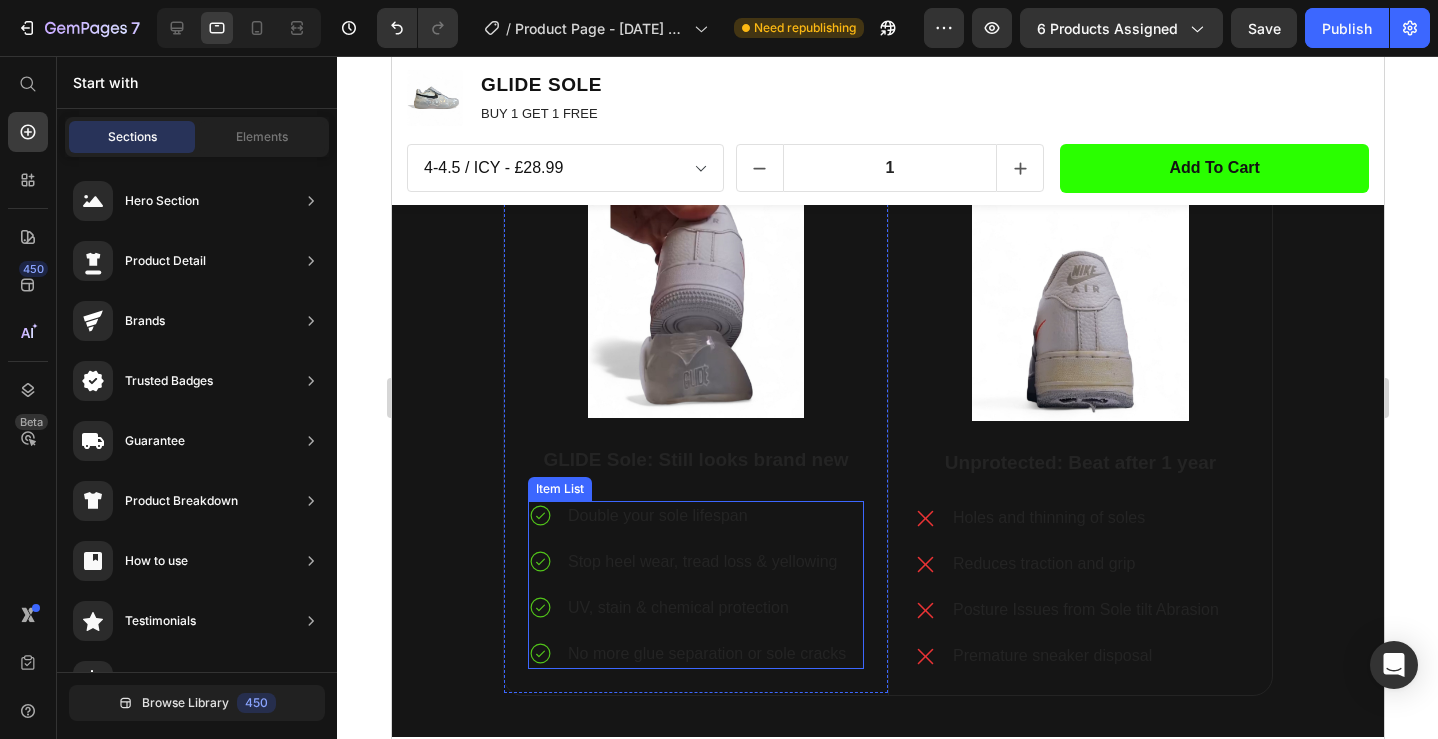 click on "Double your sole lifespan" at bounding box center (706, 516) 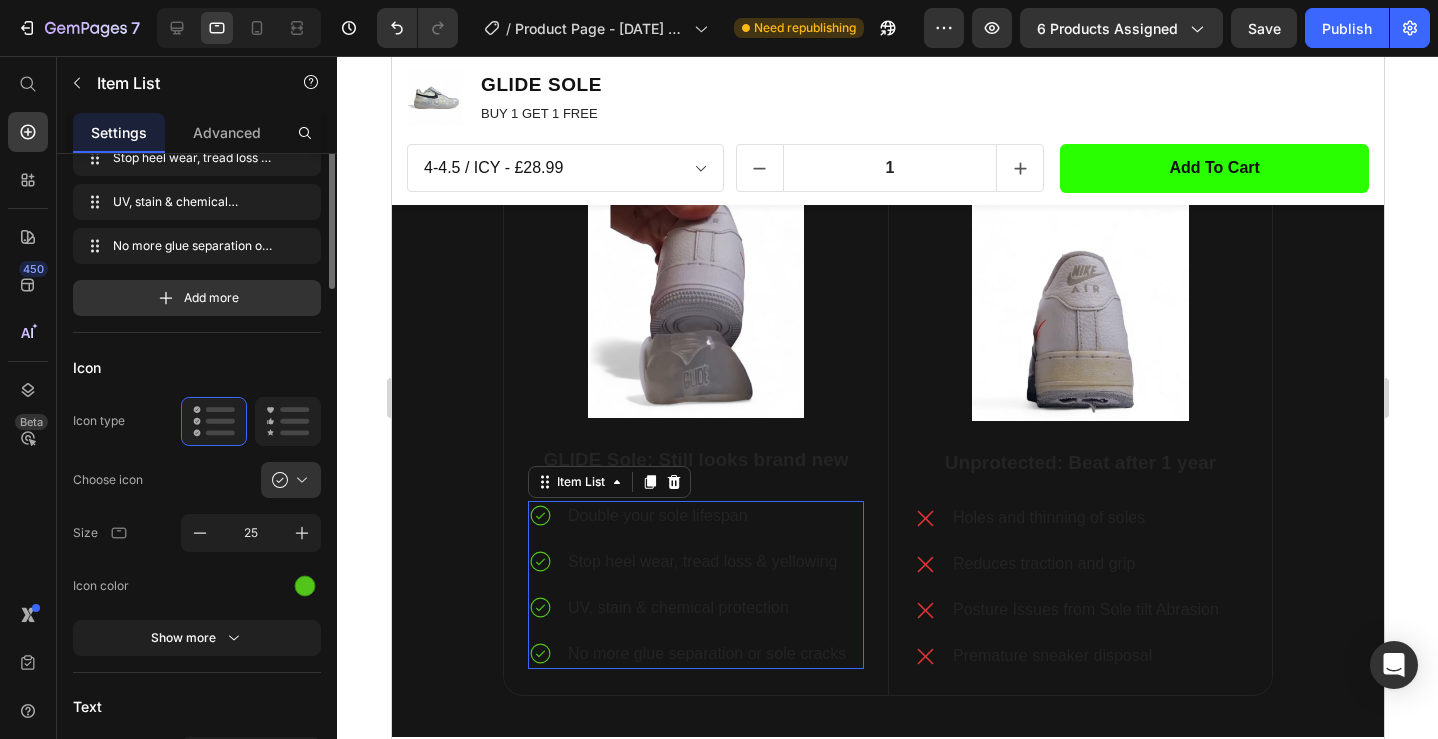 scroll, scrollTop: 0, scrollLeft: 0, axis: both 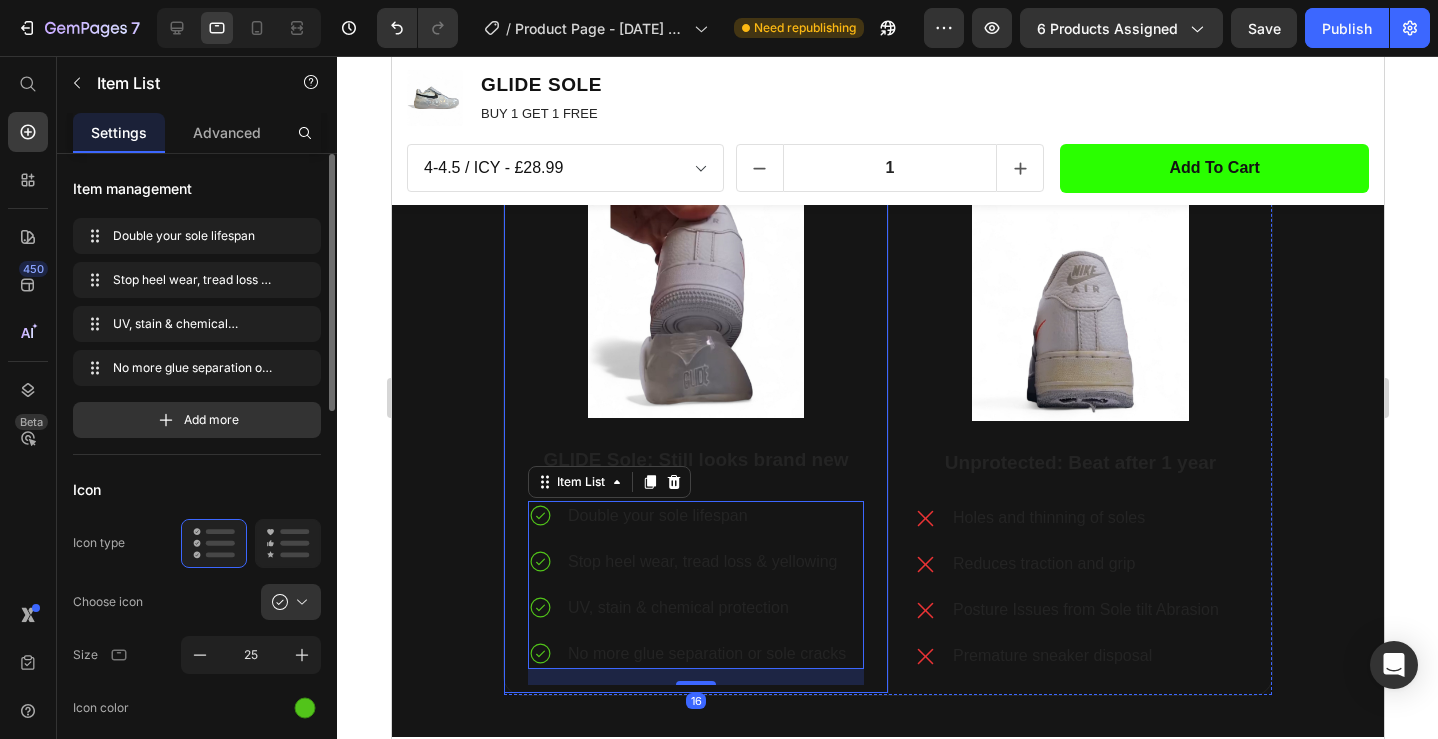 click on "Image GLIDE Sole: Still looks brand new Text Block
Double your sole lifespan
Stop heel wear, tread loss & yellowing
UV, stain & chemical protection
No more glue separation or sole cracks Item List   16 Row" at bounding box center [695, 436] 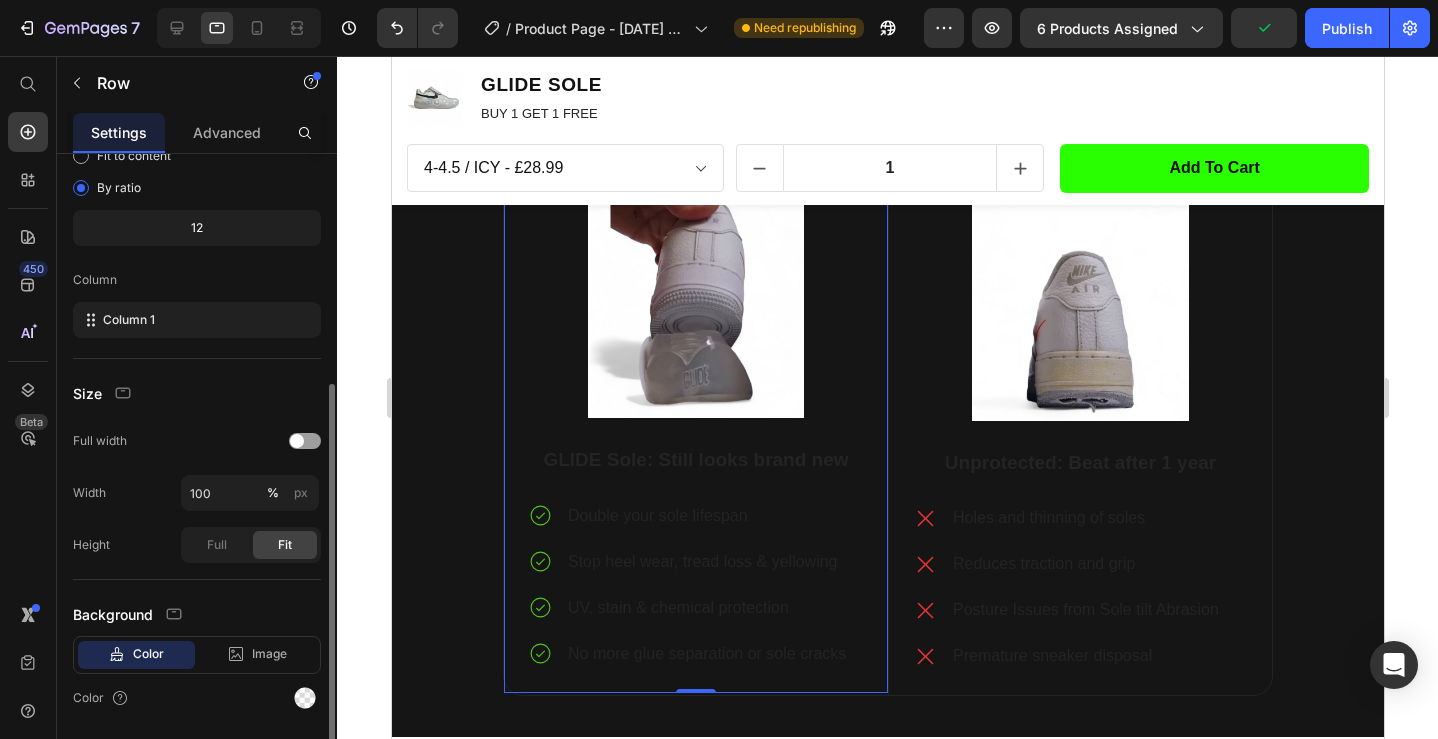 scroll, scrollTop: 226, scrollLeft: 0, axis: vertical 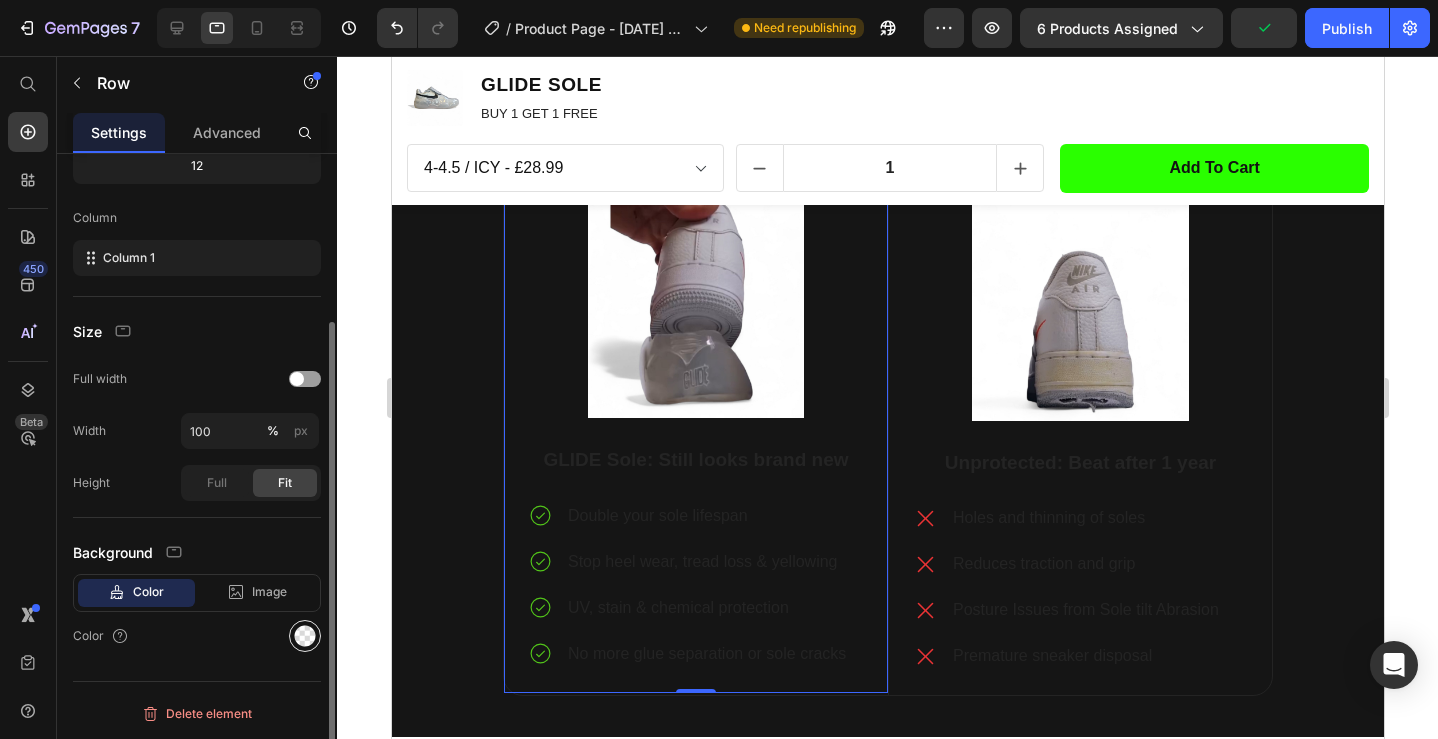 click at bounding box center [305, 636] 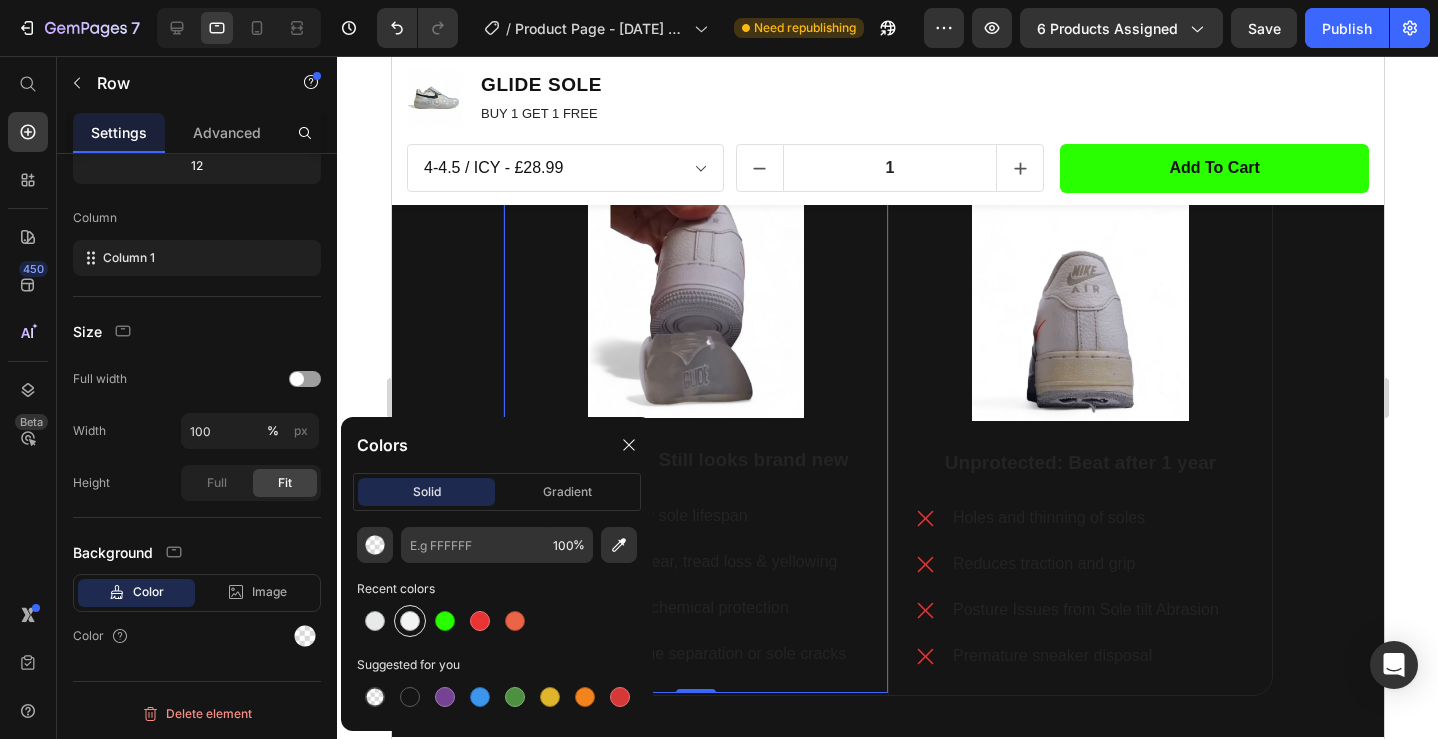 click at bounding box center (410, 621) 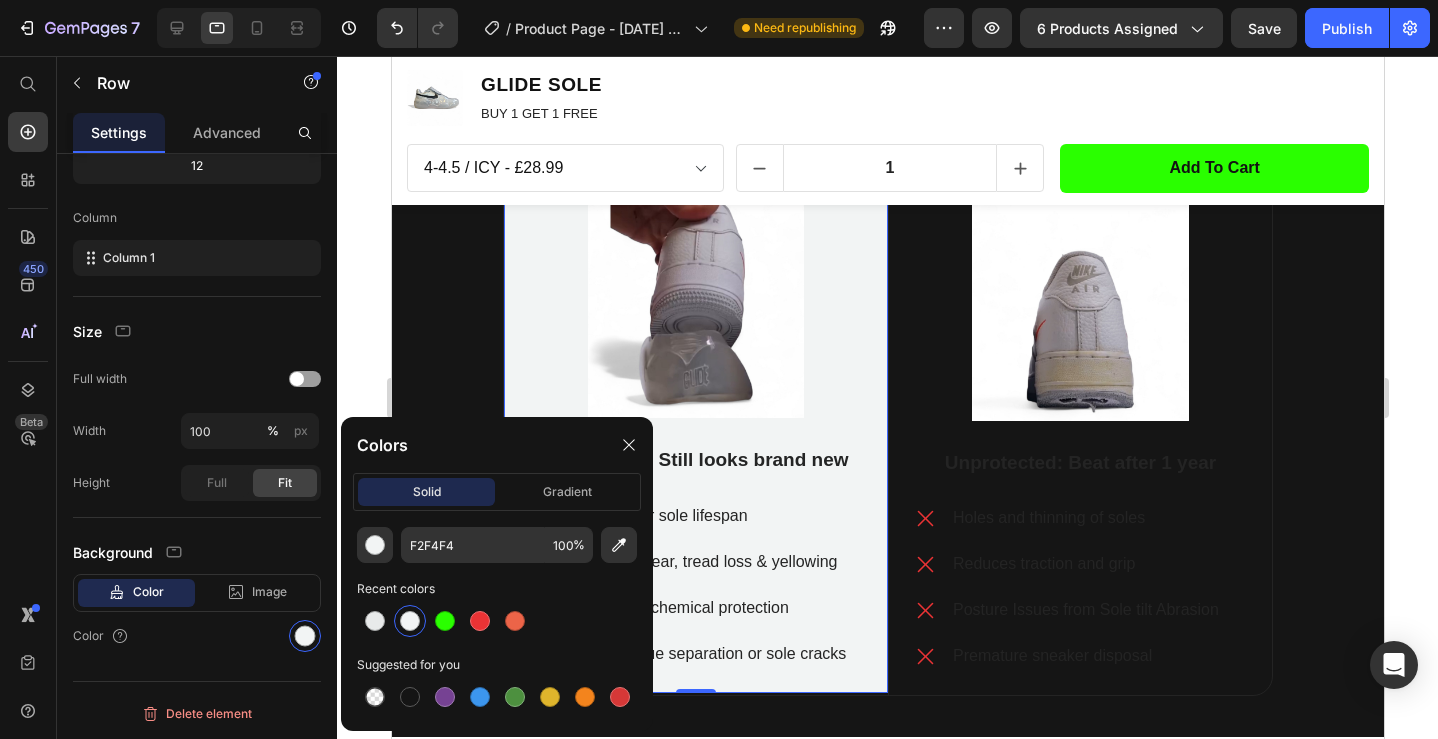 click 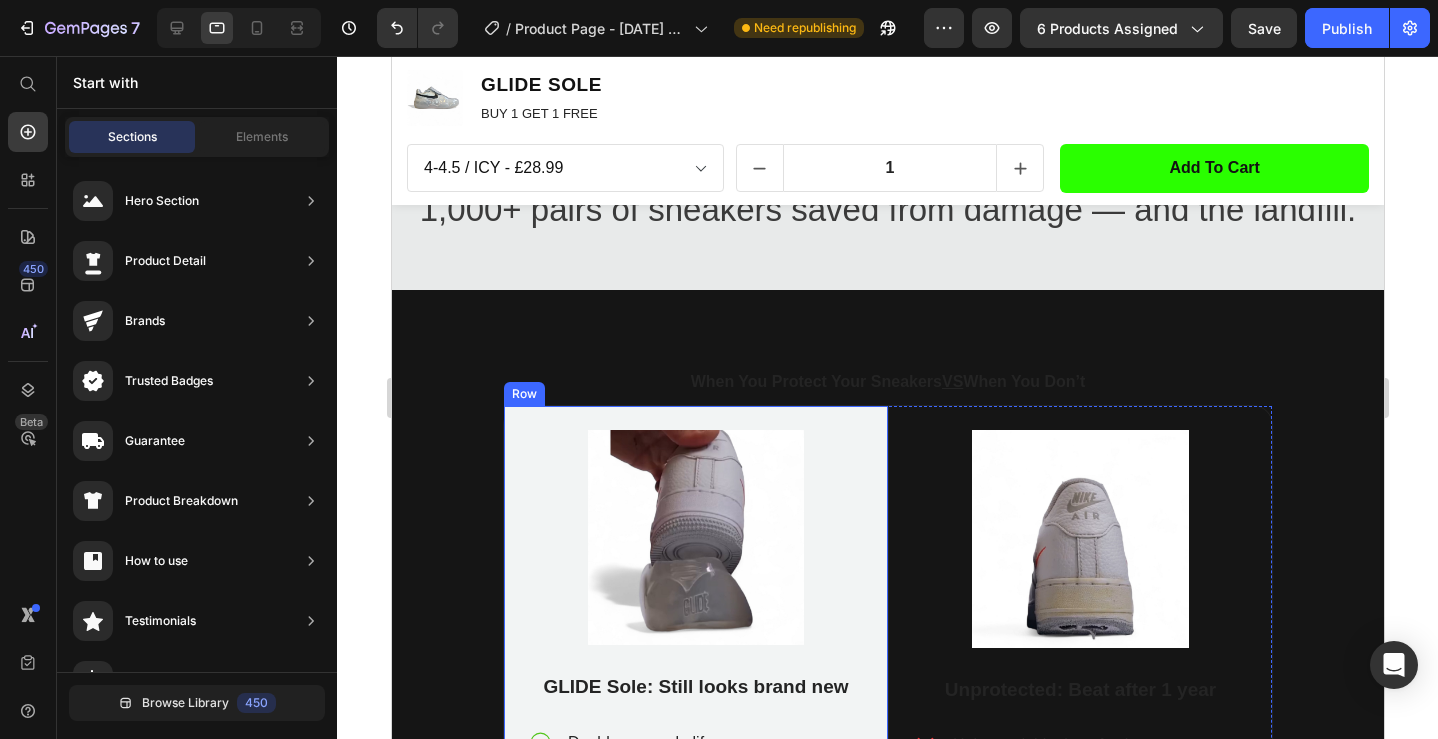 scroll, scrollTop: 1400, scrollLeft: 0, axis: vertical 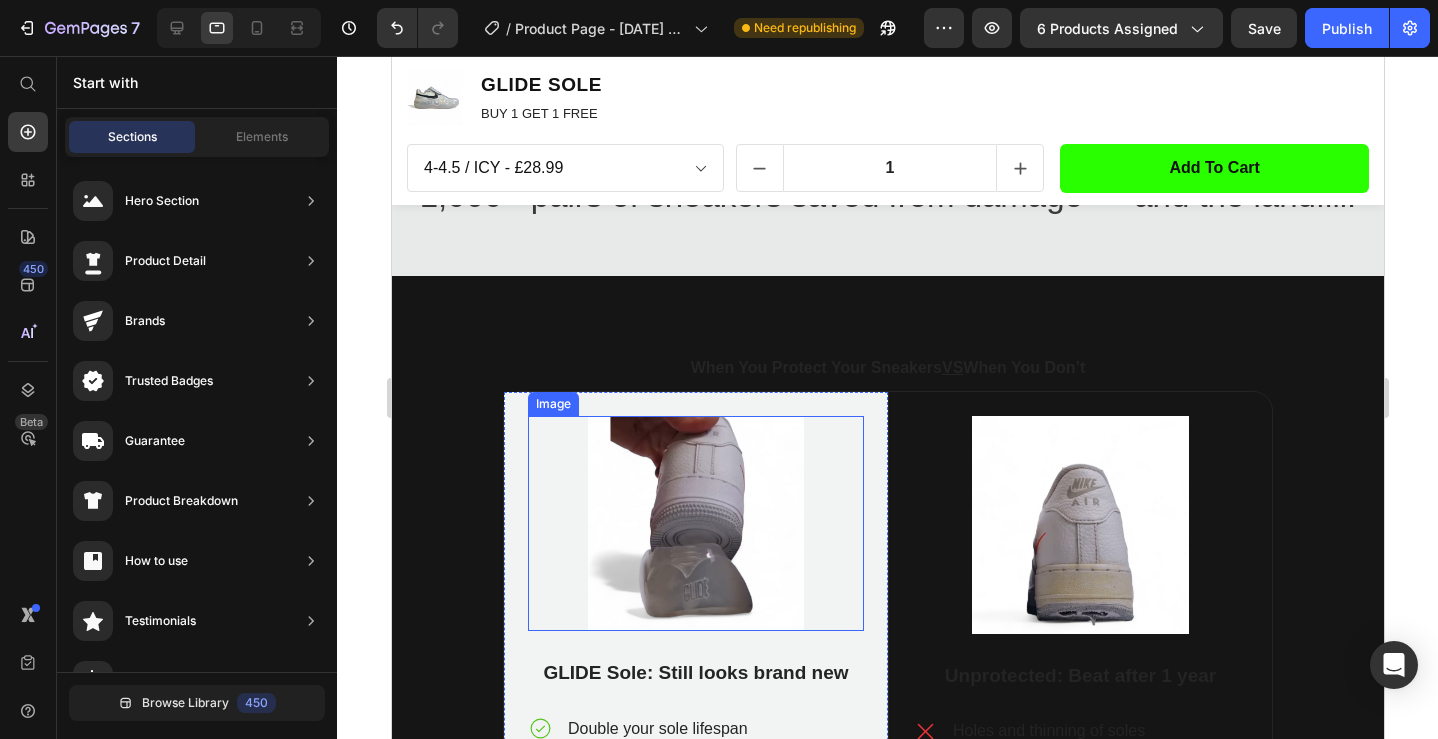 click at bounding box center [695, 523] 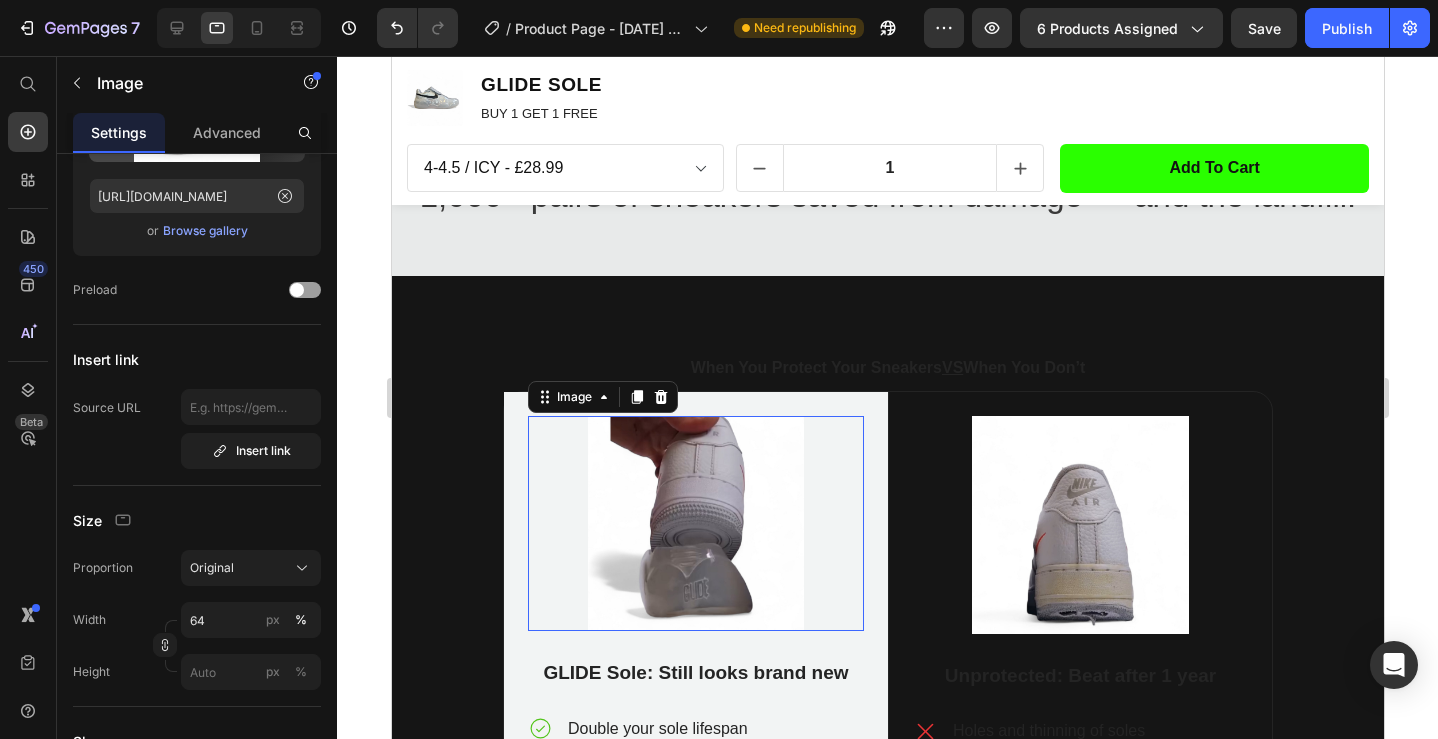 scroll, scrollTop: 0, scrollLeft: 0, axis: both 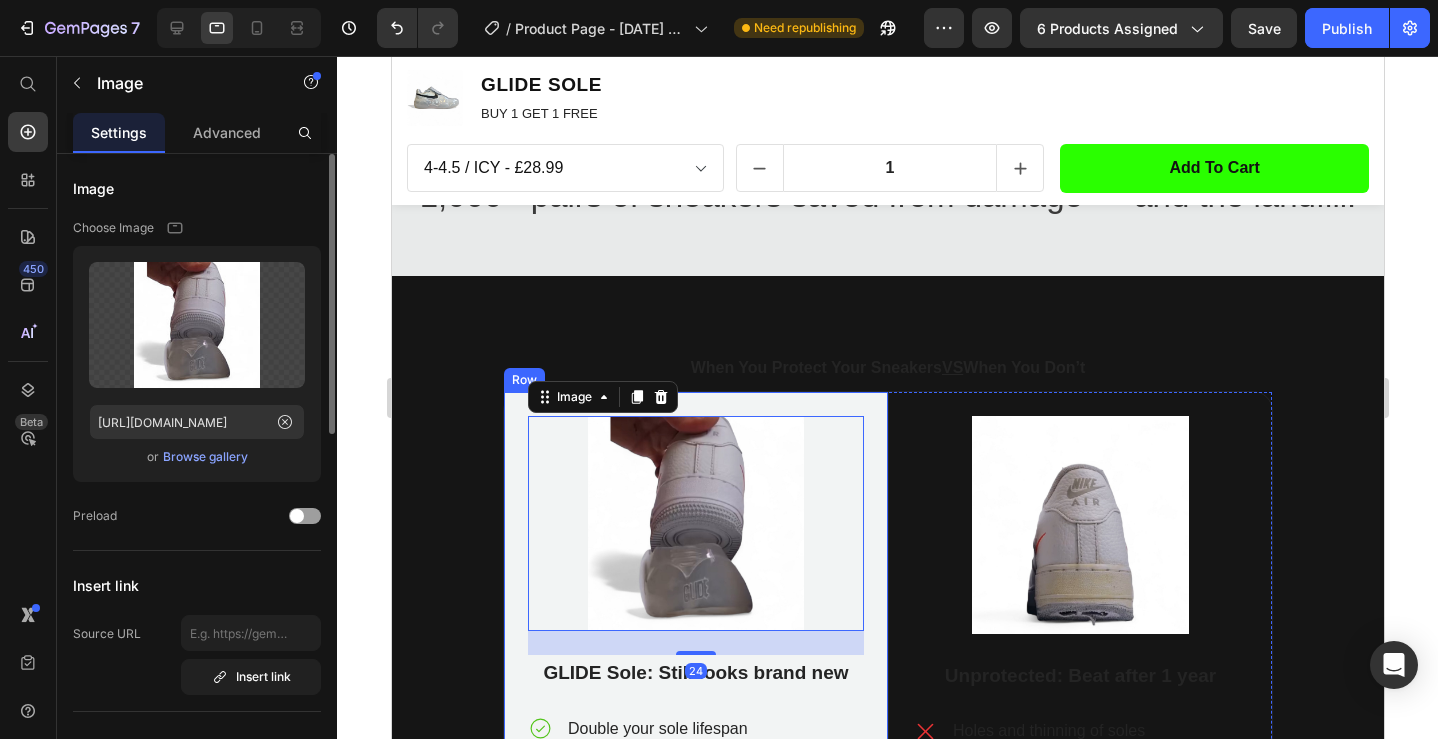 click on "Image   24 GLIDE Sole: Still looks brand new Text Block
Double your sole lifespan
Stop heel wear, tread loss & yellowing
UV, stain & chemical protection
No more glue separation or sole cracks Item List Row" at bounding box center (695, 649) 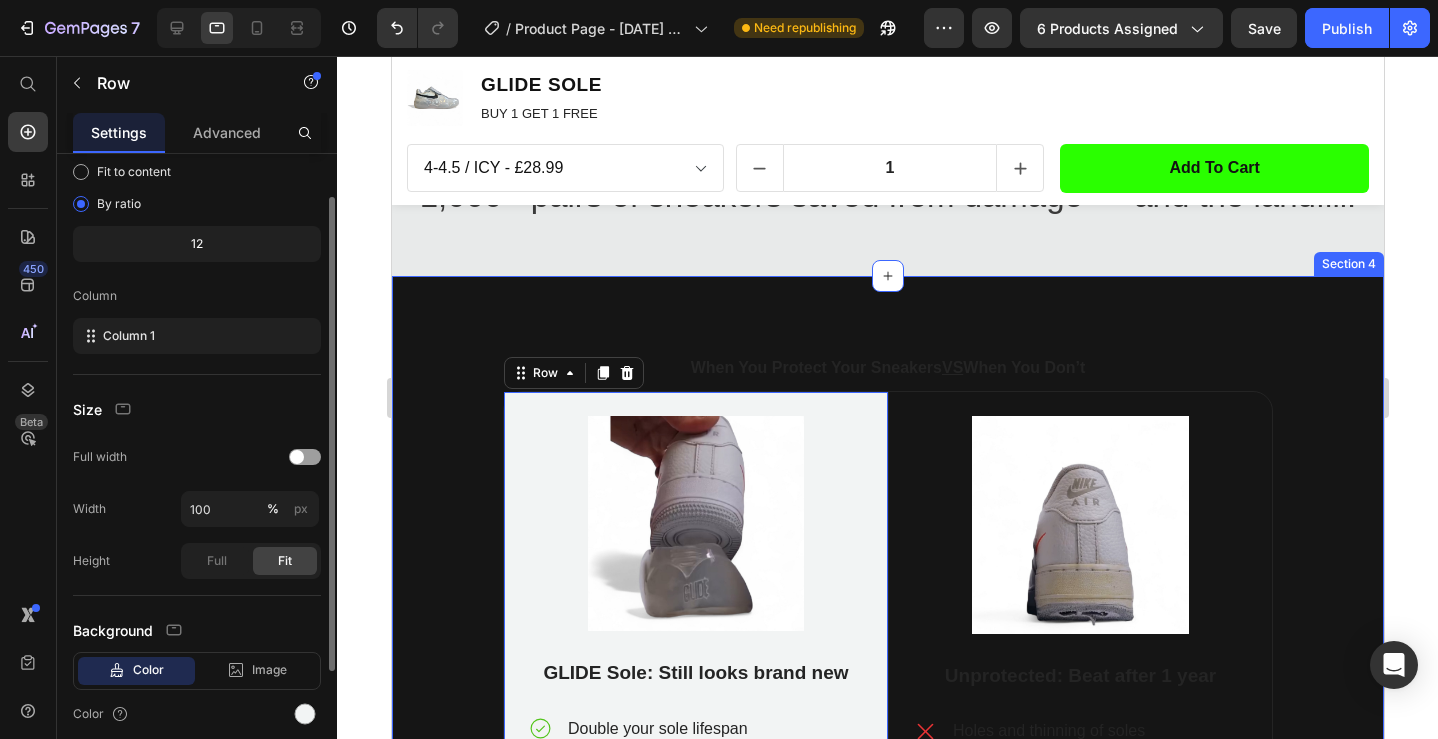 scroll, scrollTop: 226, scrollLeft: 0, axis: vertical 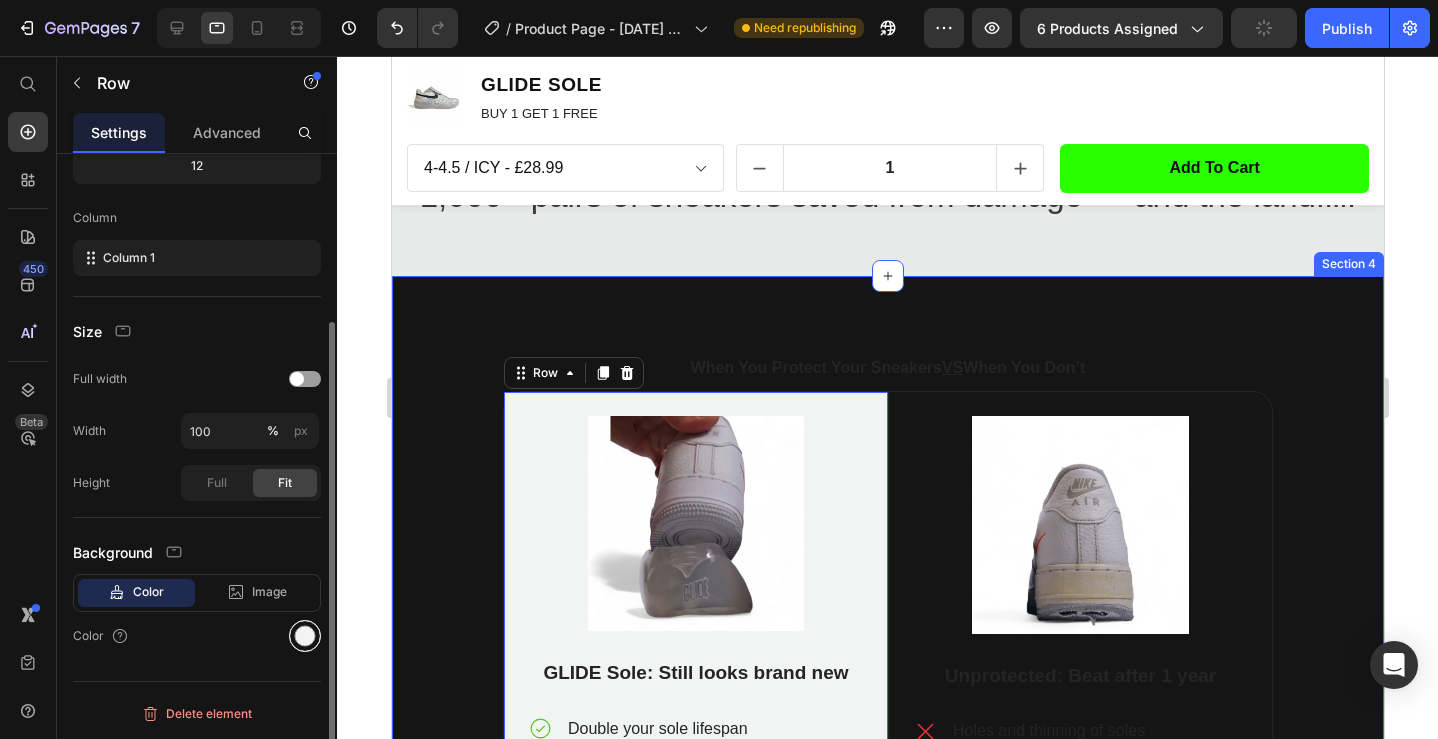 click at bounding box center (305, 636) 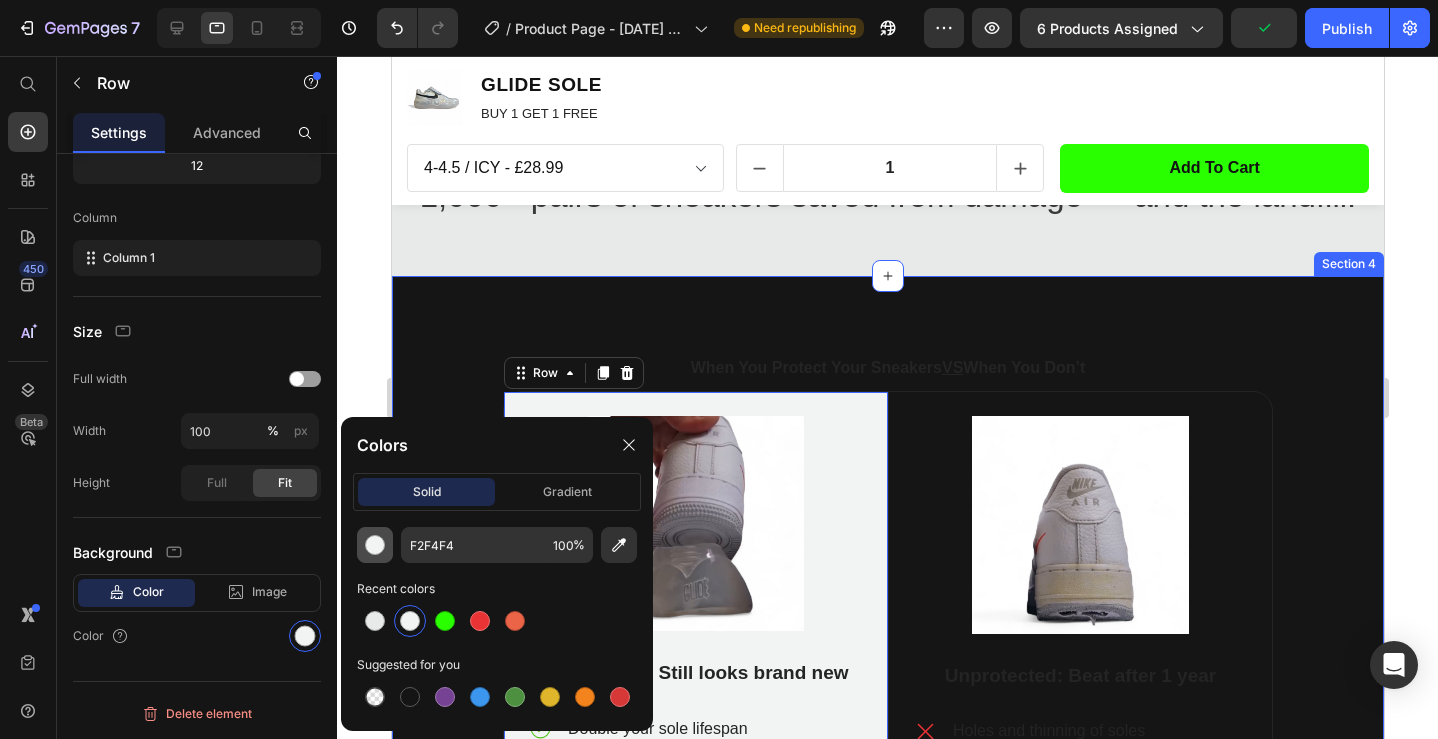 click at bounding box center [375, 545] 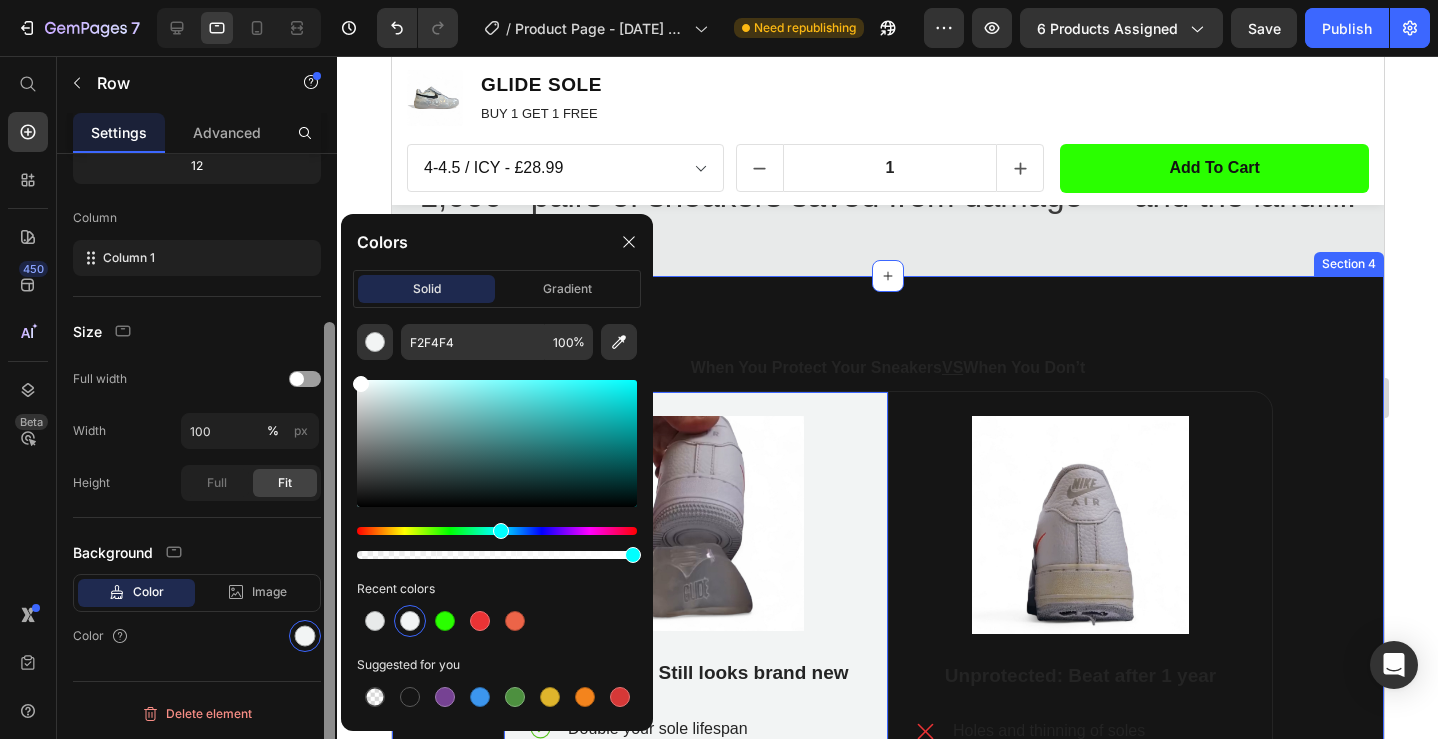 drag, startPoint x: 361, startPoint y: 390, endPoint x: 334, endPoint y: 358, distance: 41.868843 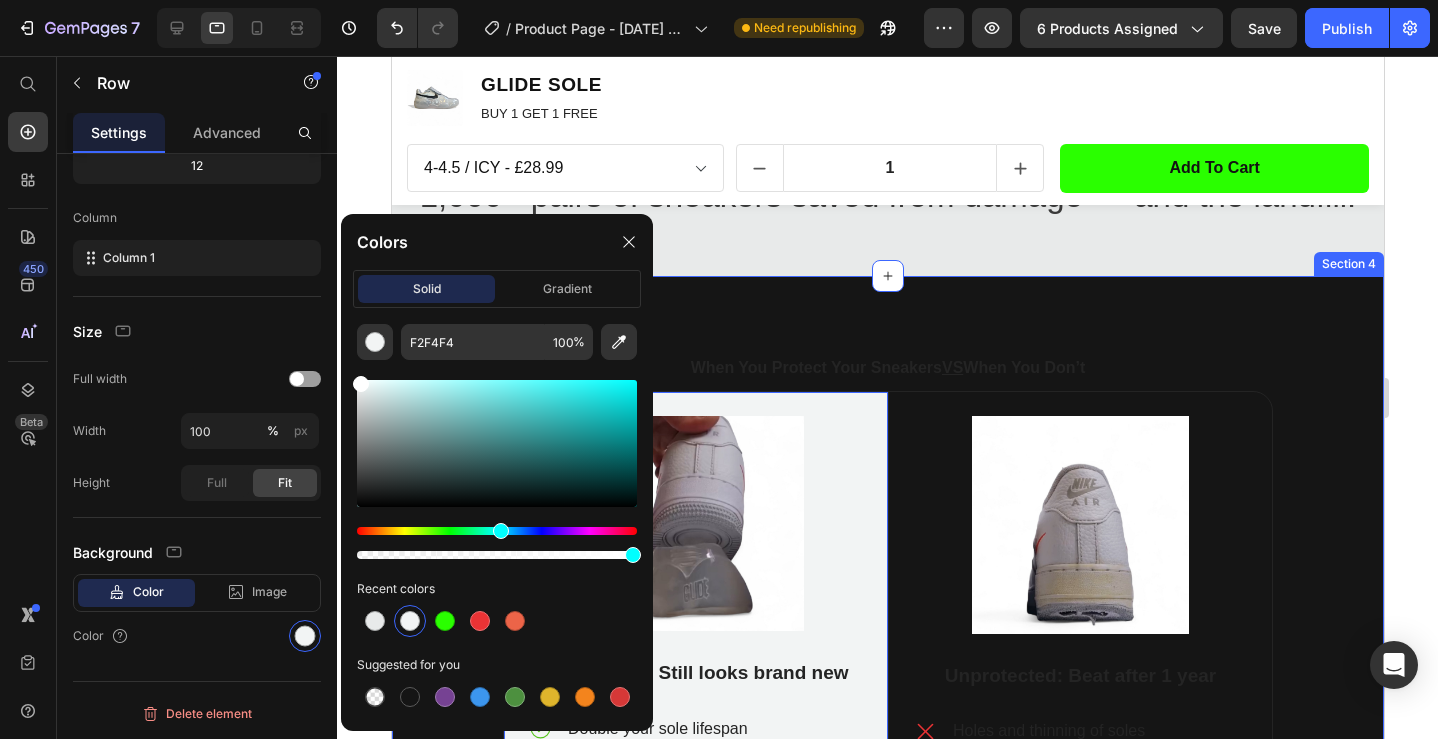 type on "FFFFFF" 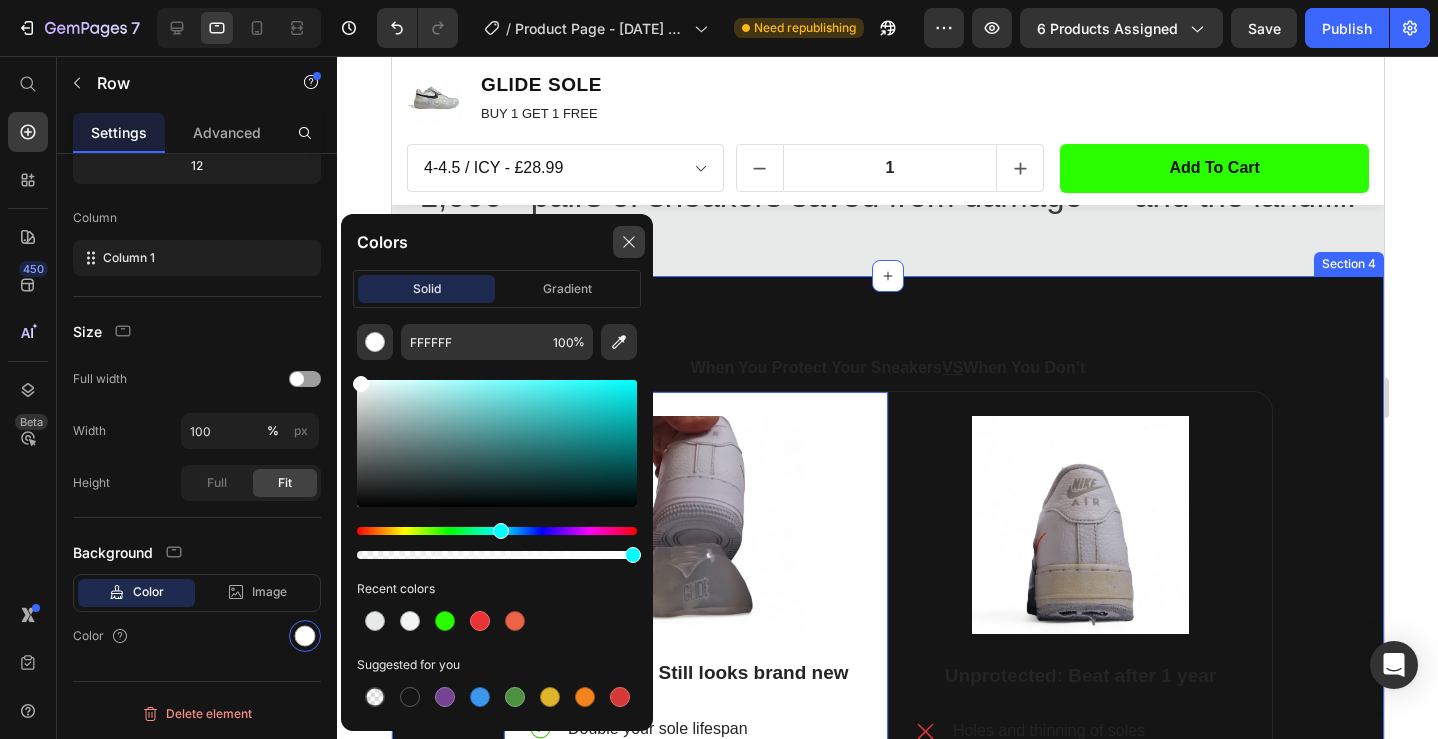 click 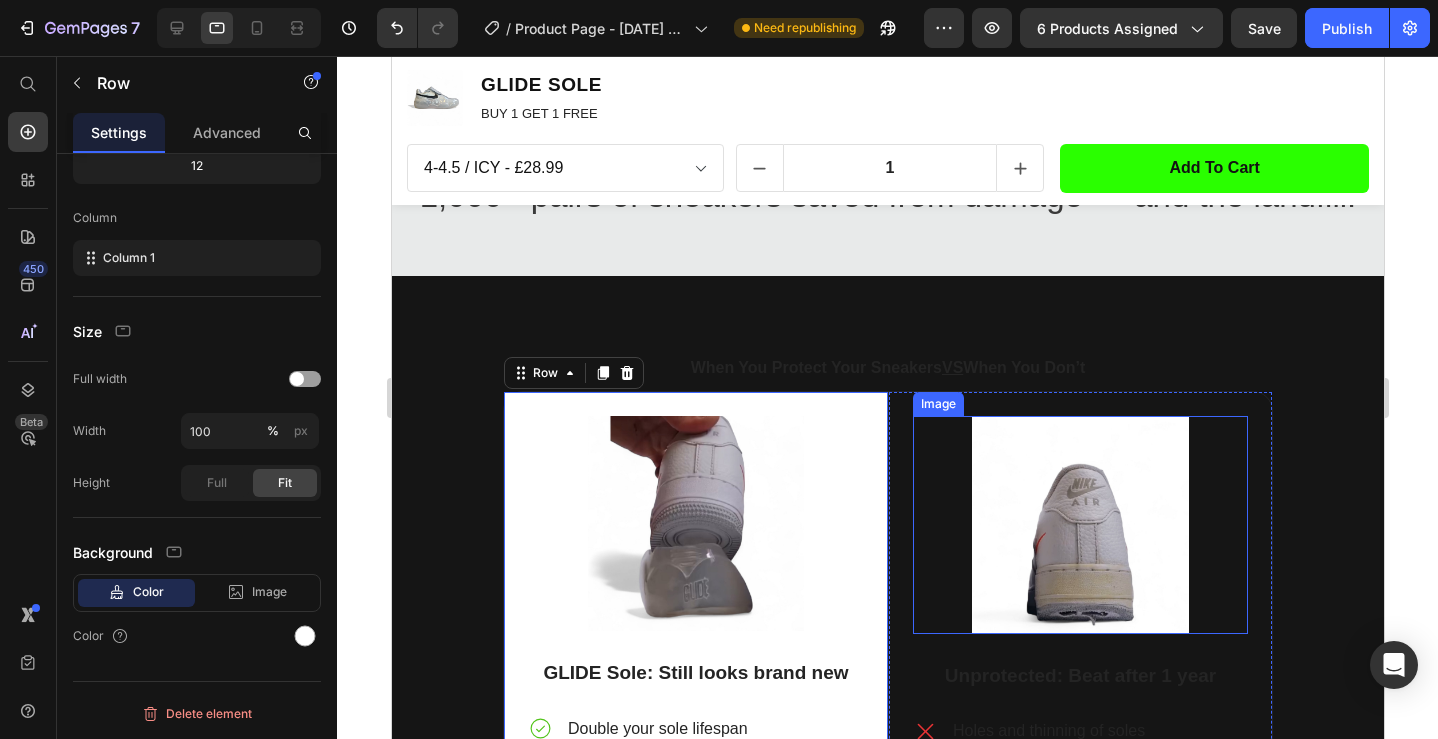 click at bounding box center (1079, 525) 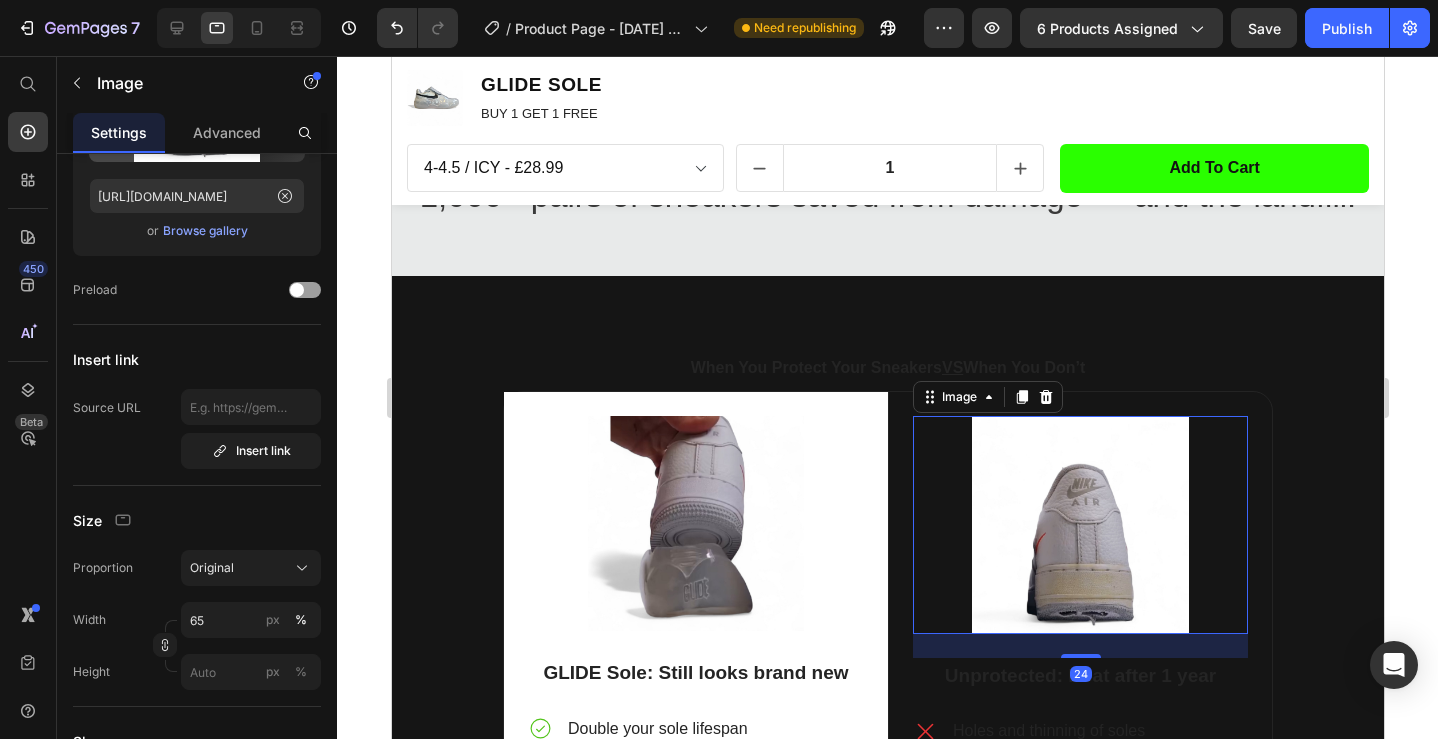 scroll, scrollTop: 0, scrollLeft: 0, axis: both 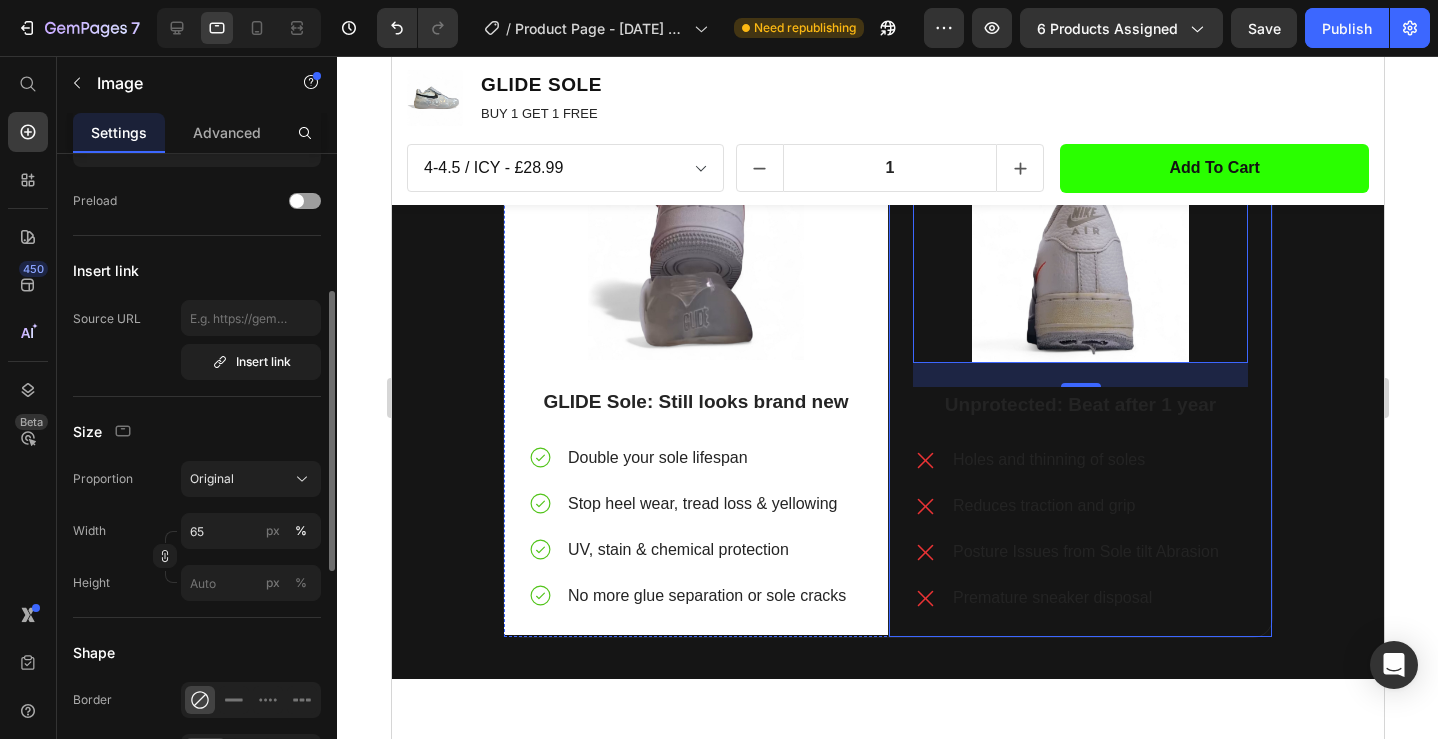click on "Image   24 Unprotected: Beat after 1 year Text Block
Holes and thinning of soles
Reduces traction and grip
Posture Issues from Sole tilt Abrasion
Premature sneaker disposal Item List Row" at bounding box center (1079, 379) 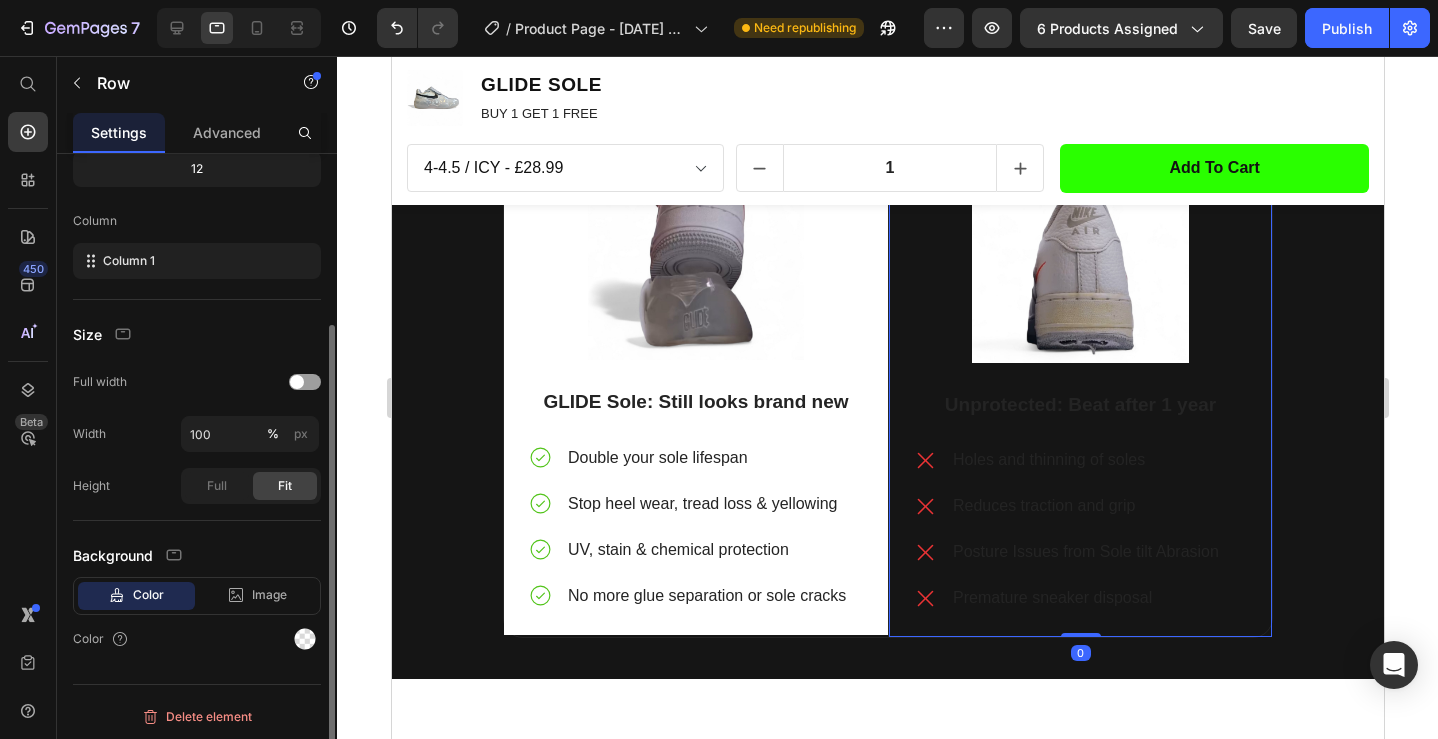 scroll, scrollTop: 226, scrollLeft: 0, axis: vertical 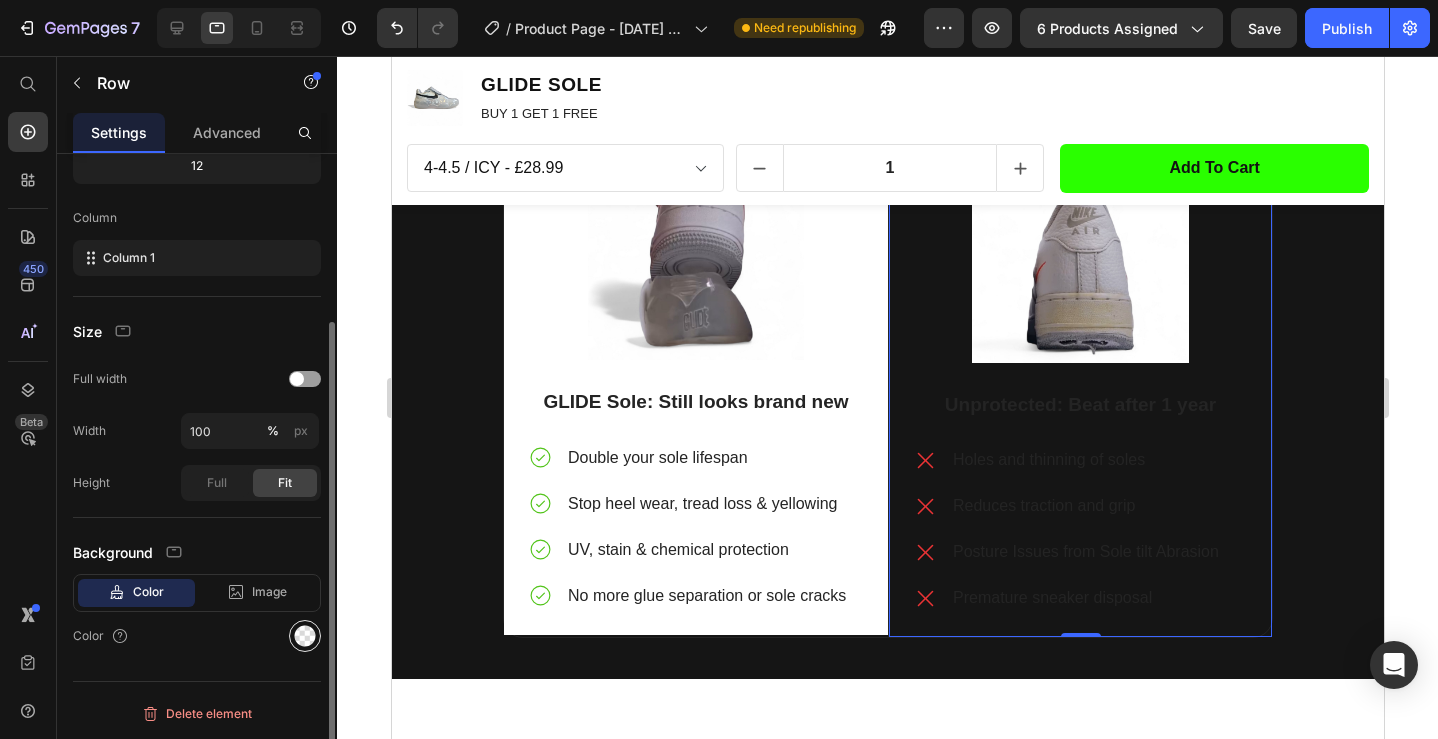 click at bounding box center [305, 636] 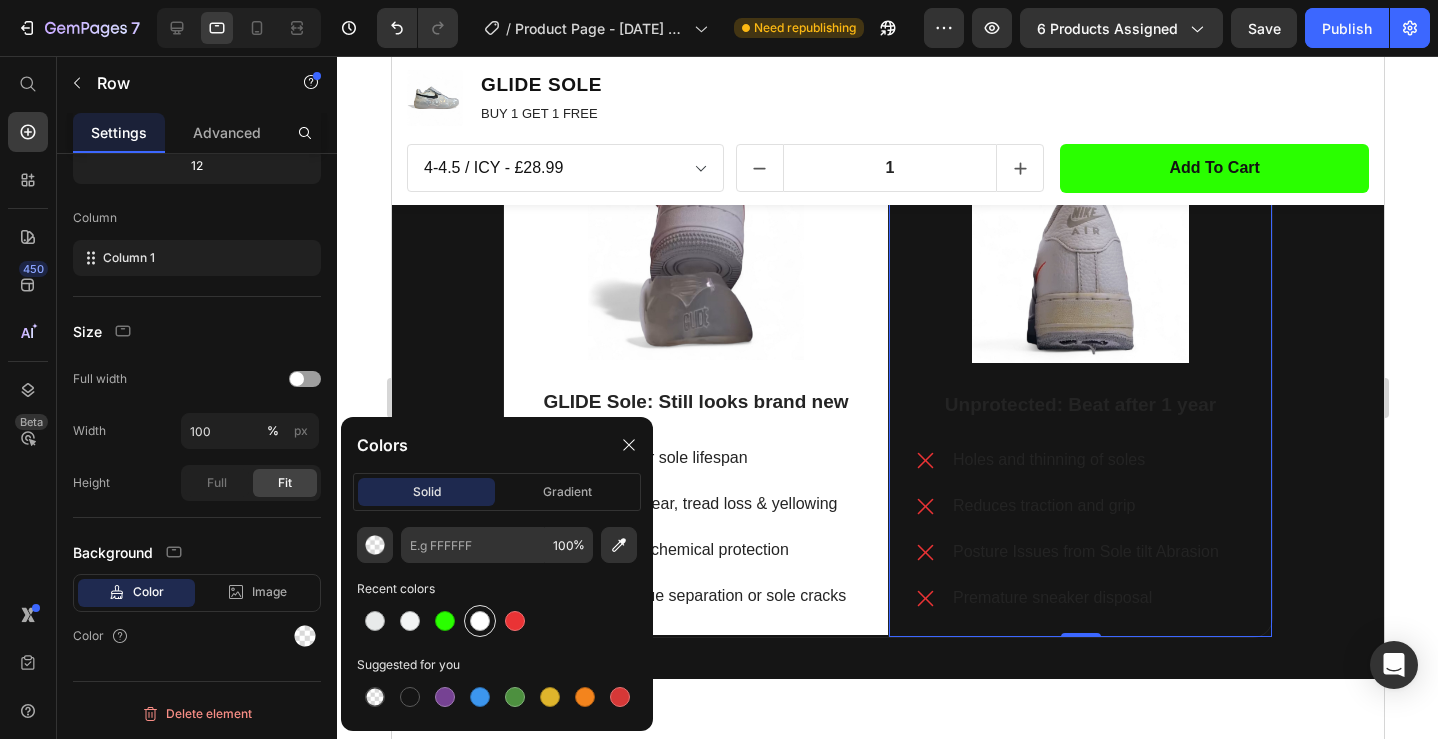 click at bounding box center [480, 621] 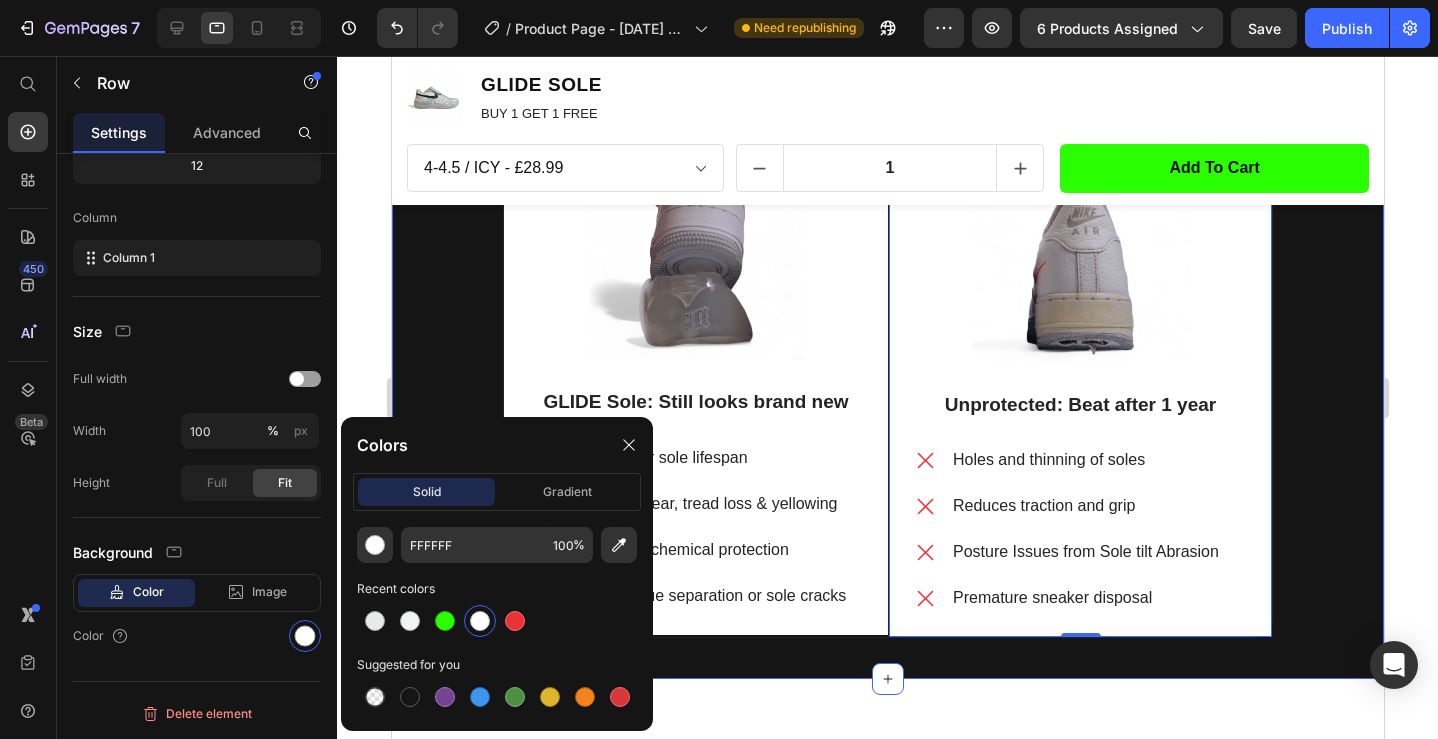 click on "When You Protect Your Sneakers   VS   When You Don’t Heading Image GLIDE Sole: Still looks brand new Text Block
Double your sole lifespan
Stop heel wear, tread loss & yellowing
UV, stain & chemical protection
No more glue separation or sole cracks Item List Row Image Unprotected: Beat after 1 year Text Block
Holes and thinning of soles
Reduces traction and grip
Posture Issues from Sole tilt Abrasion
Premature sneaker disposal Item List Row   0 Row Row" at bounding box center (887, 369) 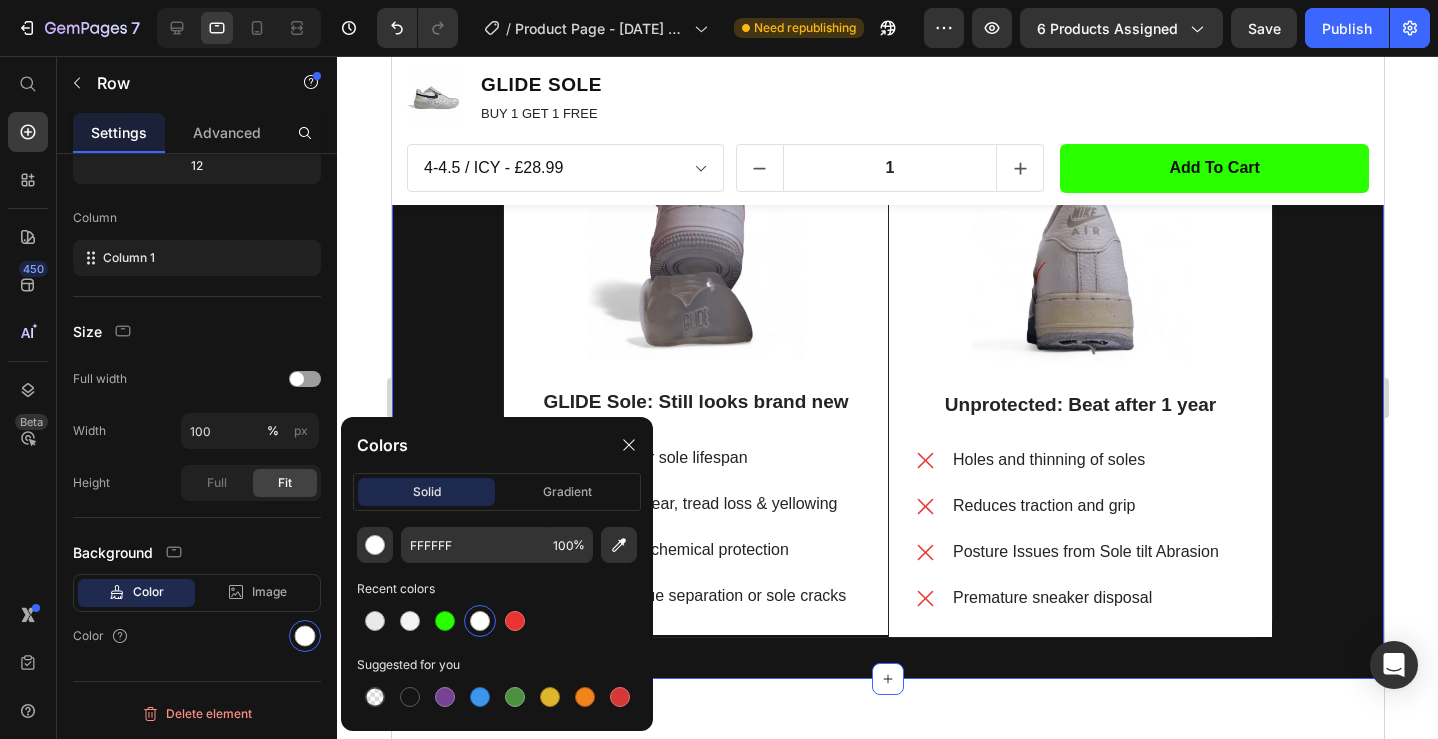 scroll, scrollTop: 0, scrollLeft: 0, axis: both 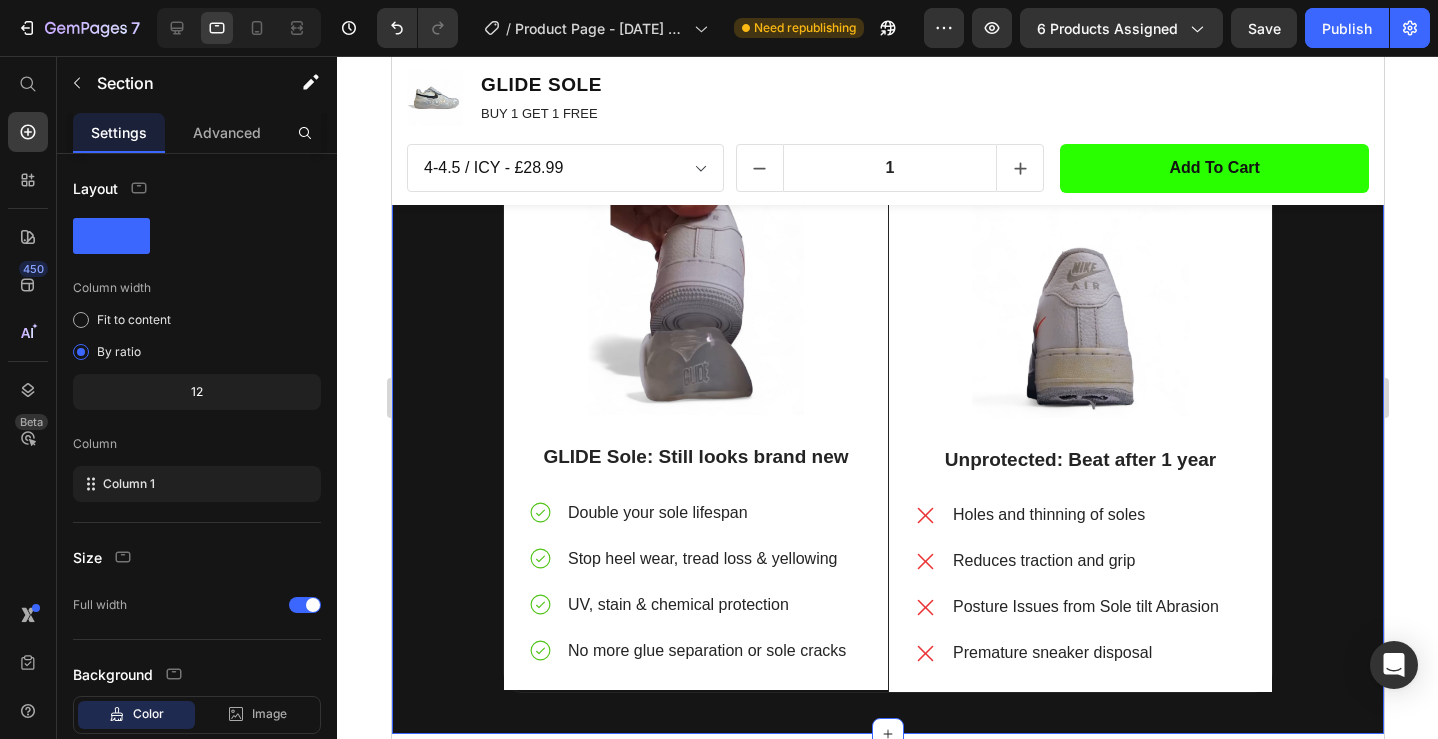click on "When You Protect Your Sneakers   VS   When You Don’t Heading Image GLIDE Sole: Still looks brand new Text Block
Double your sole lifespan
Stop heel wear, tread loss & yellowing
UV, stain & chemical protection
No more glue separation or sole cracks Item List Row Image Unprotected: Beat after 1 year Text Block
Holes and thinning of soles
Reduces traction and grip
Posture Issues from Sole tilt Abrasion
Premature sneaker disposal Item List Row Row Row" at bounding box center [887, 424] 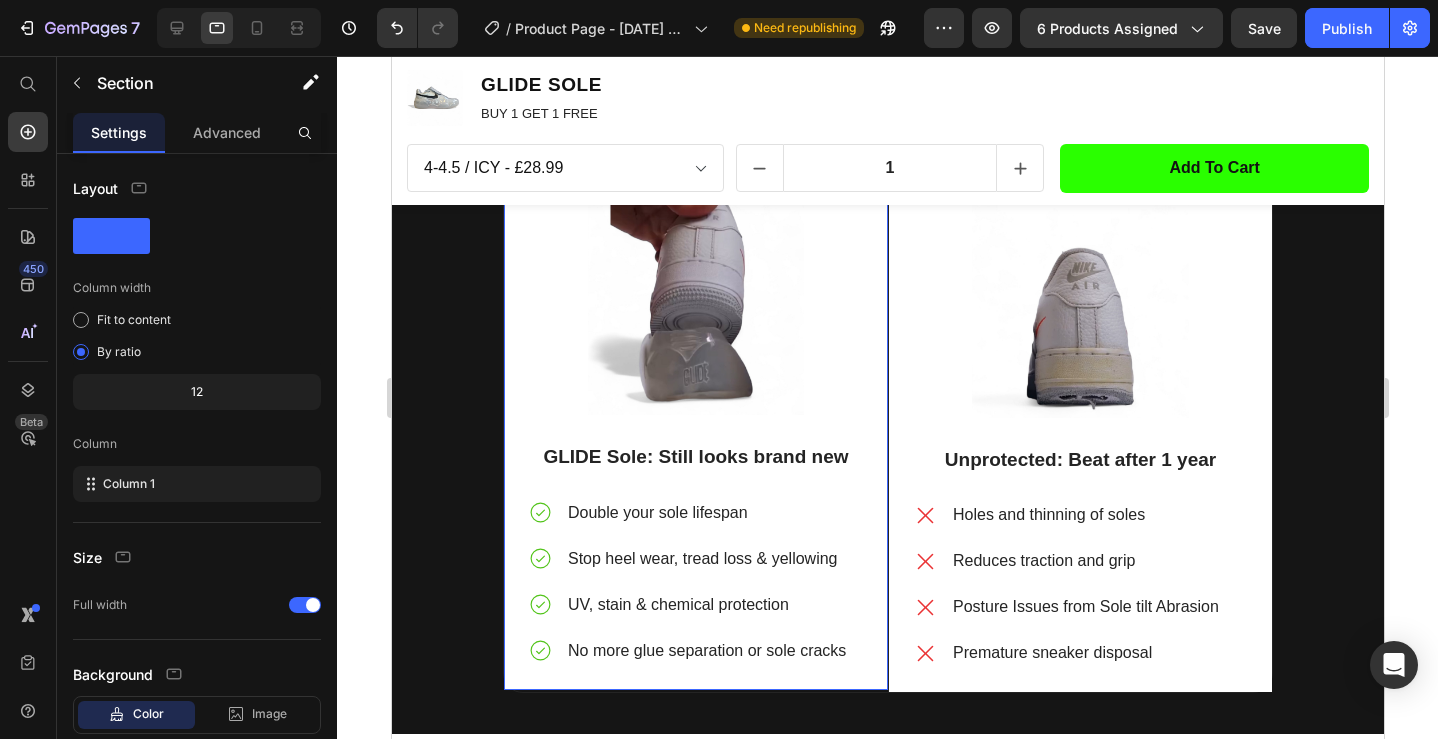 click on "Image GLIDE Sole: Still looks brand new Text Block
Double your sole lifespan
Stop heel wear, tread loss & yellowing
UV, stain & chemical protection
No more glue separation or sole cracks Item List Row   0" at bounding box center (695, 433) 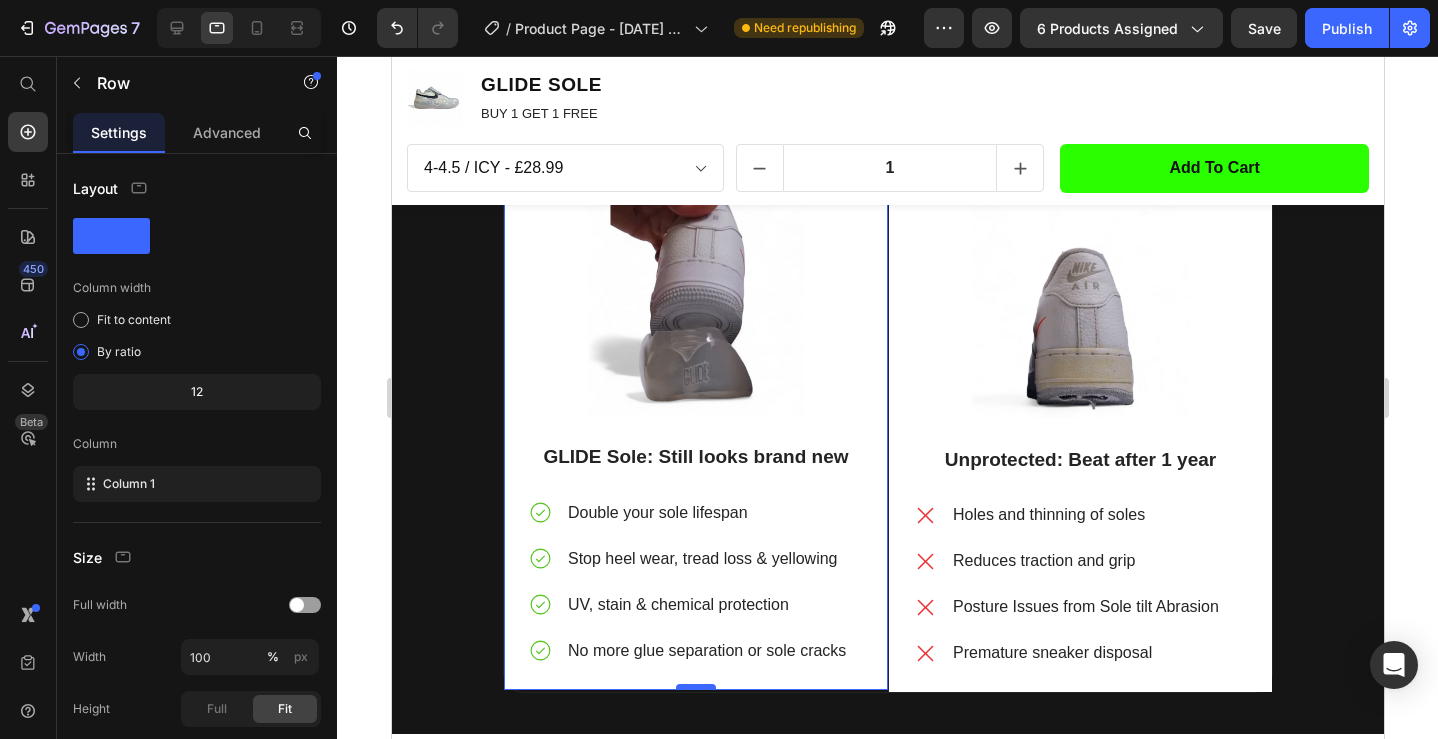 click at bounding box center (695, 687) 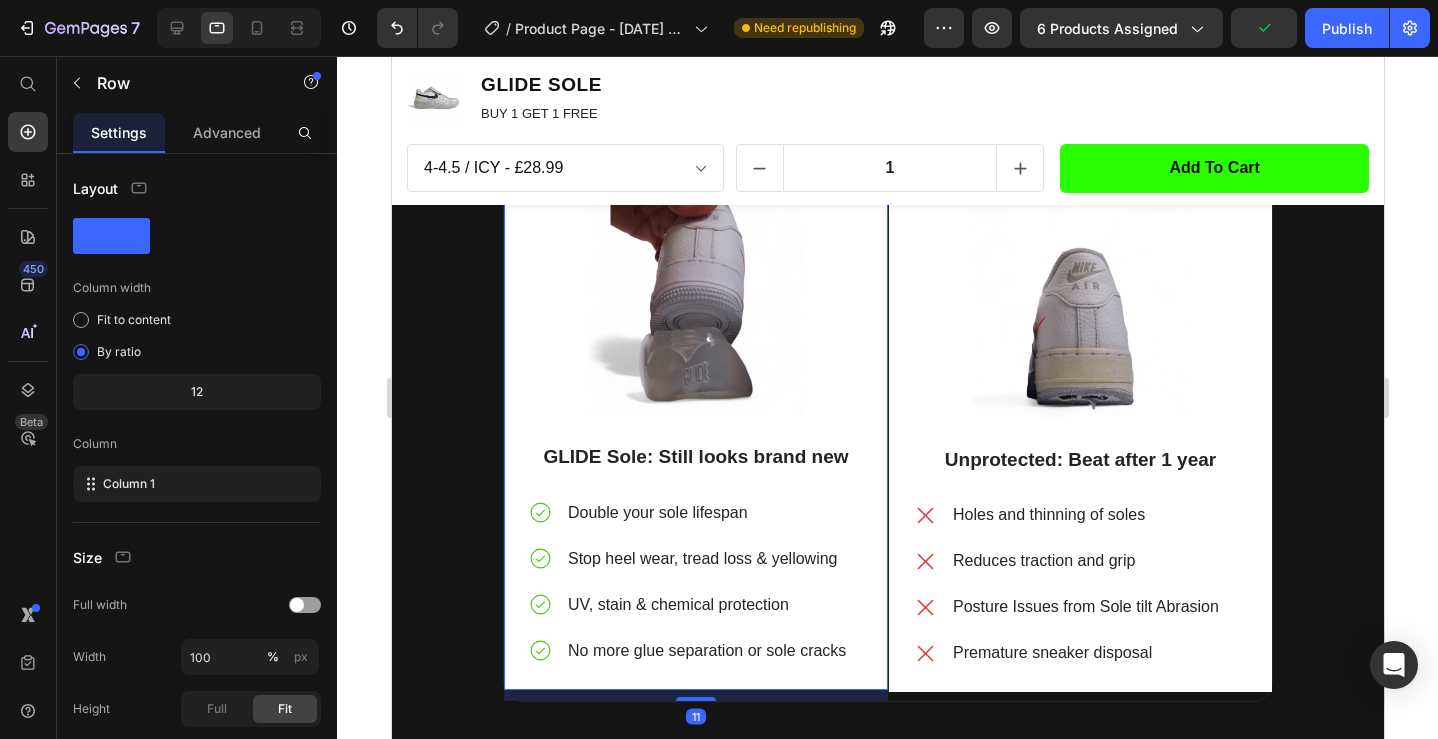 click at bounding box center [695, 699] 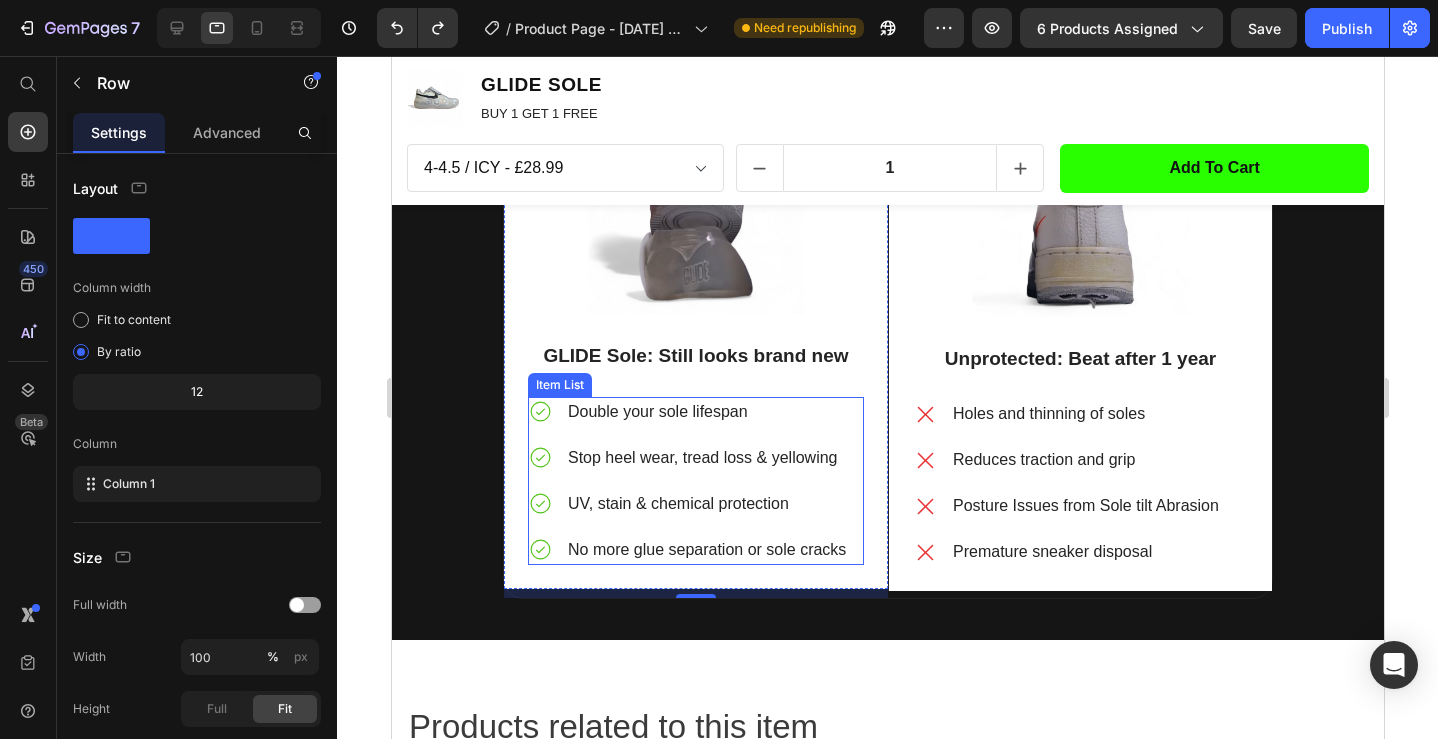 scroll, scrollTop: 1718, scrollLeft: 0, axis: vertical 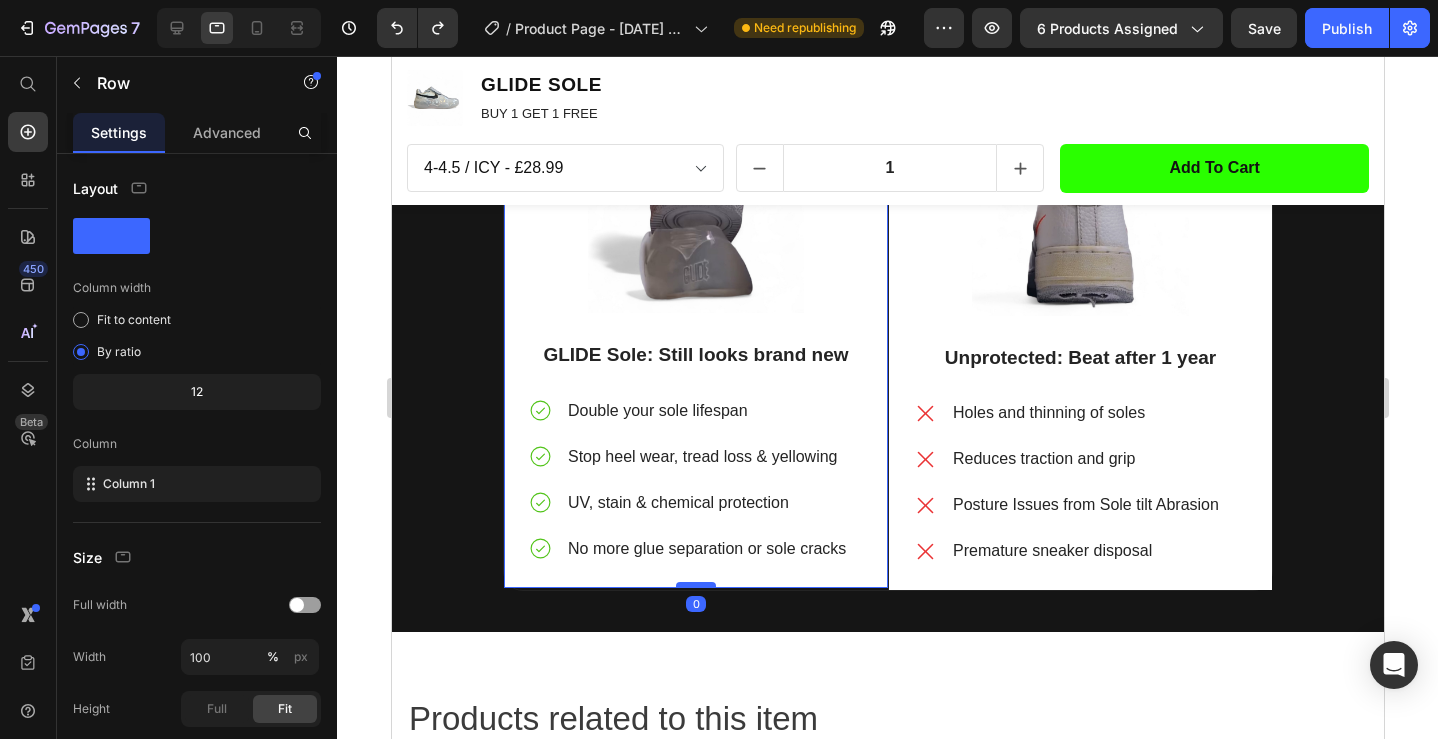 drag, startPoint x: 689, startPoint y: 595, endPoint x: 689, endPoint y: 582, distance: 13 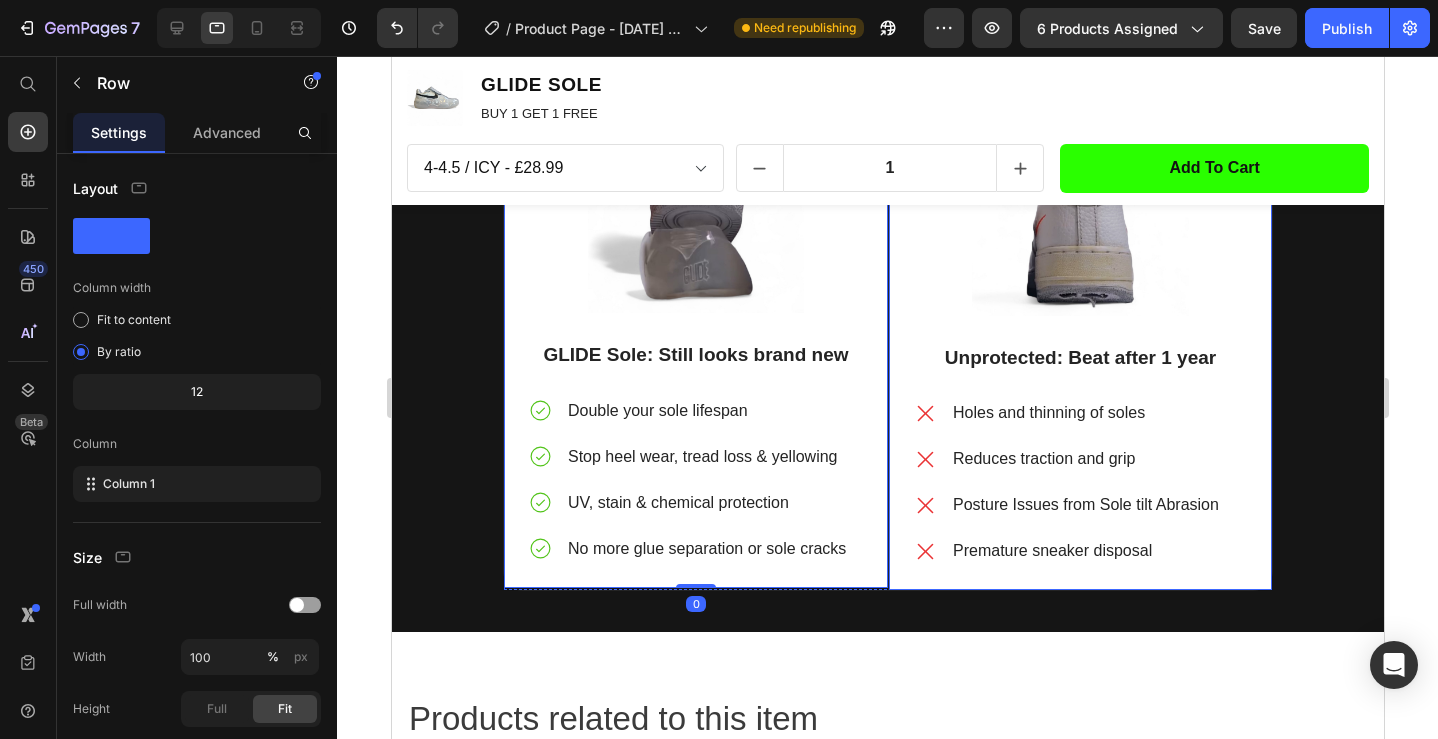 click on "Image Unprotected: Beat after 1 year Text Block
Holes and thinning of soles
Reduces traction and grip
Posture Issues from Sole tilt Abrasion
Premature sneaker disposal Item List Row" at bounding box center (1079, 332) 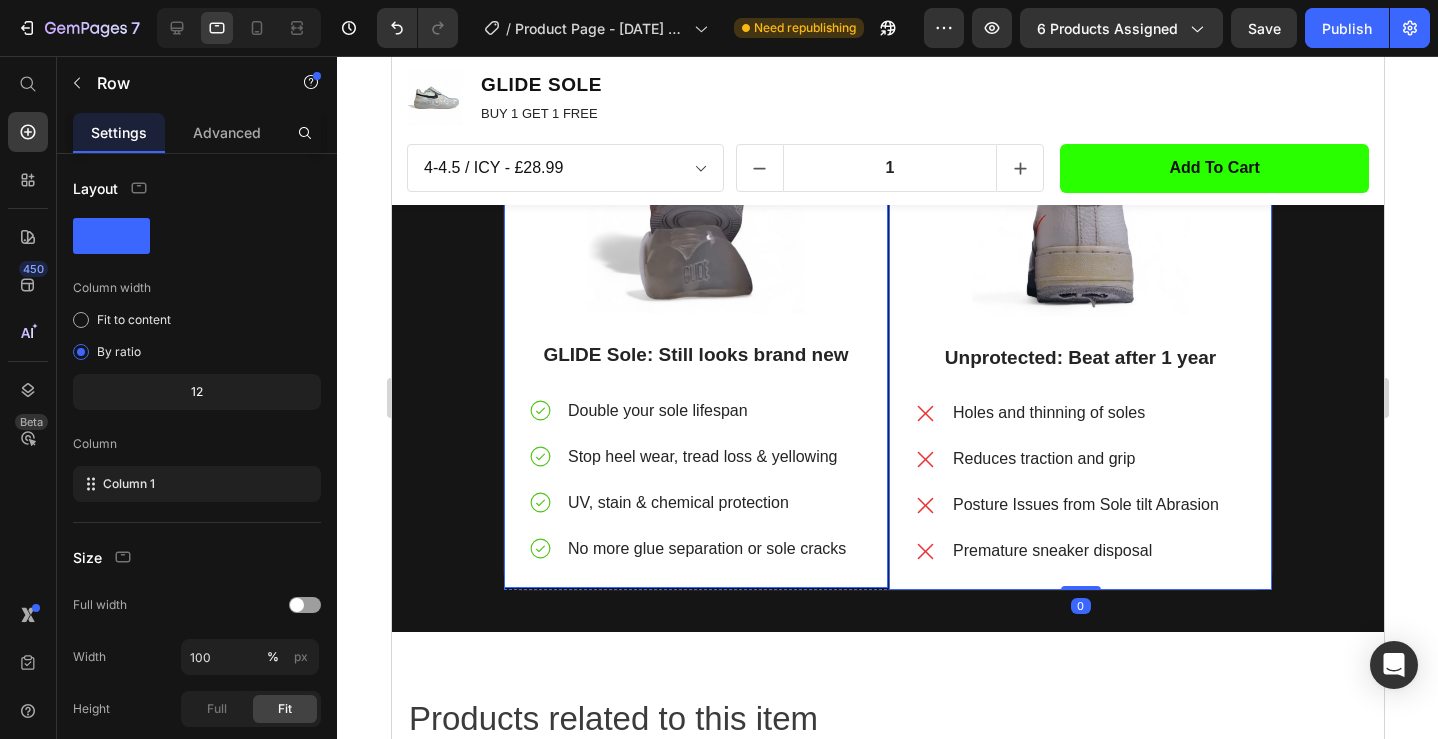click on "Image GLIDE Sole: Still looks brand new Text Block
Double your sole lifespan
Stop heel wear, tread loss & yellowing
UV, stain & chemical protection
No more glue separation or sole cracks Item List Row" at bounding box center [695, 331] 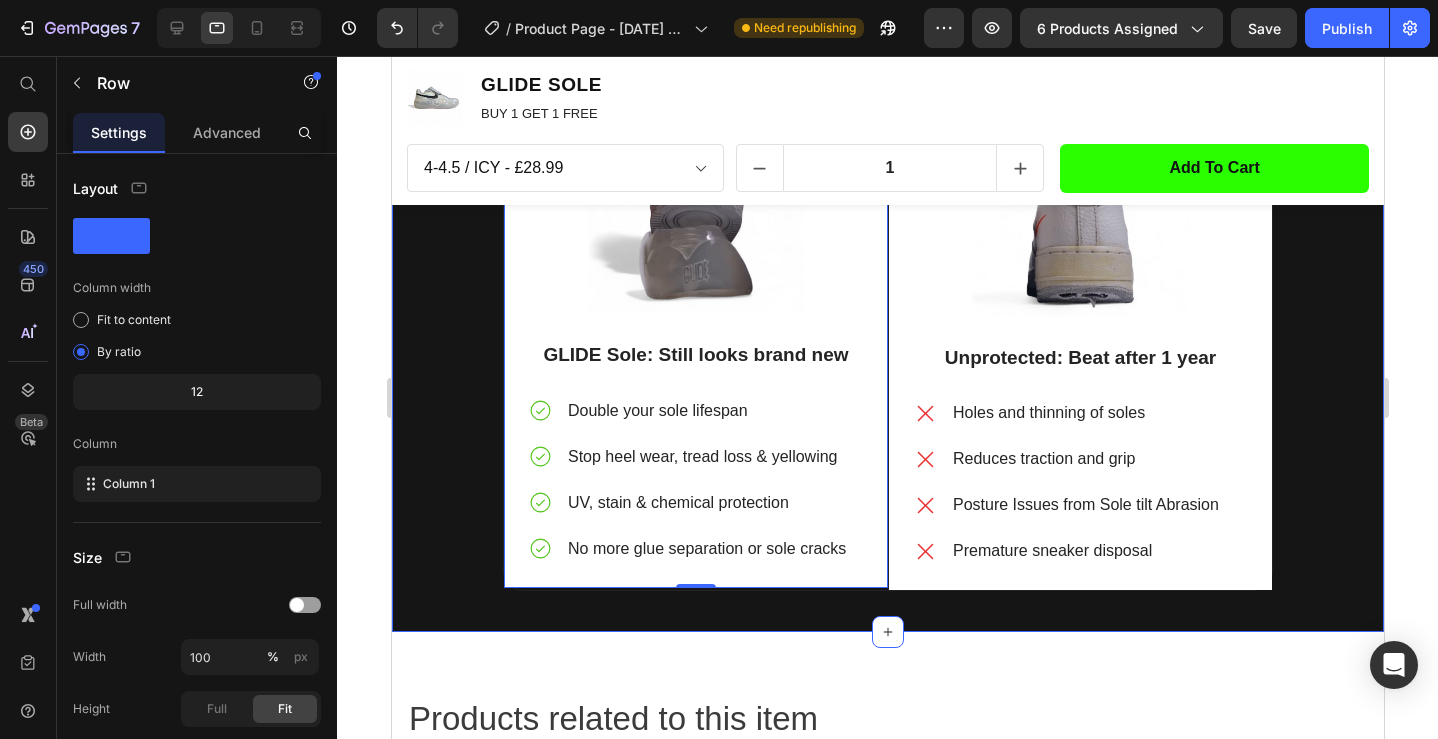 click on "Products related to this item Heading                Title Line Row - 0% Product Tag Product Images Row GLIDE SOLE - WHITE Product Title
Icon
Icon
Icon
Icon
Icon Icon List Hoz (909 reviews) Text block Row £28.99 Product Price £28.99 Product Price Row add to cart Product Cart Button Product Stock Counter Sold:  690  Text block Available:  3 Text block Row Product - 0% Product Tag Product Images Row GLIDE BLK SOLE Product Title
Icon
Icon
Icon
Icon
Icon Icon List Hoz (908 reviews) Text block Row £28.99 Product Price £28.99 Product Price Row add to cart Product Cart Button Product Stock Counter Sold:  590 Text block Available:  2 Text block Row Product Row - 0% Product Tag Product Images Row GLIDE SOLE - ORANGE Product Title
Icon
Icon
Icon
Icon
Icon Icon List Hoz Row Row 1" at bounding box center [887, 1460] 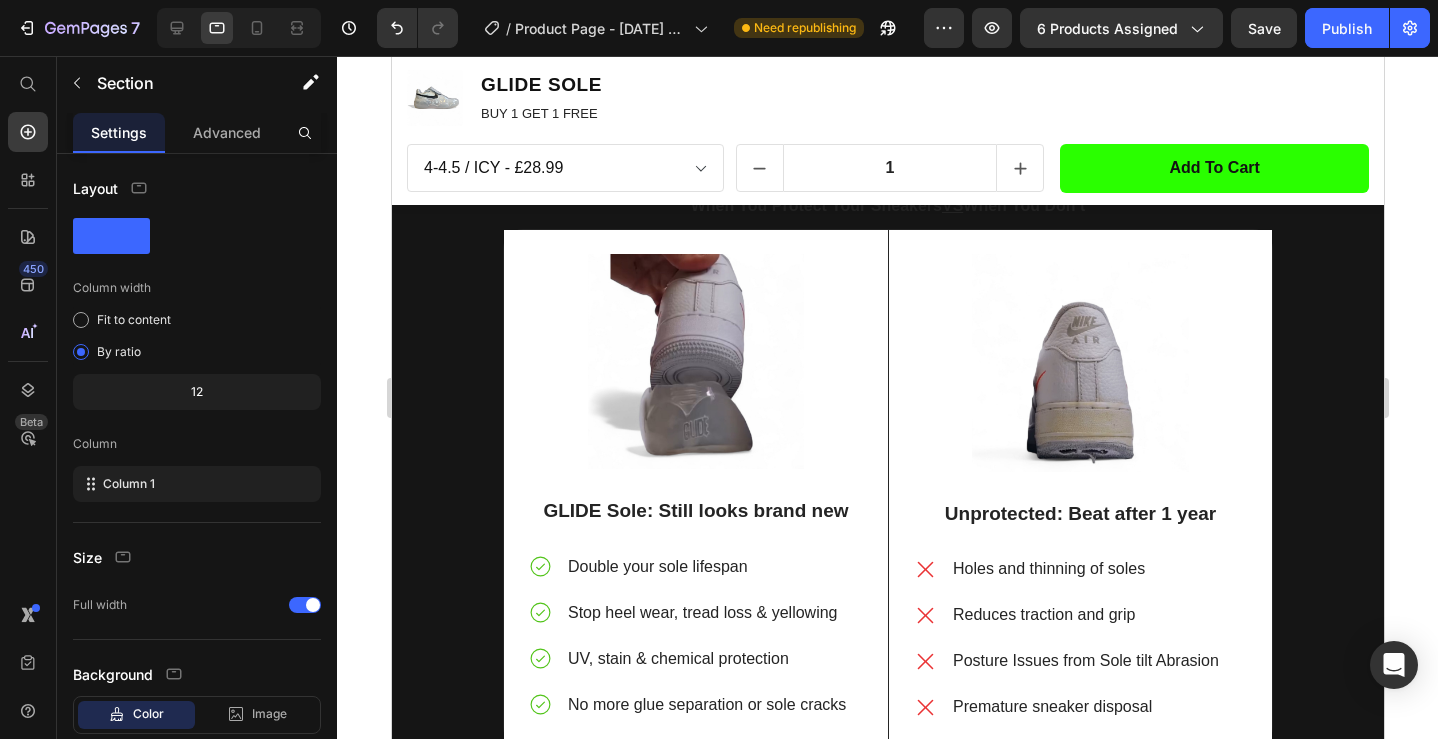 scroll, scrollTop: 1361, scrollLeft: 0, axis: vertical 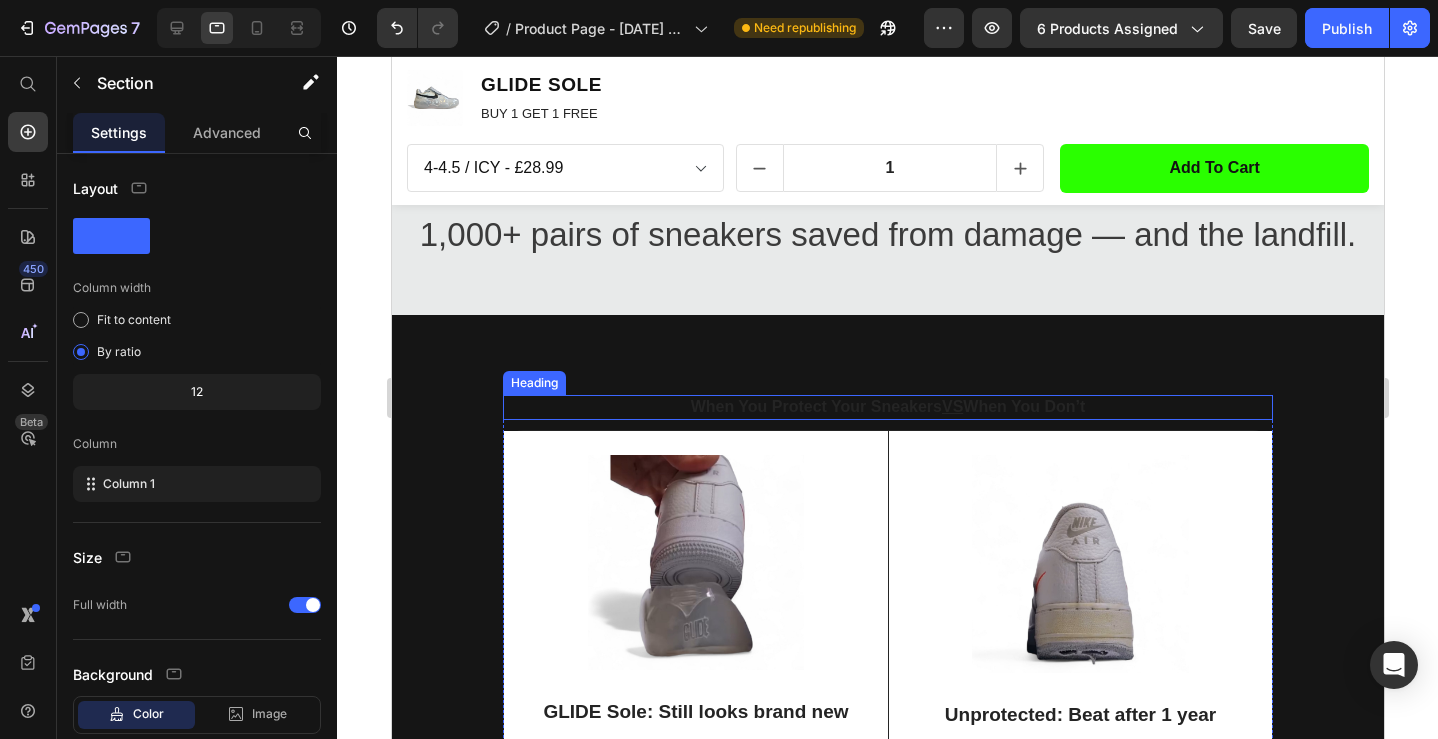 click on "When You Protect Your Sneakers   VS   When You Don’t" at bounding box center [887, 407] 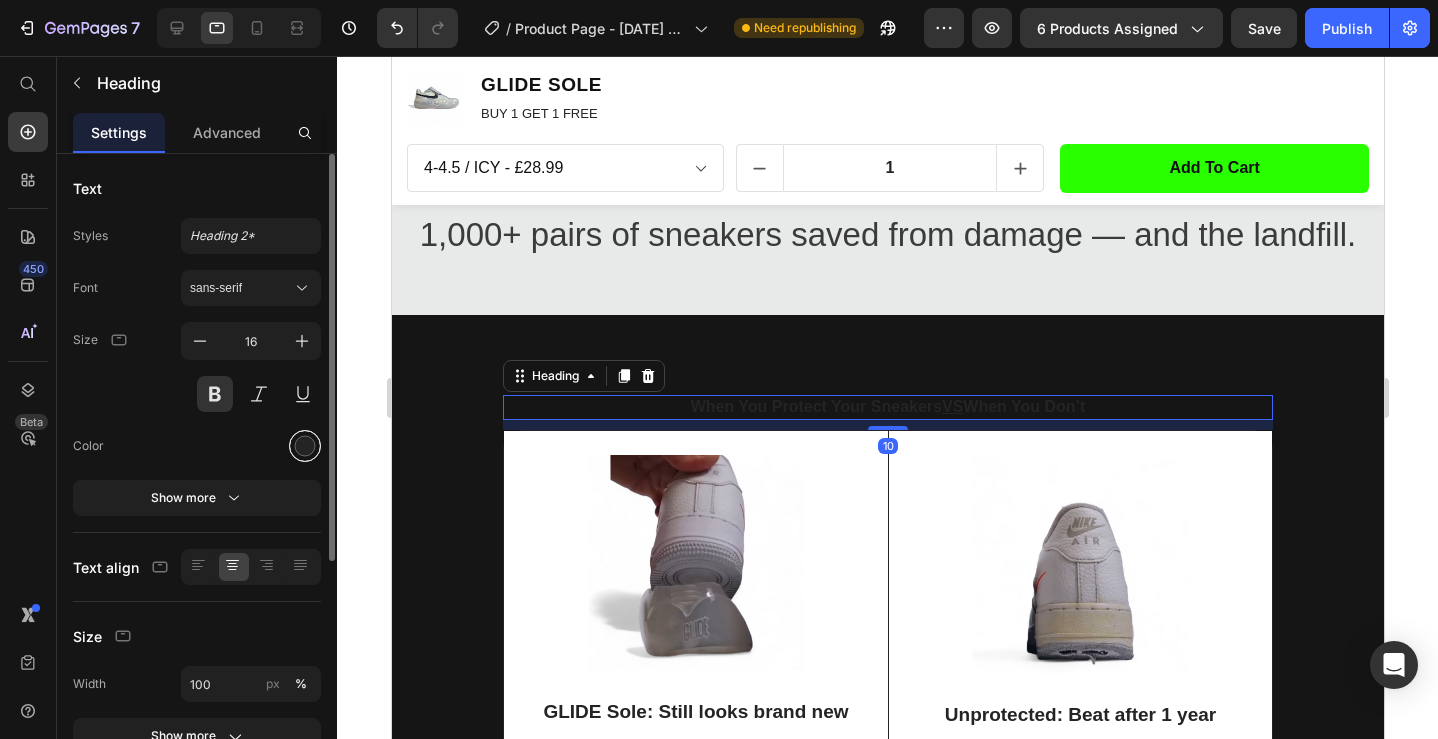 click at bounding box center [305, 446] 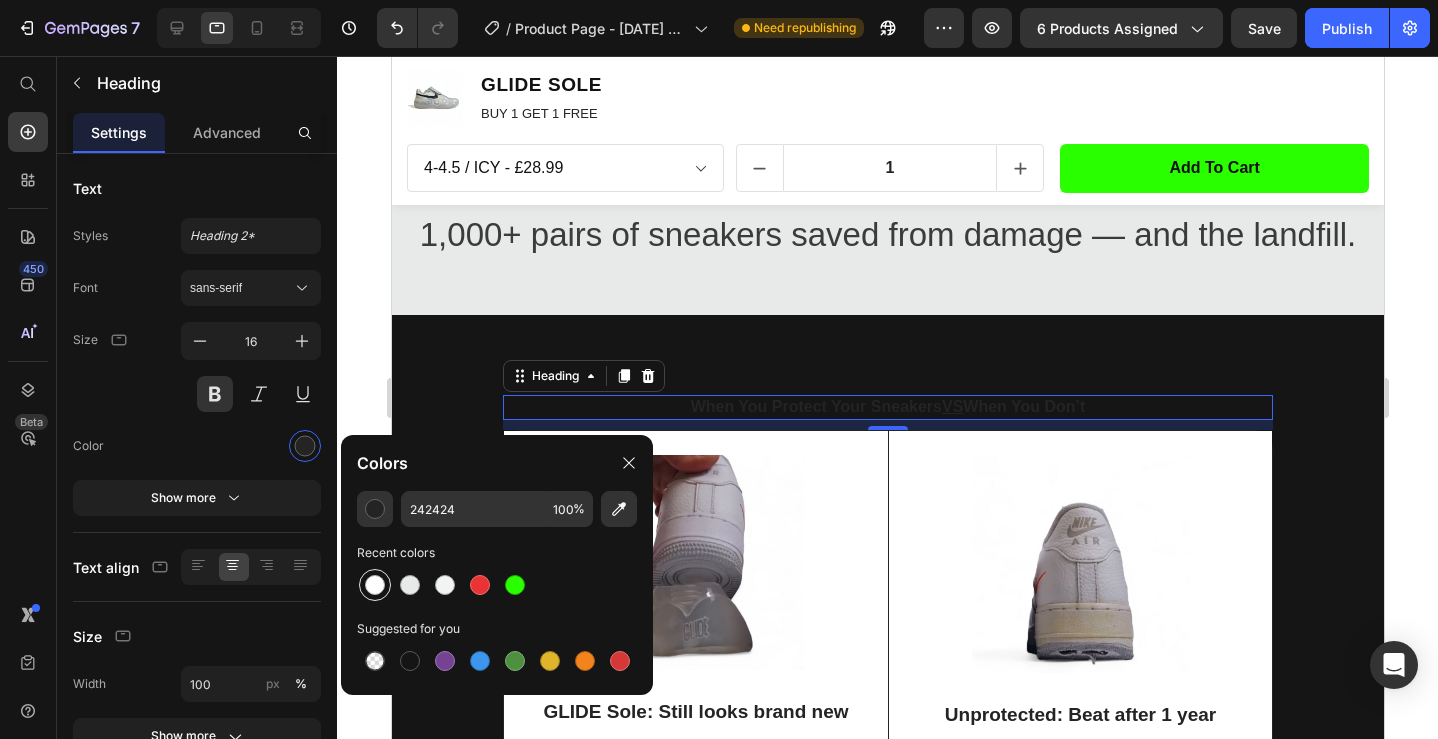 click at bounding box center [375, 585] 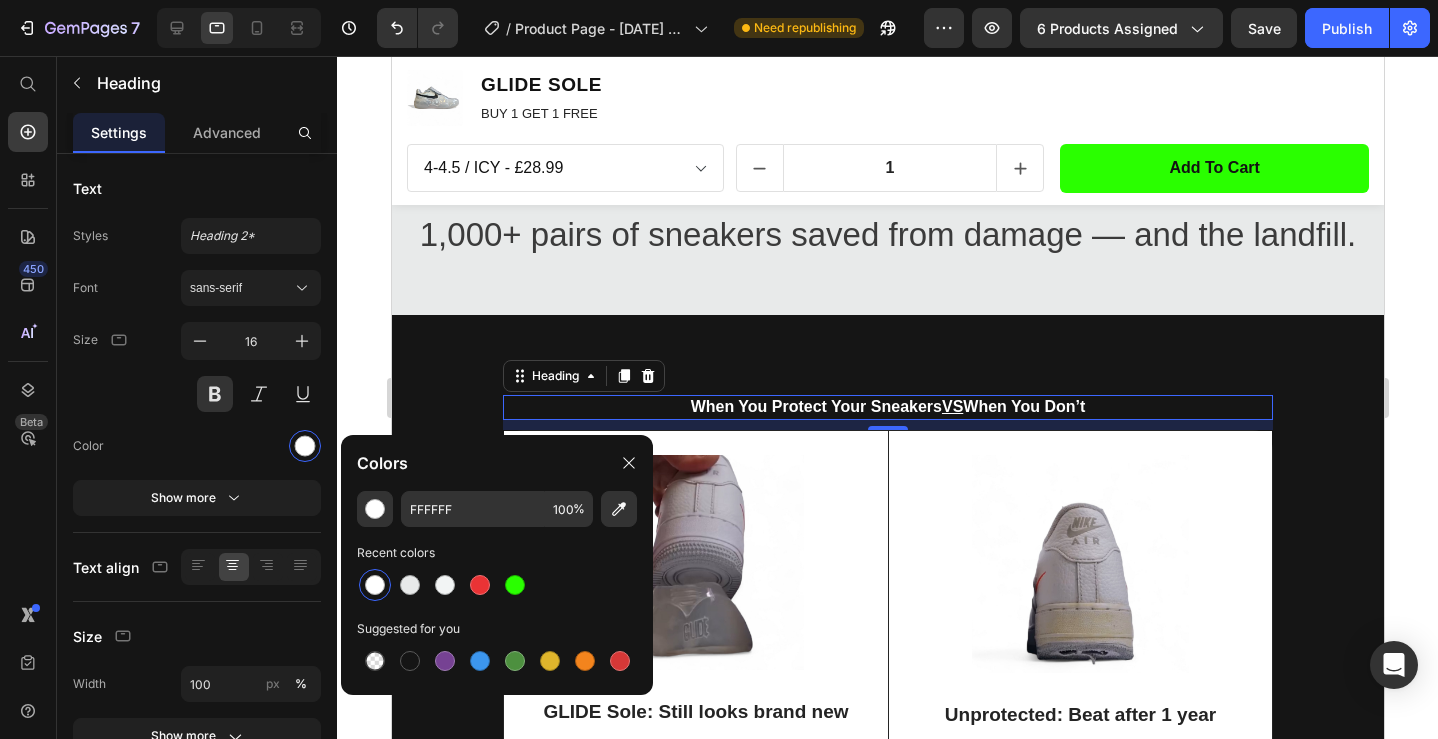 click 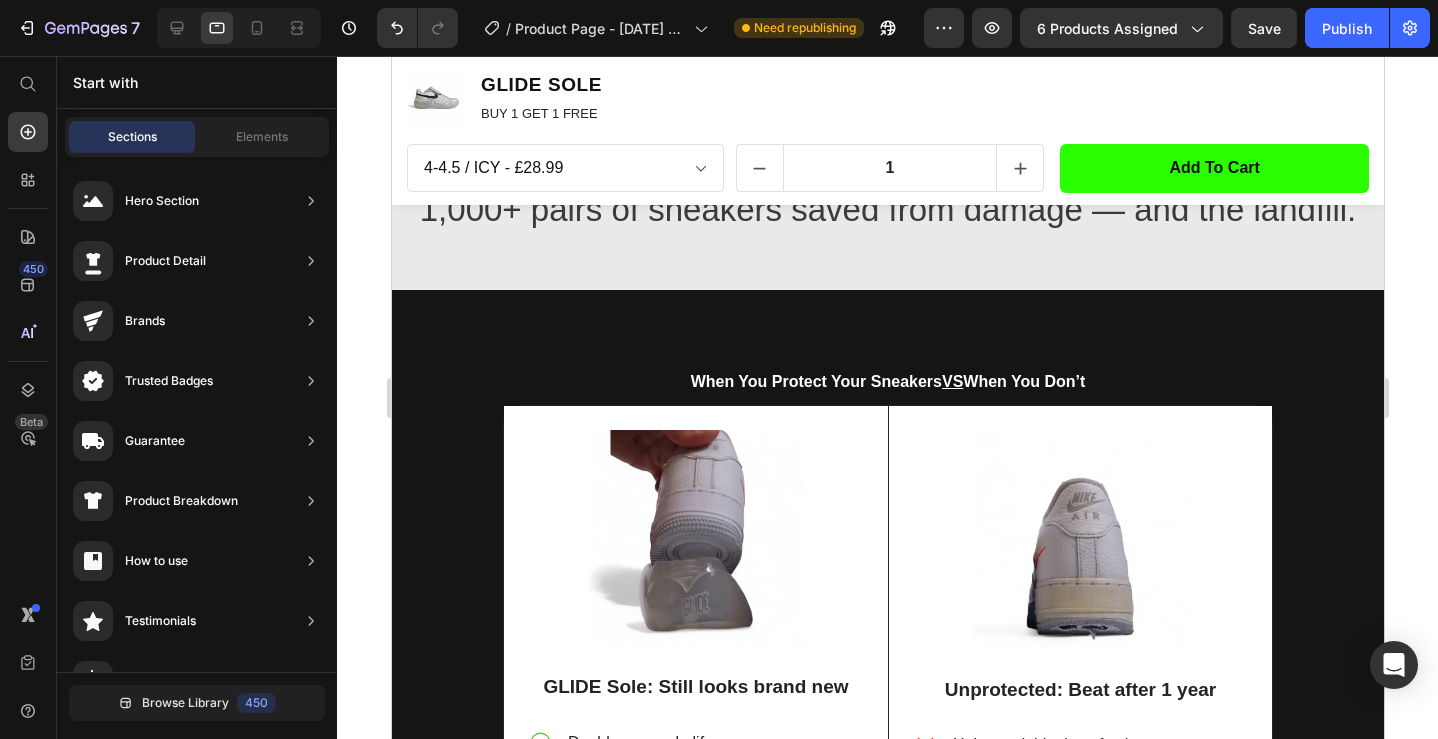 scroll, scrollTop: 1507, scrollLeft: 0, axis: vertical 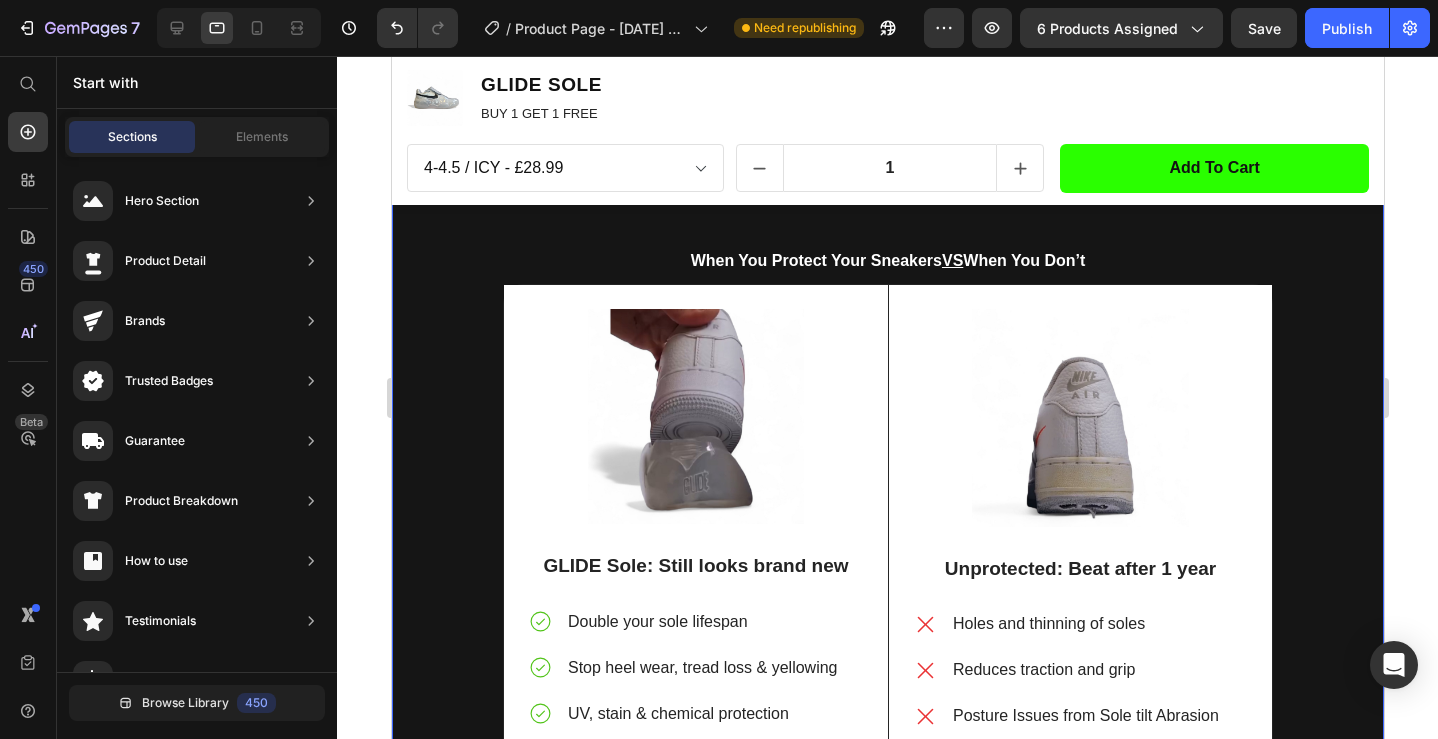 click on "When You Protect Your Sneakers   VS   When You Don’t Heading Image GLIDE Sole: Still looks brand new Text Block
Double your sole lifespan
Stop heel wear, tread loss & yellowing
UV, stain & chemical protection
No more glue separation or sole cracks Item List Row Image Unprotected: Beat after 1 year Text Block
Holes and thinning of soles
Reduces traction and grip
Posture Issues from Sole tilt Abrasion
Premature sneaker disposal Item List Row Row Row" at bounding box center [887, 533] 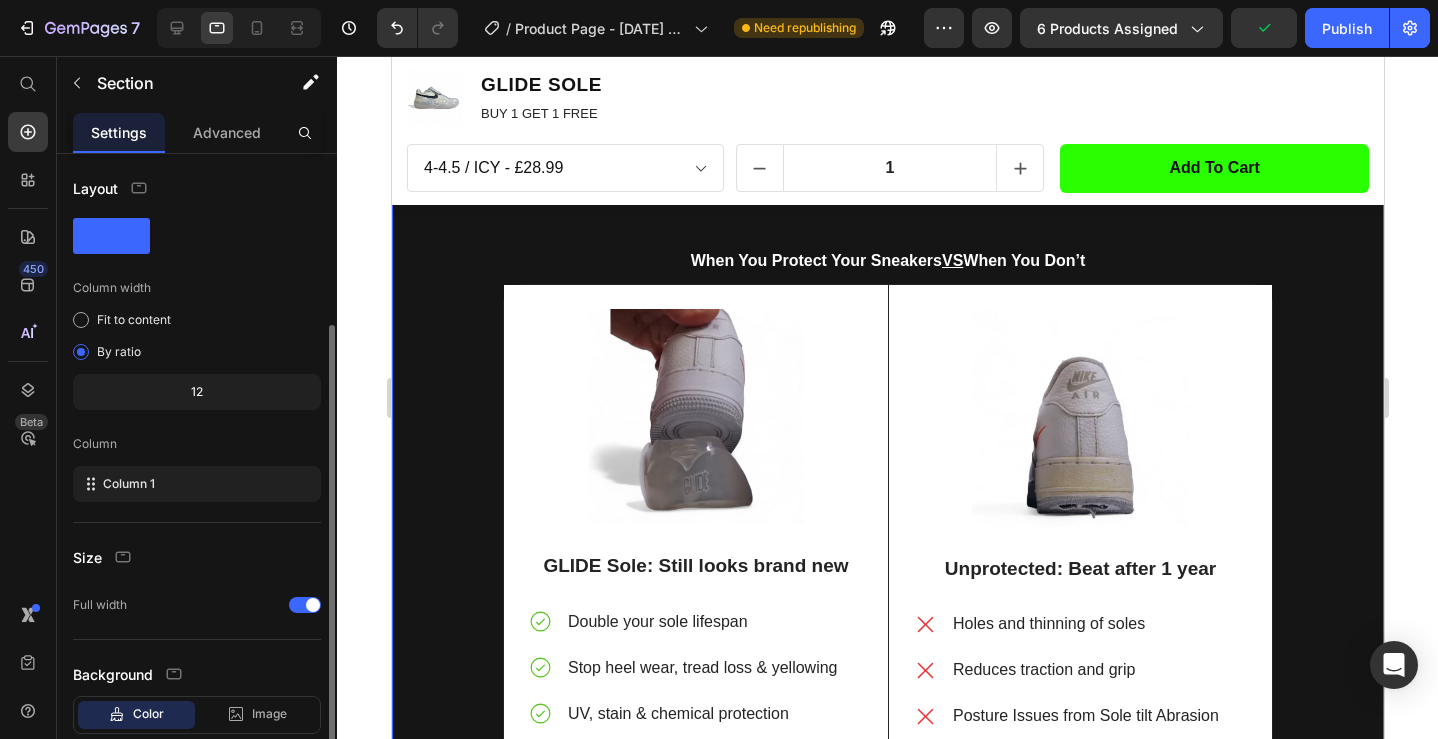 scroll, scrollTop: 122, scrollLeft: 0, axis: vertical 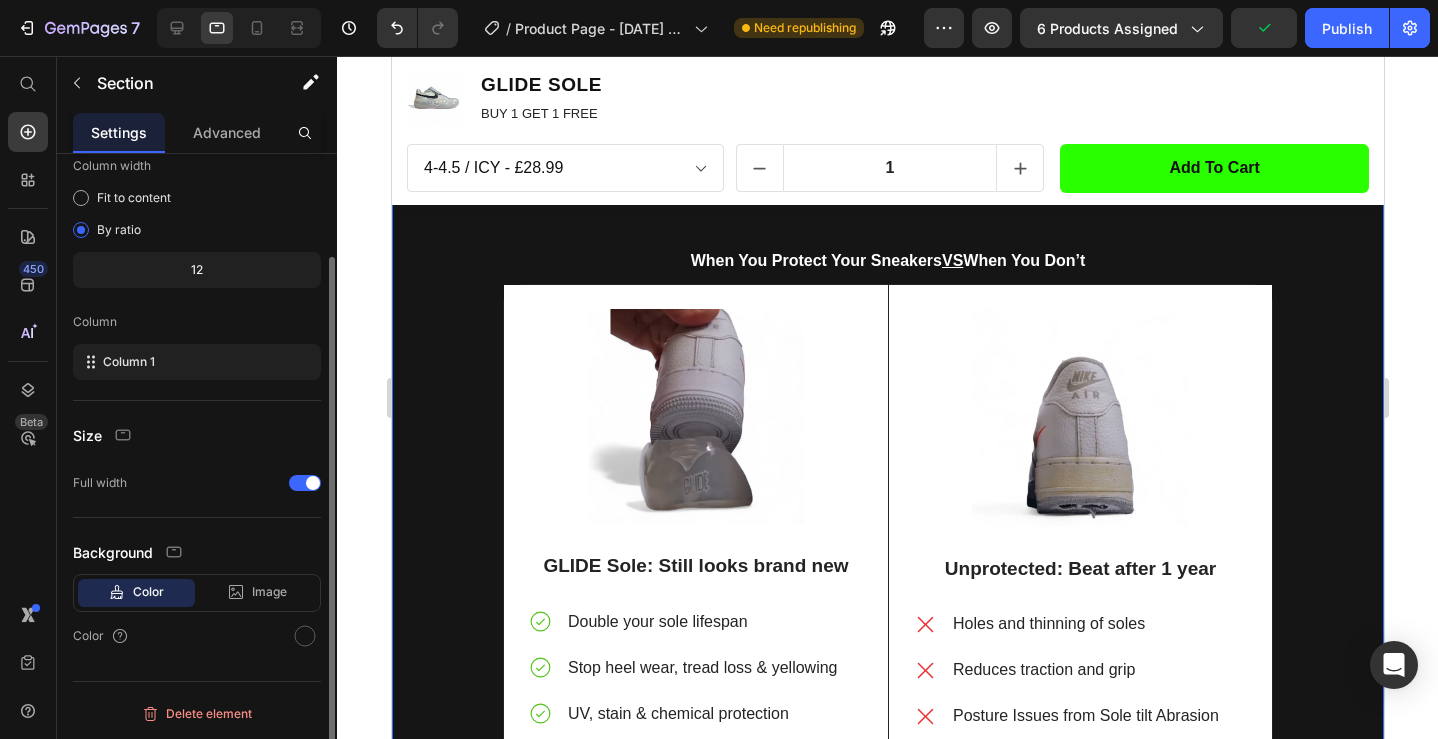 click on "Color" at bounding box center [148, 592] 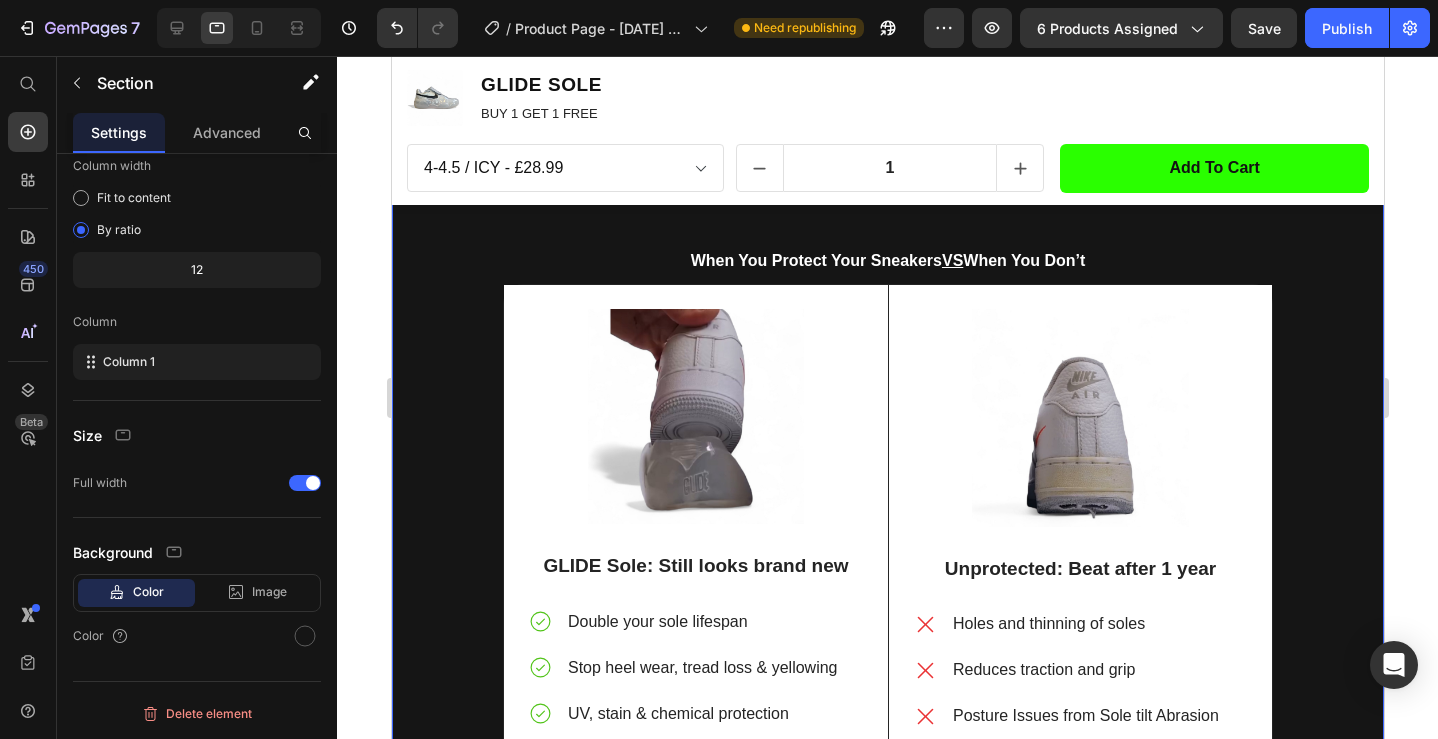 click on "When You Protect Your Sneakers   VS   When You Don’t Heading Image GLIDE Sole: Still looks brand new Text Block
Double your sole lifespan
Stop heel wear, tread loss & yellowing
UV, stain & chemical protection
No more glue separation or sole cracks Item List Row Image Unprotected: Beat after 1 year Text Block
Holes and thinning of soles
Reduces traction and grip
Posture Issues from Sole tilt Abrasion
Premature sneaker disposal Item List Row Row Row Section 4   You can create reusable sections Create Theme Section AI Content Write with GemAI What would you like to describe here? Tone and Voice Persuasive Product GLIDE SOLE - WHITE Show more Generate" at bounding box center [887, 506] 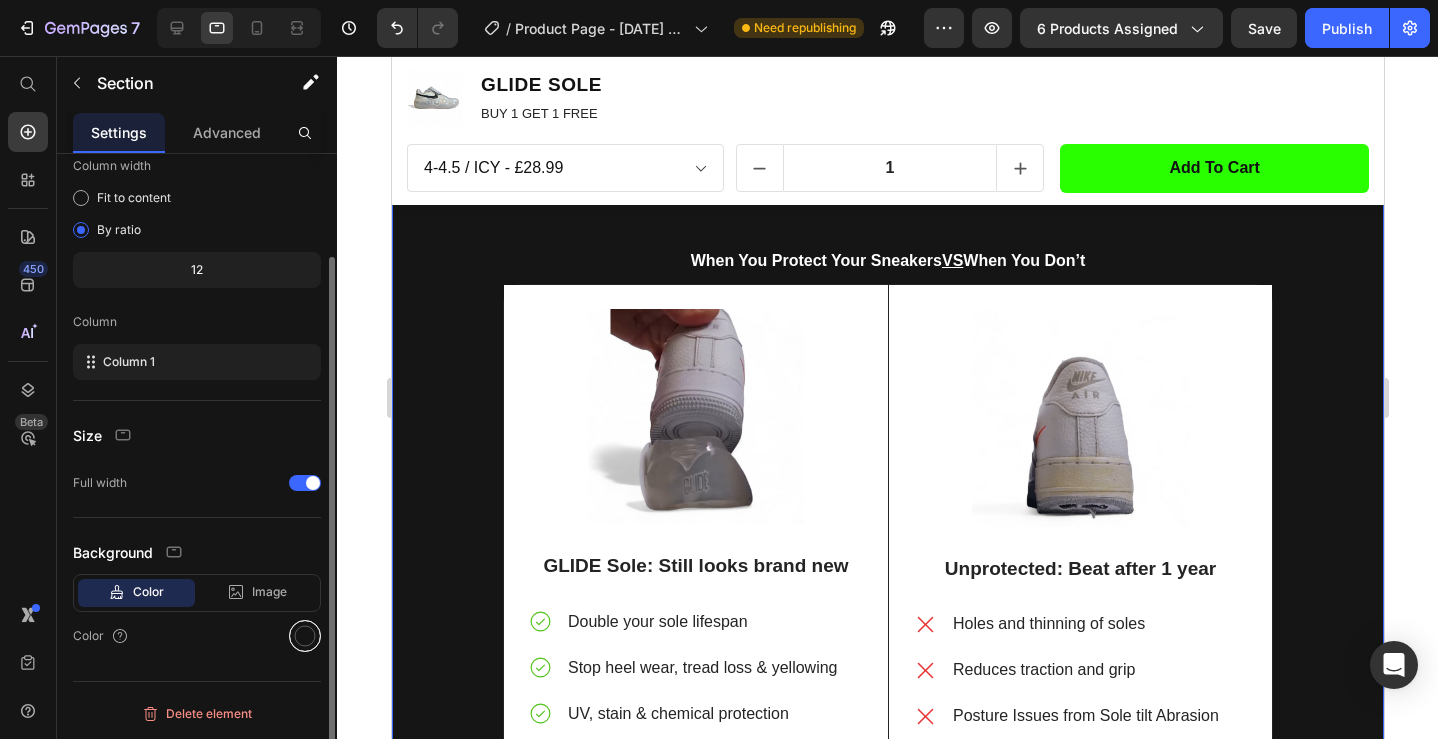 click at bounding box center (305, 636) 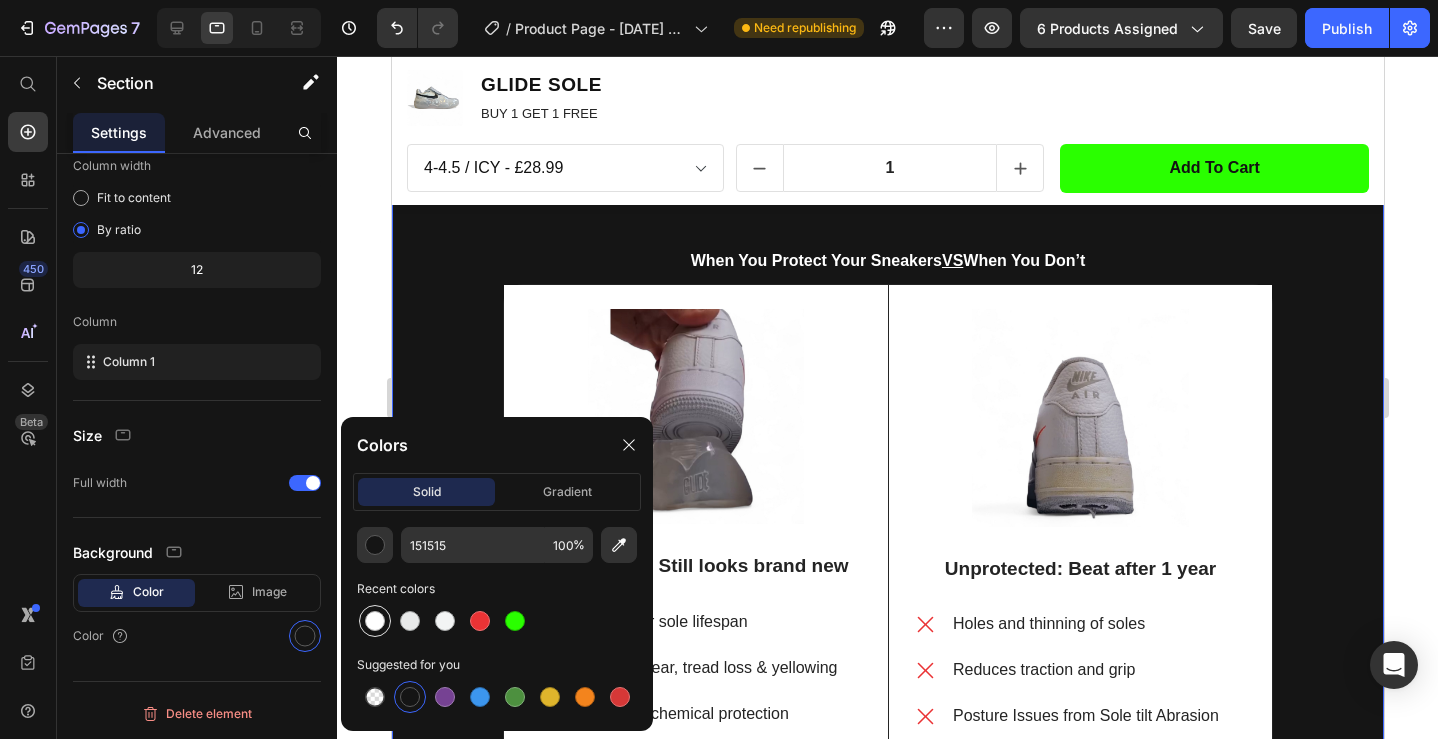click at bounding box center [375, 621] 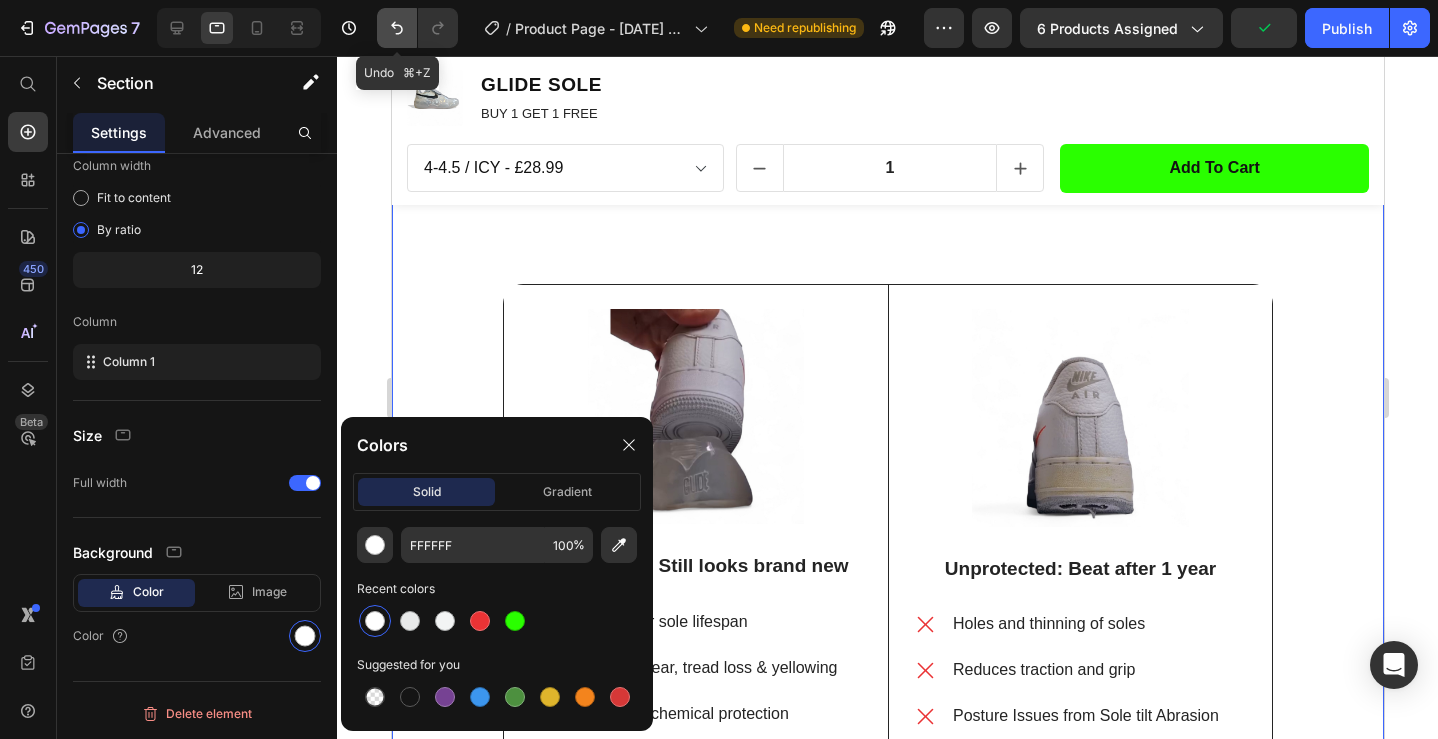 click 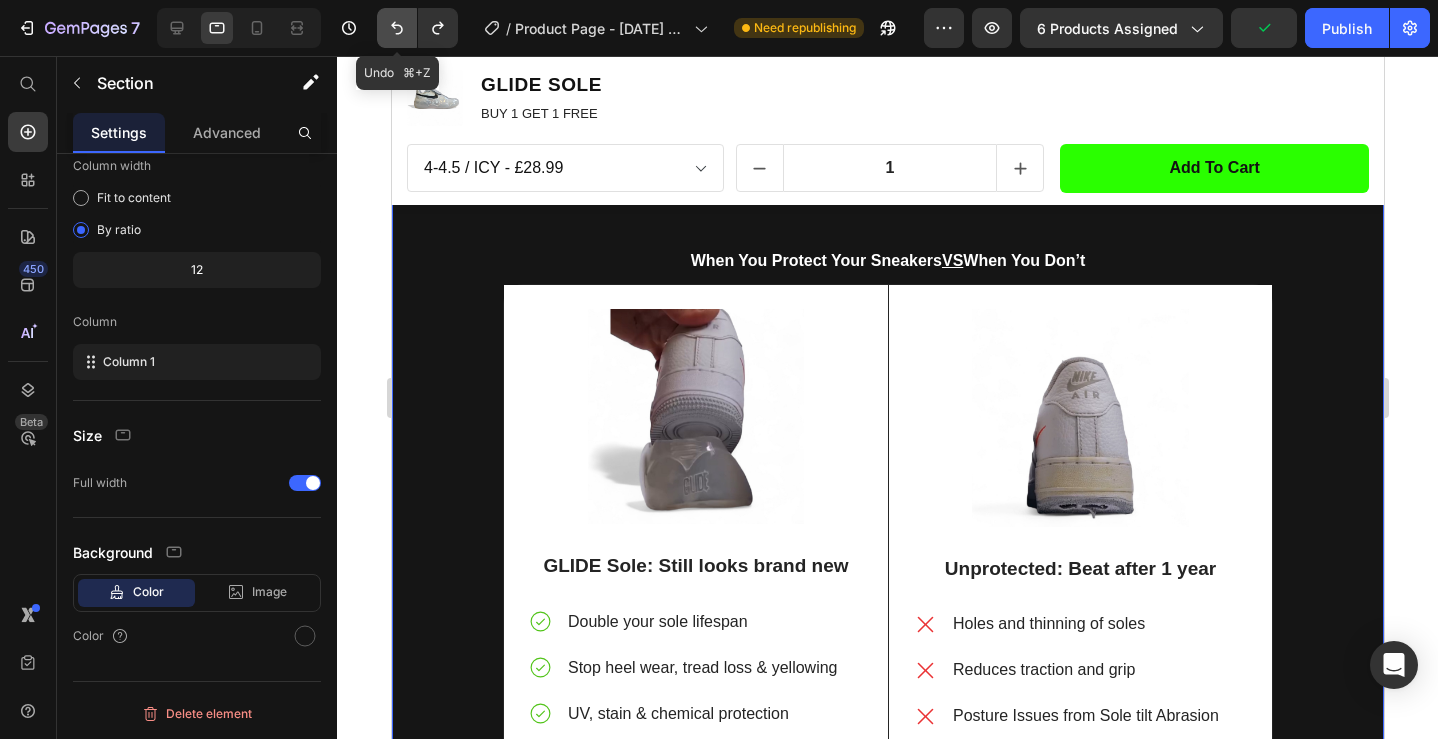 click 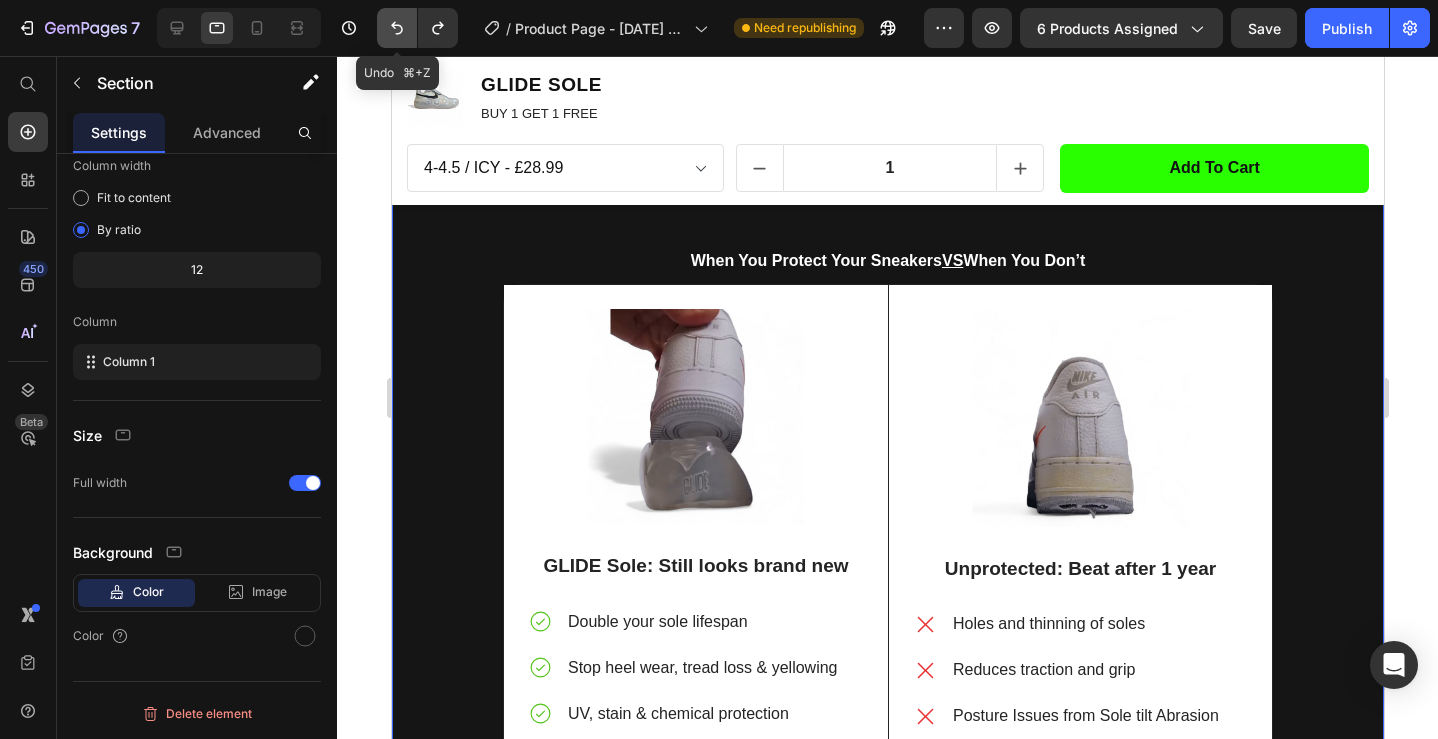 click 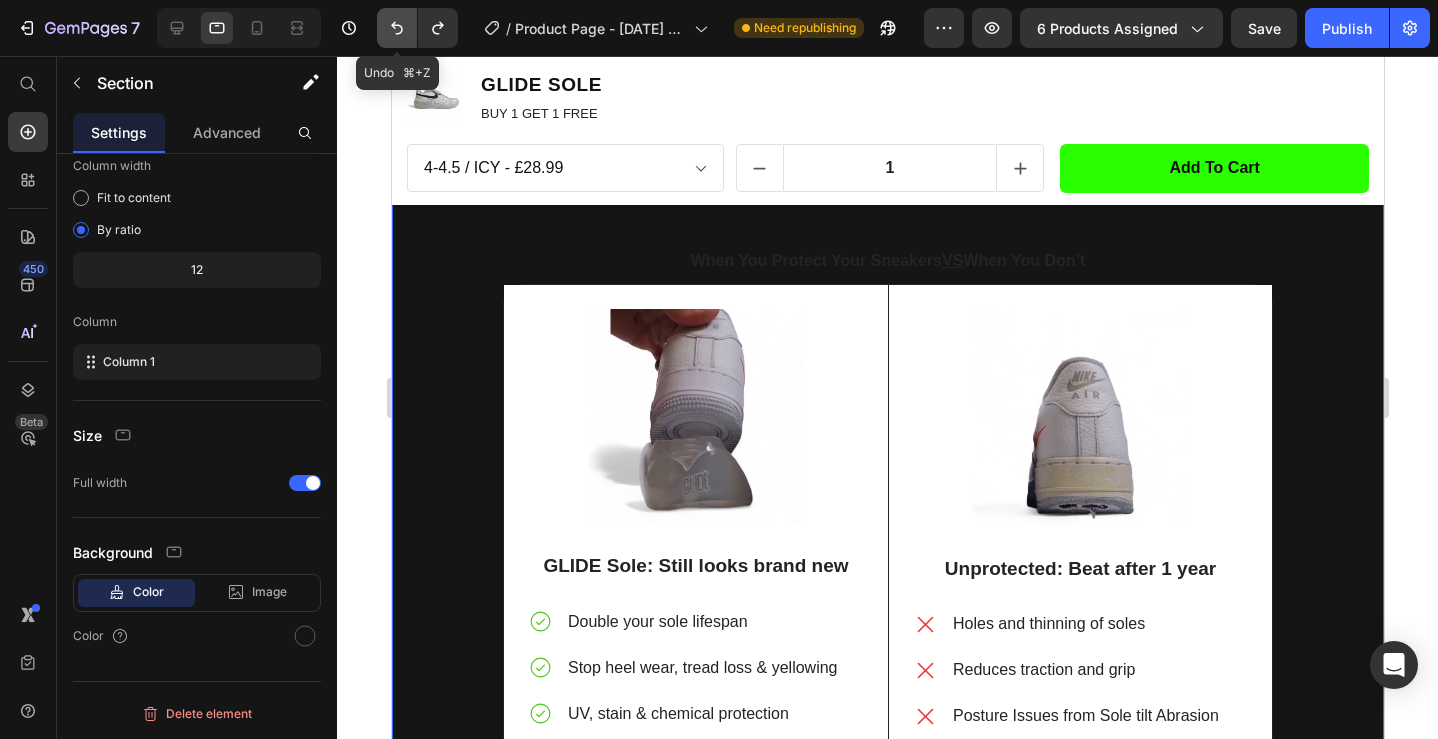 click 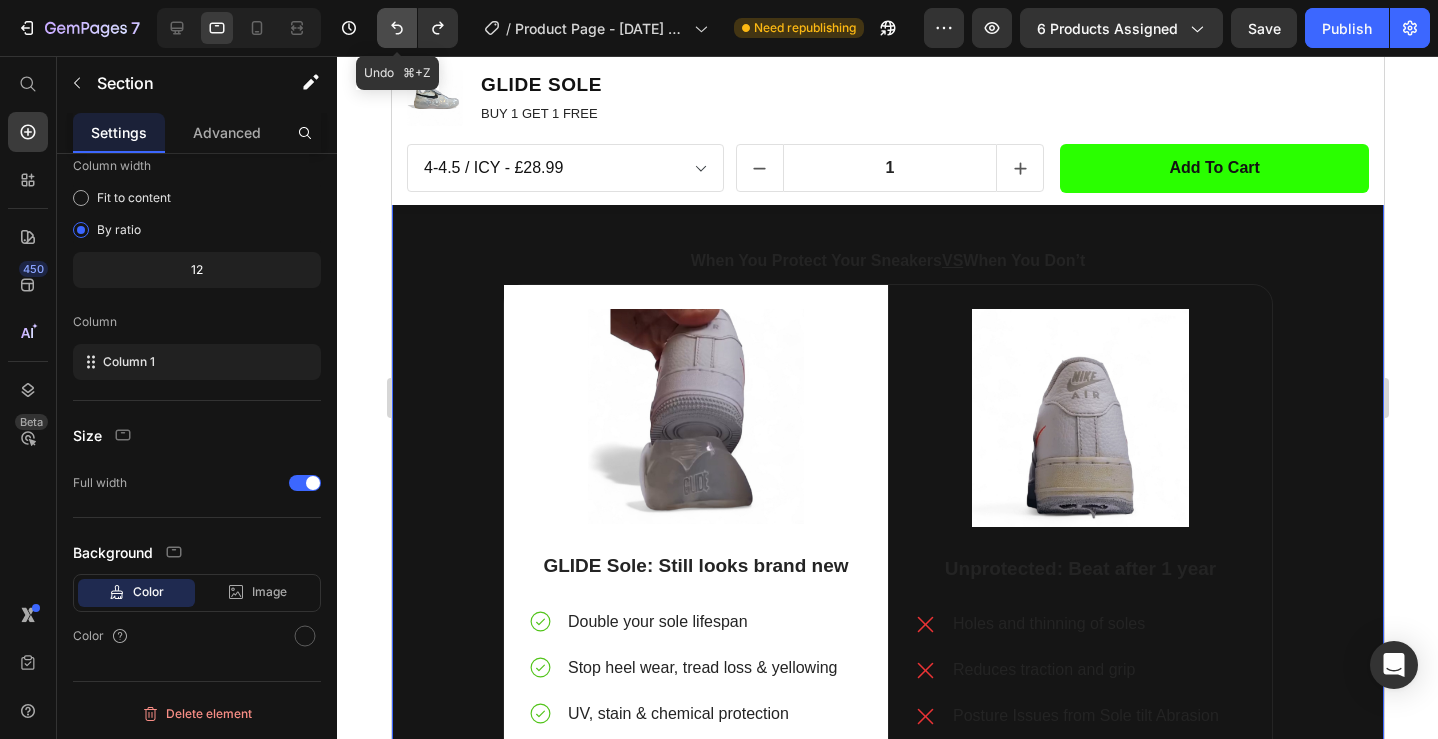 click 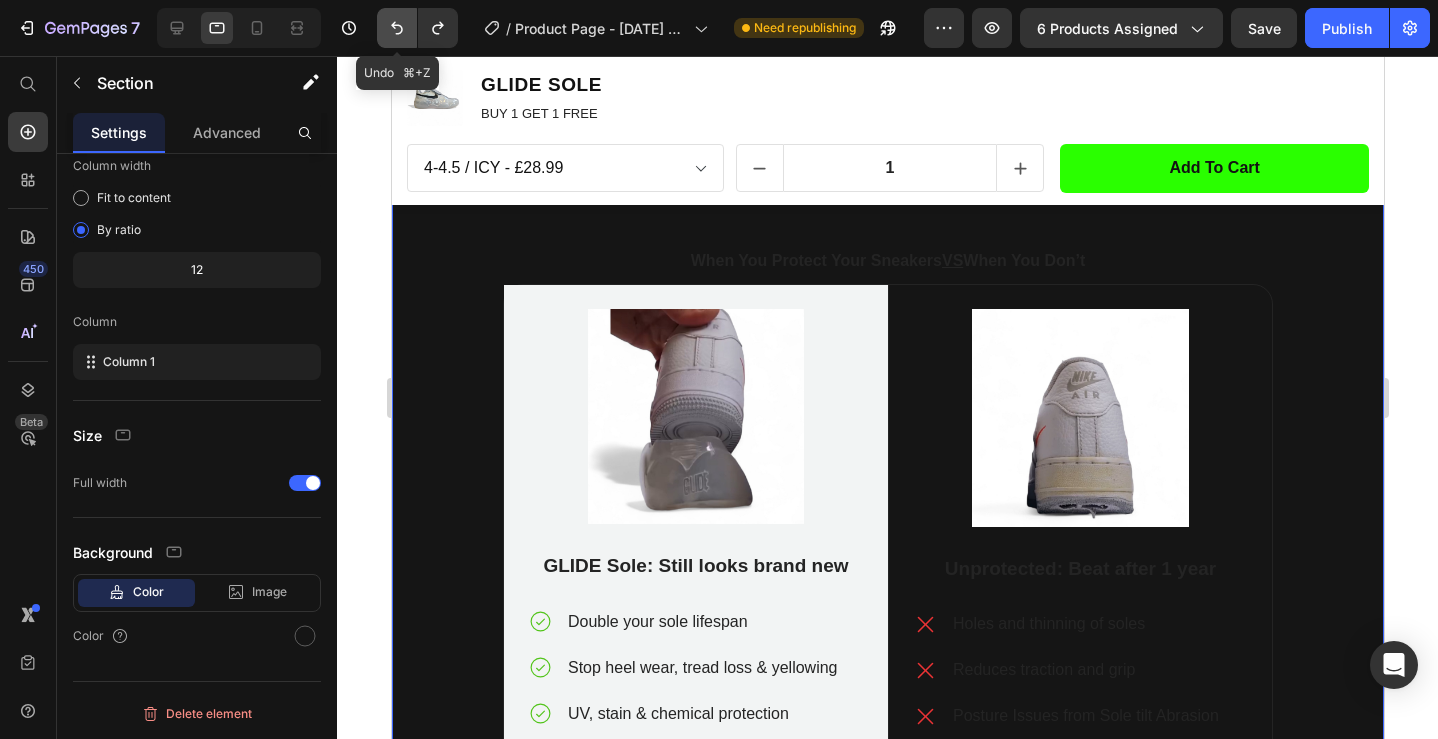 click 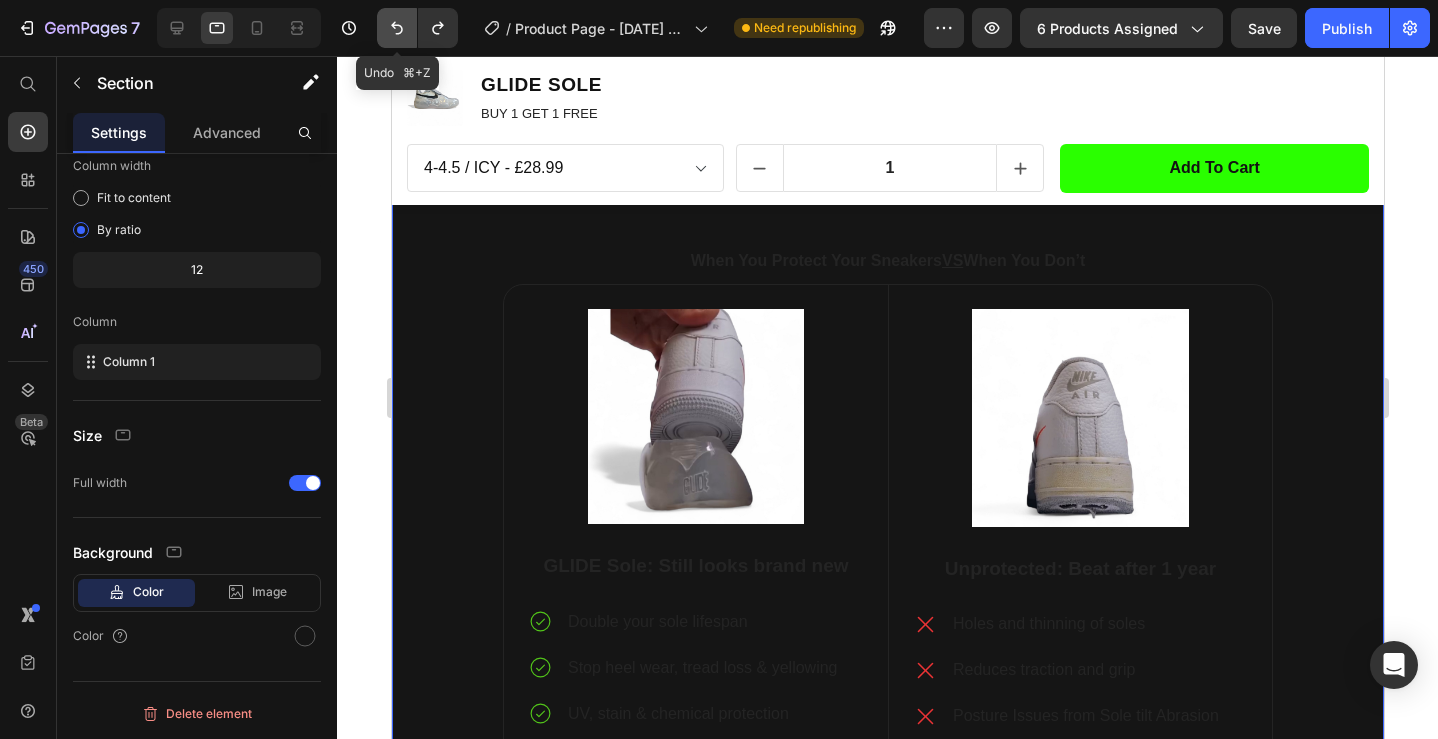 click 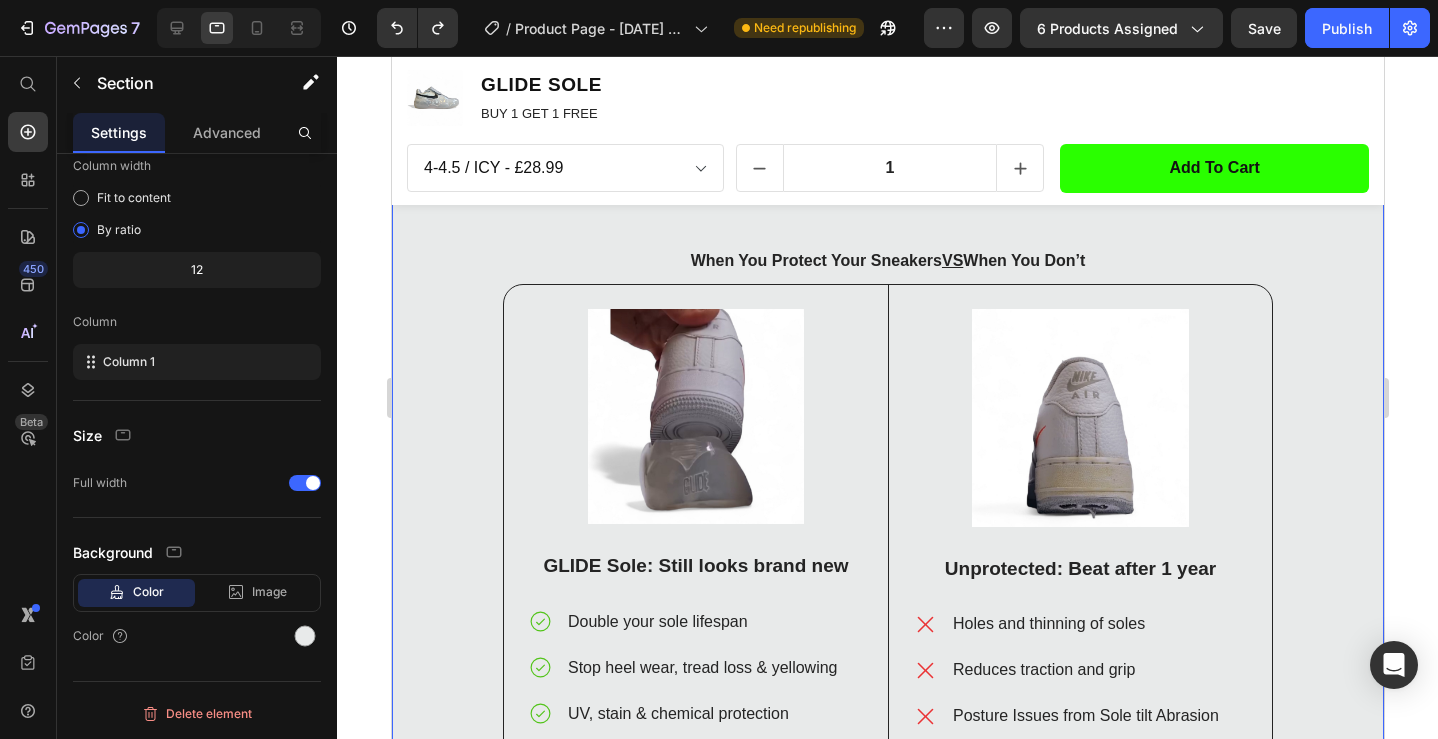 click 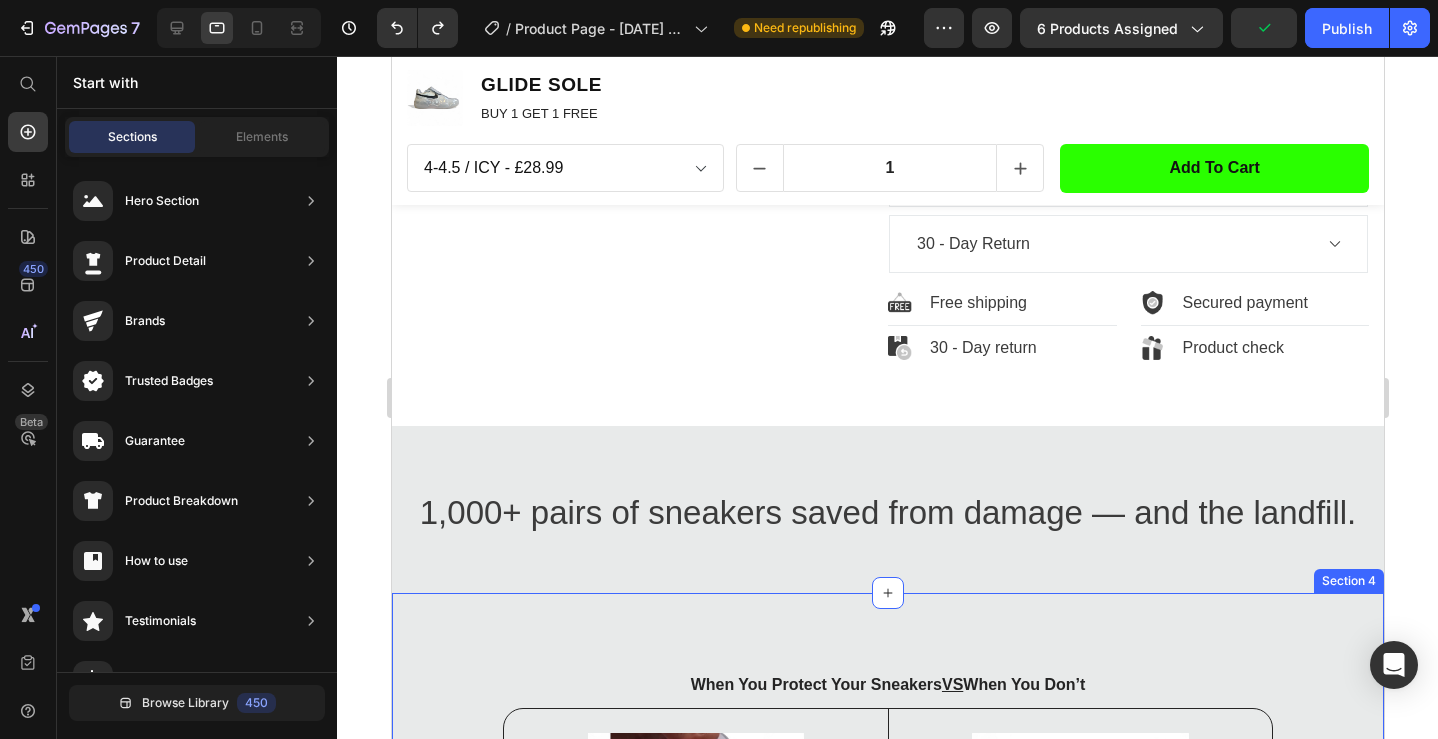 scroll, scrollTop: 1199, scrollLeft: 0, axis: vertical 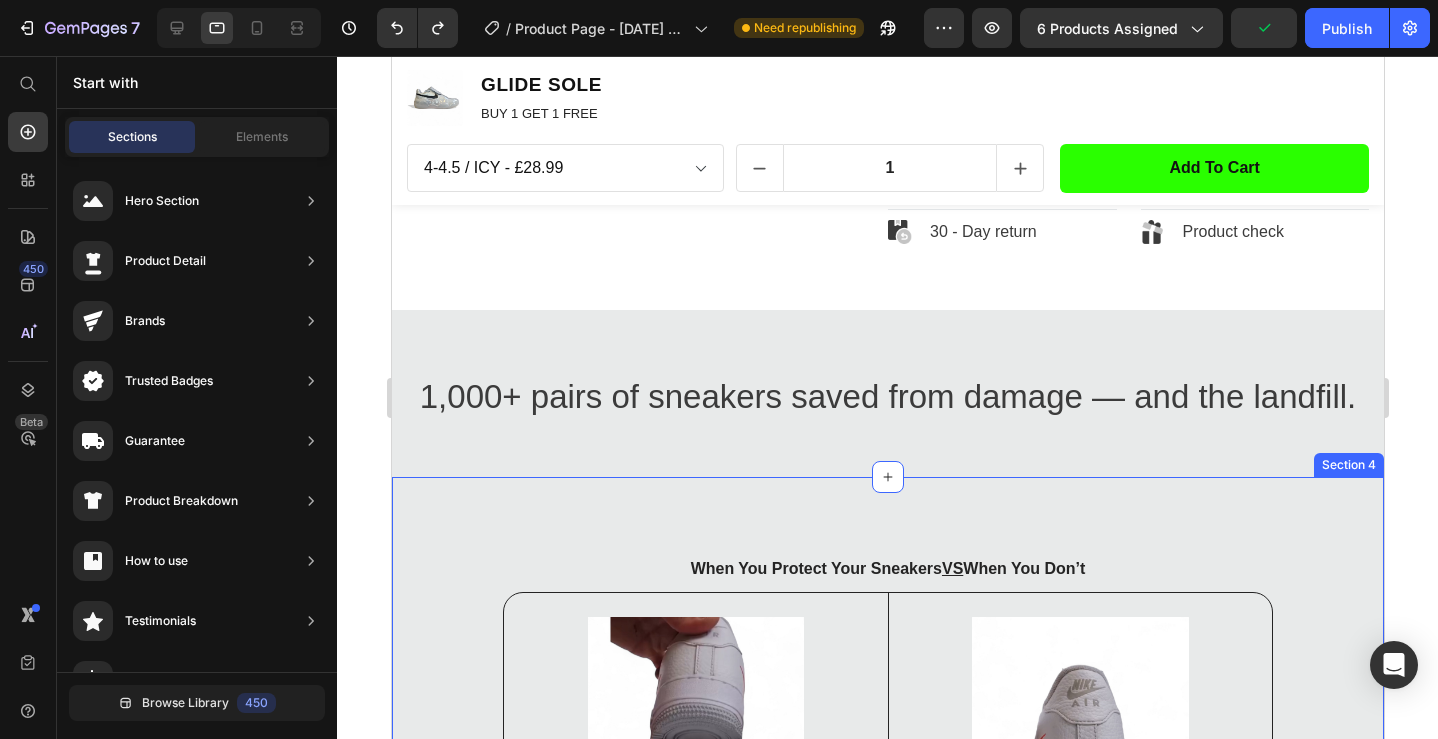 click on "1,000+ pairs of sneakers saved from damage — and the landfill. Heading Row Section 3" at bounding box center (887, 393) 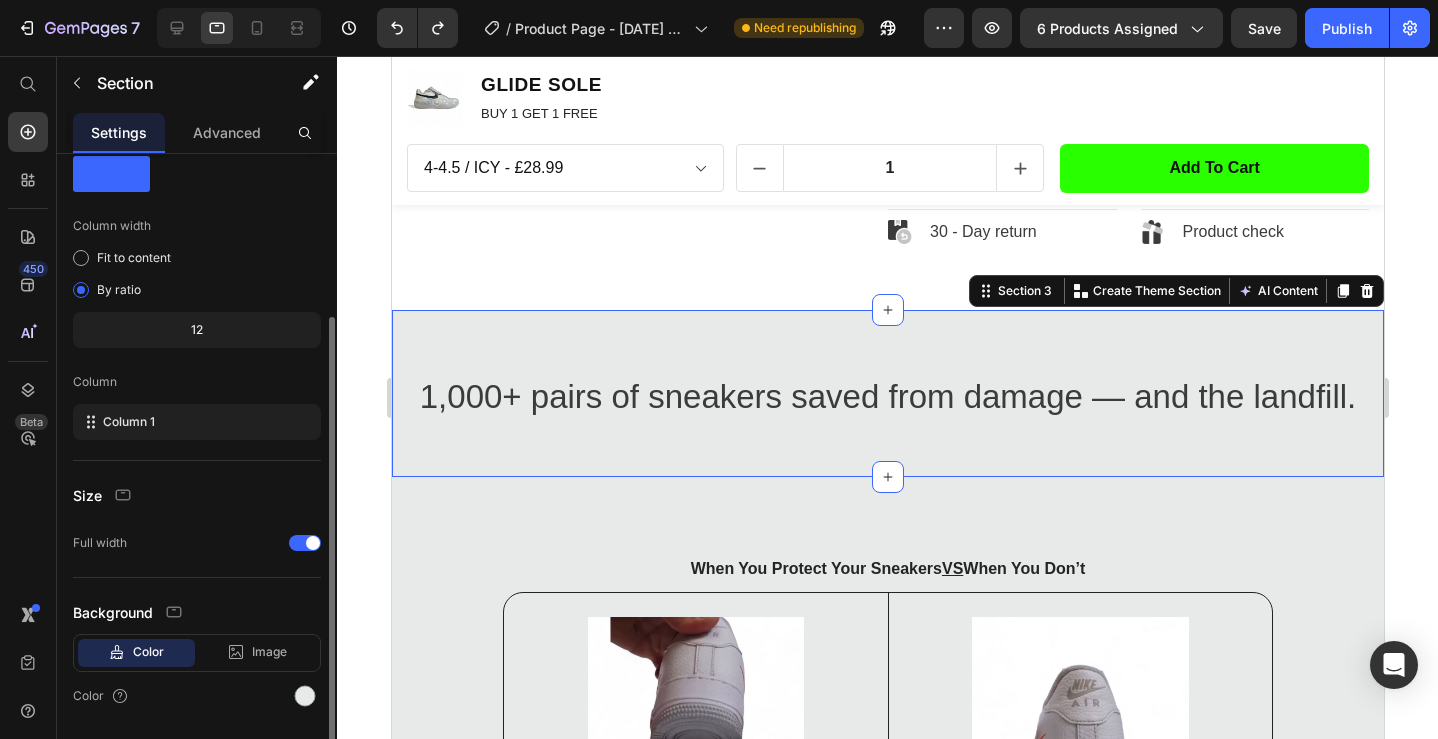 scroll, scrollTop: 122, scrollLeft: 0, axis: vertical 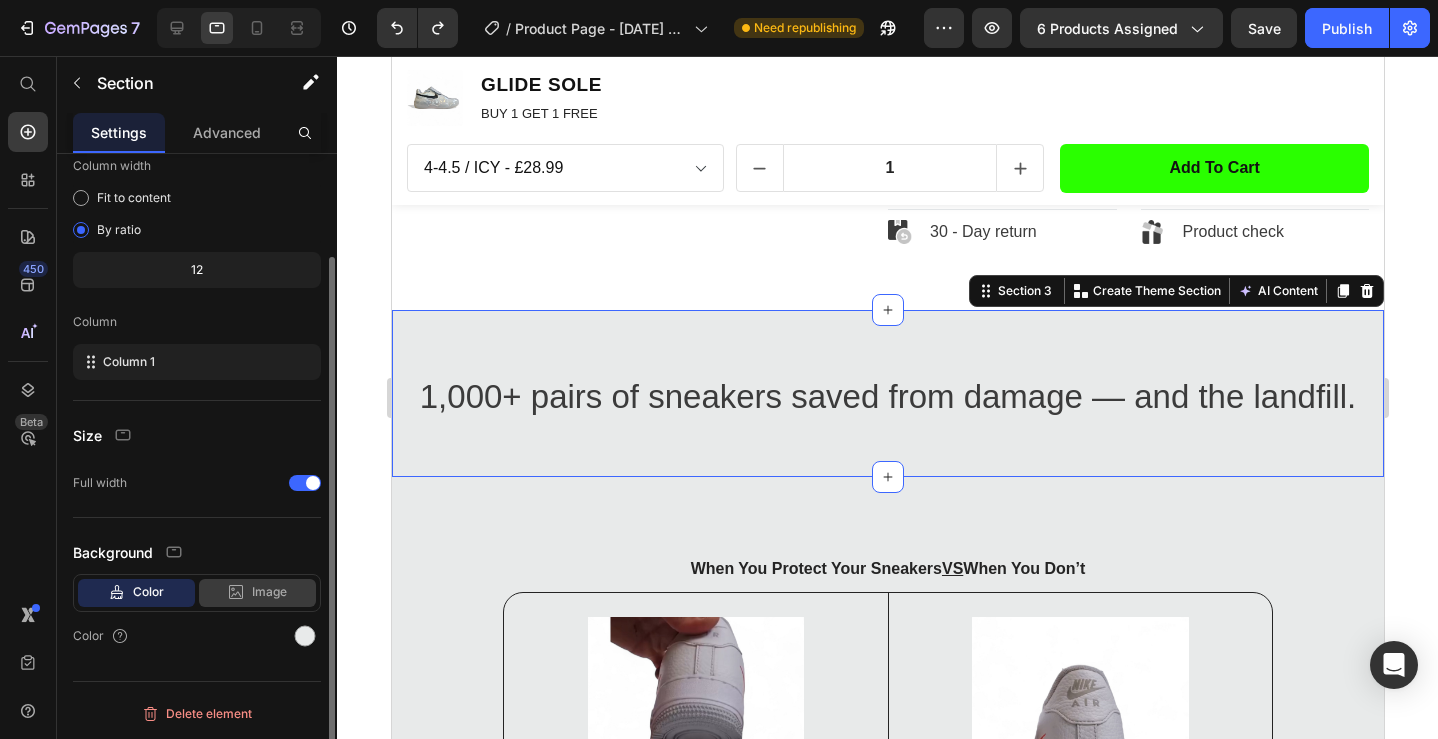 click on "Image" at bounding box center (269, 592) 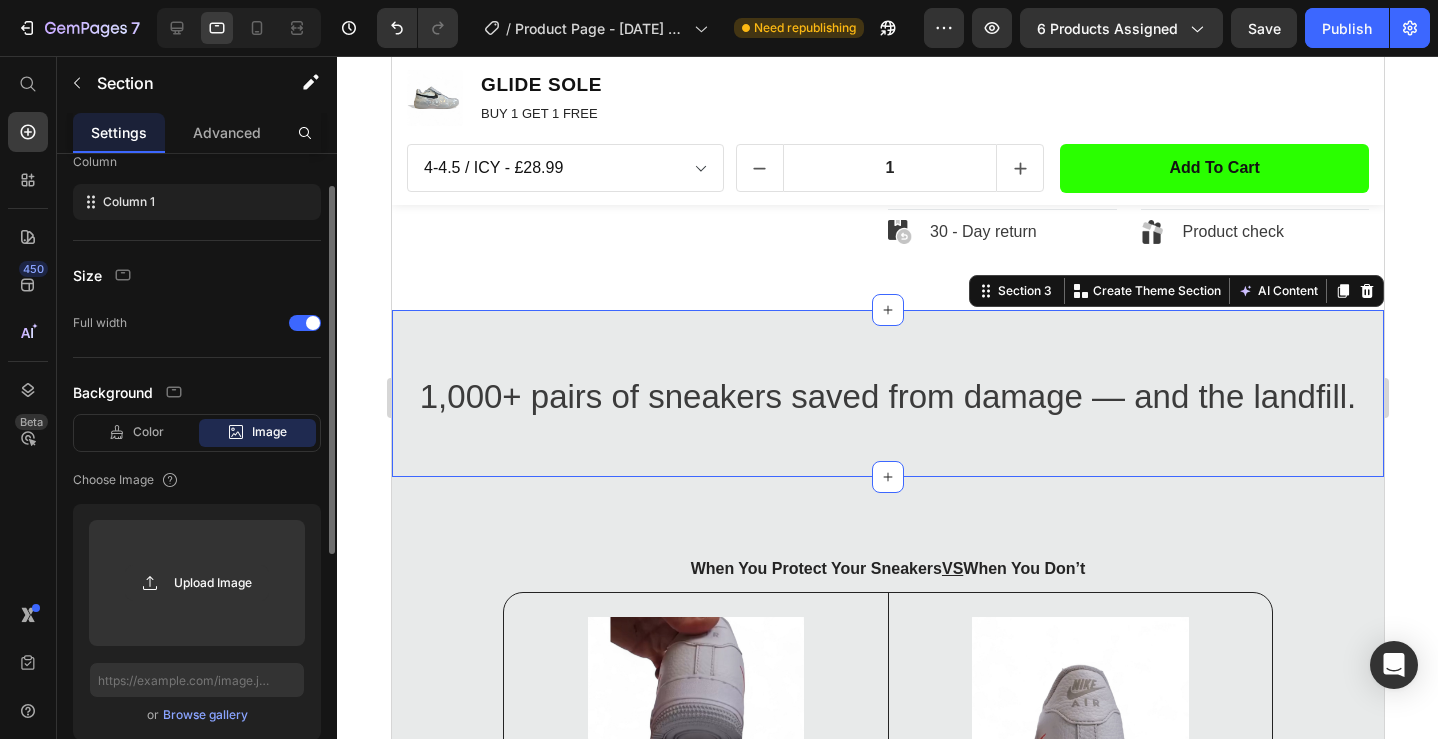 scroll, scrollTop: 454, scrollLeft: 0, axis: vertical 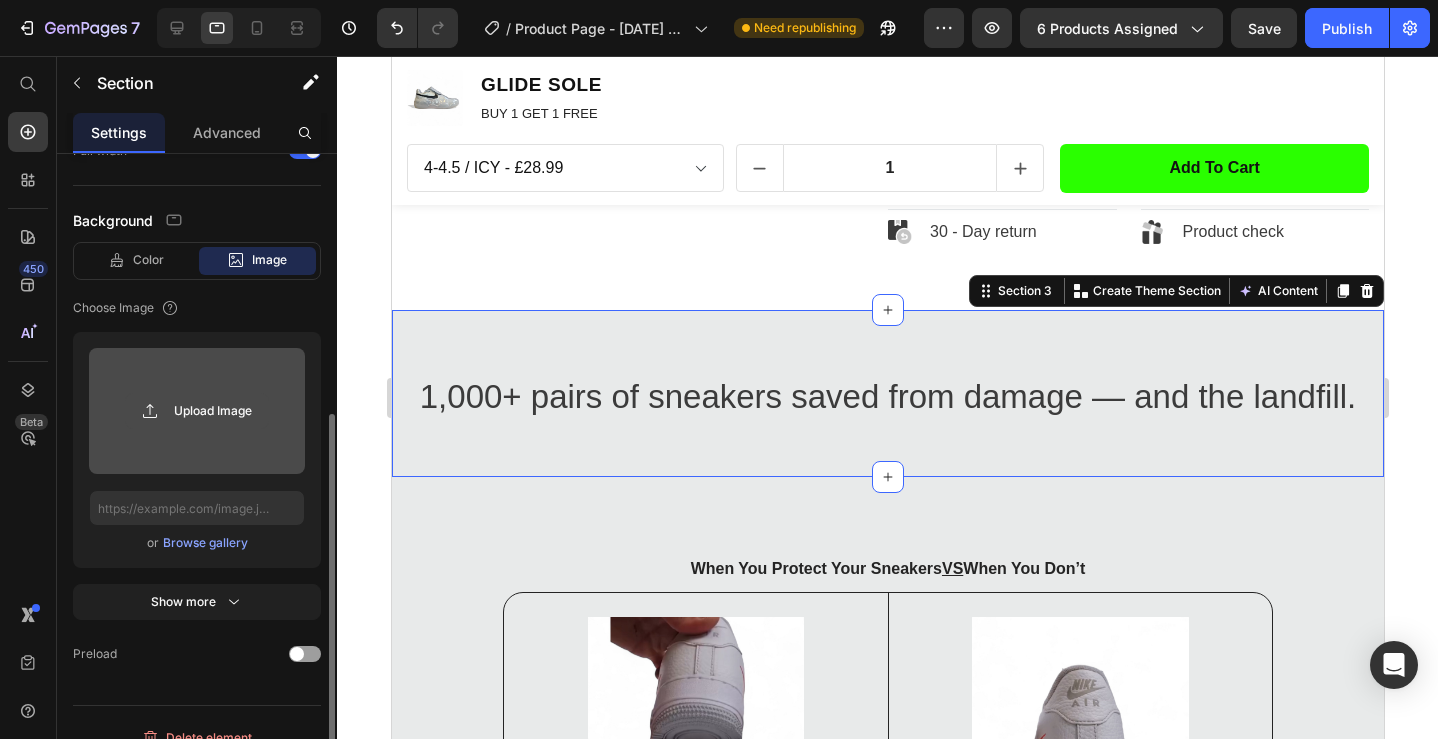 click 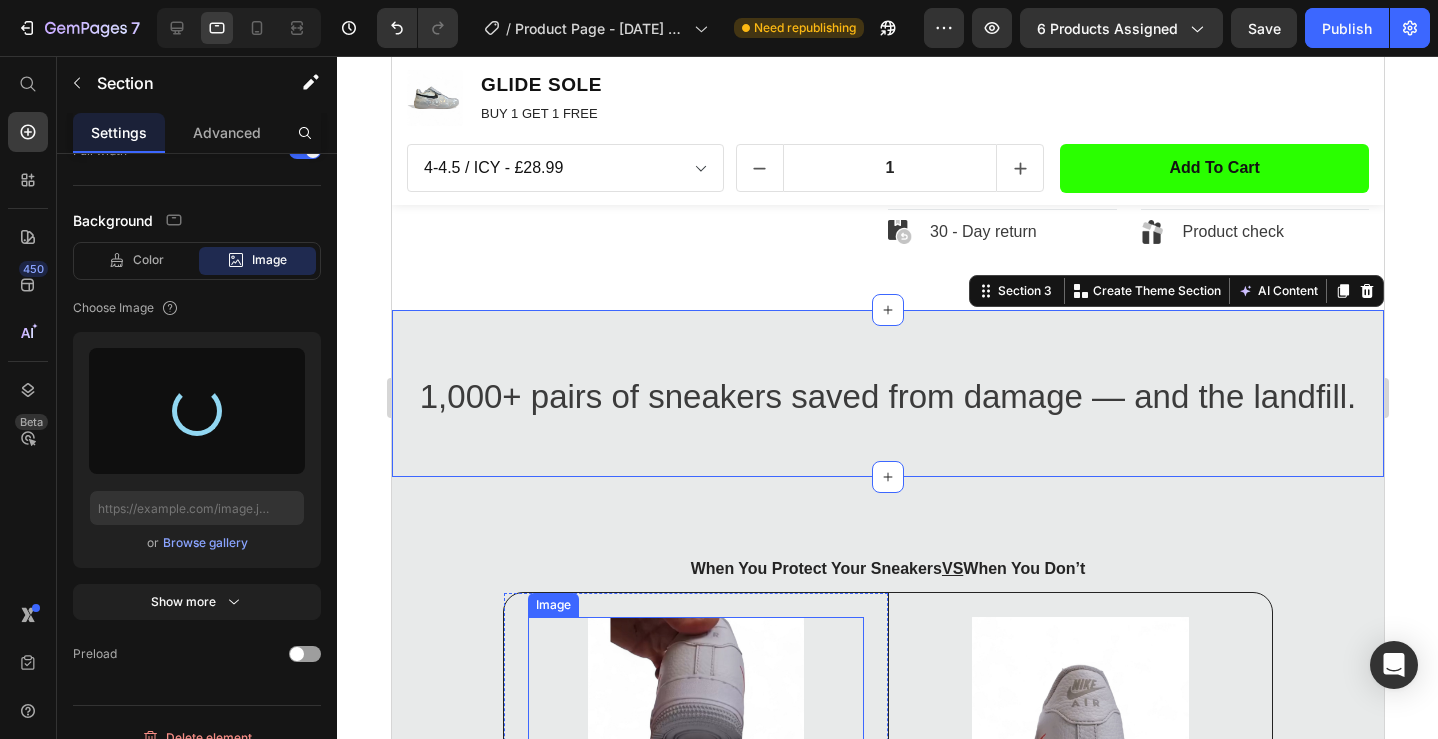click at bounding box center [695, 724] 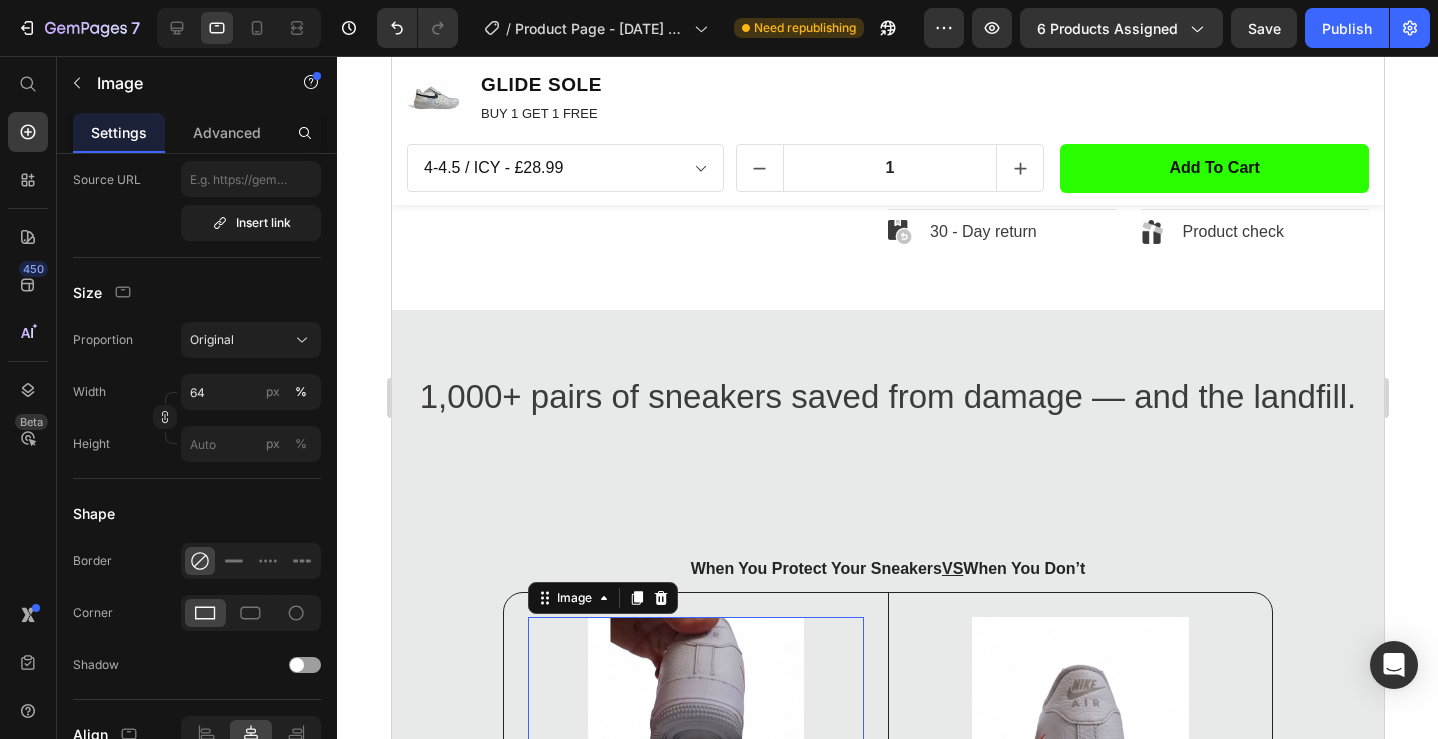 scroll, scrollTop: 0, scrollLeft: 0, axis: both 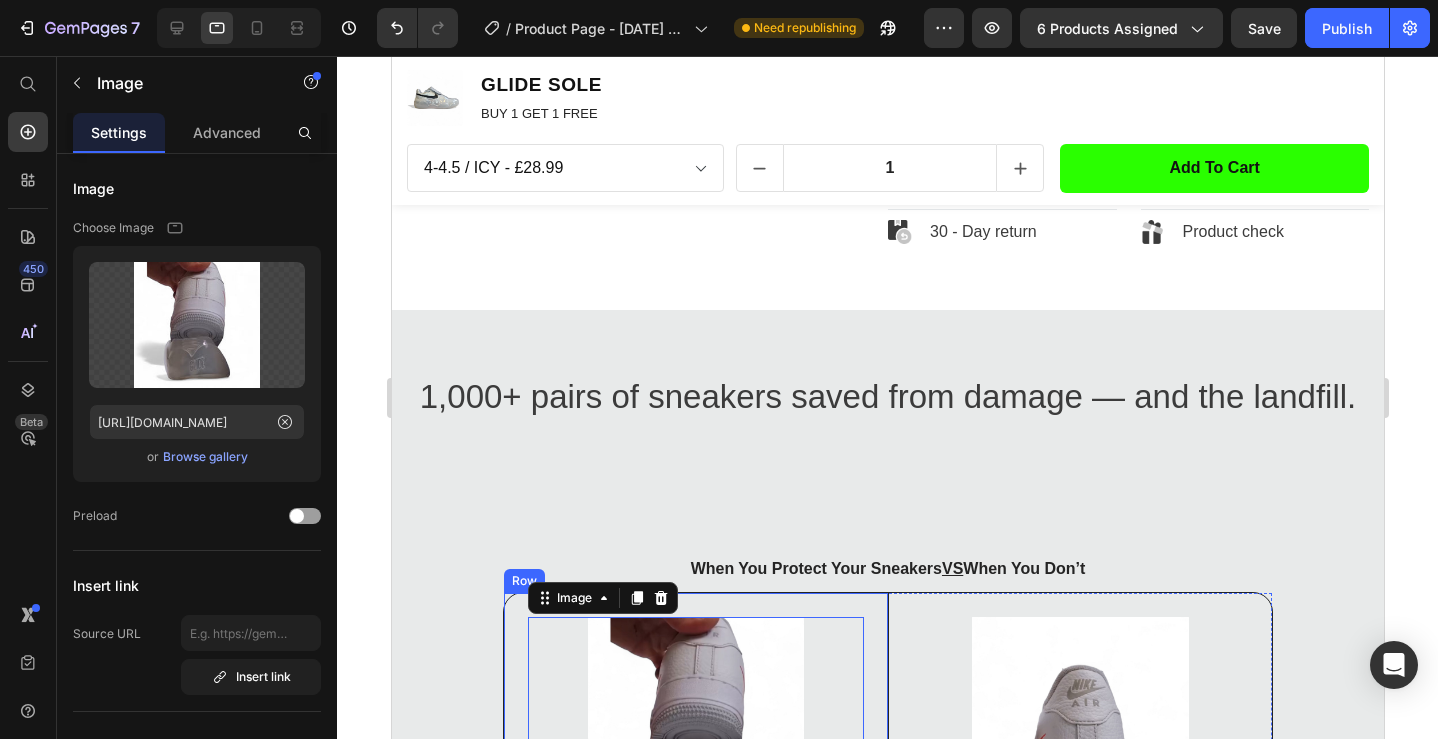 click on "Image   24 GLIDE Sole: Still looks brand new Text Block
Double your sole lifespan
Stop heel wear, tread loss & yellowing
UV, stain & chemical protection
No more glue separation or sole cracks Item List Row" at bounding box center [695, 850] 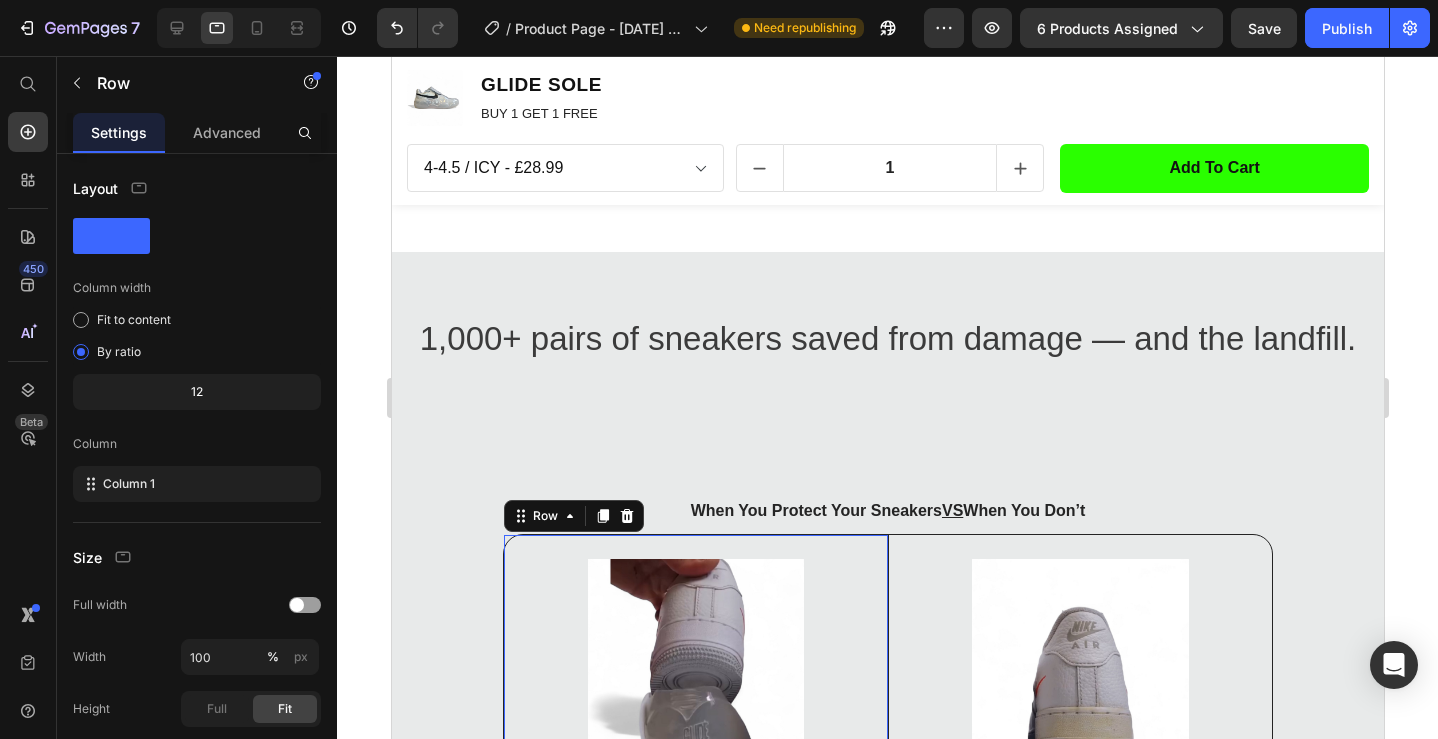 scroll, scrollTop: 1266, scrollLeft: 0, axis: vertical 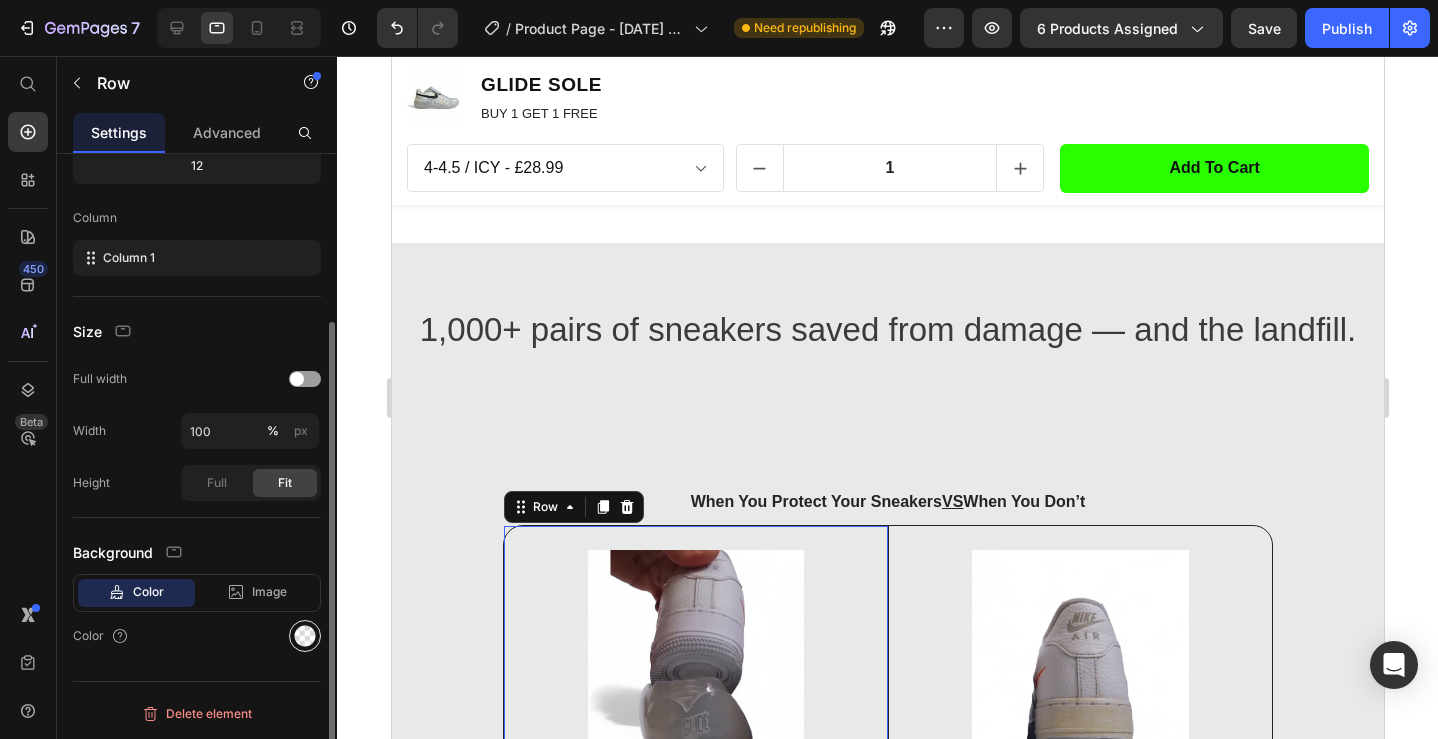 click at bounding box center [305, 636] 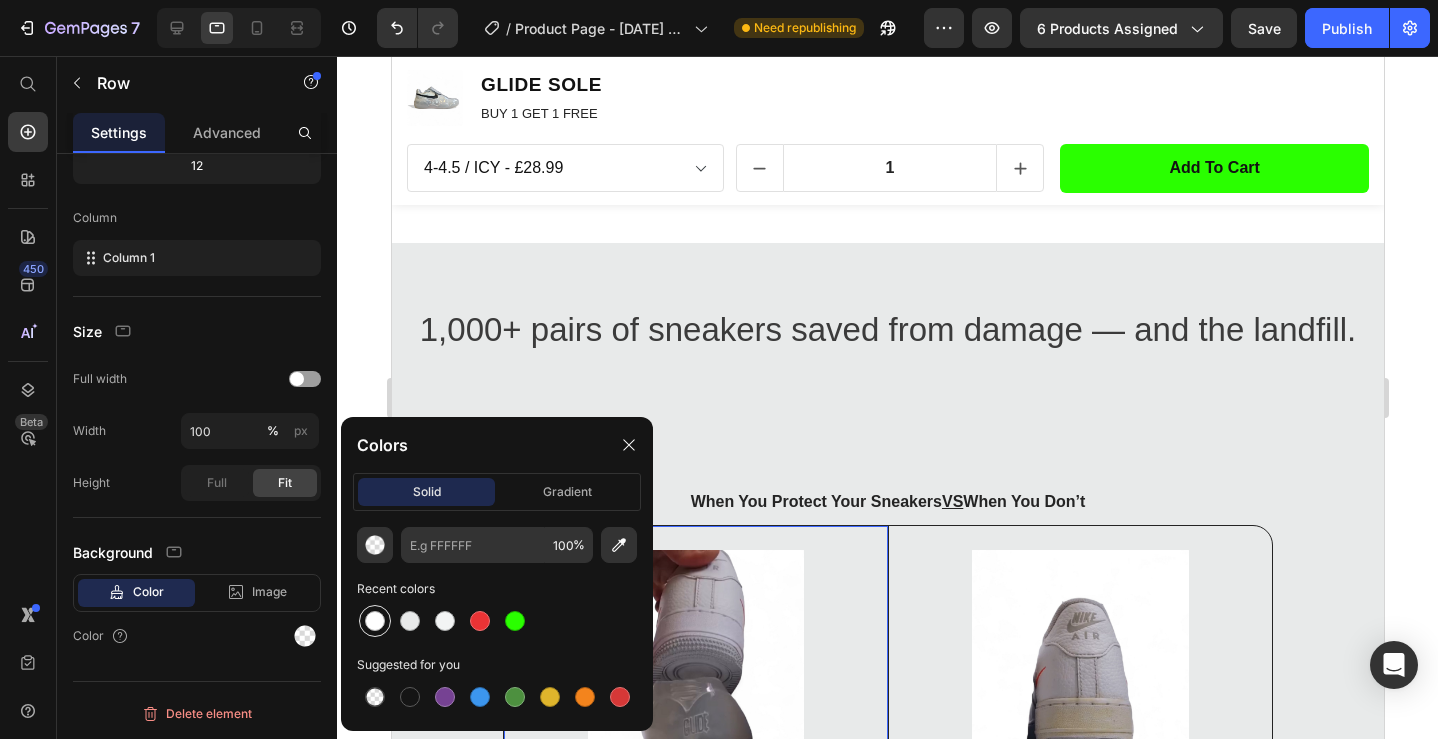 click at bounding box center [375, 621] 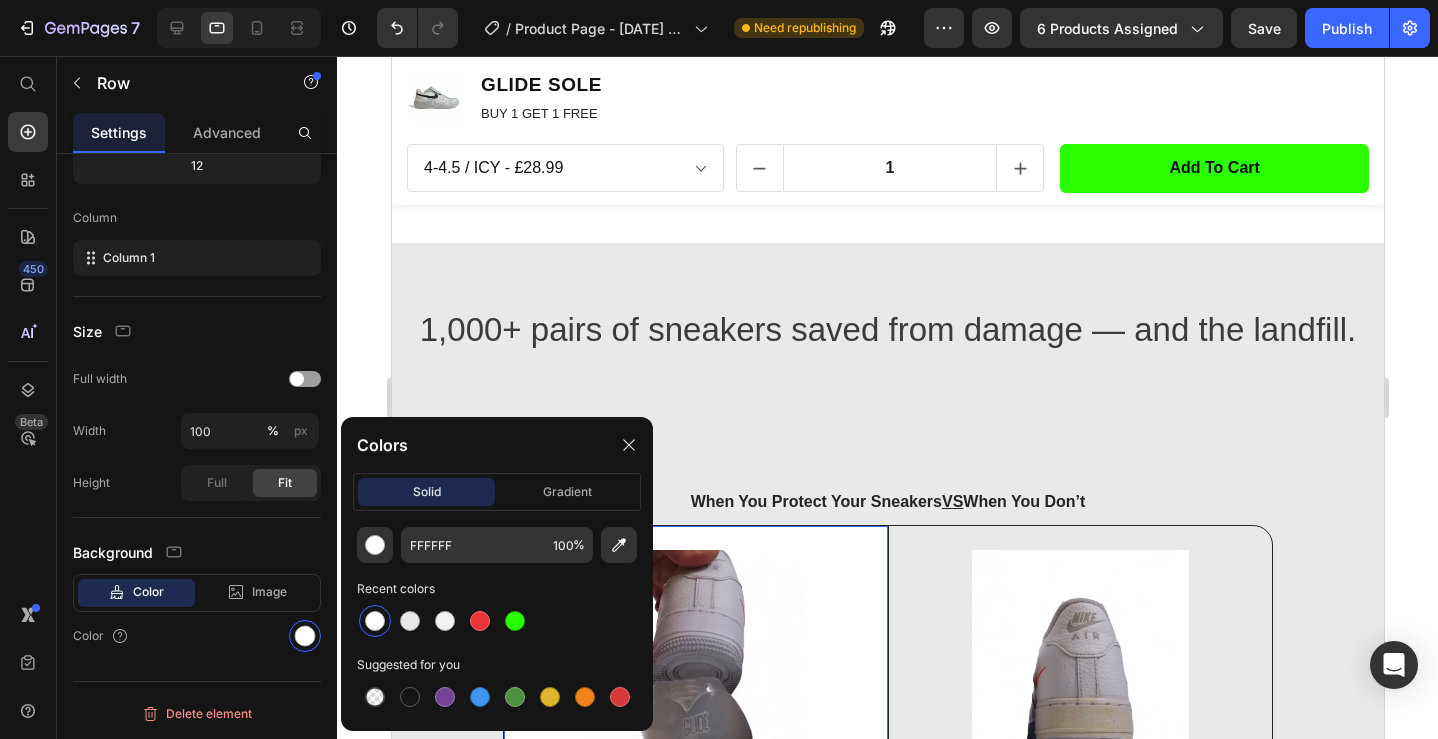 click 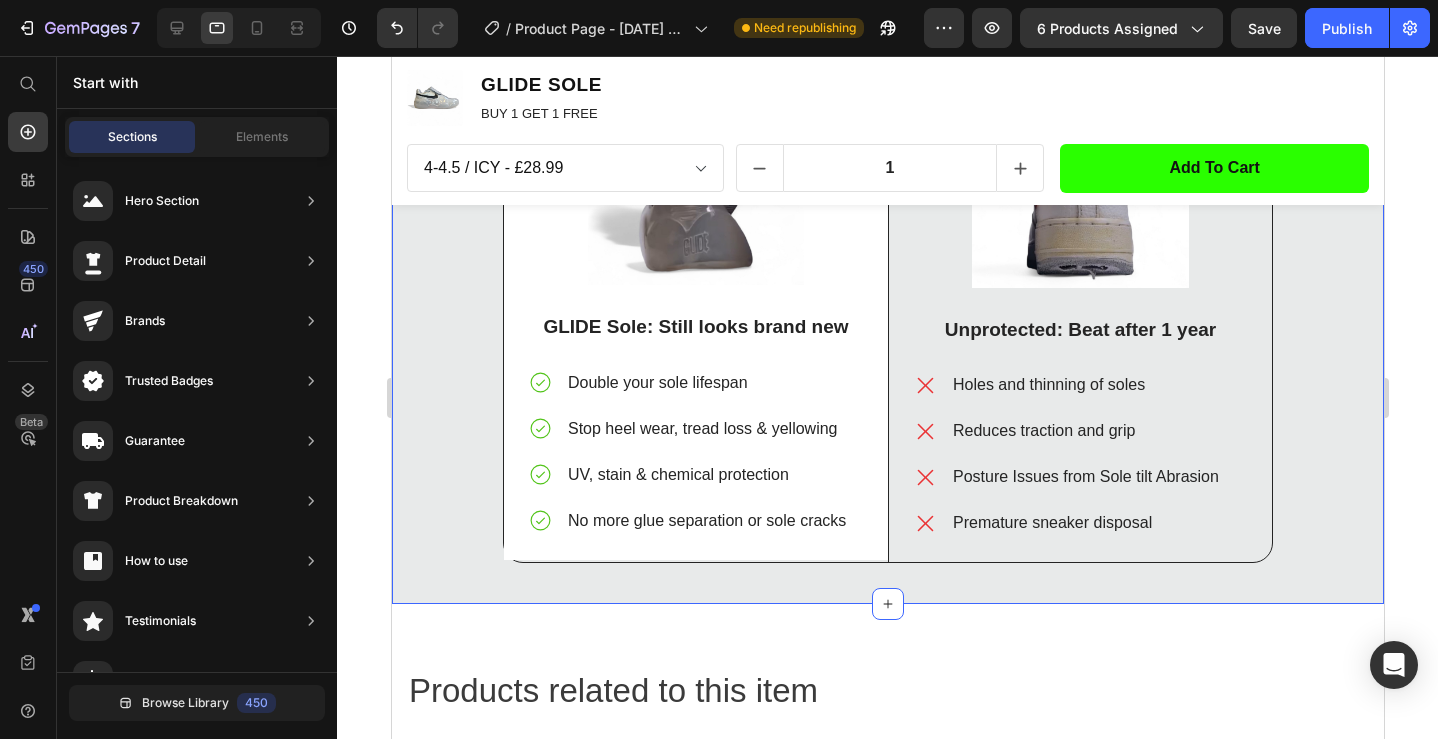 scroll, scrollTop: 1738, scrollLeft: 0, axis: vertical 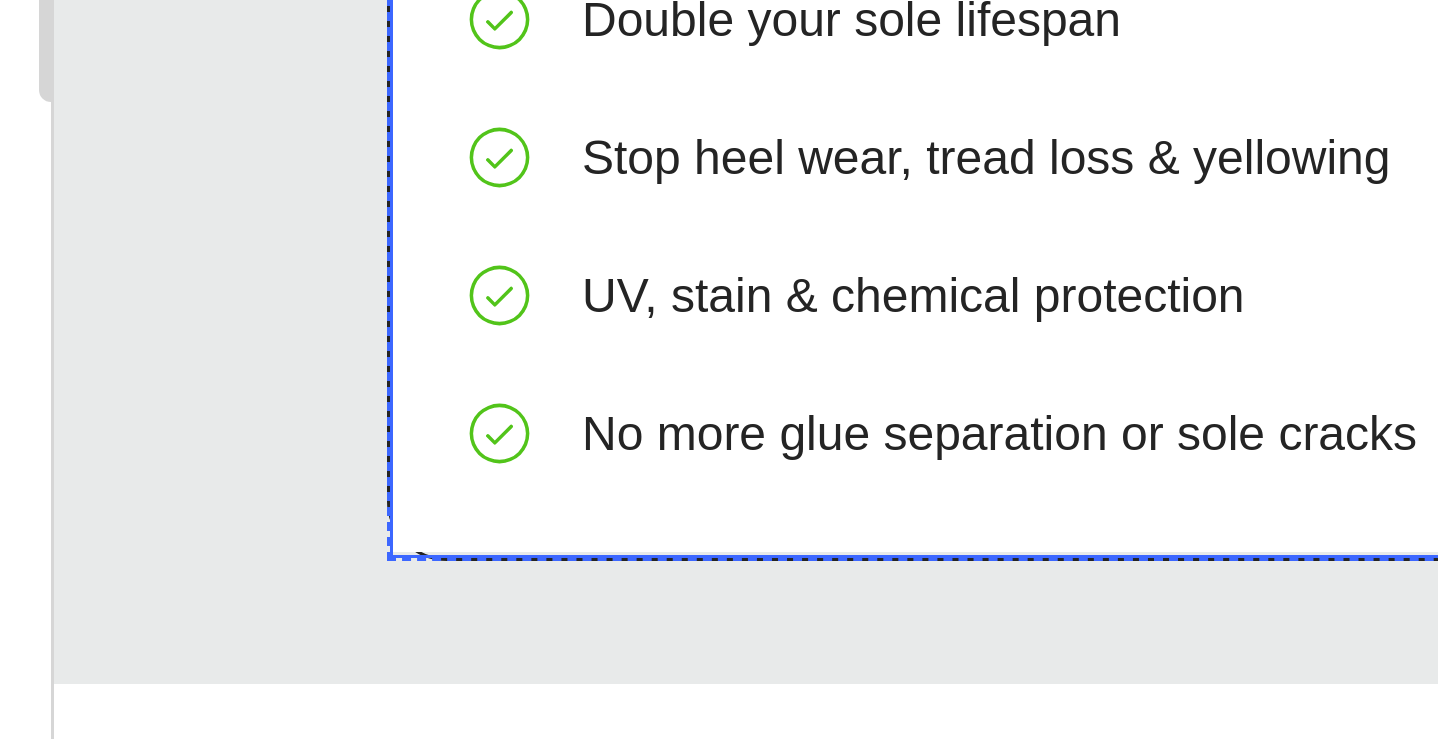 click on "Image GLIDE Sole: Still looks brand new Text Block
Double your sole lifespan
Stop heel wear, tread loss & yellowing
UV, stain & chemical protection
No more glue separation or sole cracks Item List Row" at bounding box center (356, -728) 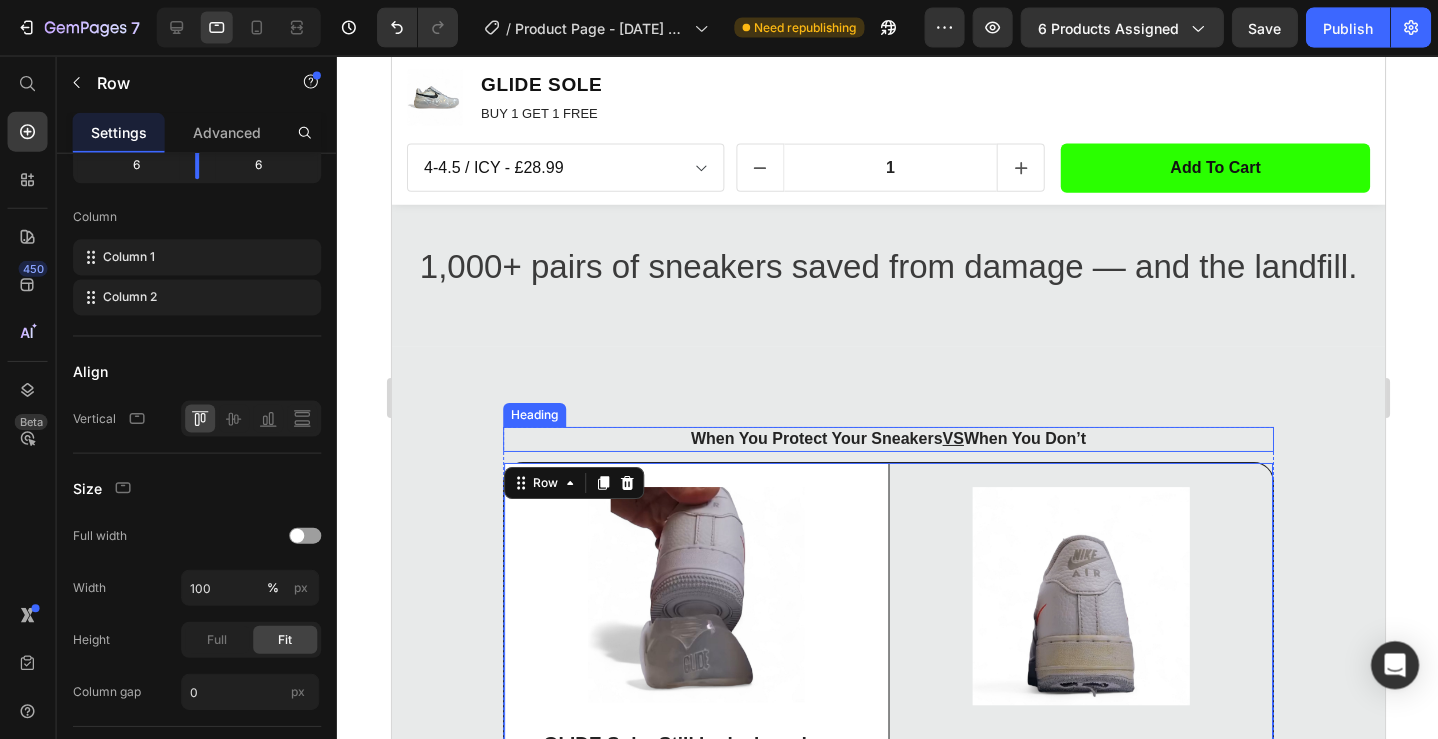 scroll, scrollTop: 0, scrollLeft: 0, axis: both 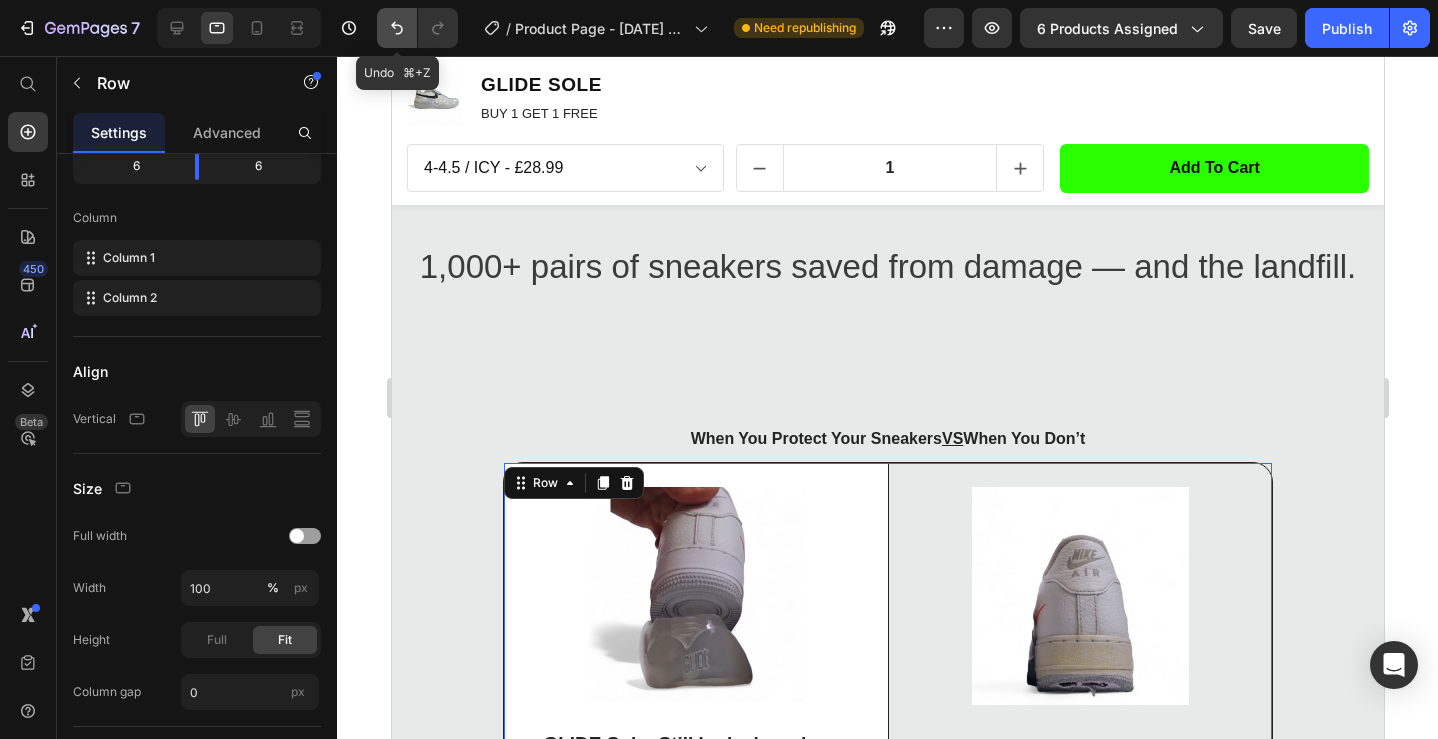 click 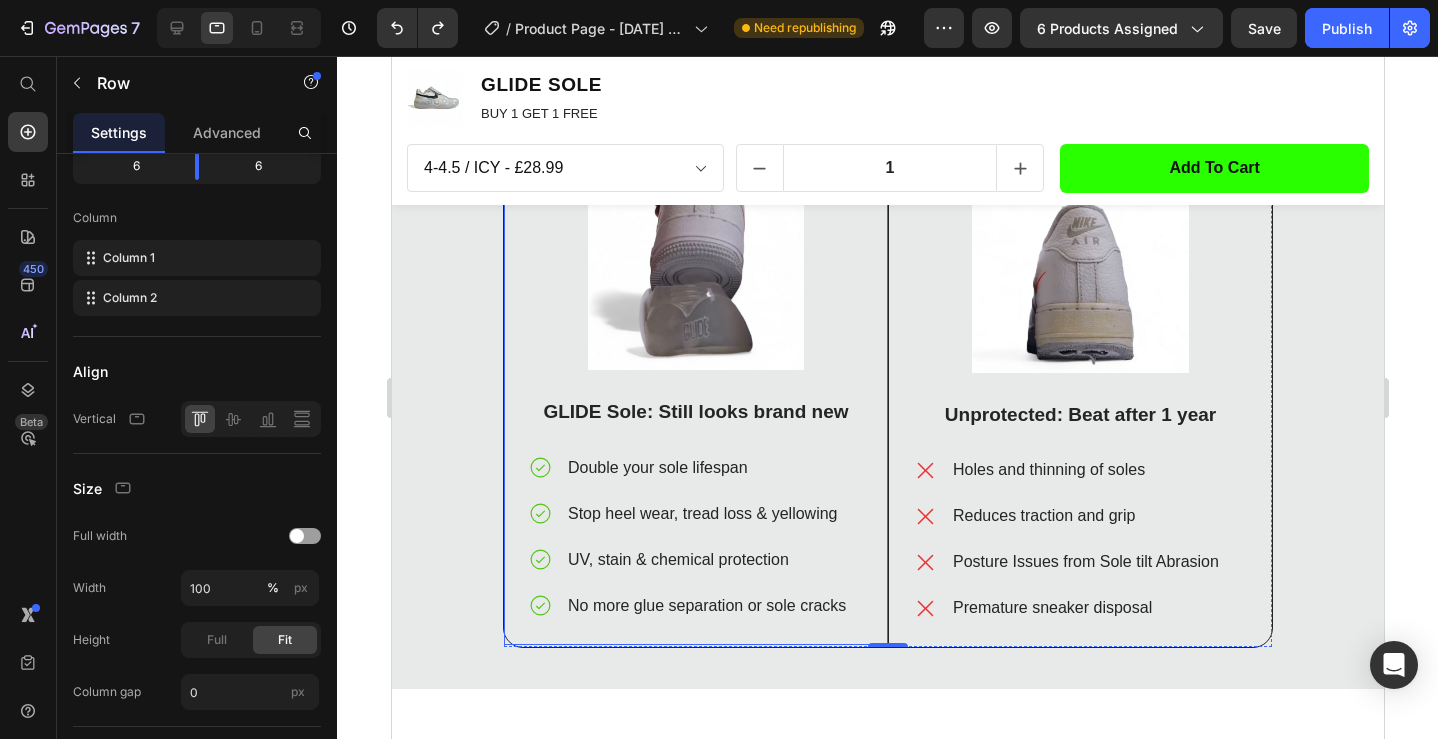 scroll, scrollTop: 1664, scrollLeft: 0, axis: vertical 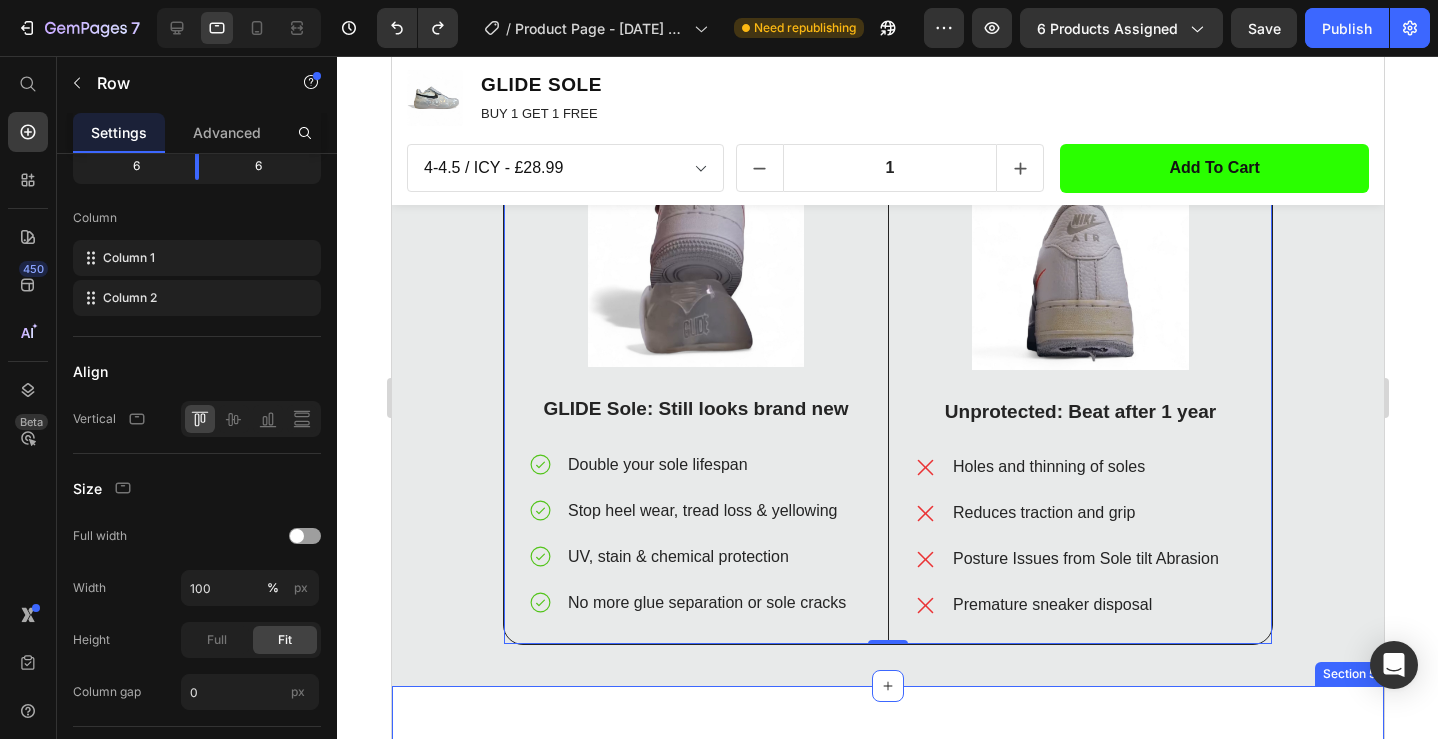 click on "Products related to this item Heading                Title Line Row - 0% Product Tag Product Images Row GLIDE SOLE - WHITE Product Title
Icon
Icon
Icon
Icon
Icon Icon List Hoz (909 reviews) Text block Row £28.99 Product Price £28.99 Product Price Row add to cart Product Cart Button Product Stock Counter Sold:  690  Text block Available:  3 Text block Row Product - 0% Product Tag Product Images Row GLIDE BLK SOLE Product Title
Icon
Icon
Icon
Icon
Icon Icon List Hoz (908 reviews) Text block Row £28.99 Product Price £28.99 Product Price Row add to cart Product Cart Button Product Stock Counter Sold:  590 Text block Available:  2 Text block Row Product Row - 0% Product Tag Product Images Row GLIDE SOLE - ORANGE Product Title
Icon
Icon
Icon
Icon
Icon Icon List Hoz Row Row 1" at bounding box center [887, 1514] 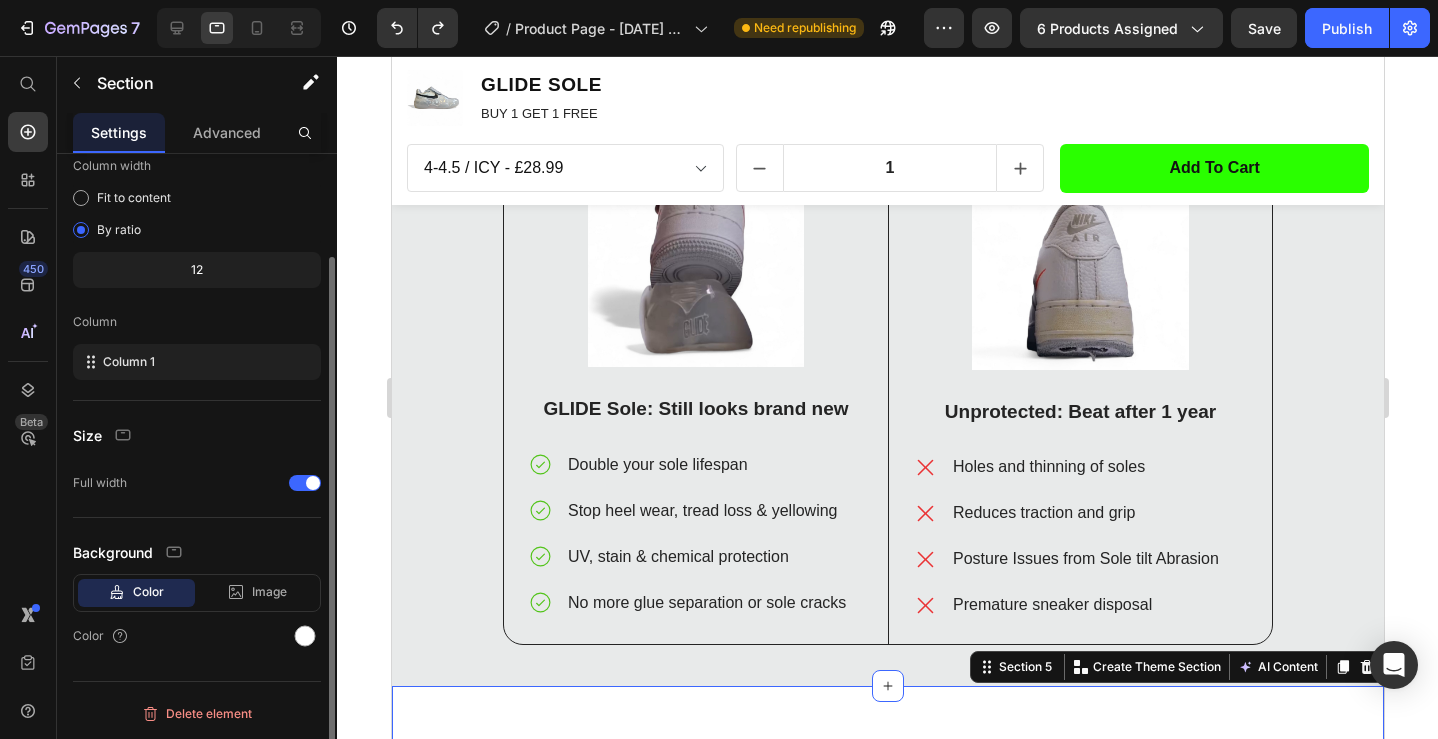 scroll, scrollTop: 0, scrollLeft: 0, axis: both 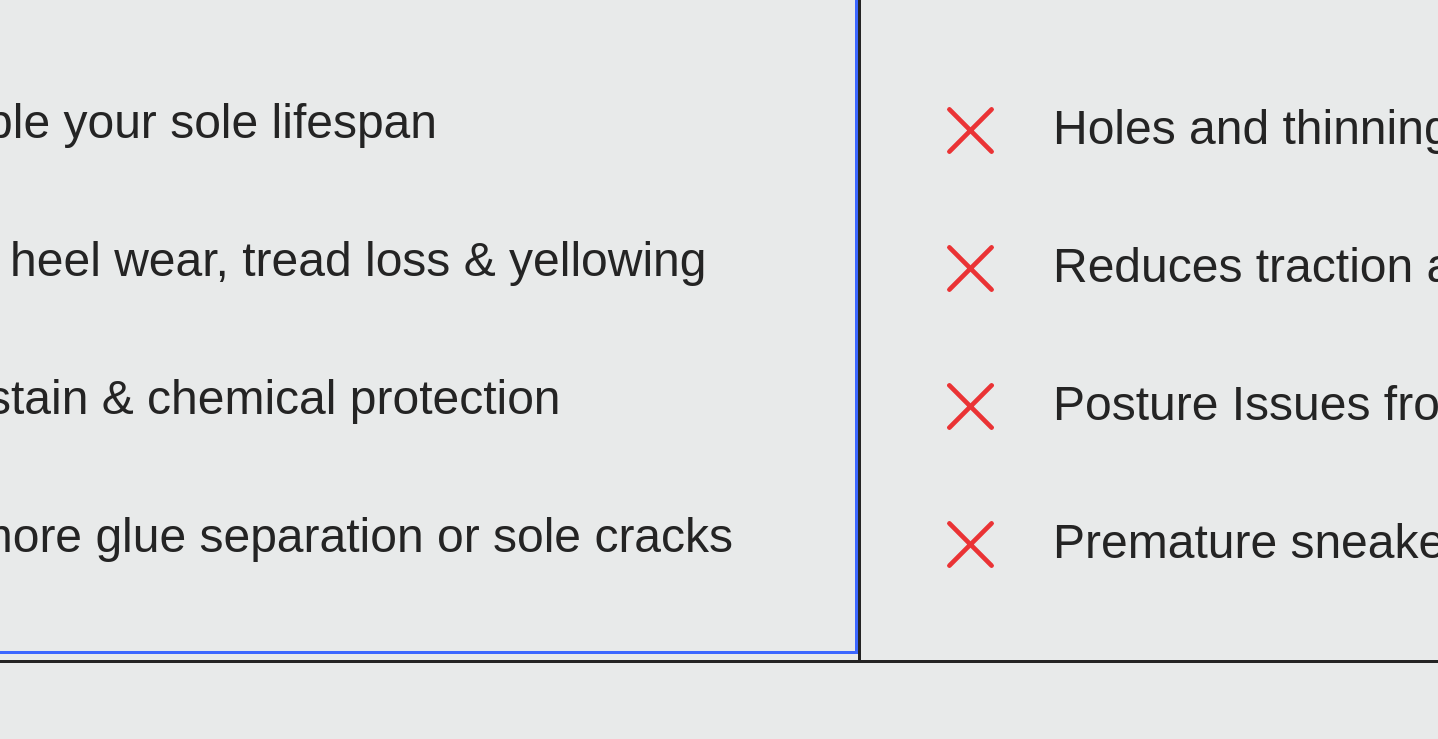 click on "Image GLIDE Sole: Still looks brand new Text Block
Double your sole lifespan
Stop heel wear, tread loss & yellowing
UV, stain & chemical protection
No more glue separation or sole cracks Item List Row   0" at bounding box center [-327, -829] 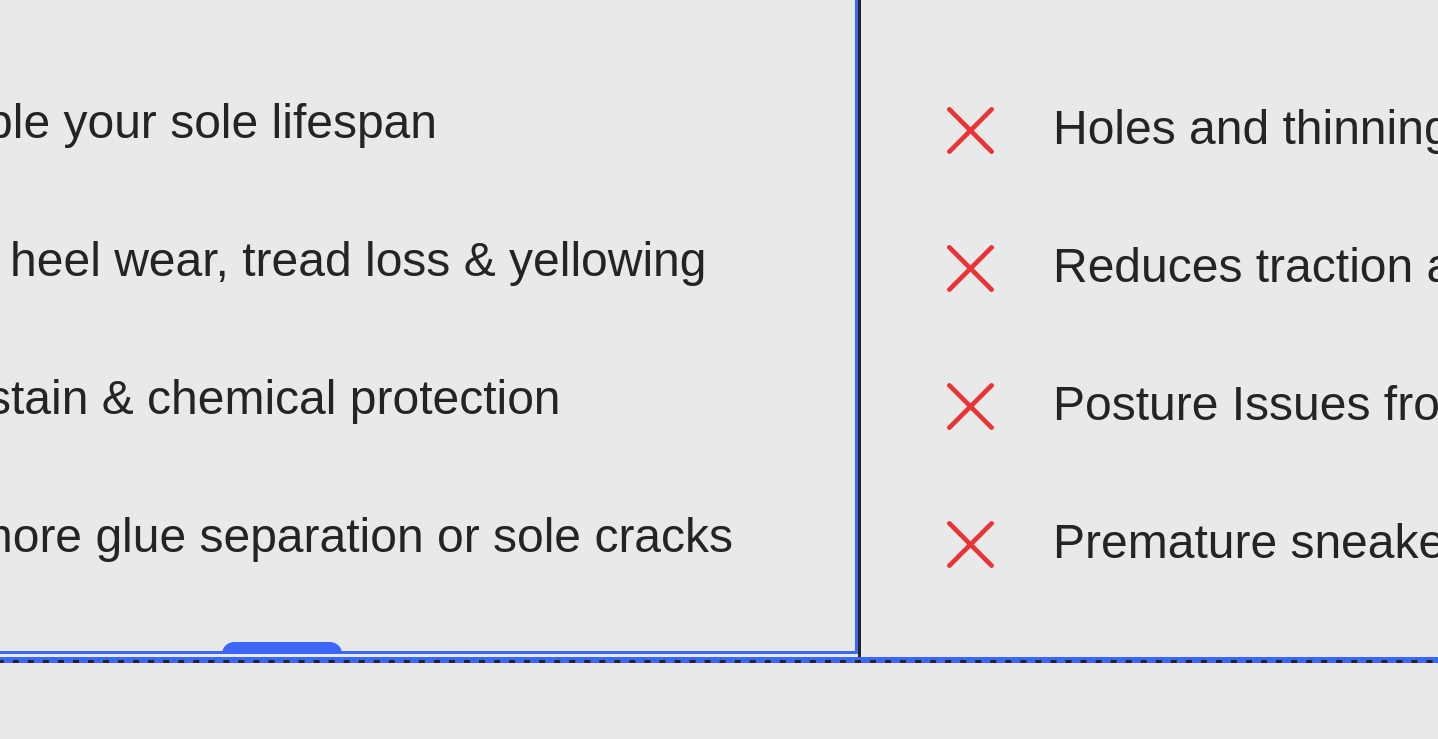 click on "Image GLIDE Sole: Still looks brand new Text Block
Double your sole lifespan
Stop heel wear, tread loss & yellowing
UV, stain & chemical protection
No more glue separation or sole cracks Item List Row   0" at bounding box center (-327, -828) 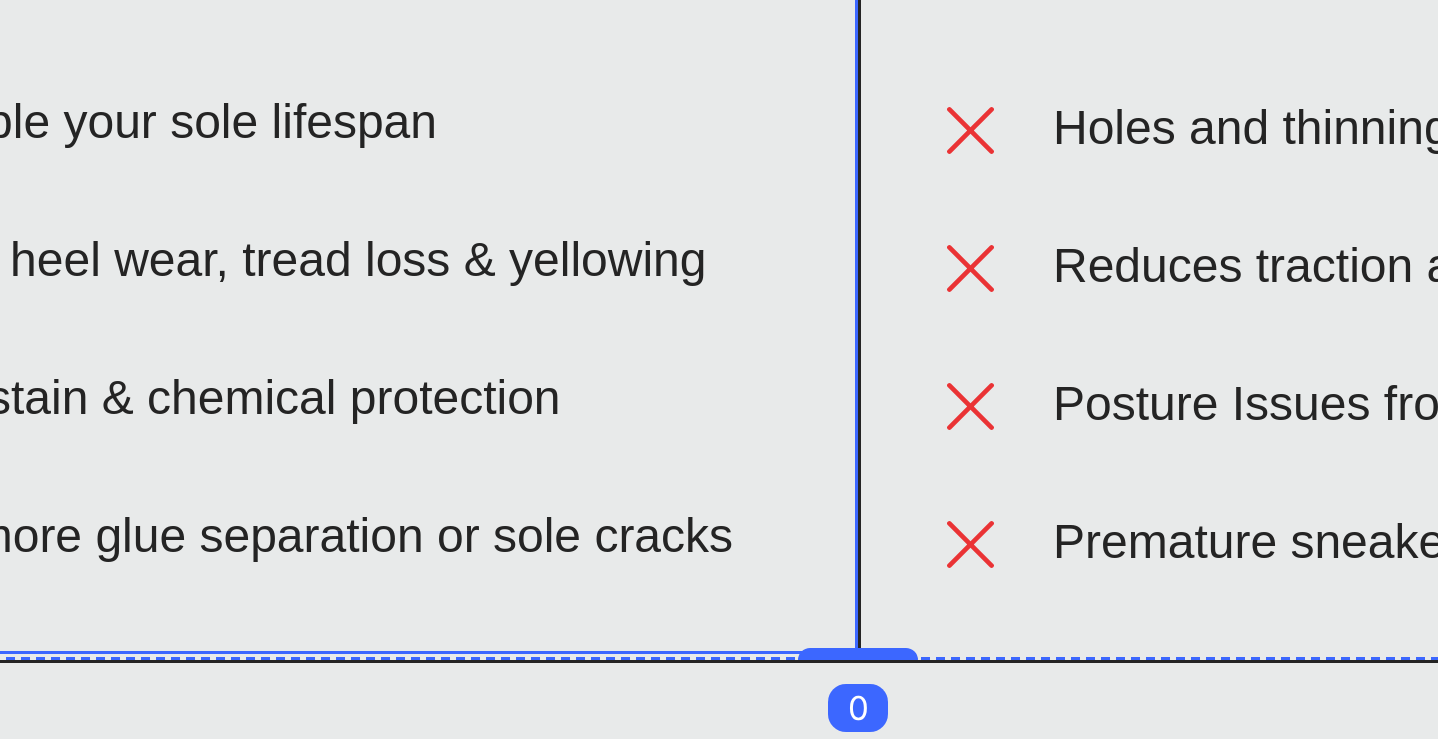 click on "Image GLIDE Sole: Still looks brand new Text Block
Double your sole lifespan
Stop heel wear, tread loss & yellowing
UV, stain & chemical protection
No more glue separation or sole cracks Item List Row" at bounding box center (-327, -829) 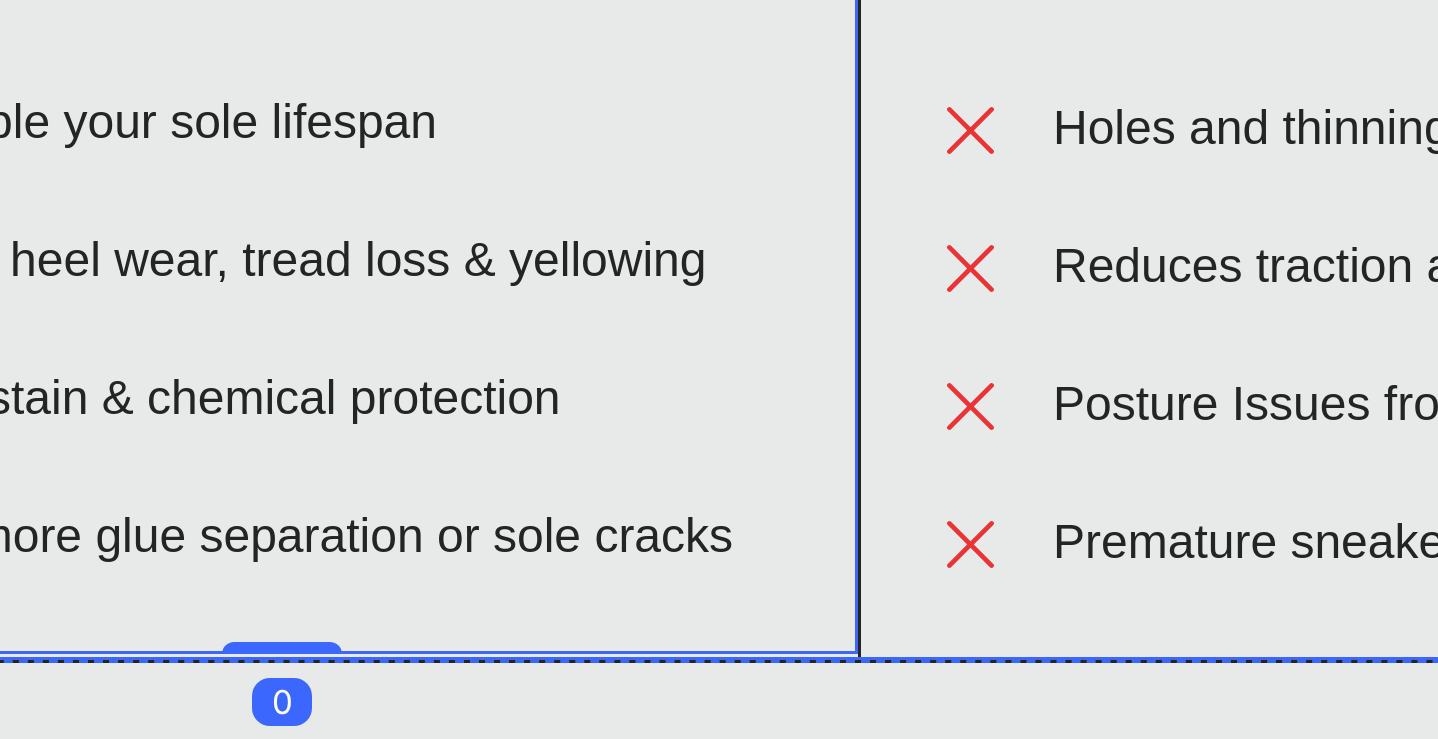 click on "Image GLIDE Sole: Still looks brand new Text Block
Double your sole lifespan
Stop heel wear, tread loss & yellowing
UV, stain & chemical protection
No more glue separation or sole cracks Item List Row   0" at bounding box center [-327, -828] 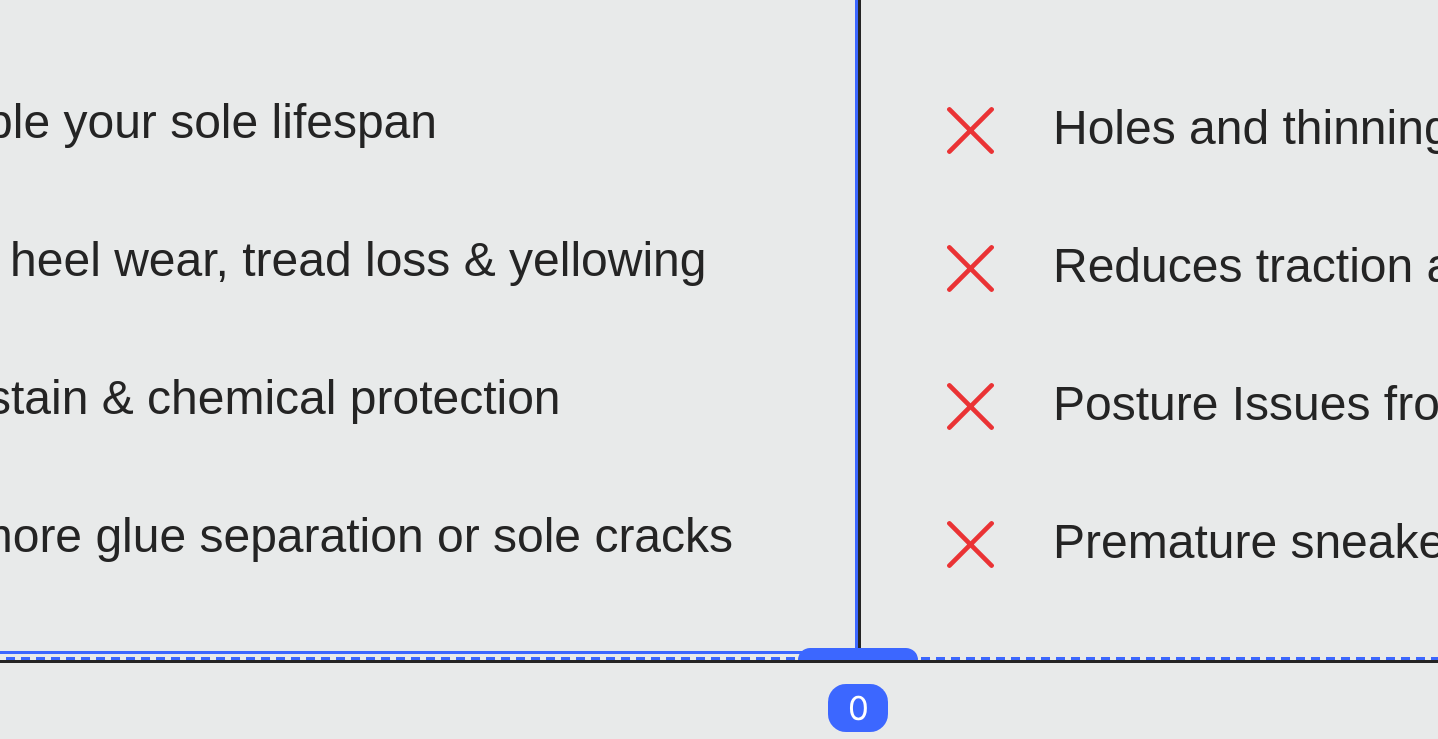 click on "Image GLIDE Sole: Still looks brand new Text Block
Double your sole lifespan
Stop heel wear, tread loss & yellowing
UV, stain & chemical protection
No more glue separation or sole cracks Item List Row" at bounding box center [-327, -829] 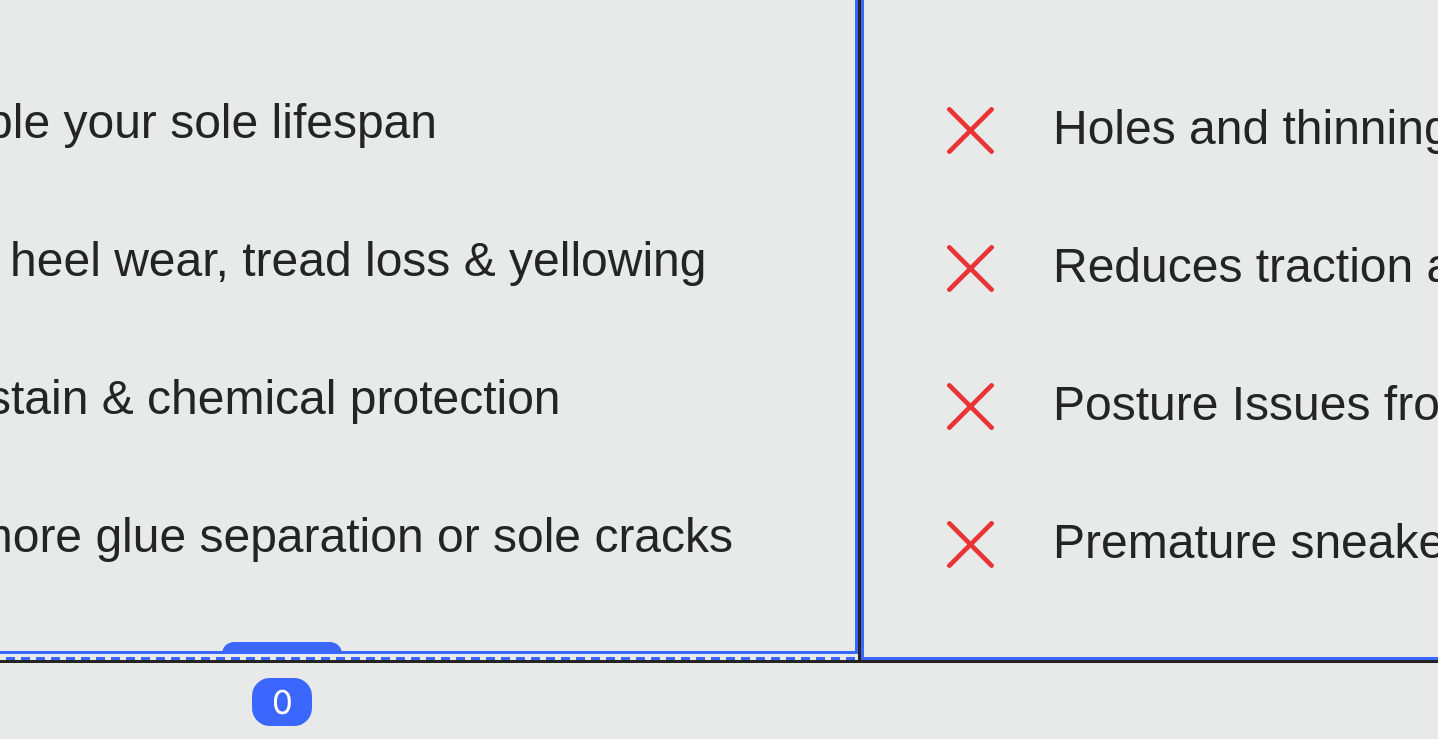 click on "Image Unprotected: Beat after 1 year Text Block
Holes and thinning of soles
Reduces traction and grip
Posture Issues from Sole tilt Abrasion
Premature sneaker disposal Item List Row" at bounding box center [57, -828] 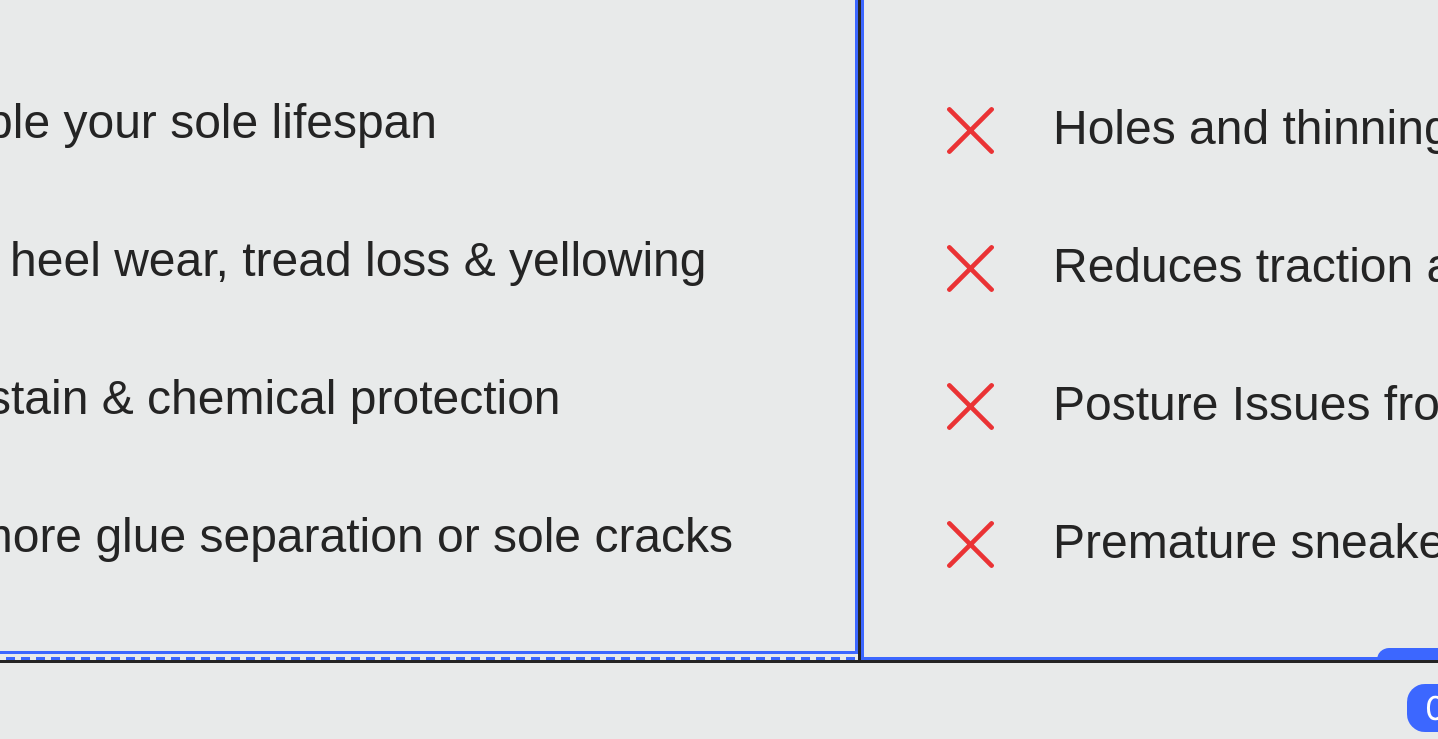 click on "Image GLIDE Sole: Still looks brand new Text Block
Double your sole lifespan
Stop heel wear, tread loss & yellowing
UV, stain & chemical protection
No more glue separation or sole cracks Item List Row" at bounding box center [-327, -829] 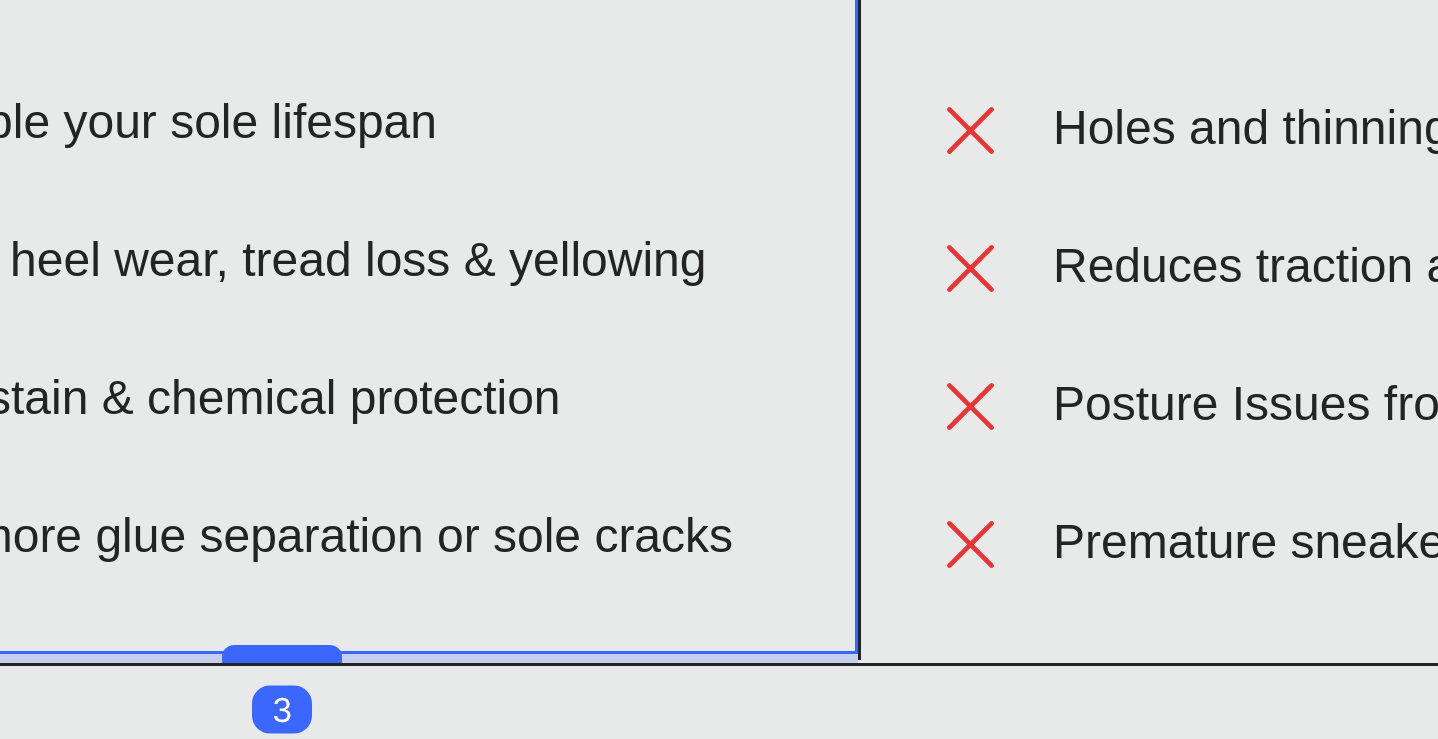 click at bounding box center [-327, -572] 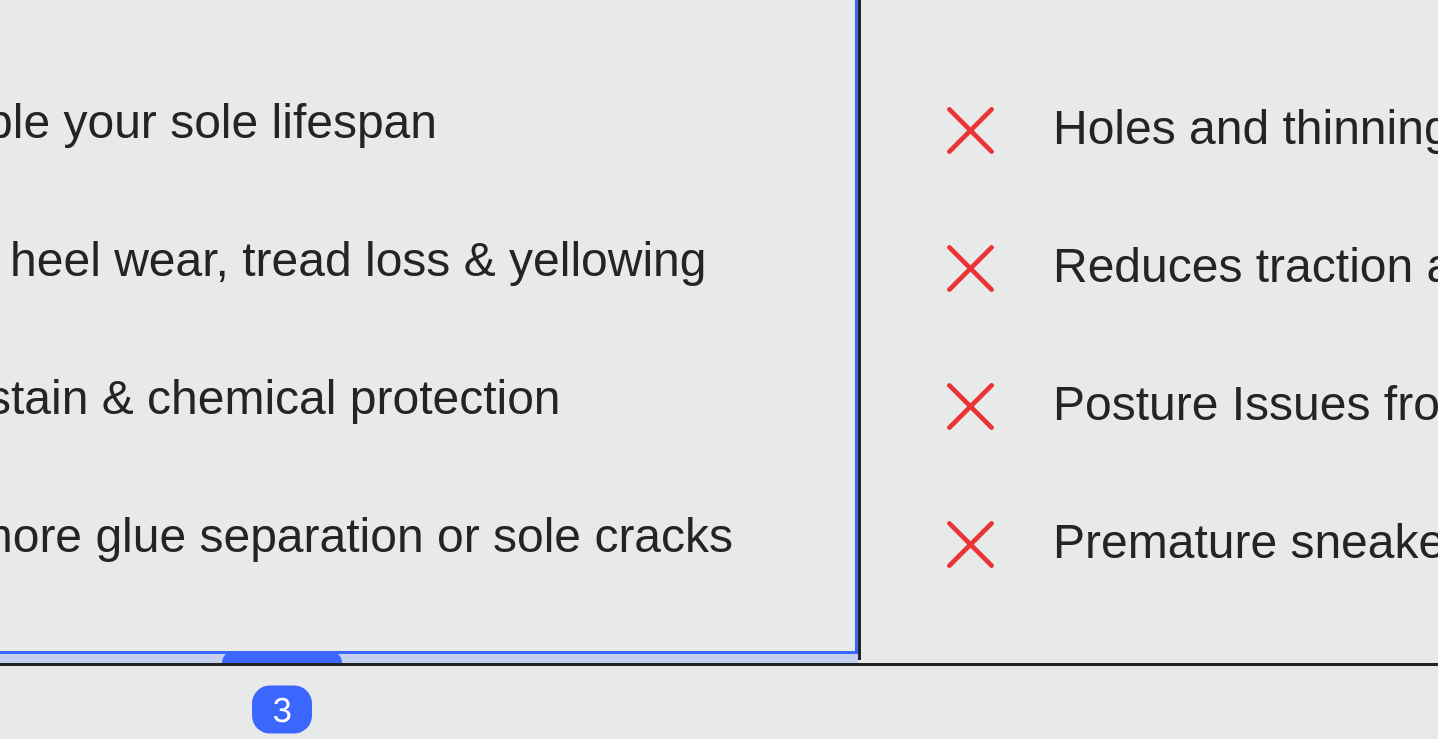 click on "When You Protect Your Sneakers   VS   When You Don’t Heading Image GLIDE Sole: Still looks brand new Text Block
Double your sole lifespan
Stop heel wear, tread loss & yellowing
UV, stain & chemical protection
No more glue separation or sole cracks Item List Row   3 Image Unprotected: Beat after 1 year Text Block
Holes and thinning of soles
Reduces traction and grip
Posture Issues from Sole tilt Abrasion
Premature sneaker disposal Item List Row Row Row" at bounding box center [-135, -837] 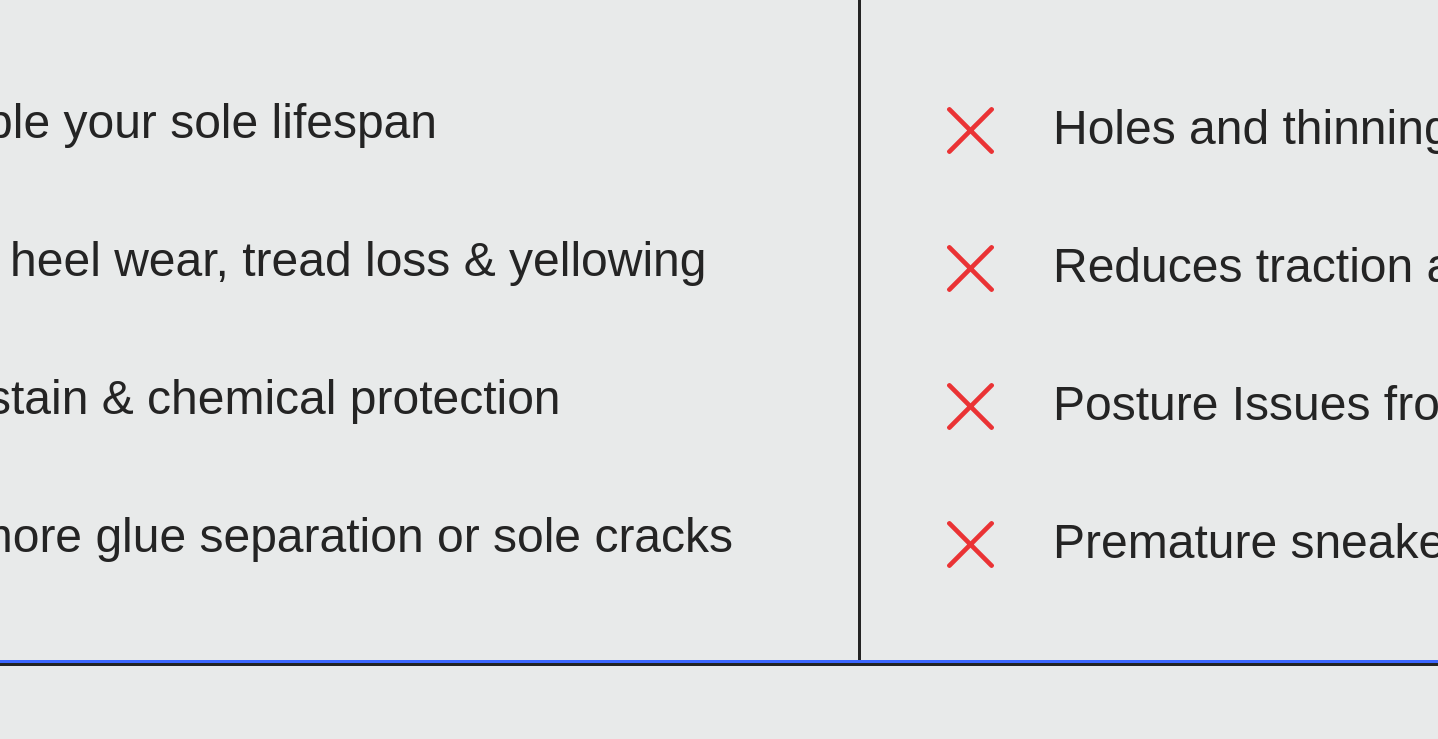 click on "Image GLIDE Sole: Still looks brand new Text Block
Double your sole lifespan
Stop heel wear, tread loss & yellowing
UV, stain & chemical protection
No more glue separation or sole cracks Item List Row Image Unprotected: Beat after 1 year Text Block
Holes and thinning of soles
Reduces traction and grip
Posture Issues from Sole tilt Abrasion
Premature sneaker disposal Item List Row Row   0" at bounding box center [-135, -828] 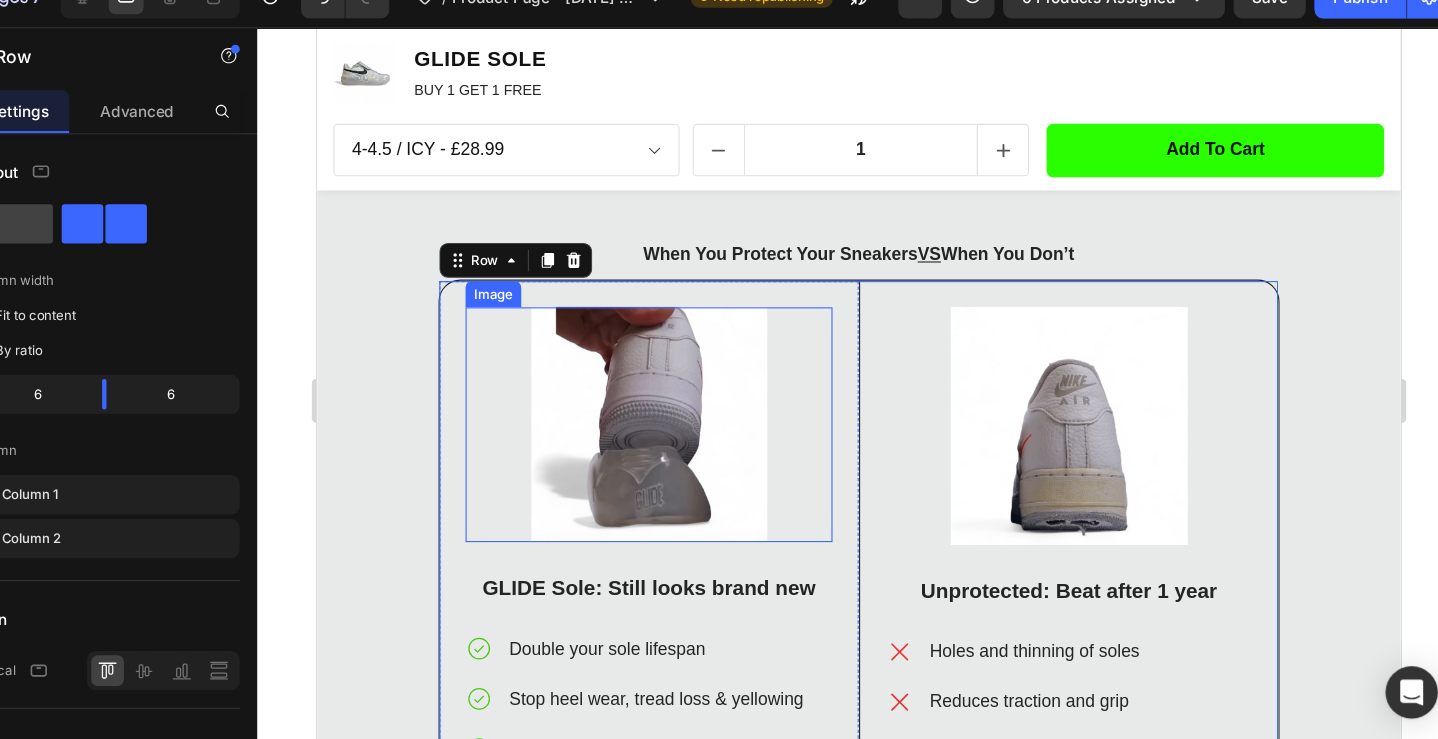 scroll, scrollTop: 1503, scrollLeft: 0, axis: vertical 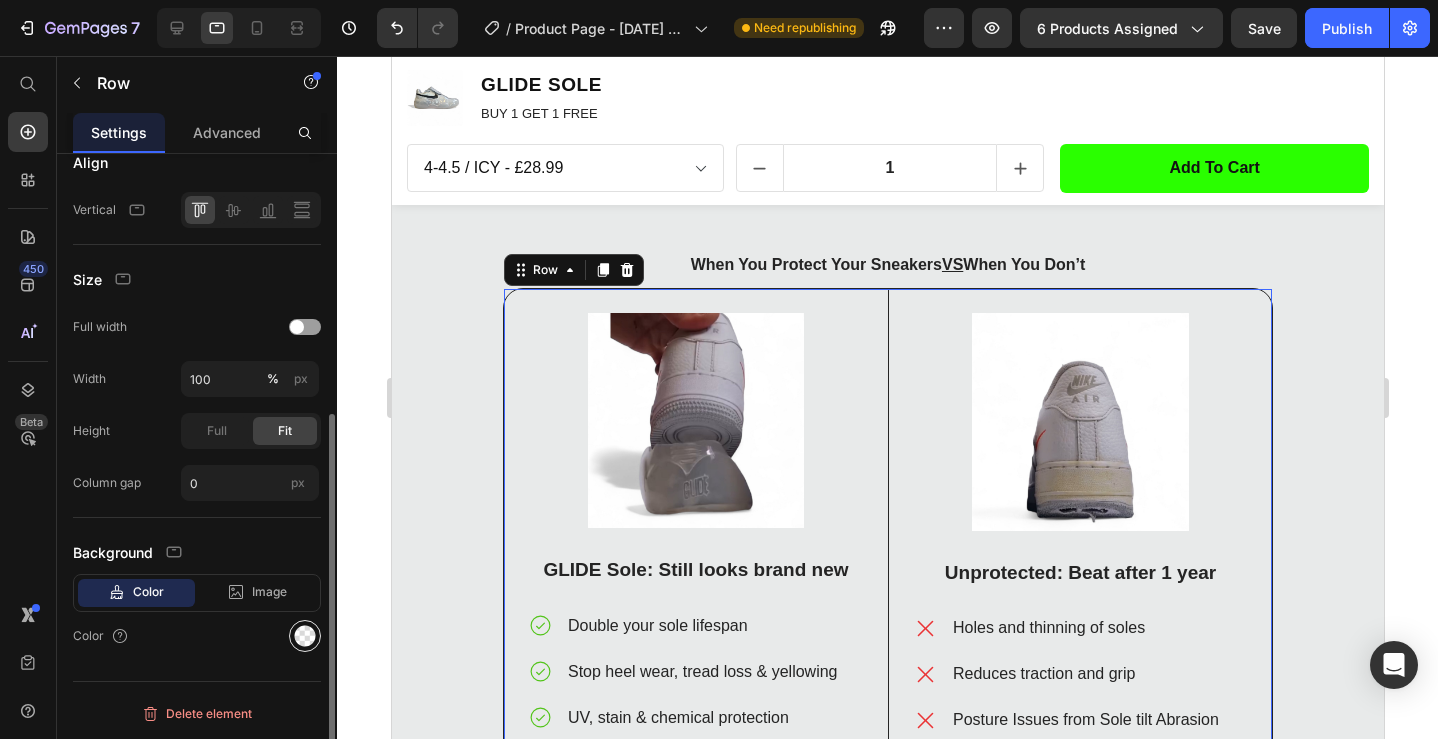click at bounding box center [305, 636] 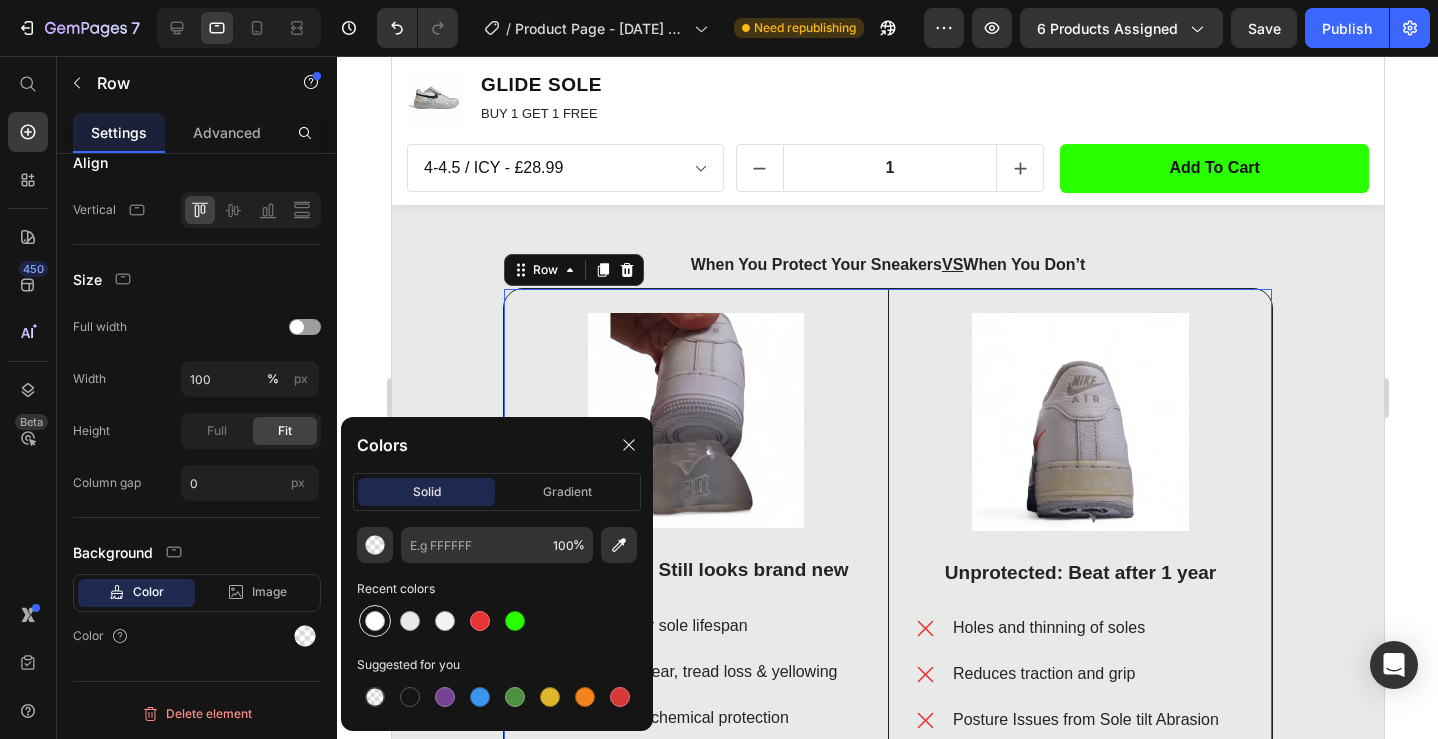 click at bounding box center (375, 621) 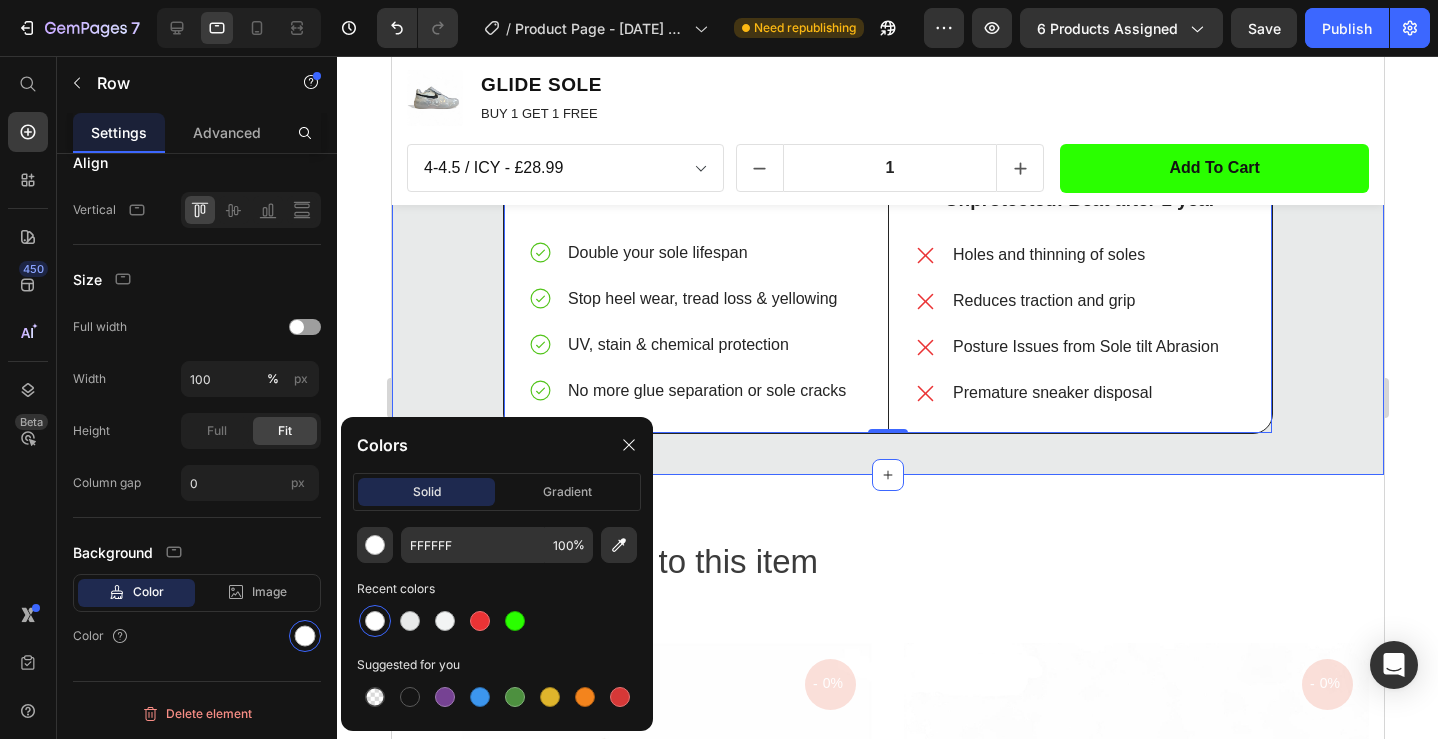 scroll, scrollTop: 1878, scrollLeft: 0, axis: vertical 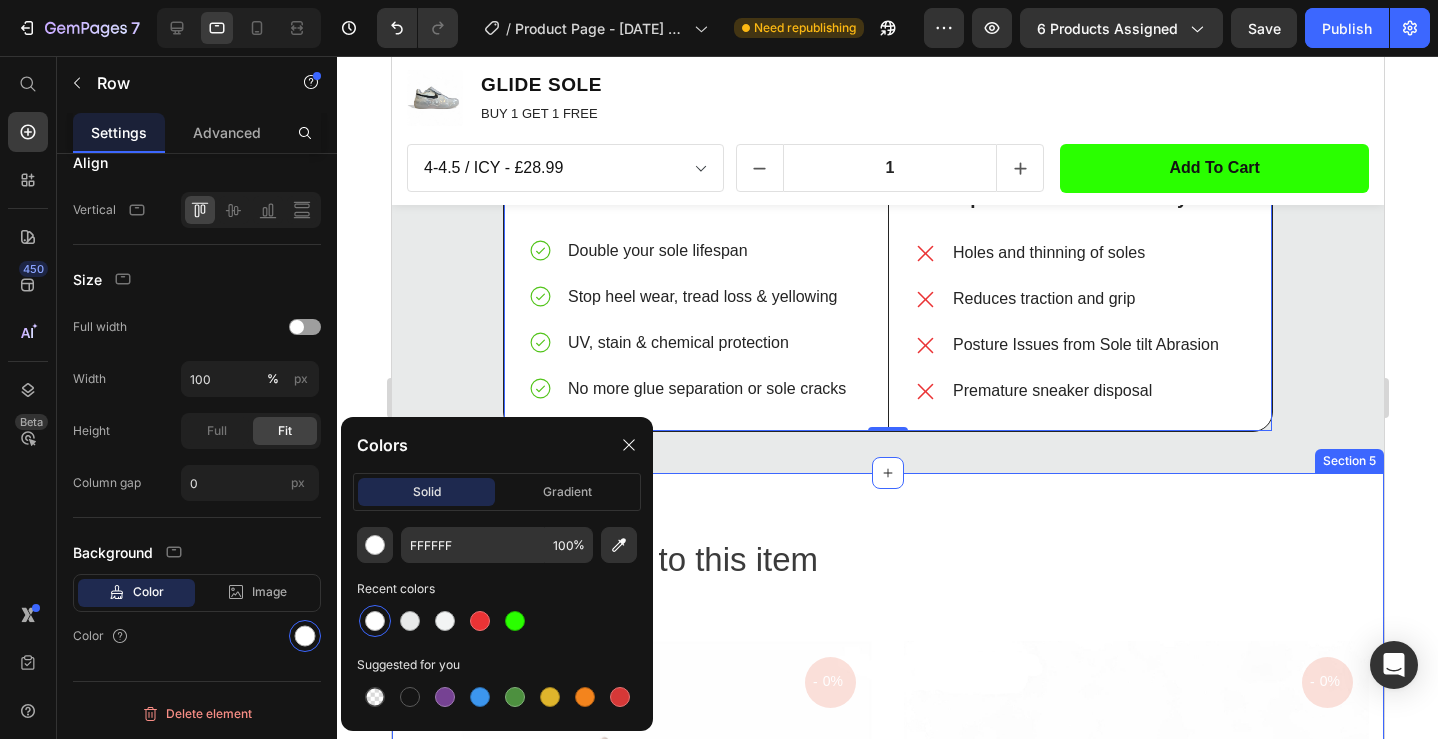 click on "Products related to this item Heading                Title Line Row - 0% Product Tag Product Images Row GLIDE SOLE - WHITE Product Title
Icon
Icon
Icon
Icon
Icon Icon List Hoz (909 reviews) Text block Row £28.99 Product Price £28.99 Product Price Row add to cart Product Cart Button Product Stock Counter Sold:  690  Text block Available:  3 Text block Row Product - 0% Product Tag Product Images Row GLIDE BLK SOLE Product Title
Icon
Icon
Icon
Icon
Icon Icon List Hoz (908 reviews) Text block Row £28.99 Product Price £28.99 Product Price Row add to cart Product Cart Button Product Stock Counter Sold:  590 Text block Available:  2 Text block Row Product Row - 0% Product Tag Product Images Row GLIDE SOLE - ORANGE Product Title
Icon
Icon
Icon
Icon
Icon Icon List Hoz Row Row 1" at bounding box center [887, 1301] 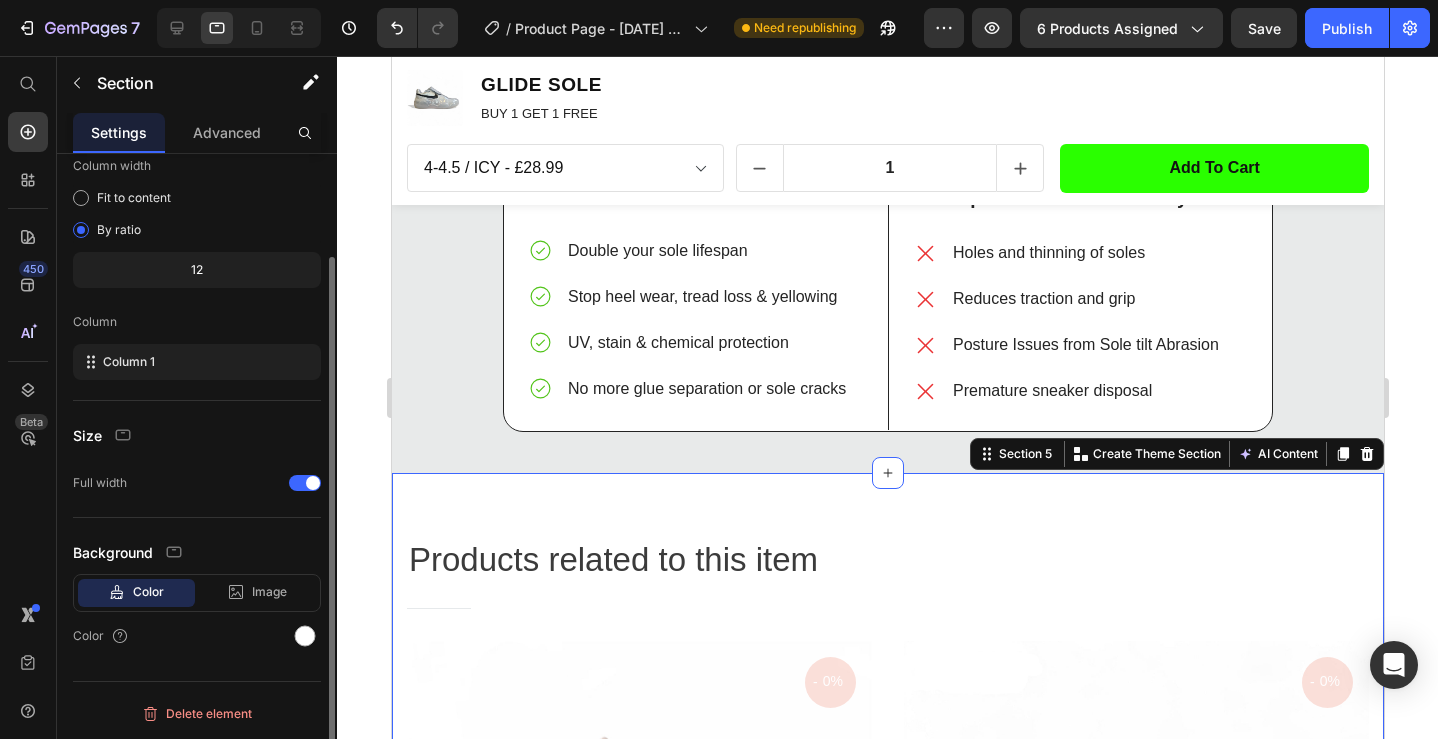 scroll, scrollTop: 0, scrollLeft: 0, axis: both 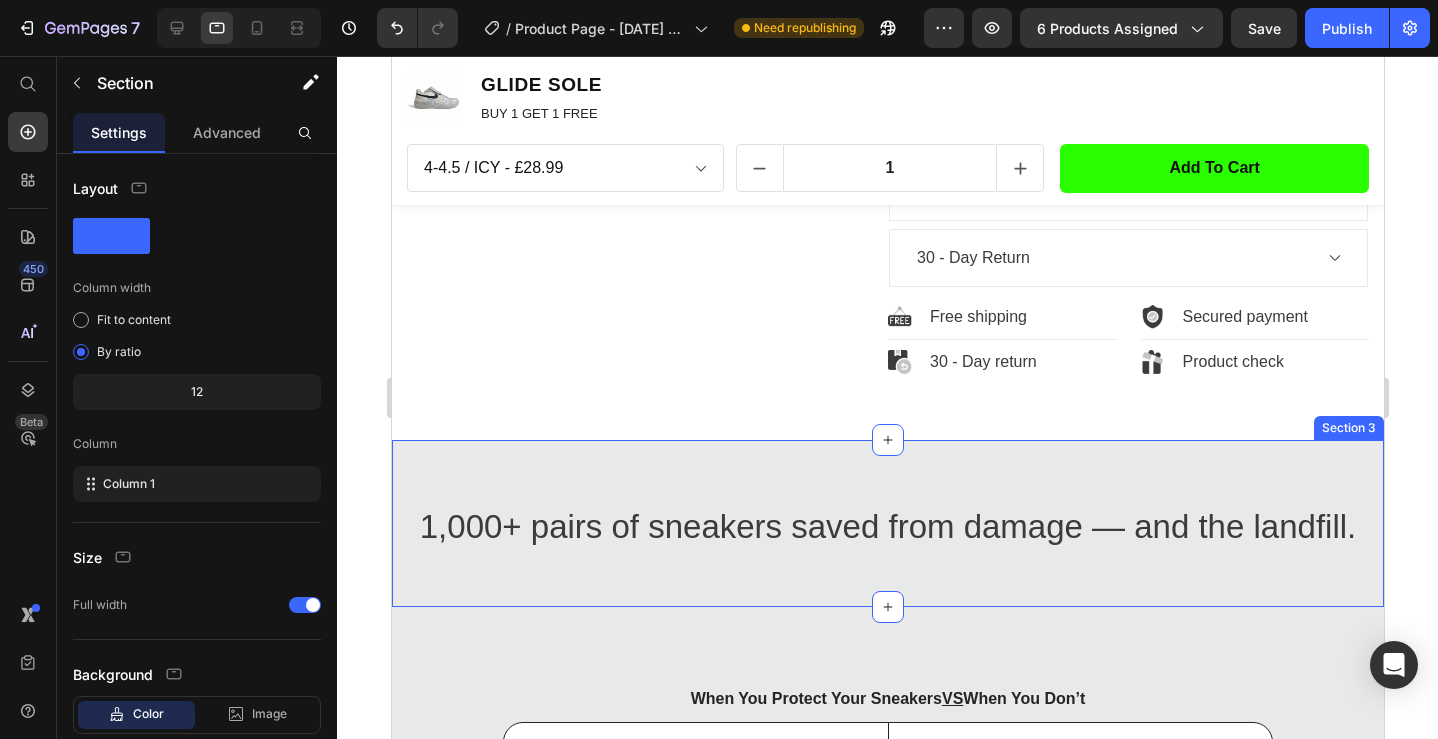 click on "1,000+ pairs of sneakers saved from damage — and the landfill. Heading Row Section 3" at bounding box center [887, 523] 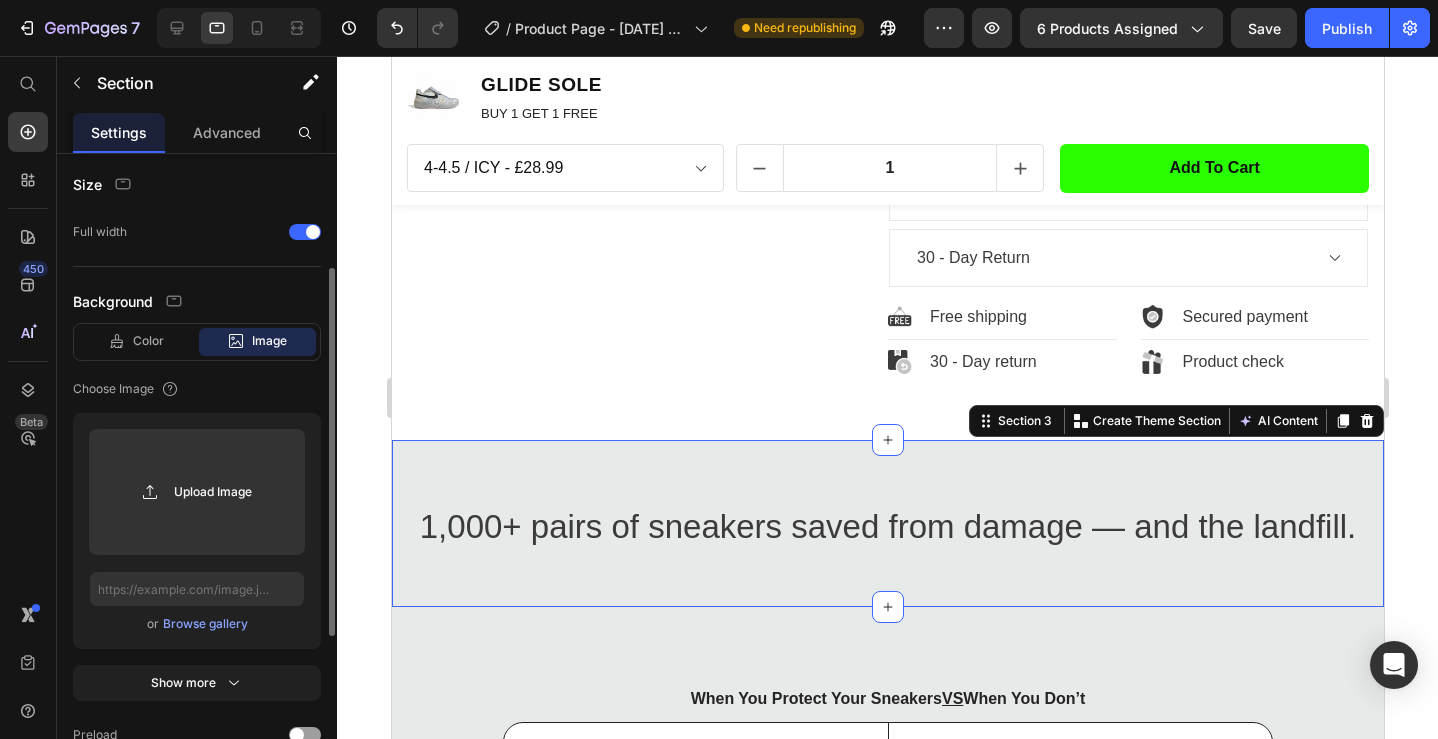 scroll, scrollTop: 478, scrollLeft: 0, axis: vertical 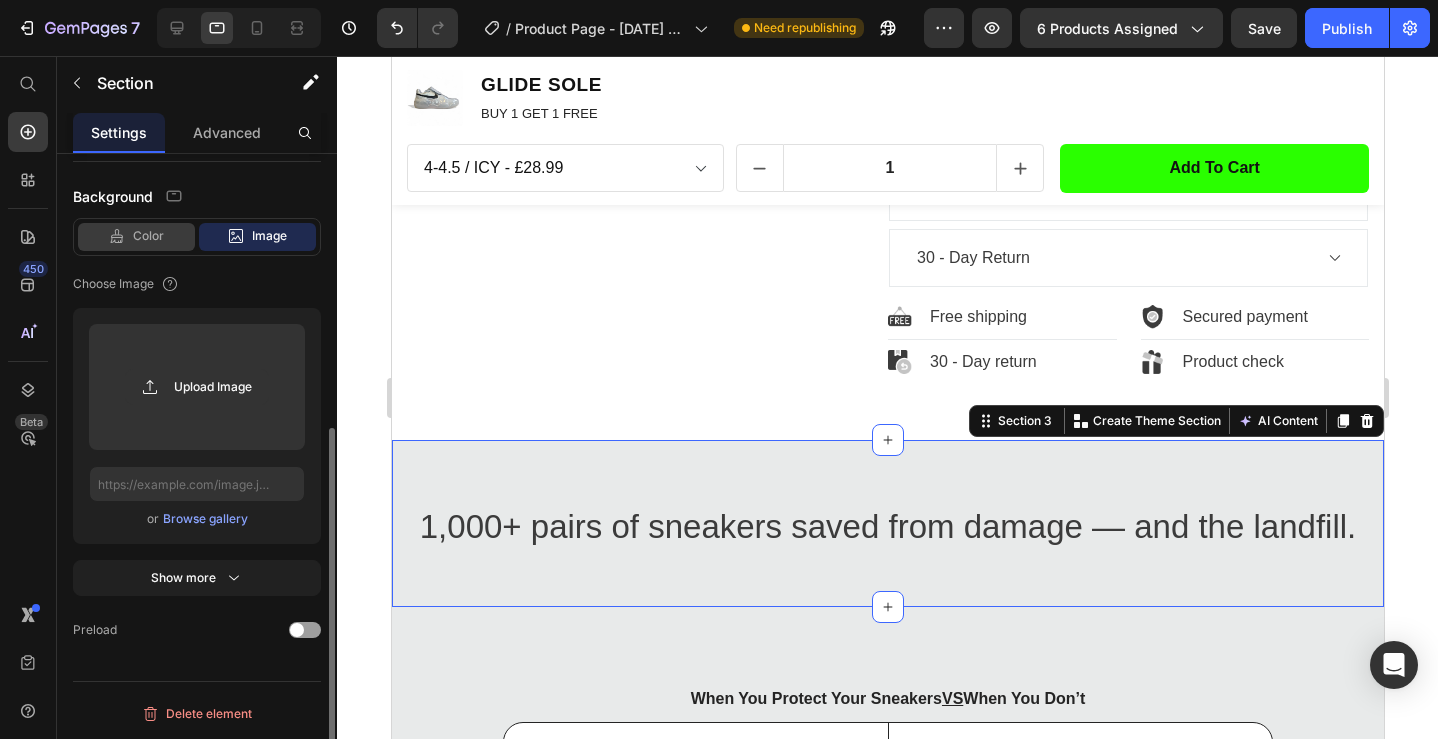 click on "Color" at bounding box center (148, 236) 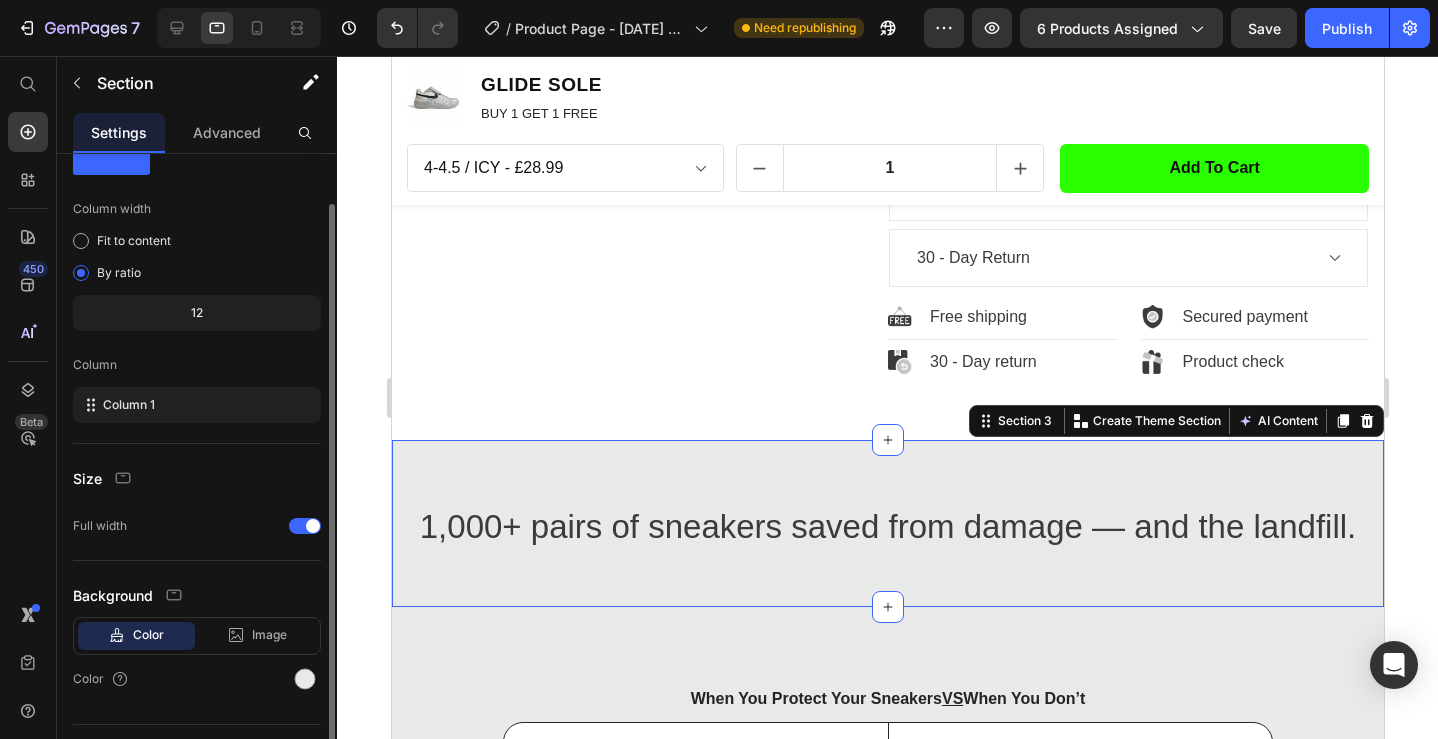 scroll, scrollTop: 101, scrollLeft: 0, axis: vertical 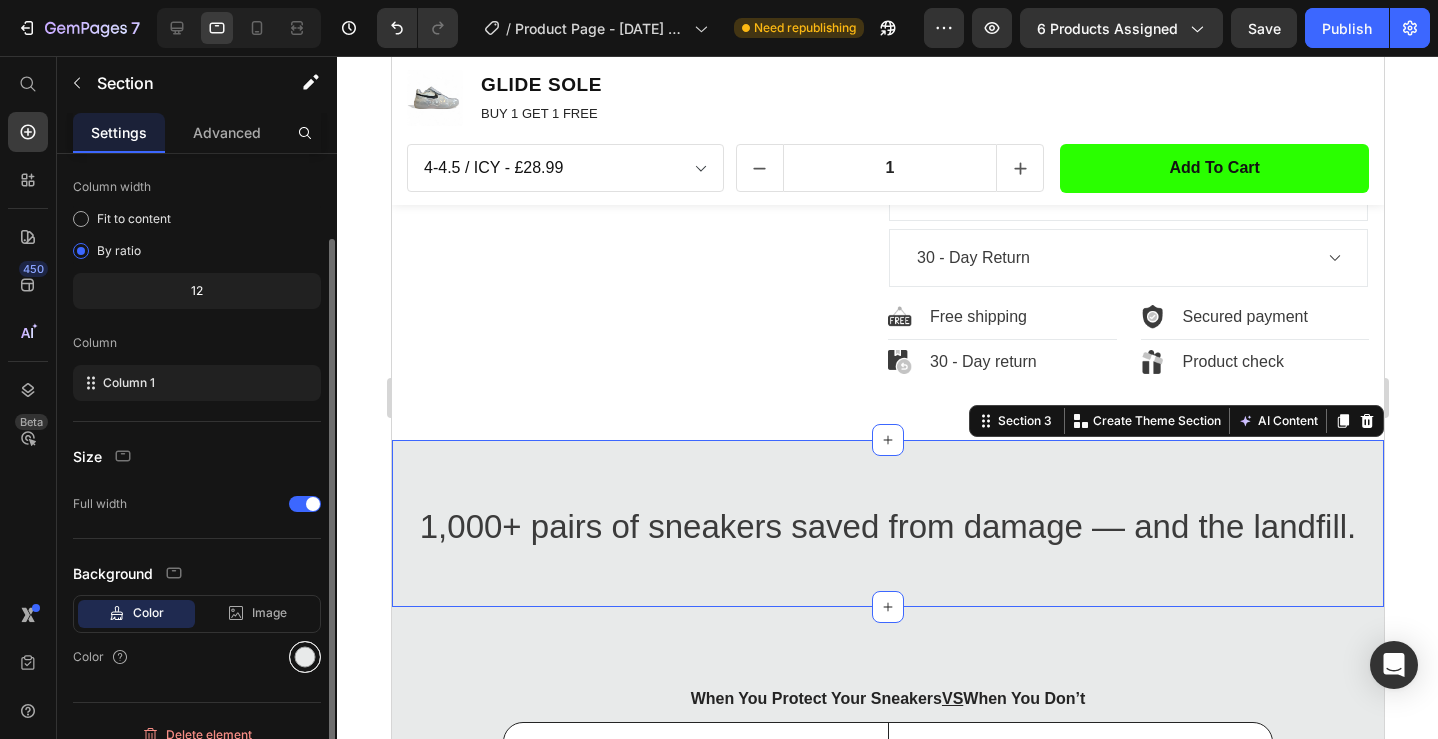 click at bounding box center (305, 657) 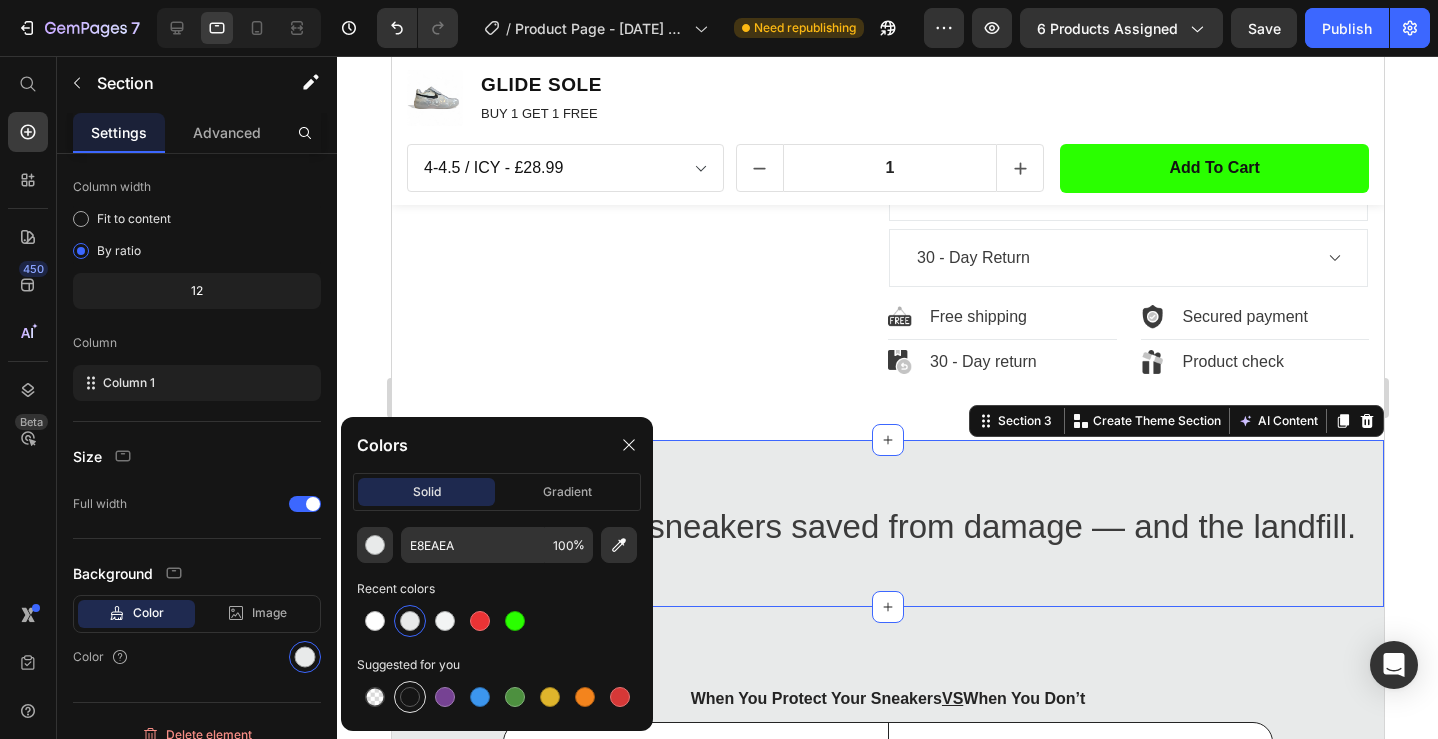 click at bounding box center (410, 697) 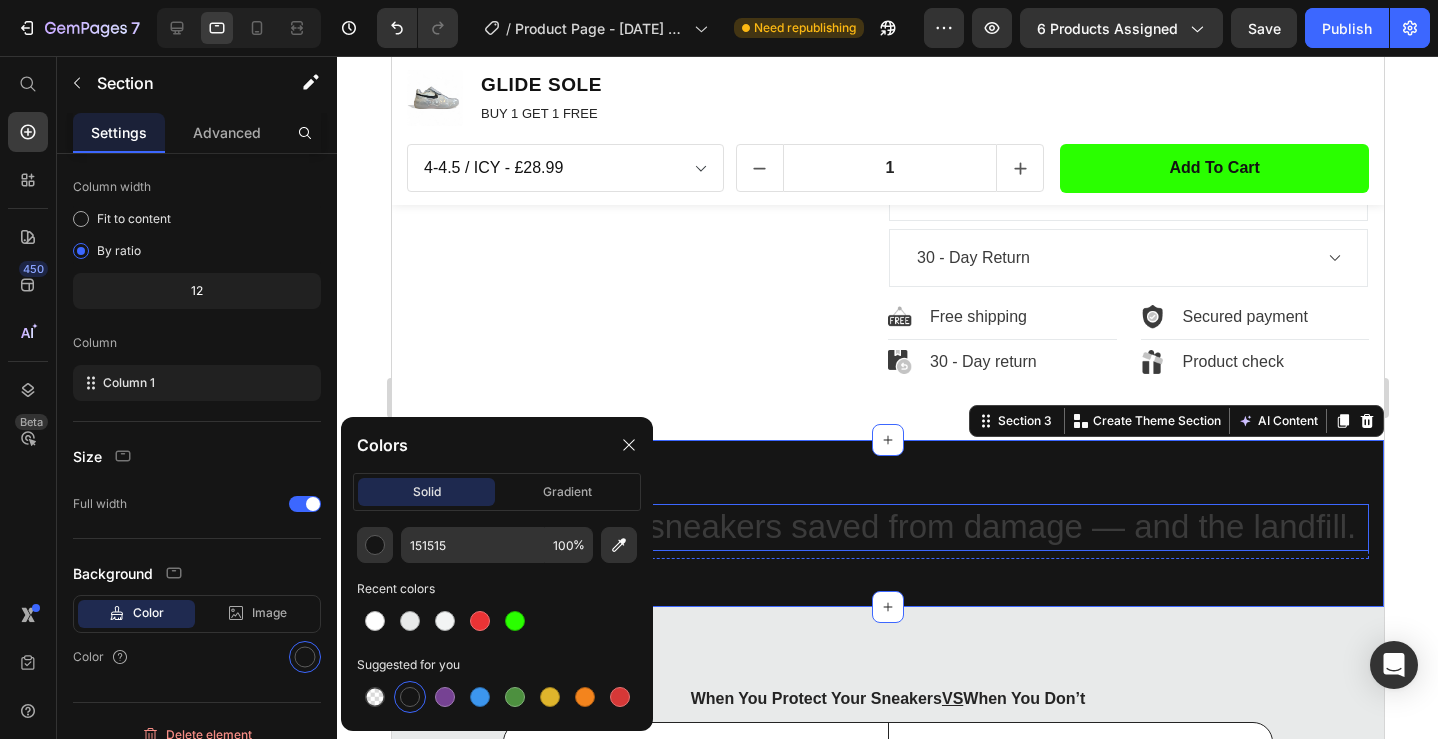 click on "1,000+ pairs of sneakers saved from damage — and the landfill." at bounding box center [887, 527] 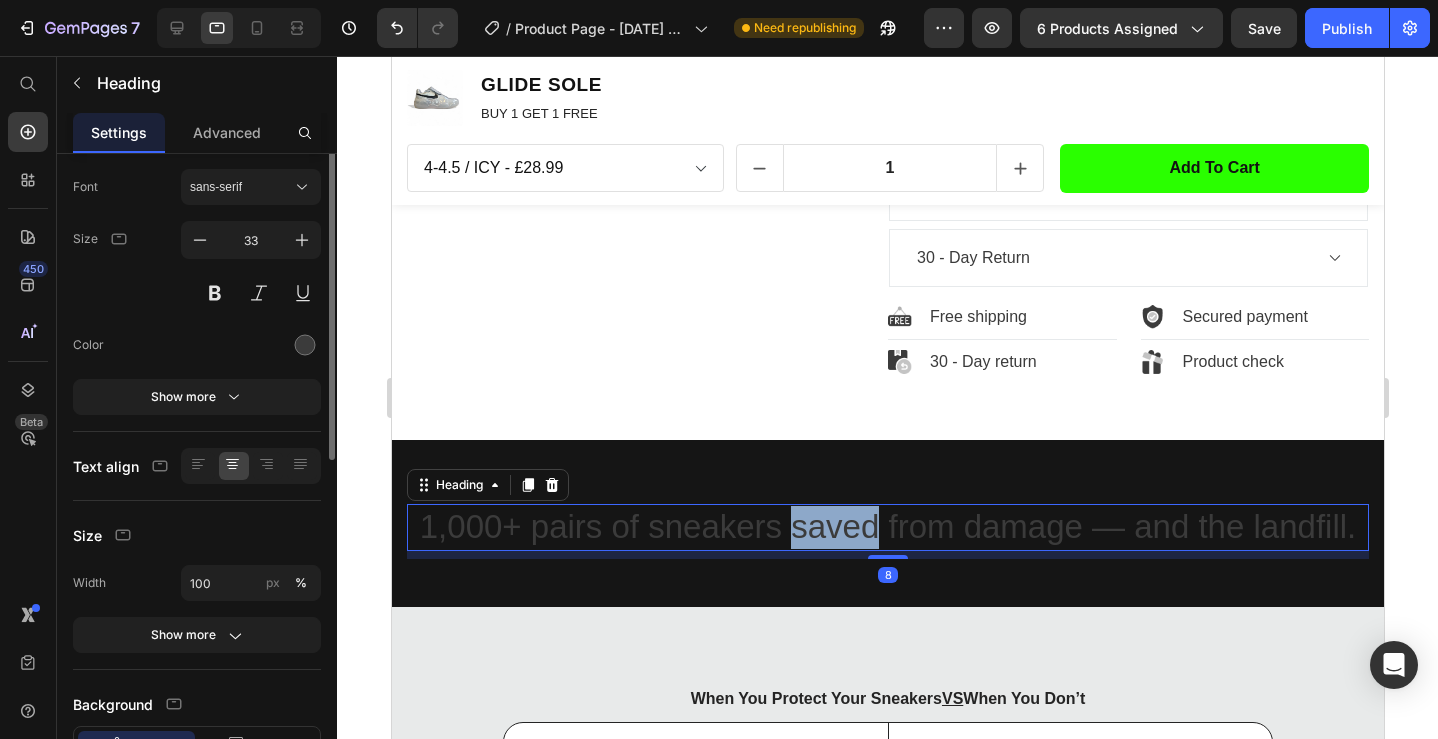 scroll, scrollTop: 0, scrollLeft: 0, axis: both 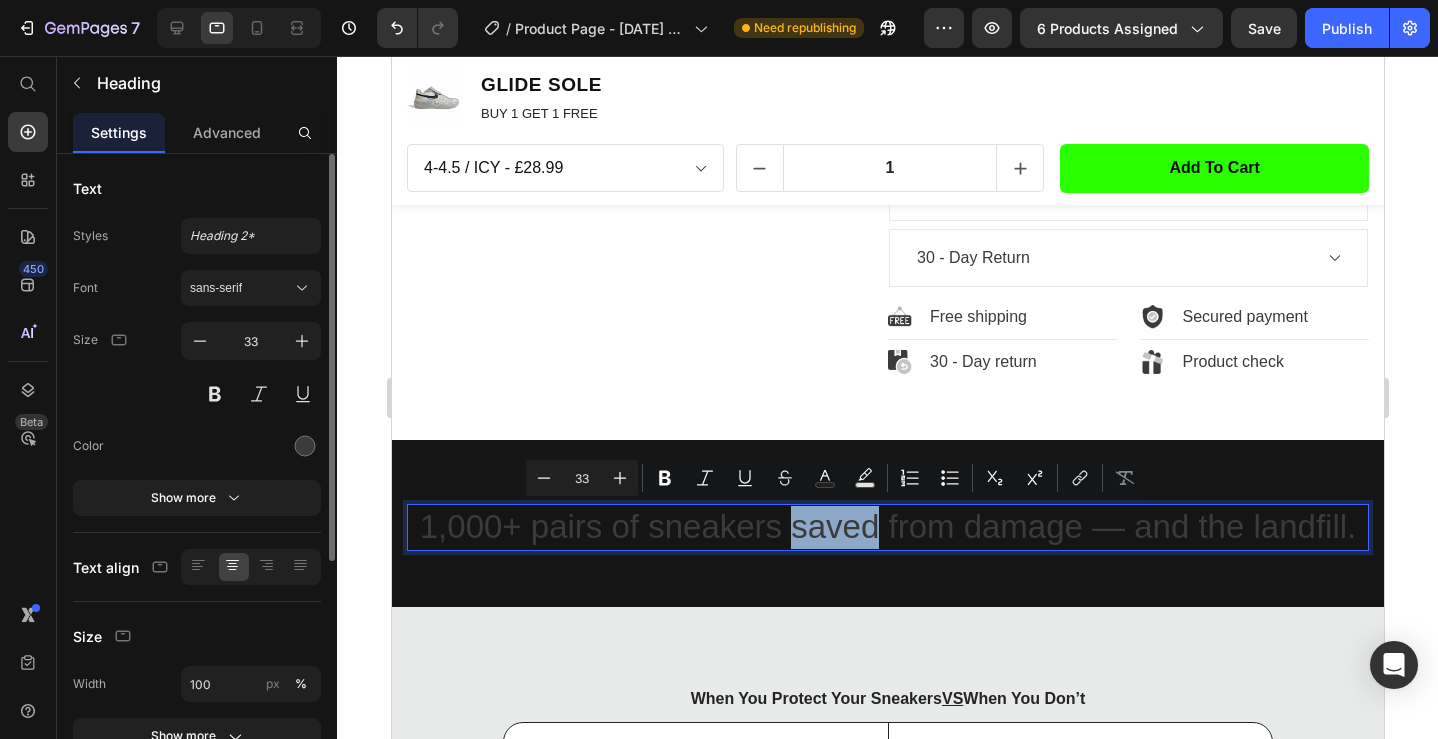 click on "1,000+ pairs of sneakers saved from damage — and the landfill." at bounding box center (887, 527) 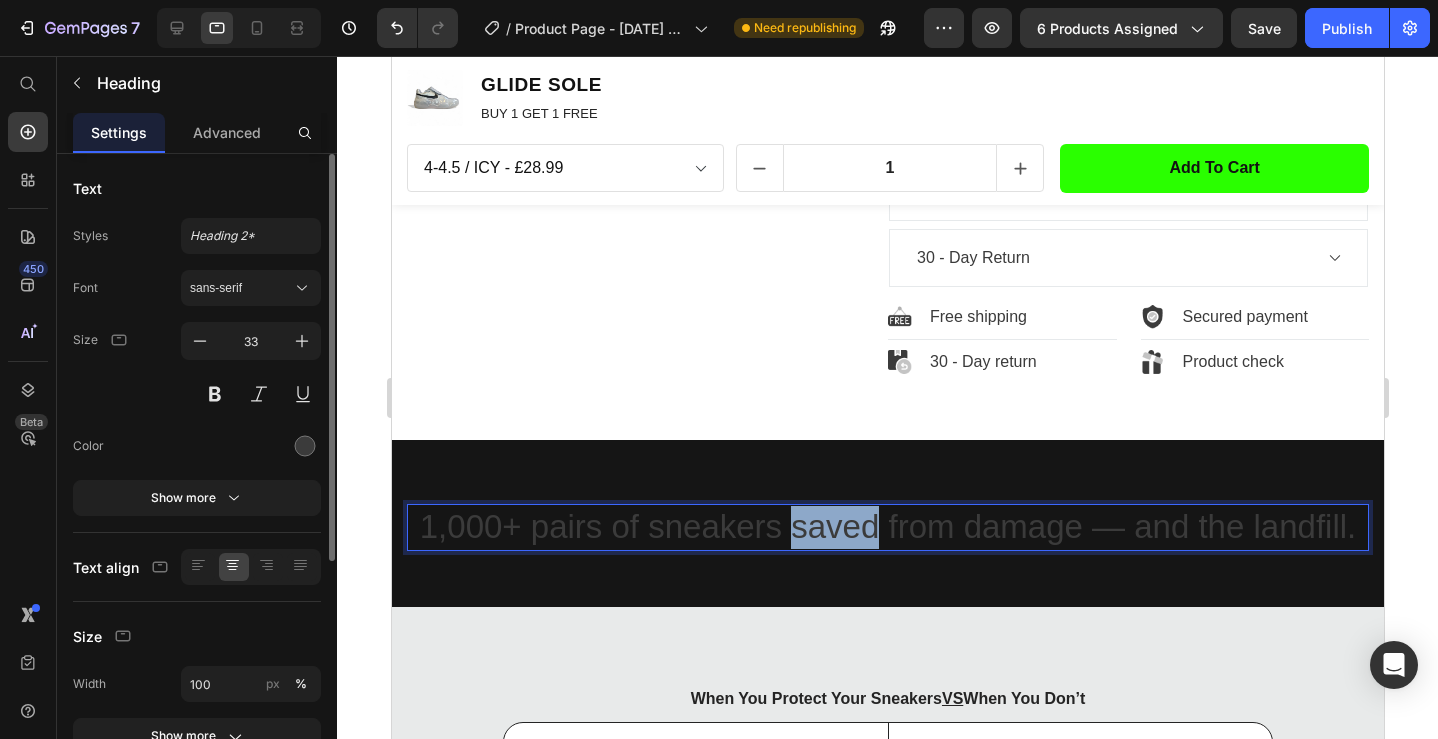 click on "1,000+ pairs of sneakers saved from damage — and the landfill." at bounding box center (887, 527) 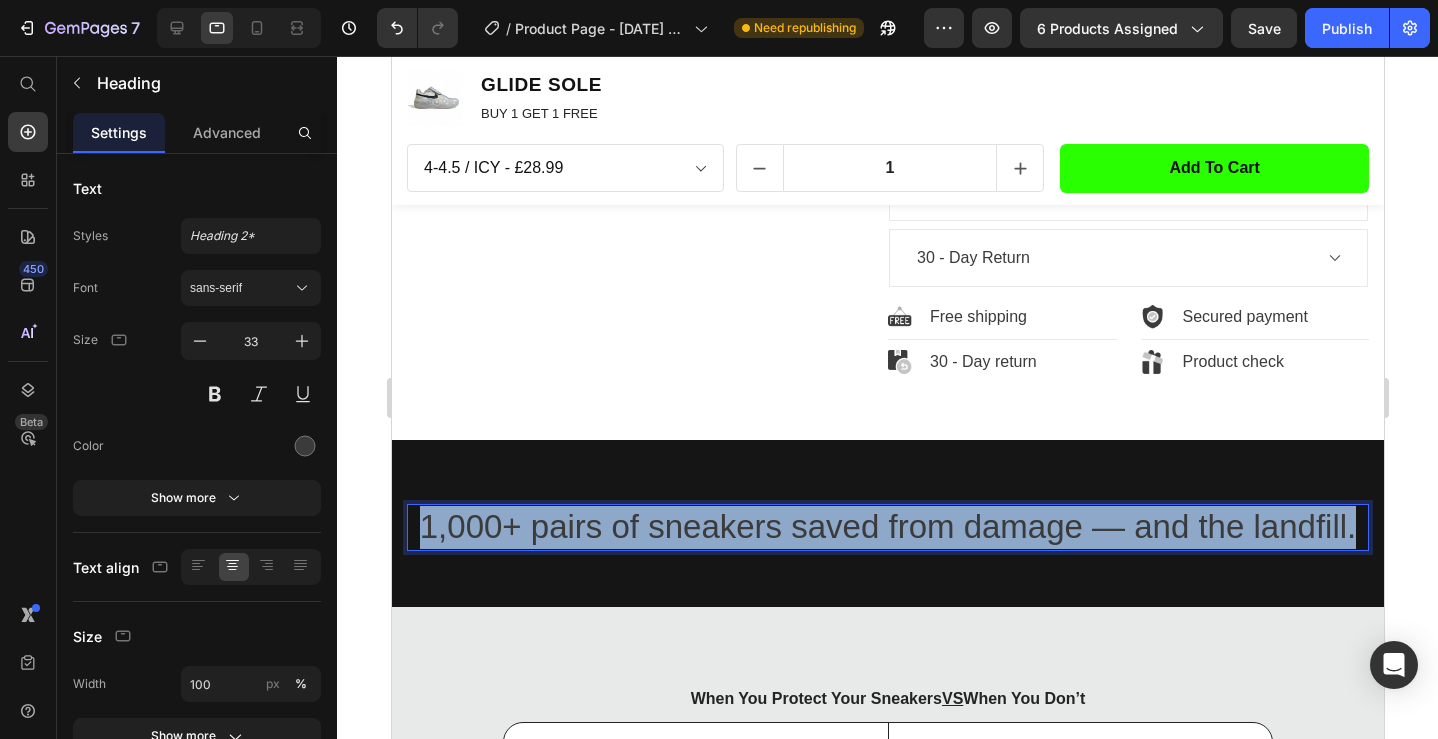 click on "1,000+ pairs of sneakers saved from damage — and the landfill." at bounding box center (887, 527) 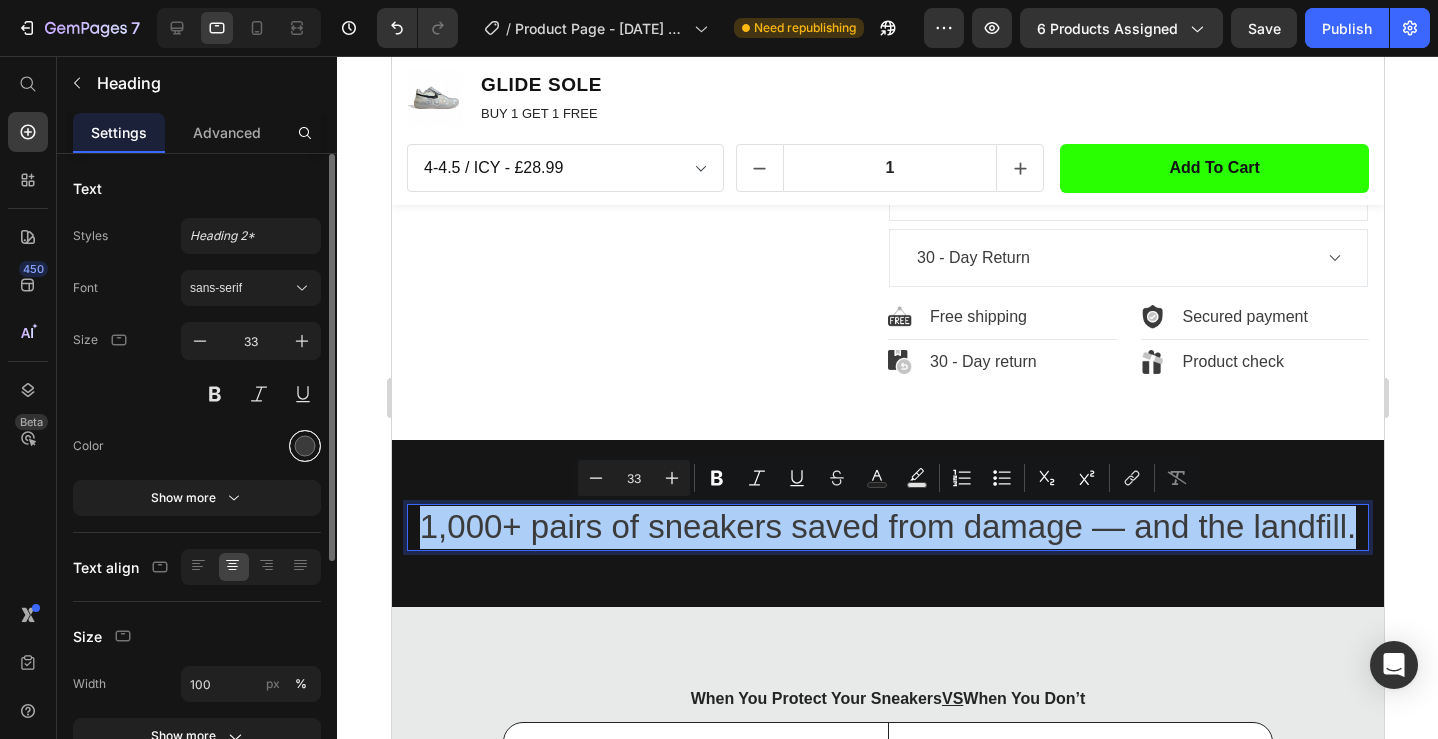 click at bounding box center (305, 446) 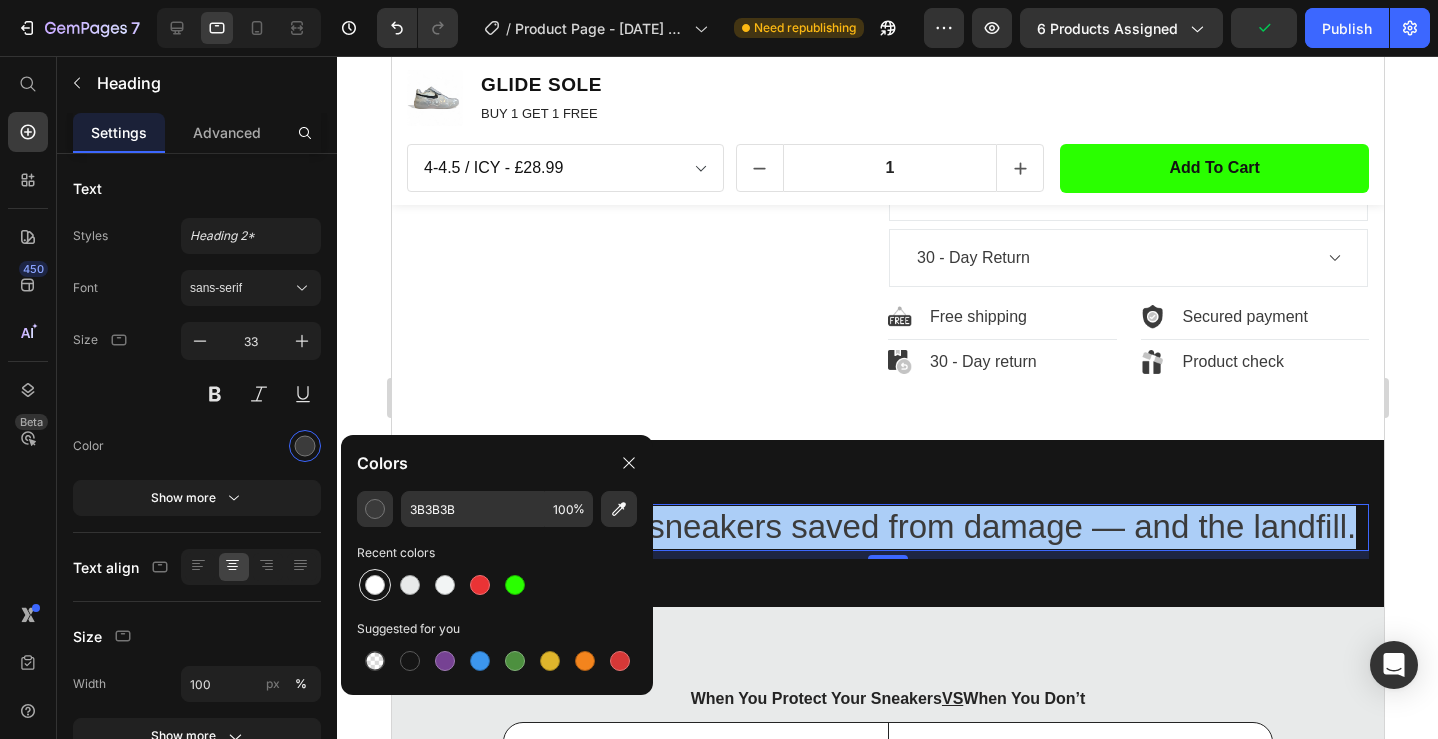 click at bounding box center [375, 585] 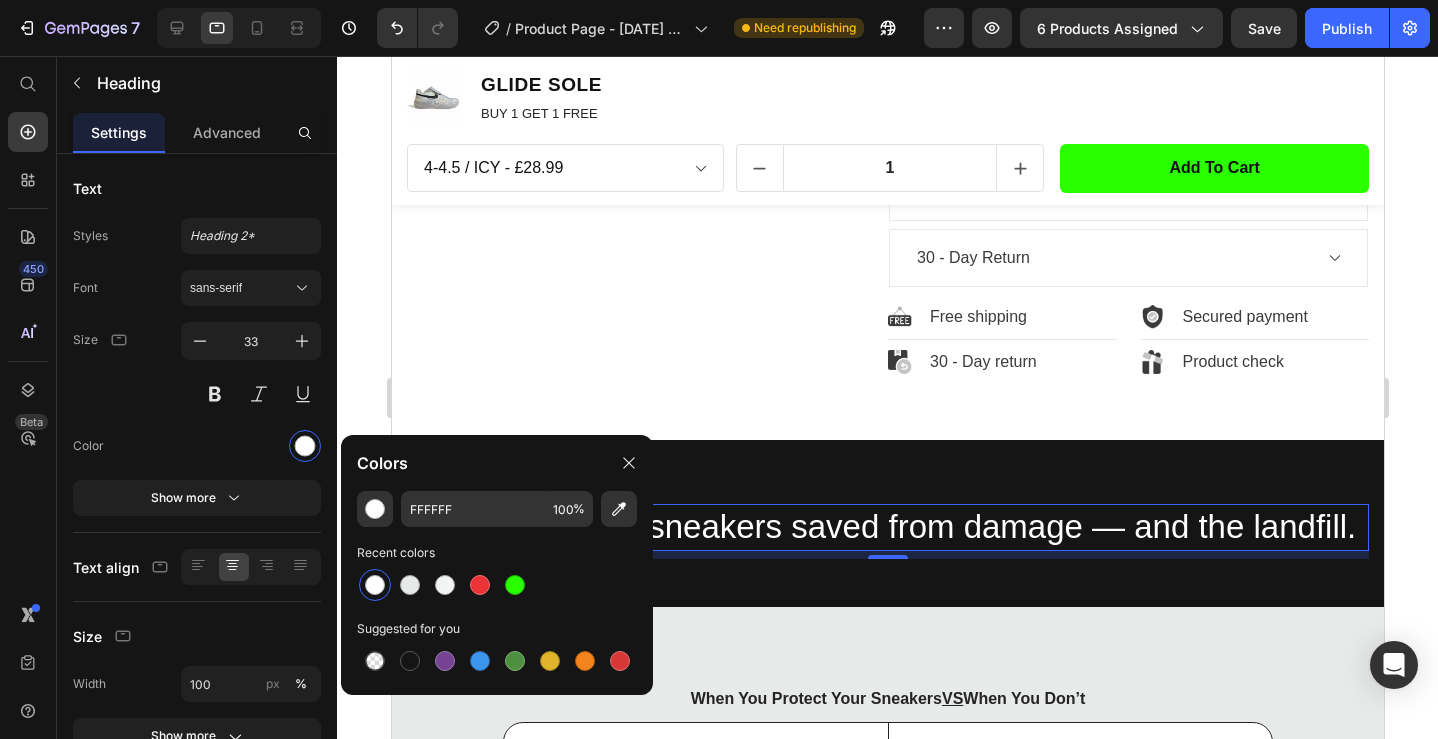 click 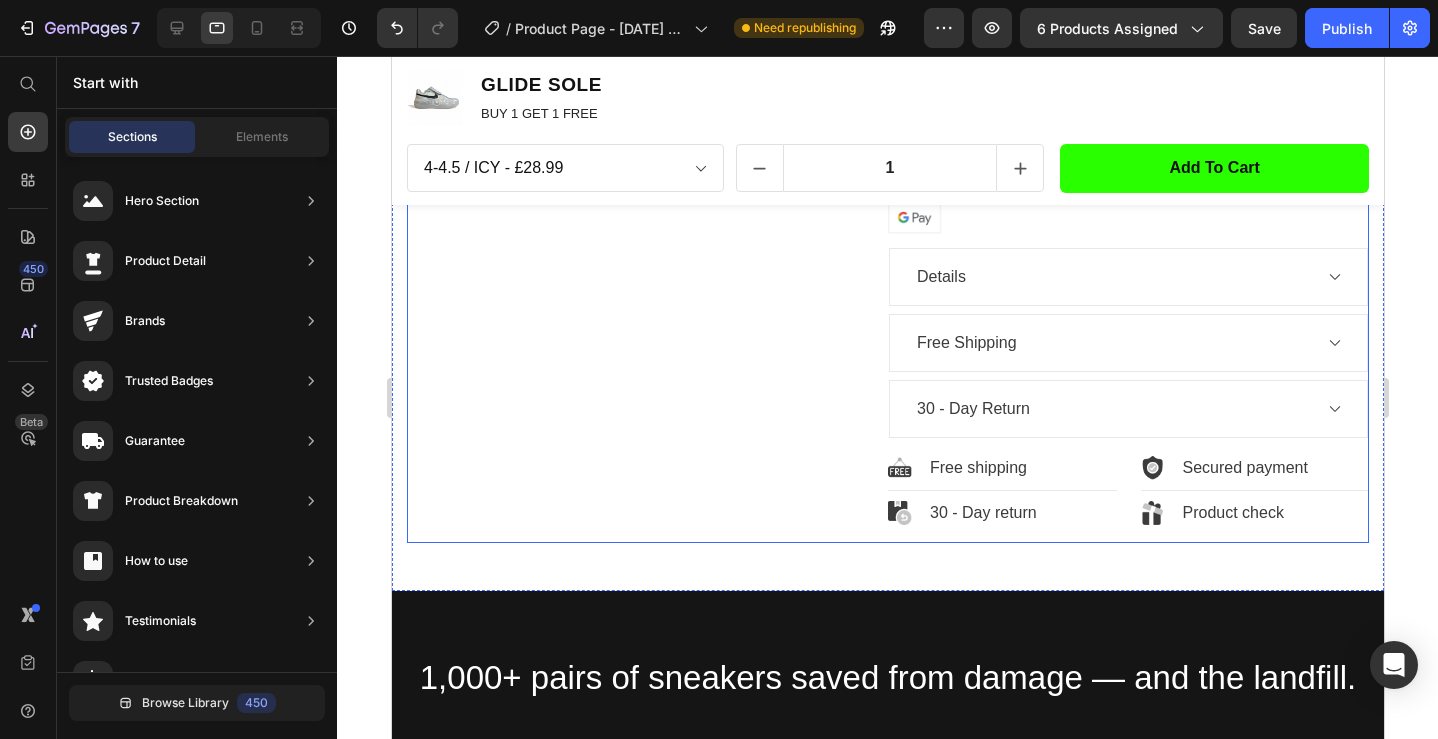 scroll, scrollTop: 910, scrollLeft: 0, axis: vertical 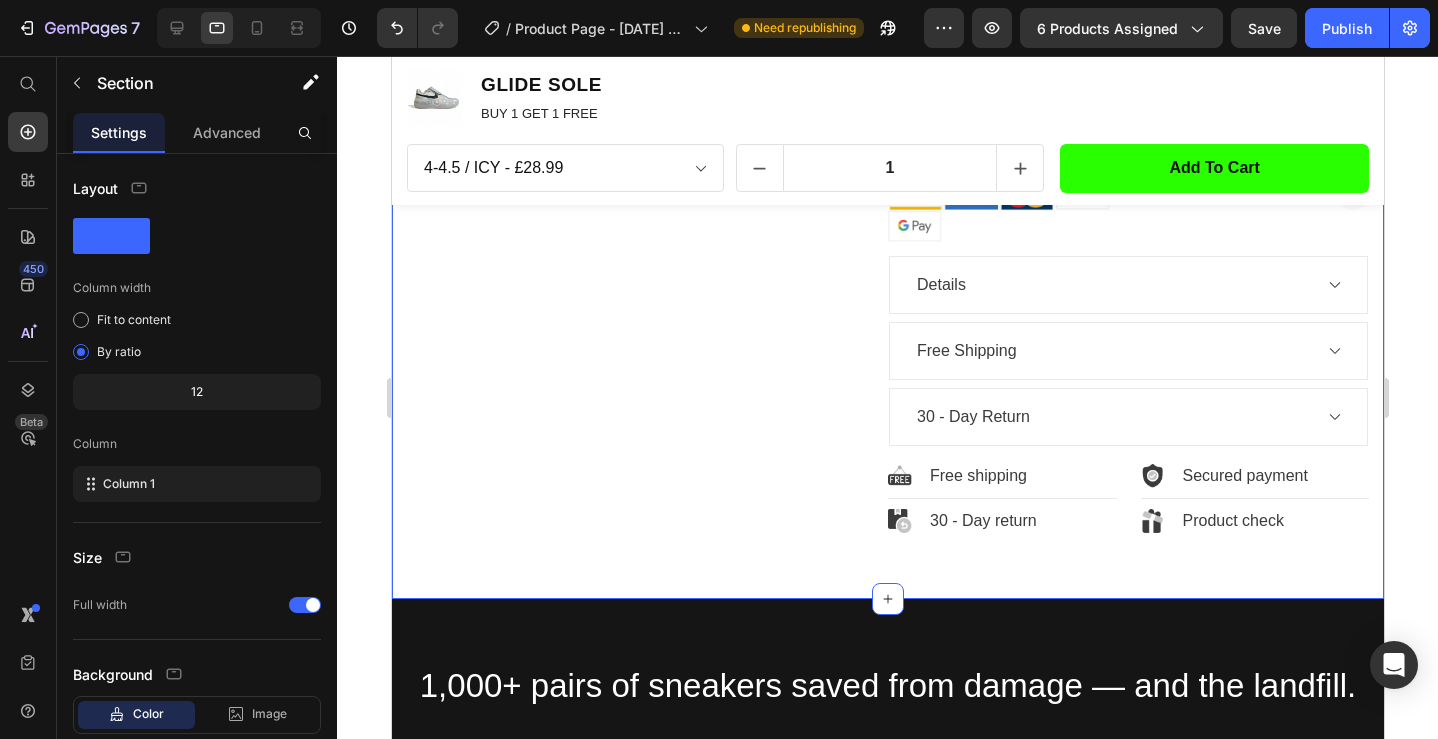 click on "Product Images GLIDE SOLE - WHITE Product Title £28.99 Product Price £28.99 Product Price Row
Icon
Icon
Icon
Icon
Icon Icon List Hoz (1080 reviews) Text block Row Image 5 left in stock Text block Row Row Row 🔥 LIMITED TIME: BUY 1 GET 1 FREE - TODAY ONLY MAKE YOUR SNEAKERS LAST 2X LONGER - BACKED BY SCIENCE Text block 🔥 LIMITED TIME: BUY 1 GET 1 FREE - TODAY ONLY MAKE YOUR SNEAKERS LAST 2X LONGER - BACKED BY SCIENCE Text block "Quick shipping - These Soles look amazing on my grails and feel light and durable. Defiently buying more colours to match my other outfits''. Text block Image Michael P Text block
Icon
Icon
Icon
Icon
Icon Icon List Hoz Image Invited Text block Row Row Row Row Size 4-4.5 5-5.5 6-6.5 7-7.5 8-8.5 9-9.5 10-10.5 11-11.5 12-12.5 Color: WHITE WHITE WHITE Orange Orange ICY ICY BLK BLK FIRE FIRE BLUE BLUE 1" at bounding box center [887, -33] 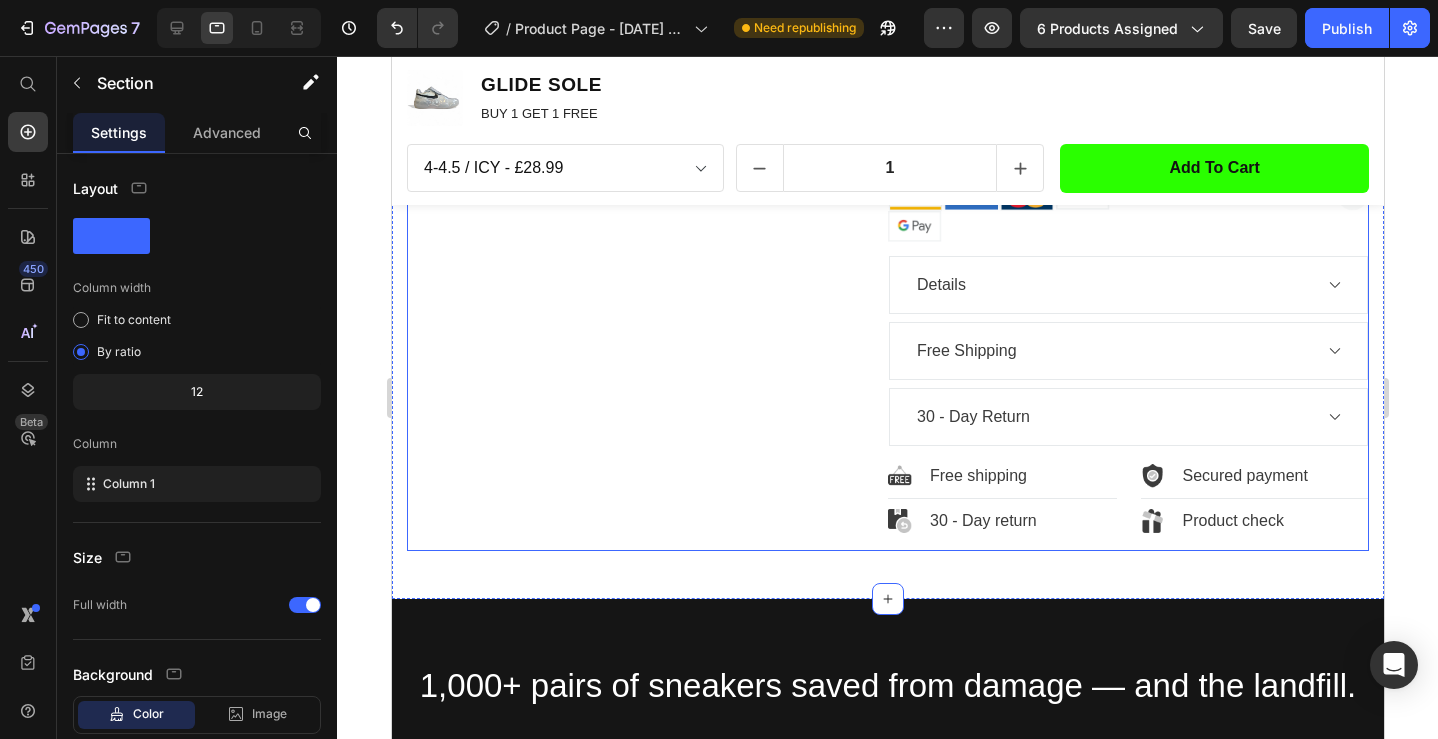 click on "Product Images" at bounding box center (646, -57) 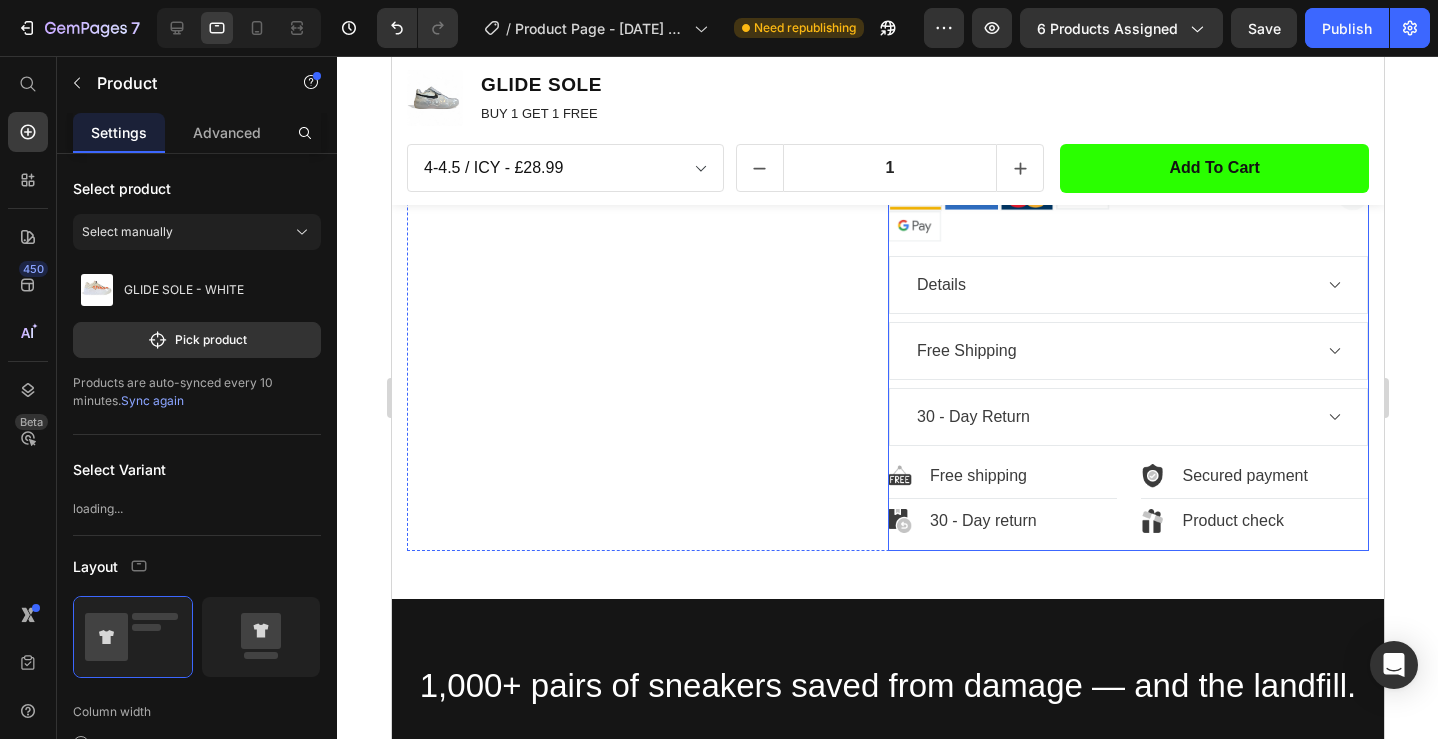 click on "Product Images GLIDE SOLE - WHITE Product Title £28.99 Product Price £28.99 Product Price Row
Icon
Icon
Icon
Icon
Icon Icon List Hoz (1080 reviews) Text block Row Image 5 left in stock Text block Row Row Row 🔥 LIMITED TIME: BUY 1 GET 1 FREE - TODAY ONLY MAKE YOUR SNEAKERS LAST 2X LONGER - BACKED BY SCIENCE Text block 🔥 LIMITED TIME: BUY 1 GET 1 FREE - TODAY ONLY MAKE YOUR SNEAKERS LAST 2X LONGER - BACKED BY SCIENCE Text block "Quick shipping - These Soles look amazing on my grails and feel light and durable. Defiently buying more colours to match my other outfits''. Text block Image Michael P Text block
Icon
Icon
Icon
Icon
Icon Icon List Hoz Image Invited Text block Row Row Row Row Size 4-4.5 5-5.5 6-6.5 7-7.5 8-8.5 9-9.5 10-10.5 11-11.5 12-12.5 Color: WHITE WHITE WHITE Orange Orange ICY ICY BLK BLK FIRE FIRE BLUE BLUE 1" at bounding box center (887, -33) 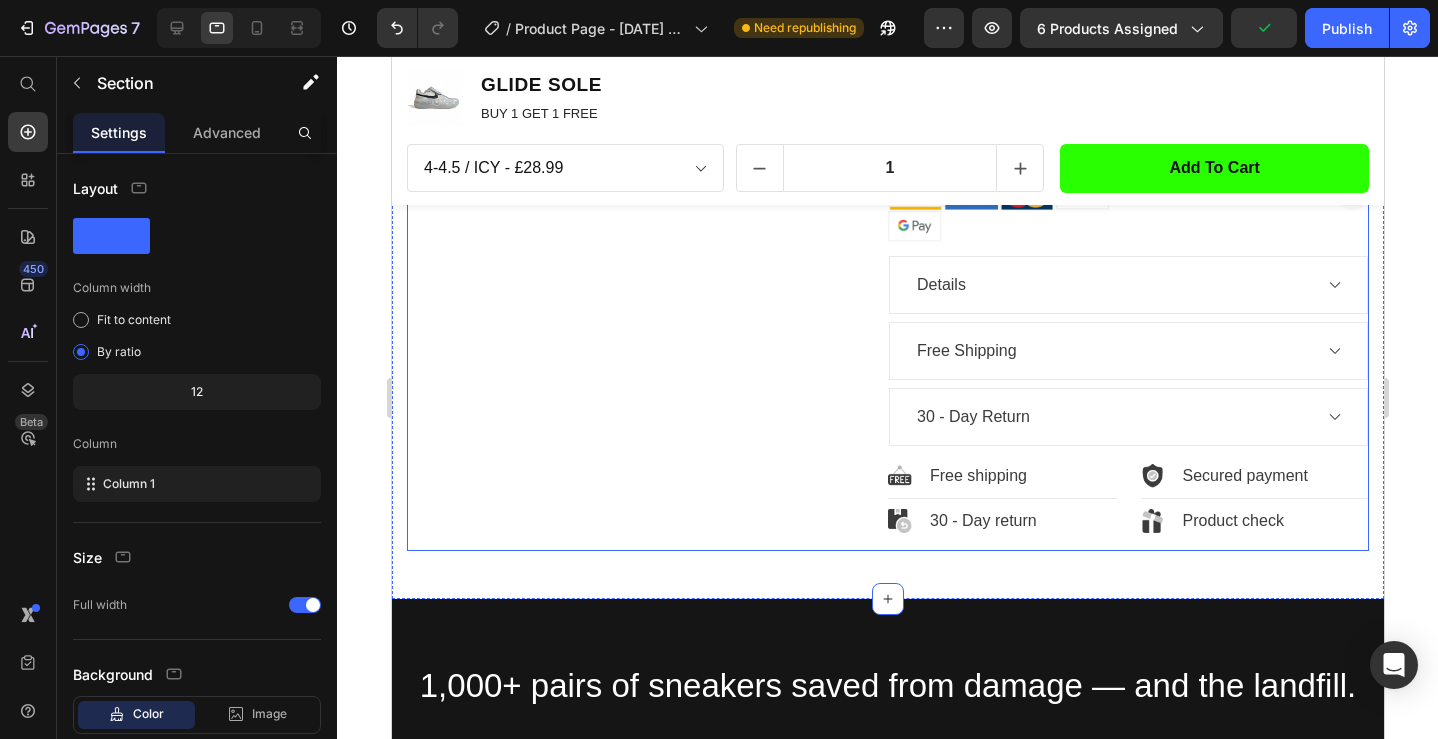click on "Product Images" at bounding box center [646, -57] 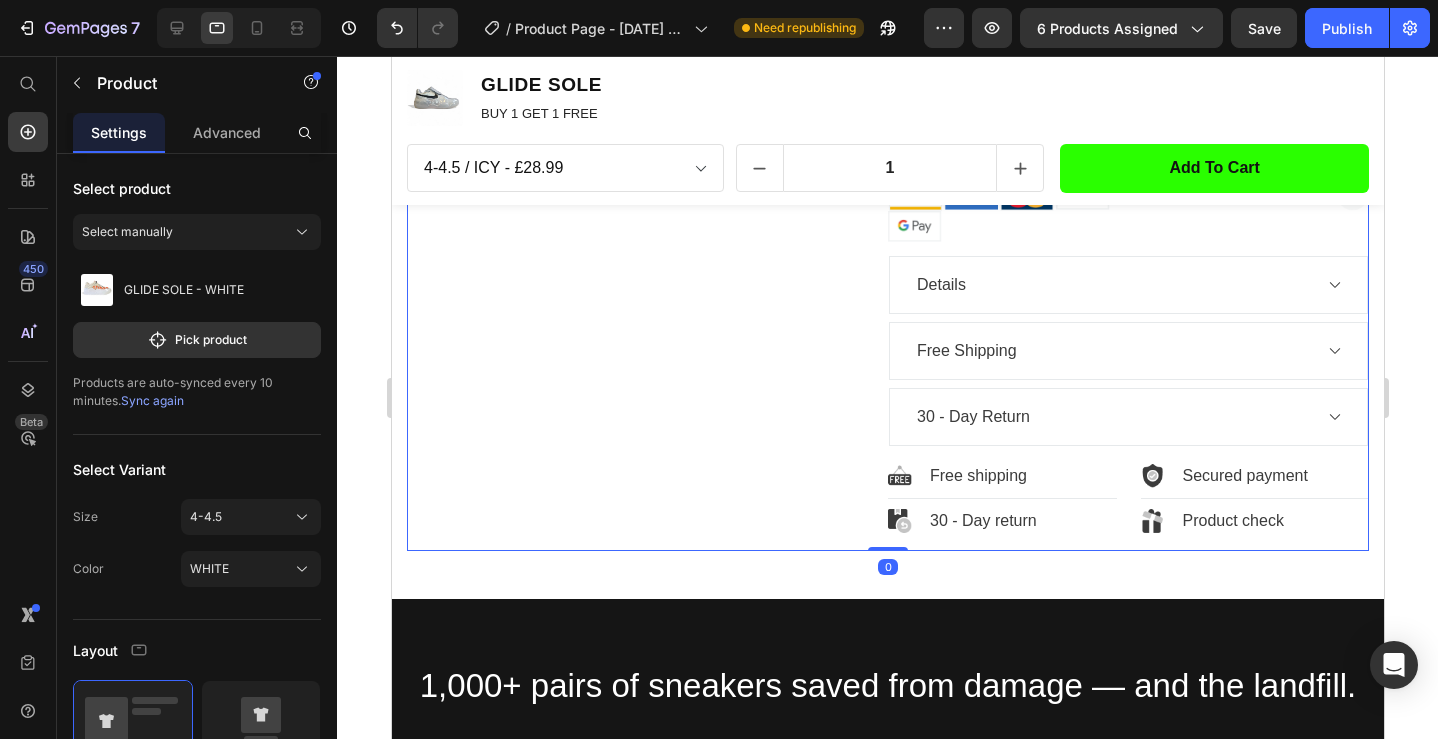drag, startPoint x: 884, startPoint y: 548, endPoint x: 878, endPoint y: 489, distance: 59.3043 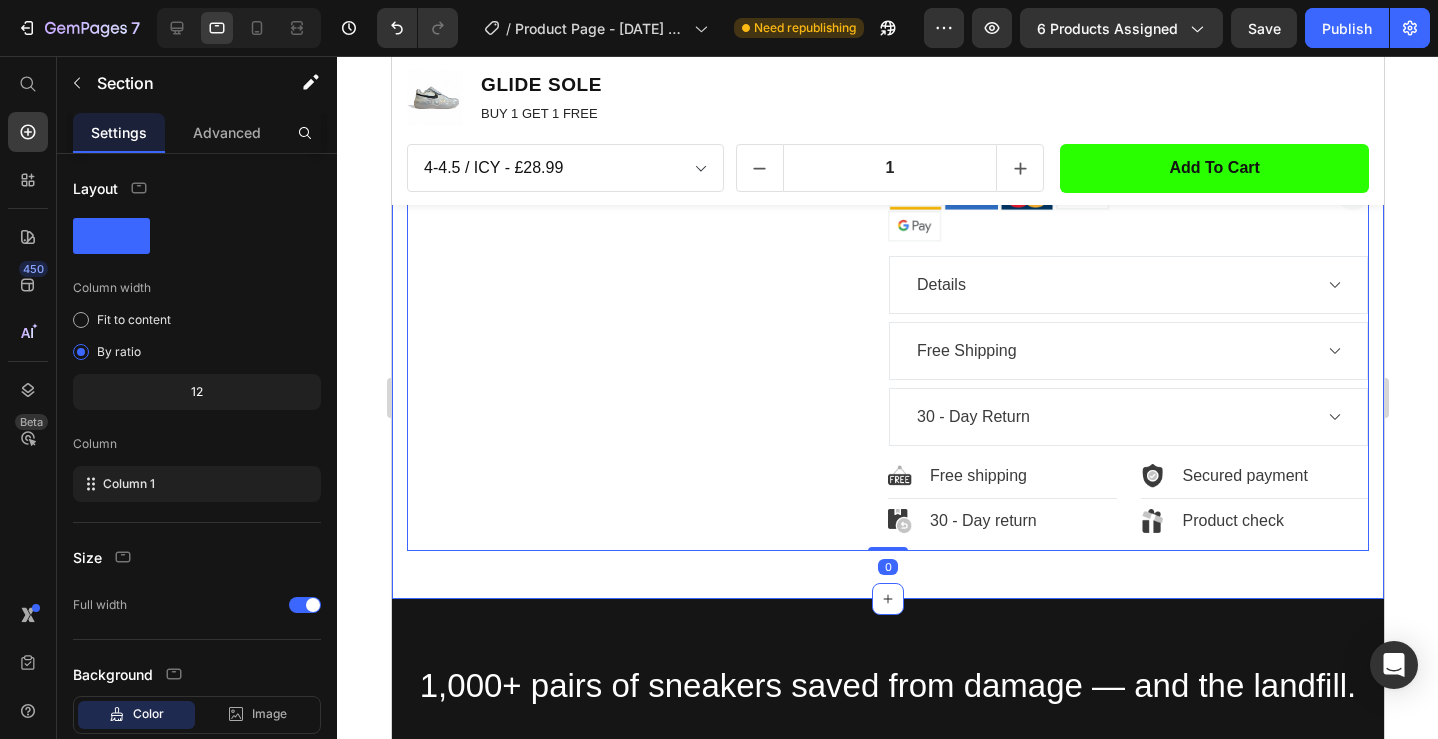 click on "Product Images GLIDE SOLE - WHITE Product Title £28.99 Product Price £28.99 Product Price Row
Icon
Icon
Icon
Icon
Icon Icon List Hoz (1080 reviews) Text block Row Image 5 left in stock Text block Row Row Row 🔥 LIMITED TIME: BUY 1 GET 1 FREE - TODAY ONLY MAKE YOUR SNEAKERS LAST 2X LONGER - BACKED BY SCIENCE Text block 🔥 LIMITED TIME: BUY 1 GET 1 FREE - TODAY ONLY MAKE YOUR SNEAKERS LAST 2X LONGER - BACKED BY SCIENCE Text block "Quick shipping - These Soles look amazing on my grails and feel light and durable. Defiently buying more colours to match my other outfits''. Text block Image Michael P Text block
Icon
Icon
Icon
Icon
Icon Icon List Hoz Image Invited Text block Row Row Row Row Size 4-4.5 5-5.5 6-6.5 7-7.5 8-8.5 9-9.5 10-10.5 11-11.5 12-12.5 Color: WHITE WHITE WHITE Orange Orange ICY ICY BLK BLK FIRE FIRE BLUE BLUE 1" at bounding box center [887, -33] 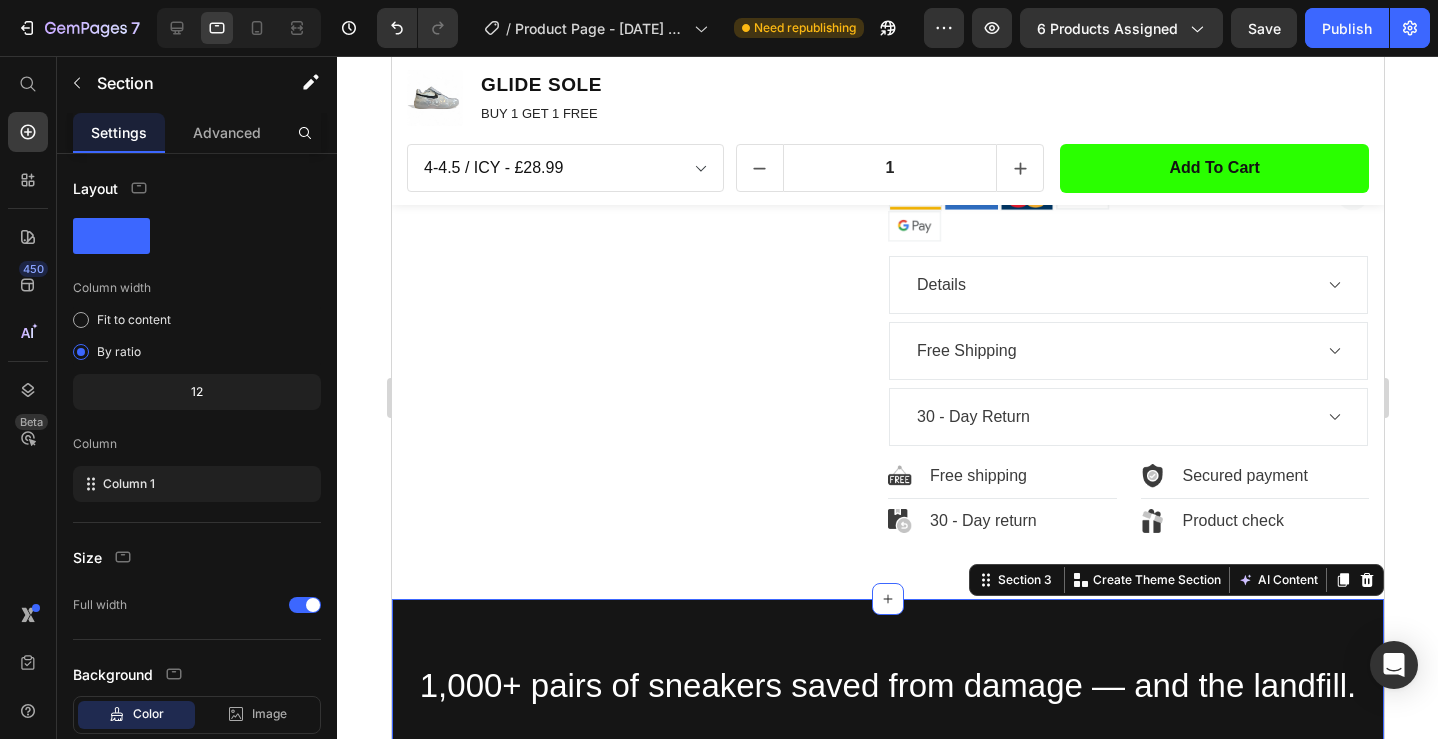 click on "1,000+ pairs of sneakers saved from damage — and the landfill. Heading Row Section 3   You can create reusable sections Create Theme Section AI Content Write with GemAI What would you like to describe here? Tone and Voice Persuasive Product GLIDE SOLE - WHITE Show more Generate" at bounding box center (887, 682) 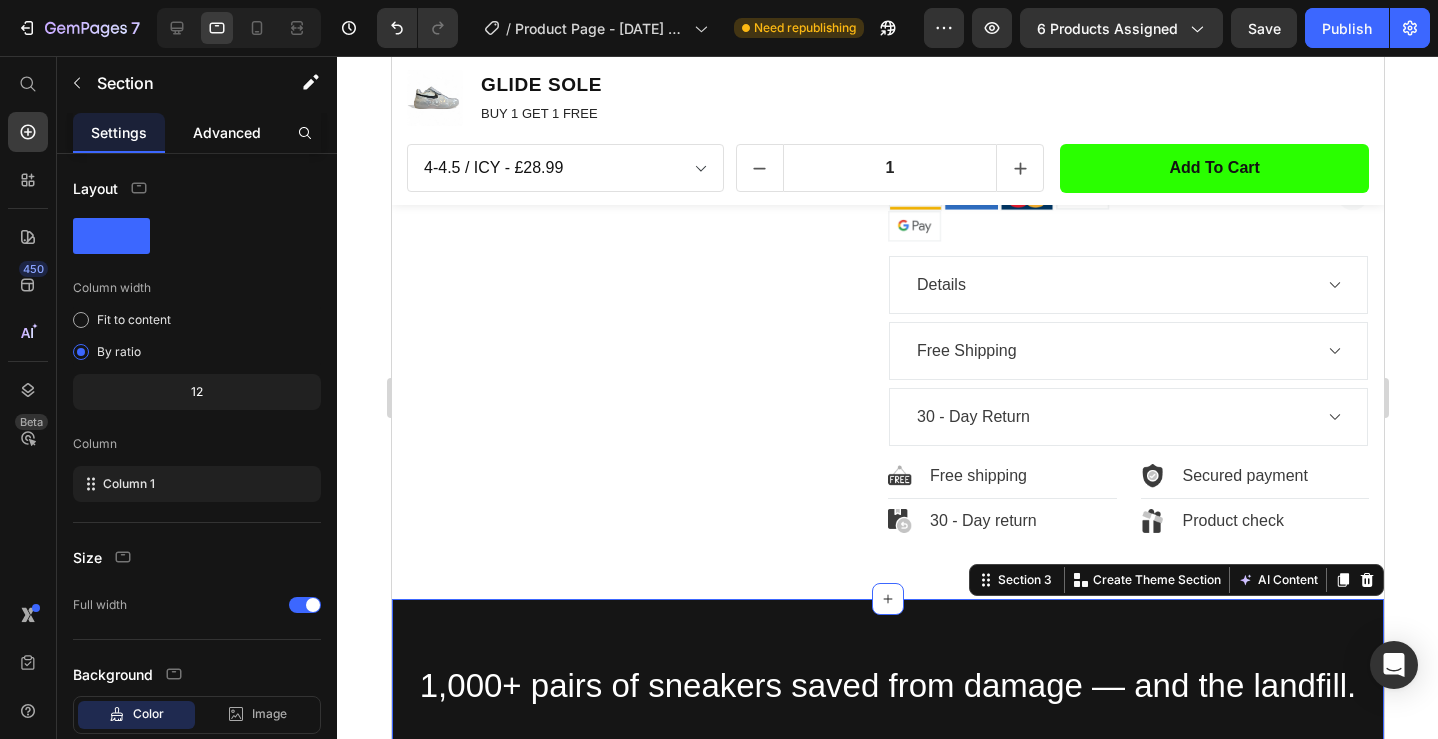 click on "Advanced" 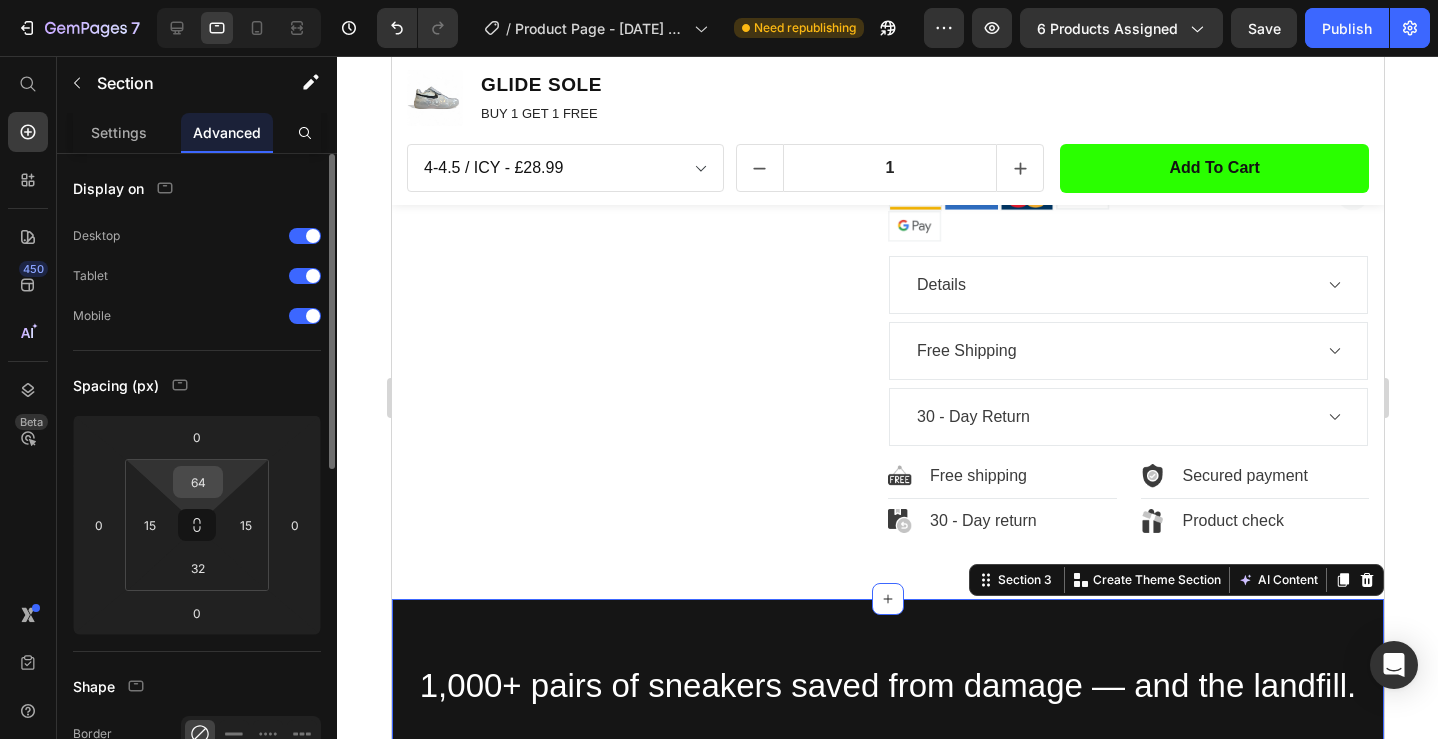 click on "64" at bounding box center (198, 482) 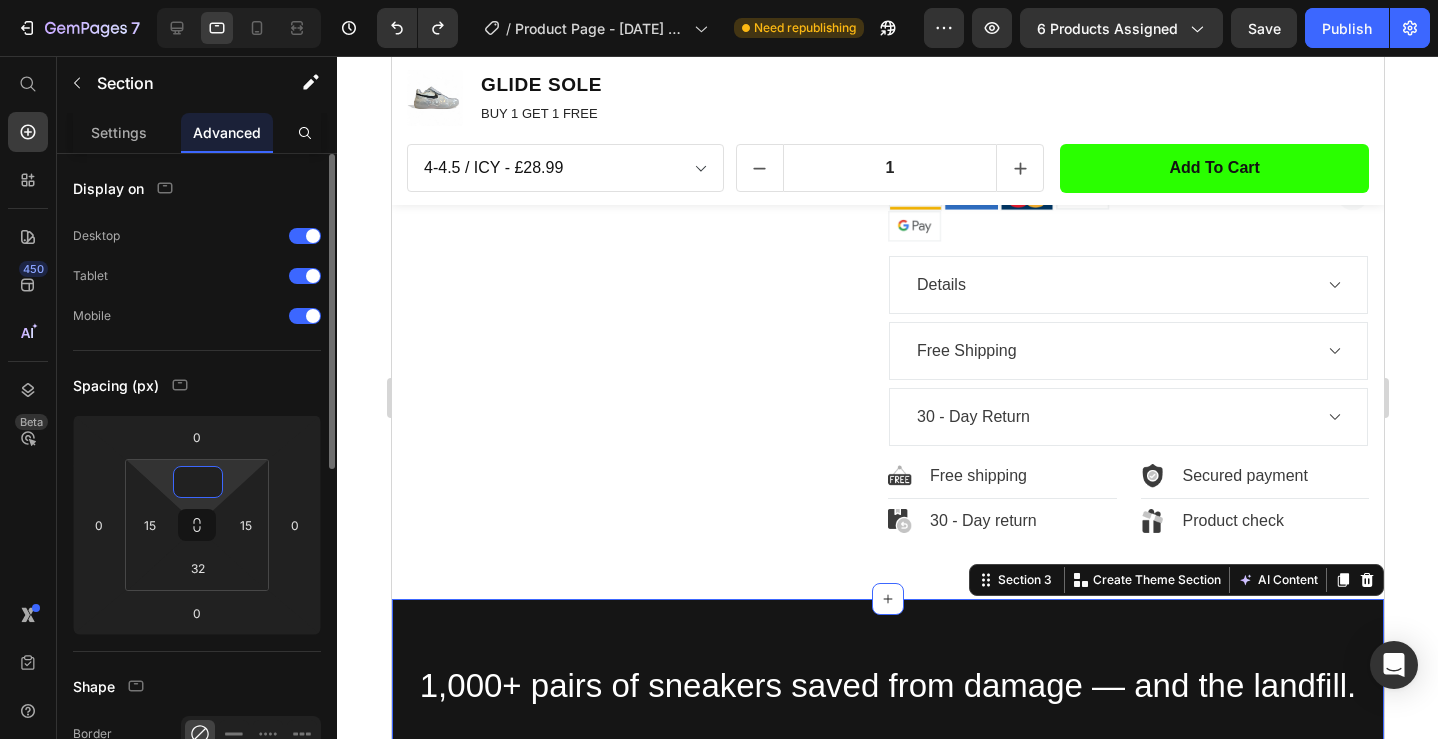type on "64" 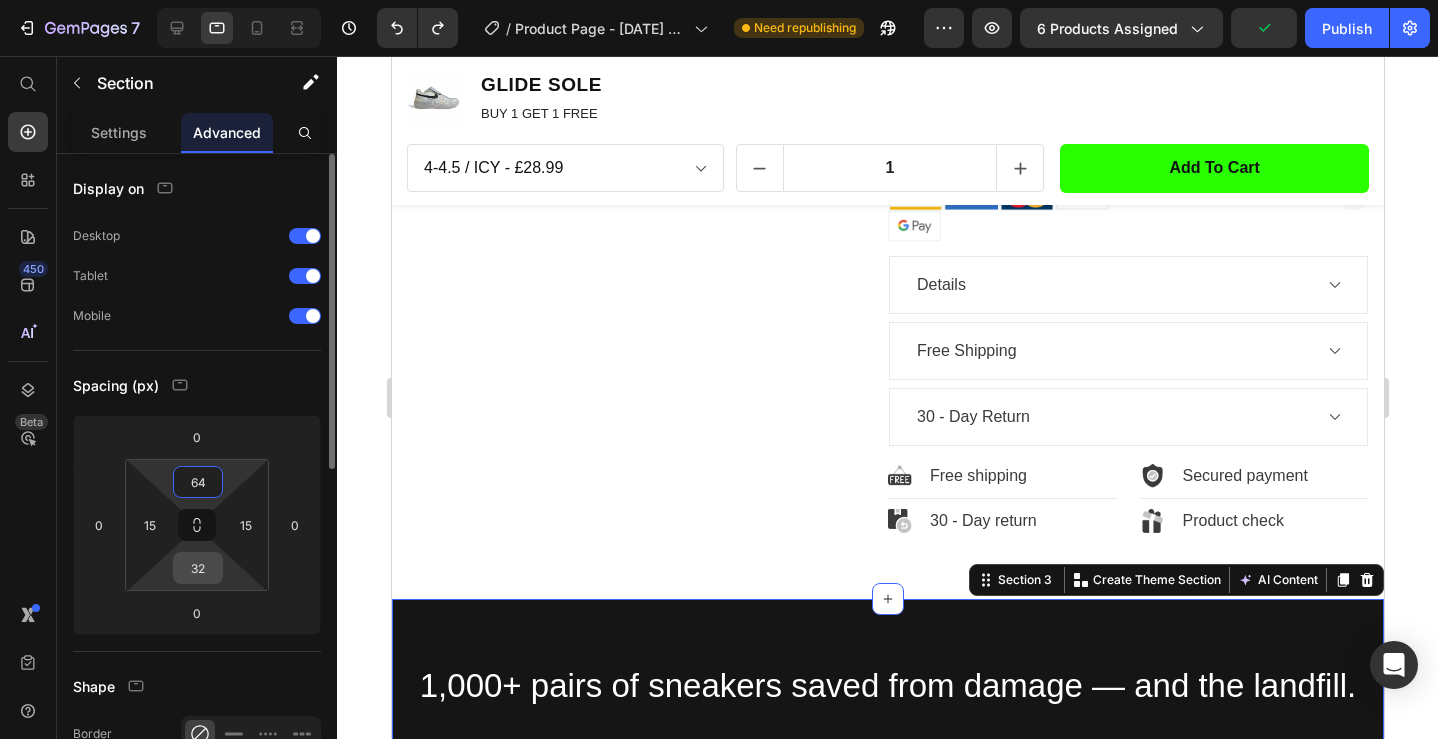 click on "32" at bounding box center (198, 568) 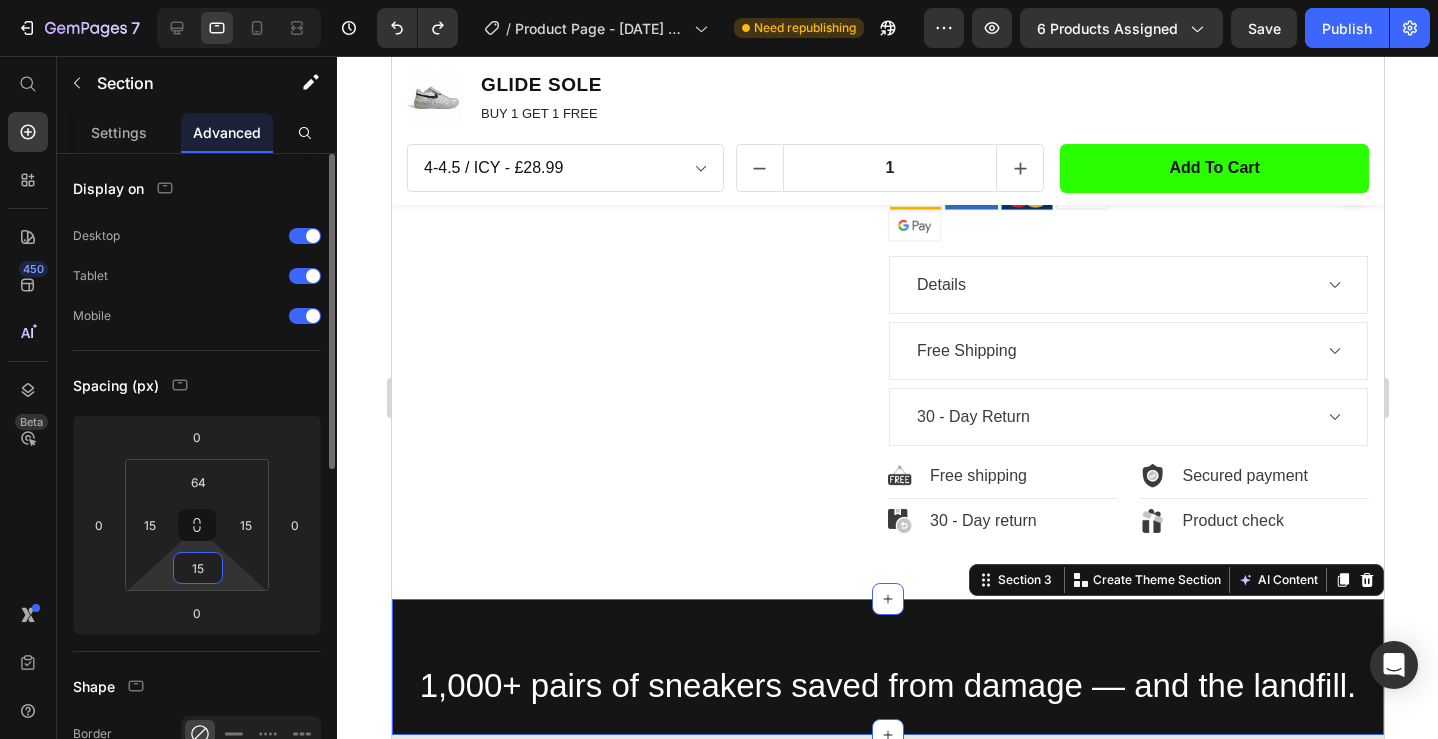 type on "1" 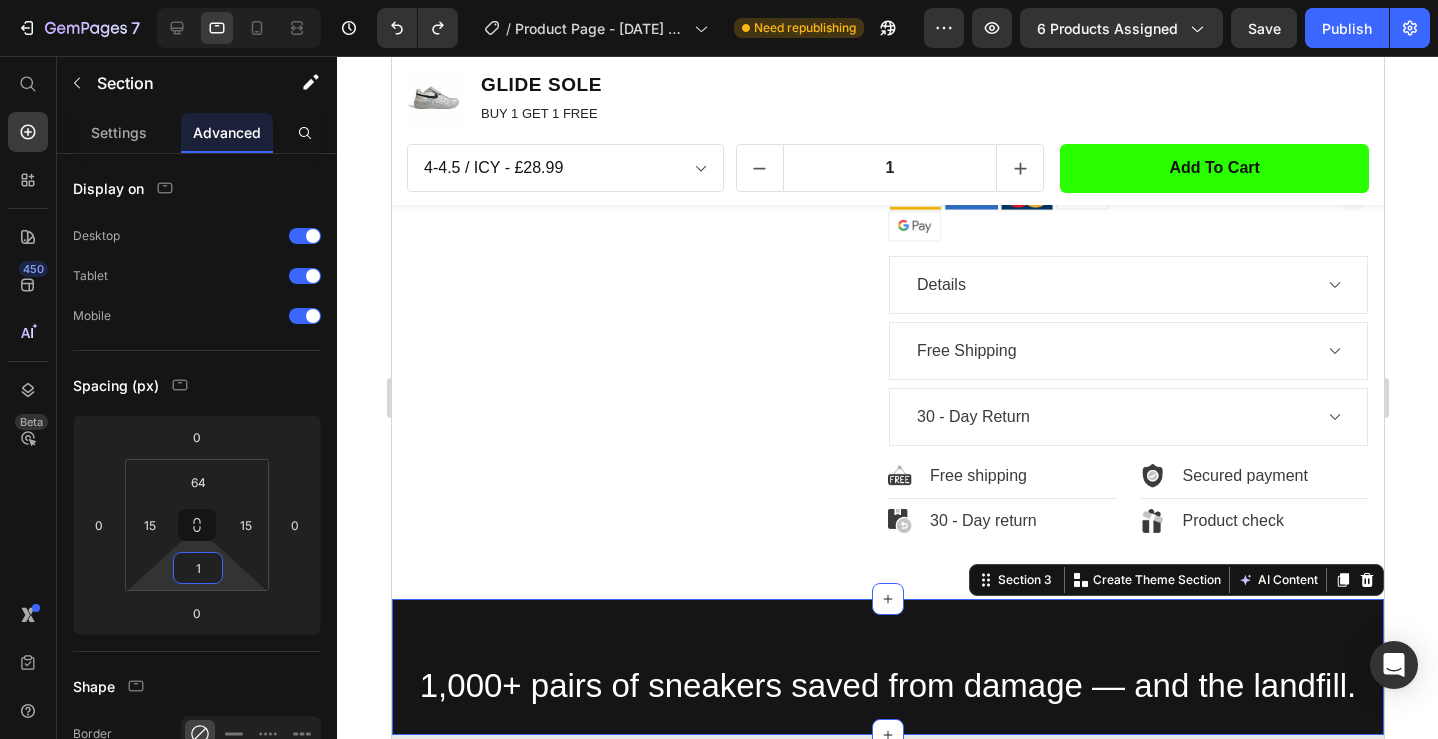 click 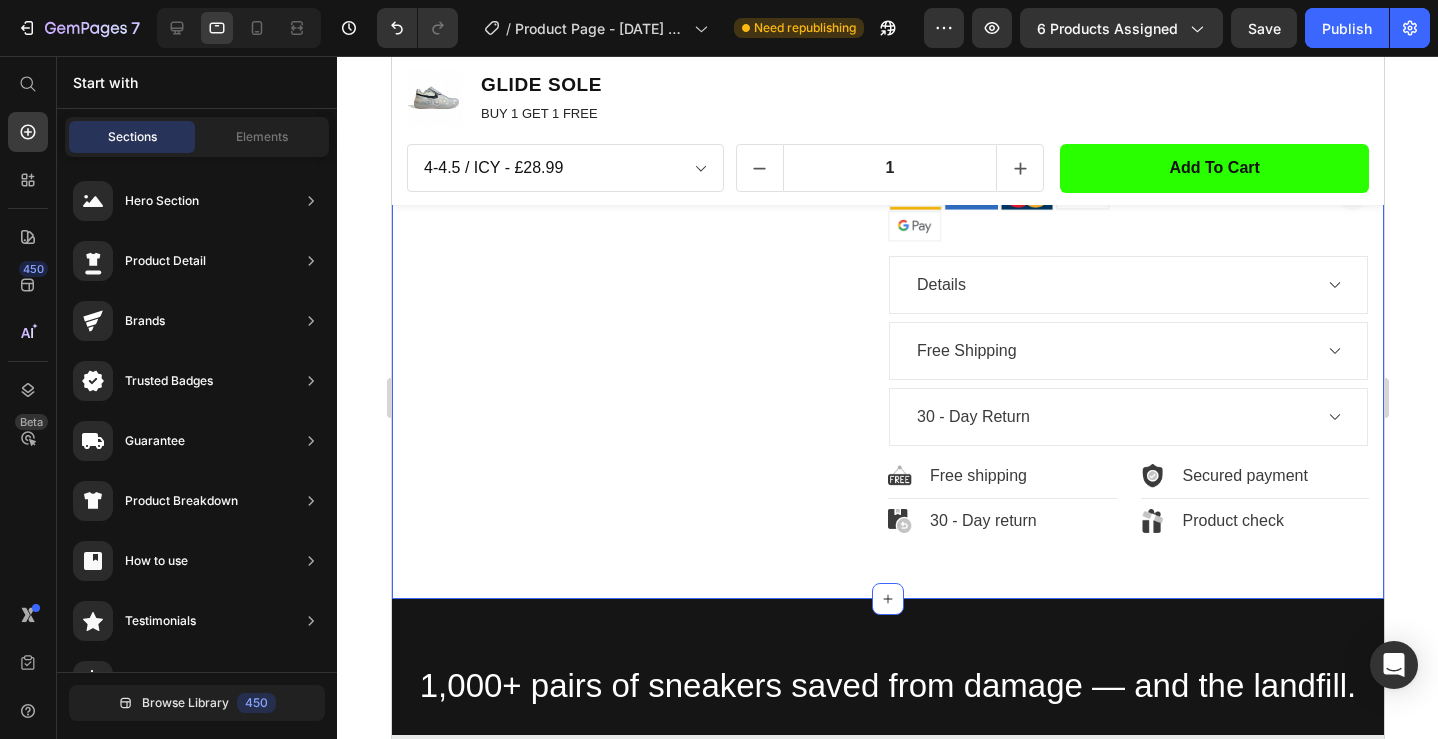 click on "Product Images GLIDE SOLE - WHITE Product Title £28.99 Product Price £28.99 Product Price Row
Icon
Icon
Icon
Icon
Icon Icon List Hoz (1080 reviews) Text block Row Image 5 left in stock Text block Row Row Row 🔥 LIMITED TIME: BUY 1 GET 1 FREE - TODAY ONLY MAKE YOUR SNEAKERS LAST 2X LONGER - BACKED BY SCIENCE Text block 🔥 LIMITED TIME: BUY 1 GET 1 FREE - TODAY ONLY MAKE YOUR SNEAKERS LAST 2X LONGER - BACKED BY SCIENCE Text block "Quick shipping - These Soles look amazing on my grails and feel light and durable. Defiently buying more colours to match my other outfits''. Text block Image Michael P Text block
Icon
Icon
Icon
Icon
Icon Icon List Hoz Image Invited Text block Row Row Row Row Size 4-4.5 5-5.5 6-6.5 7-7.5 8-8.5 9-9.5 10-10.5 11-11.5 12-12.5 Color: WHITE WHITE WHITE Orange Orange ICY ICY BLK BLK FIRE FIRE BLUE BLUE 1" at bounding box center [887, -33] 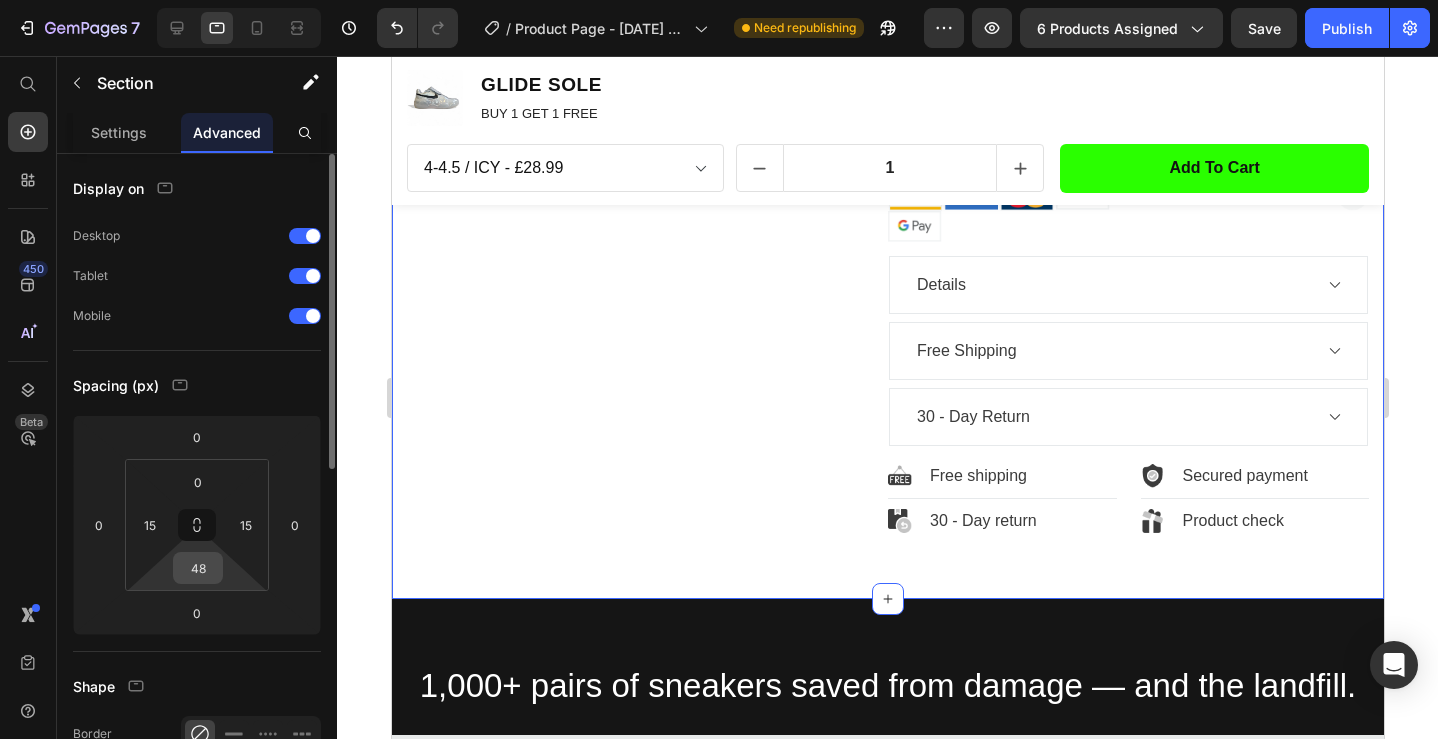 click on "48" at bounding box center [198, 568] 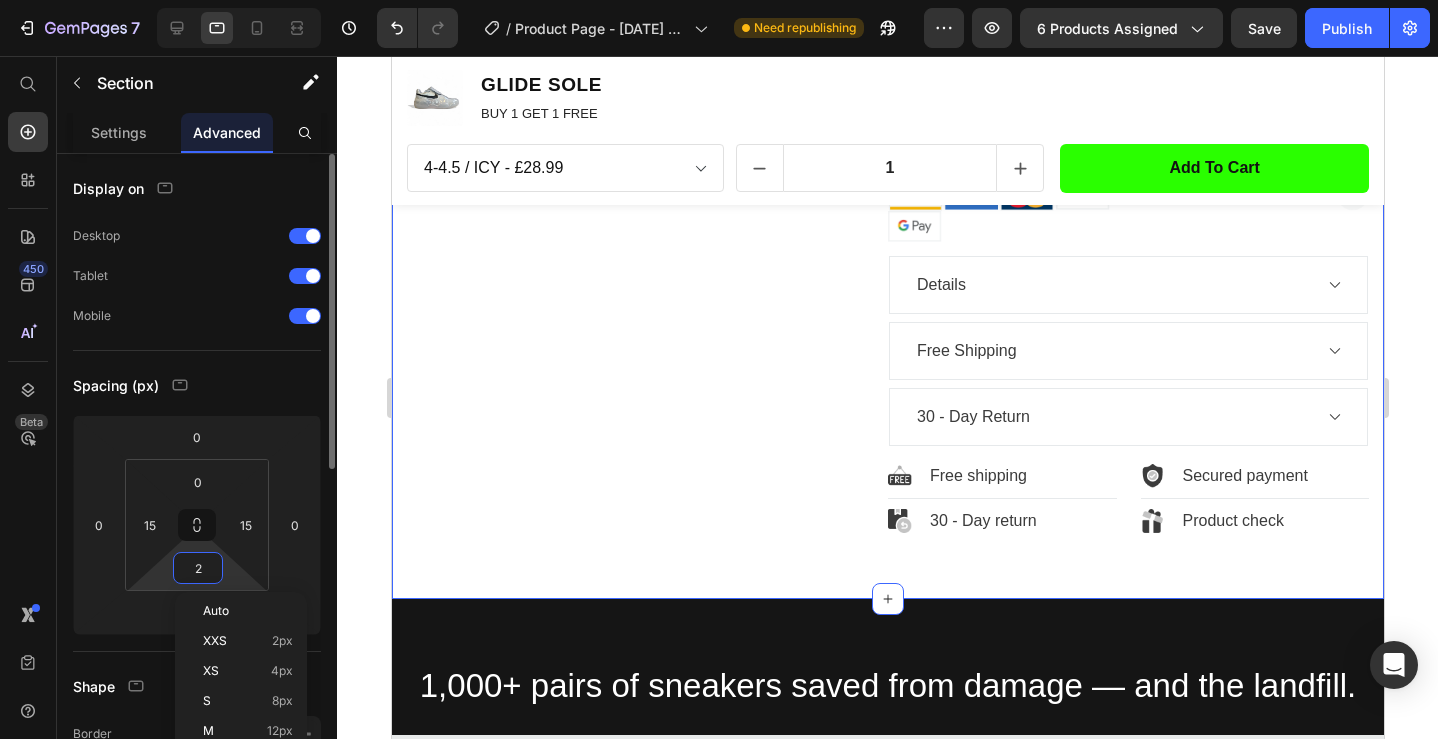 type on "25" 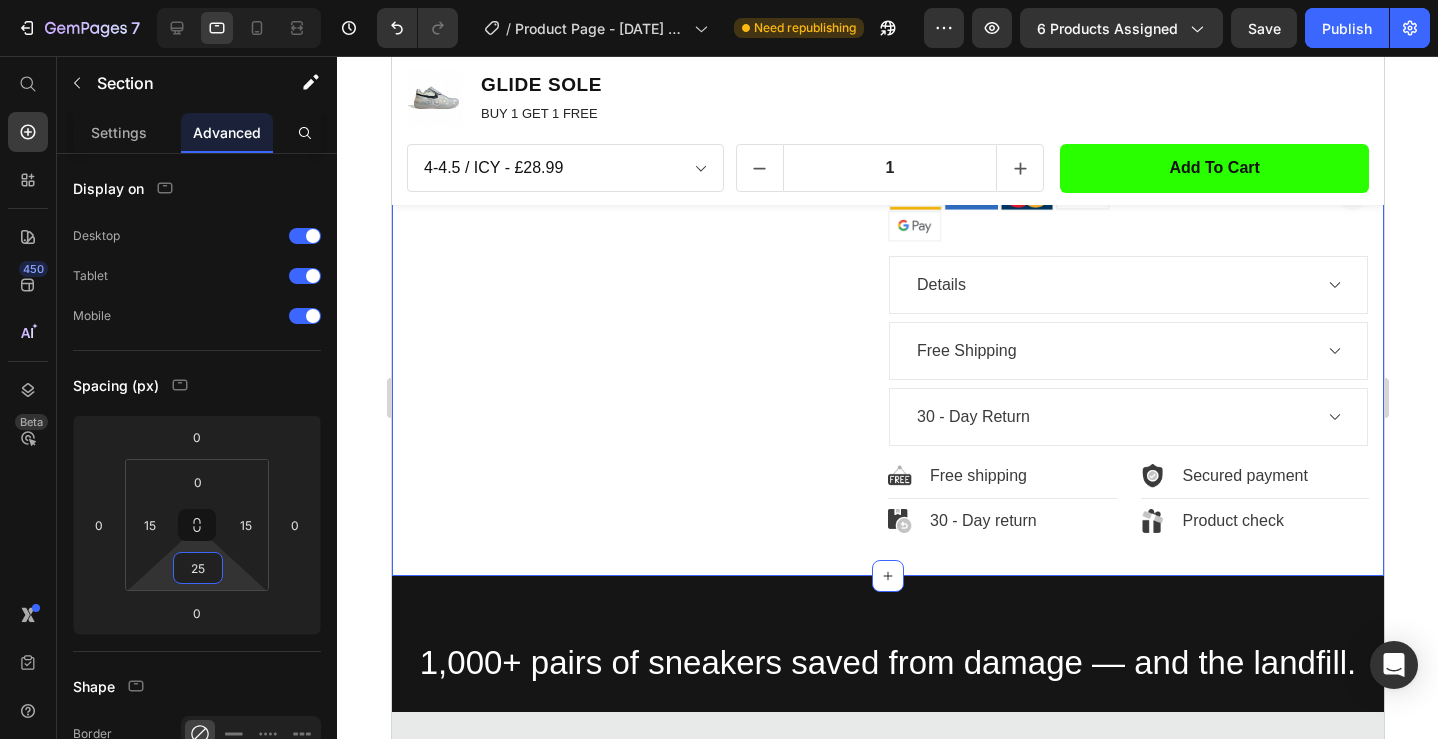 click 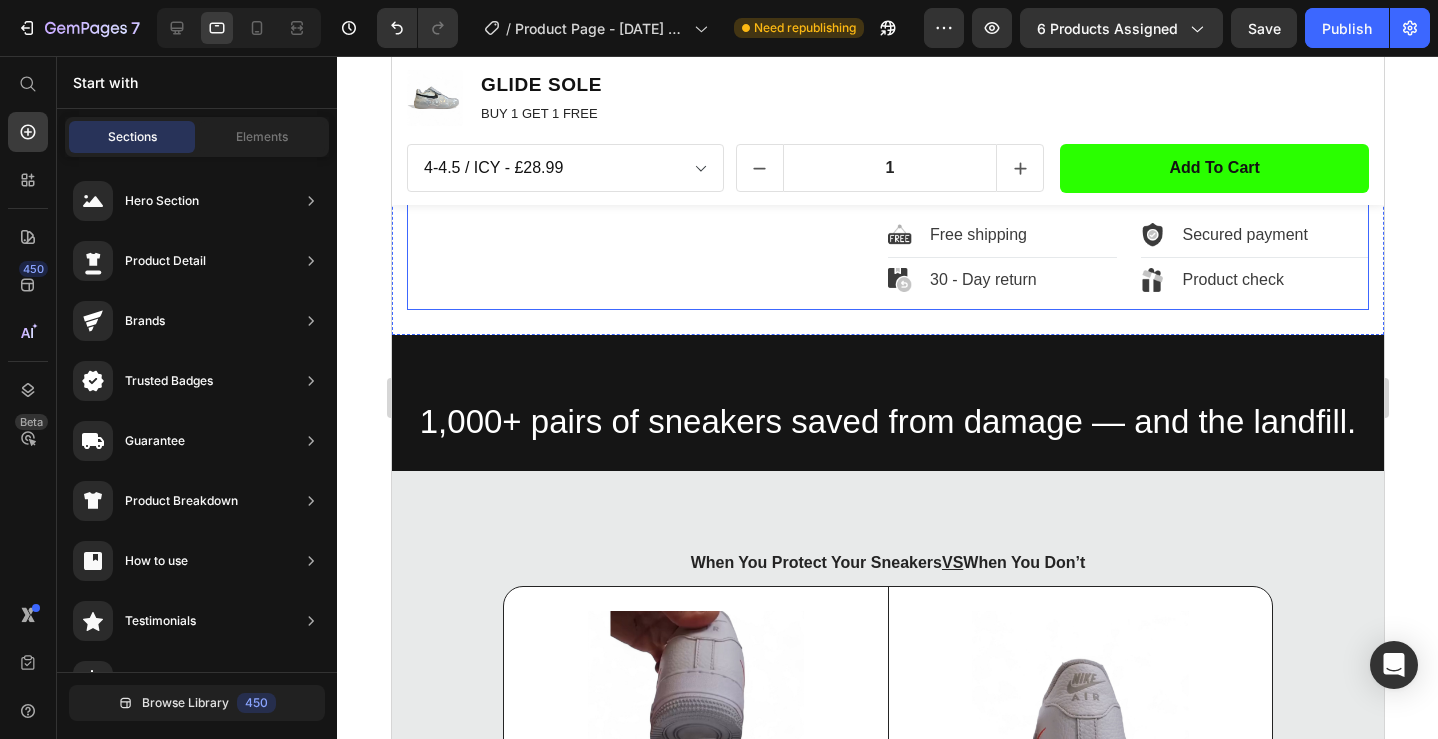 scroll, scrollTop: 1164, scrollLeft: 0, axis: vertical 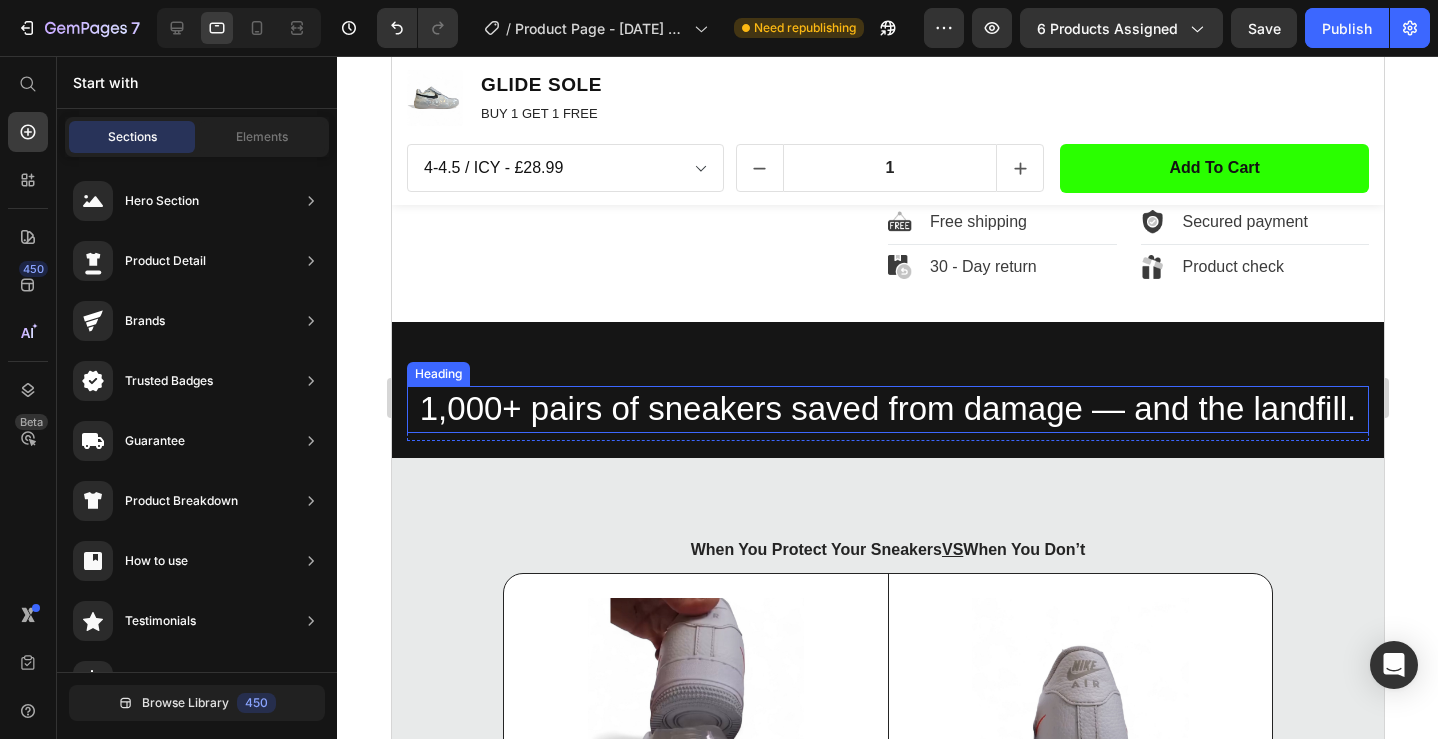 click on "1,000+ pairs of sneakers saved from damage — and the landfill." at bounding box center [887, 409] 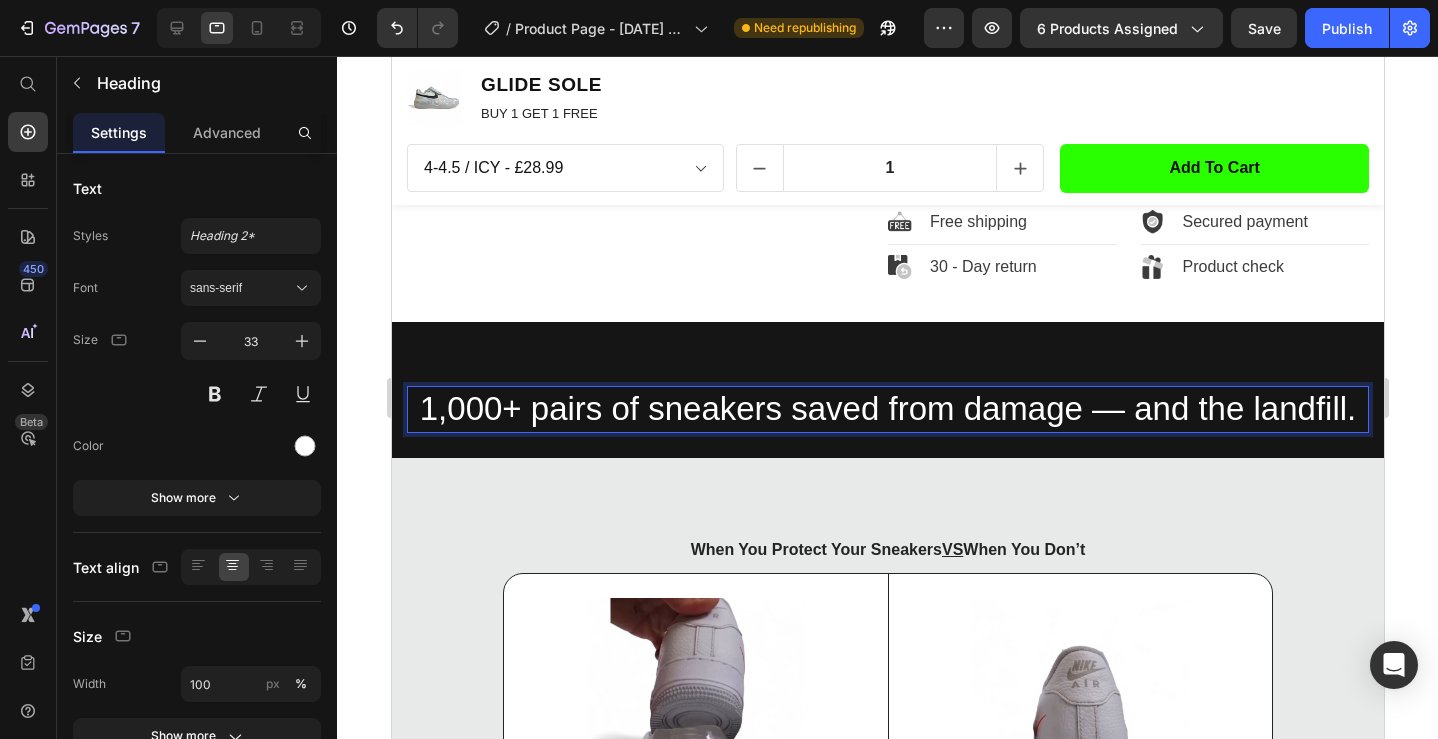 click on "1,000+ pairs of sneakers saved from damage — and the landfill." at bounding box center [887, 409] 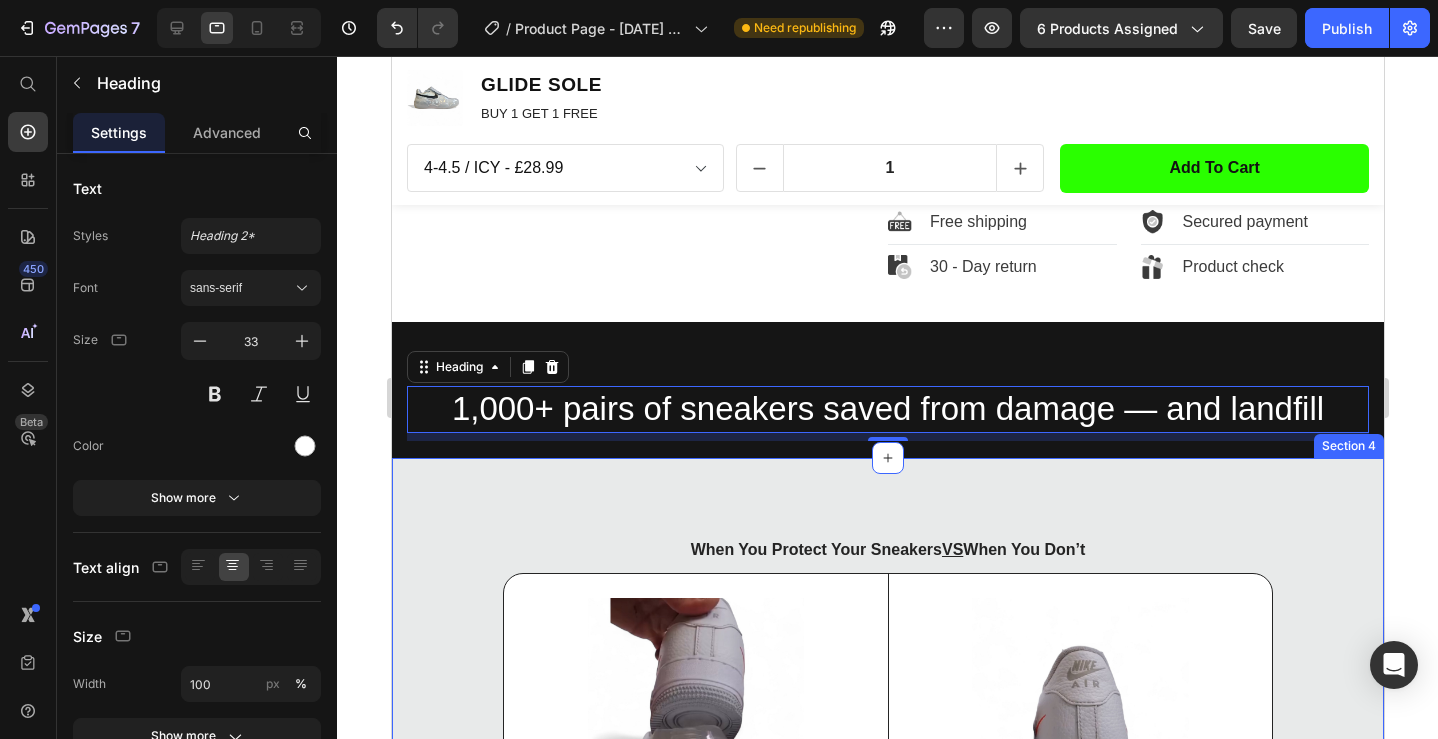 click 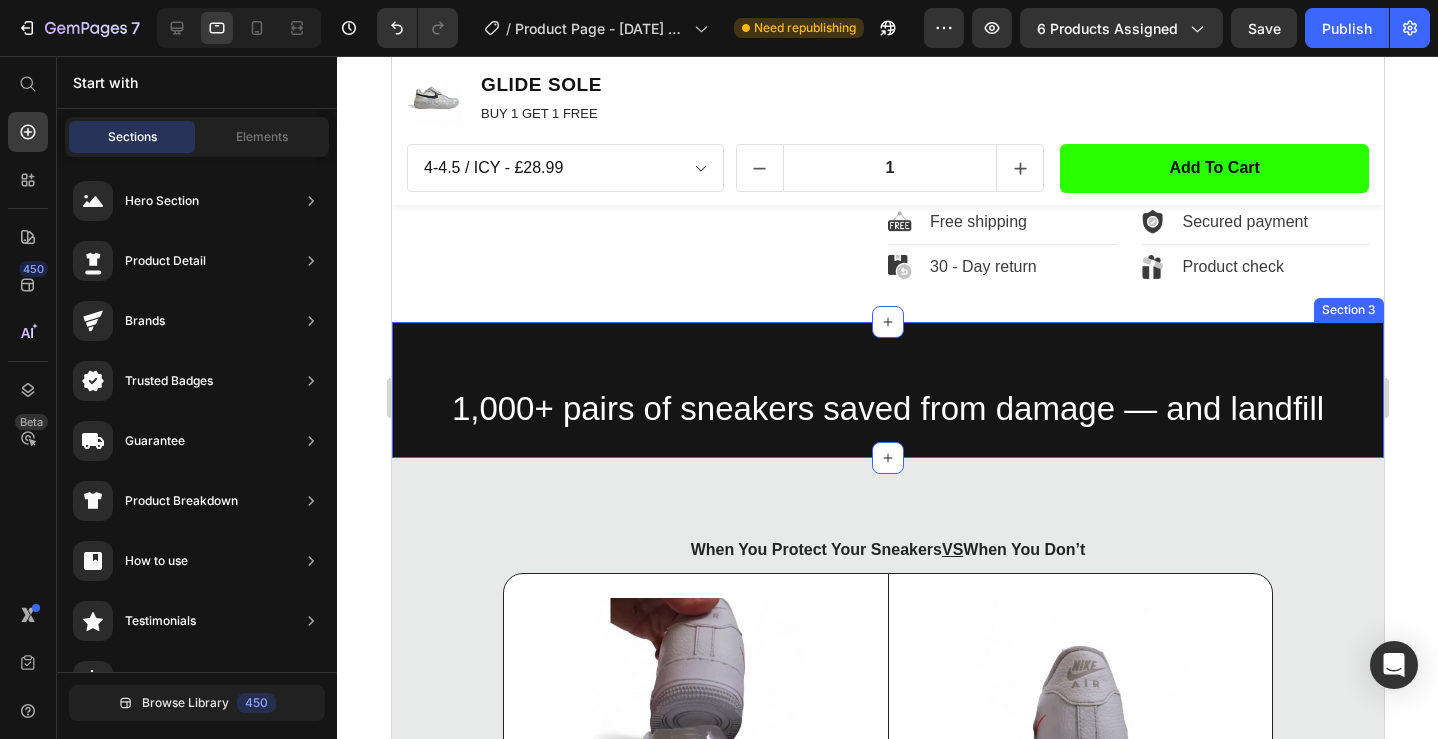 click on "1,000+ pairs of sneakers saved from damage — and landfill Heading Row Section 3" at bounding box center (887, 390) 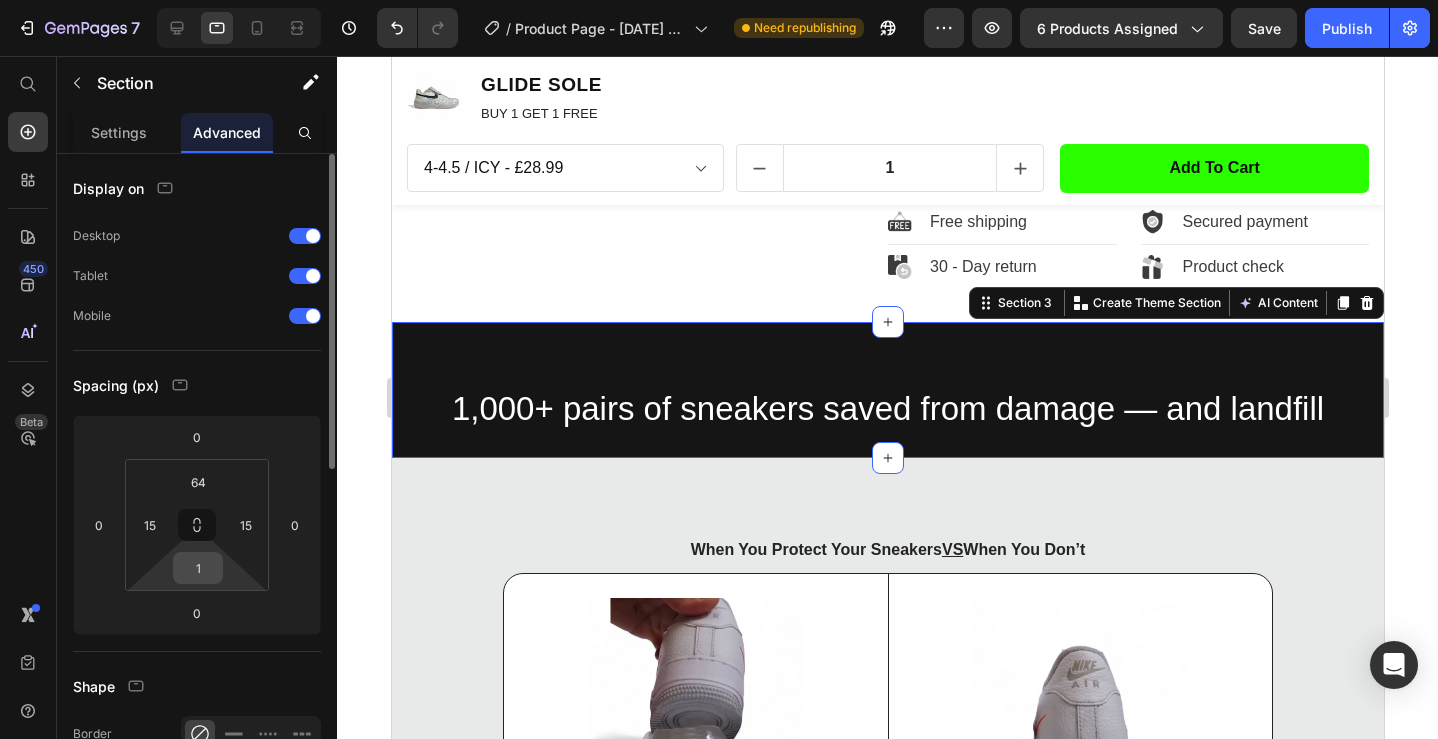 click on "1" at bounding box center [198, 568] 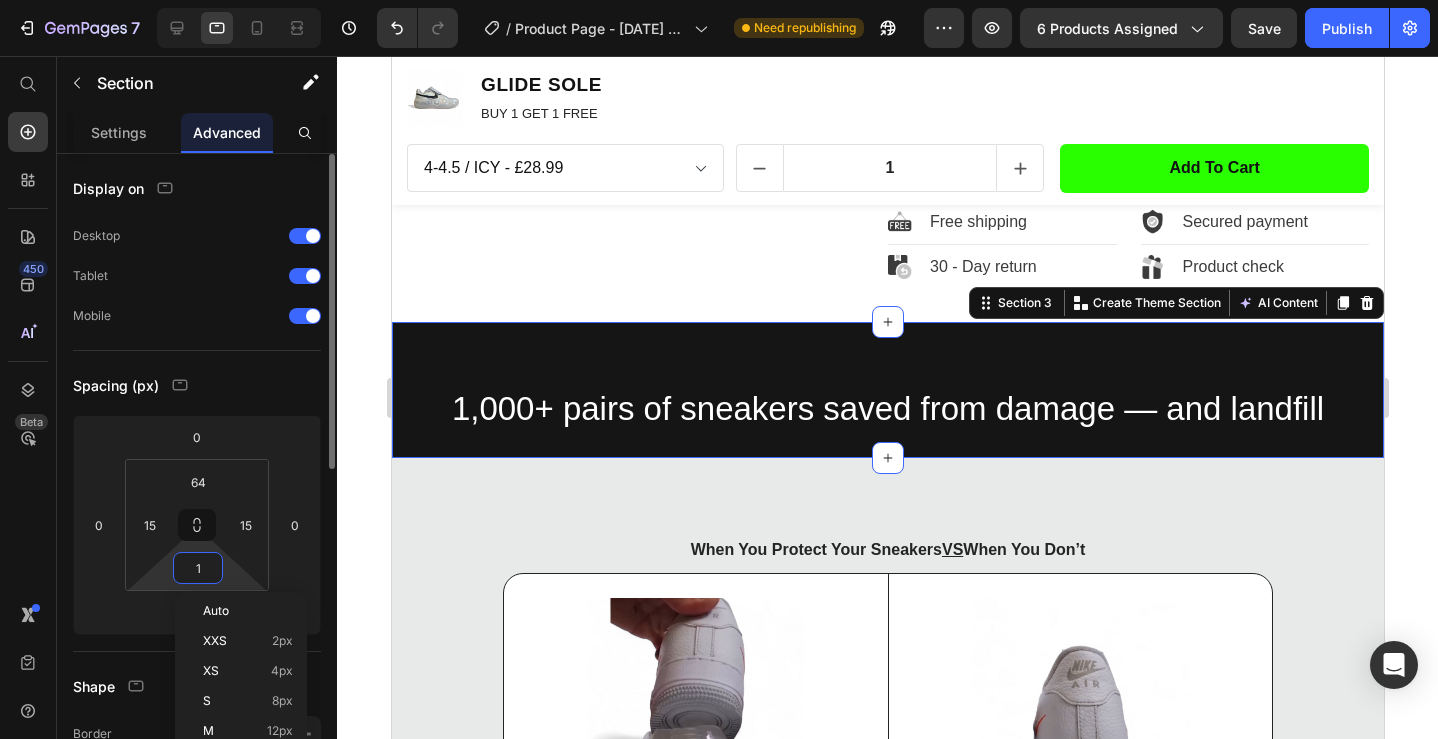 type on "0" 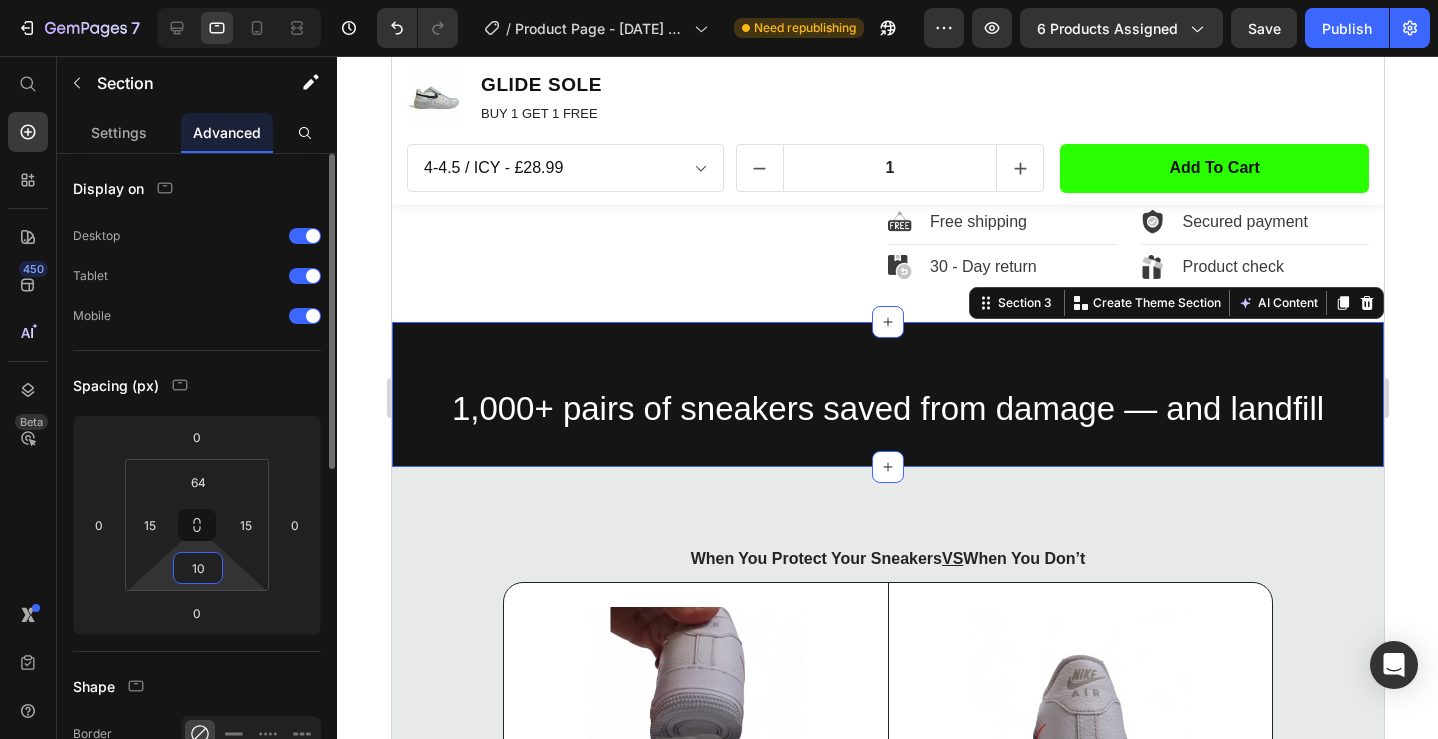 type on "1" 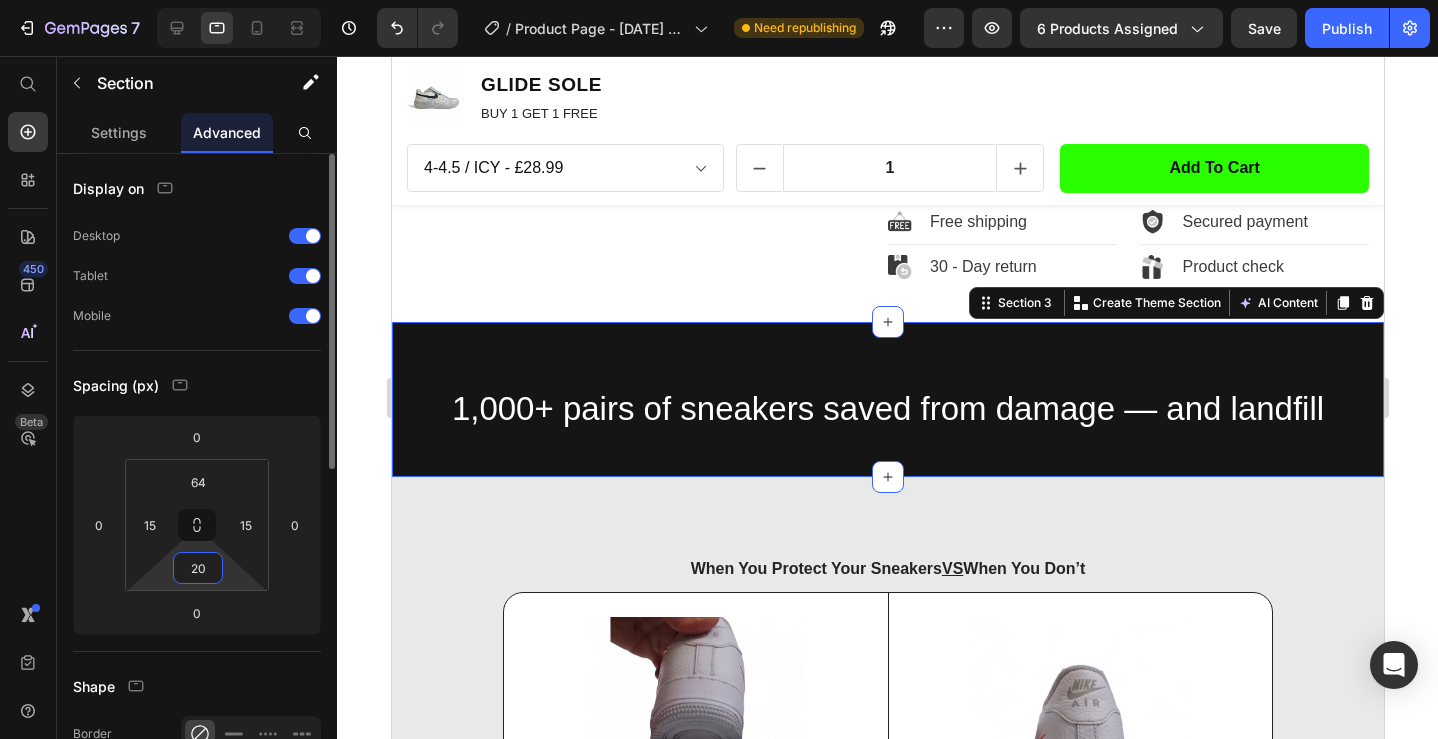 type on "2" 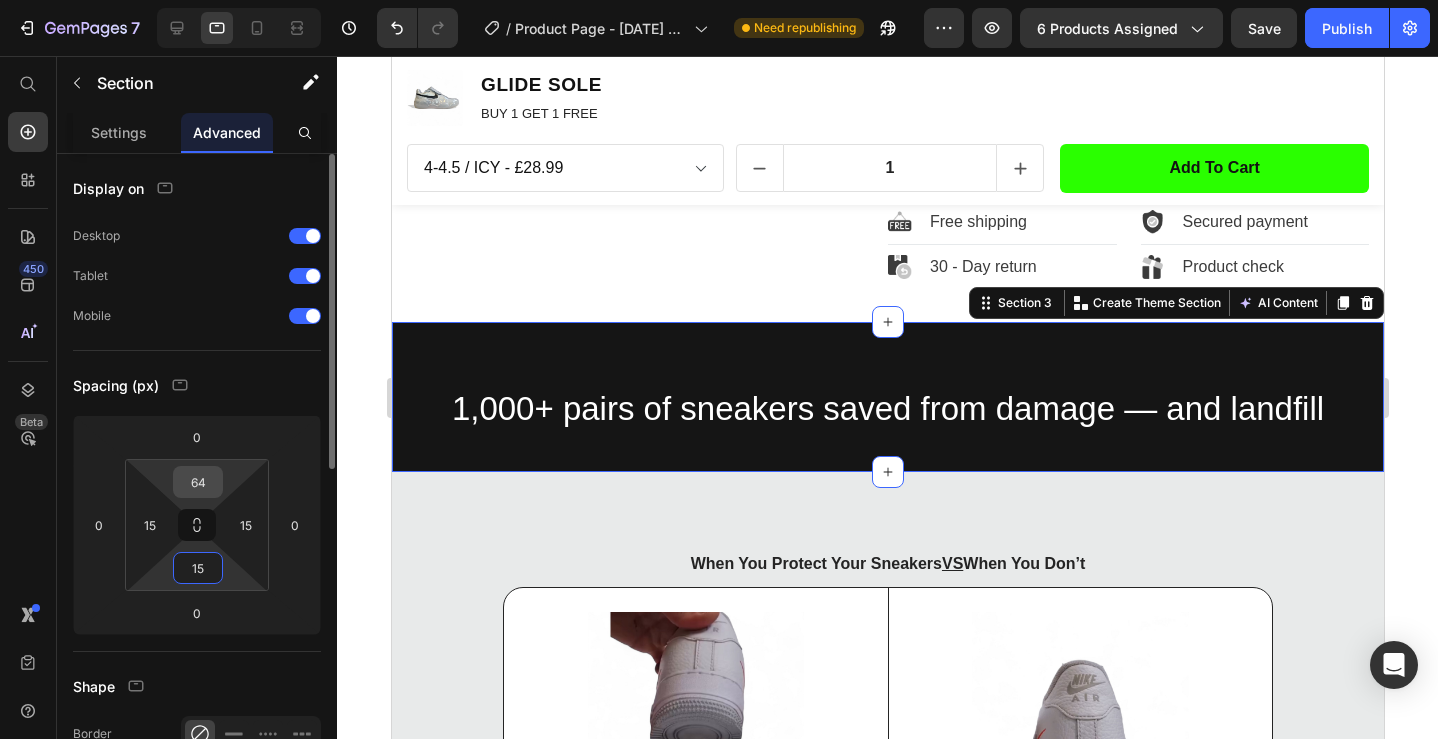type on "15" 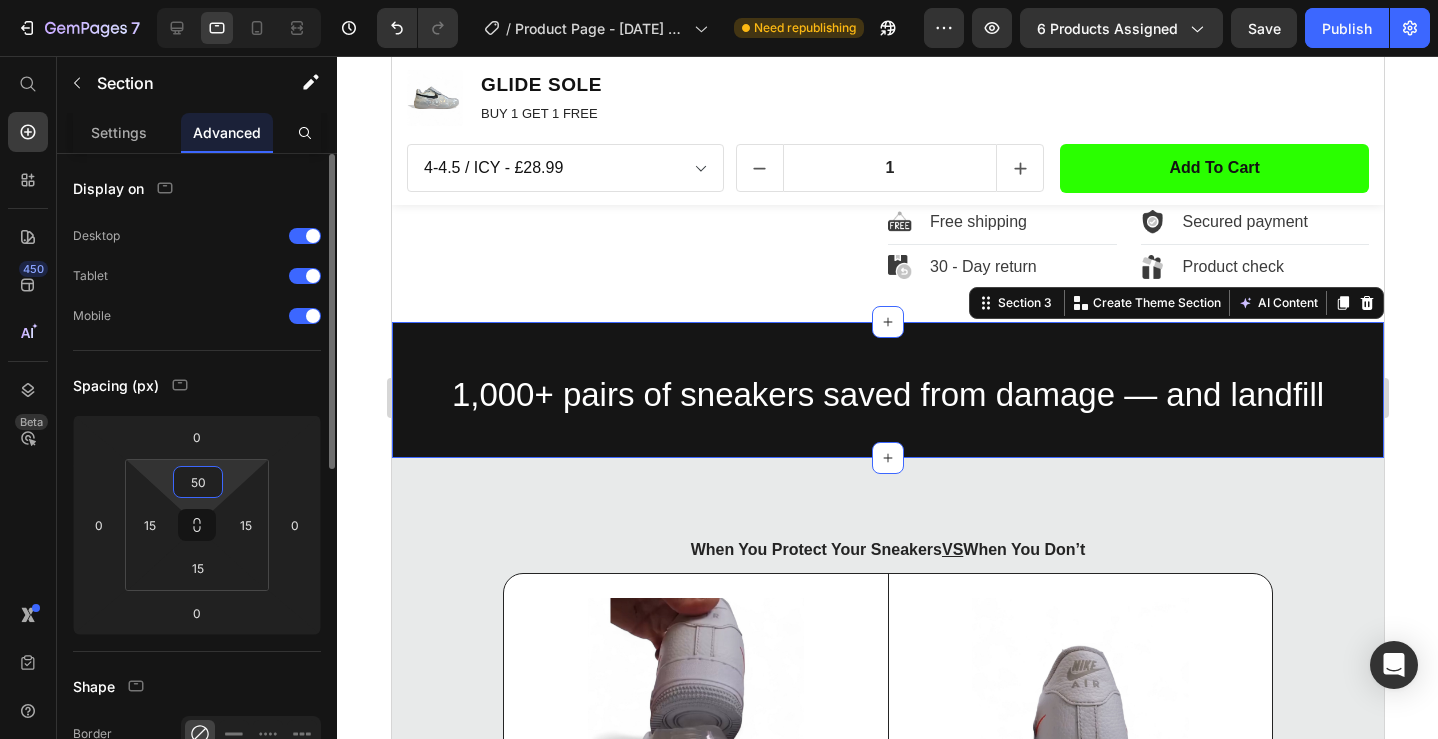type on "5" 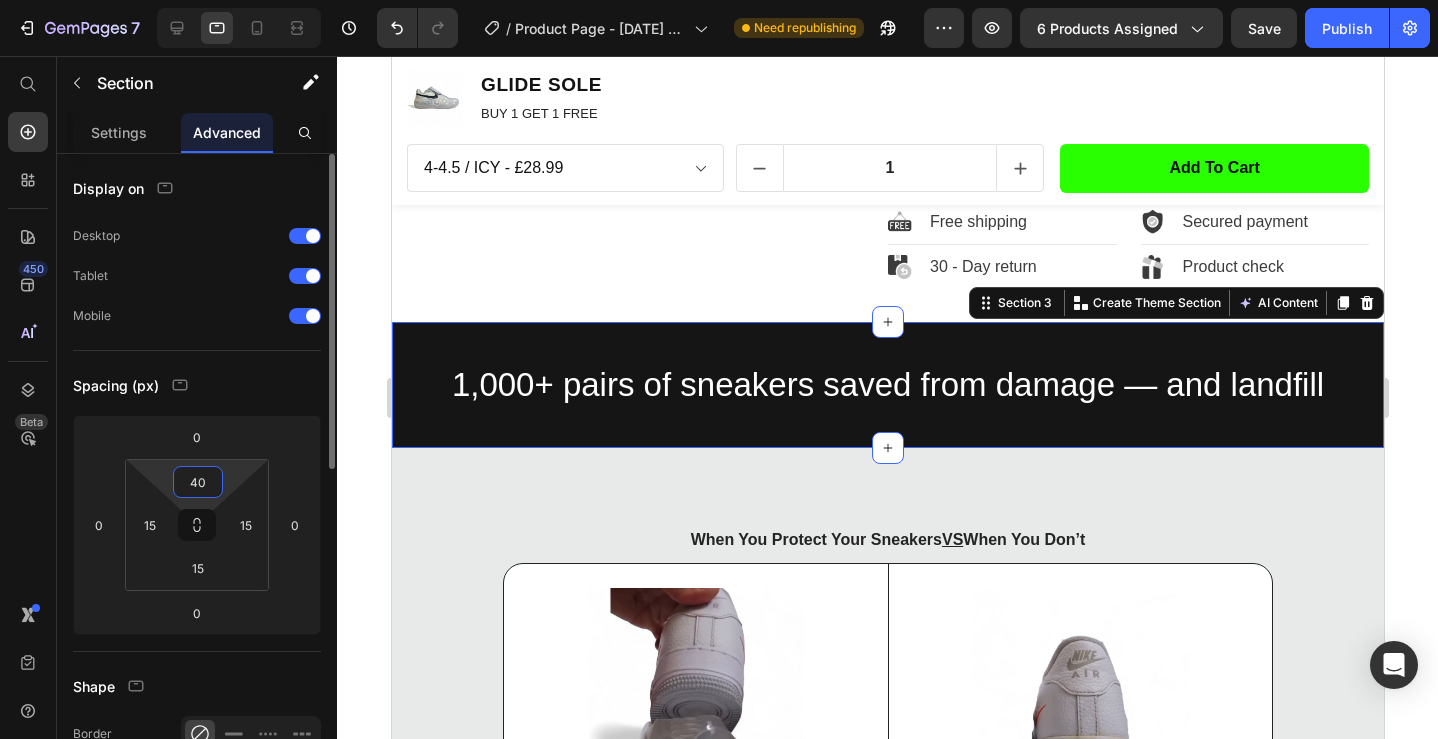 type on "4" 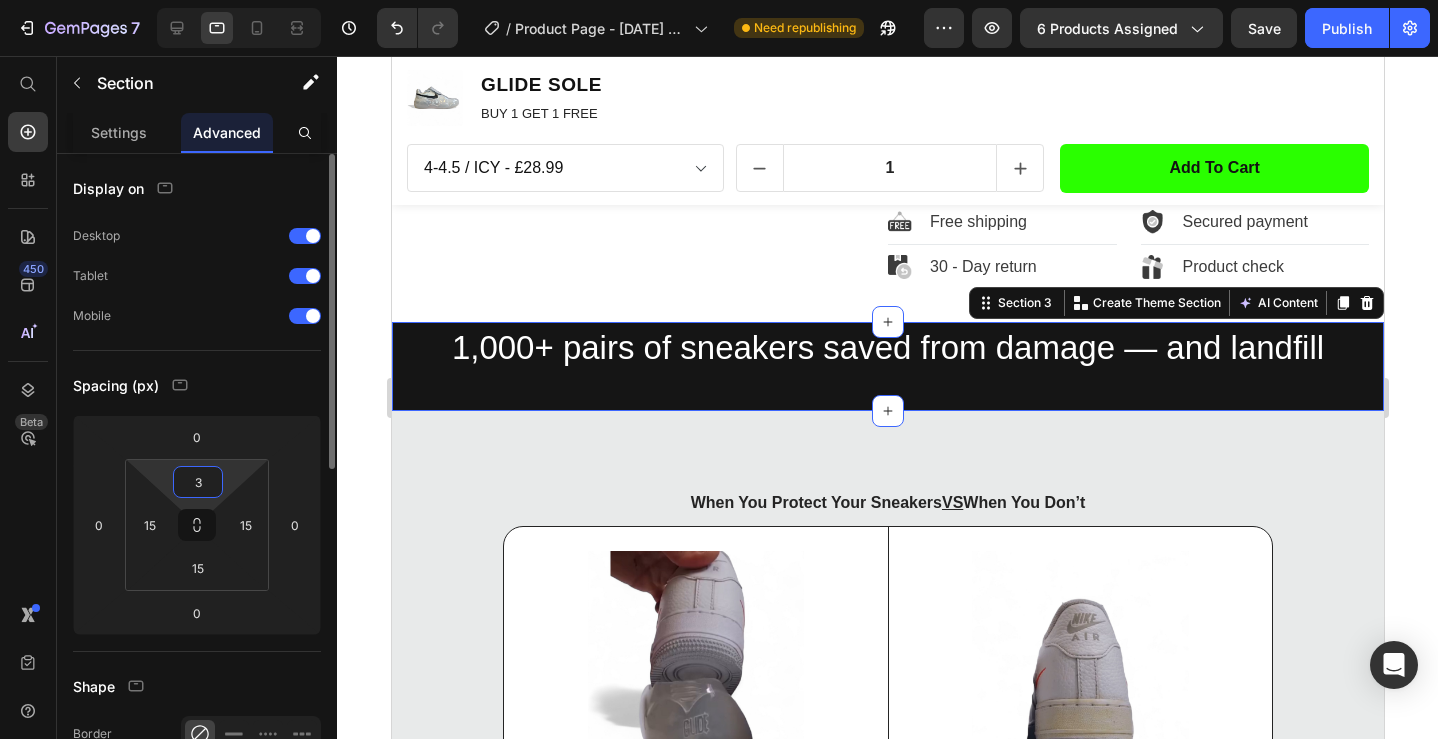 type on "35" 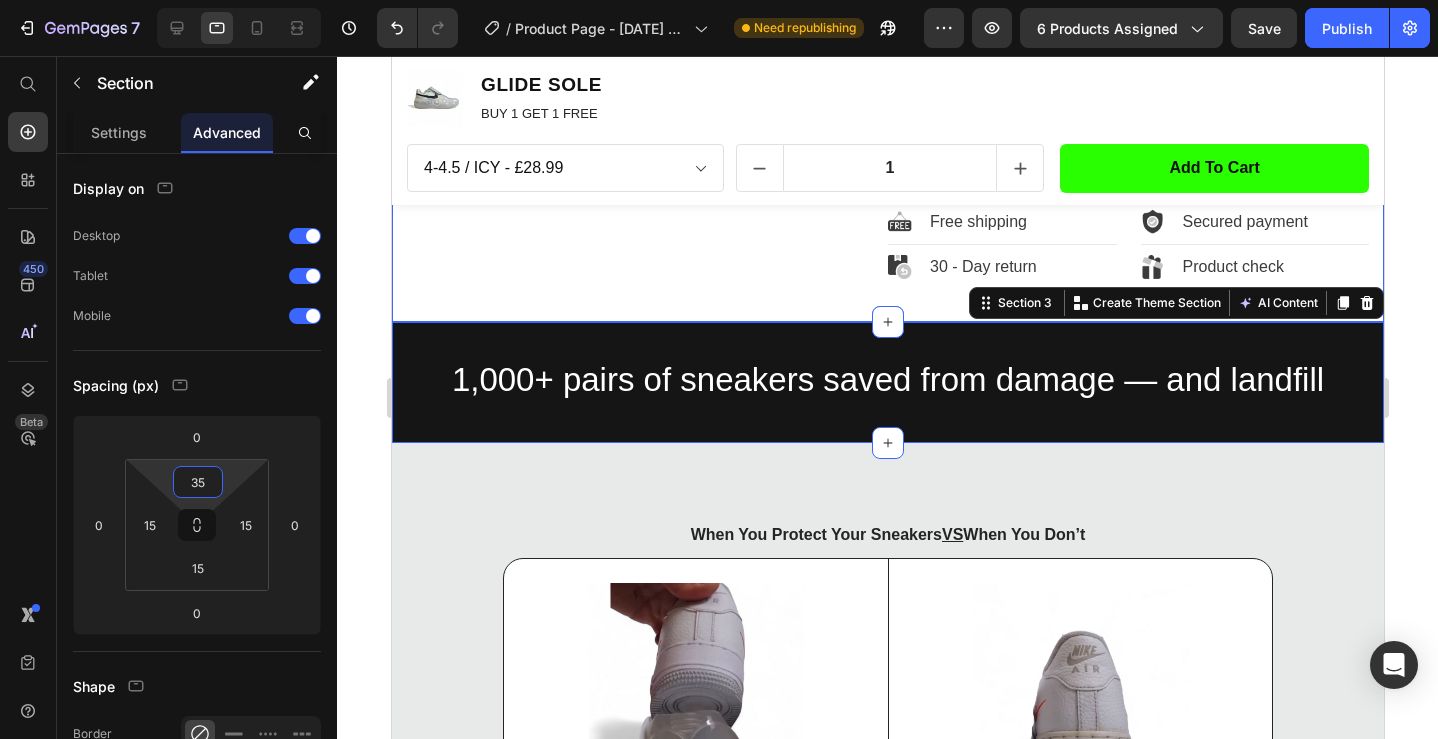 click on "Product Images" at bounding box center [646, -311] 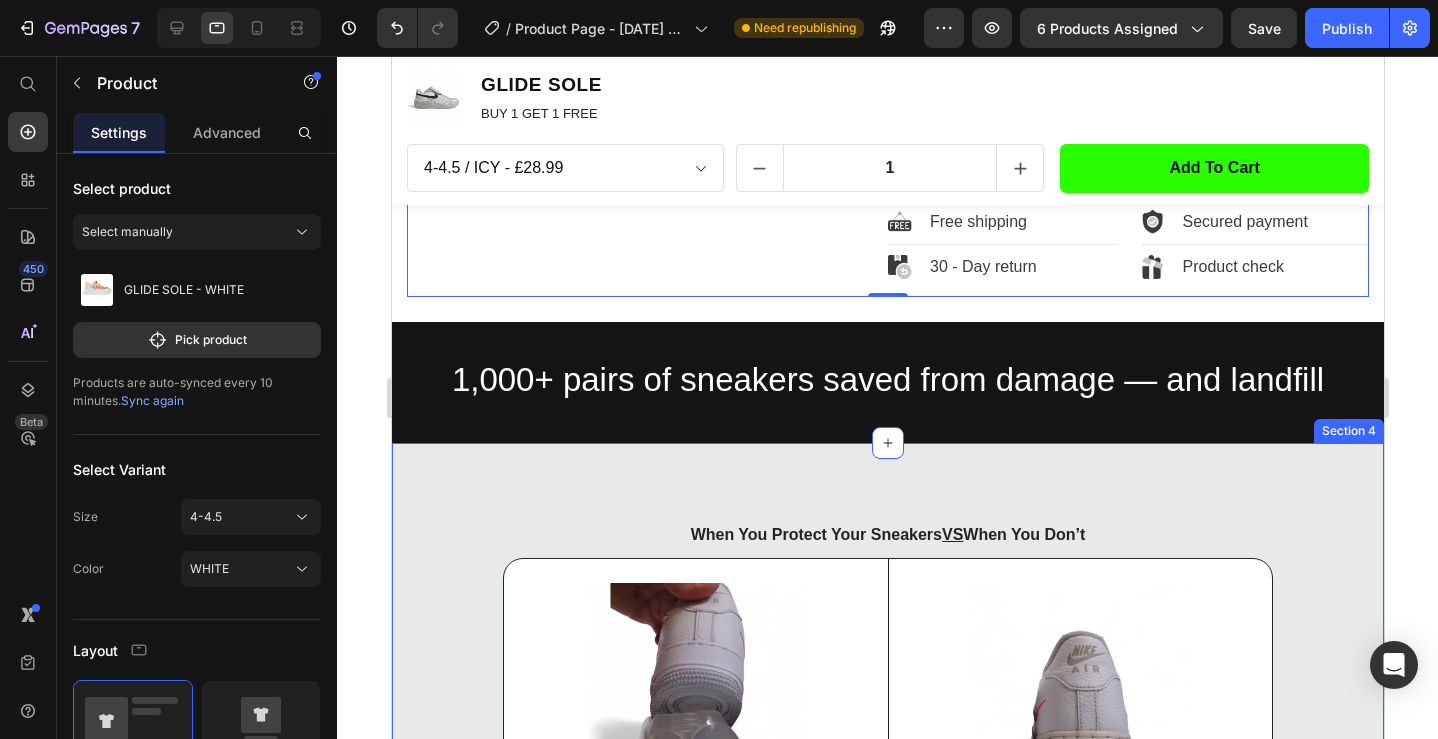 click on "When You Protect Your Sneakers   VS   When You Don’t Heading Image GLIDE Sole: Still looks brand new Text Block
Double your sole lifespan
Stop heel wear, tread loss & yellowing
UV, stain & chemical protection
No more glue separation or sole cracks Item List Row Image Unprotected: Beat after 1 year Text Block
Holes and thinning of soles
Reduces traction and grip
Posture Issues from Sole tilt Abrasion
Premature sneaker disposal Item List Row Row Row Section 4" at bounding box center [887, 780] 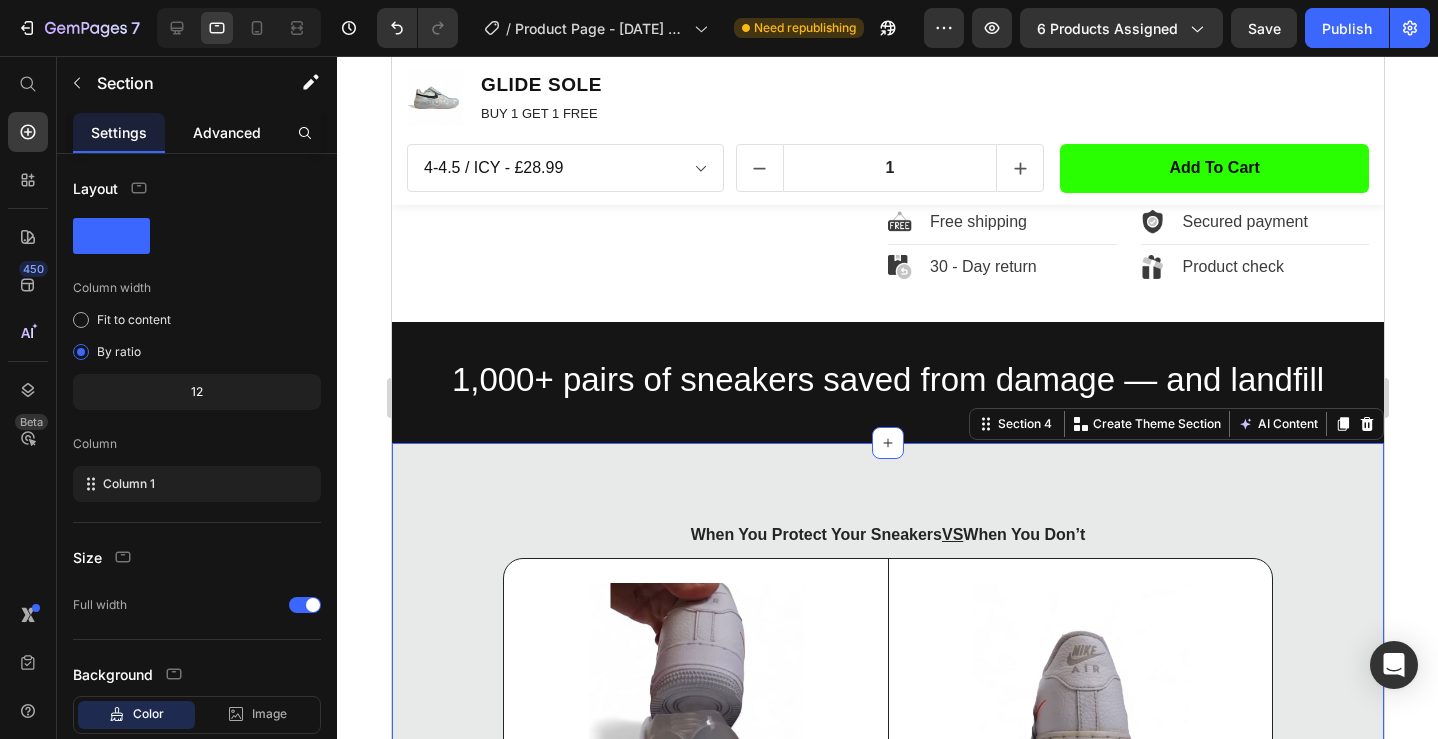 click on "Advanced" at bounding box center (227, 132) 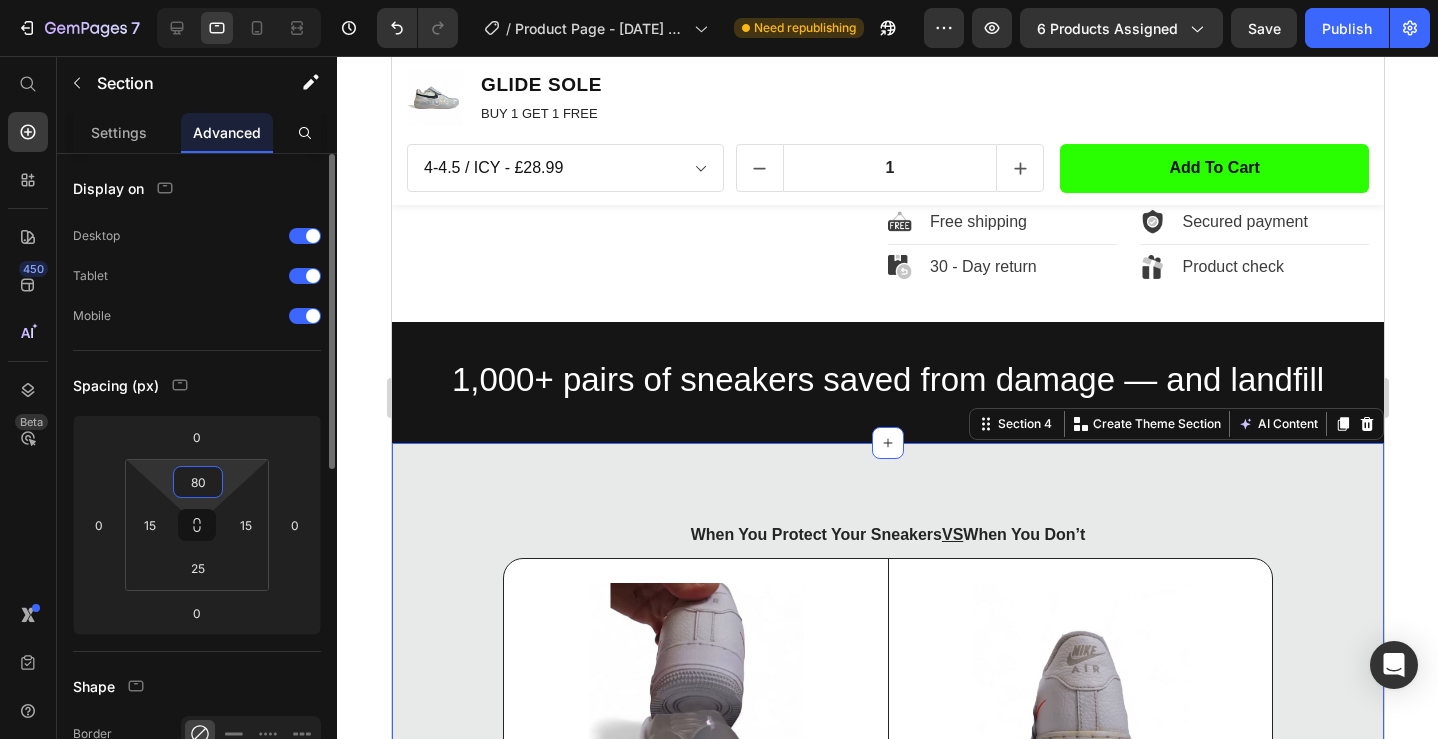 click on "80" at bounding box center (198, 482) 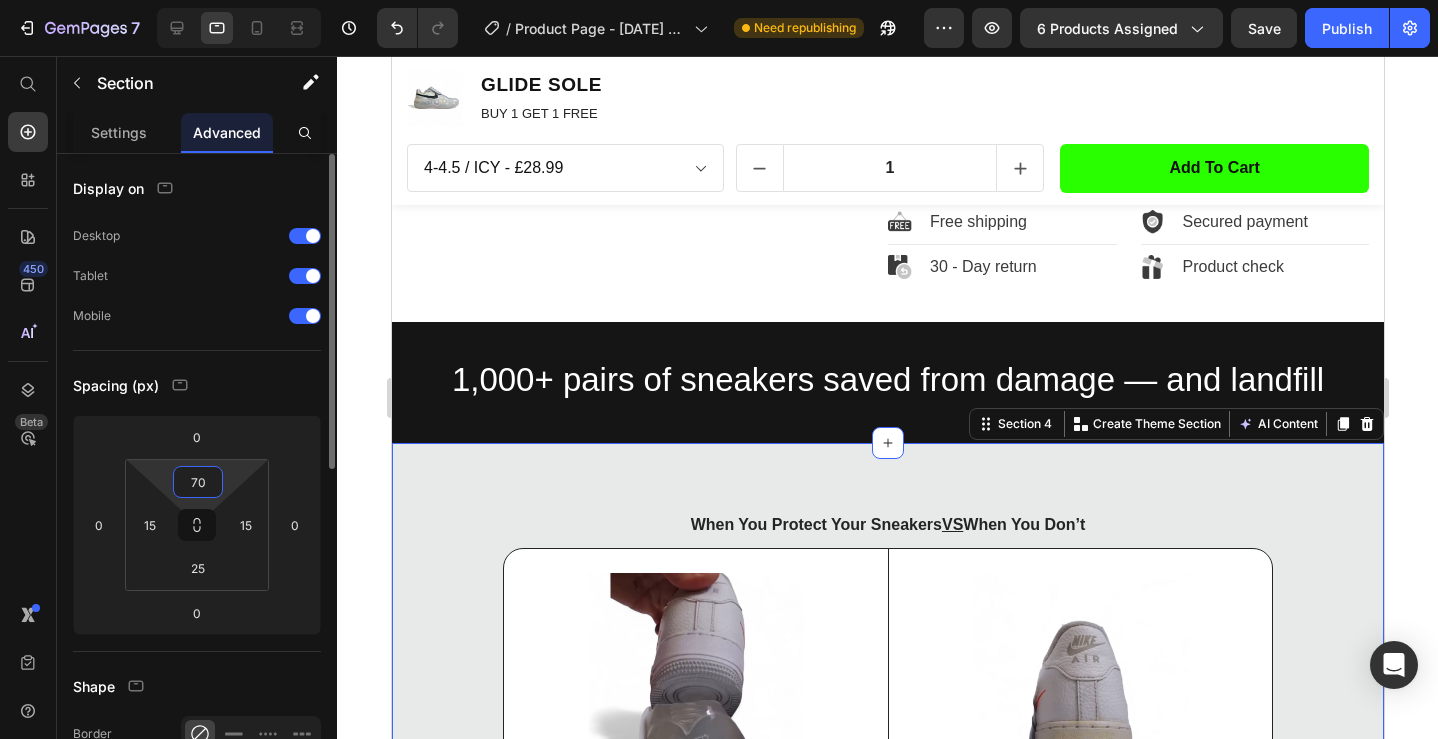 type on "7" 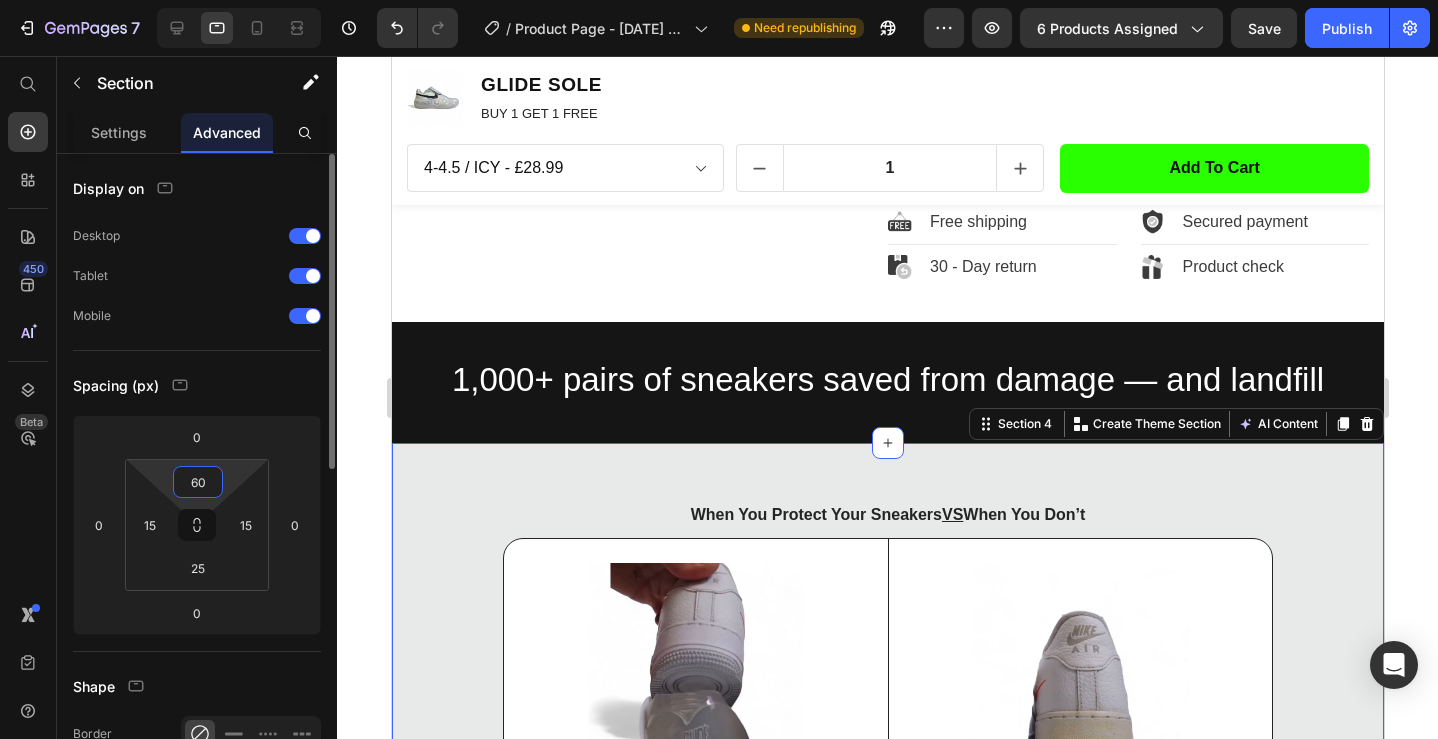 type on "6" 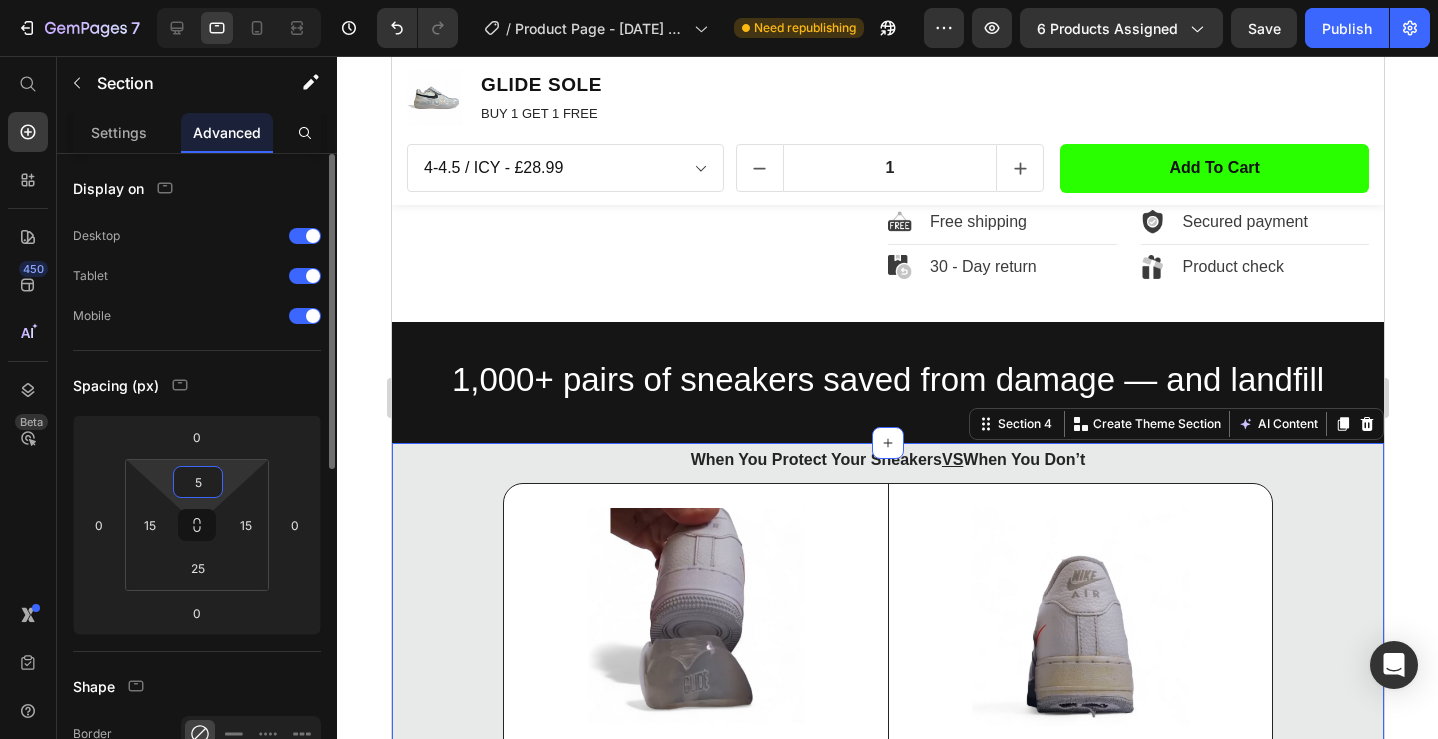 type on "50" 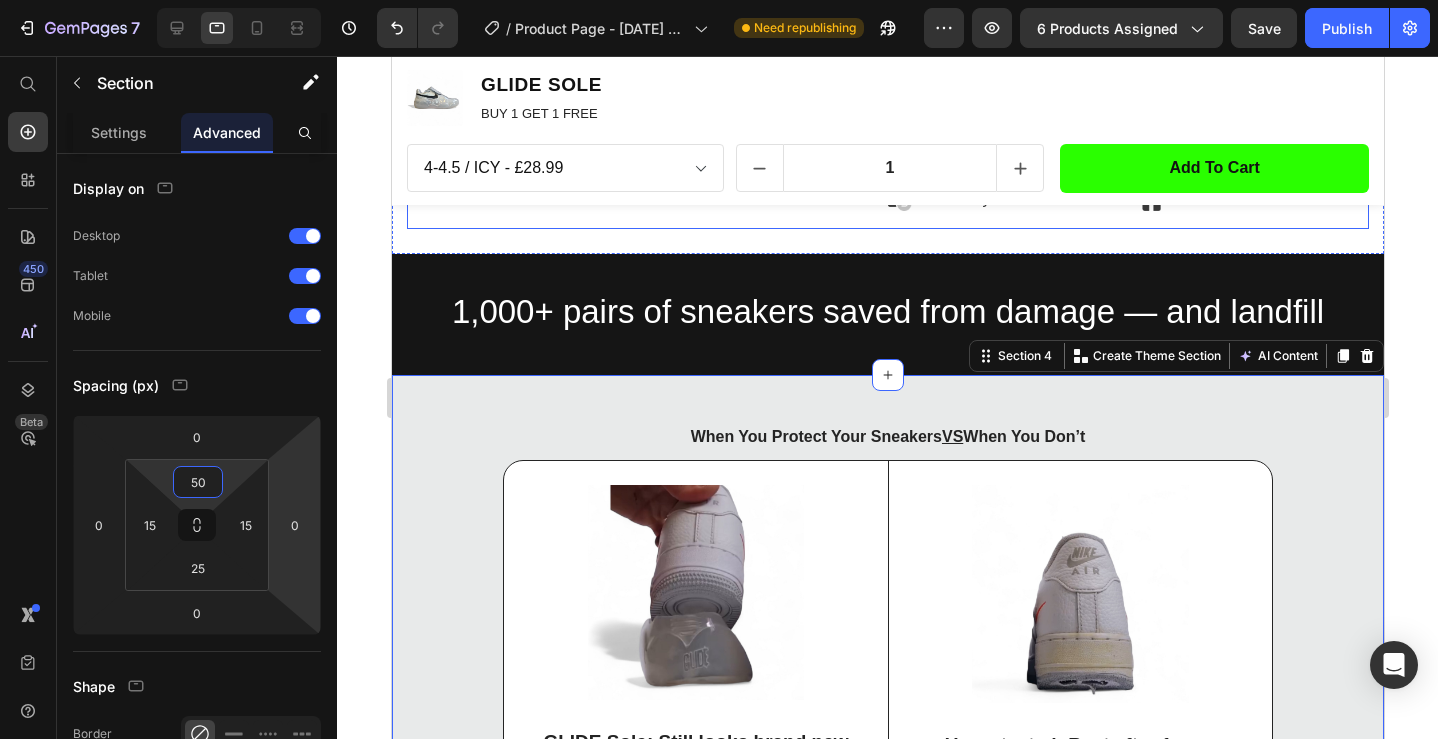 scroll, scrollTop: 1247, scrollLeft: 0, axis: vertical 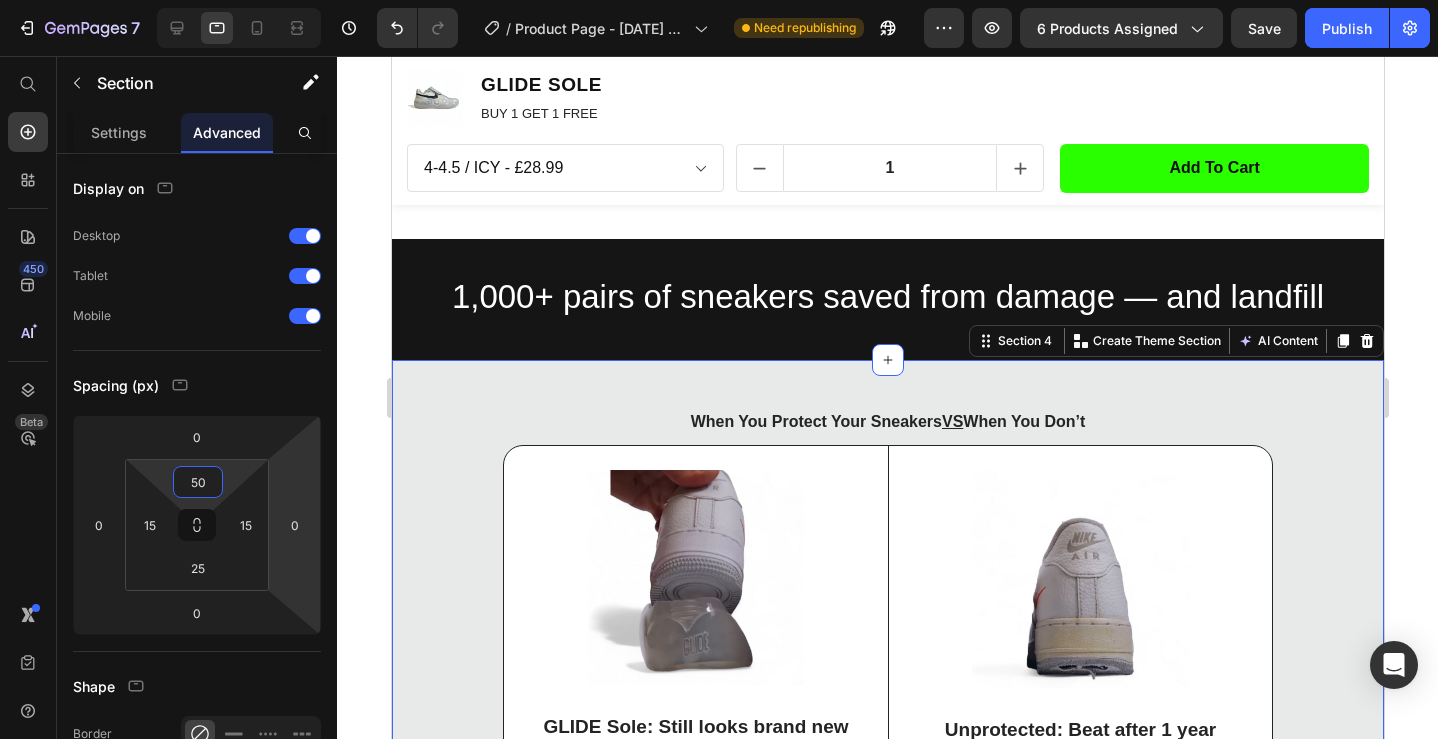 click 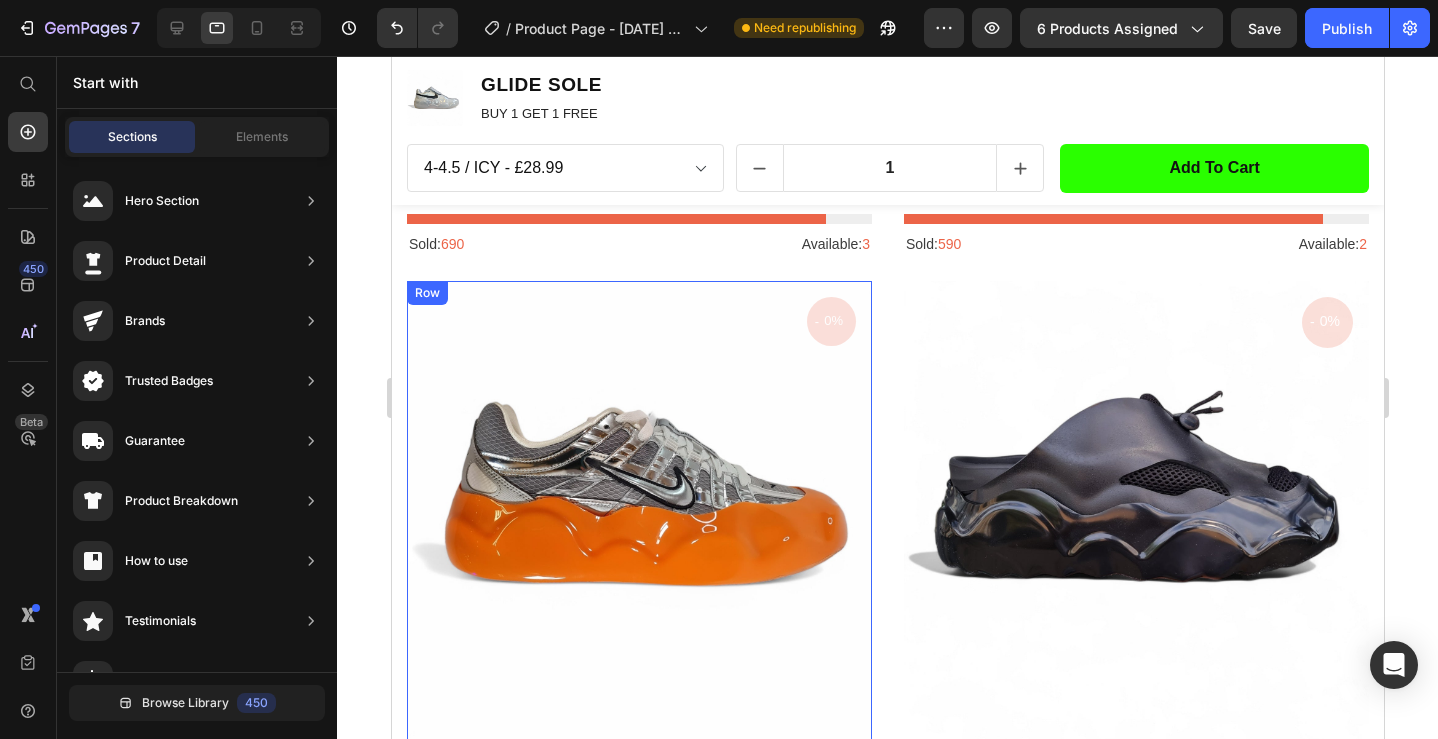 scroll, scrollTop: 2368, scrollLeft: 0, axis: vertical 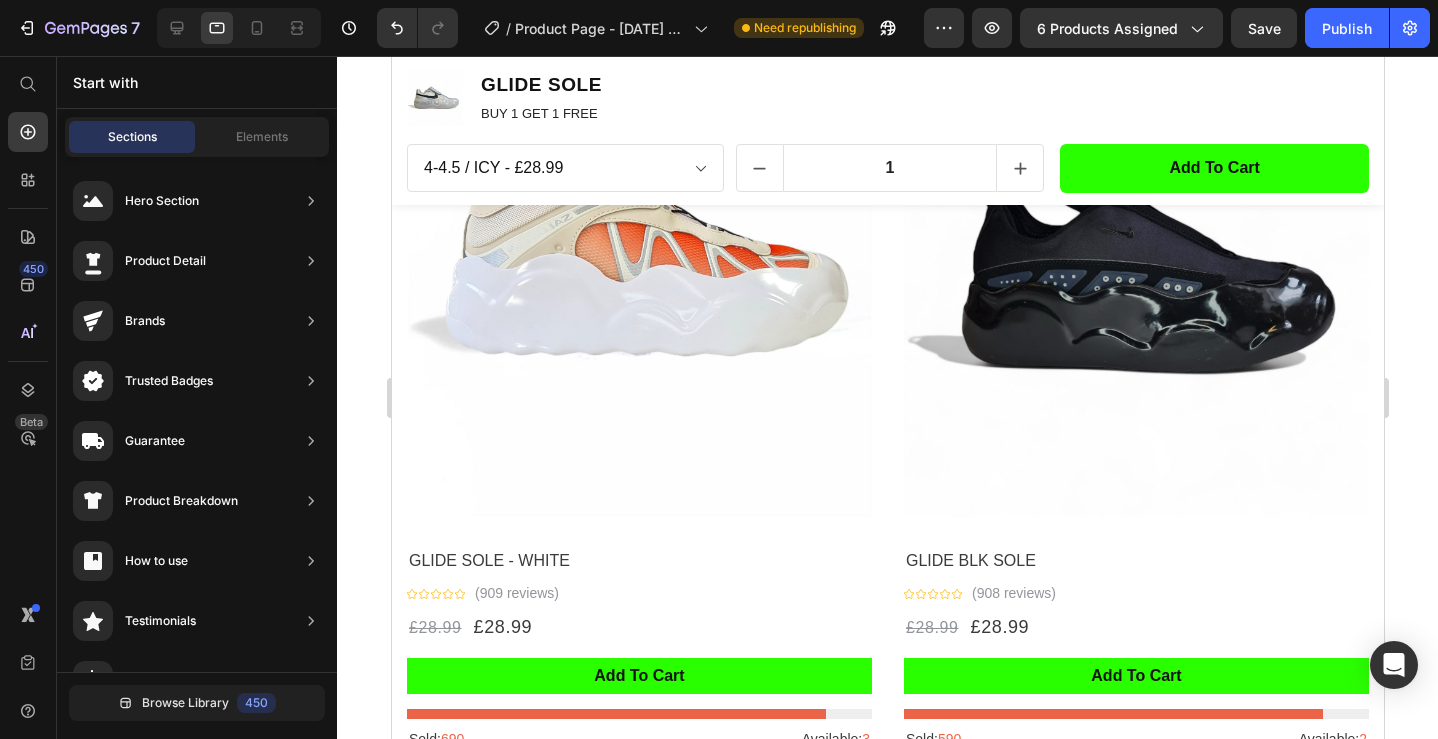 click at bounding box center [638, 284] 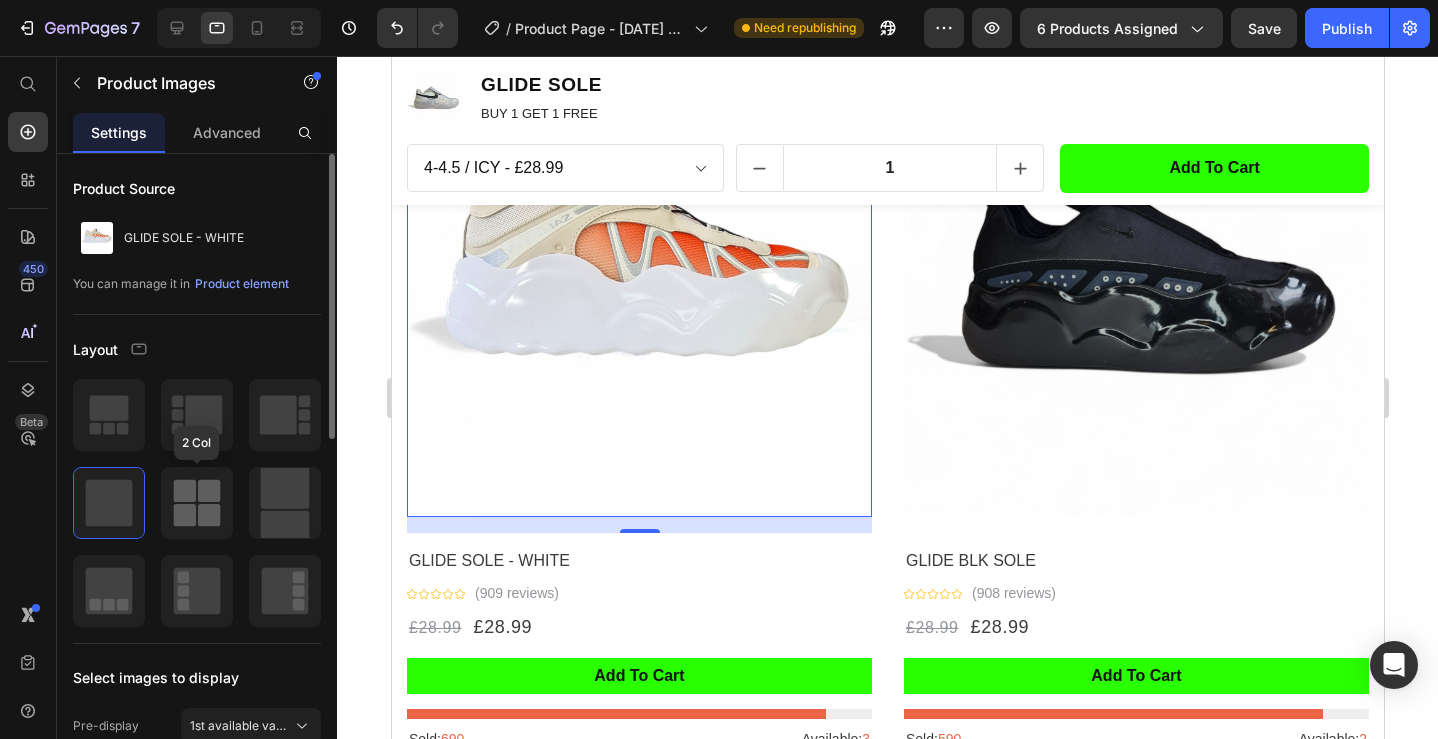 click 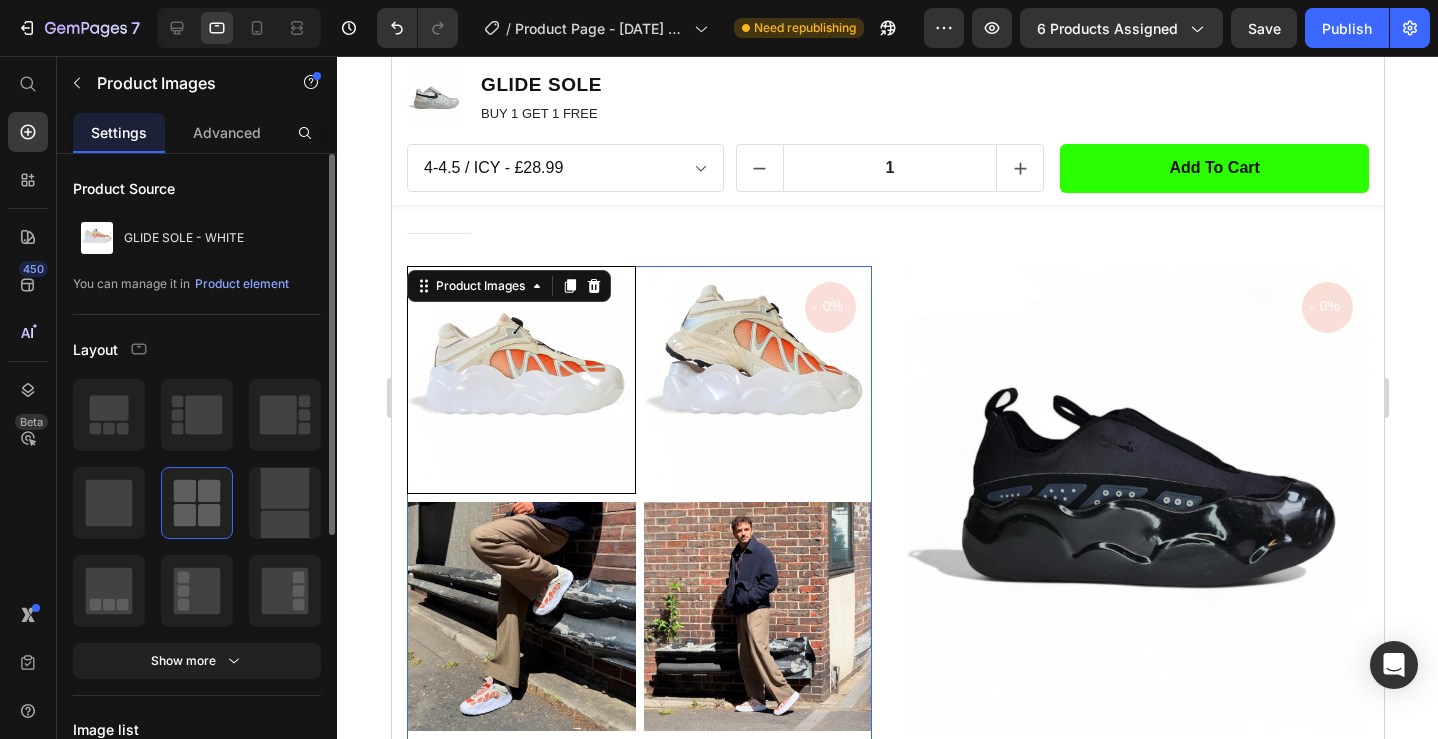 scroll, scrollTop: 1967, scrollLeft: 0, axis: vertical 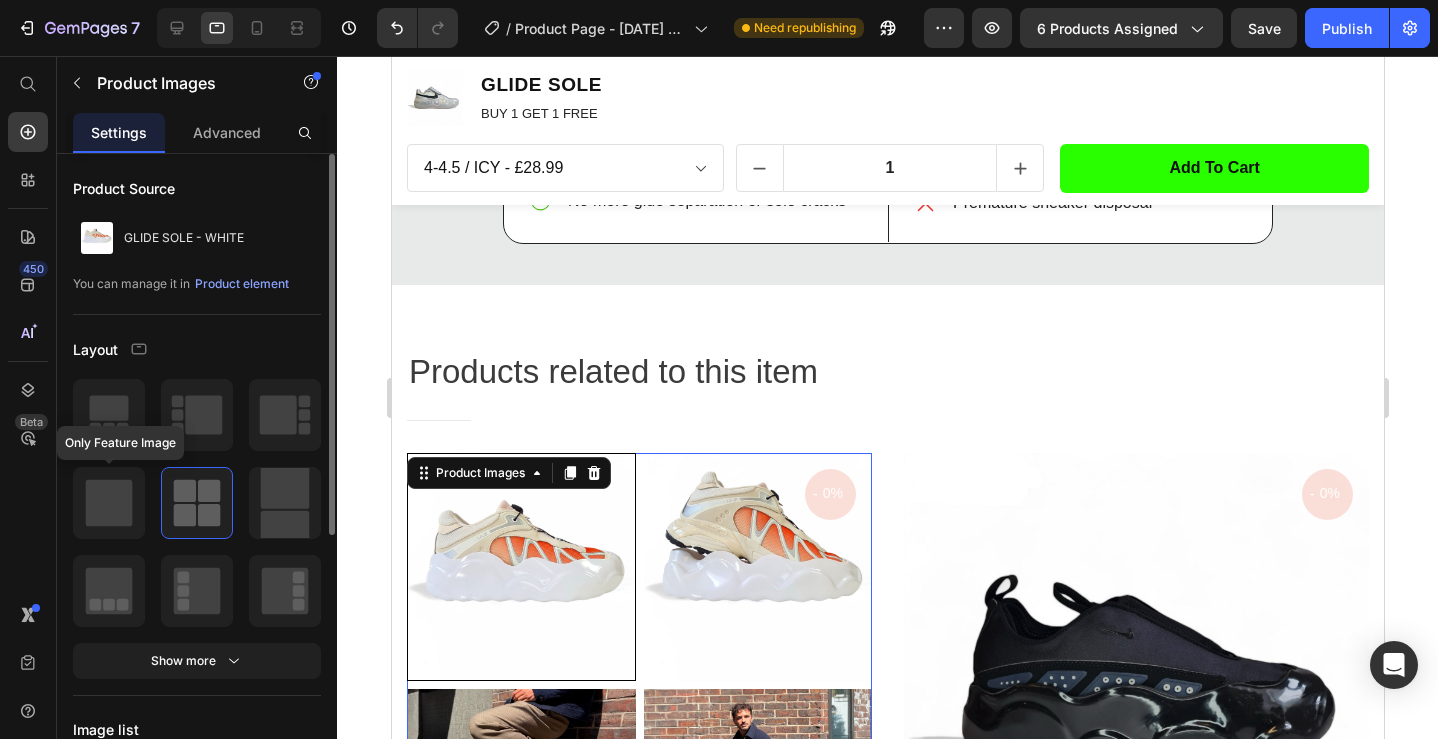 click 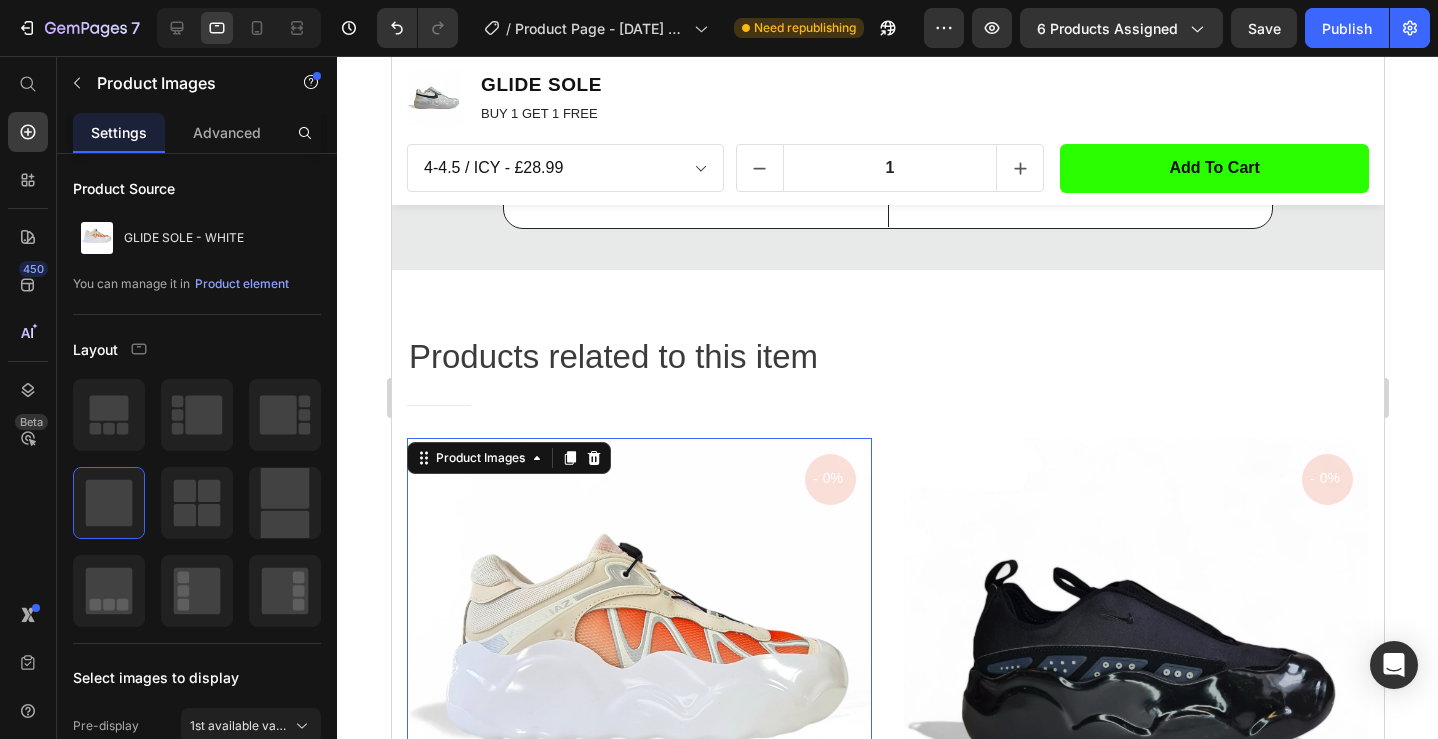 scroll, scrollTop: 1890, scrollLeft: 0, axis: vertical 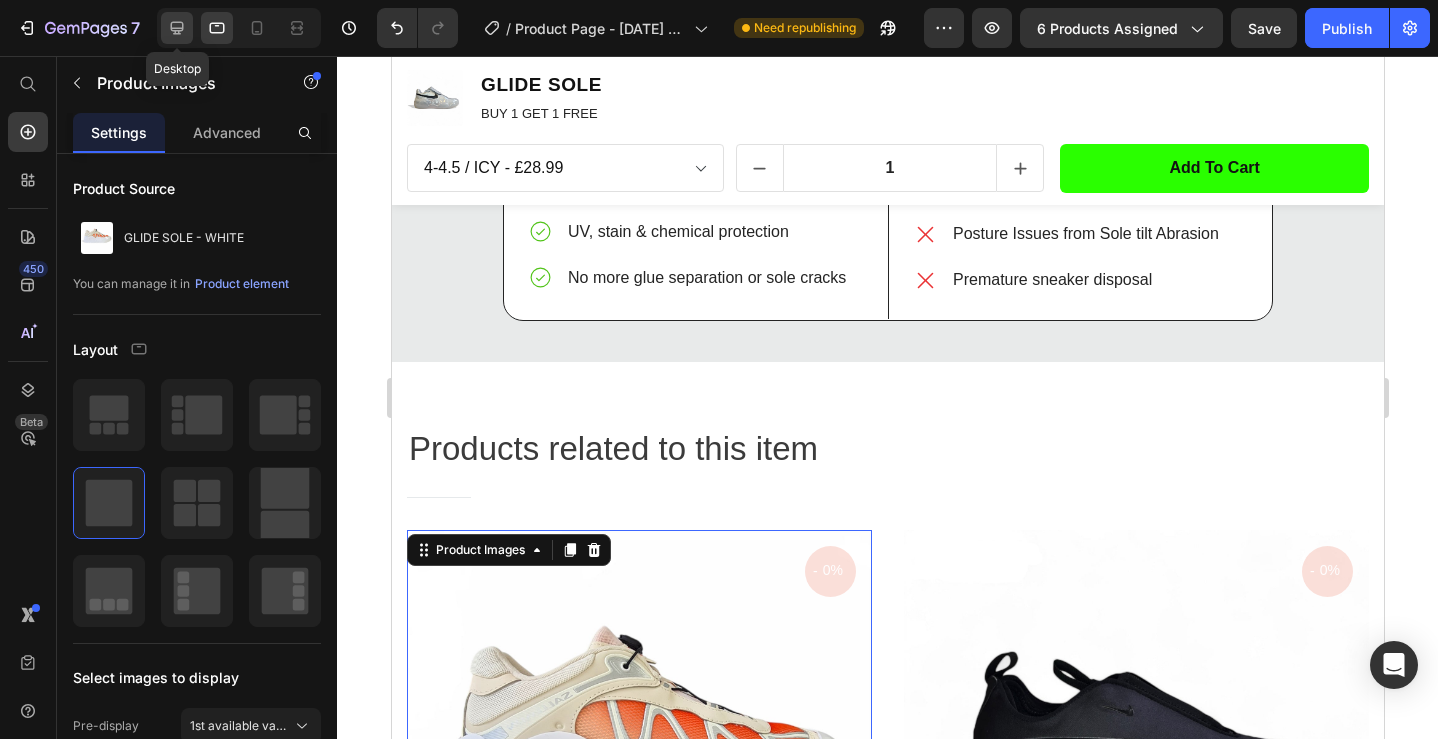 click 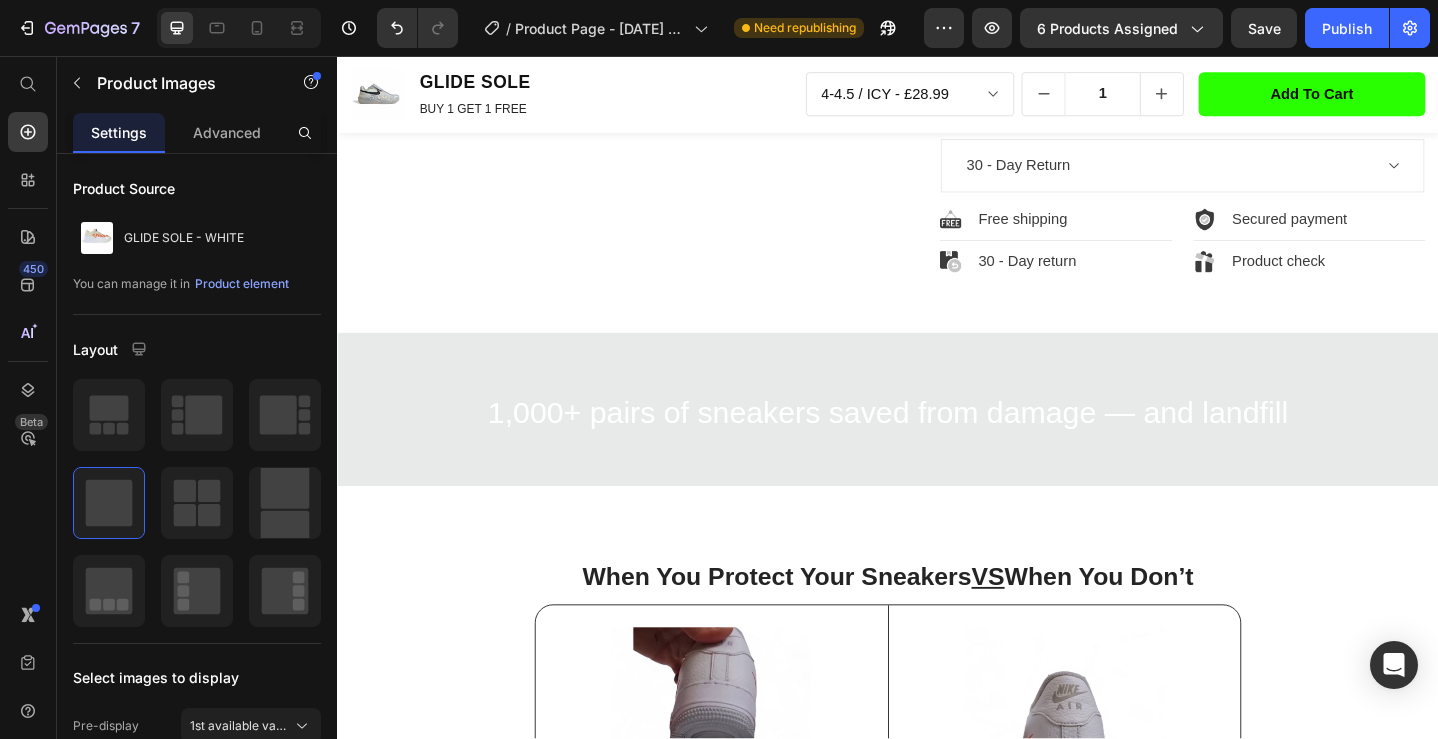 scroll, scrollTop: 898, scrollLeft: 0, axis: vertical 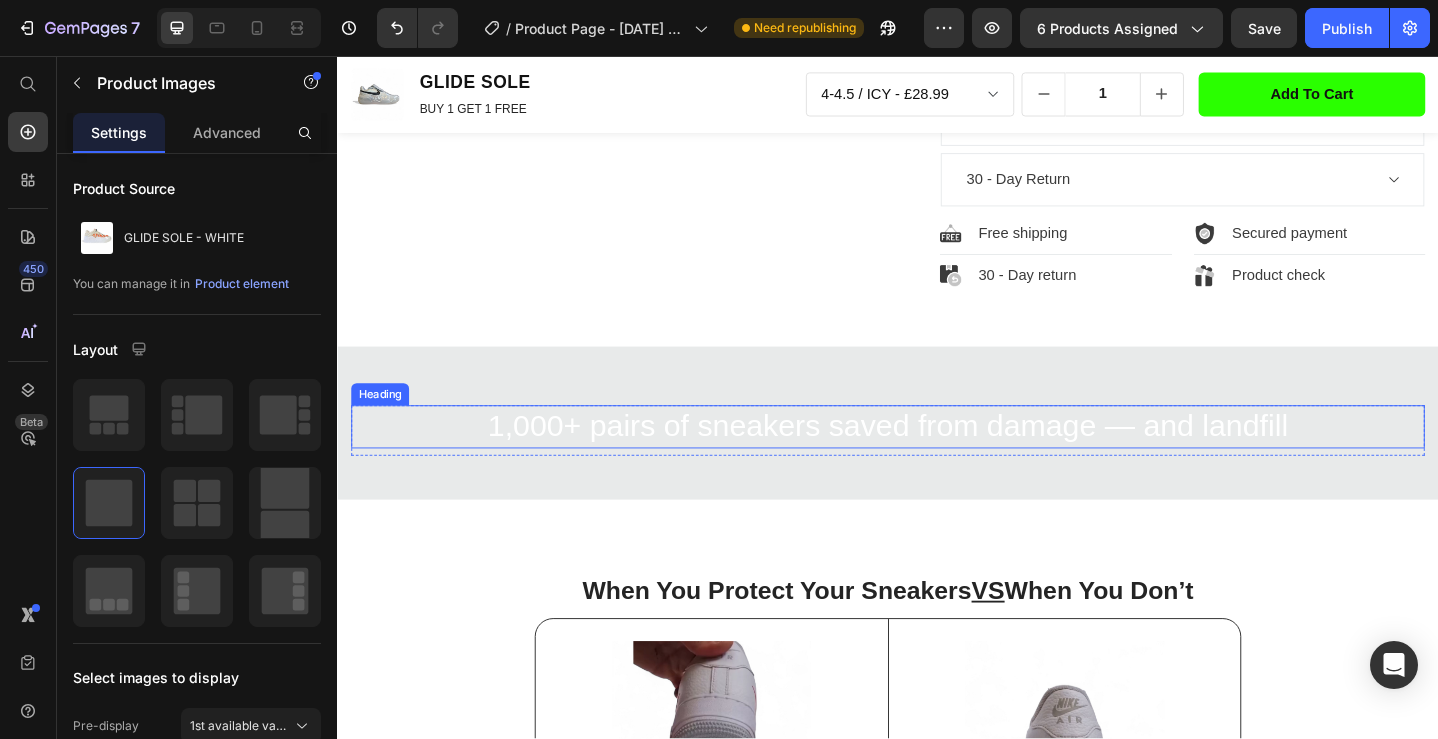 click on "1,000+ pairs of sneakers saved from damage — and landfill" at bounding box center (937, 460) 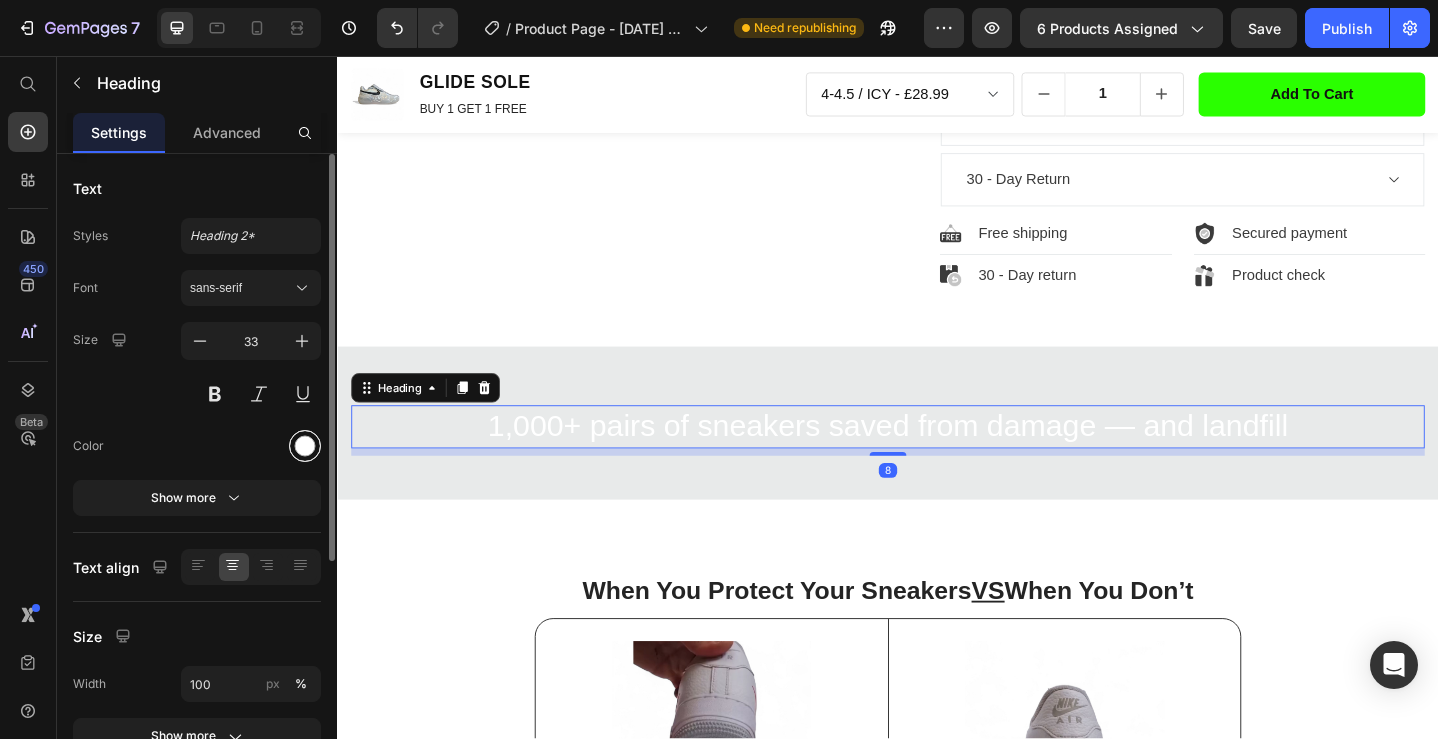 click at bounding box center [305, 446] 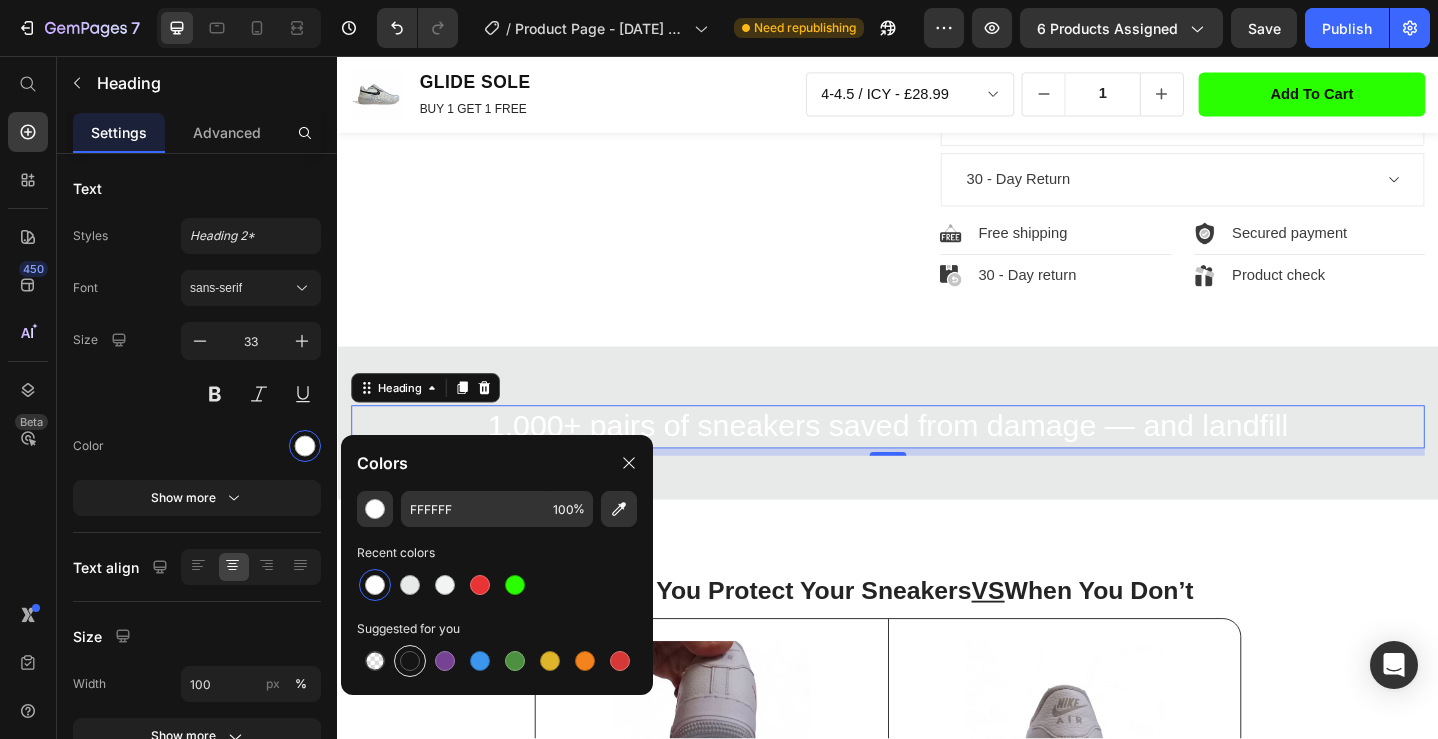 click at bounding box center [410, 661] 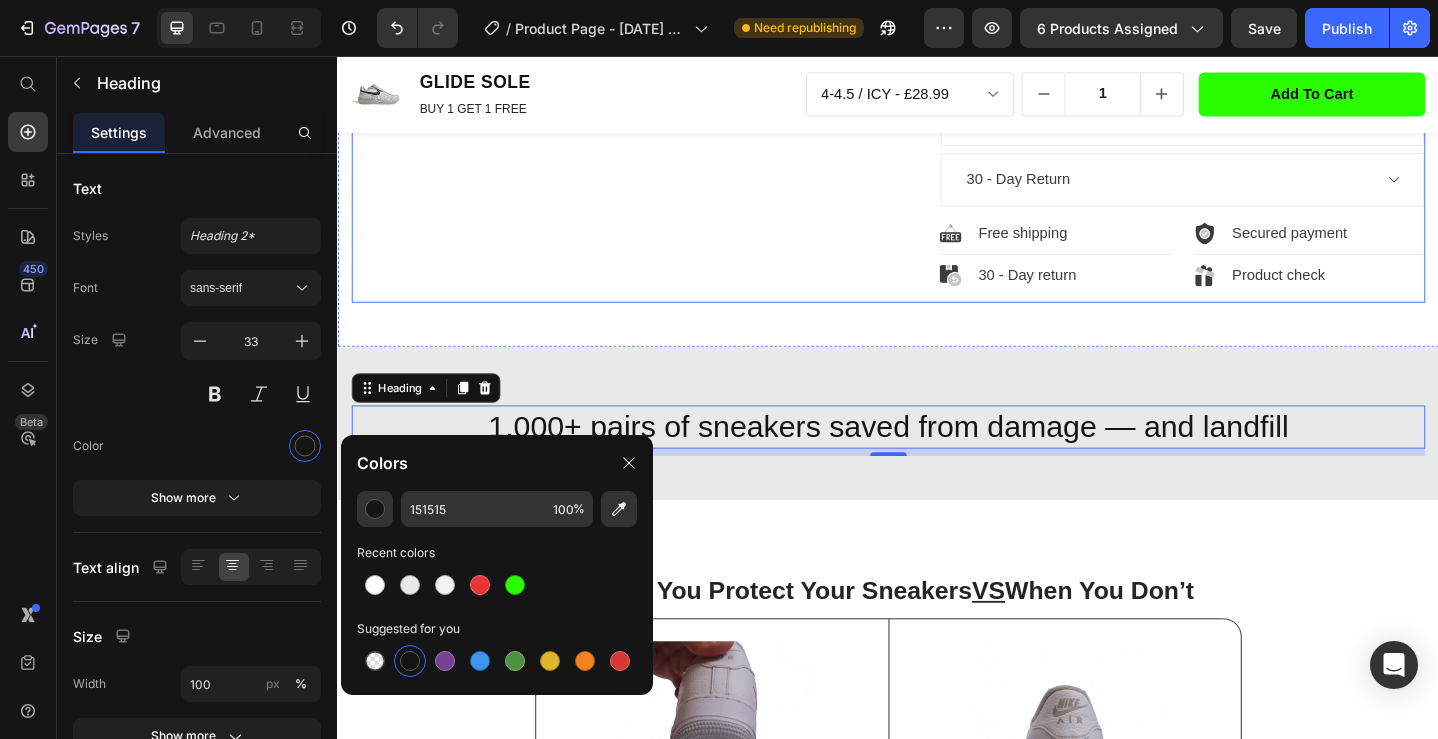 click on "Product Images" at bounding box center [644, -196] 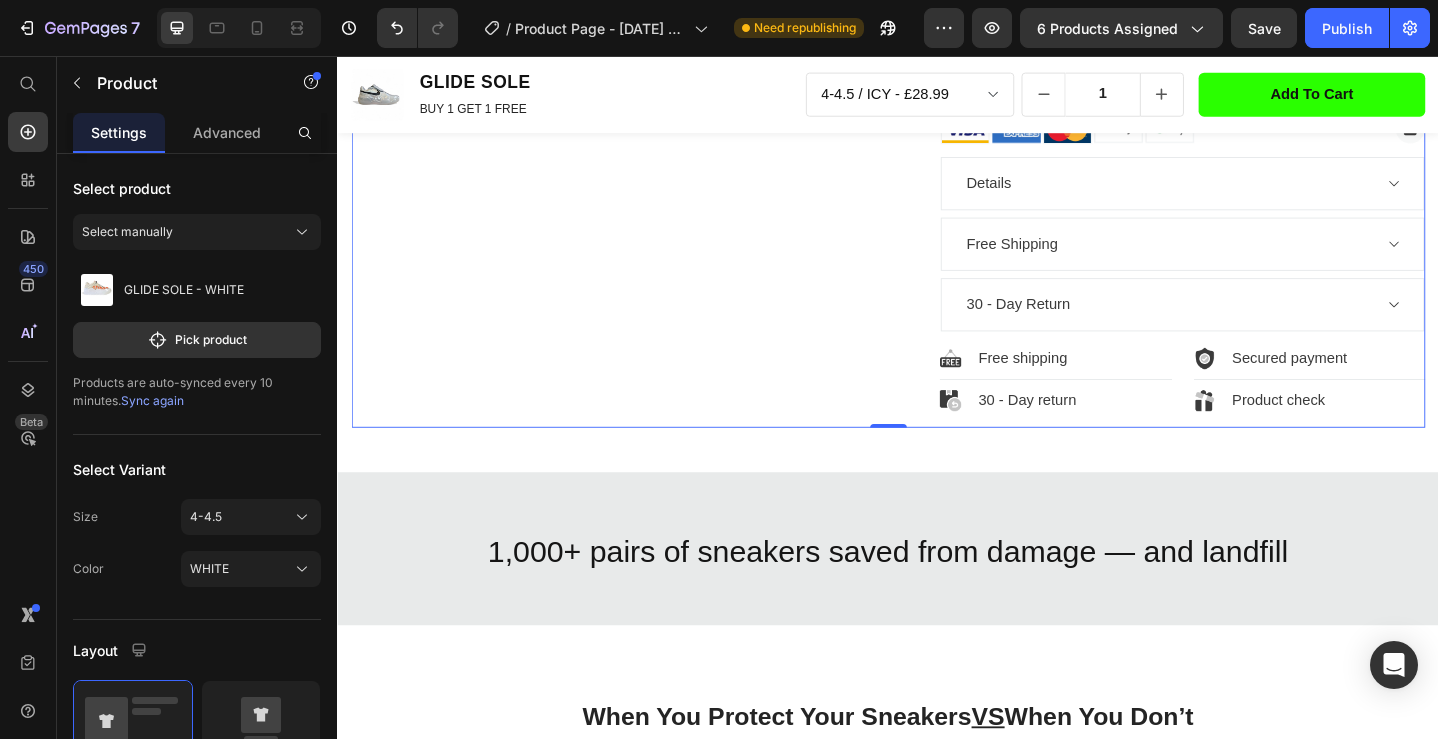 scroll, scrollTop: 769, scrollLeft: 0, axis: vertical 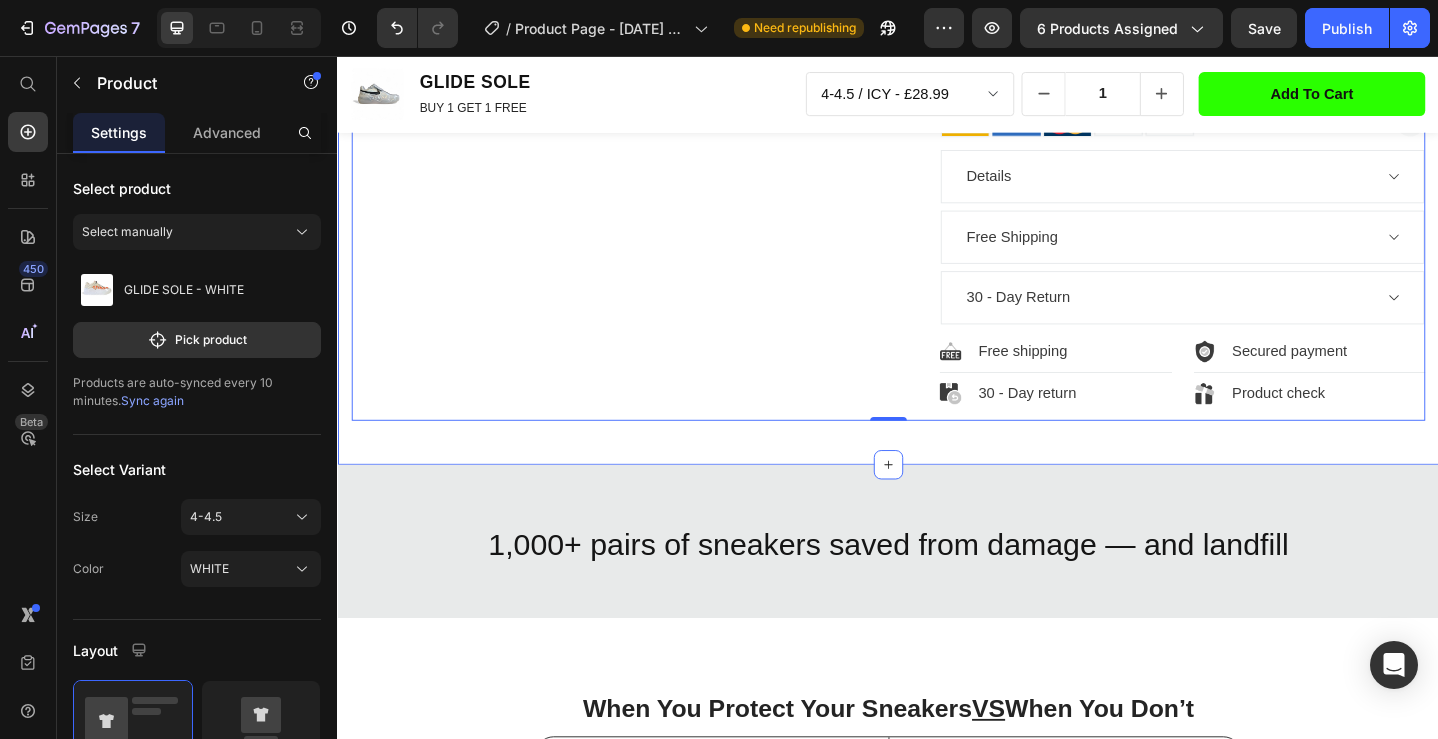 click on "Product Images GLIDE SOLE - WHITE Product Title £28.99 Product Price £28.99 Product Price Row
Icon
Icon
Icon
Icon
Icon Icon List Hoz (1080 reviews) Text block Row Image 5 left in stock Text block Row Row Row 🔥 LIMITED TIME: BUY 1 GET 1 FREE - TODAY ONLY MAKE YOUR SNEAKERS LAST 2X LONGER - BACKED BY SCIENCE Text block 🔥 LIMITED TIME: BUY 1 GET 1 FREE - TODAY ONLY MAKE YOUR SNEAKERS LAST 2X LONGER - BACKED BY SCIENCE Text block "Quick shipping - These Soles look amazing on my grails and feel light and durable. Defiently buying more colours to match my other outfits''. Text block Image Michael P Text block
Icon
Icon
Icon
Icon
Icon Icon List Hoz Image Invited Text block Row Row Row Row Size 4-4.5 5-5.5 6-6.5 7-7.5 8-8.5 9-9.5 10-10.5 11-11.5 12-12.5 Color: WHITE WHITE WHITE Orange Orange ICY ICY BLK BLK FIRE FIRE BLUE BLUE 1" at bounding box center (937, -43) 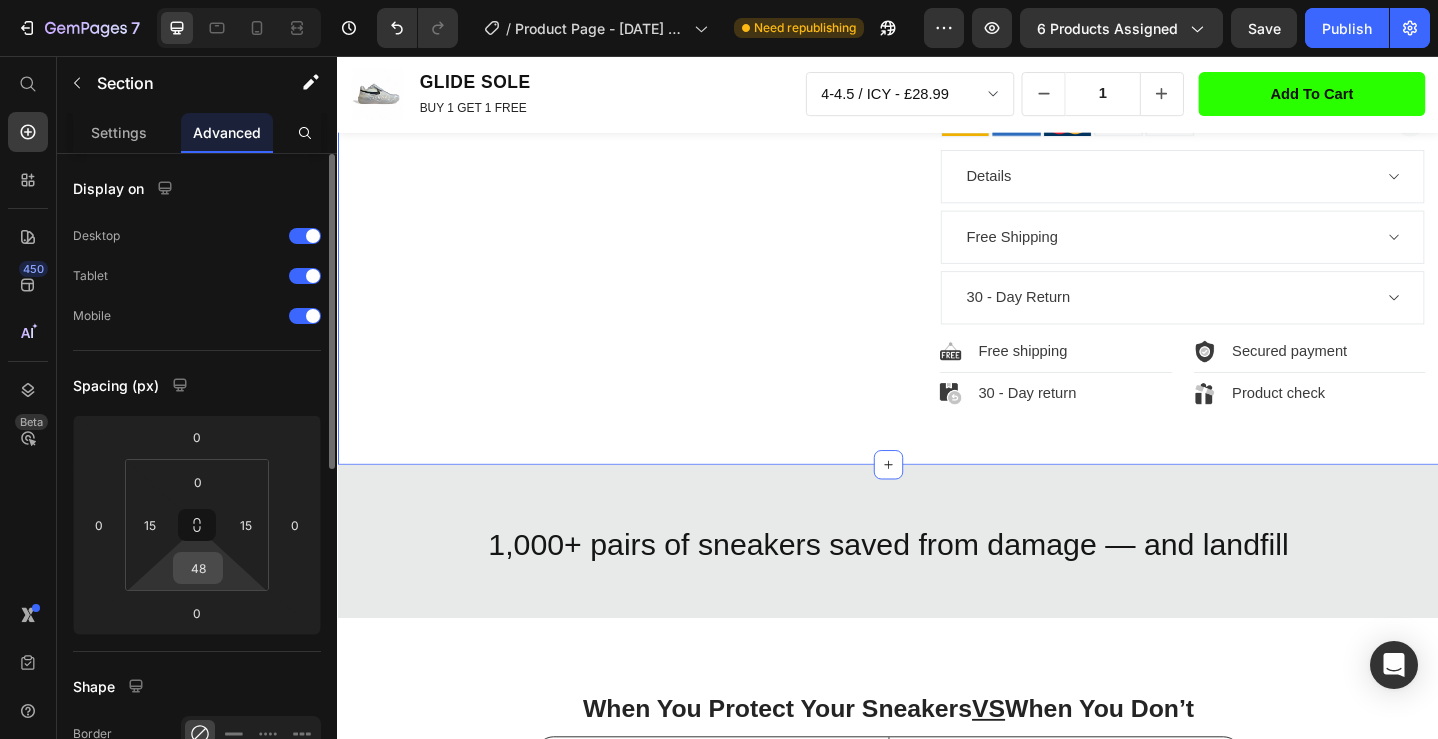 click on "48" at bounding box center [198, 568] 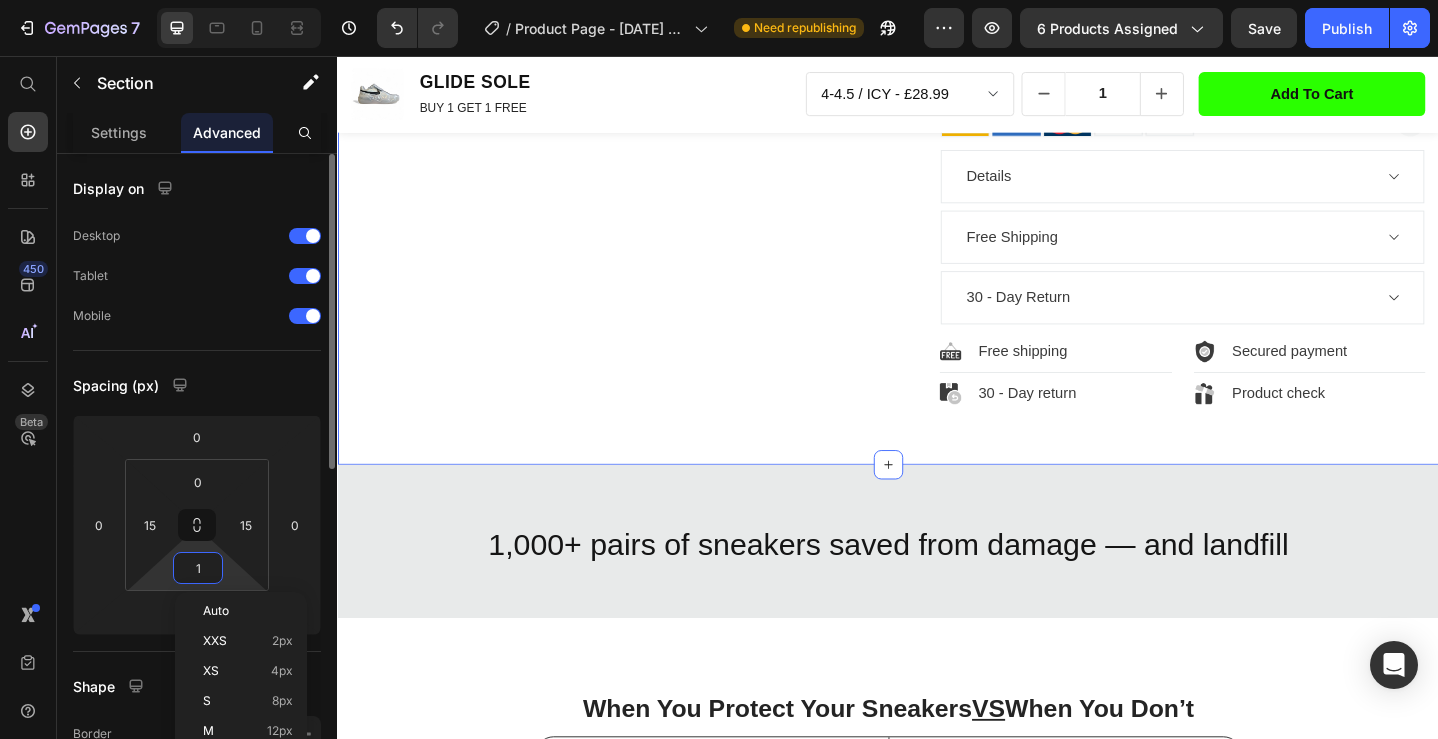 type on "14" 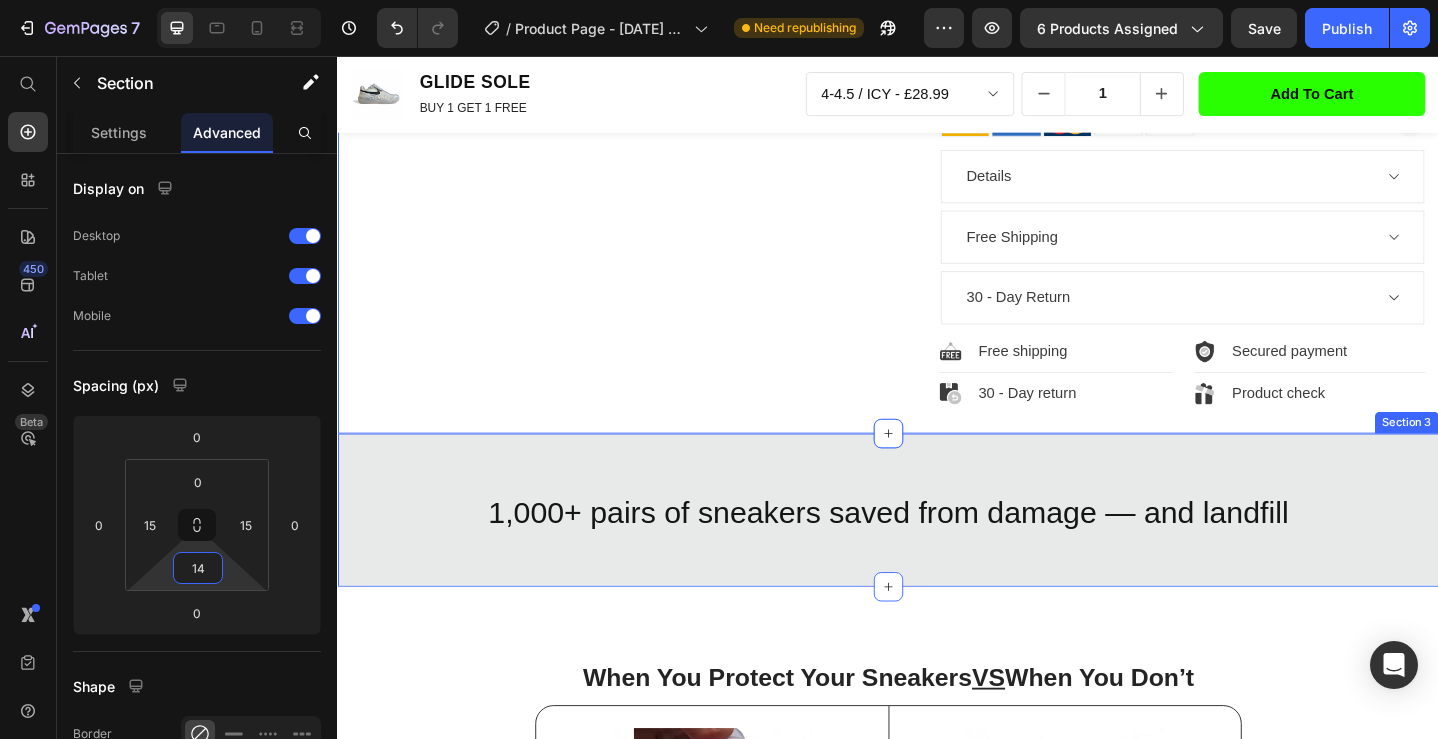 click on "1,000+ pairs of sneakers saved from damage — and landfill Heading Row Section 3" at bounding box center (937, 551) 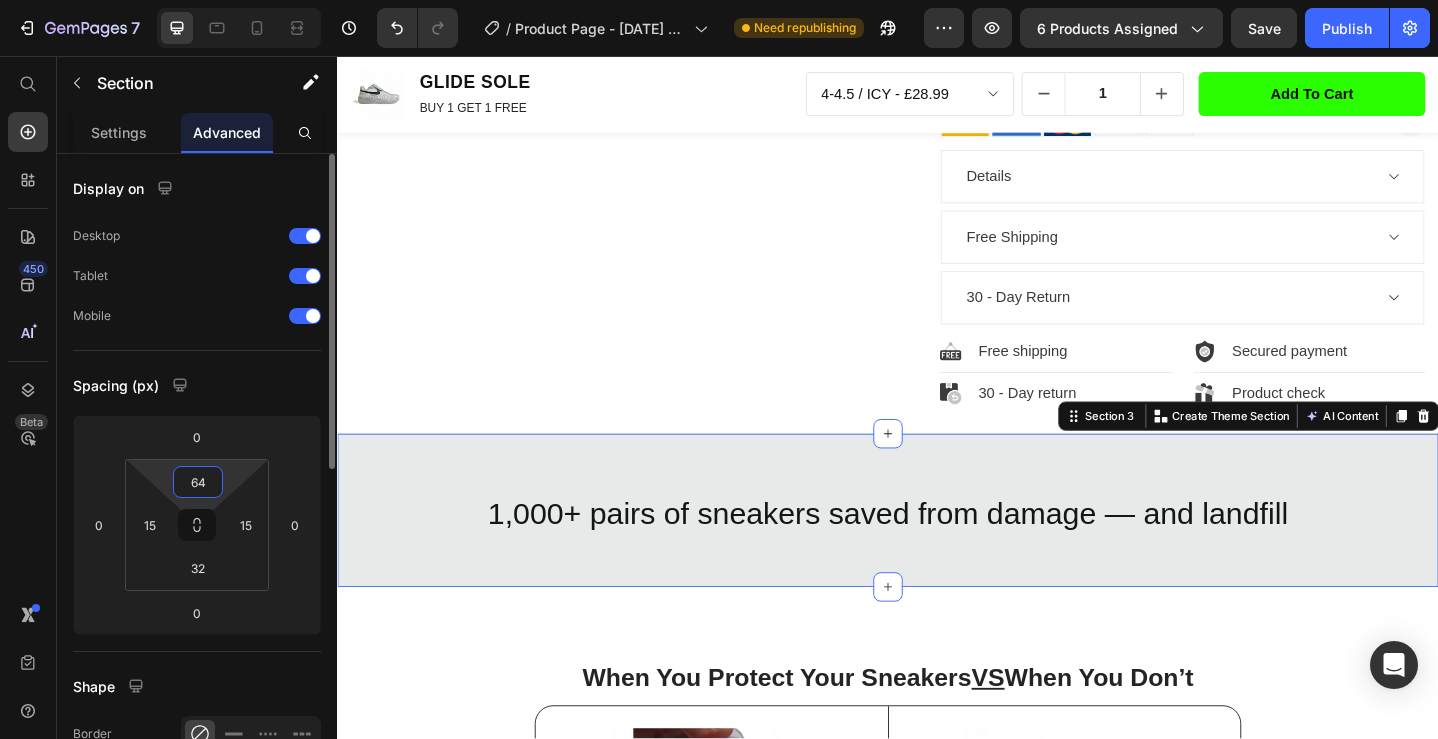 click on "64" at bounding box center (198, 482) 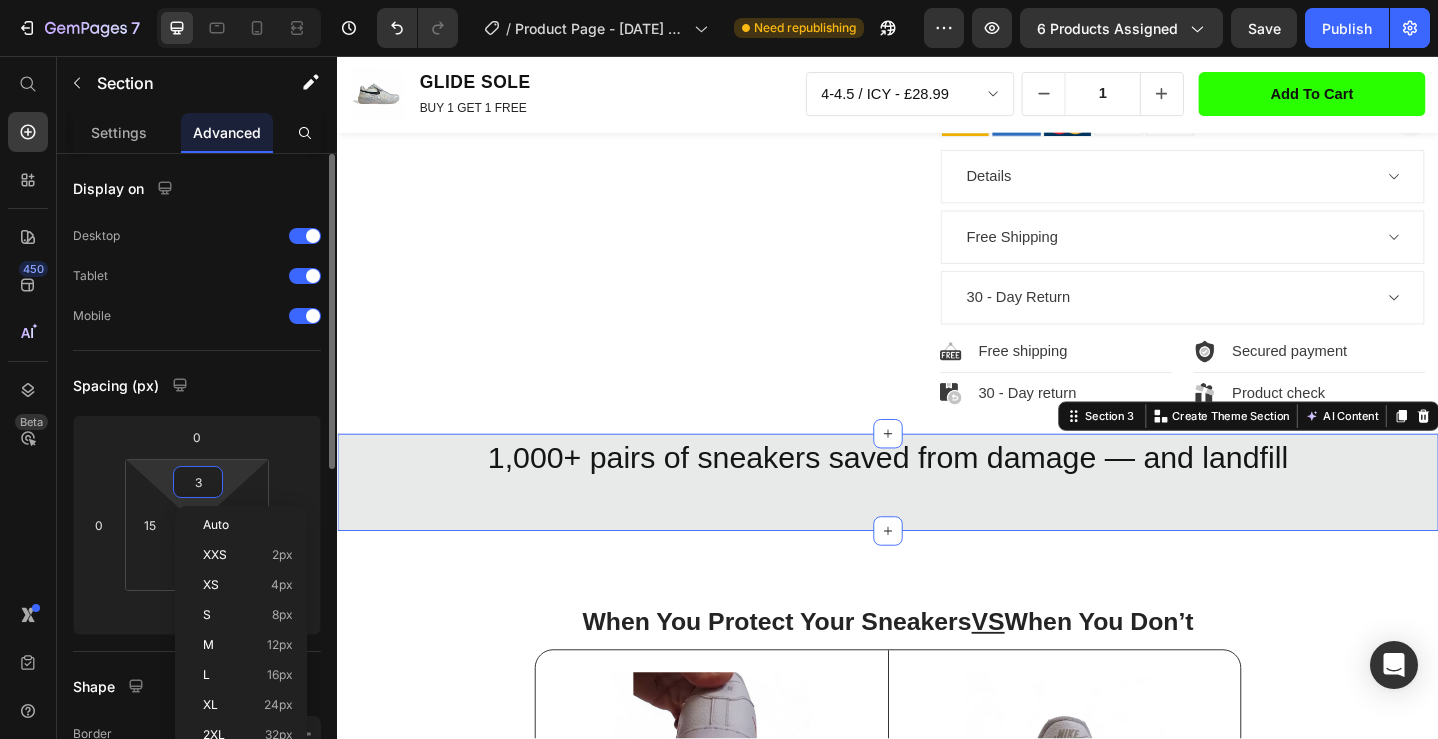 type on "35" 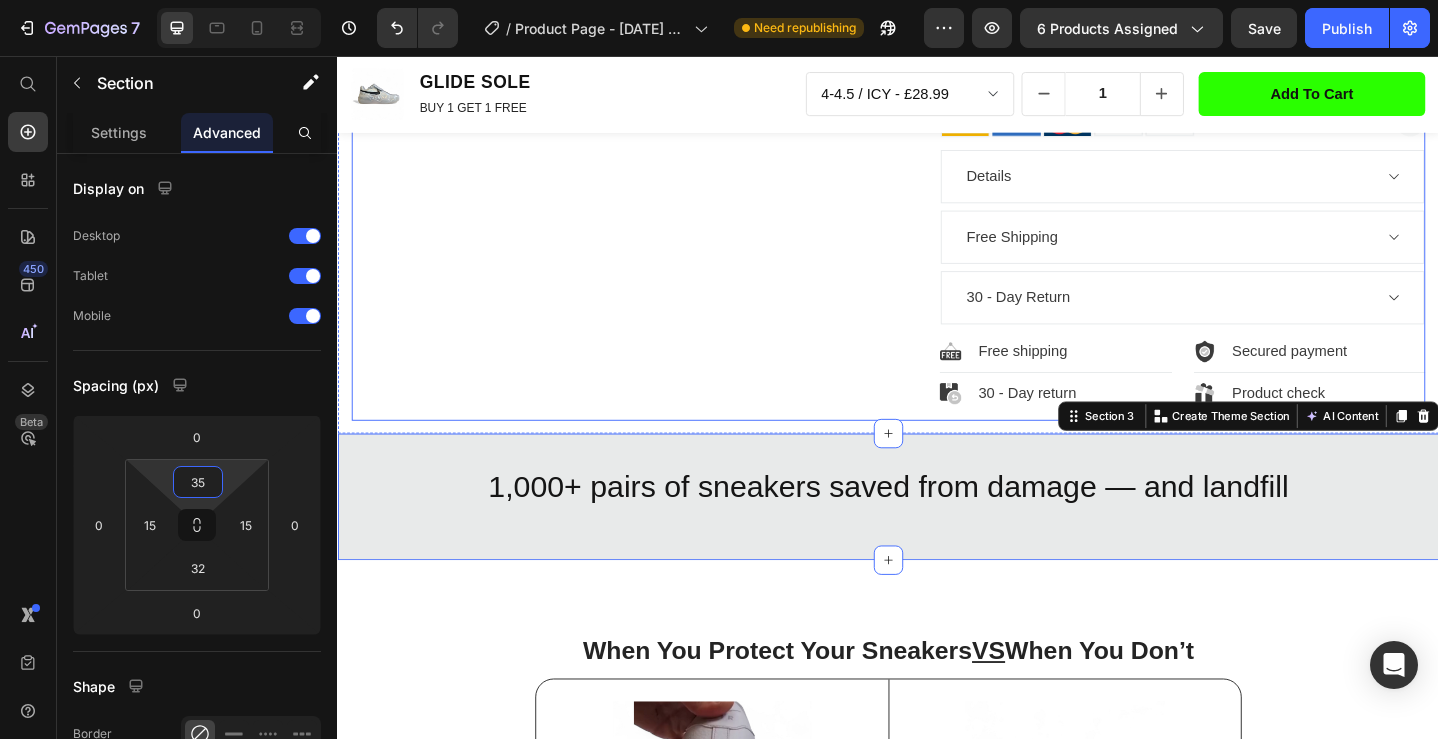click on "Product Images" at bounding box center [644, -67] 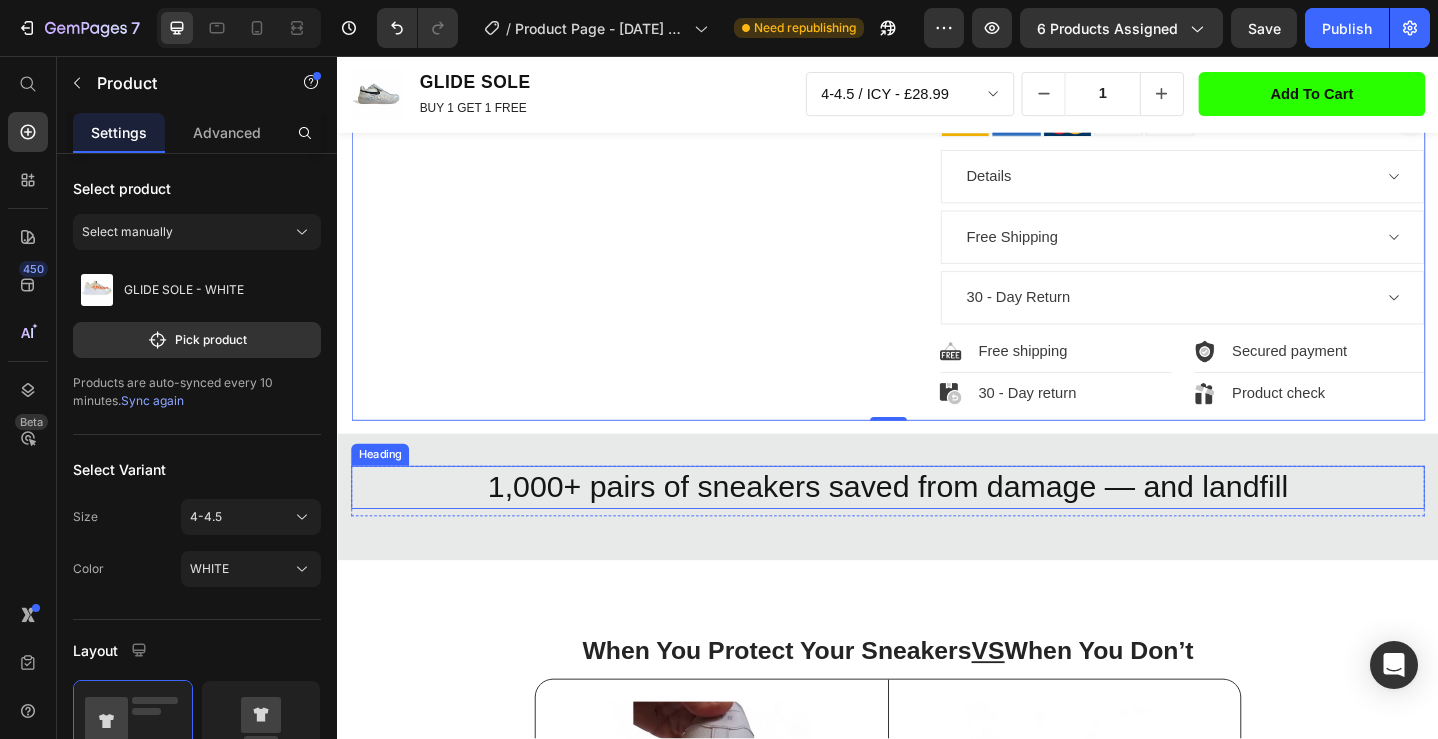 scroll, scrollTop: 898, scrollLeft: 0, axis: vertical 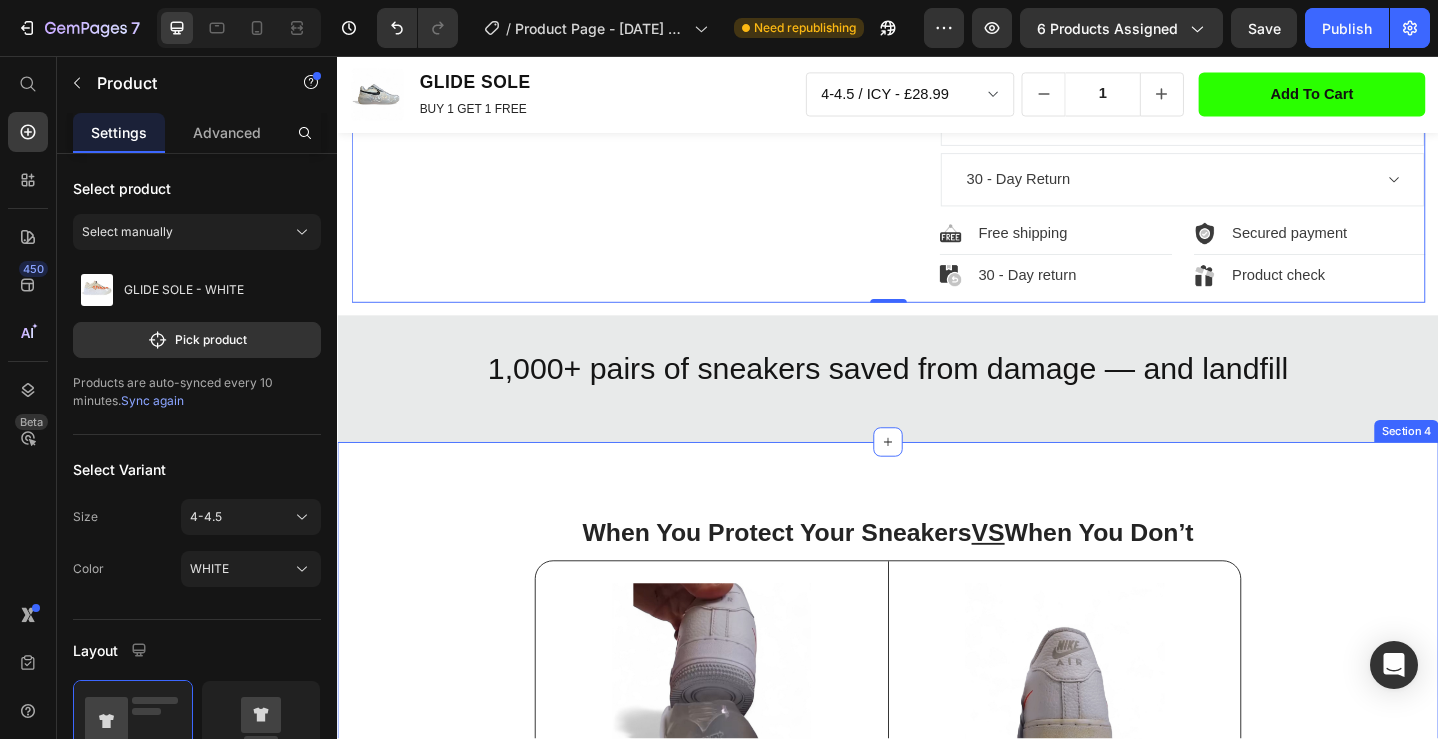 click on "When You Protect Your Sneakers   VS   When You Don’t Heading Image GLIDE Sole: Still looks brand new Text Block
Double your sole lifespan
Stop heel wear, tread loss & yellowing
UV, stain & chemical protection
No more glue separation or sole cracks Item List Row Image Unprotected: Beat after 1 year Text Block
Holes and thinning of soles
Reduces traction and grip
Posture Issues from Sole tilt Abrasion
Premature sneaker disposal Item List Row Row Row Section 4" at bounding box center [937, 821] 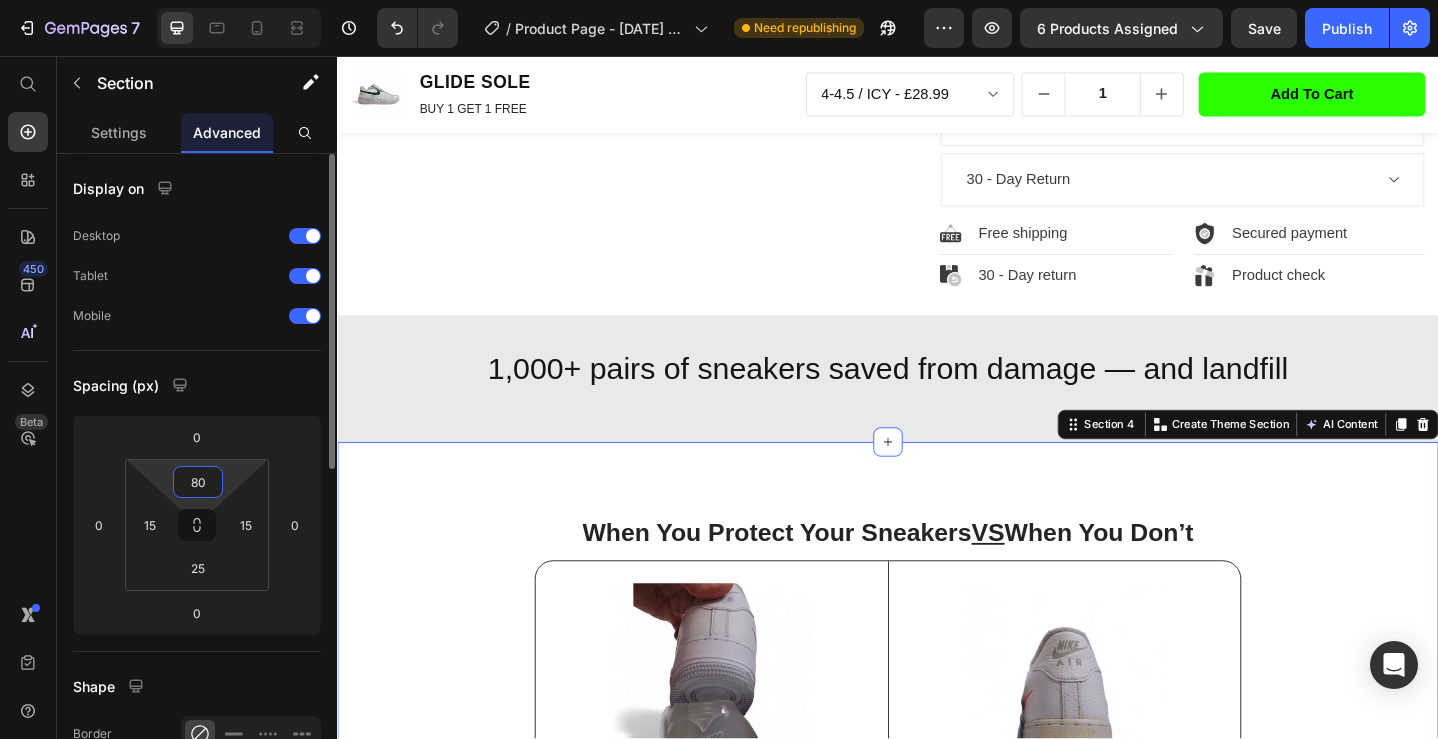 click on "80" at bounding box center (198, 482) 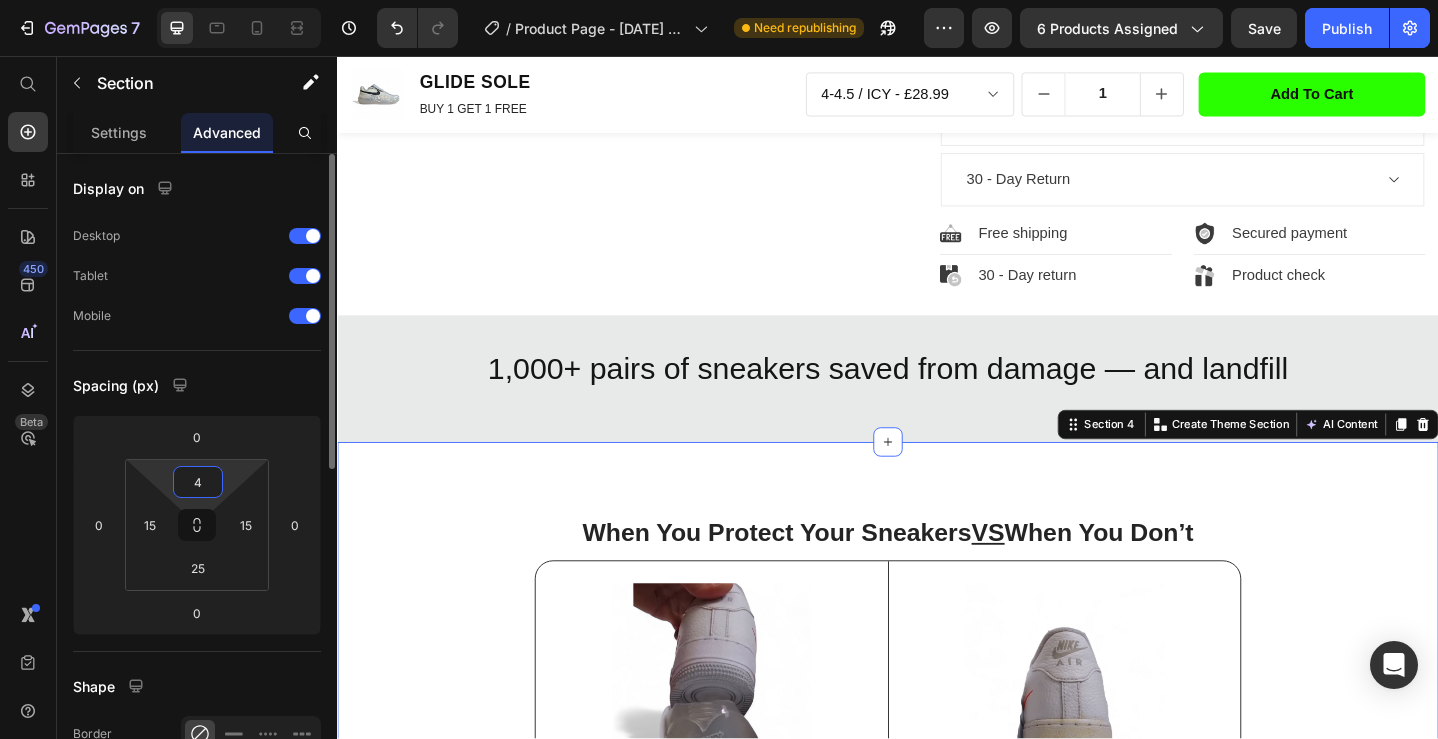 type on "40" 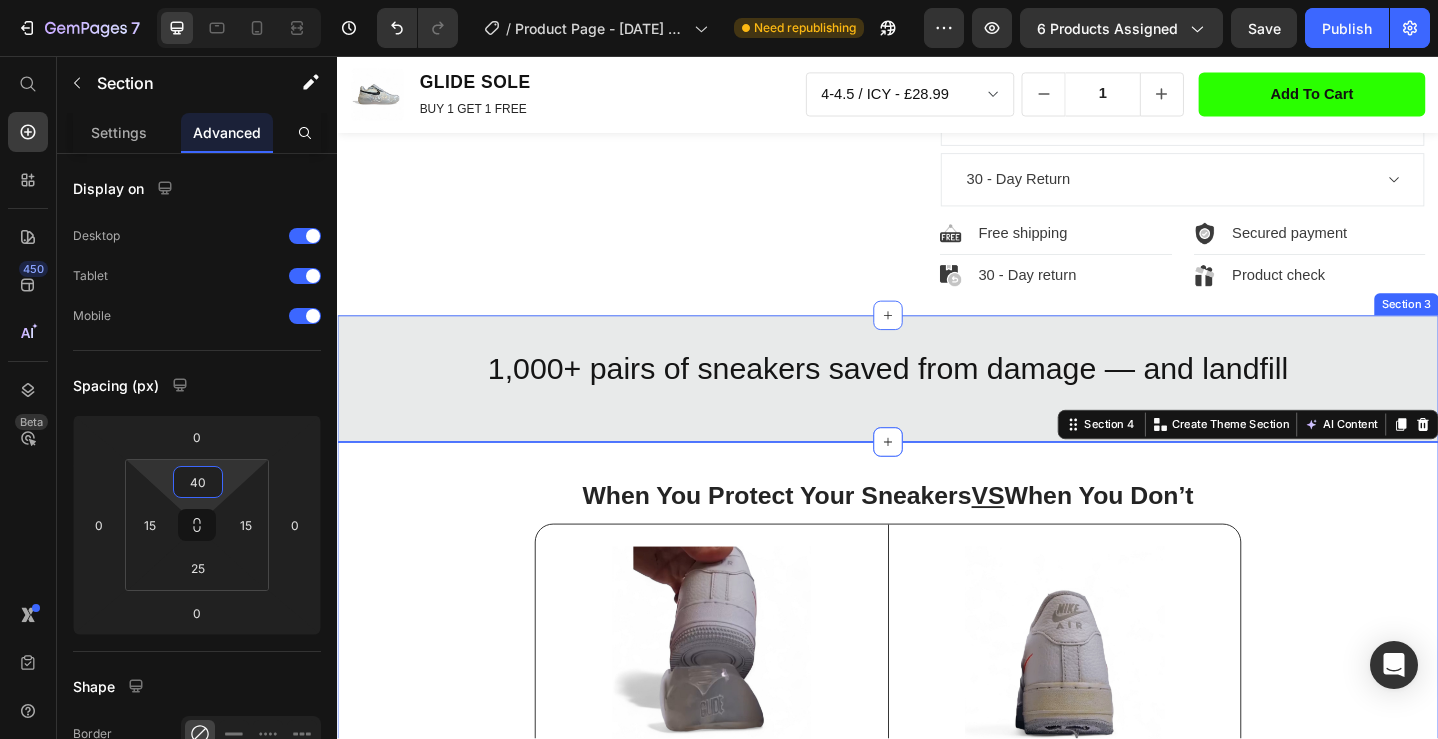 click on "Product Images" at bounding box center [644, -196] 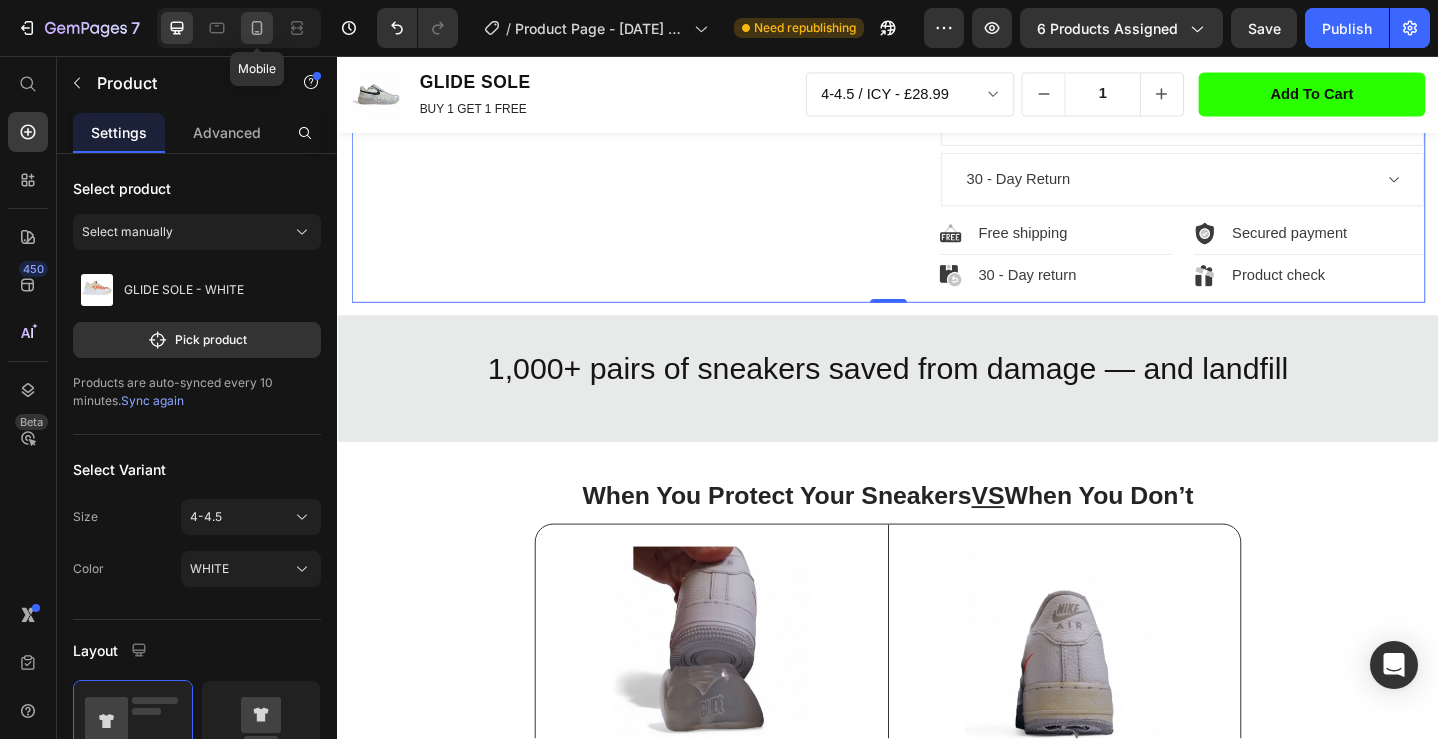 click 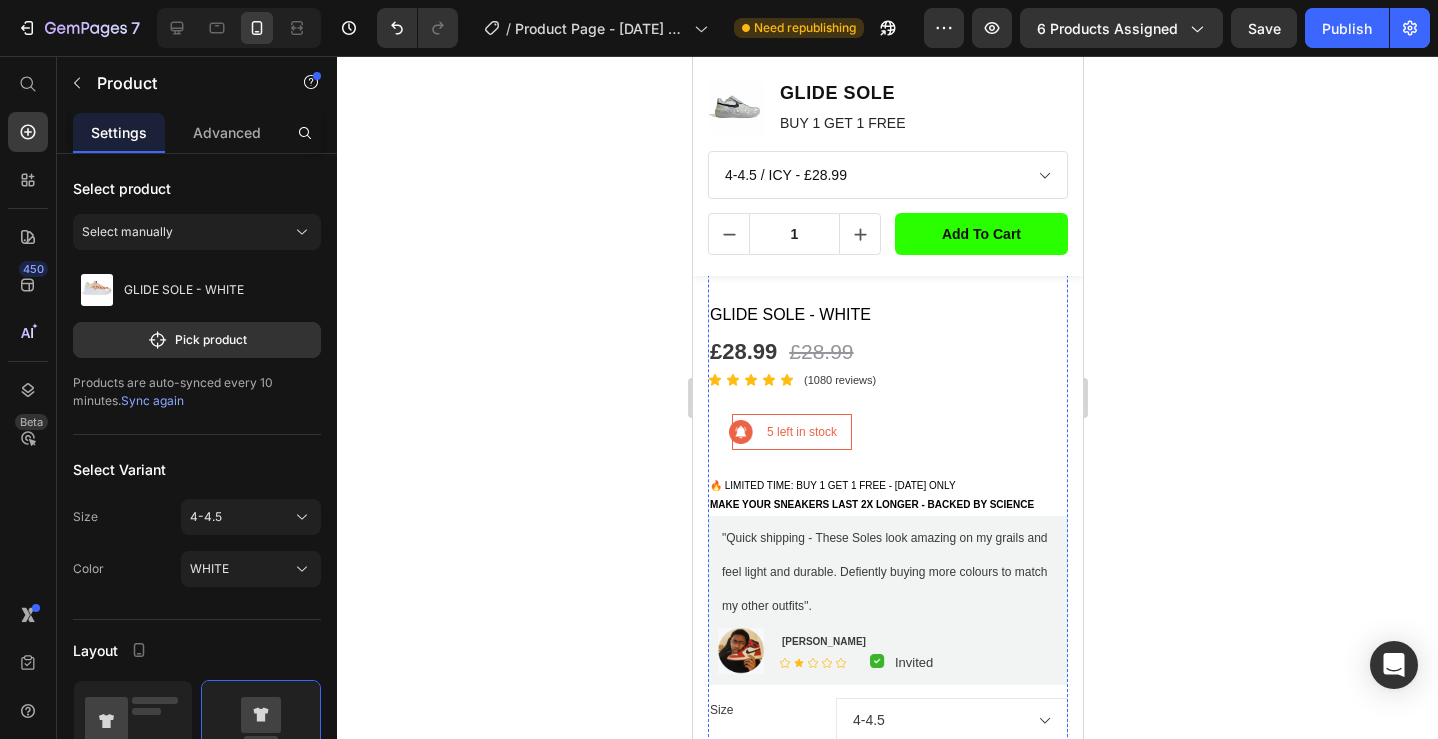 scroll, scrollTop: 514, scrollLeft: 0, axis: vertical 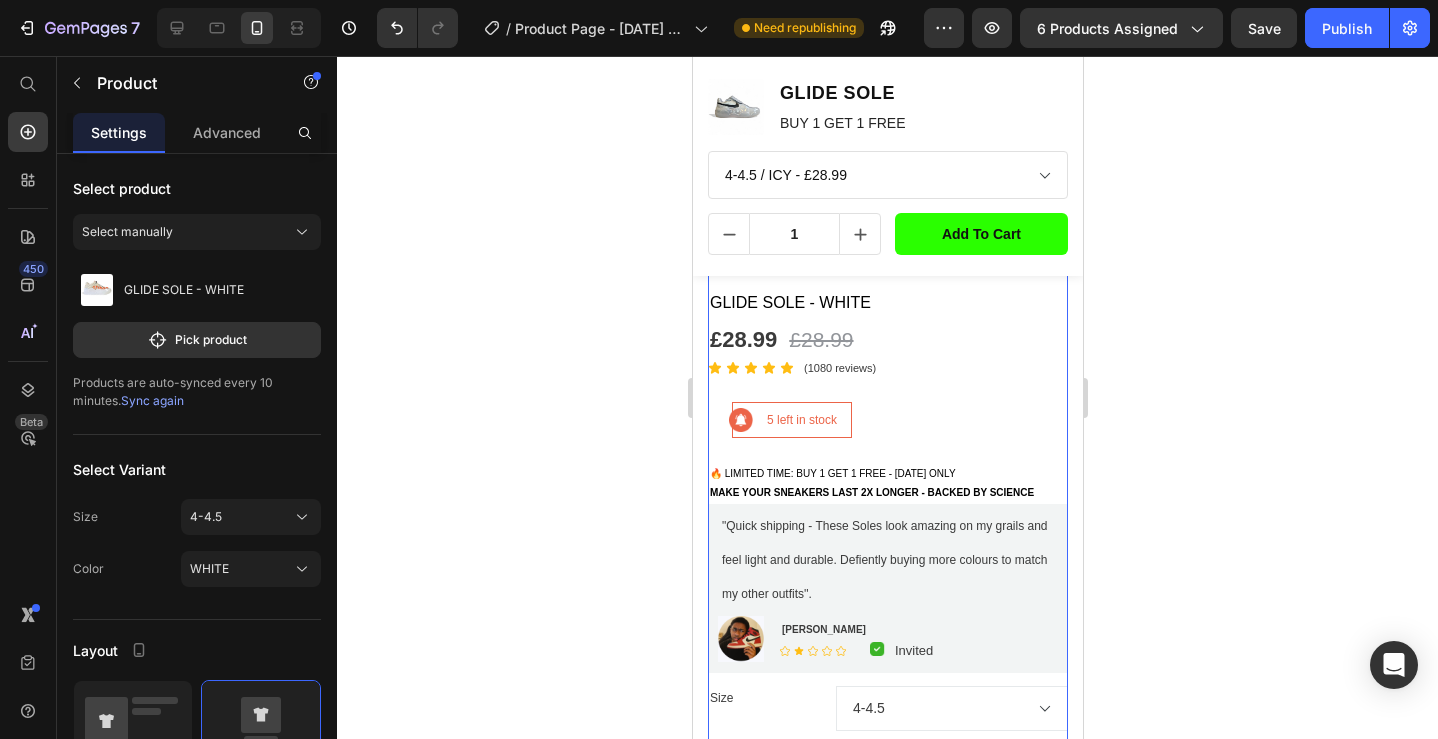 click 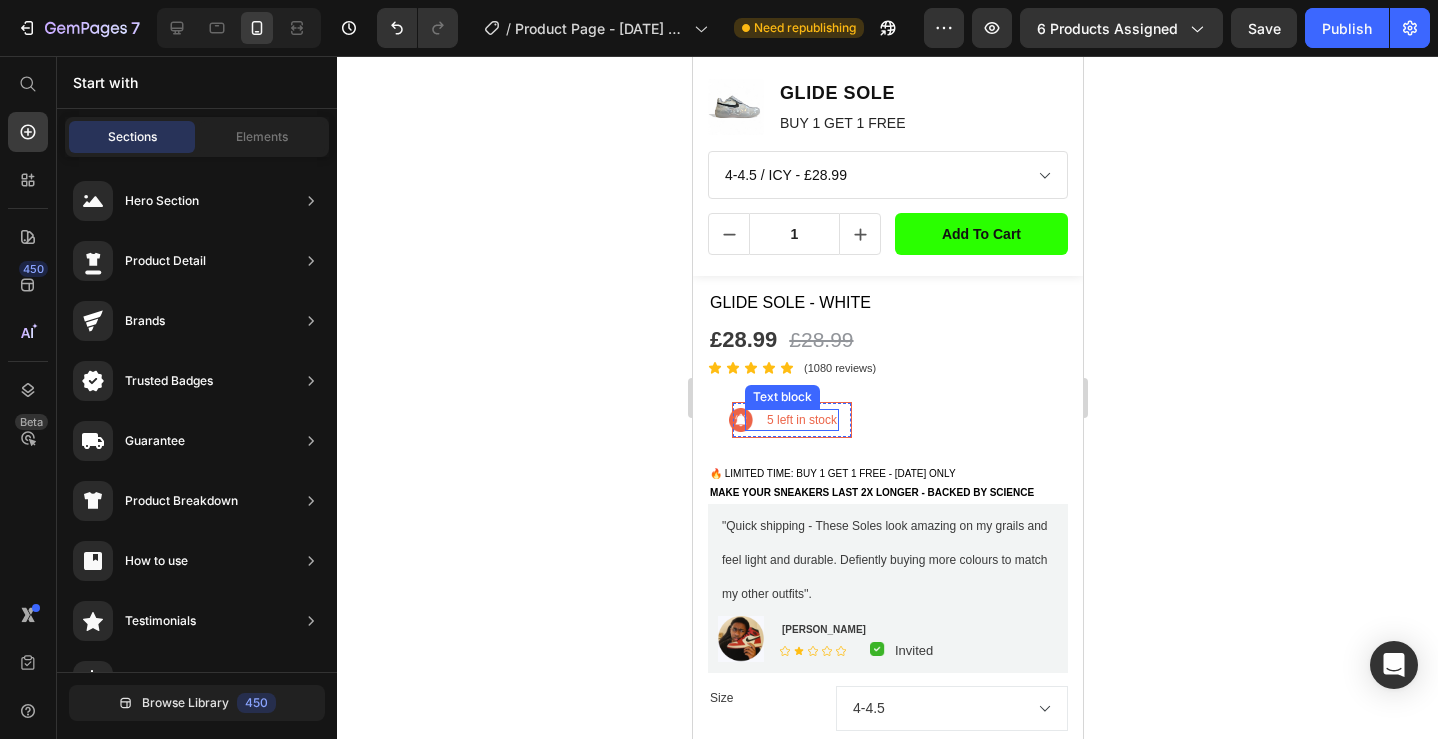 click on "5 left in stock Text block Row" at bounding box center (791, 420) 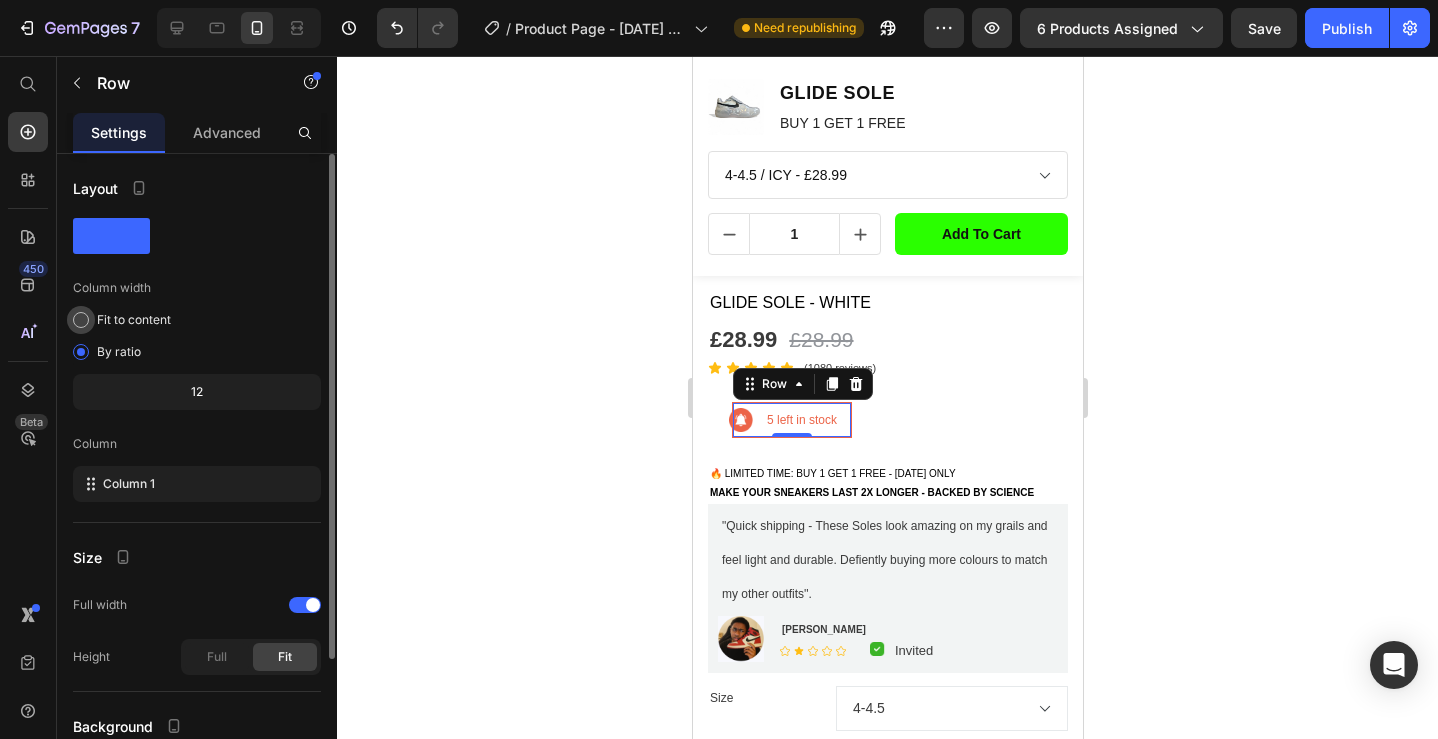 click at bounding box center [81, 320] 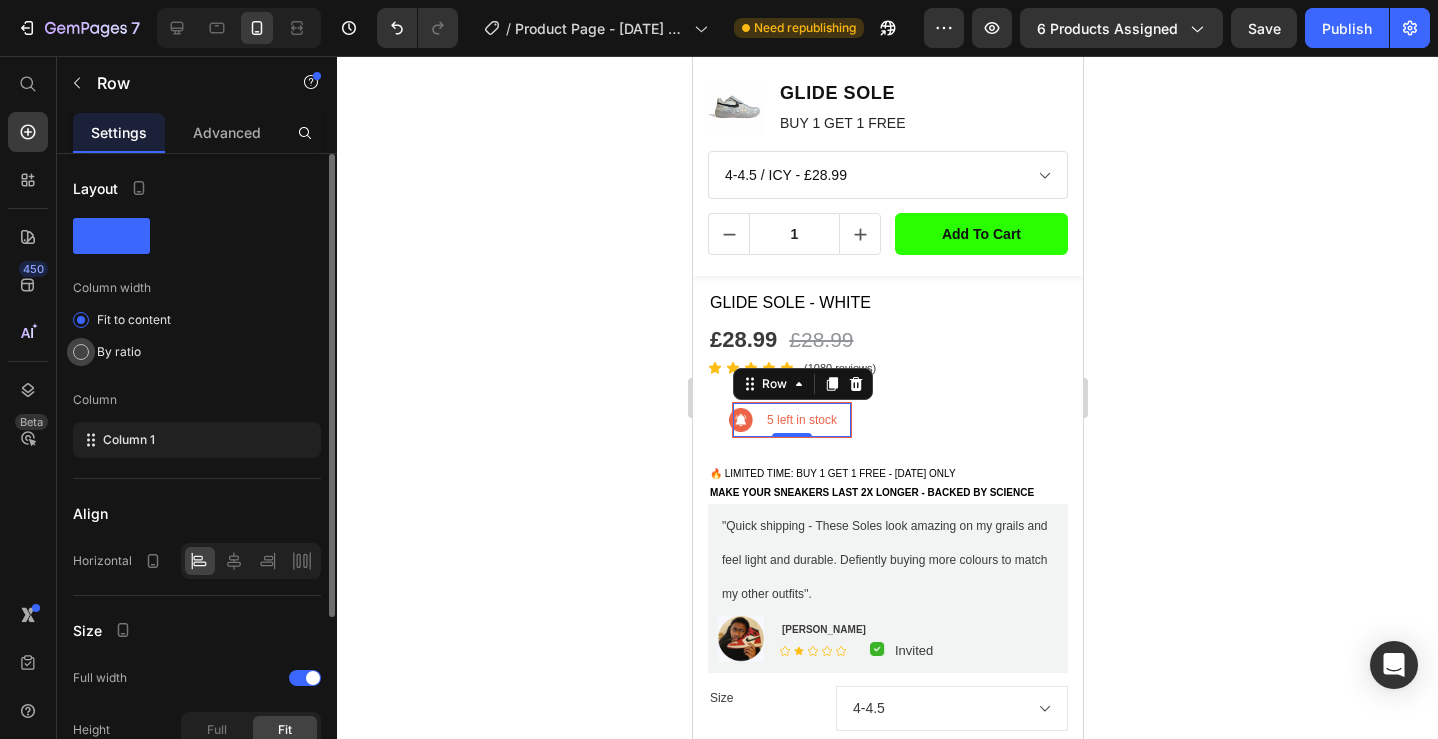click at bounding box center (81, 352) 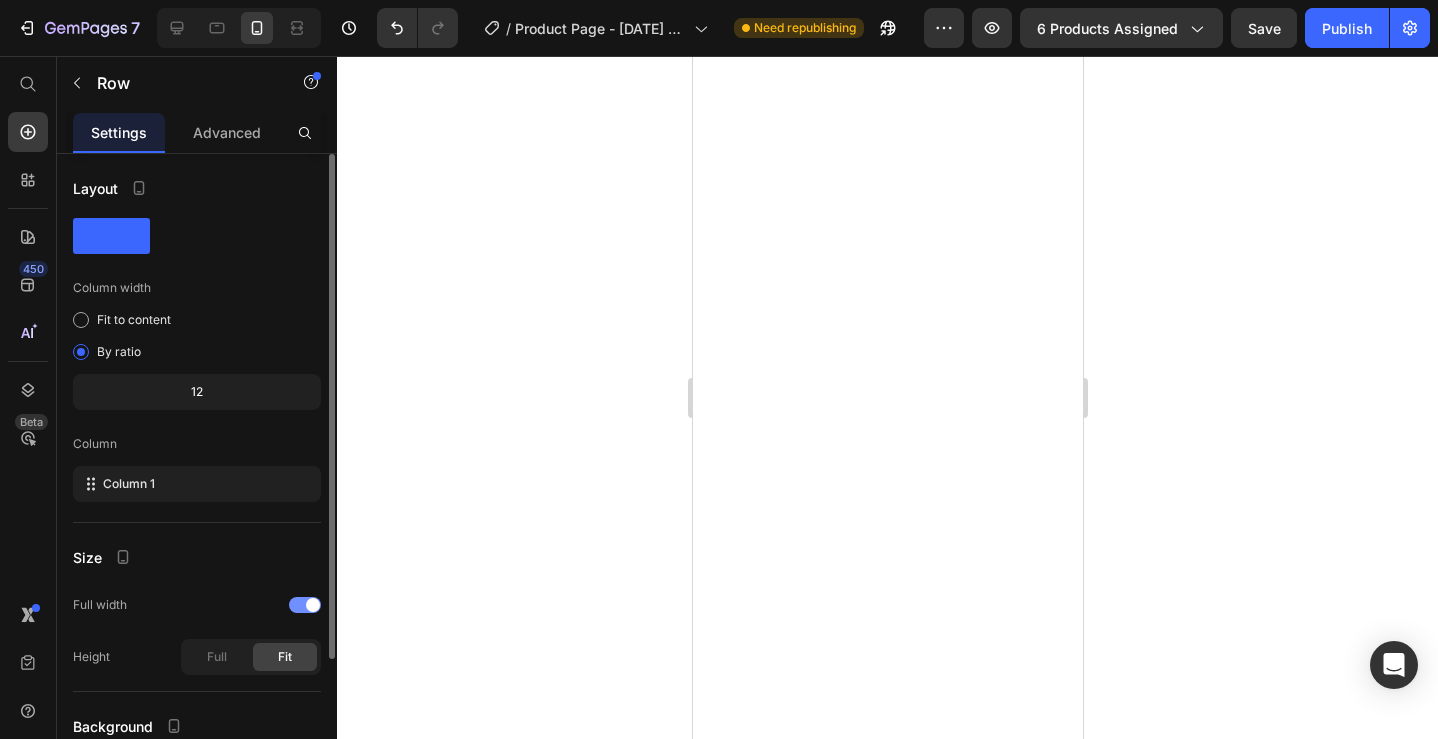 scroll, scrollTop: 0, scrollLeft: 0, axis: both 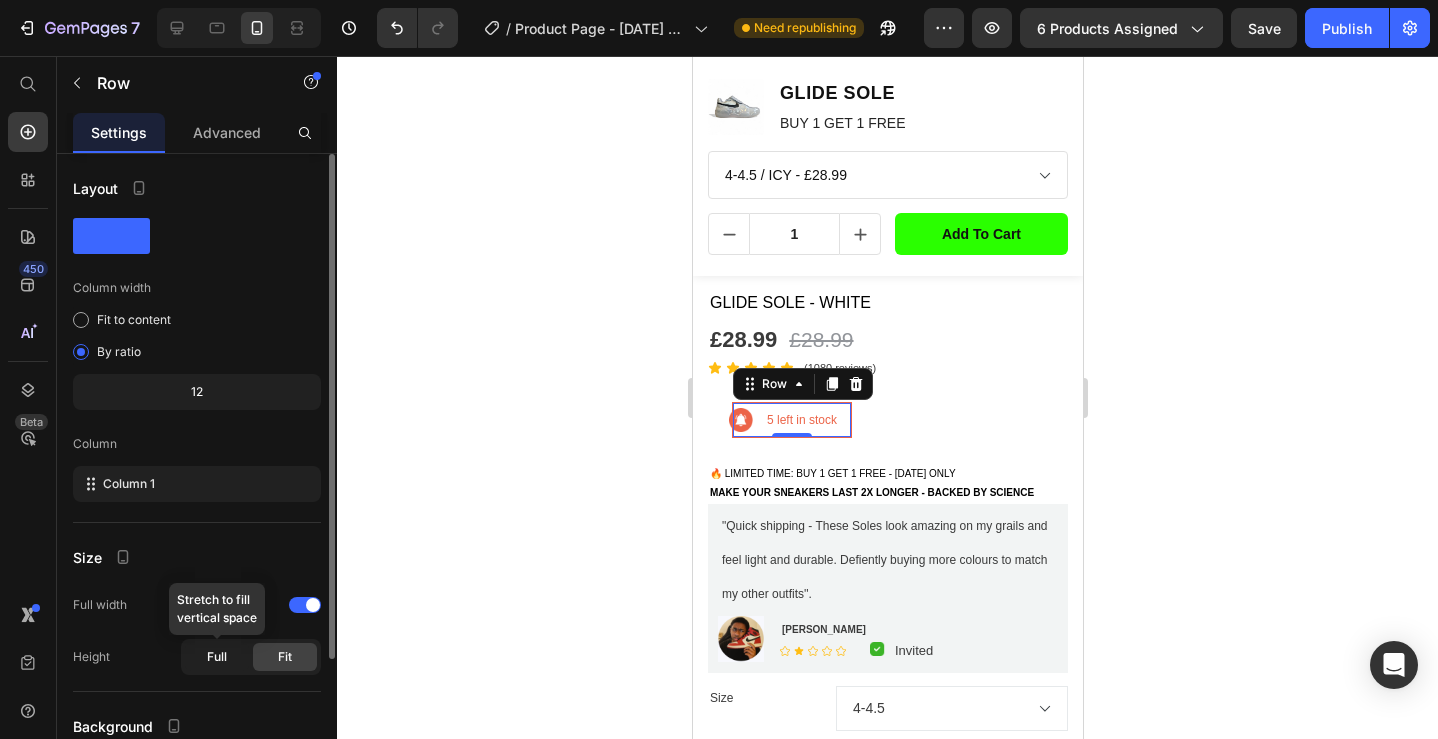 click on "Full" 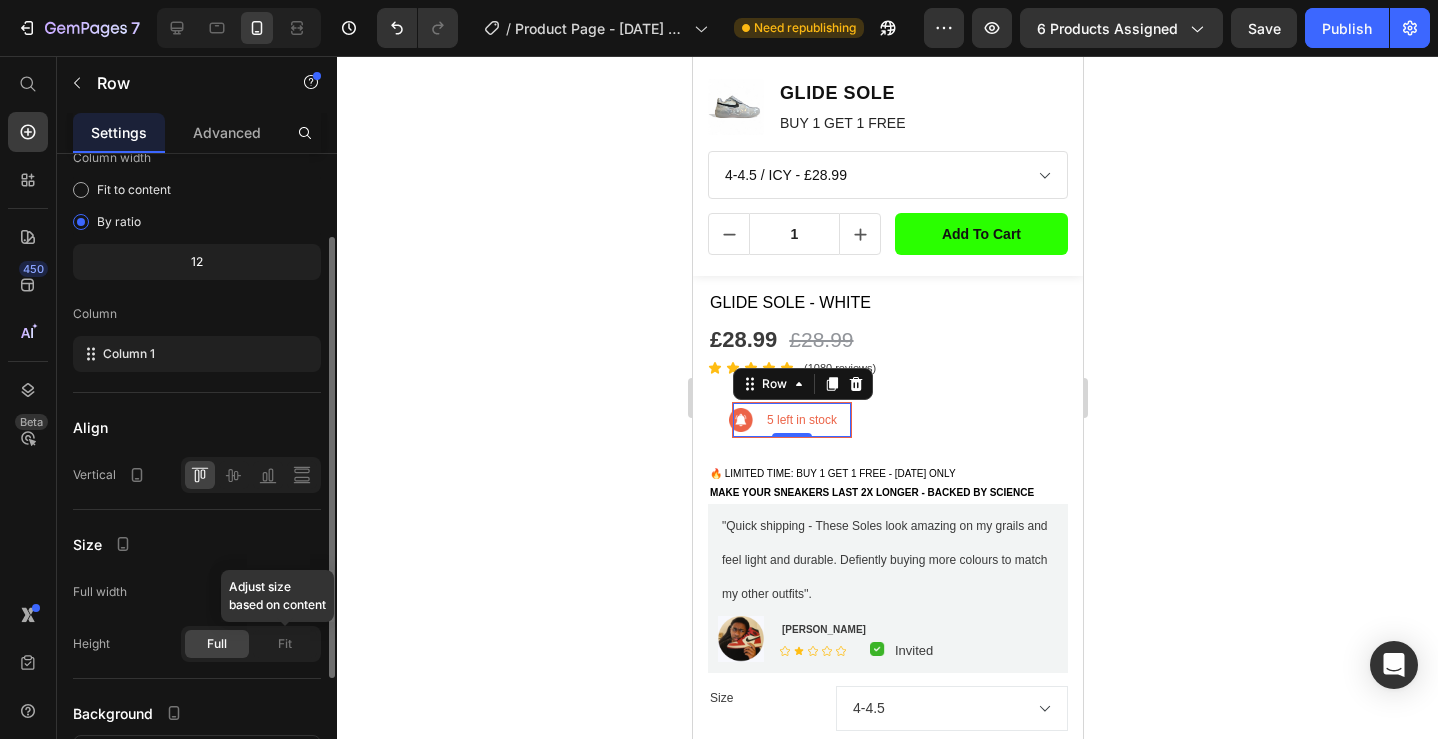 scroll, scrollTop: 133, scrollLeft: 0, axis: vertical 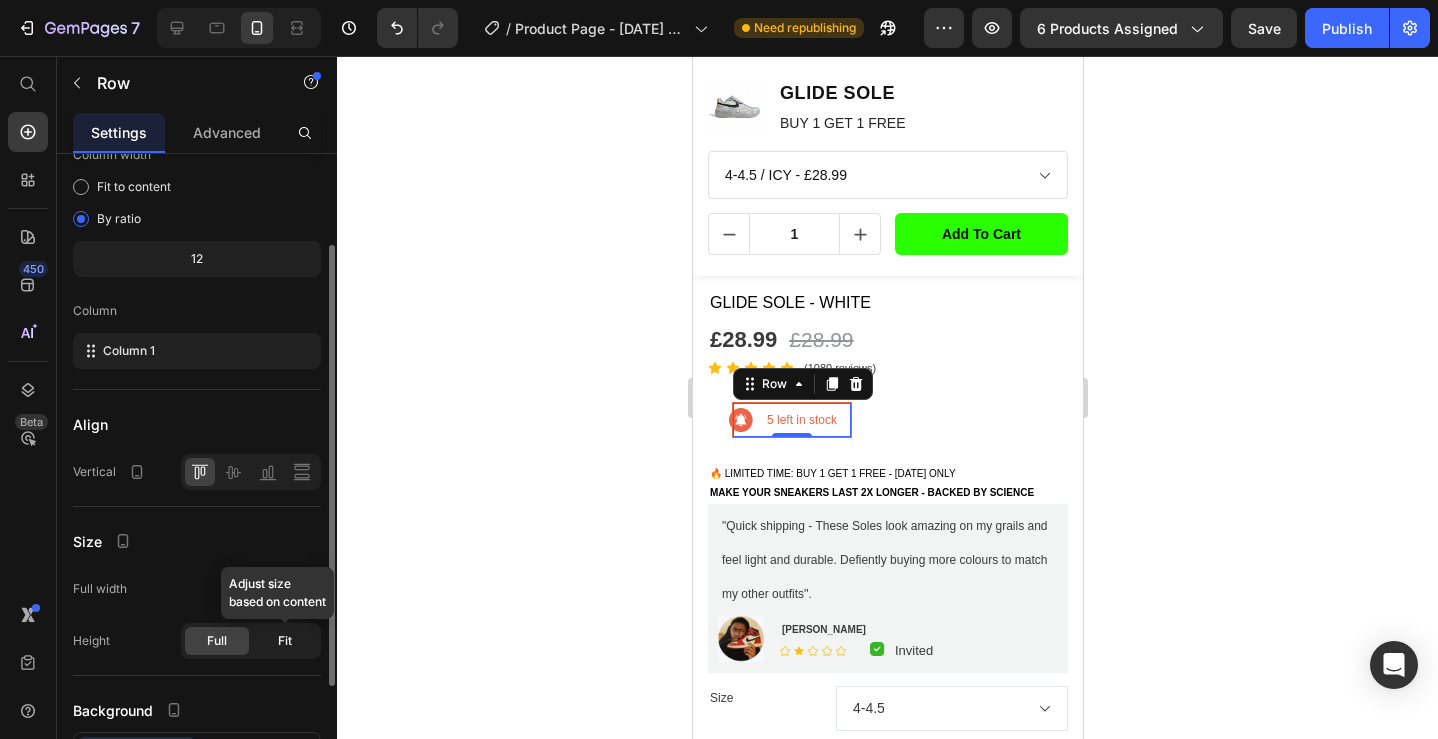 click on "Fit" 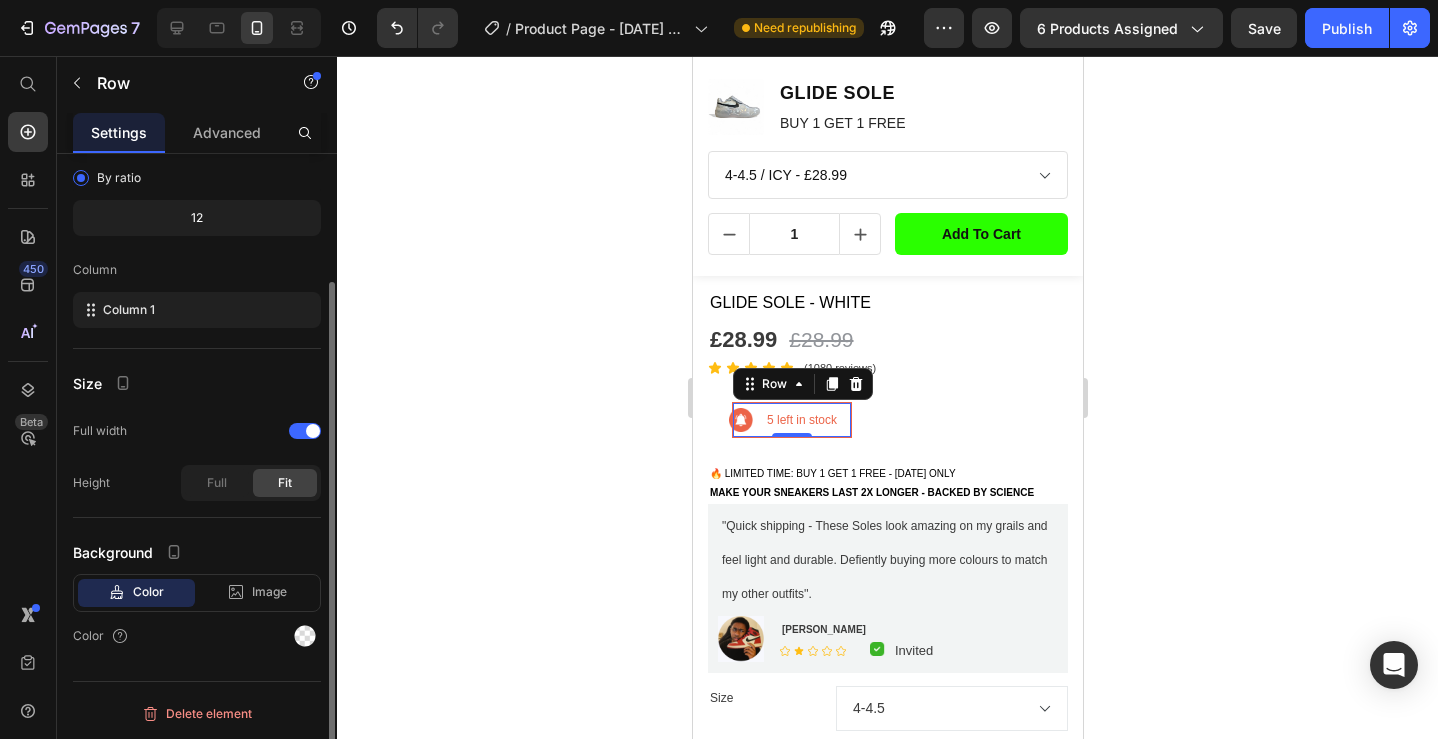 scroll, scrollTop: 0, scrollLeft: 0, axis: both 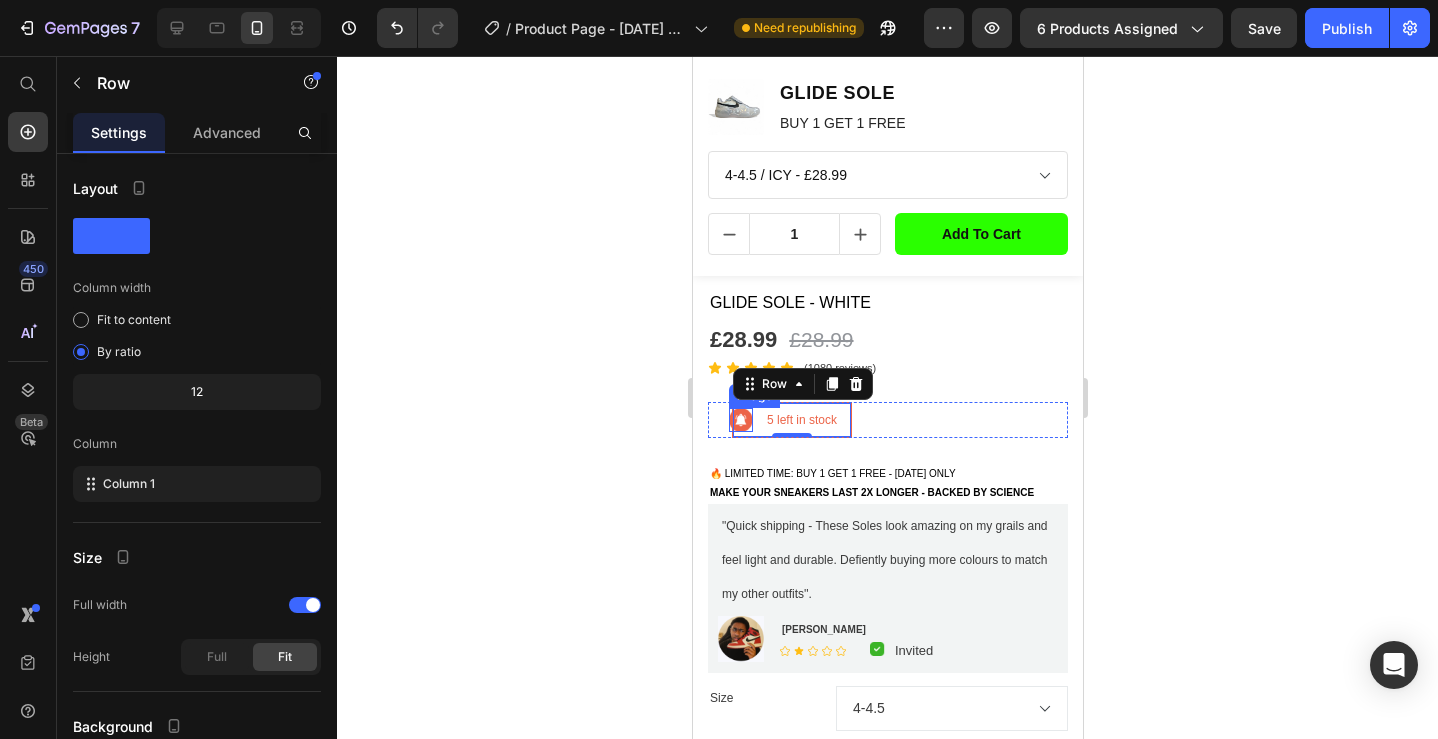 click at bounding box center [740, 420] 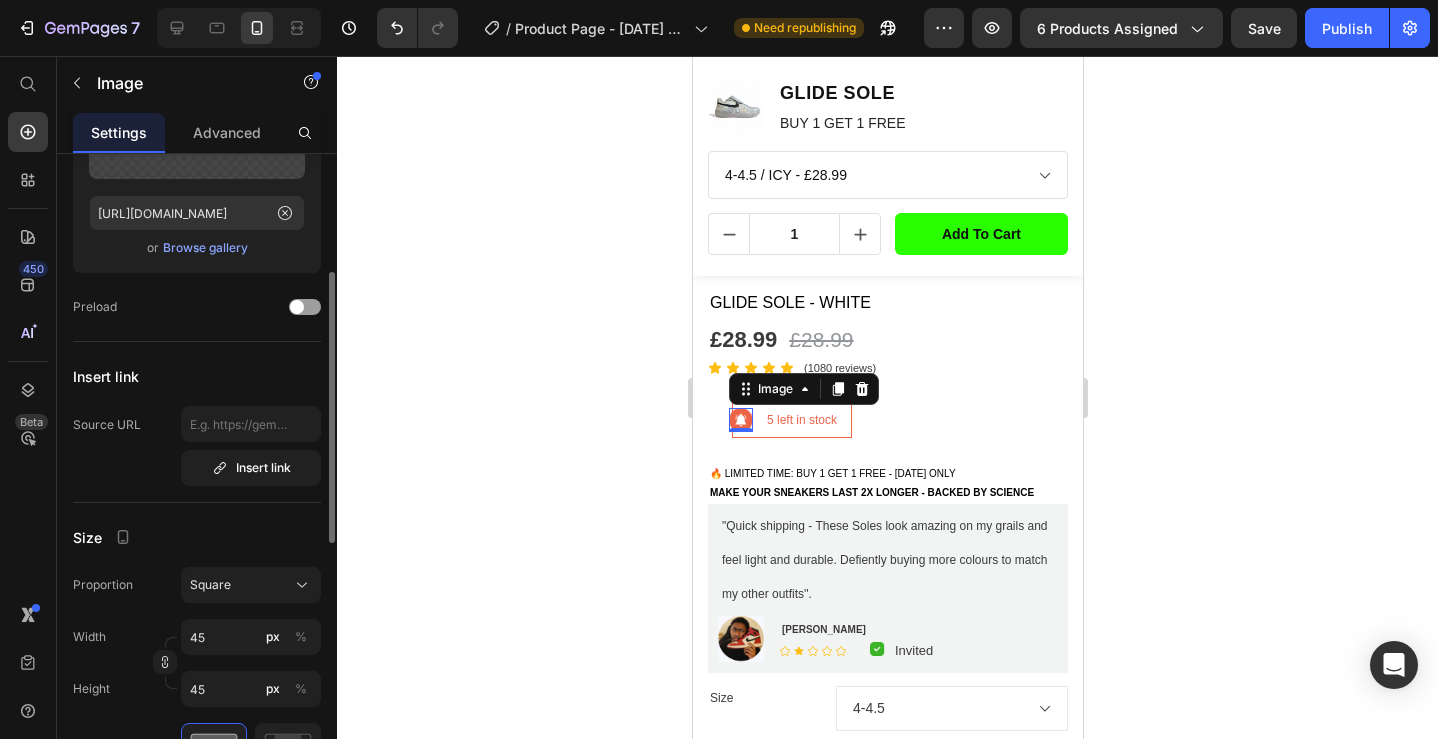 scroll, scrollTop: 232, scrollLeft: 0, axis: vertical 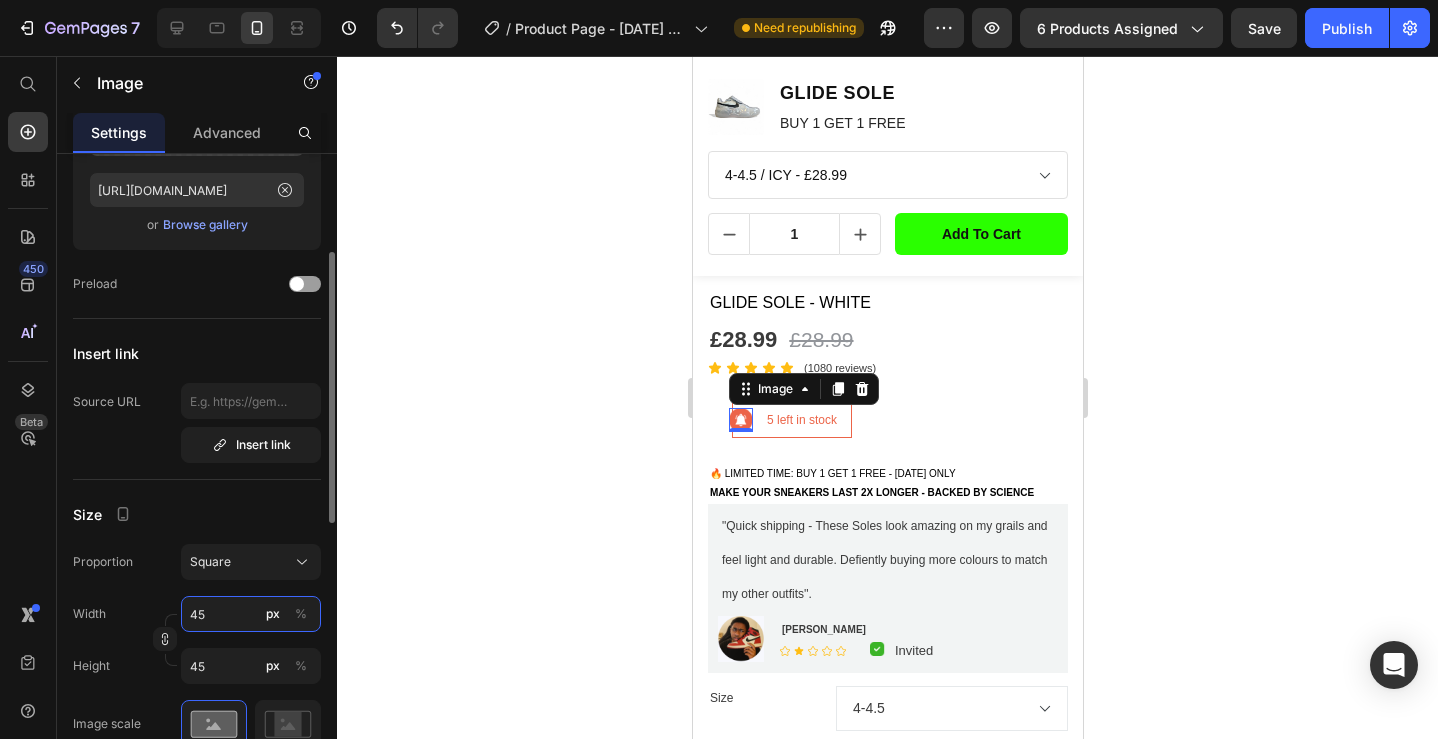 click on "45" at bounding box center [251, 614] 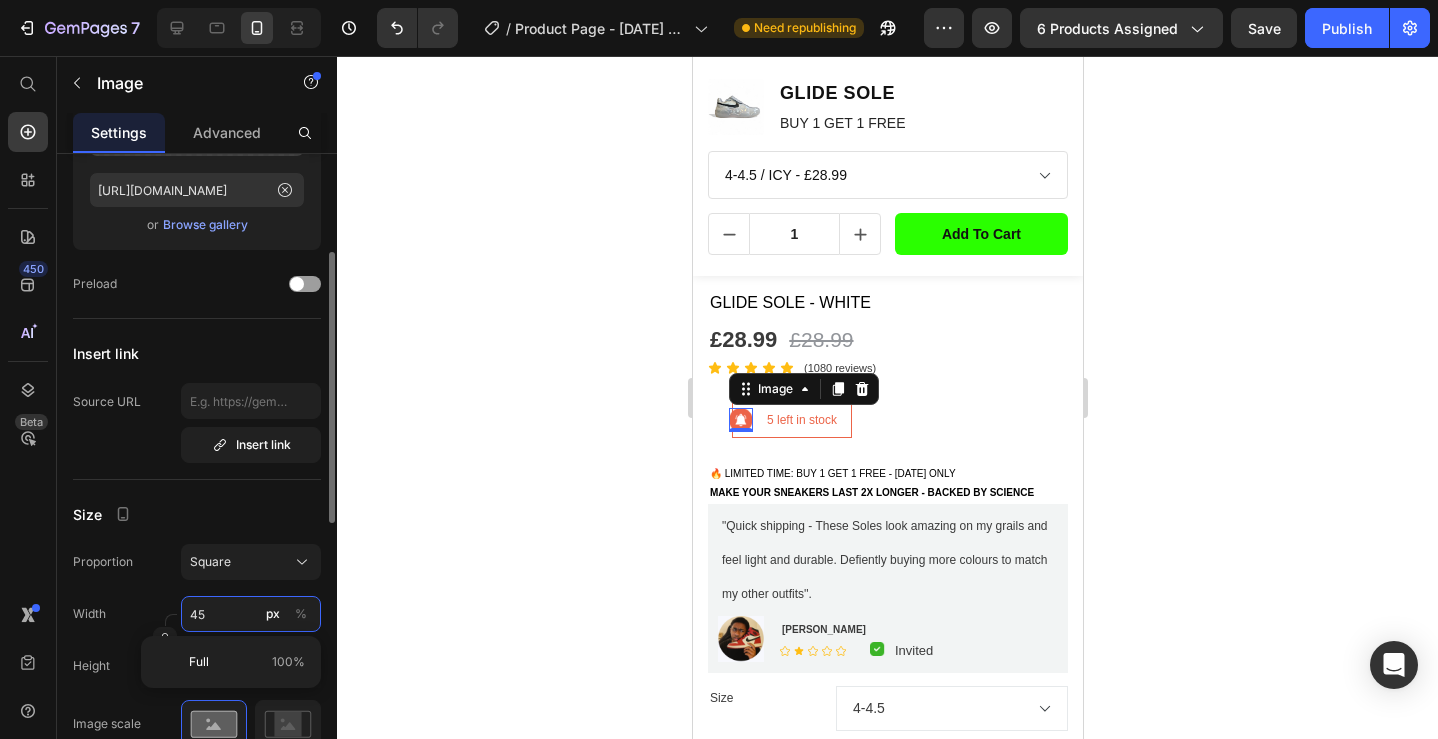type on "450" 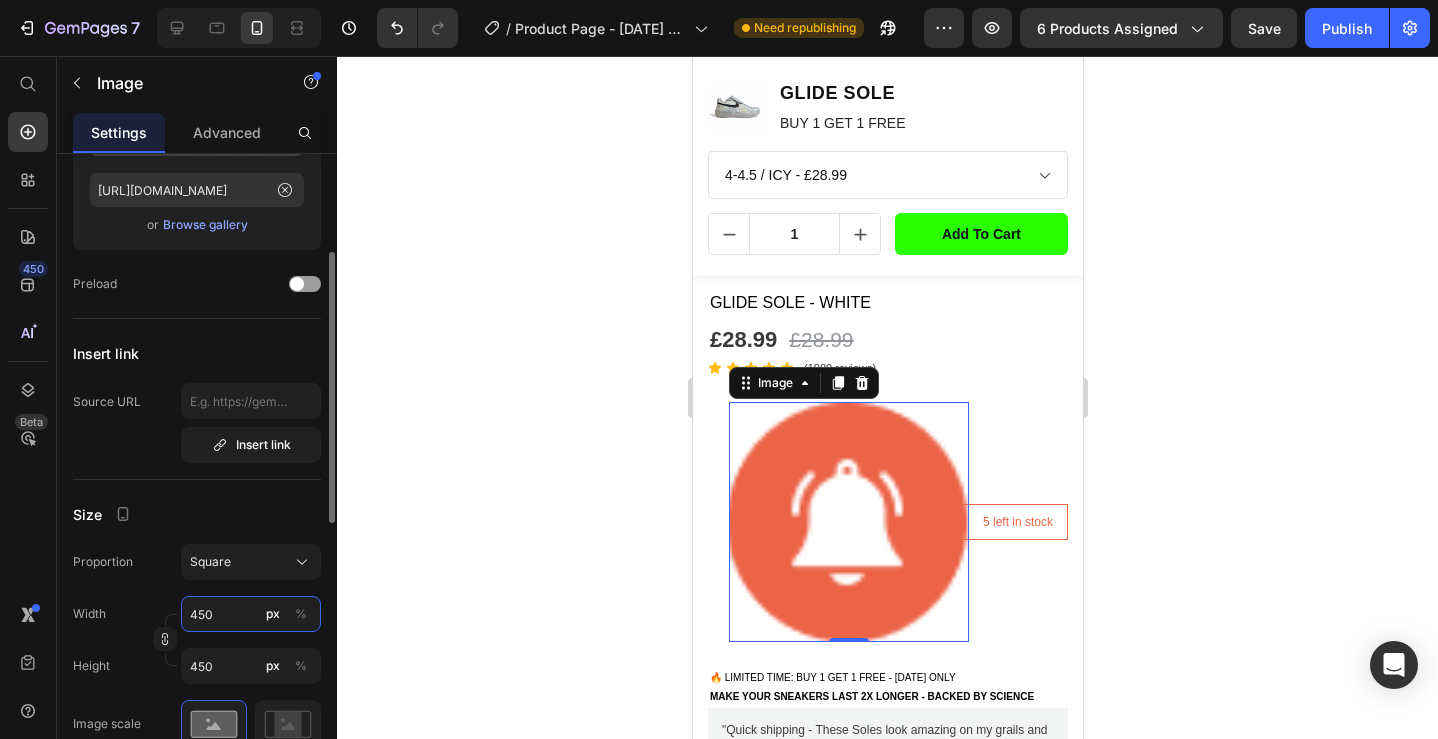 type on "45" 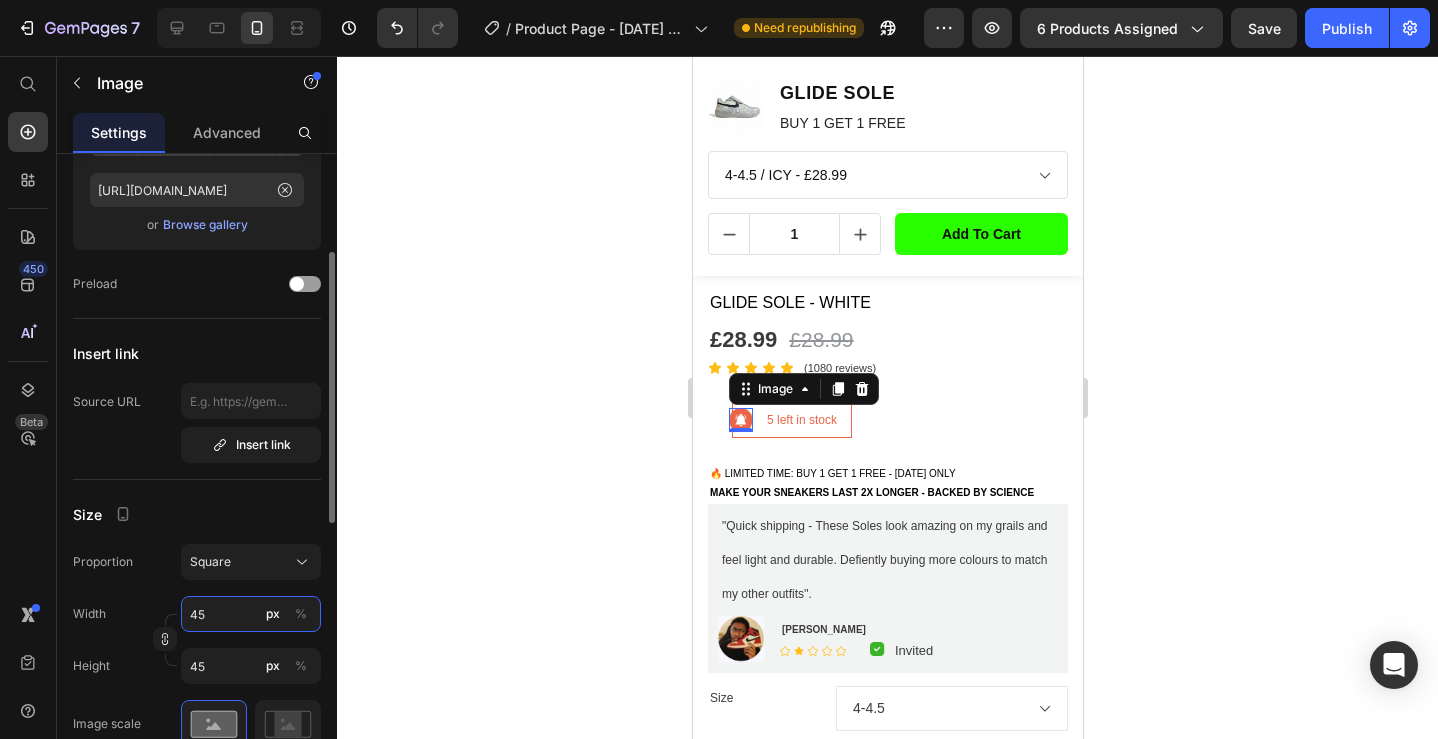 type on "4" 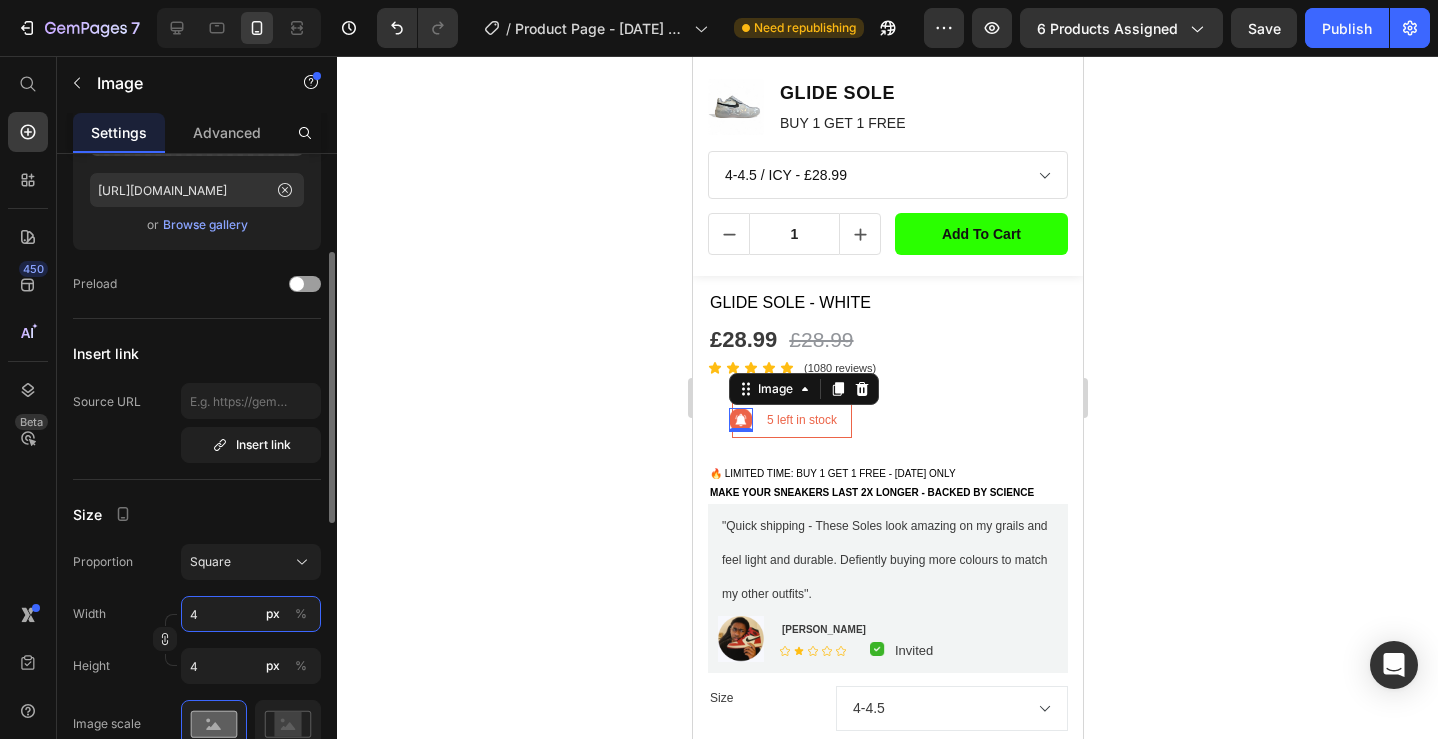type on "40" 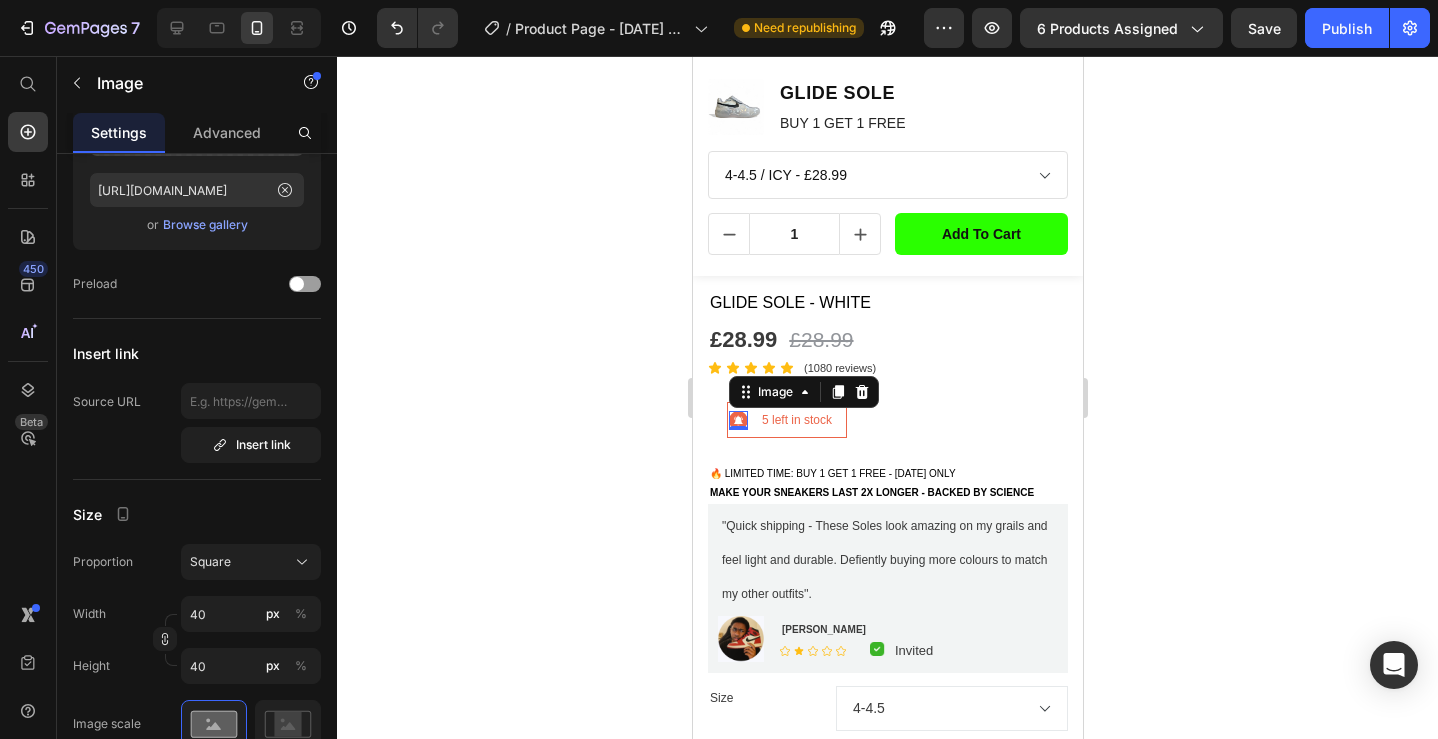 click 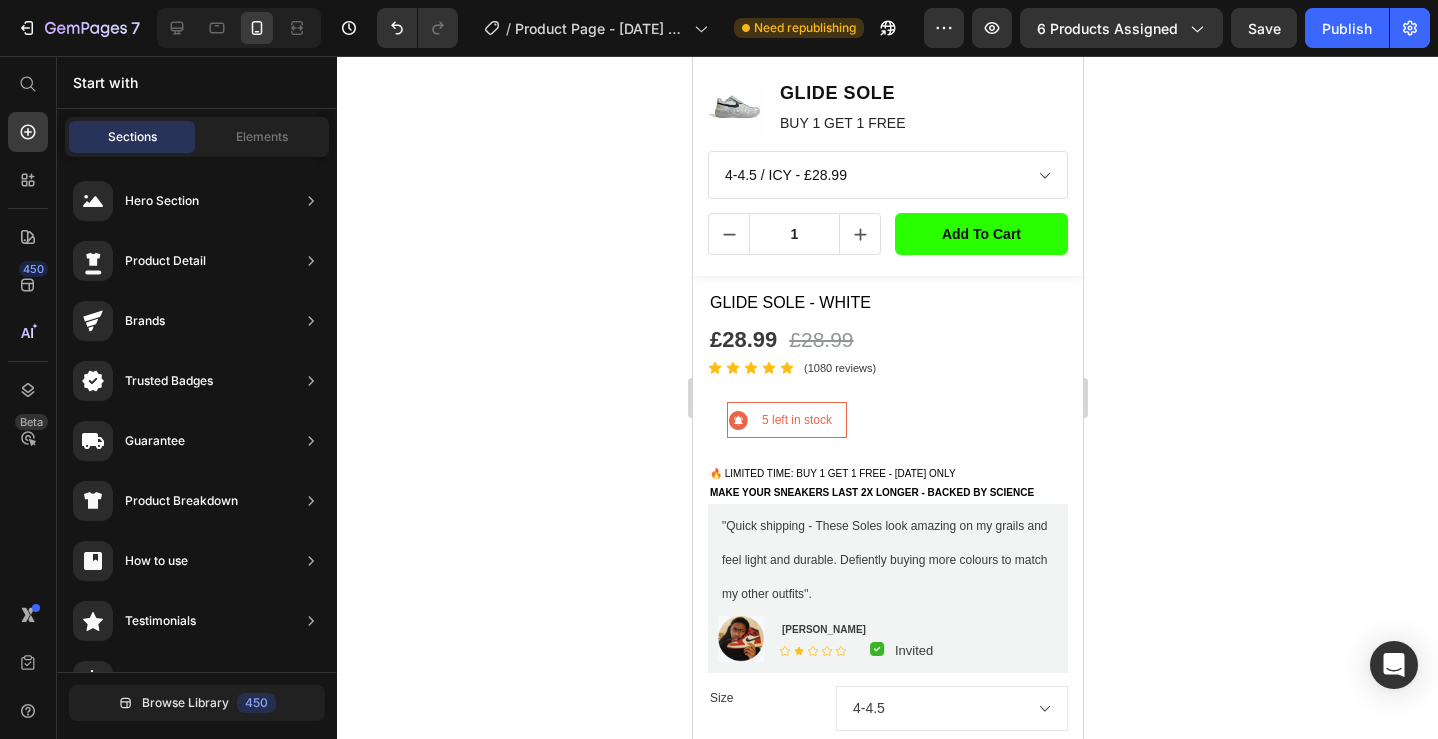 click 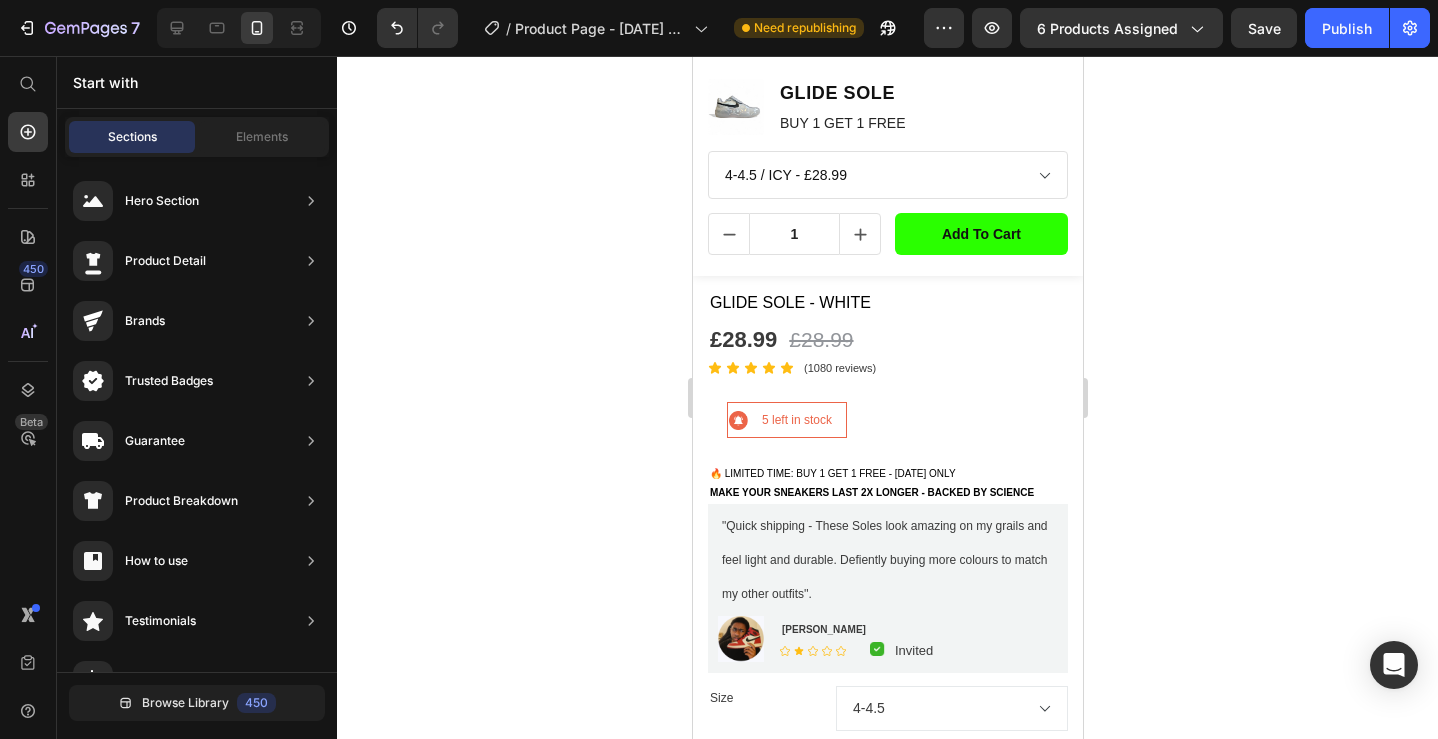 click 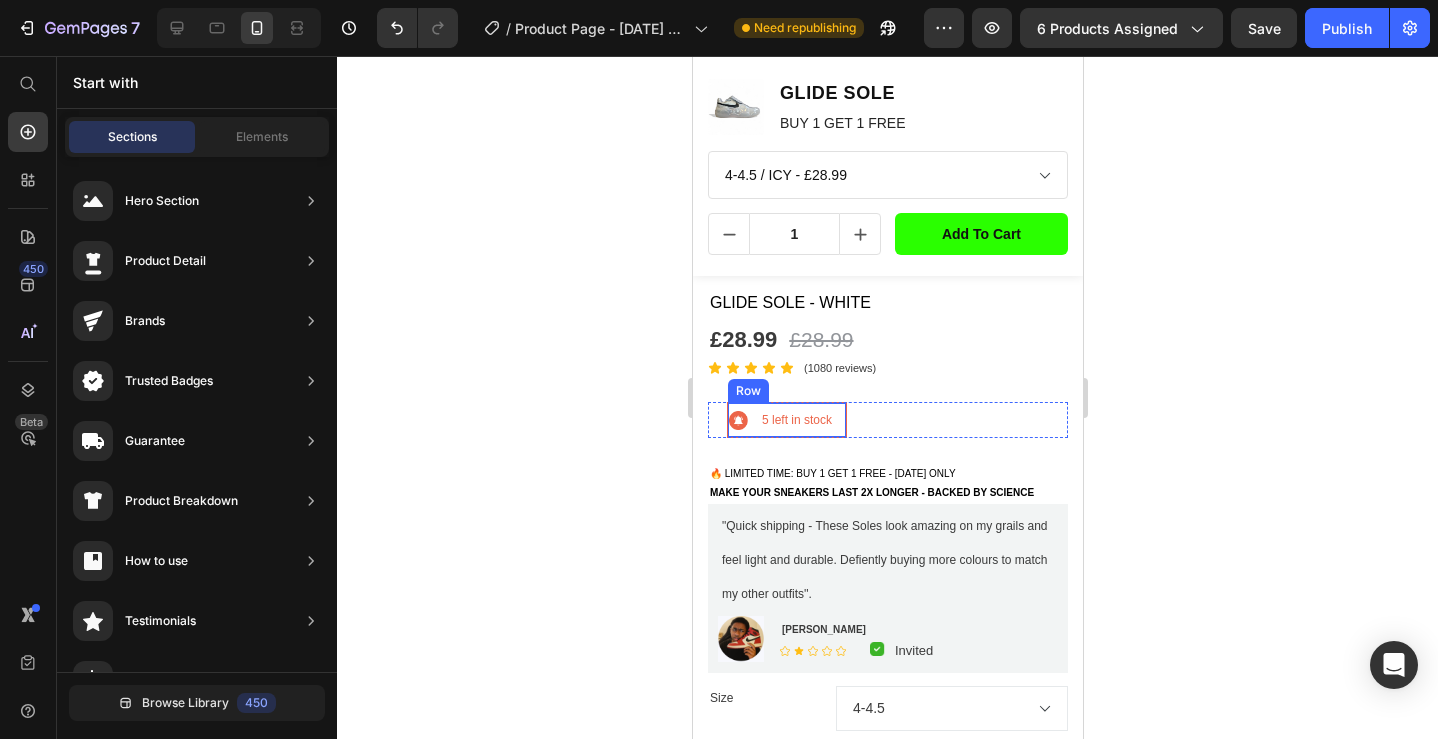 click on "5 left in stock Text block Row" at bounding box center (786, 420) 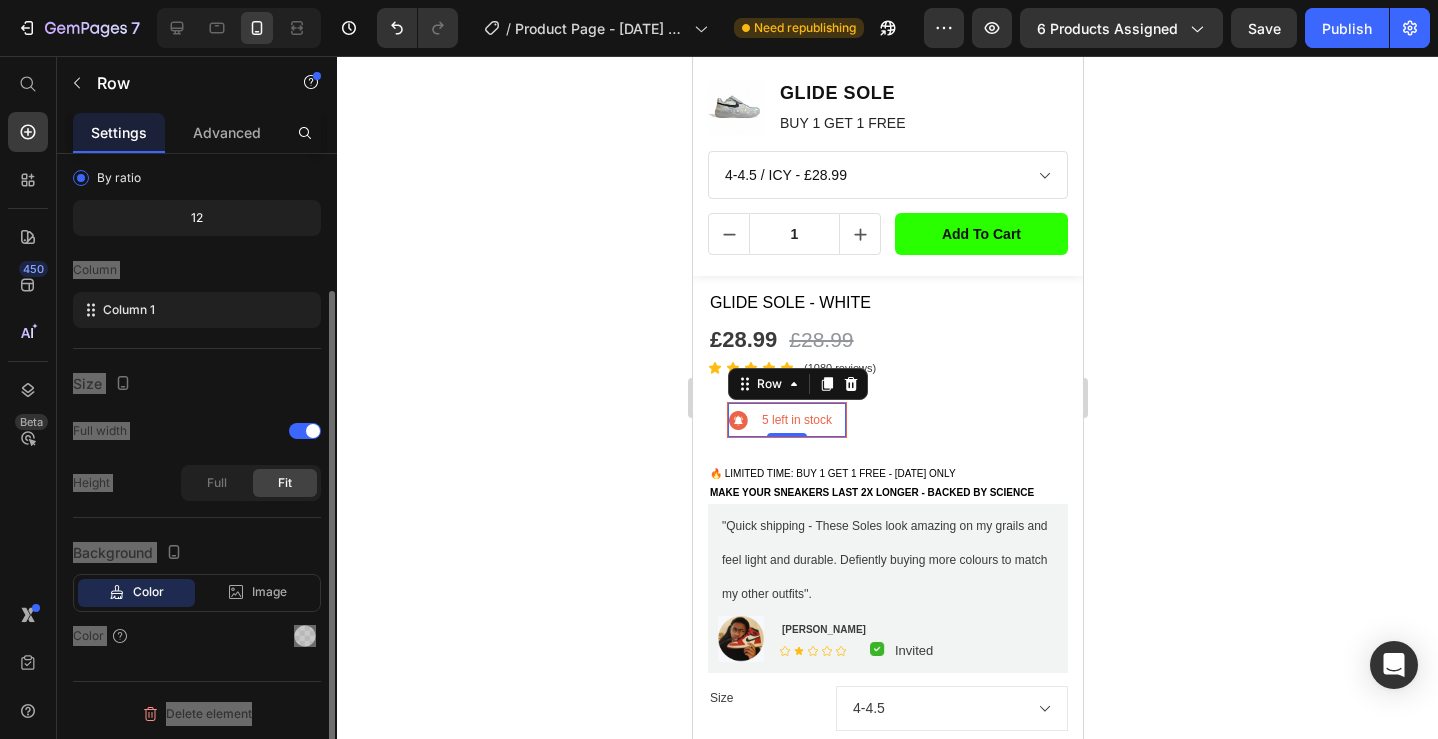 scroll, scrollTop: 0, scrollLeft: 0, axis: both 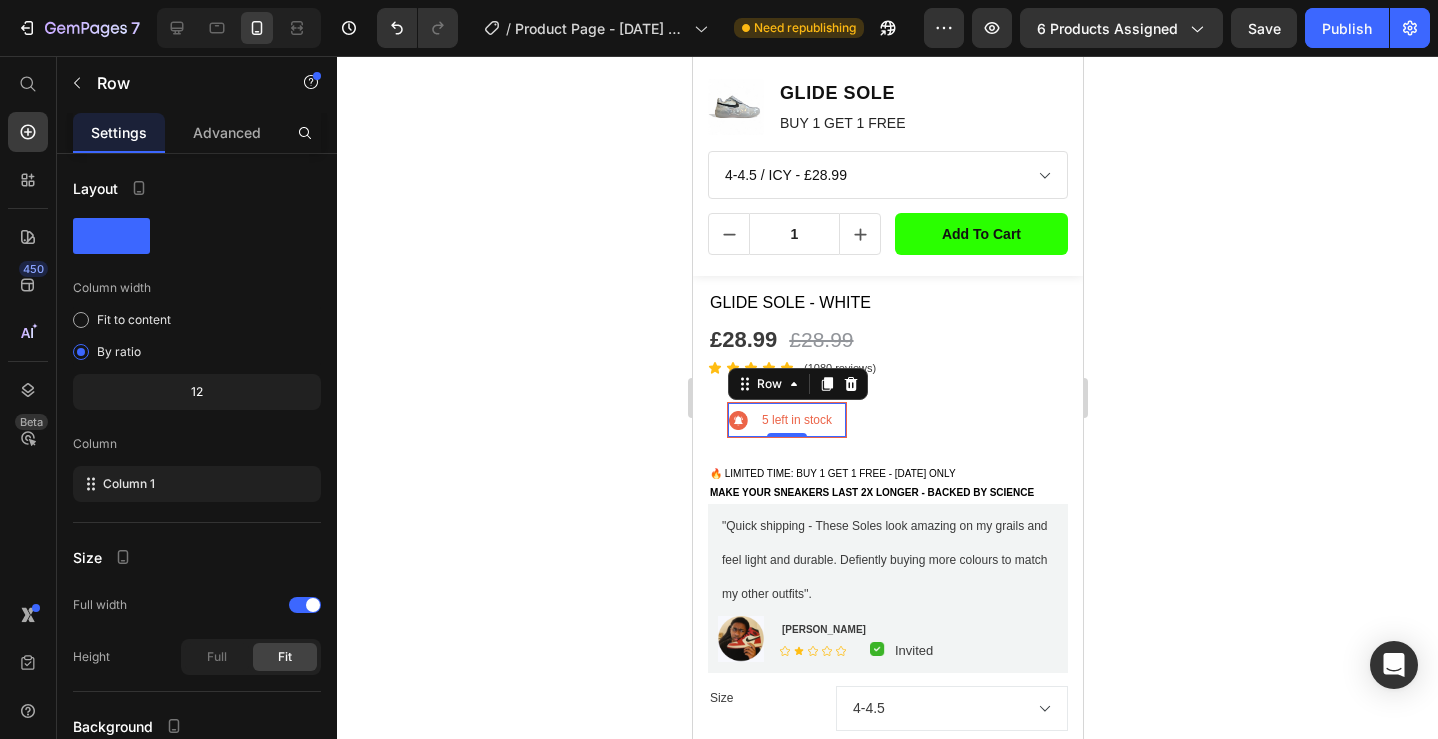 click 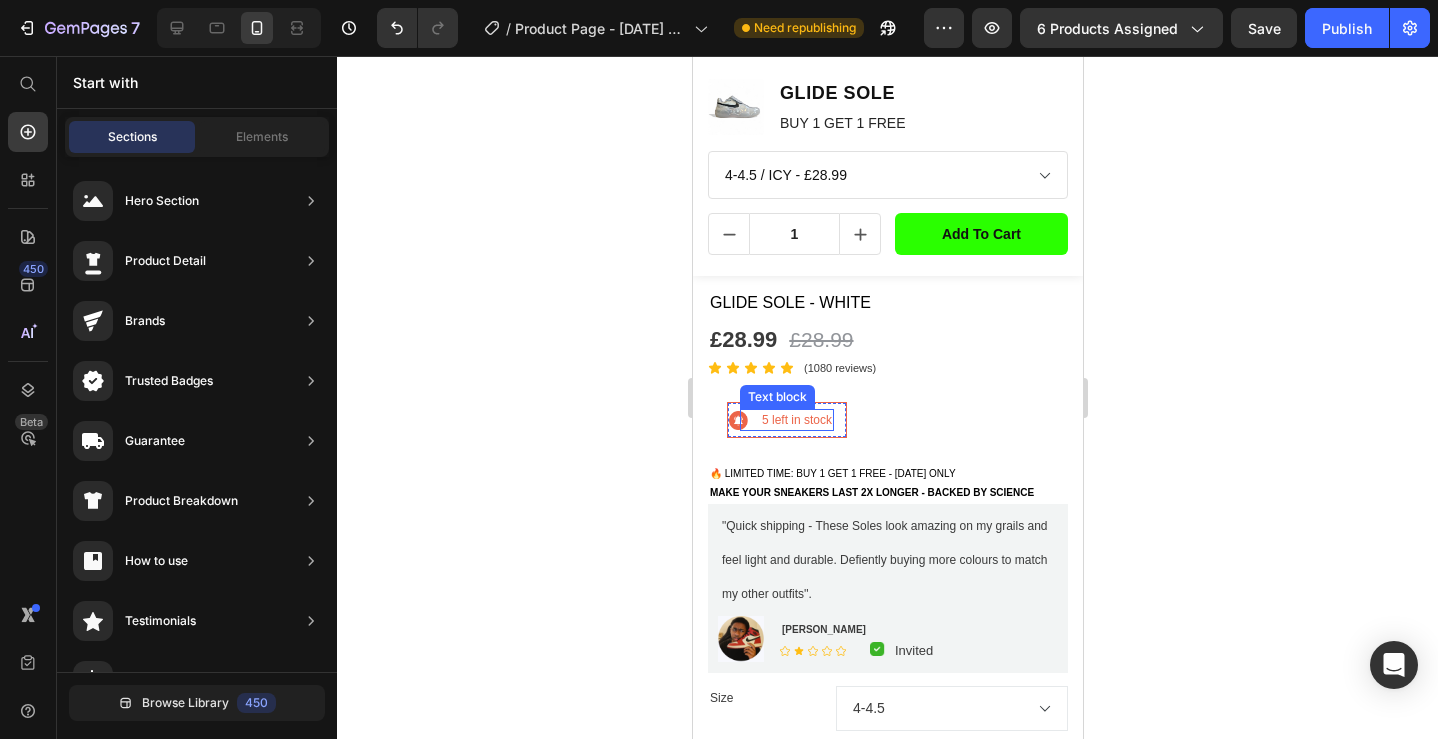 click on "5 left in stock" at bounding box center [796, 420] 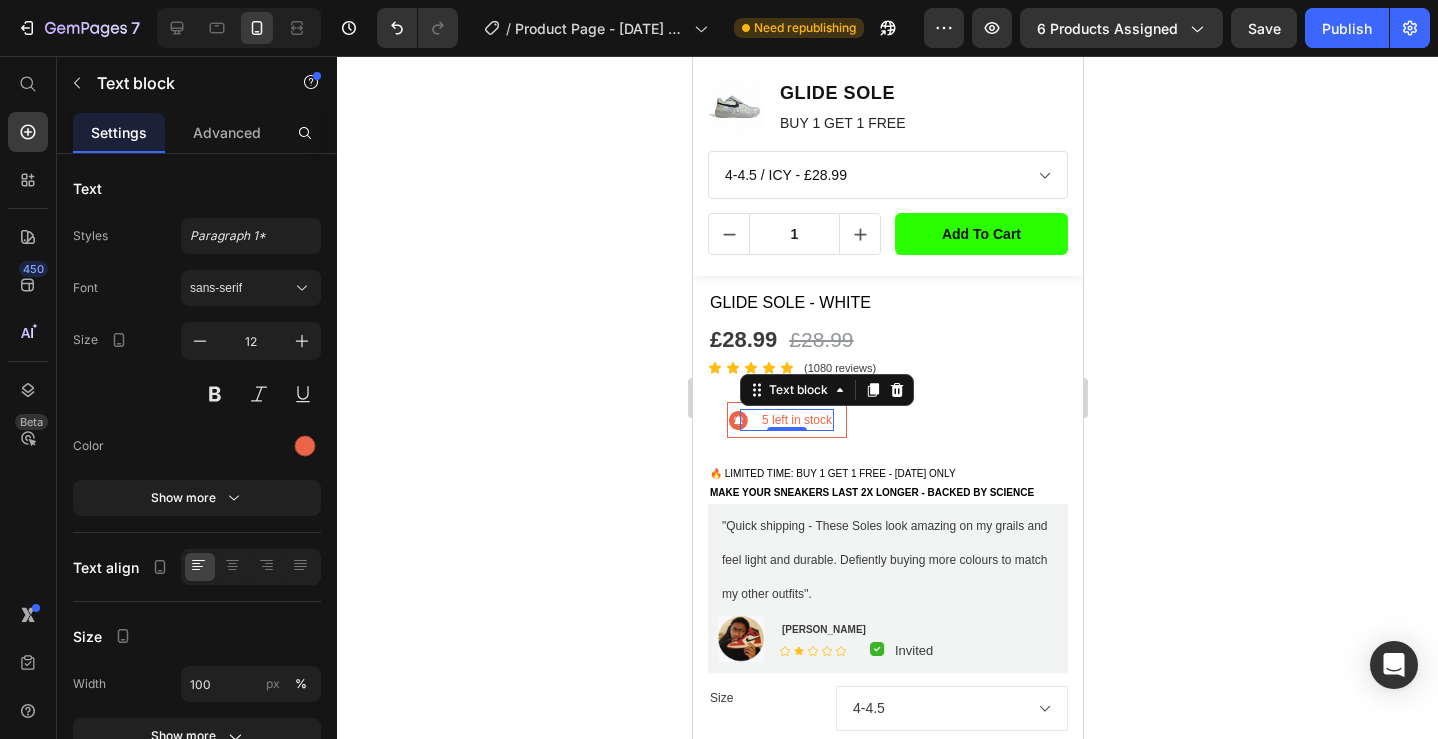 click 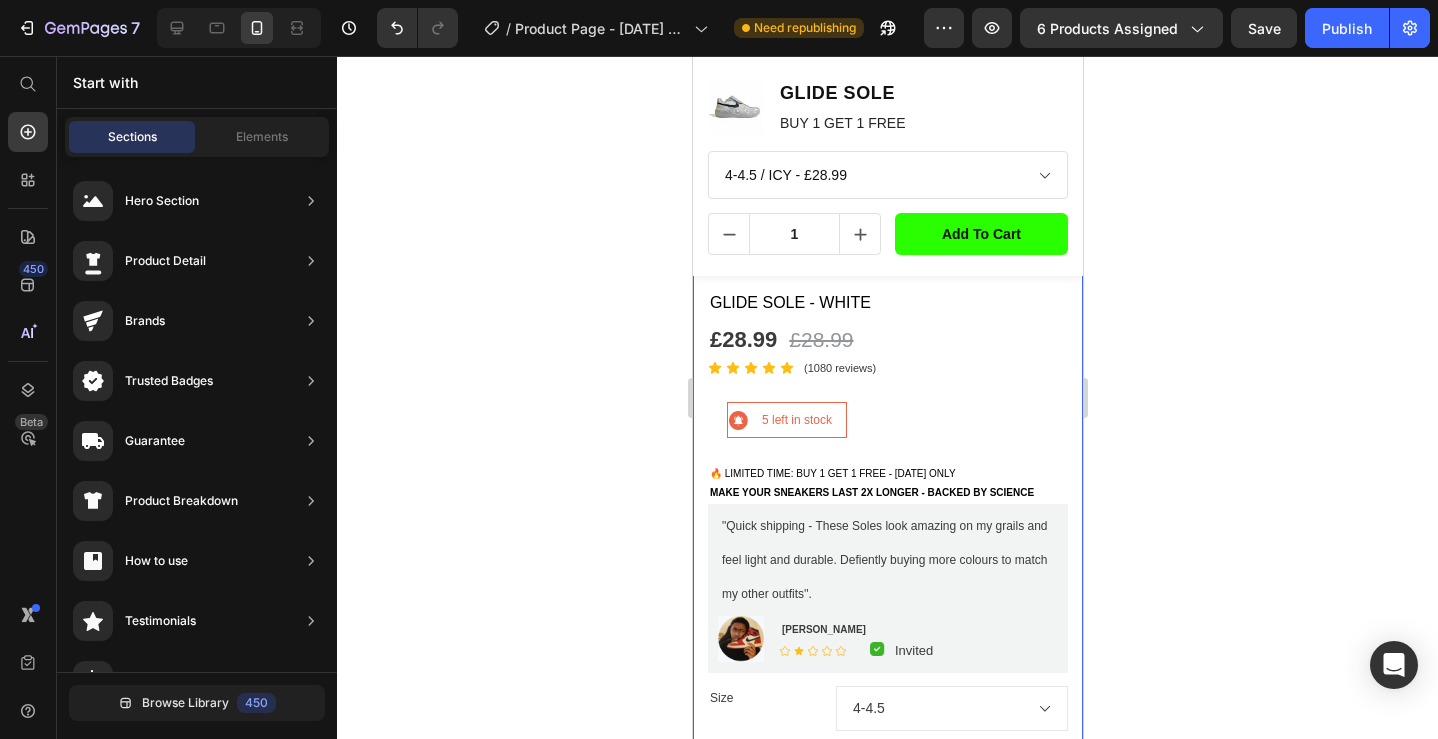 scroll, scrollTop: 522, scrollLeft: 0, axis: vertical 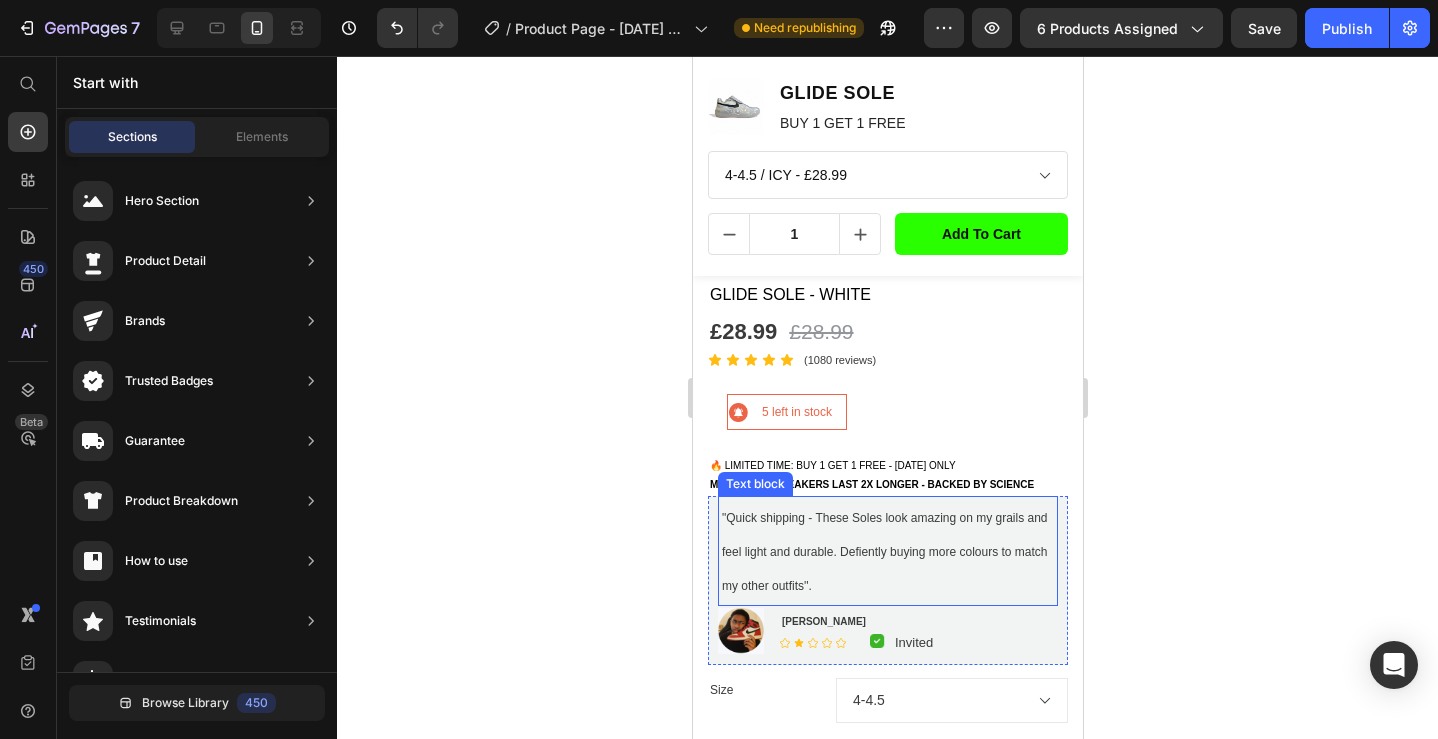 click on ""Quick shipping - These Soles look amazing on my grails and feel light and durable. Defiently buying more colours to match my other outfits''." at bounding box center [887, 551] 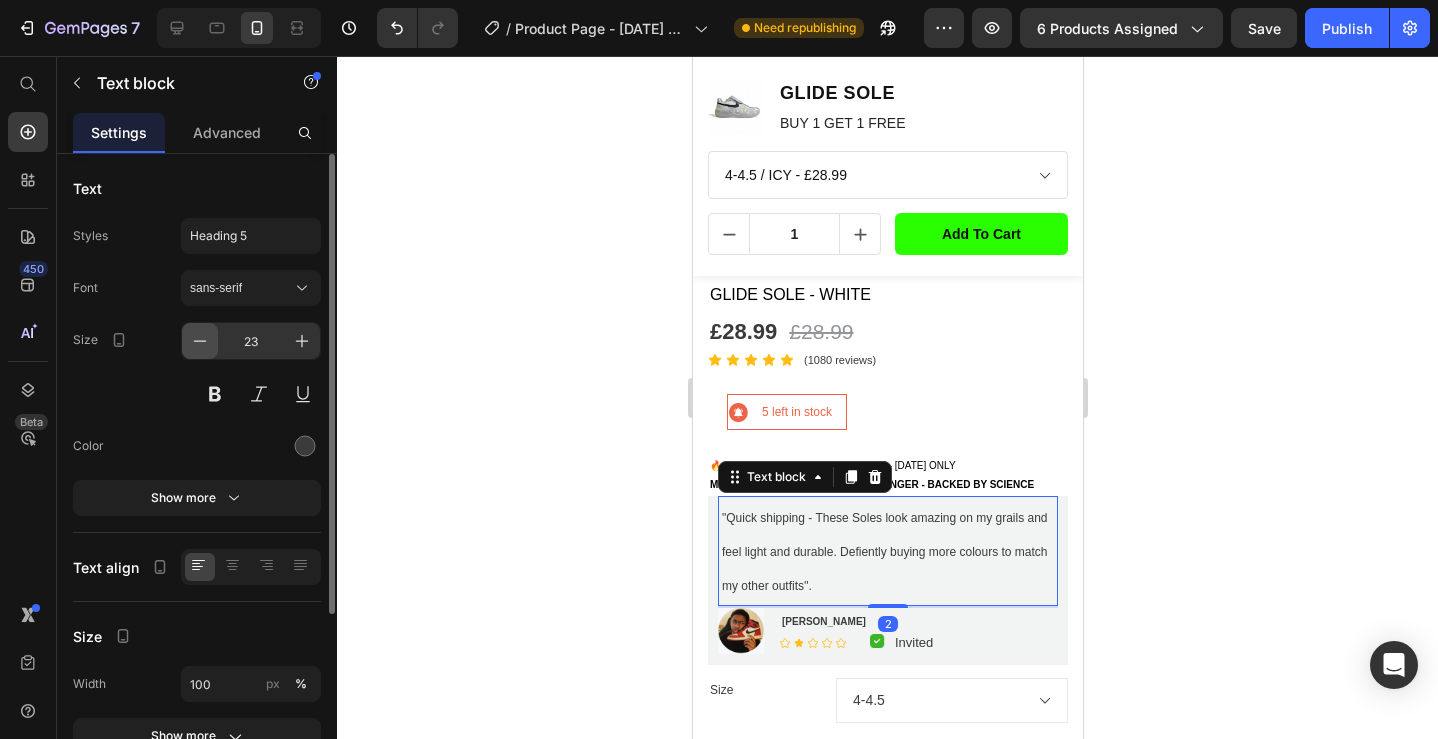click 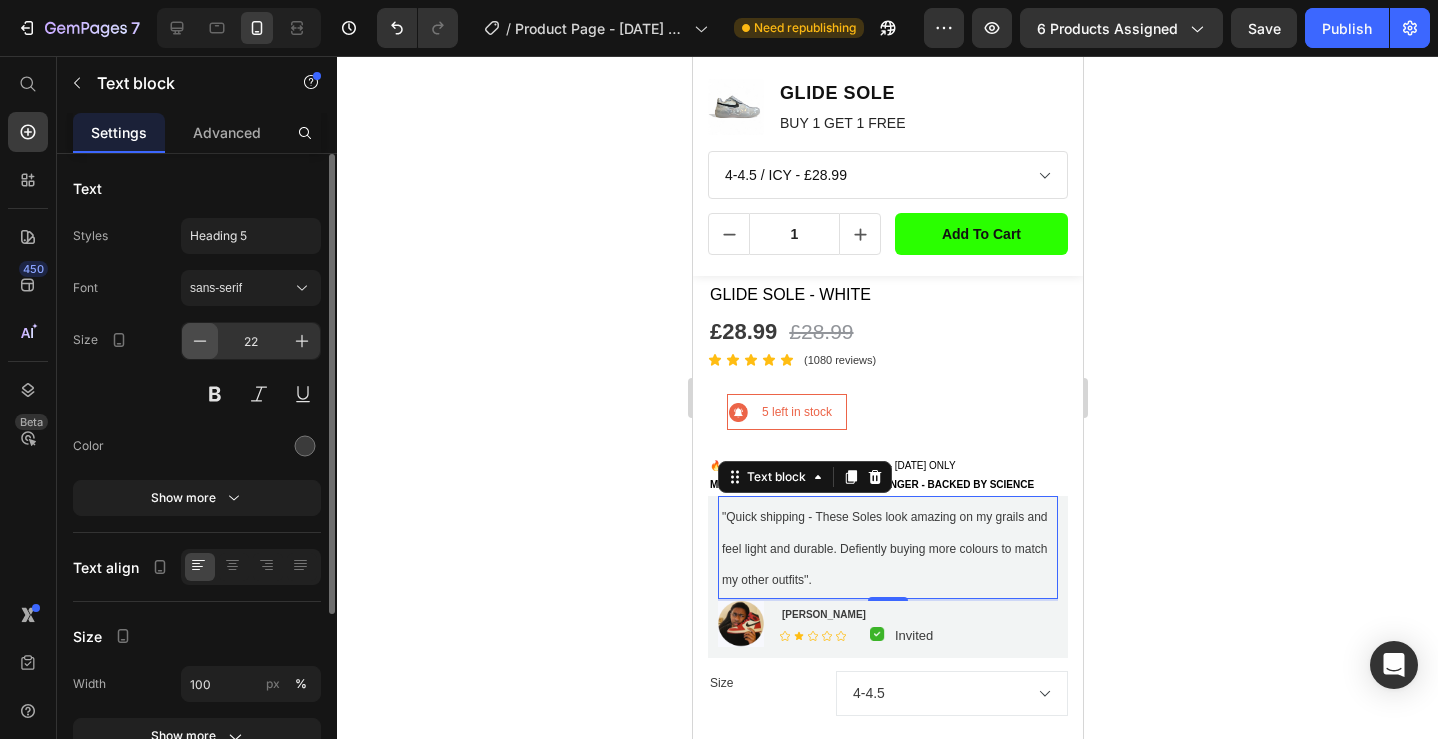 click 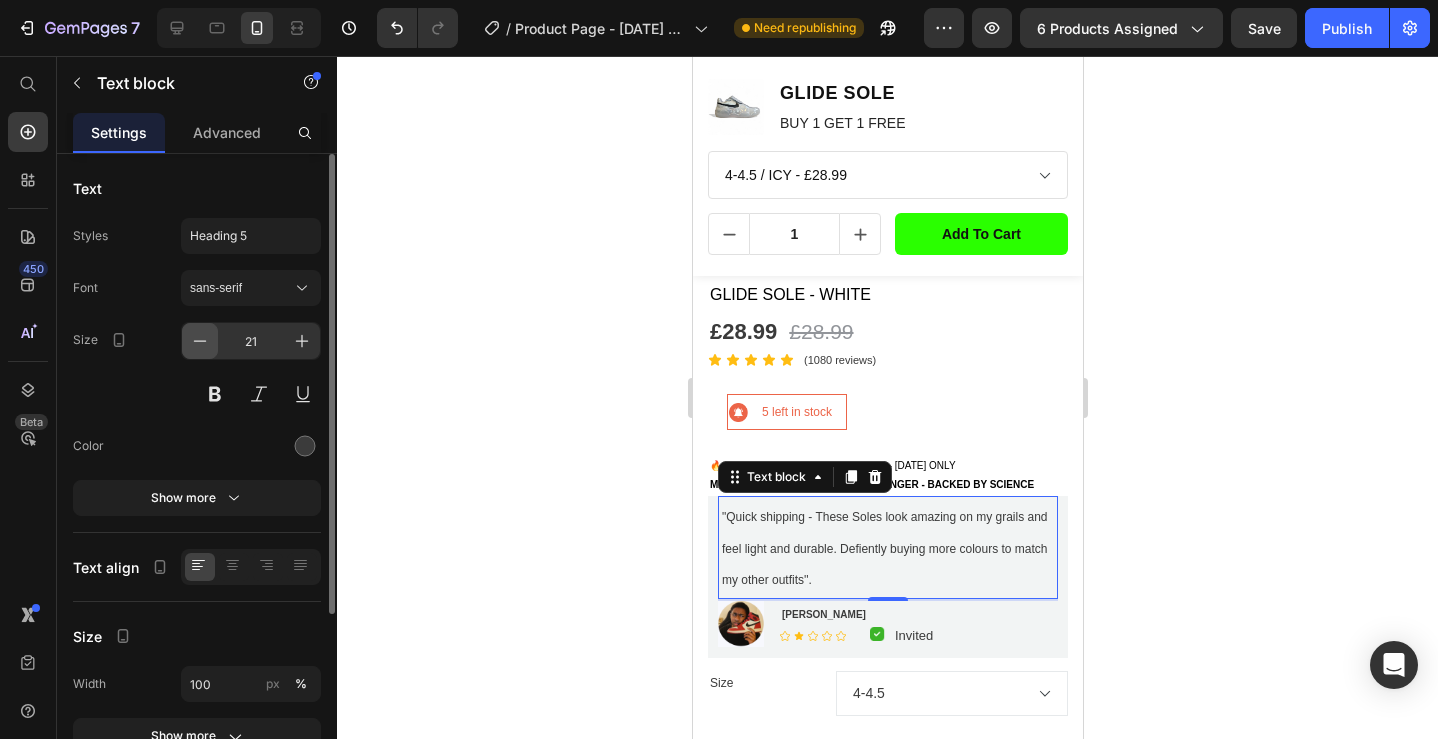 click 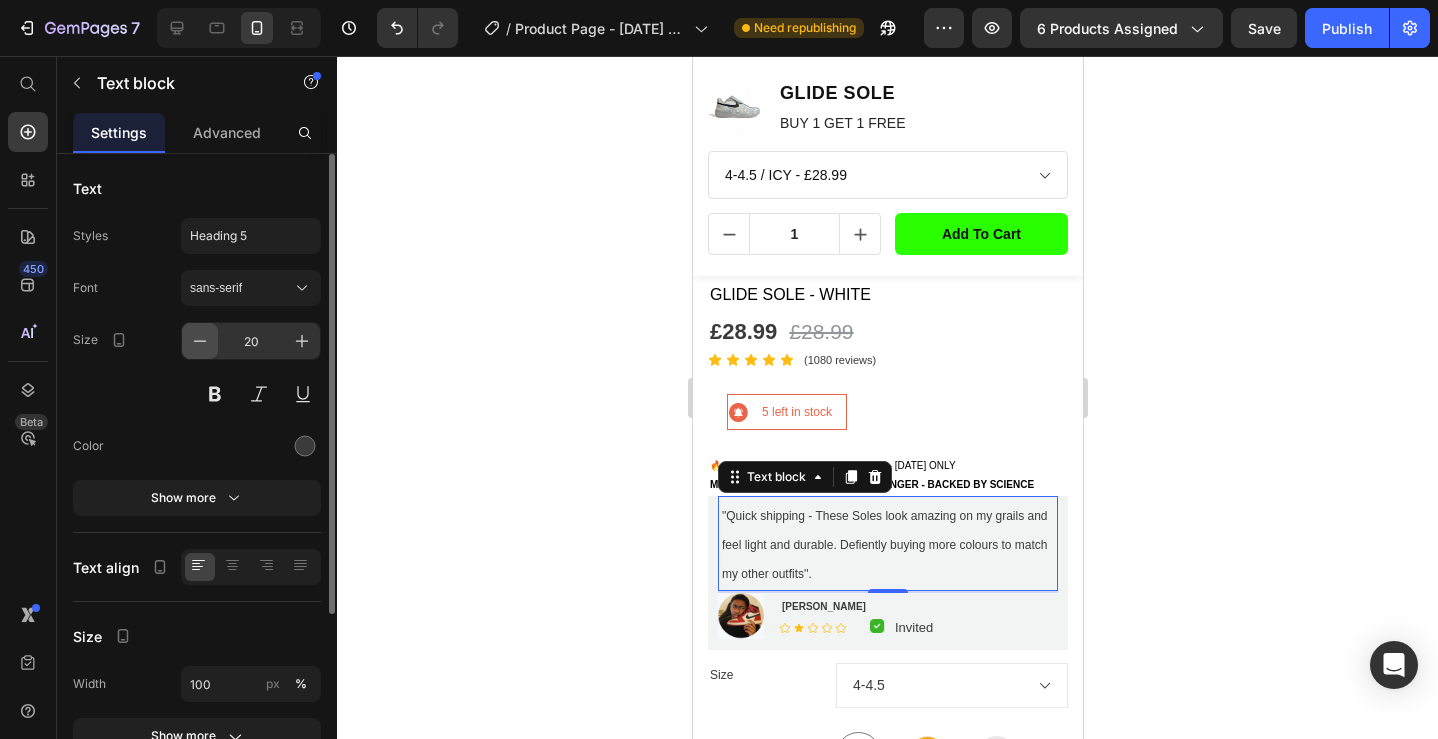 click 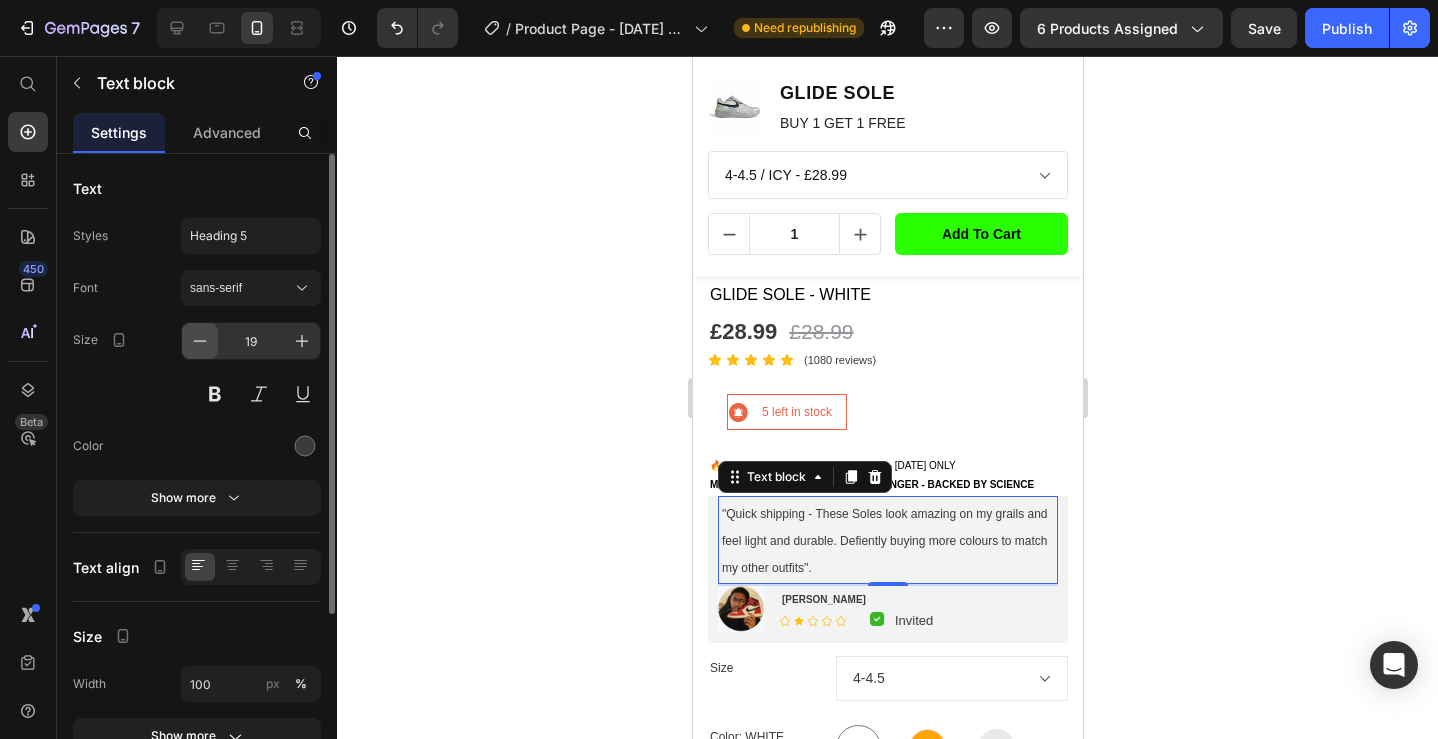 click 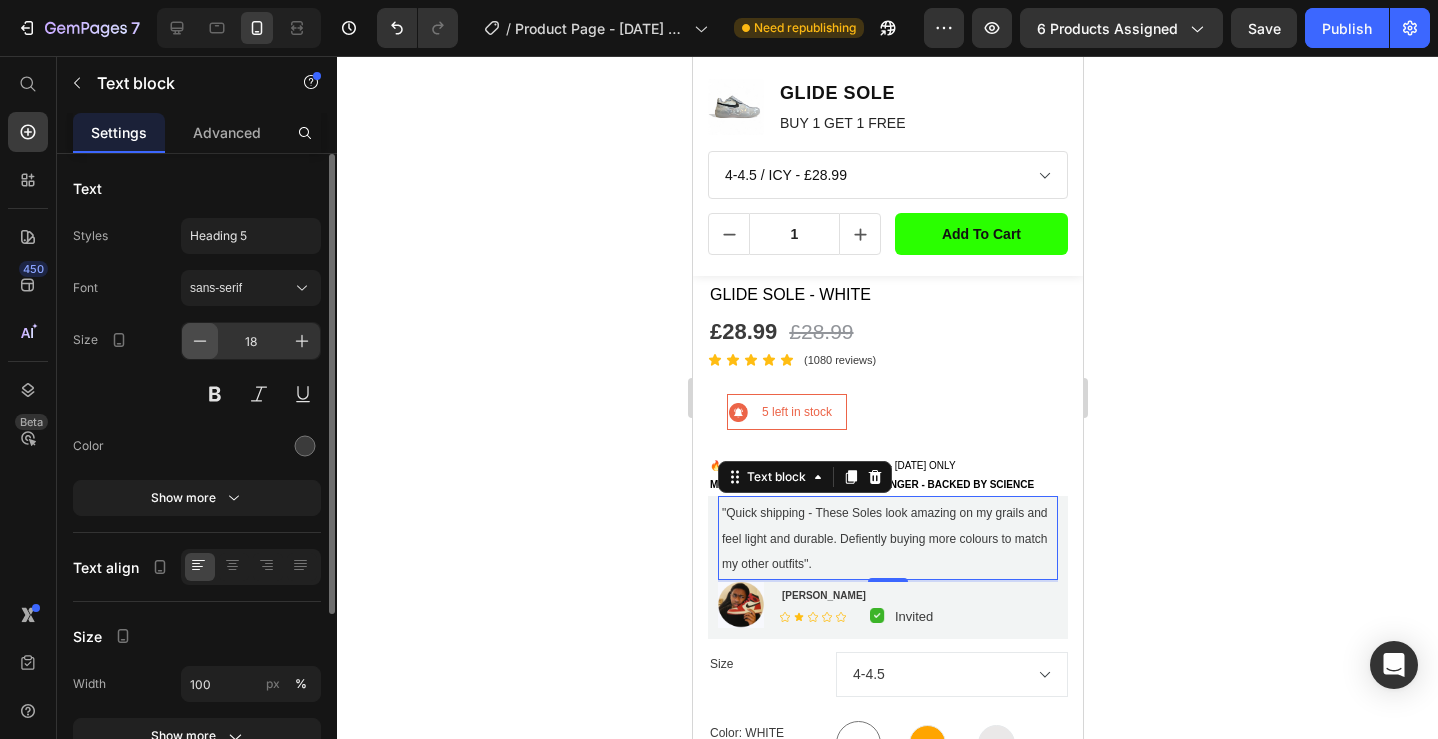 click 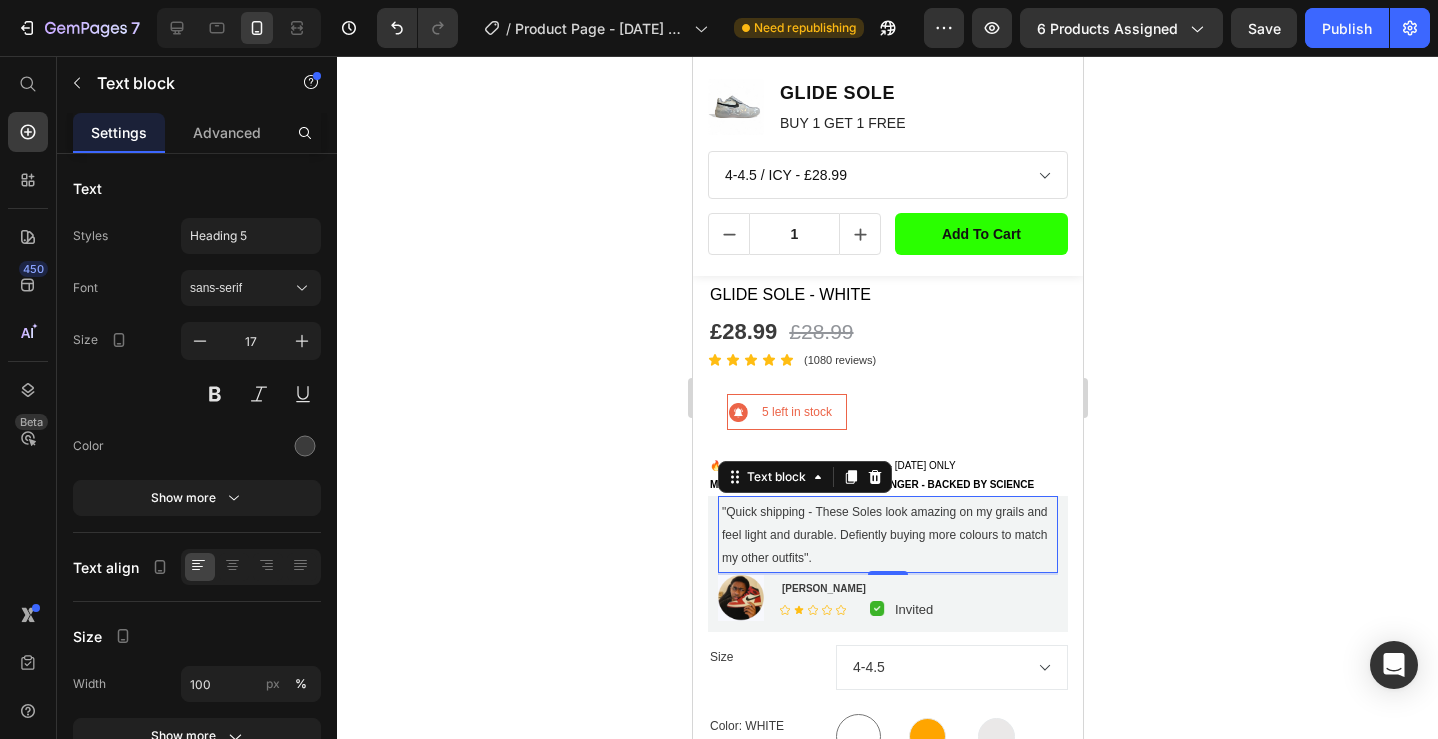 click 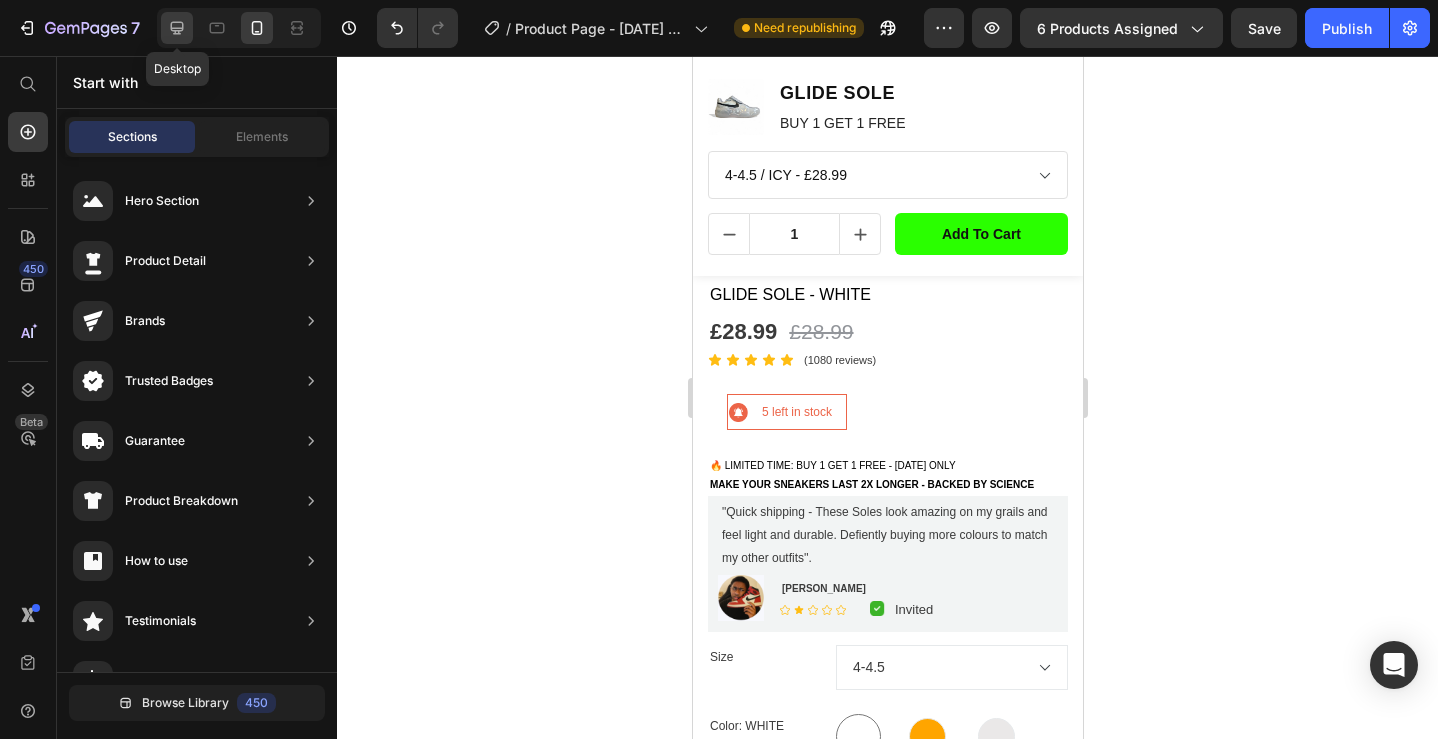 click 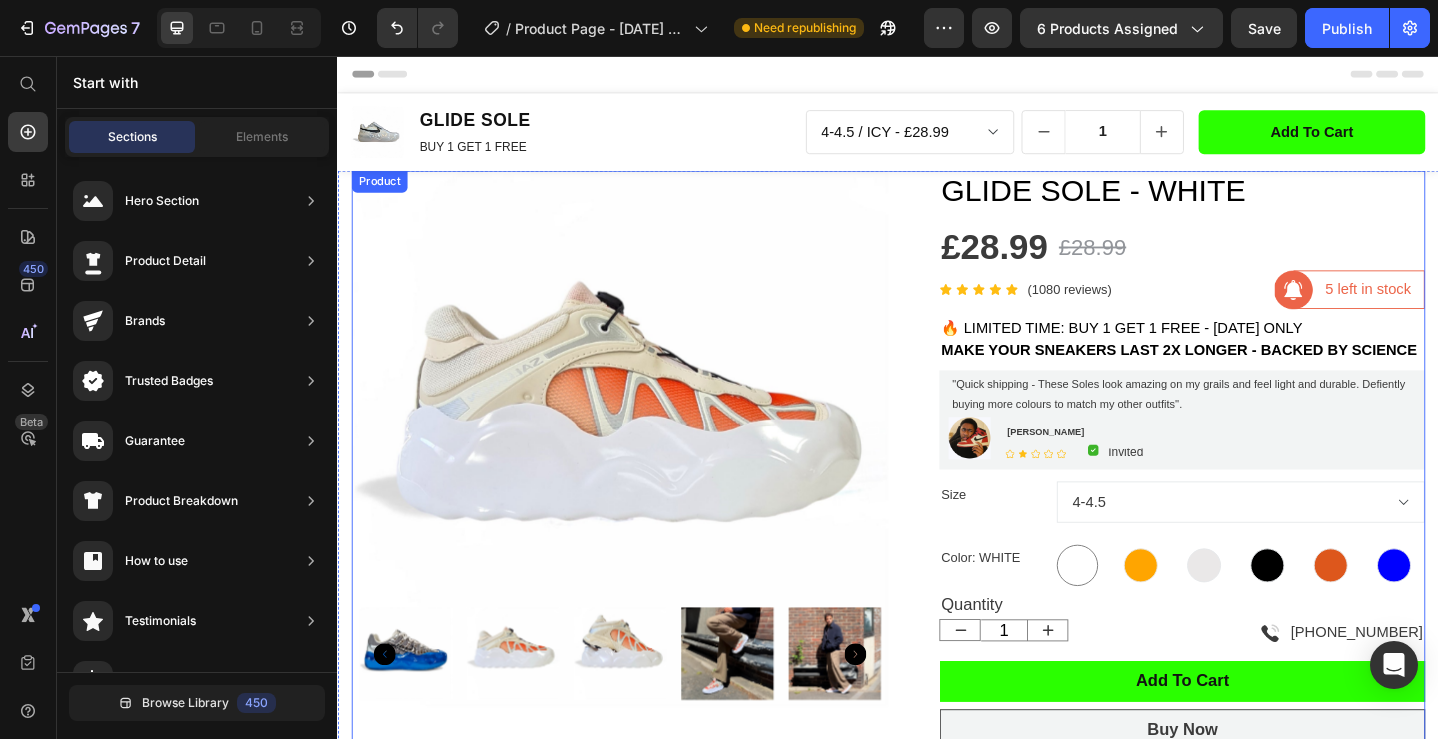 scroll, scrollTop: 7, scrollLeft: 0, axis: vertical 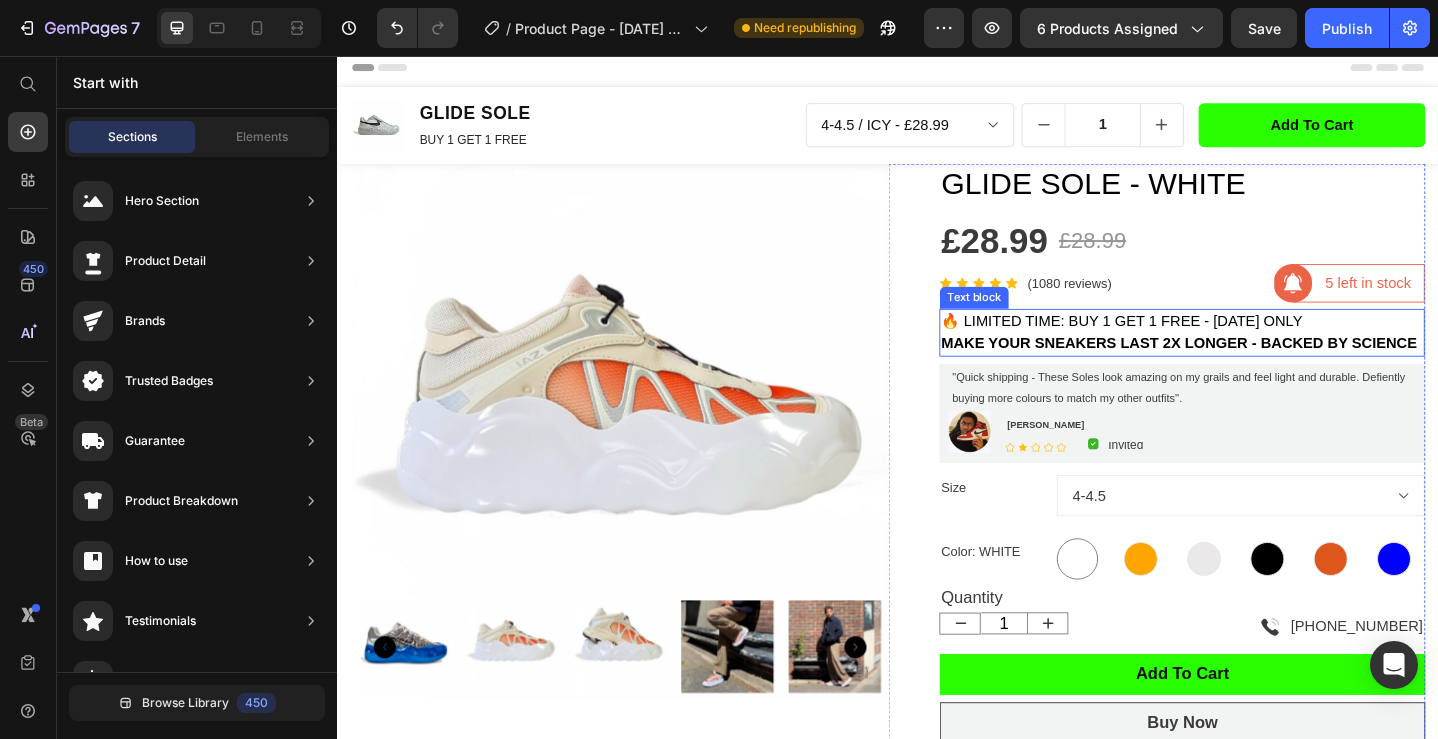 click on "MAKE YOUR SNEAKERS LAST 2X LONGER - BACKED BY SCIENCE" at bounding box center [1254, 369] 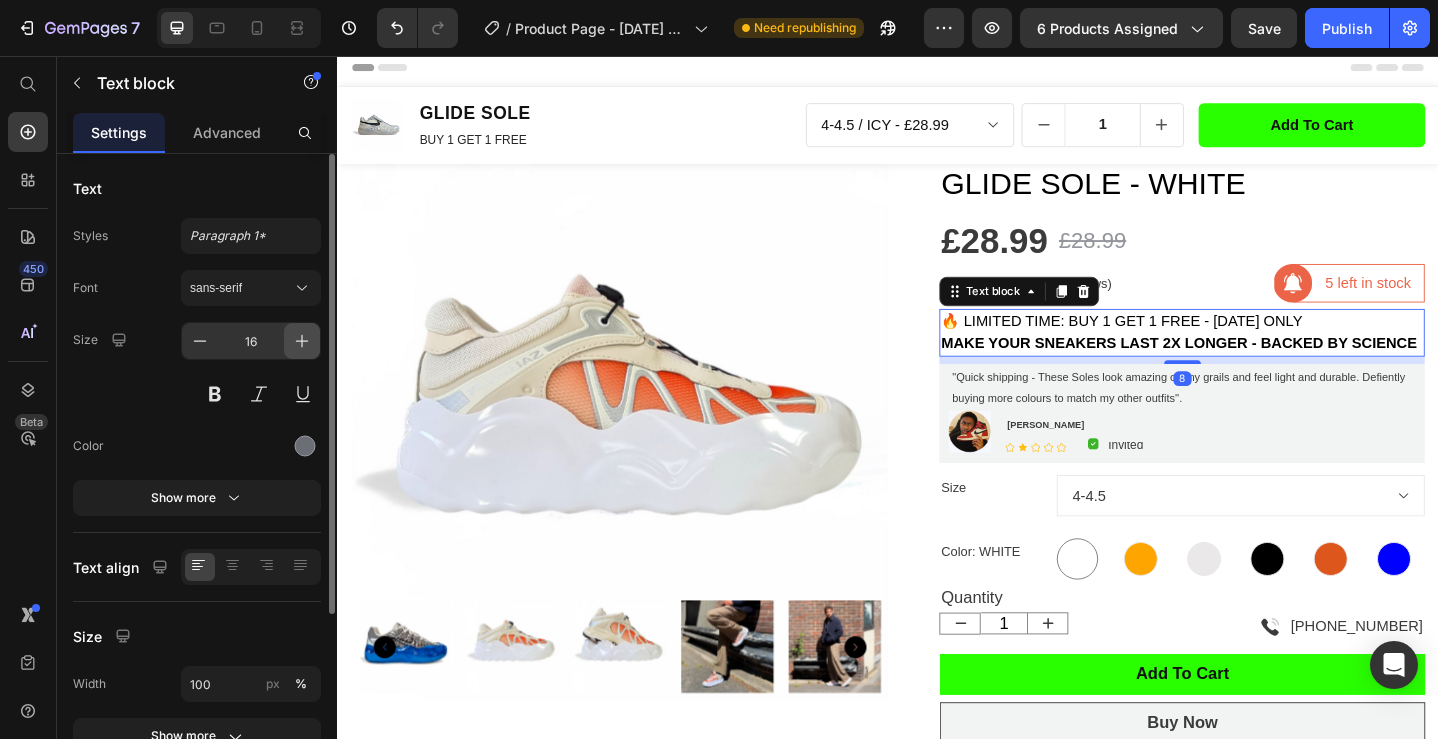 click 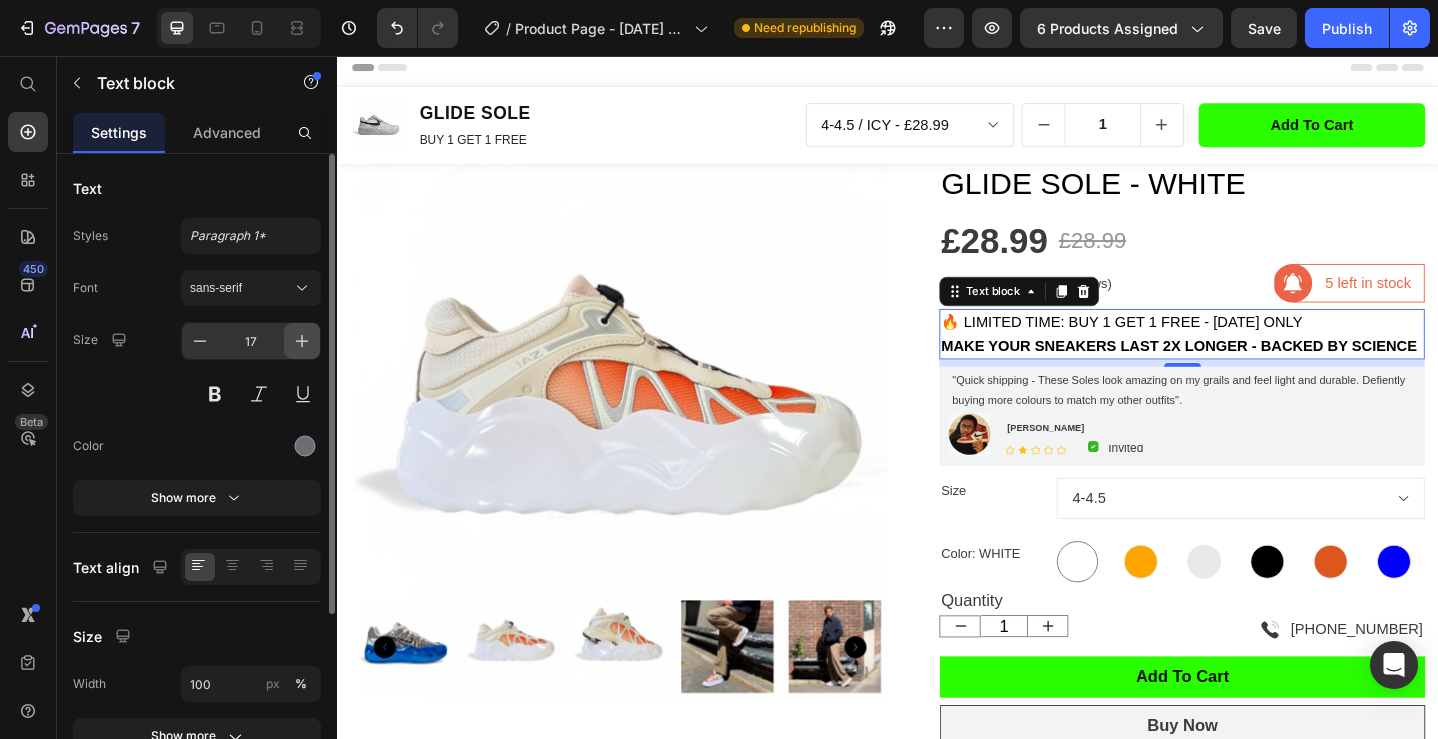 click 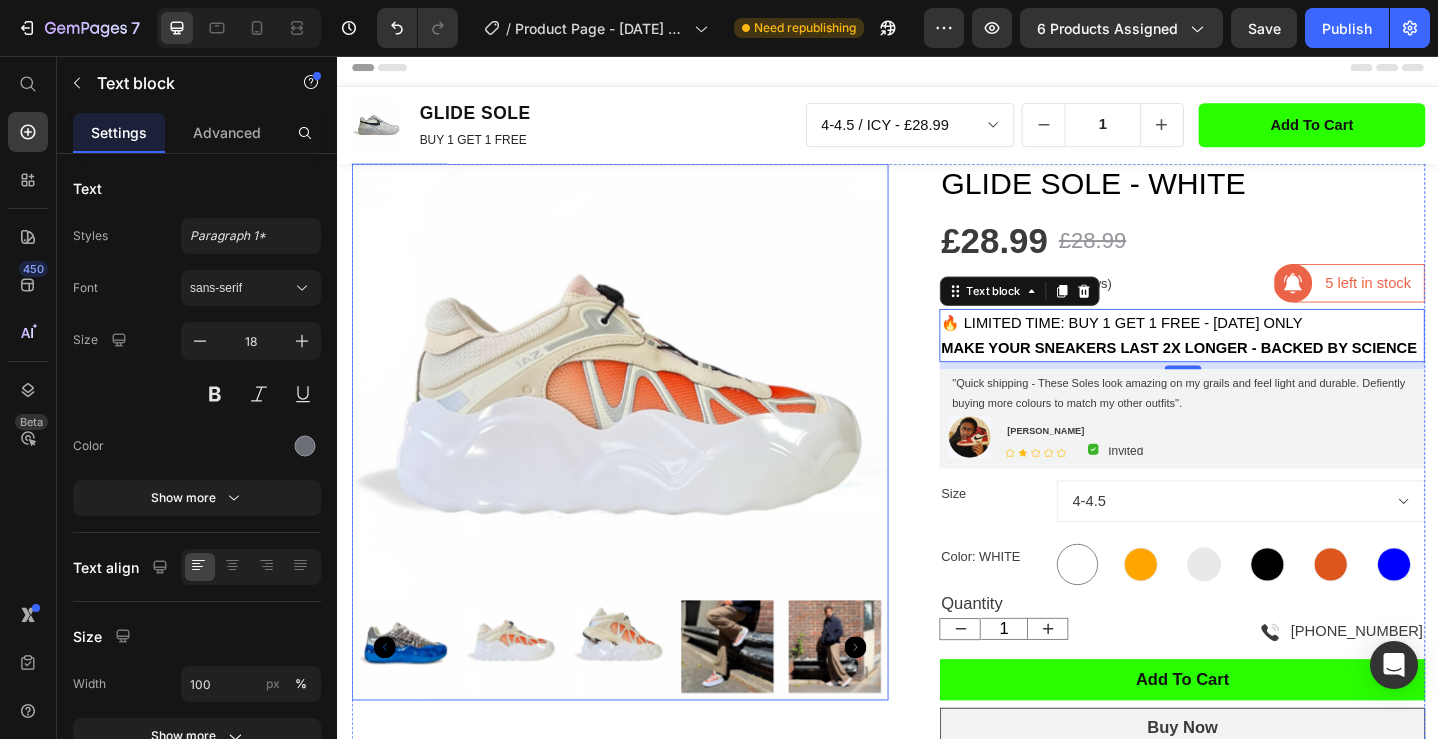click at bounding box center [644, 466] 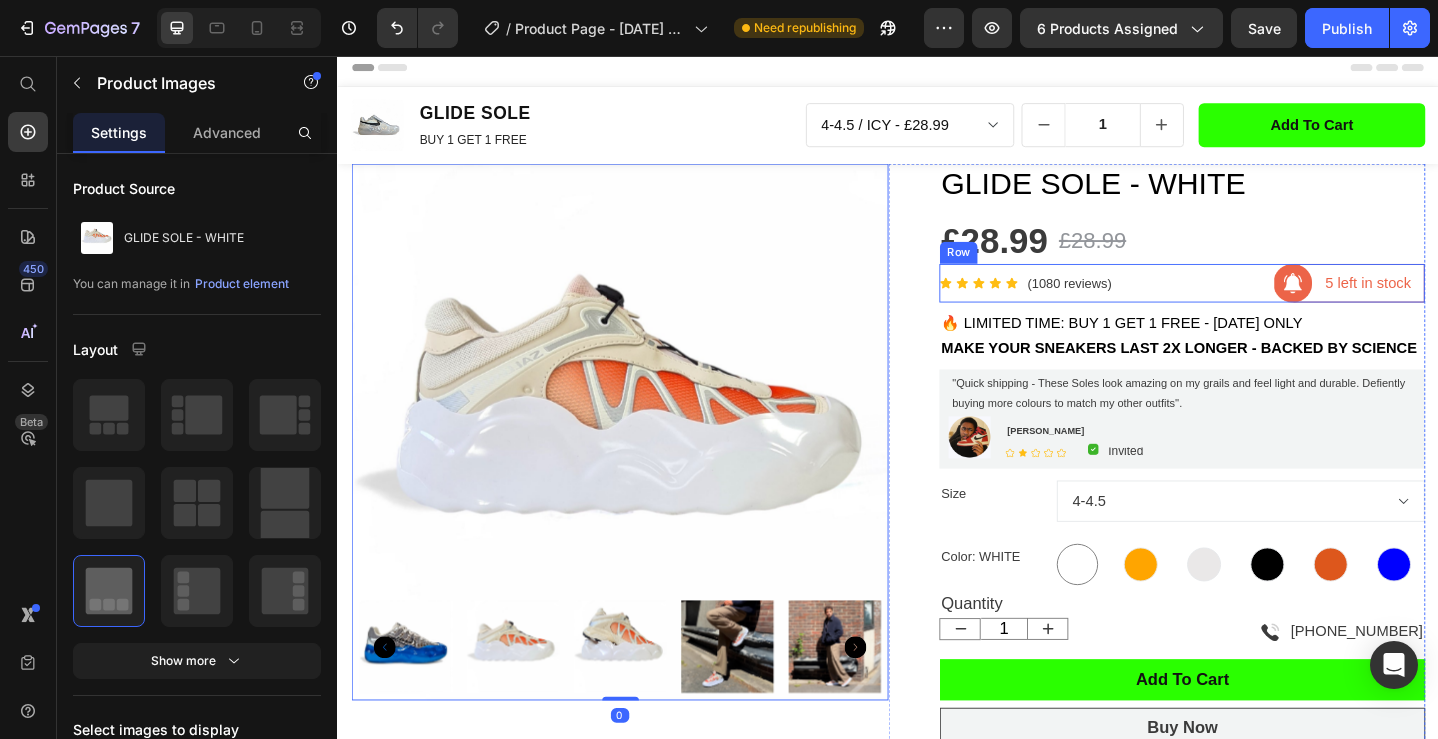 scroll, scrollTop: 0, scrollLeft: 0, axis: both 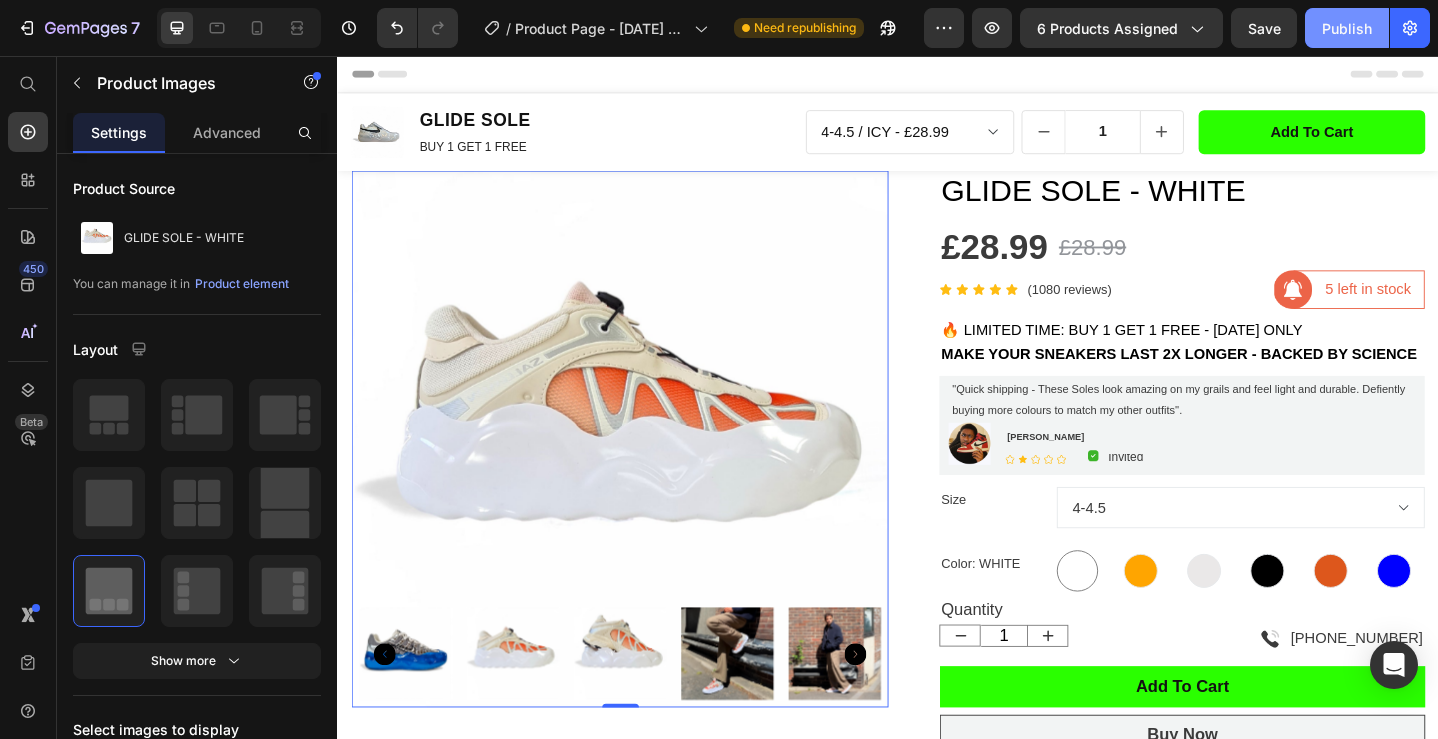 click on "Publish" 